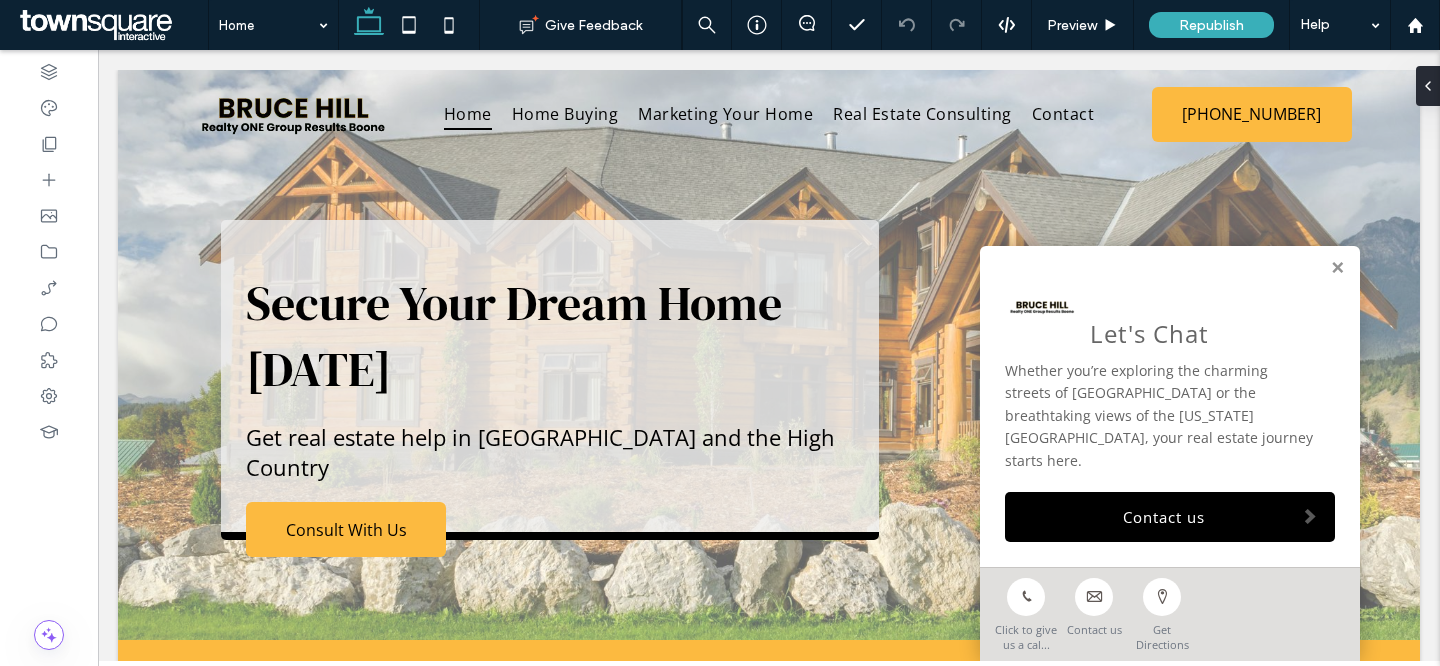 scroll, scrollTop: 0, scrollLeft: 0, axis: both 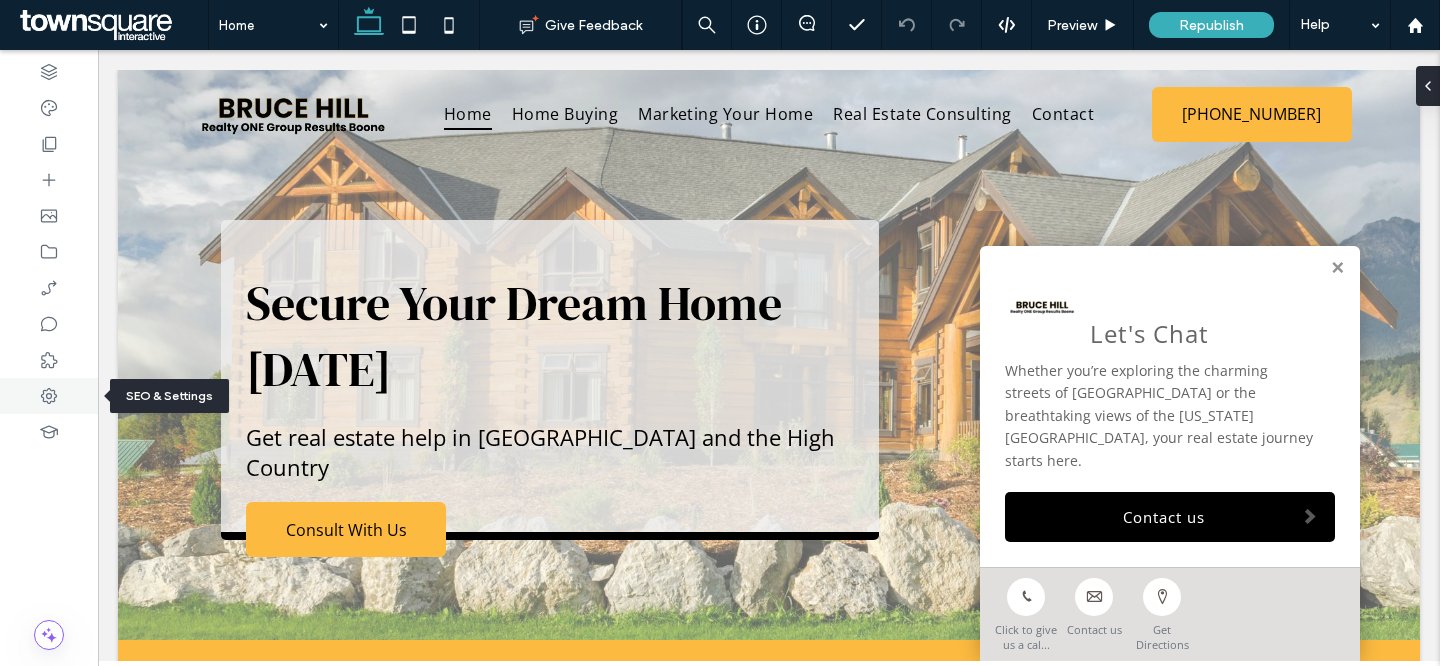 click 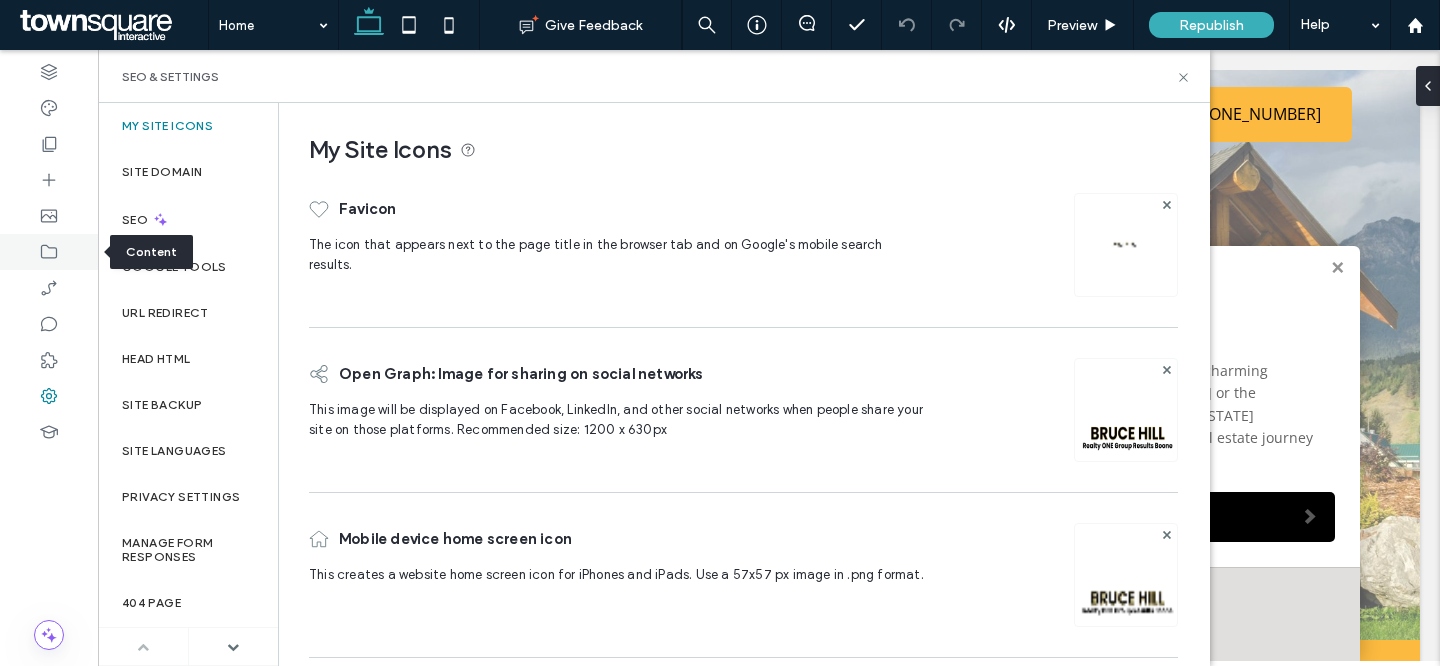 click at bounding box center (49, 252) 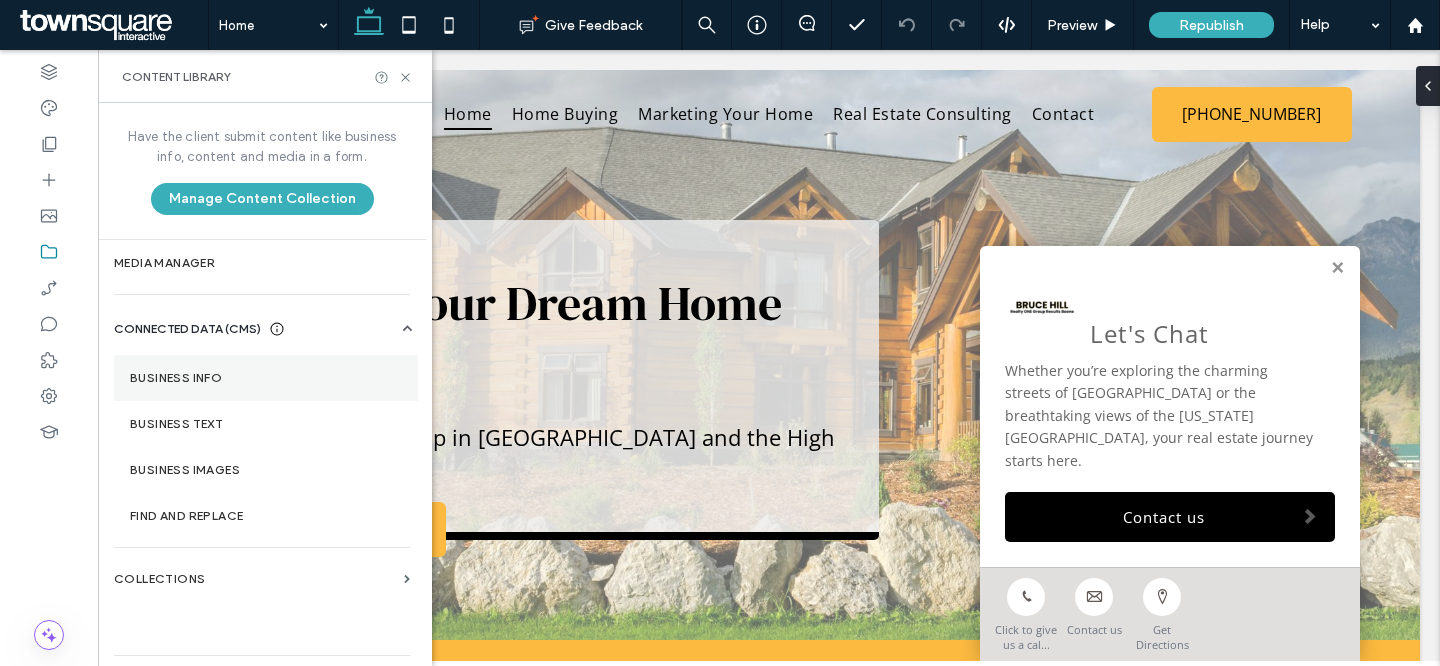 click on "Business Info" at bounding box center [266, 378] 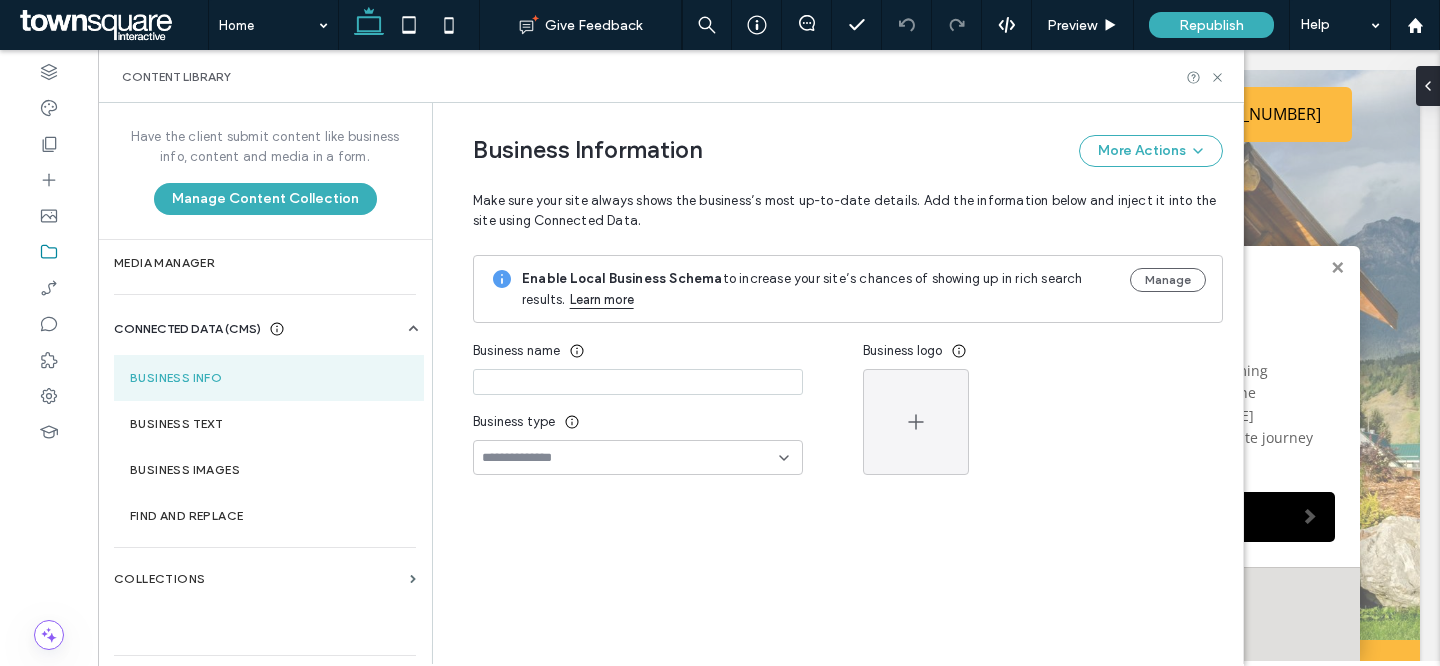 type on "**********" 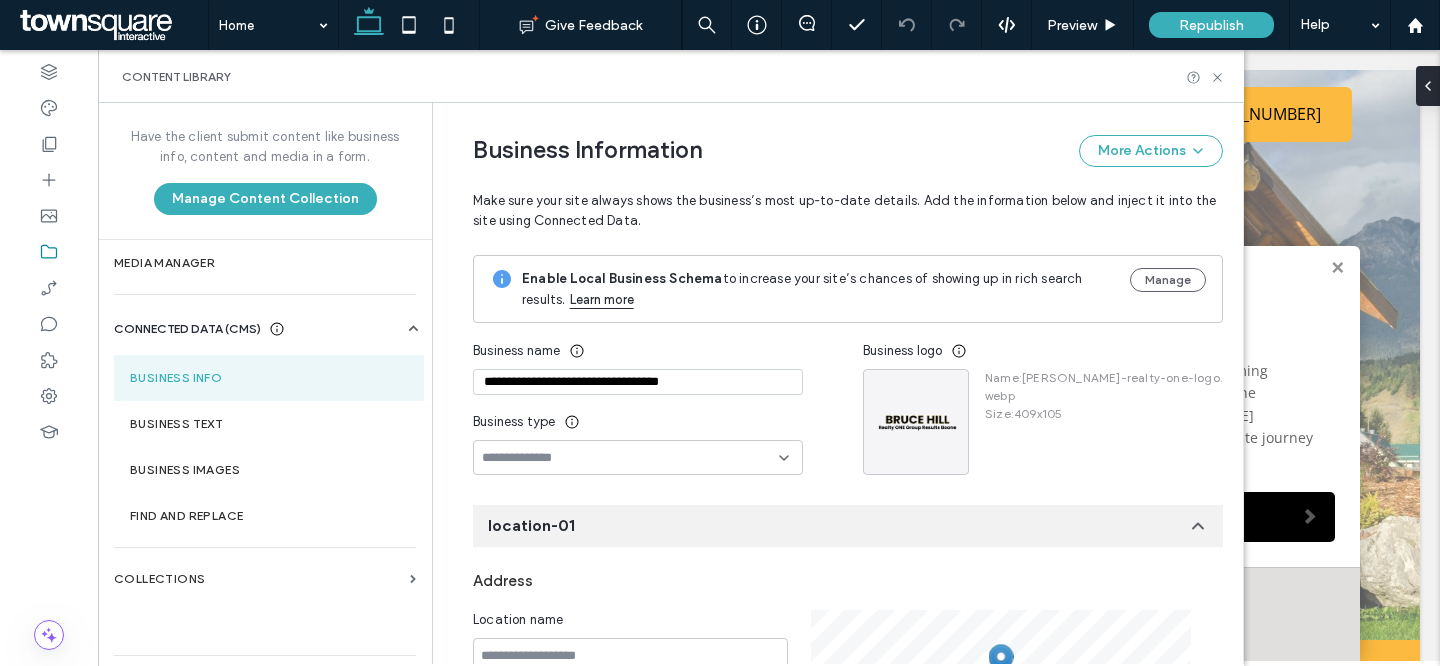 scroll, scrollTop: 186, scrollLeft: 0, axis: vertical 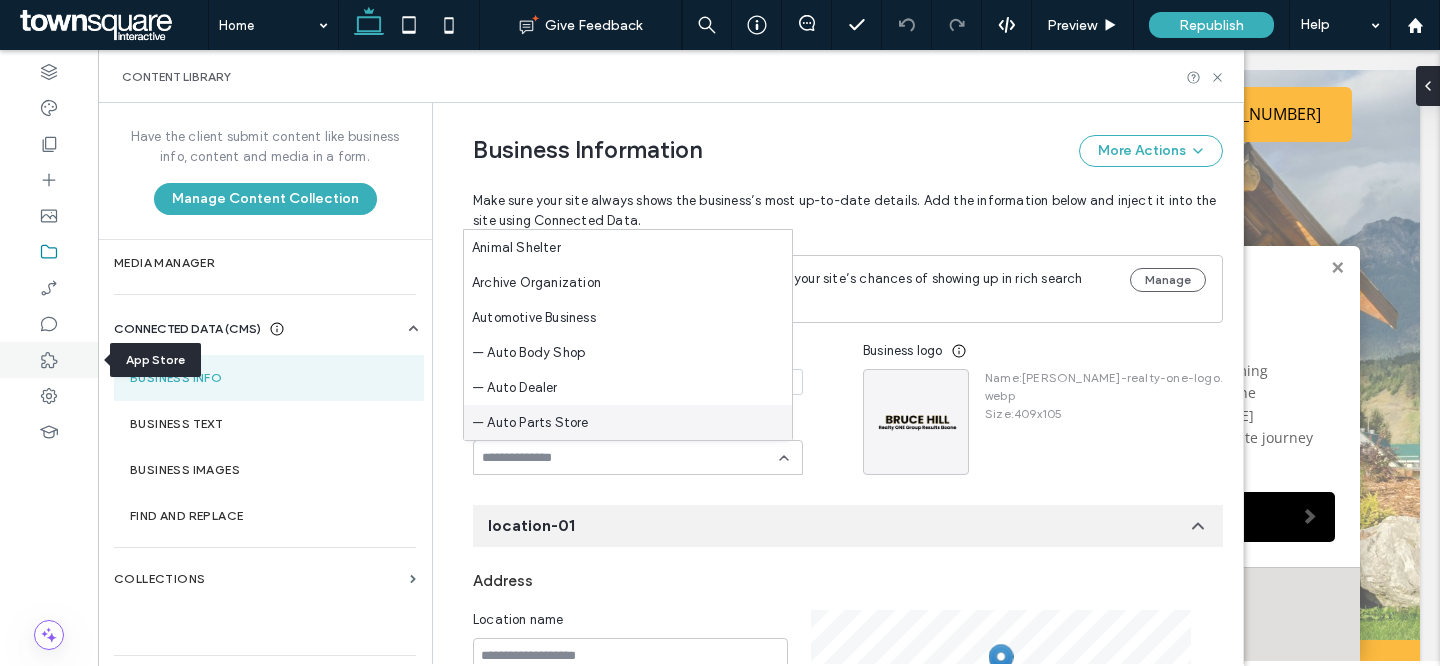 click 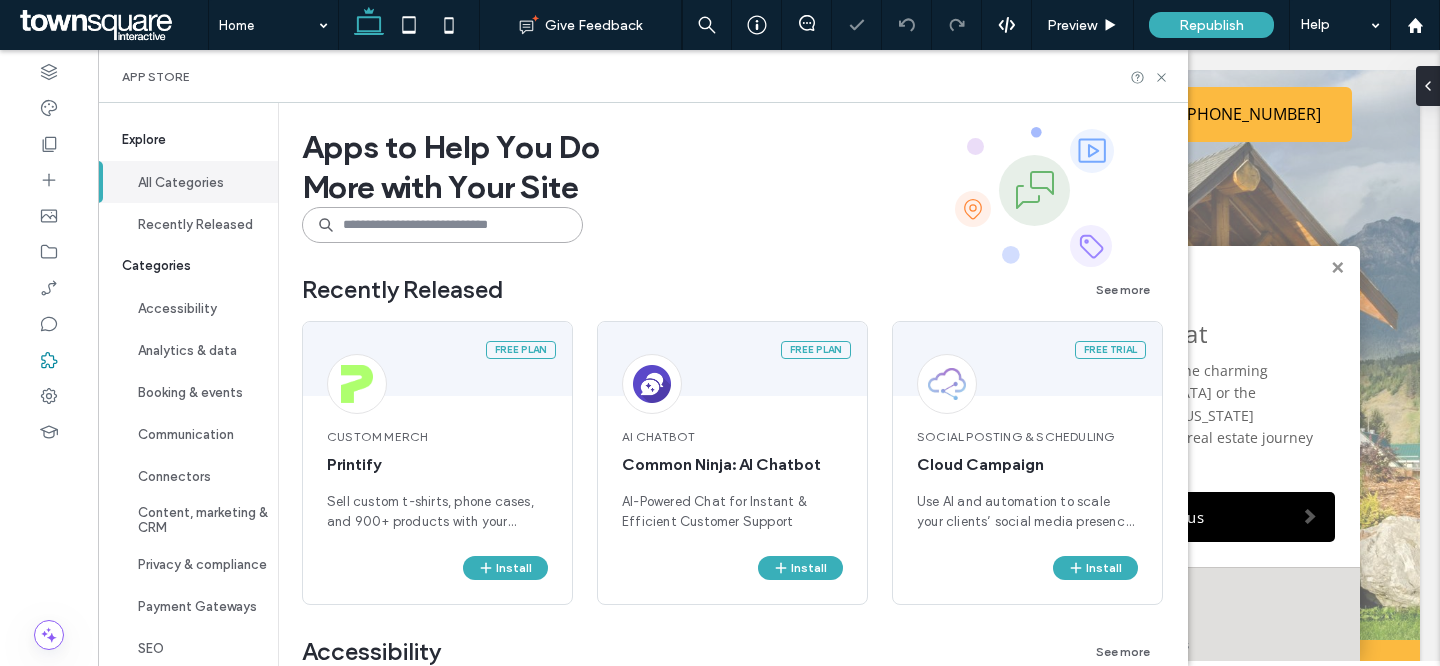 click at bounding box center (442, 225) 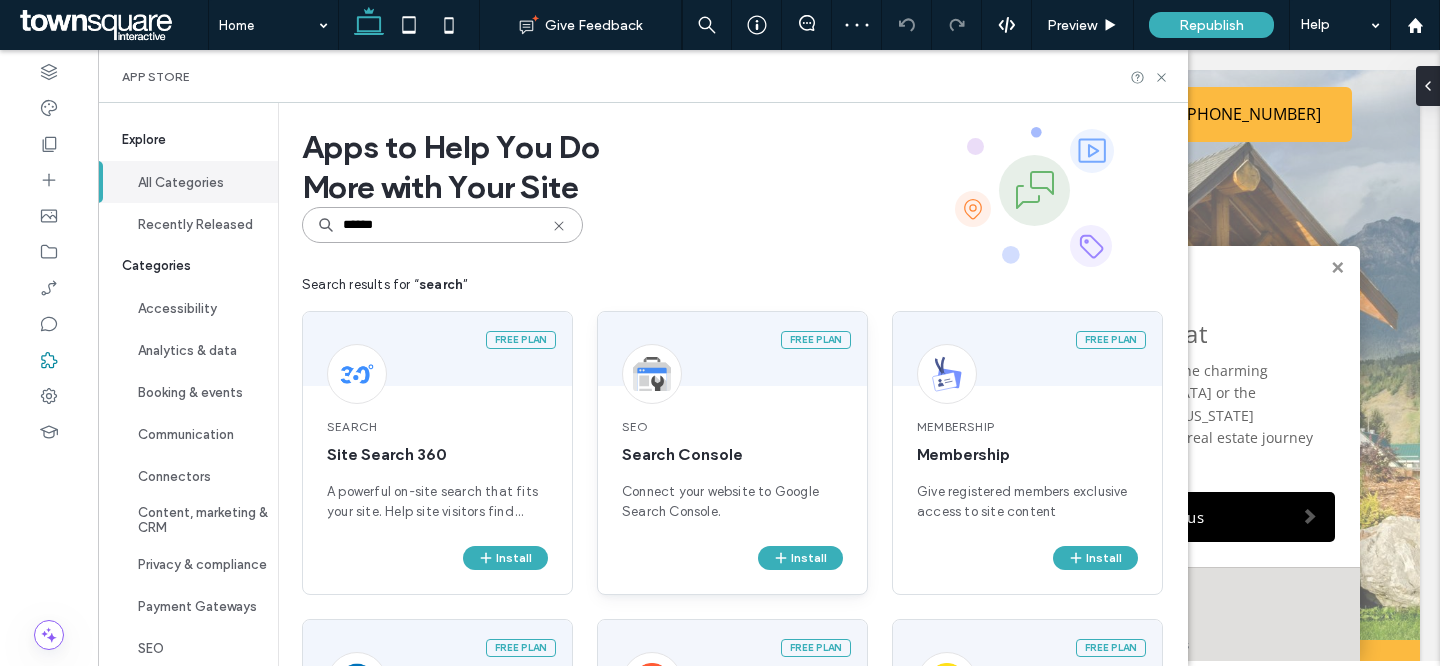 type on "******" 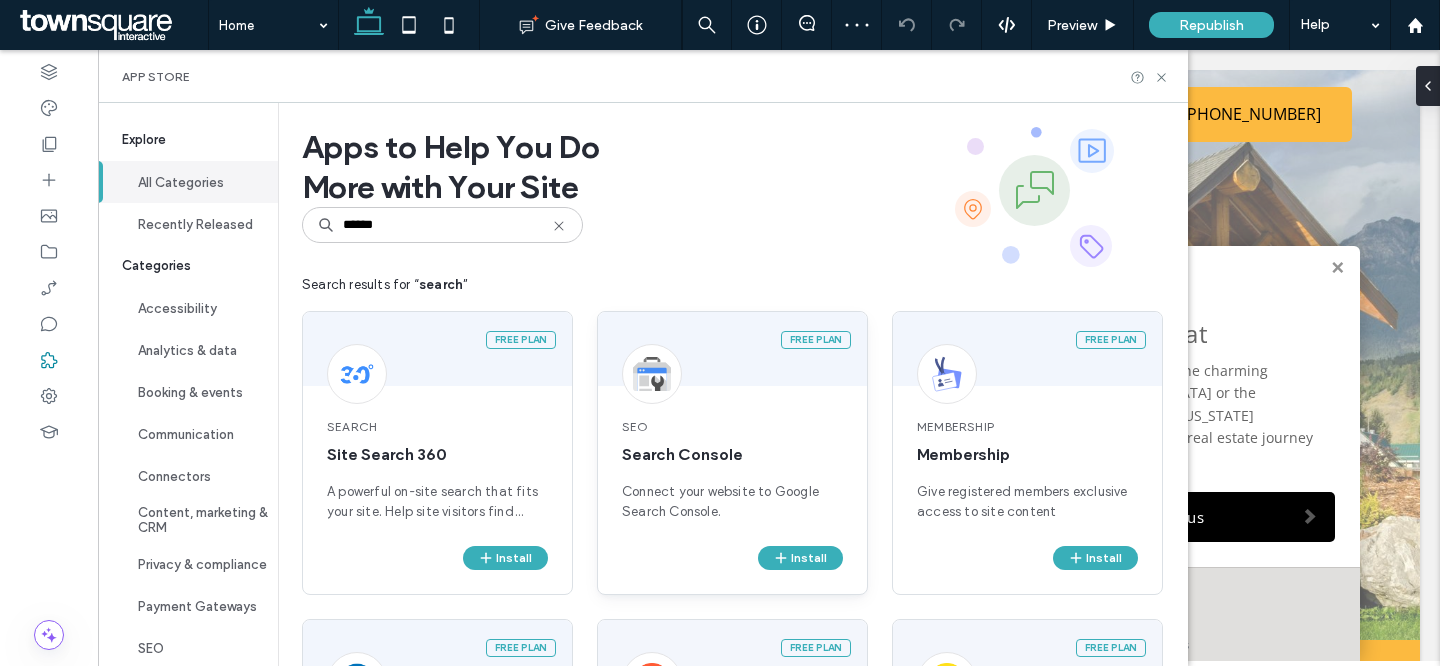 click on "SEO Search Console Connect your website to Google Search Console." at bounding box center [732, 470] 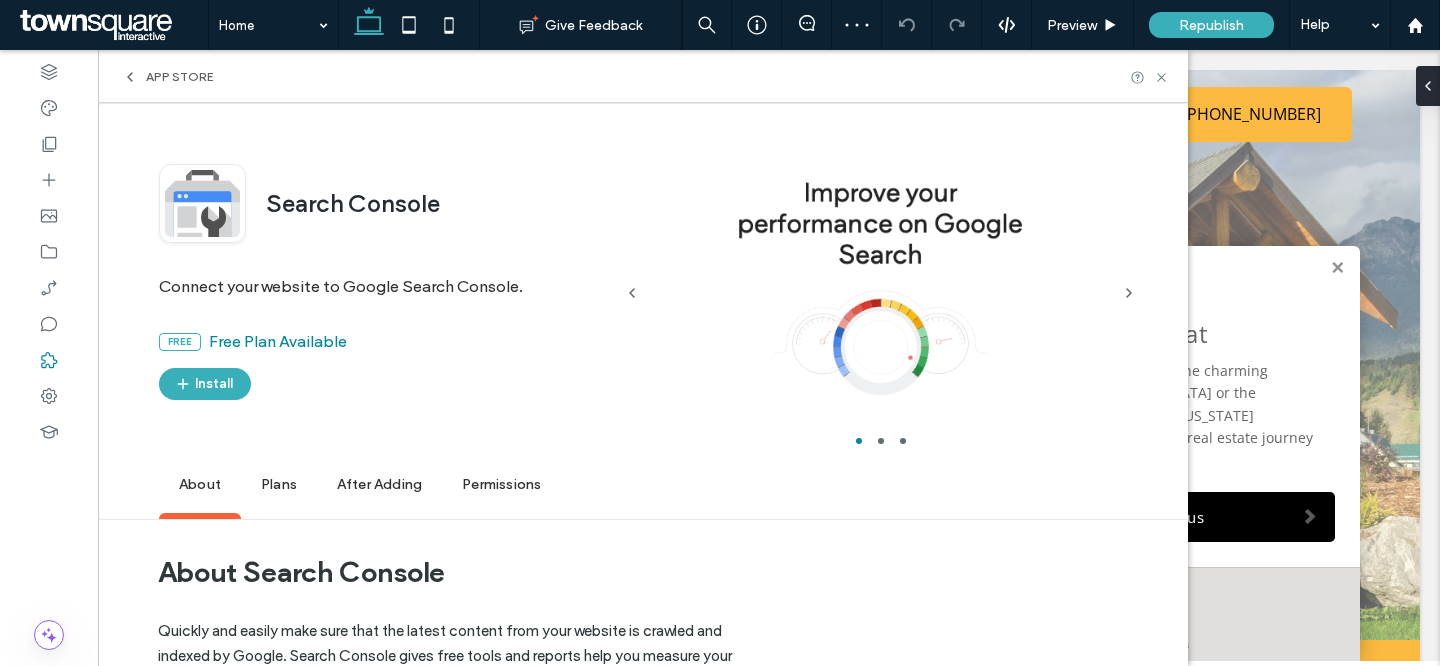 click on "About Search Console Quickly and easily make sure that the latest content from your website is crawled and indexed by Google. Search Console gives free tools and reports help you measure your site's Search traffic and performance, fix issues, and make your site shine in Google Search results.  How it works Search Console App verifies your website with Google and then creates a new website in your Google account. The App does the following: Connect the App to your Google Account via Google OAuth. Verify the domain final domain of the website you plan to use. The App will create a verification token and install it on the website automatically. The next time your site is published, the App will ask Google to verify the website with Google. After verification, the App will automatically submit your sitemap to Google for crawling. Every time you publish the site, the App will resubmit your sitemap for Google to crawl and index. Requirements and known limitations Coming Soon Plans  FREE" at bounding box center [643, 1389] 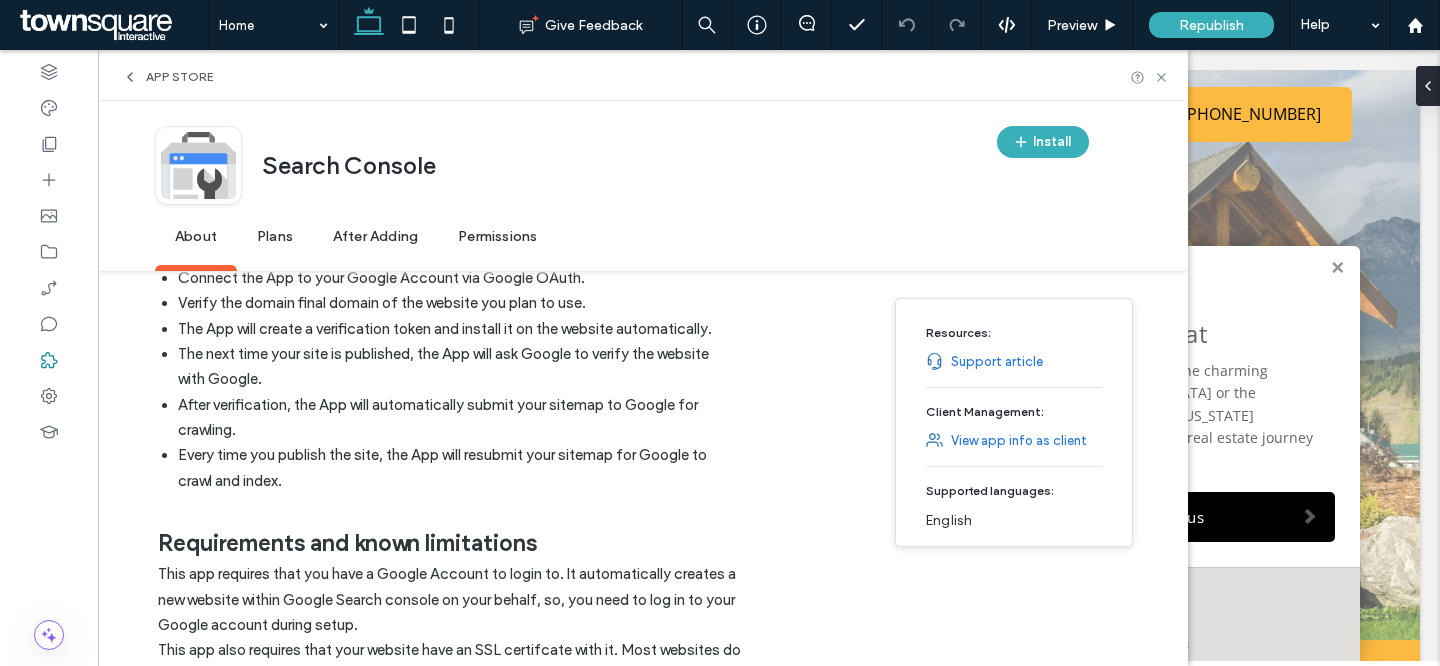 scroll, scrollTop: 832, scrollLeft: 0, axis: vertical 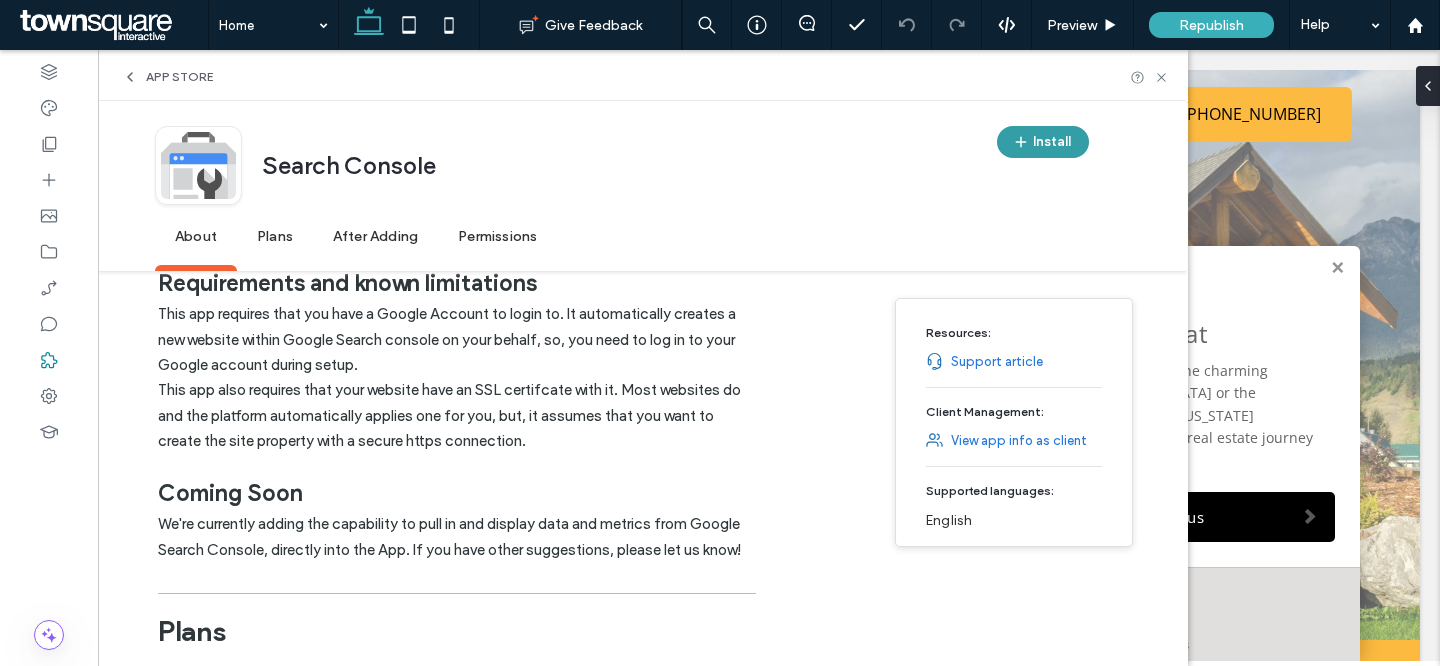 click on "Install" at bounding box center [1043, 142] 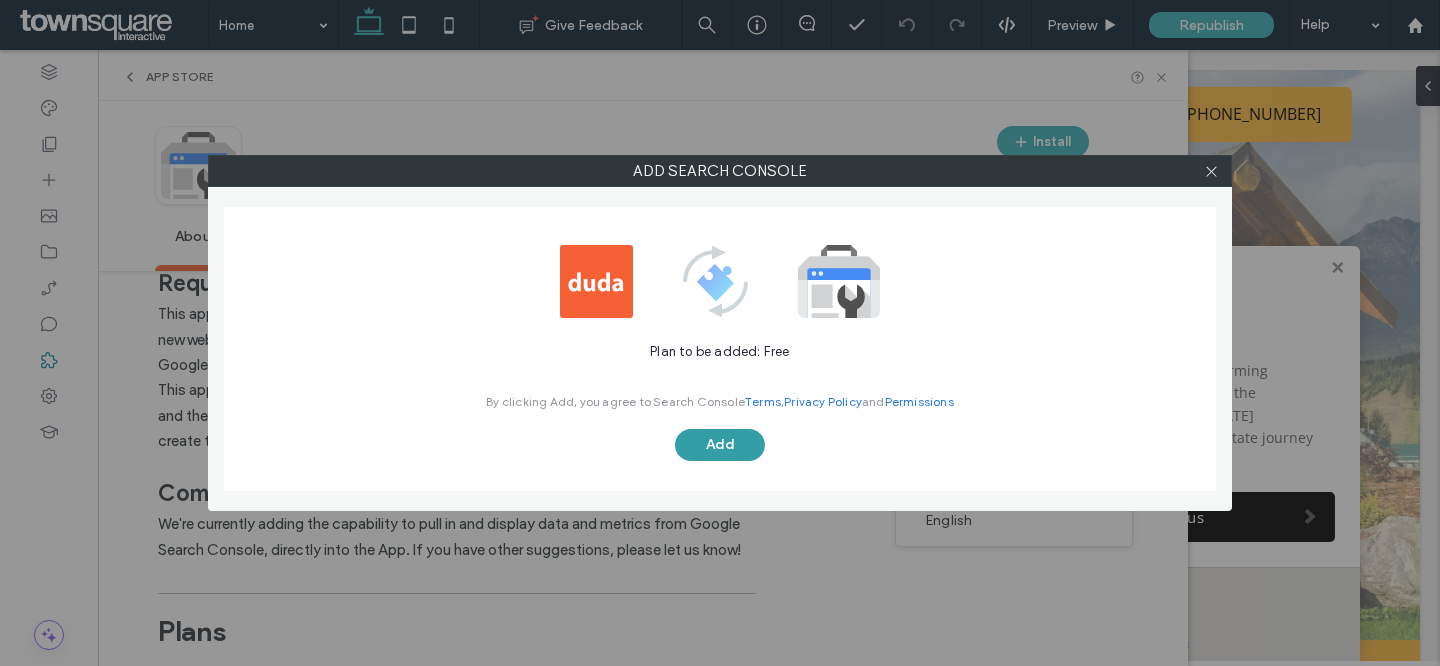 click on "Add" at bounding box center [720, 445] 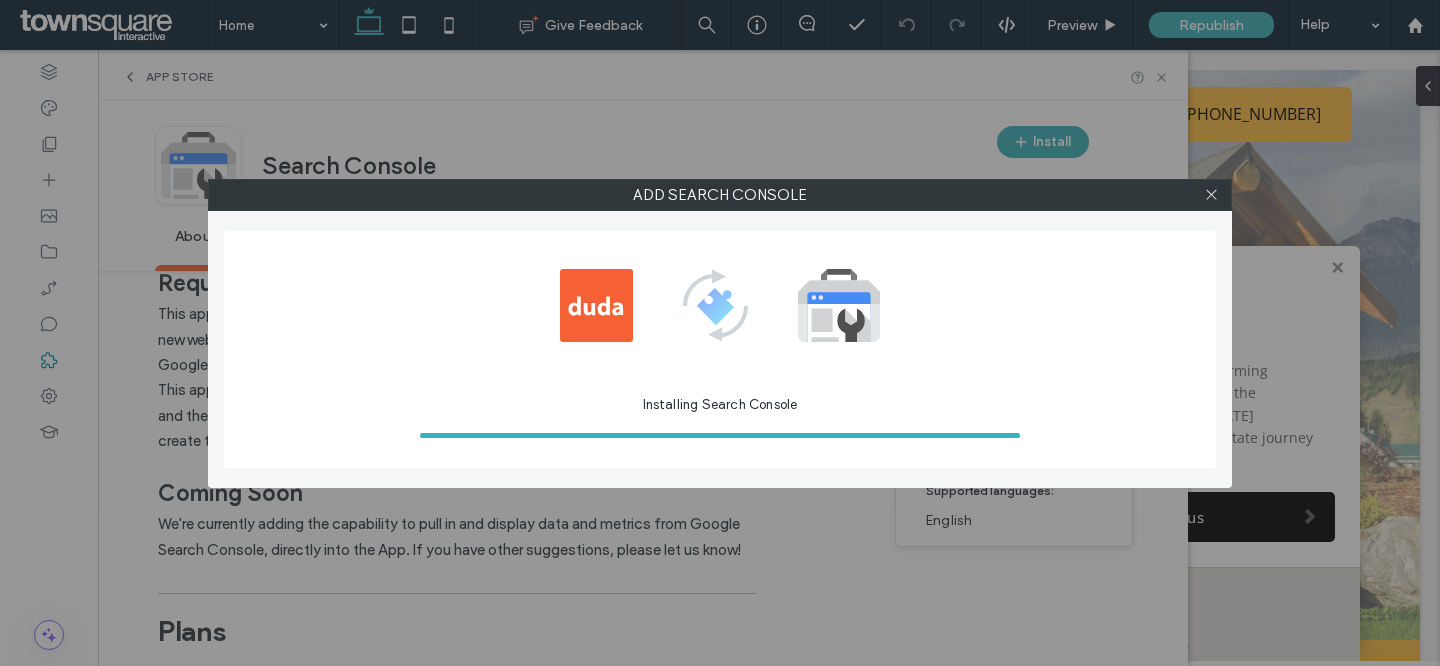 scroll, scrollTop: 0, scrollLeft: 0, axis: both 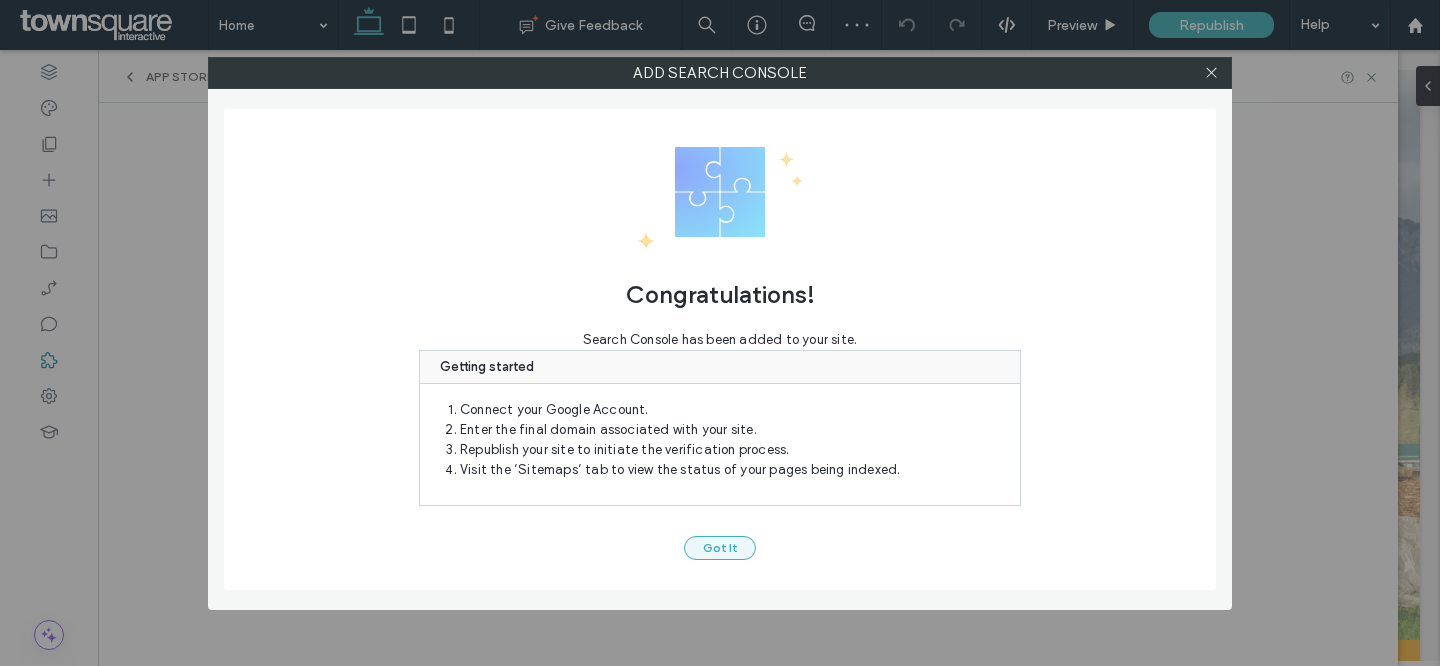 click on "Got It" at bounding box center (720, 548) 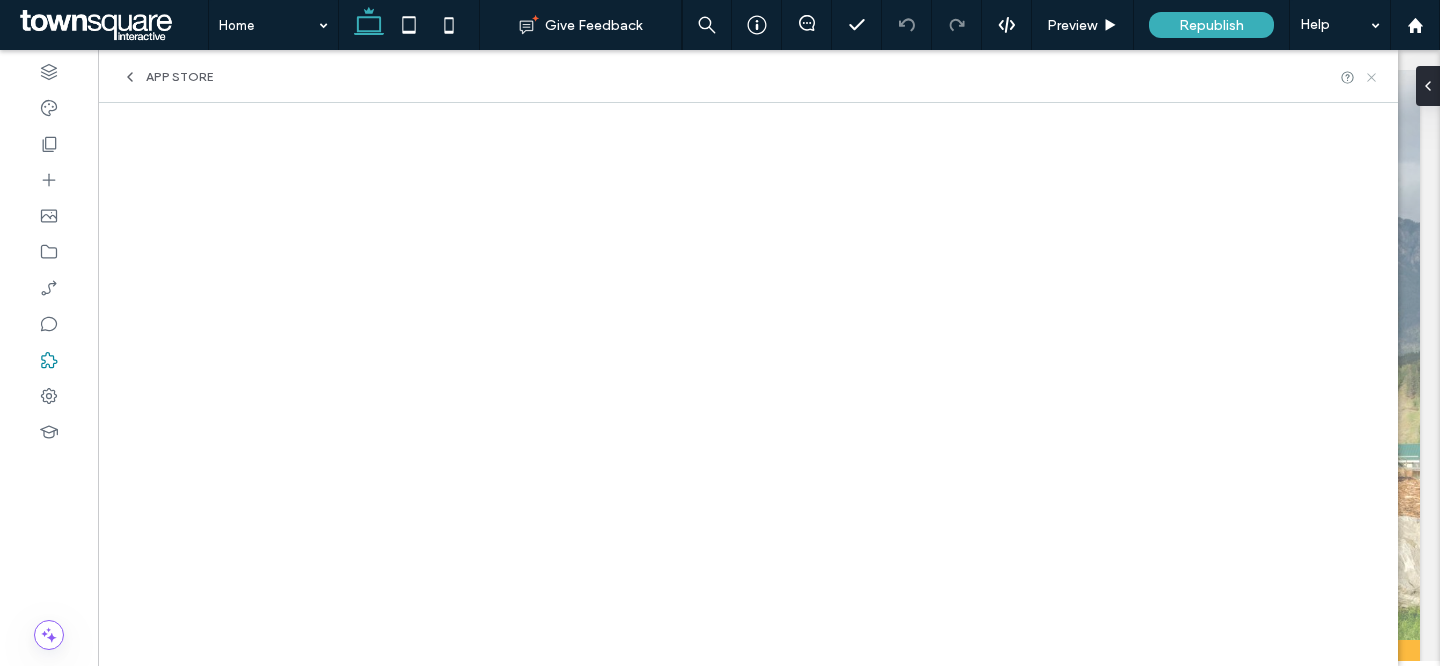 click 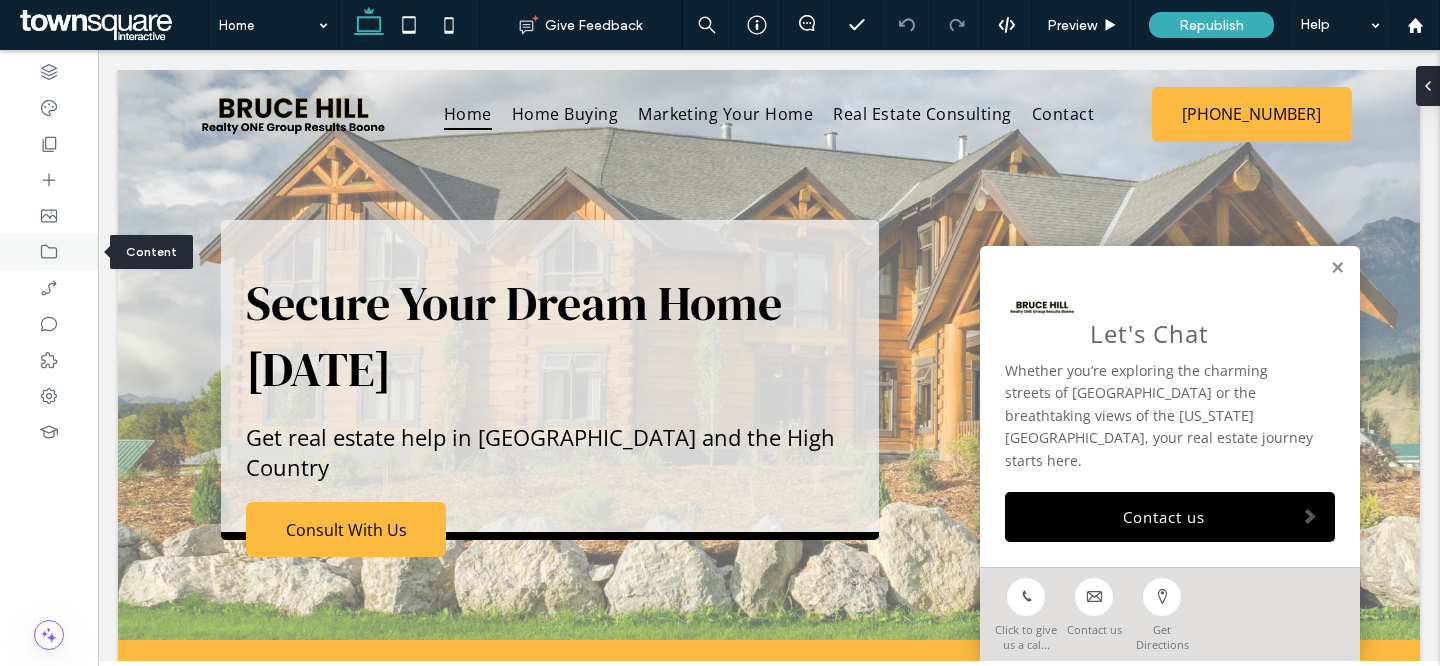 click 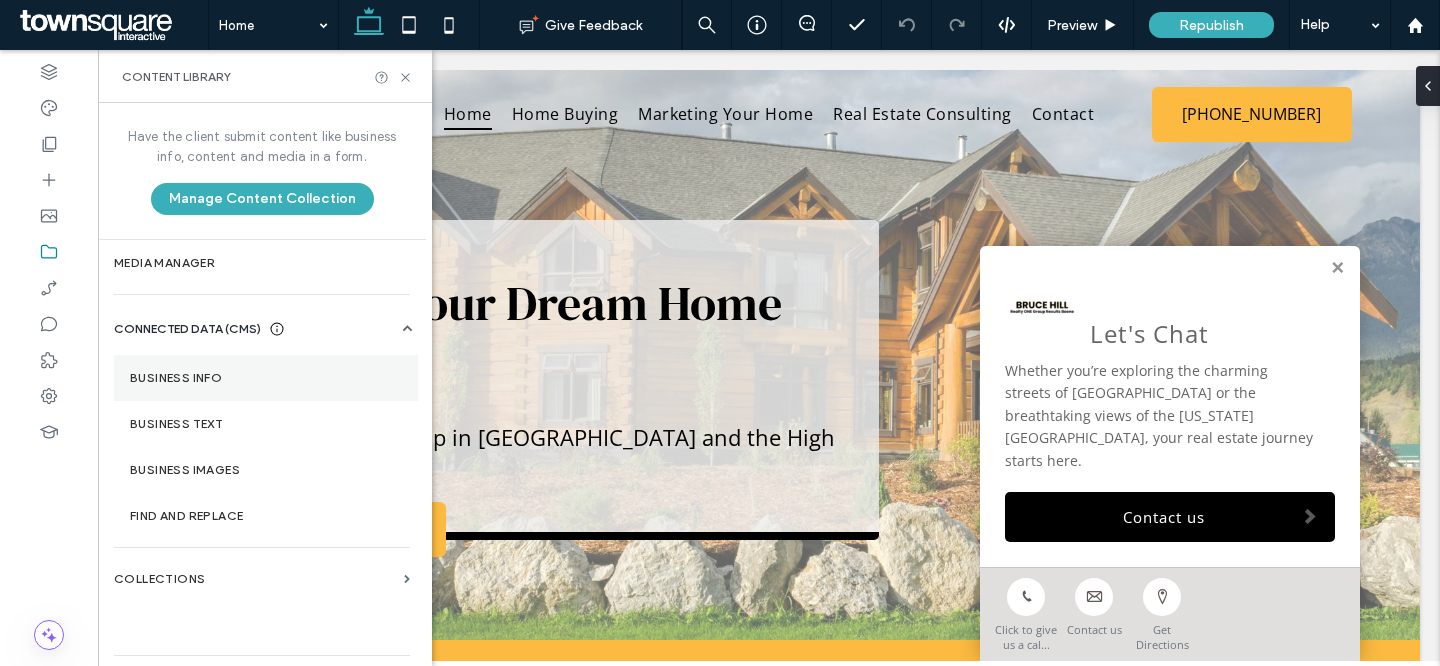 click on "Business Info" at bounding box center [266, 378] 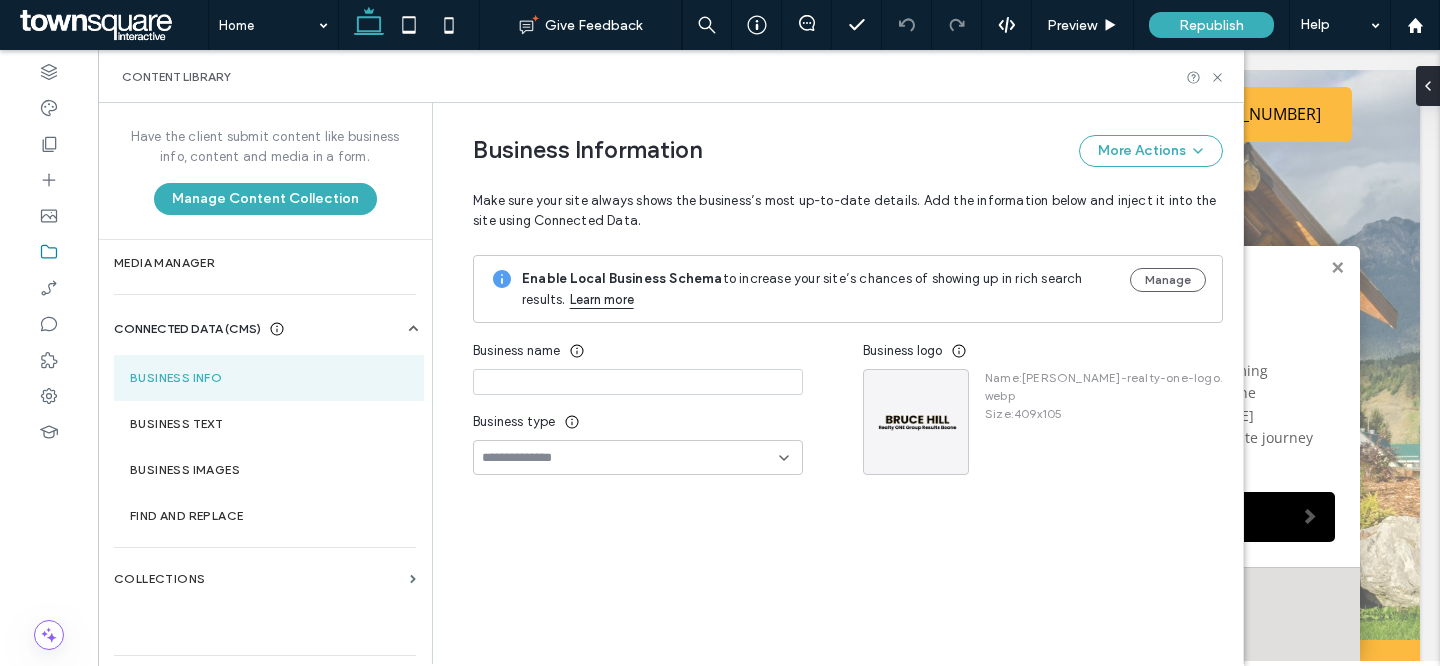 type on "**********" 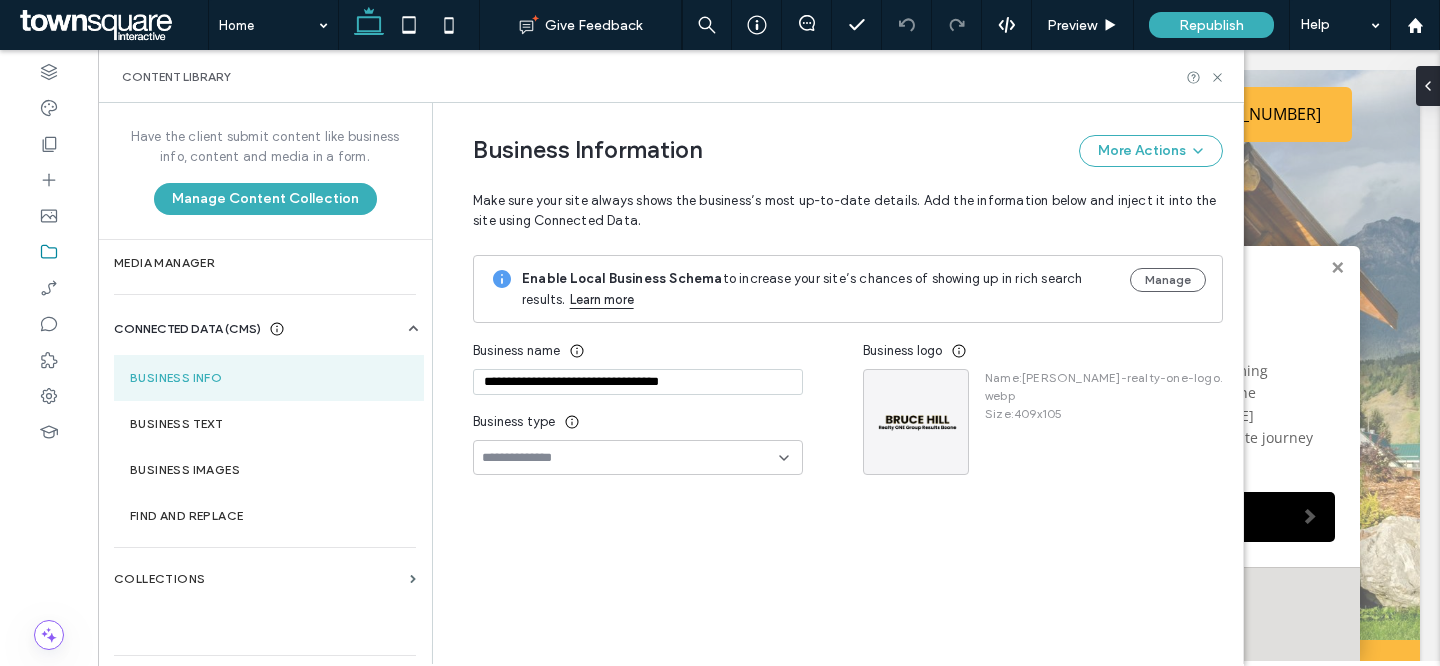 scroll, scrollTop: 51, scrollLeft: 0, axis: vertical 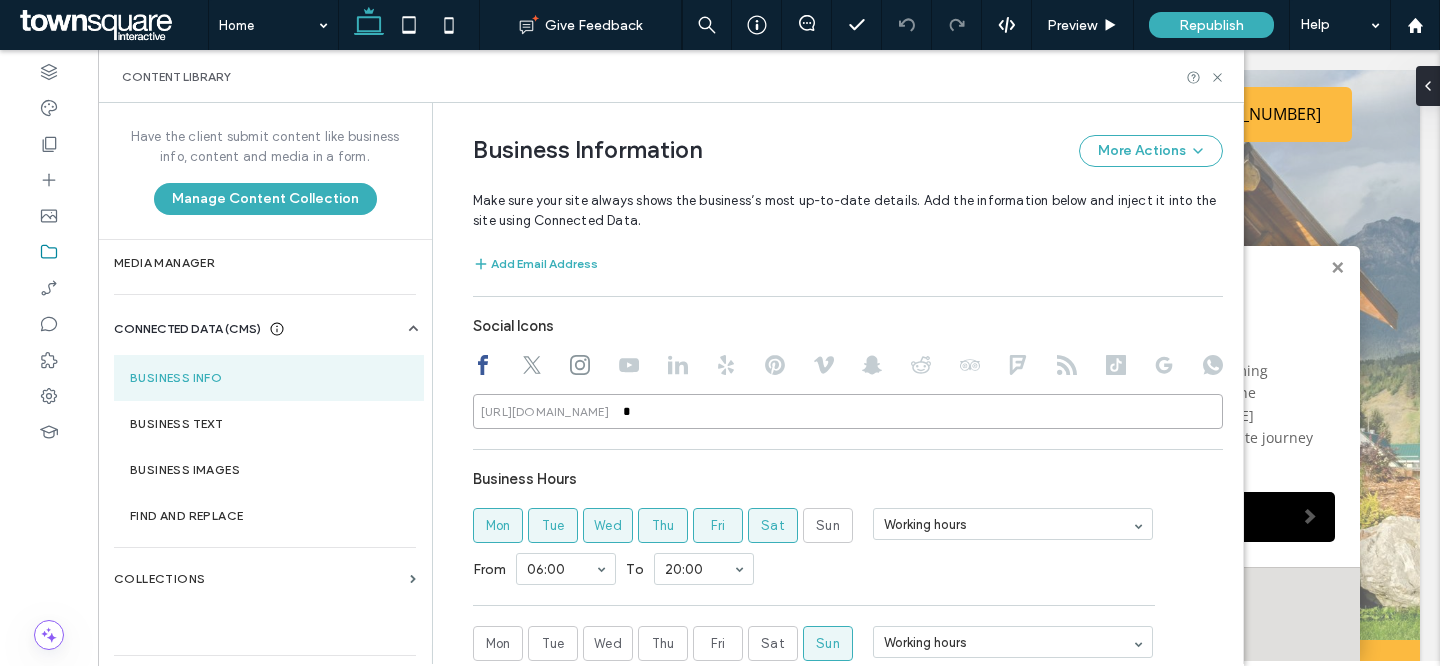 drag, startPoint x: 764, startPoint y: 406, endPoint x: 530, endPoint y: 386, distance: 234.85315 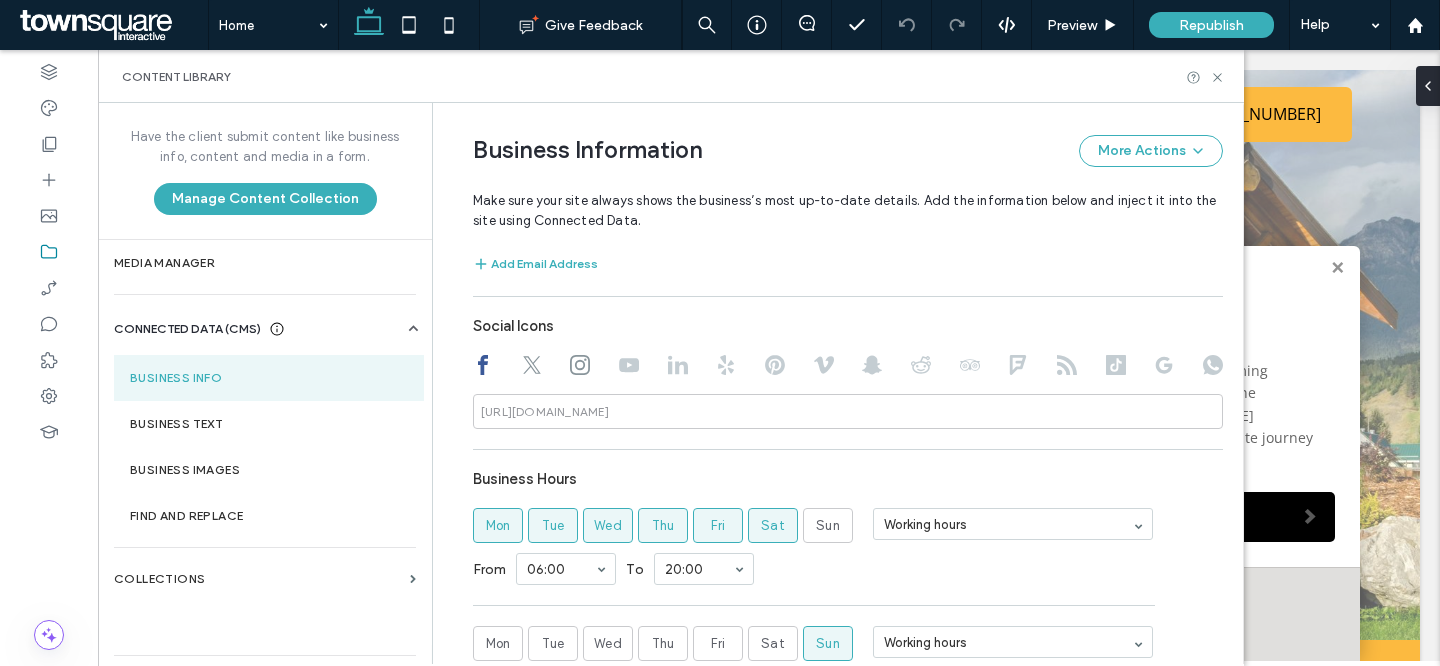 click 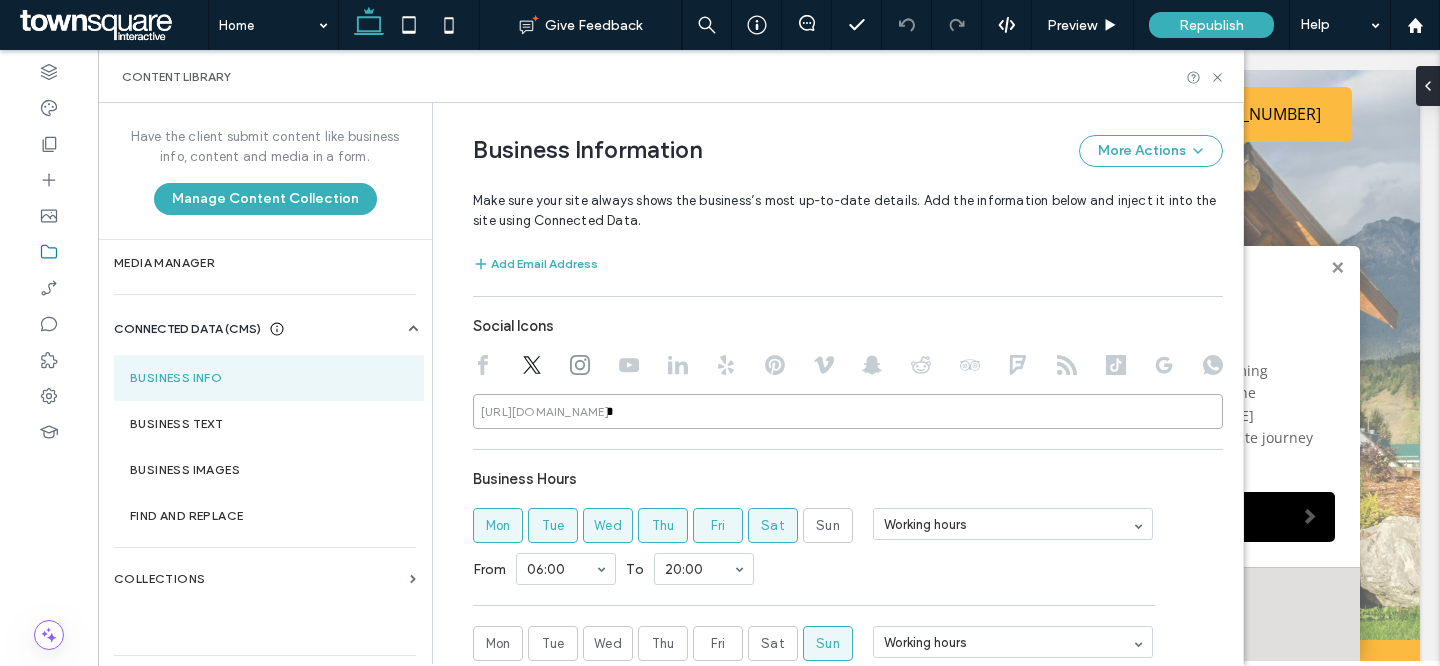 drag, startPoint x: 659, startPoint y: 424, endPoint x: 536, endPoint y: 393, distance: 126.84637 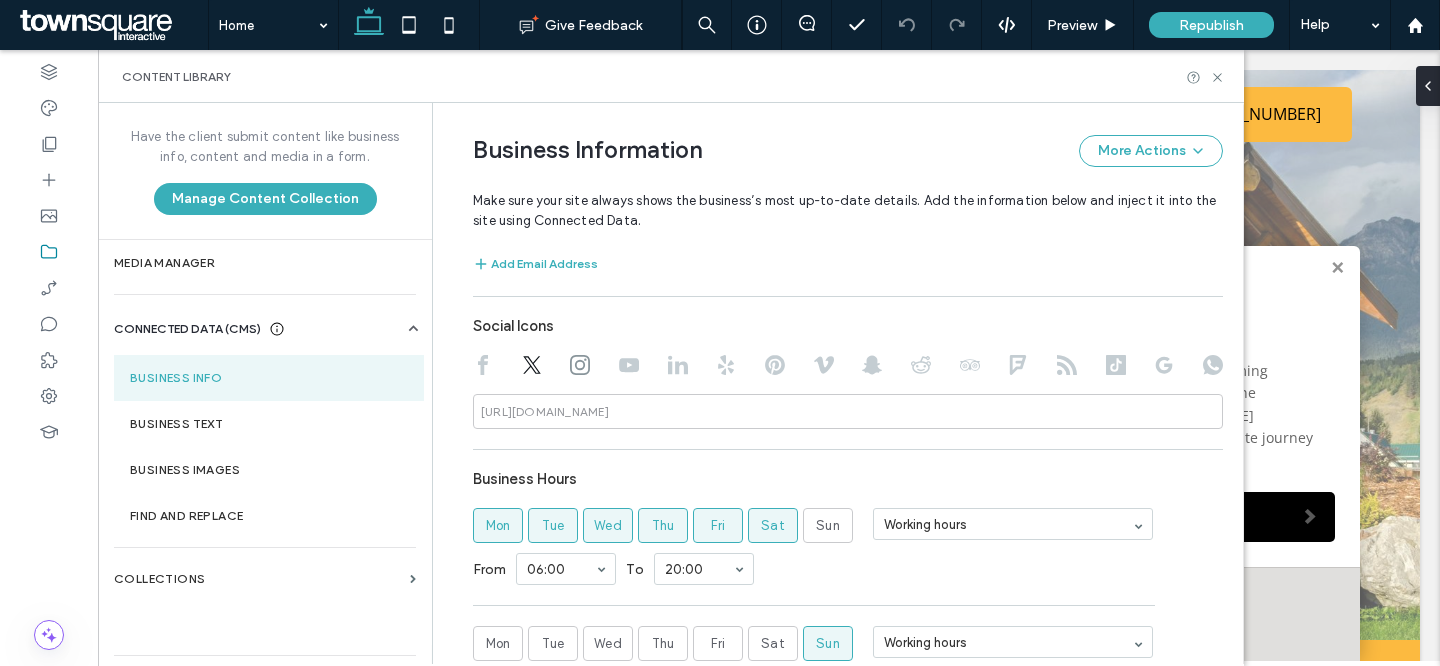 click 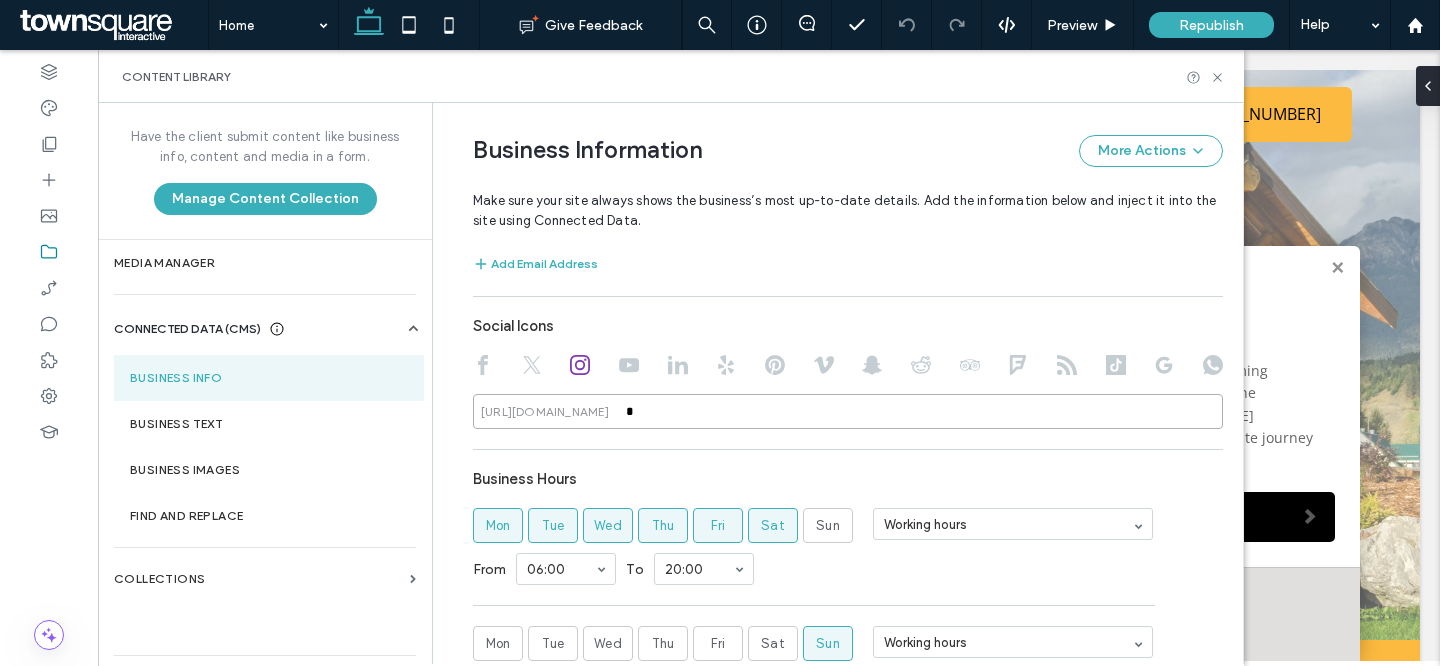 drag, startPoint x: 680, startPoint y: 423, endPoint x: 511, endPoint y: 374, distance: 175.96022 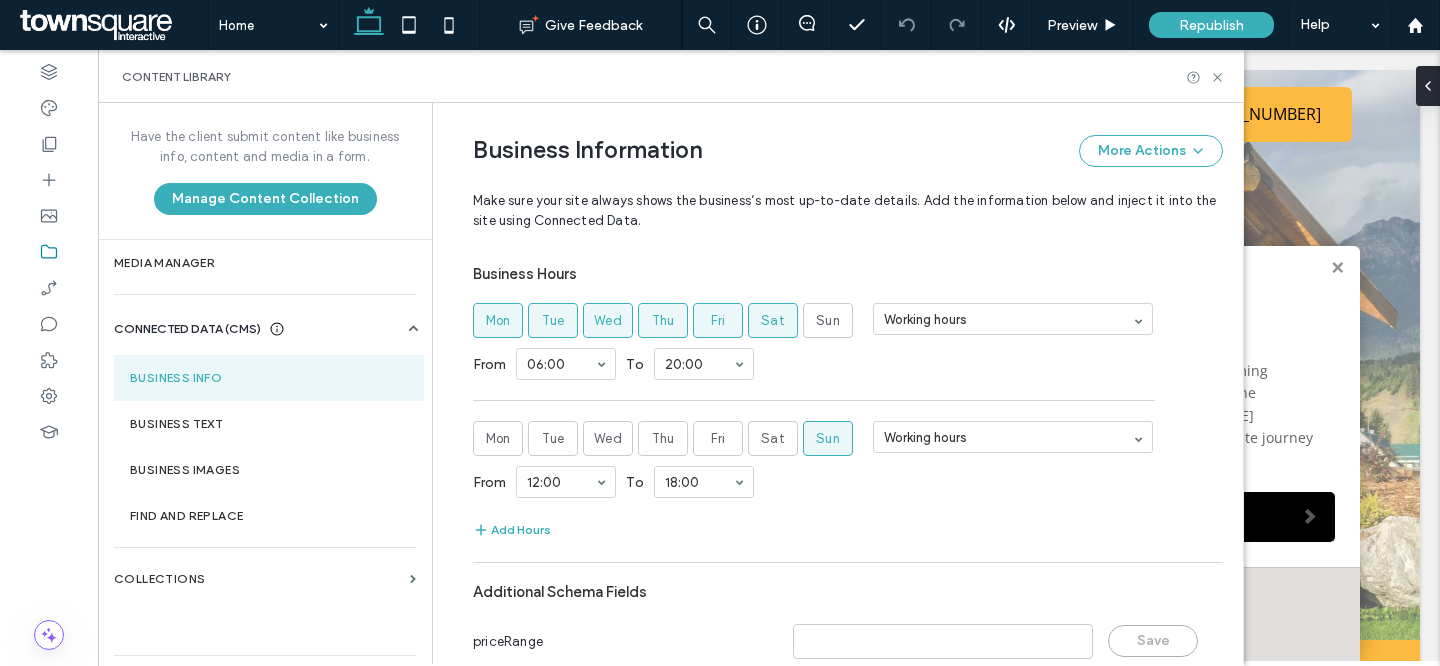 scroll, scrollTop: 1122, scrollLeft: 0, axis: vertical 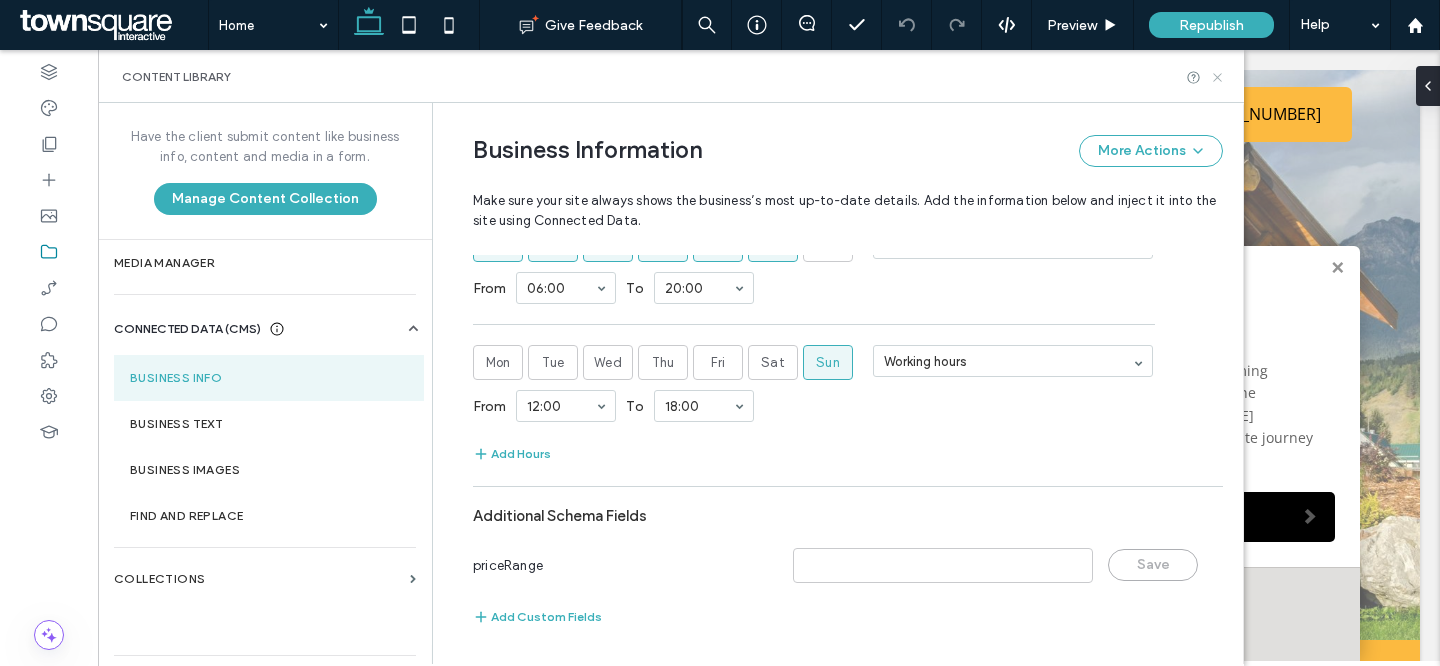 type 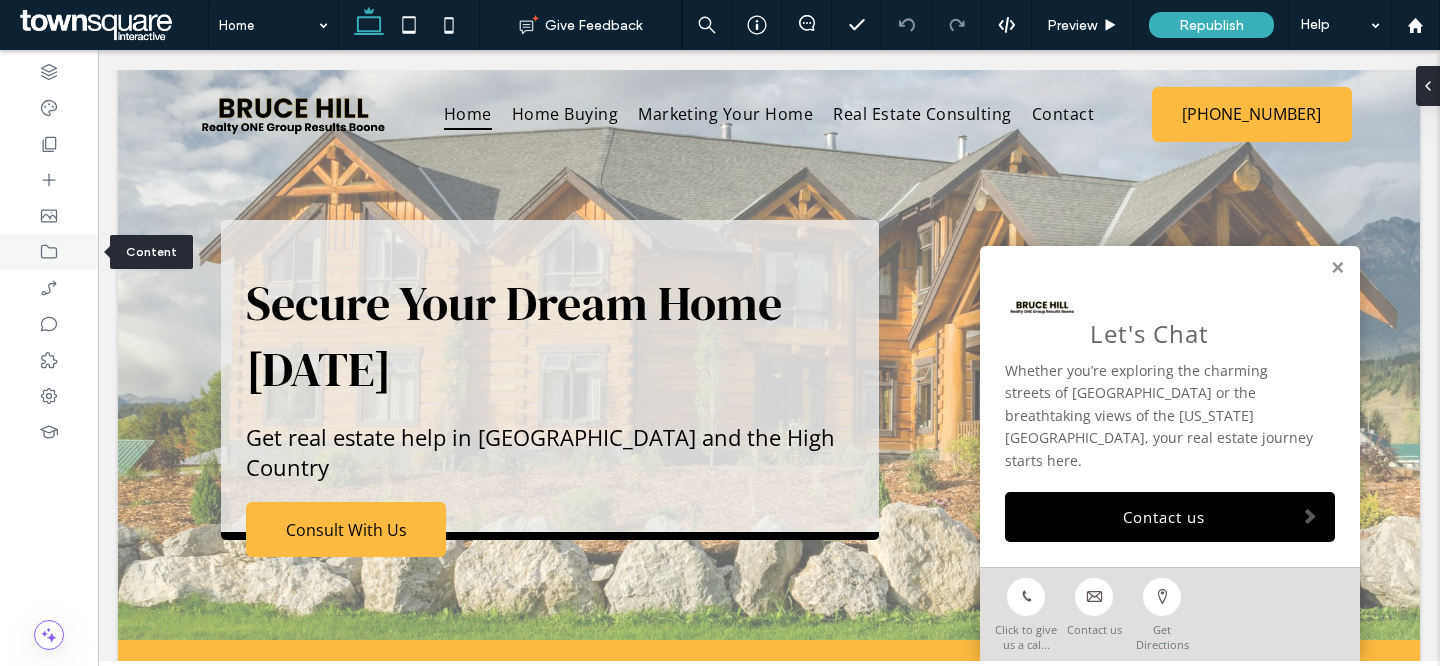click at bounding box center [49, 252] 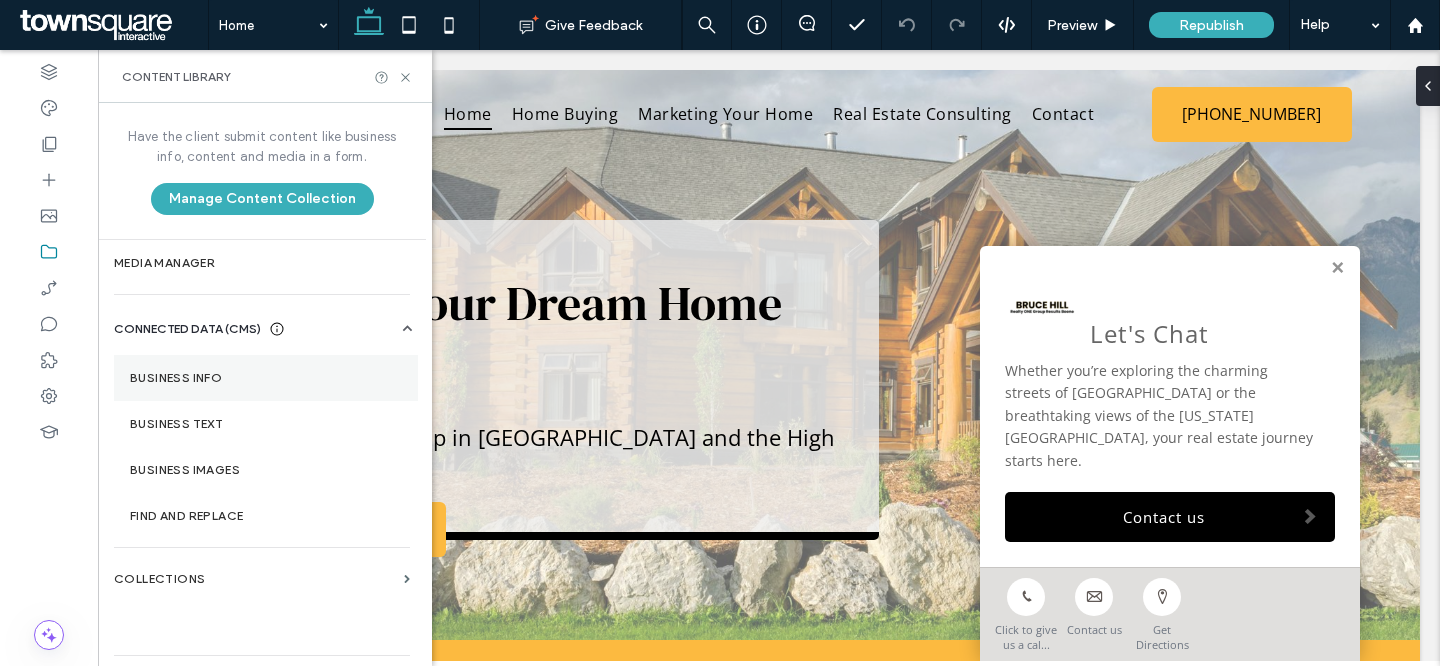 click on "Business Info" at bounding box center (266, 378) 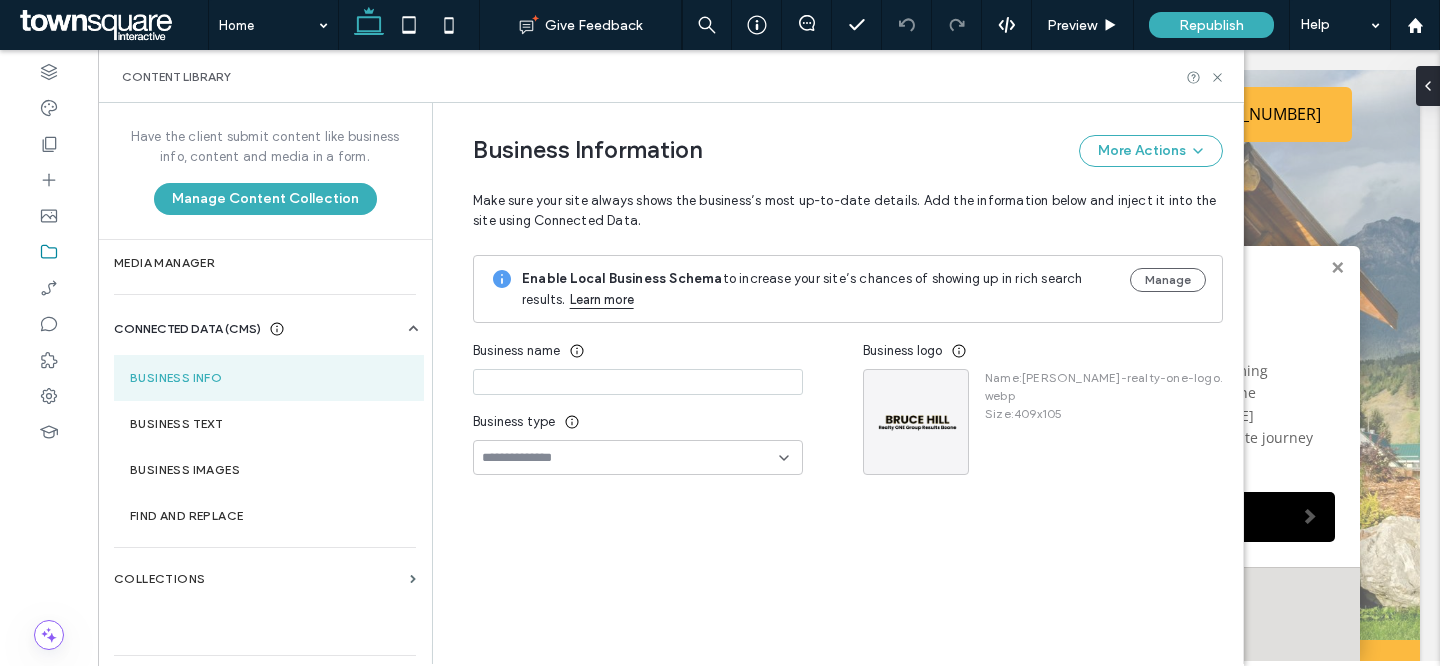 type on "**********" 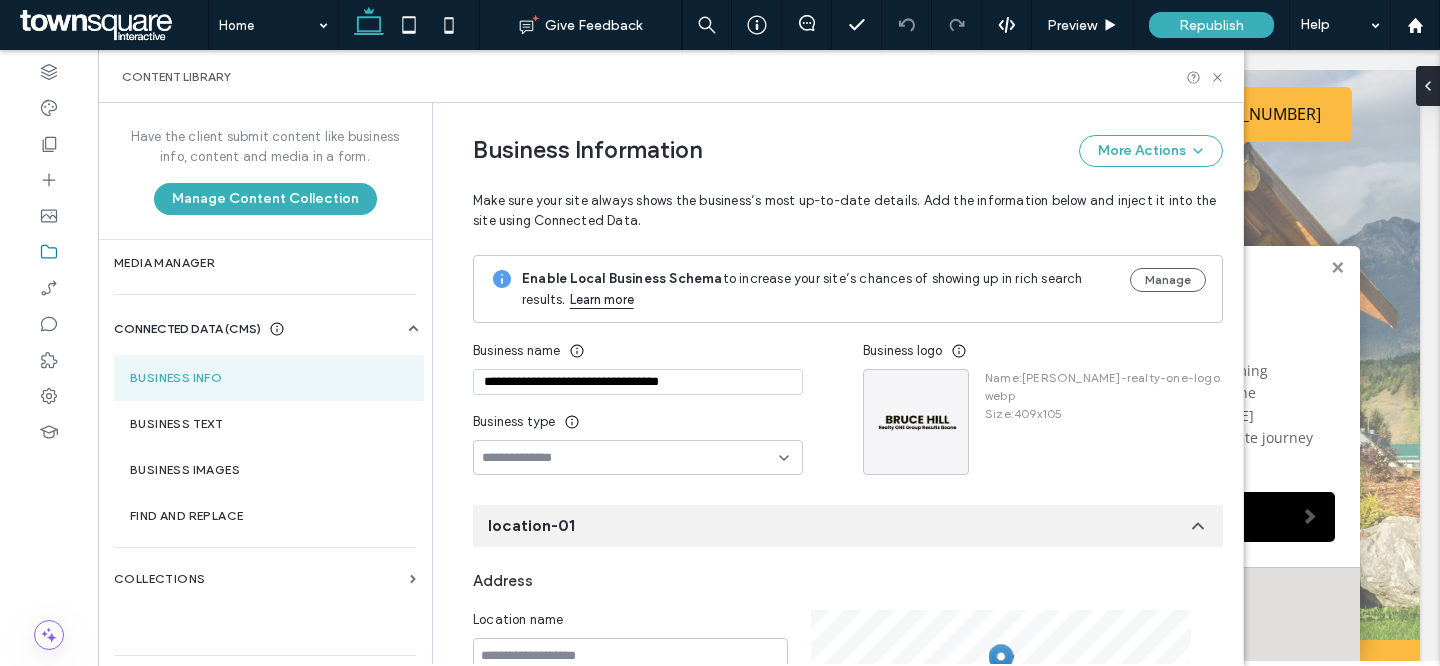 scroll, scrollTop: 207, scrollLeft: 0, axis: vertical 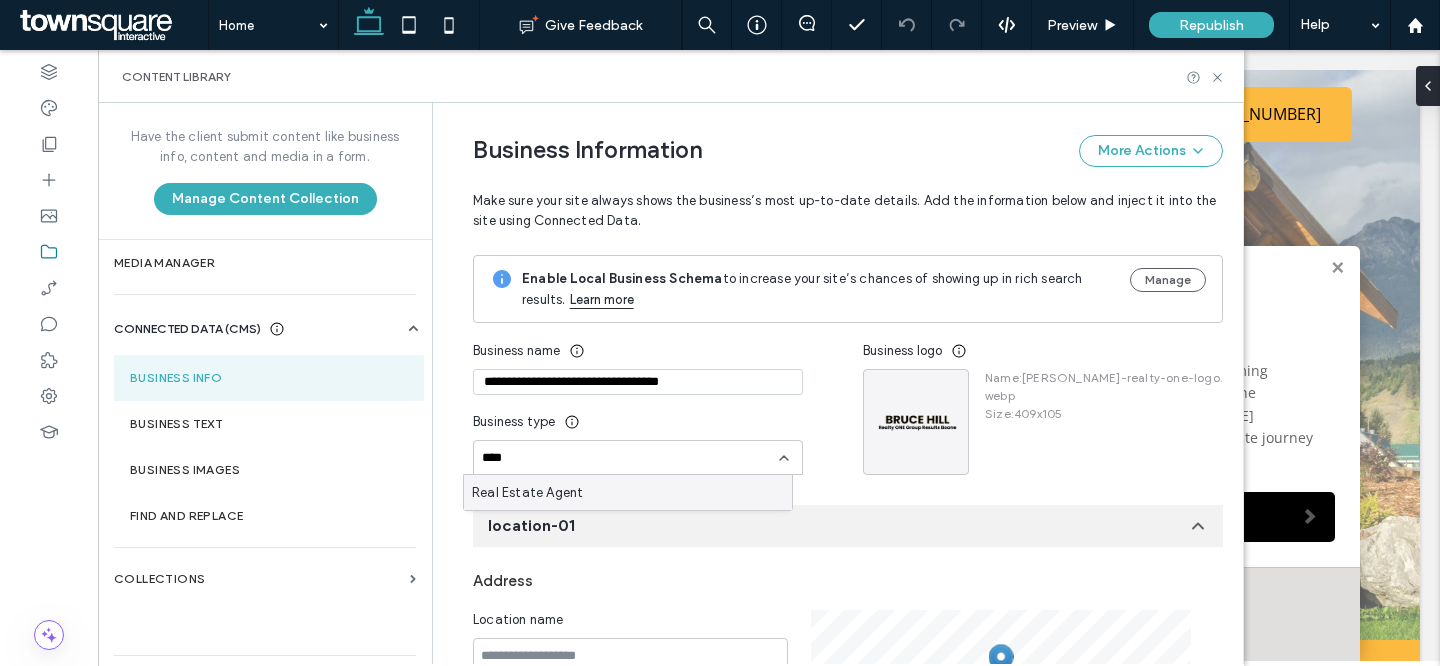 type on "****" 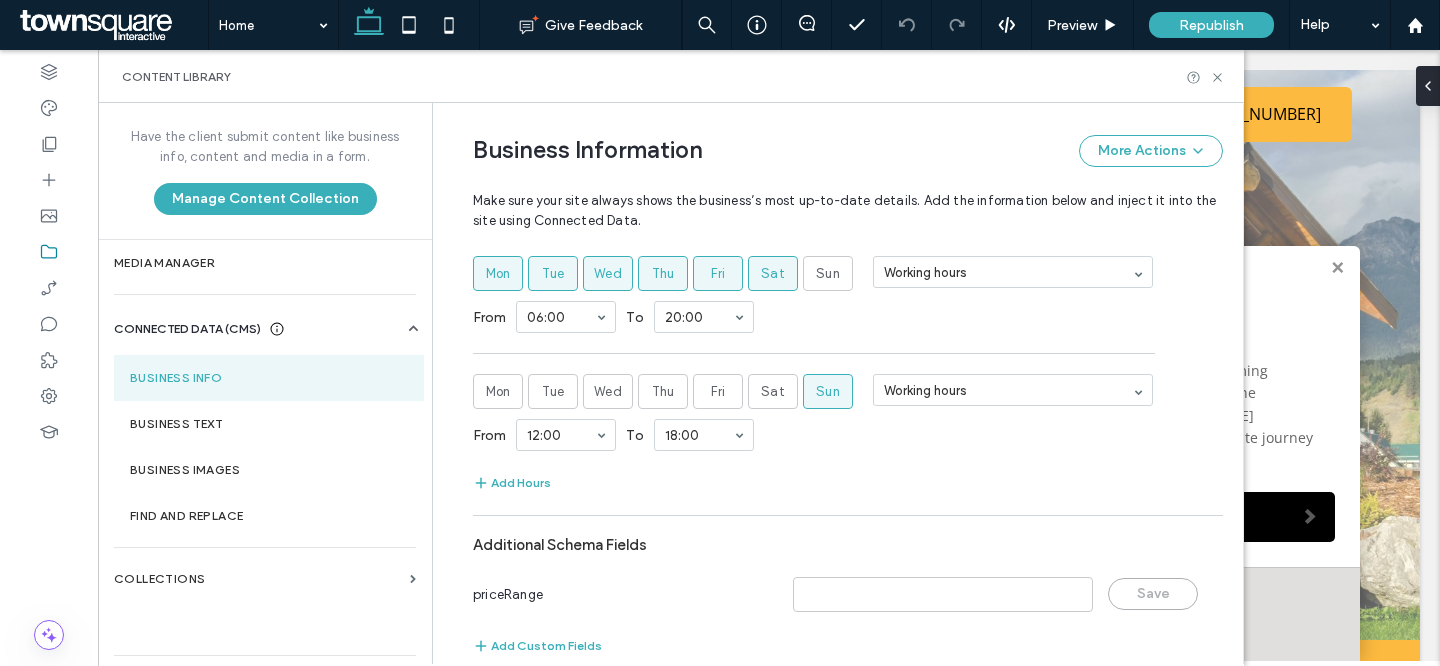 scroll, scrollTop: 1122, scrollLeft: 0, axis: vertical 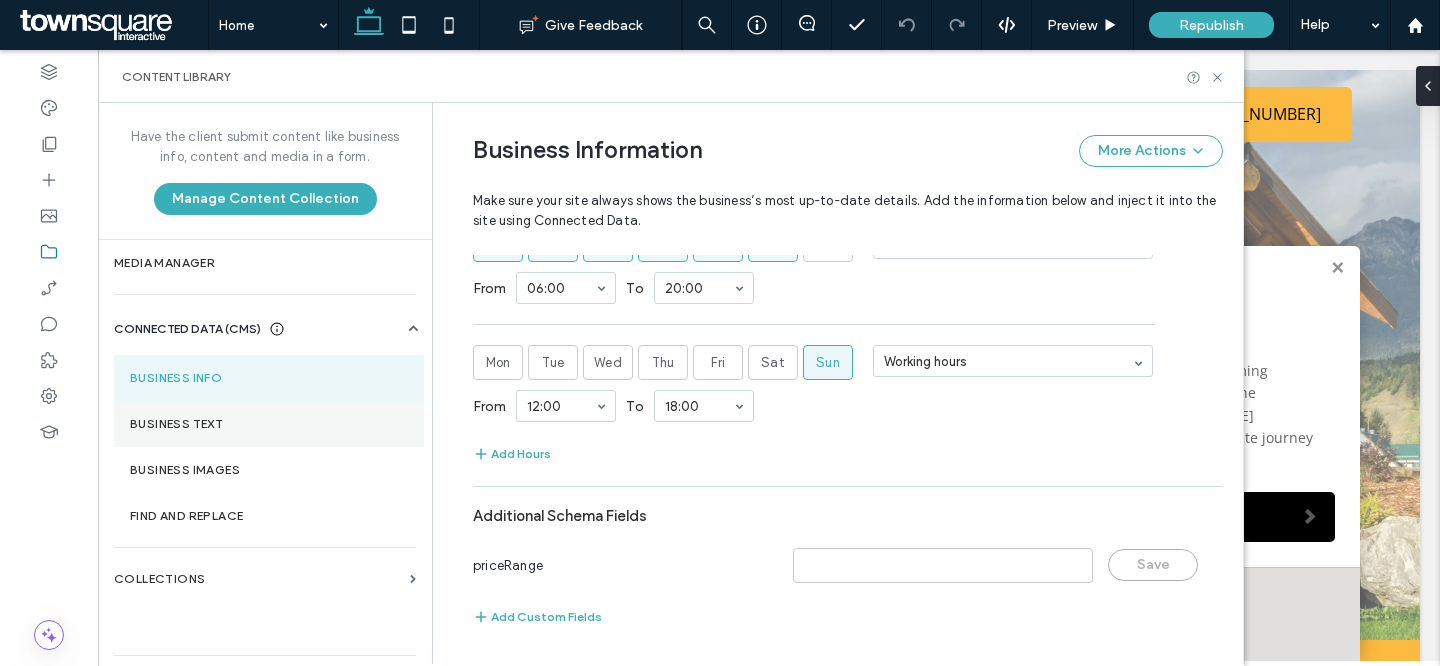 click on "Business Text" at bounding box center [269, 424] 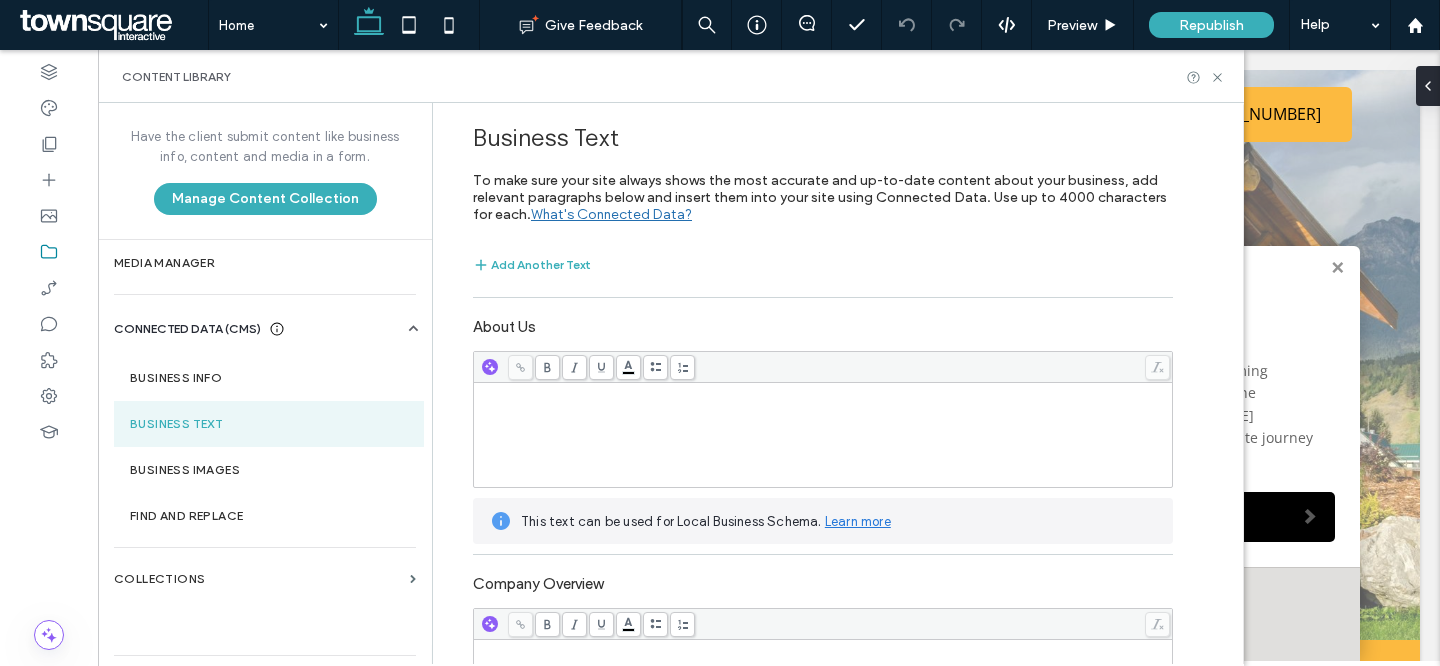 click at bounding box center (823, 435) 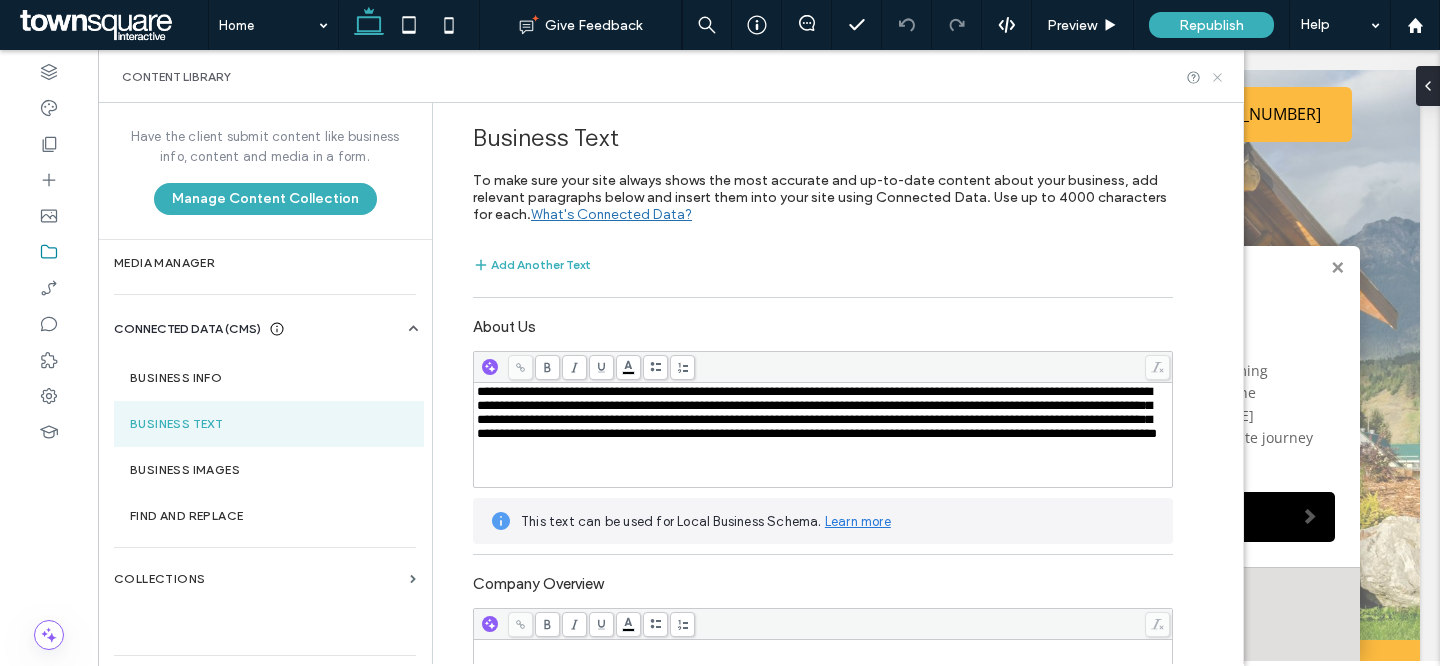 click 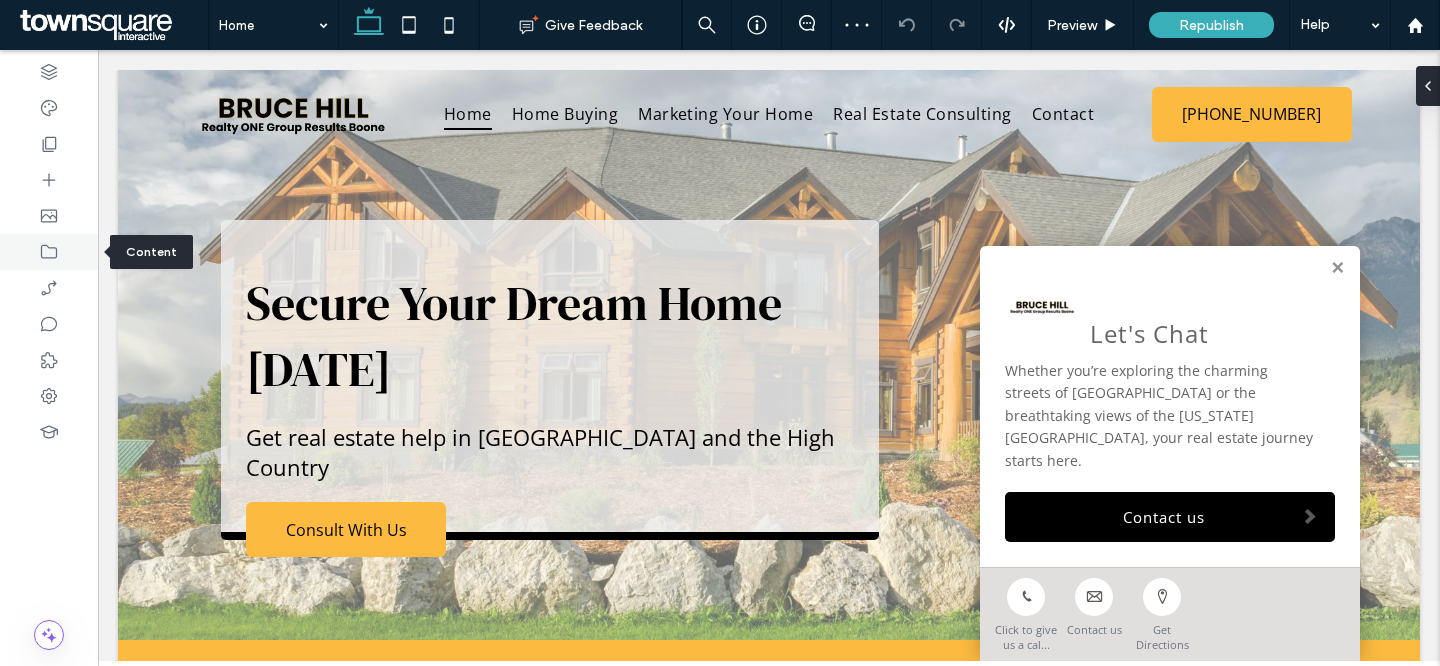 click 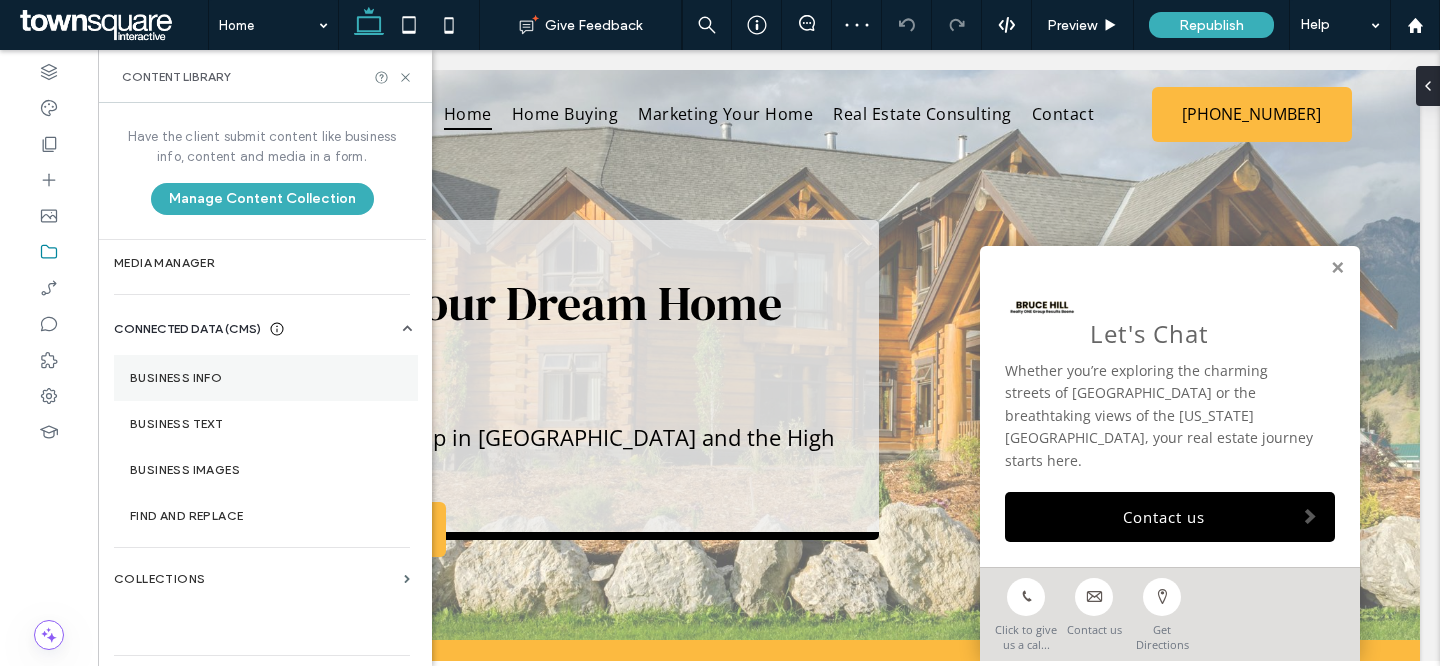click on "Business Info" at bounding box center (266, 378) 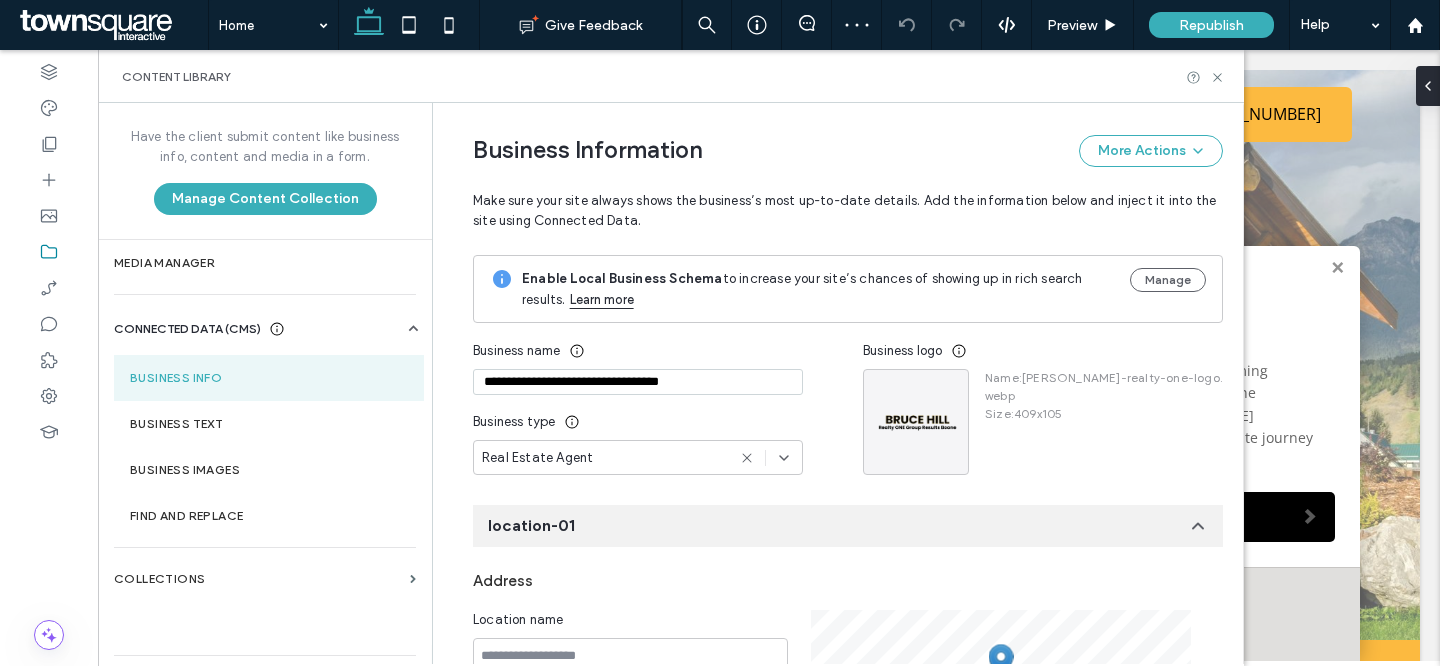 scroll, scrollTop: 0, scrollLeft: 0, axis: both 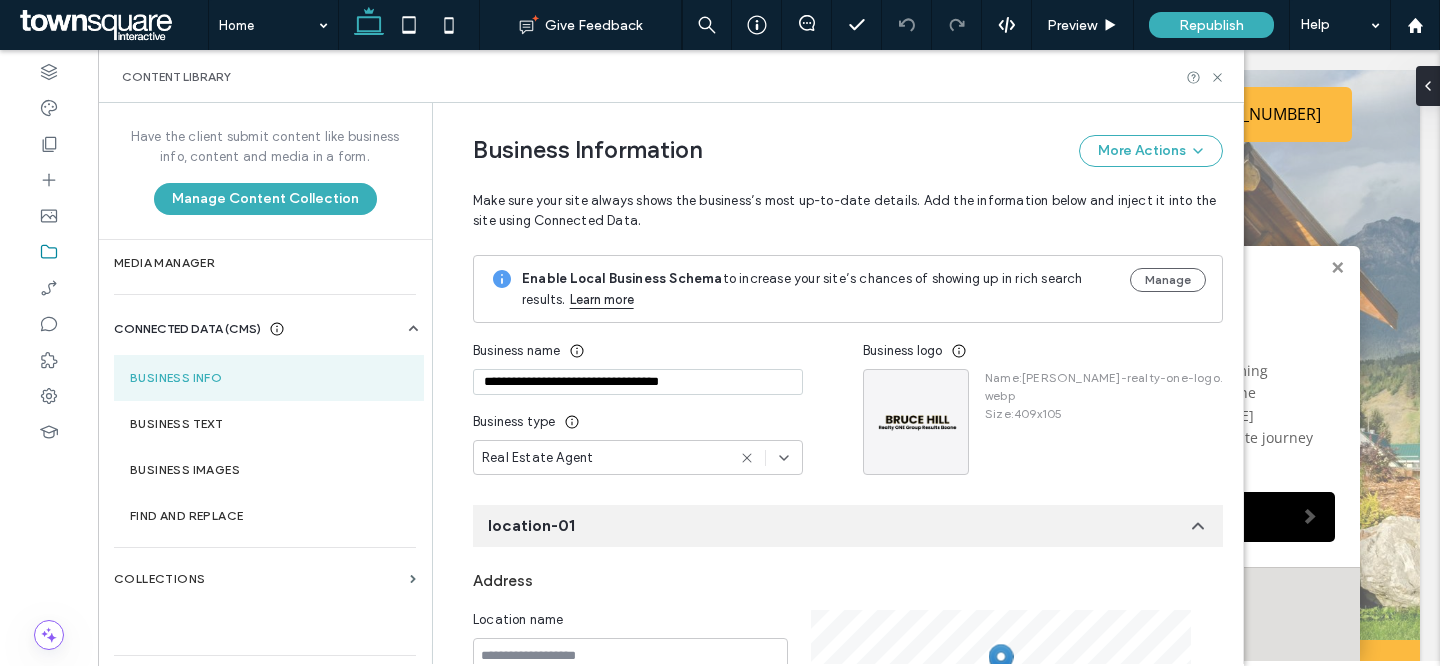 drag, startPoint x: 697, startPoint y: 378, endPoint x: 366, endPoint y: 373, distance: 331.03775 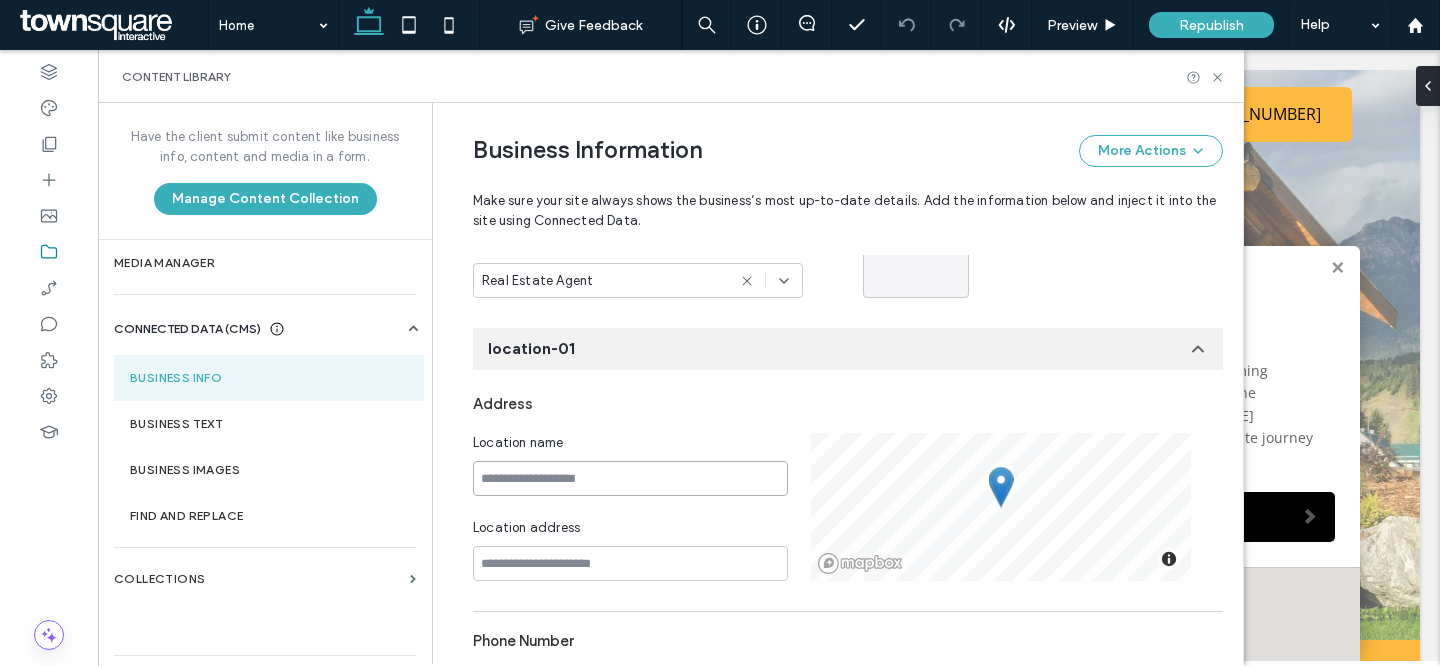 click at bounding box center [630, 478] 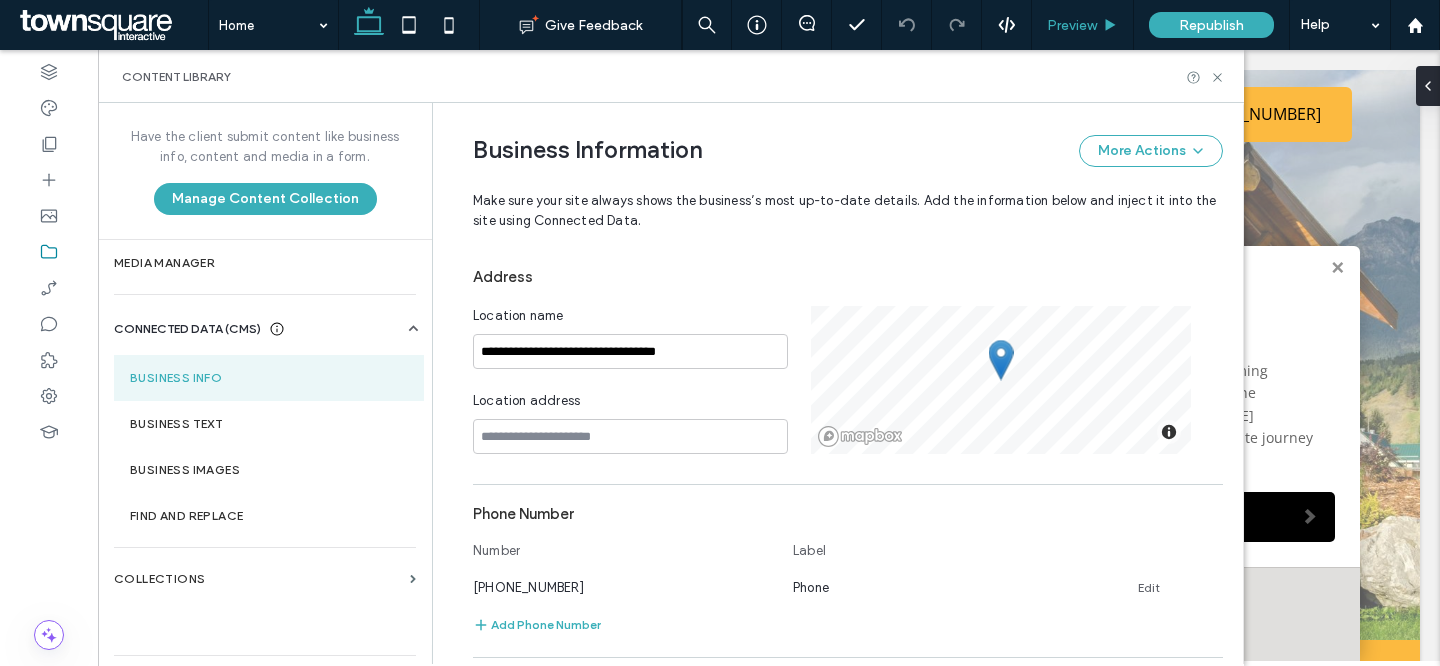 scroll, scrollTop: 305, scrollLeft: 0, axis: vertical 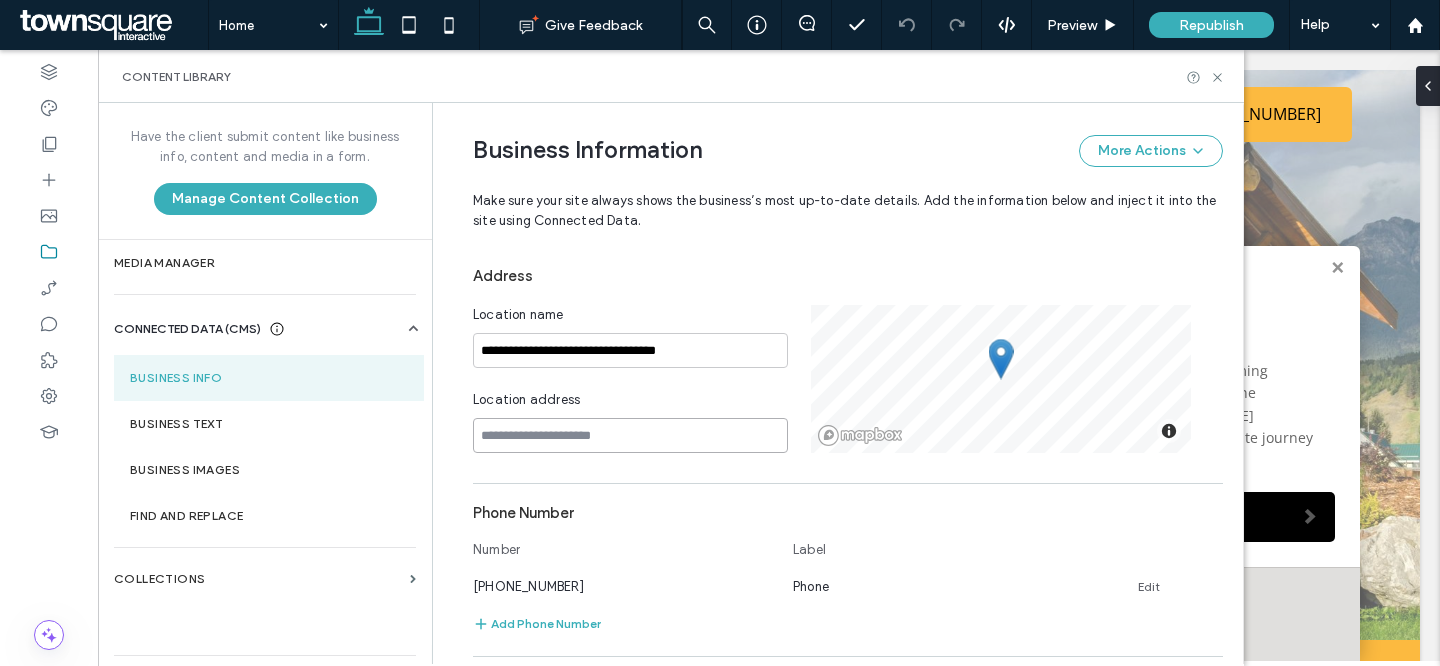 click at bounding box center [630, 435] 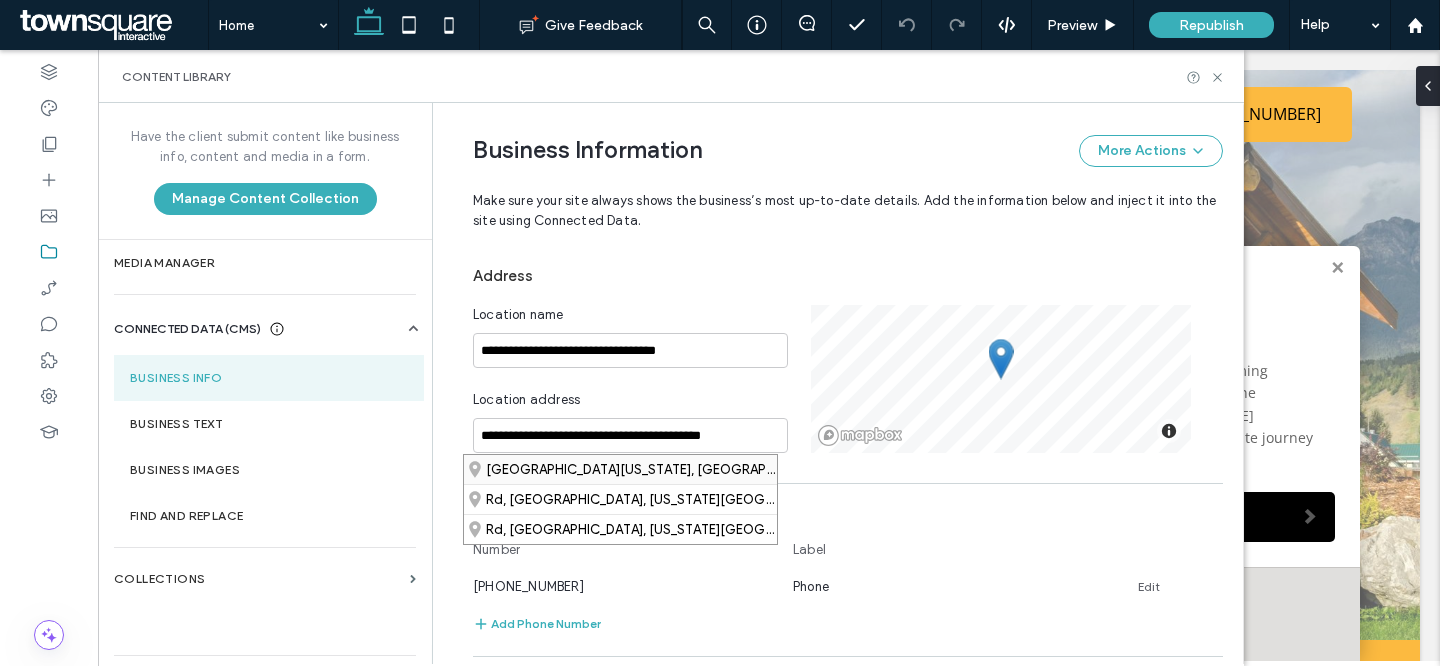 click on "Greenway Road, Boone, North Carolina 28607, United States" at bounding box center (620, 469) 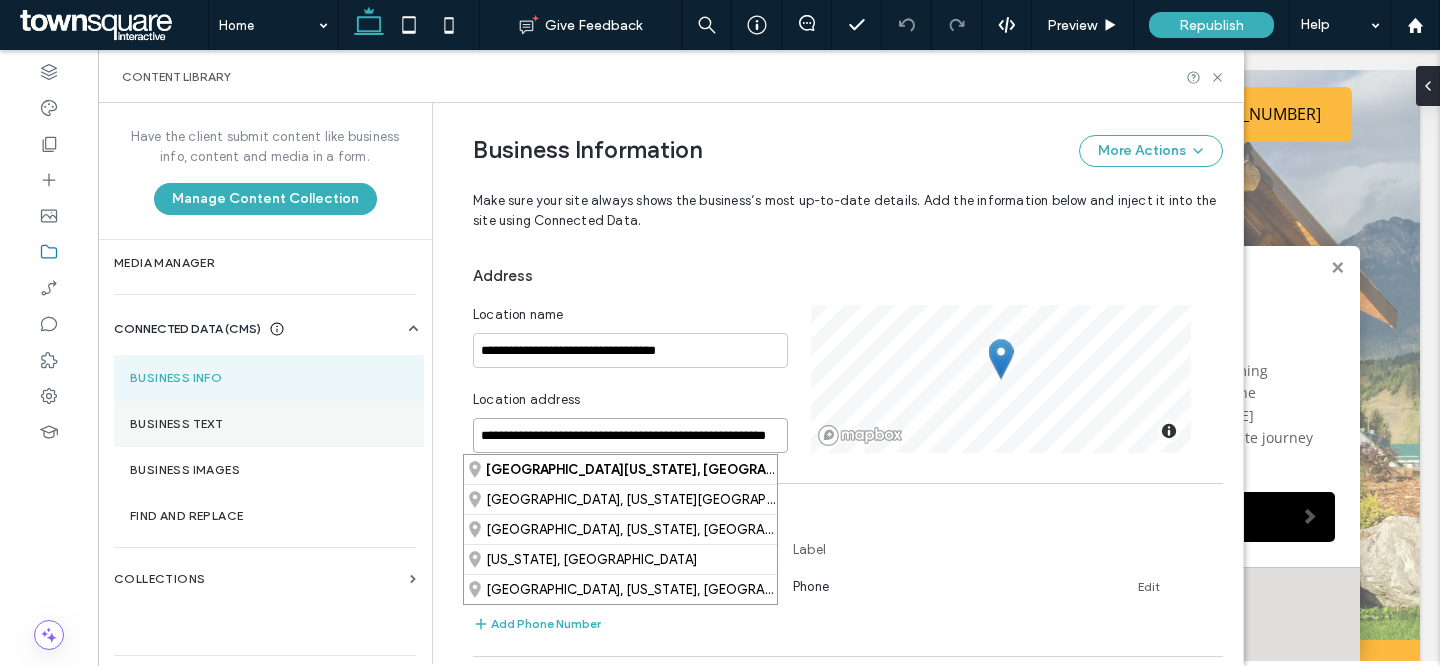 drag, startPoint x: 613, startPoint y: 438, endPoint x: 396, endPoint y: 437, distance: 217.0023 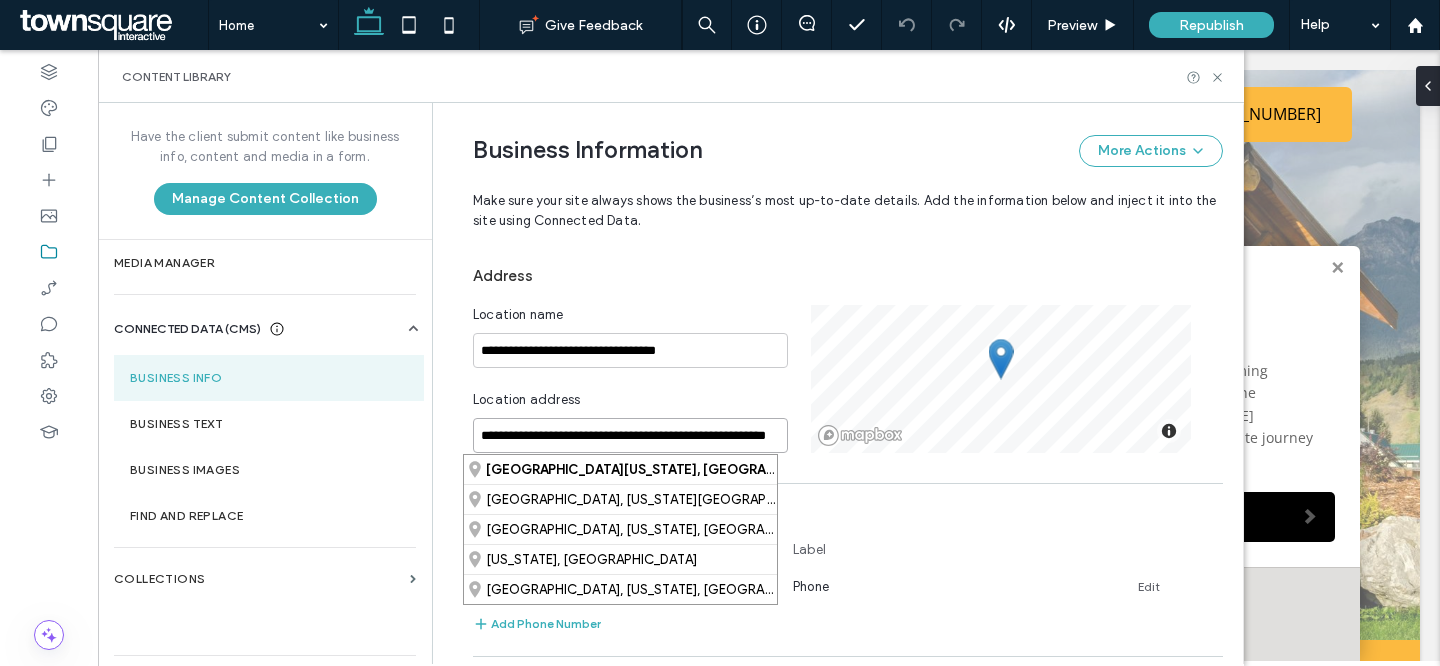 click on "**********" at bounding box center [630, 435] 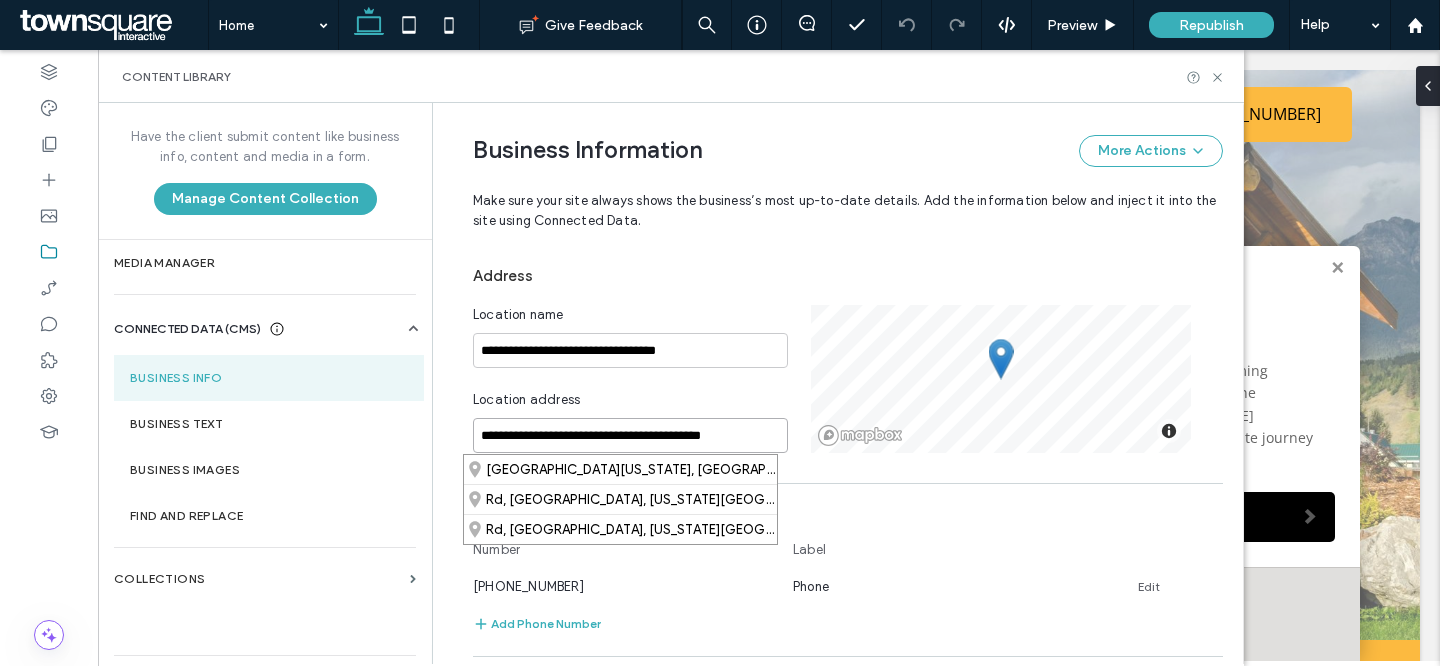 scroll, scrollTop: 0, scrollLeft: 0, axis: both 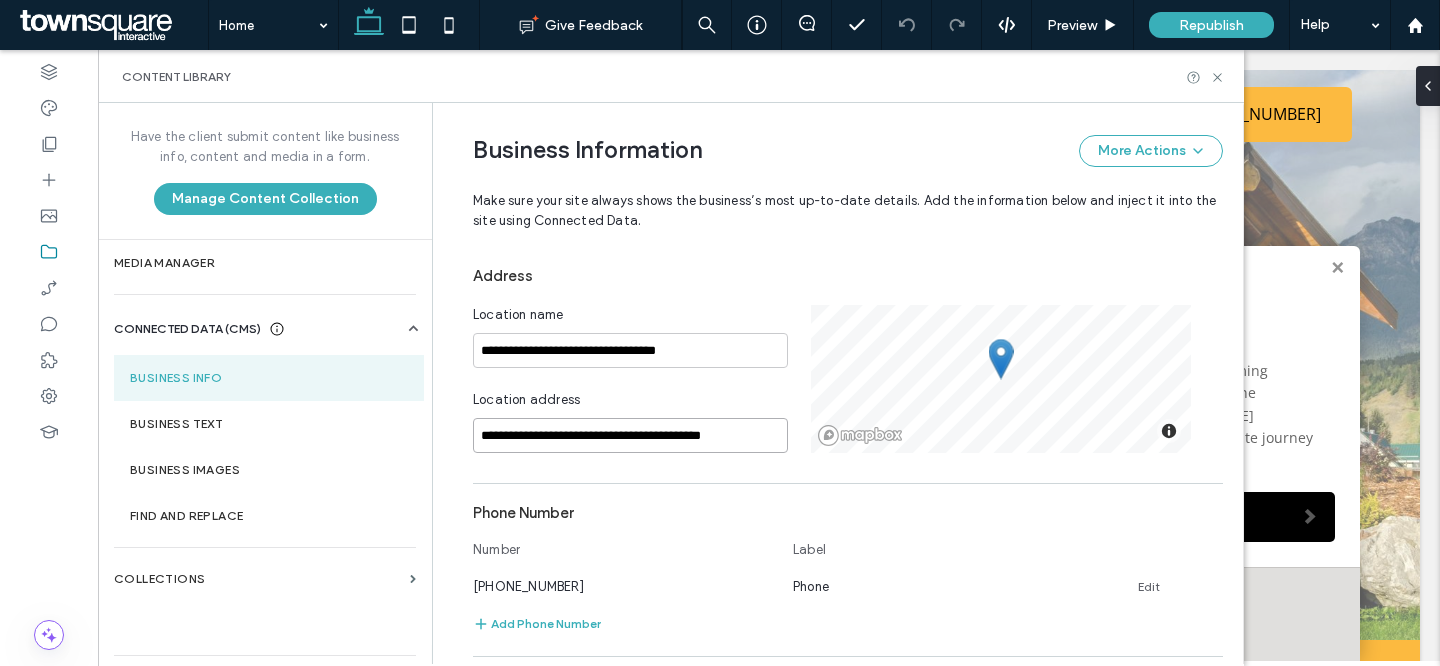 click on "**********" at bounding box center [630, 435] 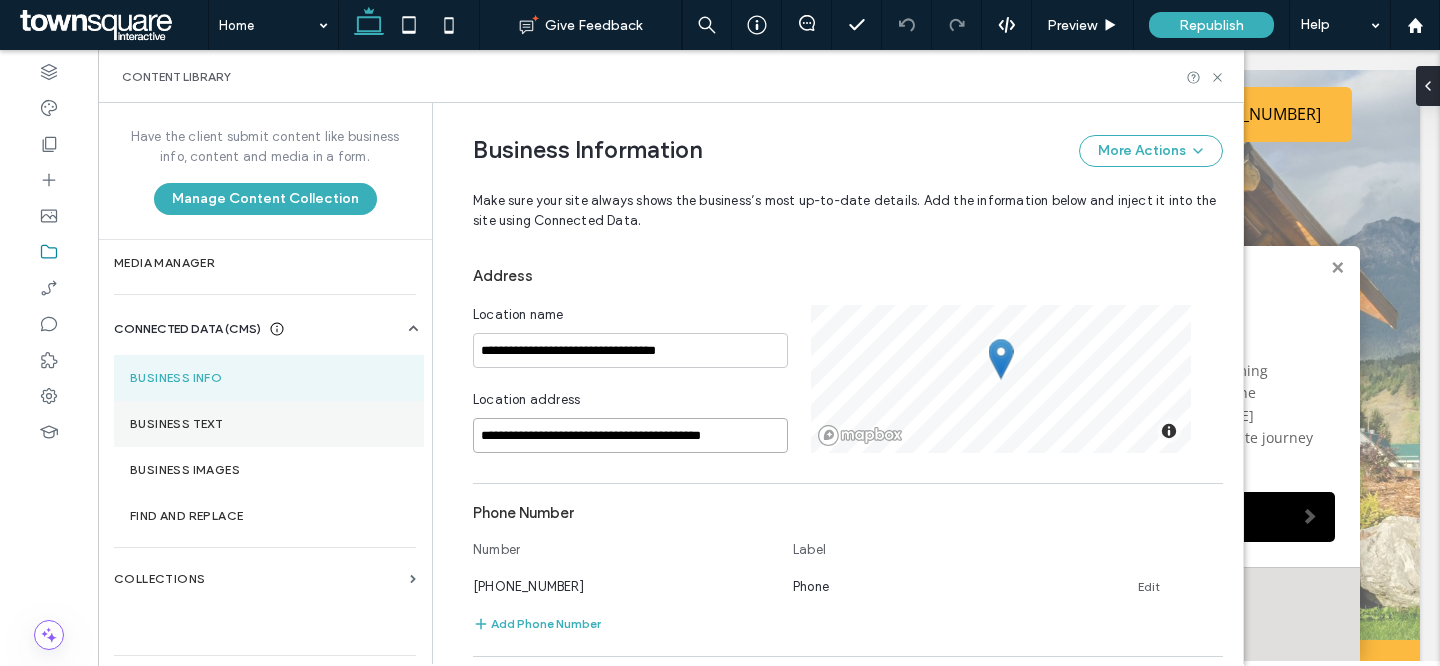 drag, startPoint x: 752, startPoint y: 437, endPoint x: 376, endPoint y: 443, distance: 376.04788 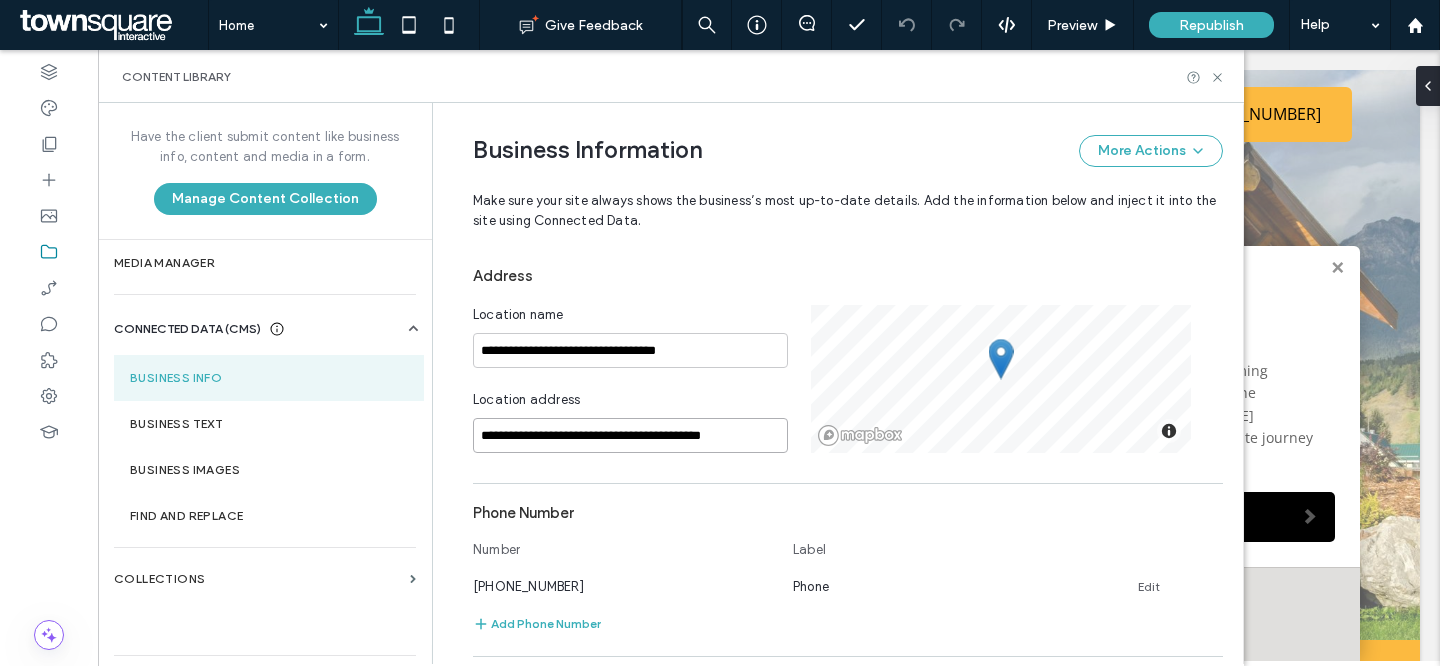 click on "**********" at bounding box center (630, 435) 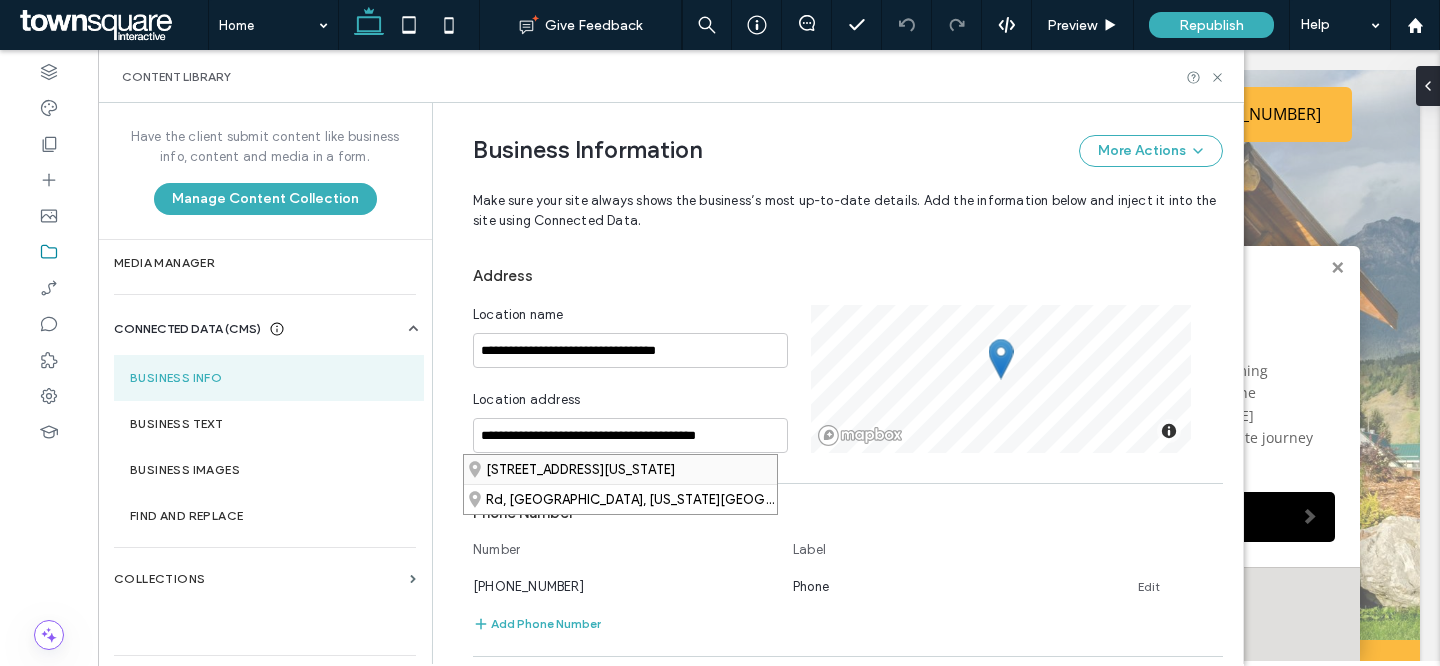 click on "719a Greenway Road, Boone, North Carolina 28607, United States" at bounding box center (620, 469) 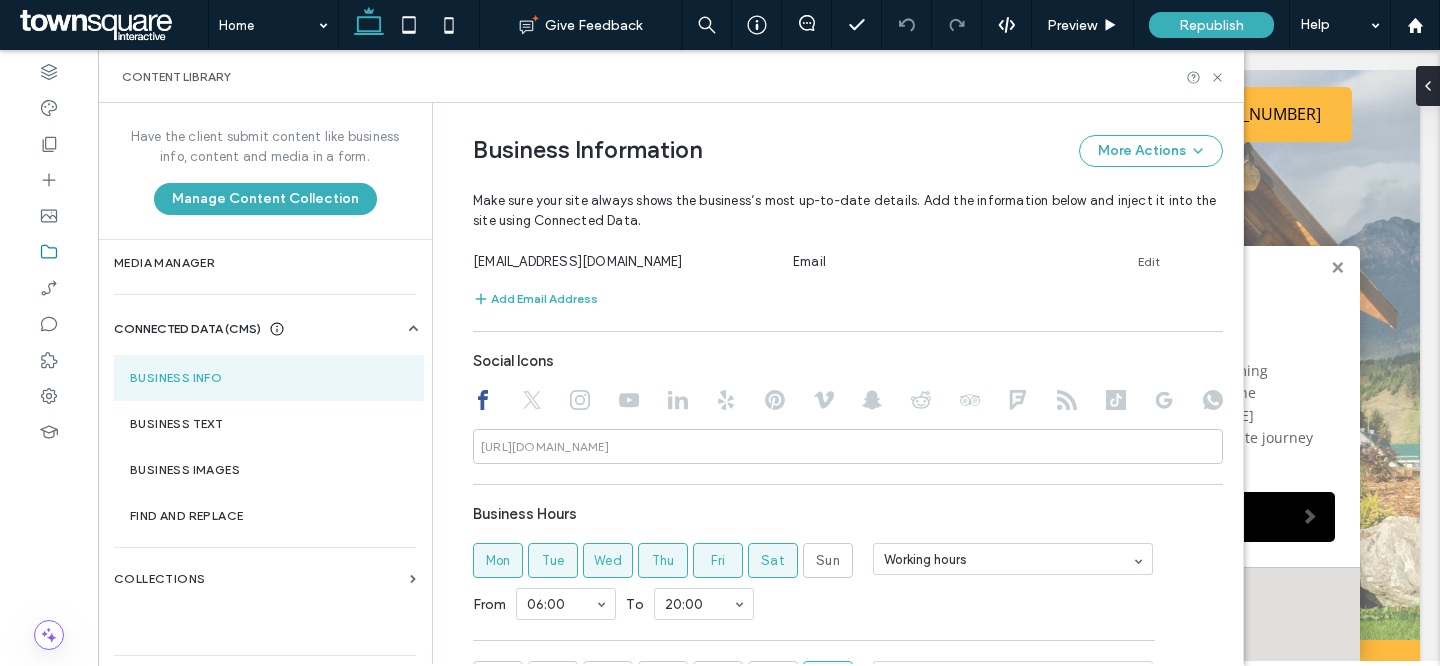 scroll, scrollTop: 904, scrollLeft: 0, axis: vertical 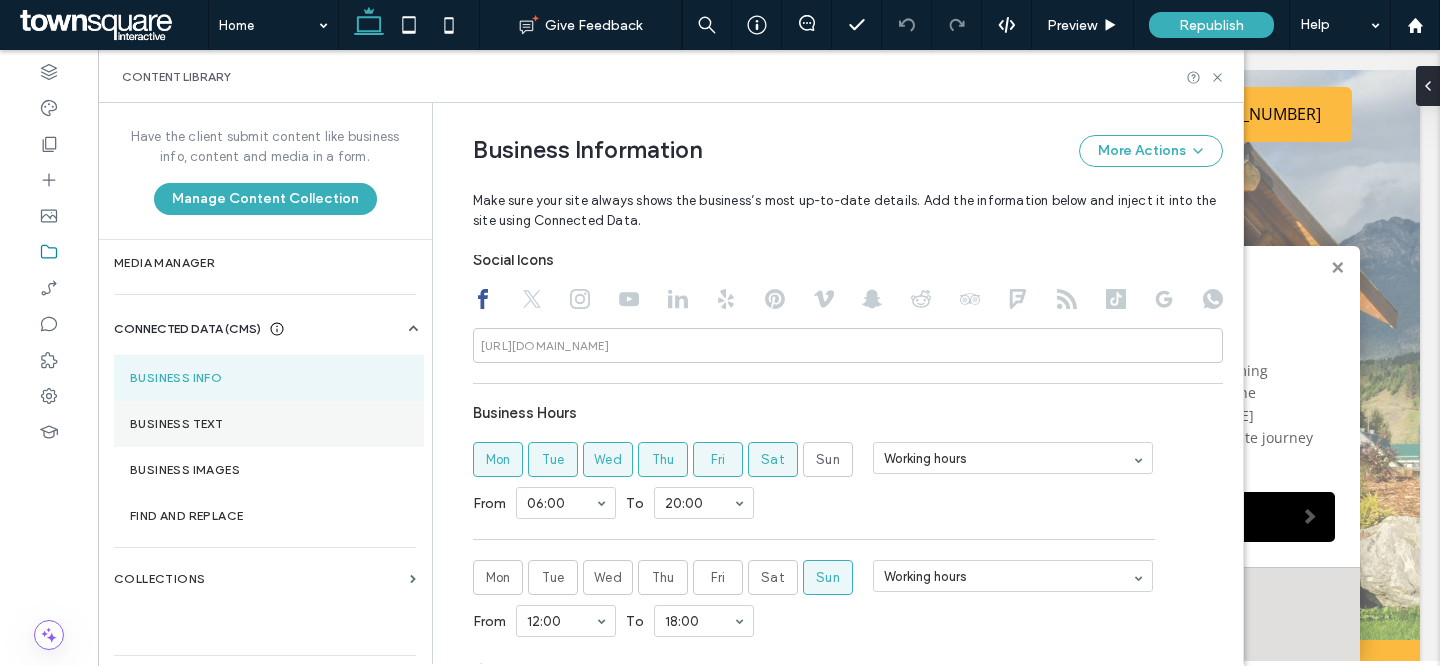 click on "Business Text" at bounding box center [269, 424] 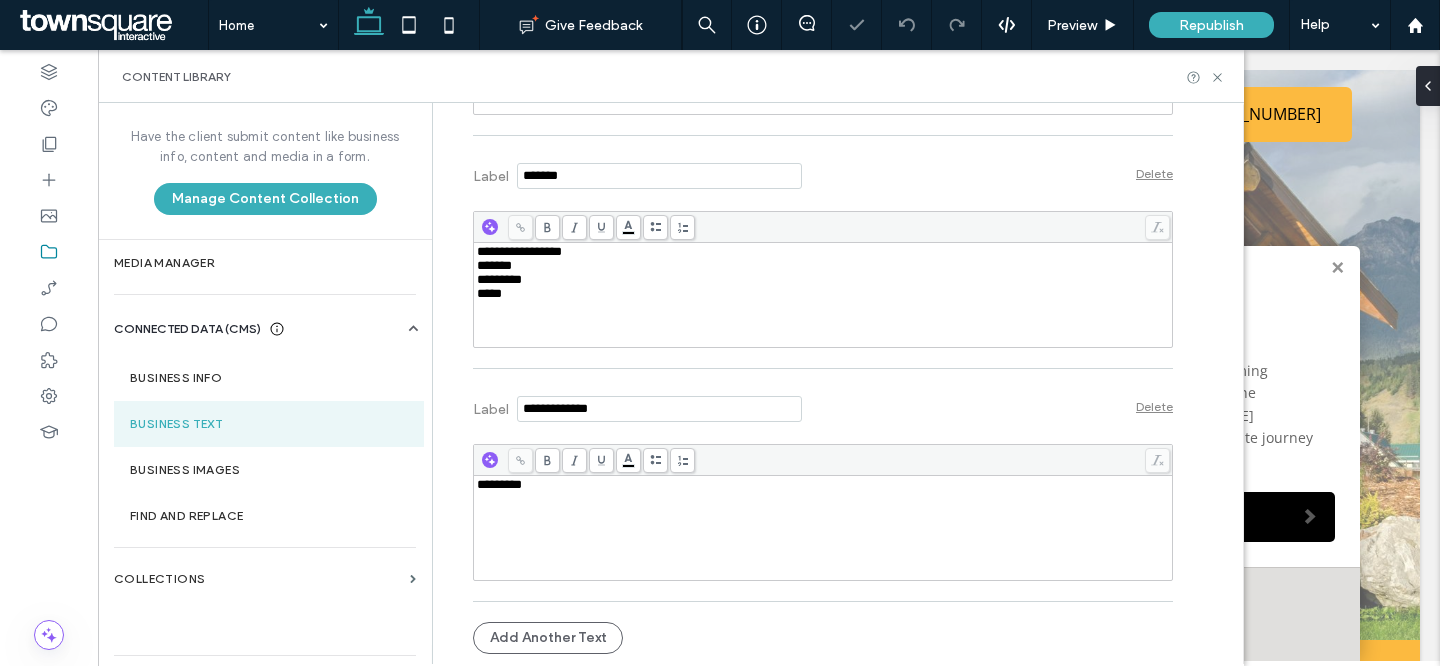 scroll, scrollTop: 0, scrollLeft: 0, axis: both 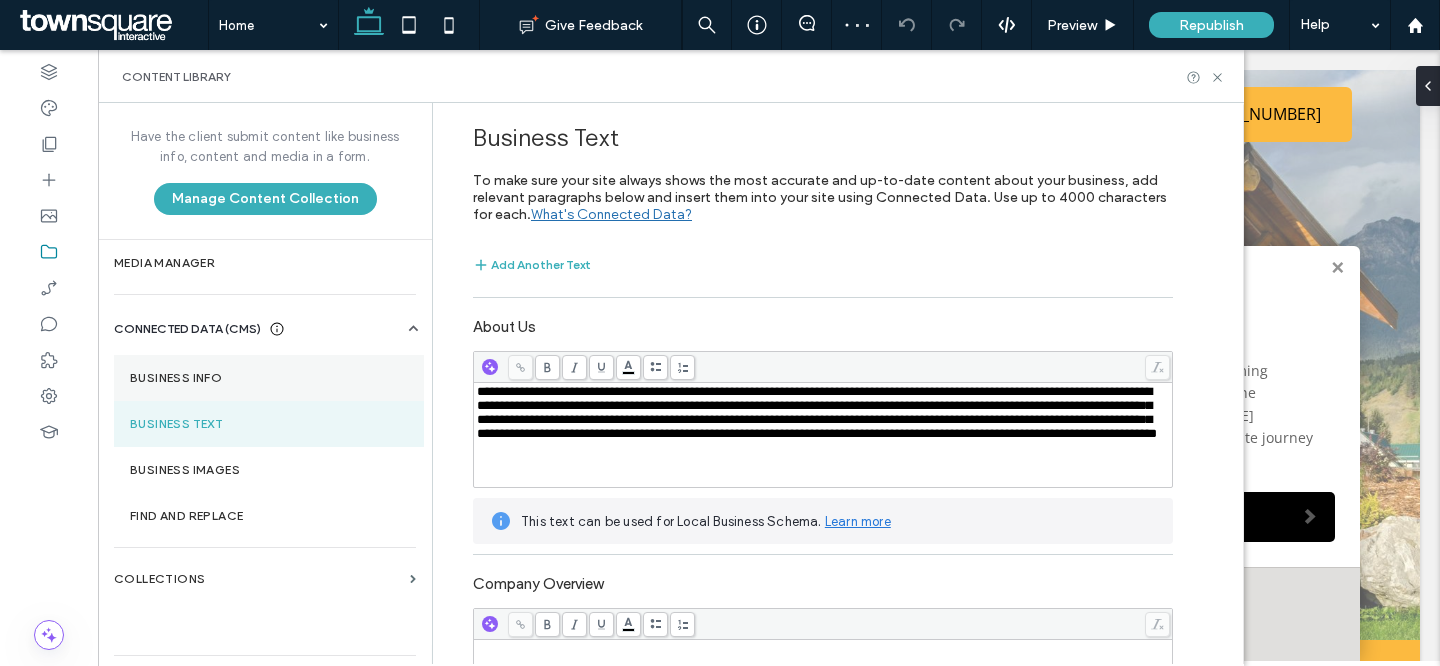 click on "Business Info" at bounding box center [269, 378] 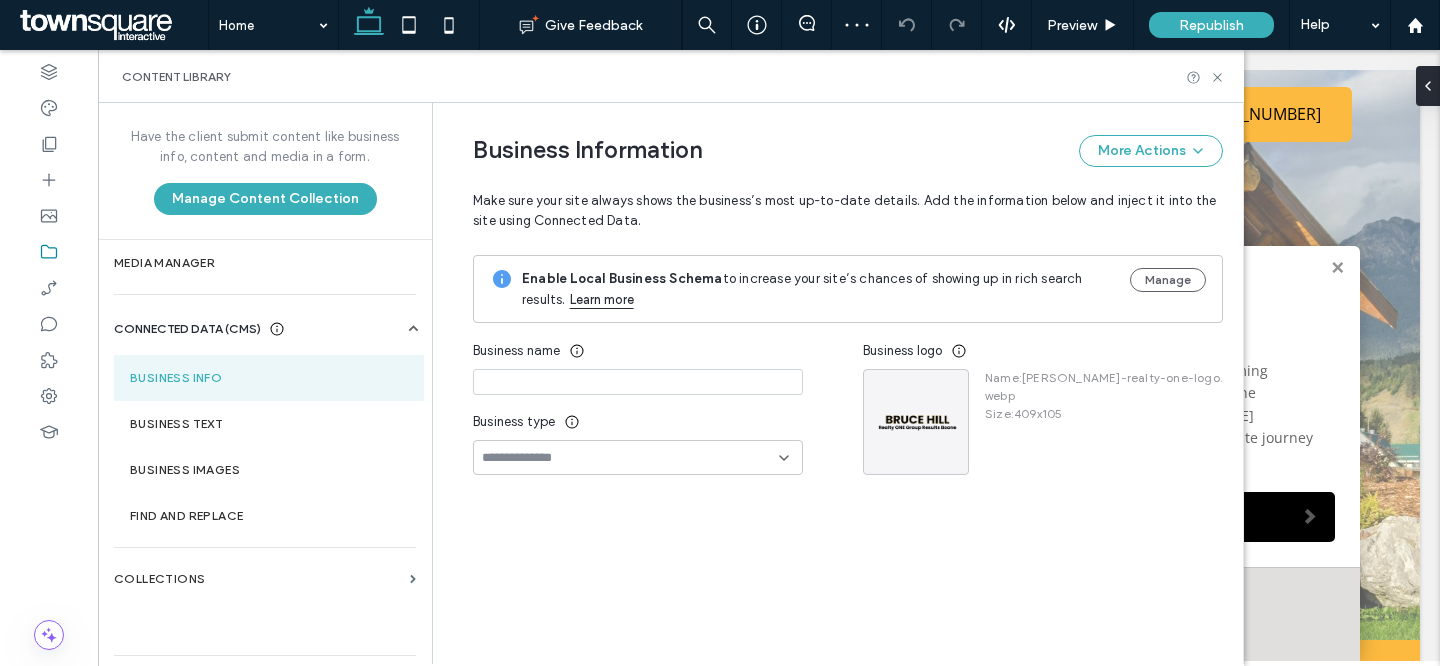 type on "**********" 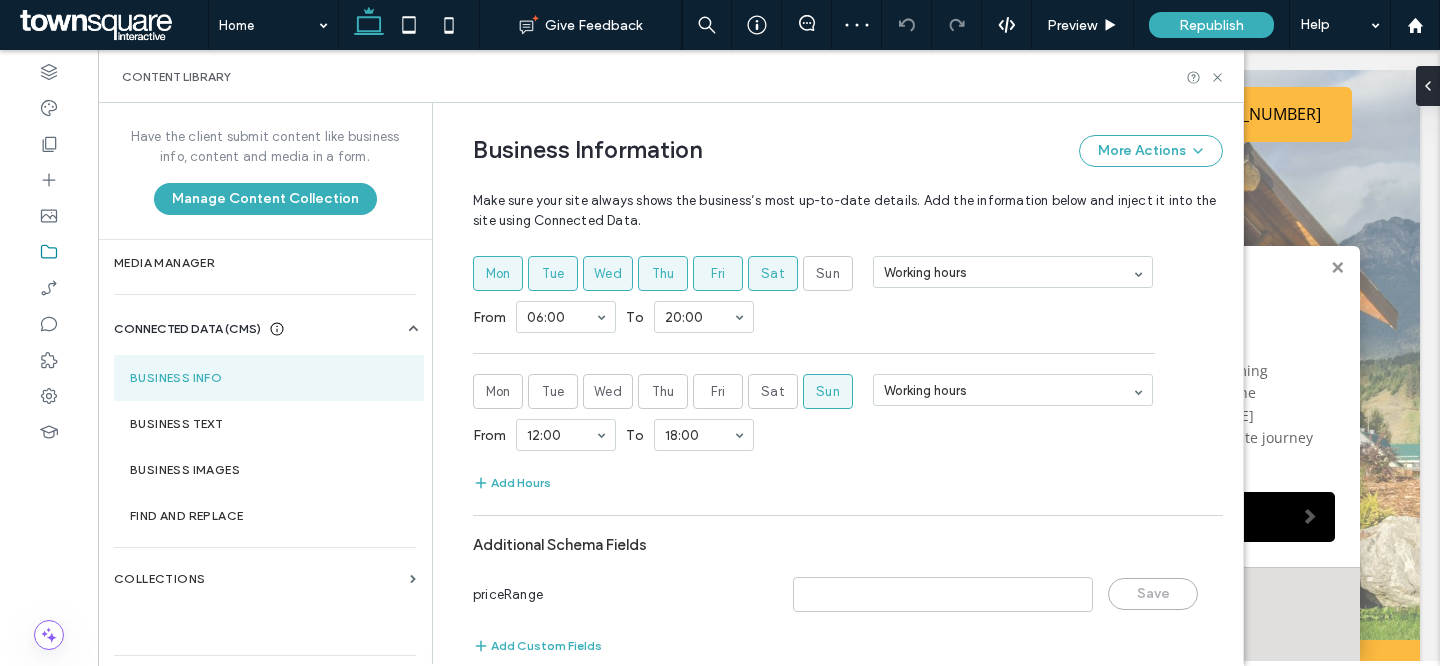 scroll, scrollTop: 1122, scrollLeft: 0, axis: vertical 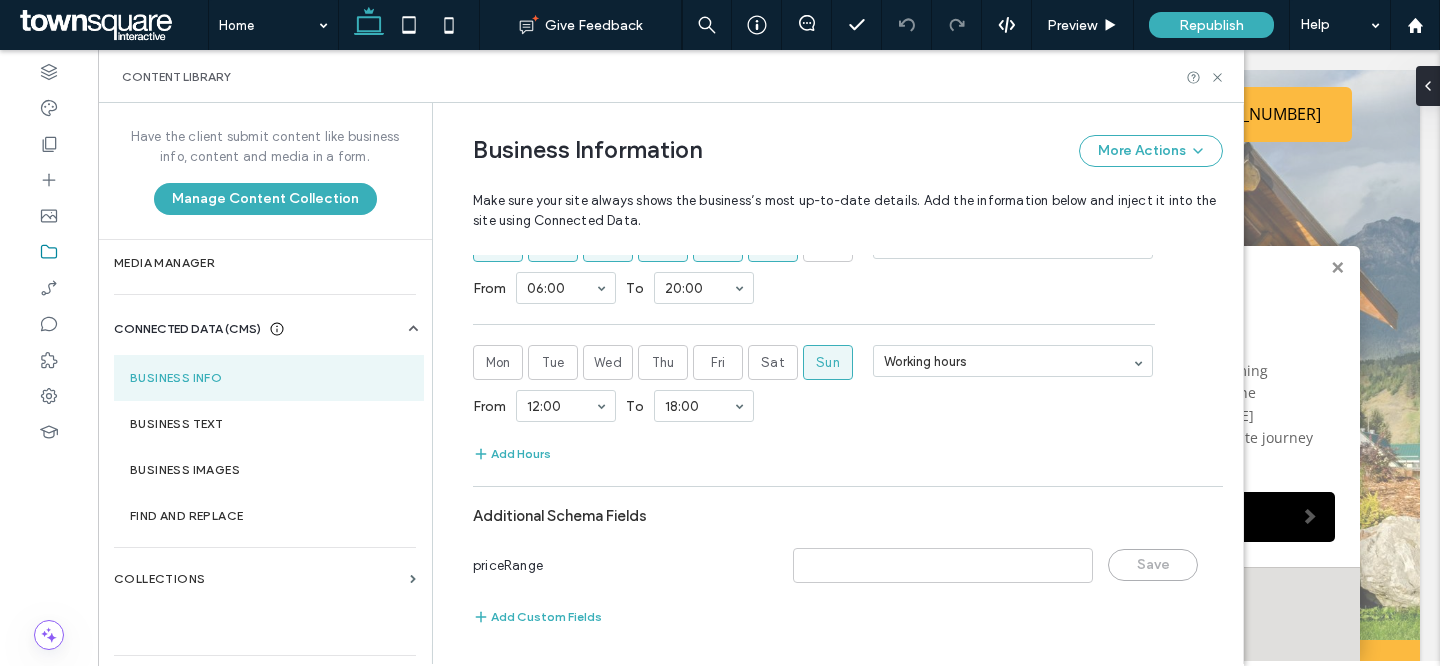 click on "Business Information More Actions Make sure your site always shows the business’s most up-to-date details.
Add the information below and inject it into the site using Connected Data." at bounding box center [848, 179] 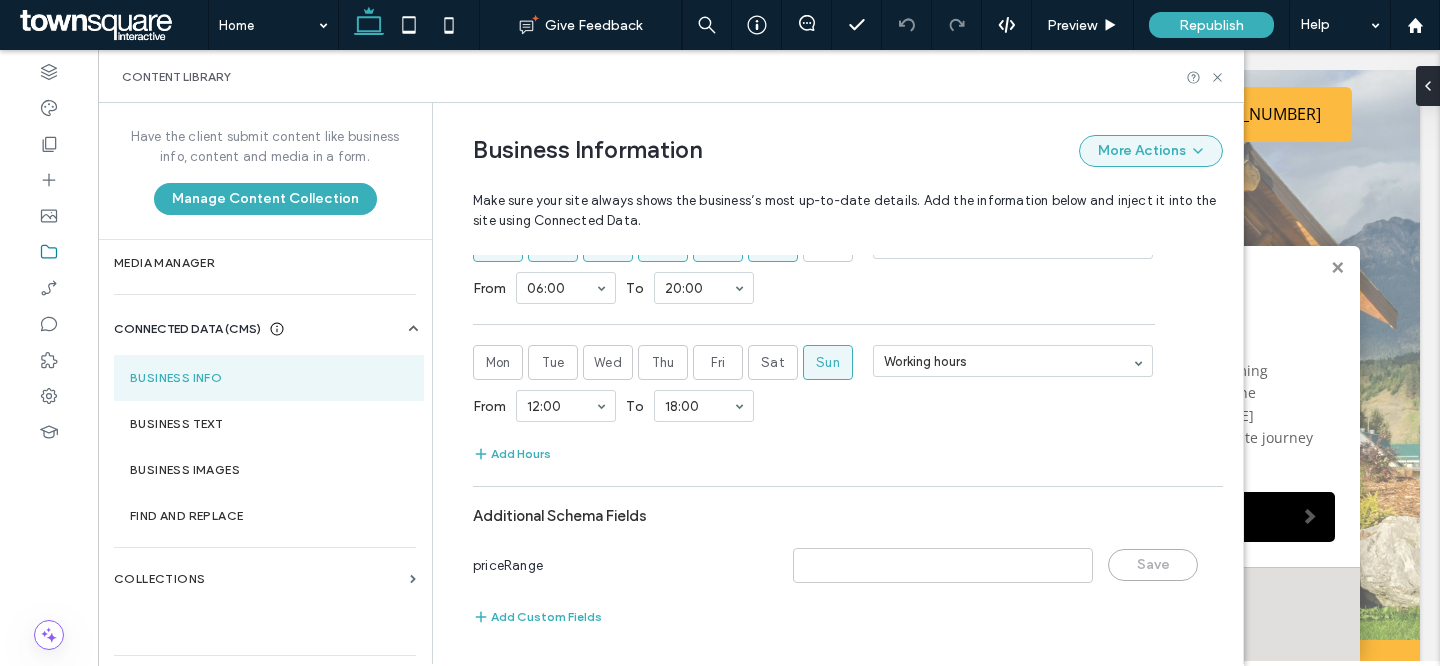click on "More Actions" at bounding box center [1151, 151] 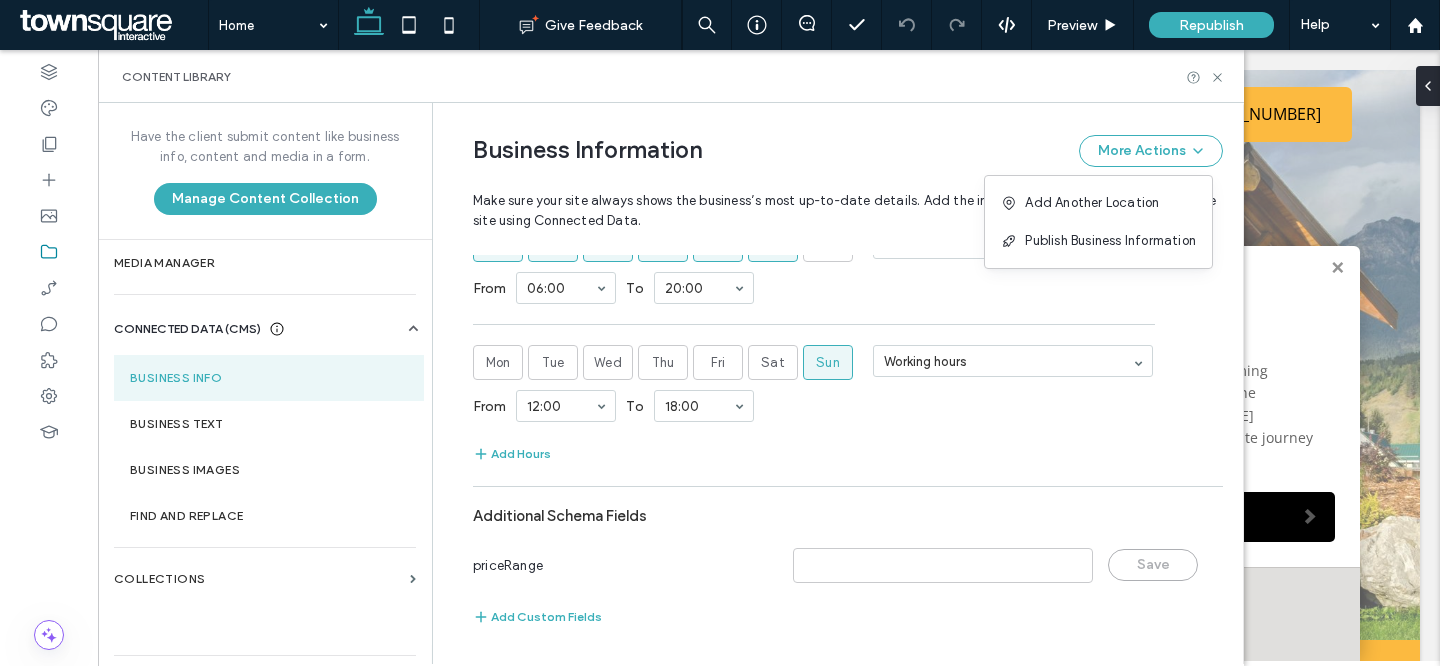 scroll, scrollTop: 0, scrollLeft: 0, axis: both 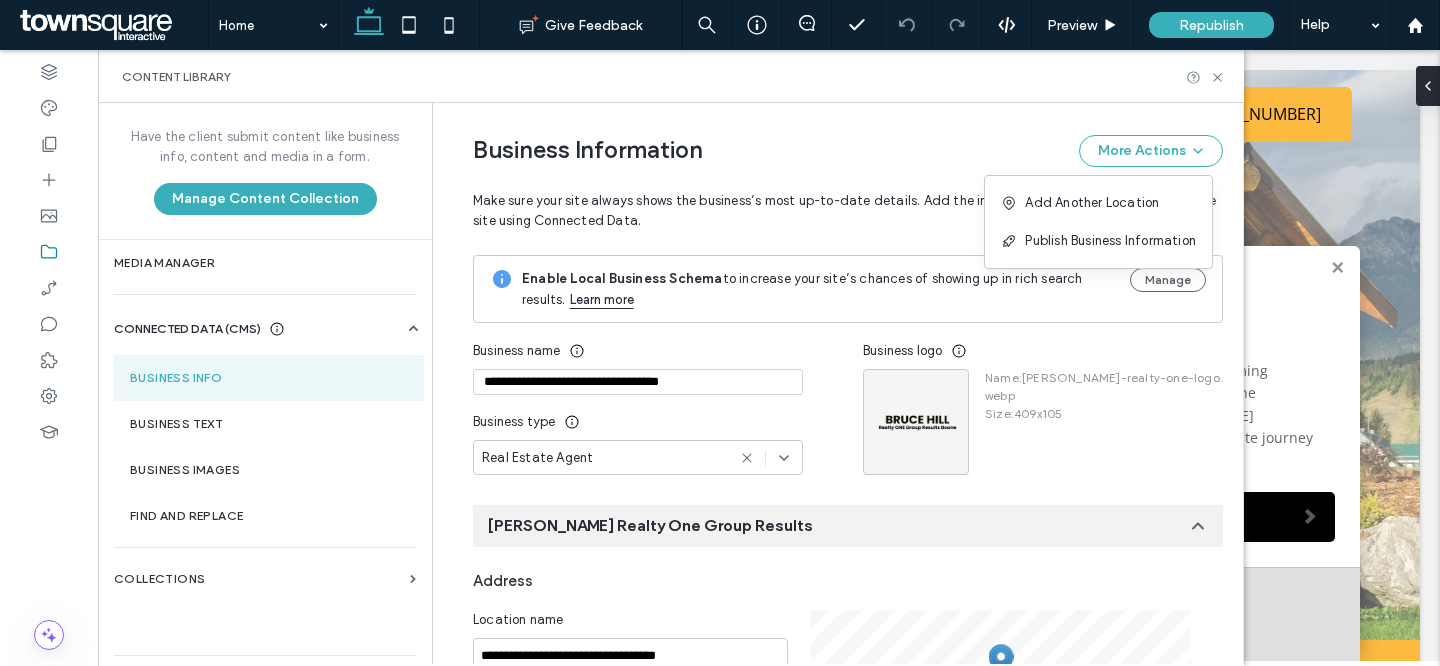 click on "Business logo" at bounding box center (1043, 351) 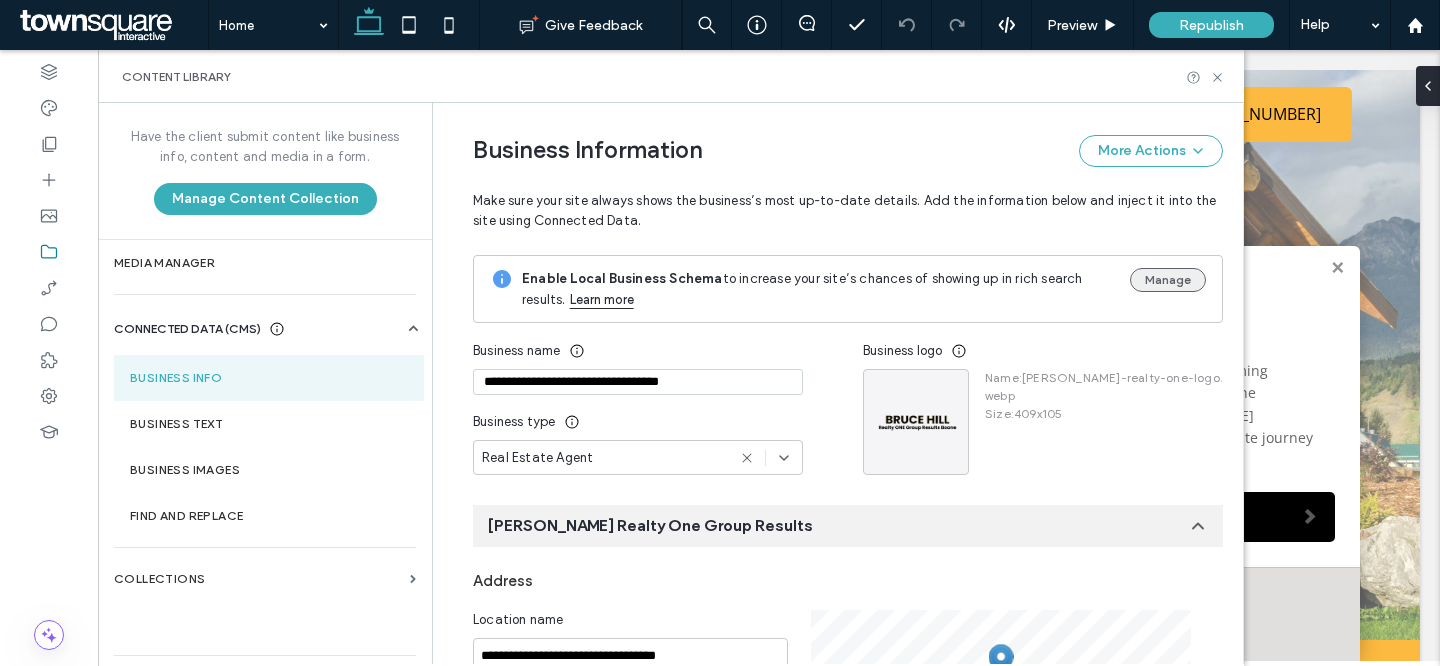 click on "Manage" at bounding box center [1168, 280] 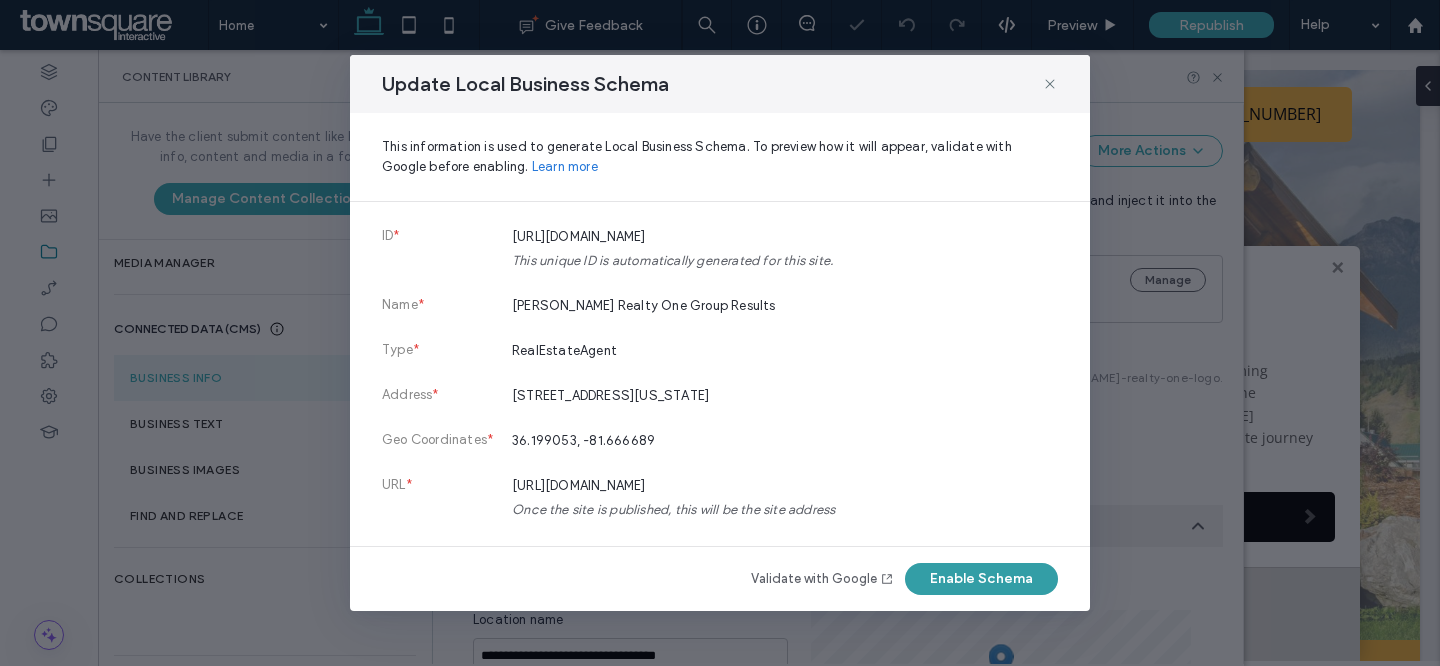 click on "Enable Schema" at bounding box center (981, 579) 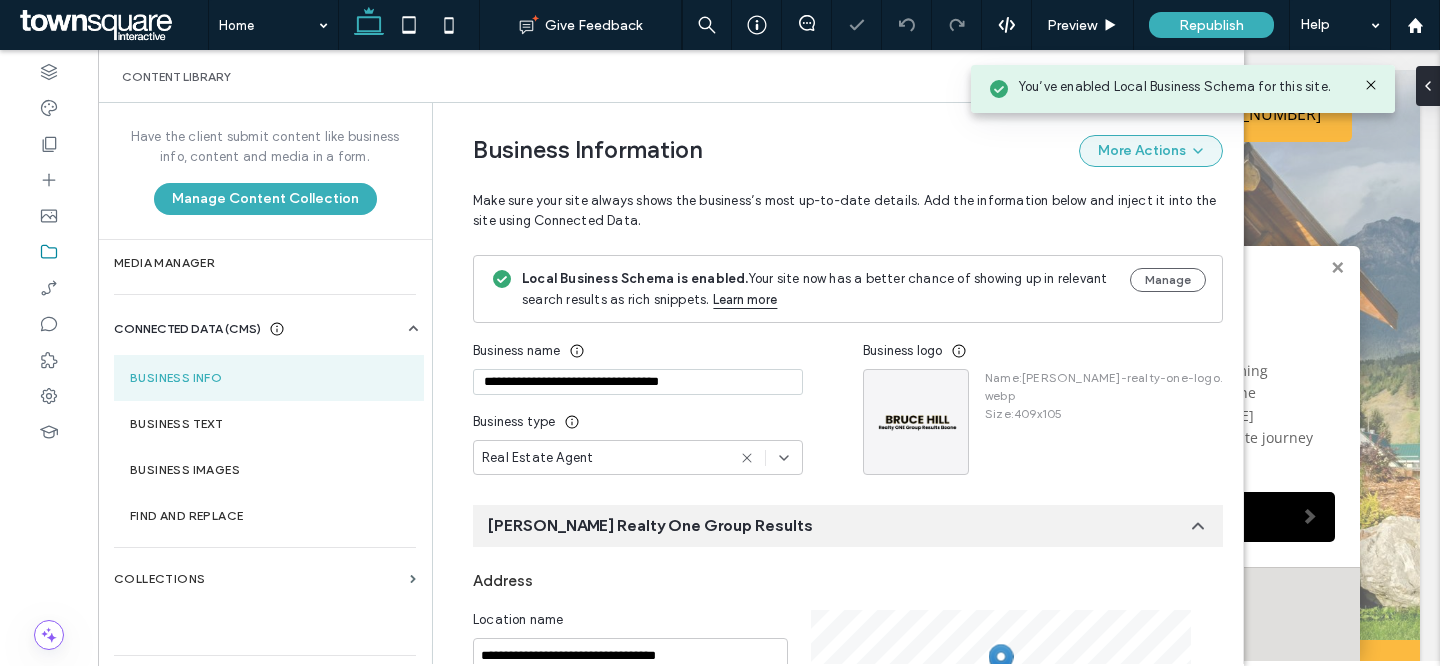 click at bounding box center (1196, 151) 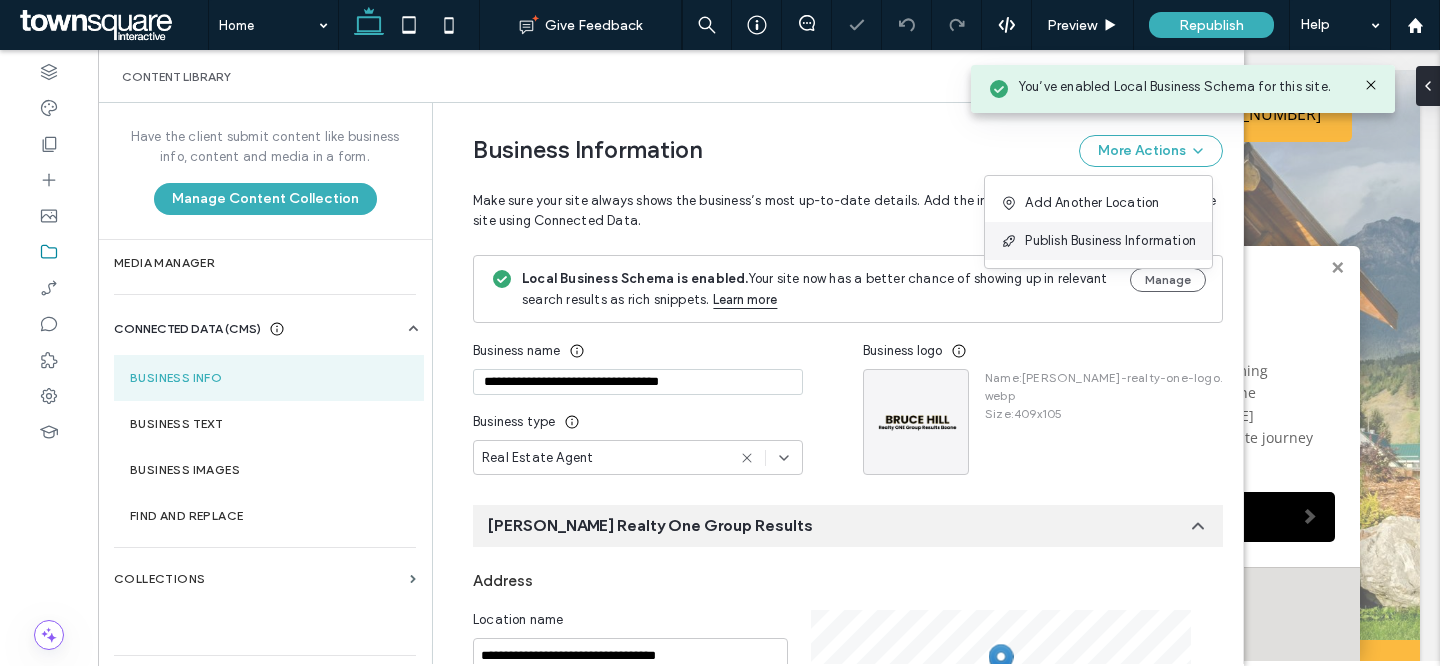 click on "Publish Business Information" at bounding box center [1110, 241] 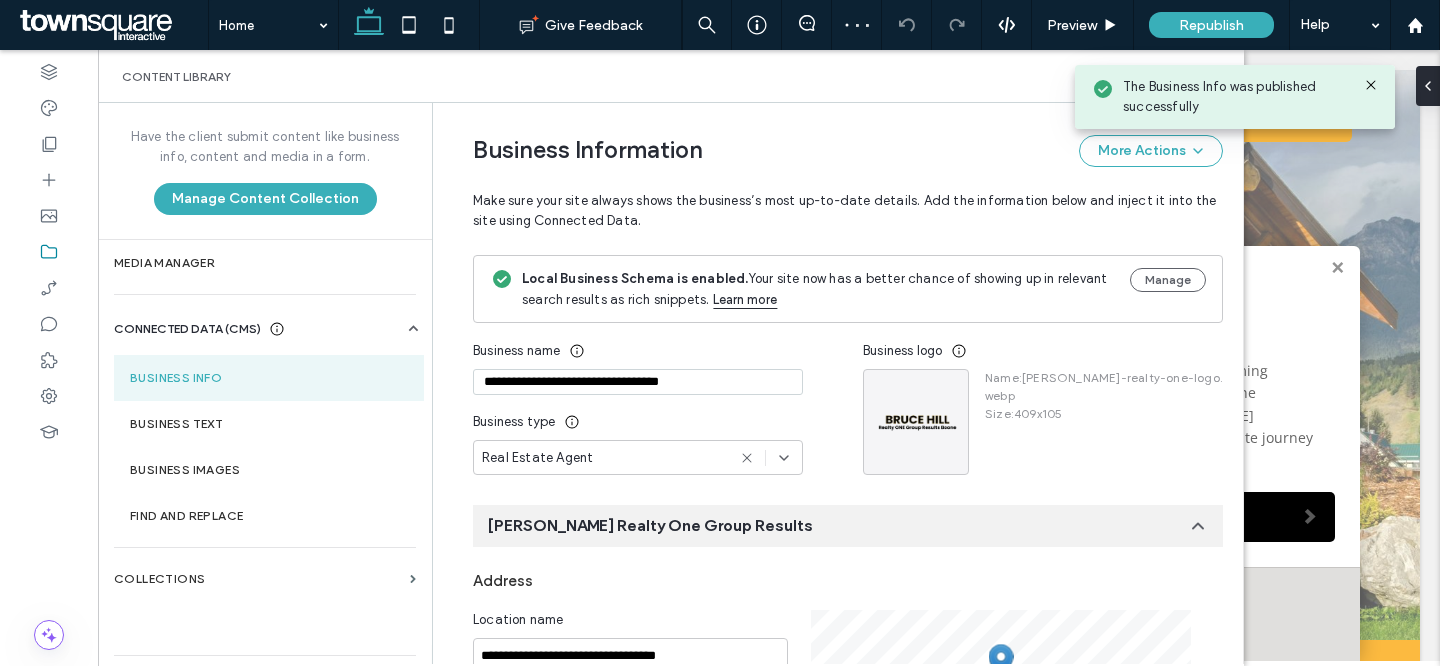 click on "The Business Info was published successfully" at bounding box center (1235, 97) 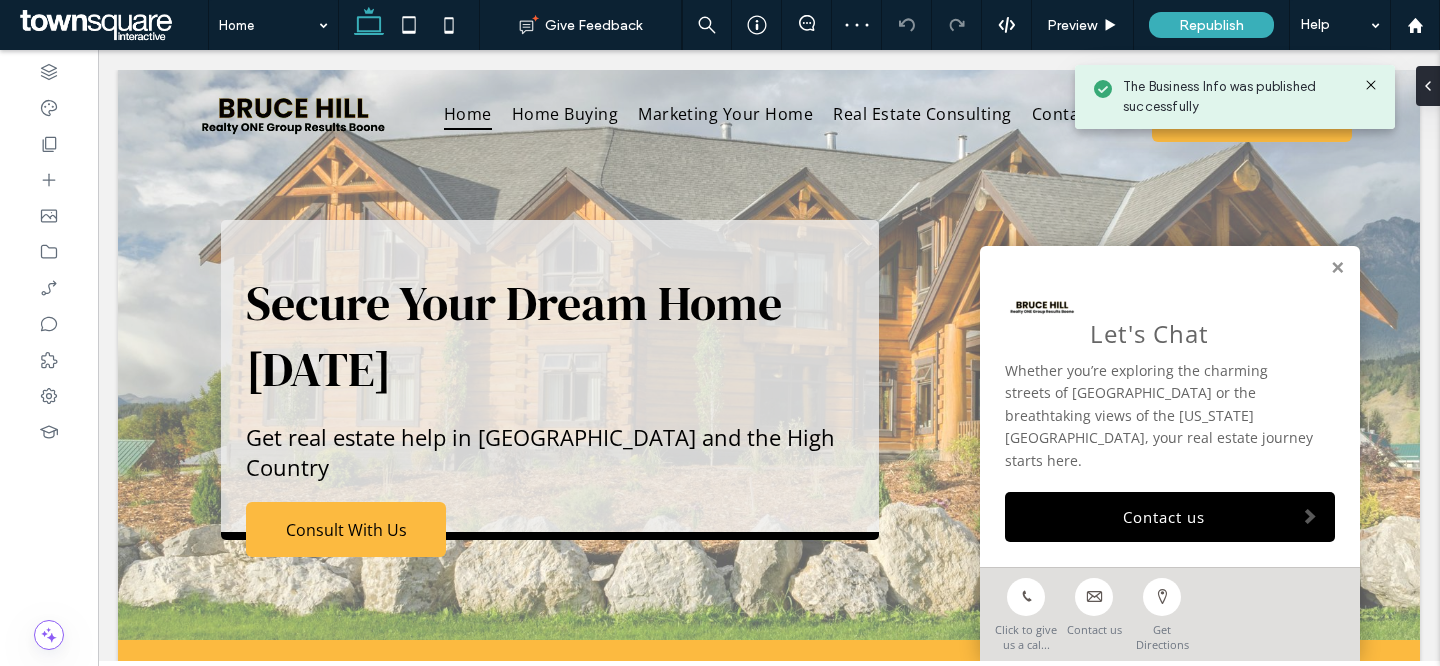 click 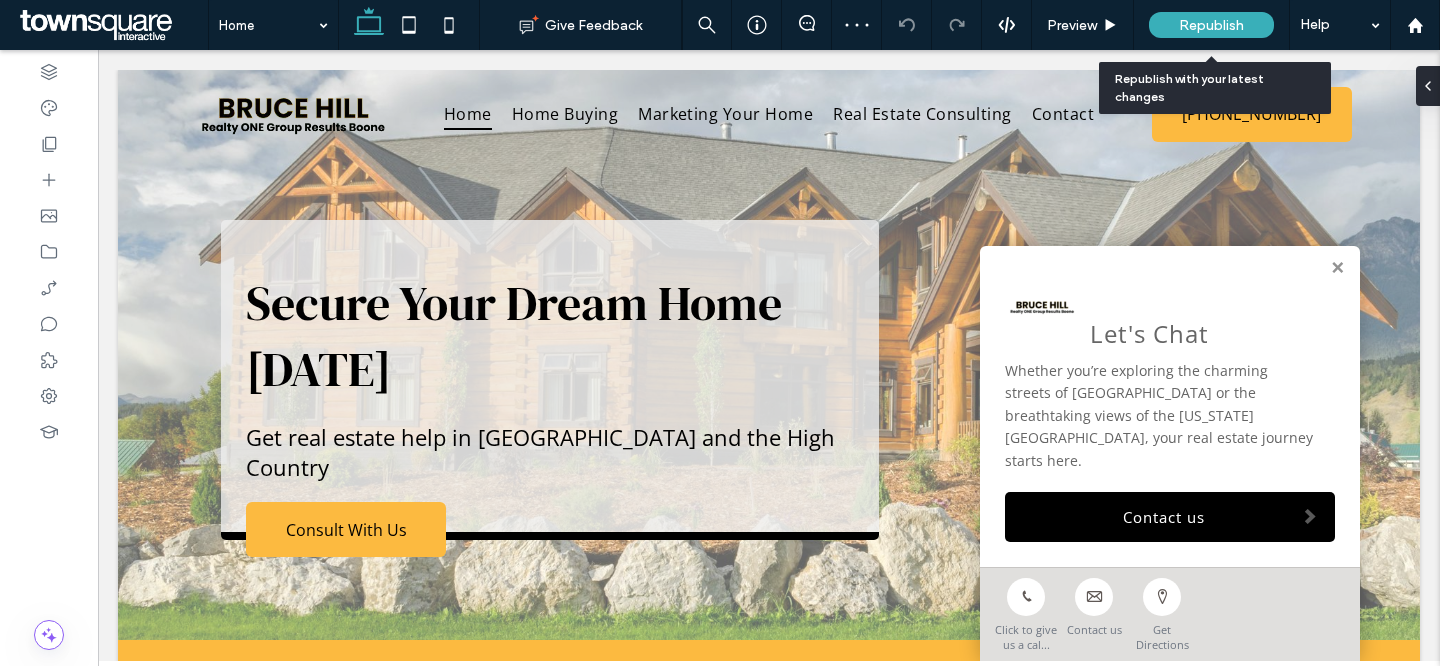 click on "Republish" at bounding box center (1211, 25) 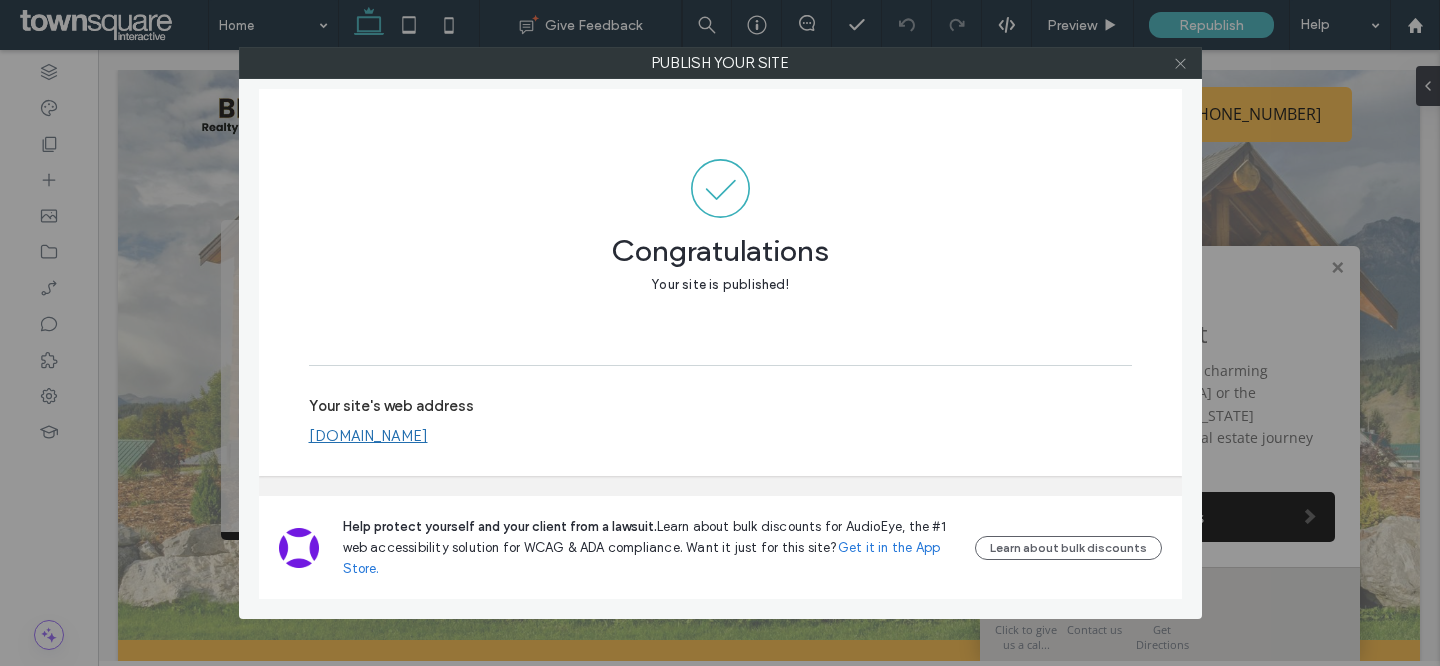 click at bounding box center (1180, 63) 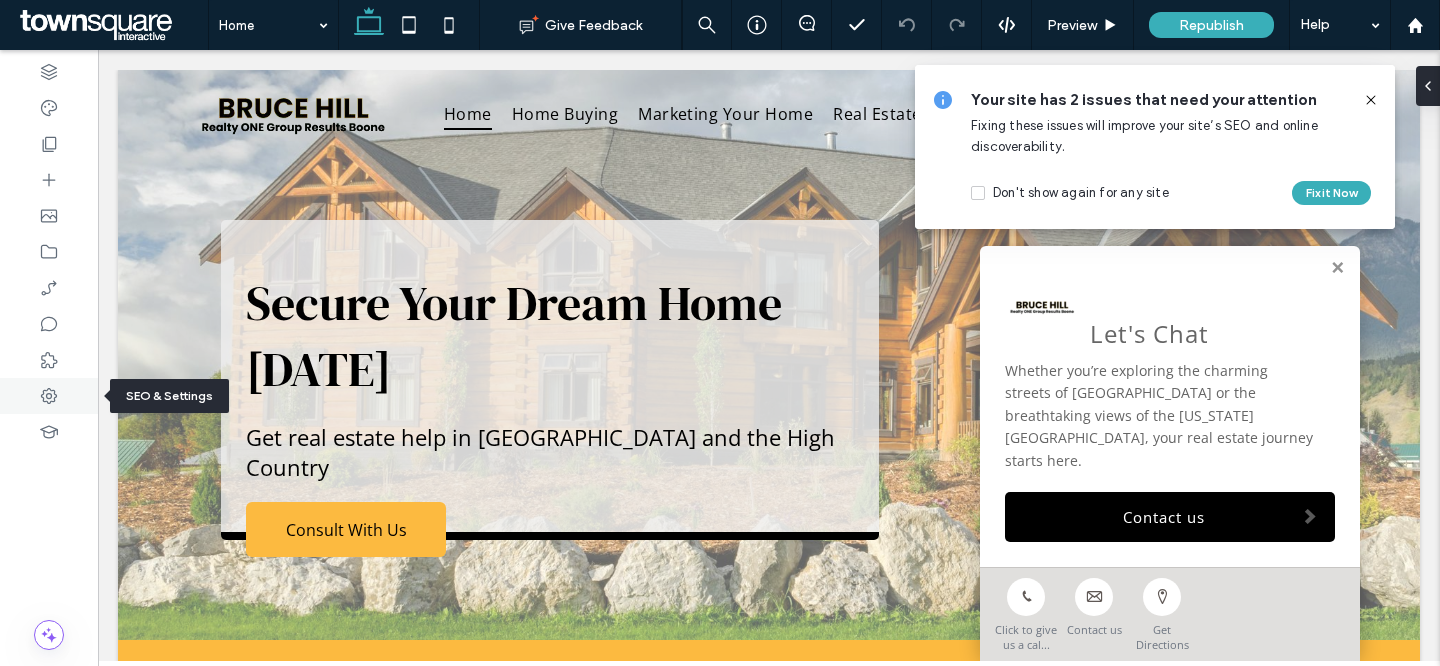 click at bounding box center [49, 396] 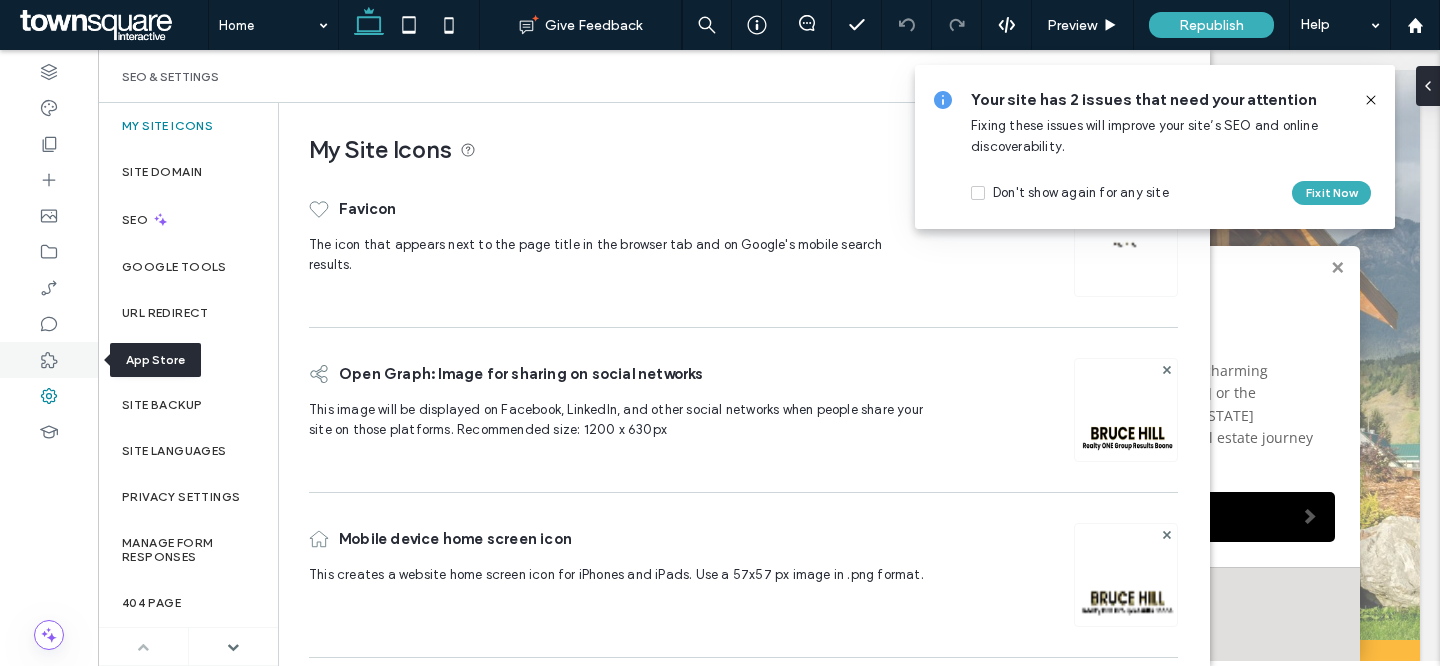 click at bounding box center [49, 360] 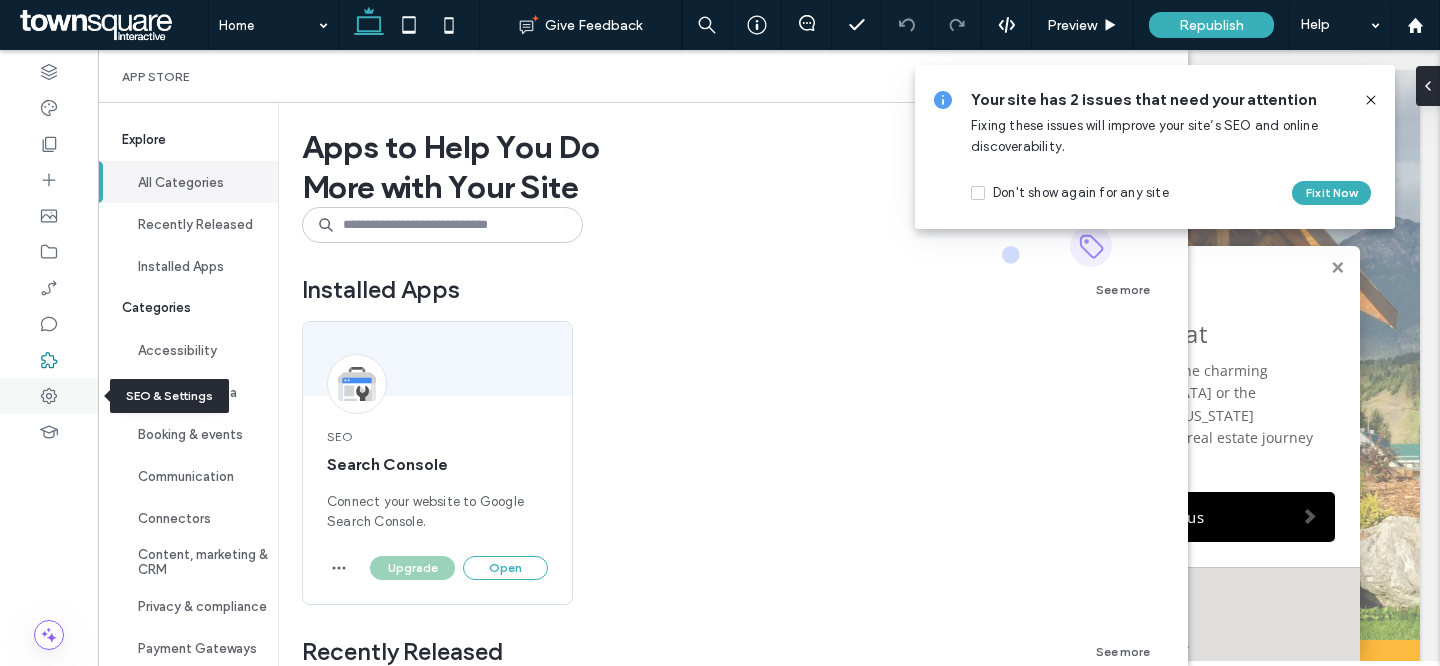 click 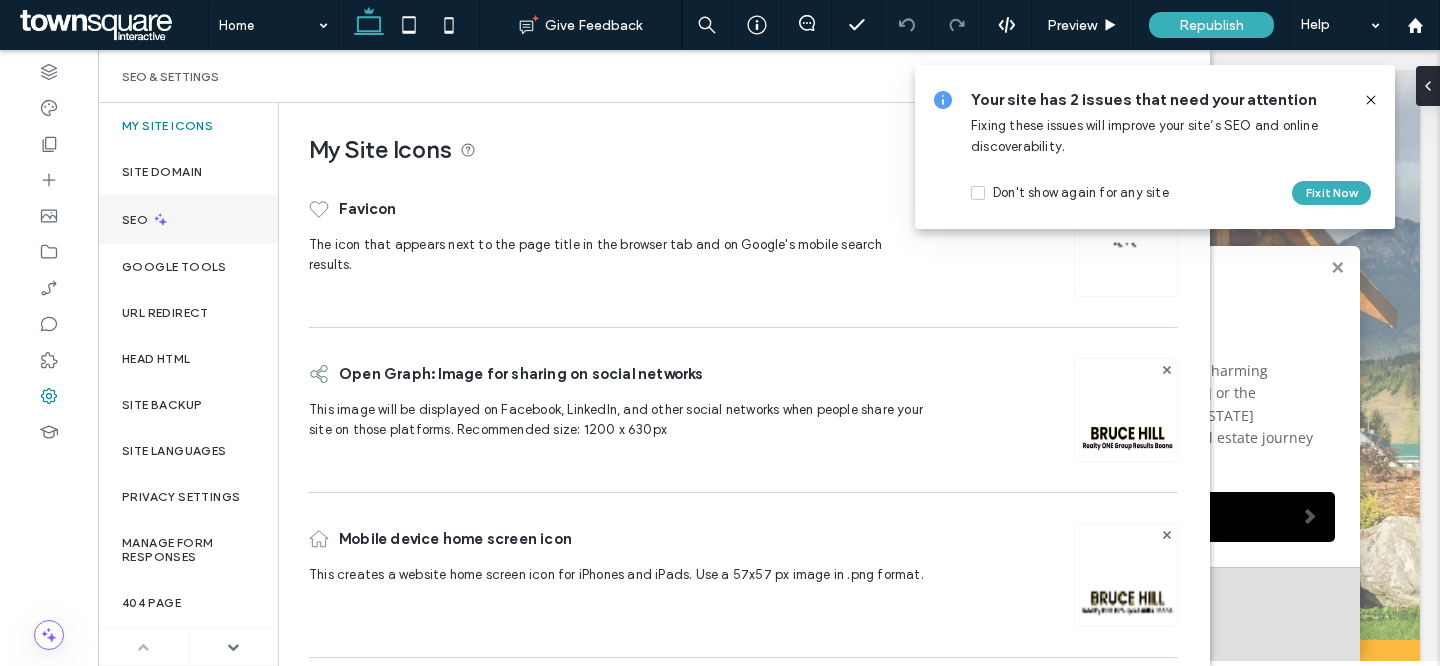 click on "SEO" at bounding box center [188, 219] 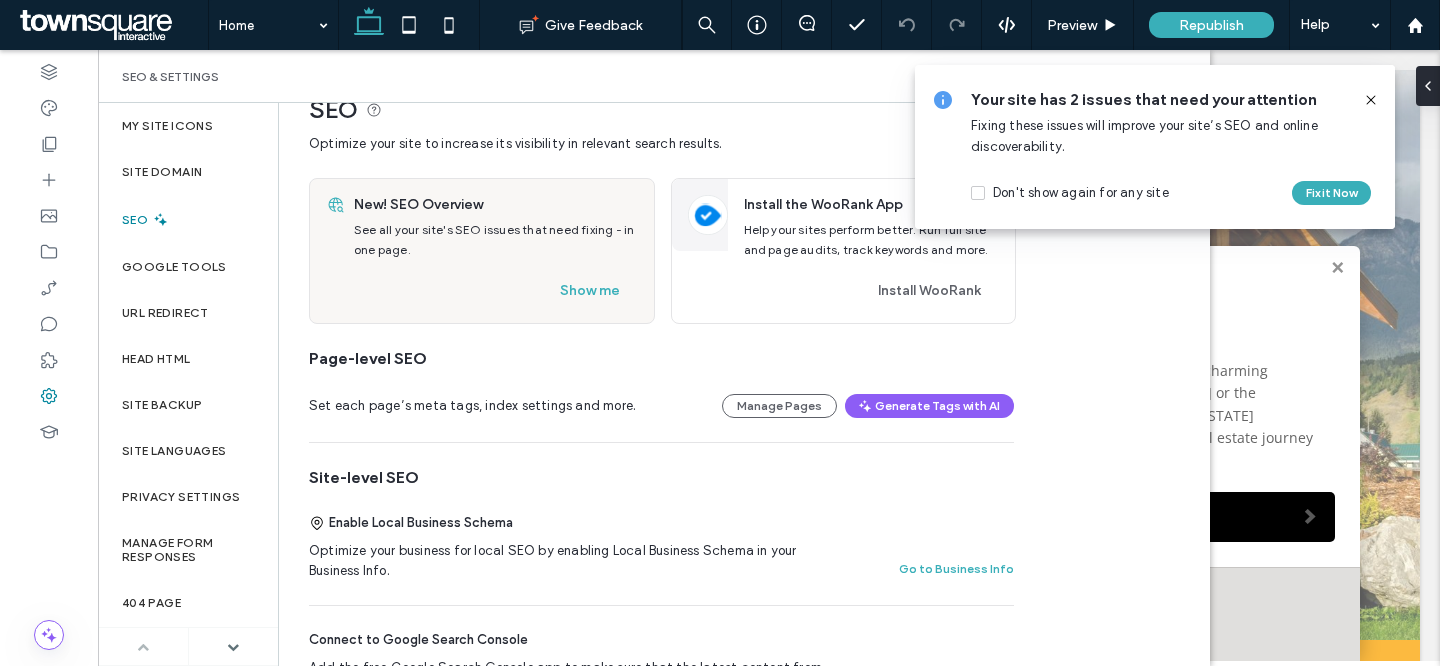 scroll, scrollTop: 83, scrollLeft: 0, axis: vertical 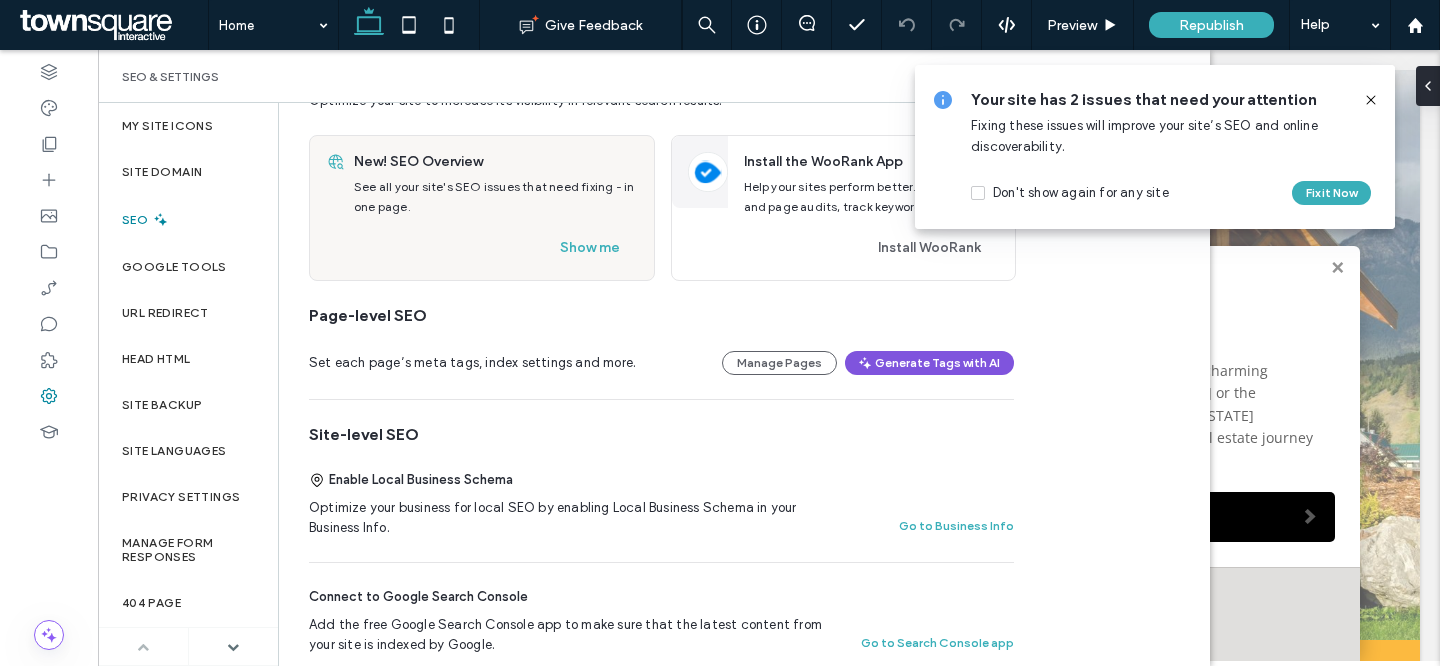 click on "Generate Tags with AI" at bounding box center [929, 363] 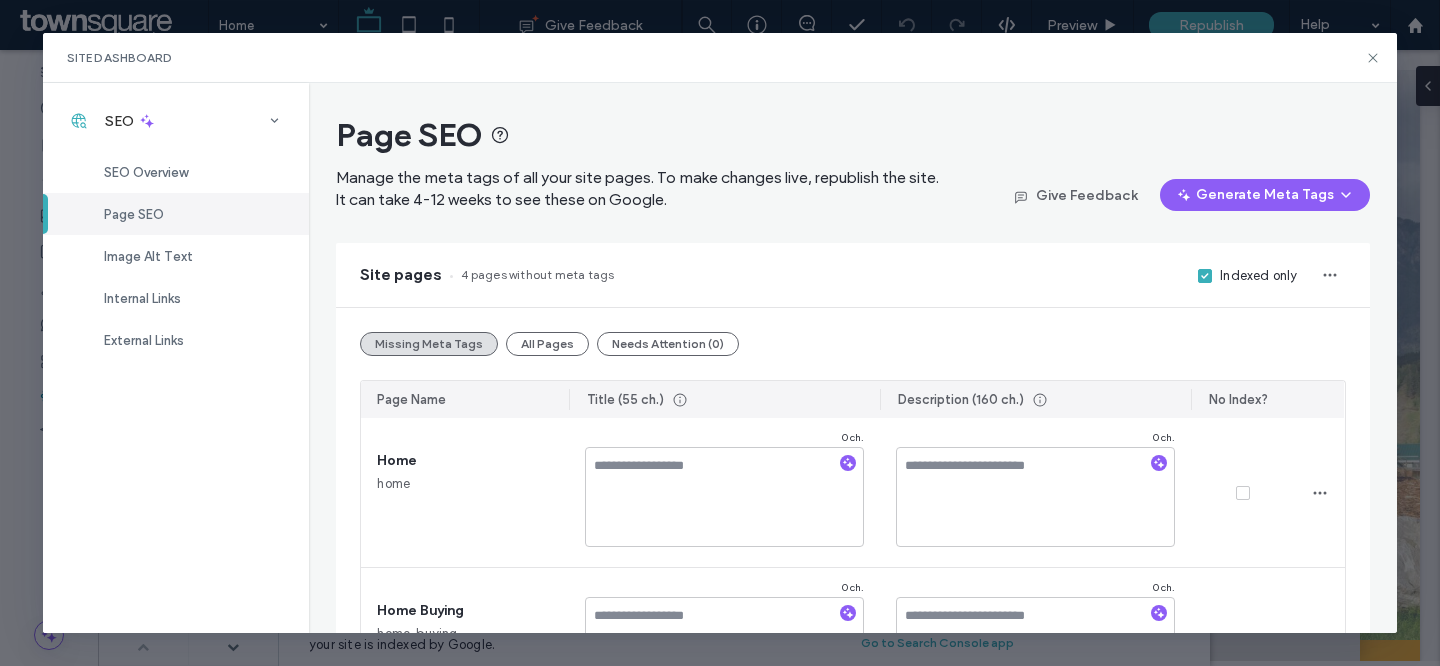 click on "Page SEO Manage the meta tags of all your site pages. To make changes live, republish the site.
It can take 4-12 weeks to see these on Google. Give Feedback Generate Meta Tags" at bounding box center (852, 163) 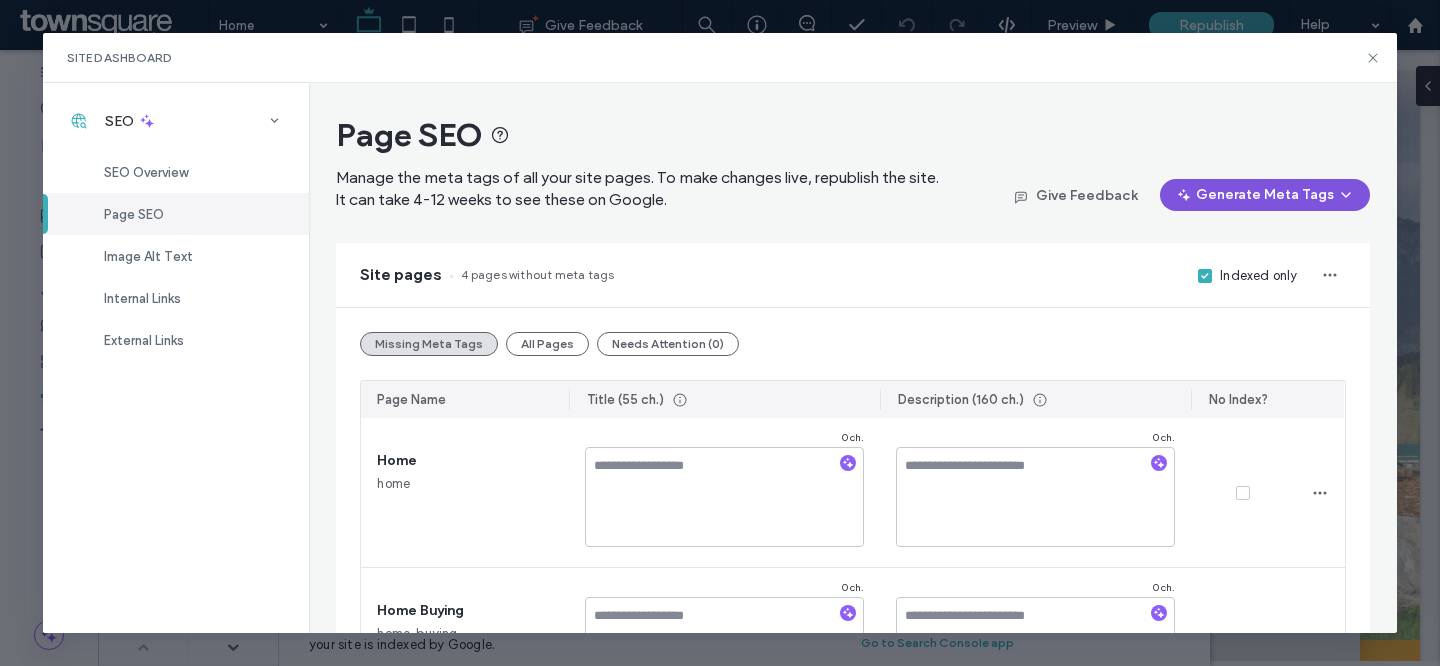 click on "Generate Meta Tags" at bounding box center [1265, 195] 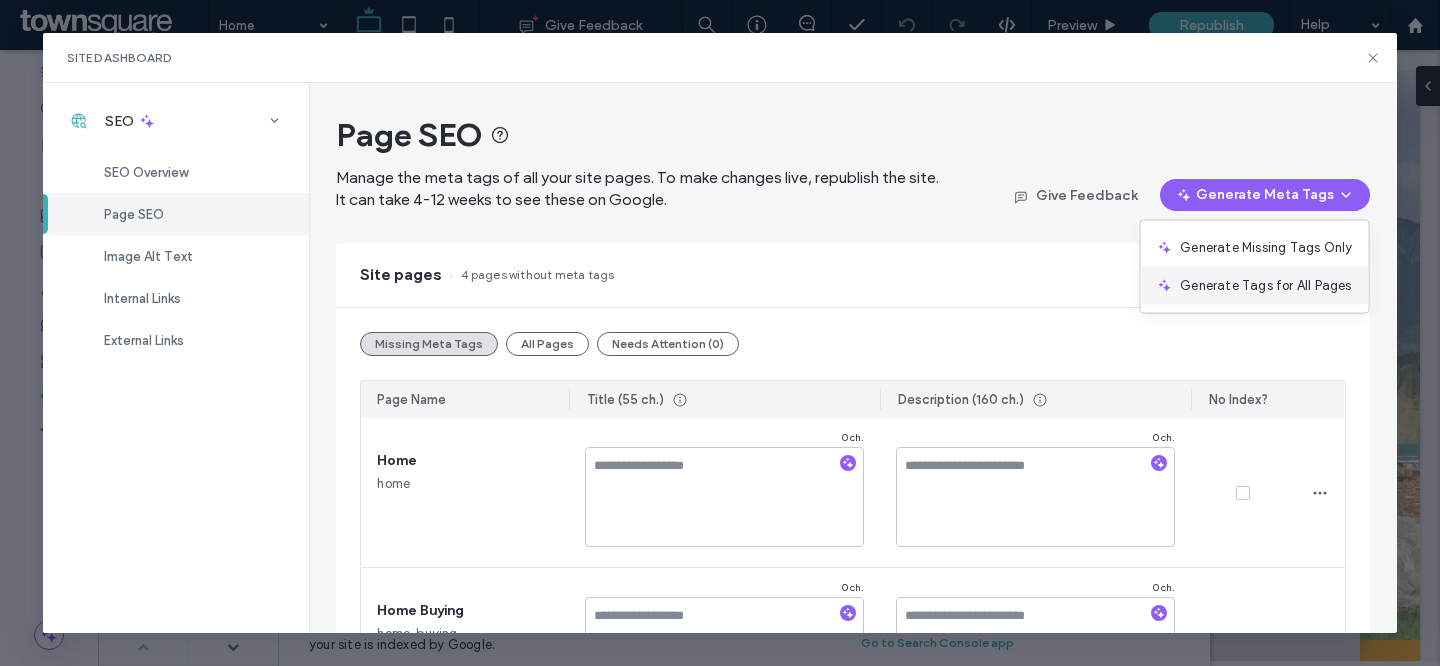 click on "Generate Tags for All Pages" at bounding box center (1254, 286) 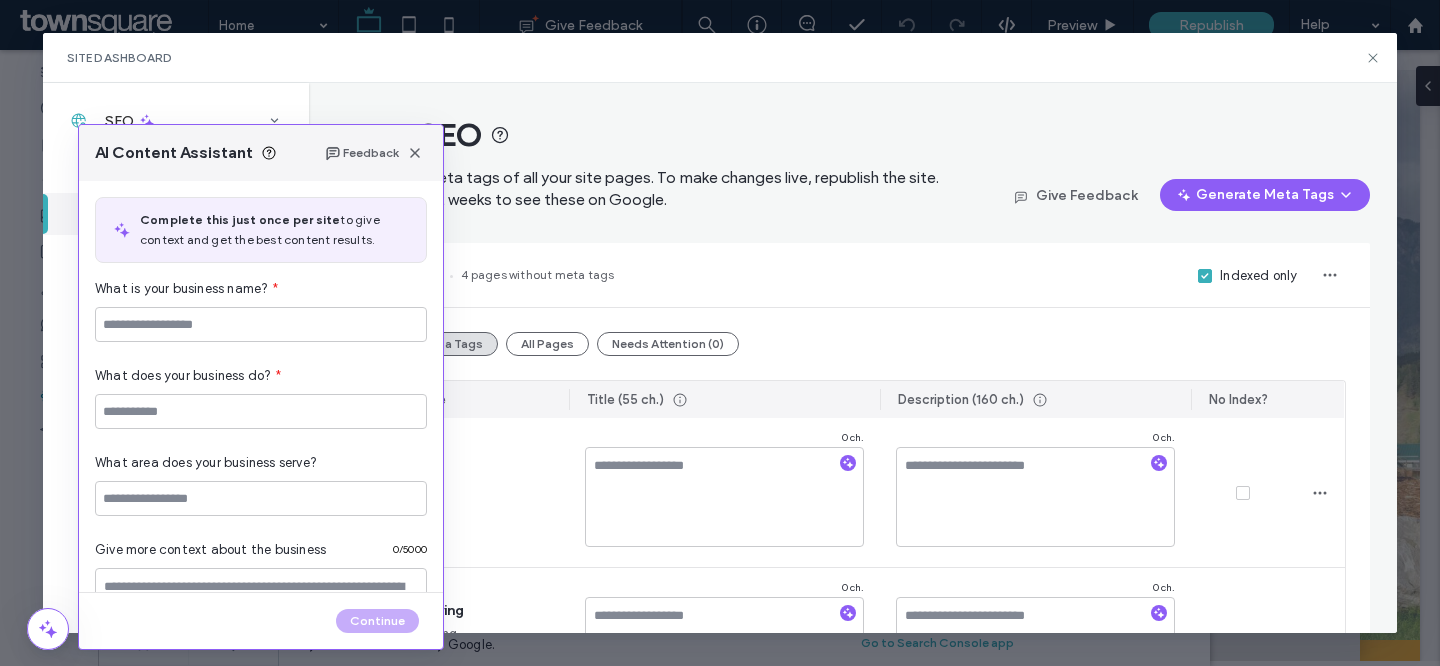 type on "**********" 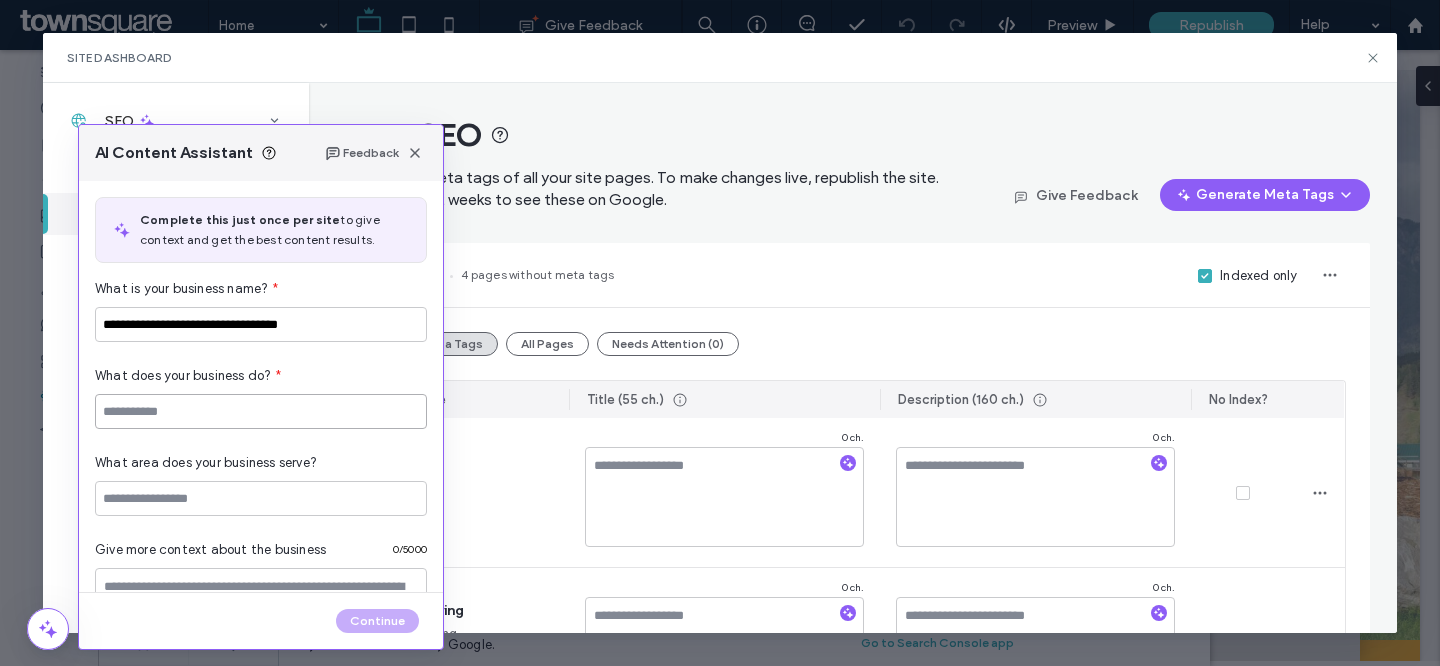 click at bounding box center (261, 411) 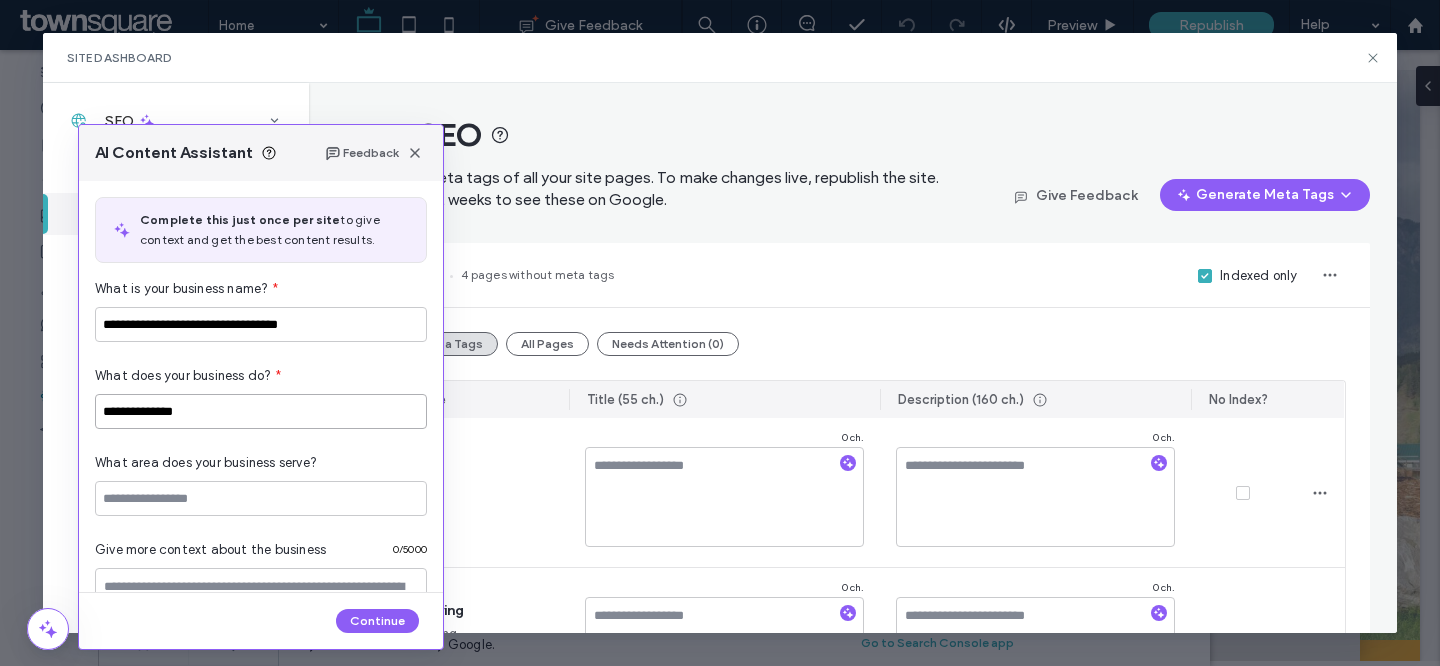 paste on "**********" 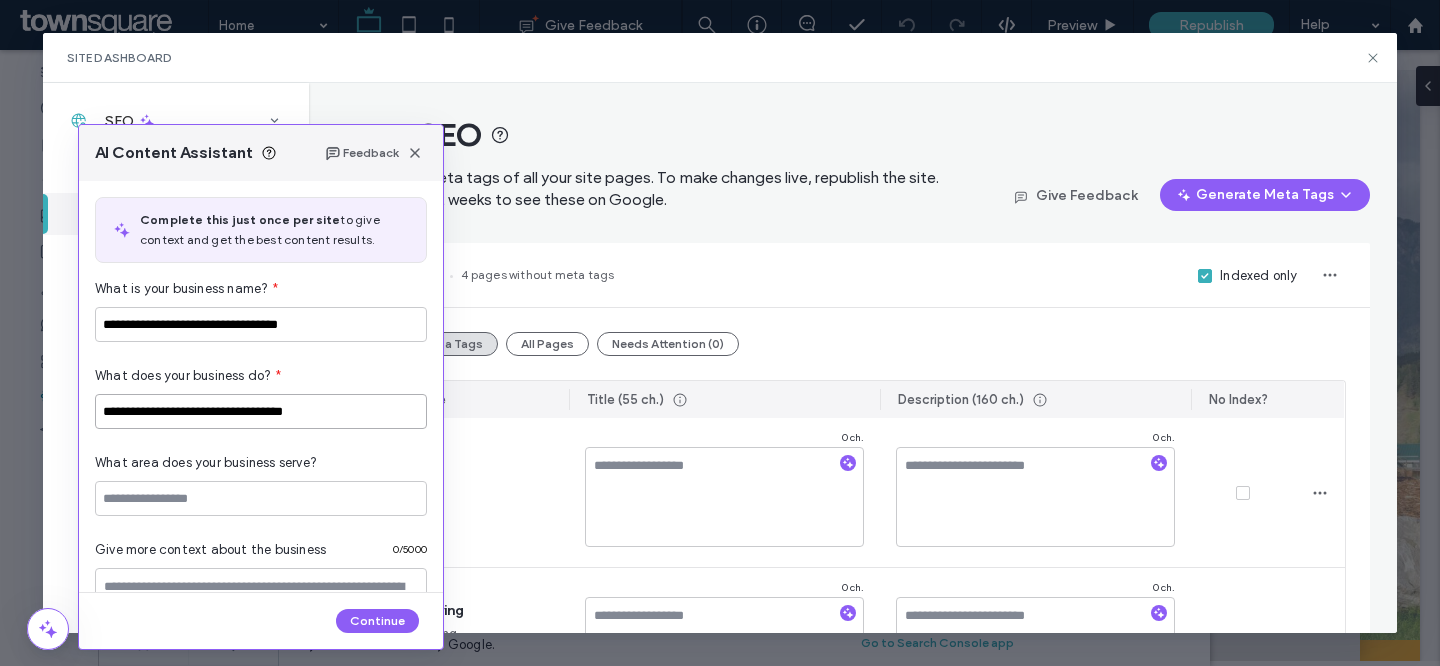 click on "**********" at bounding box center (261, 411) 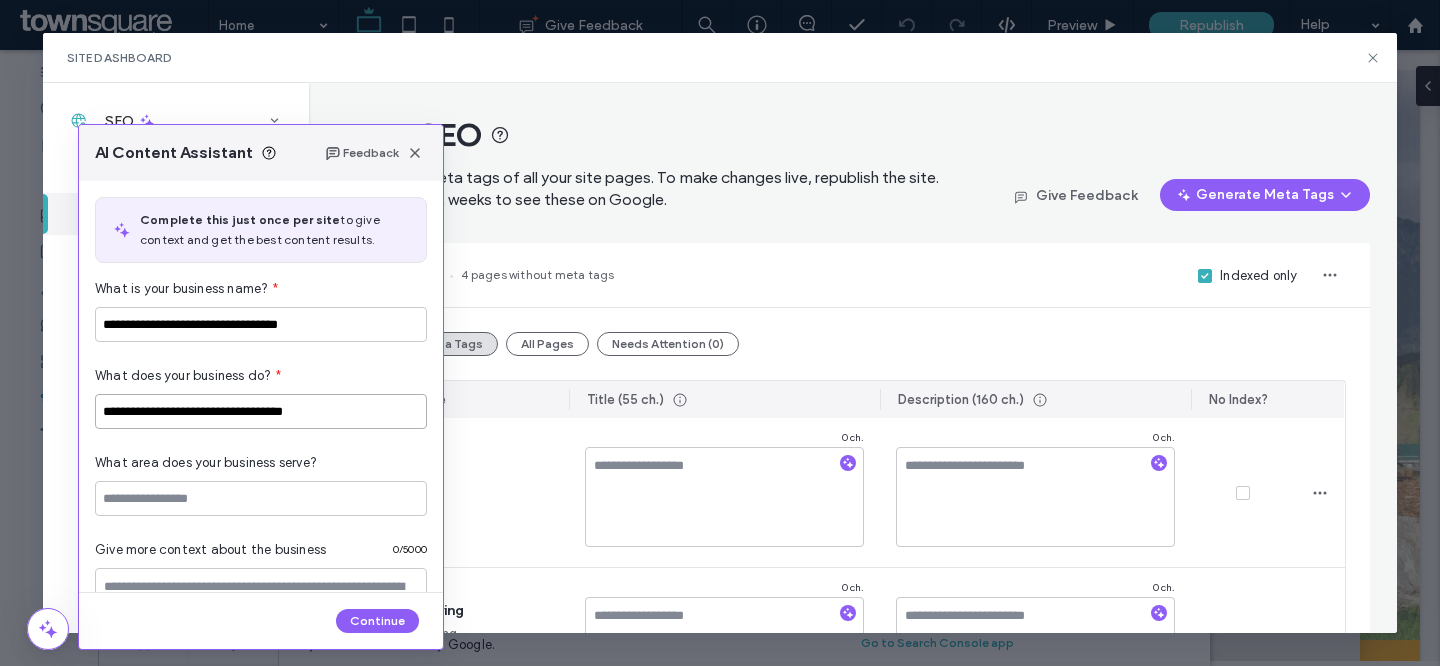 click on "**********" at bounding box center (261, 411) 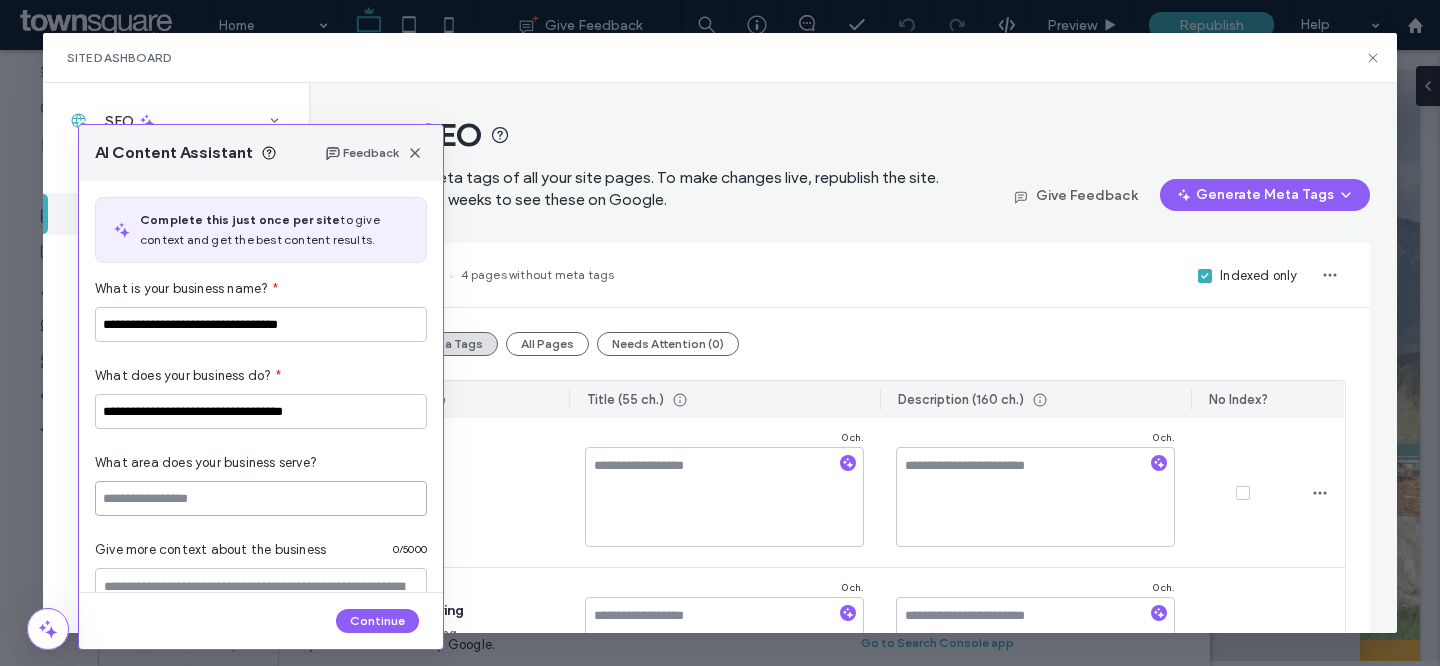 click at bounding box center [261, 498] 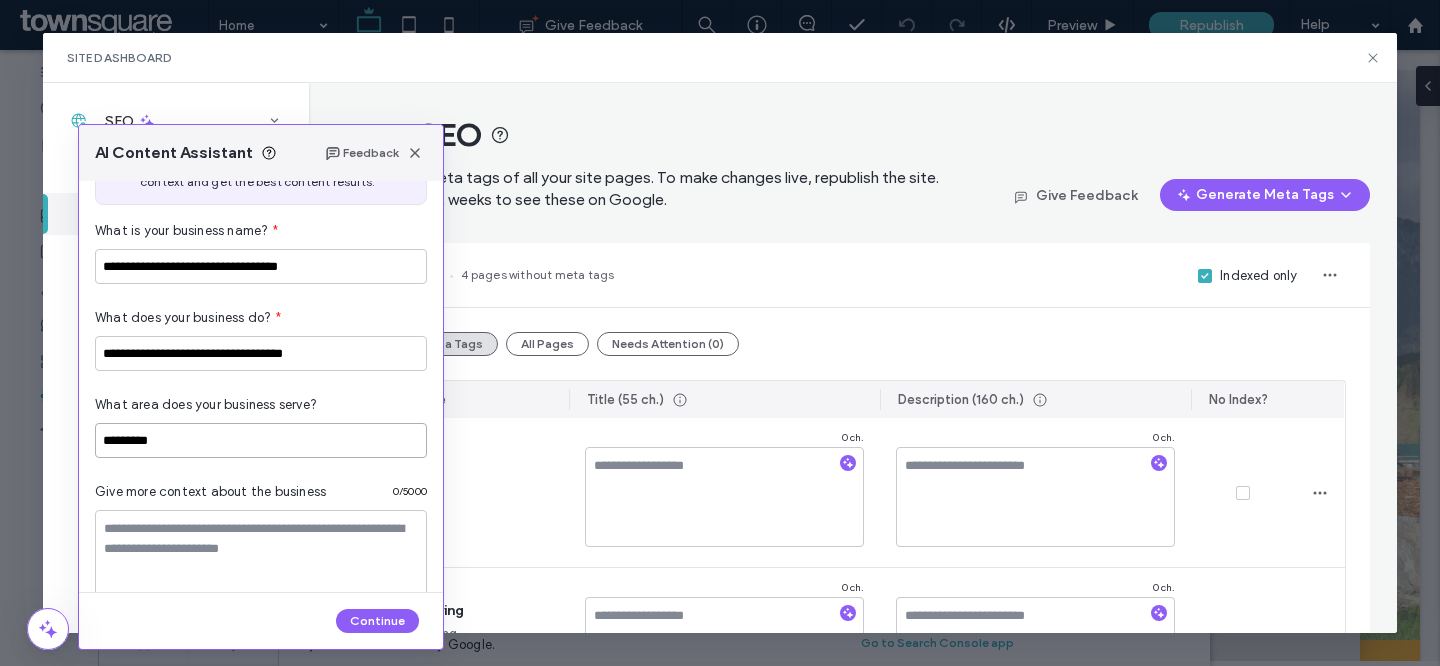 scroll, scrollTop: 59, scrollLeft: 0, axis: vertical 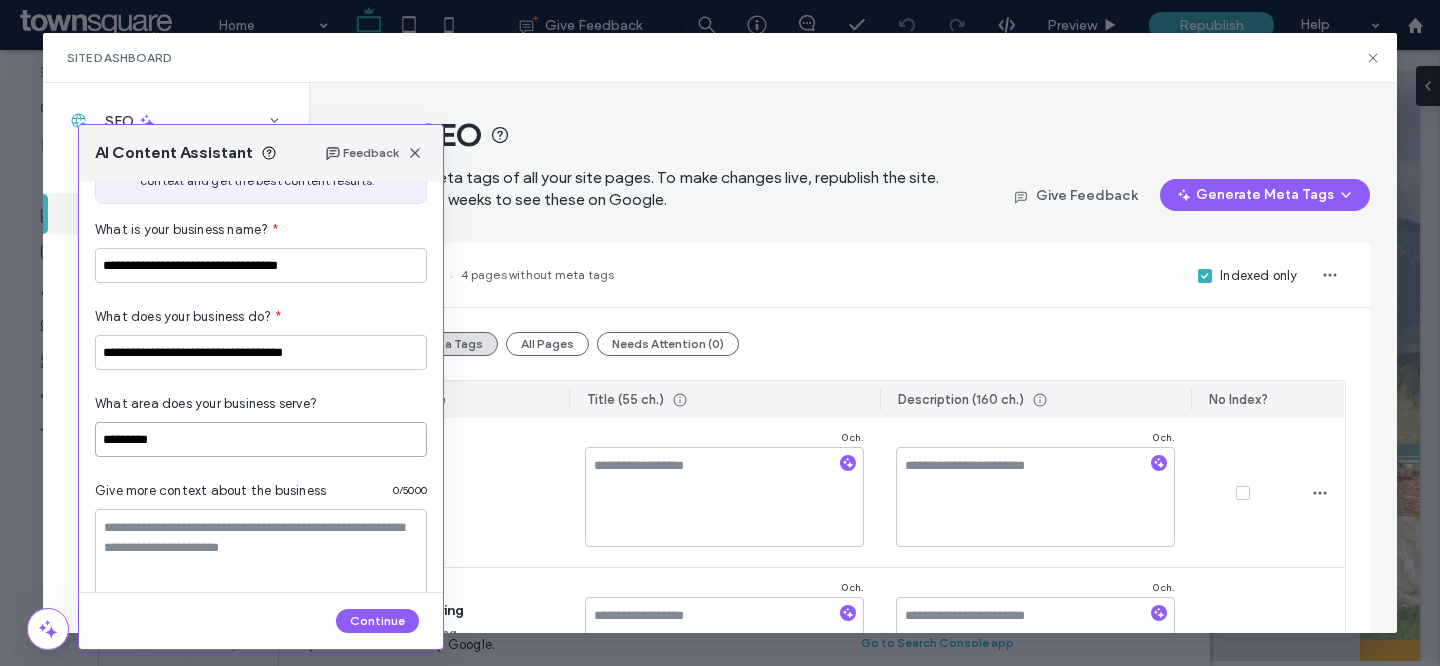 type on "*********" 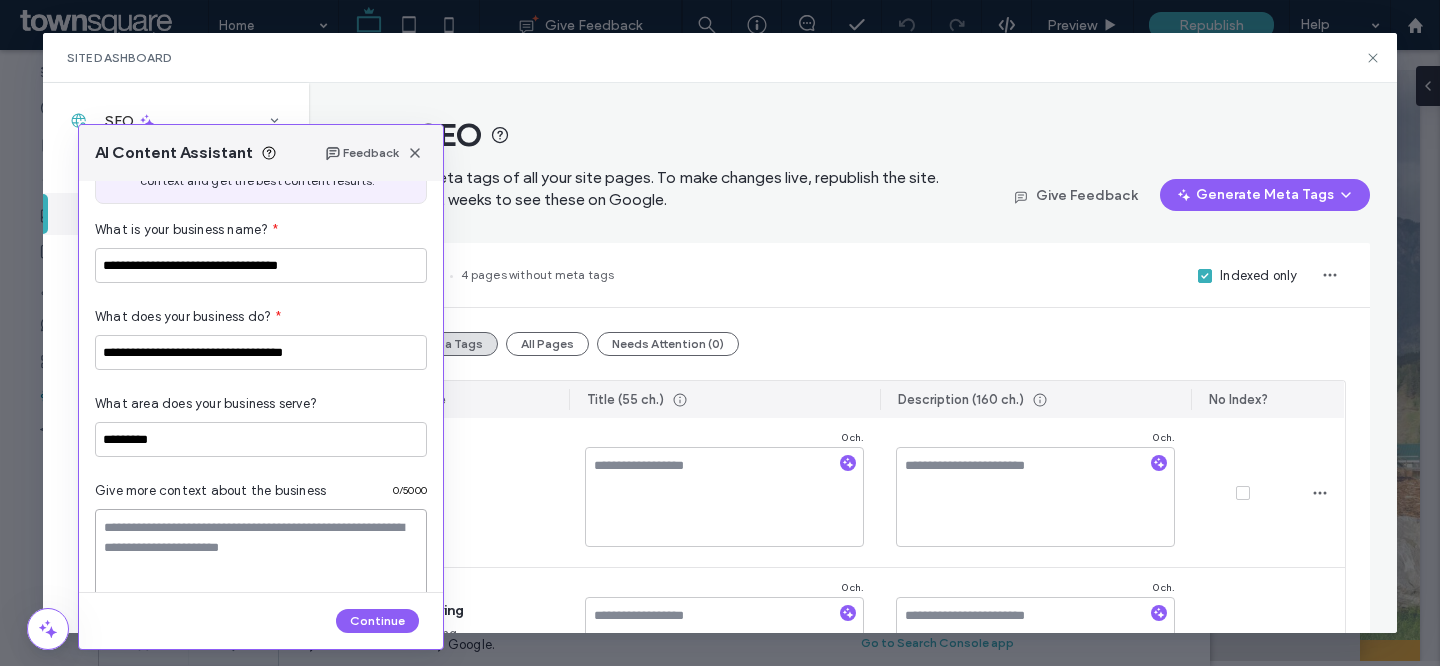 click at bounding box center (261, 559) 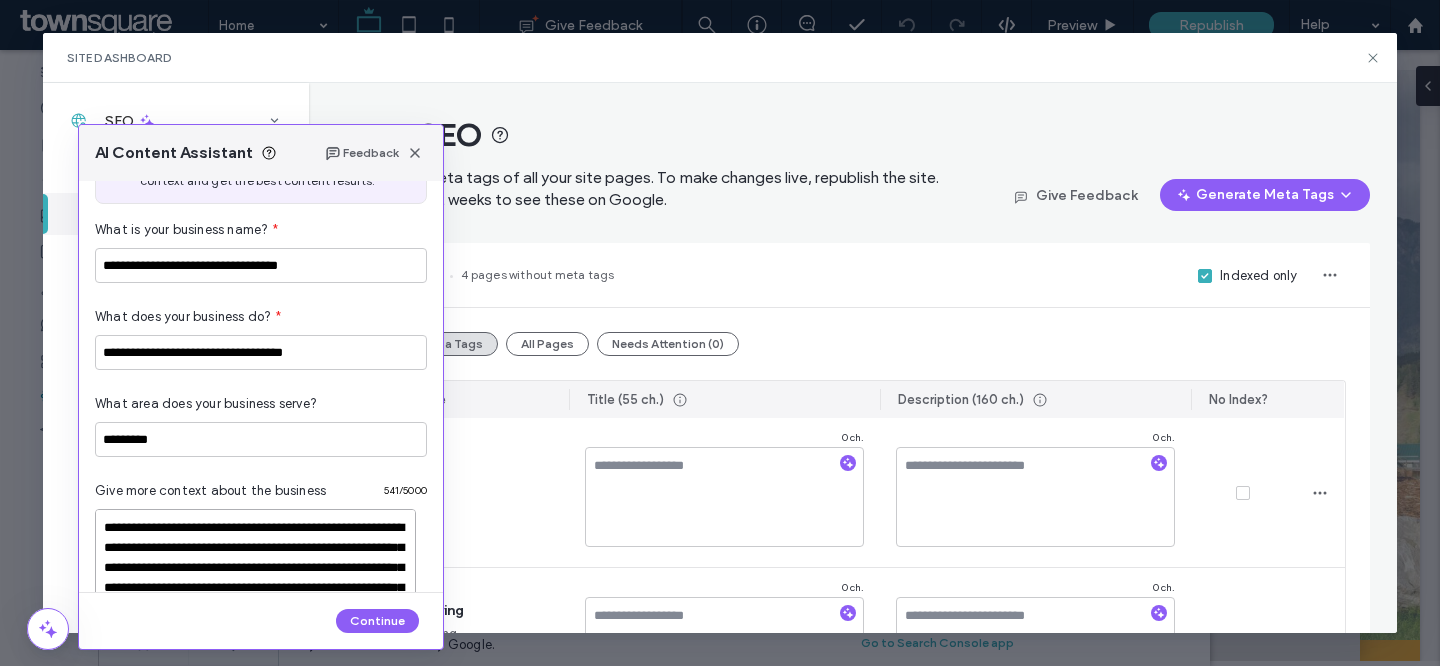 scroll, scrollTop: 148, scrollLeft: 0, axis: vertical 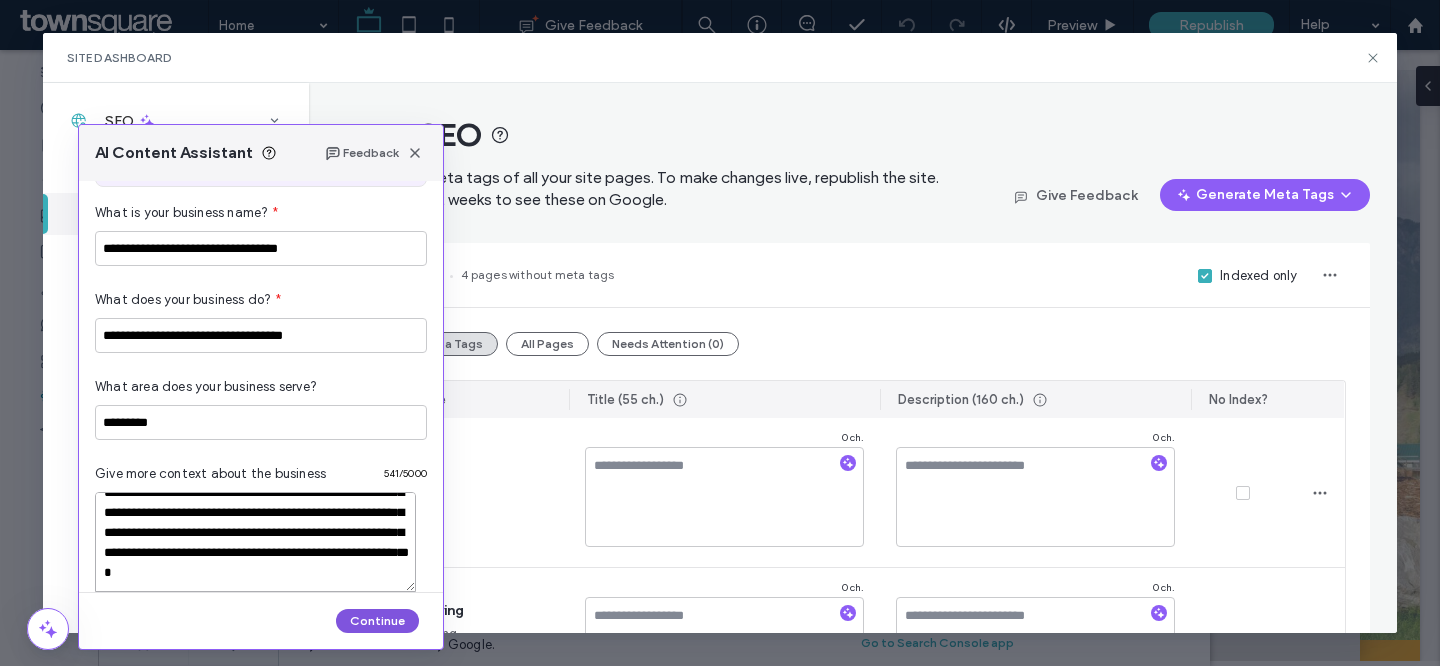 type on "**********" 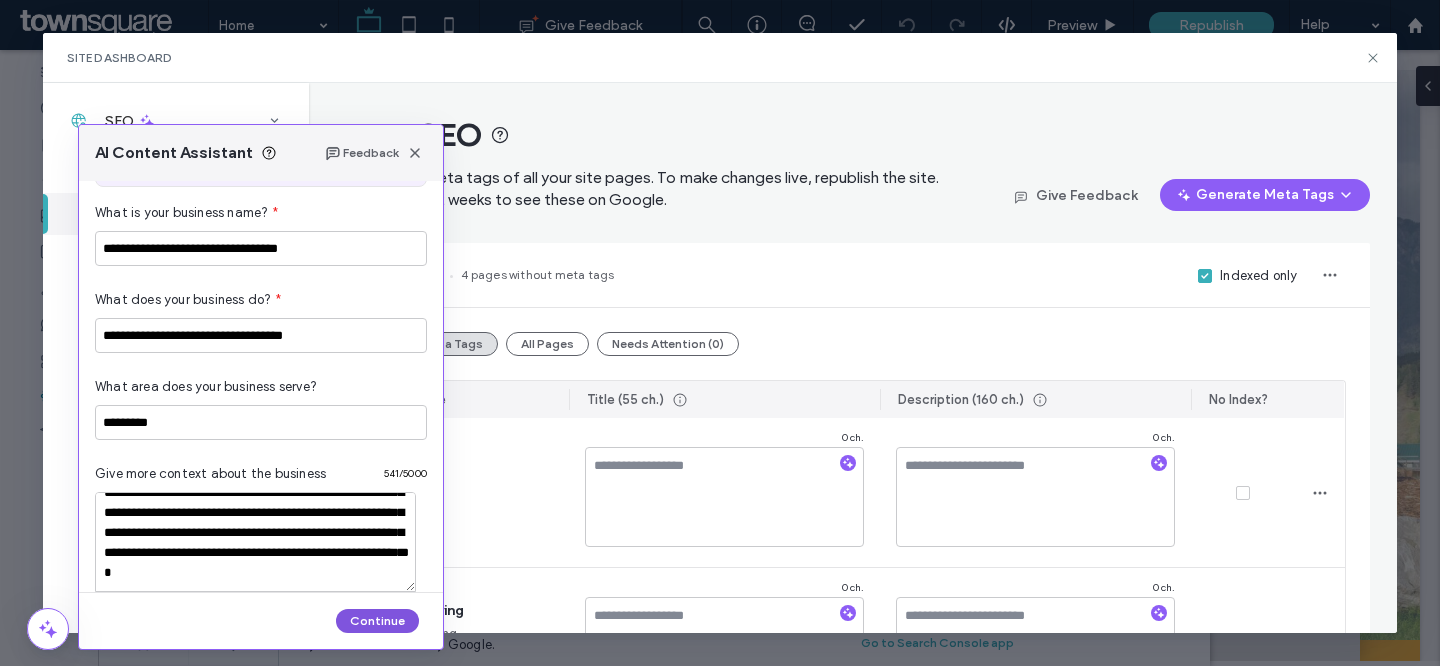 click on "Continue" at bounding box center (377, 621) 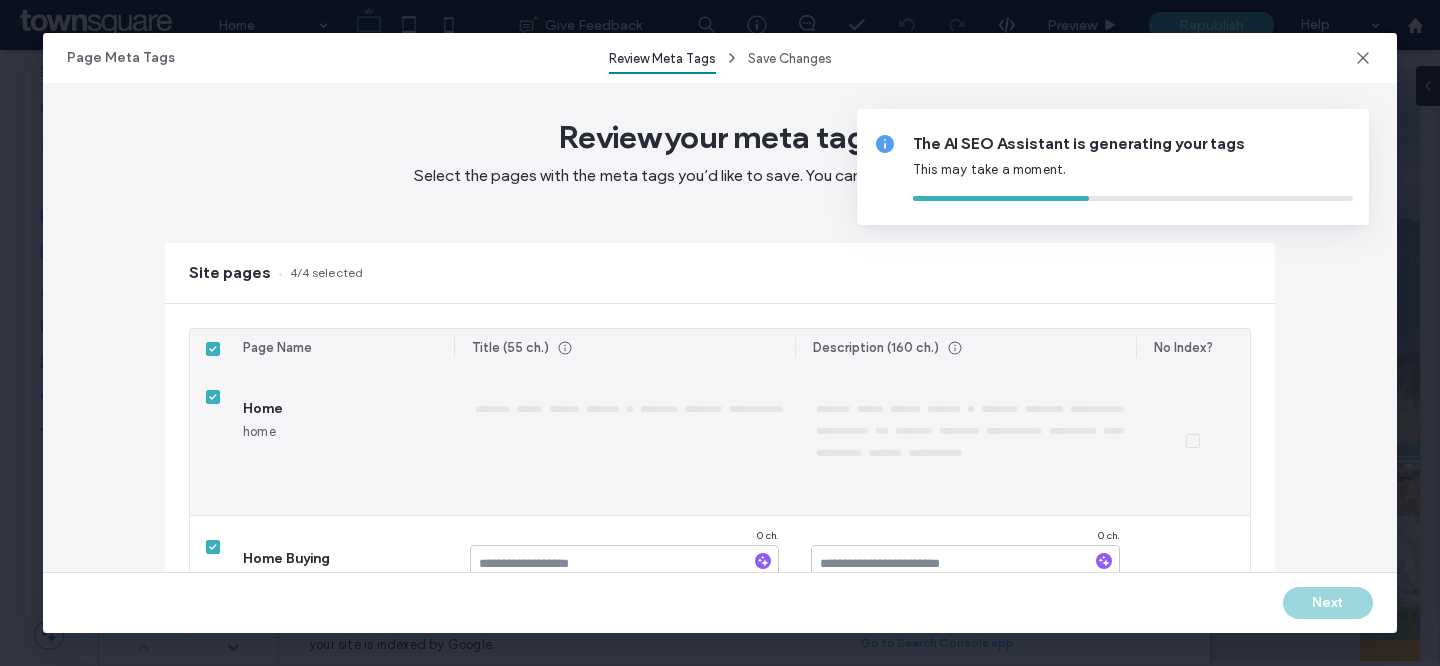 type on "*" 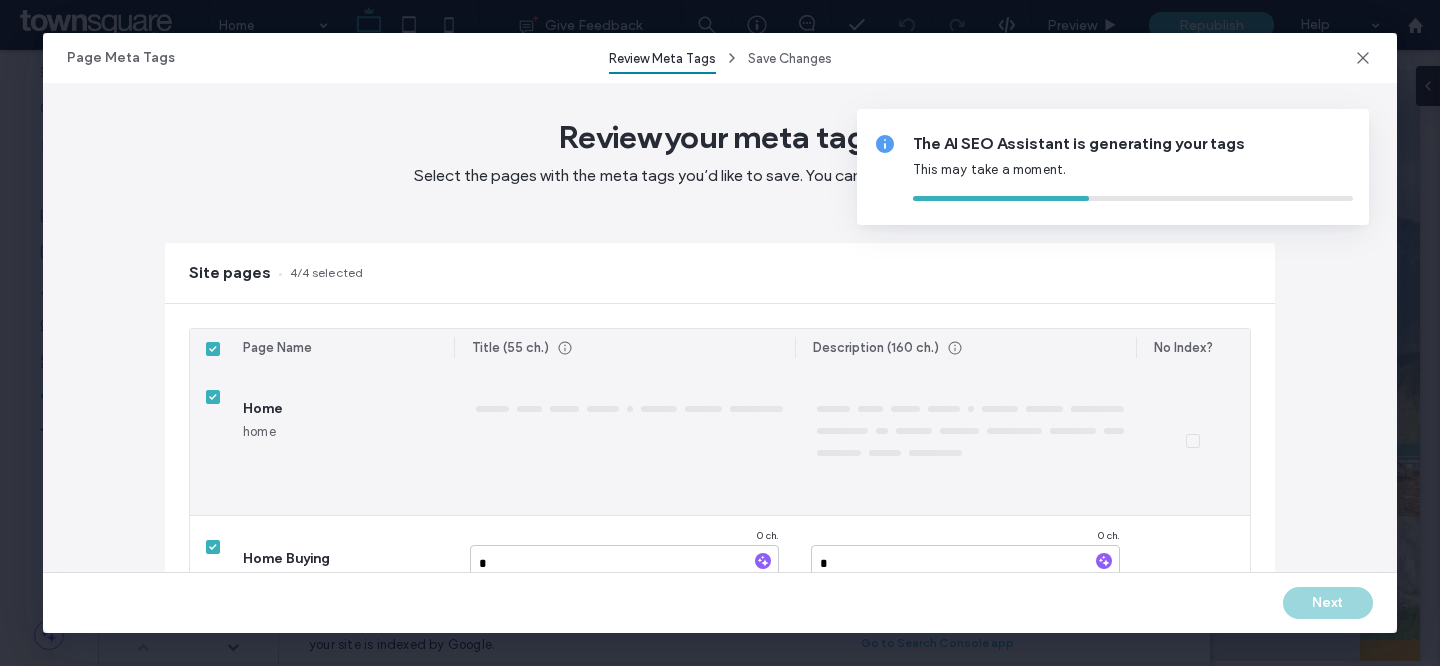 type on "**" 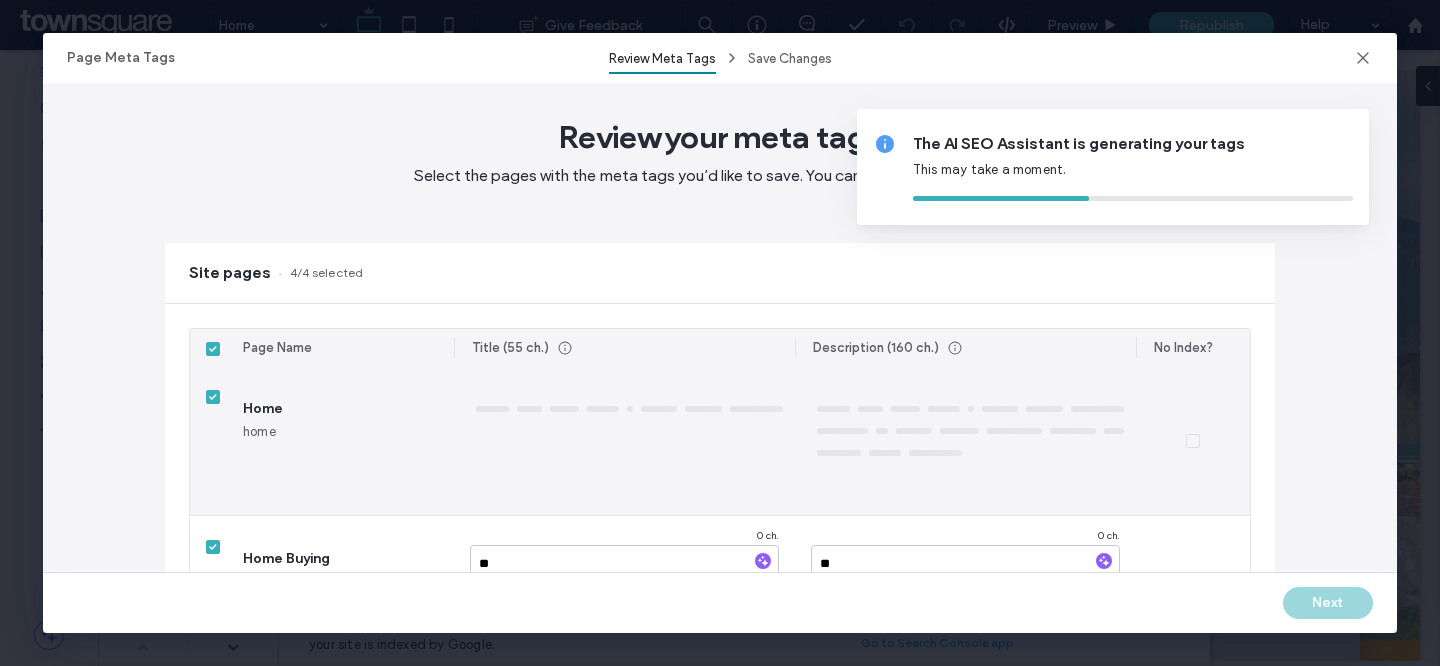 type on "***" 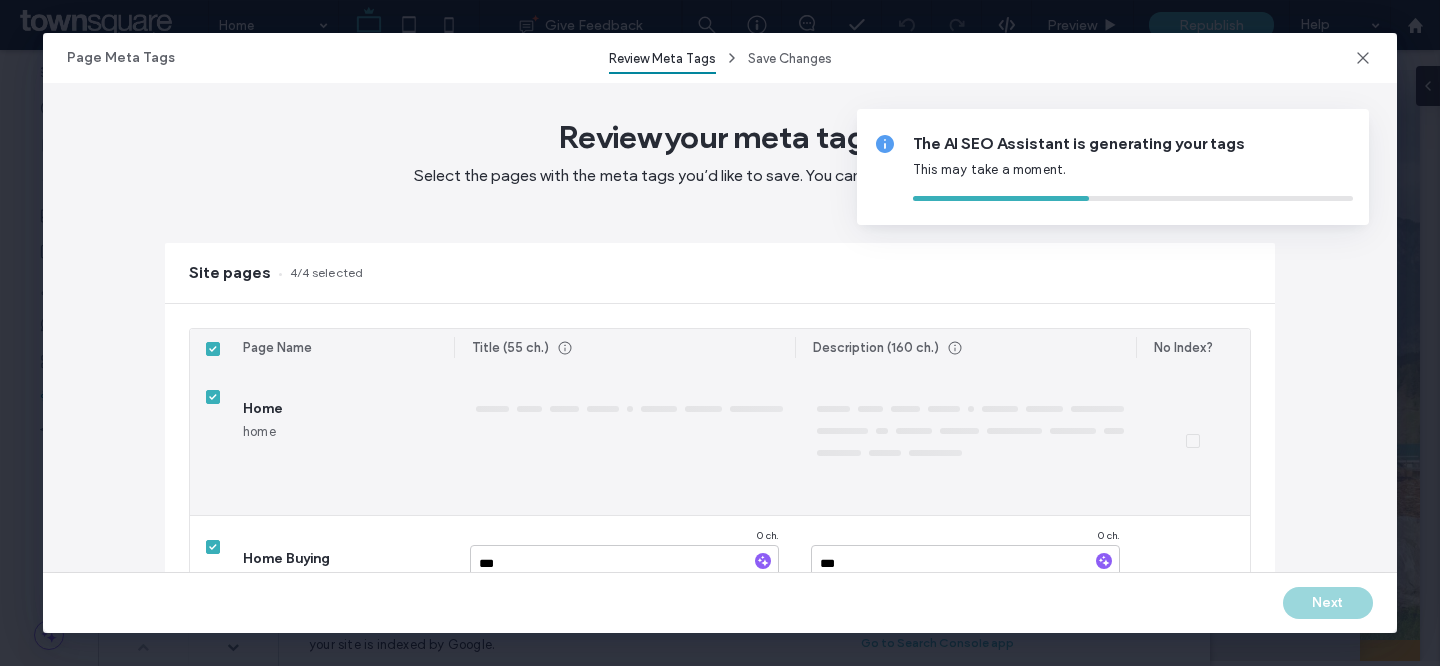type on "****" 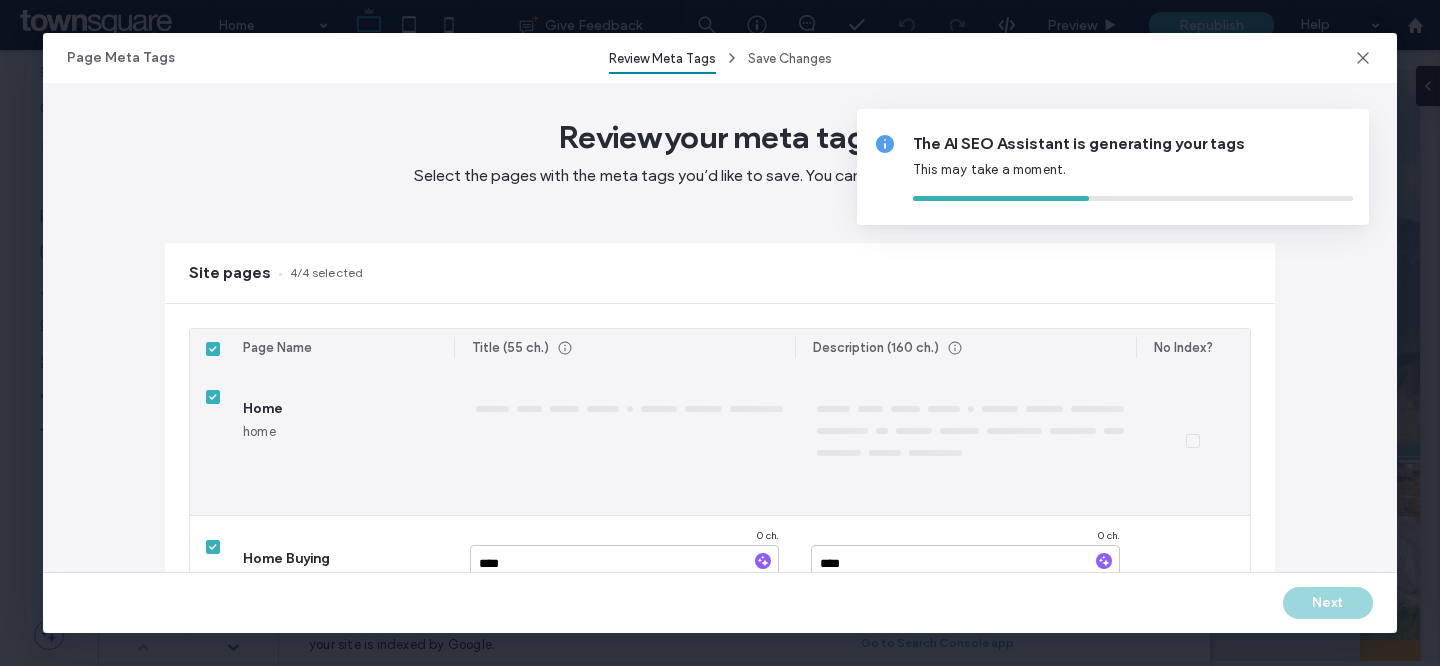 type on "****" 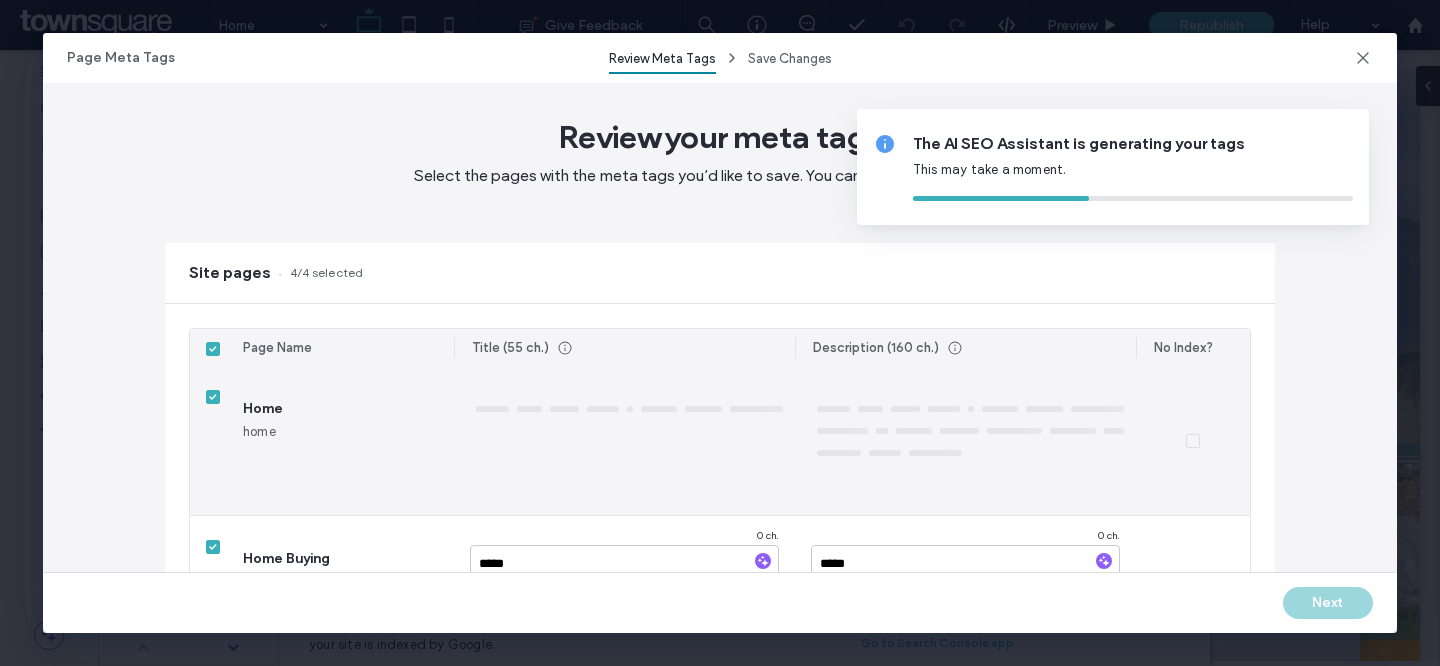type on "******" 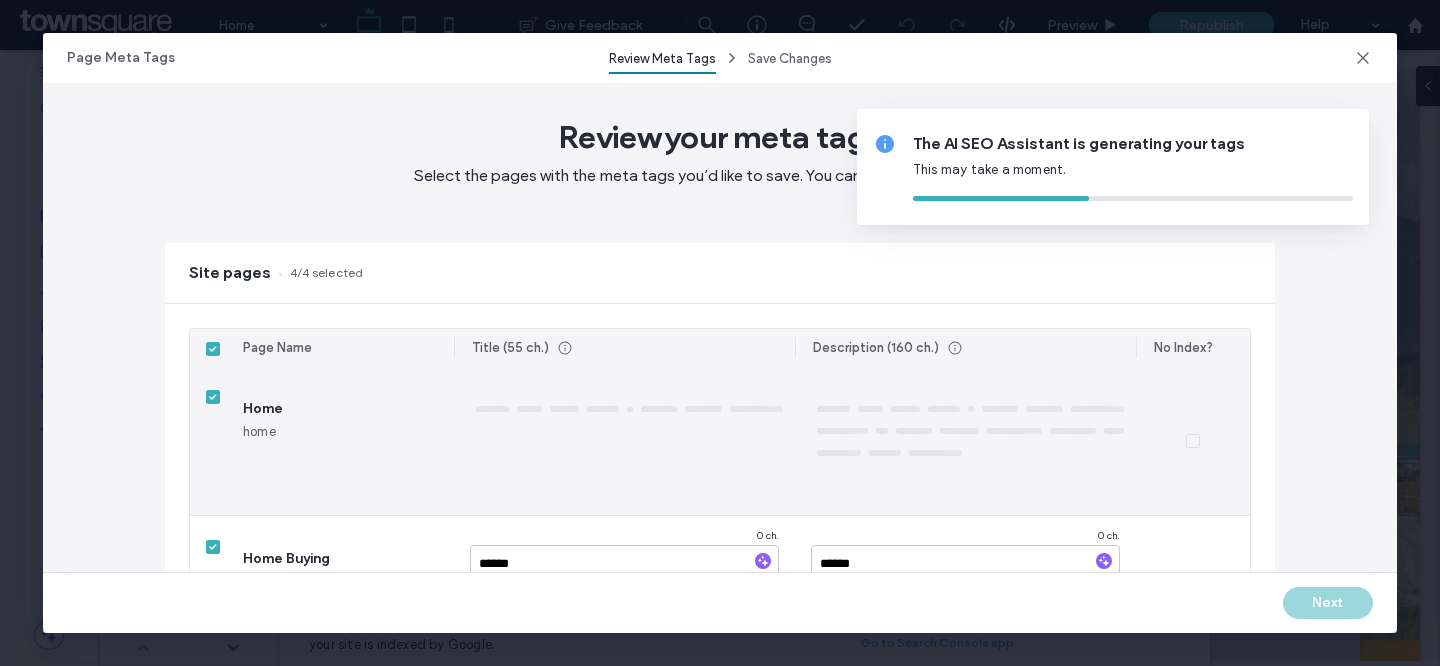 type on "*******" 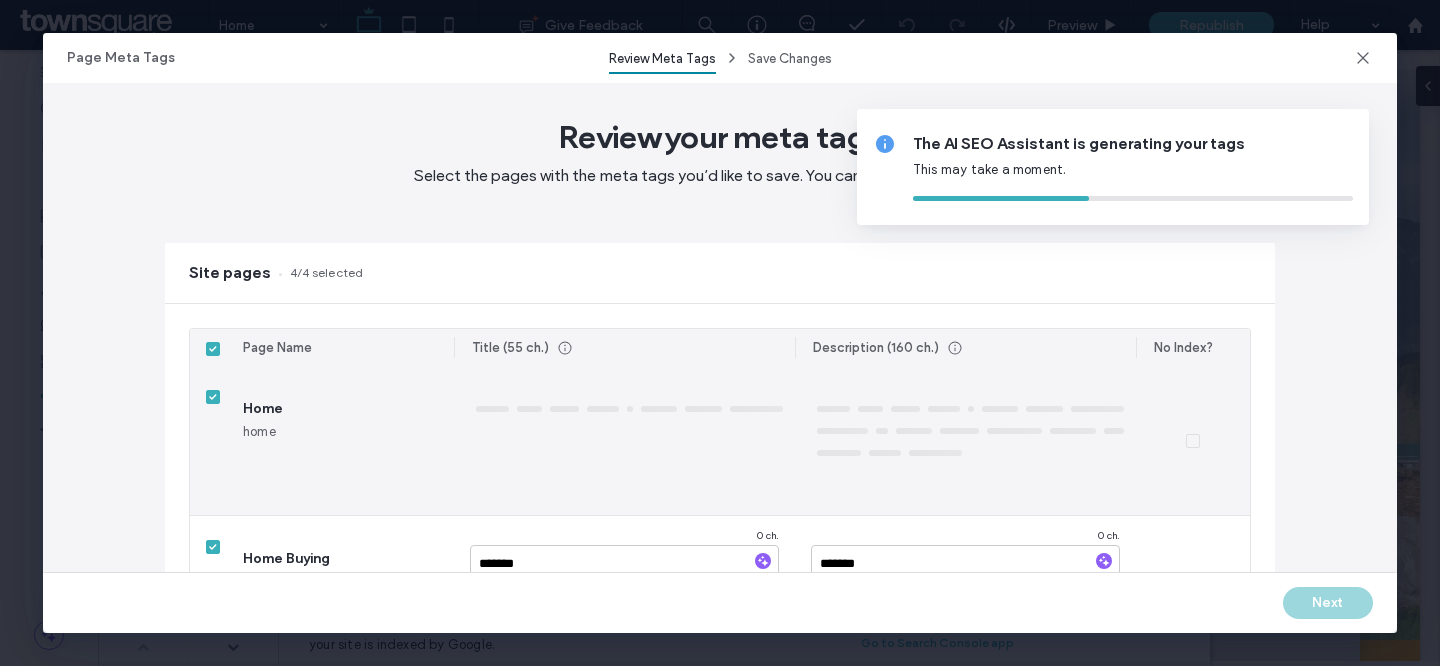 type on "********" 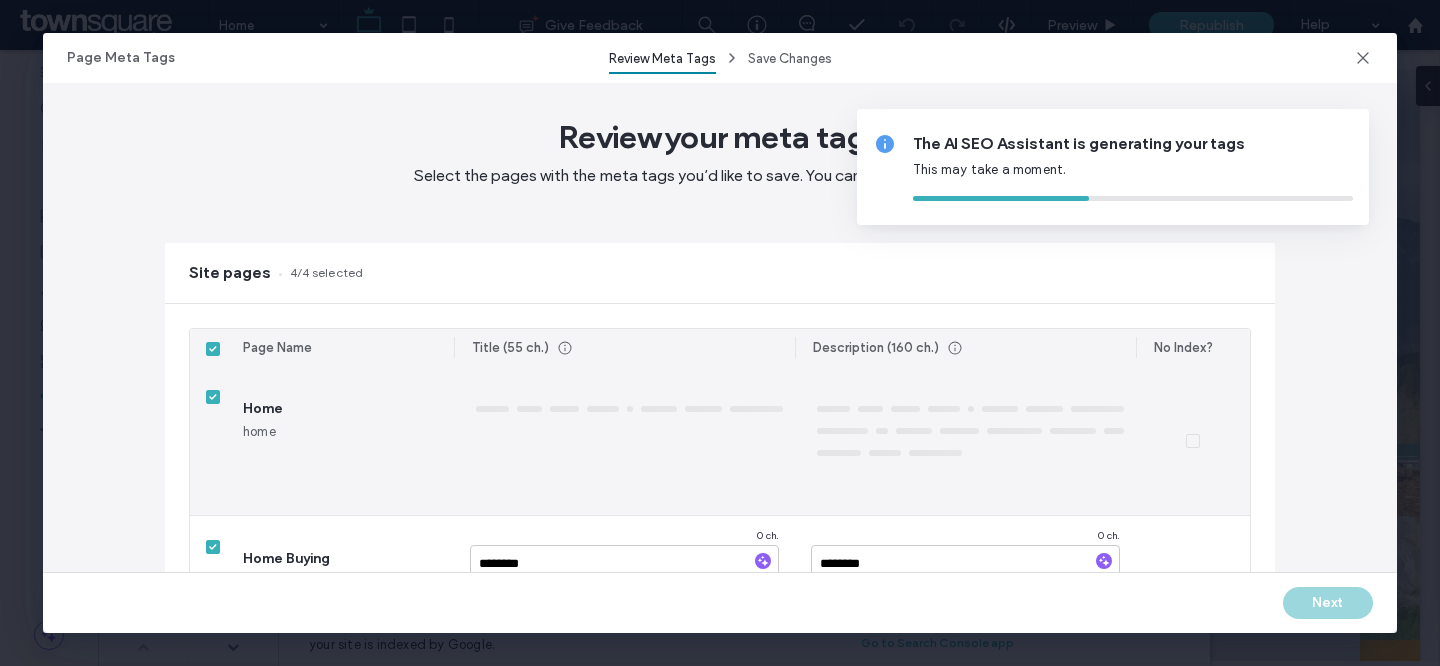 type on "*********" 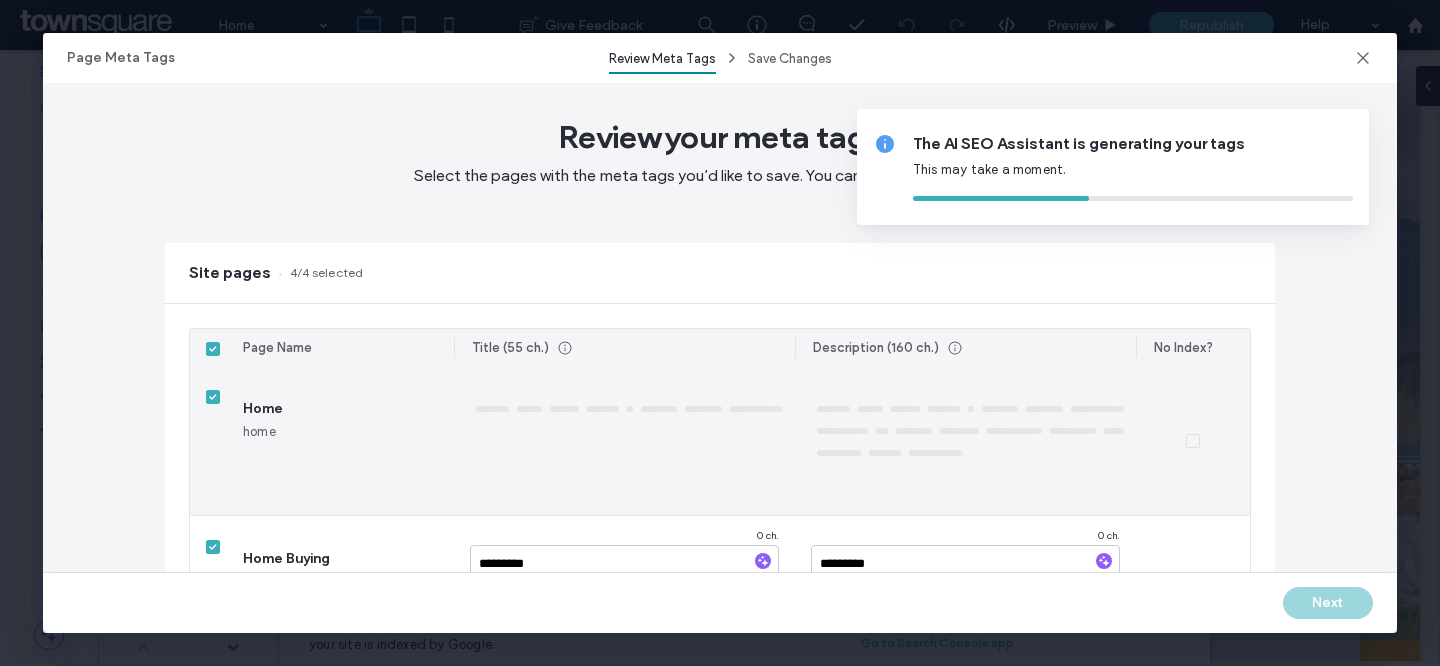 type on "**********" 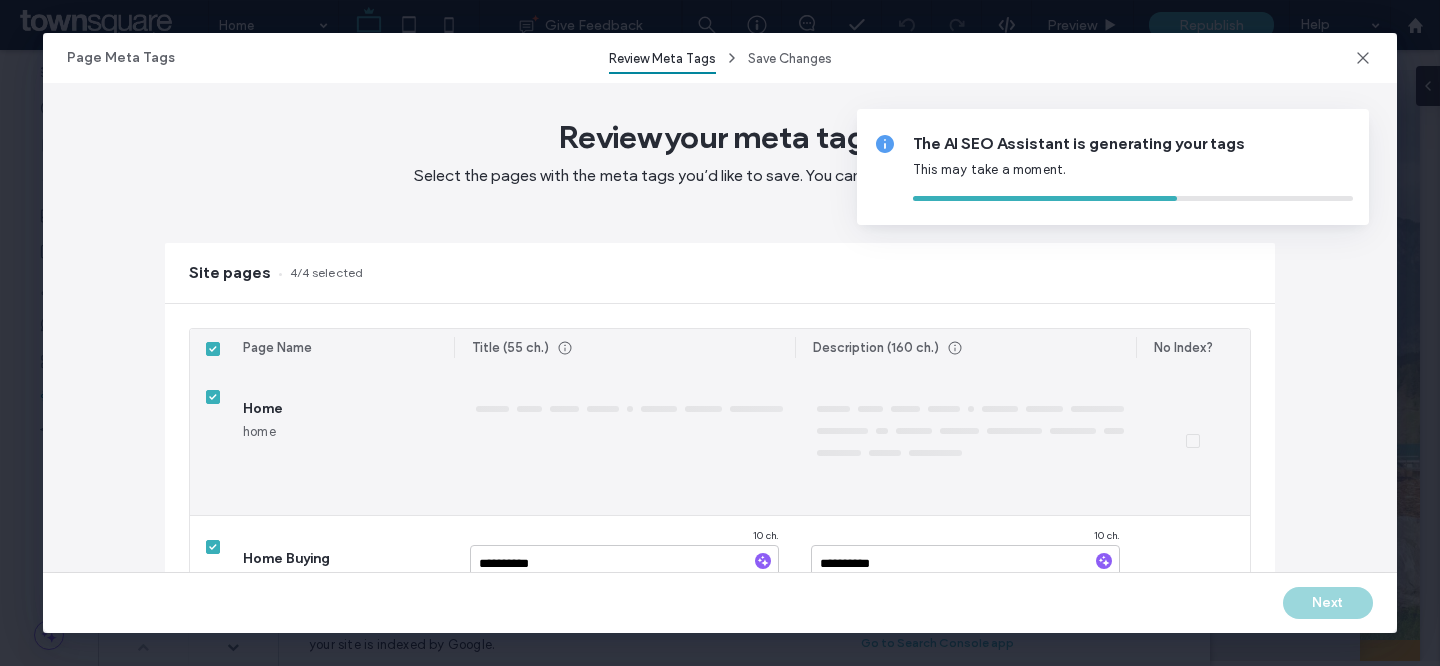 type on "**********" 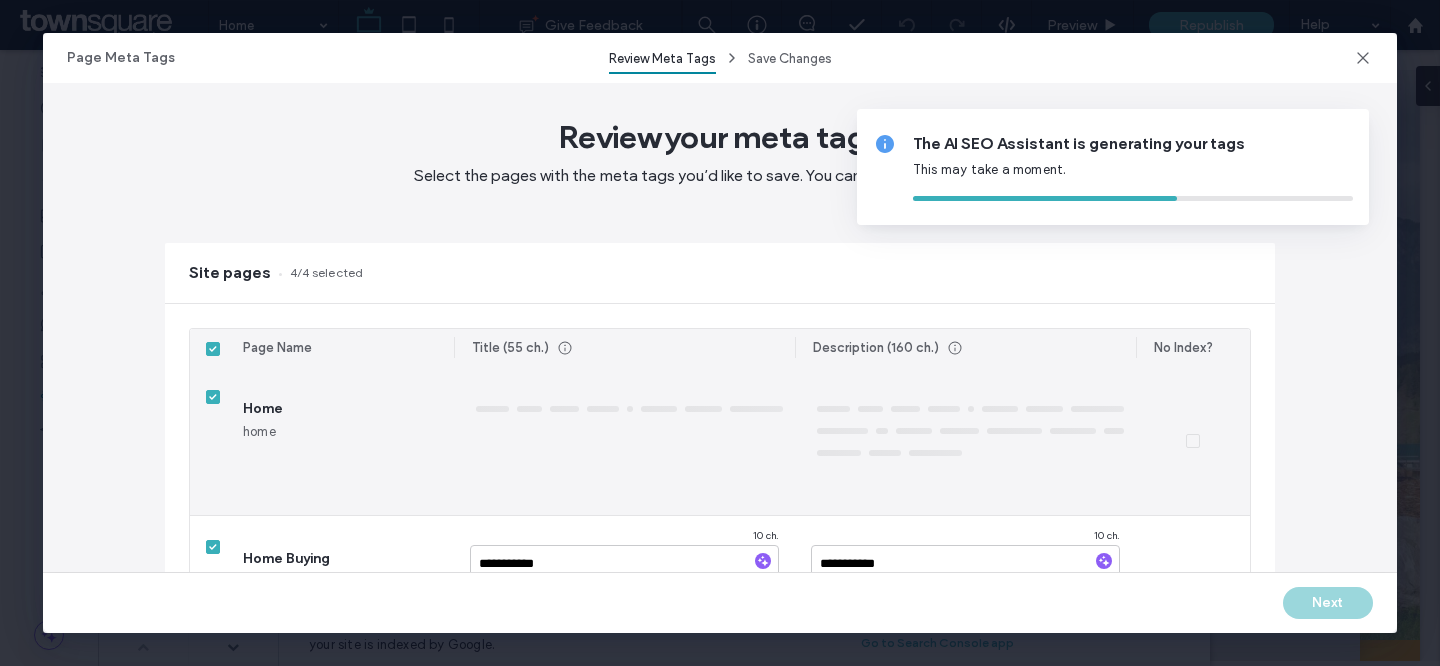 type on "**********" 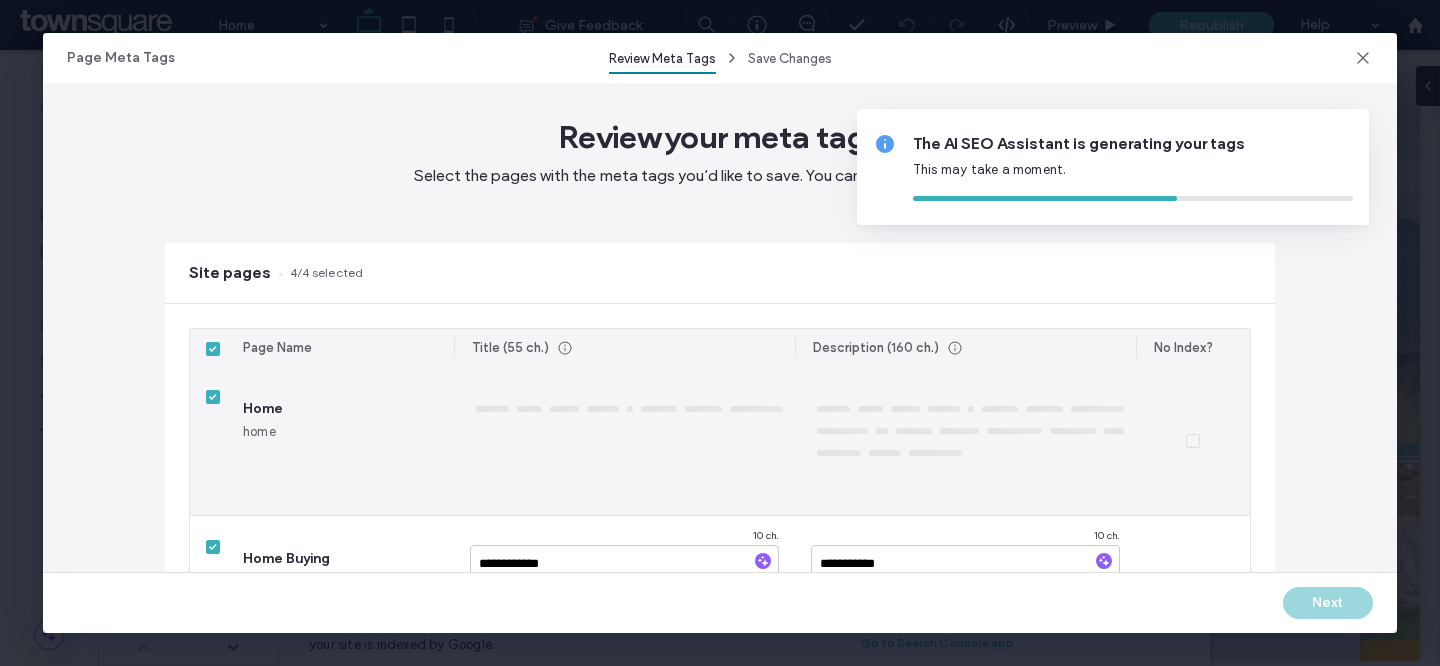 type on "**********" 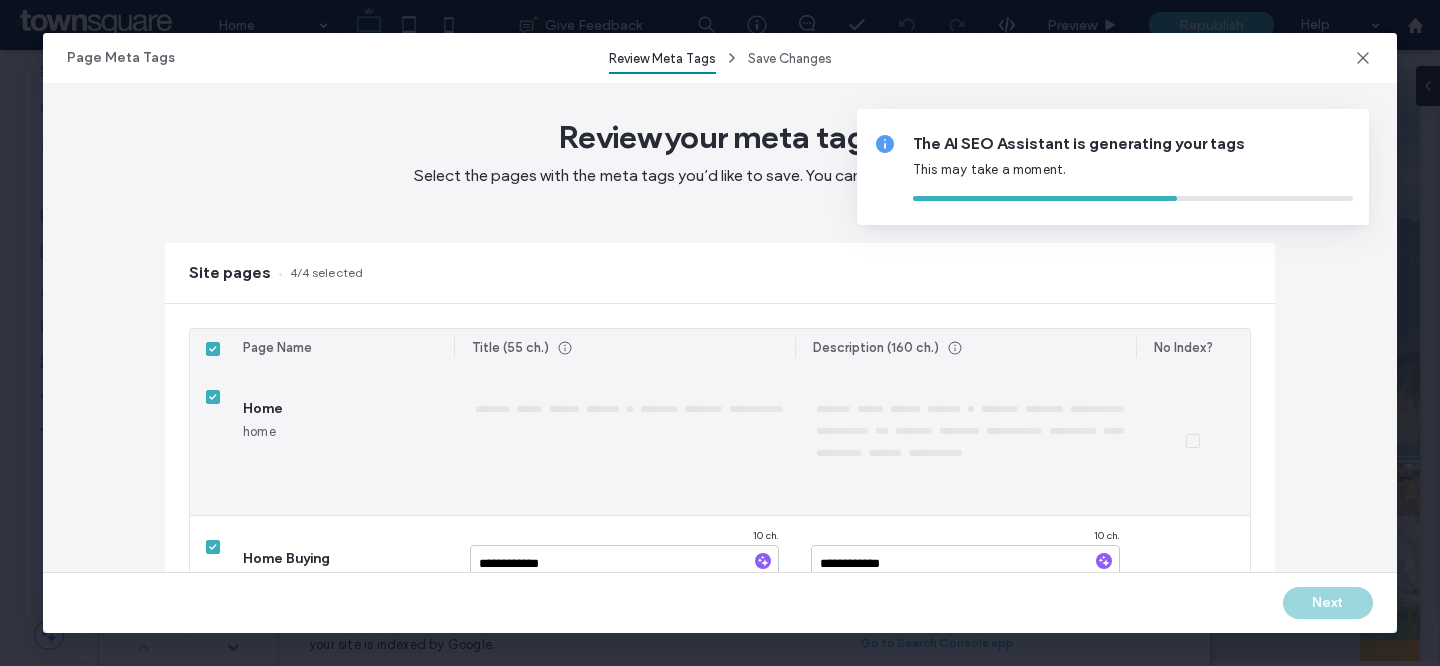 type on "**********" 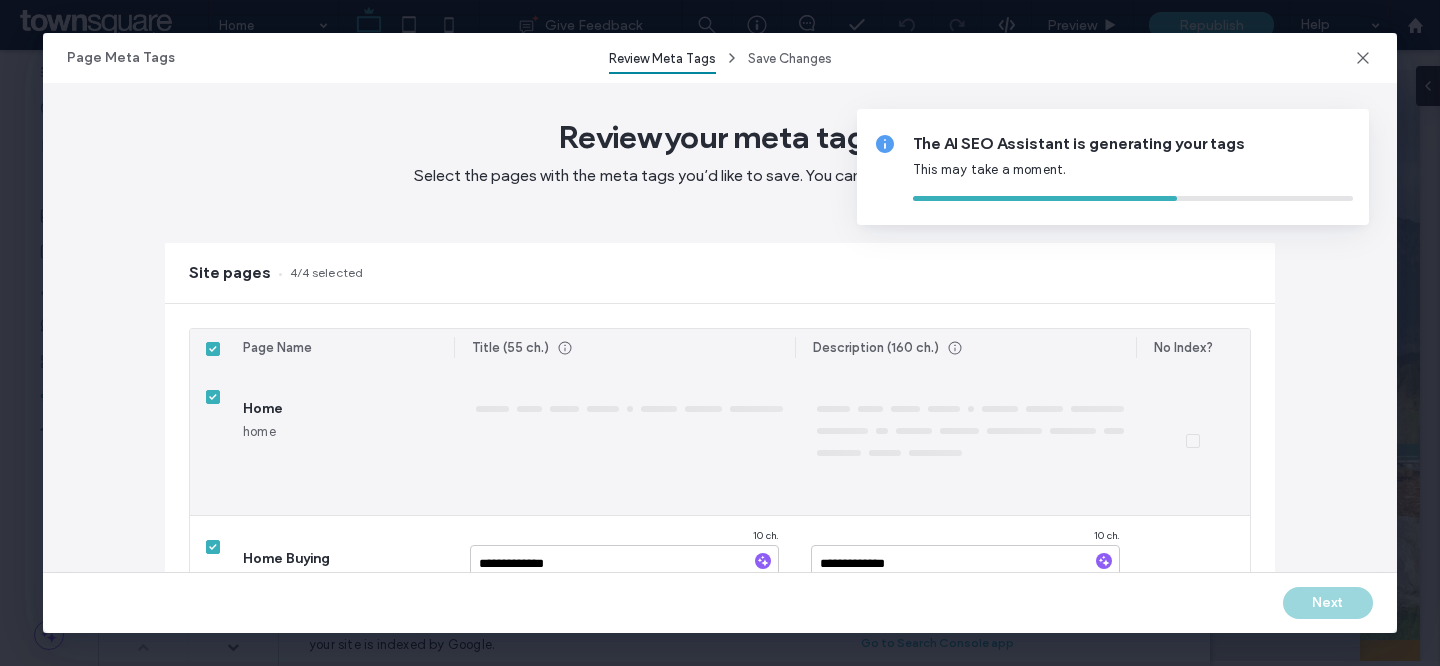 type on "**********" 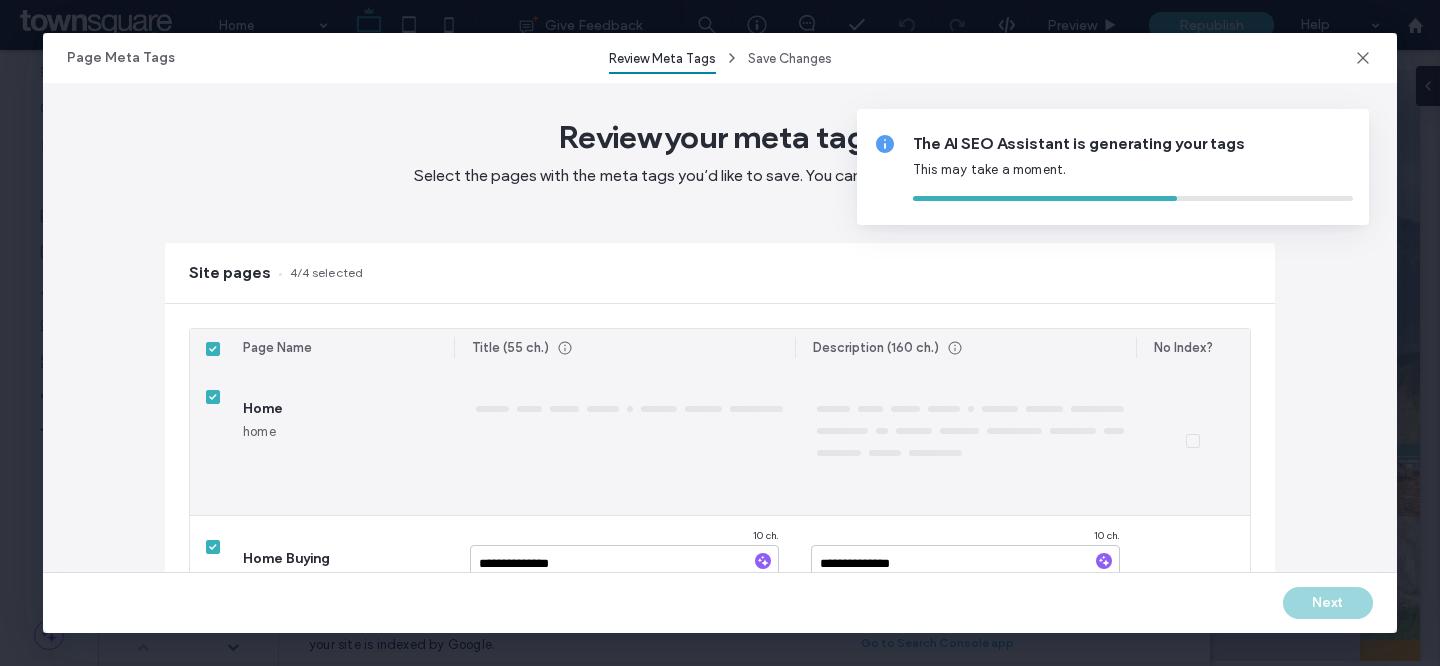 type on "**********" 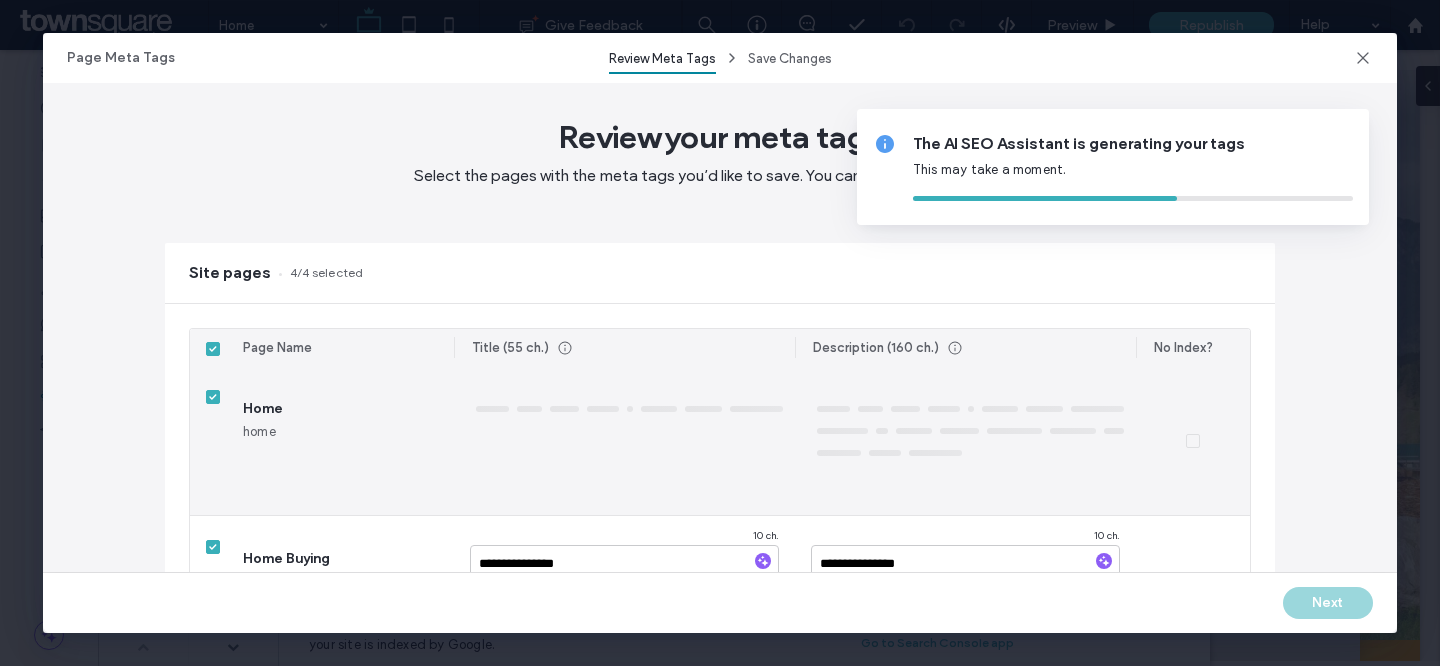 type on "**********" 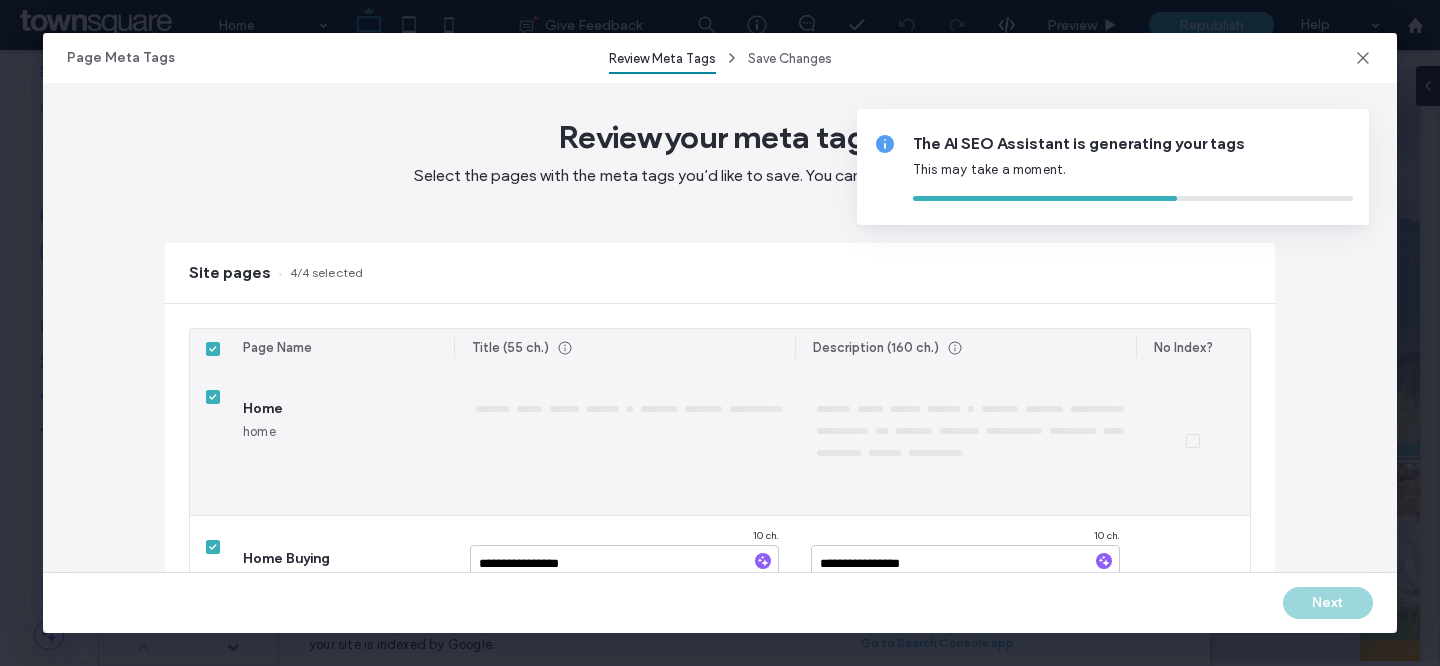 type on "**********" 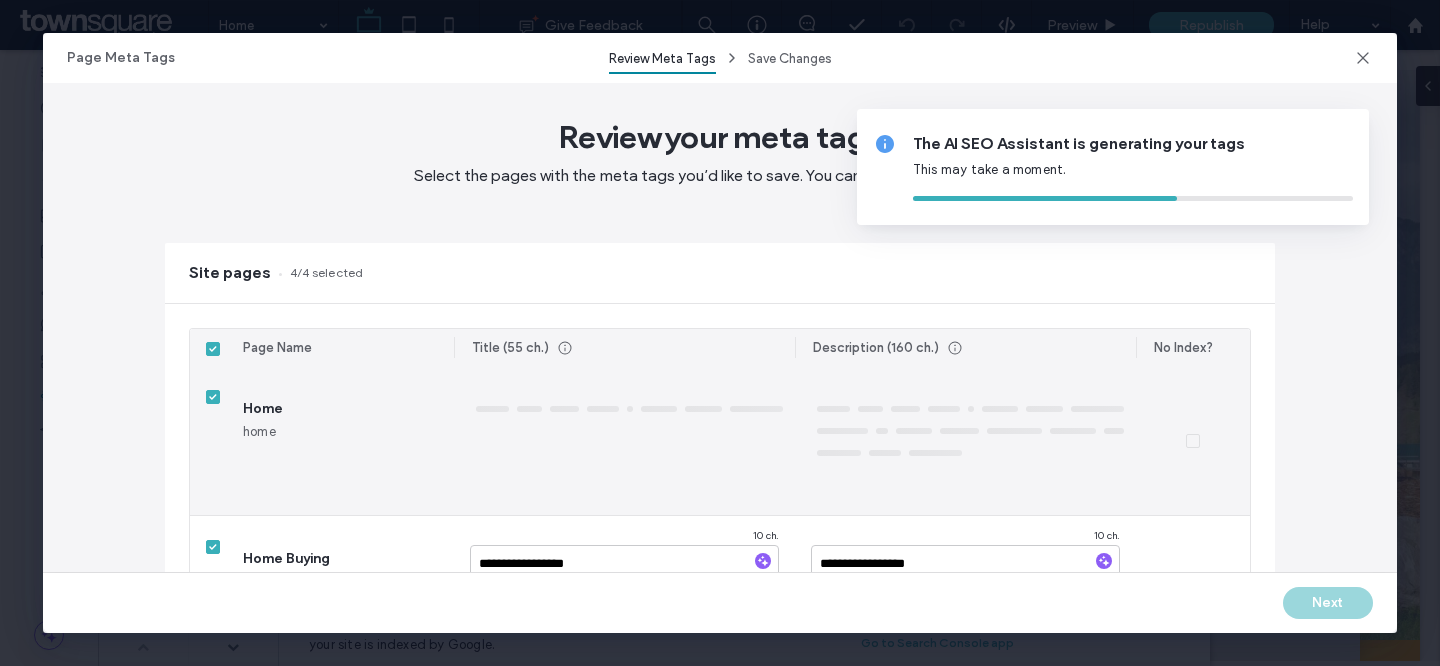 type on "**********" 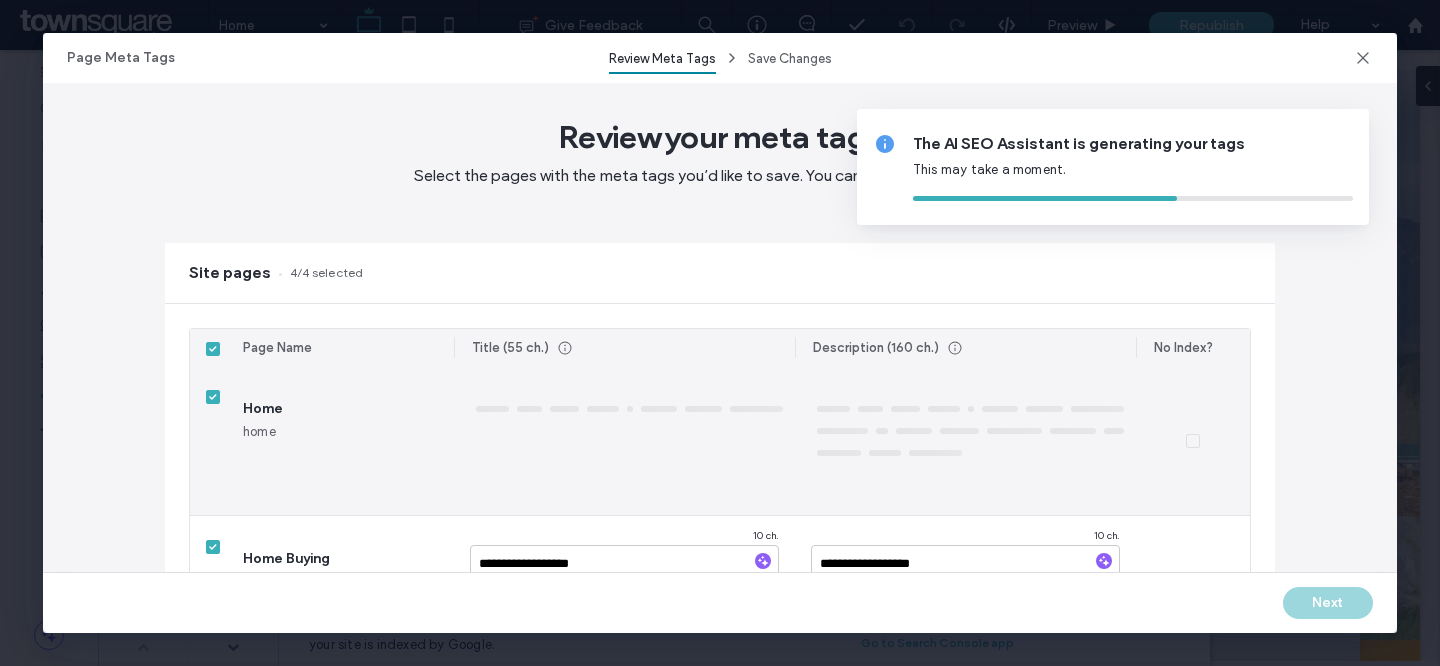 type on "**********" 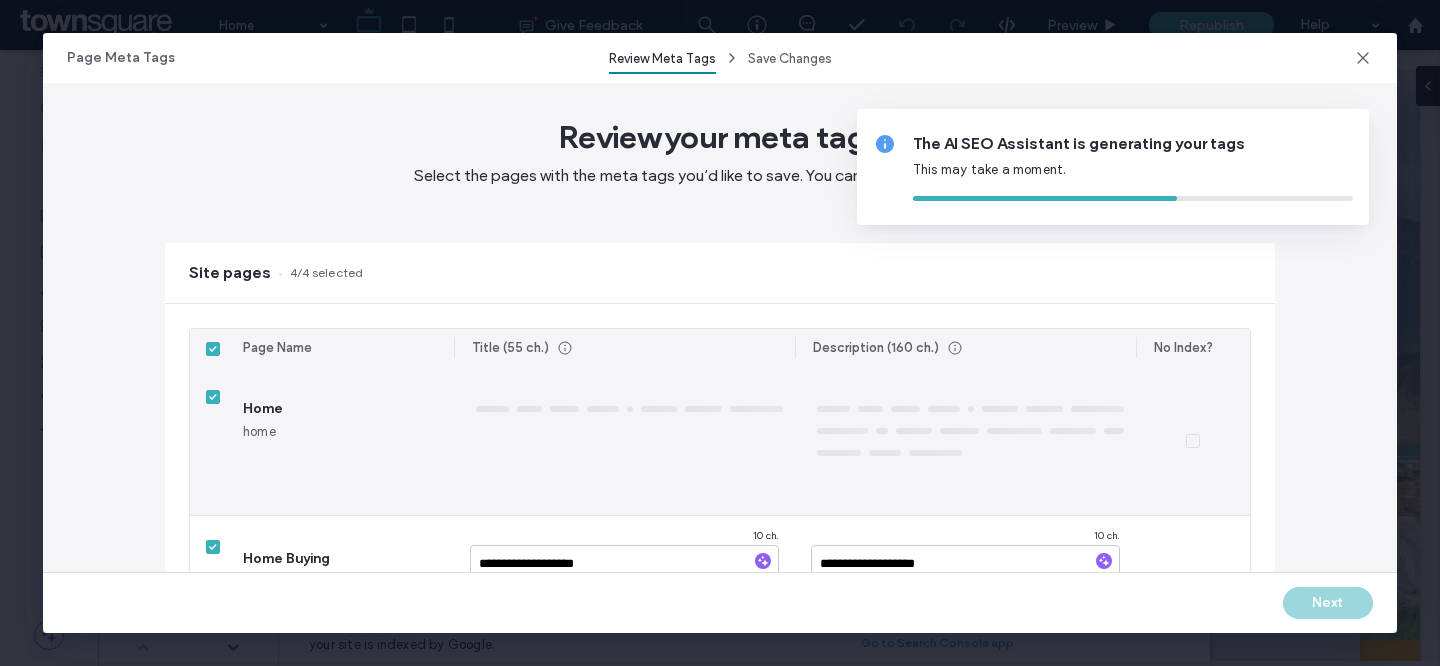 type on "**********" 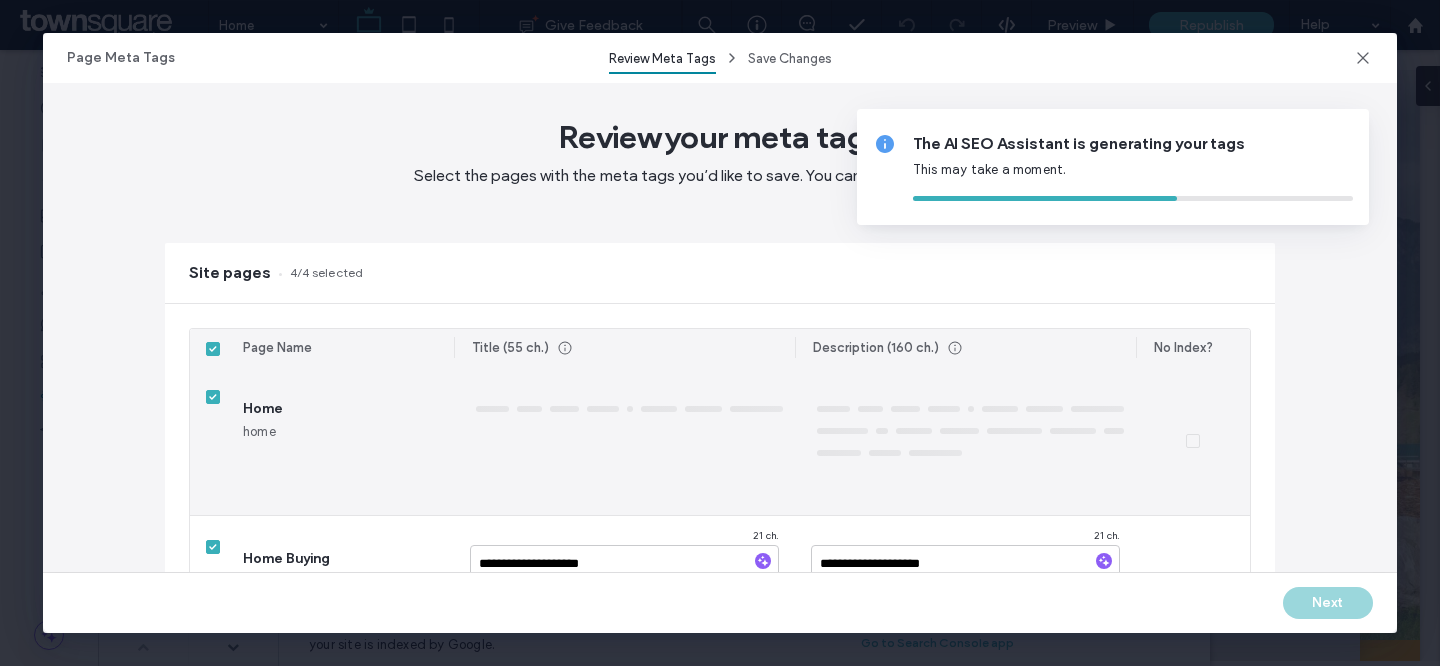 type on "**********" 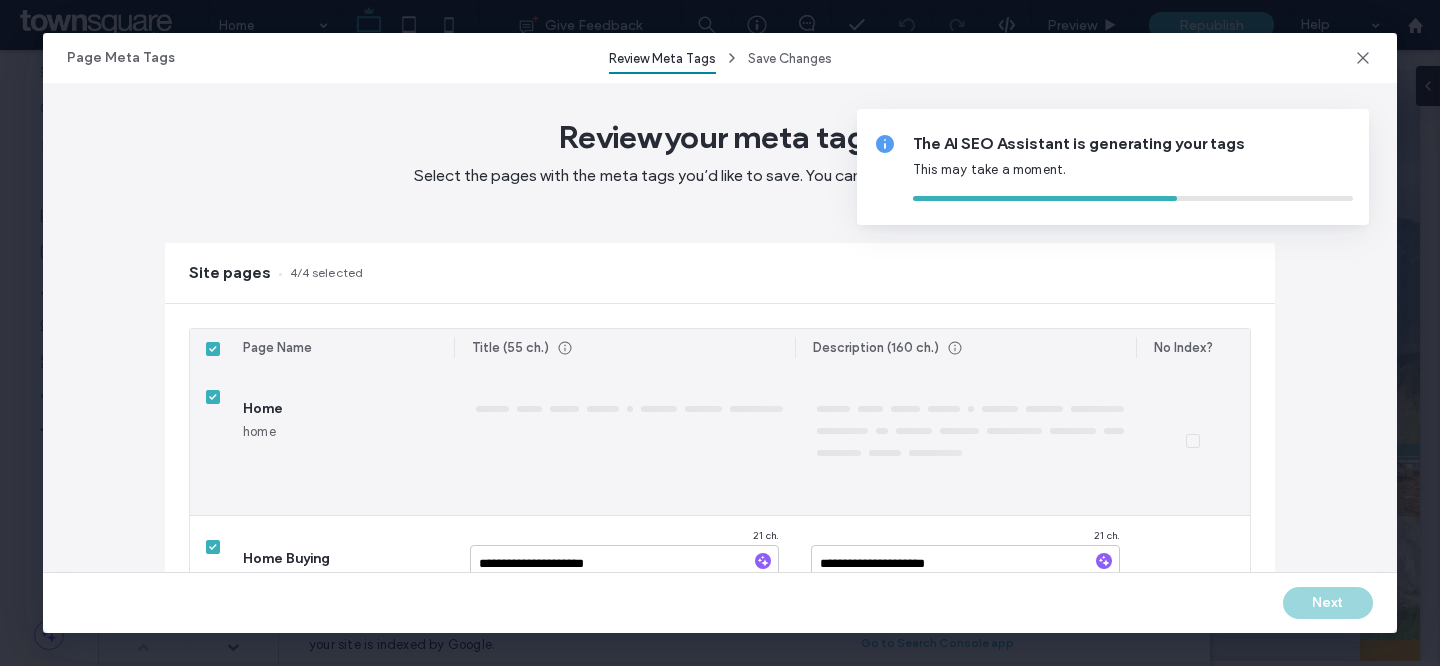 type on "**********" 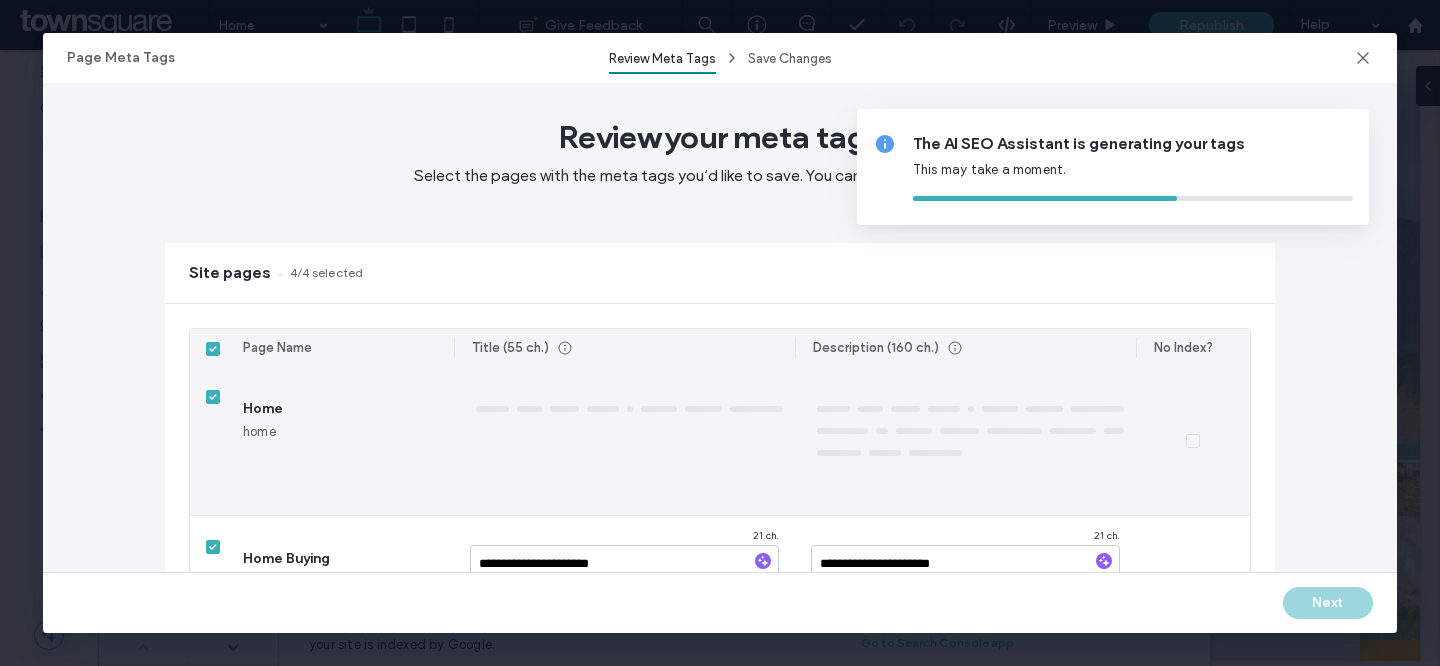 type on "**********" 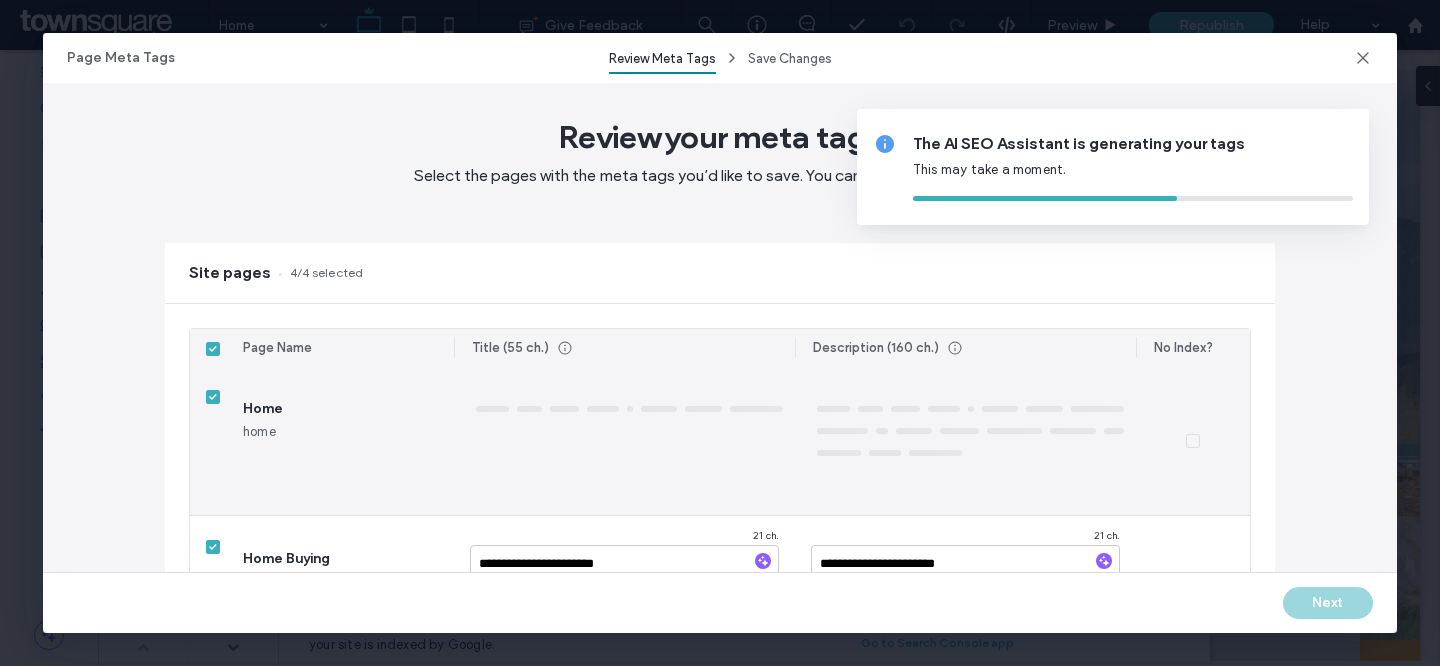 type on "**********" 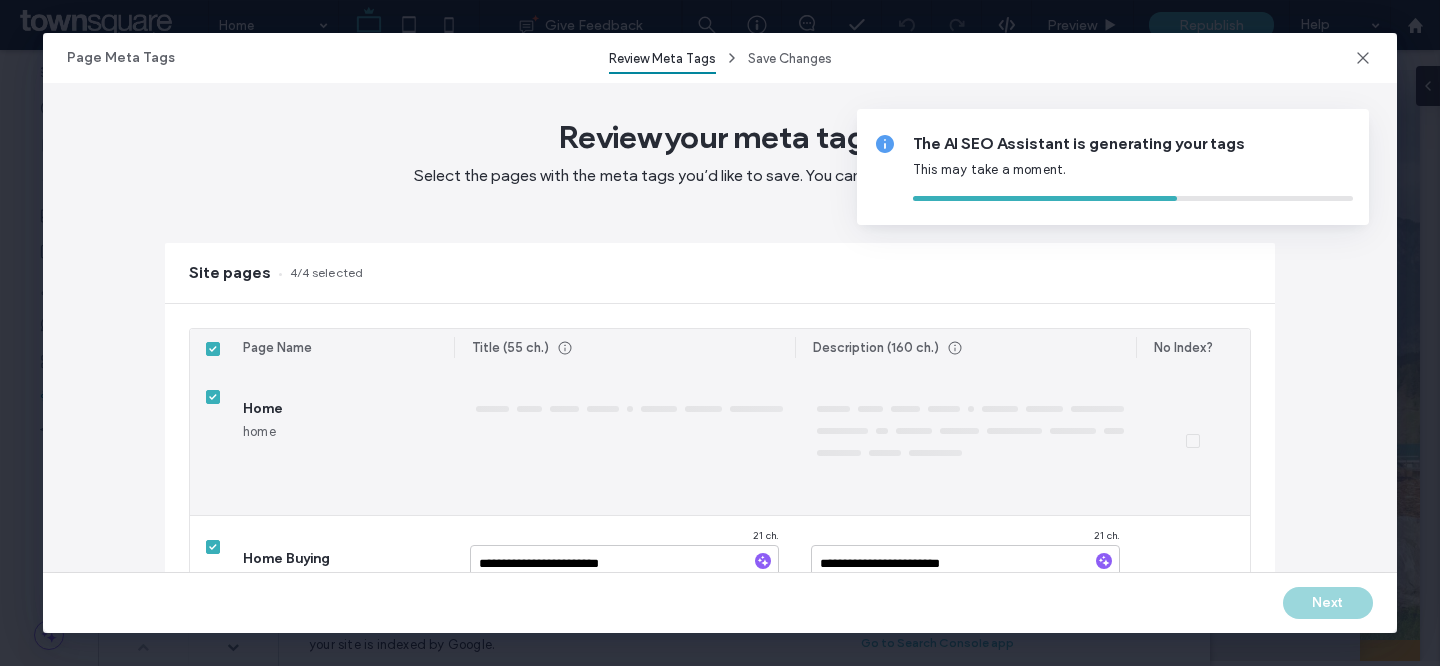 type on "**********" 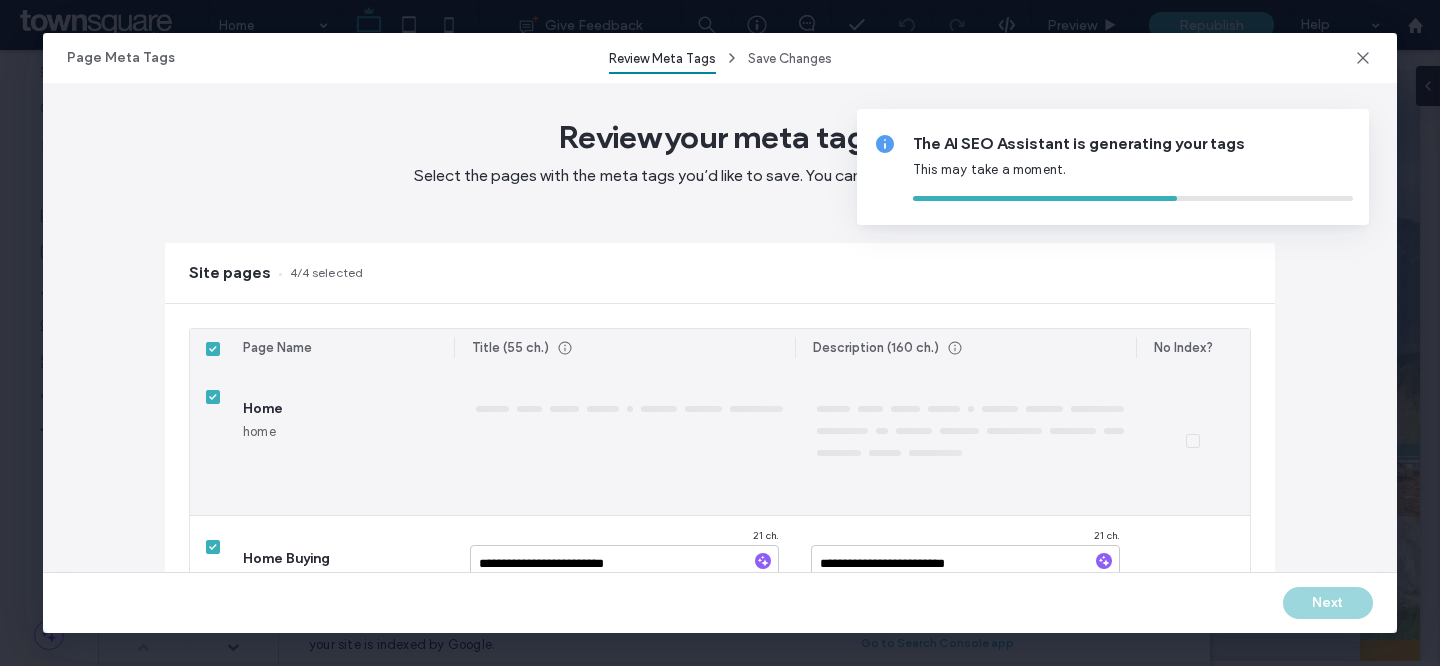 type on "**********" 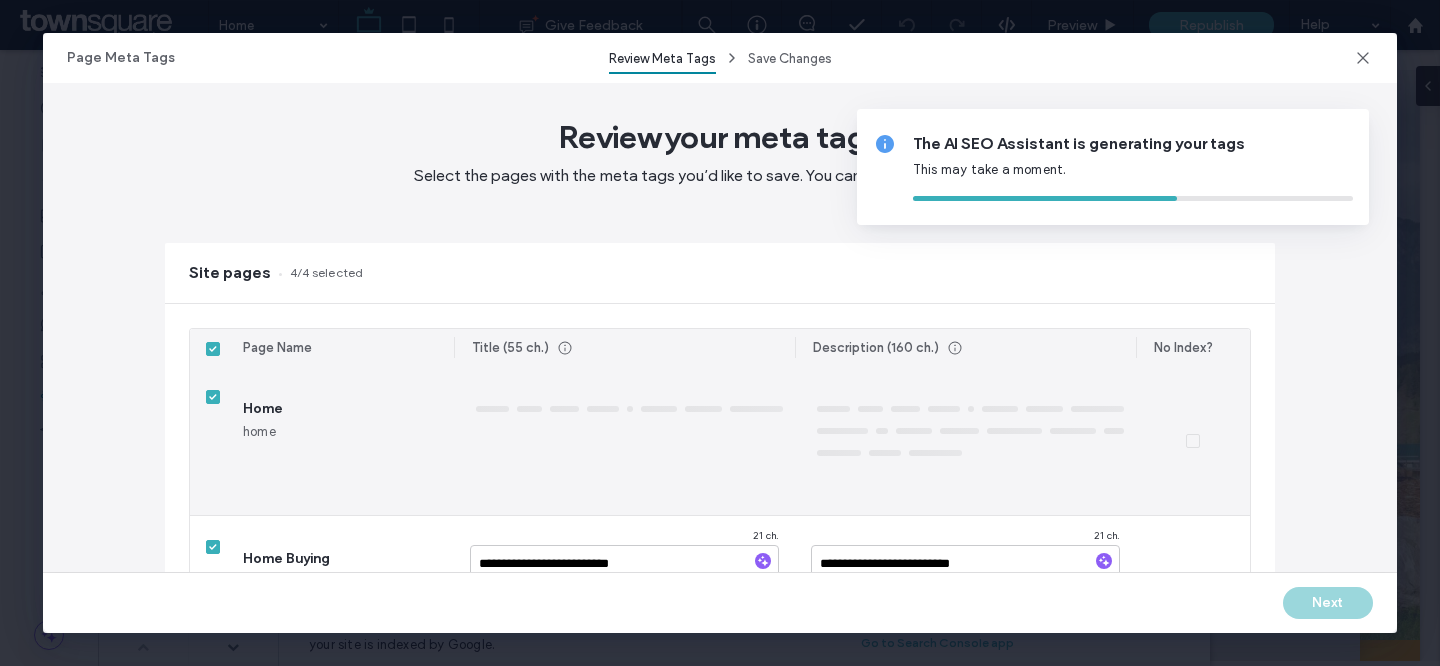 type on "**********" 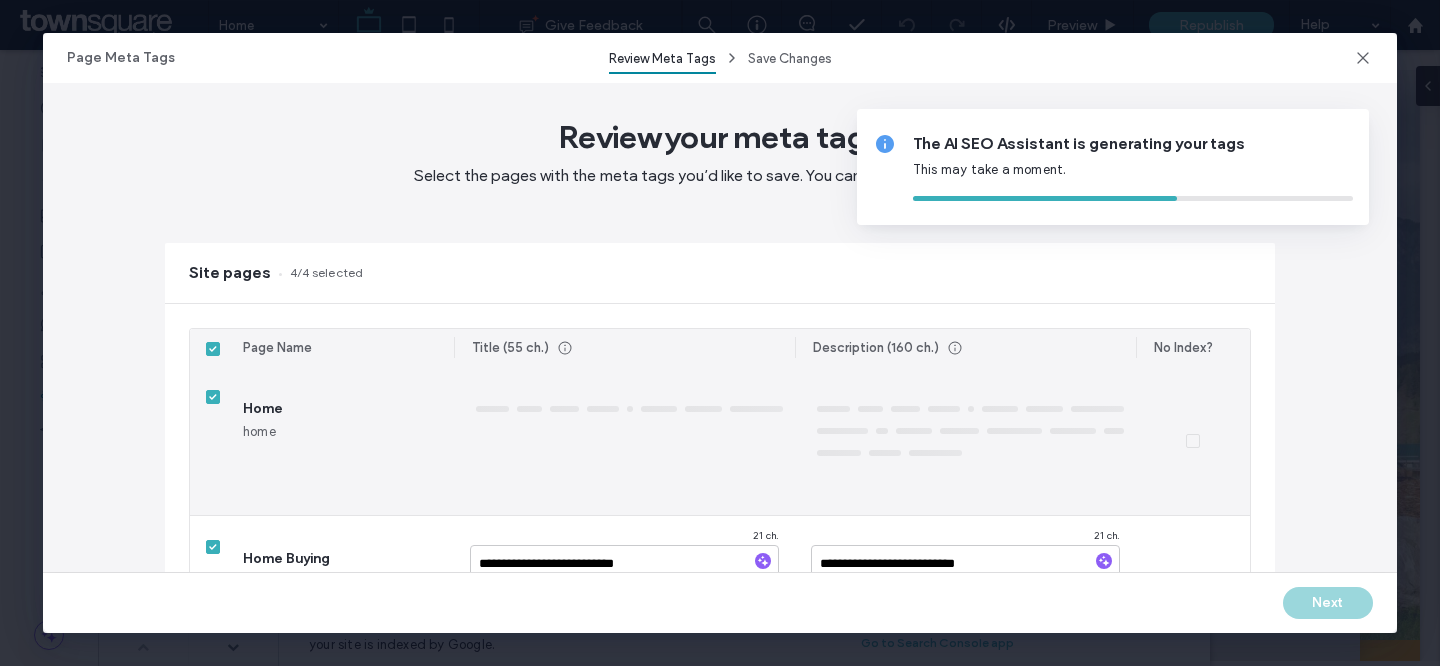 type on "**********" 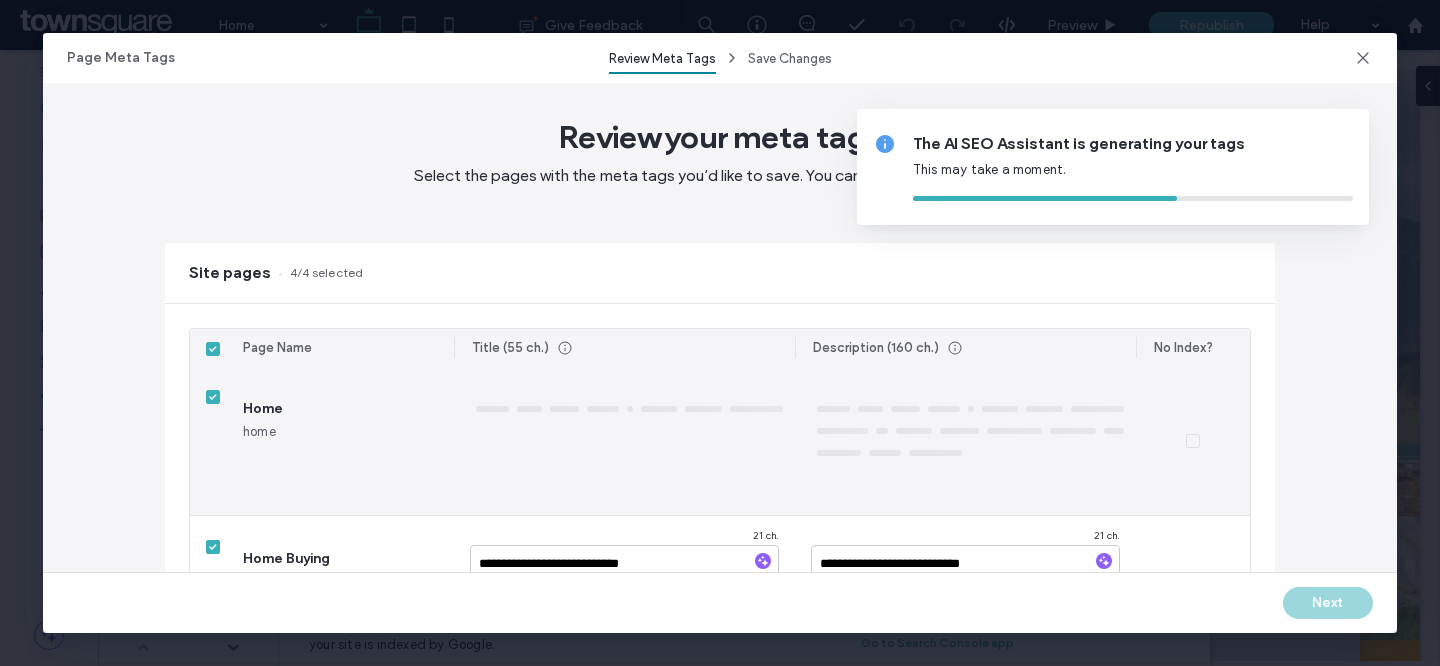 type on "**********" 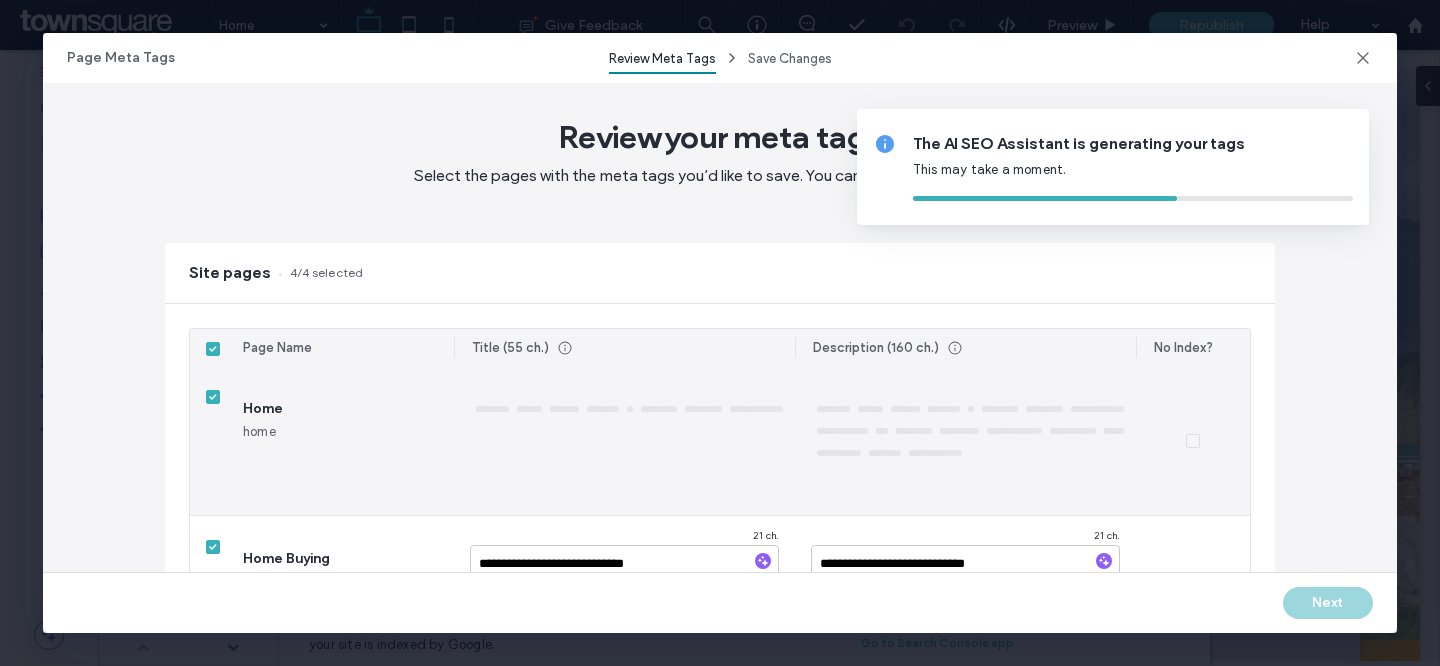 type on "**********" 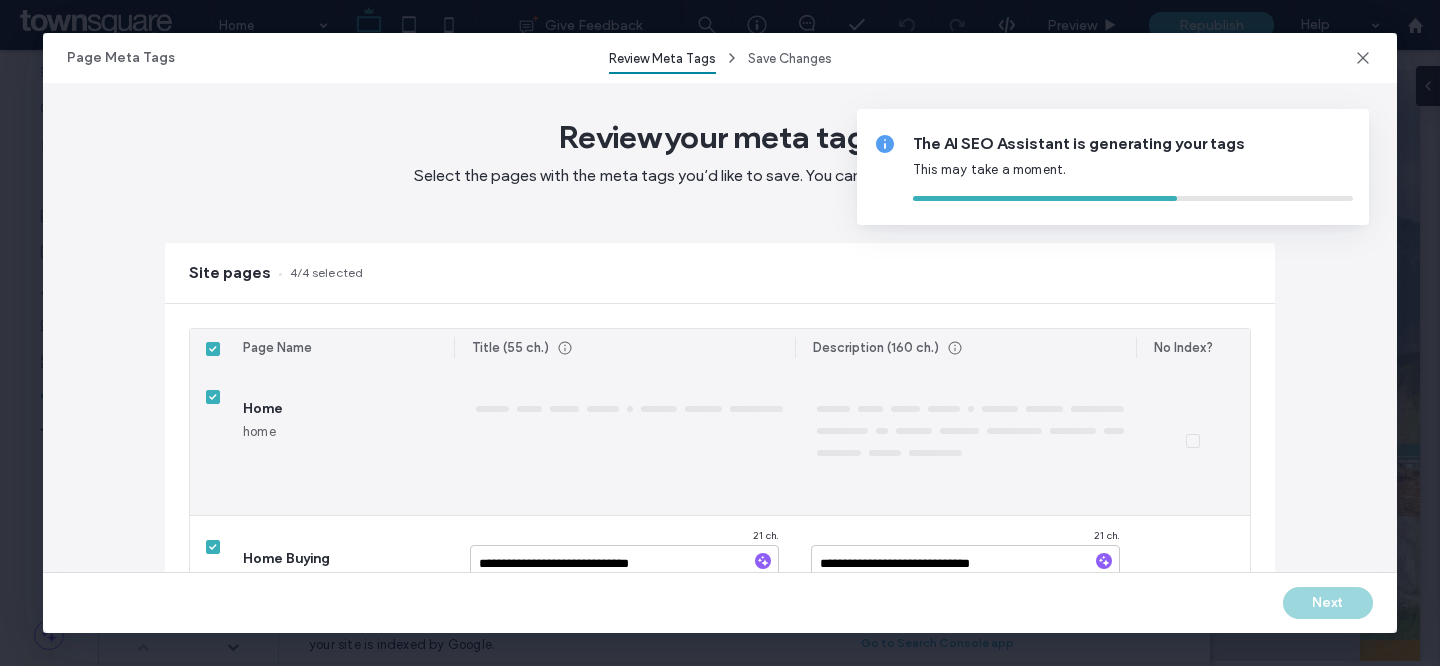 type on "**********" 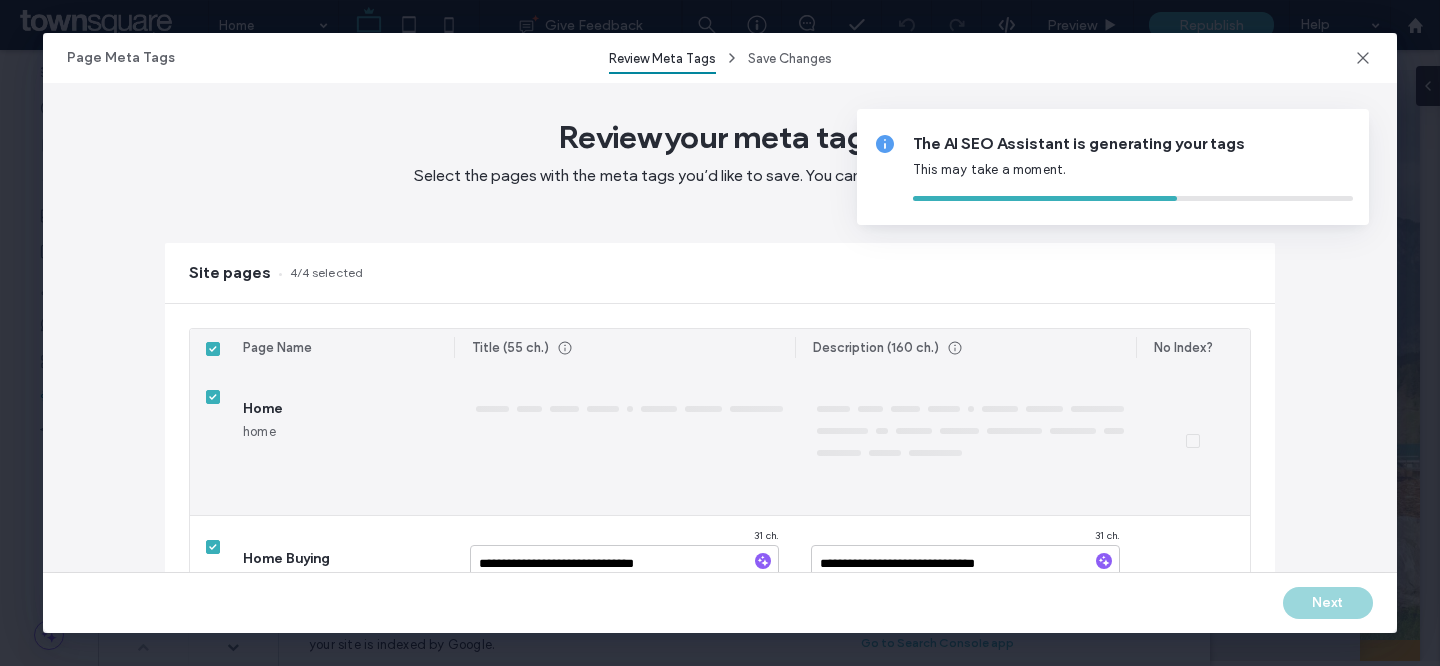 type on "**********" 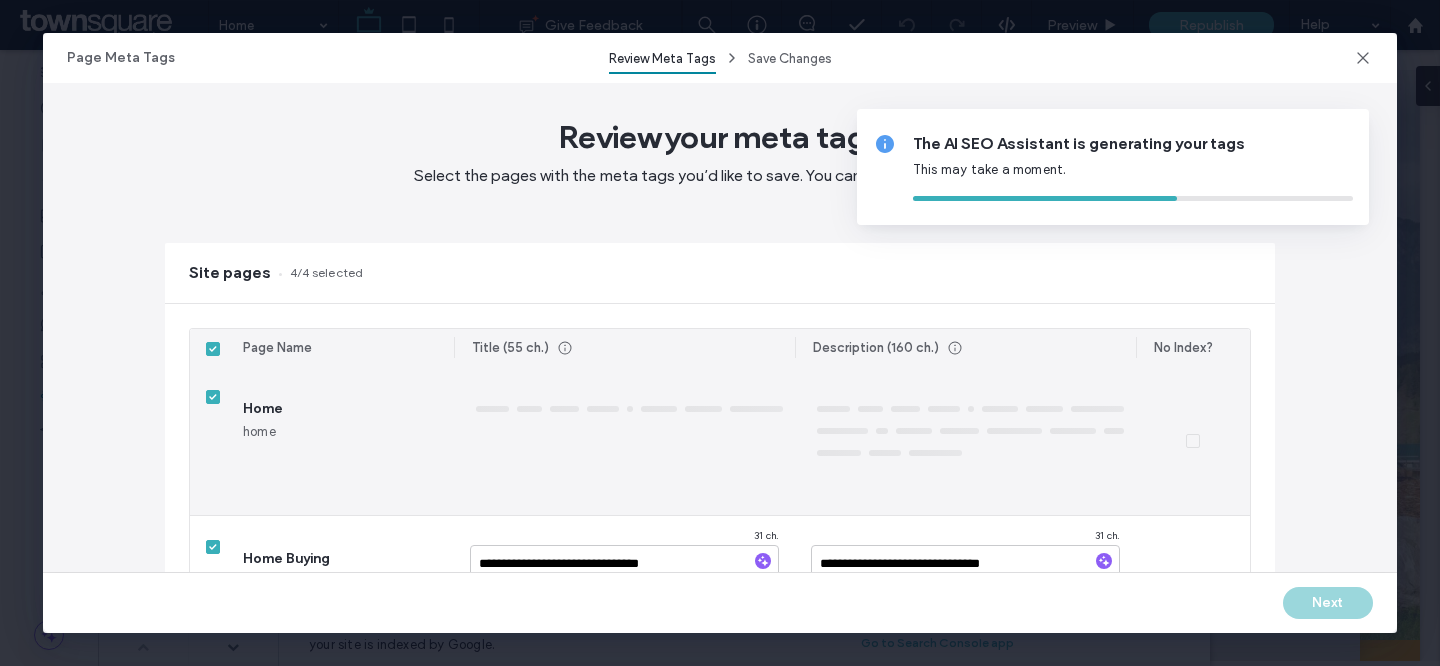 type on "**********" 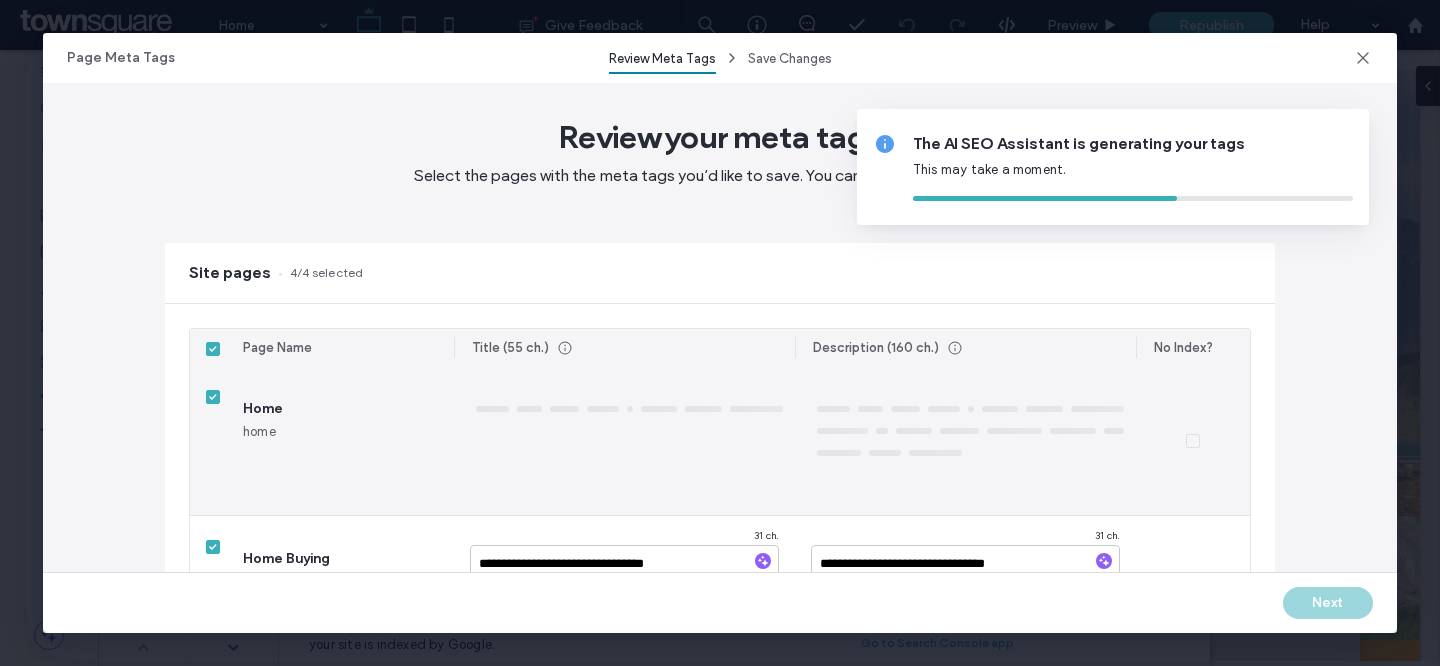type on "**********" 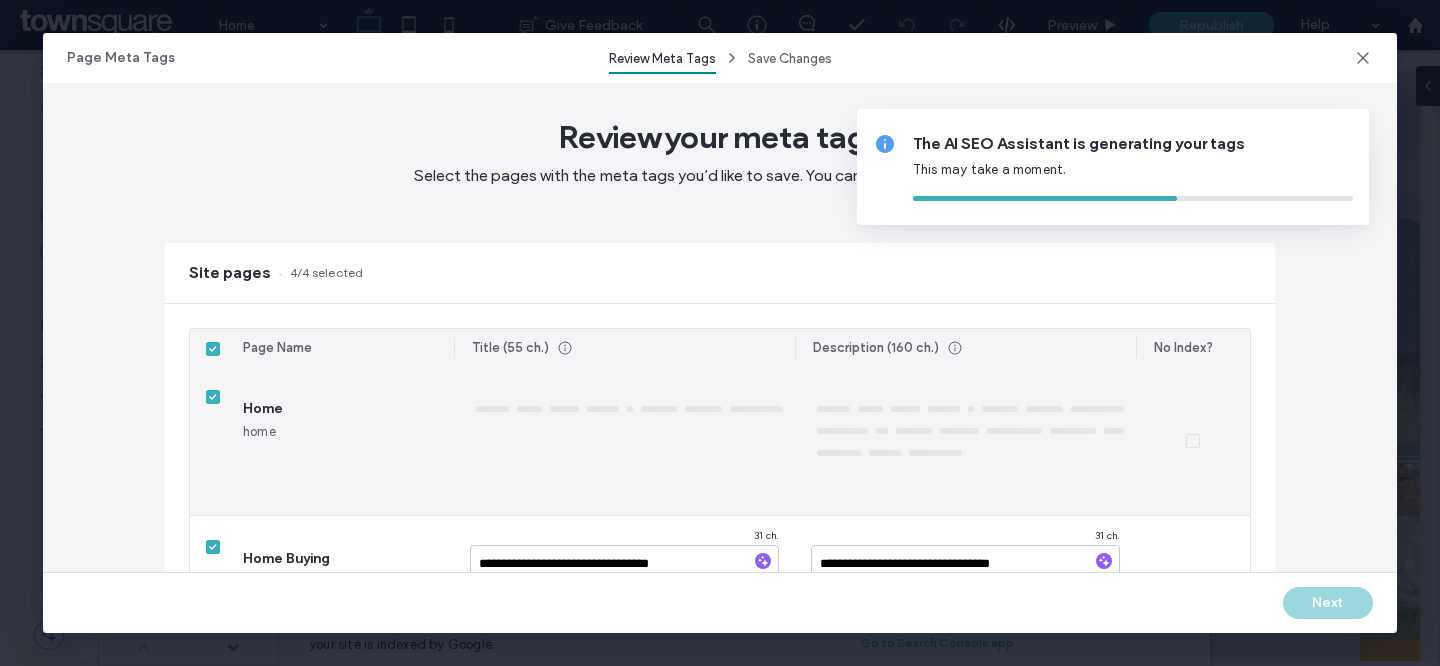 type on "**********" 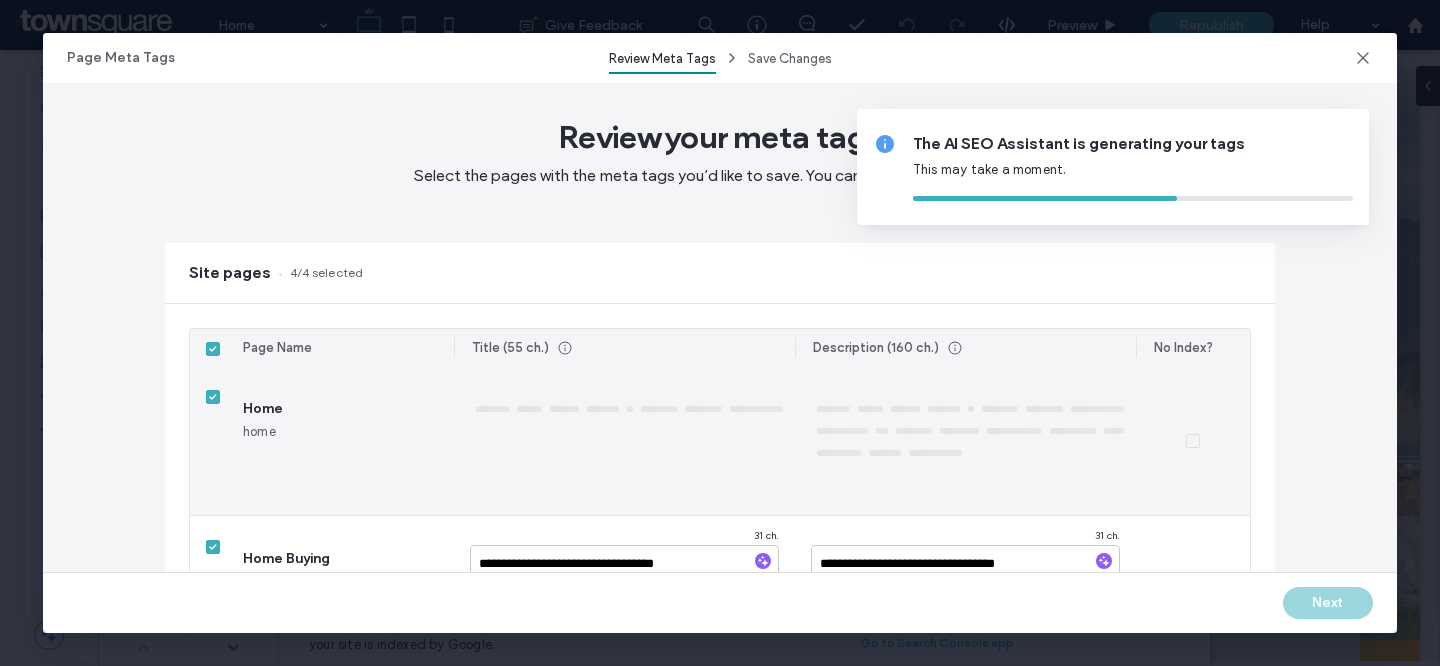 type on "**********" 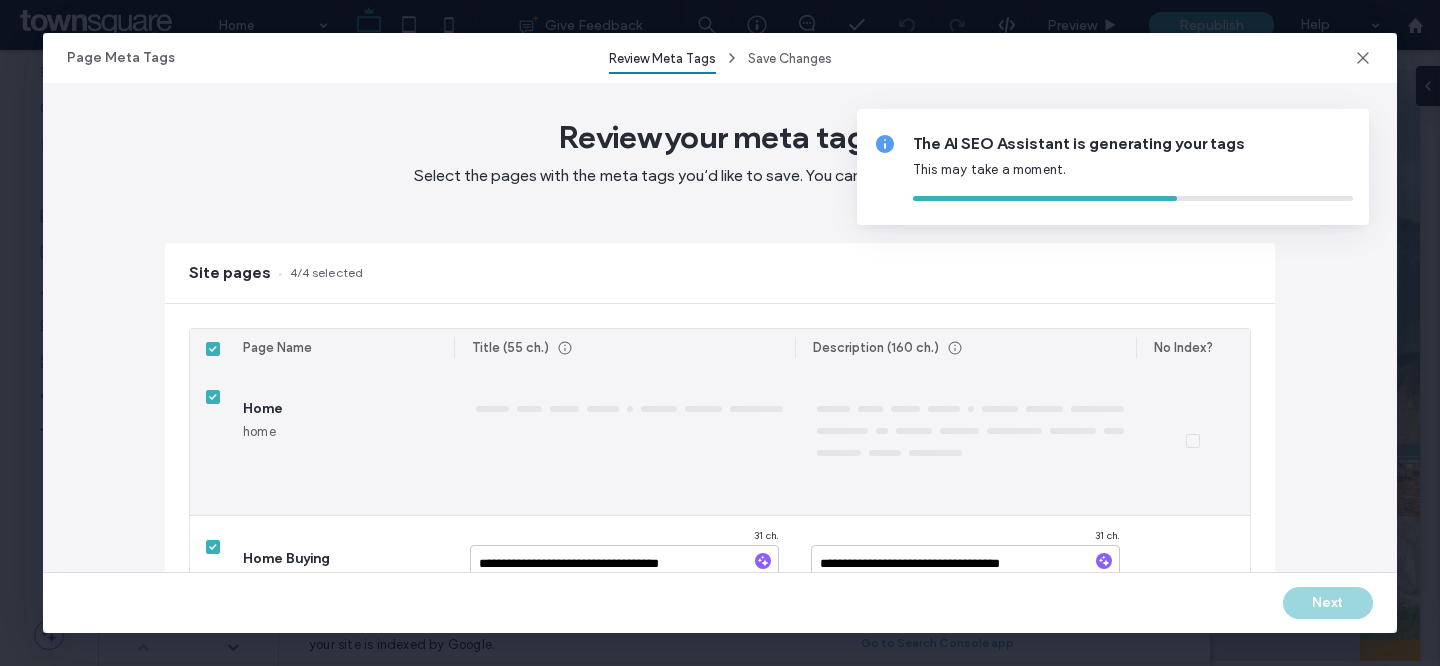 type on "**********" 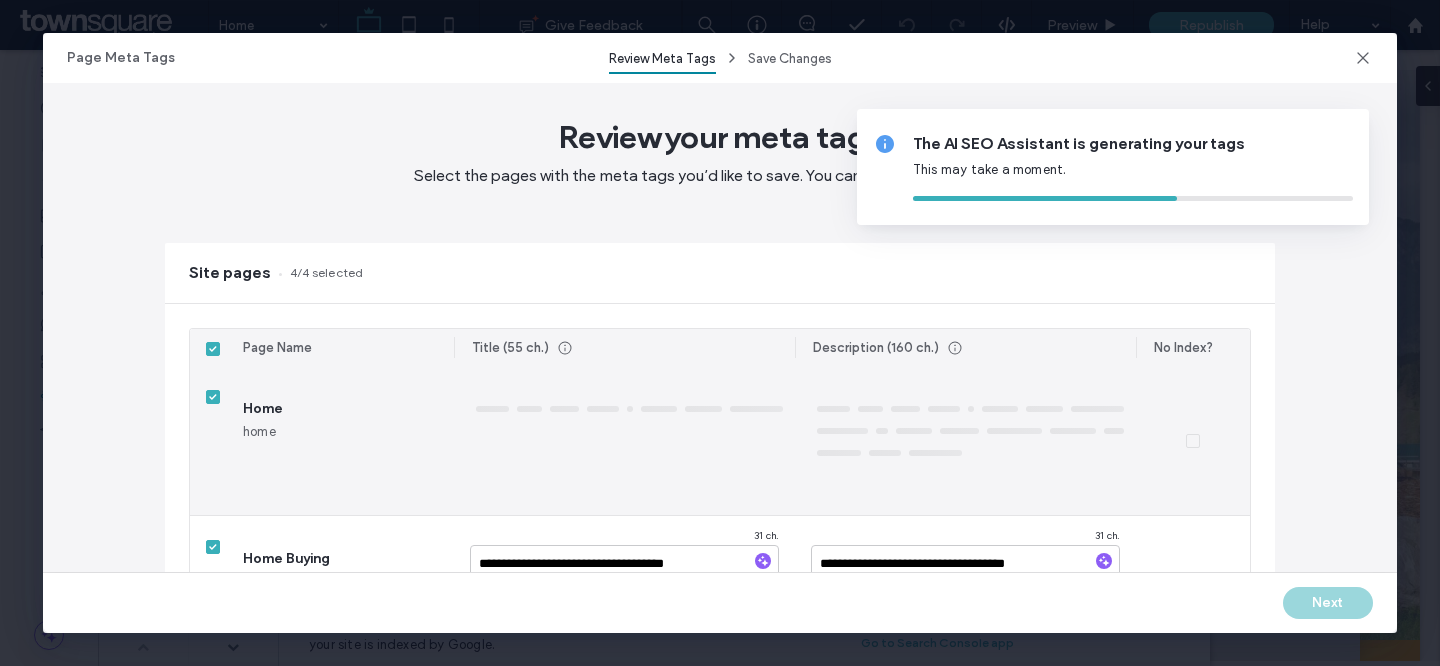 type on "**********" 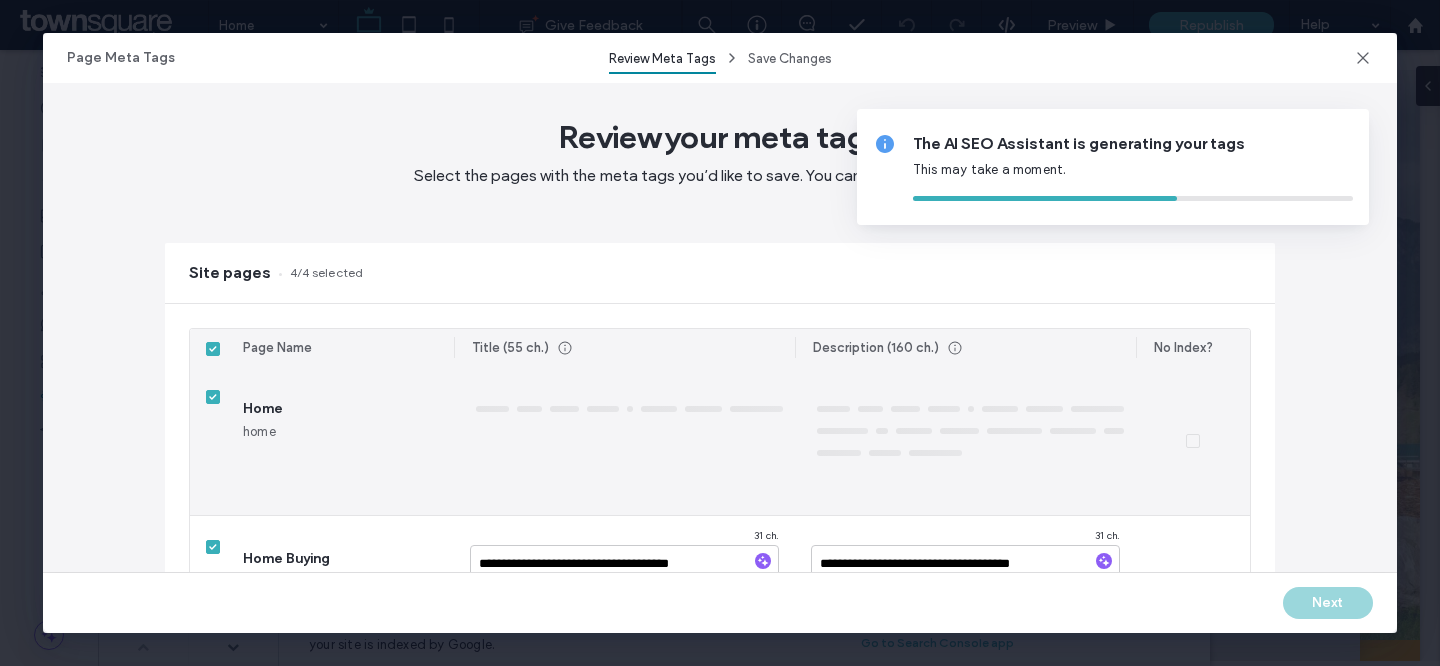type on "**********" 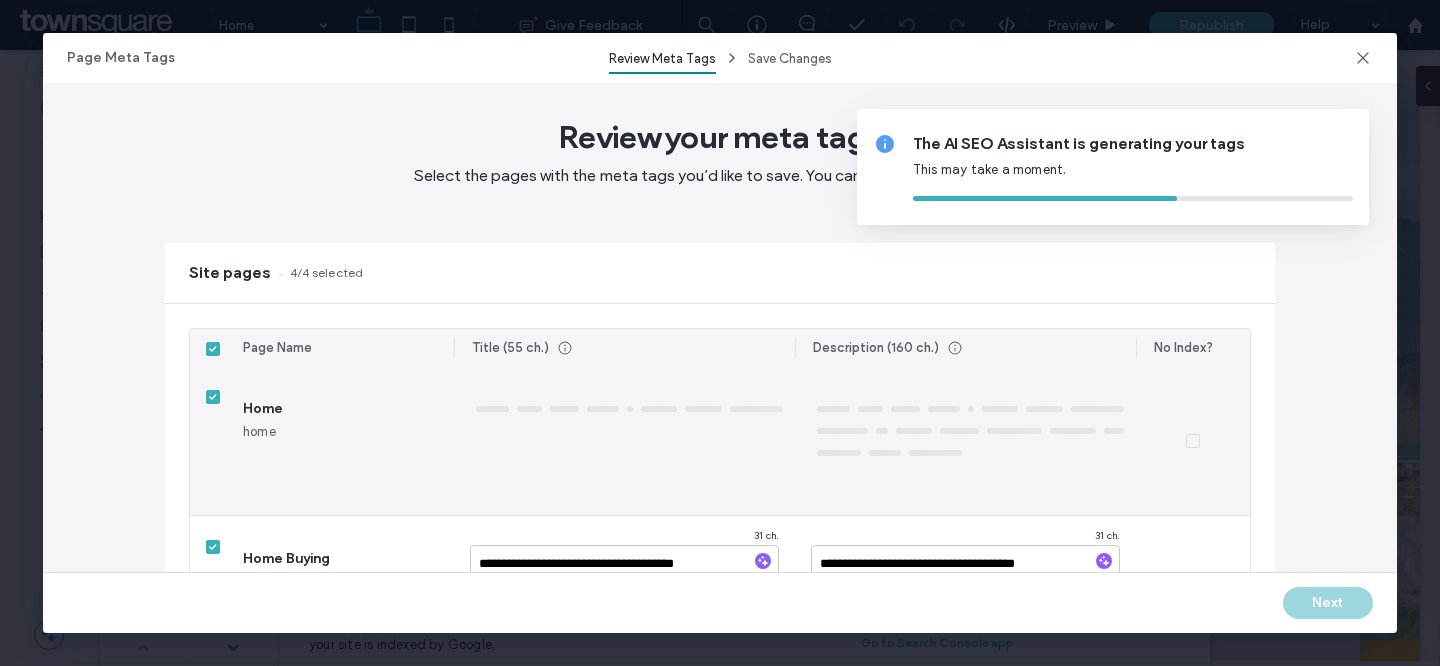 type on "**********" 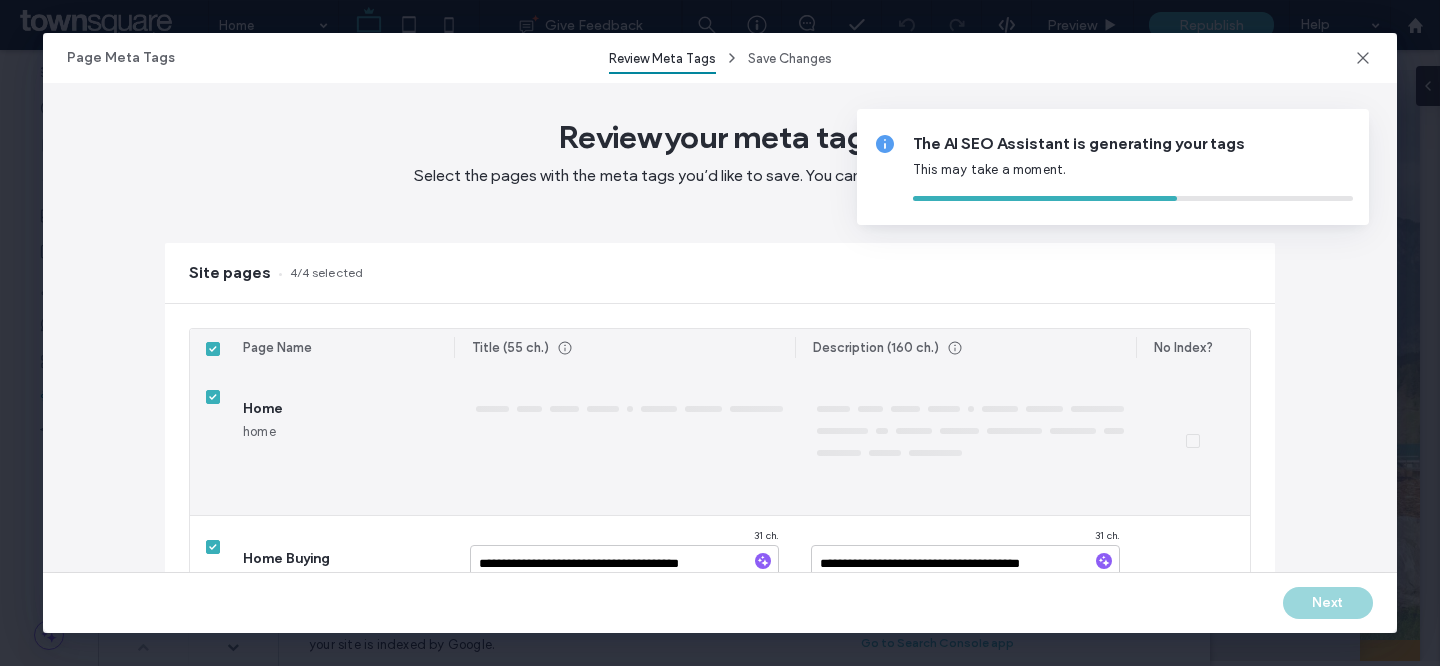 type on "**********" 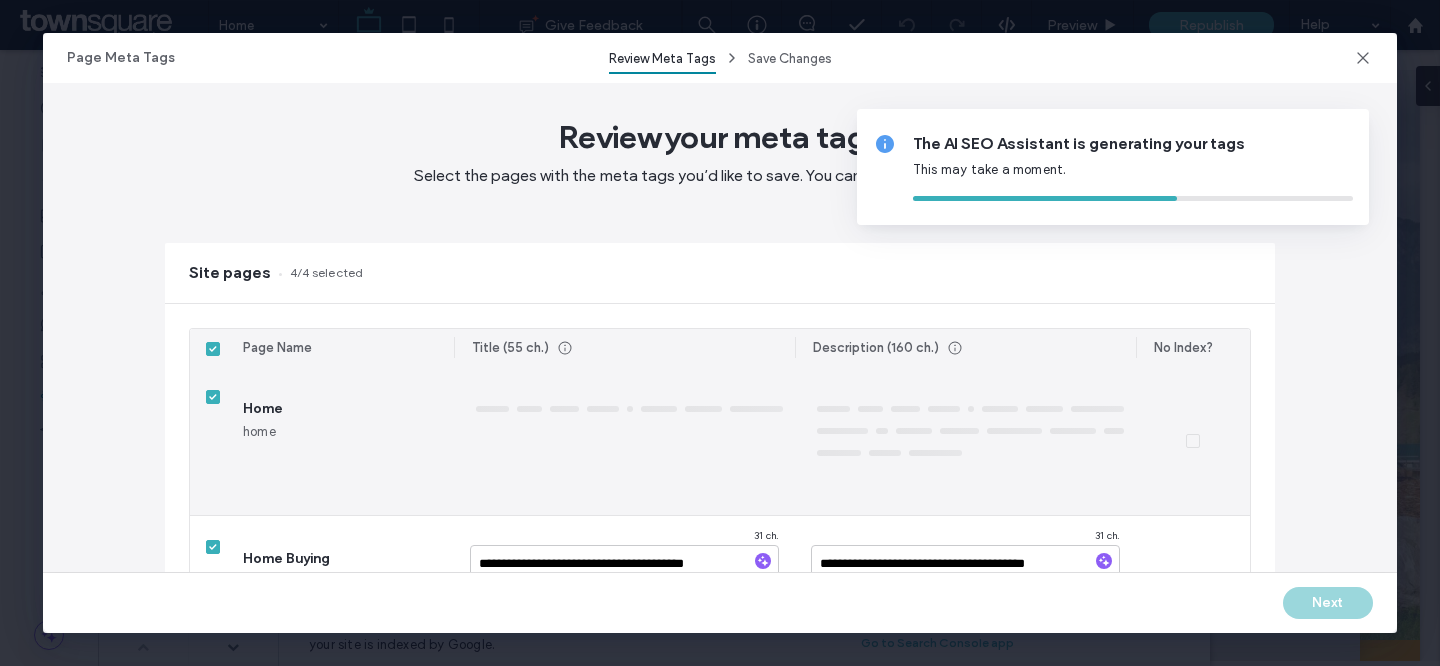 type on "**********" 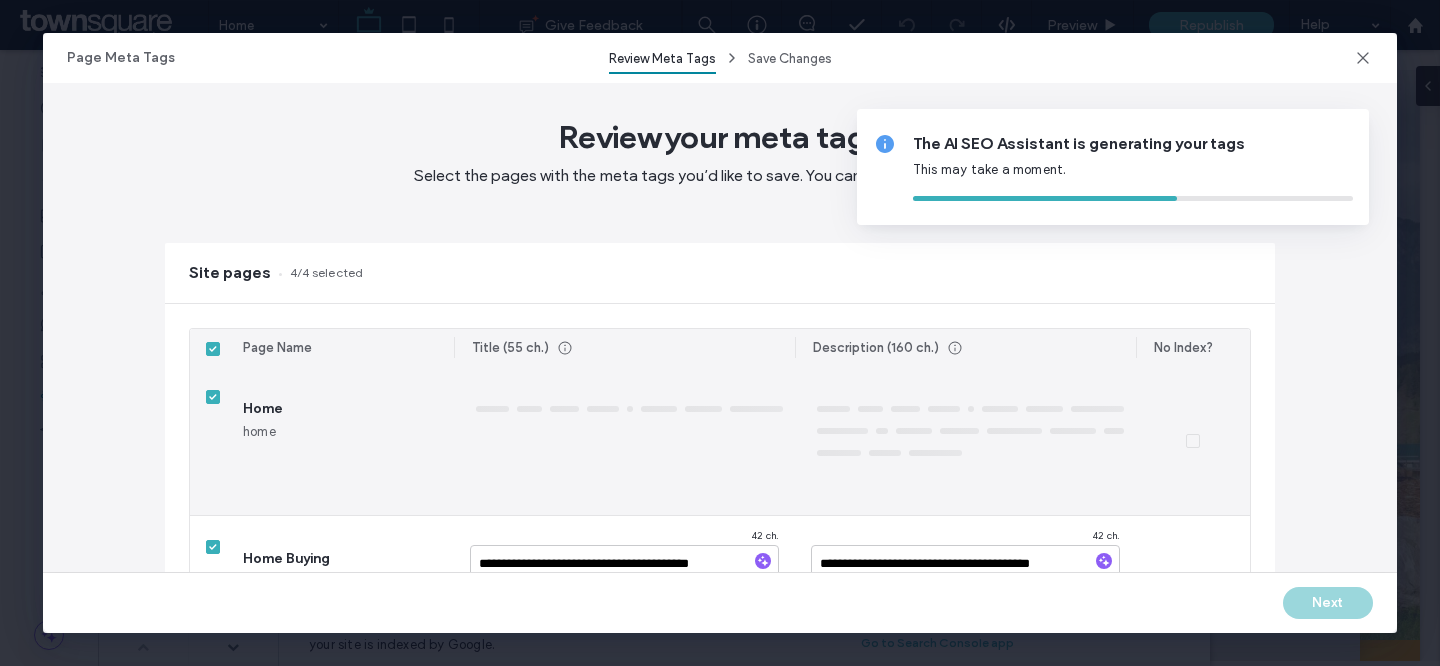 type on "**********" 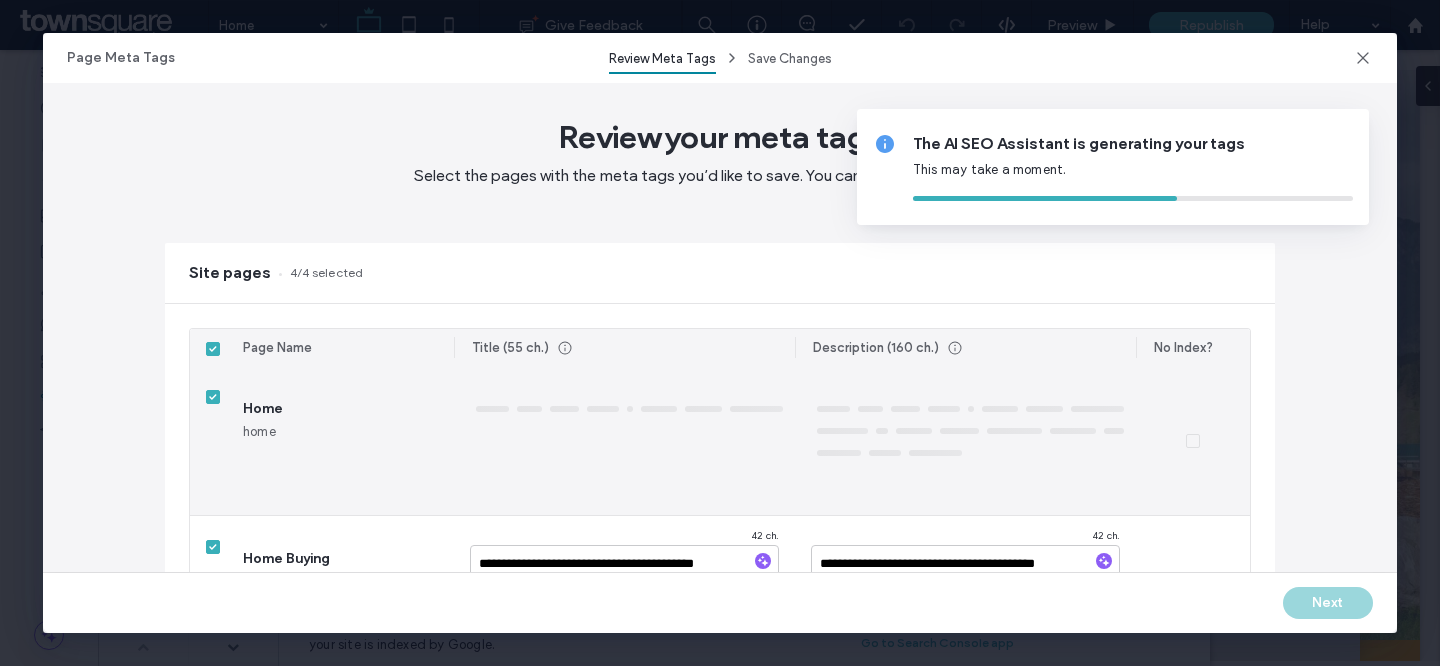 type on "**********" 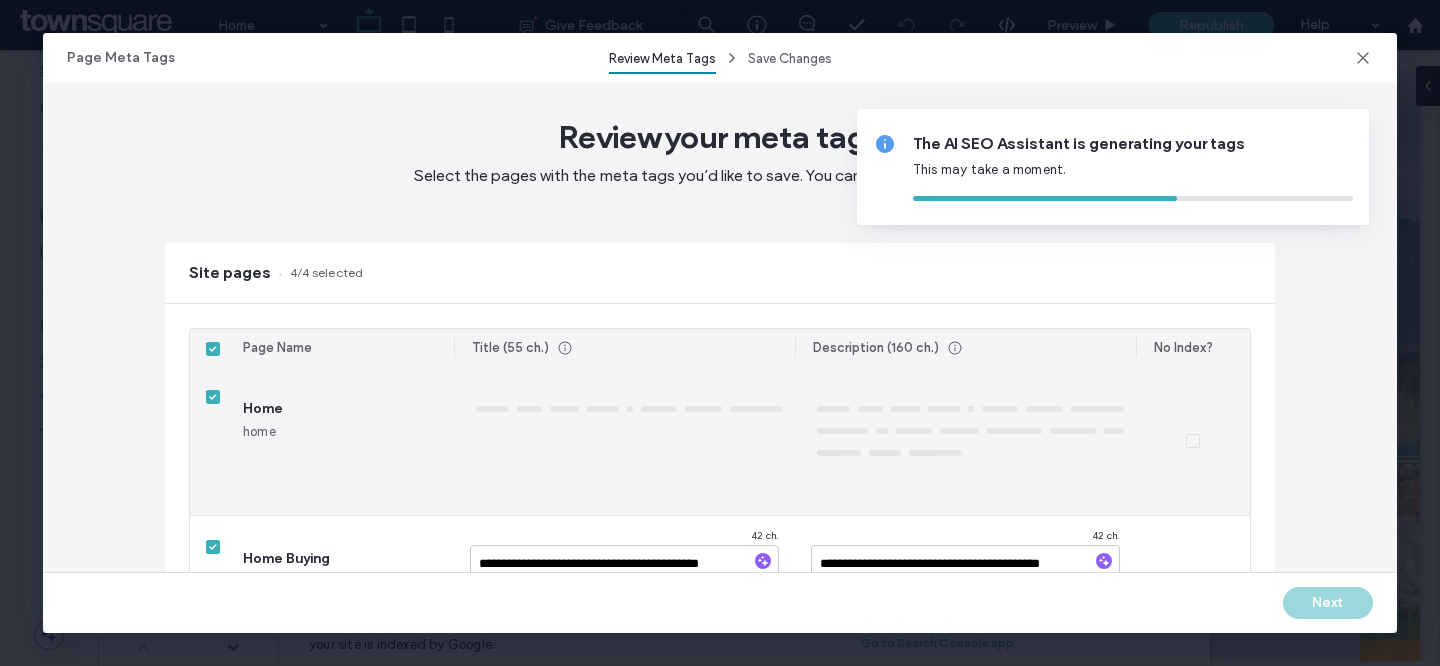 type on "**********" 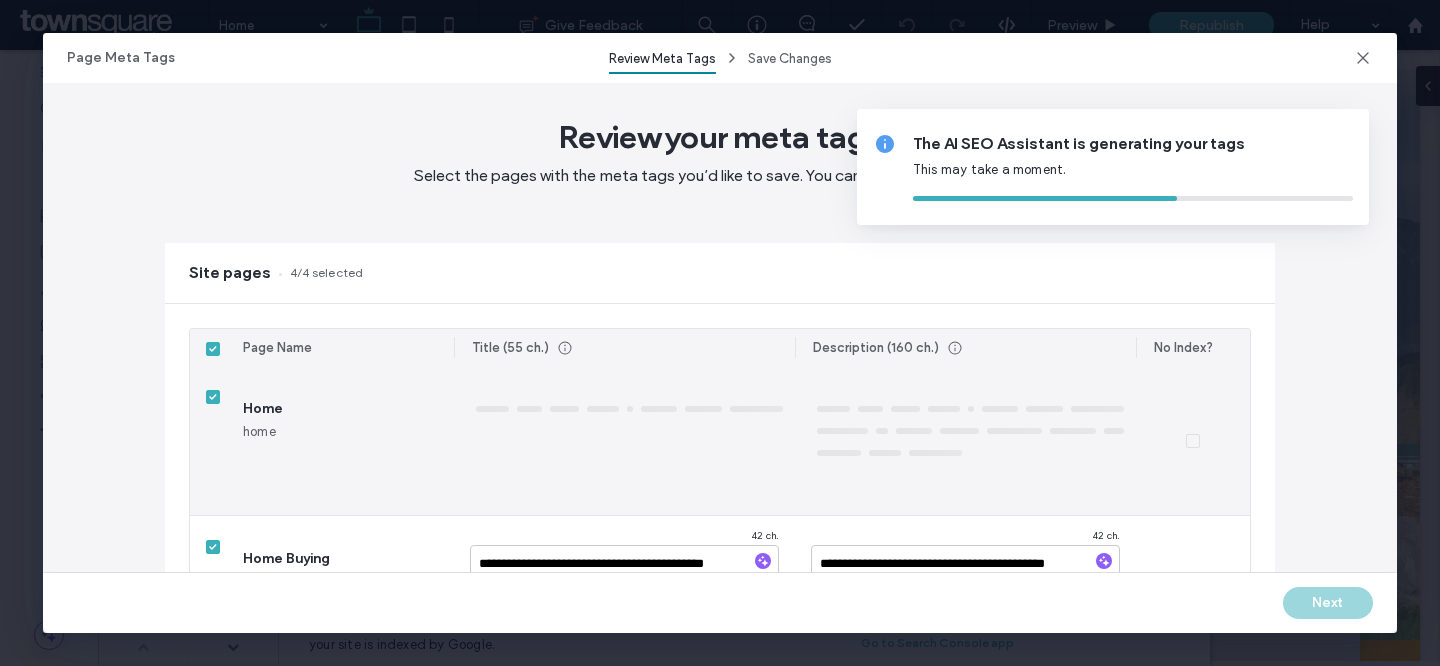 type on "**********" 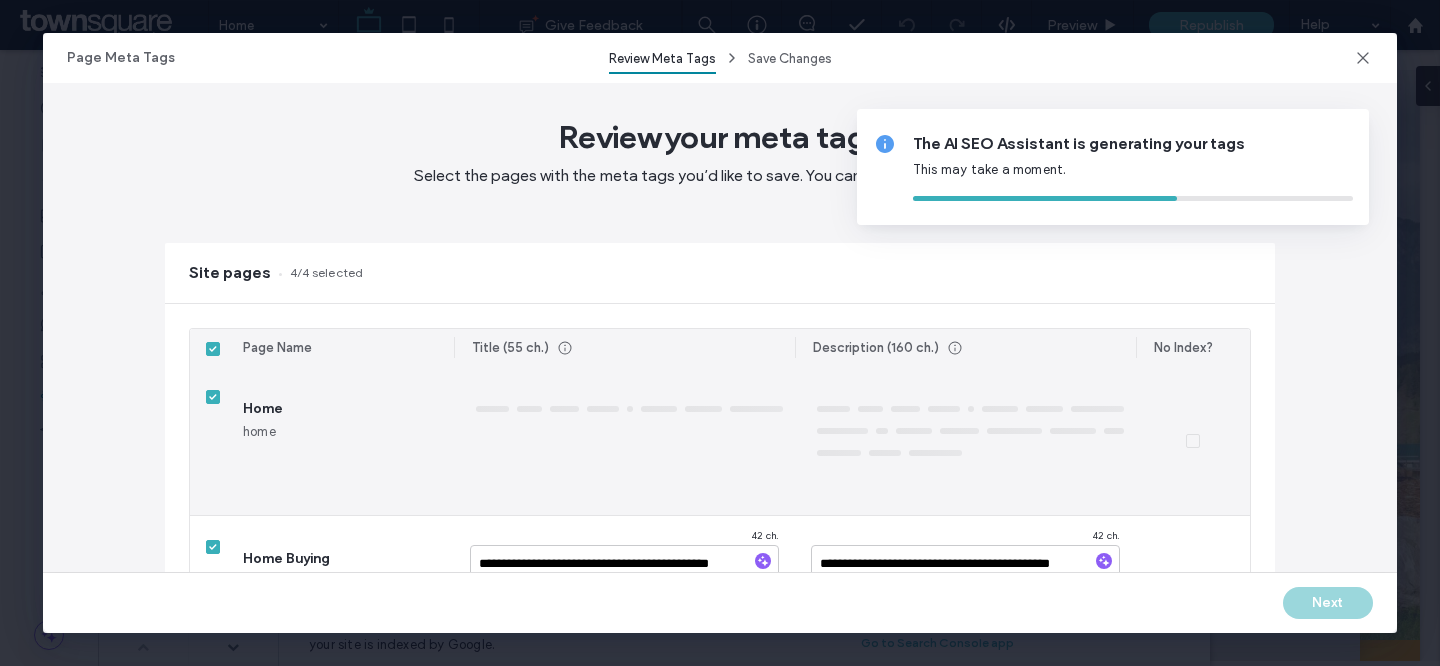 type on "**********" 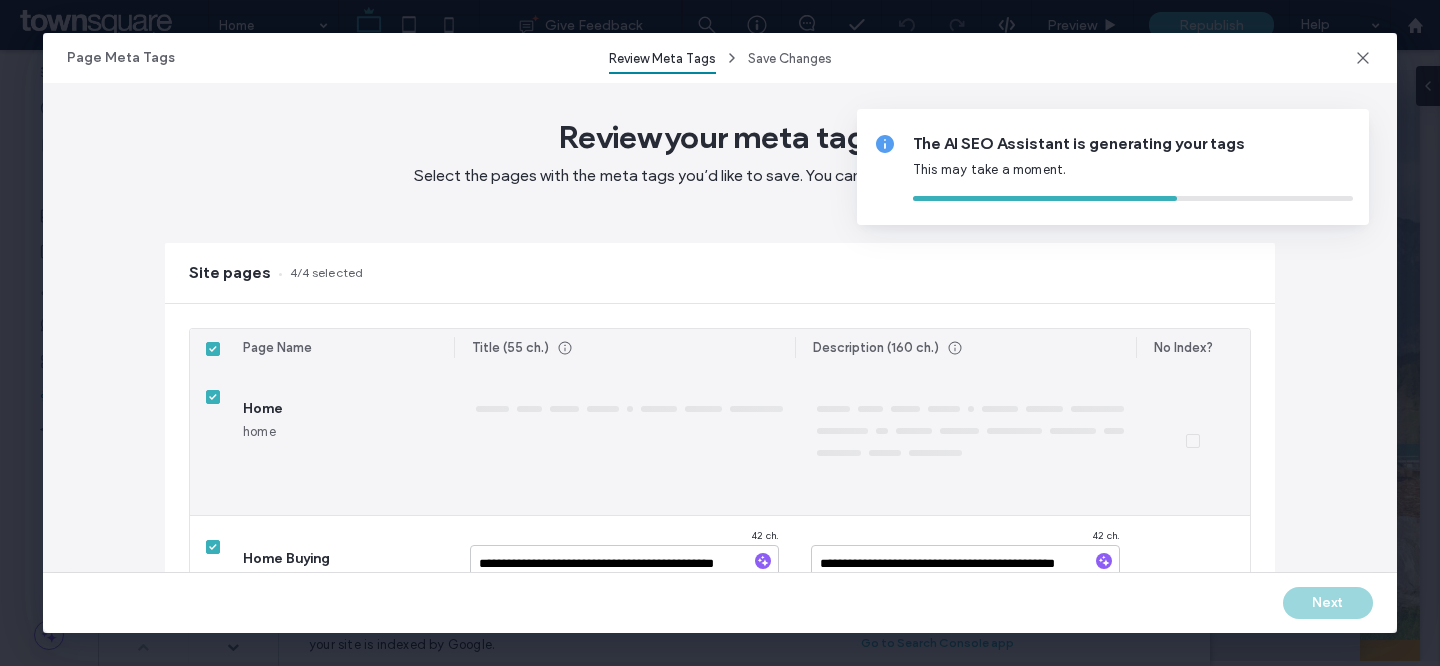 type on "**********" 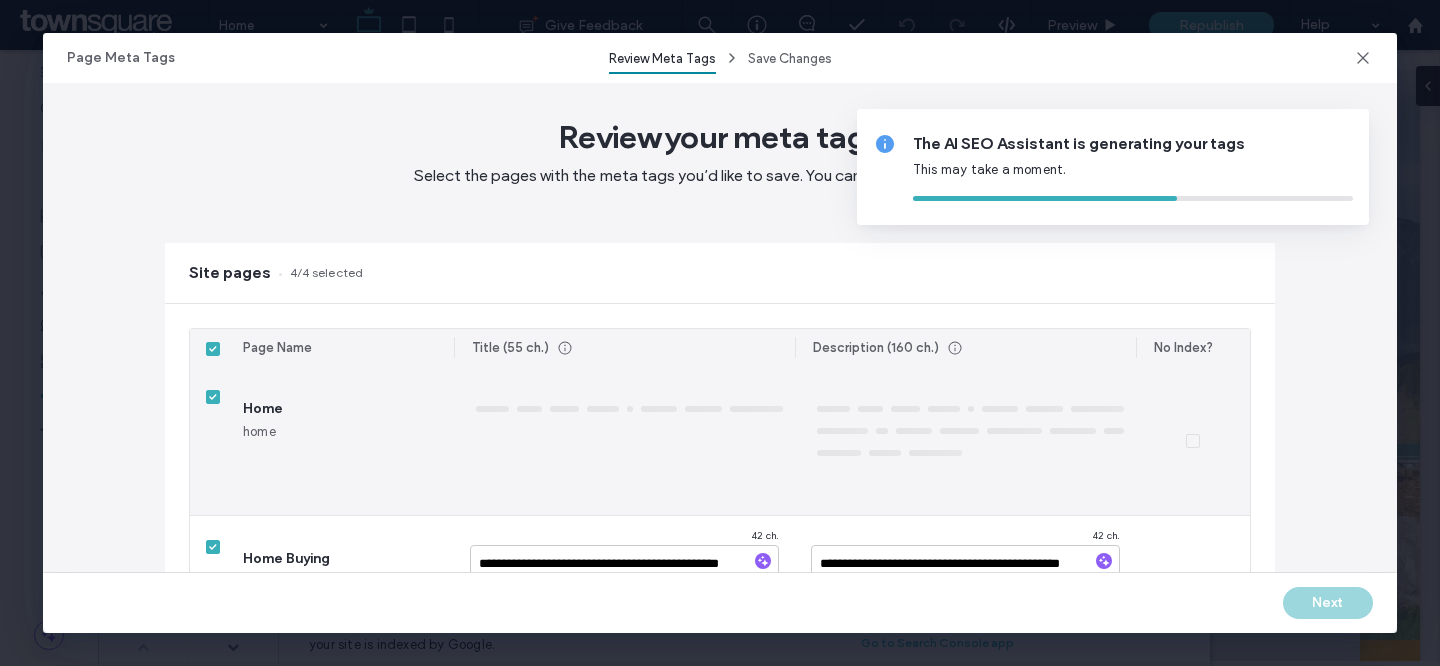 type on "**********" 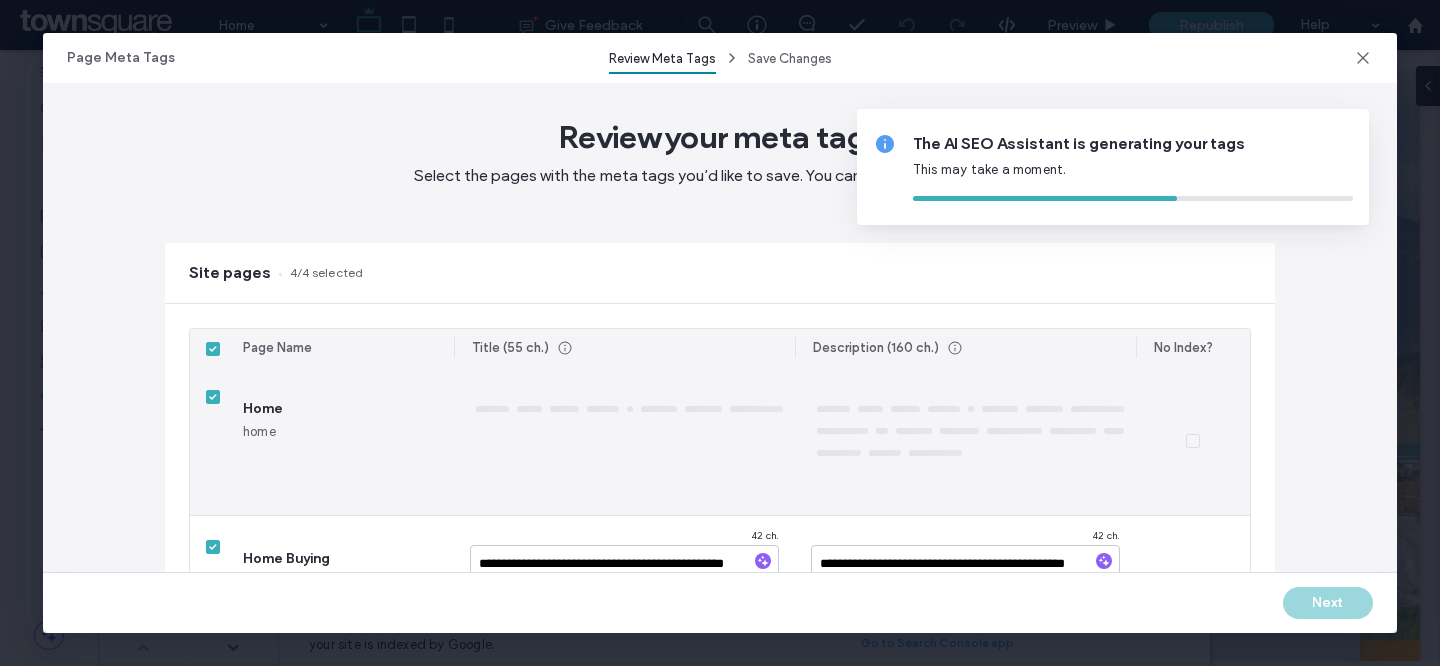type on "**********" 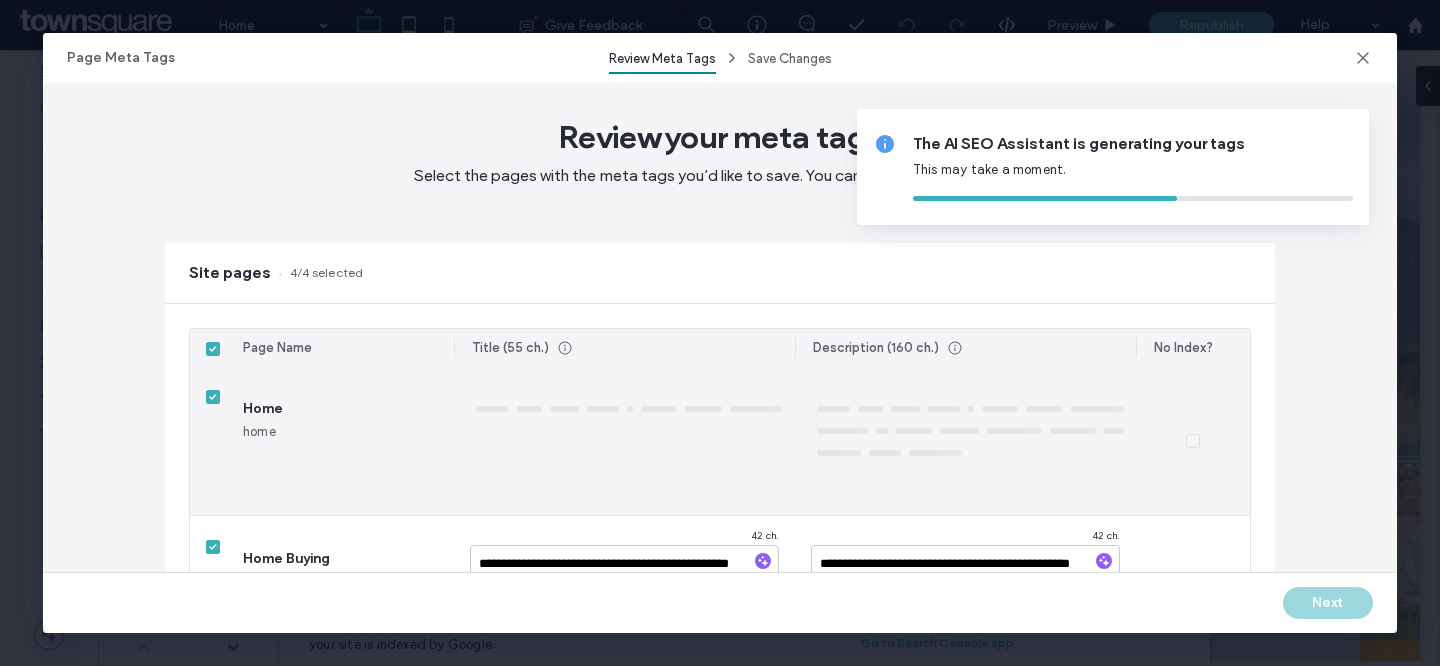 type on "**********" 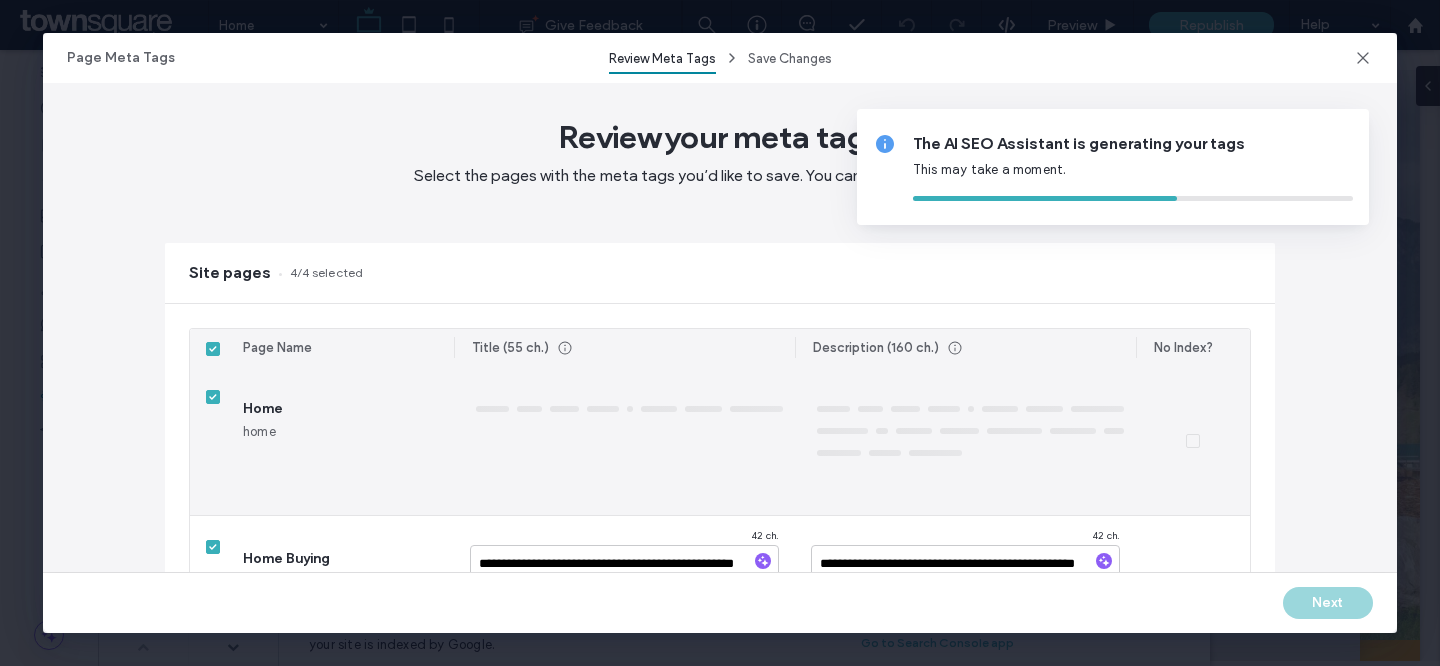type 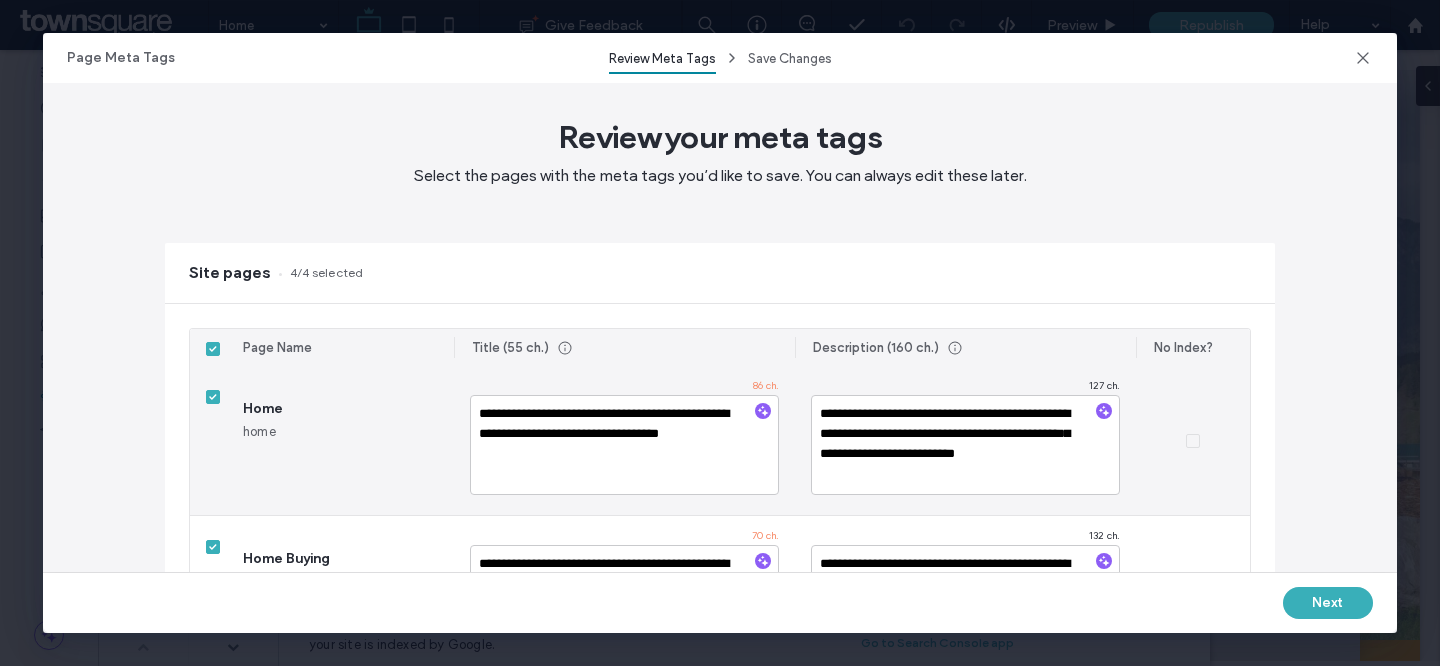 scroll, scrollTop: 451, scrollLeft: 0, axis: vertical 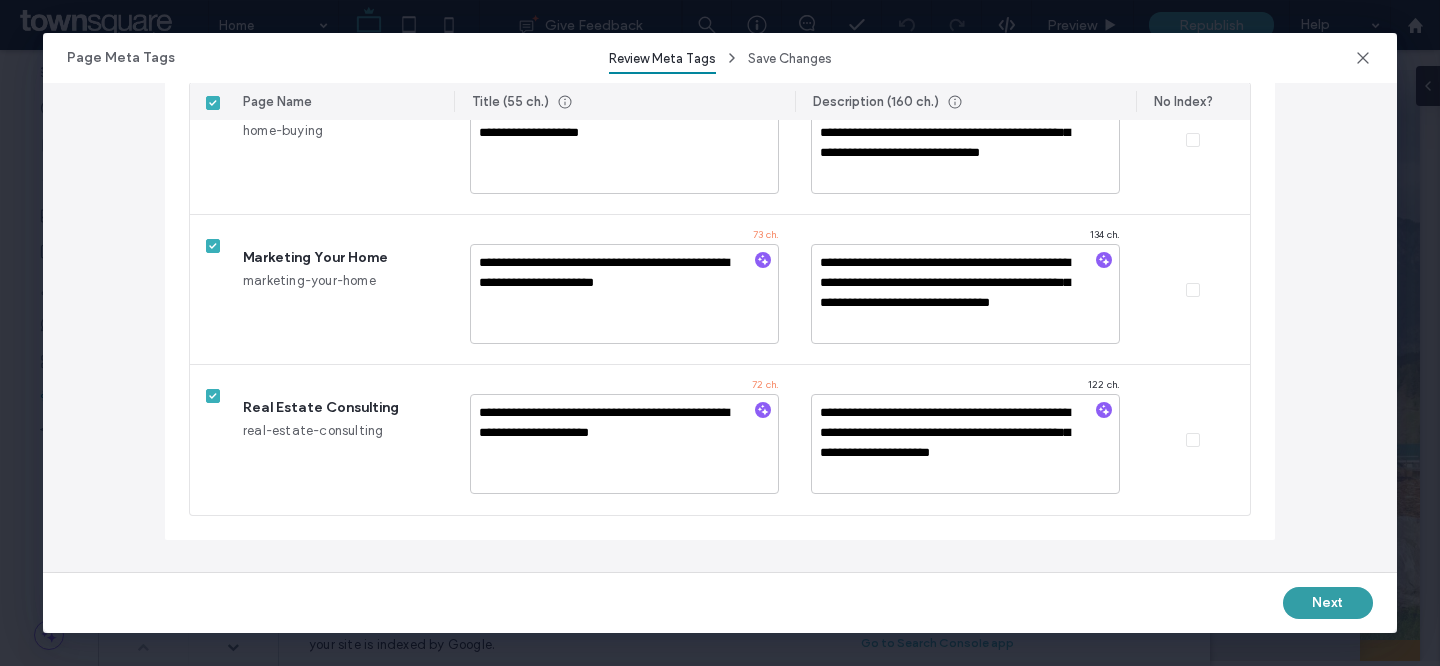 click on "Next" at bounding box center (1328, 603) 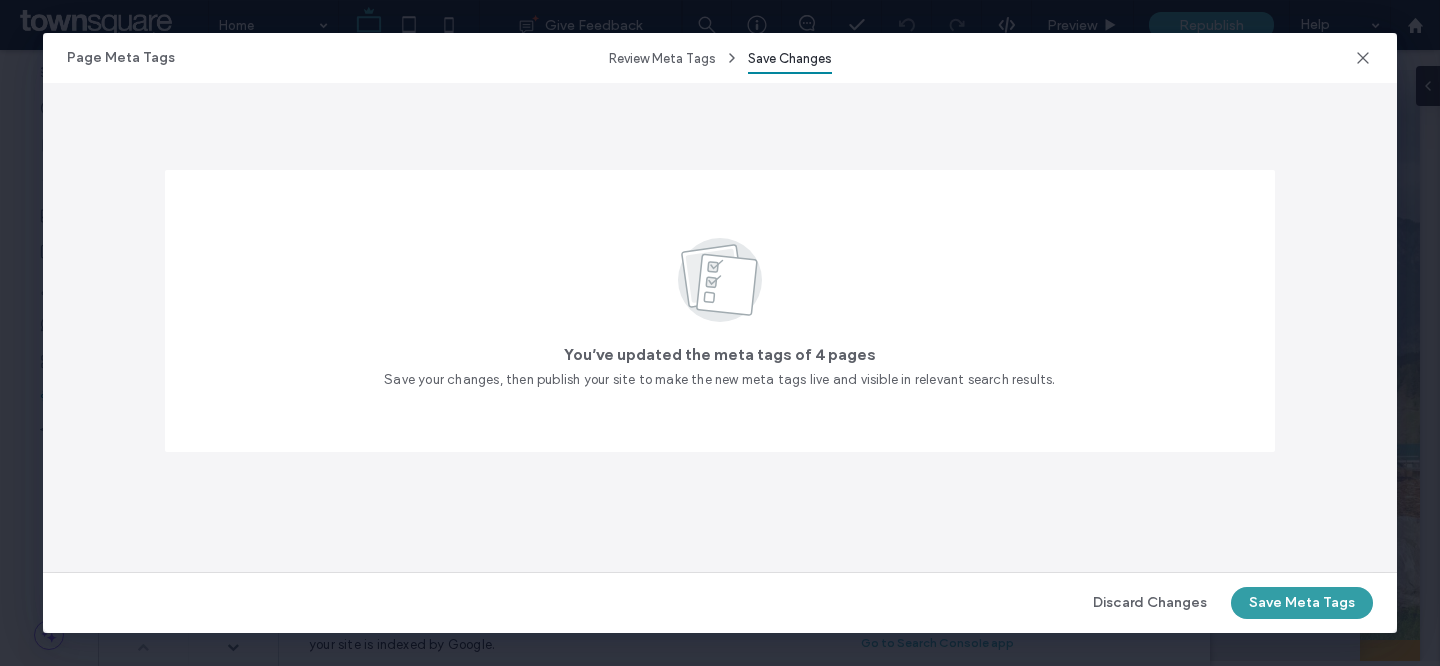 scroll, scrollTop: 0, scrollLeft: 0, axis: both 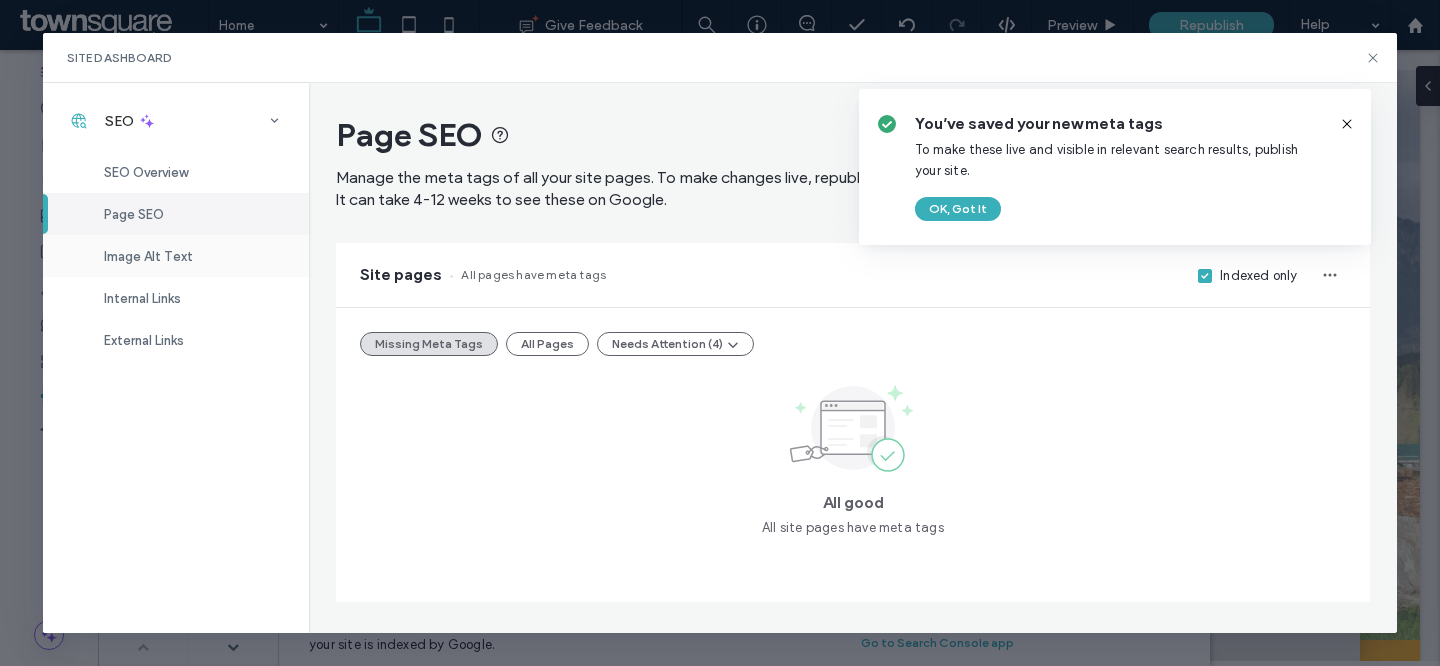 click on "Image Alt Text" at bounding box center [176, 256] 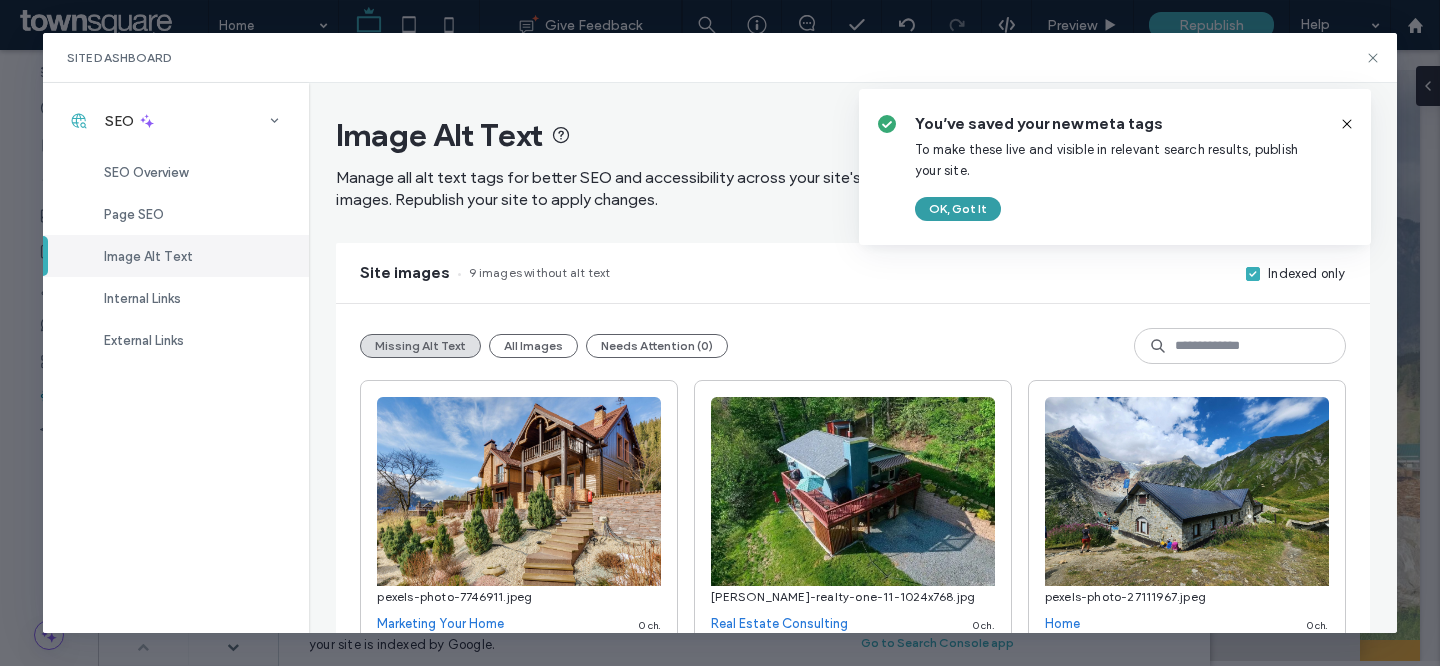 click on "OK, Got It" at bounding box center (958, 209) 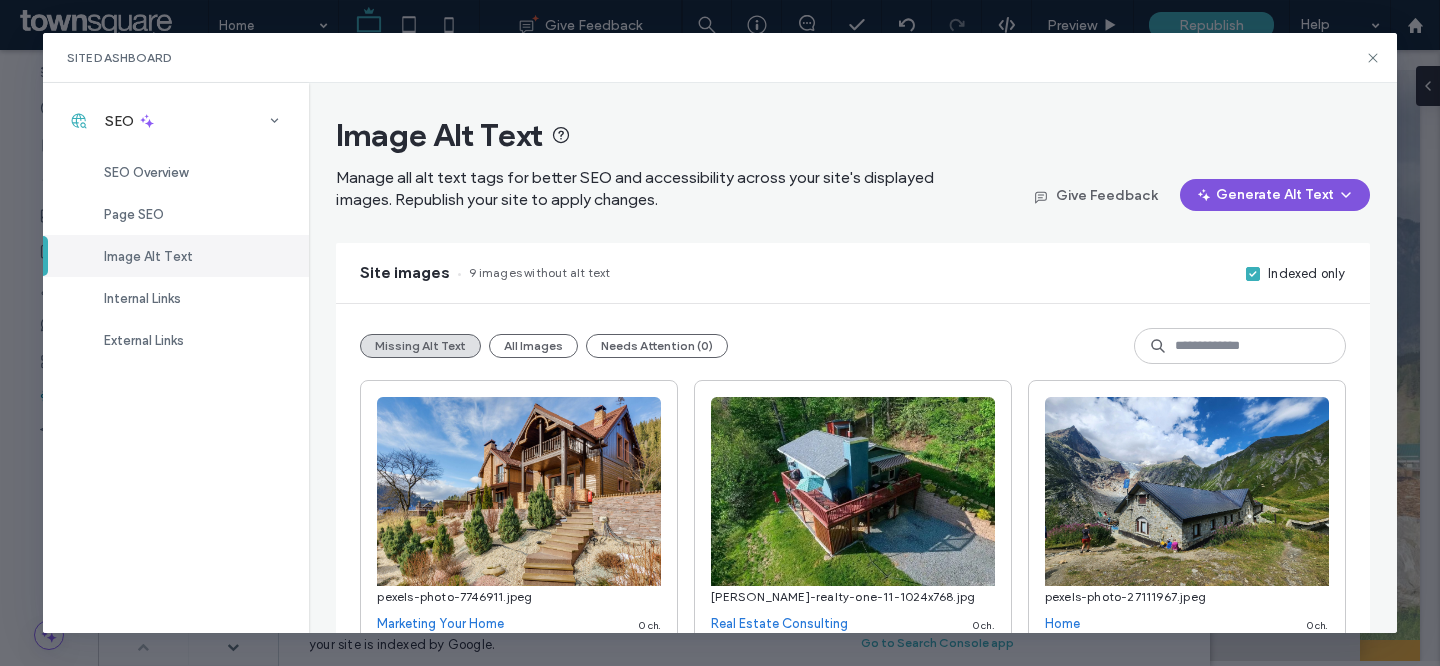 click on "Generate Alt Text" at bounding box center [1275, 195] 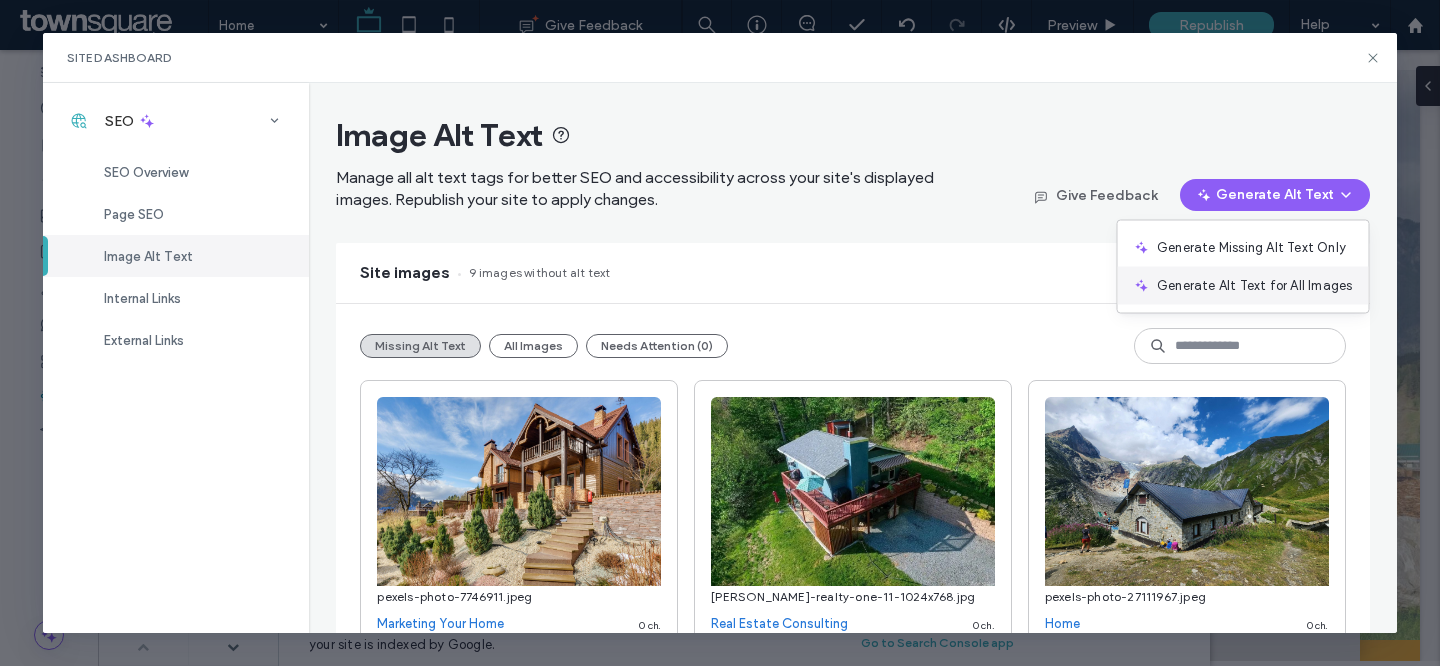 click on "Generate Alt Text for All Images" at bounding box center [1254, 286] 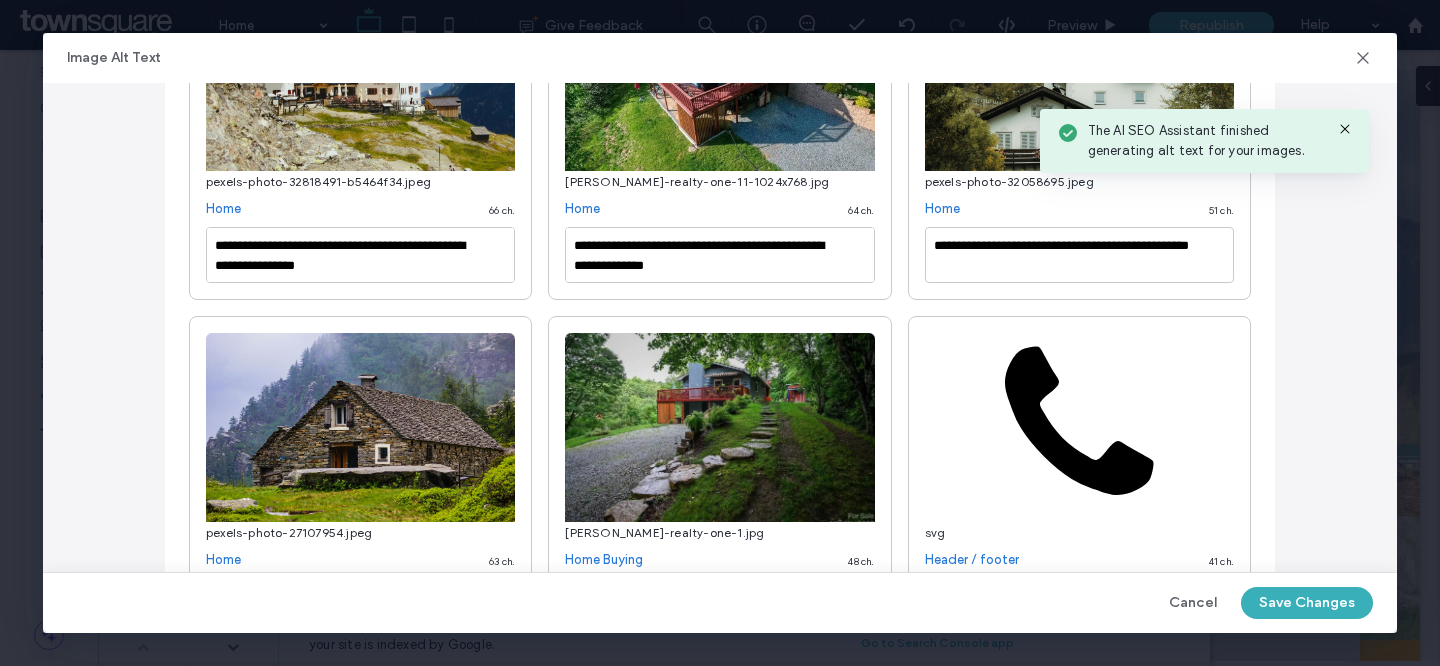 scroll, scrollTop: 782, scrollLeft: 0, axis: vertical 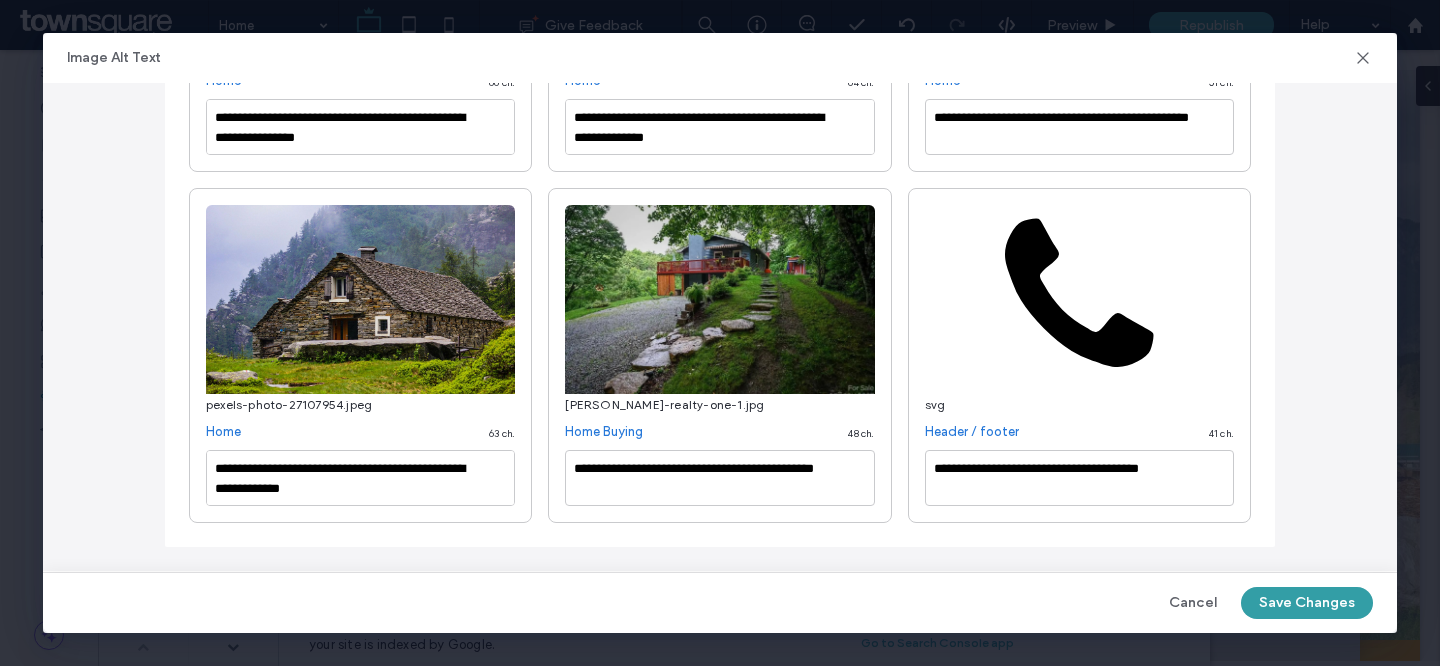 click on "Save Changes" at bounding box center (1307, 603) 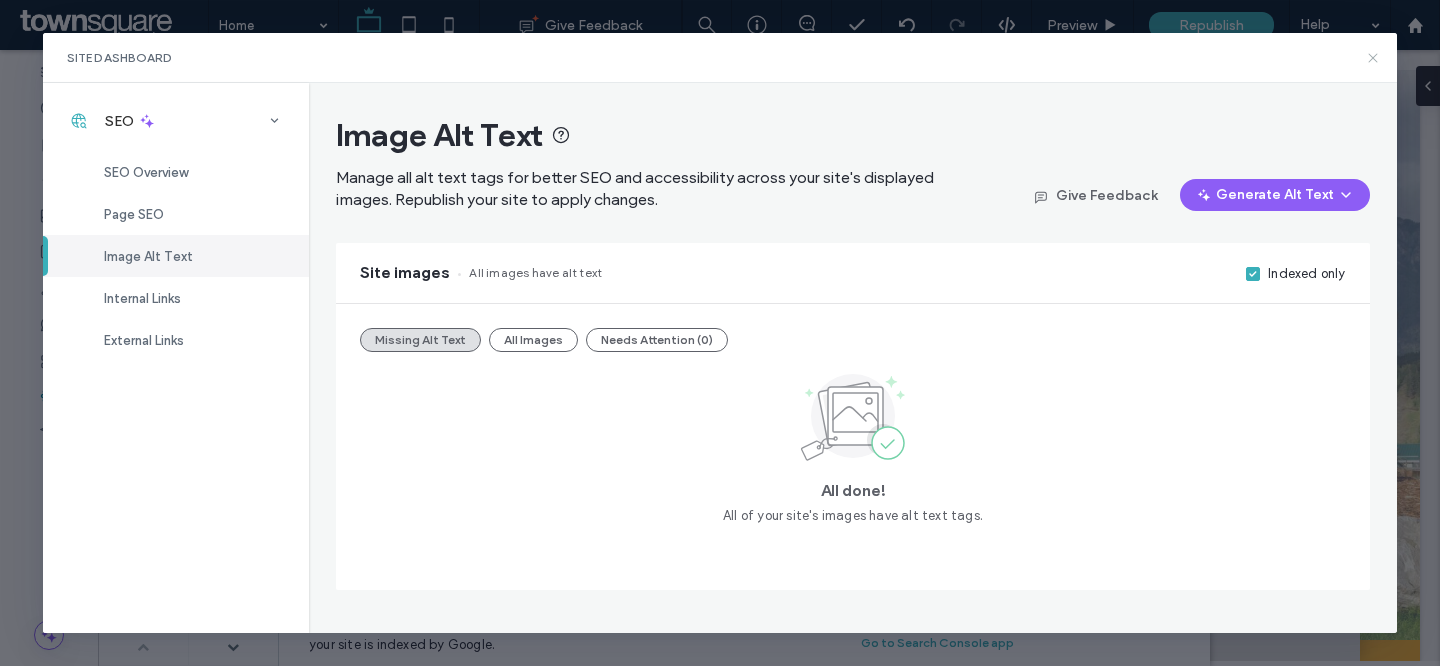 click 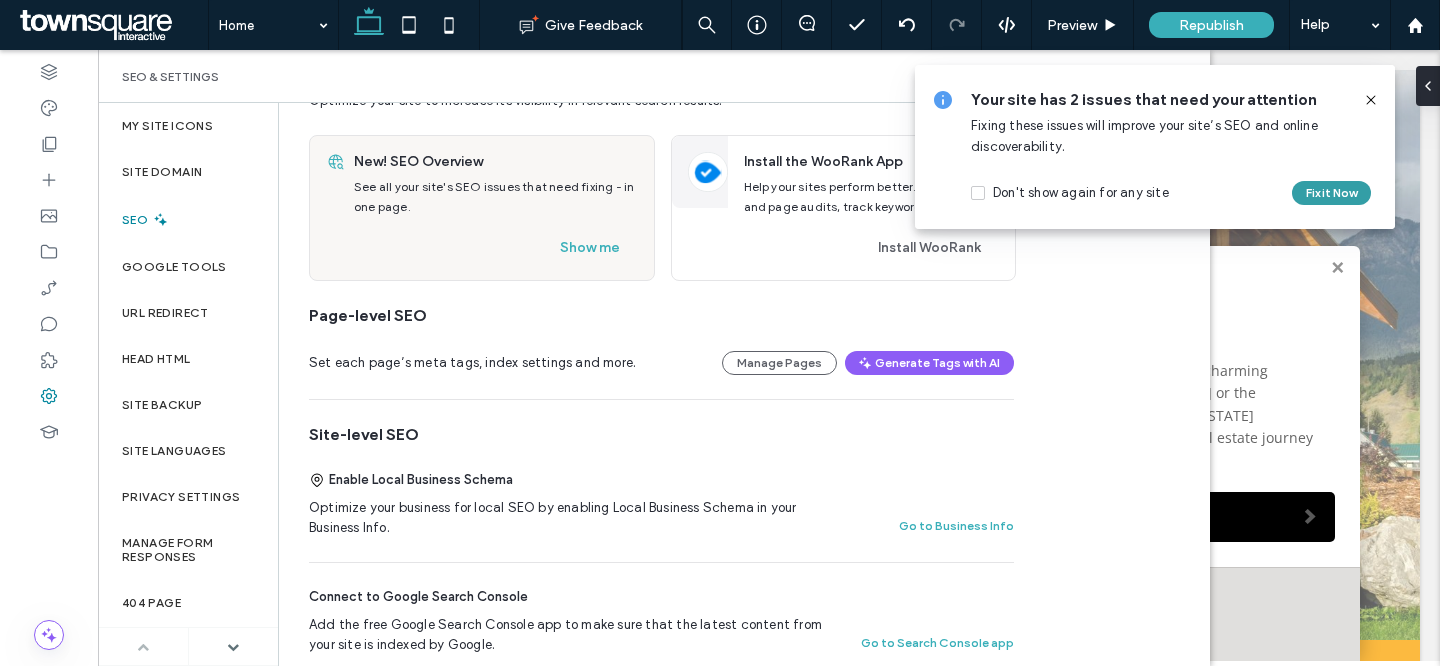 click on "Fix it Now" at bounding box center (1331, 193) 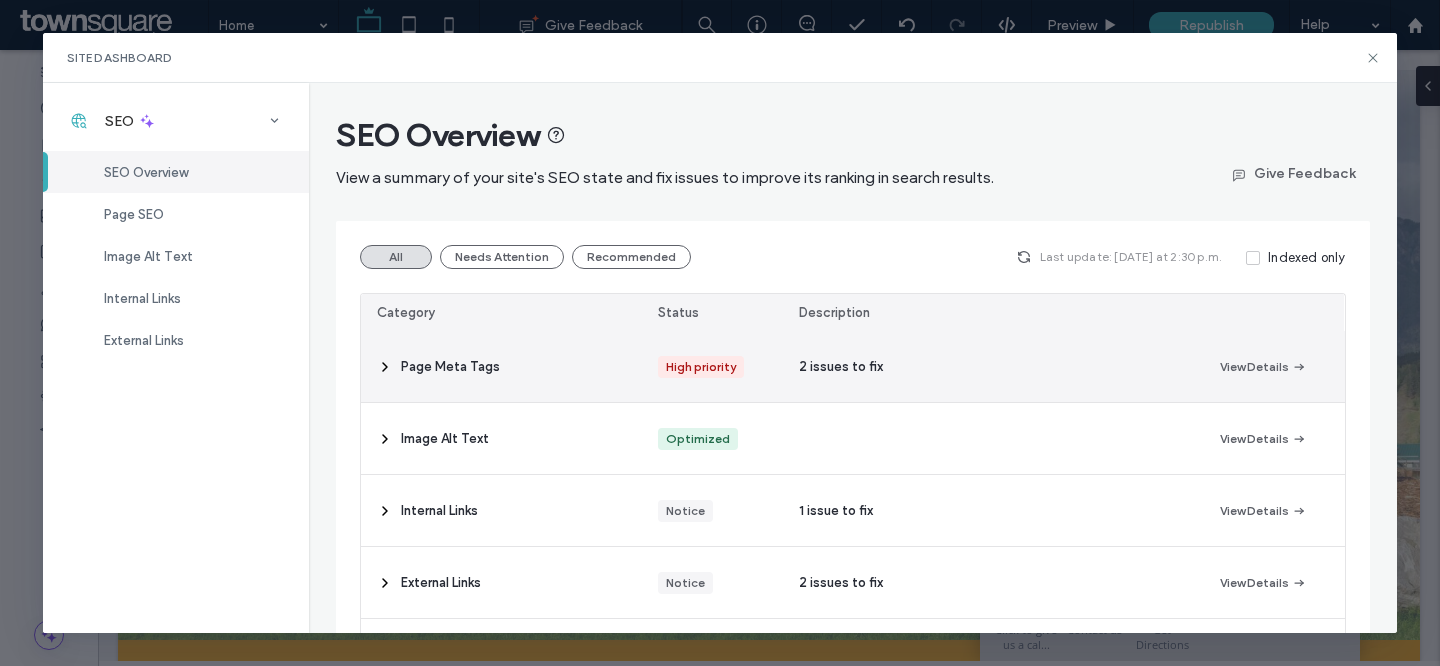 click on "2 issues to fix" at bounding box center [841, 367] 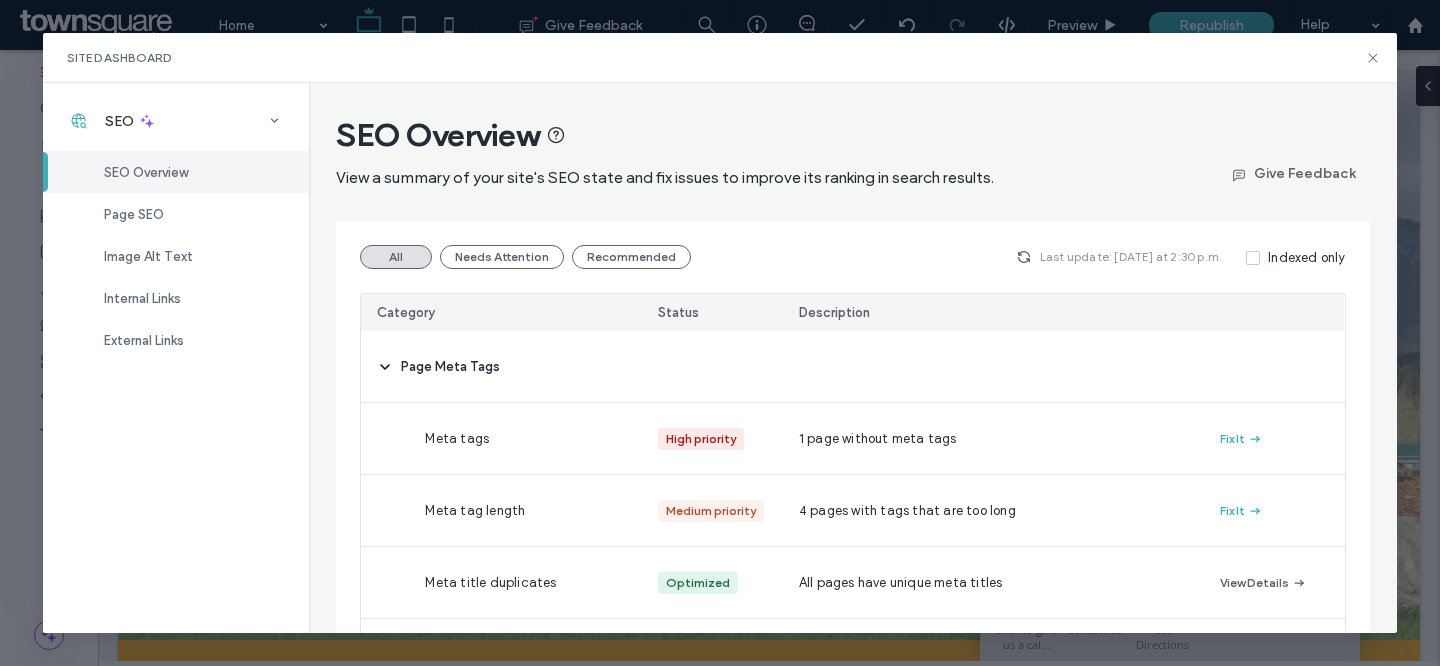 click on "Site Dashboard" at bounding box center [720, 58] 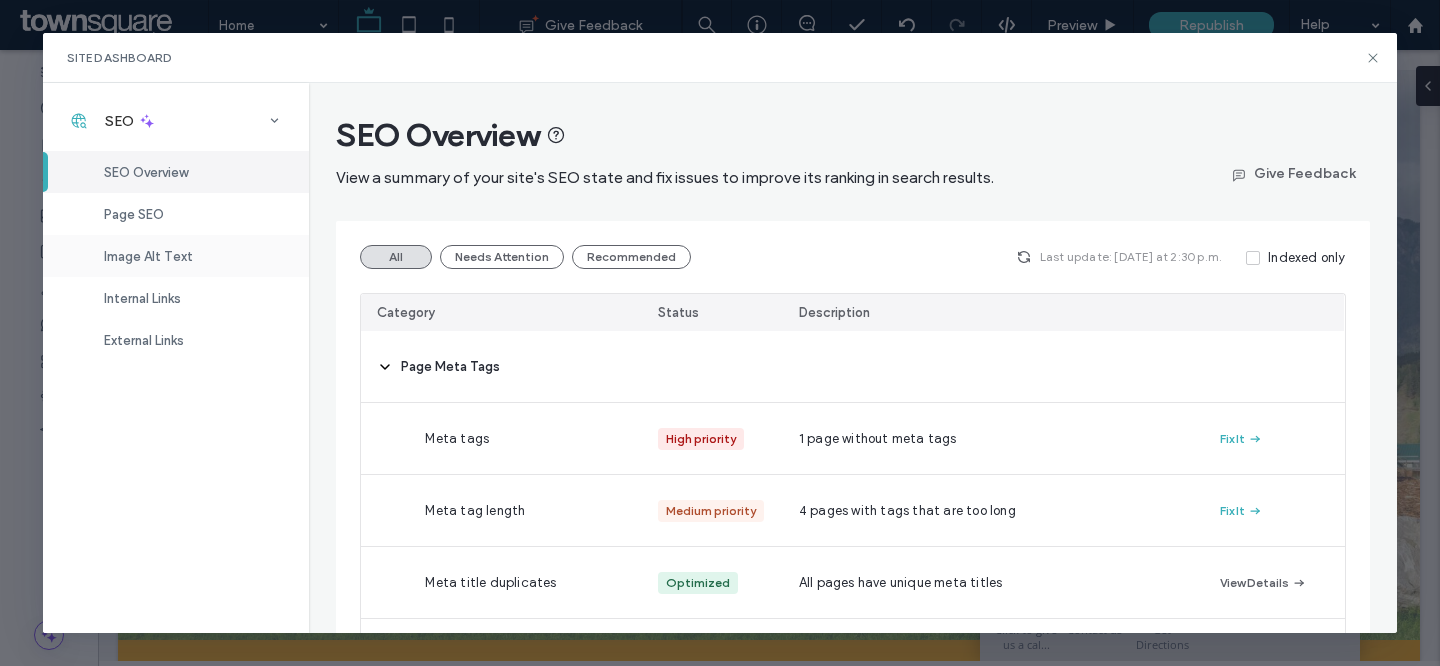 click on "Image Alt Text" at bounding box center [176, 256] 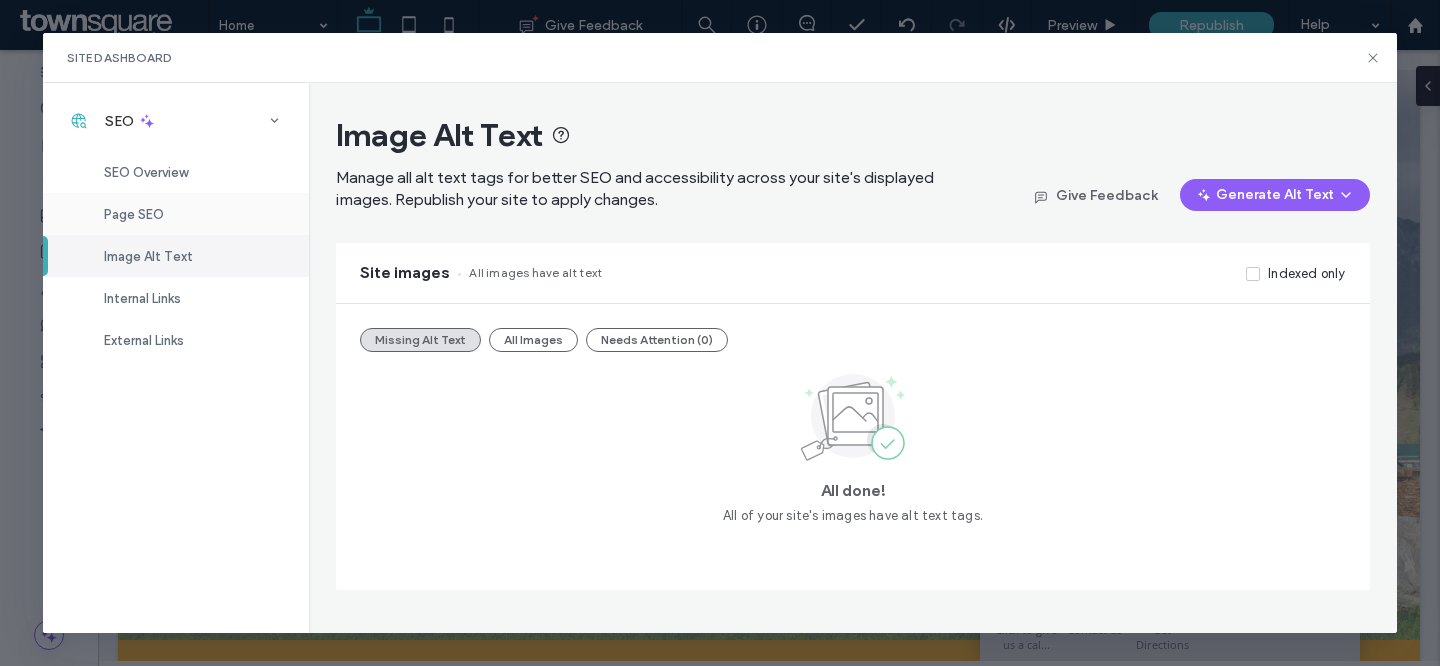 click on "Page SEO" at bounding box center [176, 214] 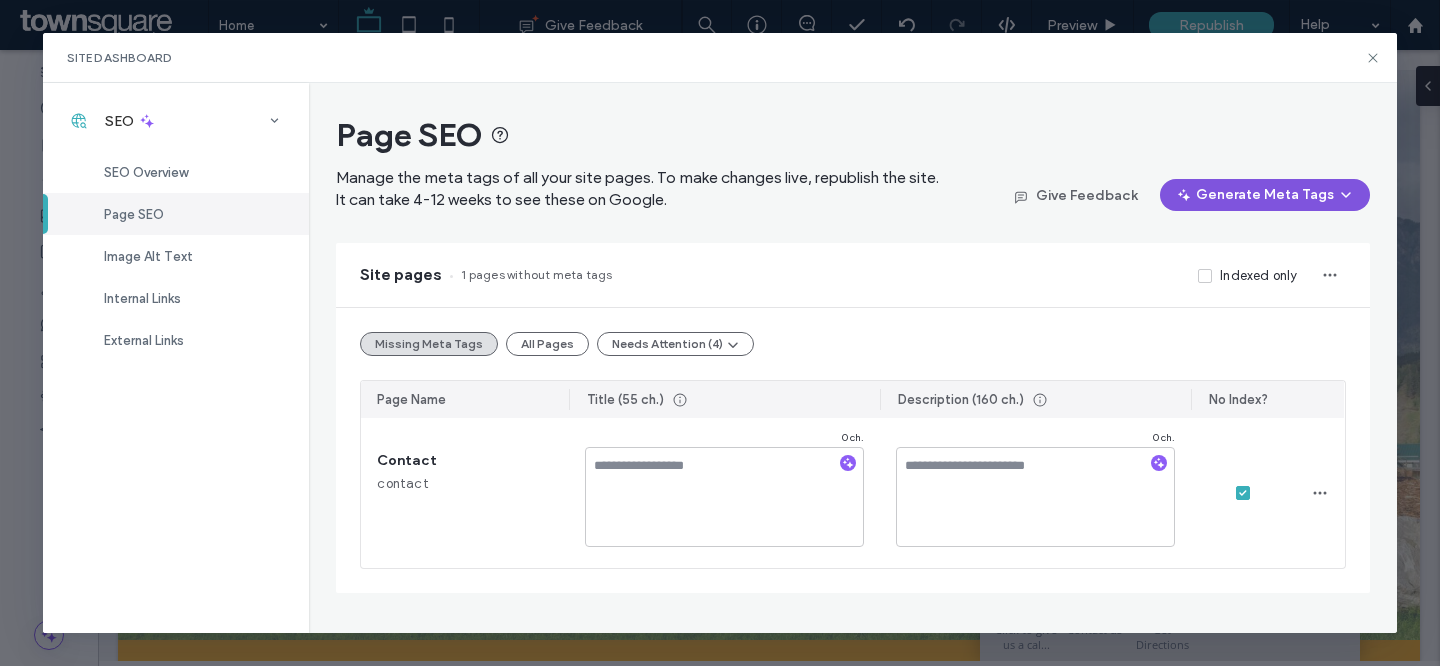 click at bounding box center (1186, 195) 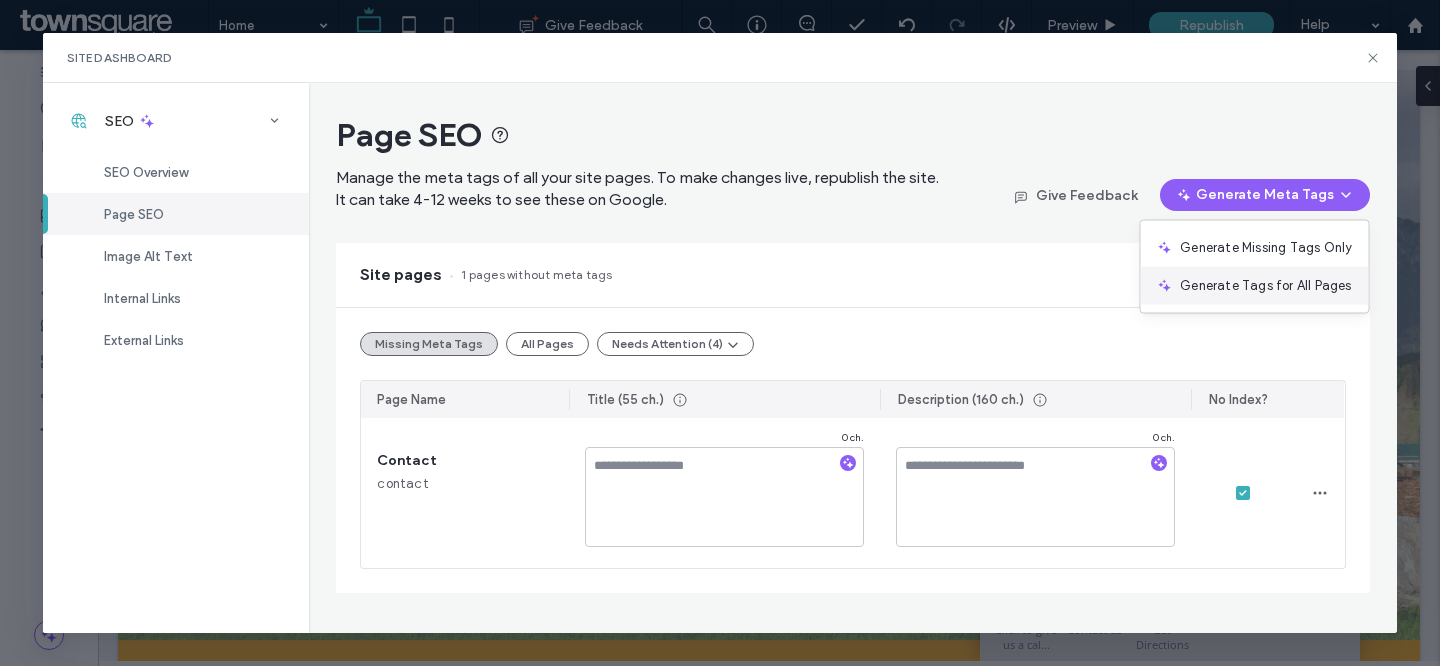click on "Generate Tags for All Pages" at bounding box center (1265, 286) 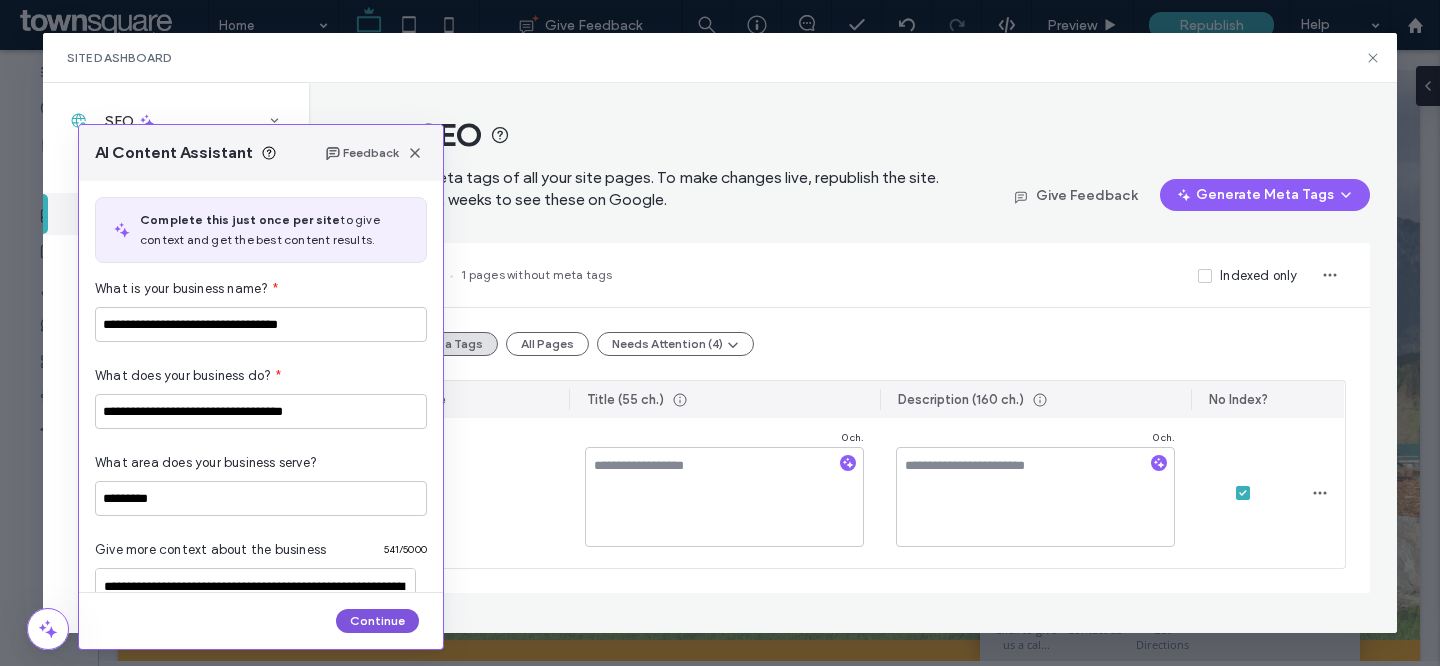 click on "Continue" at bounding box center [377, 621] 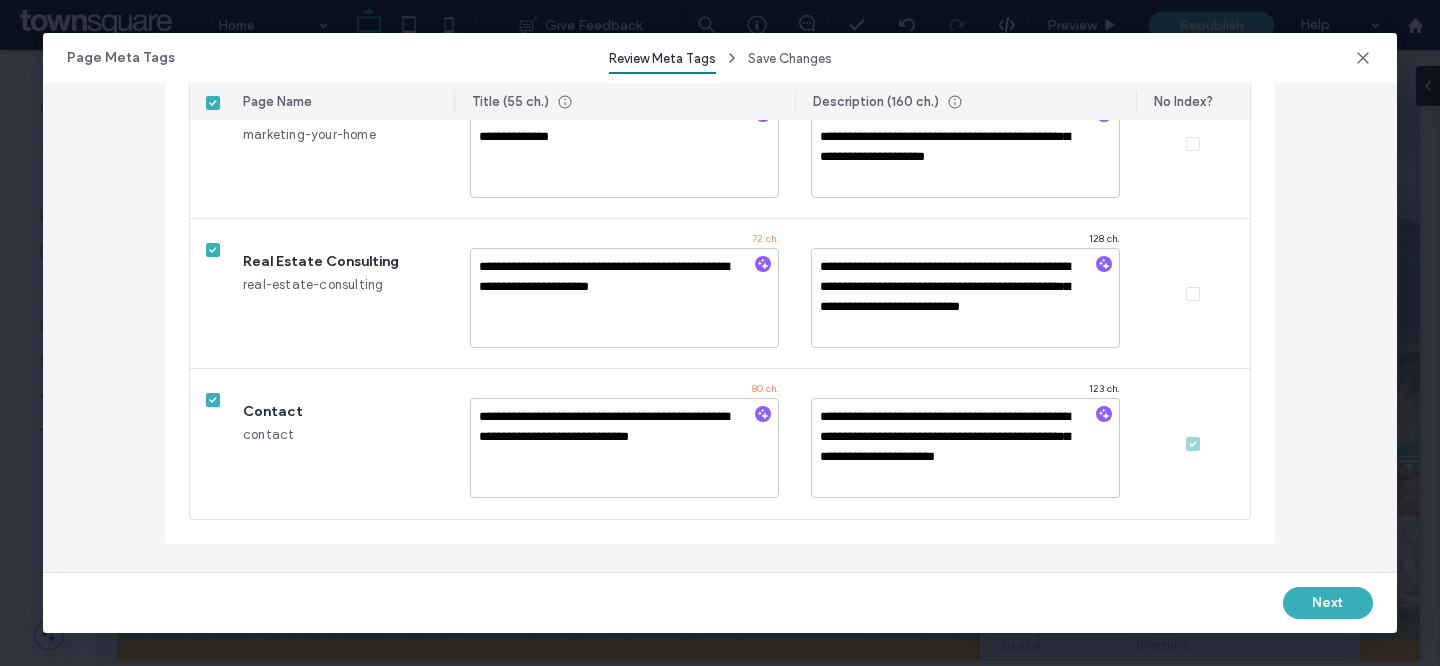 scroll, scrollTop: 601, scrollLeft: 0, axis: vertical 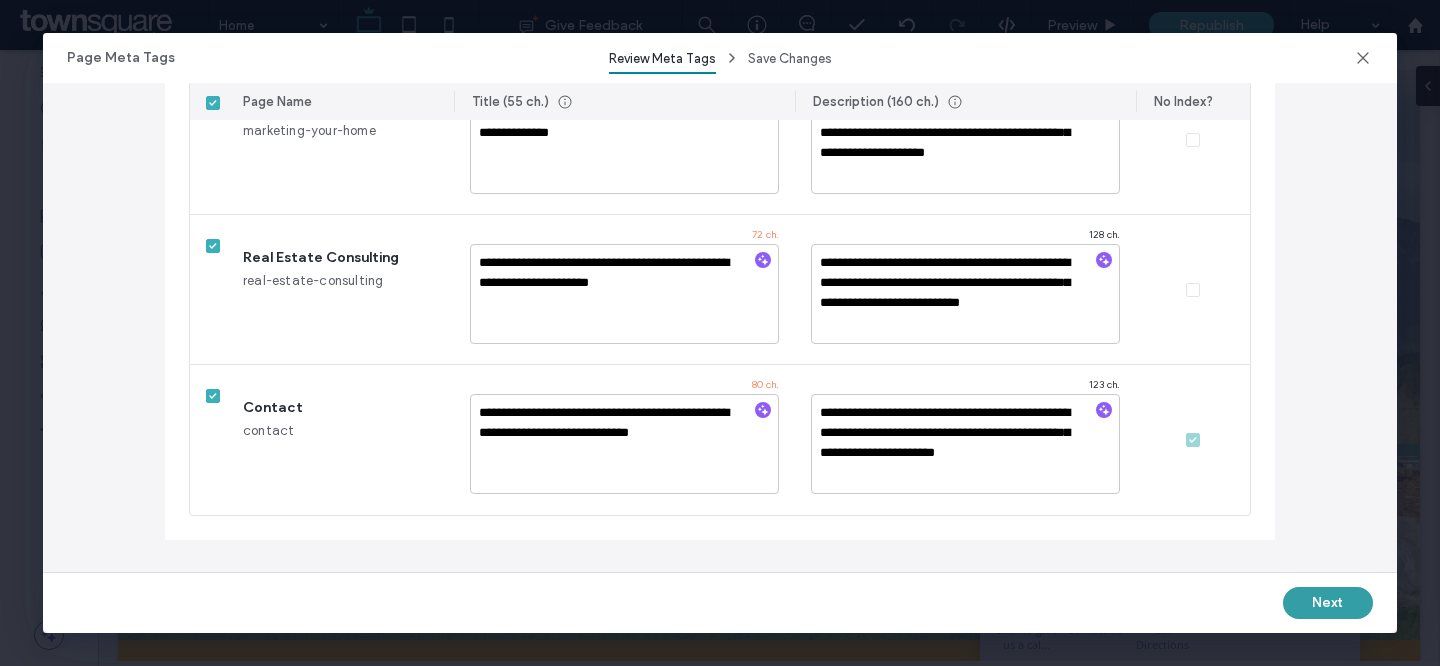 click on "Next" at bounding box center [1328, 603] 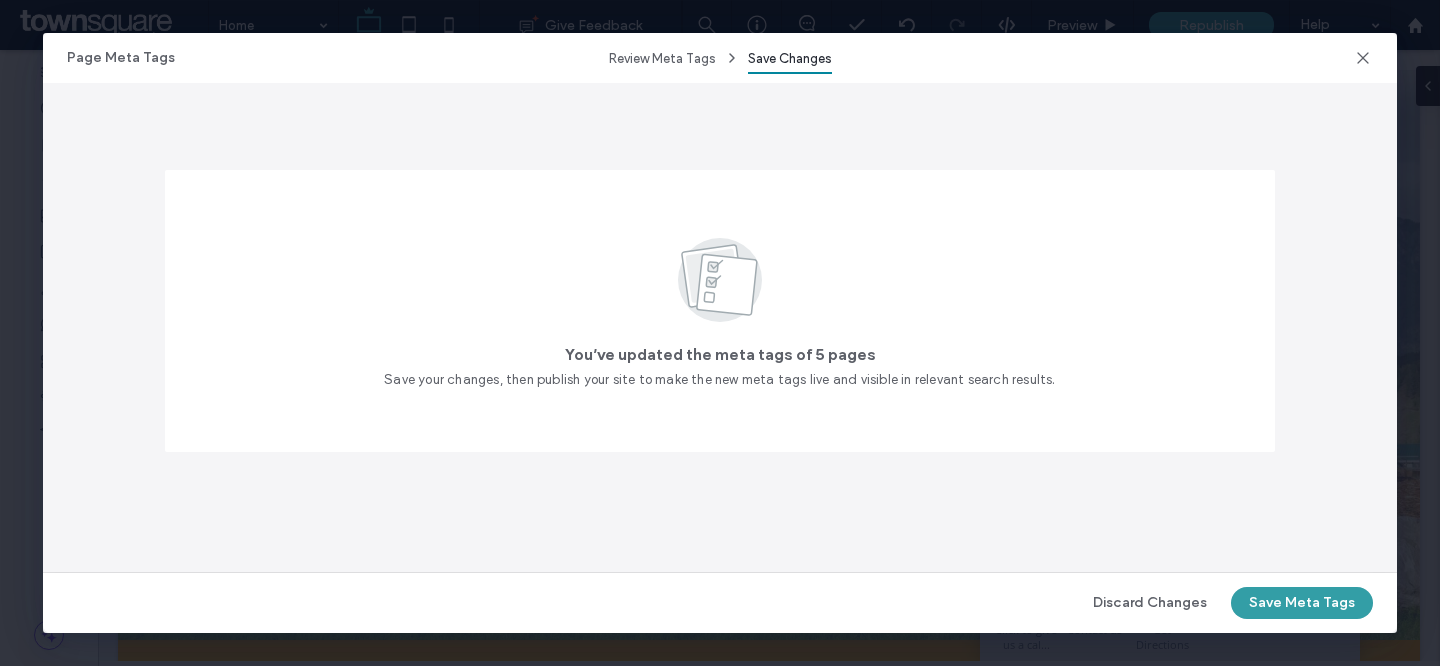scroll, scrollTop: 0, scrollLeft: 0, axis: both 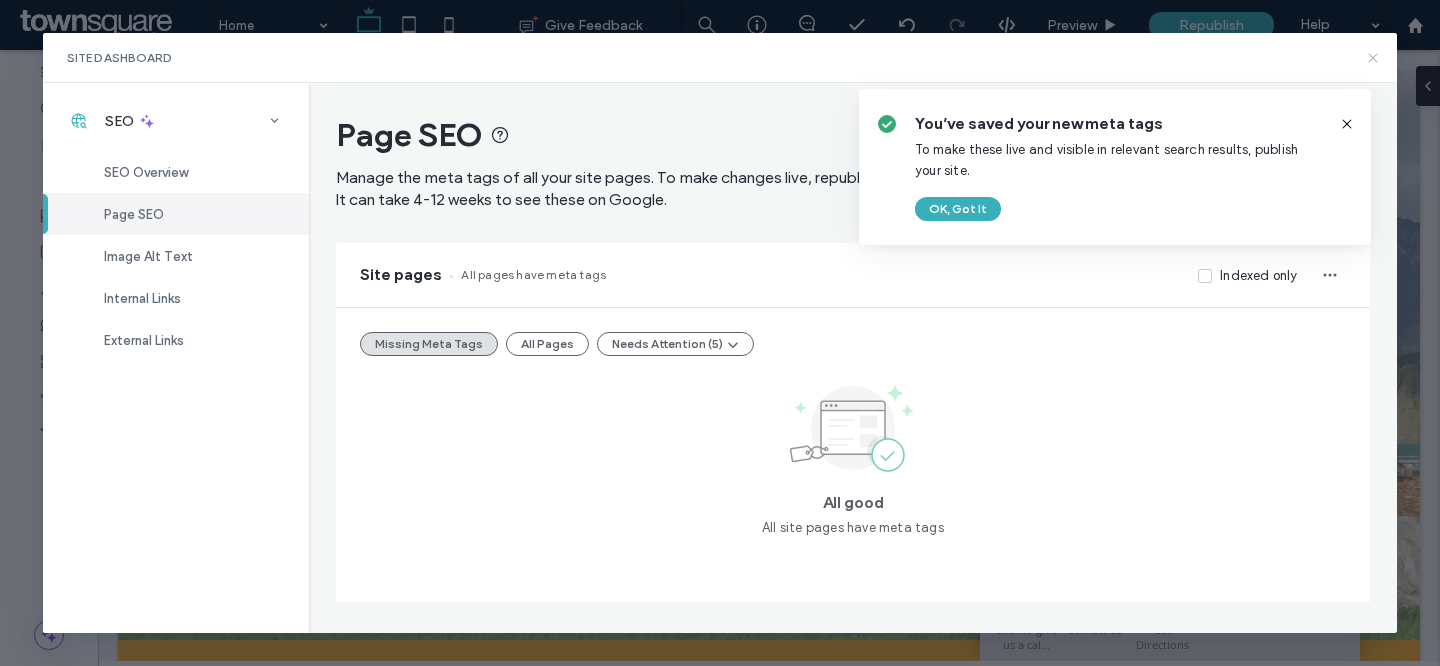click 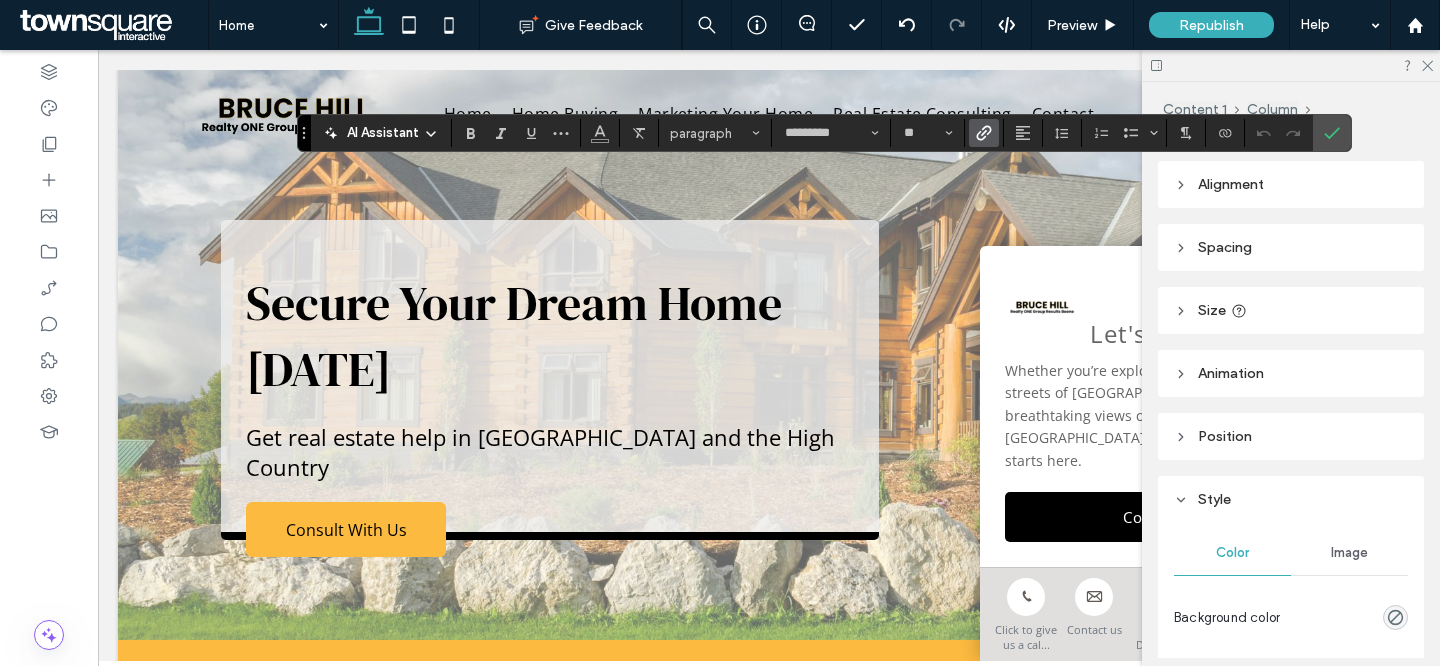 click 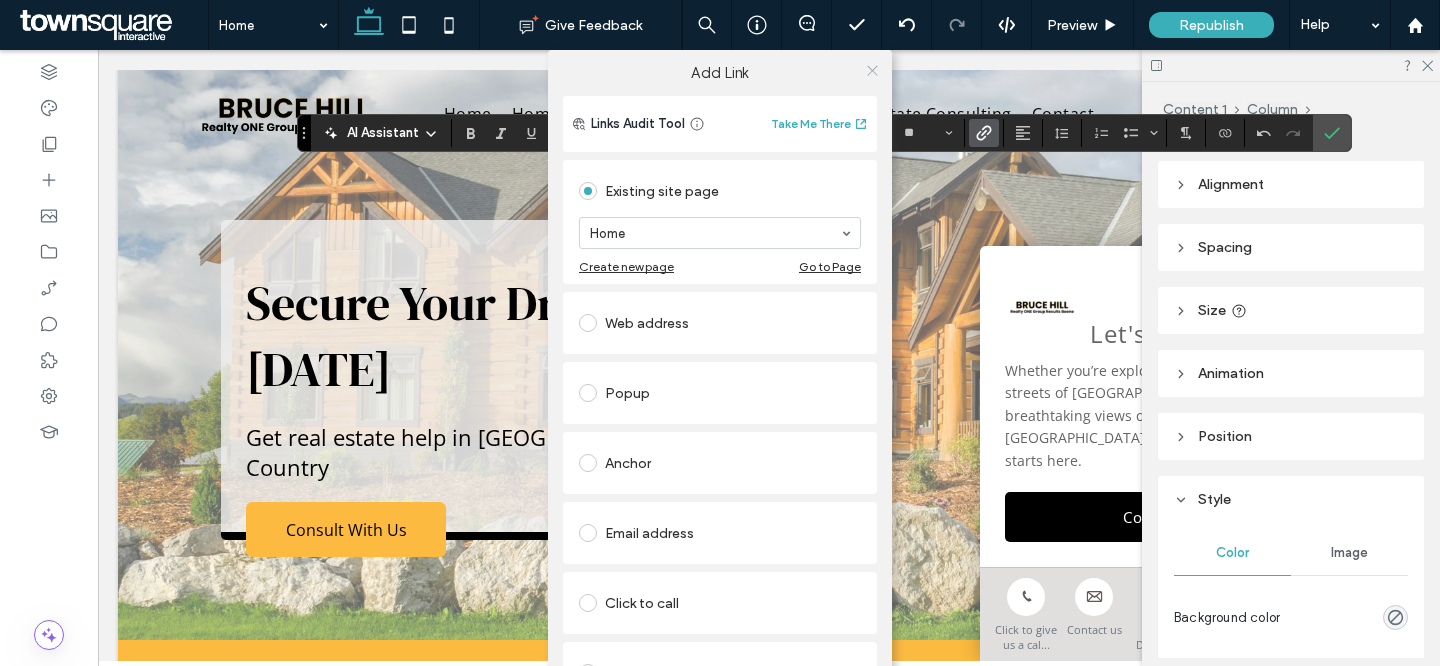 click 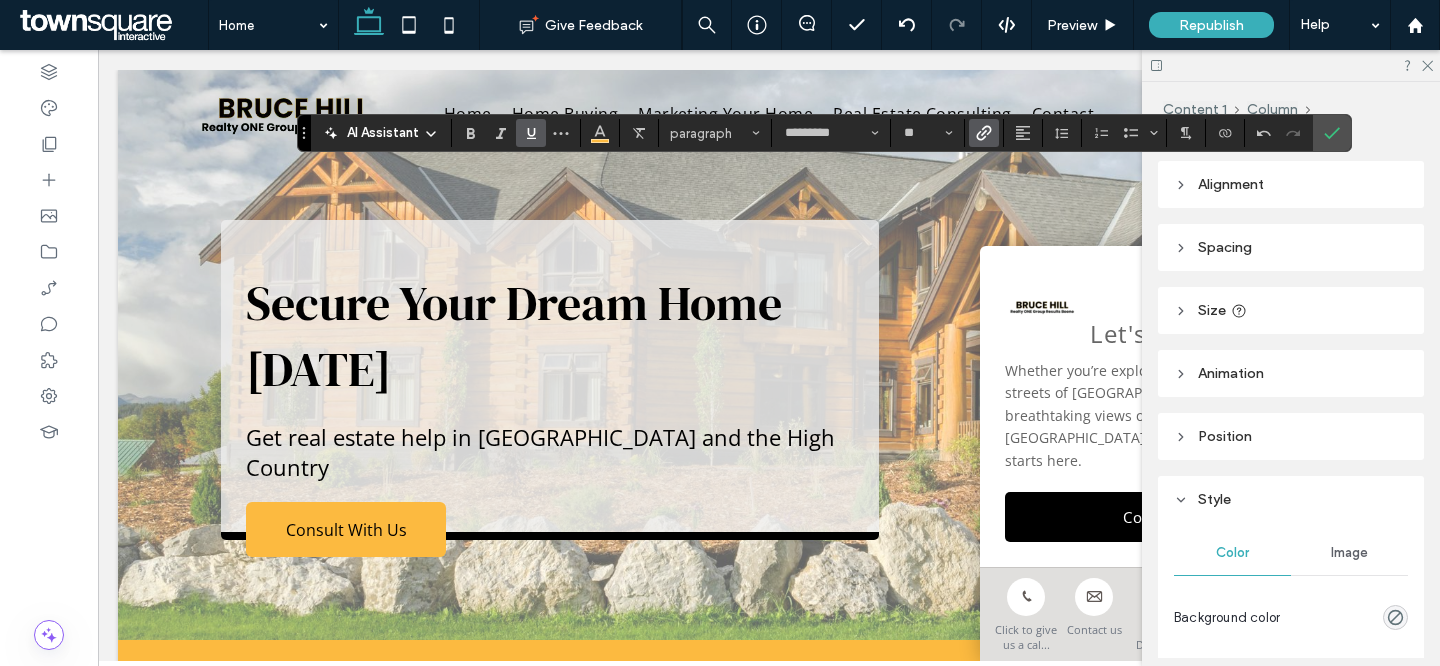 click 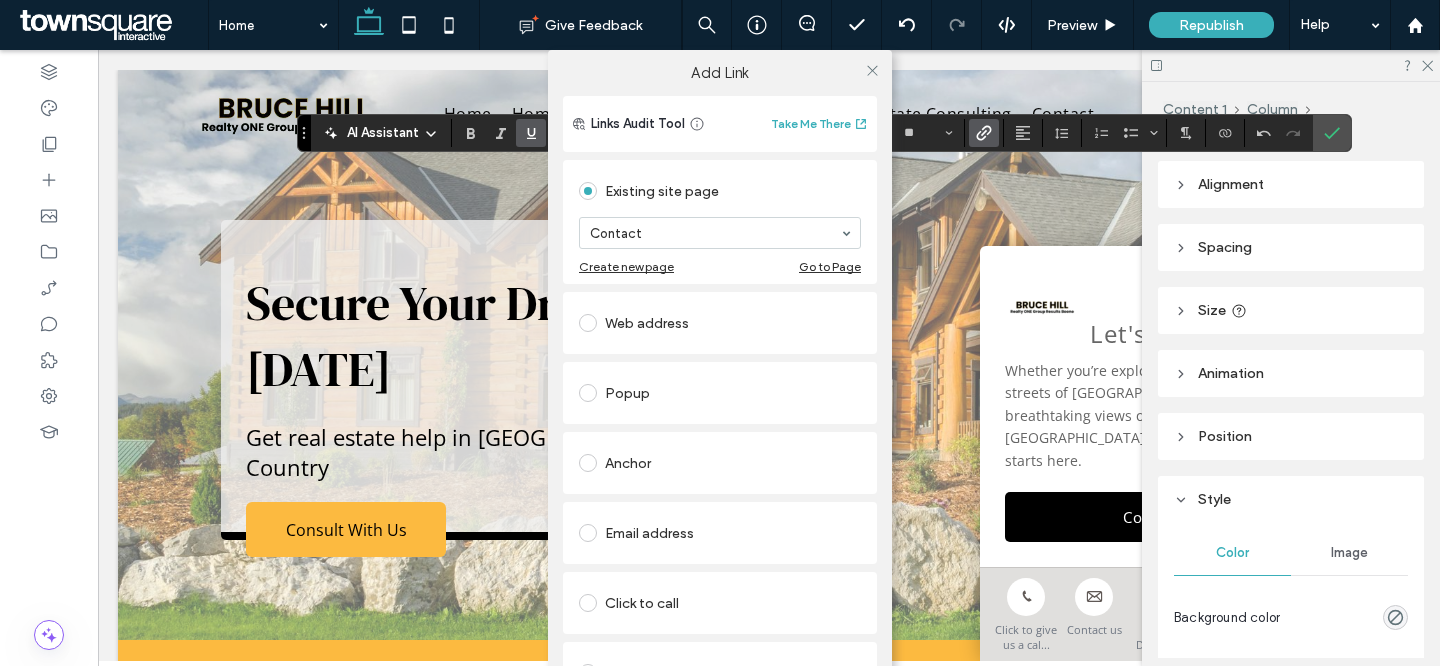 click on "Add Link Links Audit Tool Take Me There Existing site page Contact Create new page Go to Page Web address Popup Anchor Email address Click to call File for download Remove link" at bounding box center [720, 383] 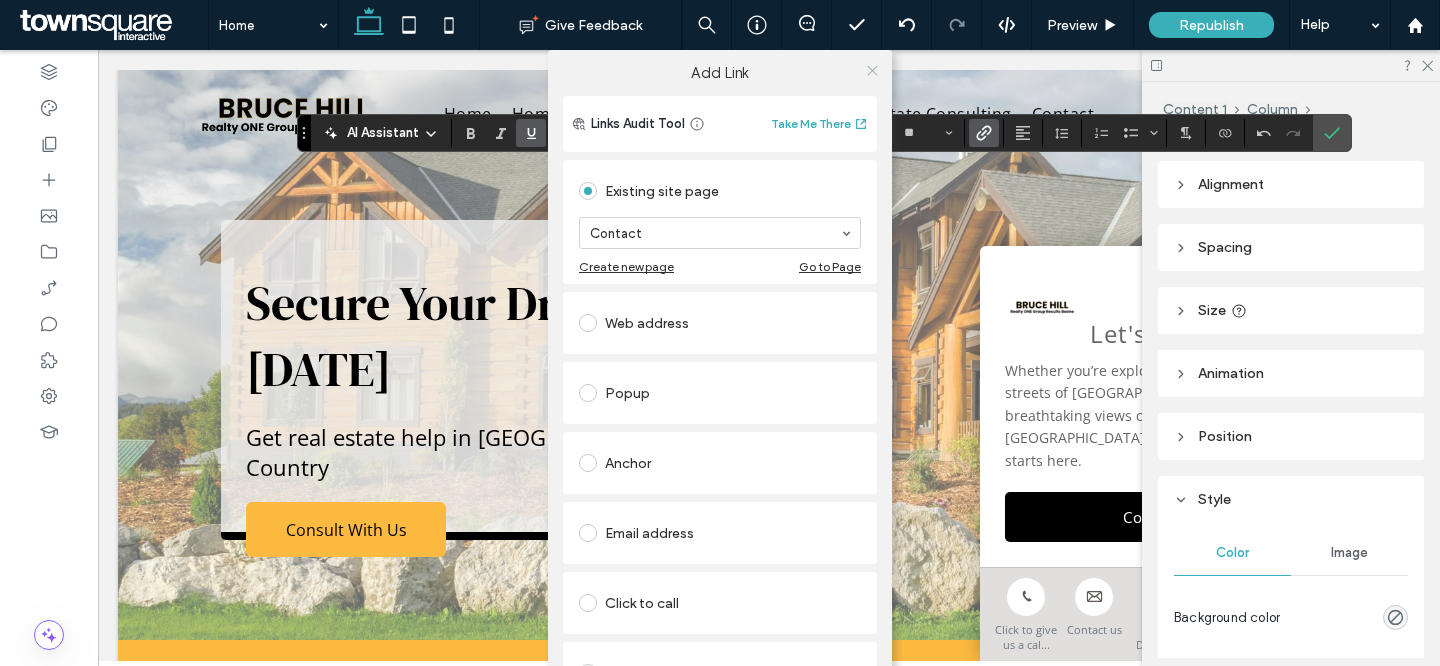 click 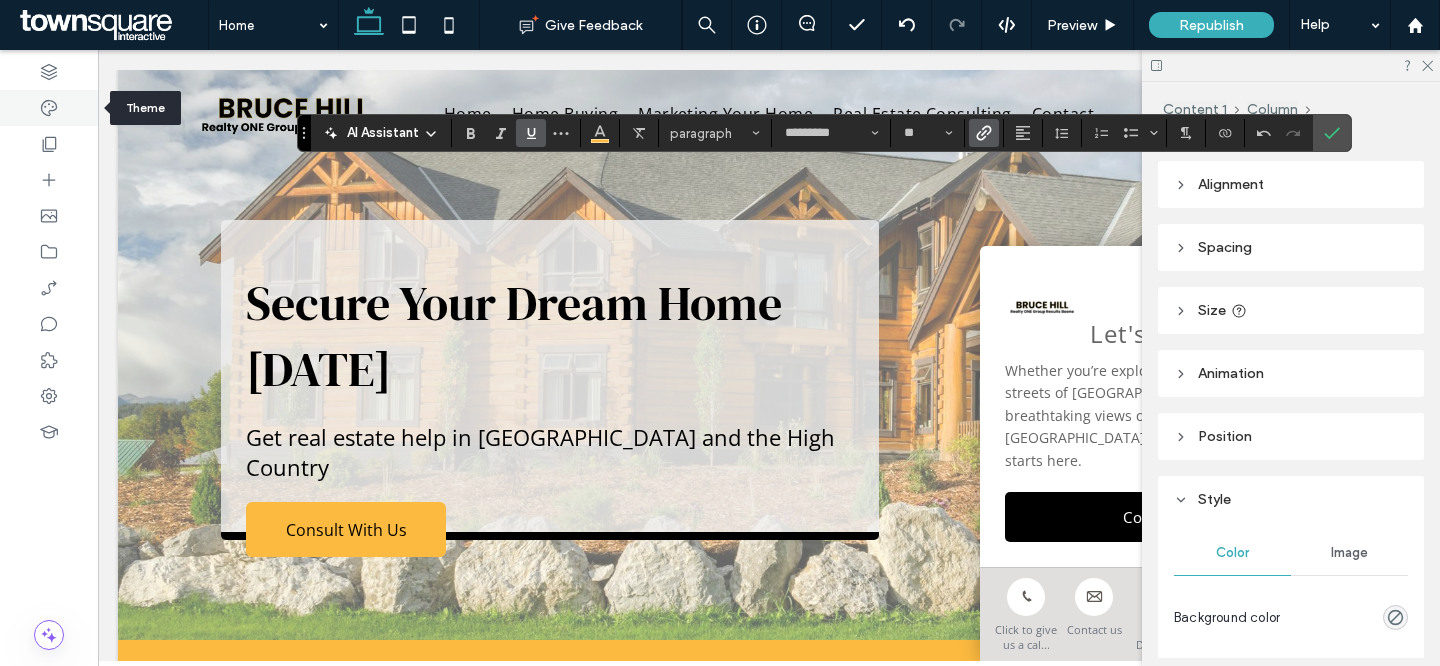 click at bounding box center [49, 108] 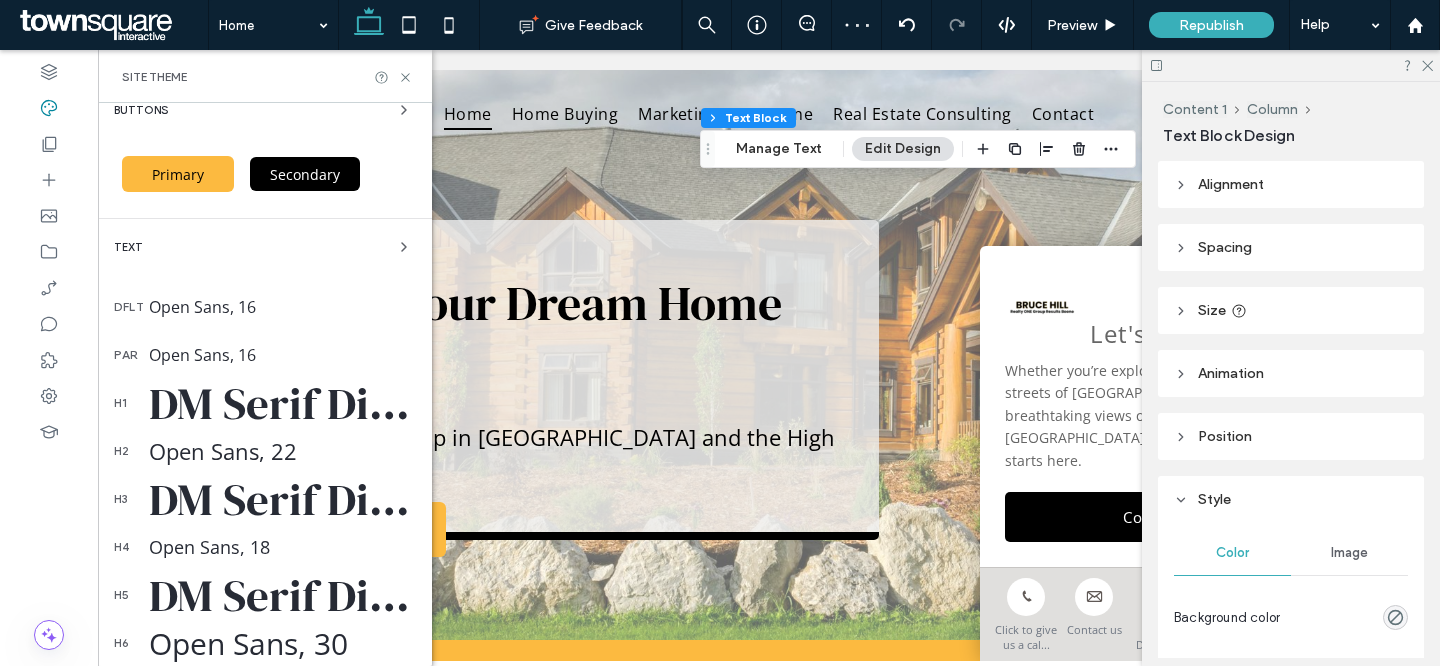 scroll, scrollTop: 0, scrollLeft: 0, axis: both 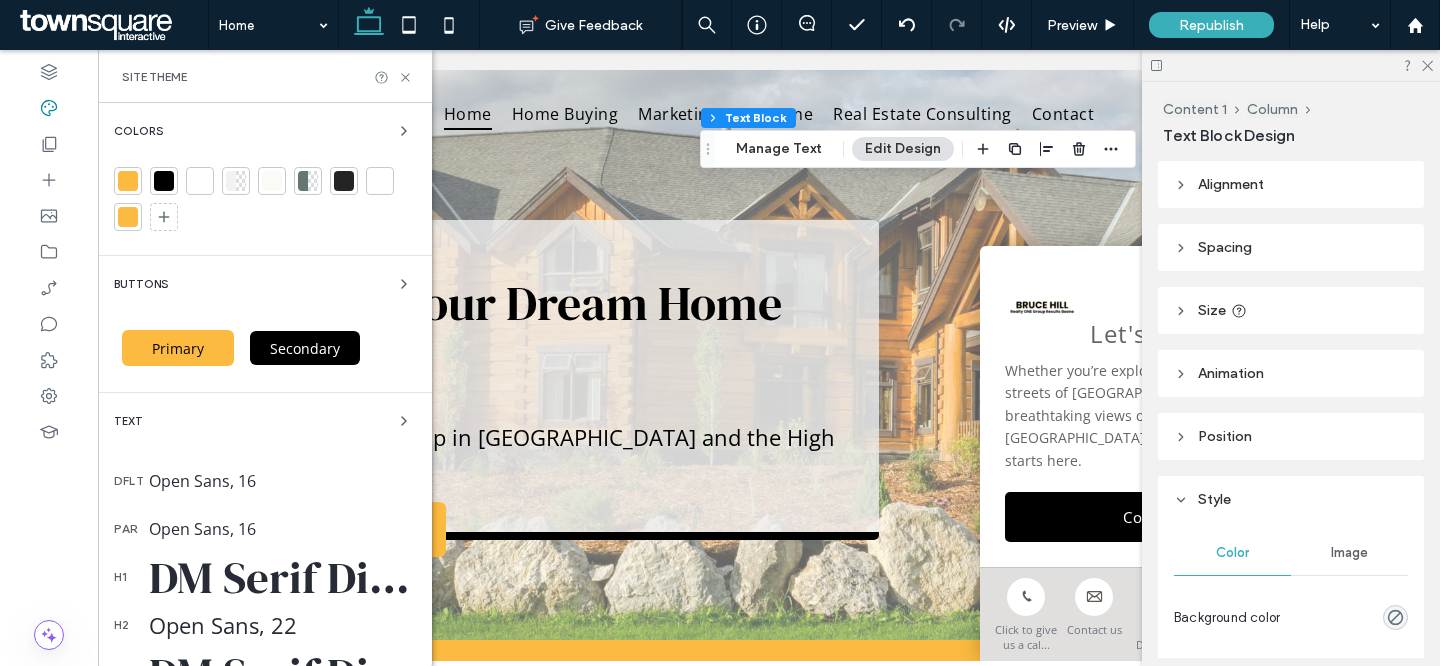 click on "Open Sans, 16" at bounding box center [282, 481] 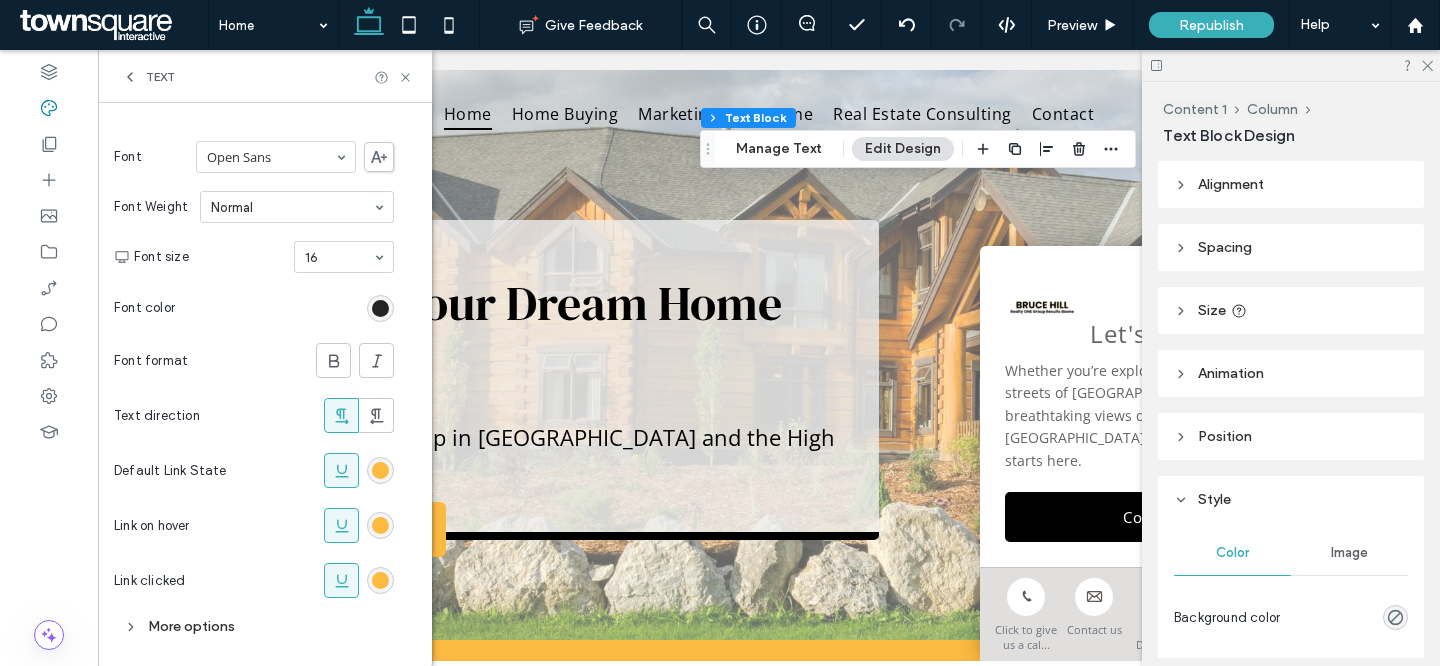 scroll, scrollTop: 328, scrollLeft: 0, axis: vertical 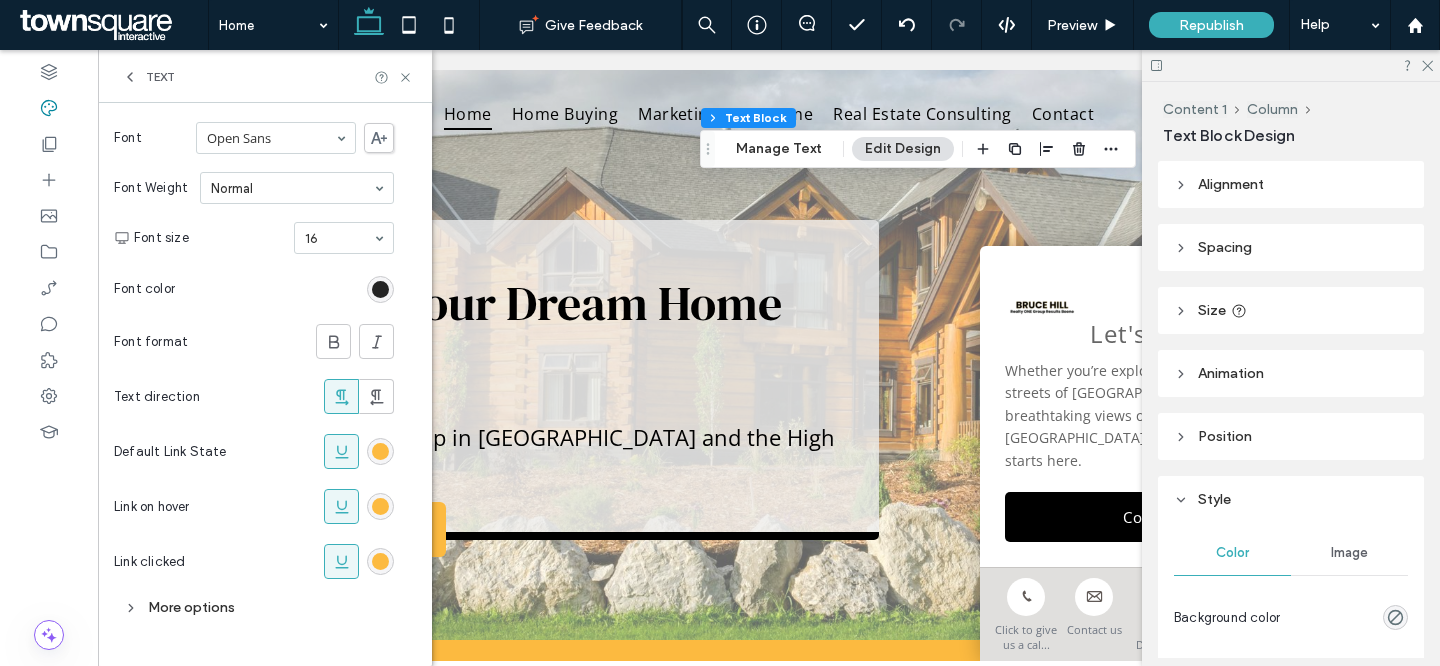 click at bounding box center (380, 451) 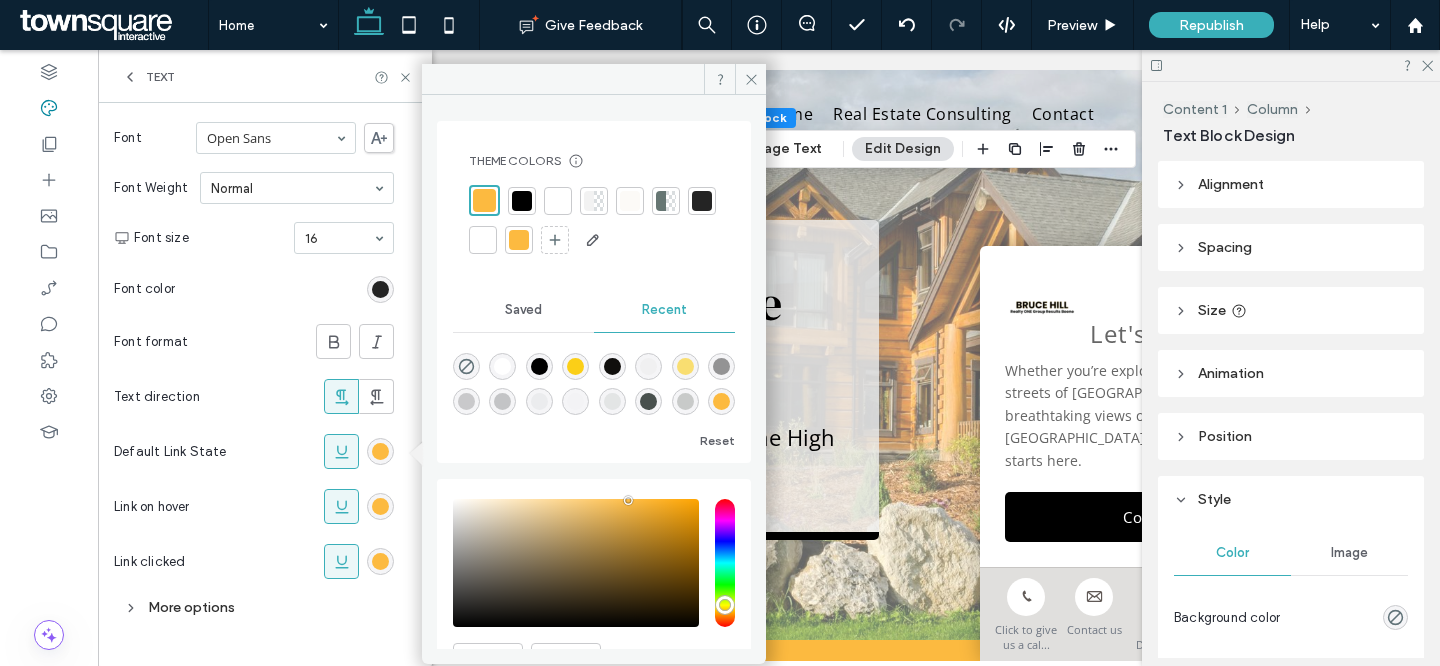 click at bounding box center (702, 201) 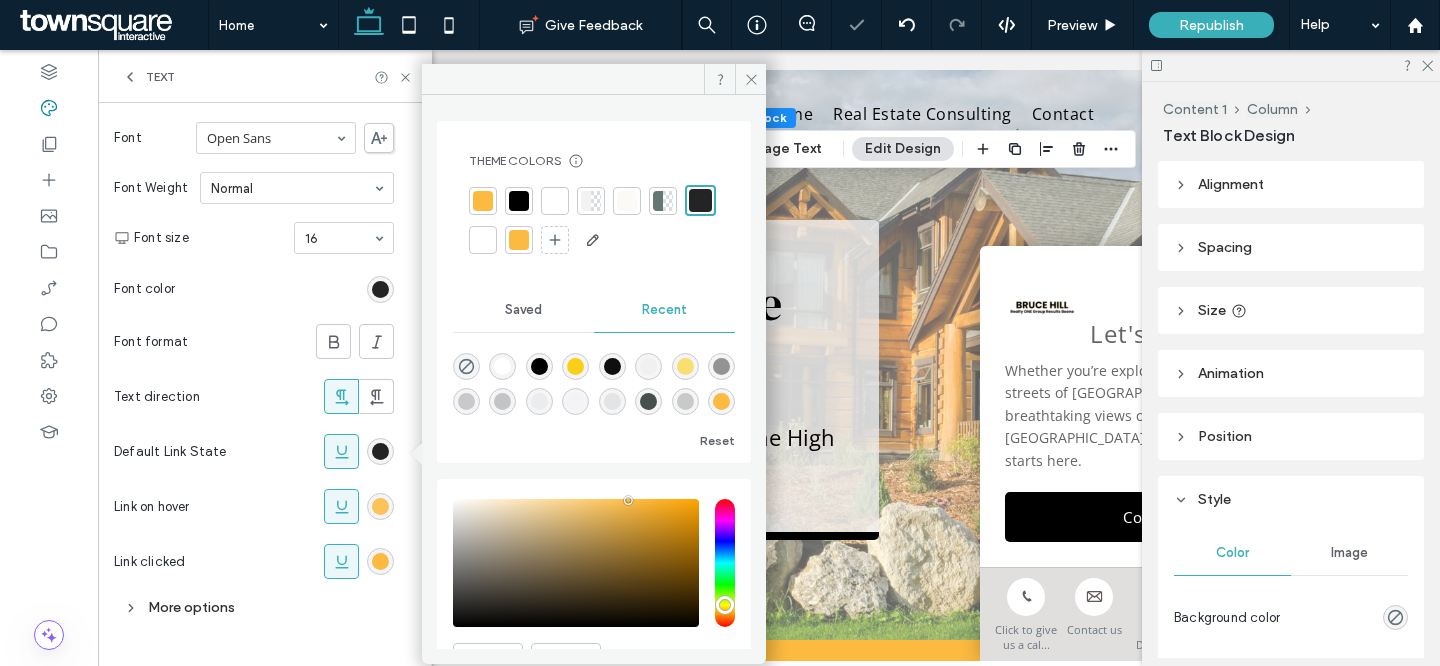 click at bounding box center (380, 506) 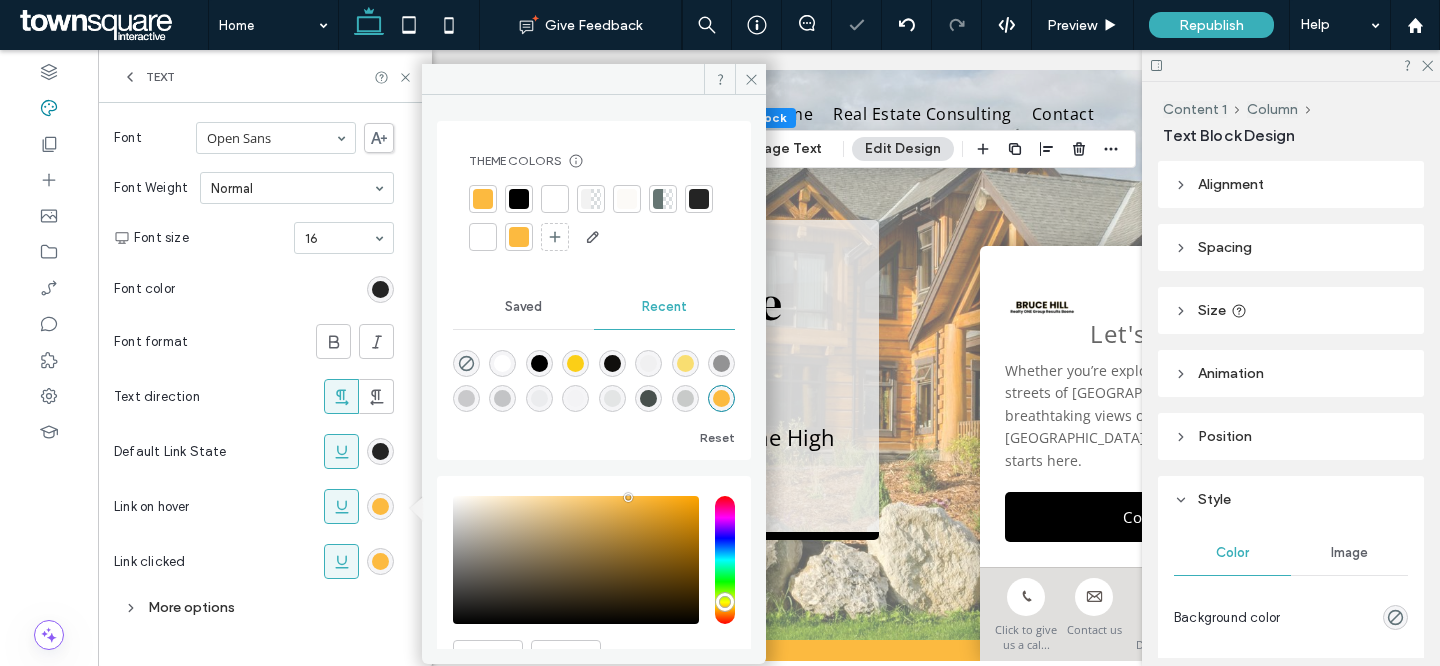 click at bounding box center (699, 199) 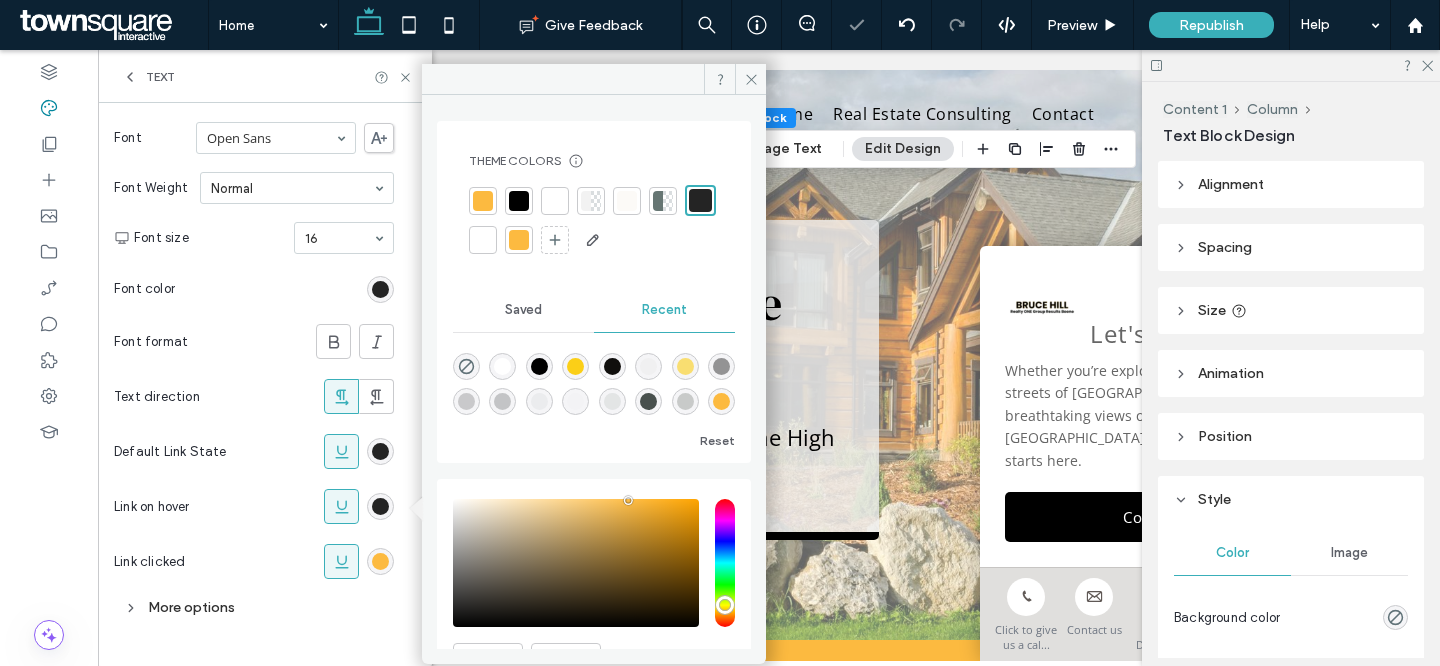 click at bounding box center [380, 561] 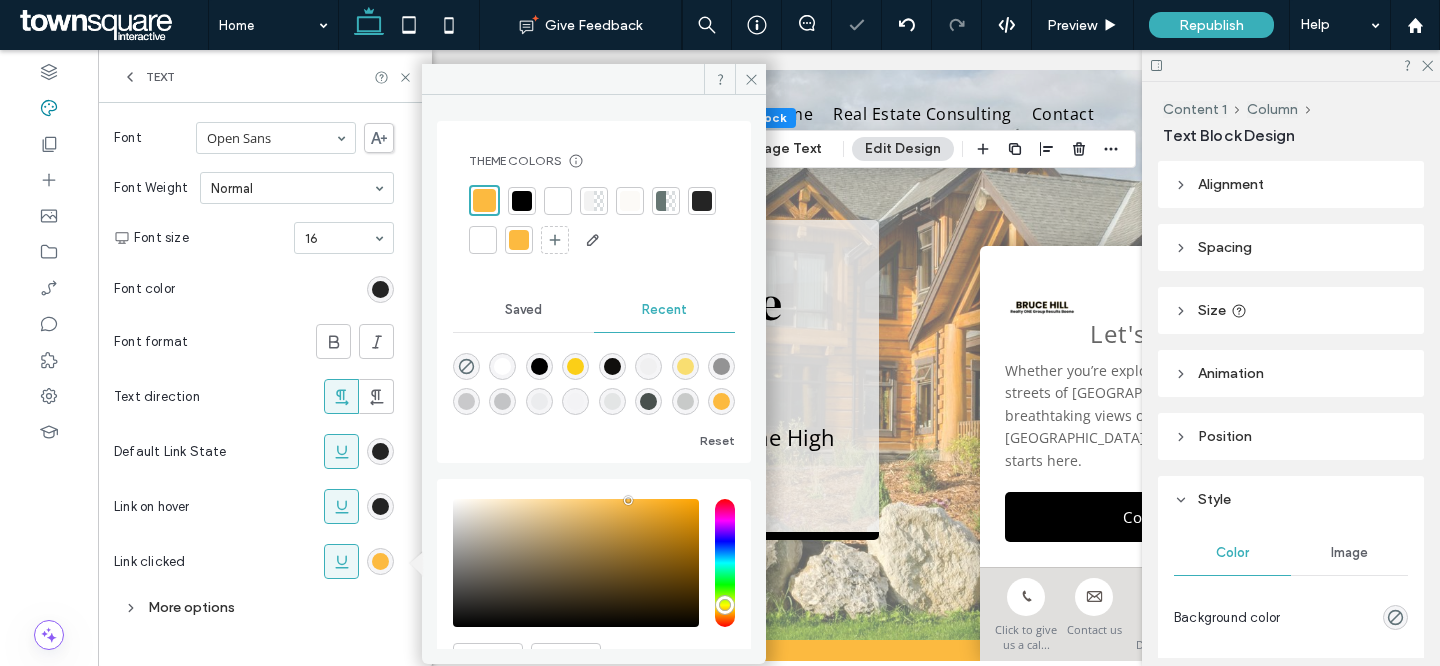 click at bounding box center [702, 201] 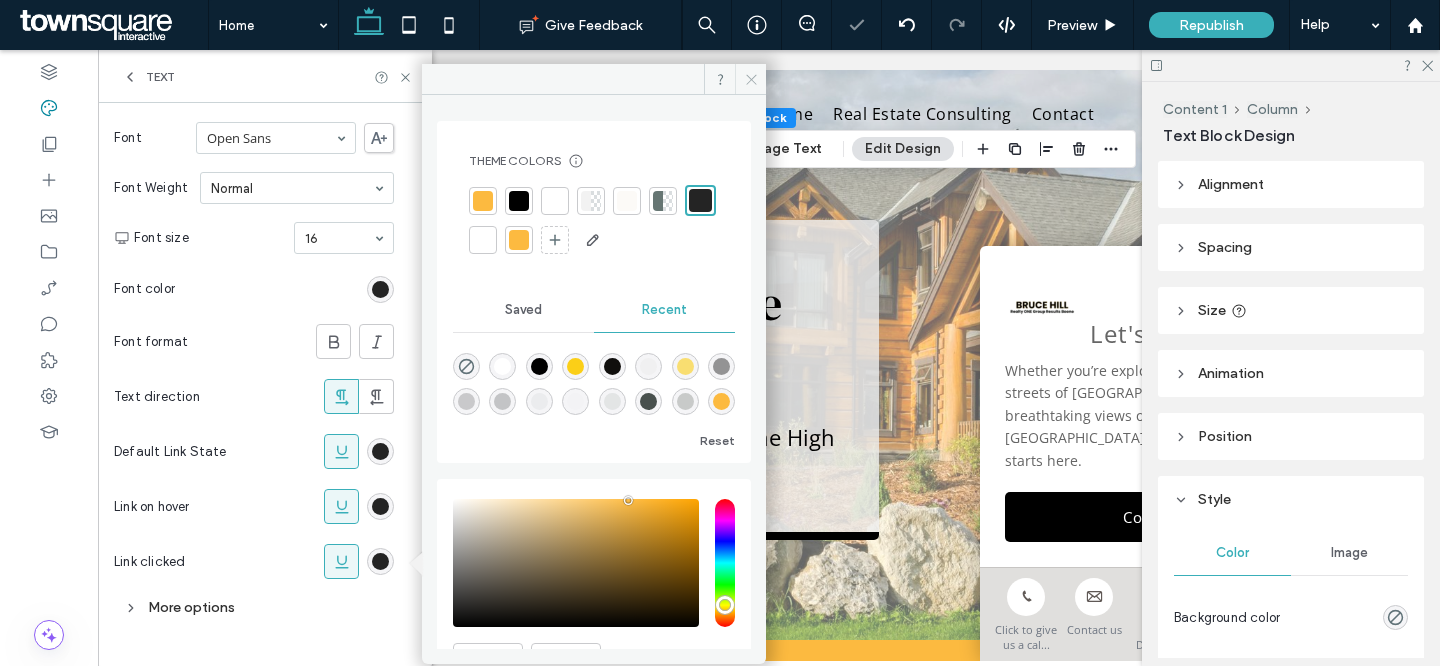 click 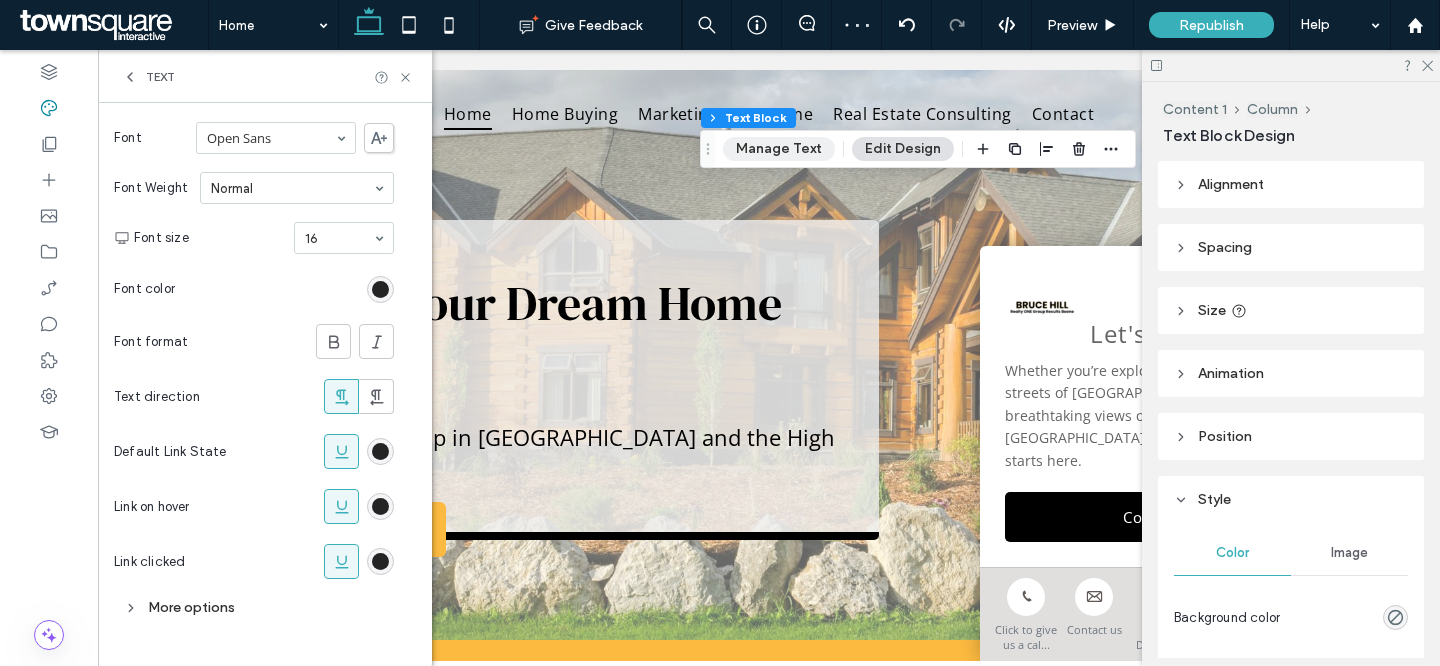 scroll, scrollTop: 0, scrollLeft: 0, axis: both 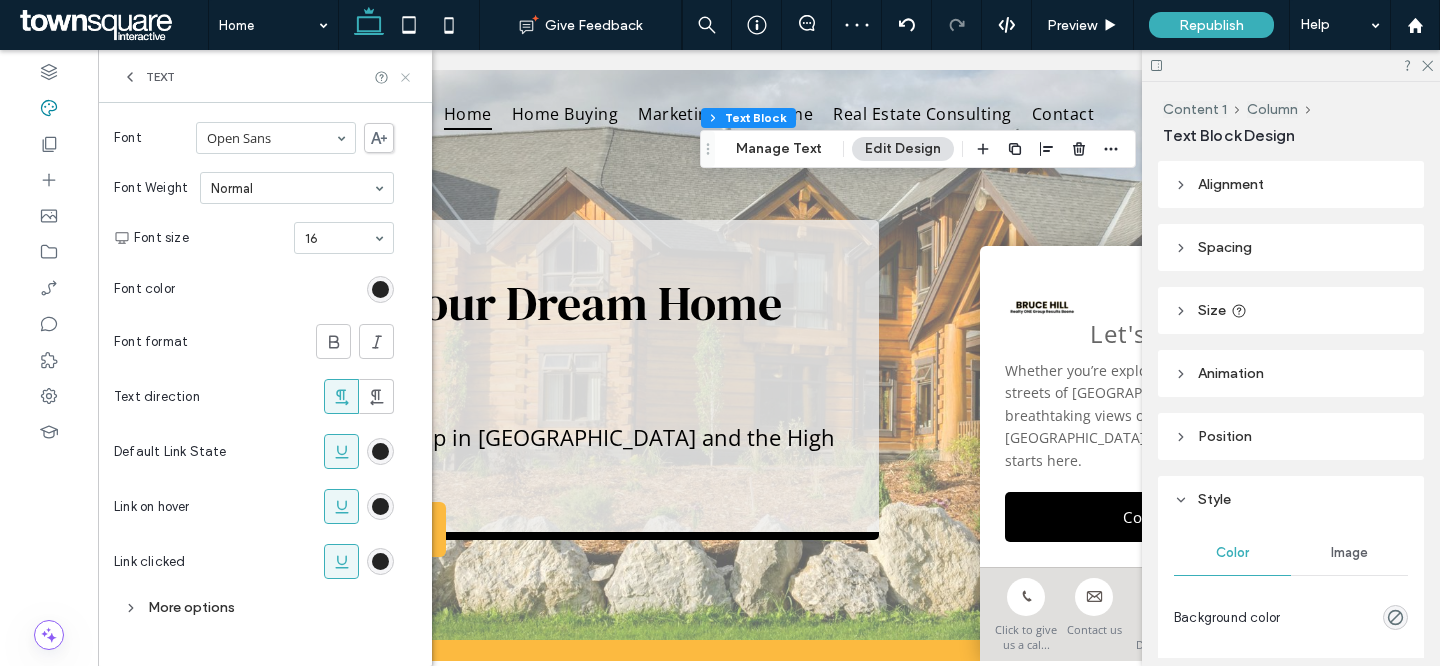 click 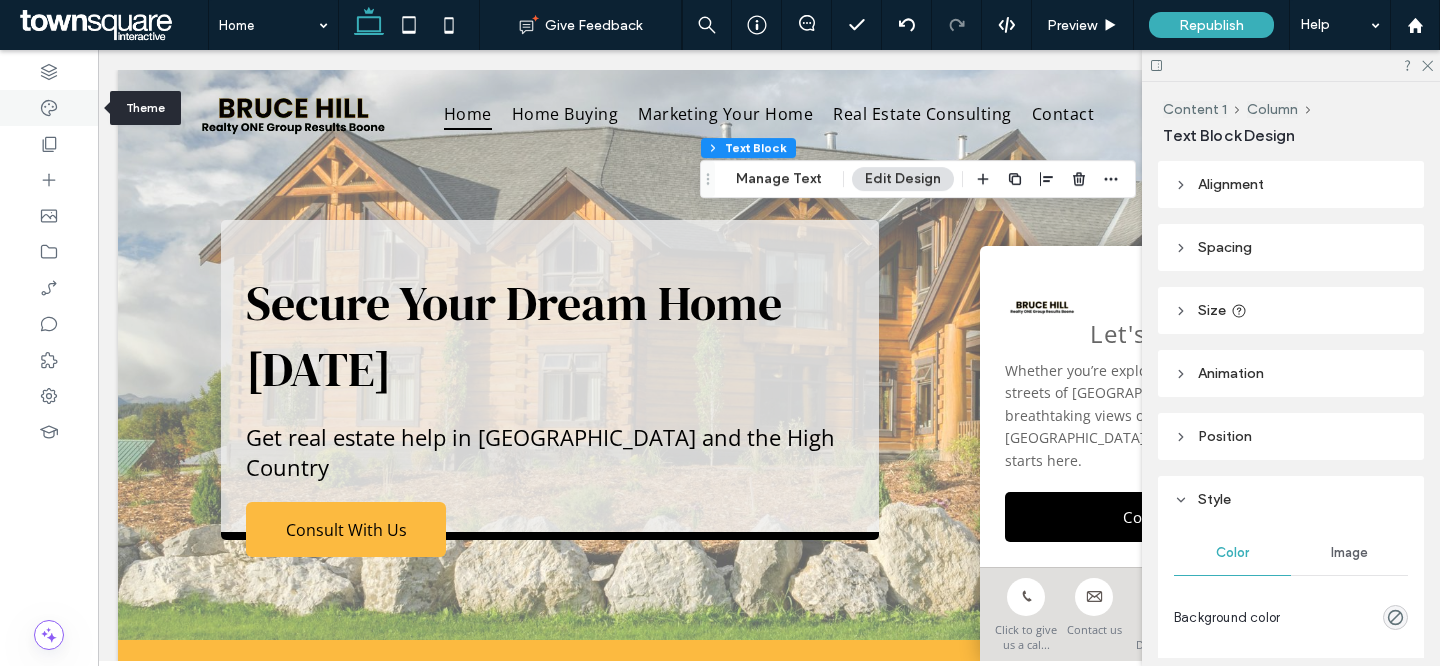 click 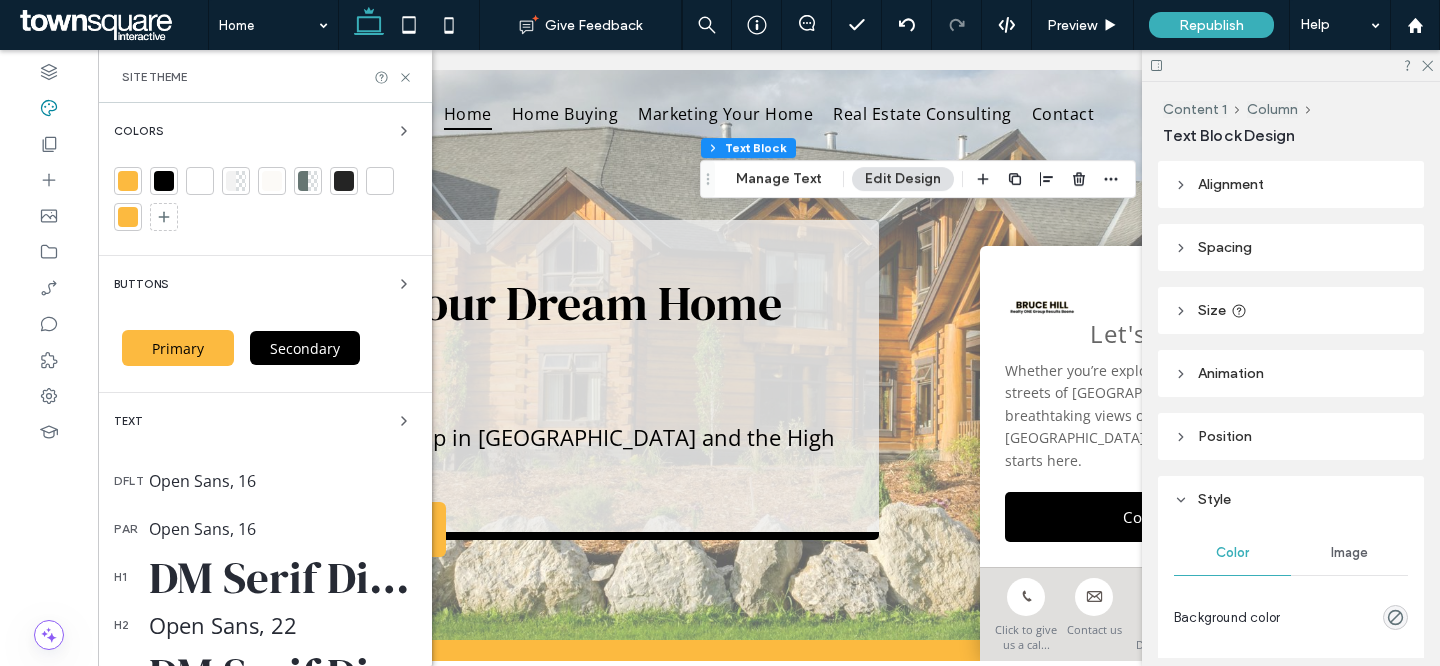click on "Open Sans, 16" at bounding box center [282, 481] 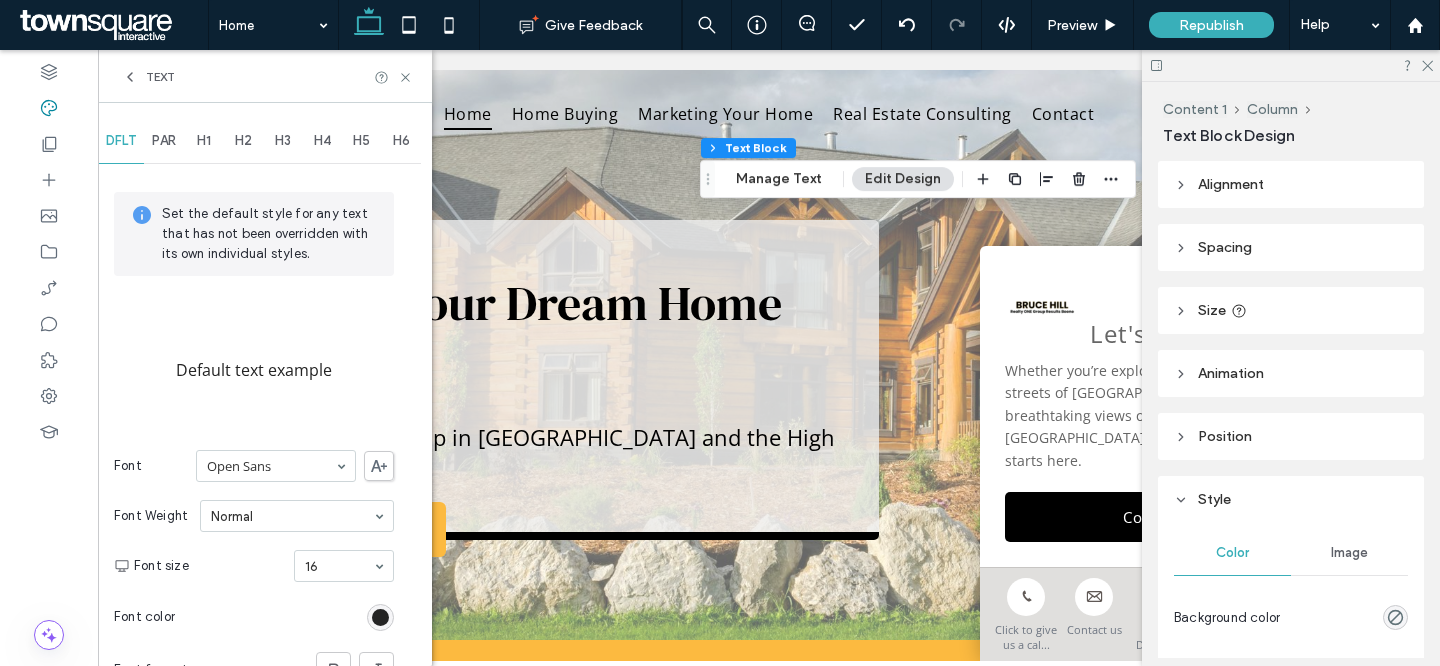 scroll, scrollTop: 328, scrollLeft: 0, axis: vertical 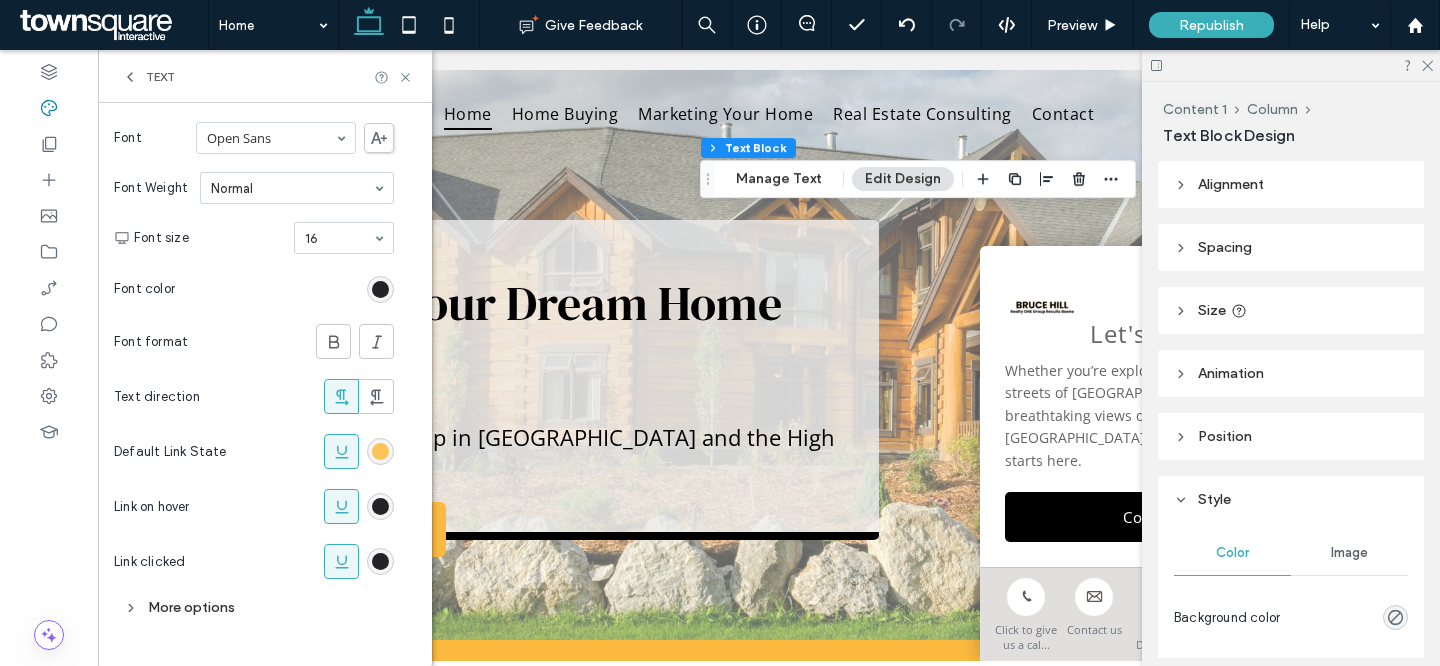 click at bounding box center [380, 451] 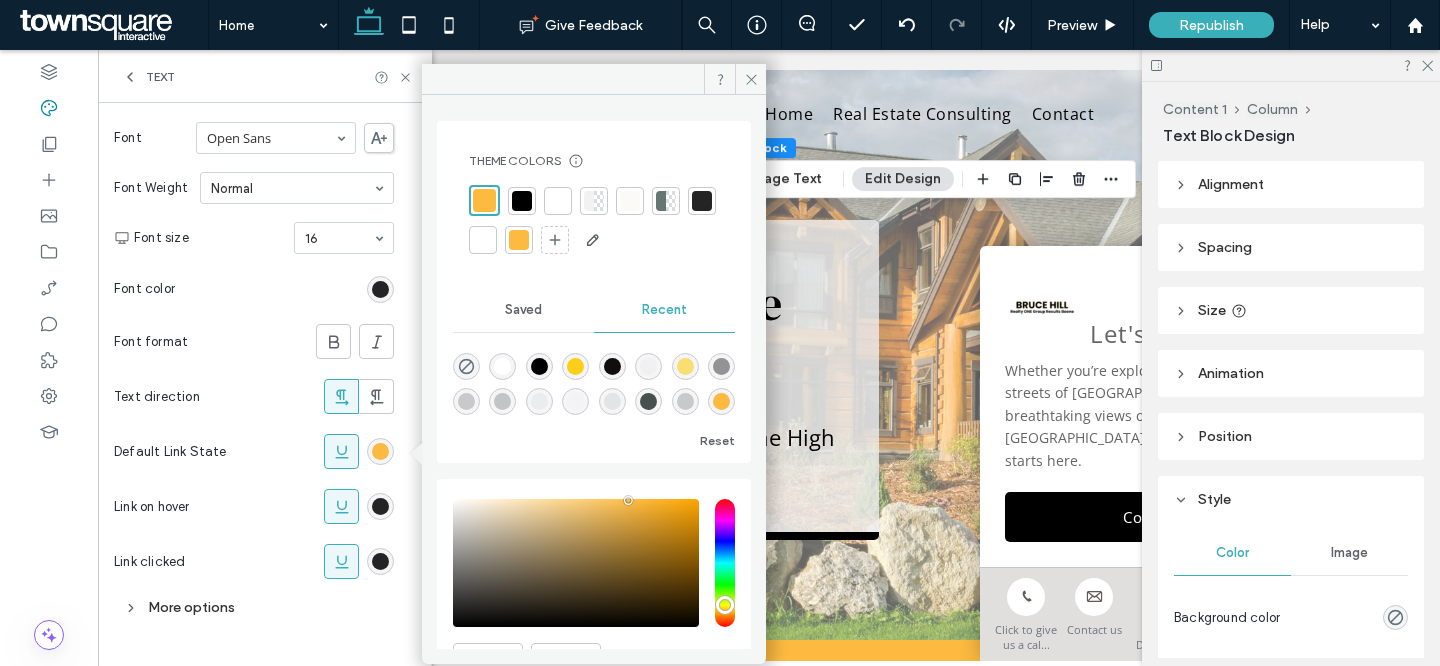 click at bounding box center [702, 201] 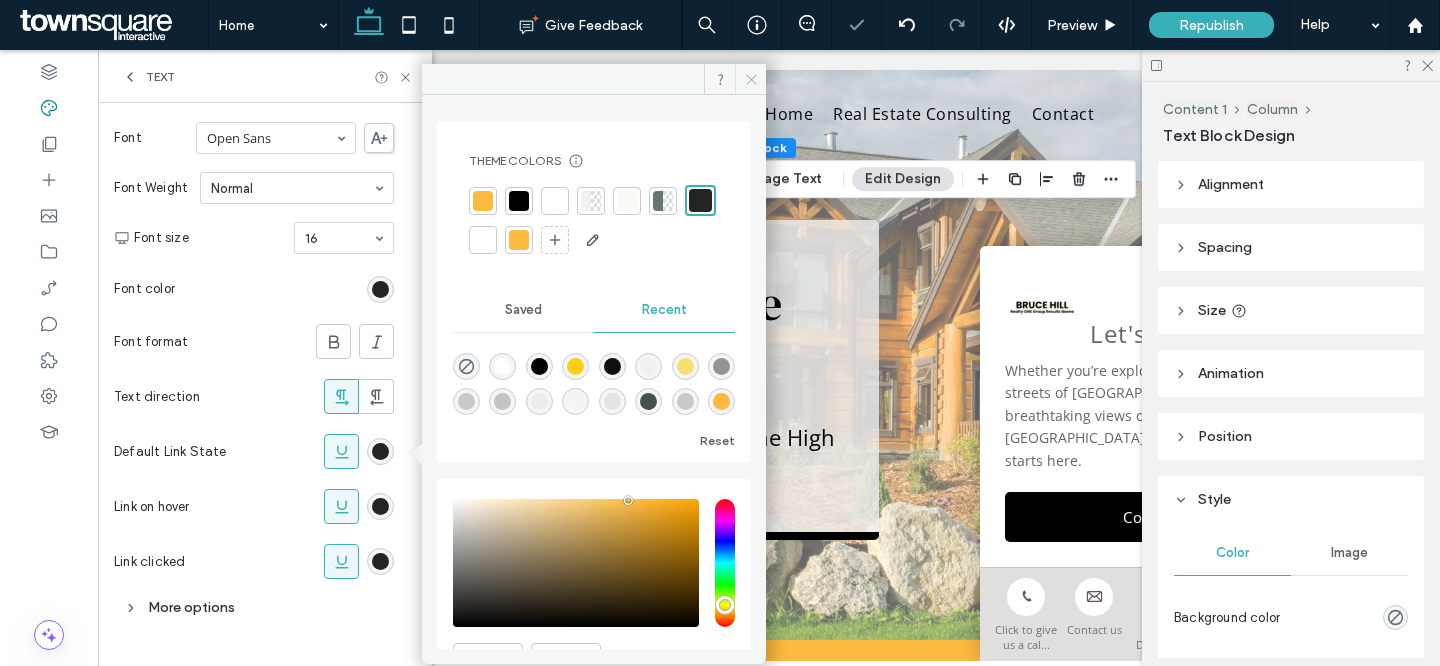 click 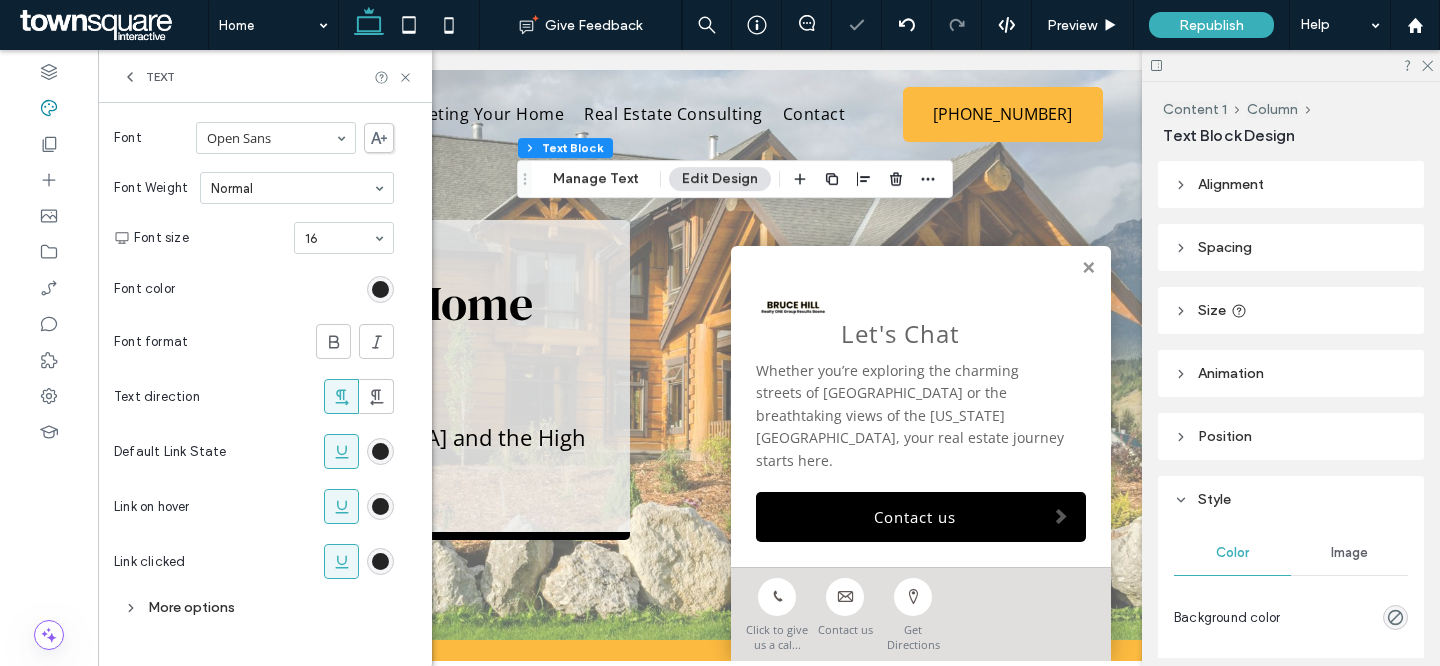 scroll, scrollTop: 0, scrollLeft: 298, axis: horizontal 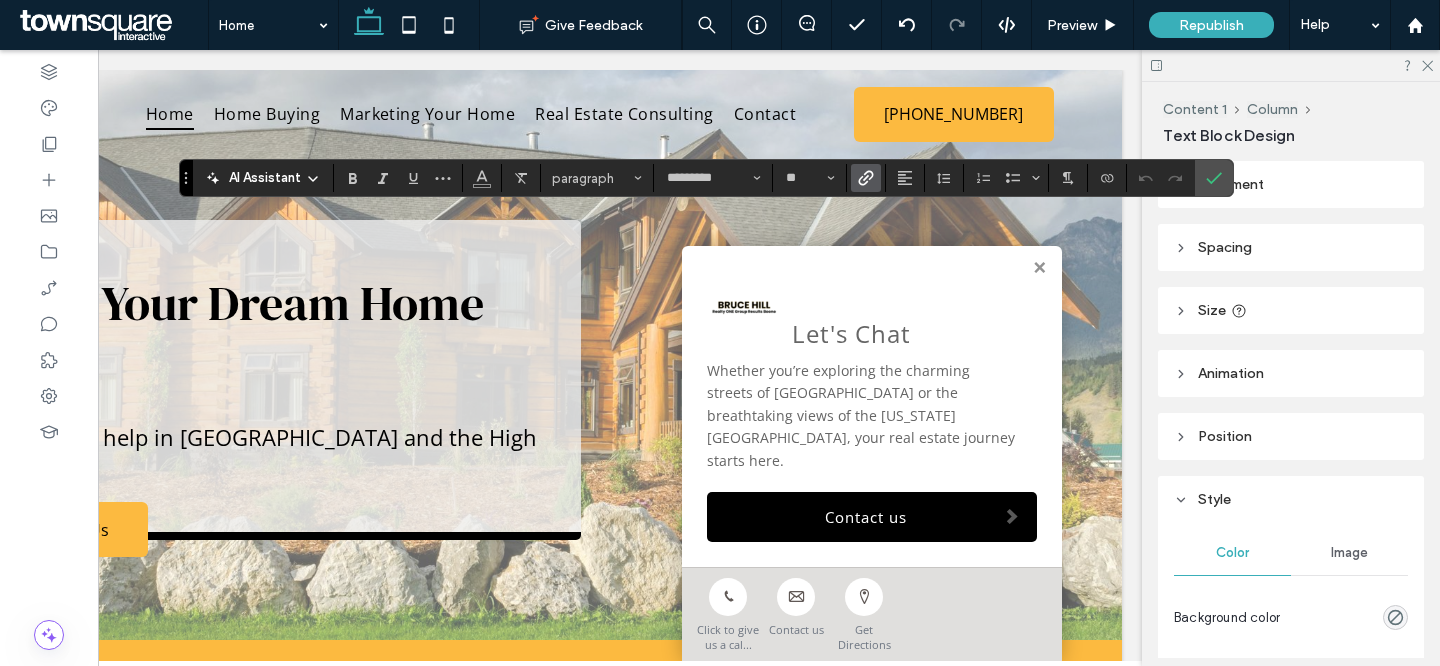 click 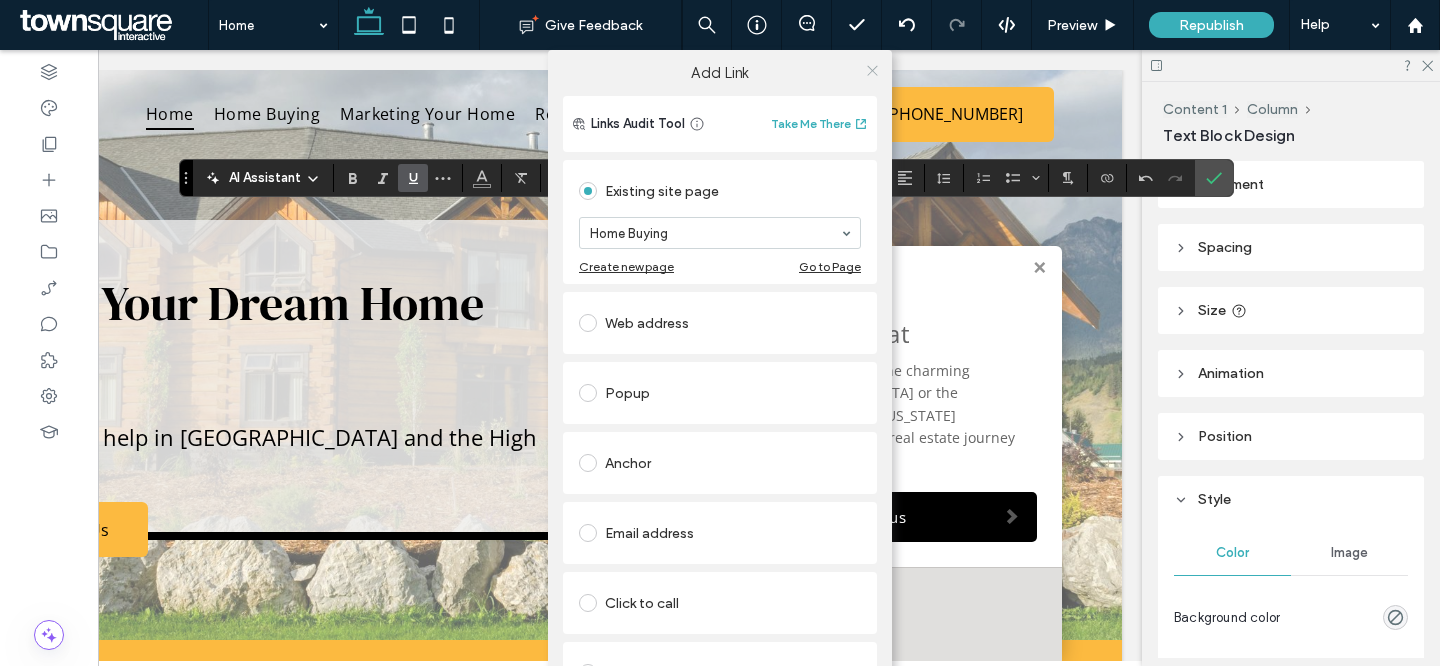 click 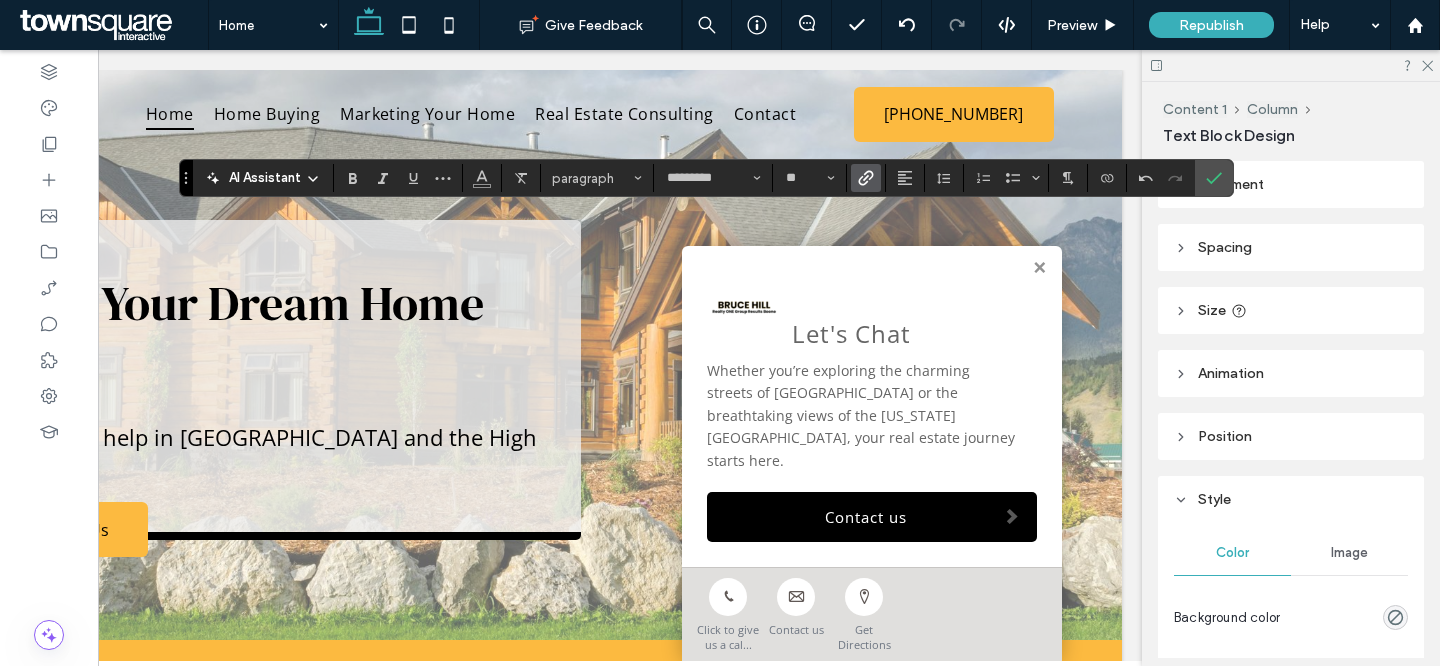 click at bounding box center [866, 178] 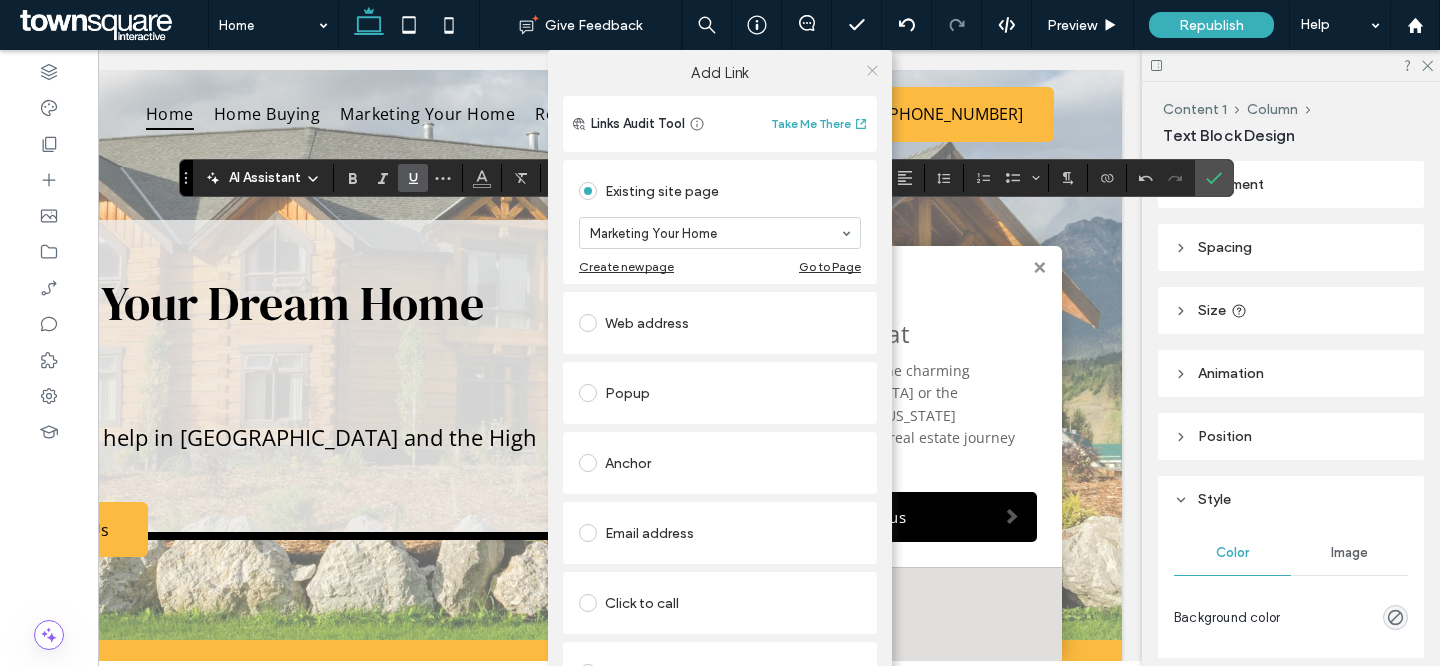 click 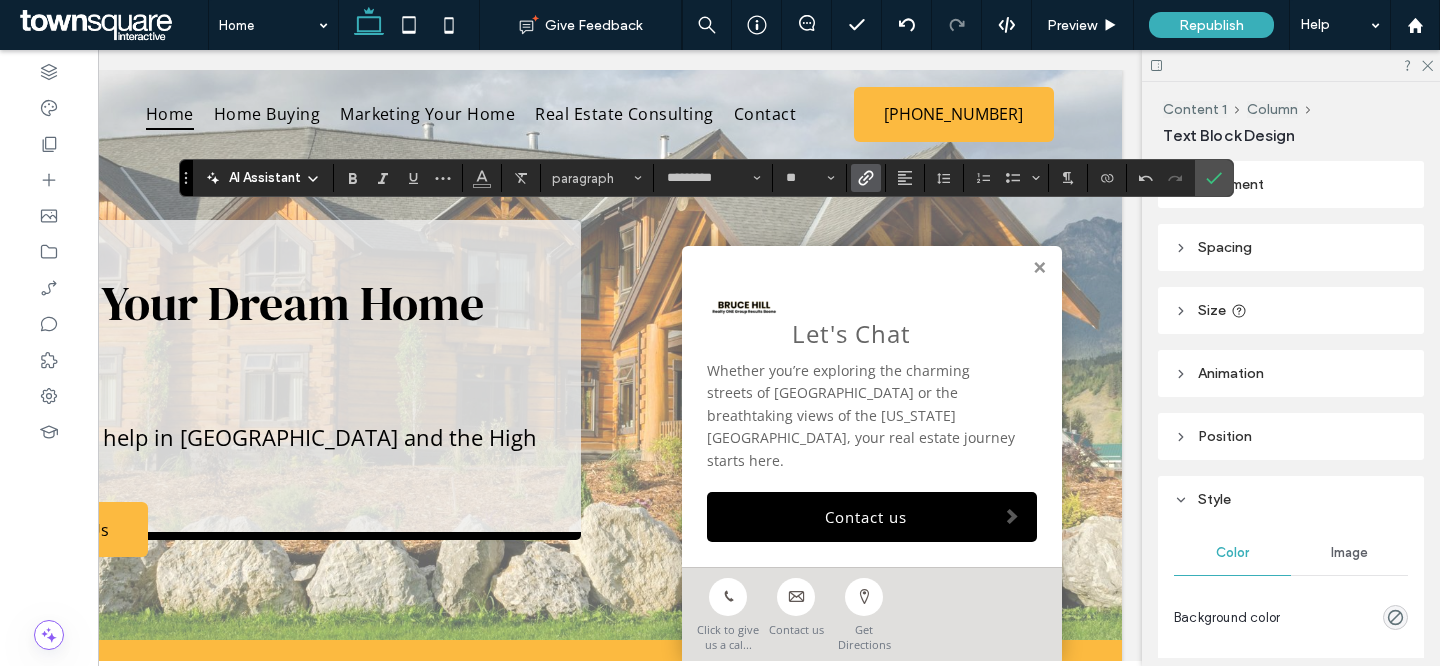 click 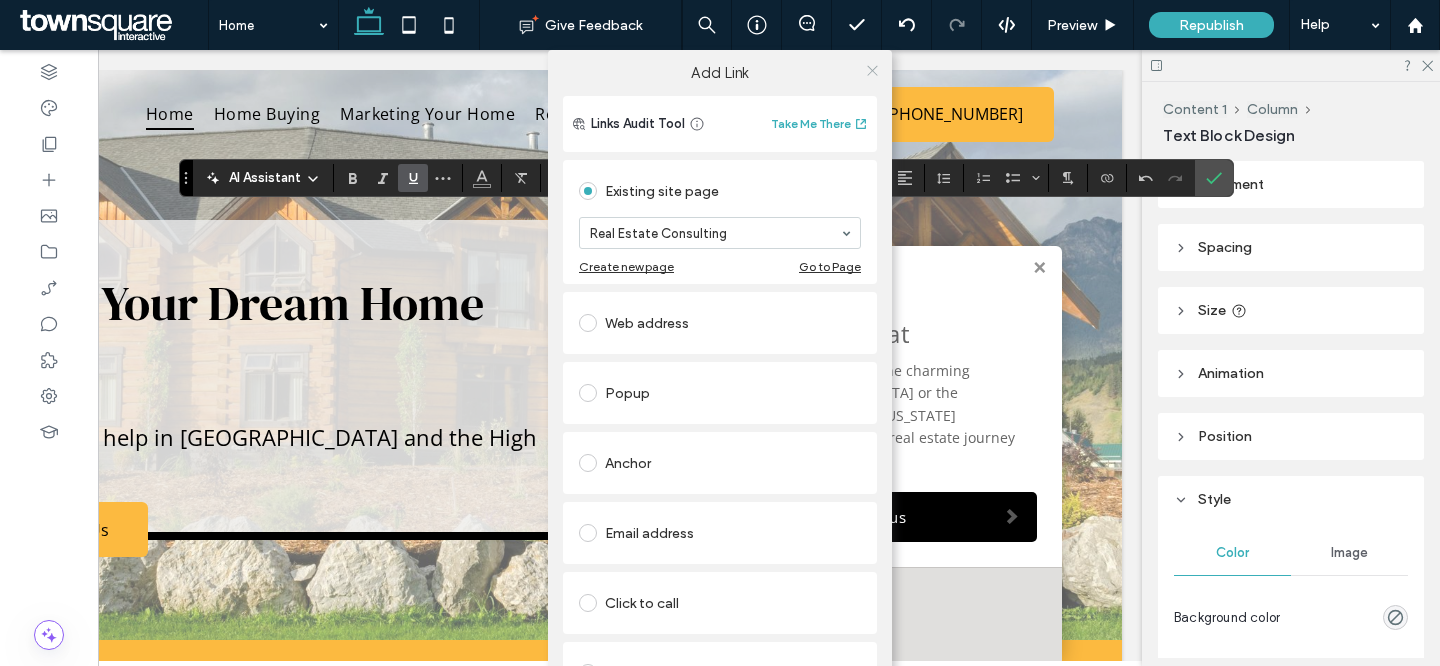 click 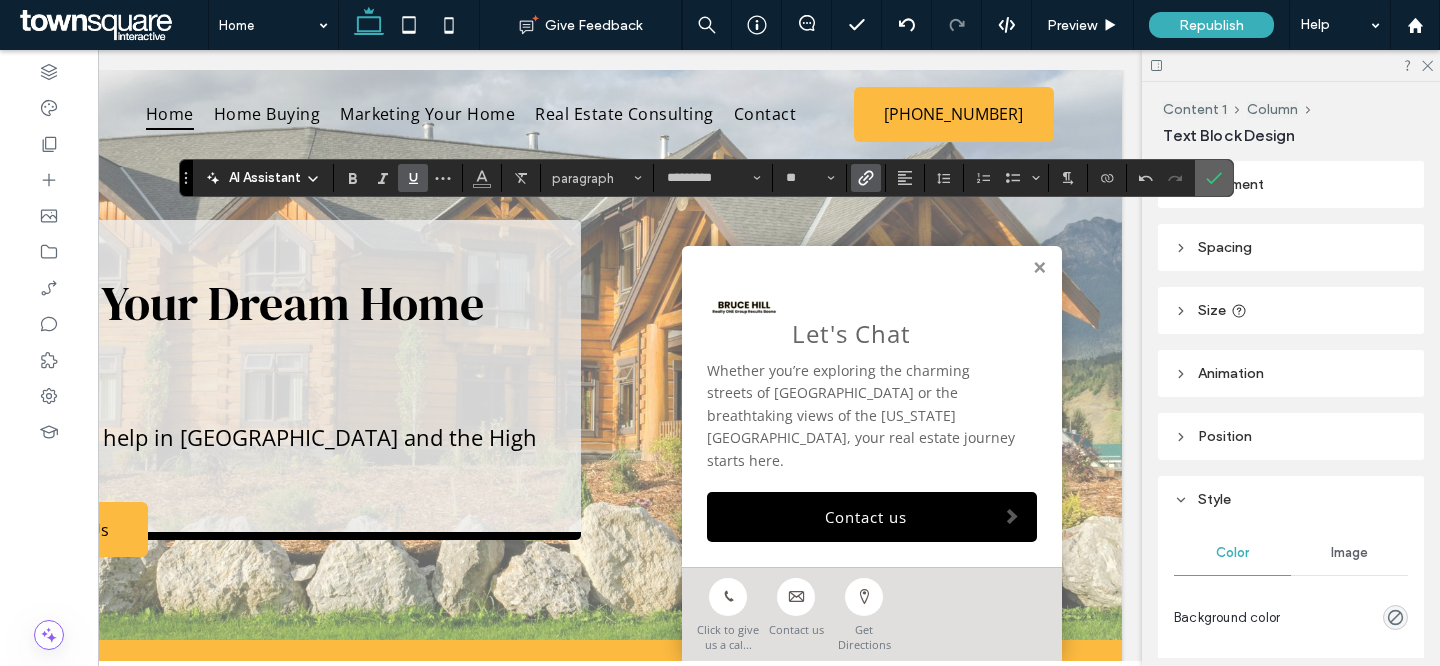 click 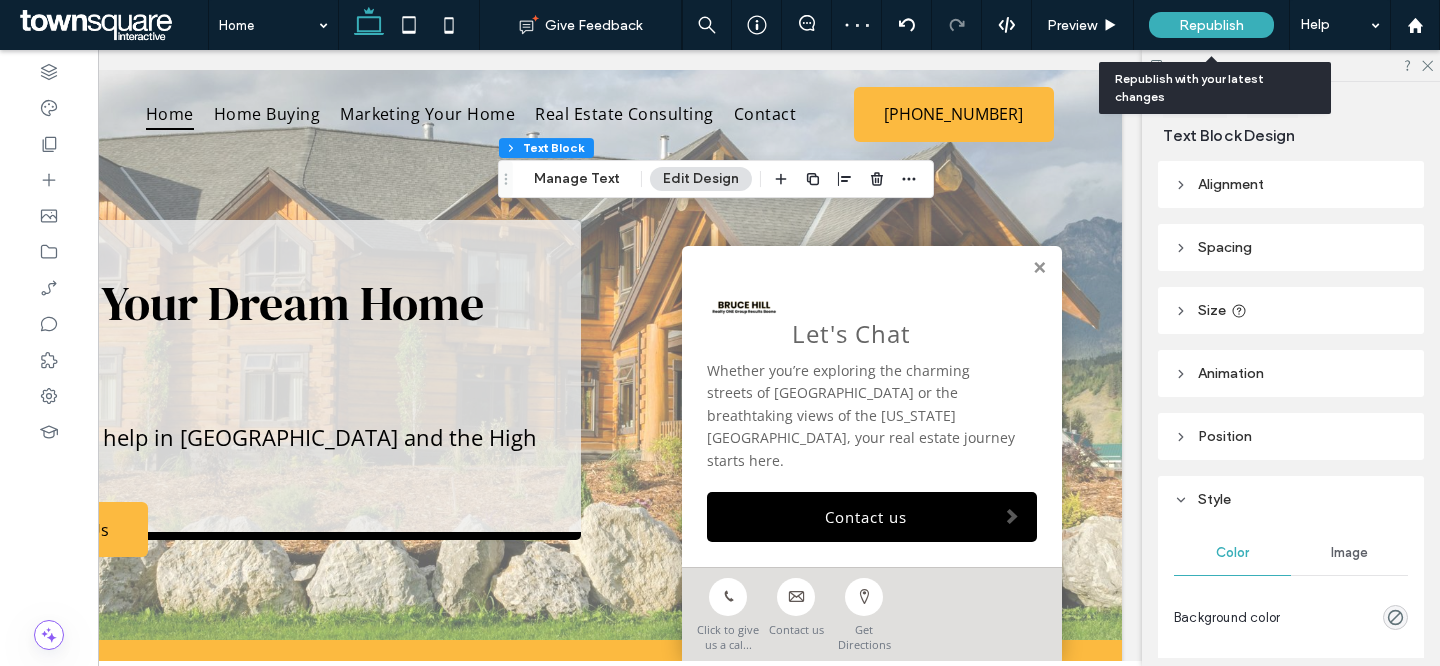 click on "Republish" at bounding box center (1211, 25) 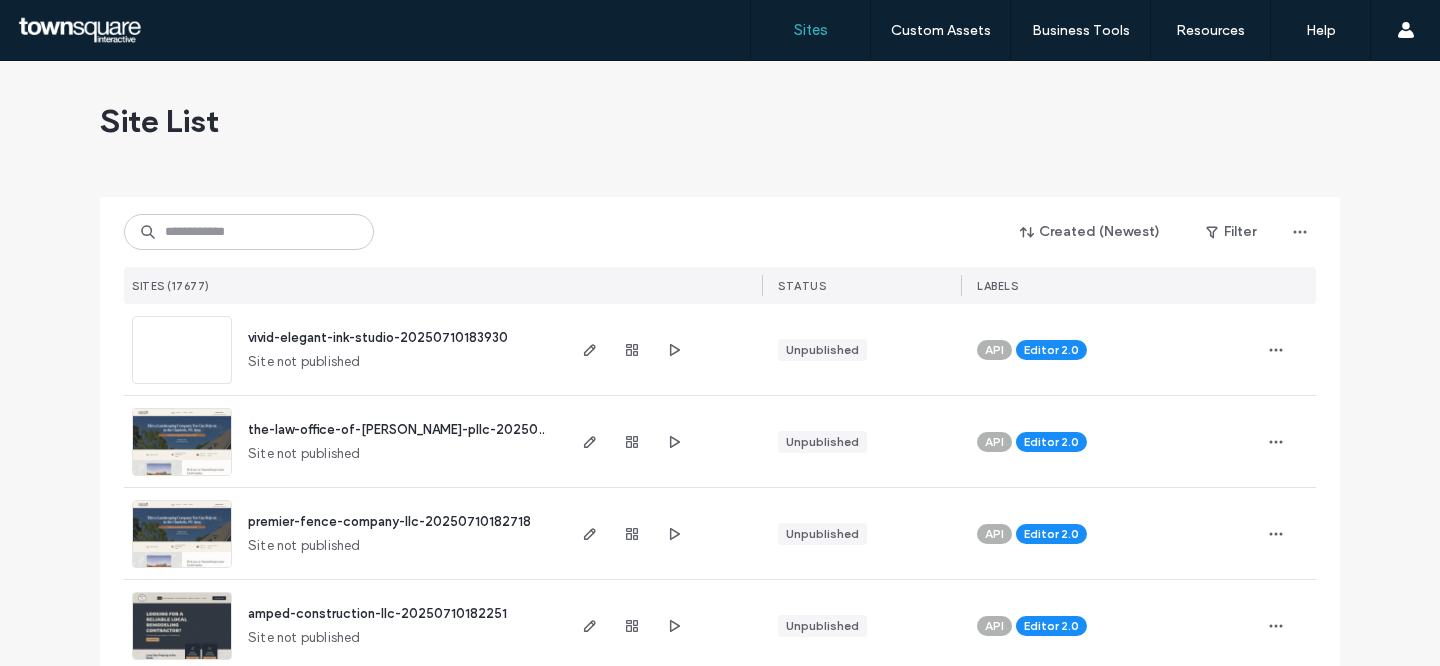 scroll, scrollTop: 0, scrollLeft: 0, axis: both 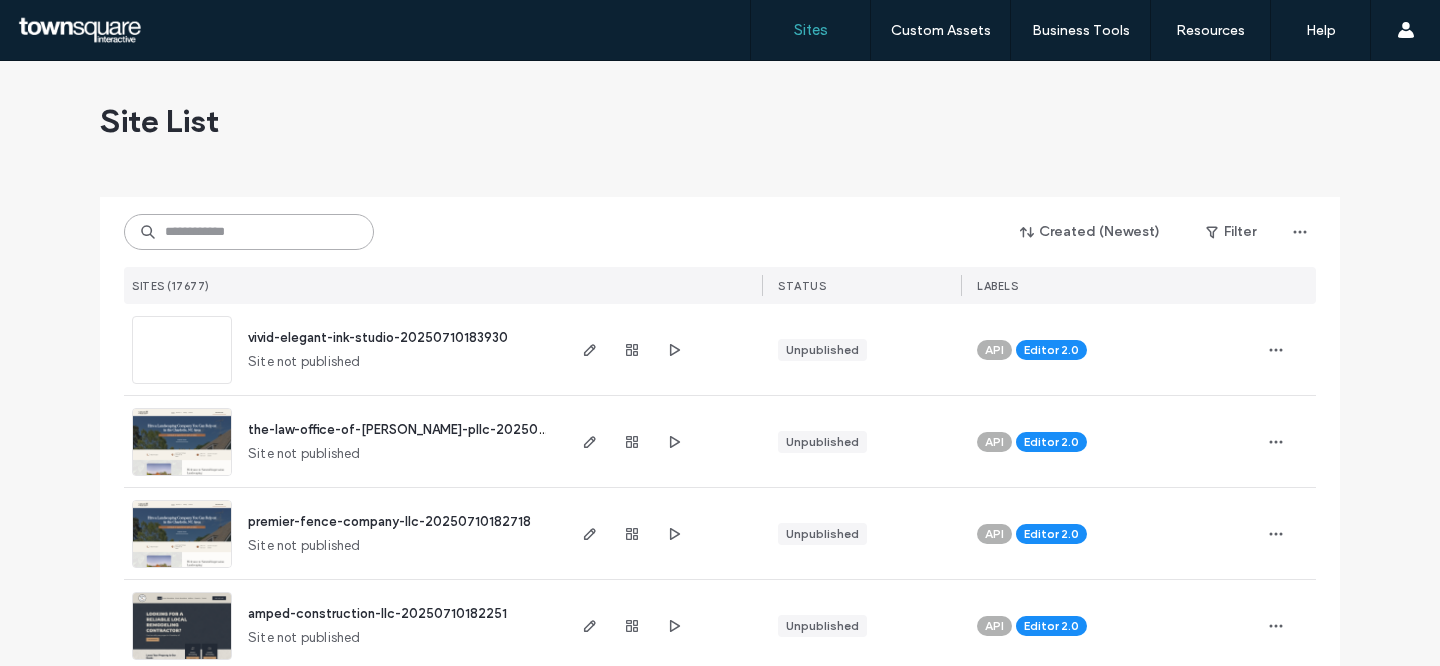click at bounding box center [249, 232] 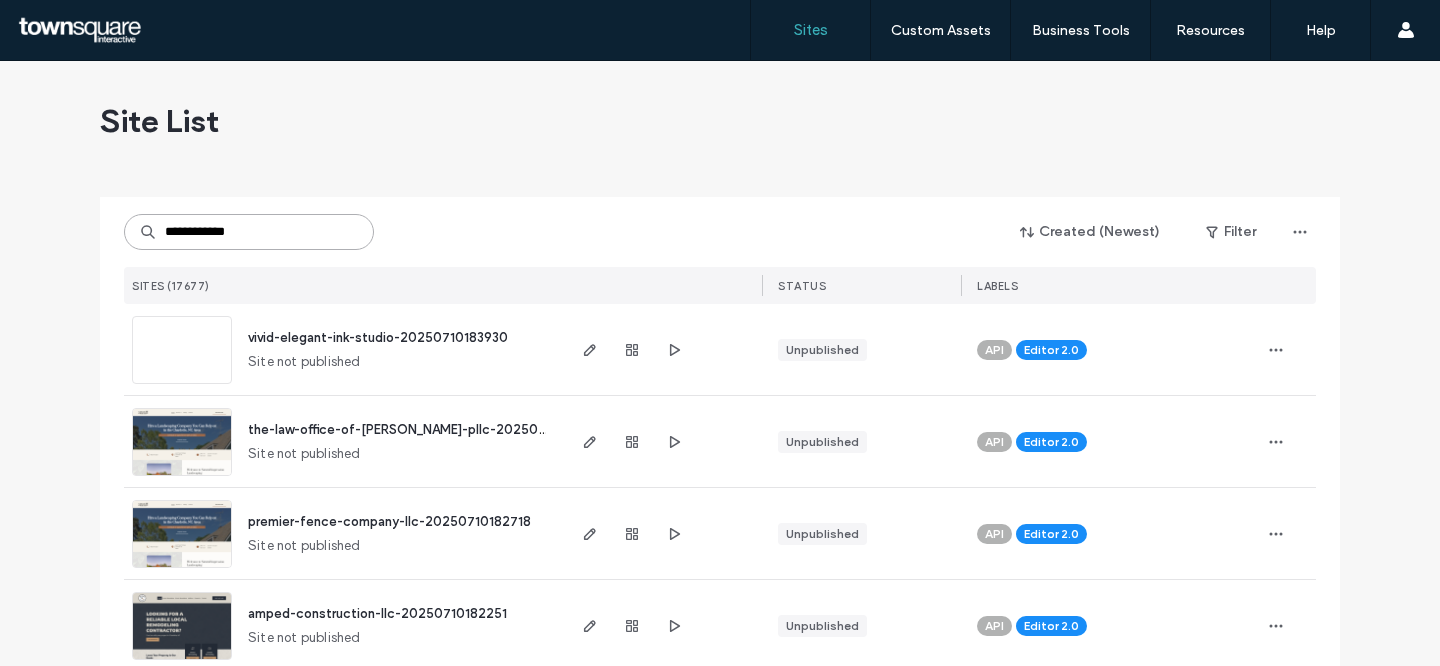 type on "**********" 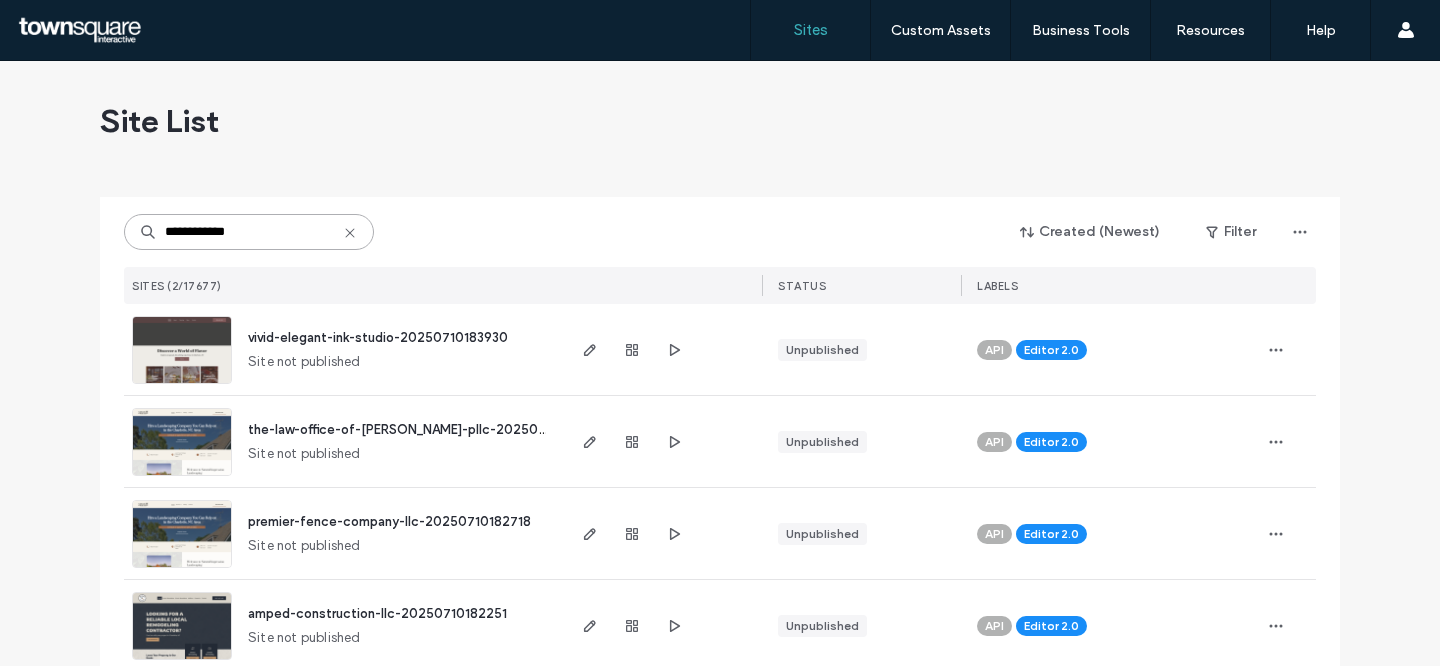 click on "**********" at bounding box center [249, 232] 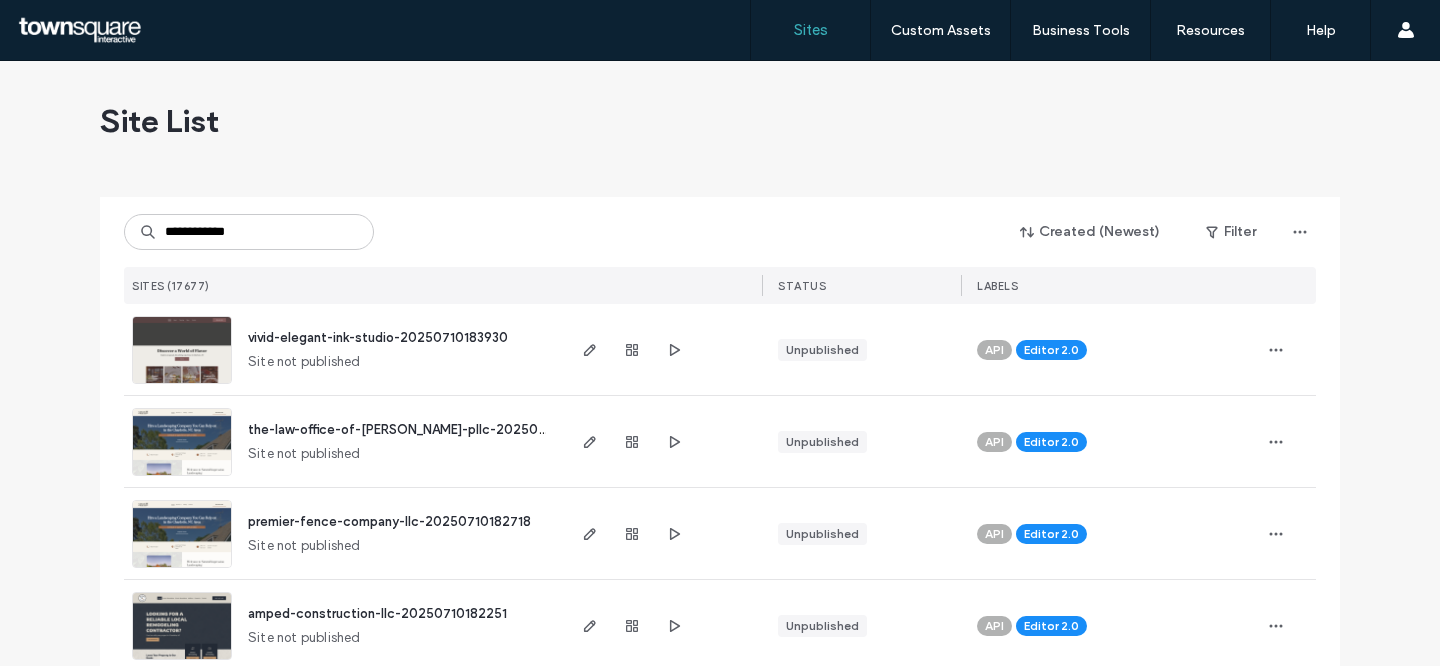 scroll, scrollTop: 0, scrollLeft: 0, axis: both 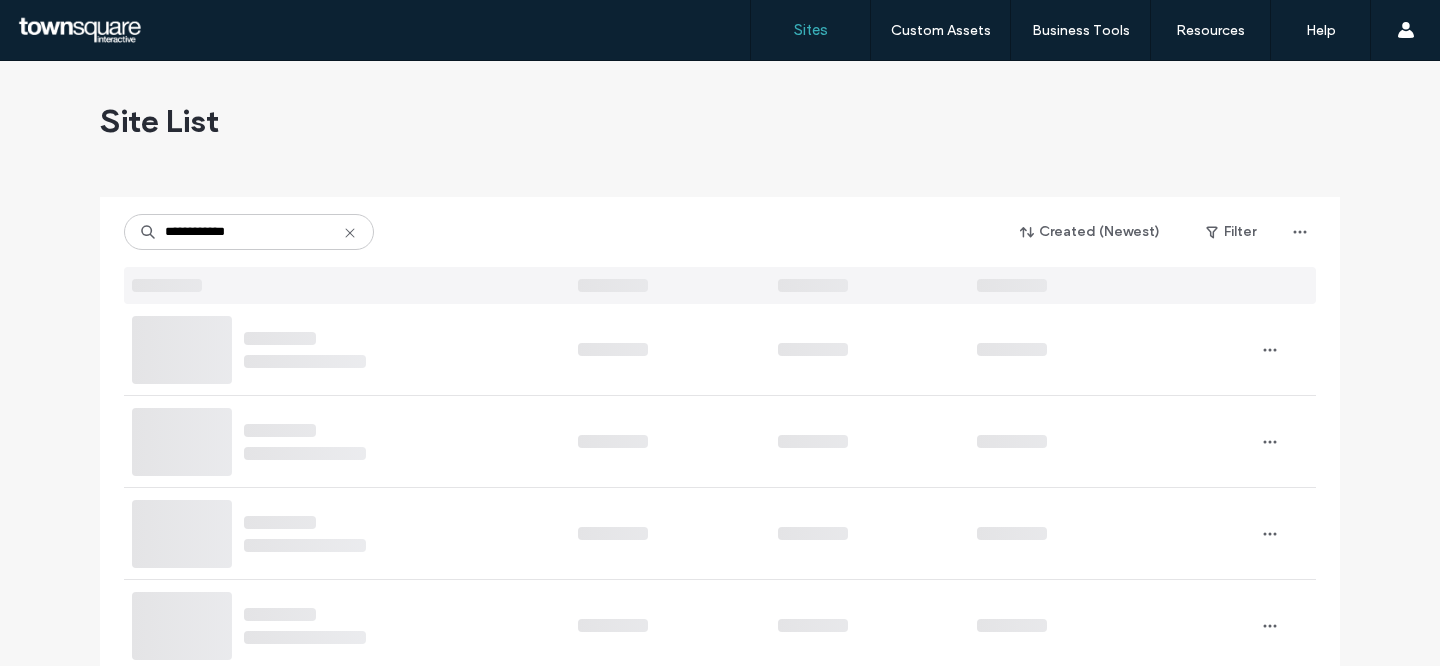 type on "**********" 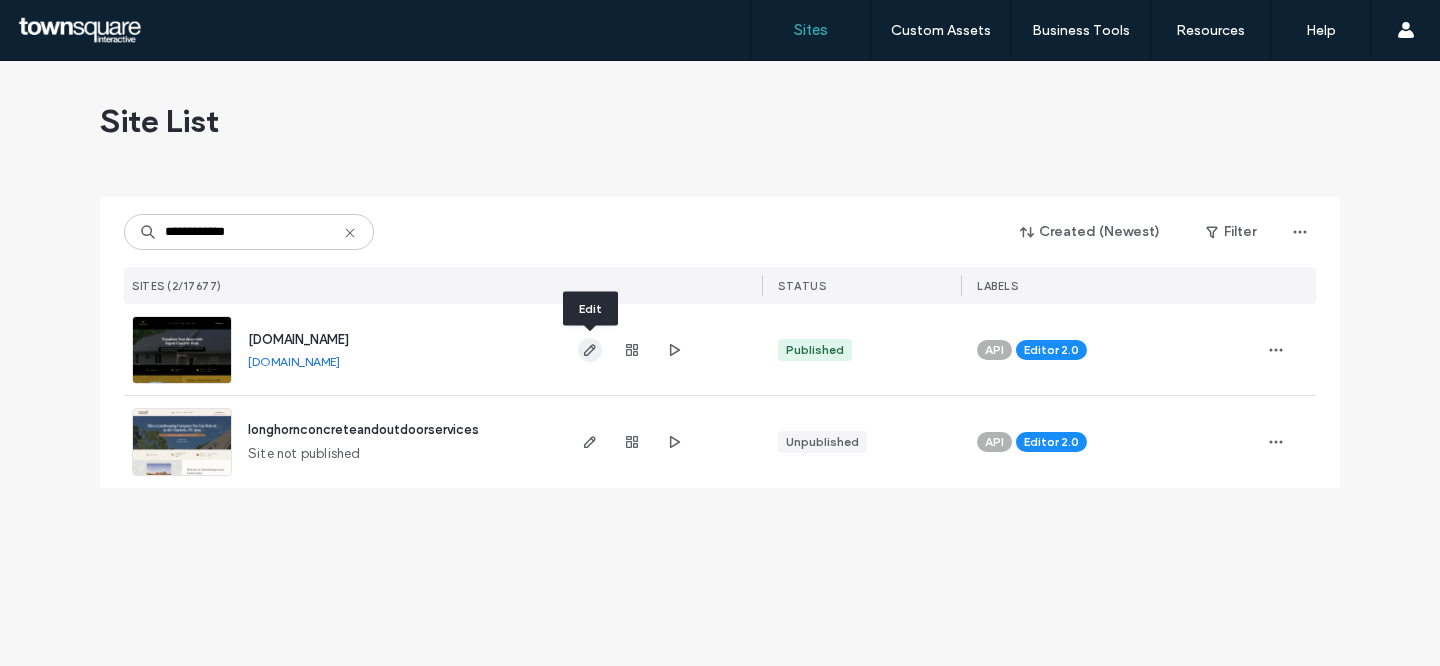 click 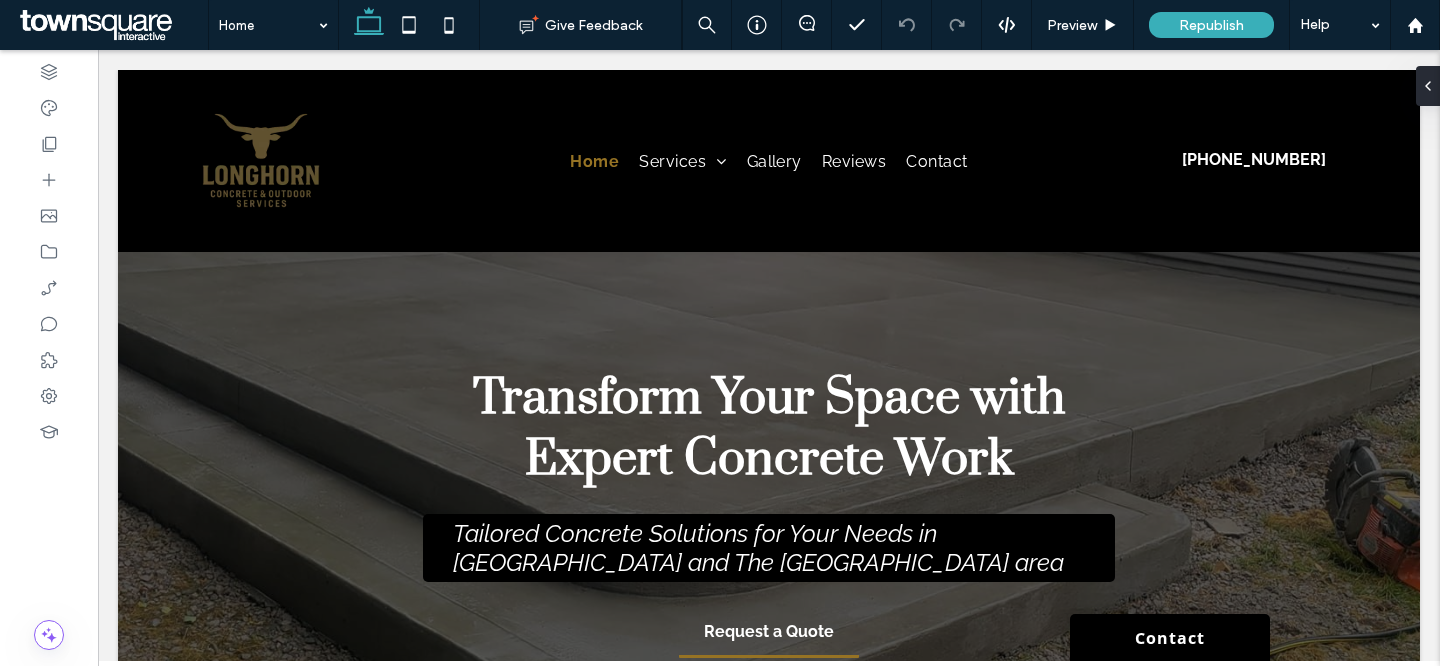 scroll, scrollTop: 0, scrollLeft: 0, axis: both 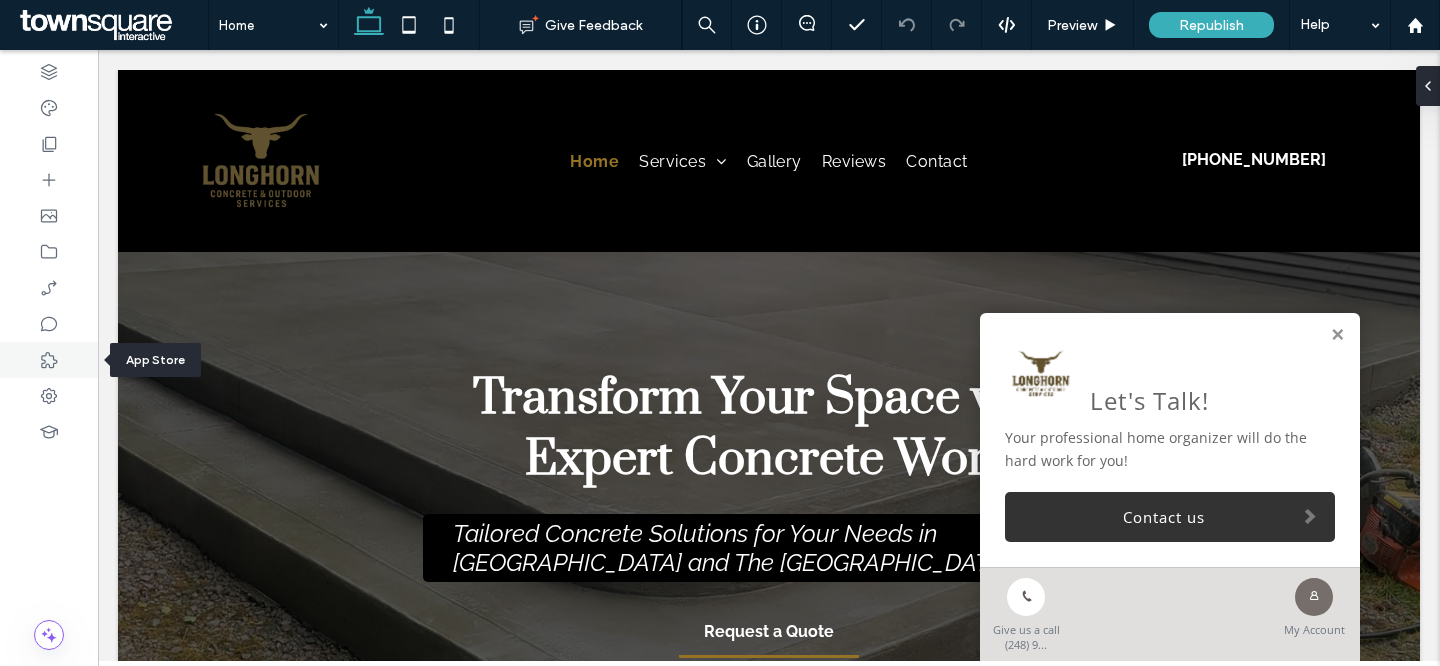 click 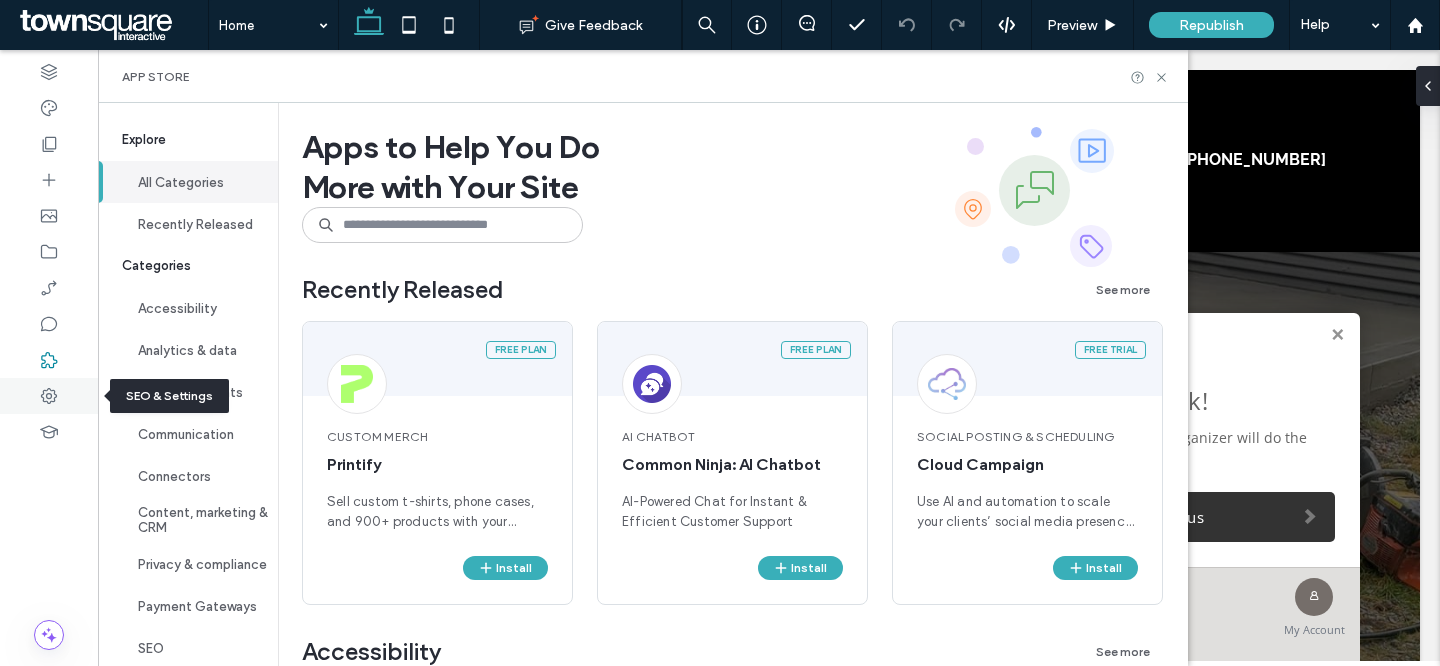 click 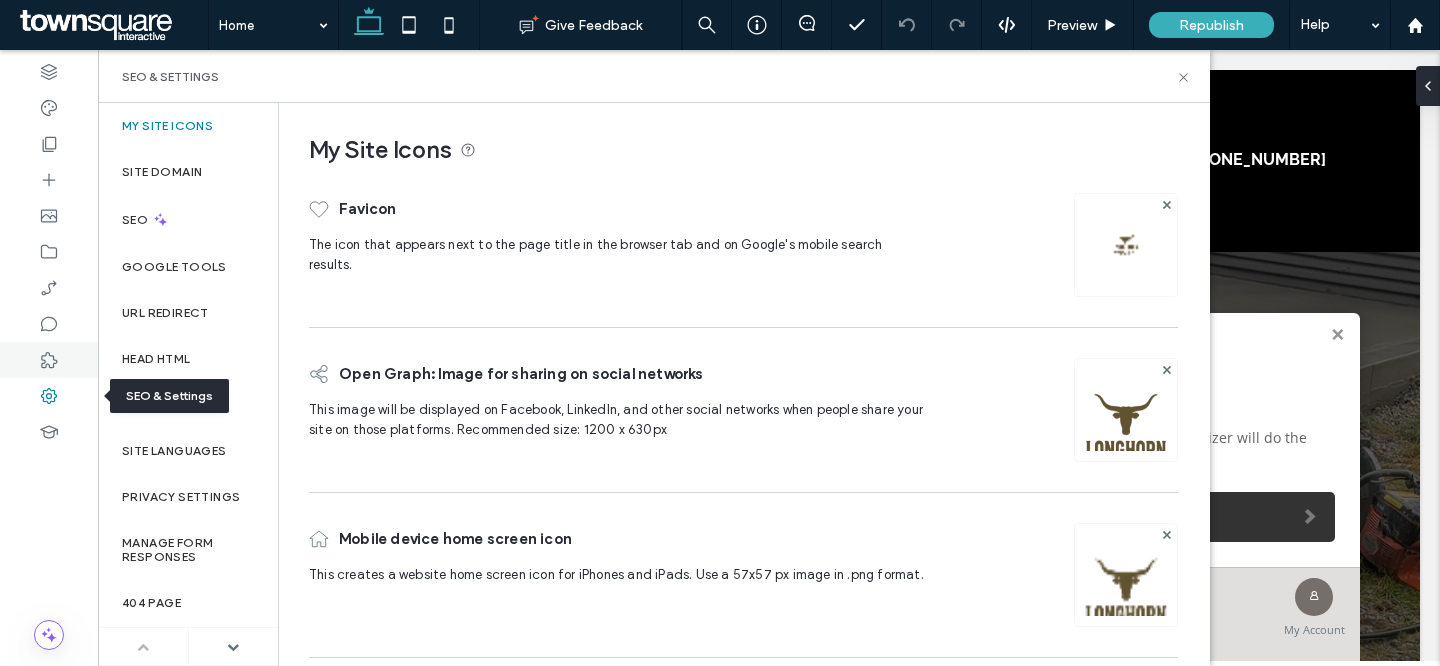 click 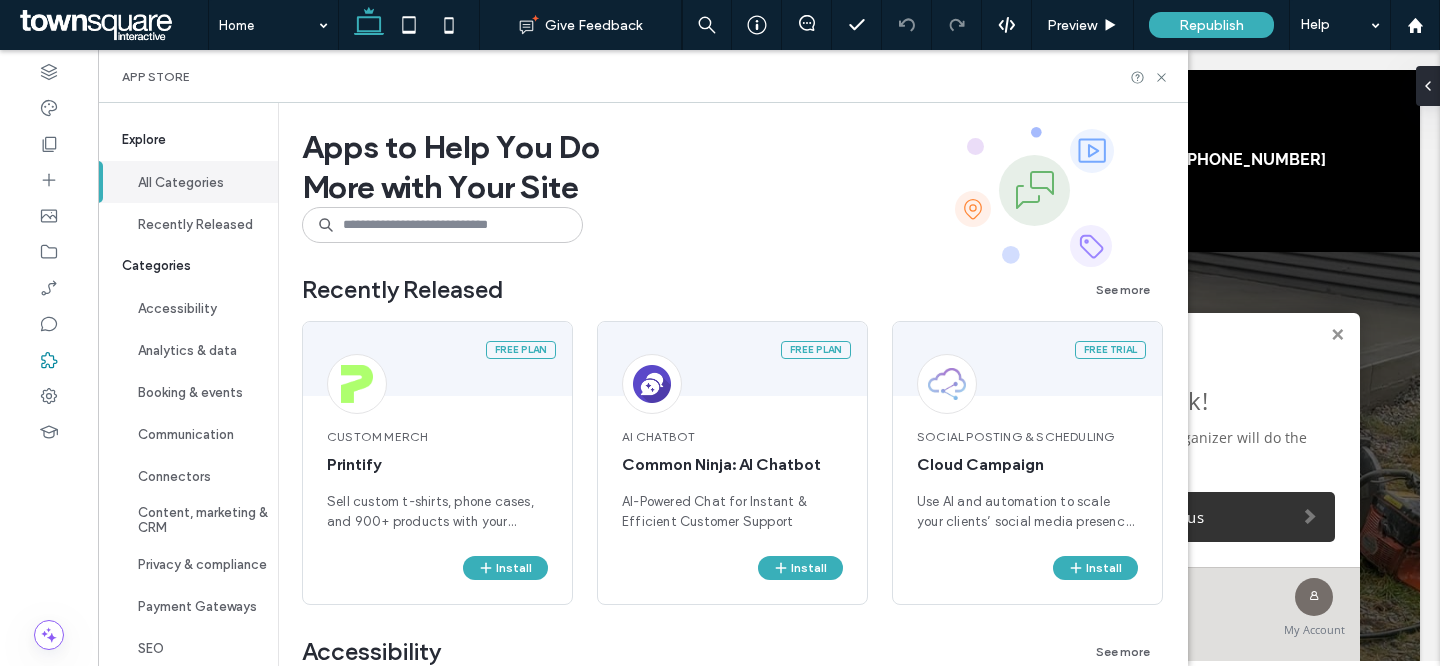 click on "Apps to Help You Do  More with Your Site Recently Released See more Free plan Custom Merch Printify Sell custom t-shirts, phone cases, and 900+ products with your designs printed on demand. We will handle printing and shipping to your customers. Install Free plan AI Chatbot Common Ninja: AI Chatbot AI-Powered Chat for Instant & Efficient Customer Support Install Free trial Social Posting & Scheduling Cloud Campaign Use AI and automation to scale your clients’ social media presence—right from their Duda sites. Cloud Campaign lets you bulk-create content, schedule across platforms, manage engagement from a unified inbox, and generate insightful reports that prove ROI. Deliver high-impact results efficiently and grow your recurring revenue with scalable social media management. Install Accessibility See more Accessibility Accessibility by AudioEye The #1 web accessibility solution for WCAG & ADA compliance. Install Free plan Accessibility Accessibility by UserWay Ensure ADA and WCAG 2.1 AA Compliance Install" at bounding box center (733, 2384) 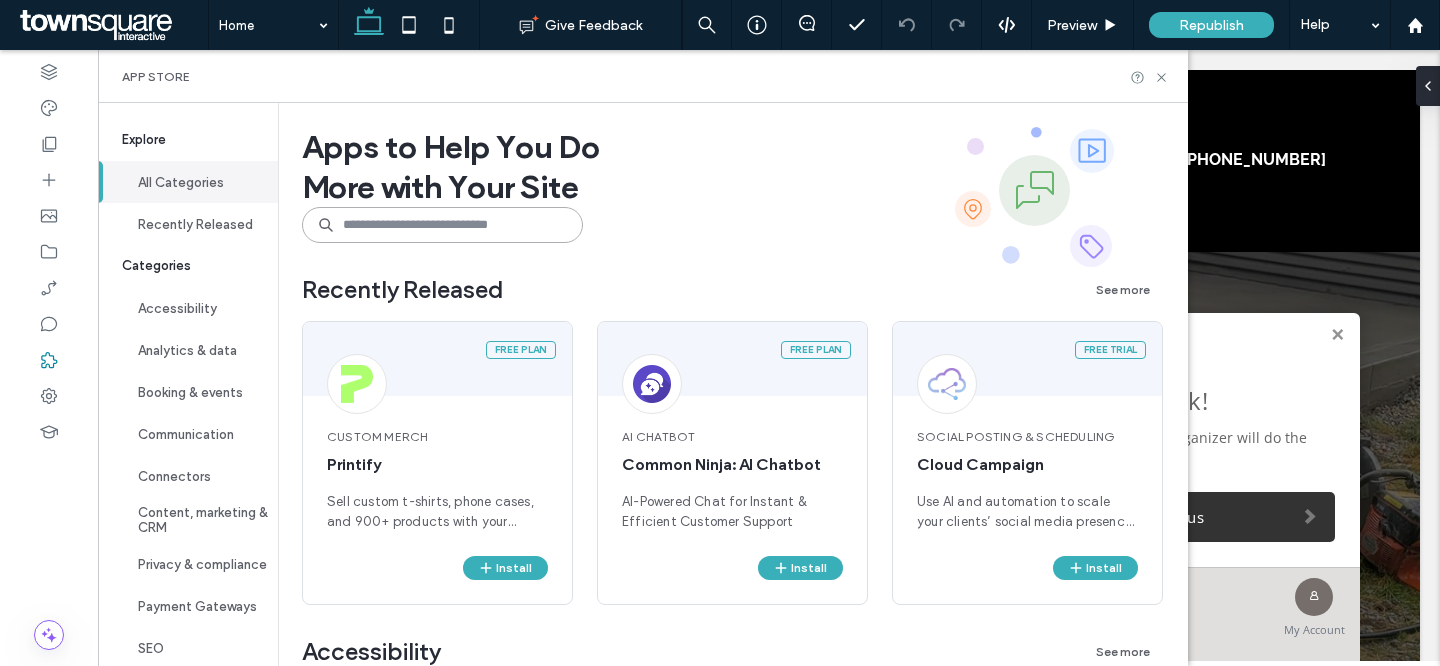 click at bounding box center [442, 225] 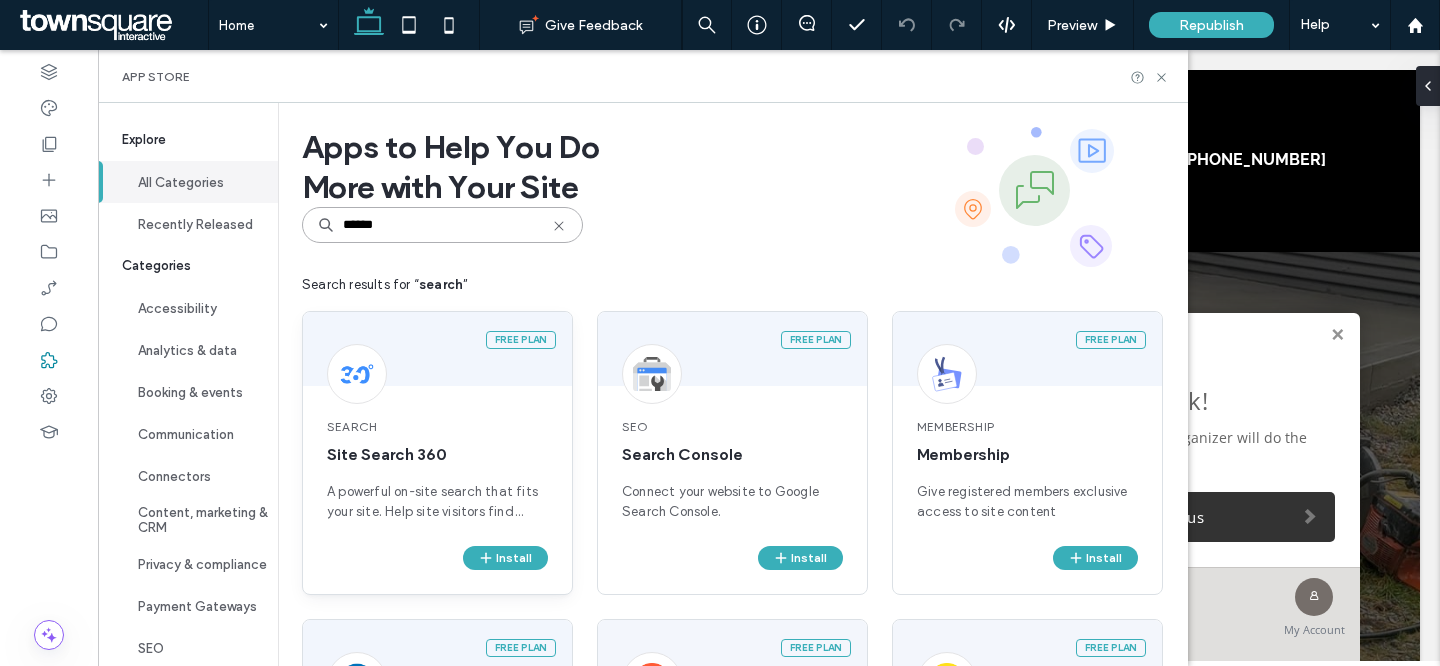 scroll, scrollTop: 67, scrollLeft: 0, axis: vertical 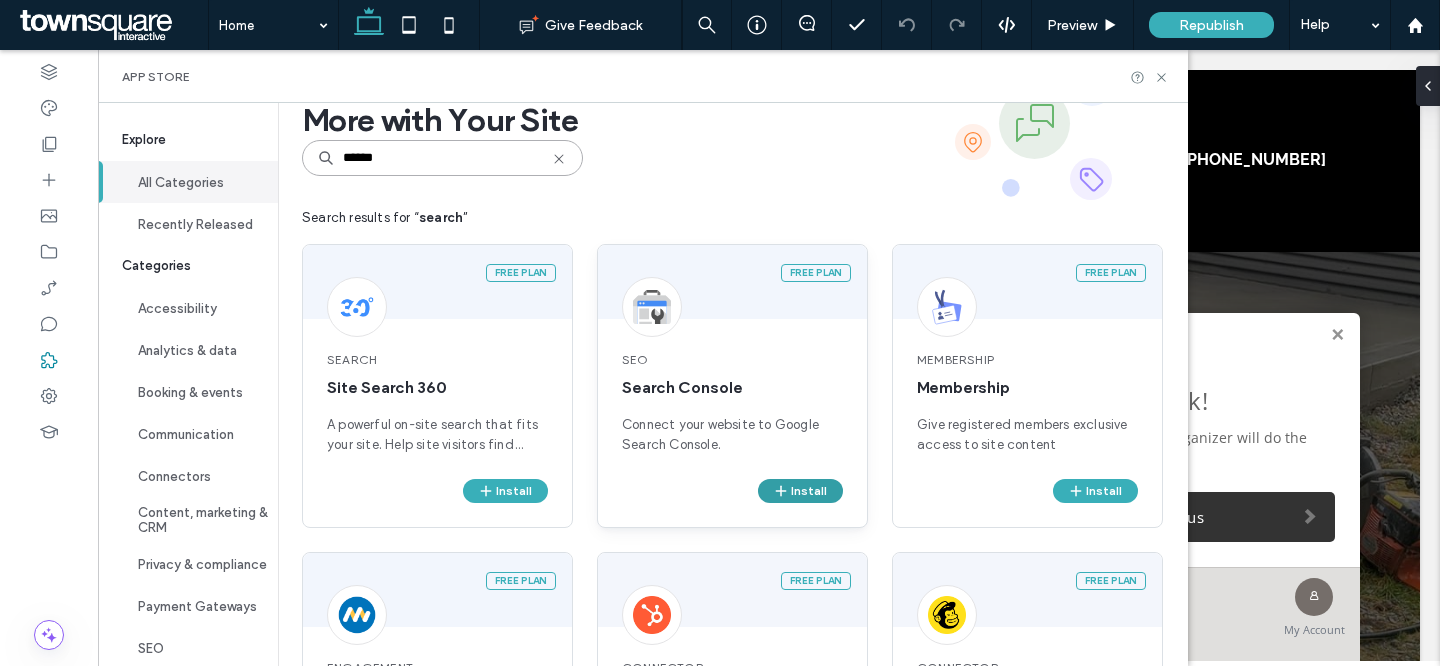 type on "******" 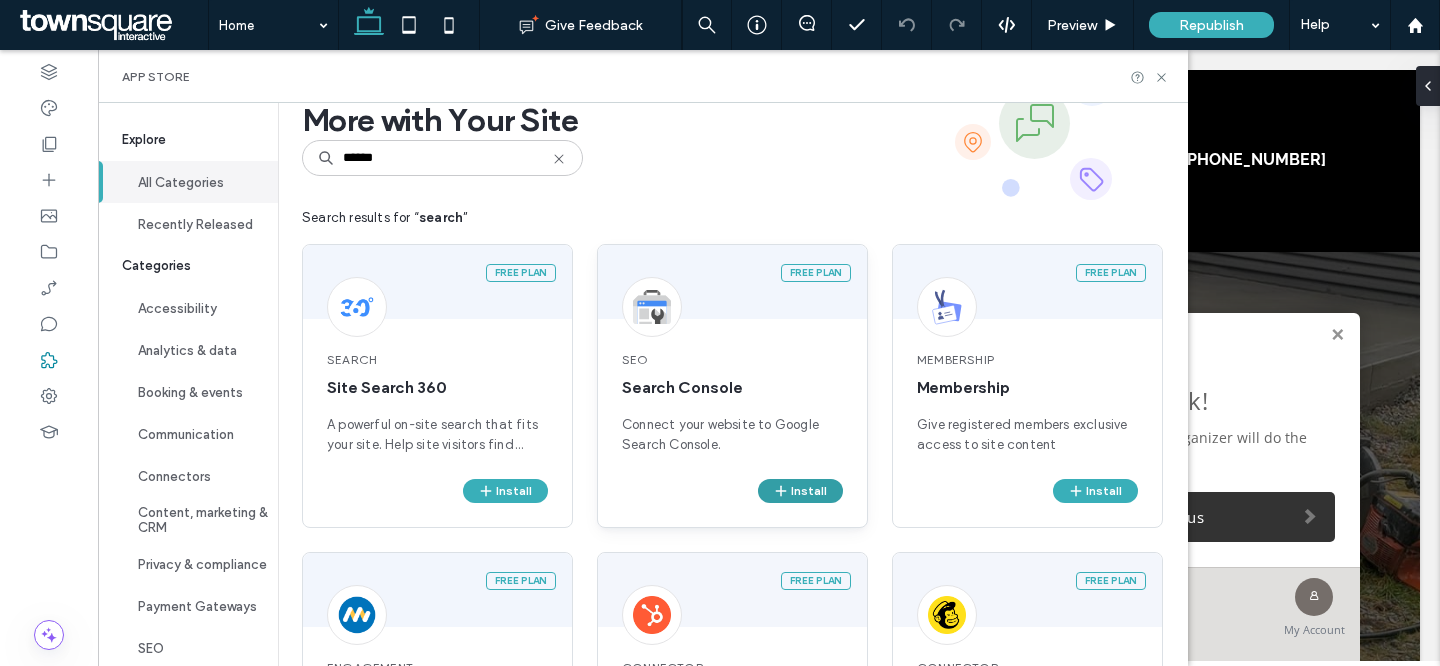 click on "Install" at bounding box center [800, 491] 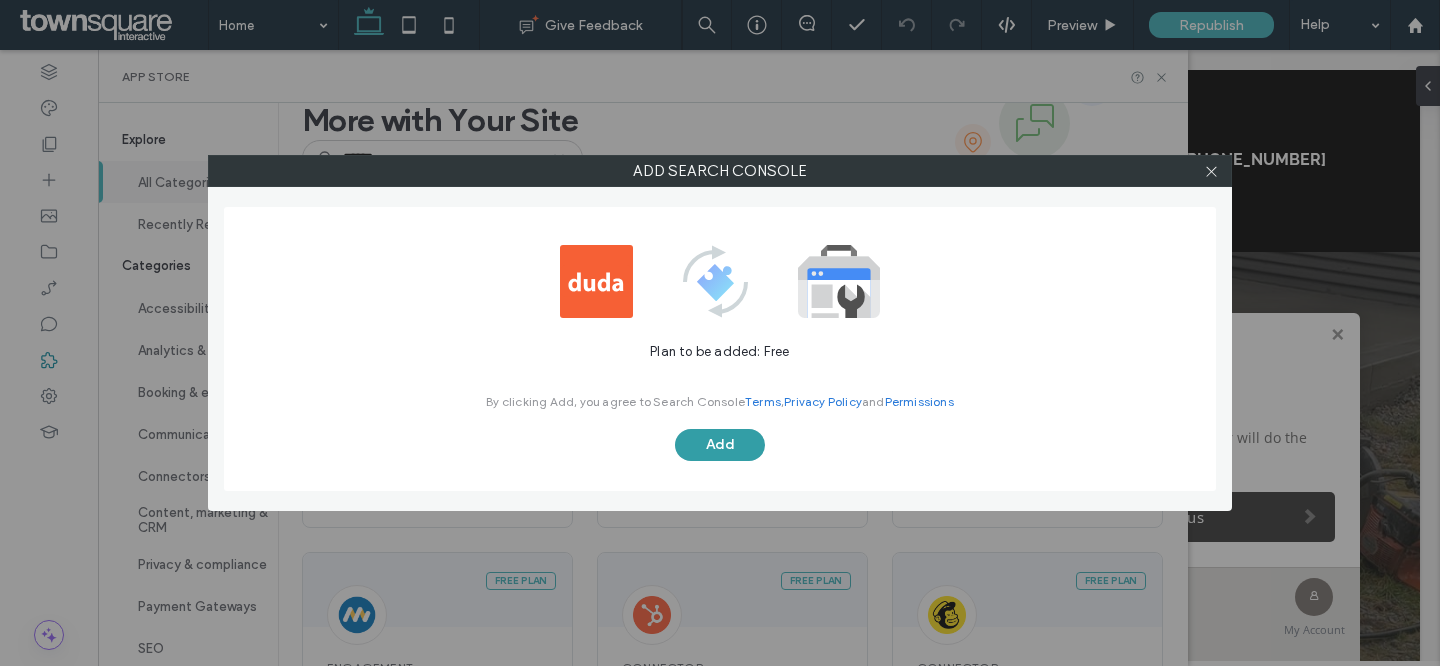 click on "Add" at bounding box center [720, 445] 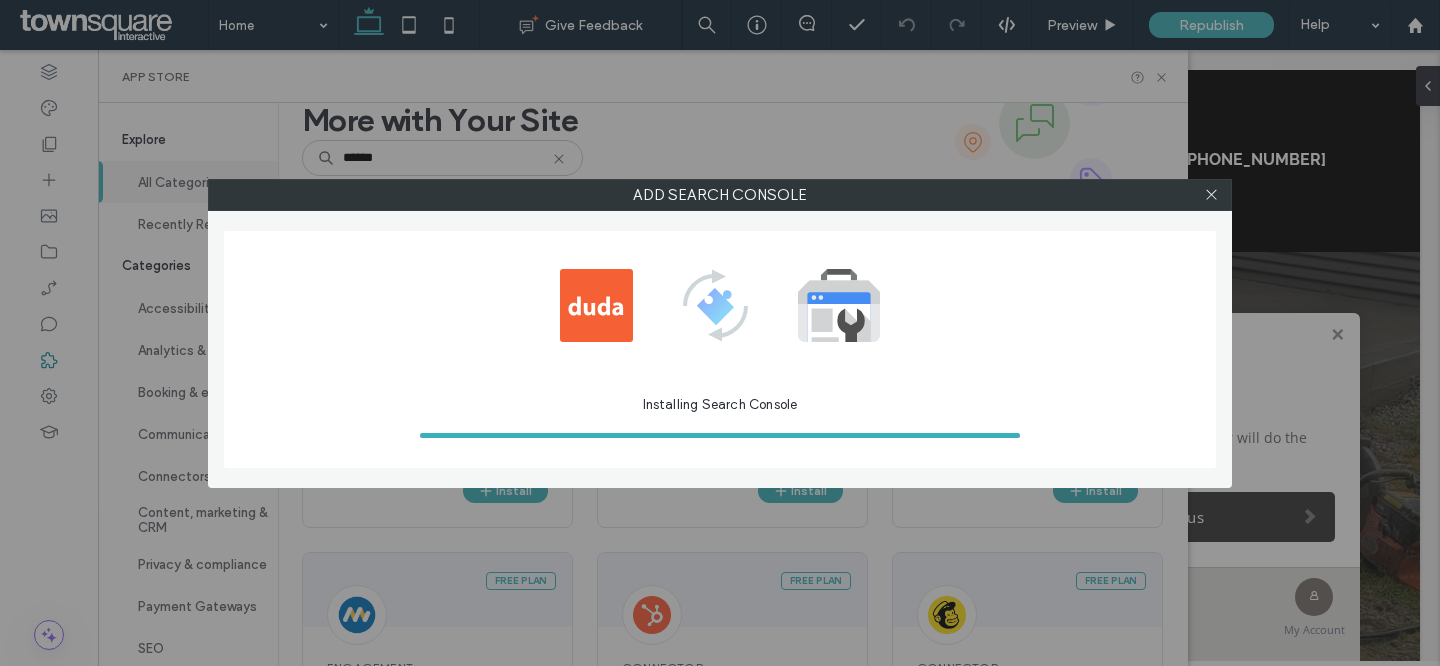 scroll, scrollTop: 0, scrollLeft: 0, axis: both 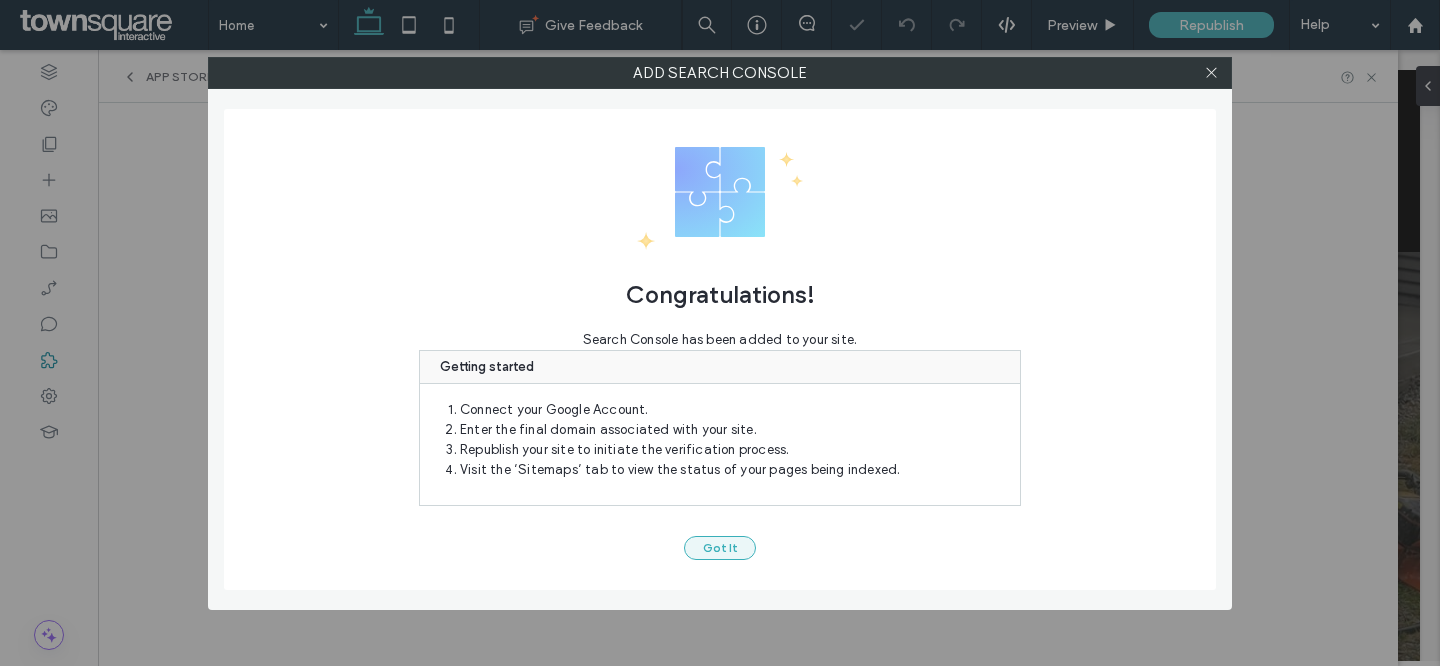 click on "Got It" at bounding box center [720, 548] 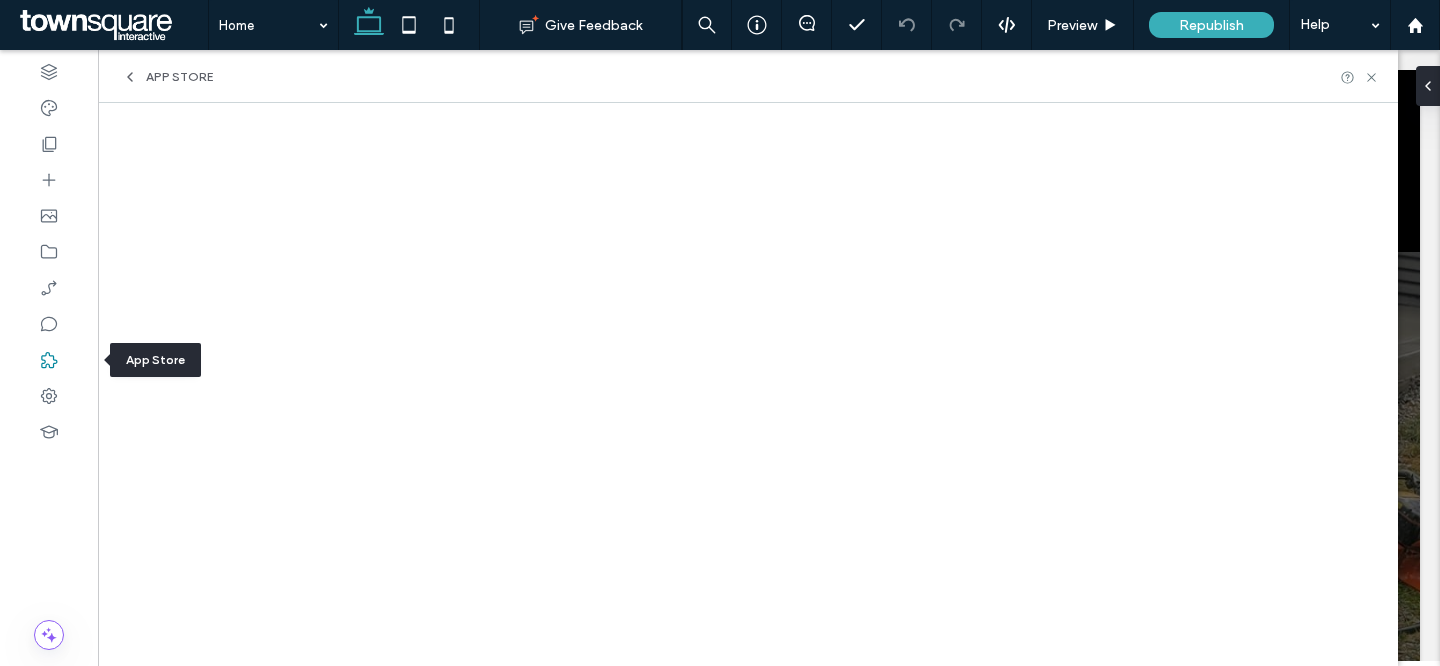 click 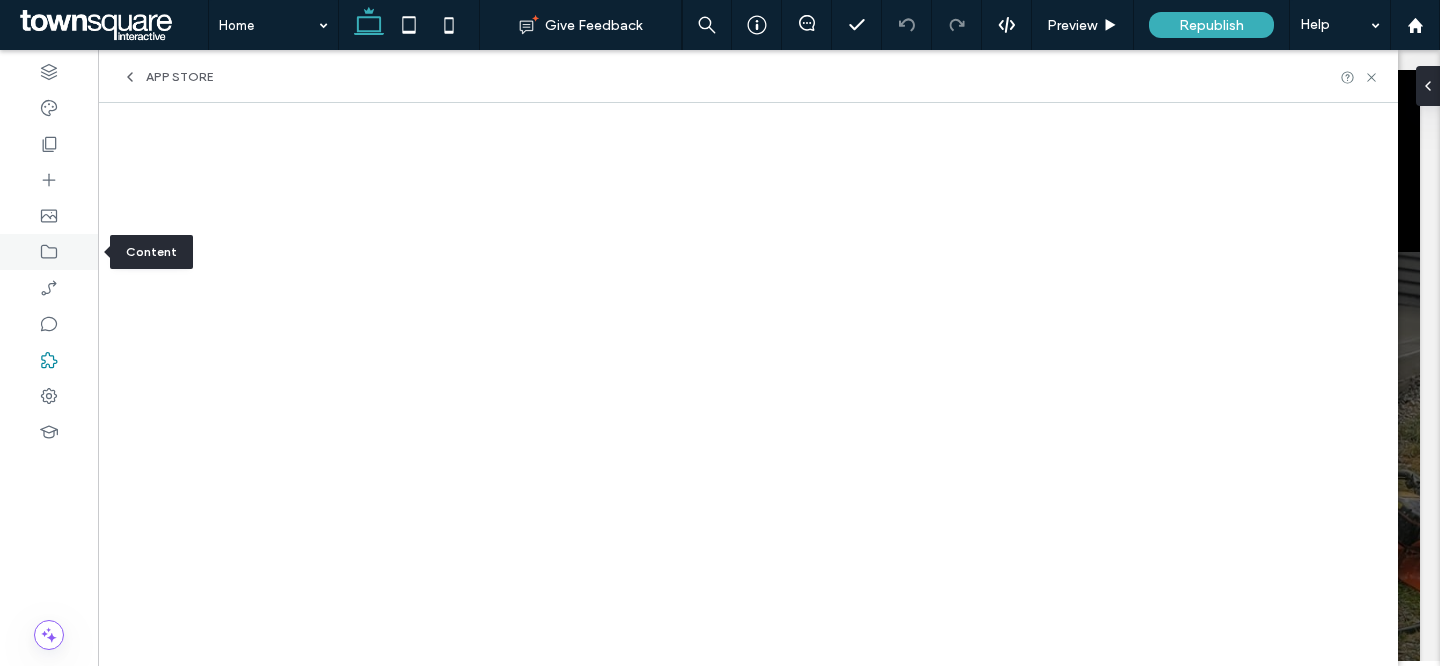 click 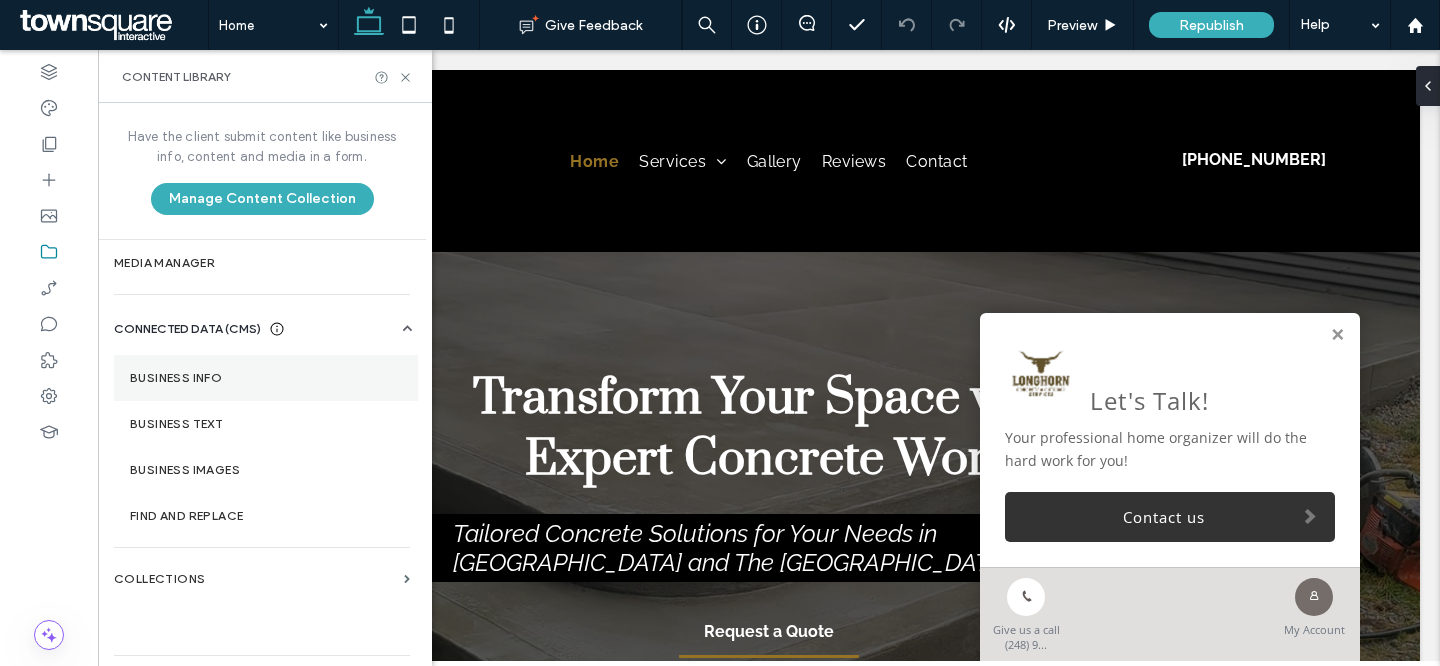 click on "Business Info" at bounding box center [266, 378] 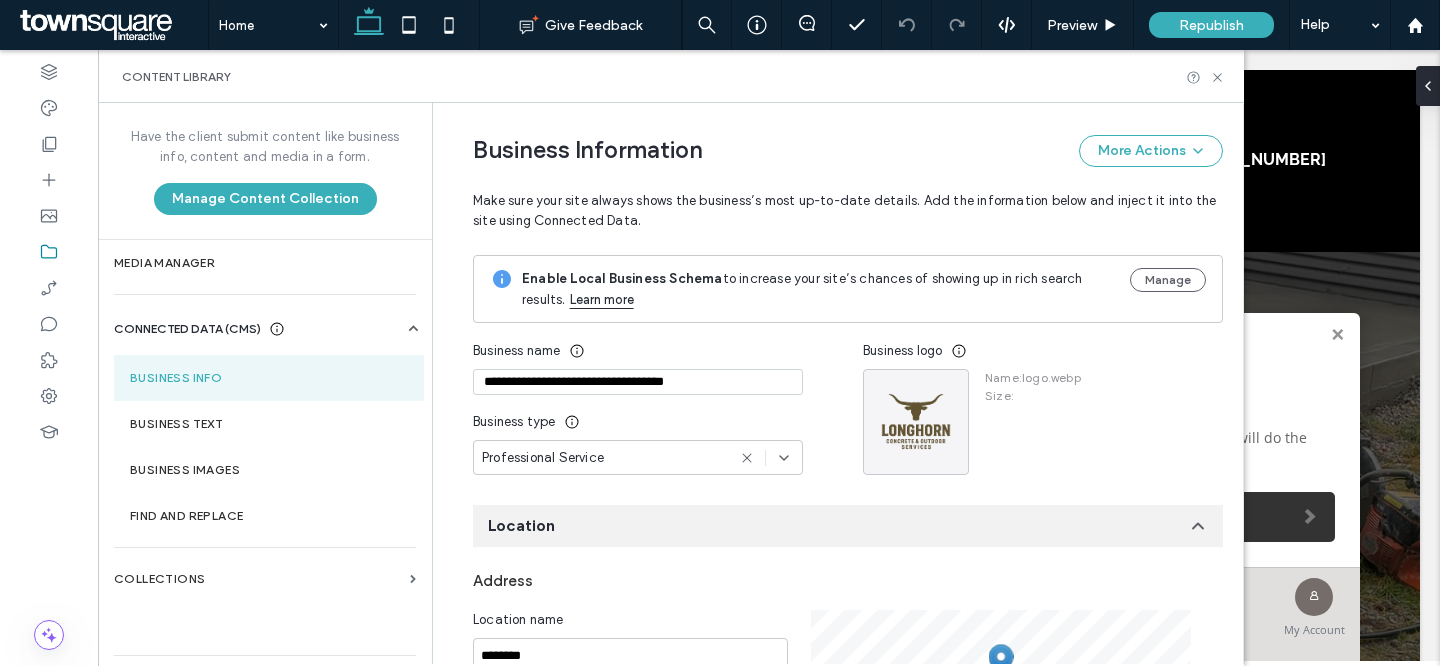 scroll, scrollTop: 0, scrollLeft: 0, axis: both 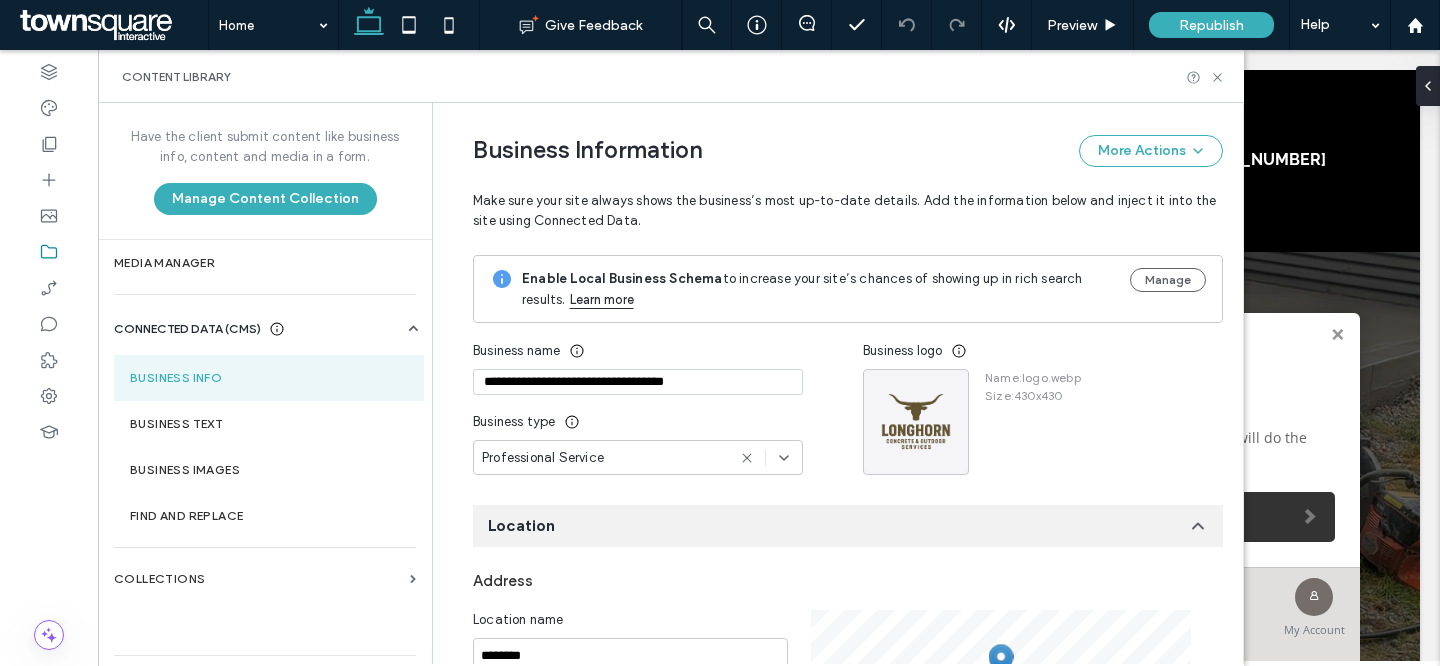 drag, startPoint x: 681, startPoint y: 381, endPoint x: 395, endPoint y: 378, distance: 286.01575 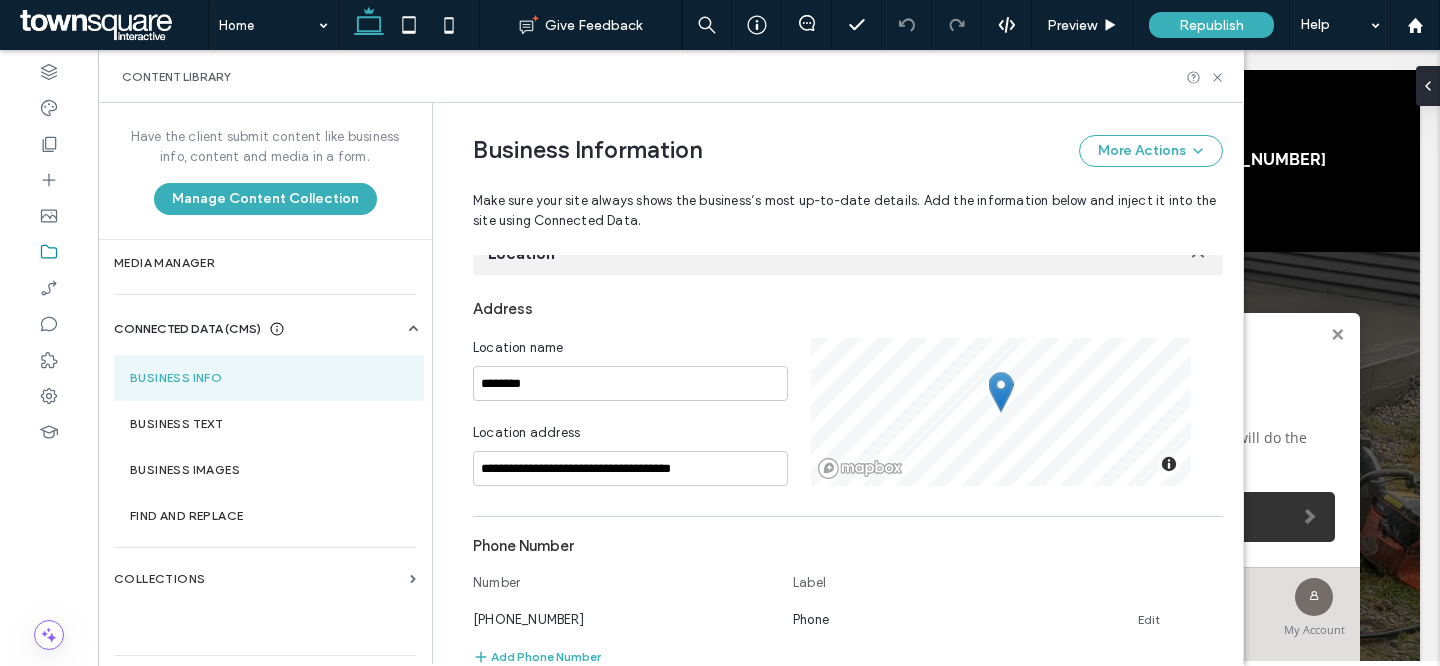 scroll, scrollTop: 308, scrollLeft: 0, axis: vertical 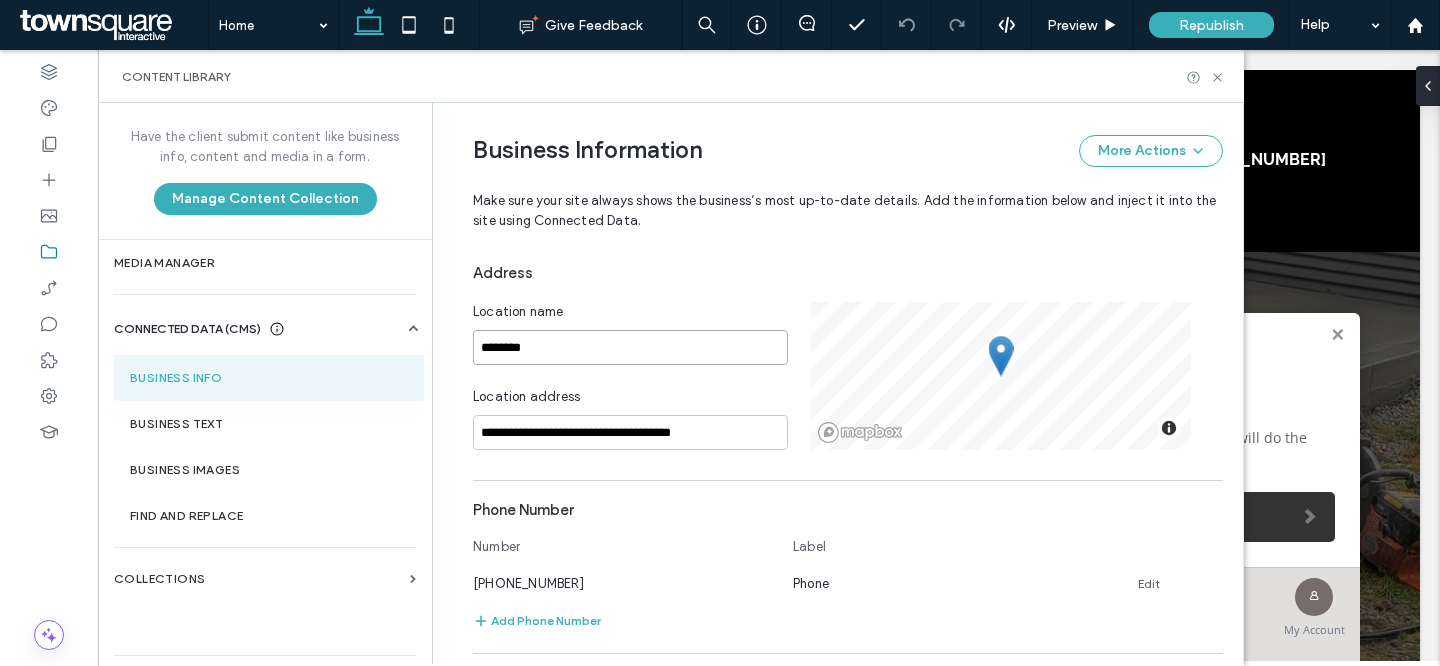 drag, startPoint x: 561, startPoint y: 339, endPoint x: 333, endPoint y: 312, distance: 229.59312 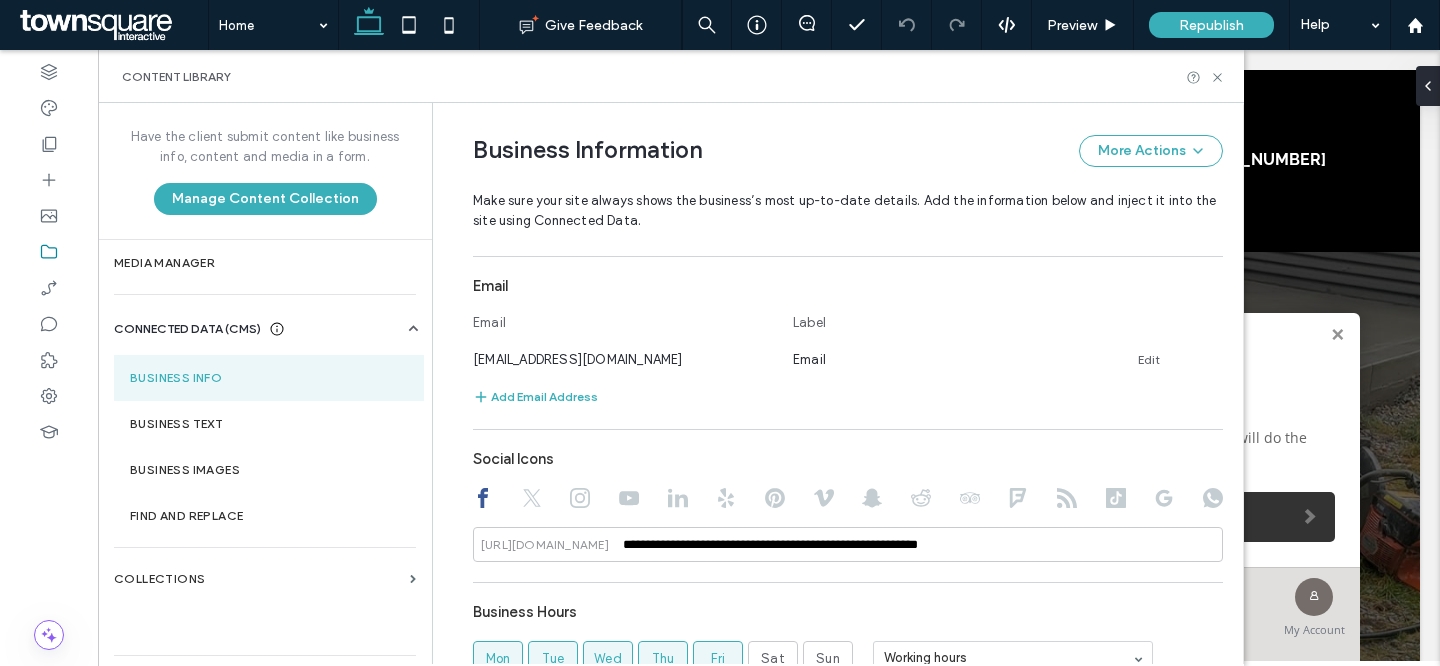 scroll, scrollTop: 823, scrollLeft: 0, axis: vertical 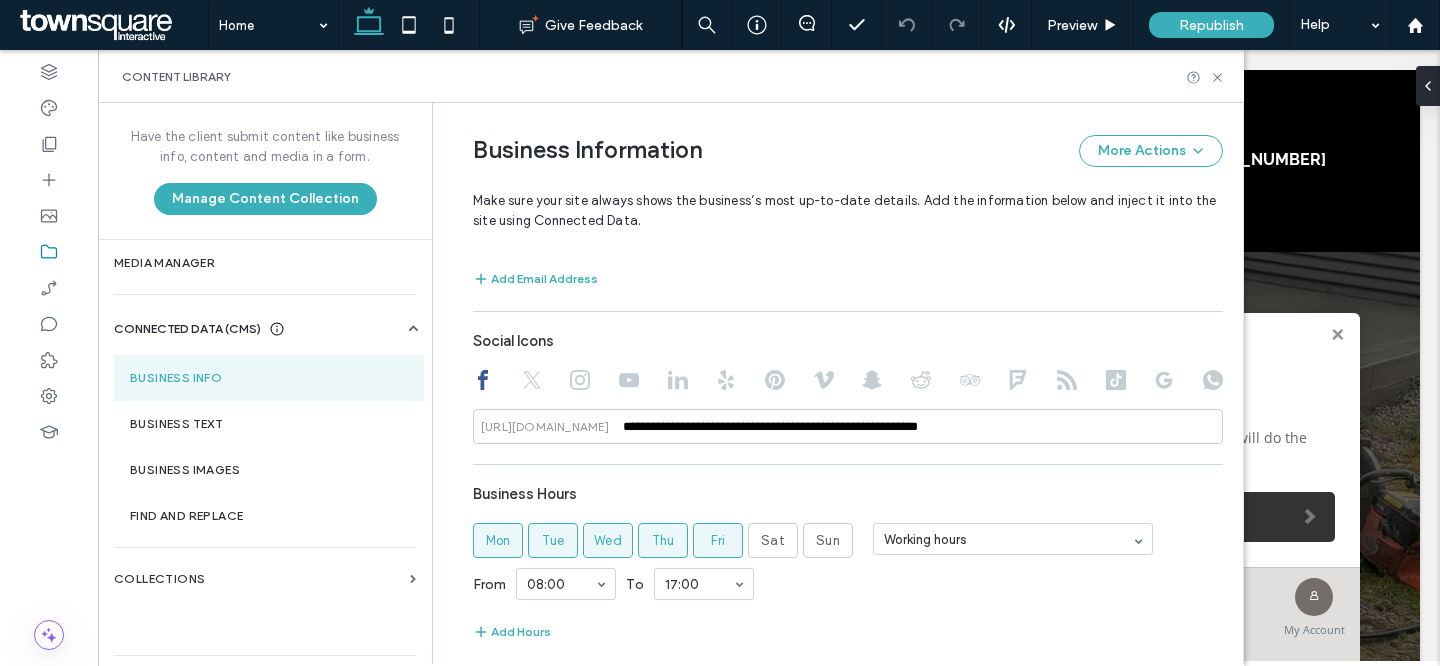 click 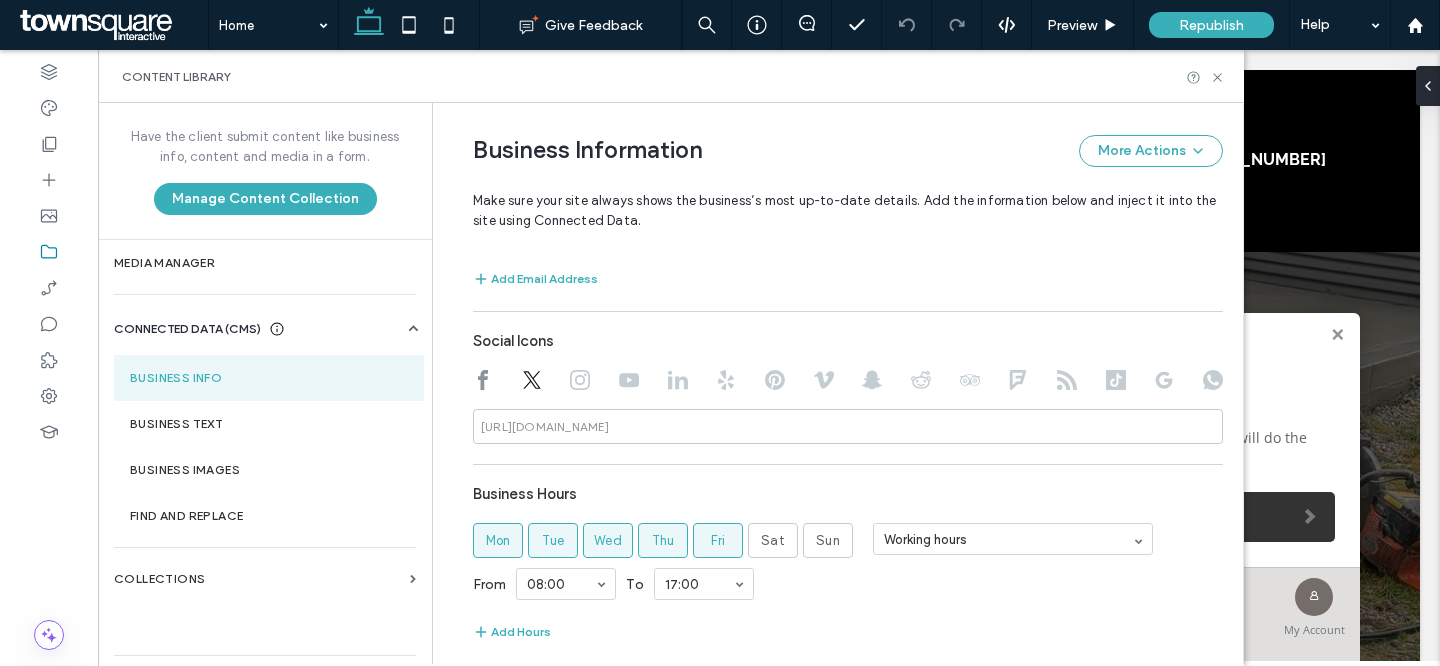 click at bounding box center (848, 382) 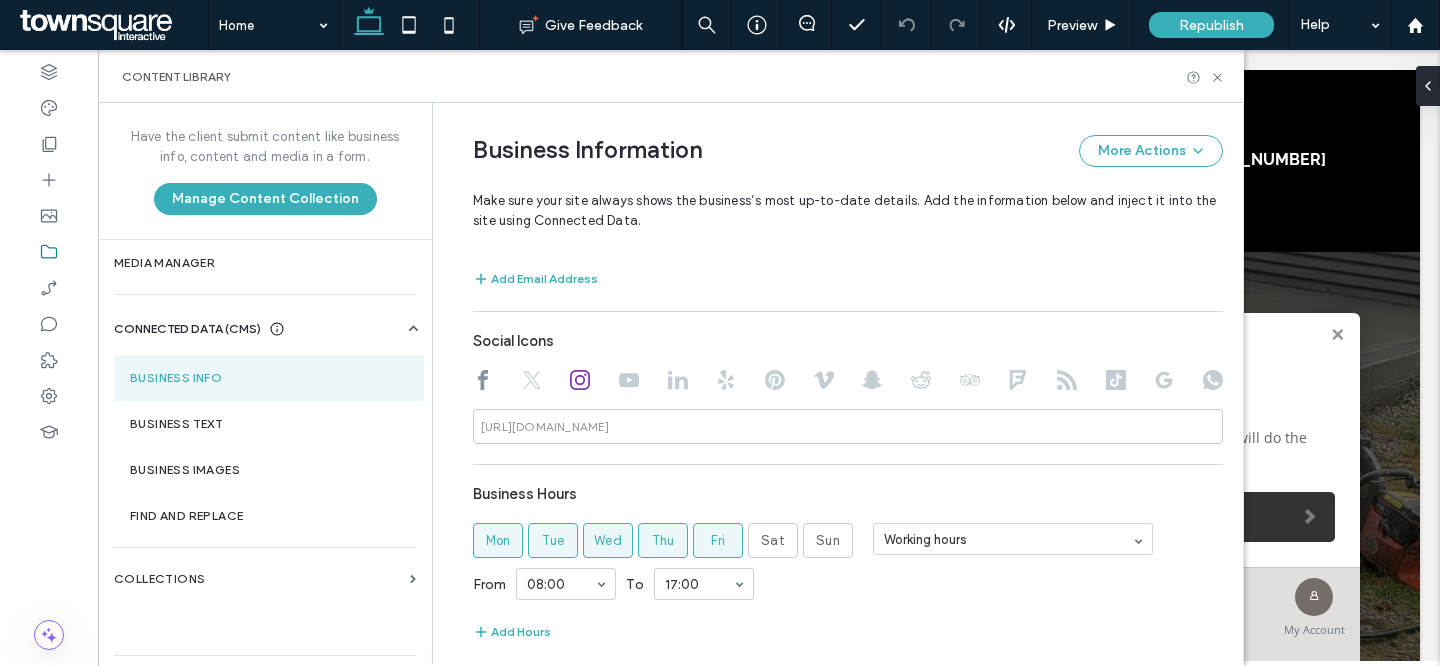 click 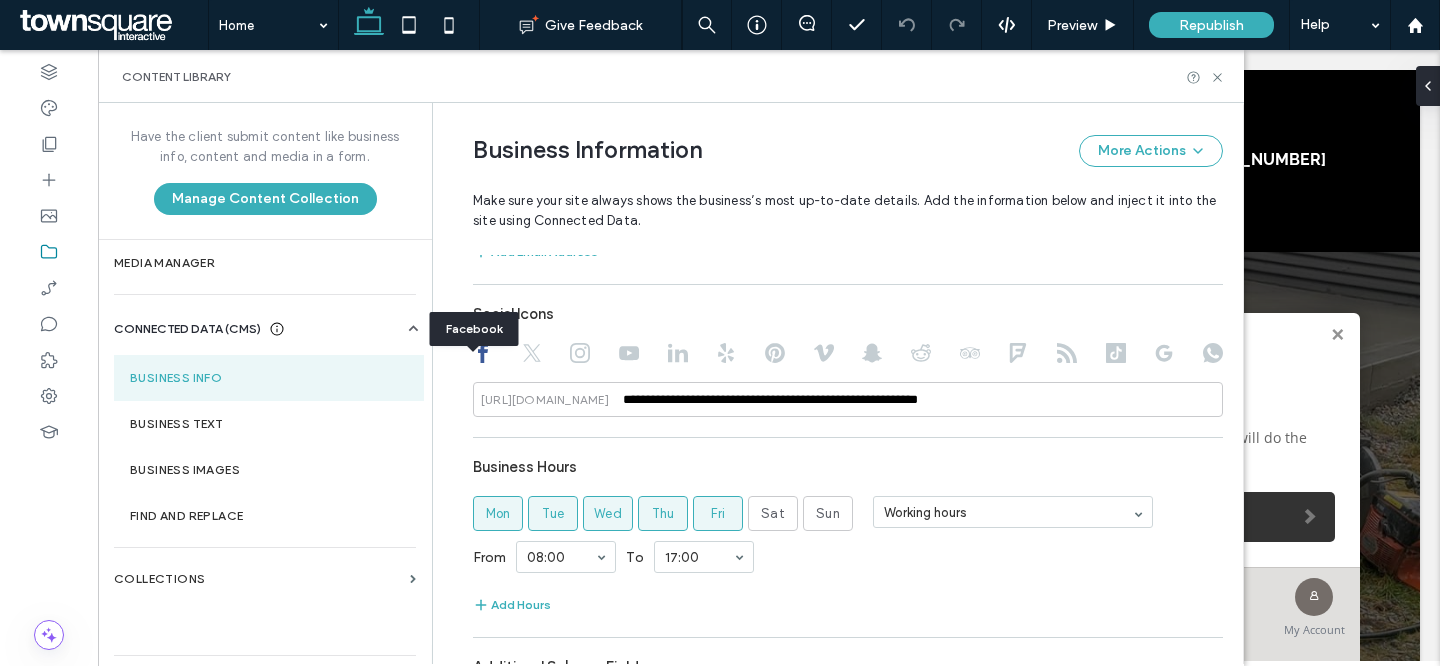scroll, scrollTop: 1004, scrollLeft: 0, axis: vertical 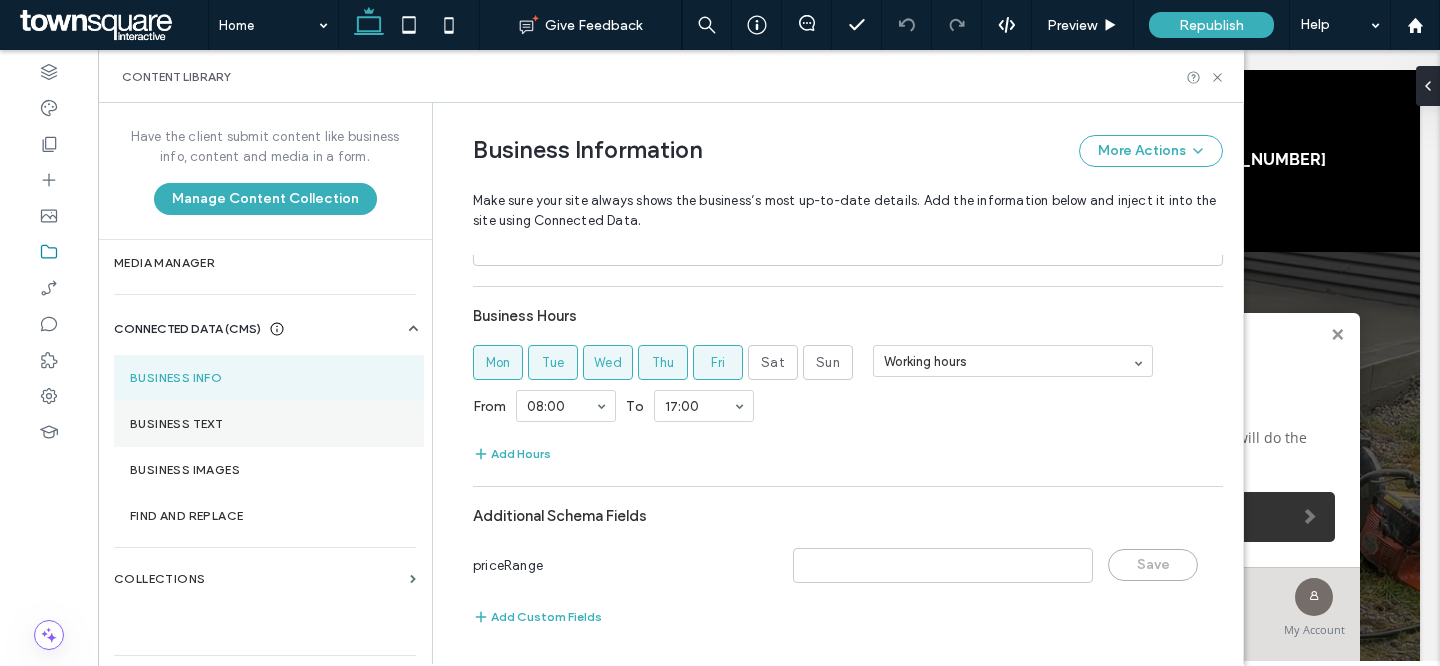 click on "Business Text" at bounding box center [269, 424] 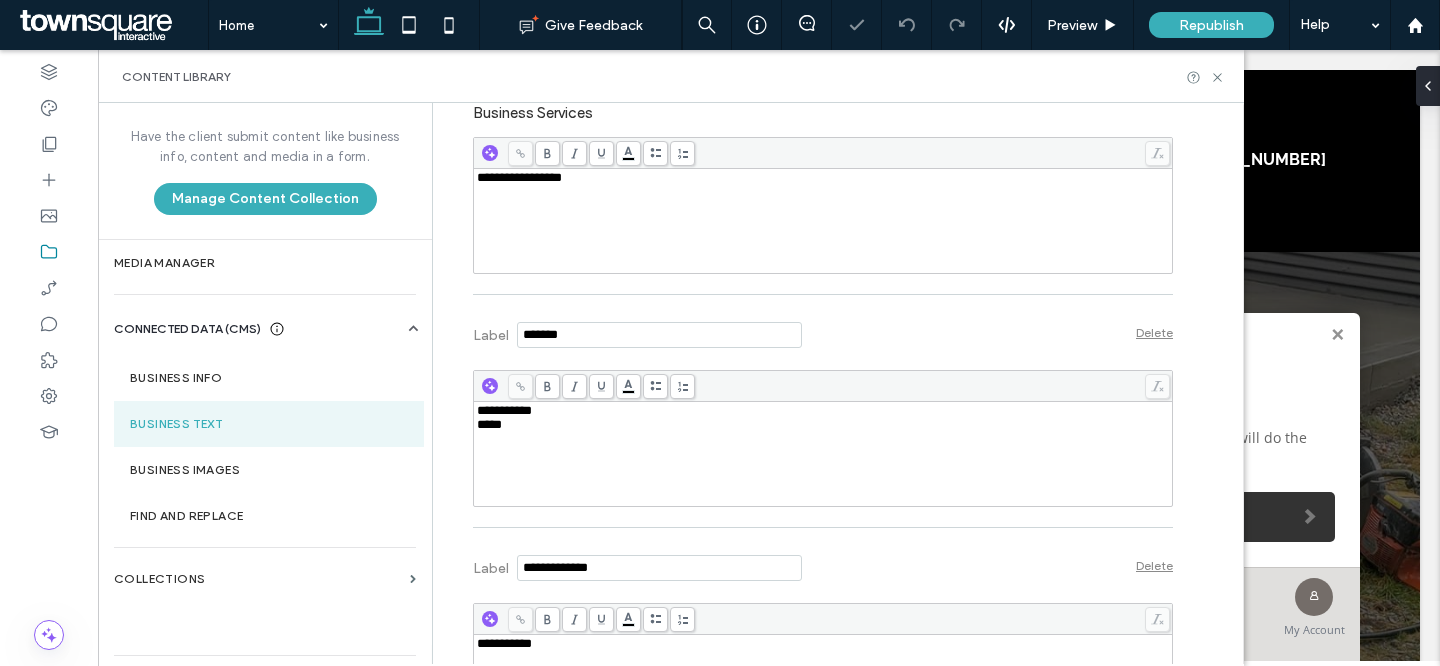 scroll, scrollTop: 842, scrollLeft: 0, axis: vertical 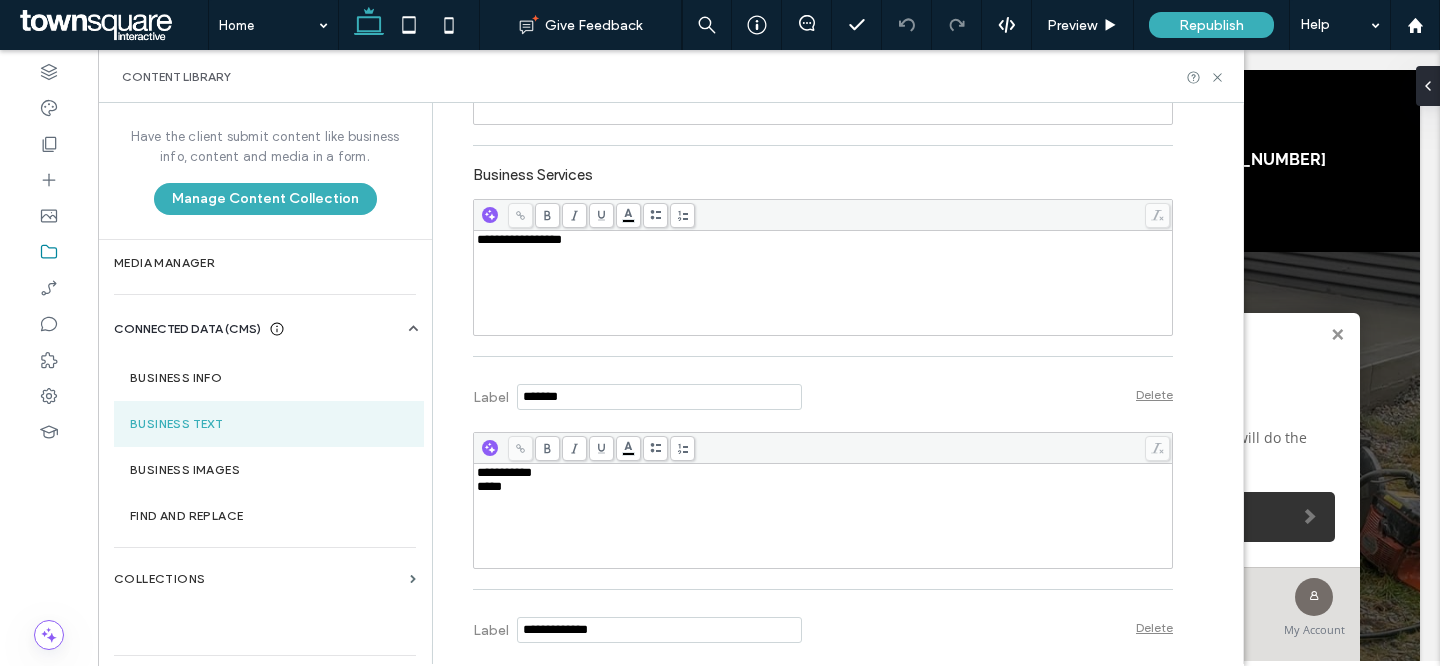 click on "**********" at bounding box center [823, 283] 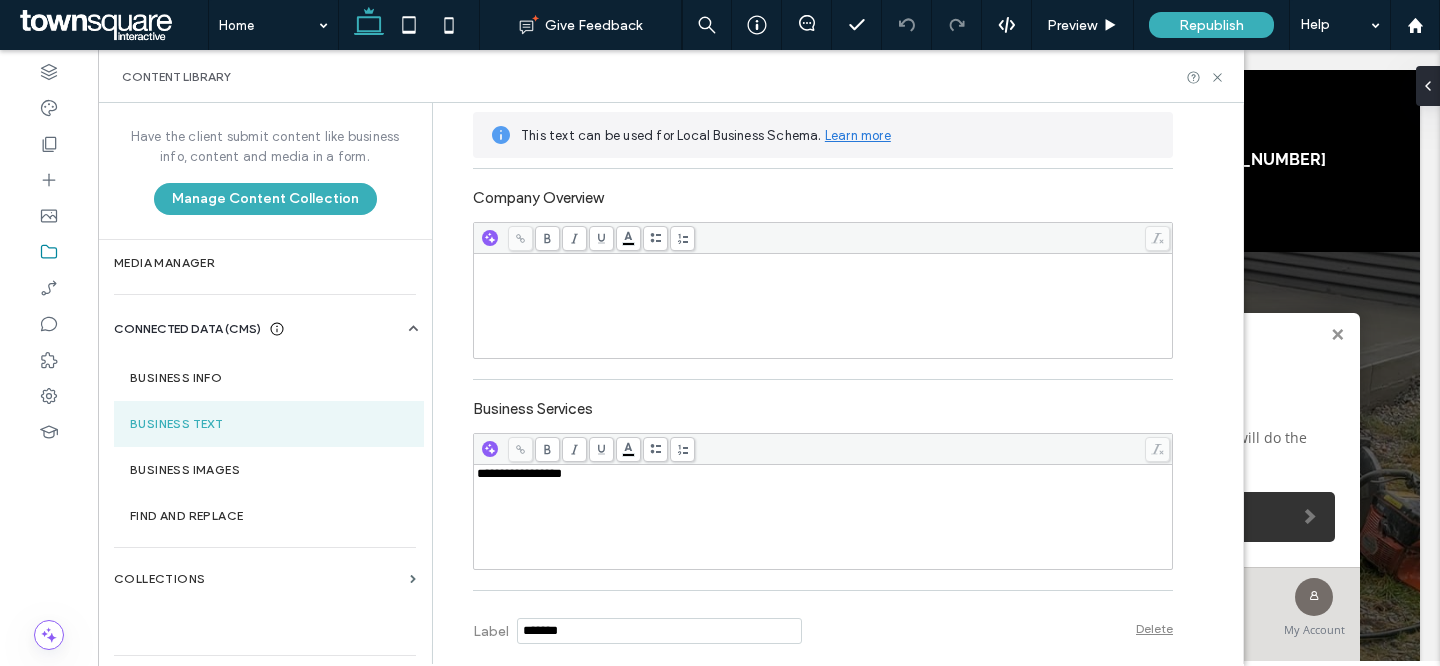 scroll, scrollTop: 366, scrollLeft: 0, axis: vertical 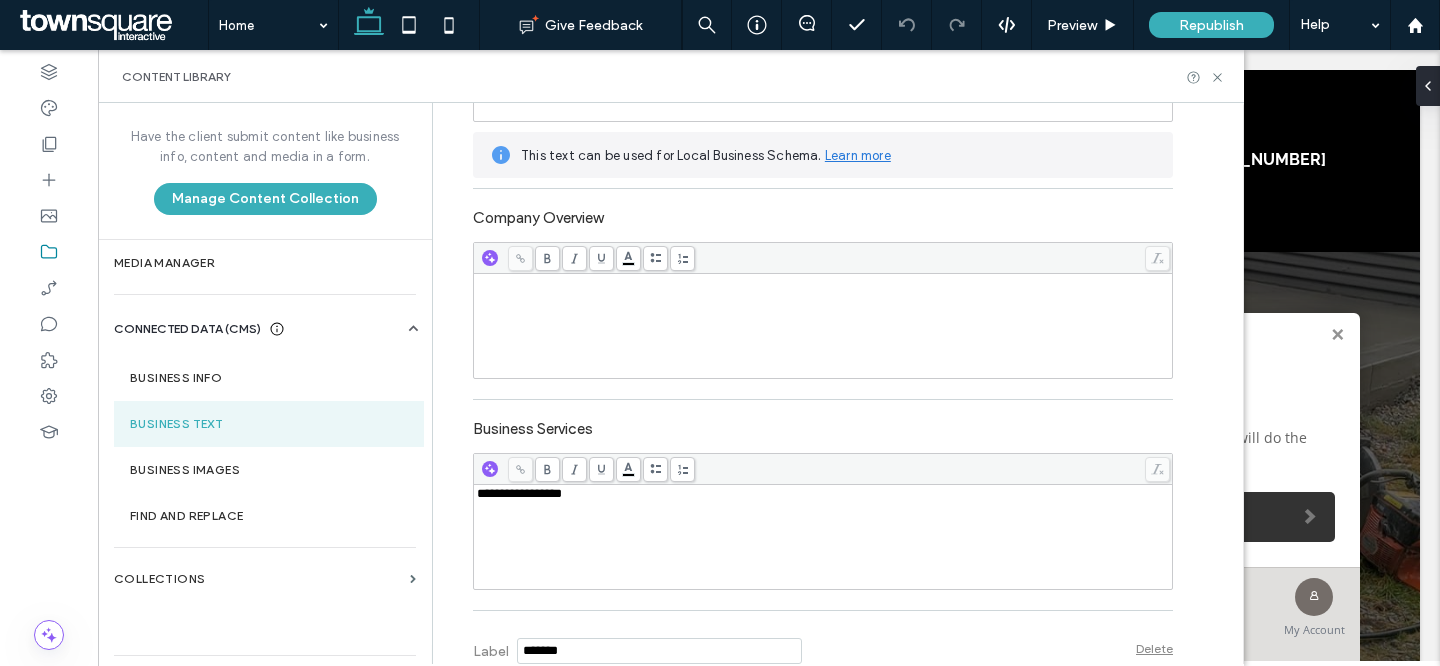 click at bounding box center [823, 326] 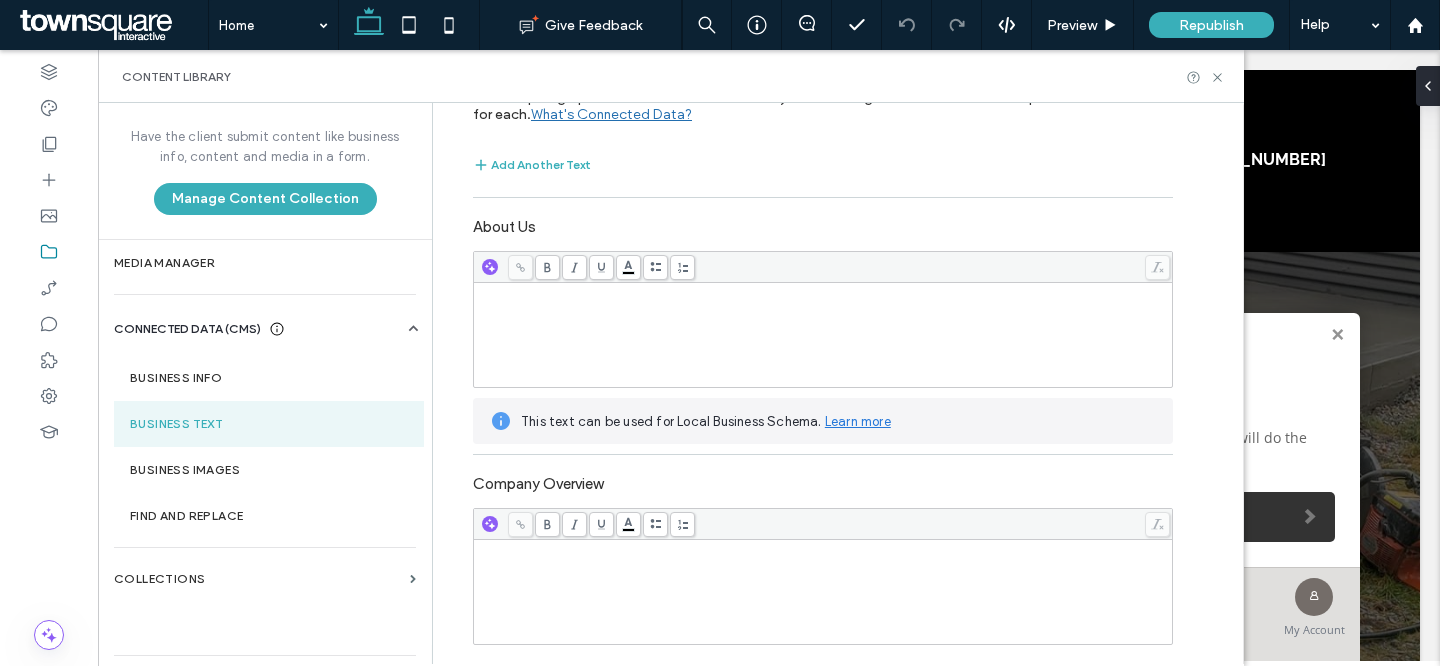 scroll, scrollTop: 0, scrollLeft: 0, axis: both 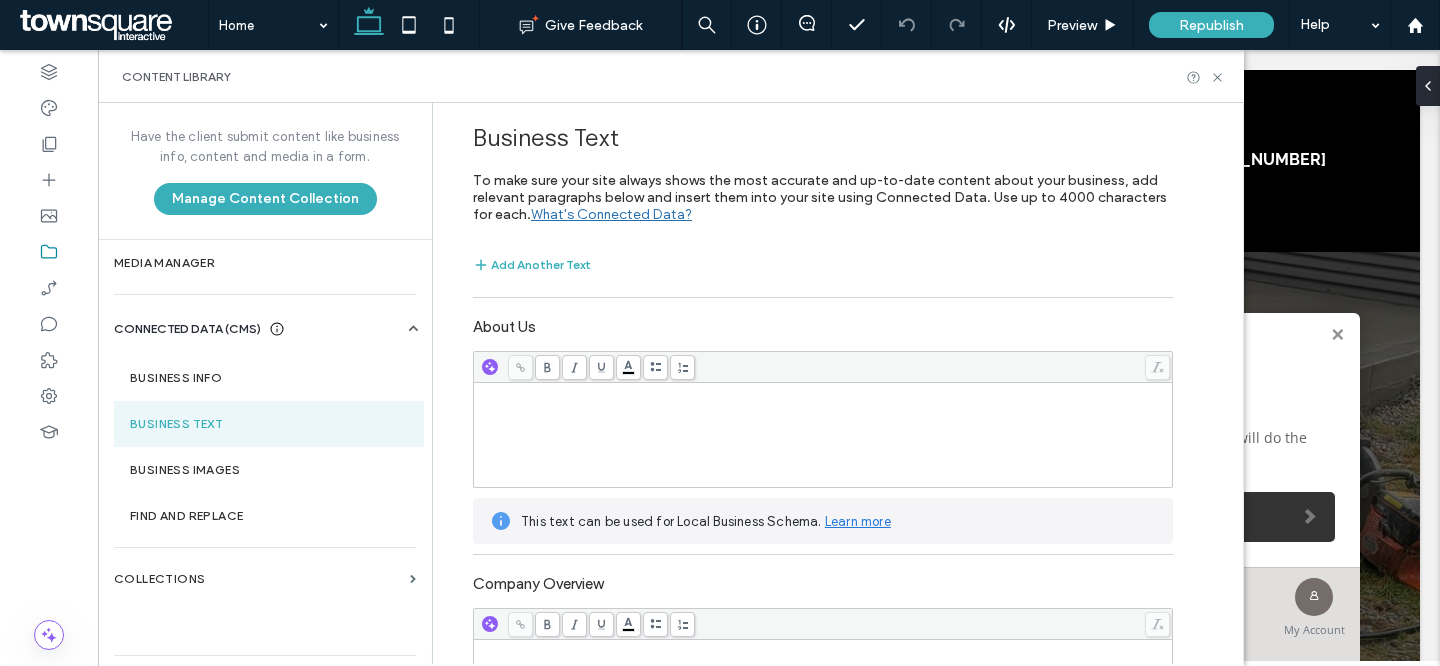 click at bounding box center [823, 435] 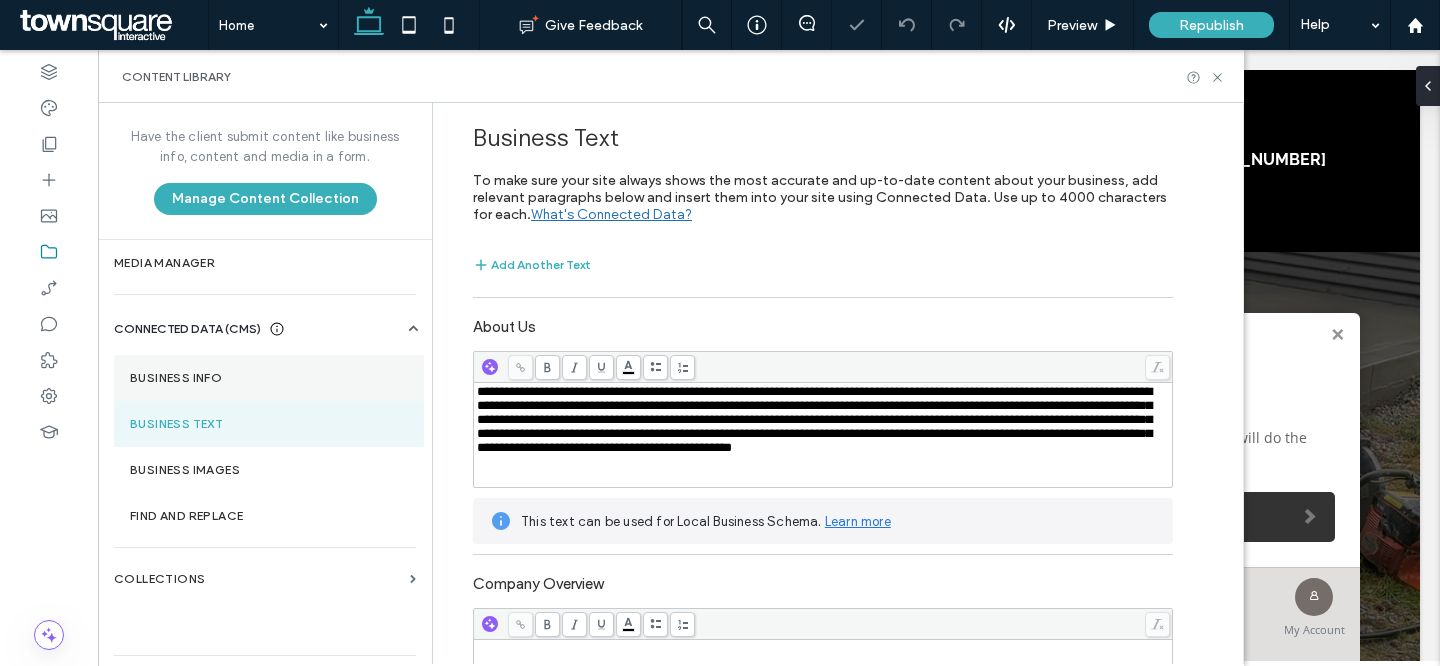 click on "Business Info" at bounding box center (269, 378) 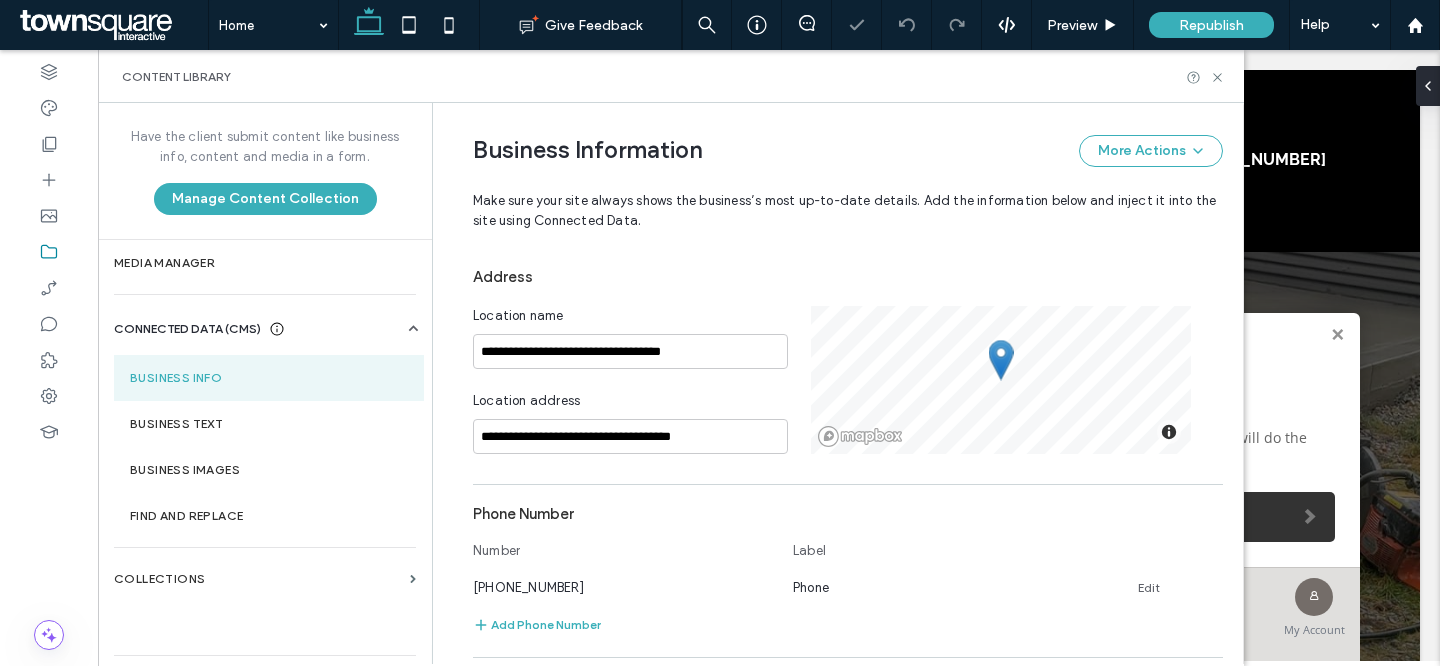 scroll, scrollTop: 305, scrollLeft: 0, axis: vertical 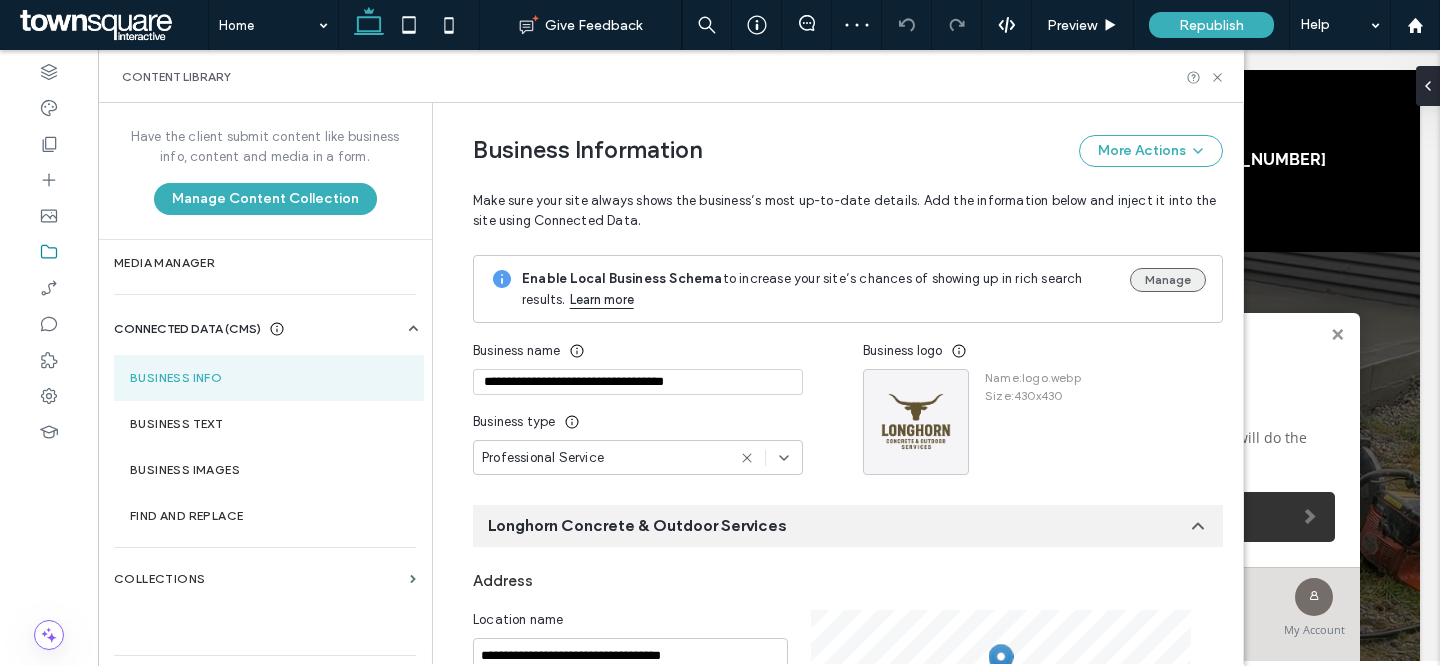 click on "Manage" at bounding box center (1168, 280) 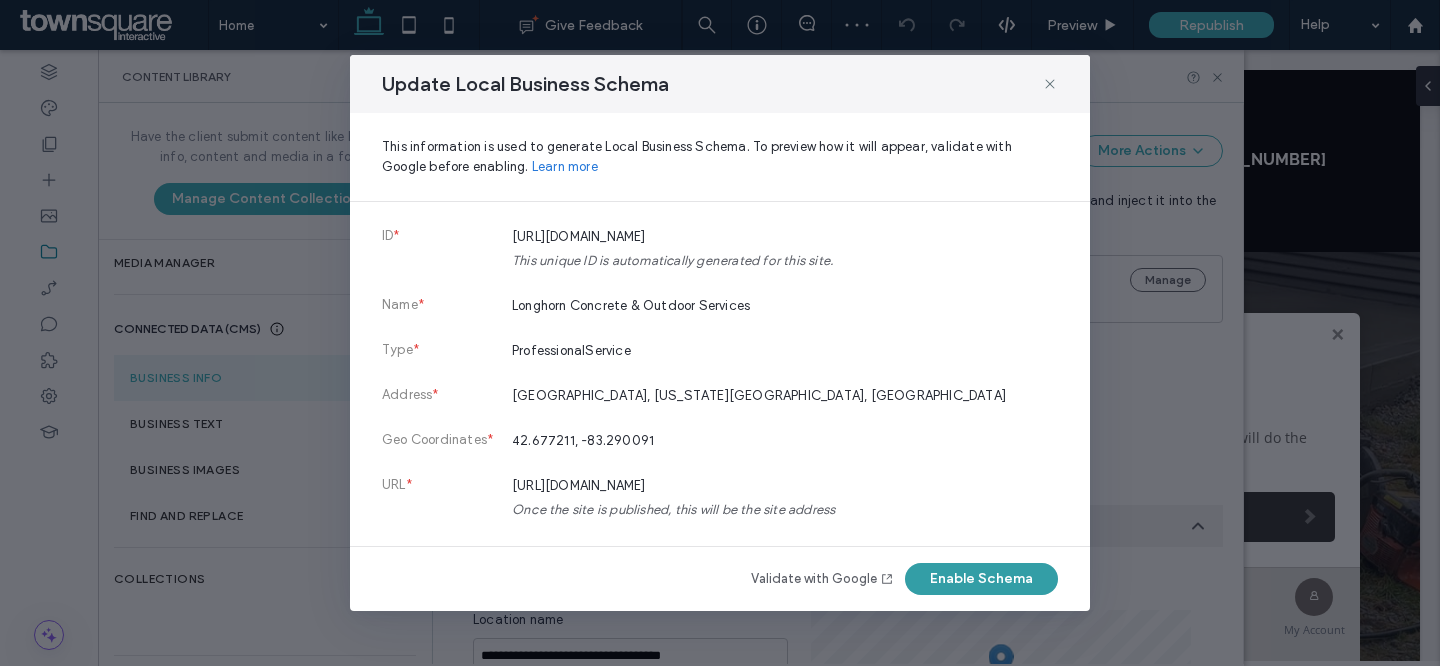click on "Enable Schema" at bounding box center (981, 579) 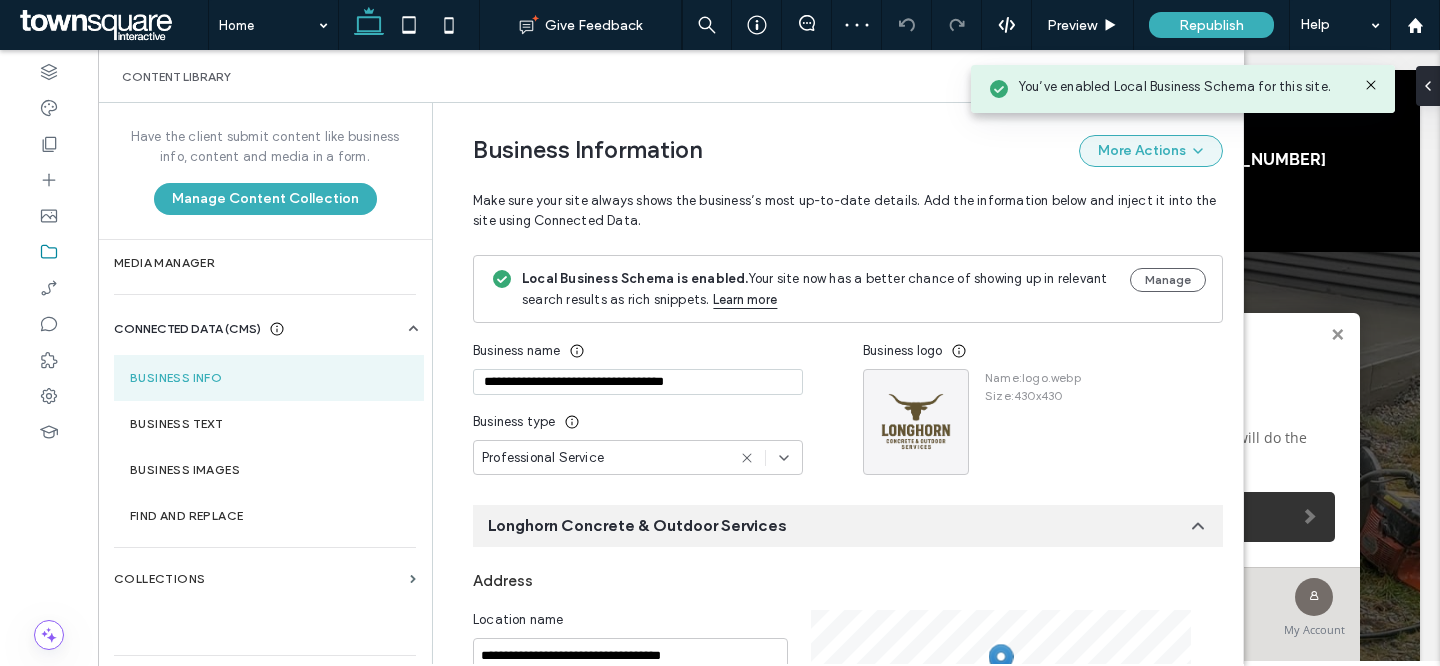 click on "More Actions" at bounding box center [1151, 151] 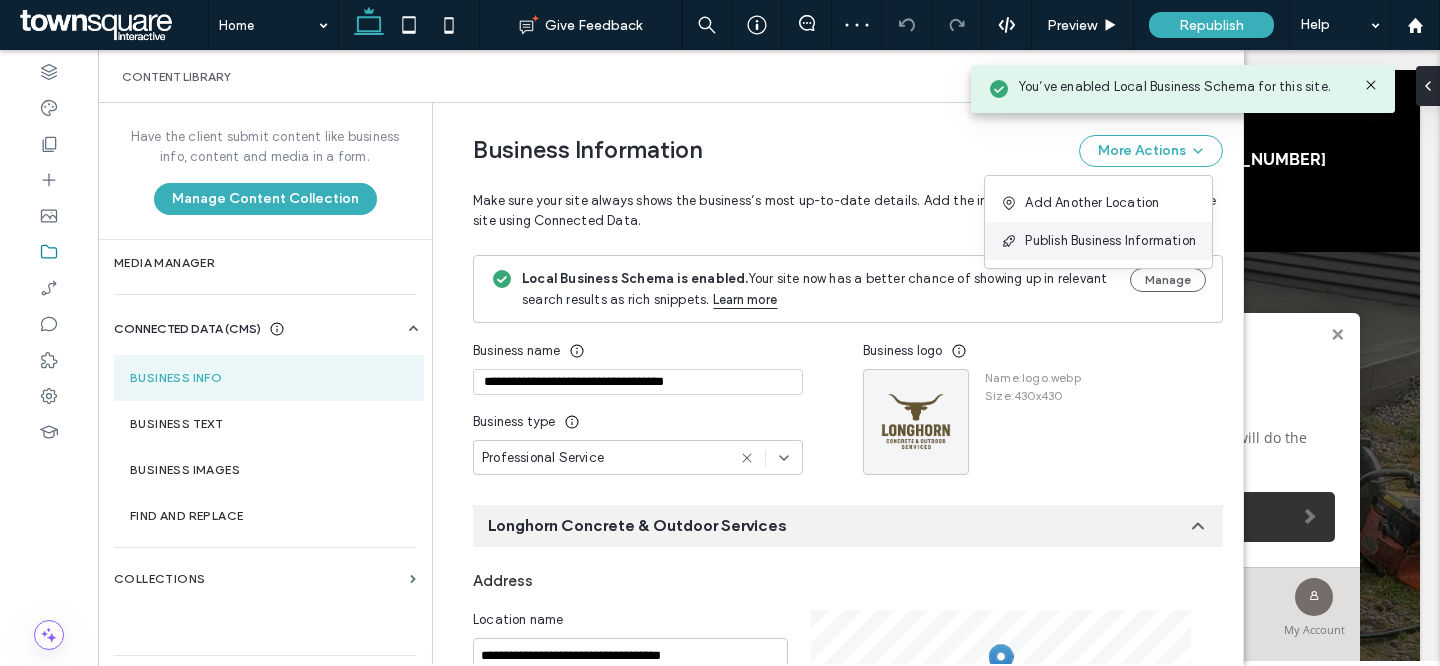 click on "Publish Business Information" at bounding box center [1110, 241] 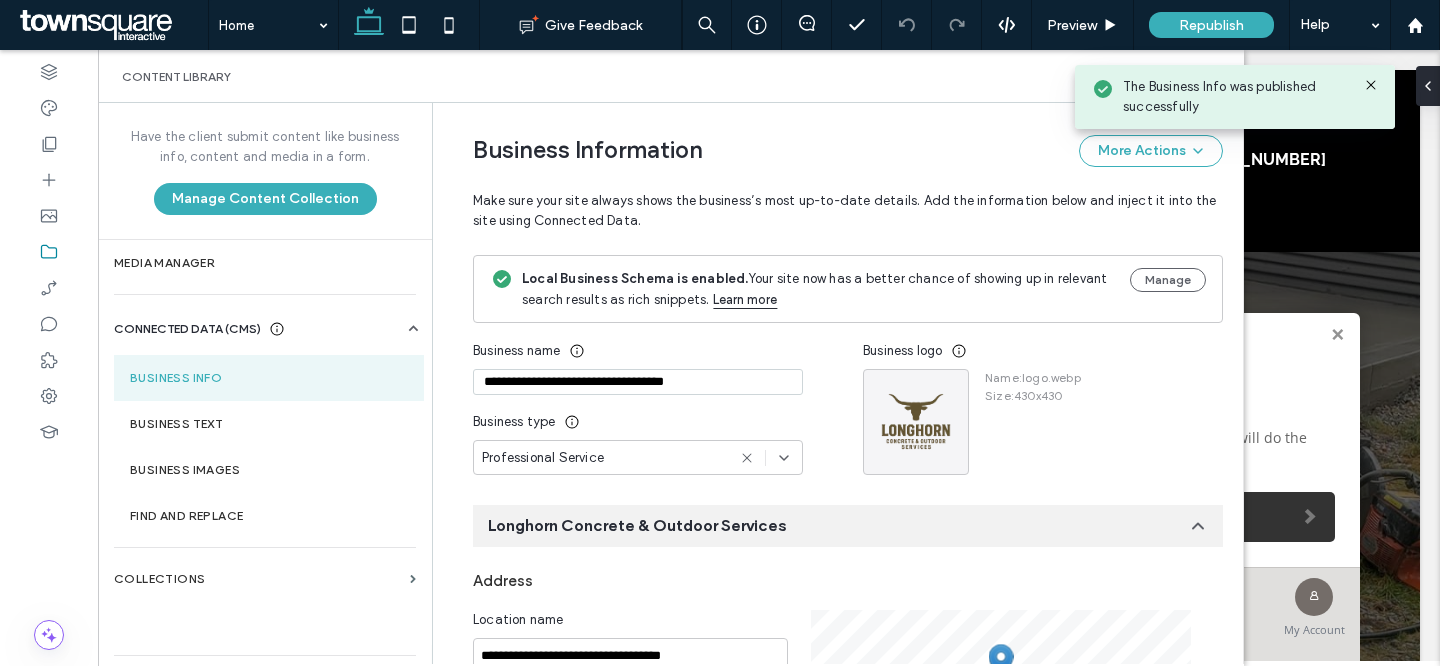 click 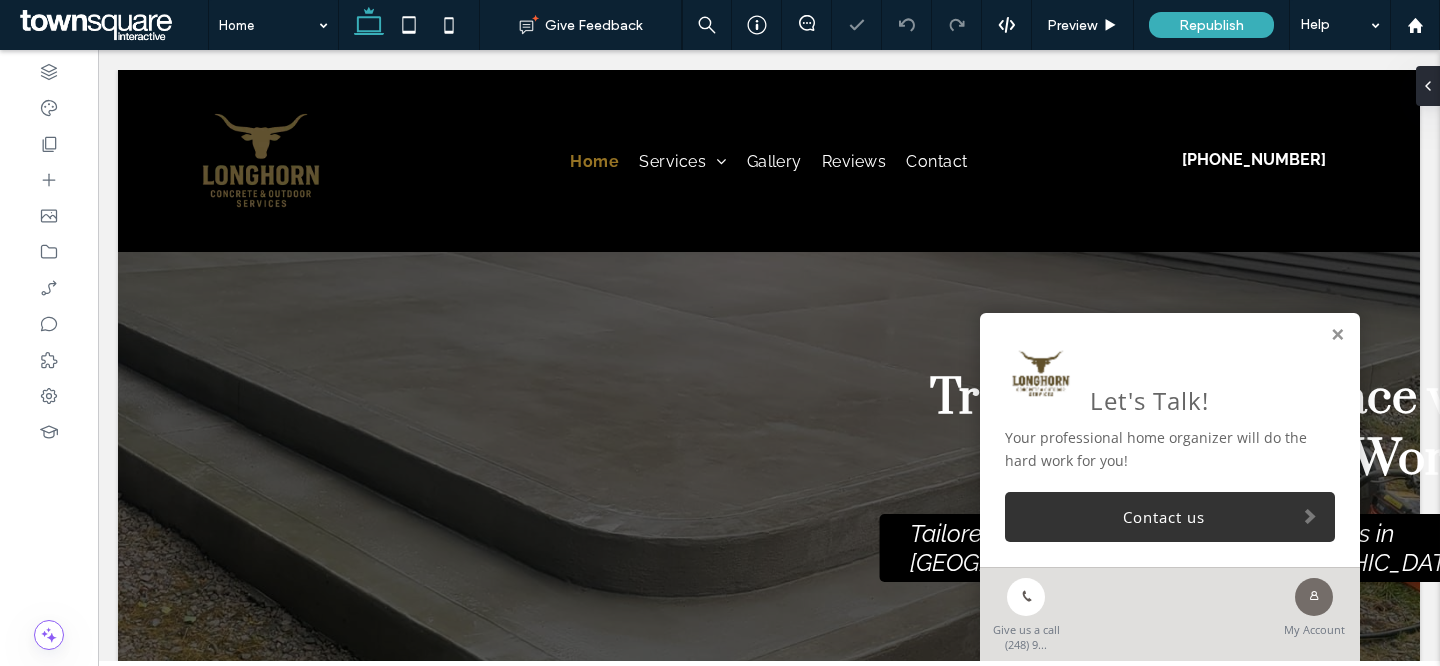 scroll, scrollTop: 0, scrollLeft: 0, axis: both 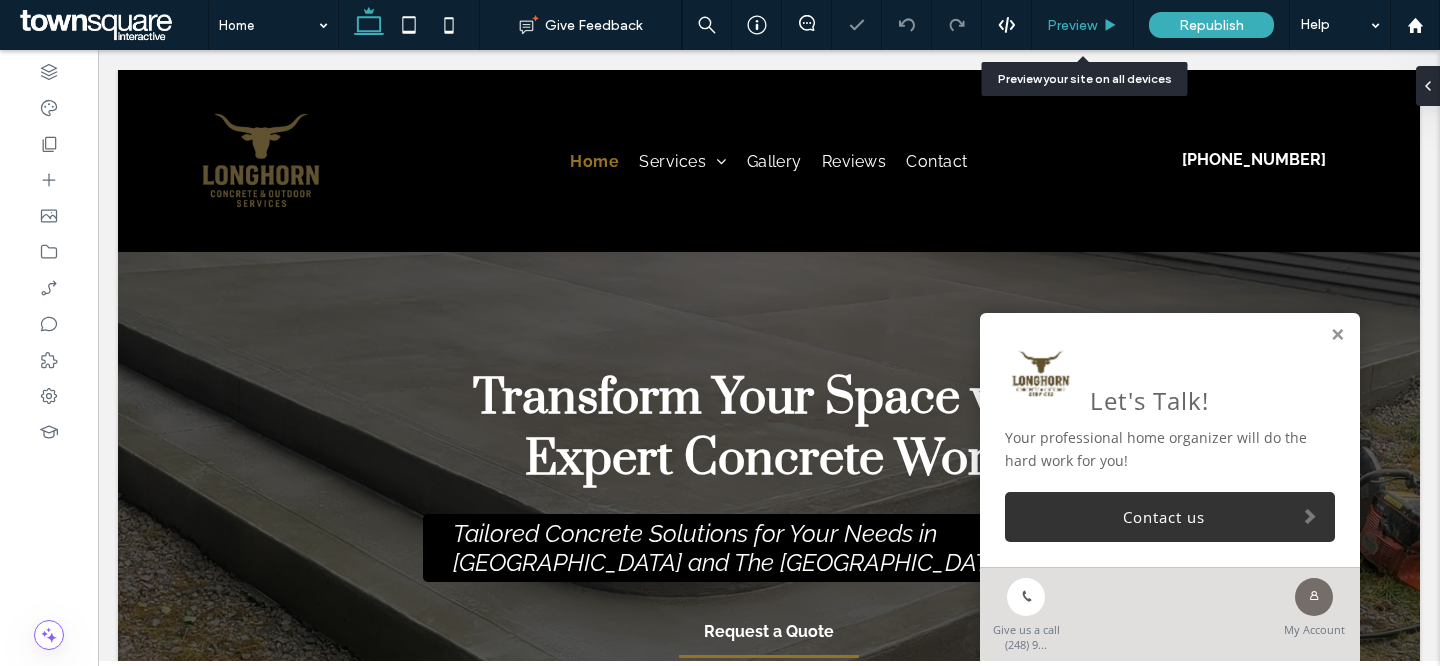 click on "Preview" at bounding box center (1072, 25) 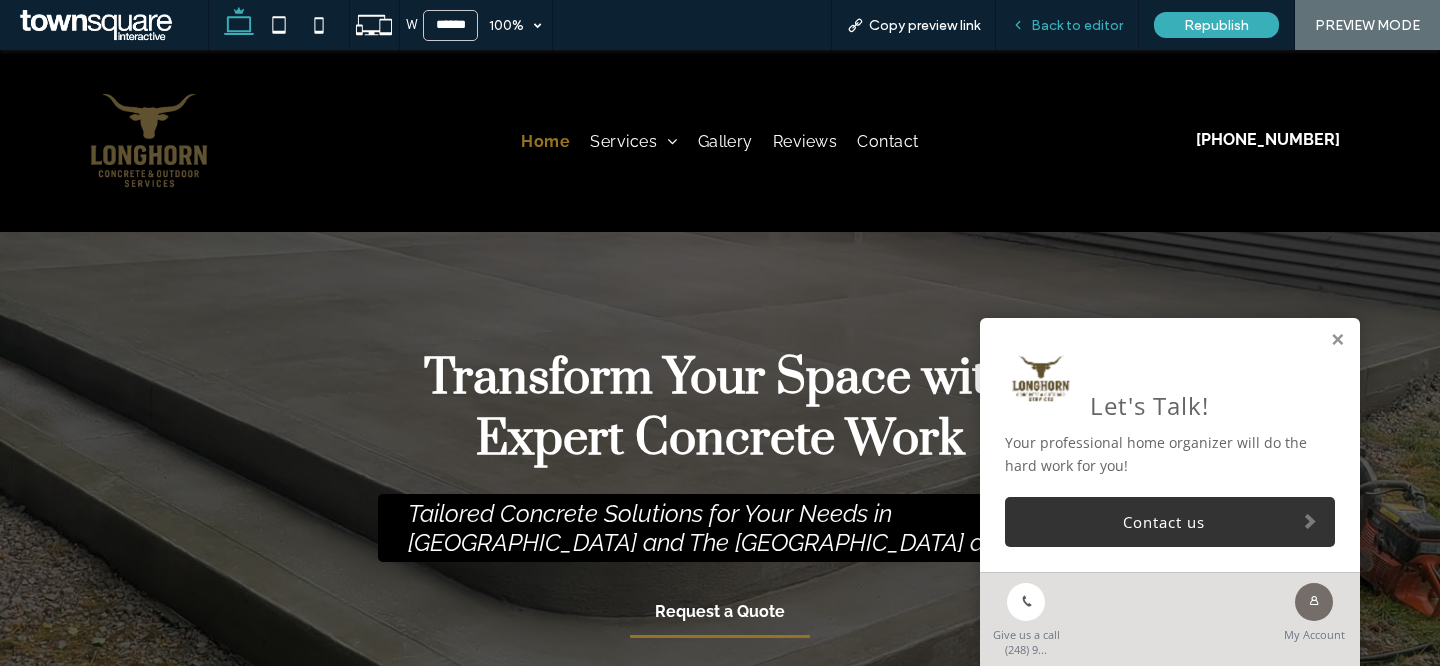 click on "Back to editor" at bounding box center [1077, 25] 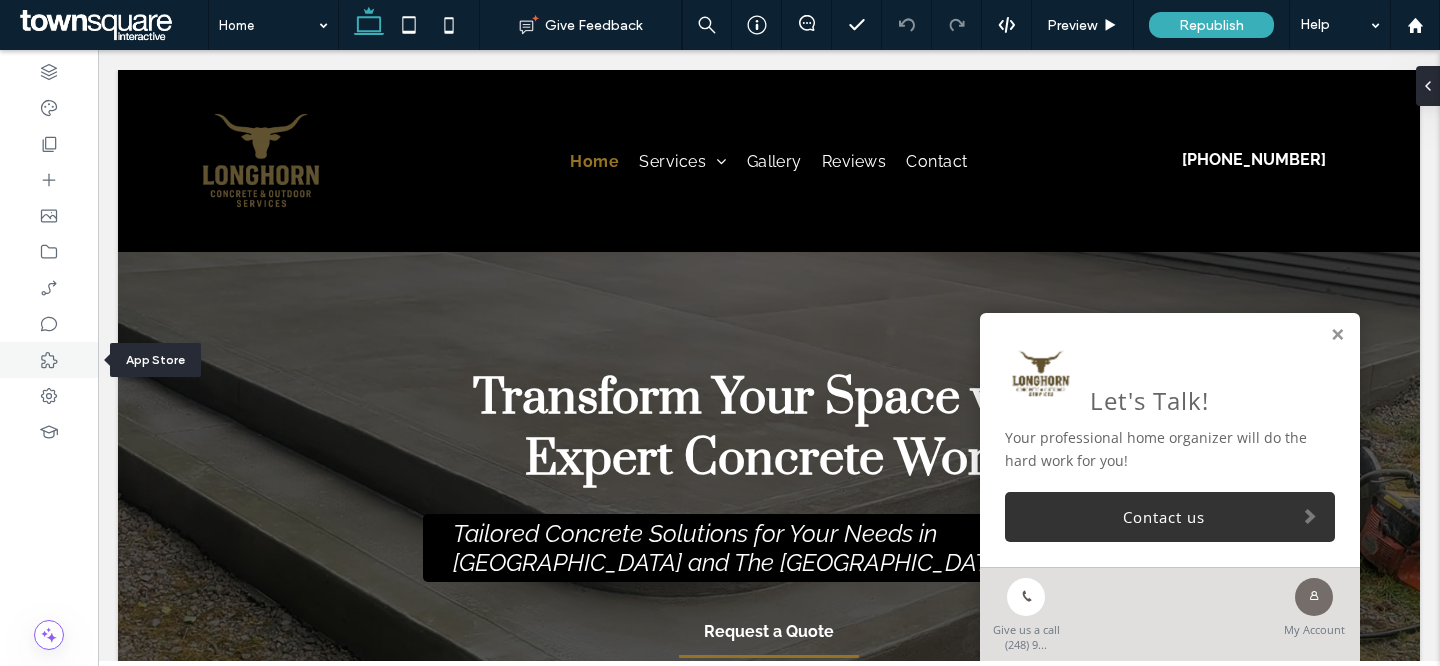 click 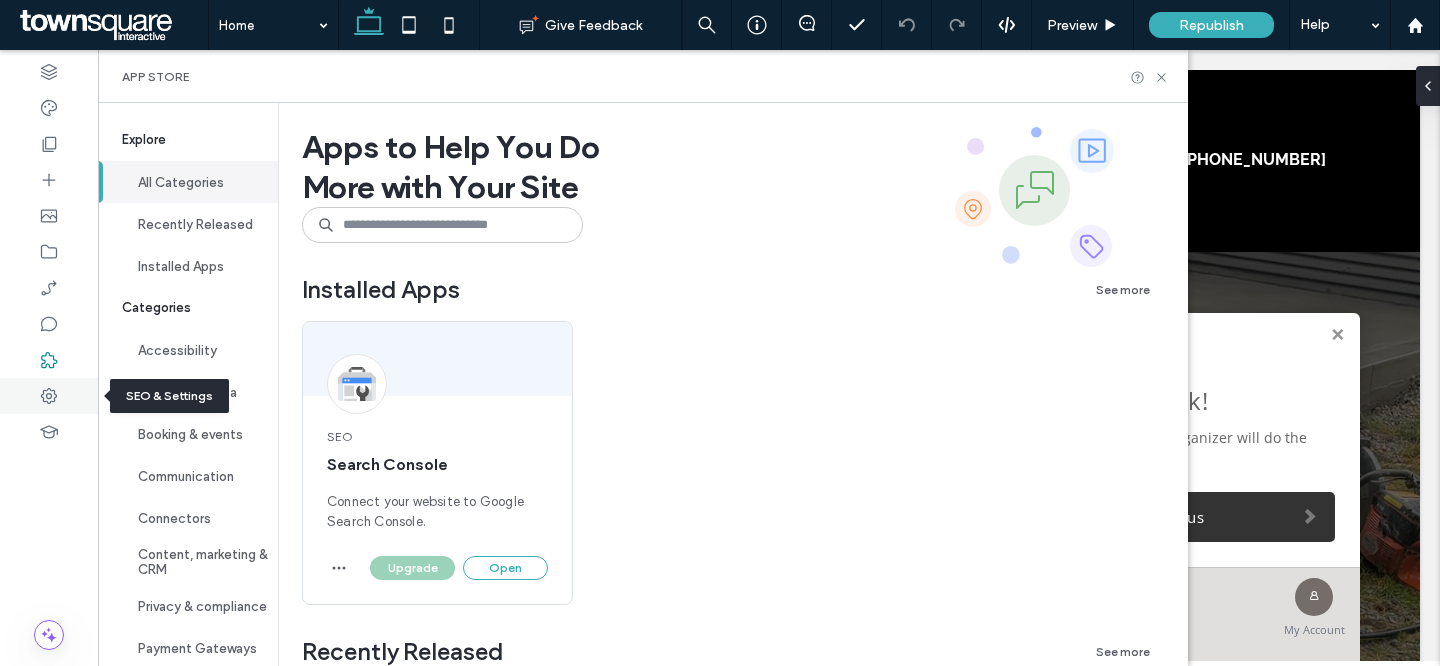 click at bounding box center [49, 396] 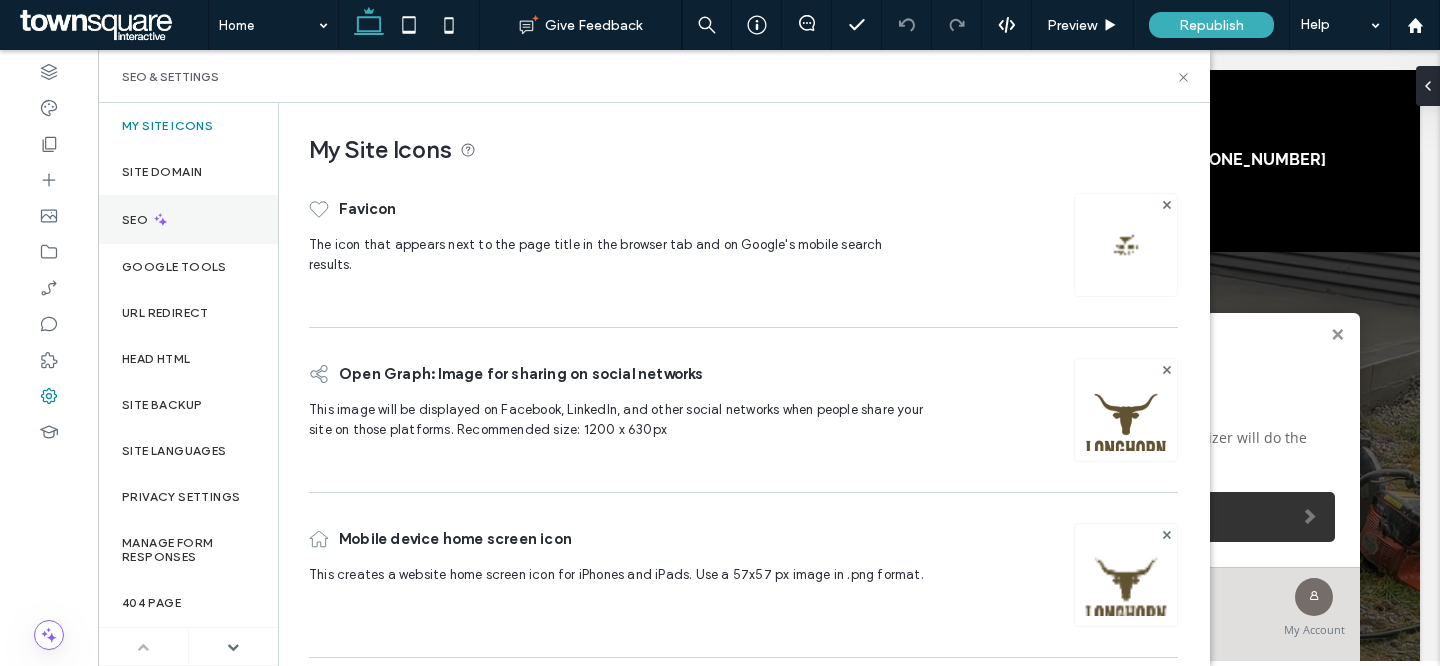 click on "SEO" at bounding box center (188, 219) 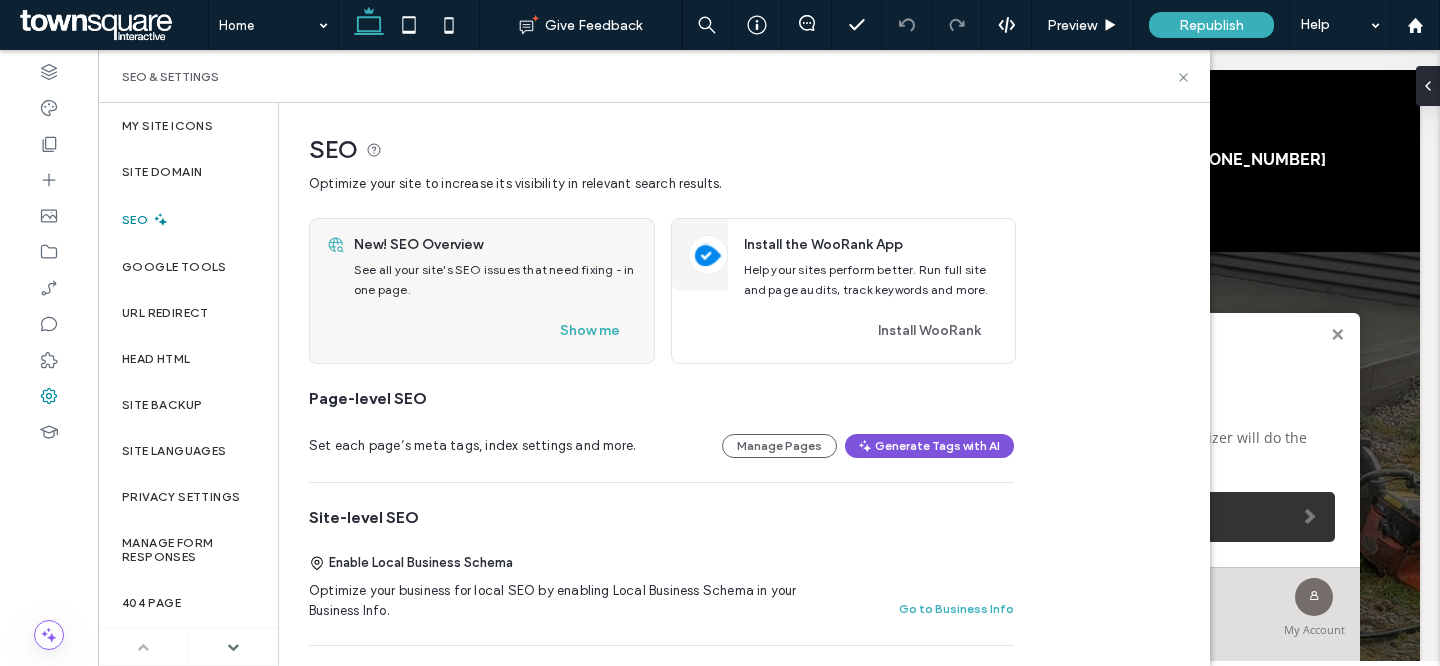 click on "Generate Tags with AI" at bounding box center (929, 446) 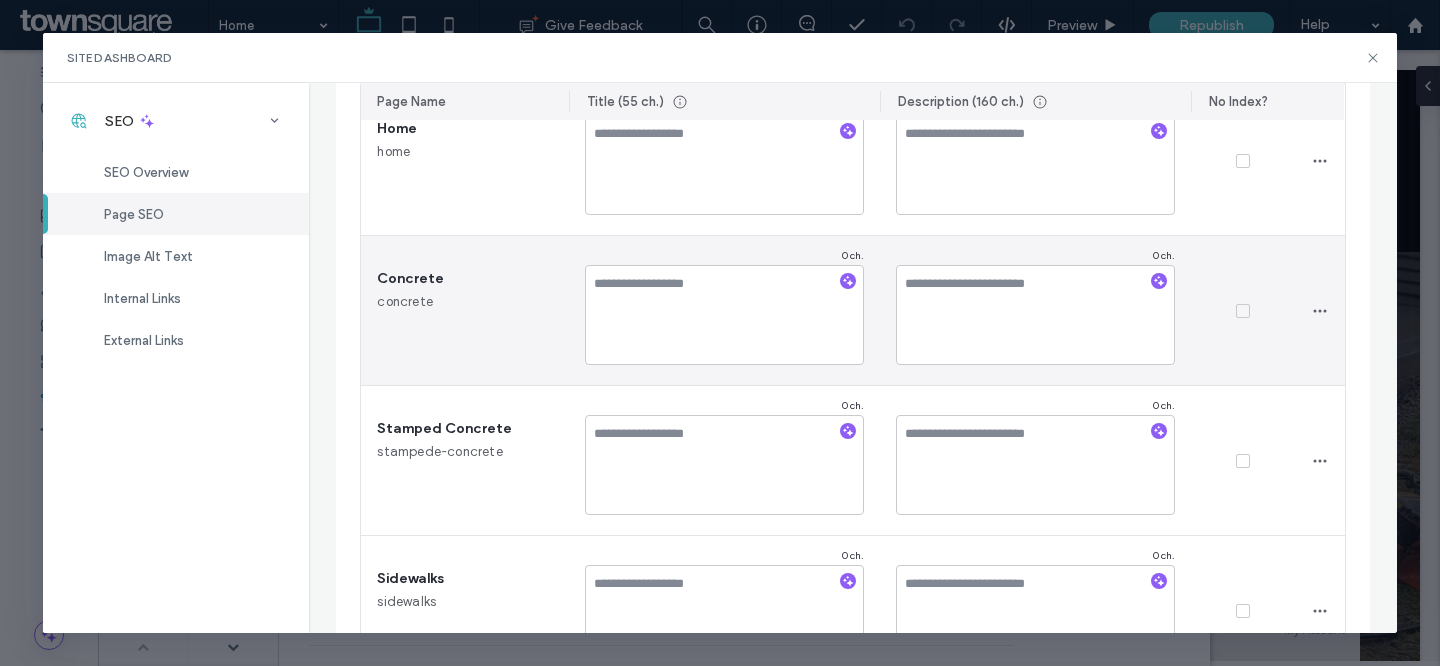 scroll, scrollTop: 0, scrollLeft: 0, axis: both 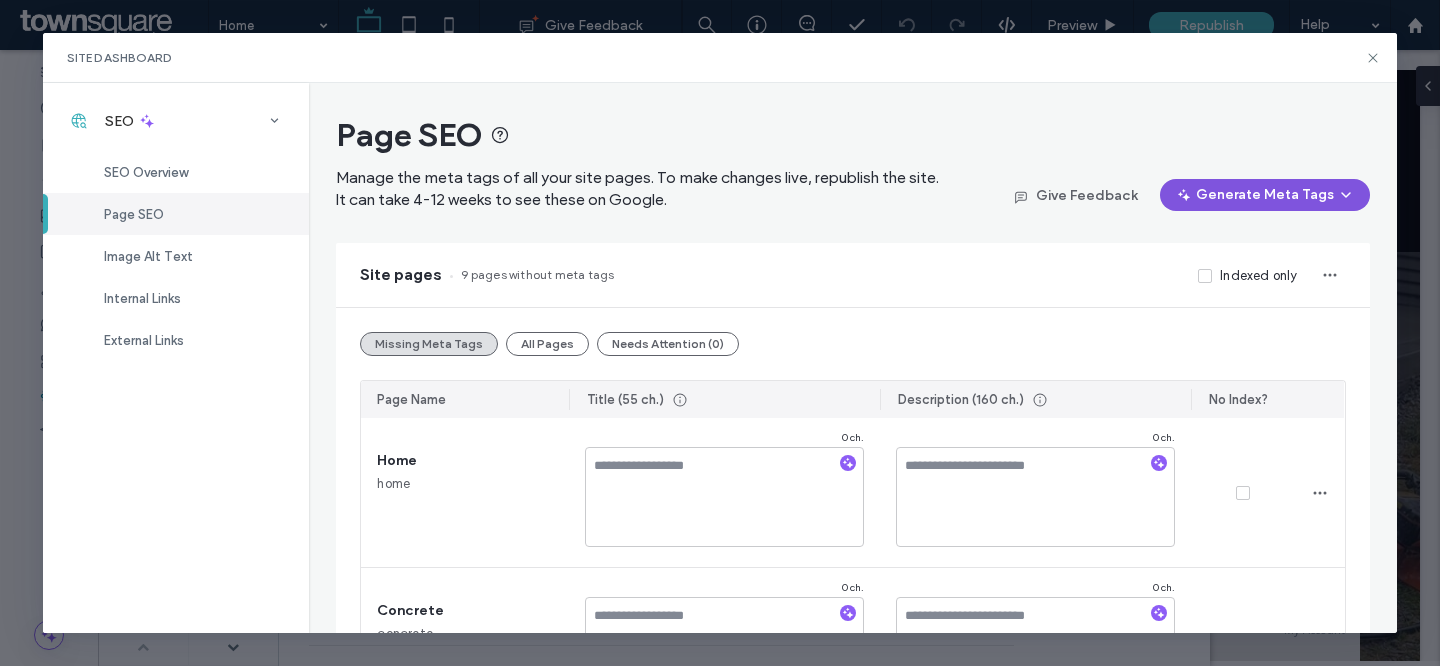 click on "Generate Meta Tags" at bounding box center (1265, 195) 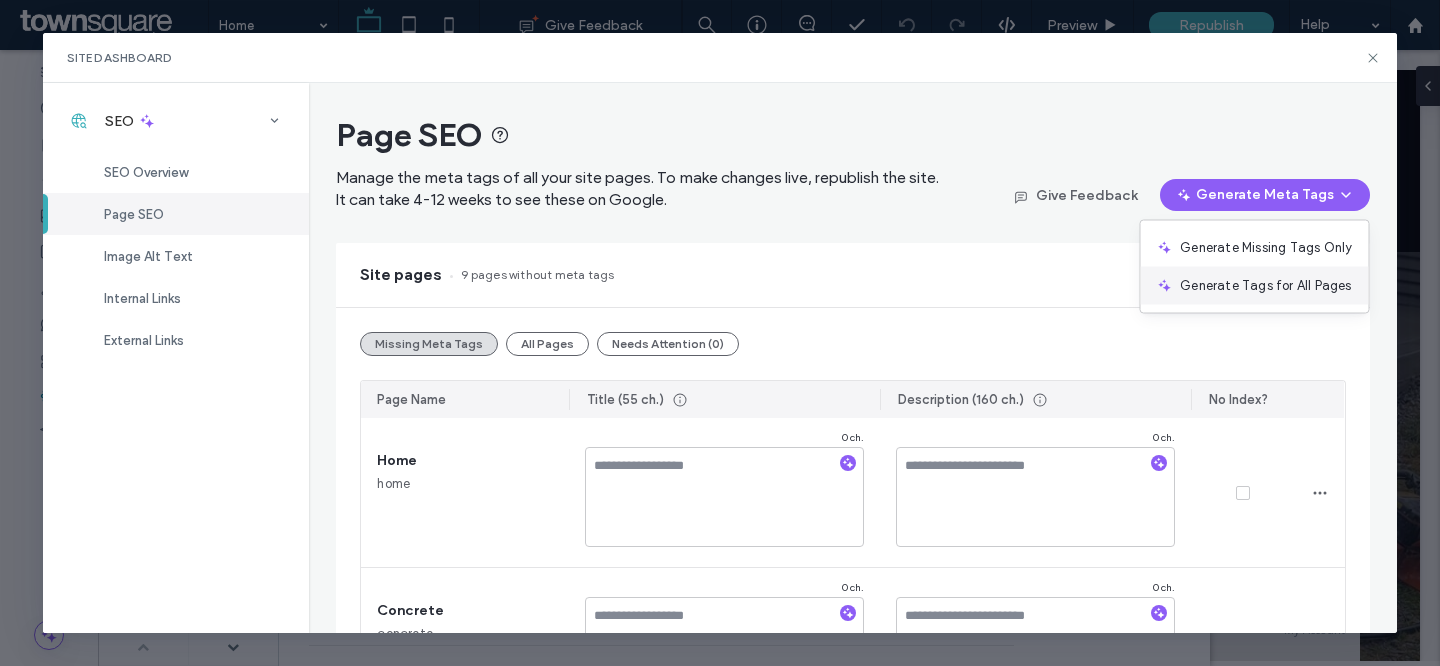 click on "Generate Tags for All Pages" at bounding box center [1265, 286] 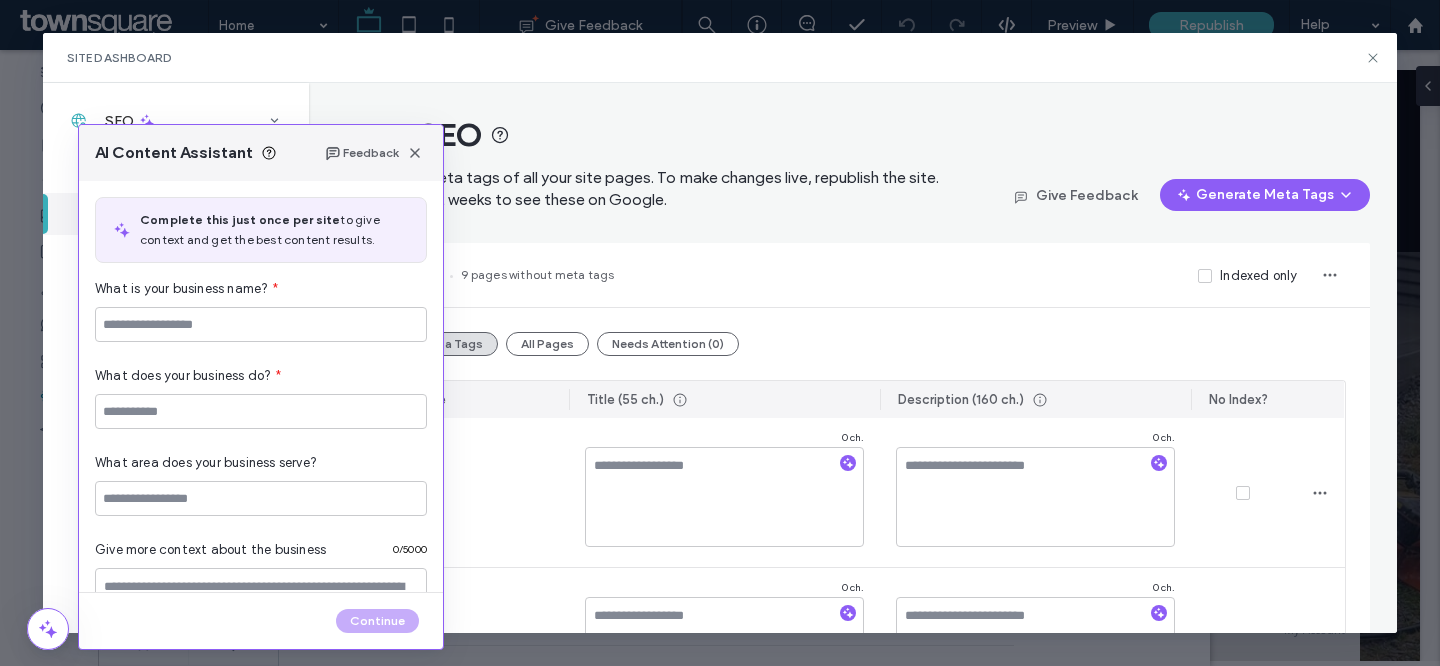 type on "**********" 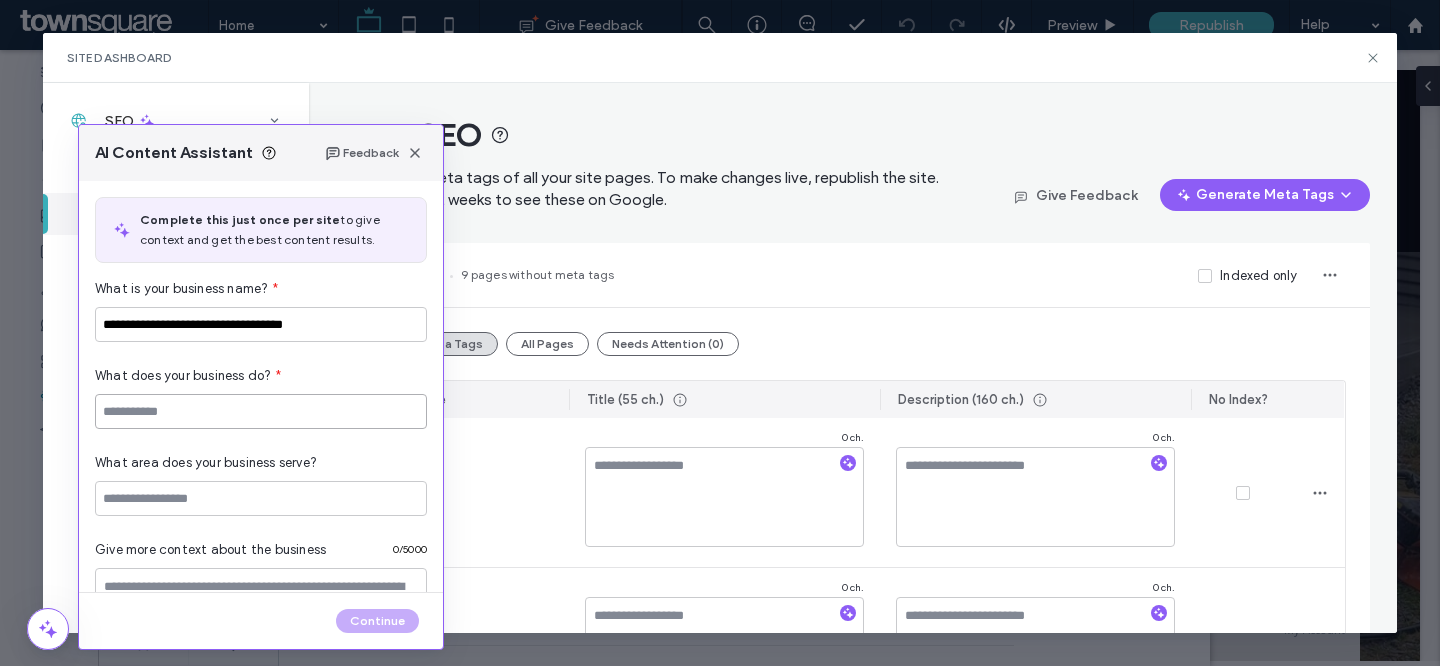 click at bounding box center [261, 411] 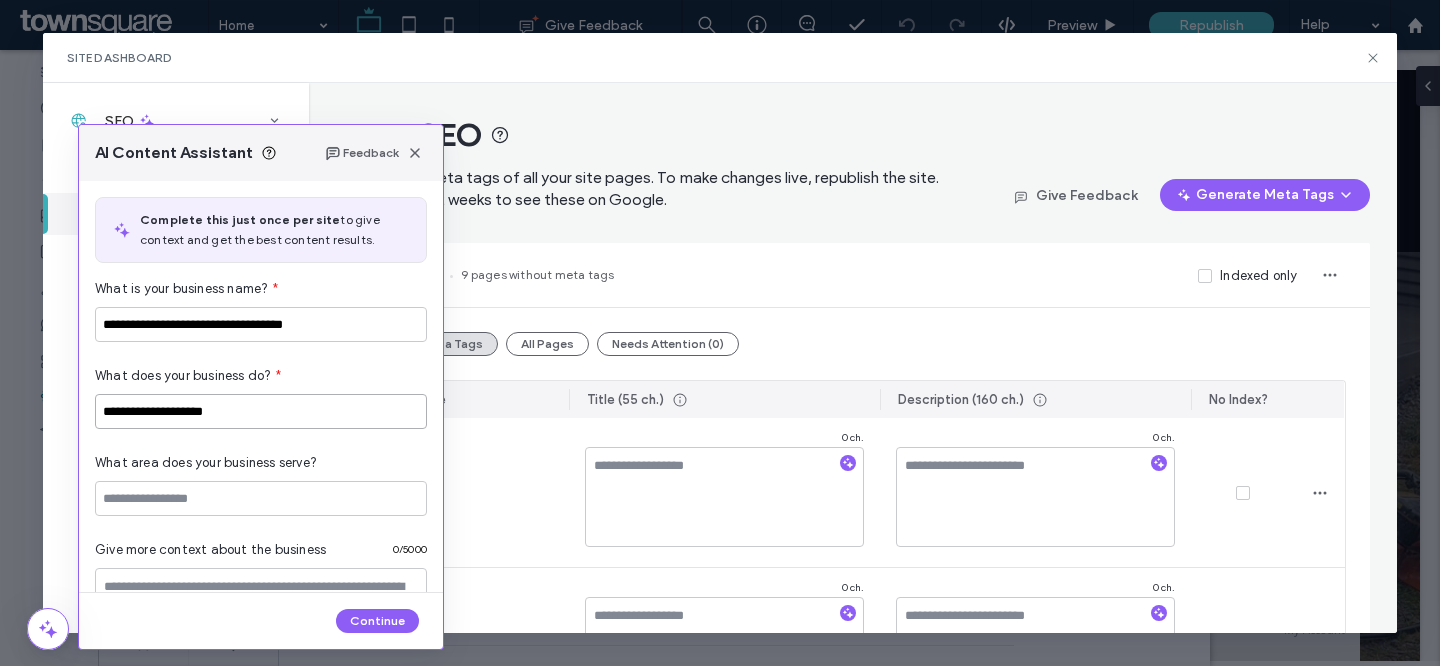 drag, startPoint x: 307, startPoint y: 405, endPoint x: 0, endPoint y: 368, distance: 309.2216 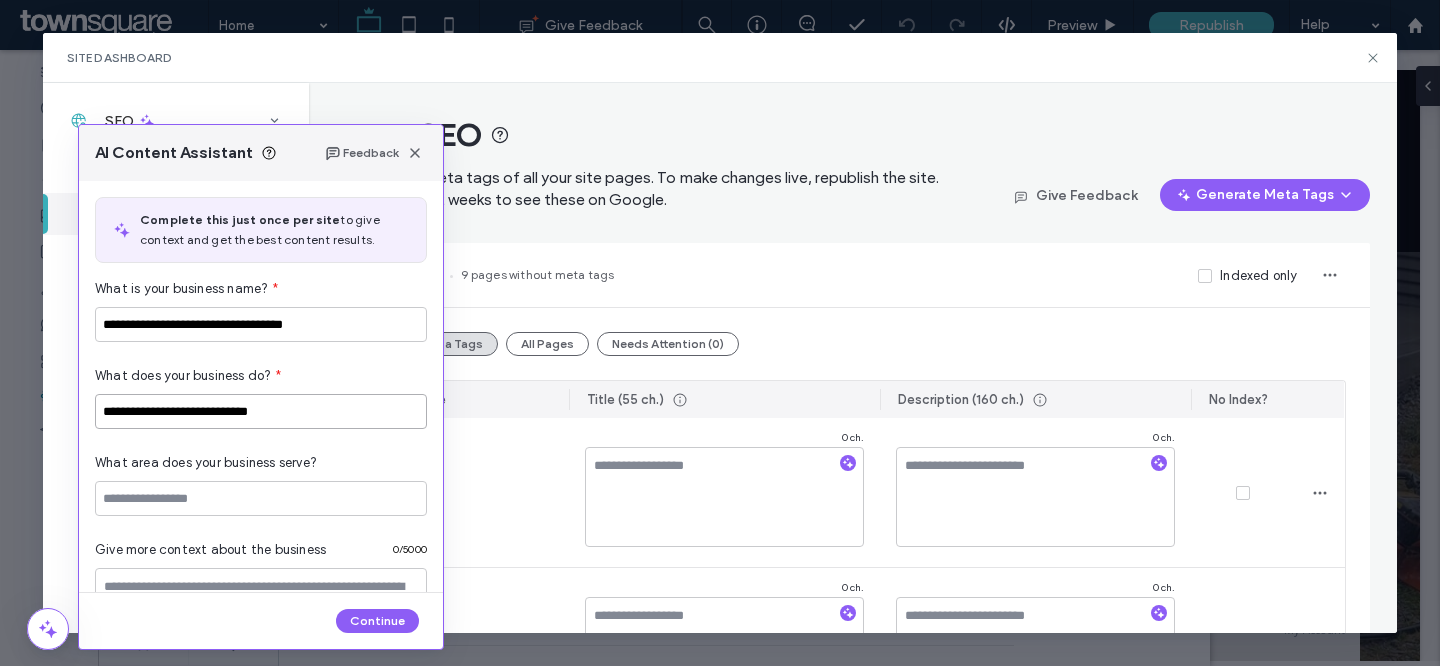 type on "**********" 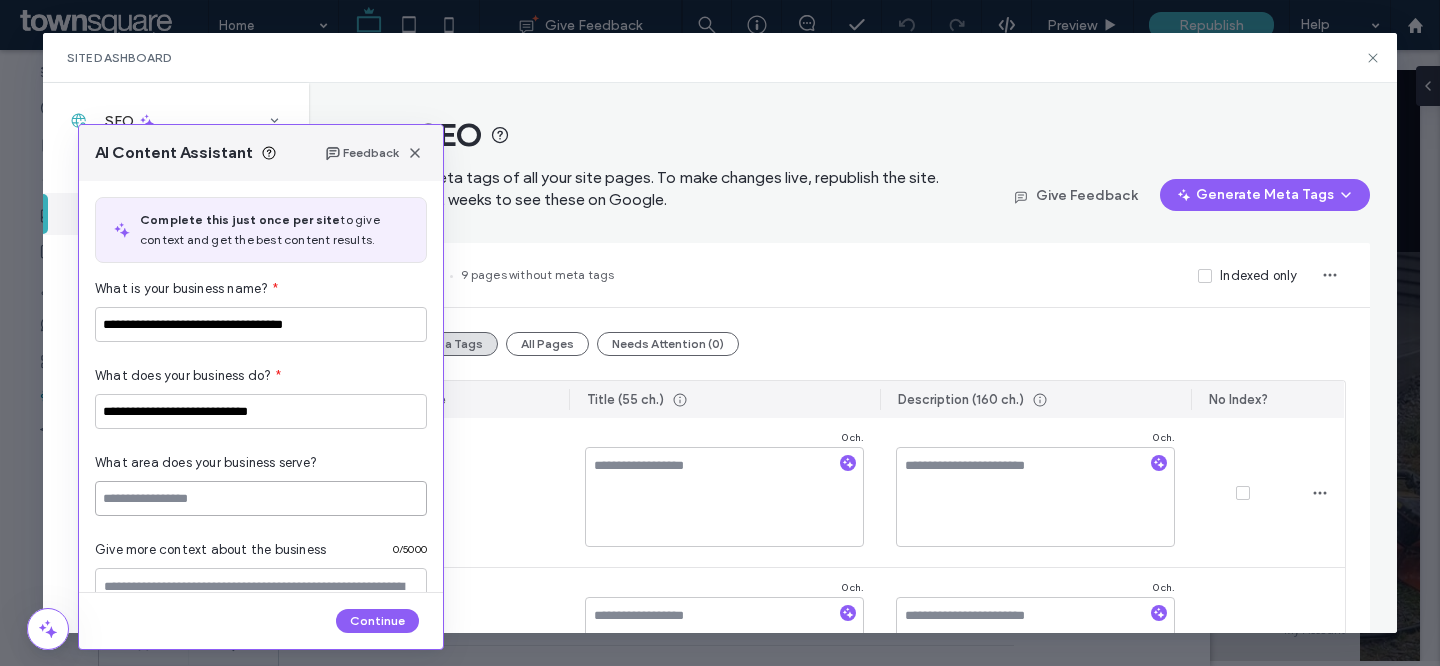 click at bounding box center [261, 498] 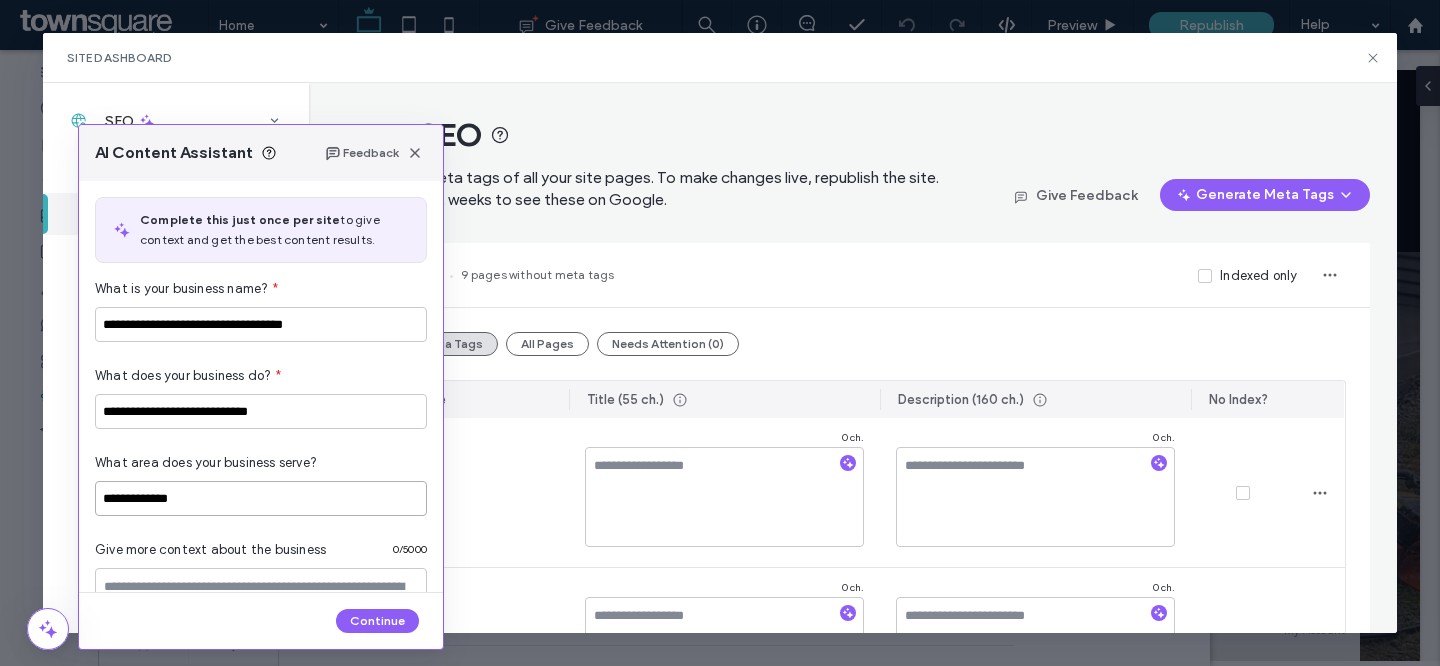 paste on "**********" 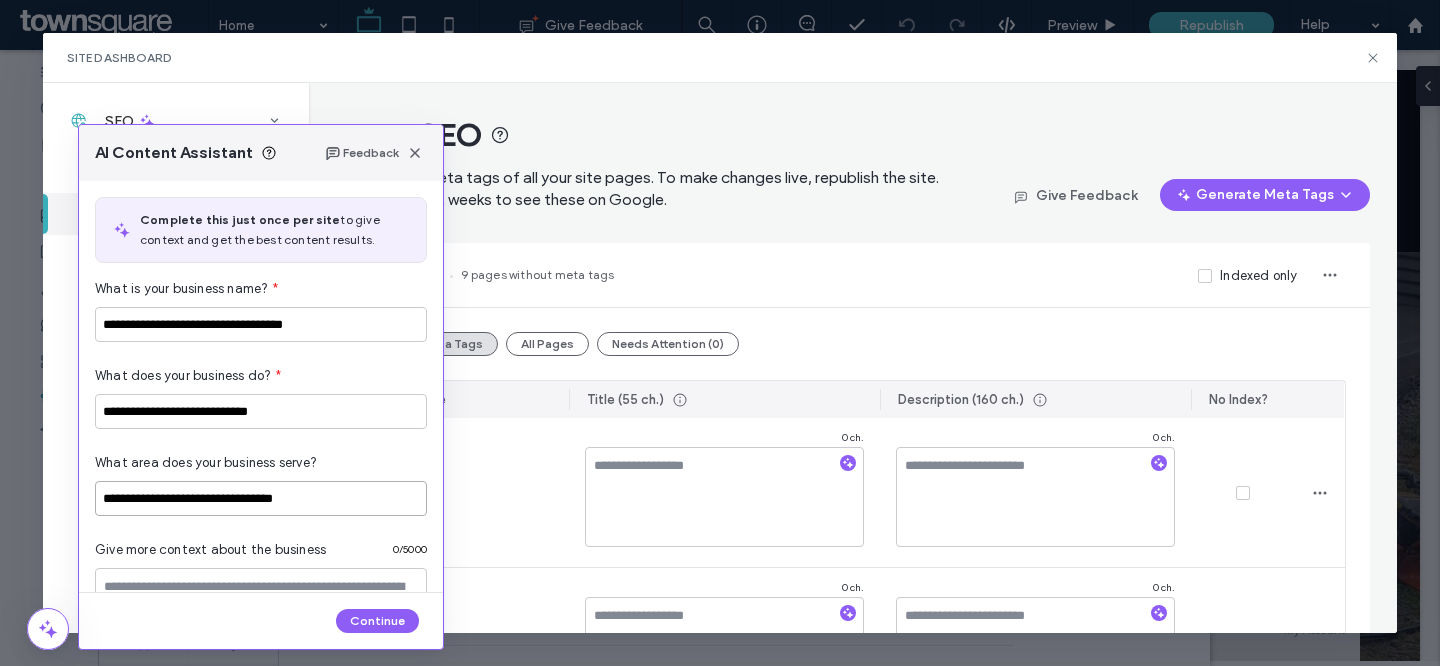 click on "**********" at bounding box center (261, 498) 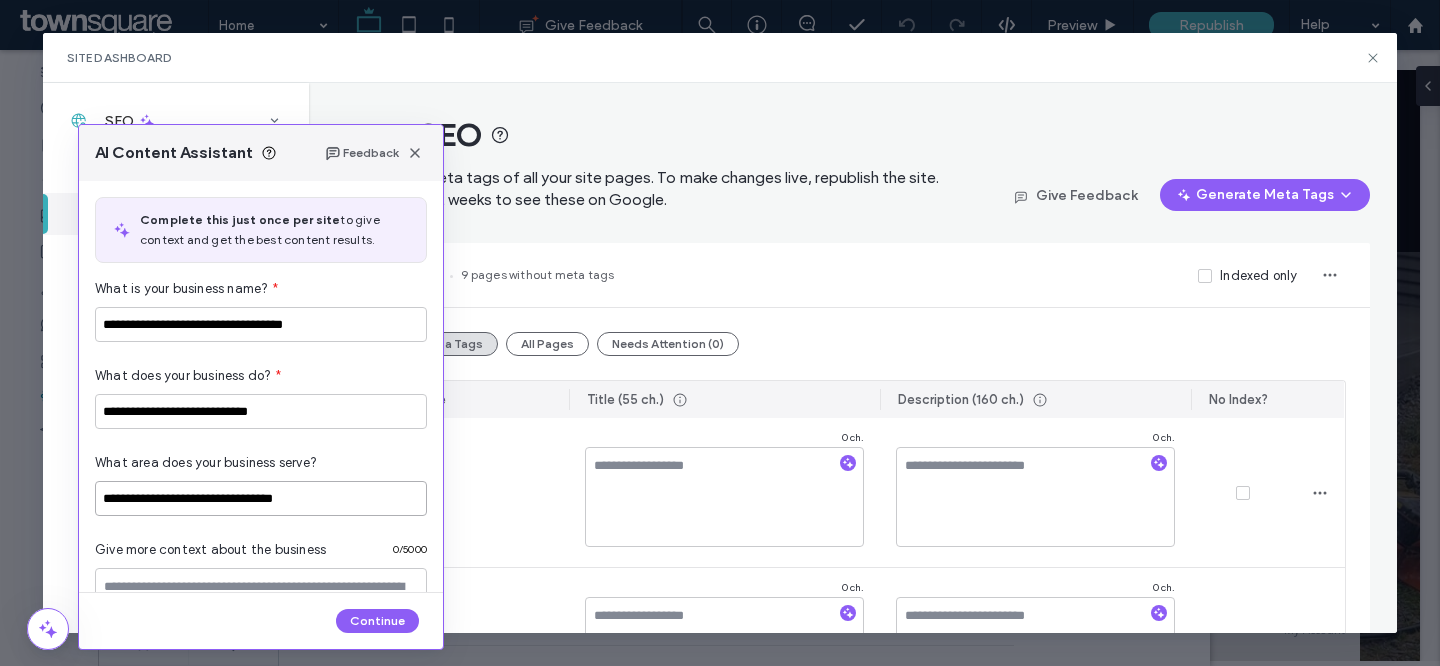click on "**********" at bounding box center (261, 498) 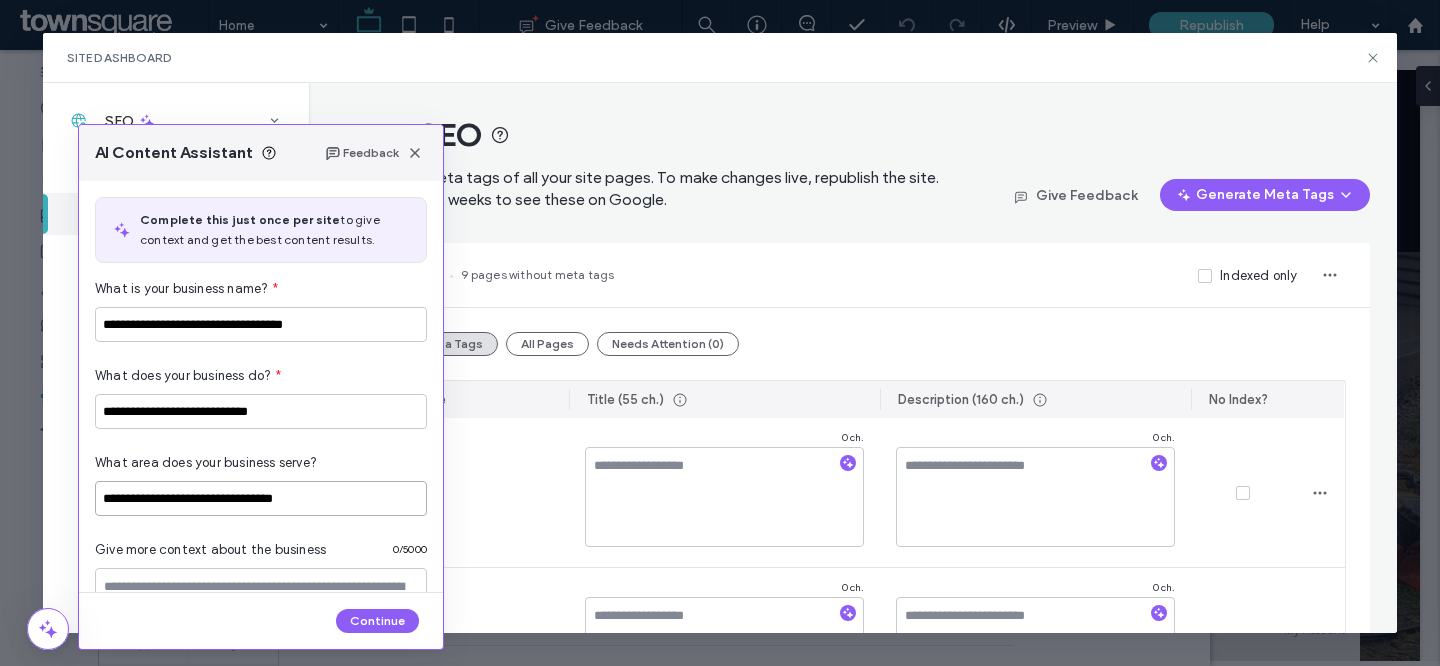drag, startPoint x: 168, startPoint y: 499, endPoint x: 151, endPoint y: 499, distance: 17 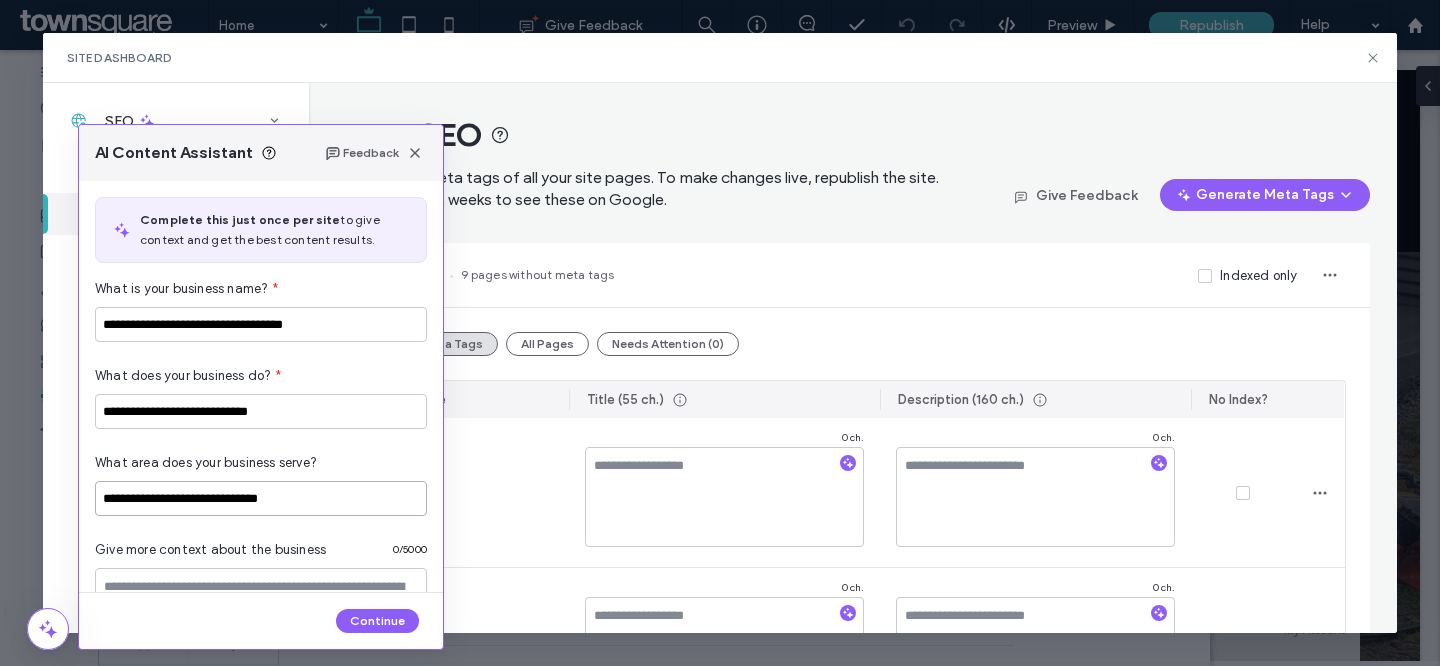 click on "**********" at bounding box center [261, 498] 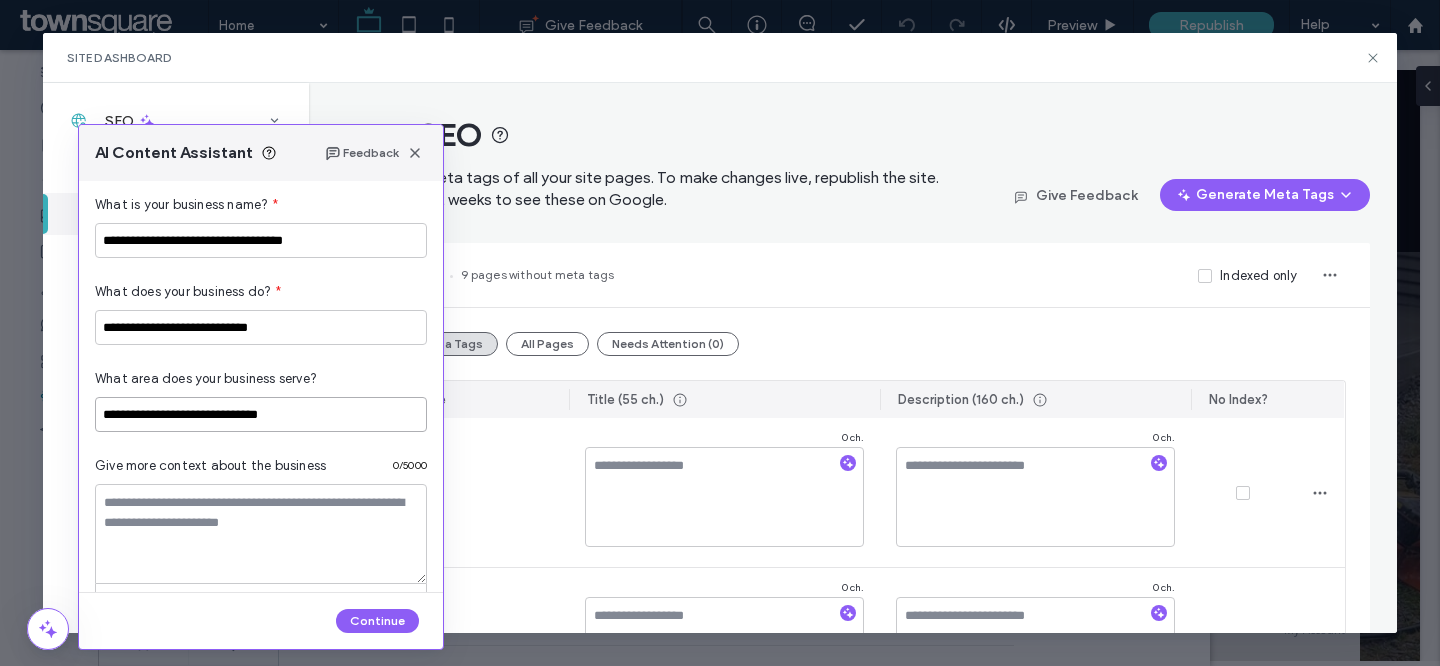 scroll, scrollTop: 225, scrollLeft: 0, axis: vertical 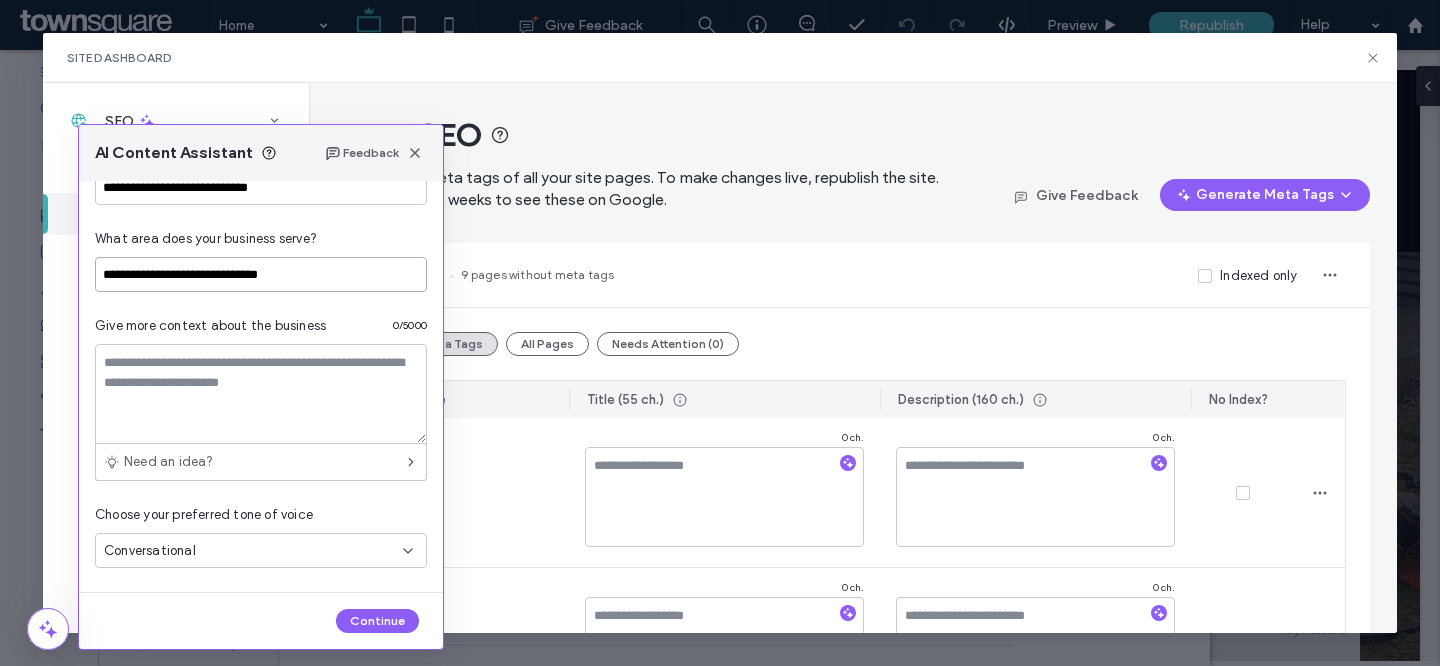 type on "**********" 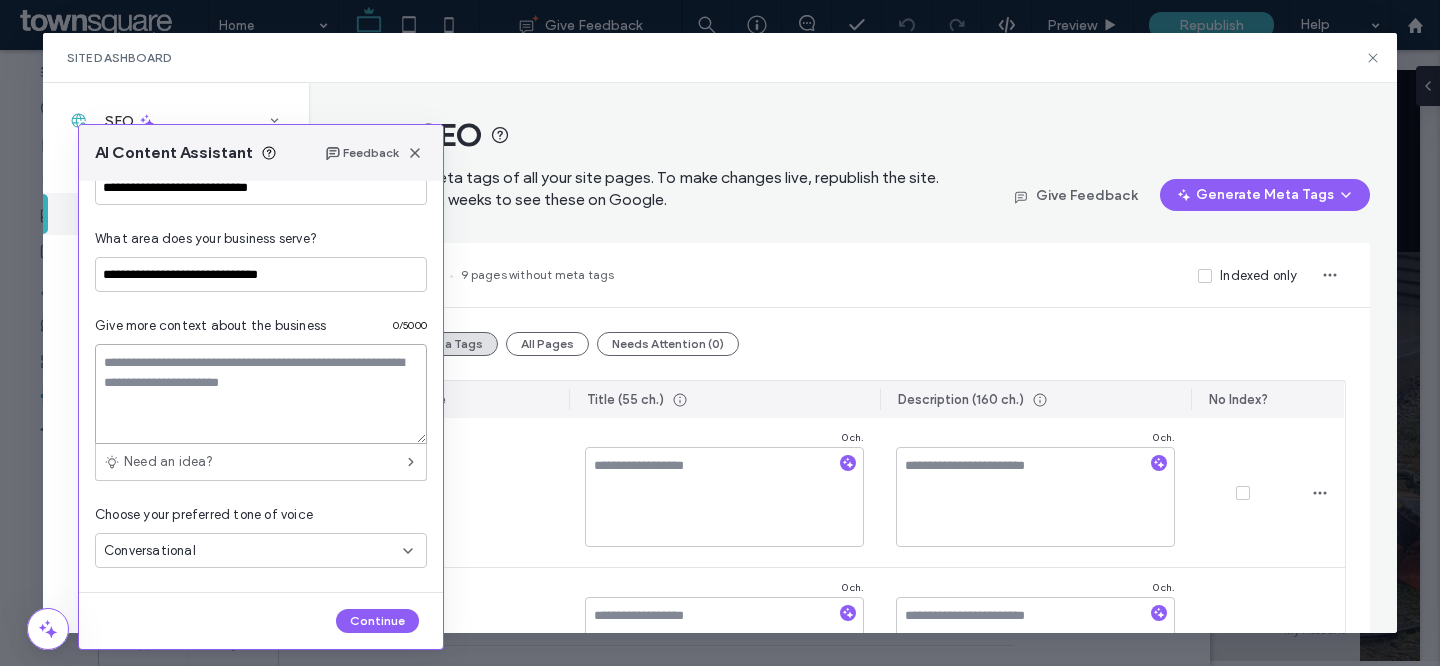 click at bounding box center (261, 394) 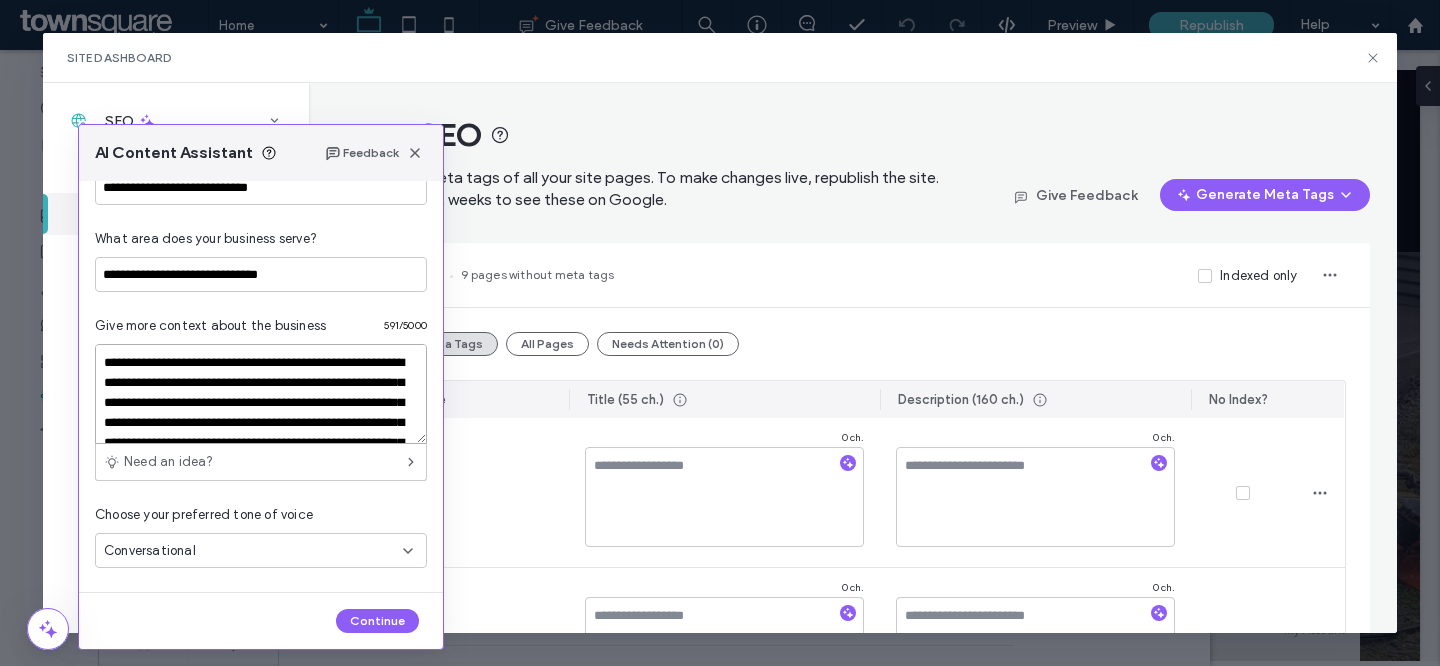 scroll, scrollTop: 168, scrollLeft: 0, axis: vertical 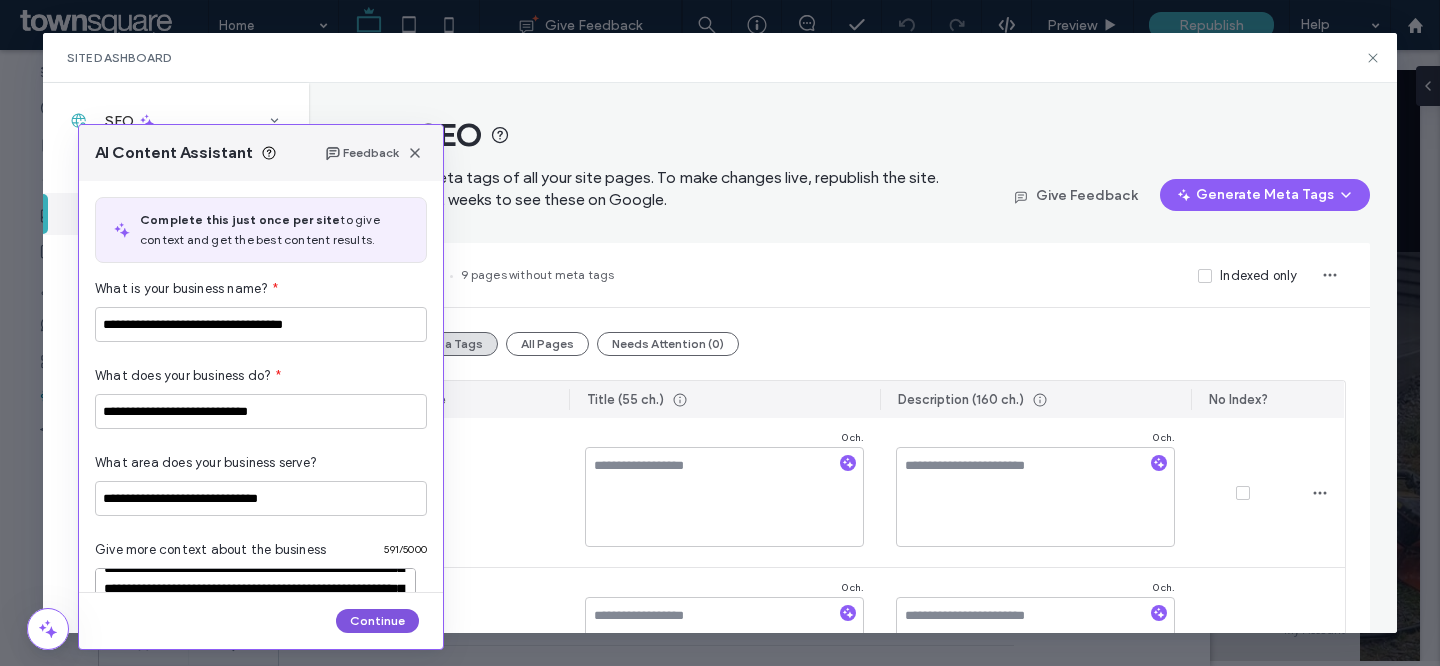 type on "**********" 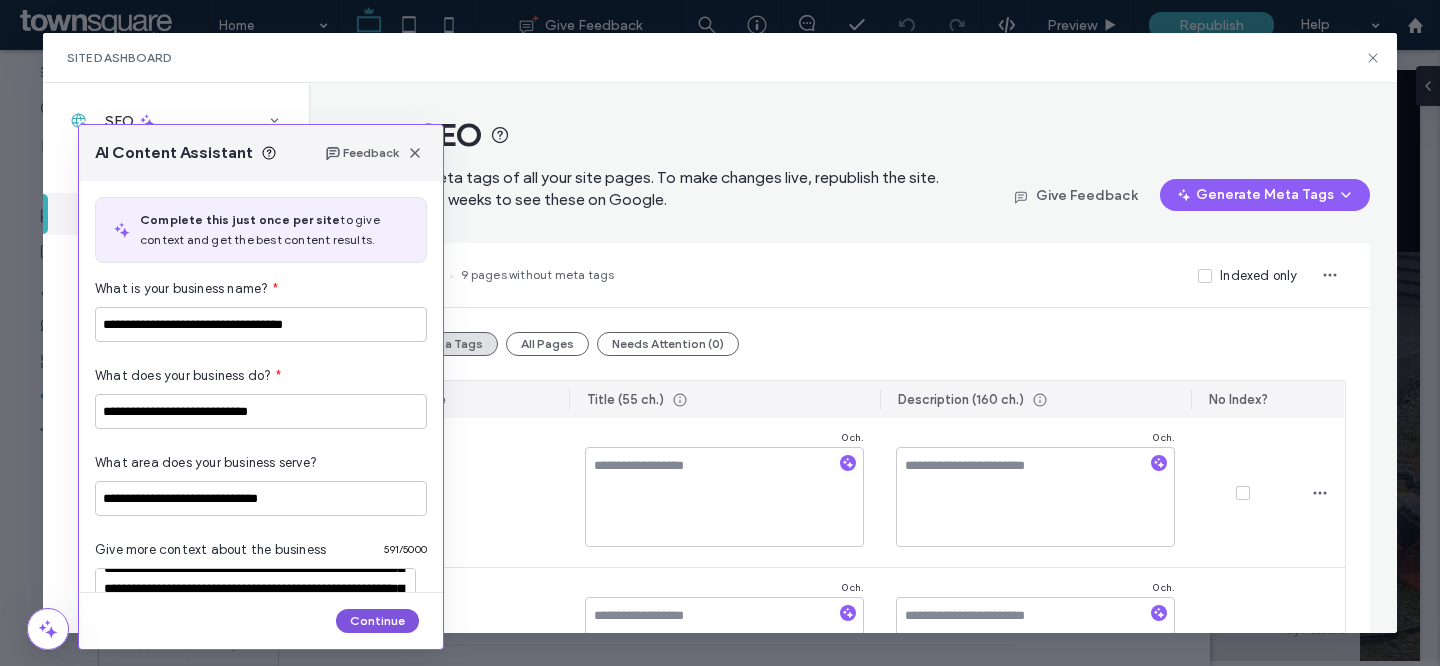 click on "Continue" at bounding box center (377, 621) 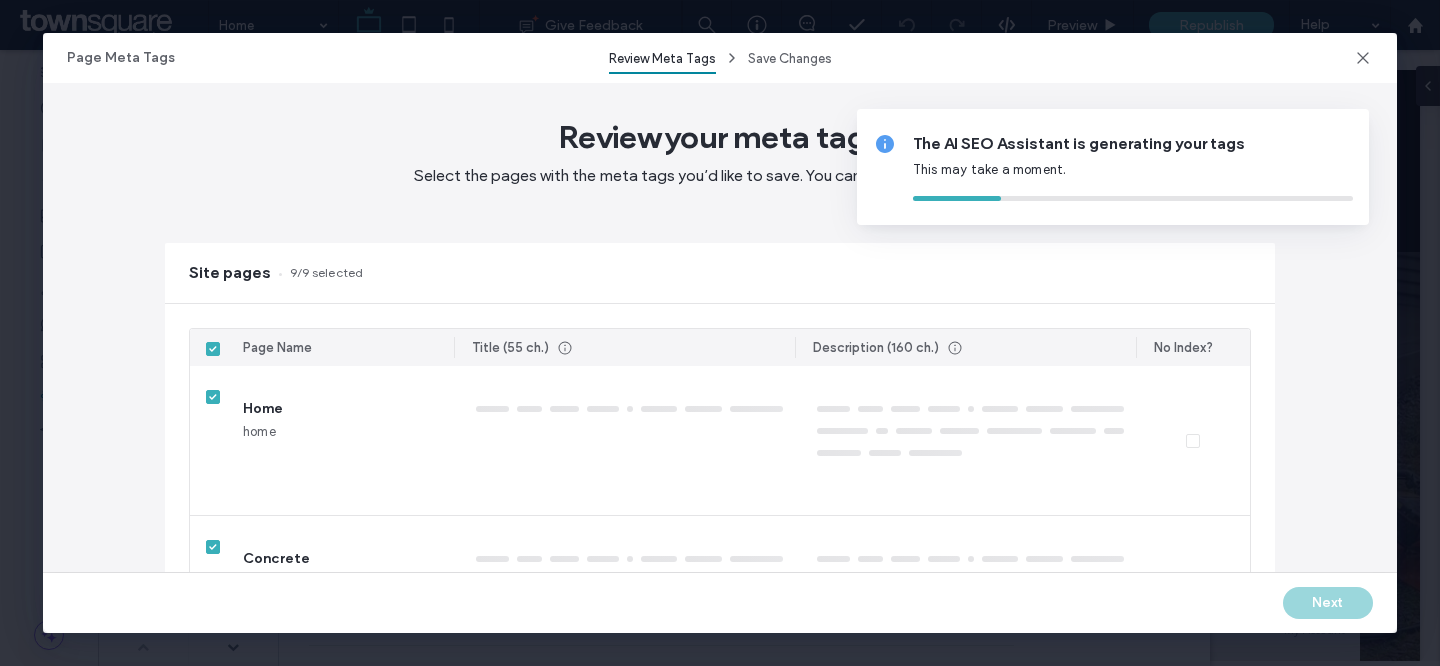 type on "*****" 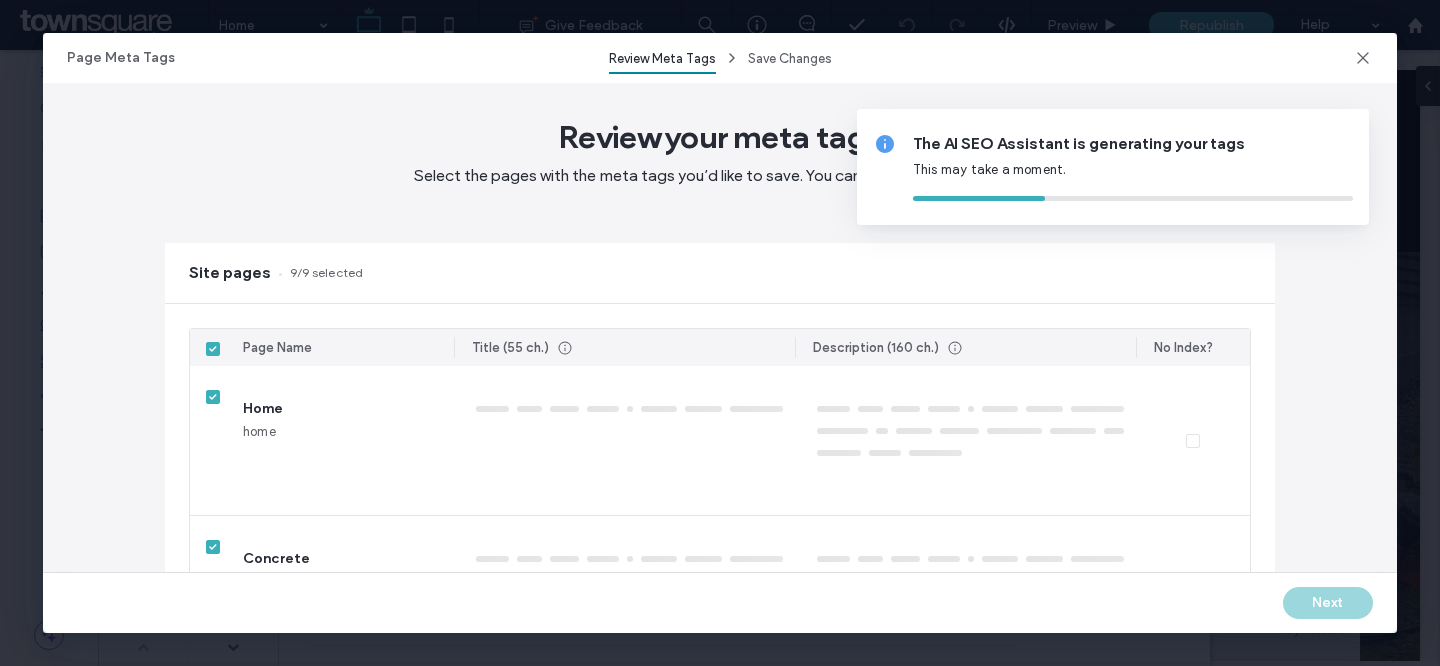 type on "**********" 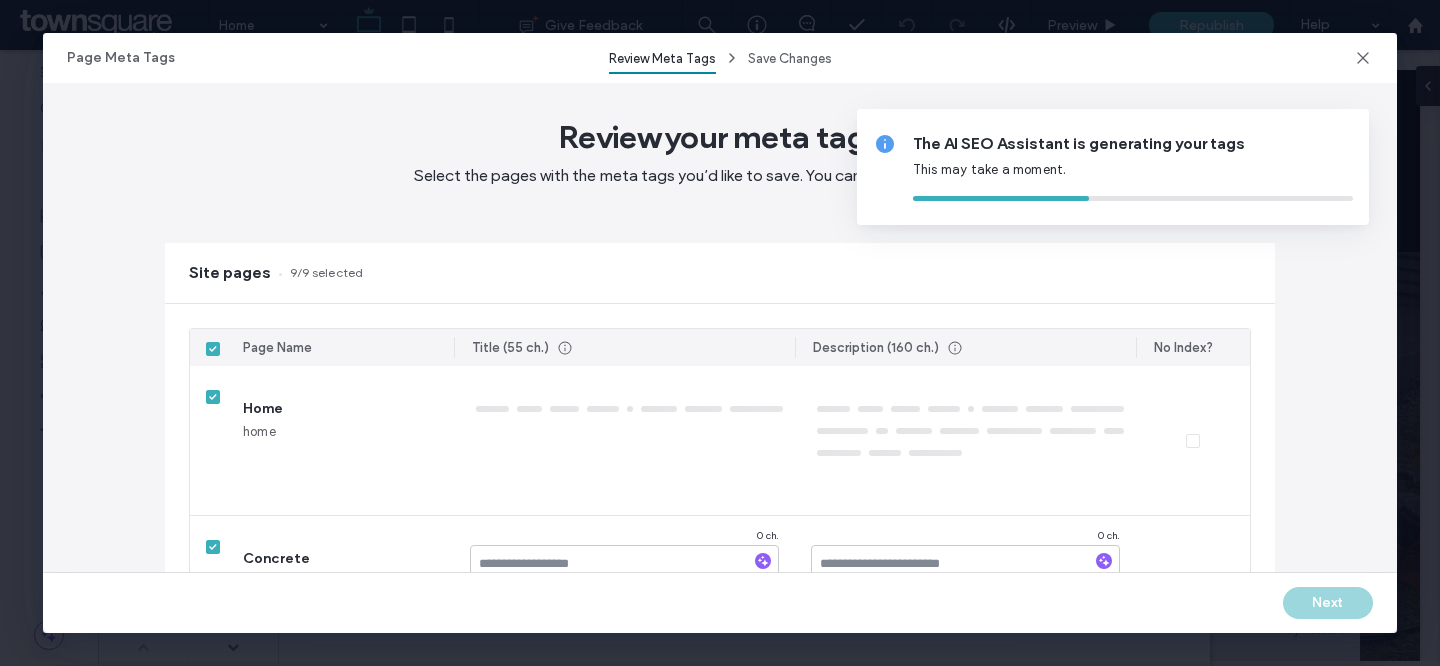 type on "**********" 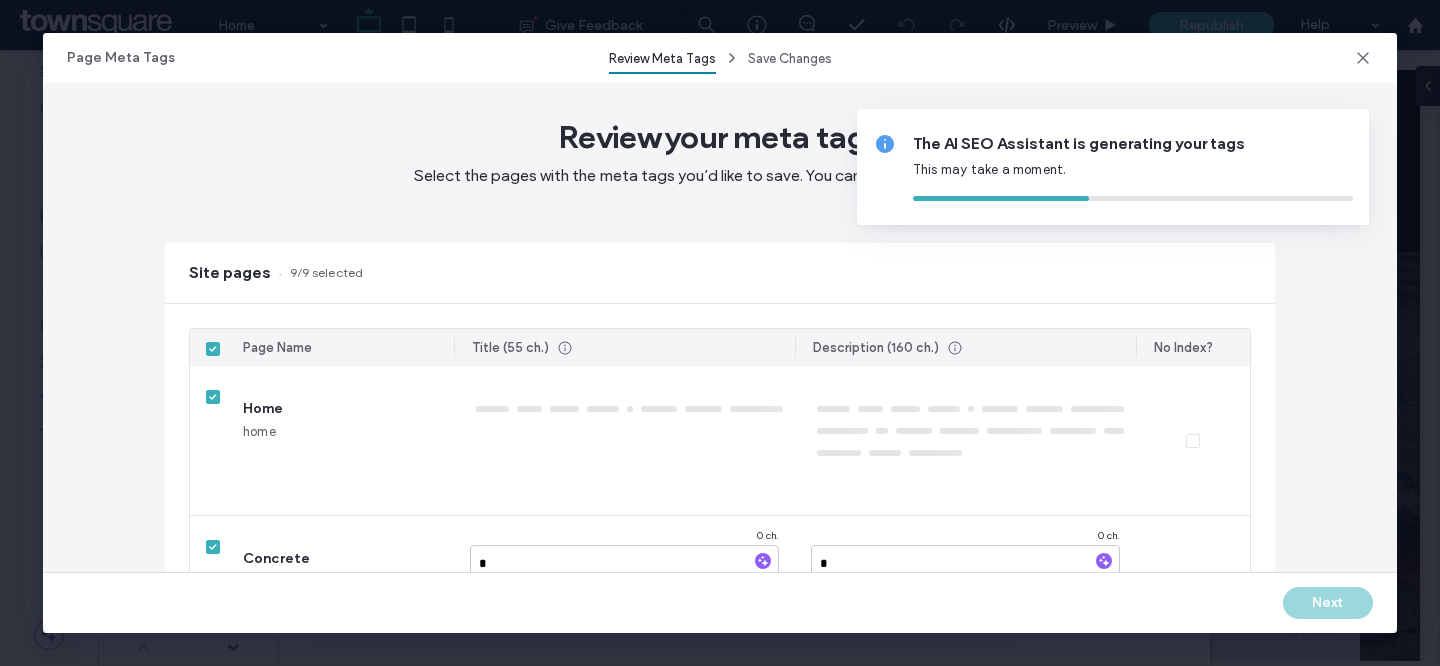 type on "**********" 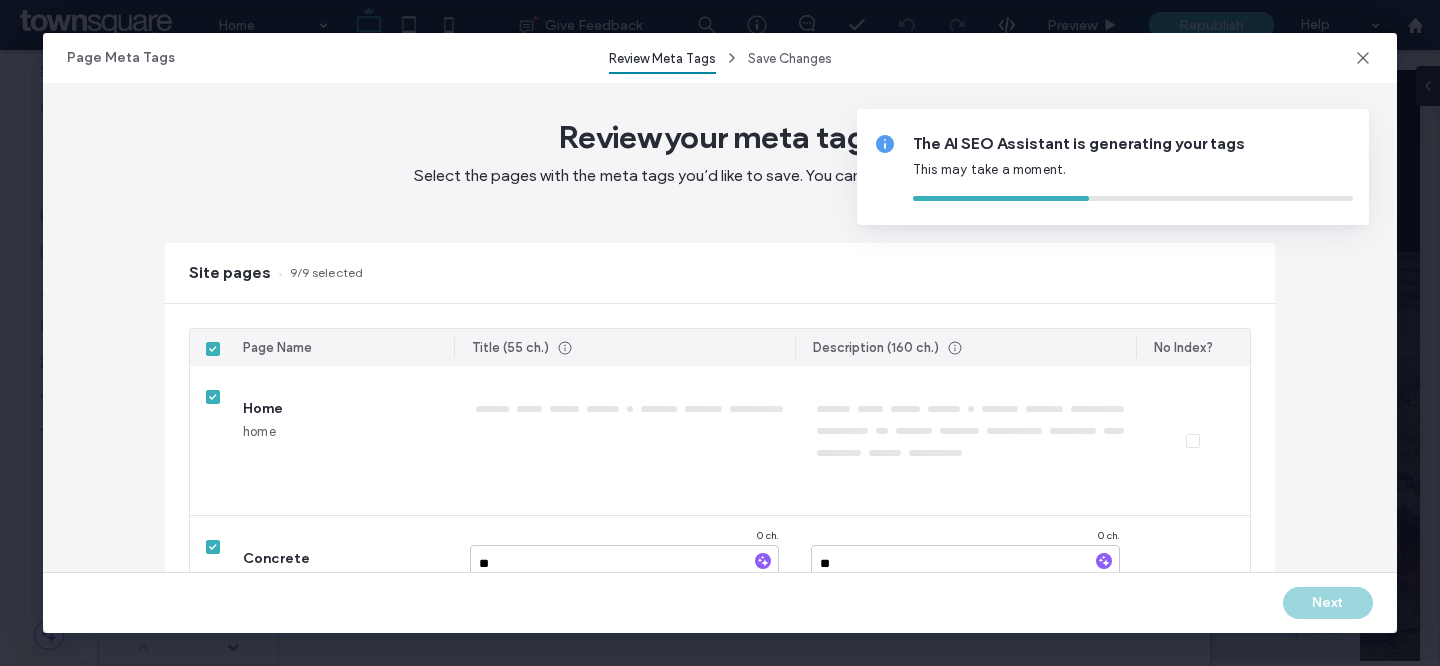 type on "**********" 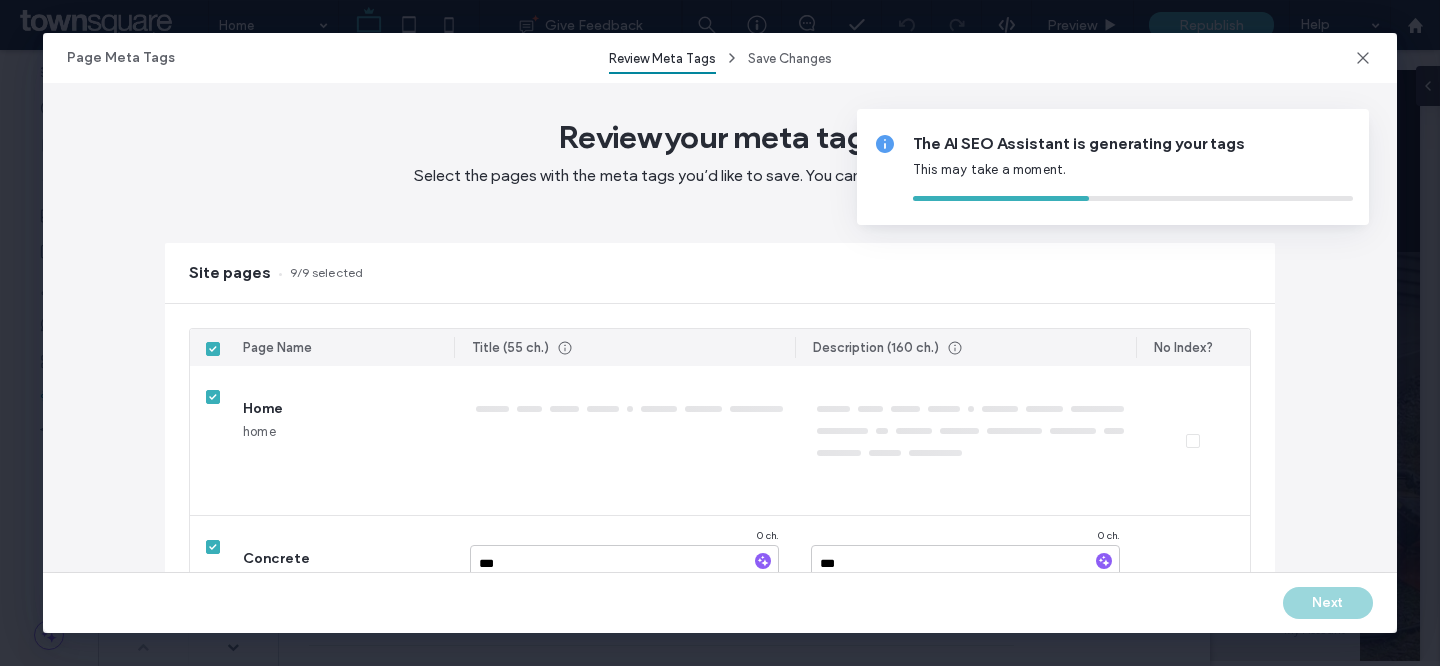 type on "**********" 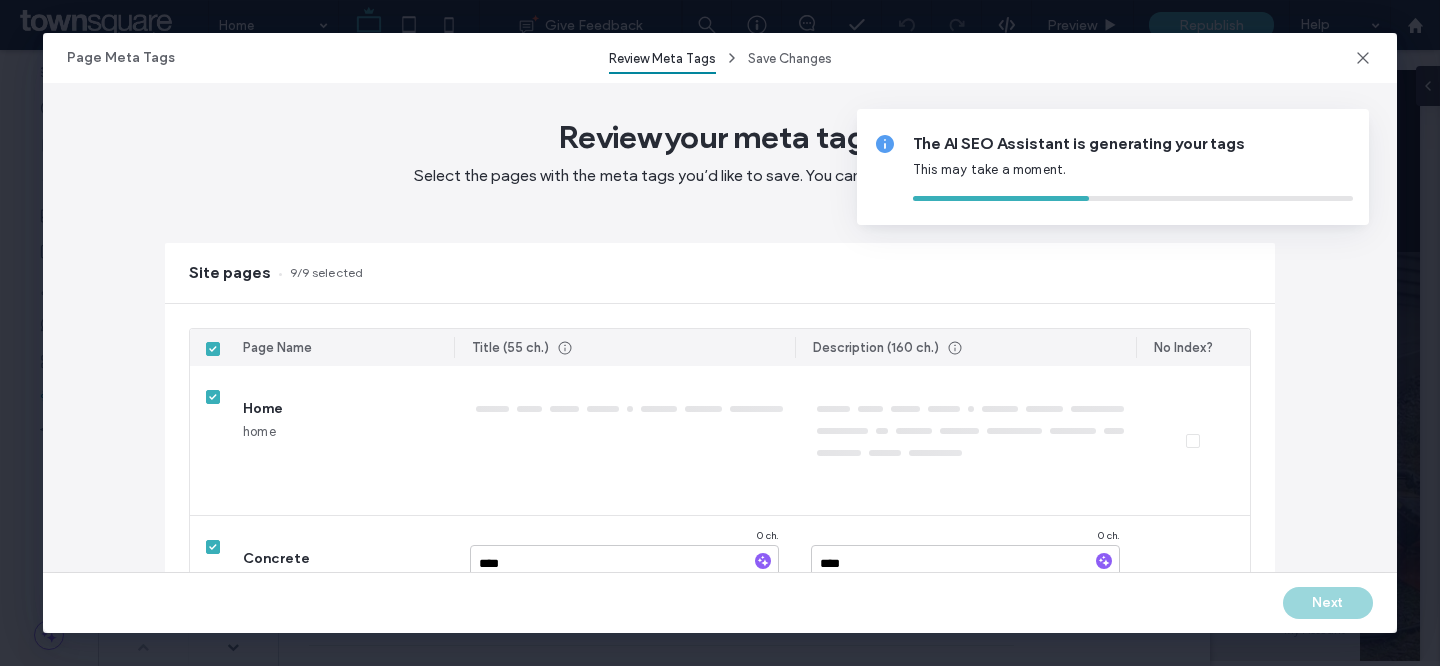 type on "**********" 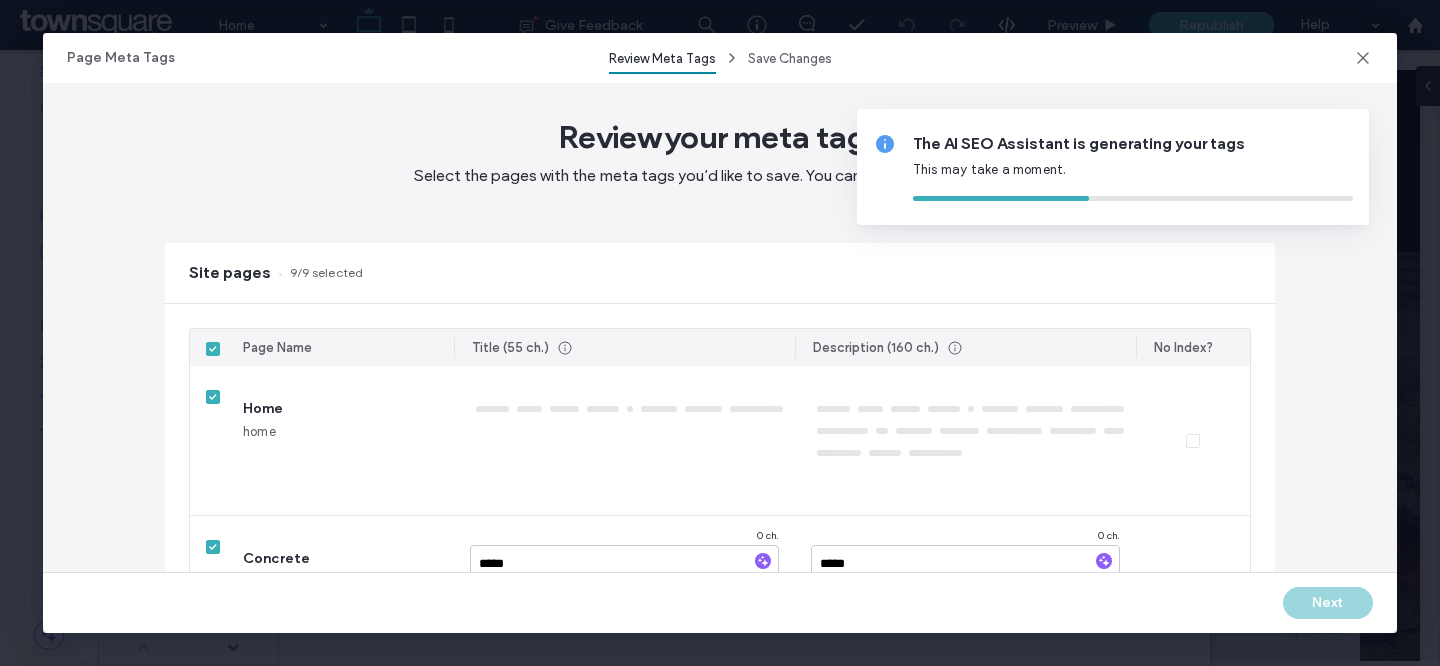 type on "**********" 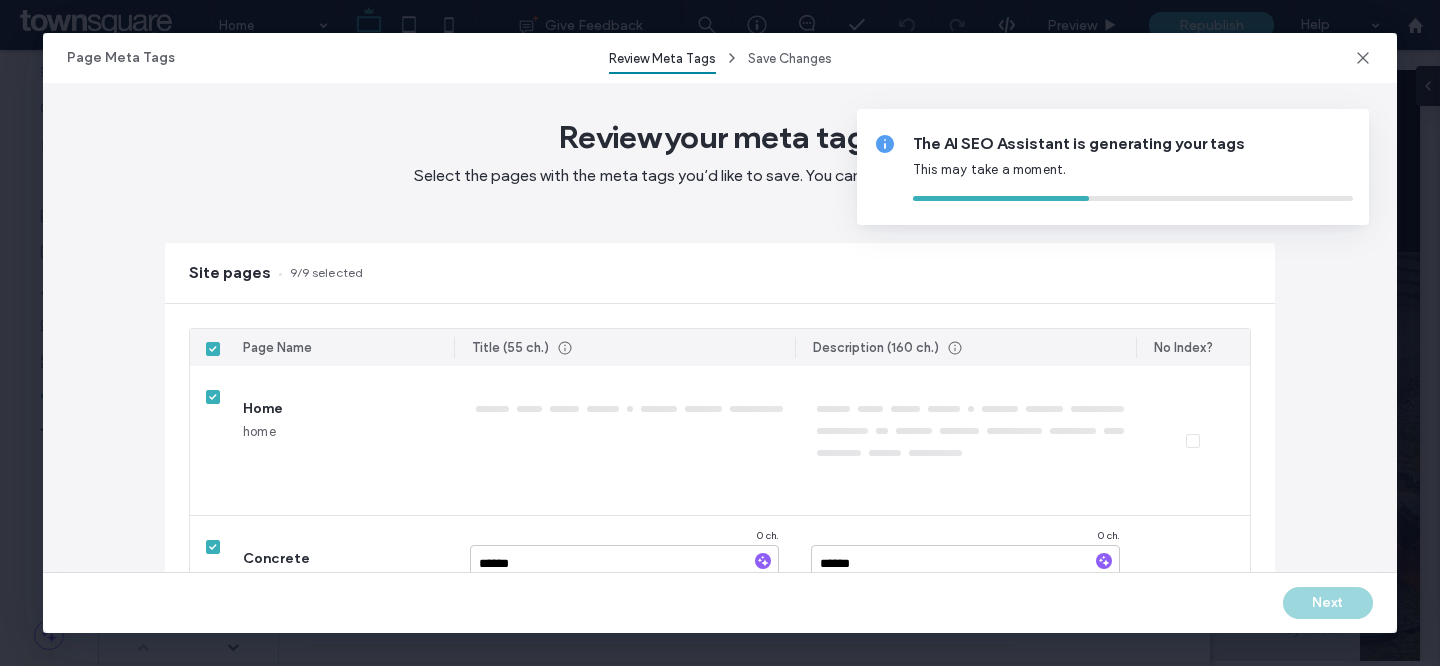 type on "**********" 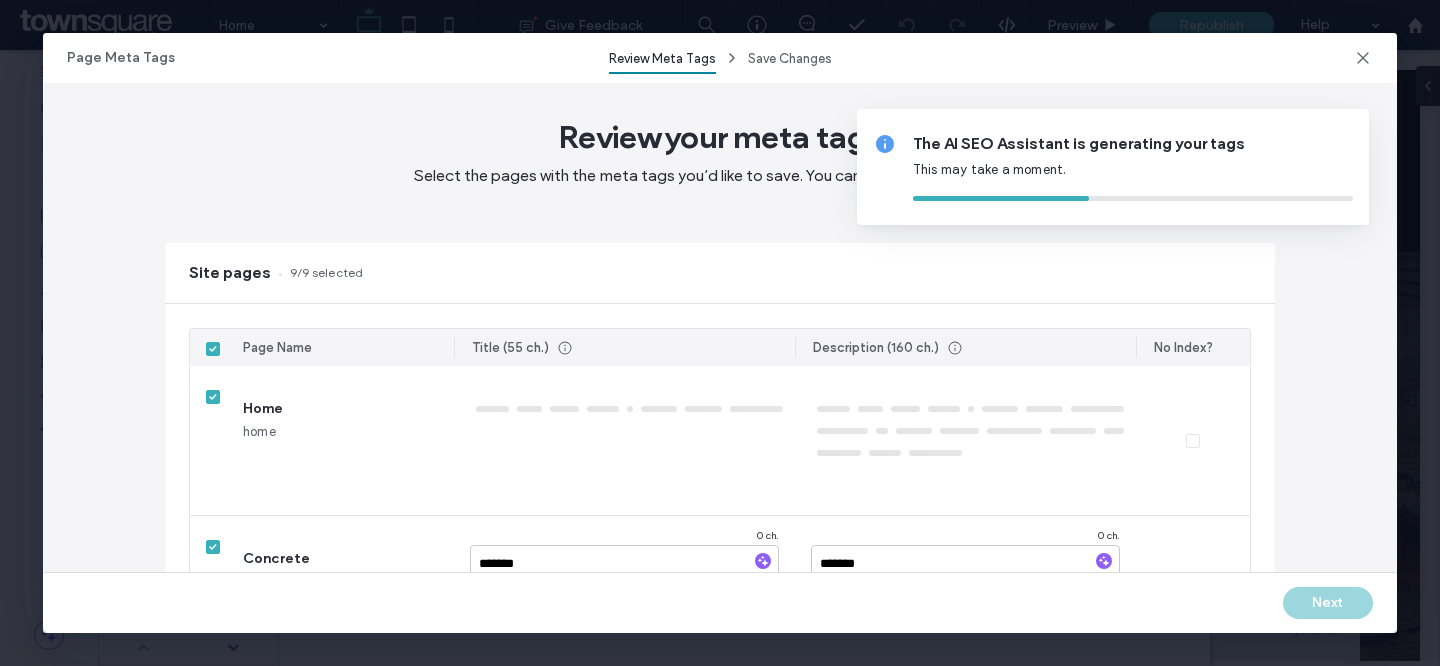 type on "**********" 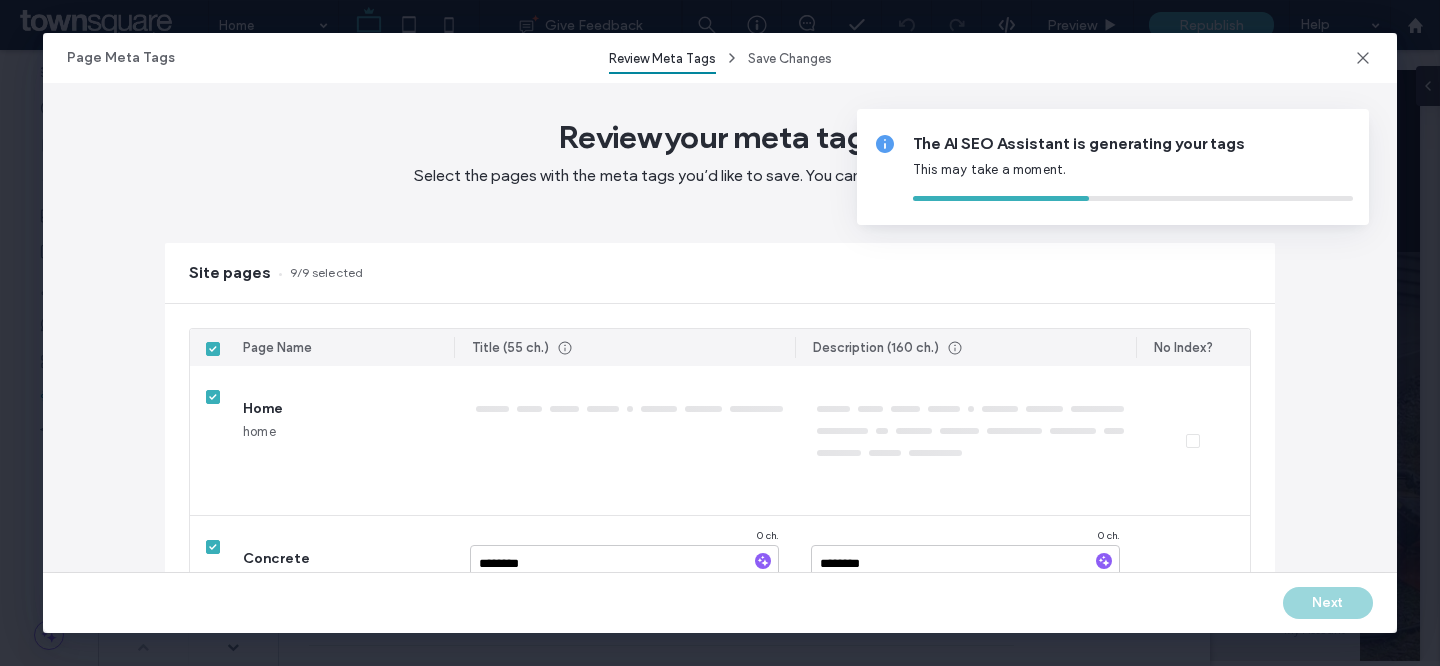type on "**********" 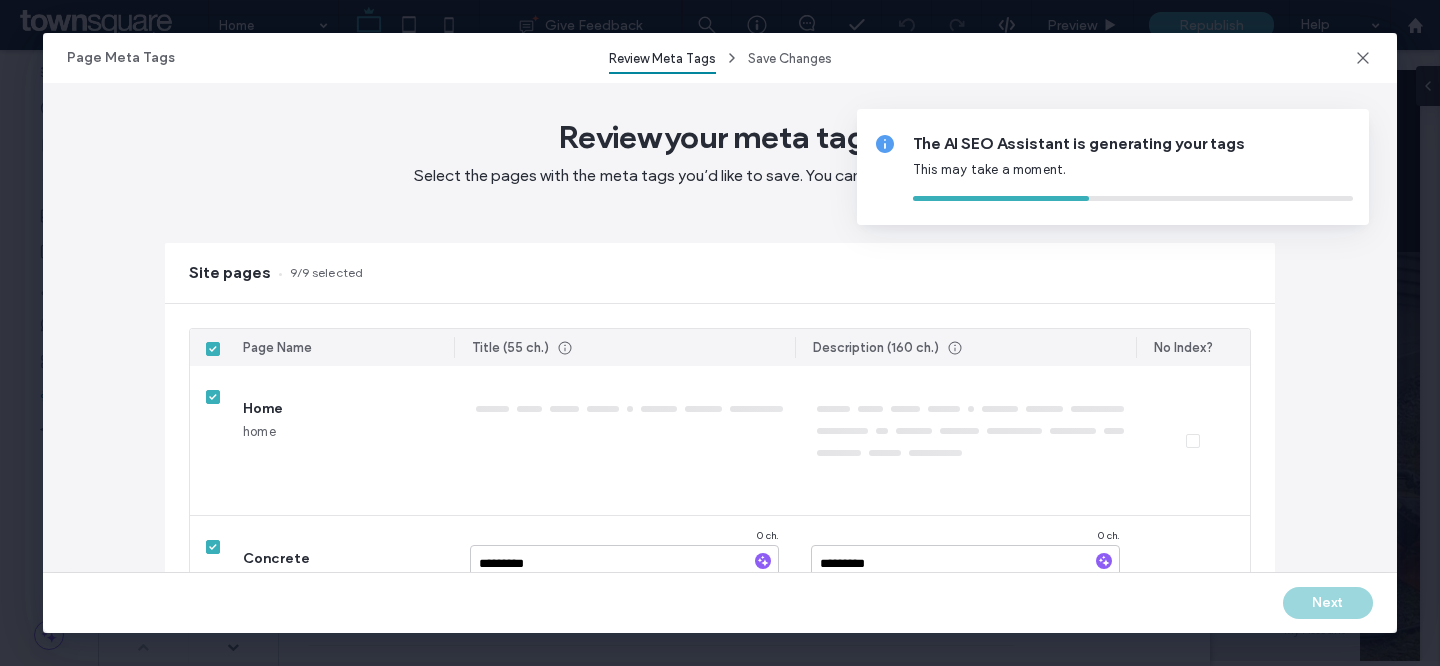 type on "**********" 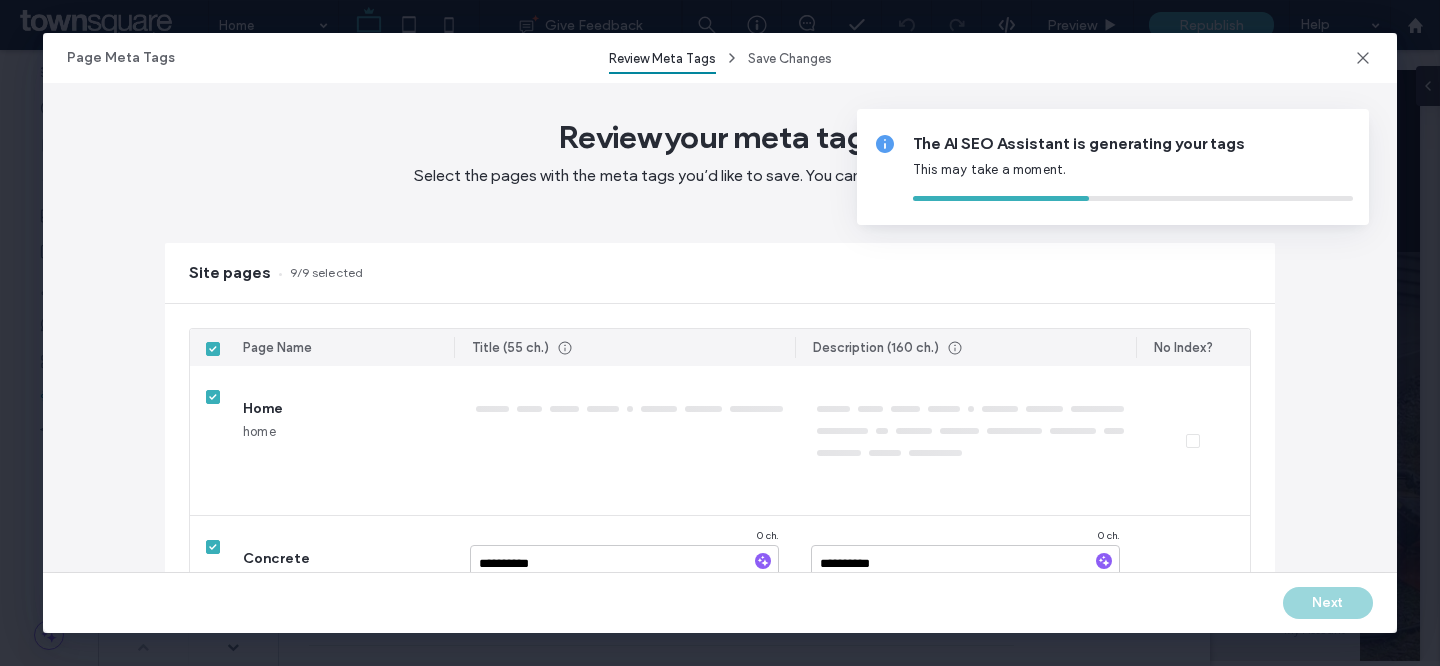 type on "**********" 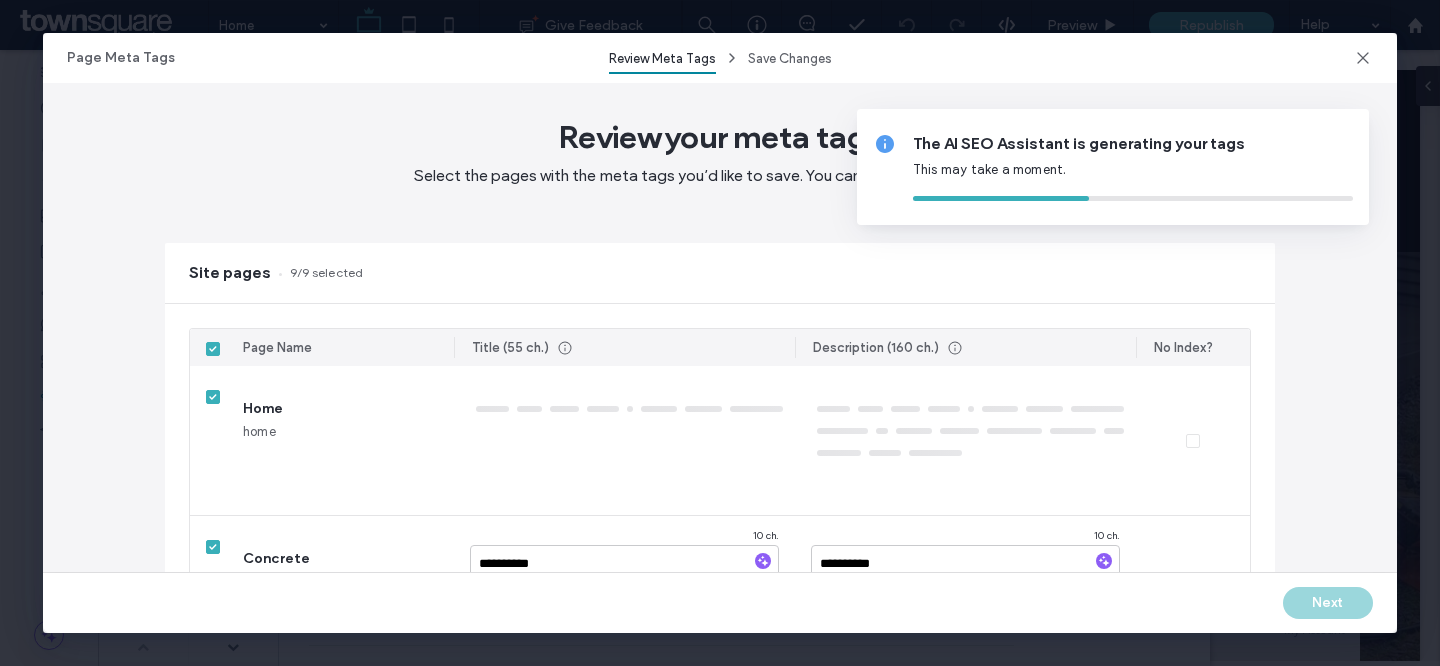 type on "**********" 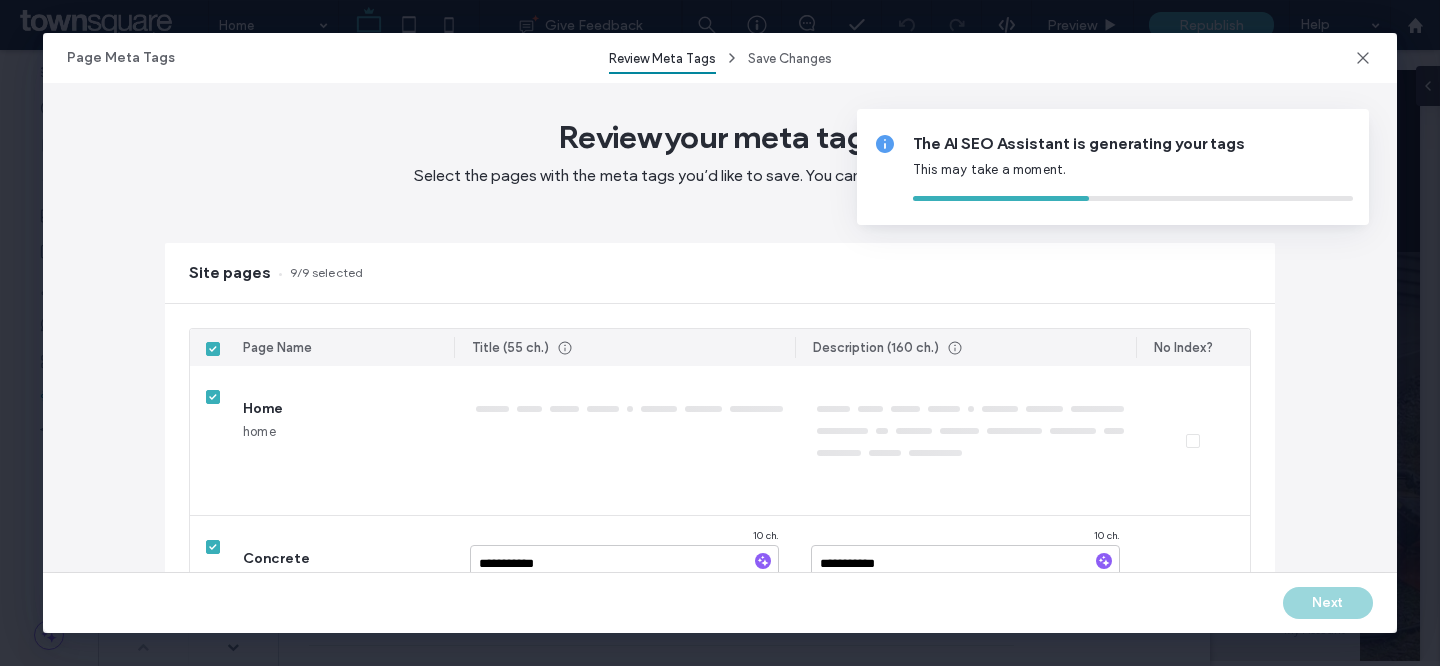 type on "**********" 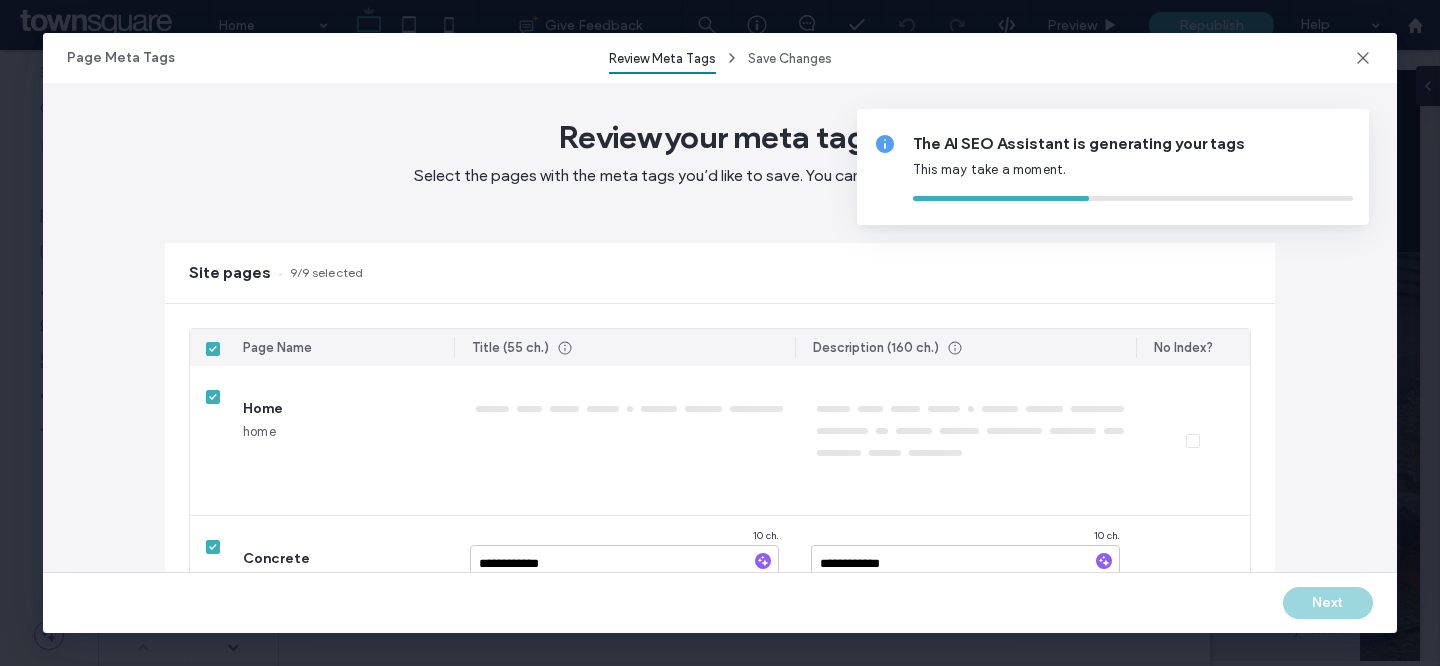 type on "**********" 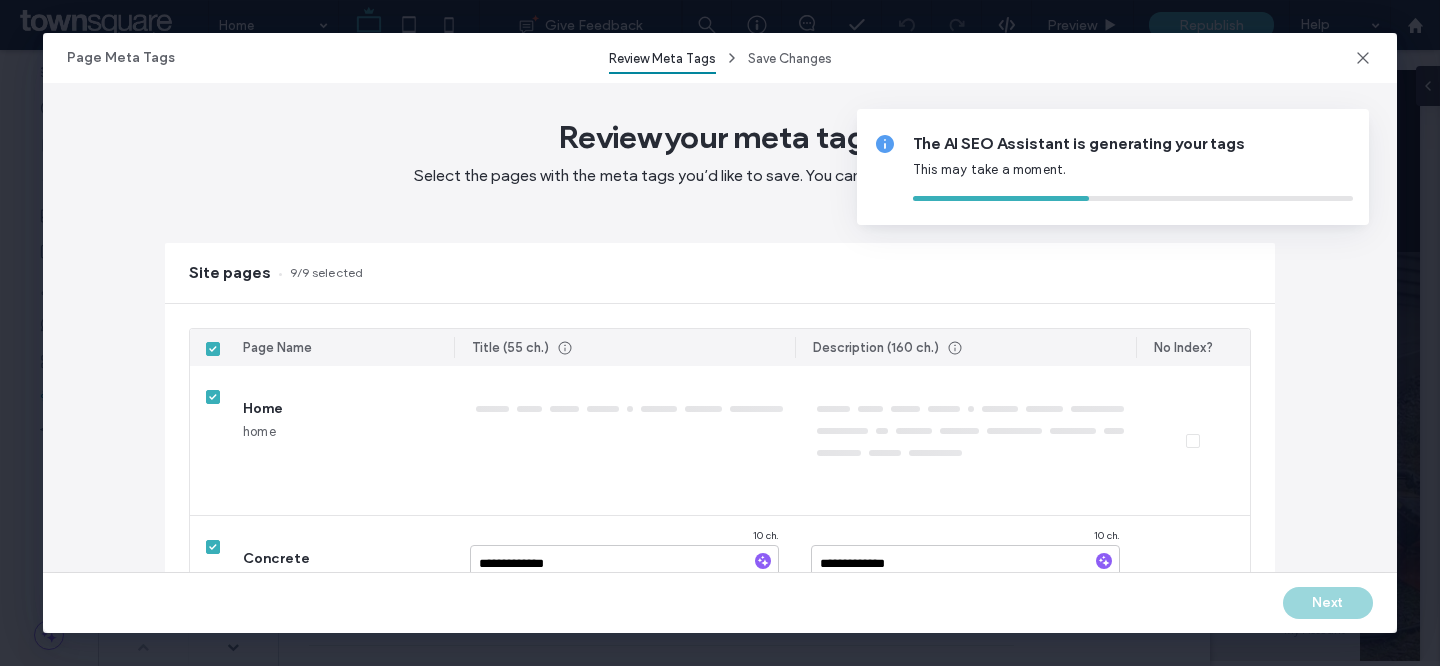 type on "**********" 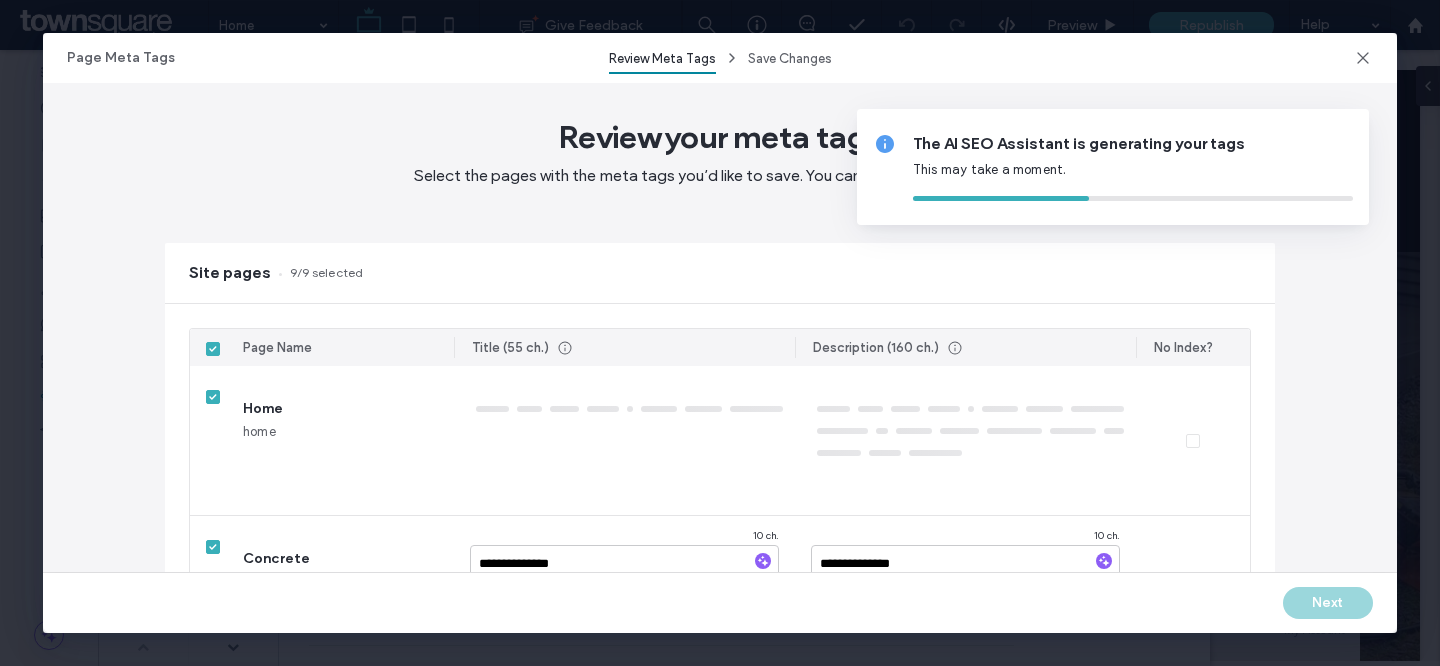 type on "**********" 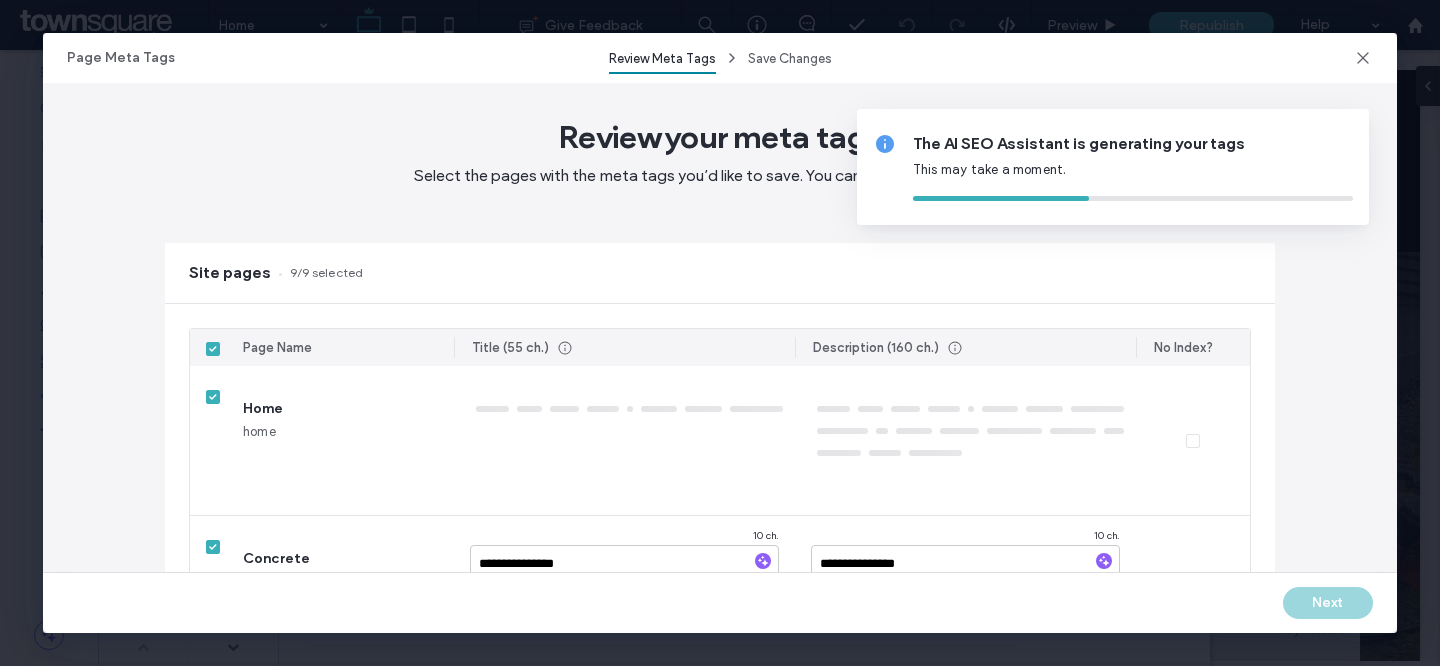 type on "**********" 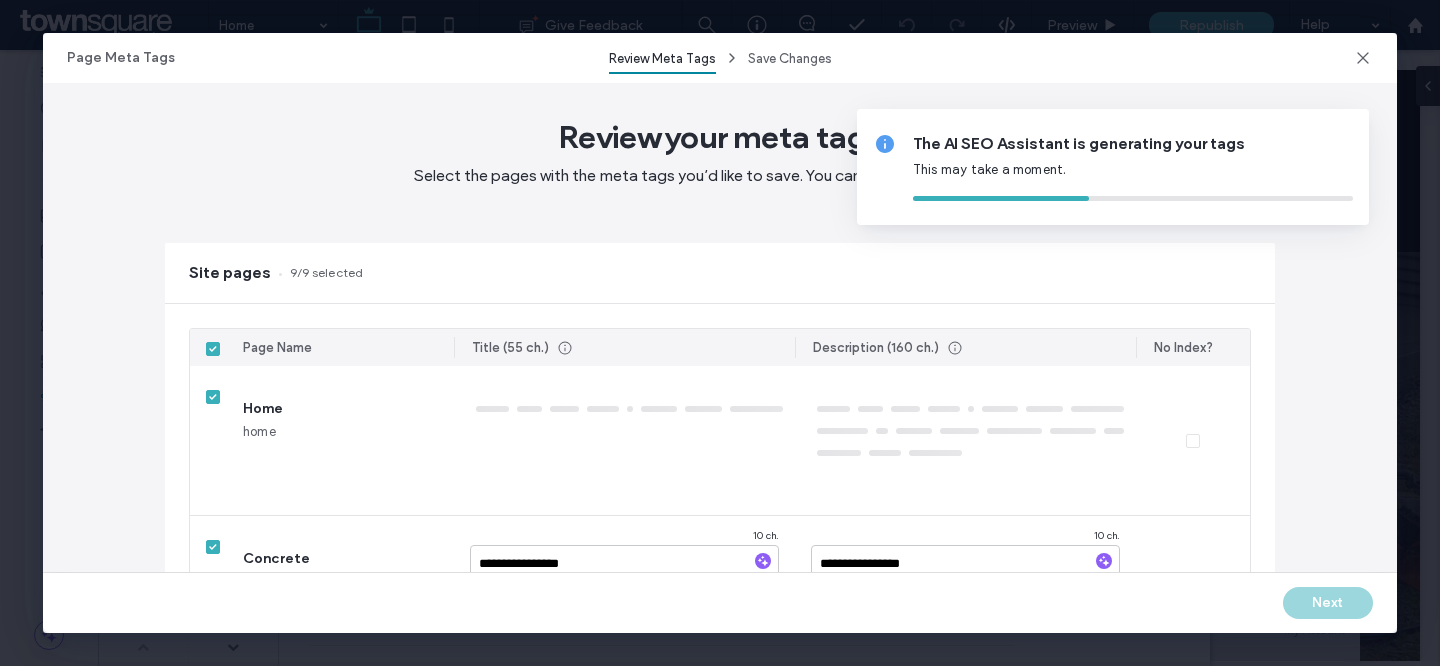 type on "**********" 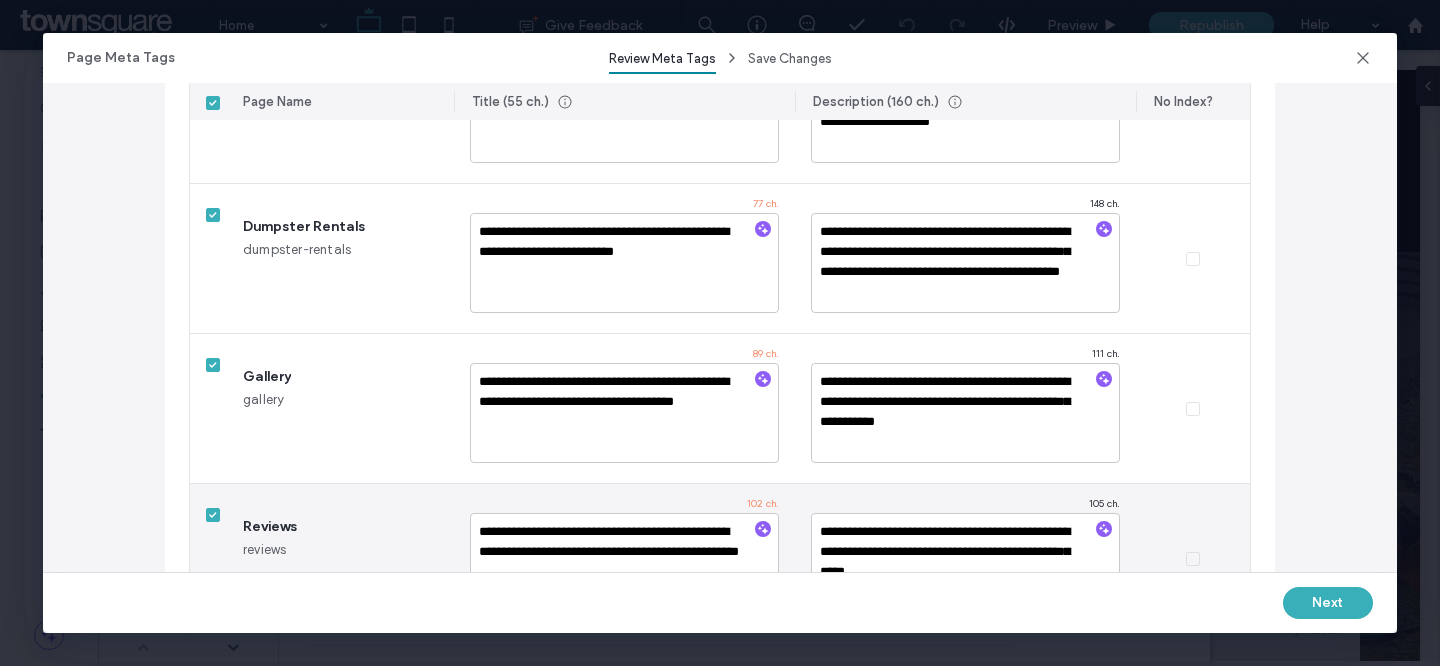 scroll, scrollTop: 1201, scrollLeft: 0, axis: vertical 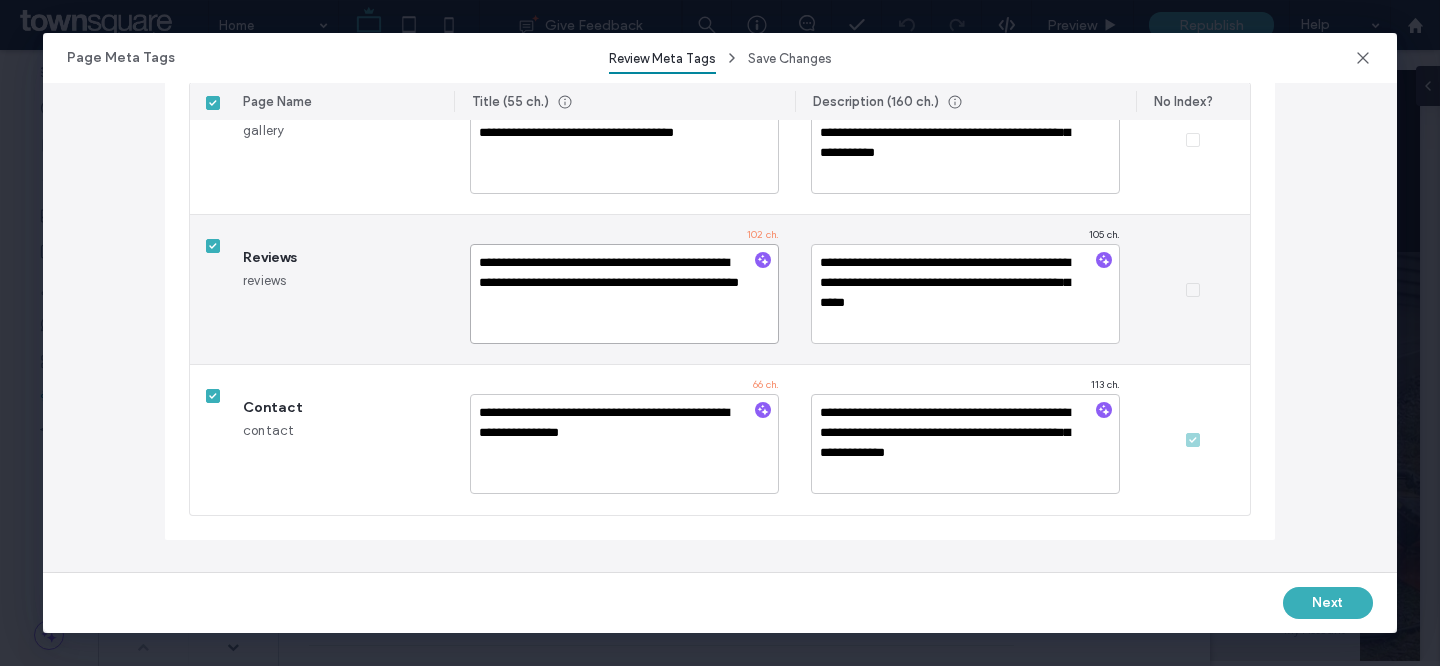 click on "**********" at bounding box center (624, 294) 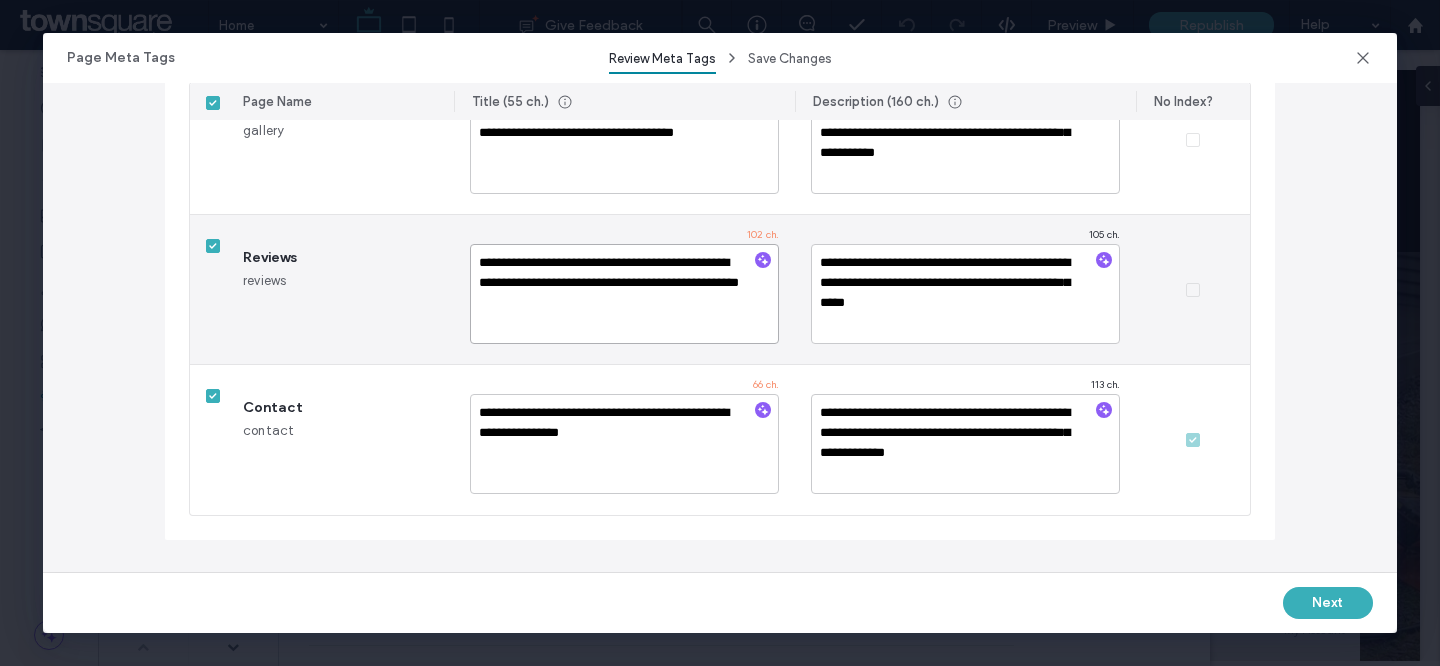click on "**********" at bounding box center [624, 294] 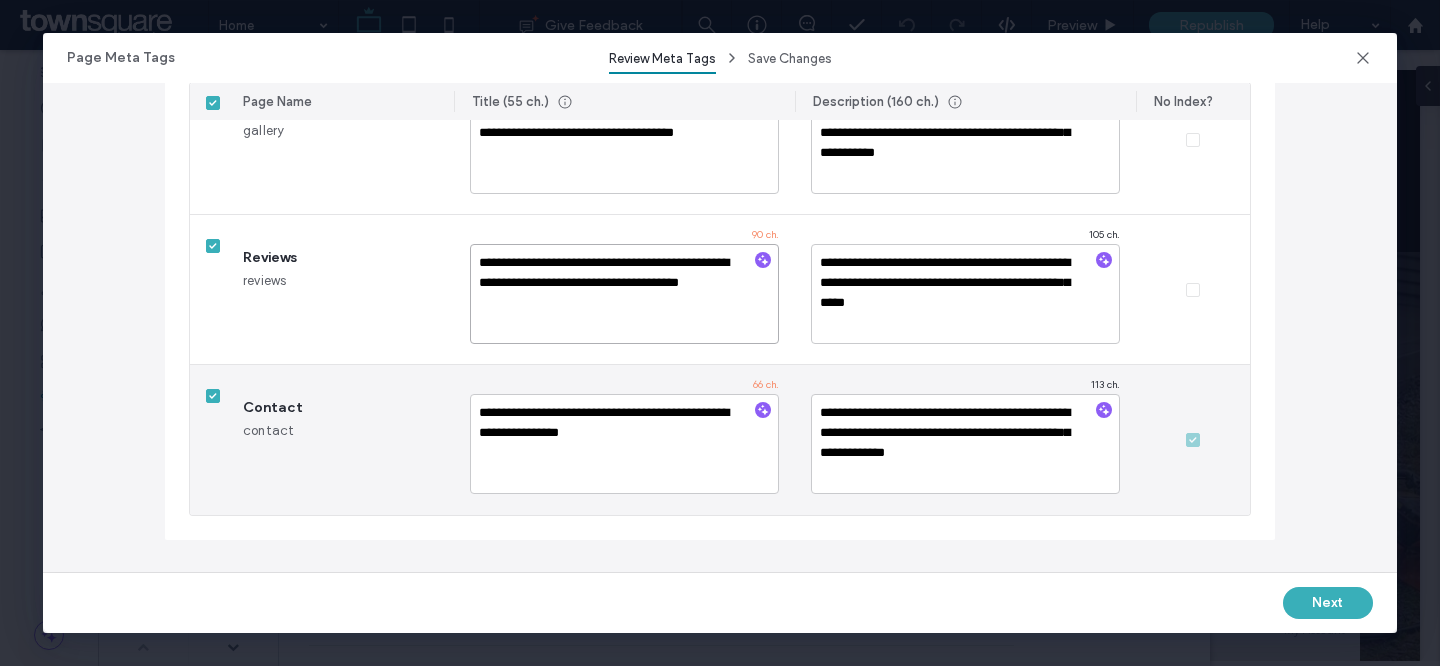 scroll, scrollTop: 1195, scrollLeft: 0, axis: vertical 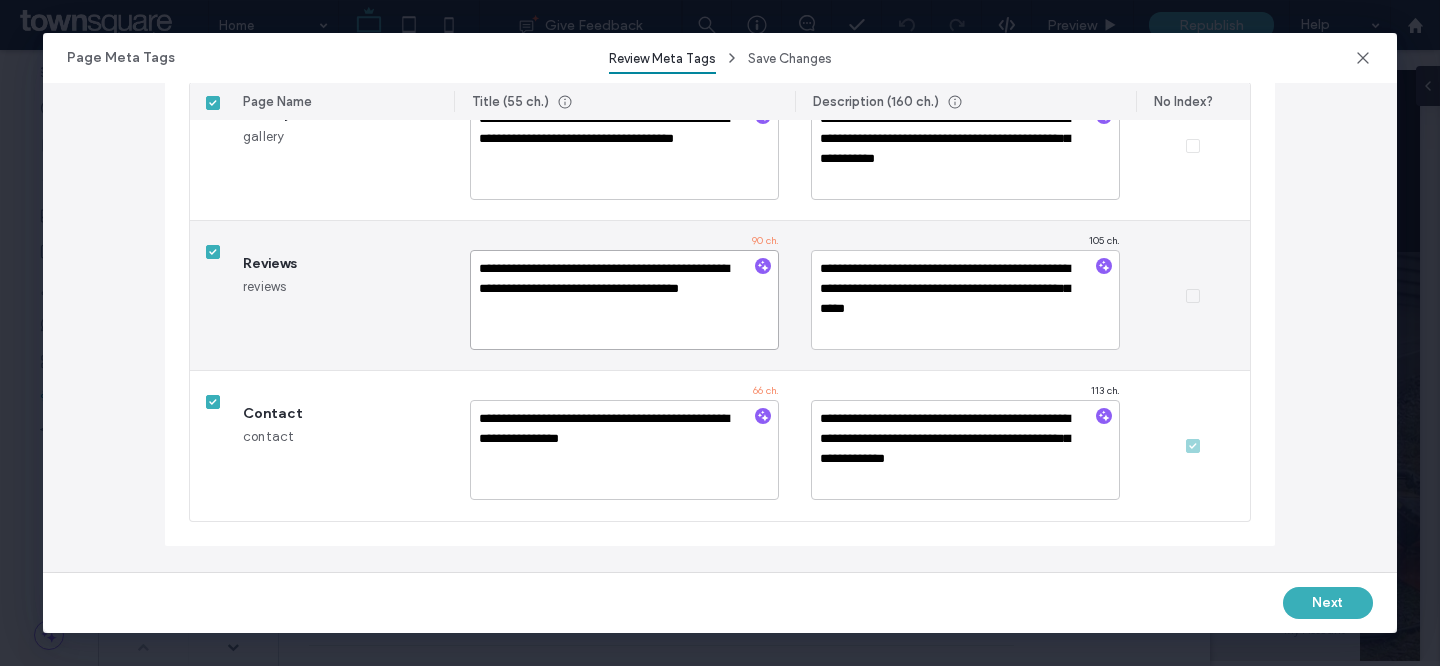 click on "**********" at bounding box center [624, 300] 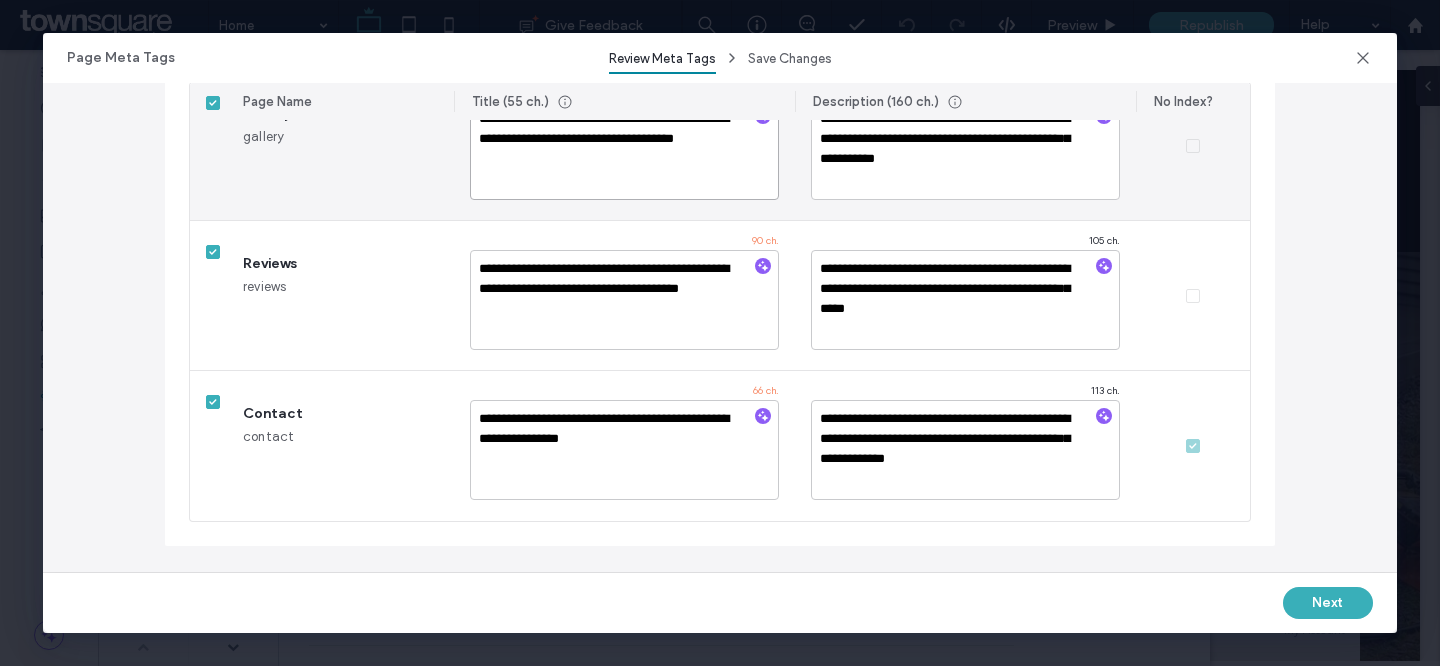 click on "**********" at bounding box center [624, 150] 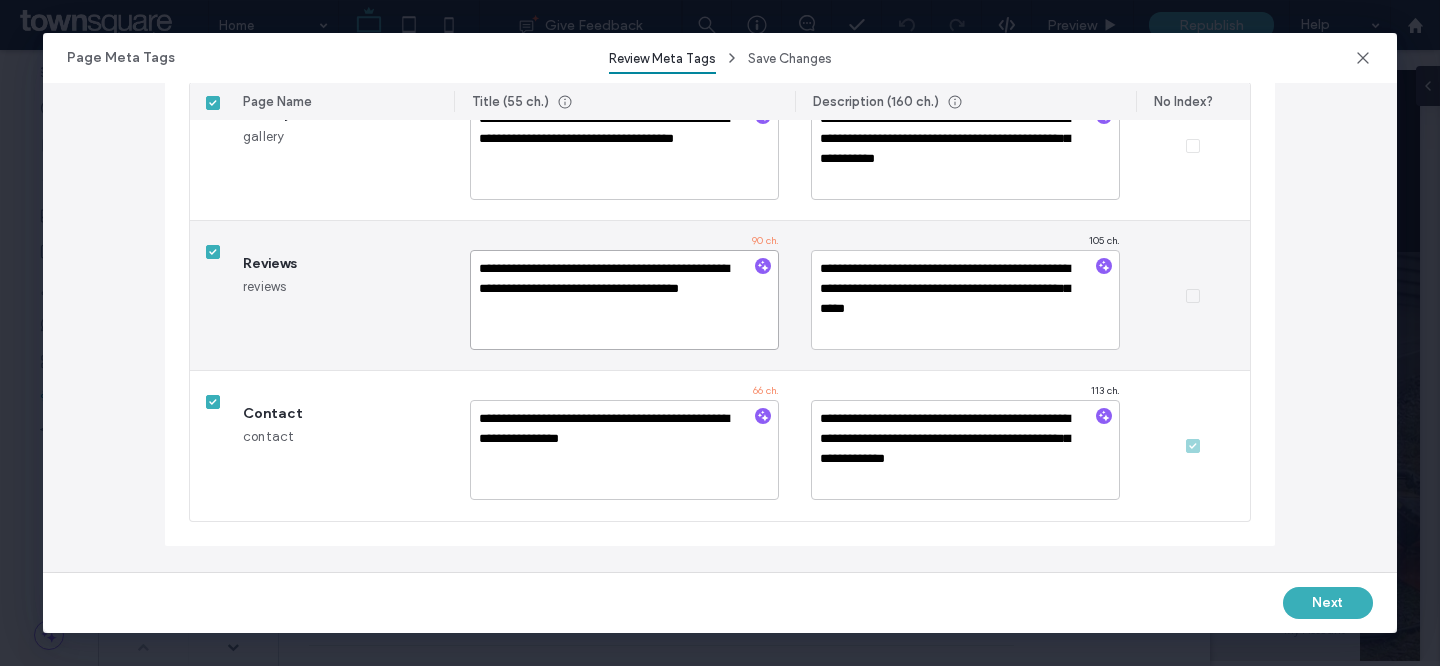 click on "**********" at bounding box center (624, 300) 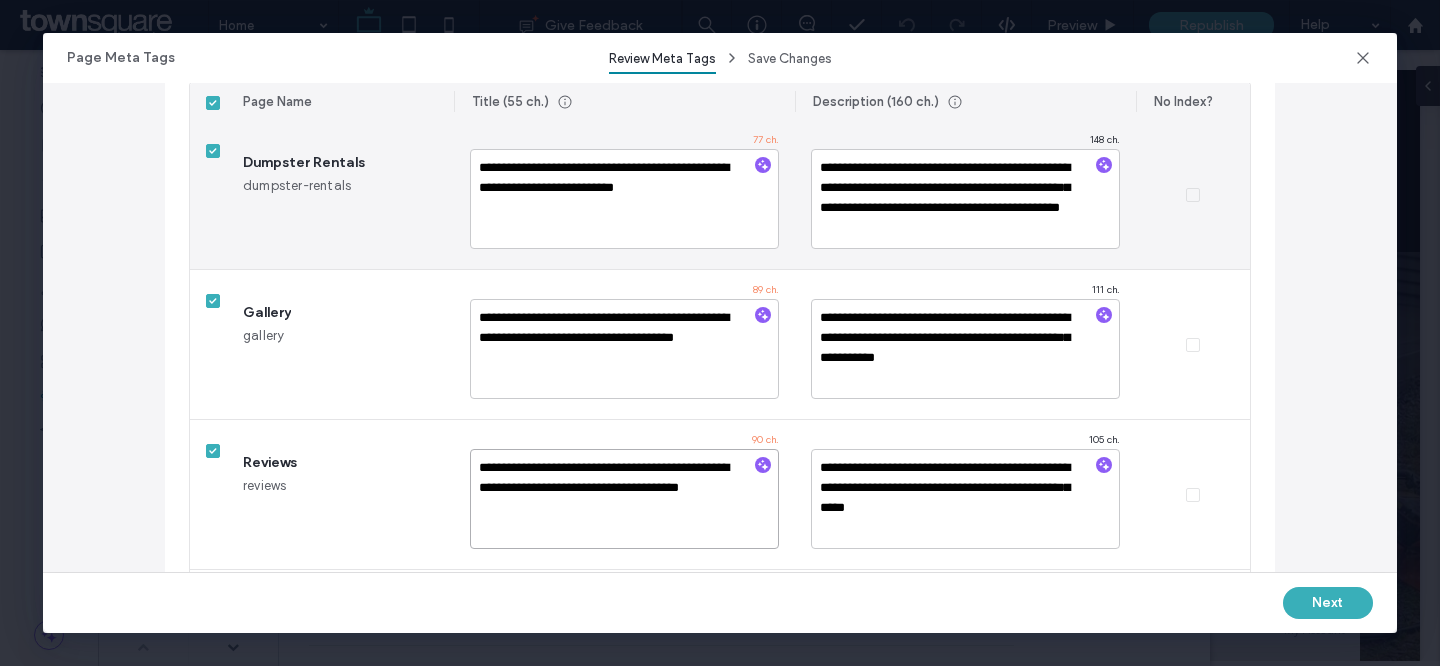 scroll, scrollTop: 1003, scrollLeft: 0, axis: vertical 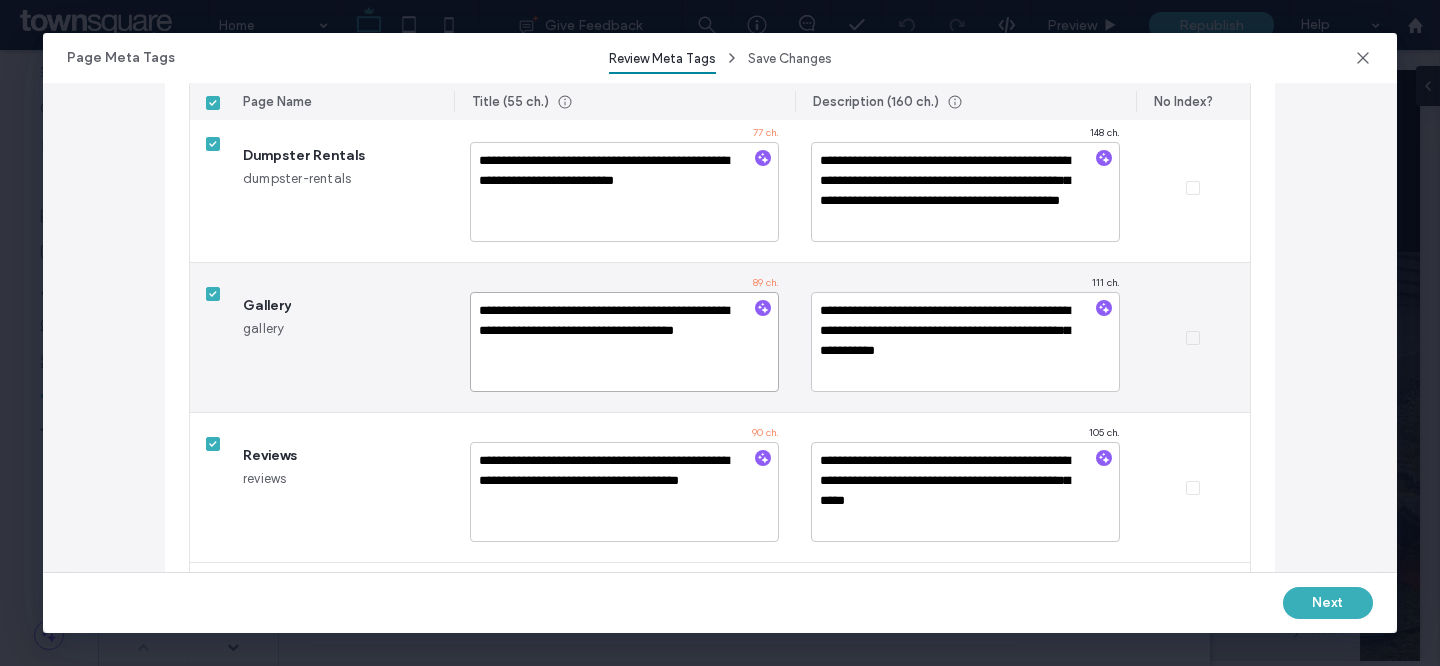 click on "**********" at bounding box center (624, 342) 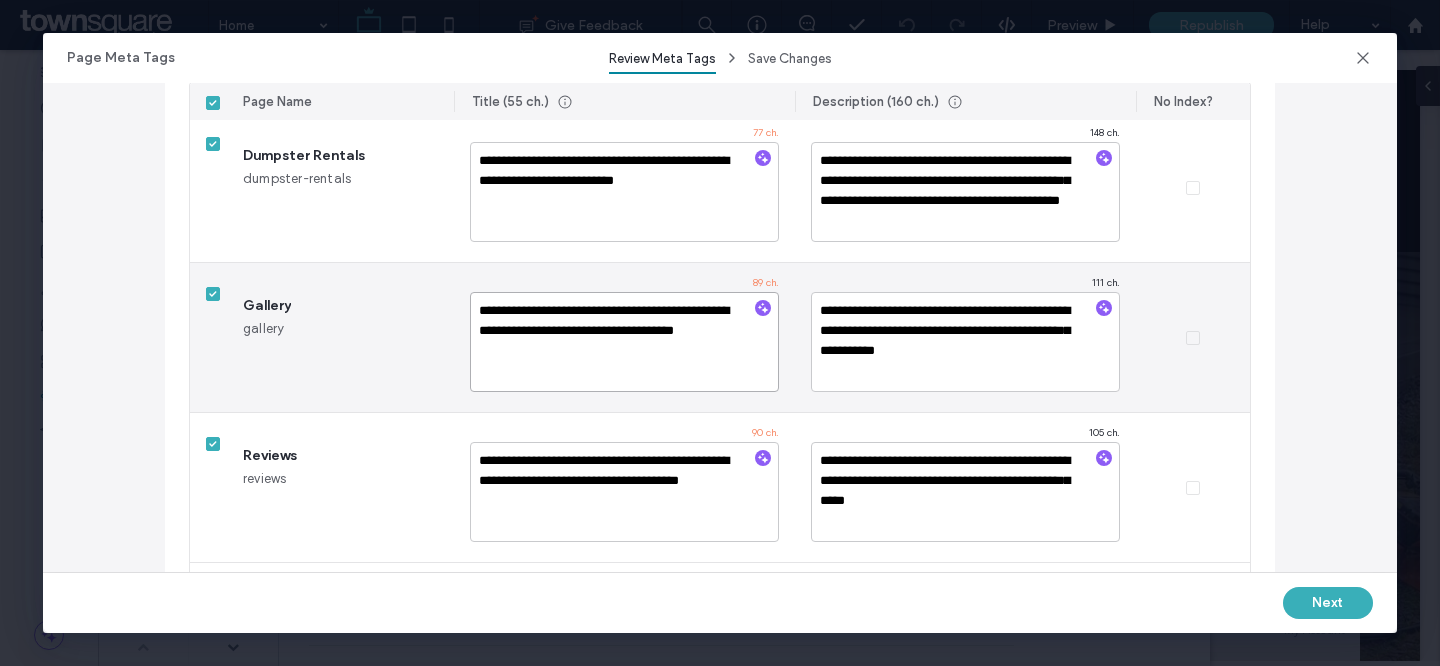 drag, startPoint x: 589, startPoint y: 355, endPoint x: 457, endPoint y: 352, distance: 132.03409 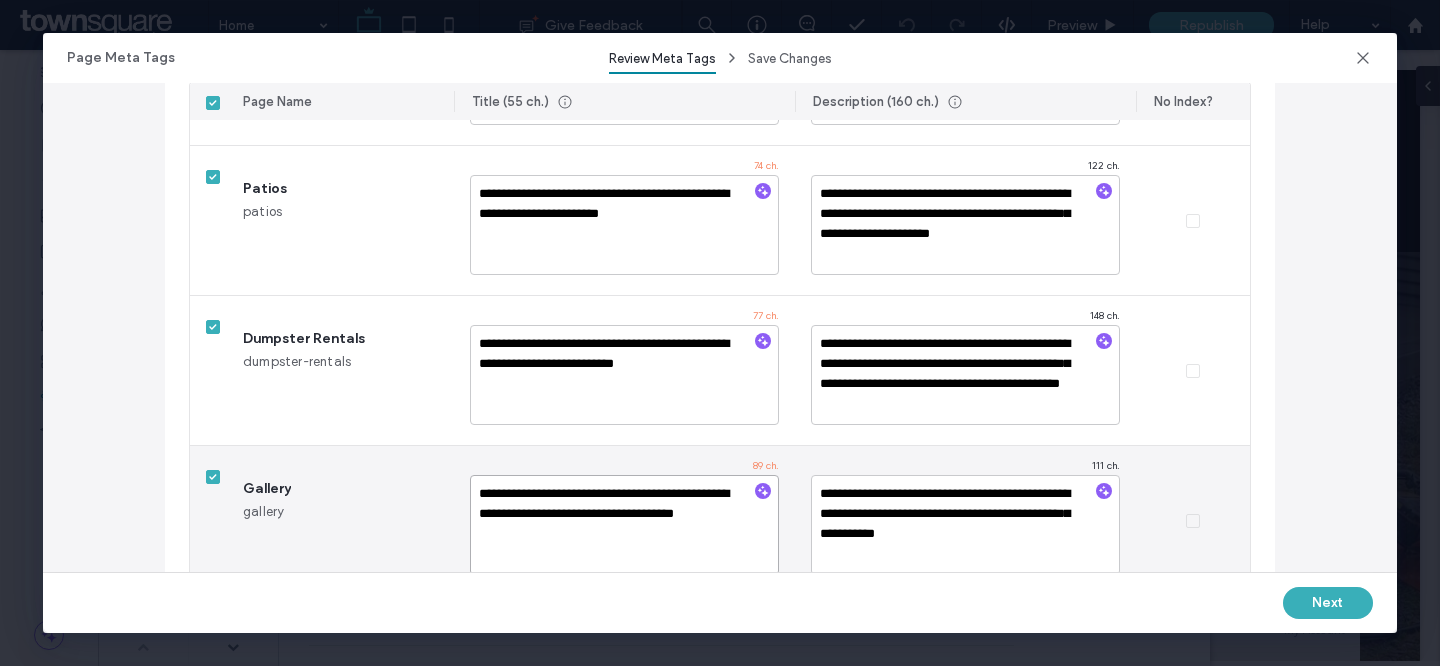 scroll, scrollTop: 1068, scrollLeft: 0, axis: vertical 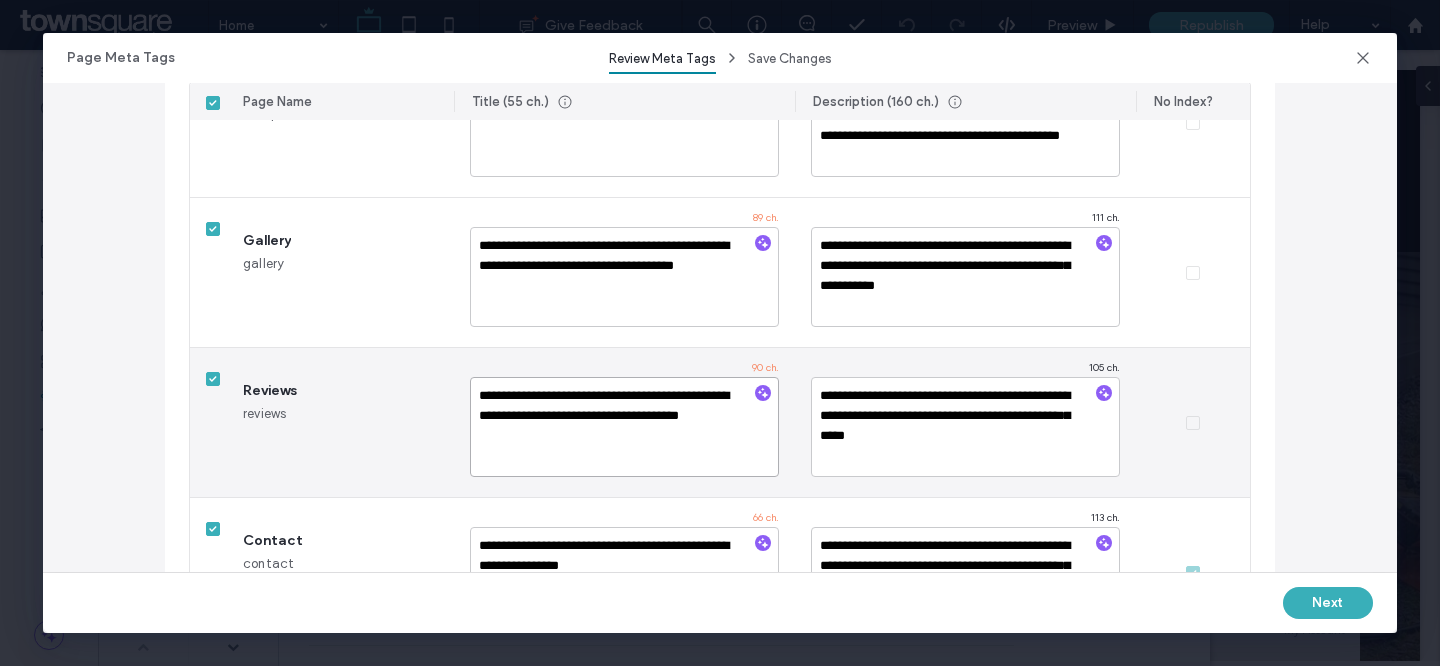 drag, startPoint x: 623, startPoint y: 440, endPoint x: 462, endPoint y: 440, distance: 161 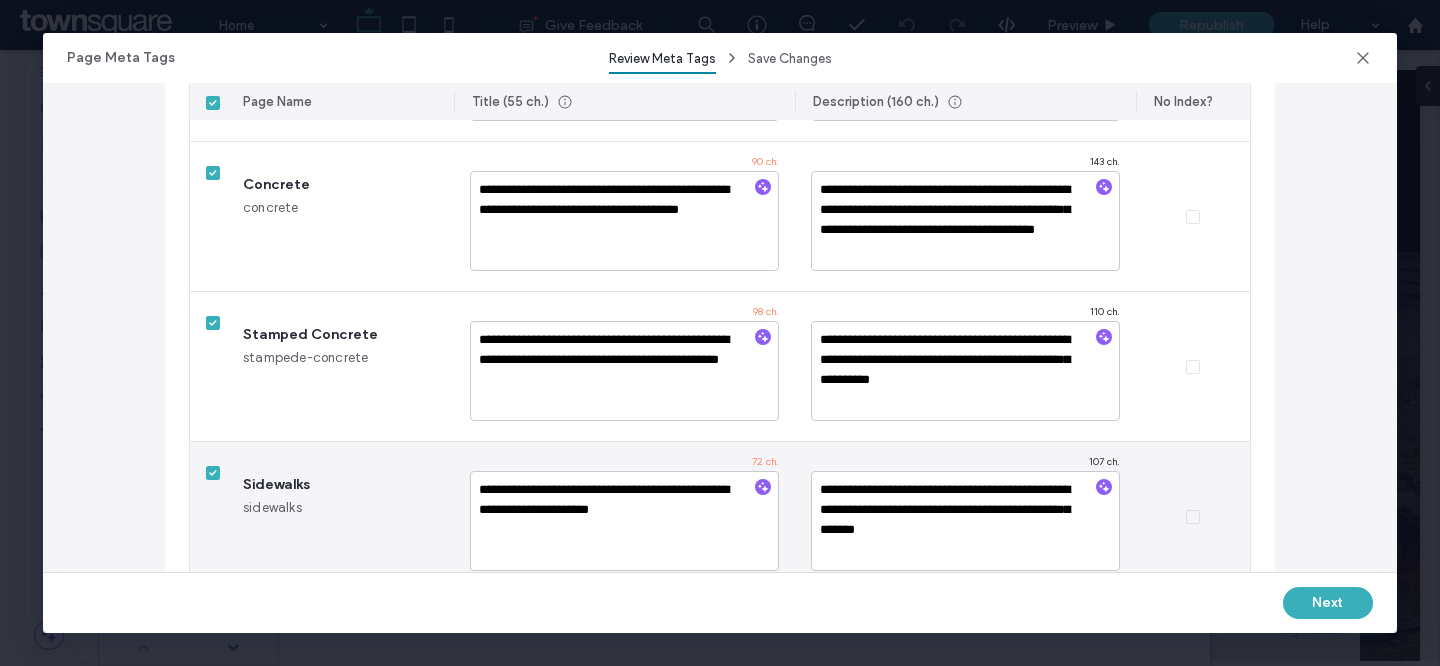 scroll, scrollTop: 375, scrollLeft: 0, axis: vertical 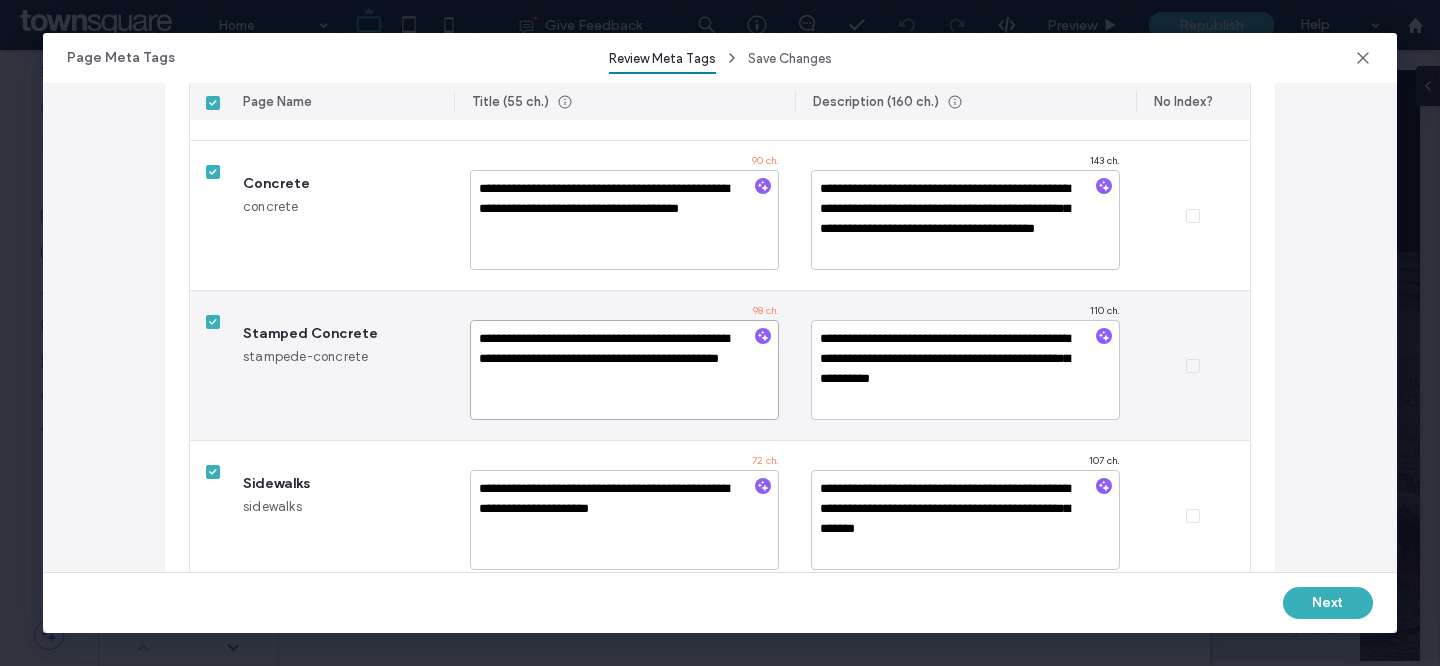 drag, startPoint x: 634, startPoint y: 381, endPoint x: 533, endPoint y: 380, distance: 101.00495 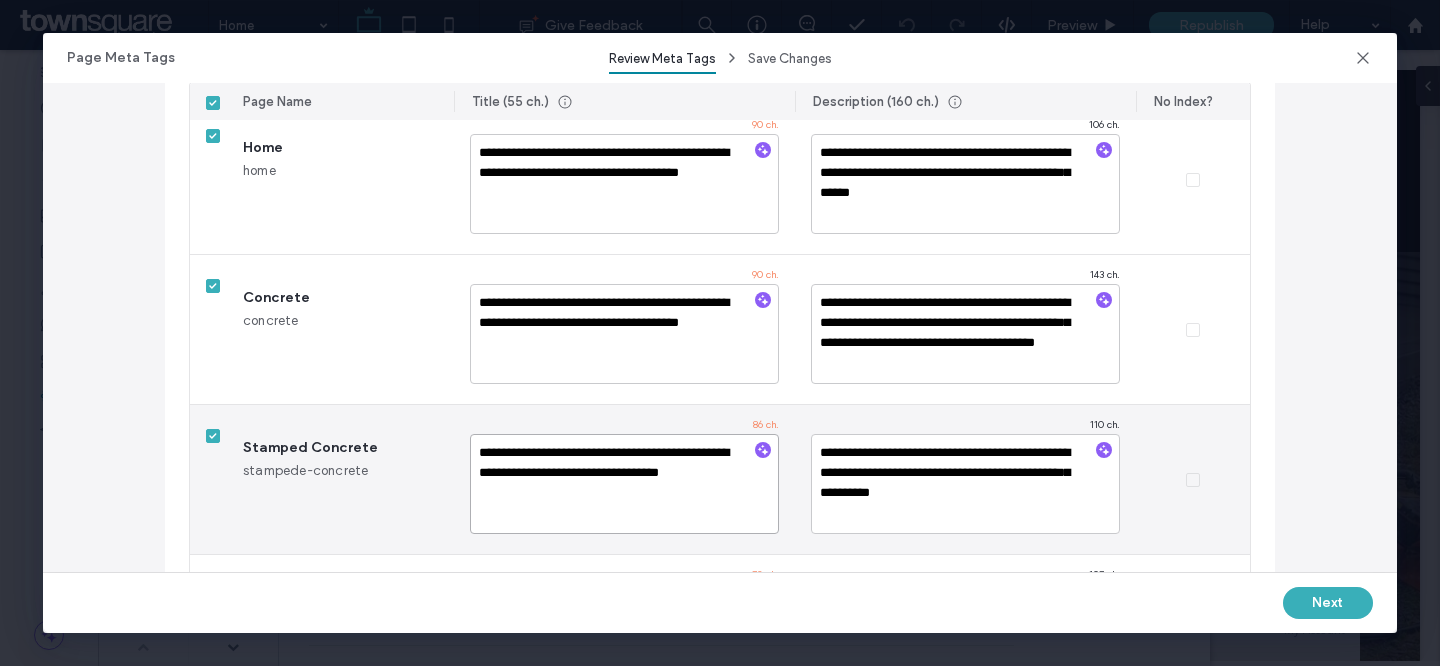 scroll, scrollTop: 233, scrollLeft: 0, axis: vertical 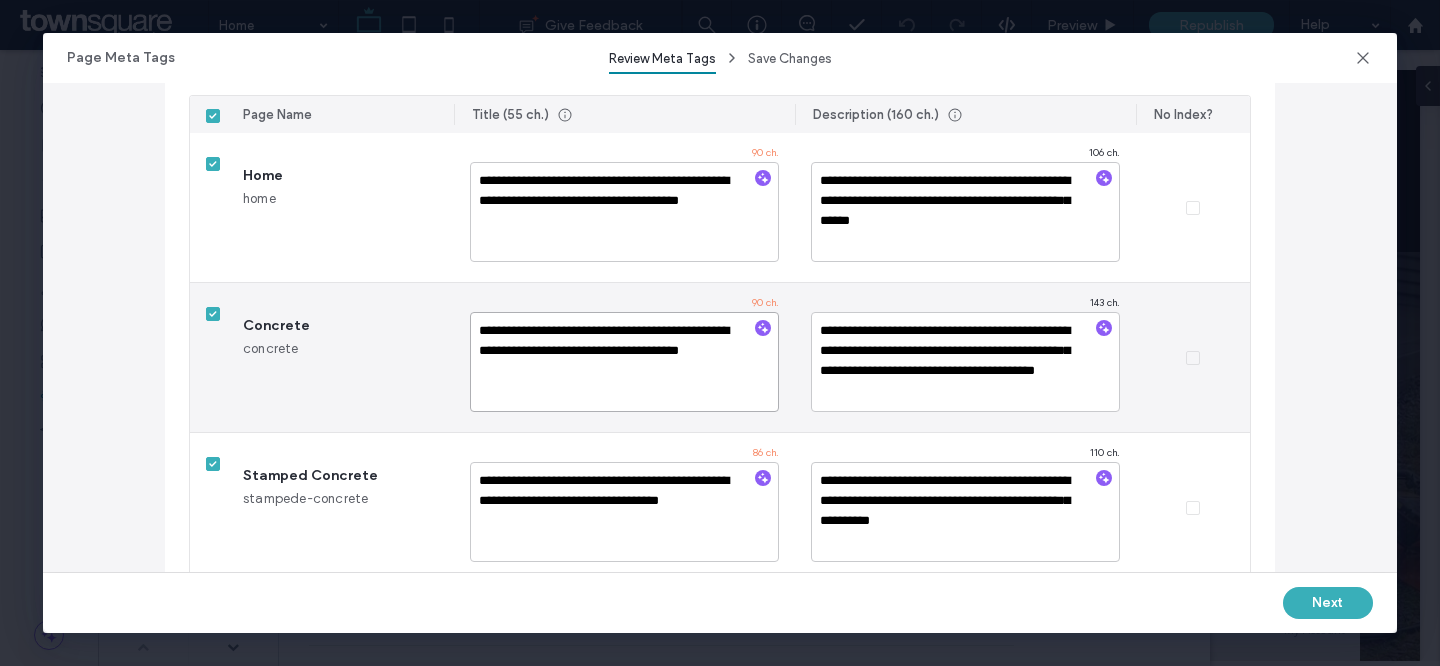 drag, startPoint x: 547, startPoint y: 330, endPoint x: 432, endPoint y: 331, distance: 115.00435 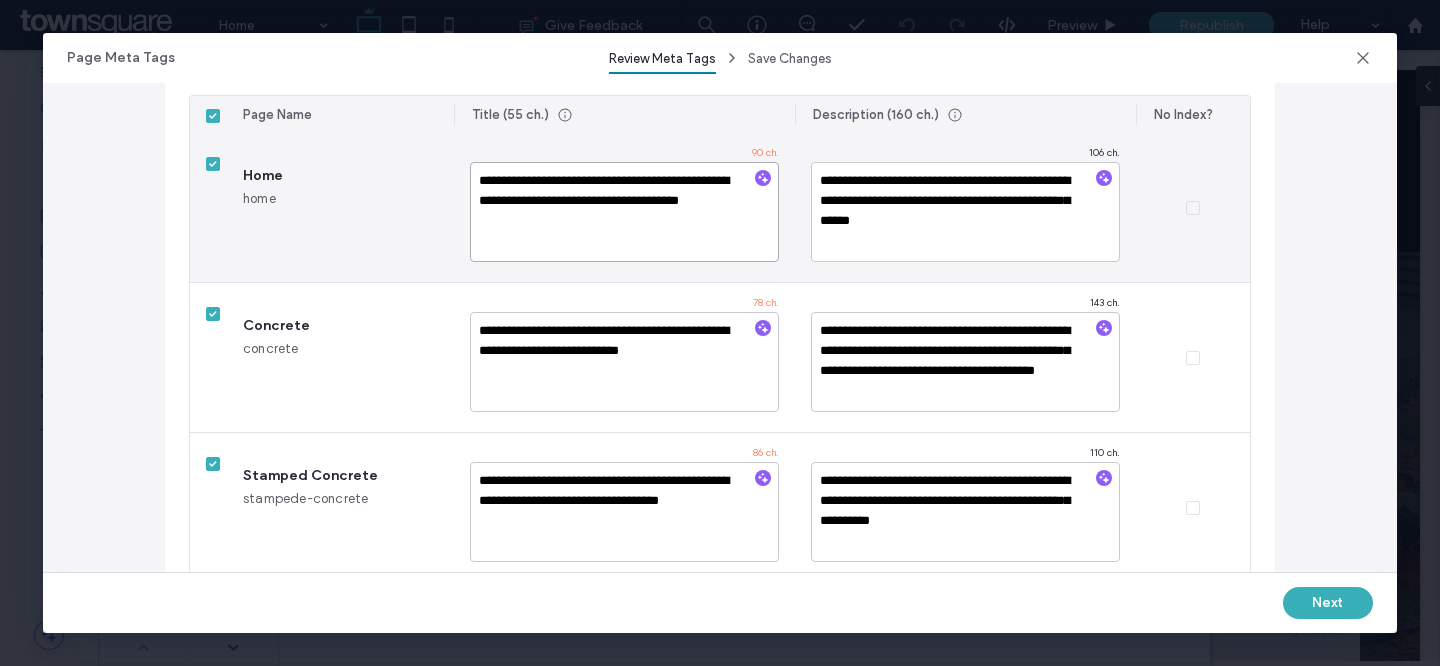click on "**********" at bounding box center [624, 212] 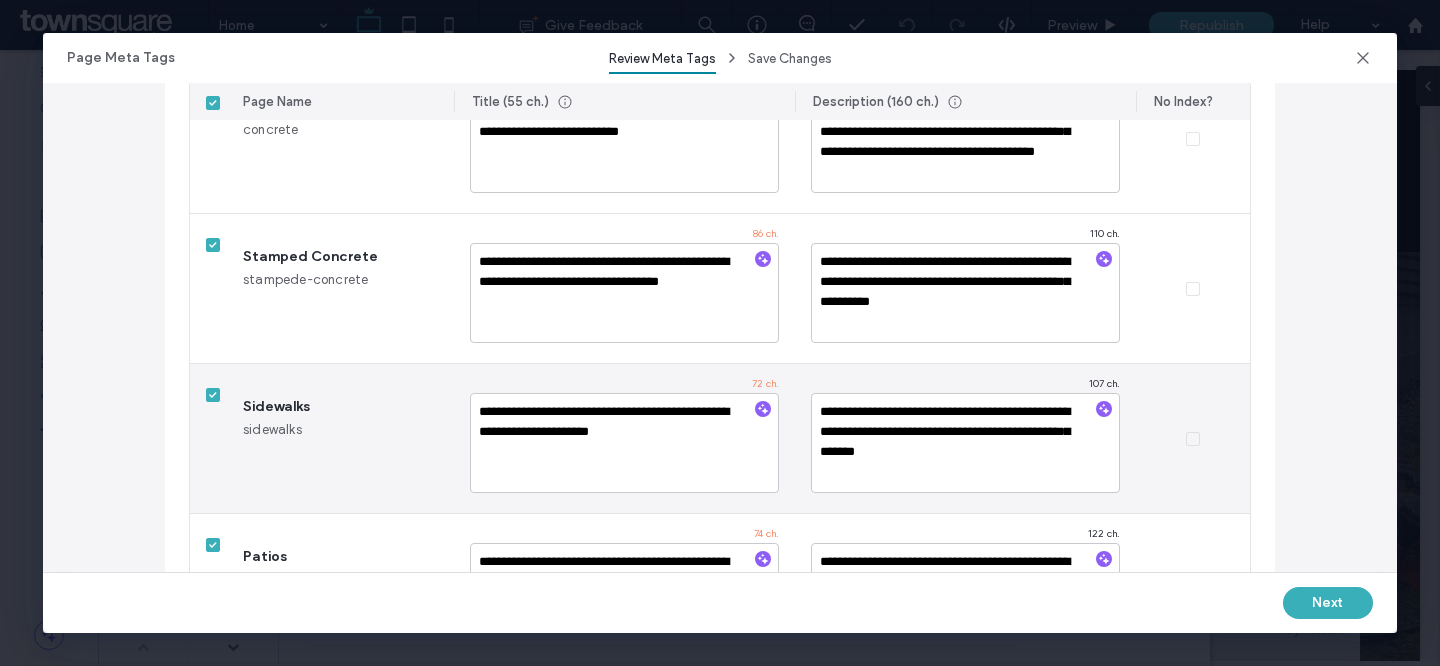 scroll, scrollTop: 0, scrollLeft: 0, axis: both 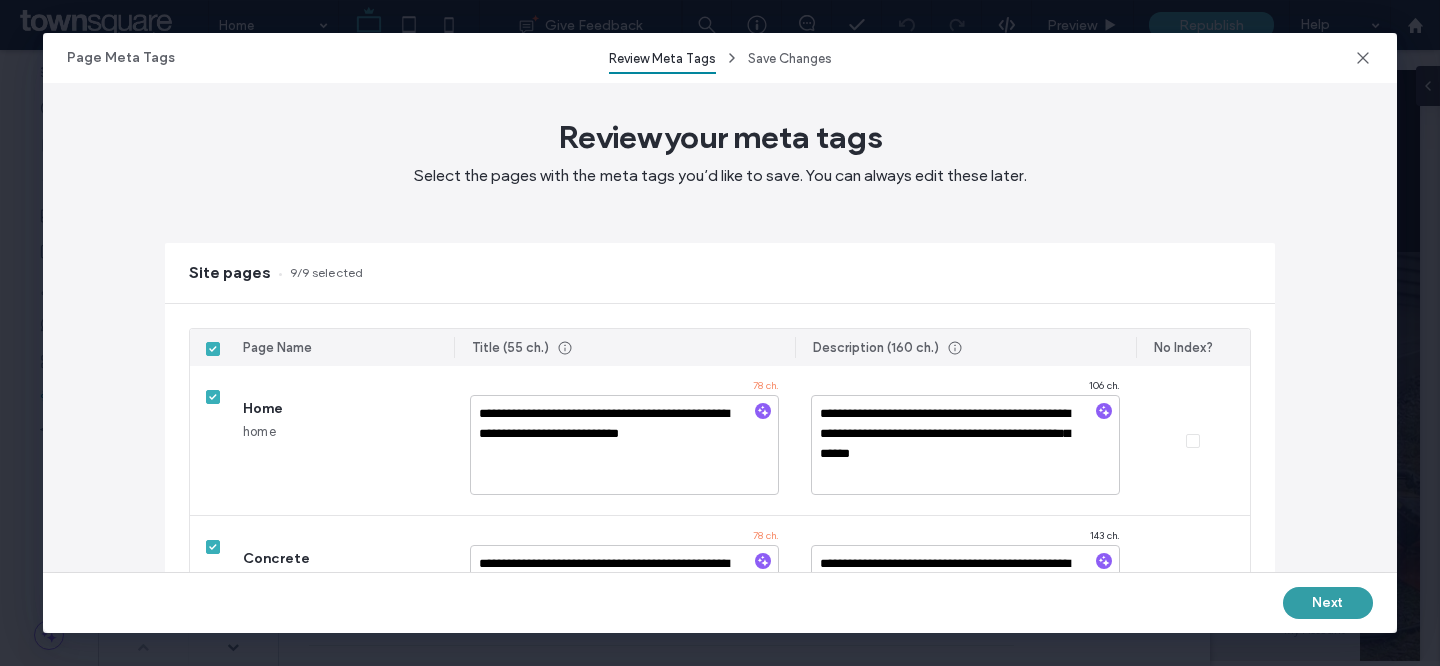 click on "Next" at bounding box center [1328, 603] 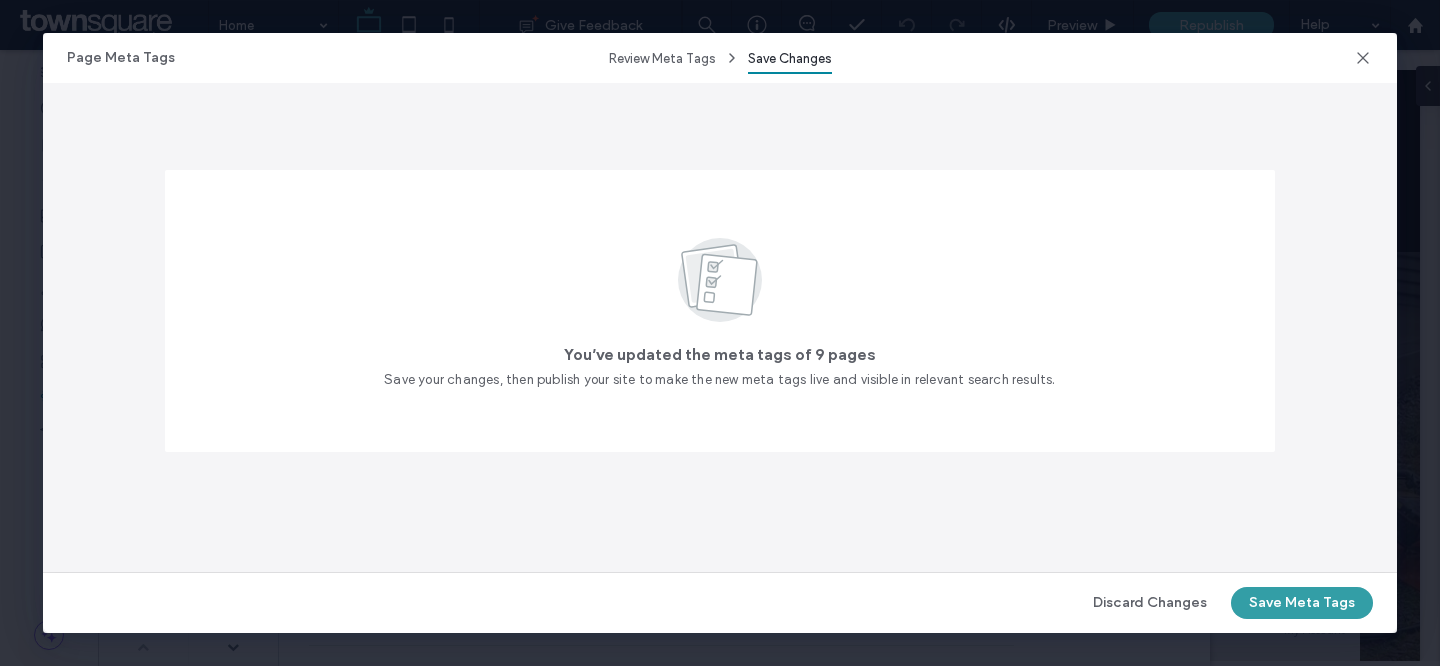 click on "Save Meta Tags" at bounding box center (1302, 603) 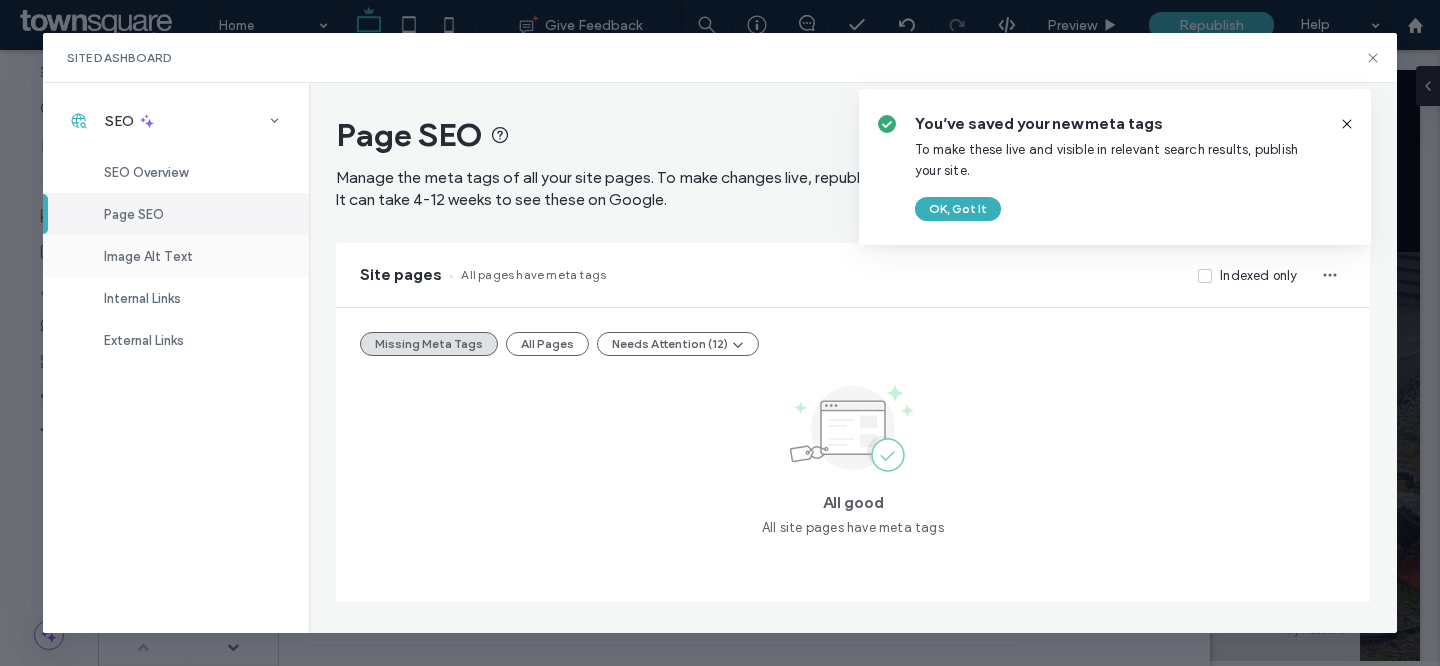 click on "Image Alt Text" at bounding box center [148, 256] 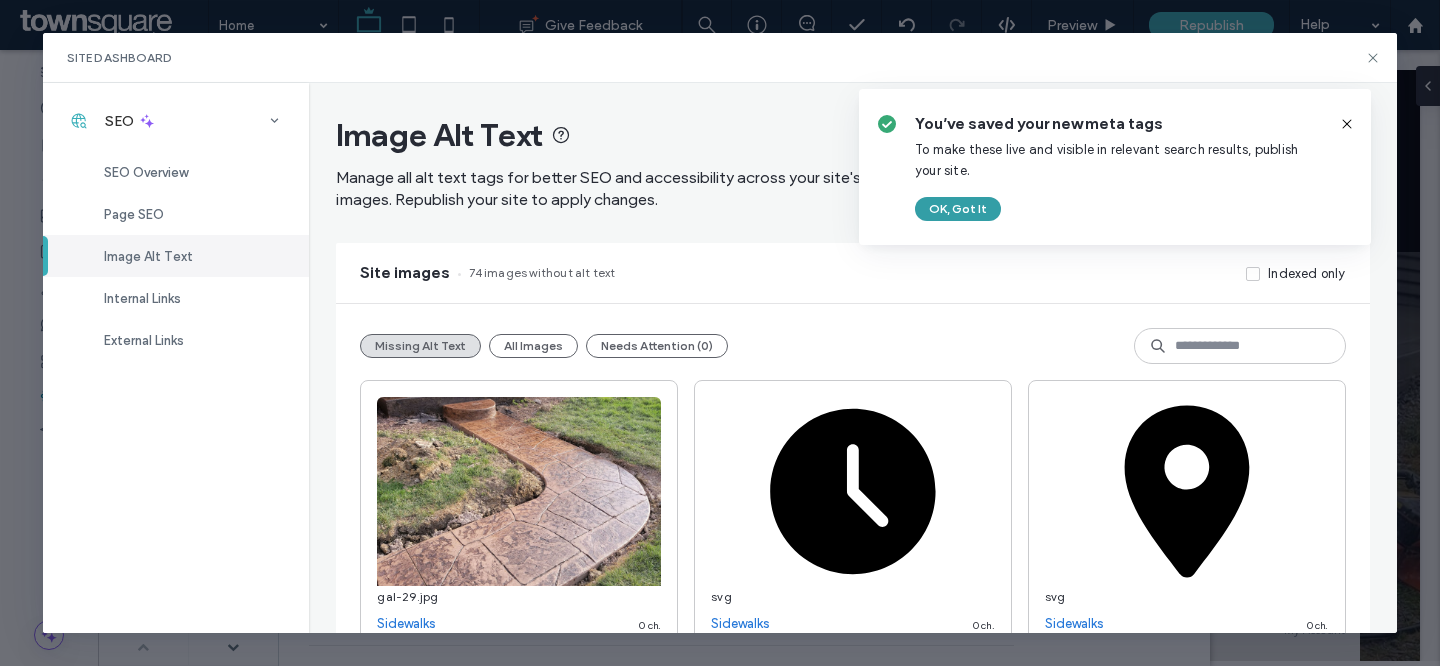 click on "OK, Got It" at bounding box center [958, 209] 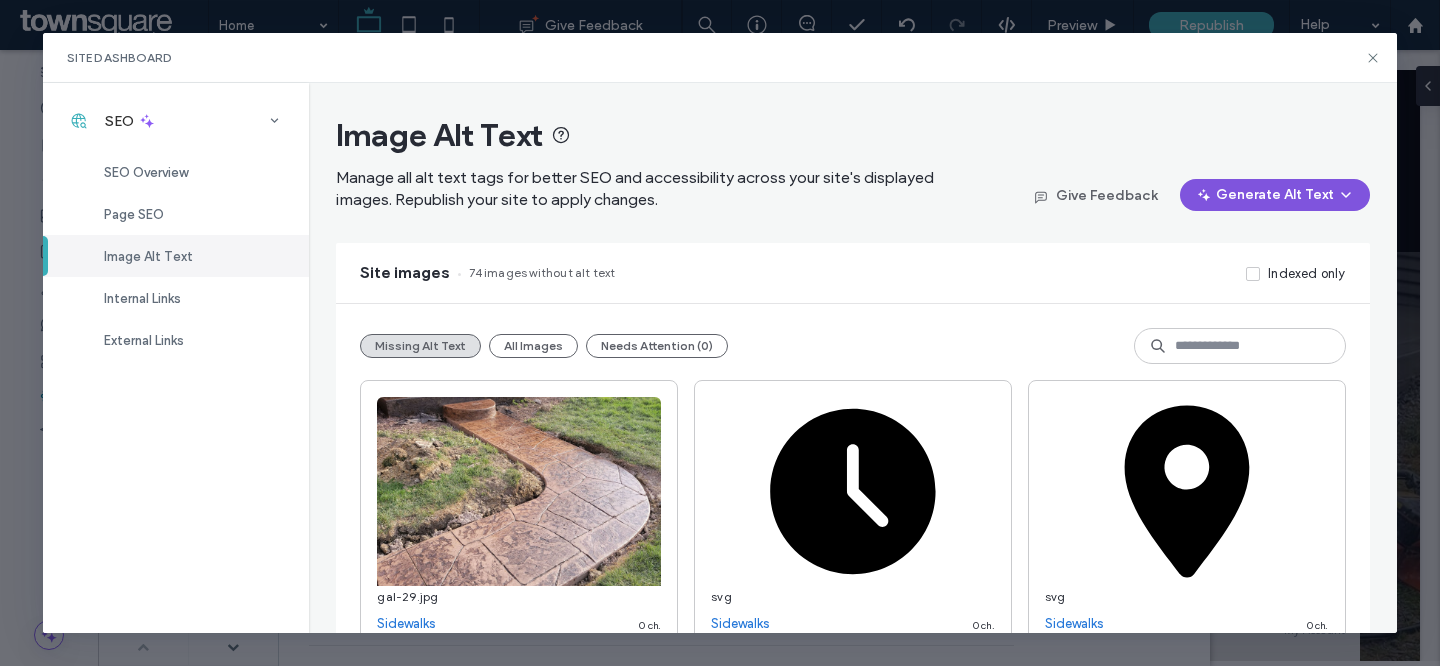 click on "Generate Alt Text" at bounding box center [1275, 195] 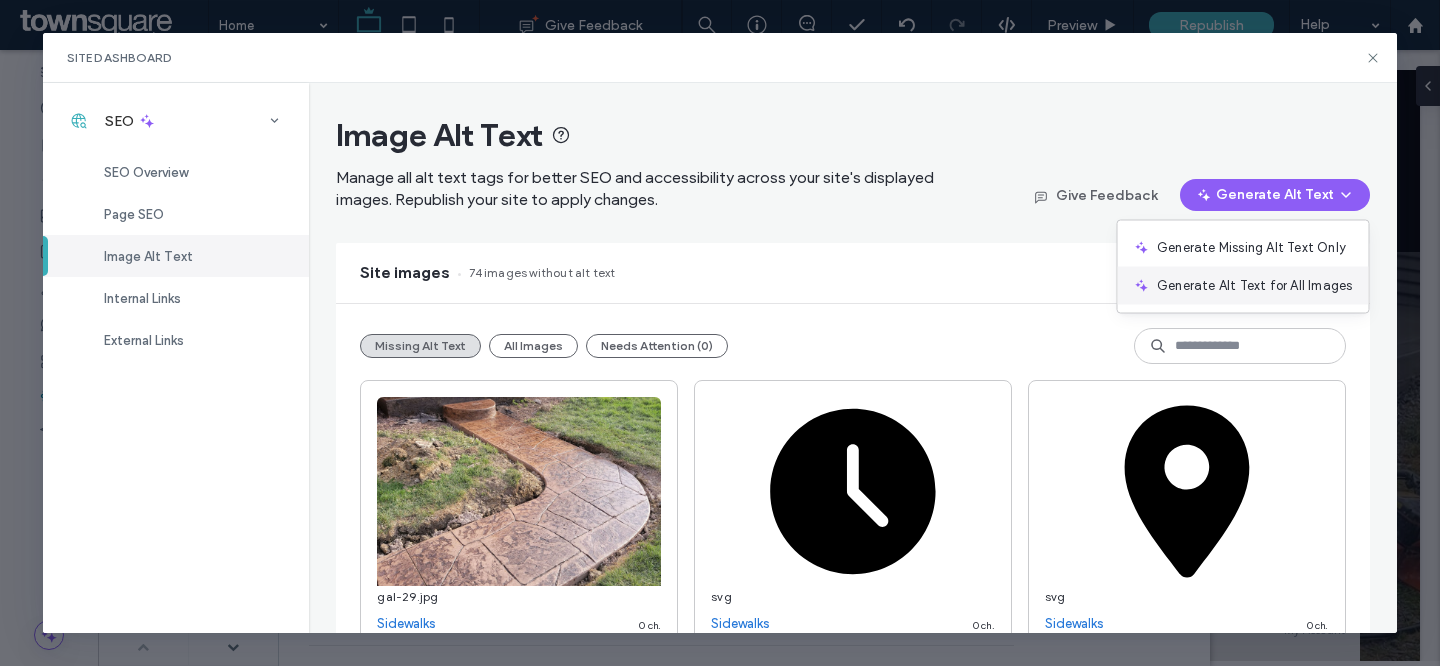click on "Generate Alt Text for All Images" at bounding box center [1254, 286] 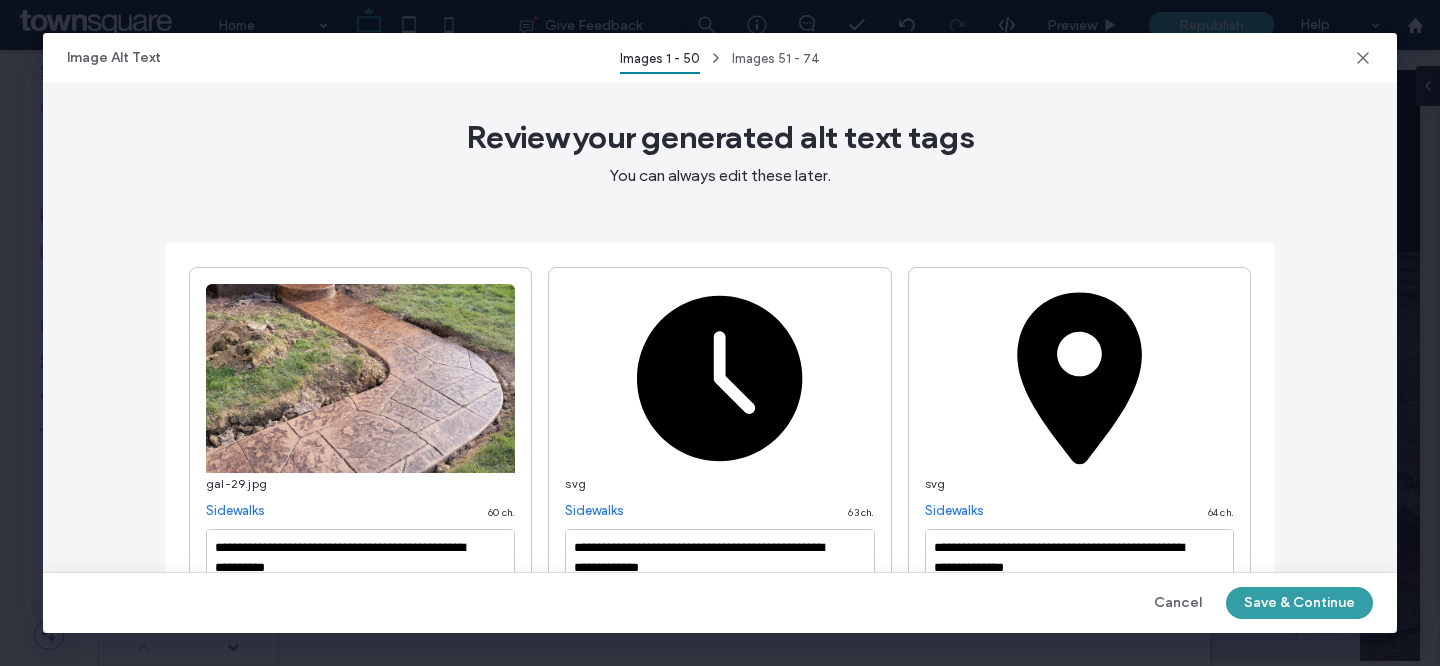 click on "Save & Continue" at bounding box center [1299, 603] 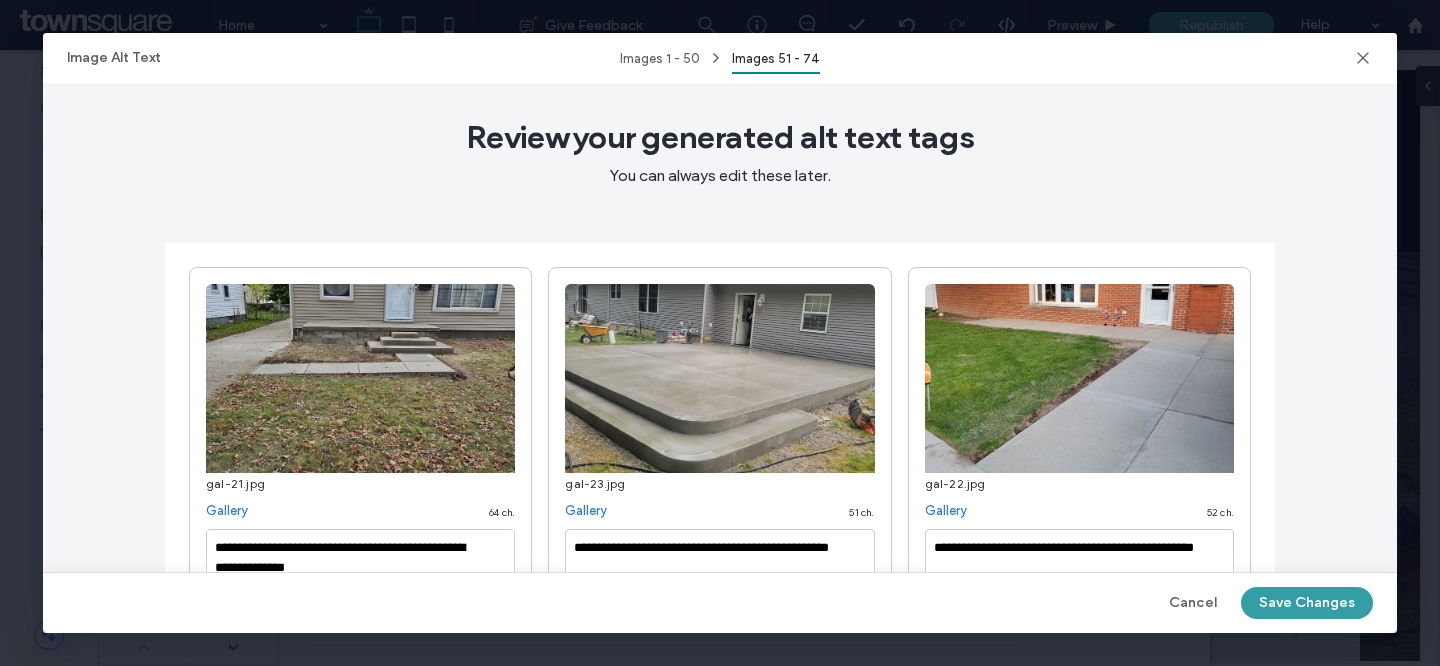 click on "Save Changes" at bounding box center [1307, 603] 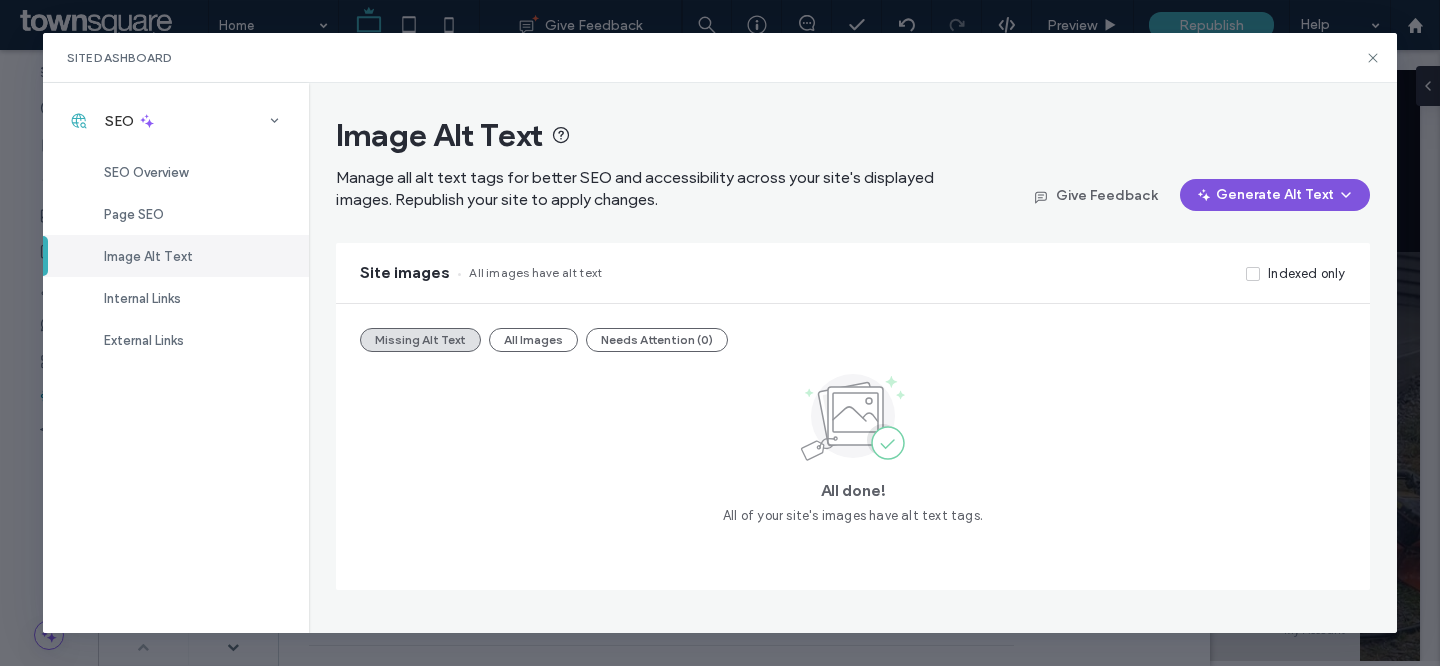 click on "Generate Alt Text" at bounding box center (1275, 195) 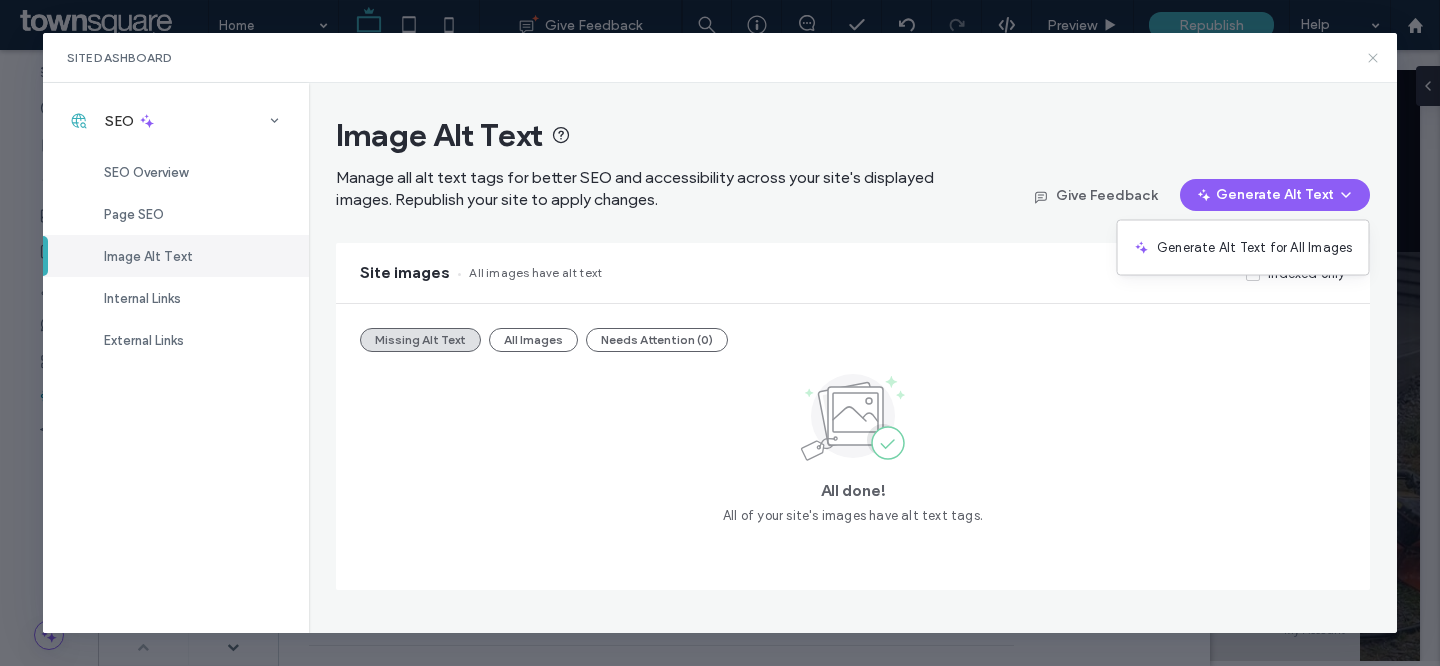 click 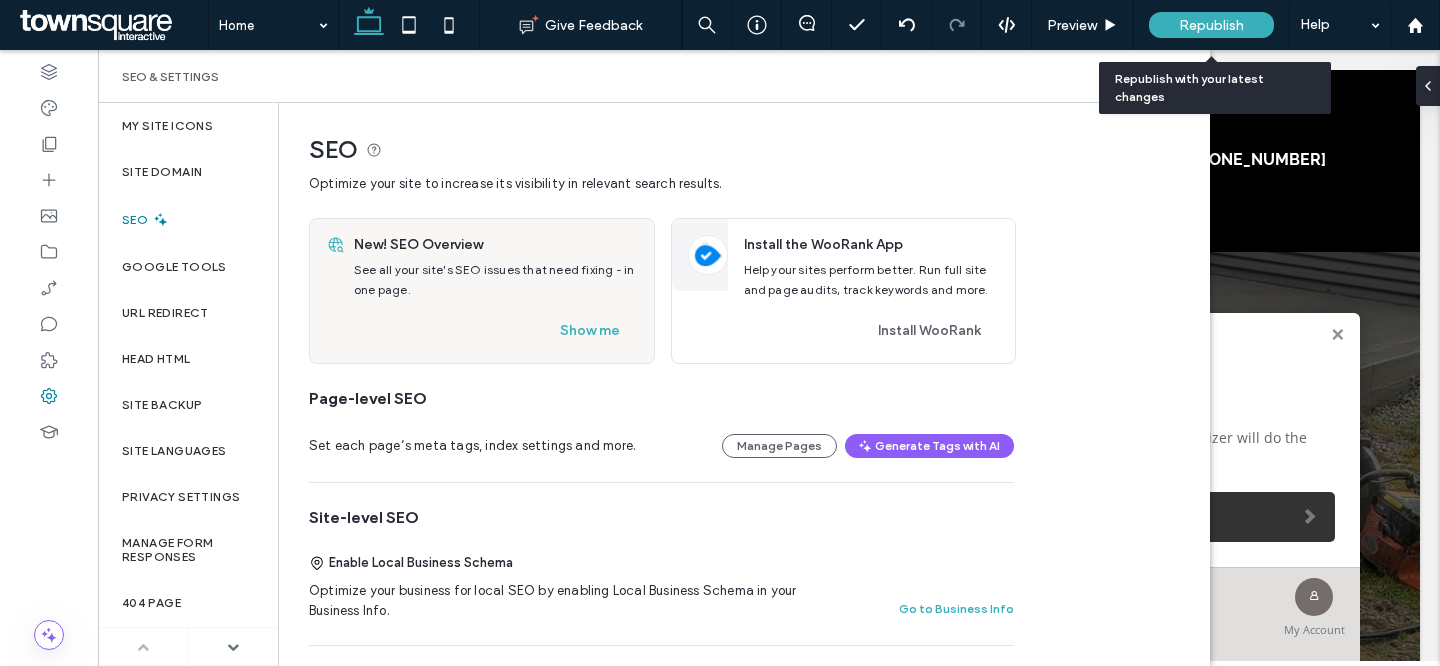 click on "Republish" at bounding box center [1211, 25] 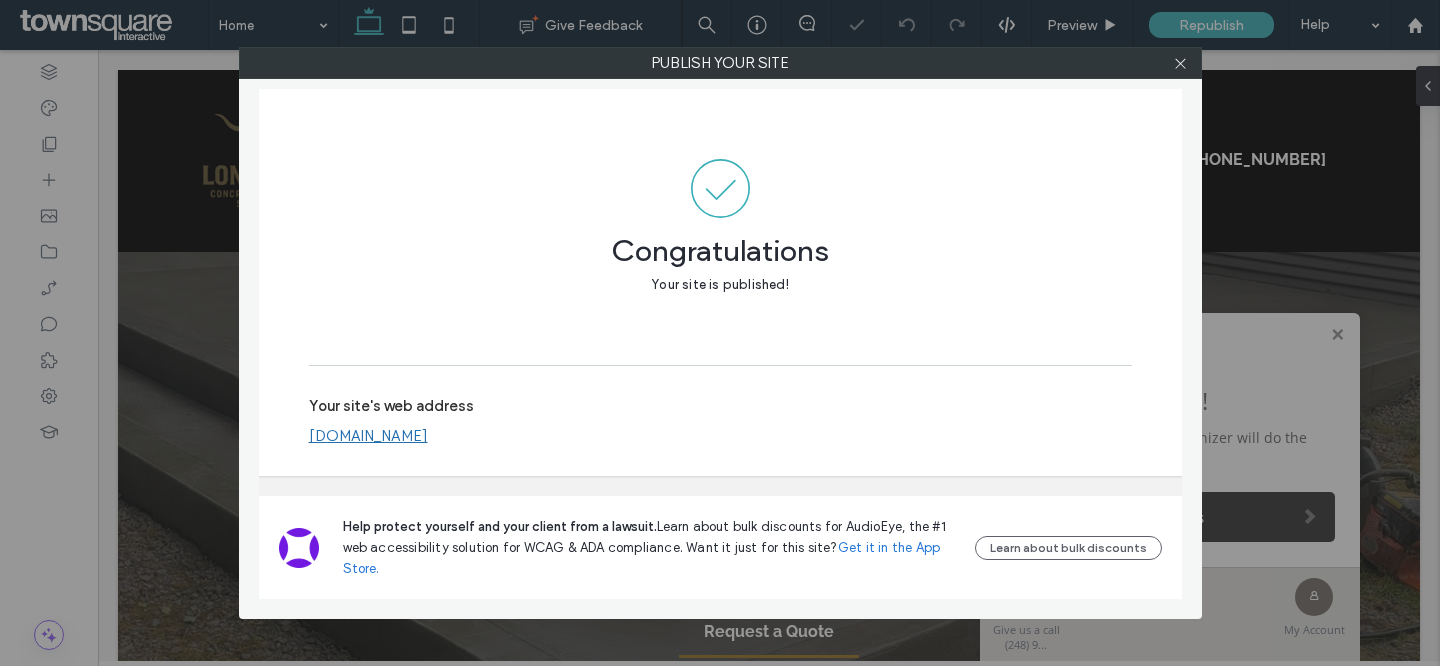 click at bounding box center (1181, 63) 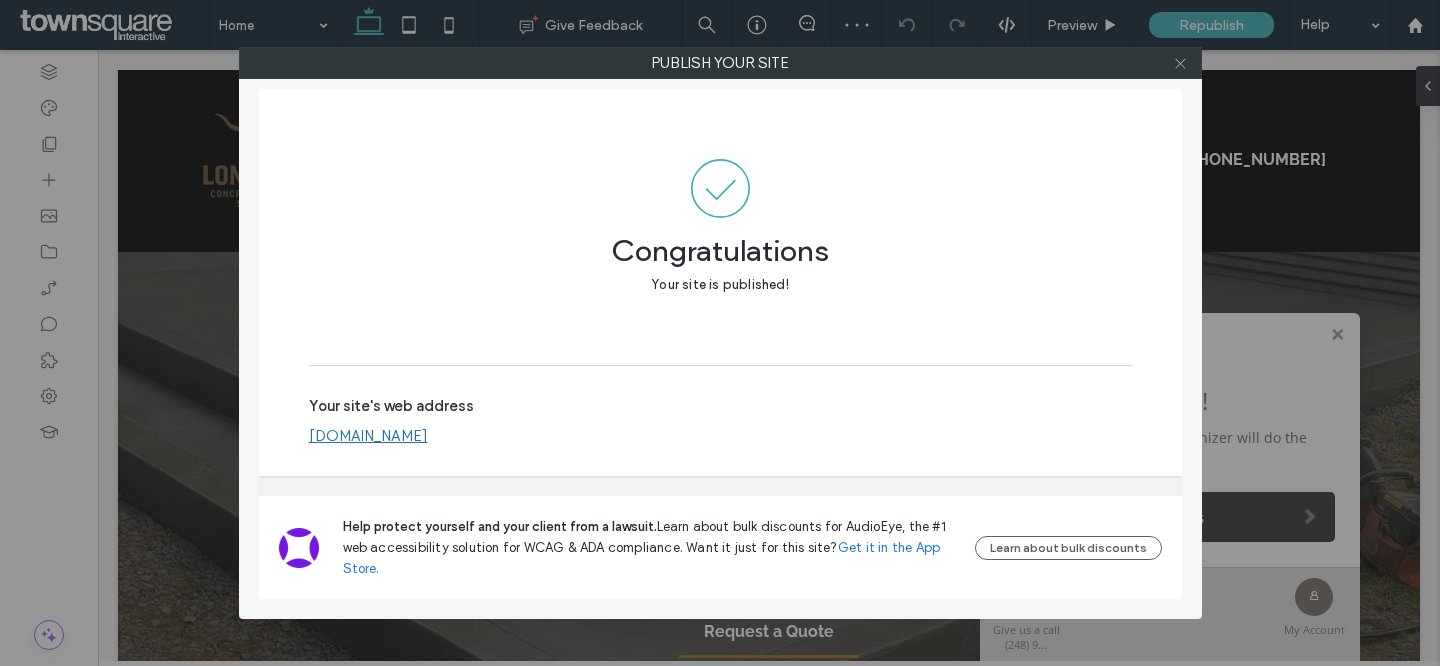click 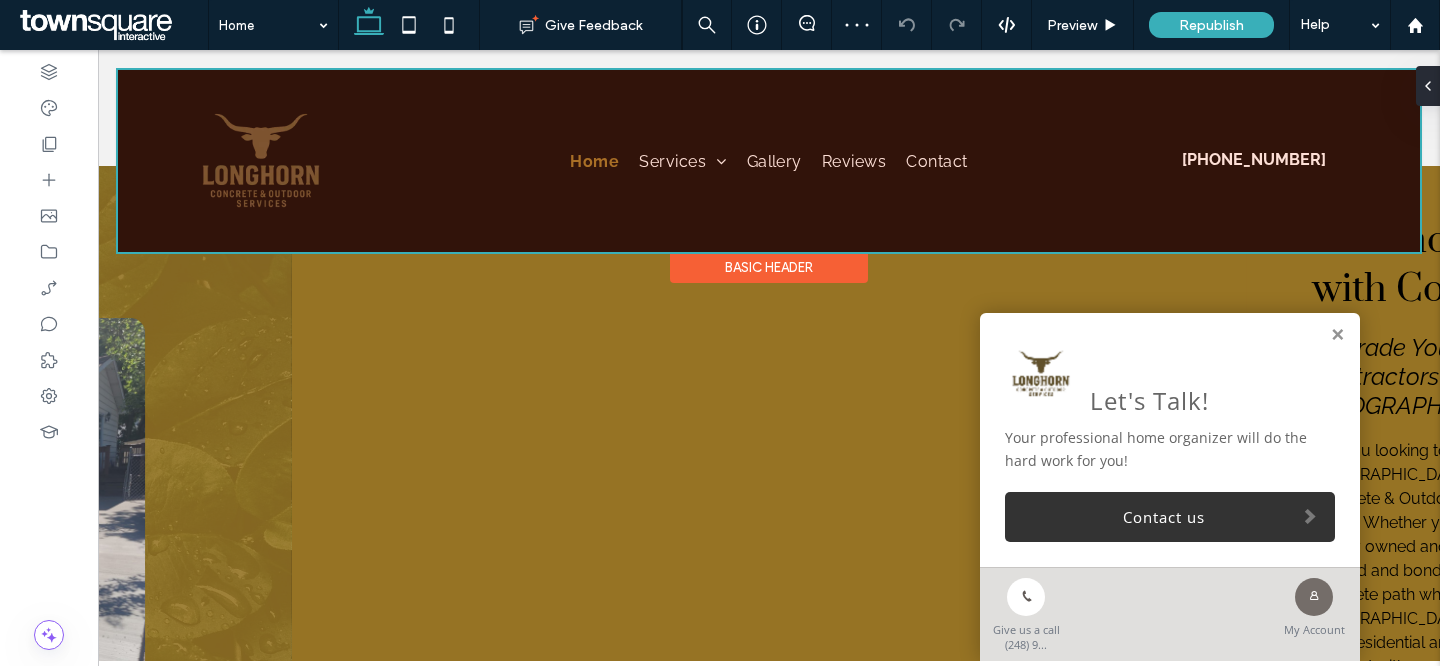 scroll, scrollTop: 773, scrollLeft: 0, axis: vertical 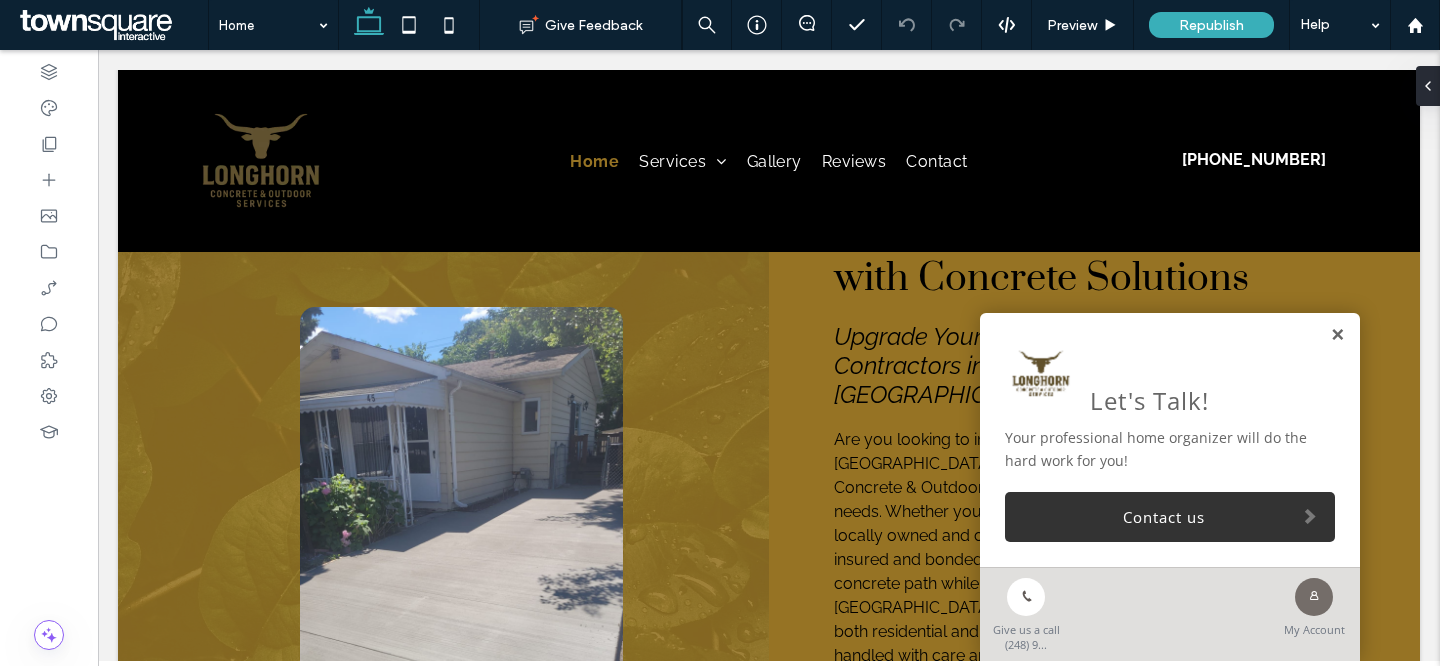 click at bounding box center (1337, 335) 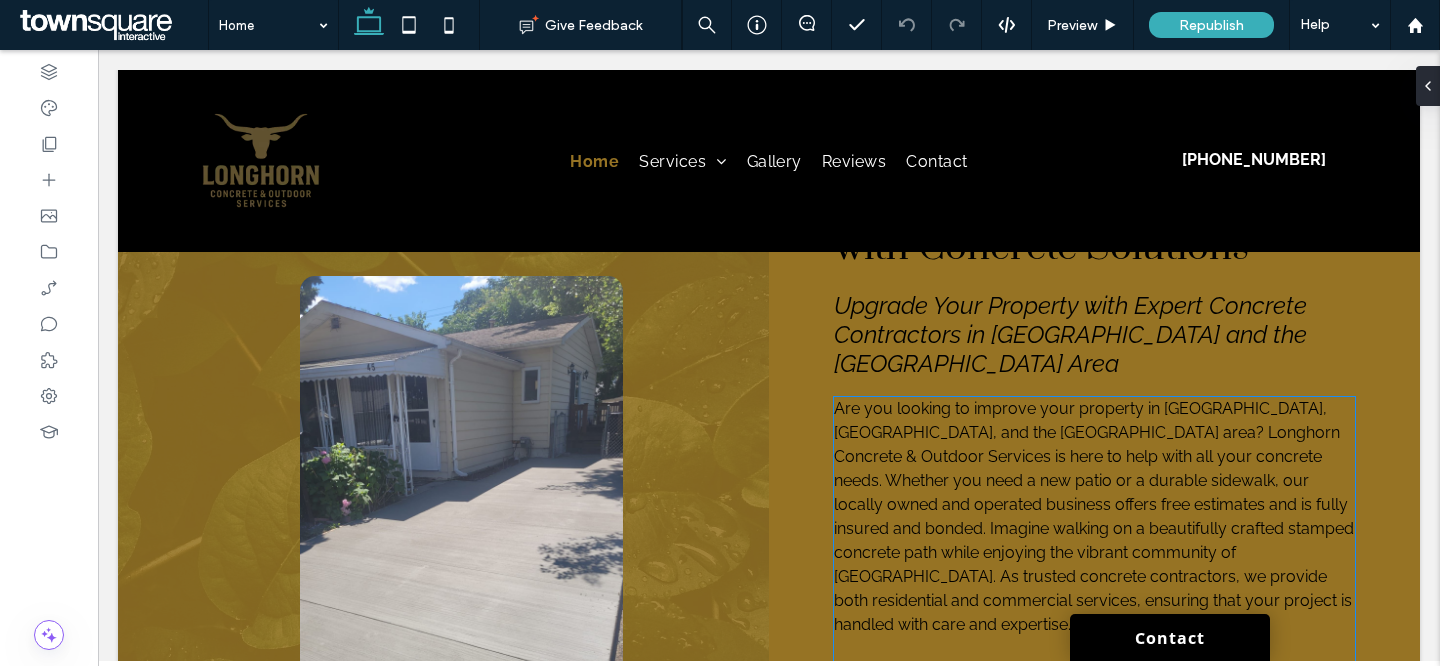 scroll, scrollTop: 833, scrollLeft: 0, axis: vertical 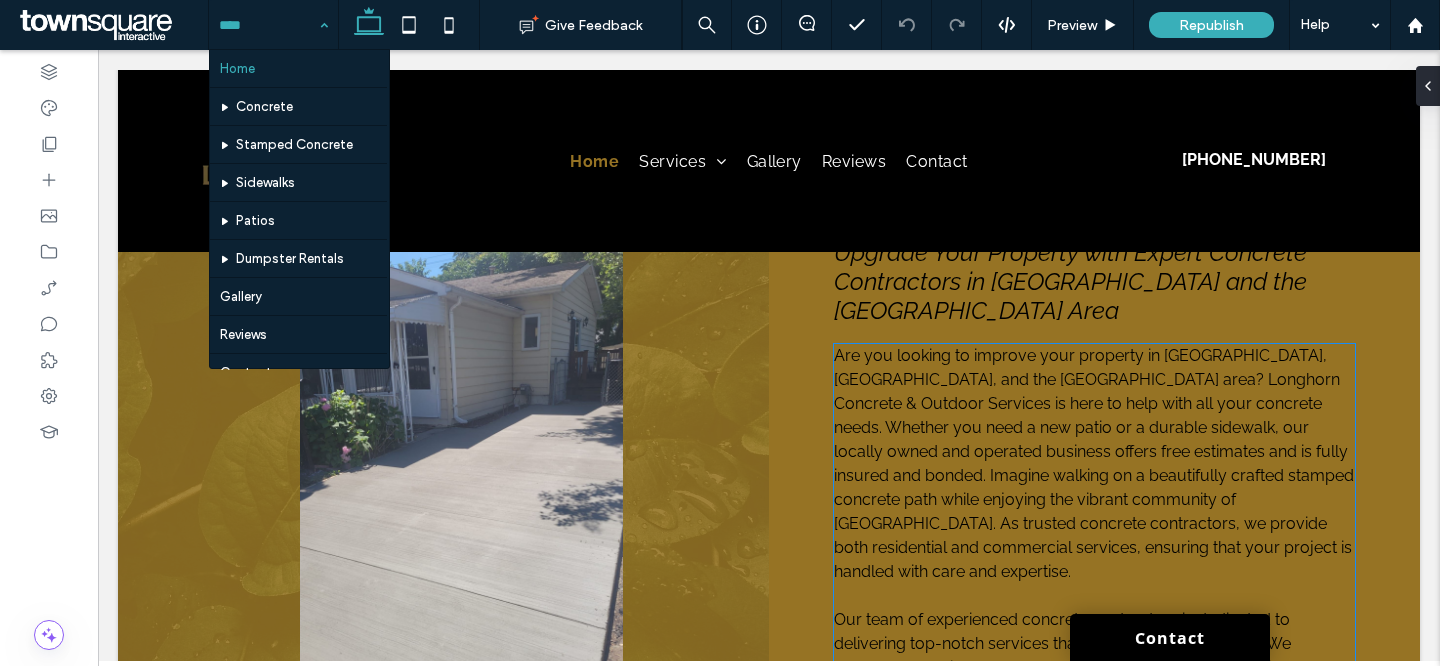 click on "Are you looking to improve your property in Pontiac, Waterford Township, and the Metro Detroit area? Longhorn Concrete & Outdoor Services is here to help with all your concrete needs. Whether you need a new patio or a durable sidewalk, our locally owned and operated business offers free estimates and is fully insured and bonded. Imagine walking on a beautifully crafted stamped concrete path while enjoying the vibrant community of Pontiac. As trusted concrete contractors, we provide both residential and commercial services, ensuring that your project is handled with care and expertise." at bounding box center (1094, 463) 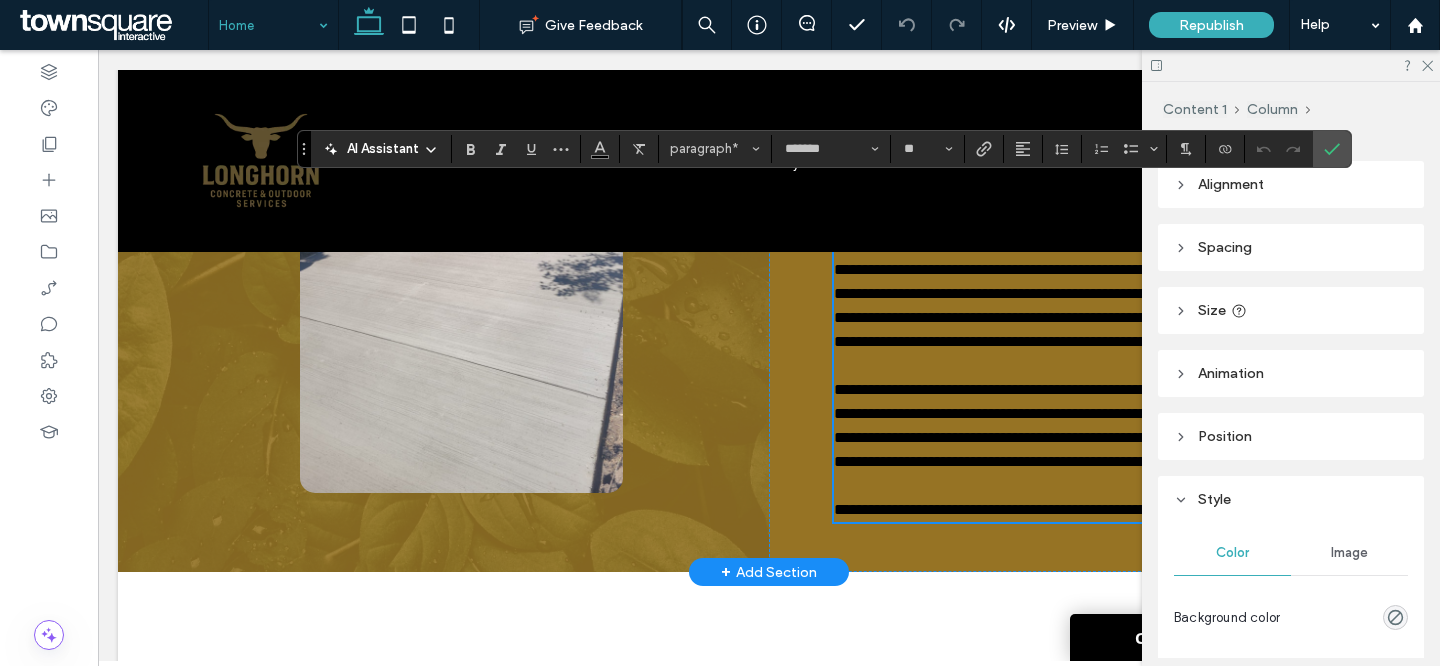 scroll, scrollTop: 1012, scrollLeft: 0, axis: vertical 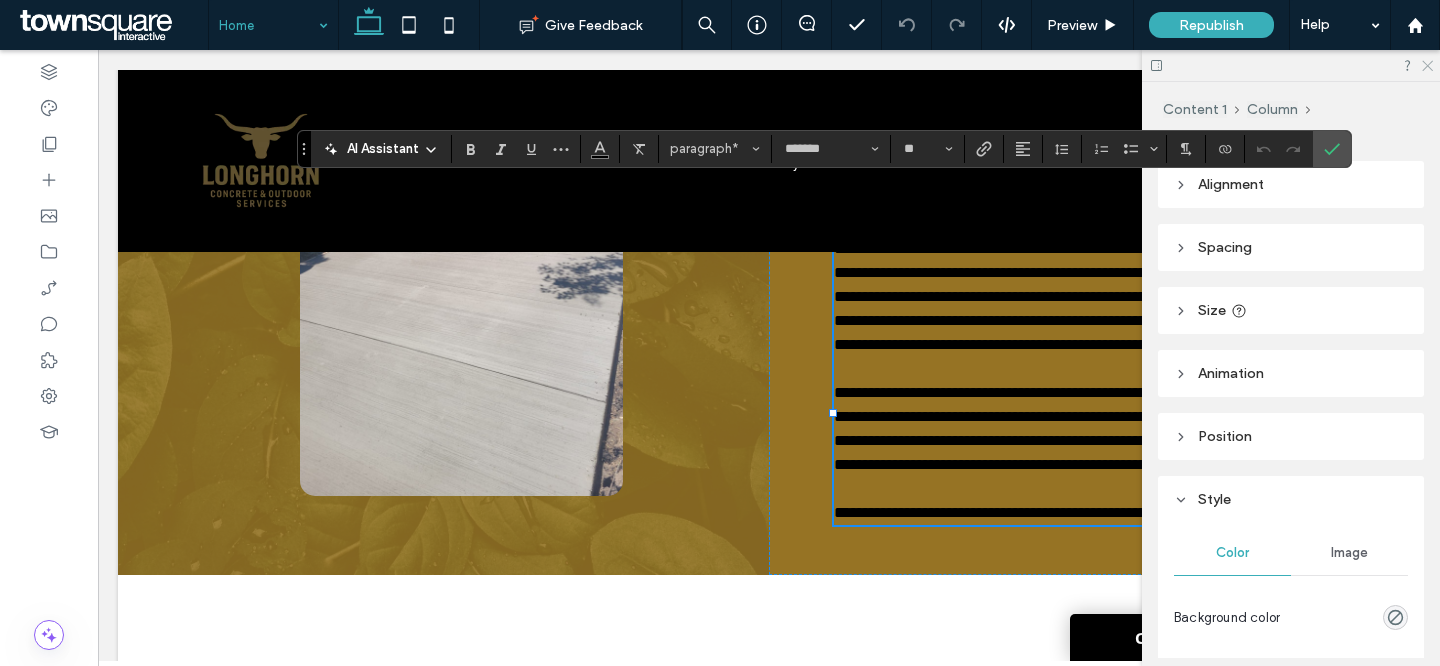 click 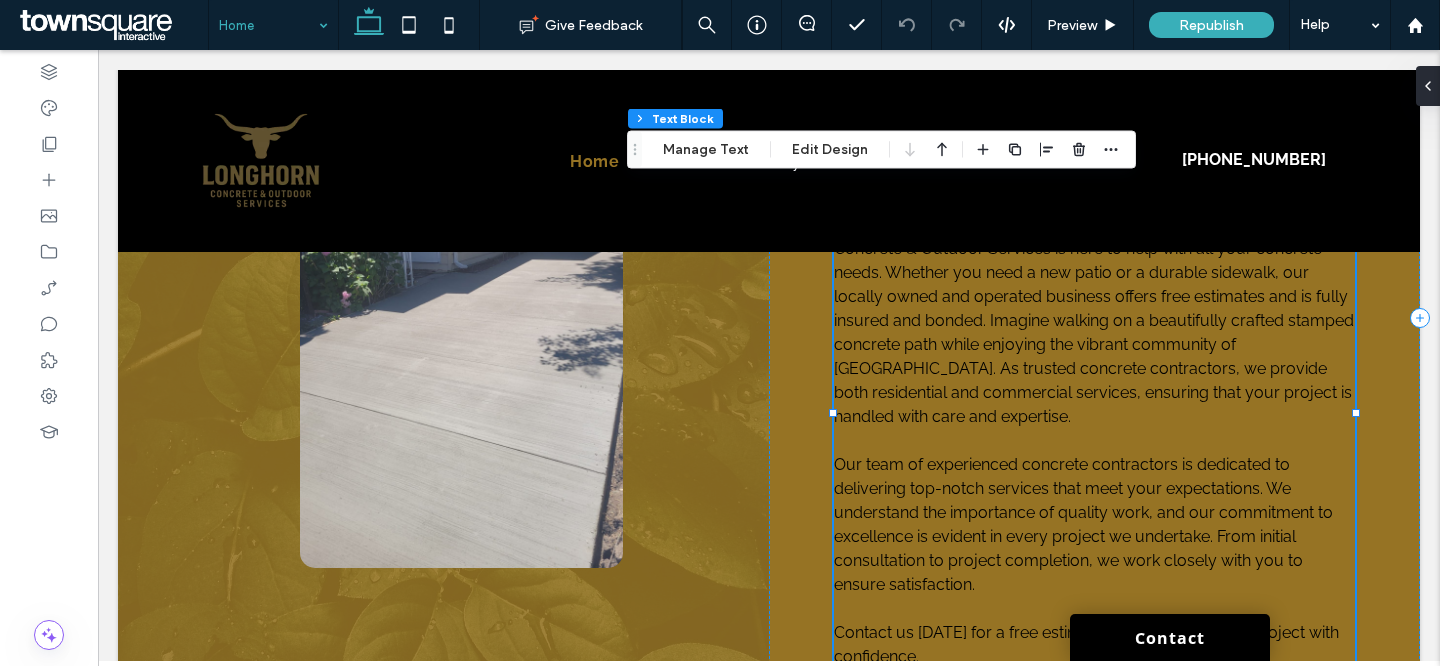 click on "Are you looking to improve your property in Pontiac, Waterford Township, and the Metro Detroit area? Longhorn Concrete & Outdoor Services is here to help with all your concrete needs. Whether you need a new patio or a durable sidewalk, our locally owned and operated business offers free estimates and is fully insured and bonded. Imagine walking on a beautifully crafted stamped concrete path while enjoying the vibrant community of Pontiac. As trusted concrete contractors, we provide both residential and commercial services, ensuring that your project is handled with care and expertise." at bounding box center [1094, 308] 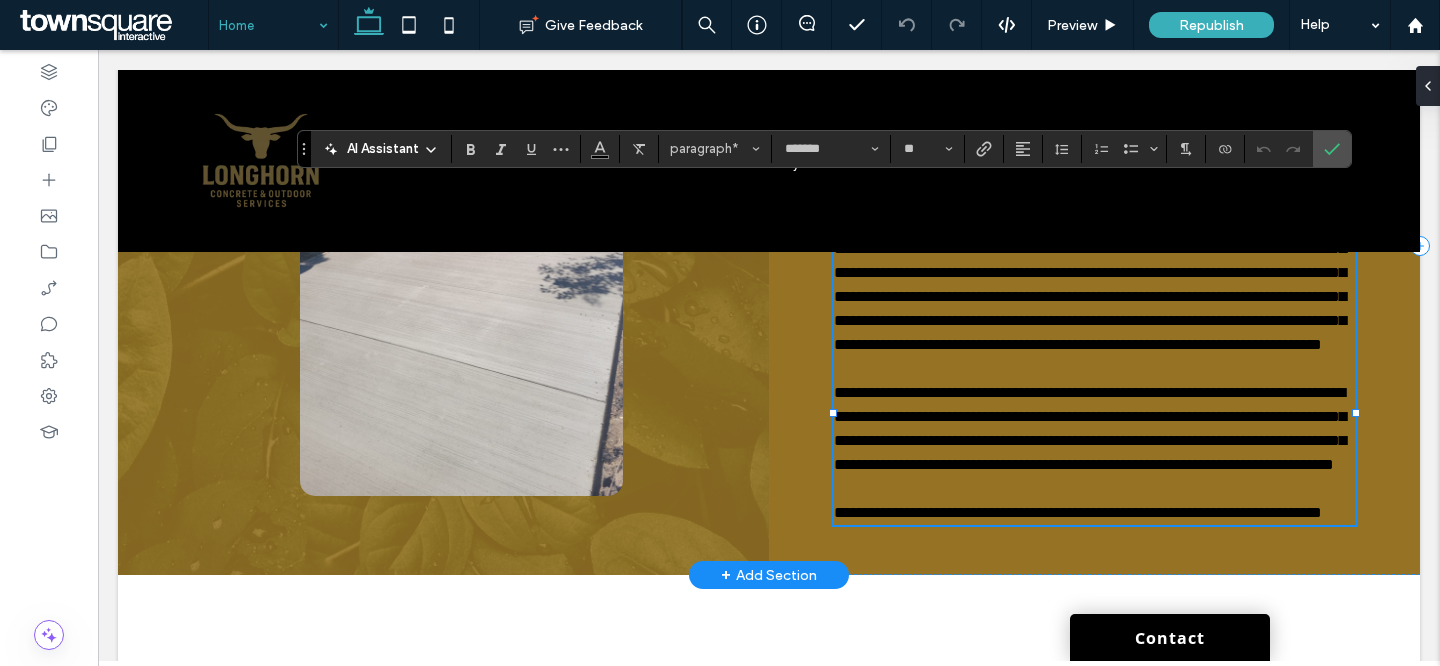 click on "**********" at bounding box center (1094, 273) 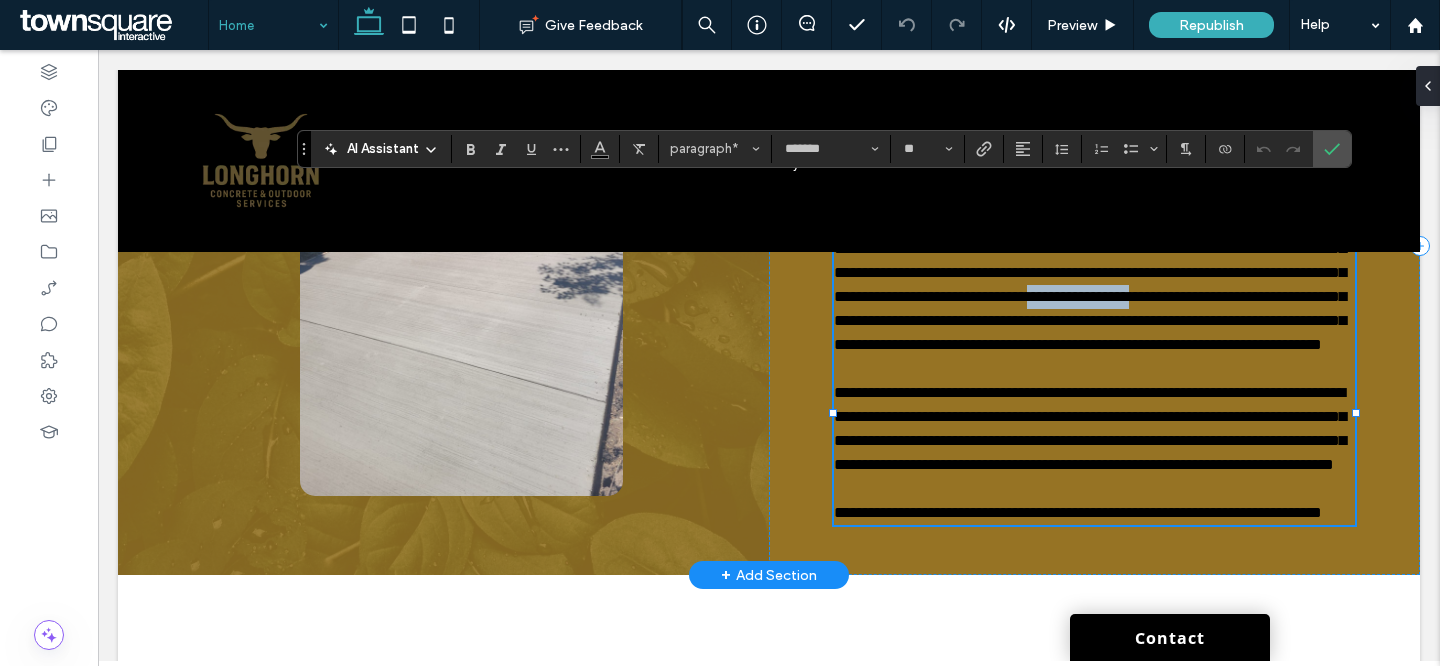 drag, startPoint x: 1200, startPoint y: 313, endPoint x: 1336, endPoint y: 316, distance: 136.03308 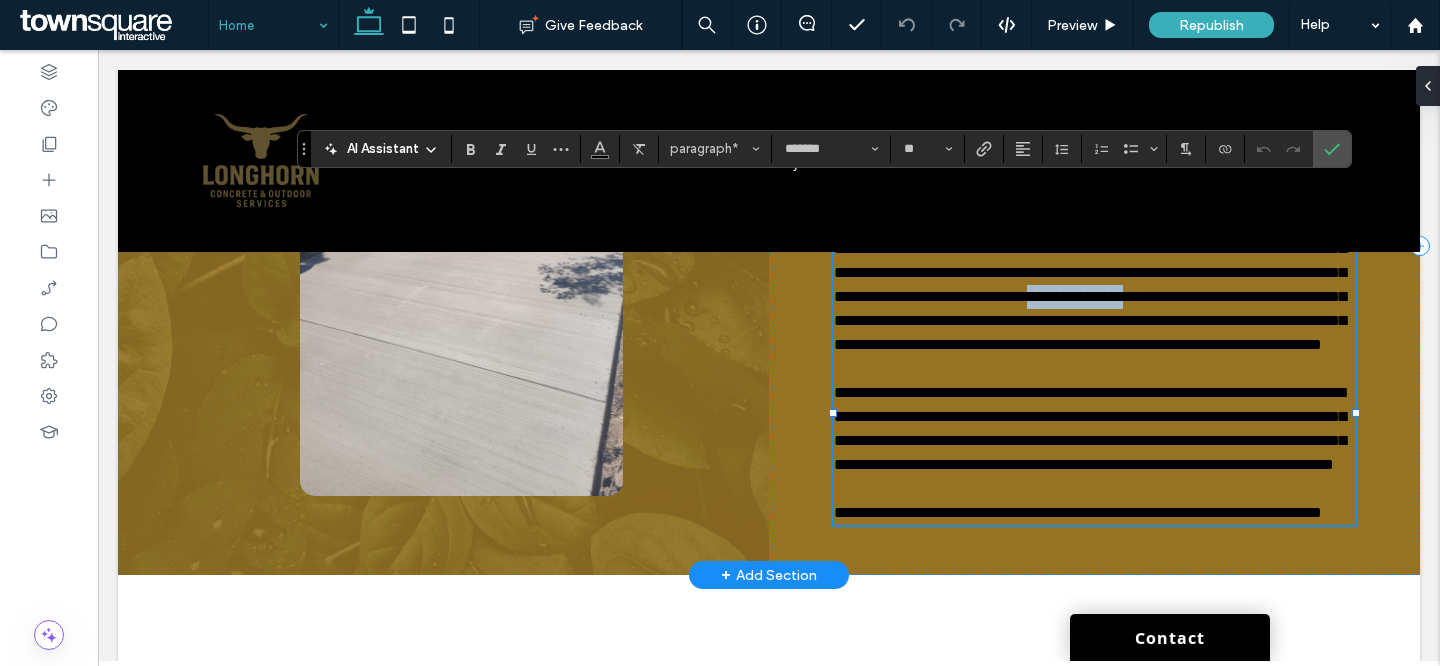 drag, startPoint x: 1198, startPoint y: 311, endPoint x: 1334, endPoint y: 311, distance: 136 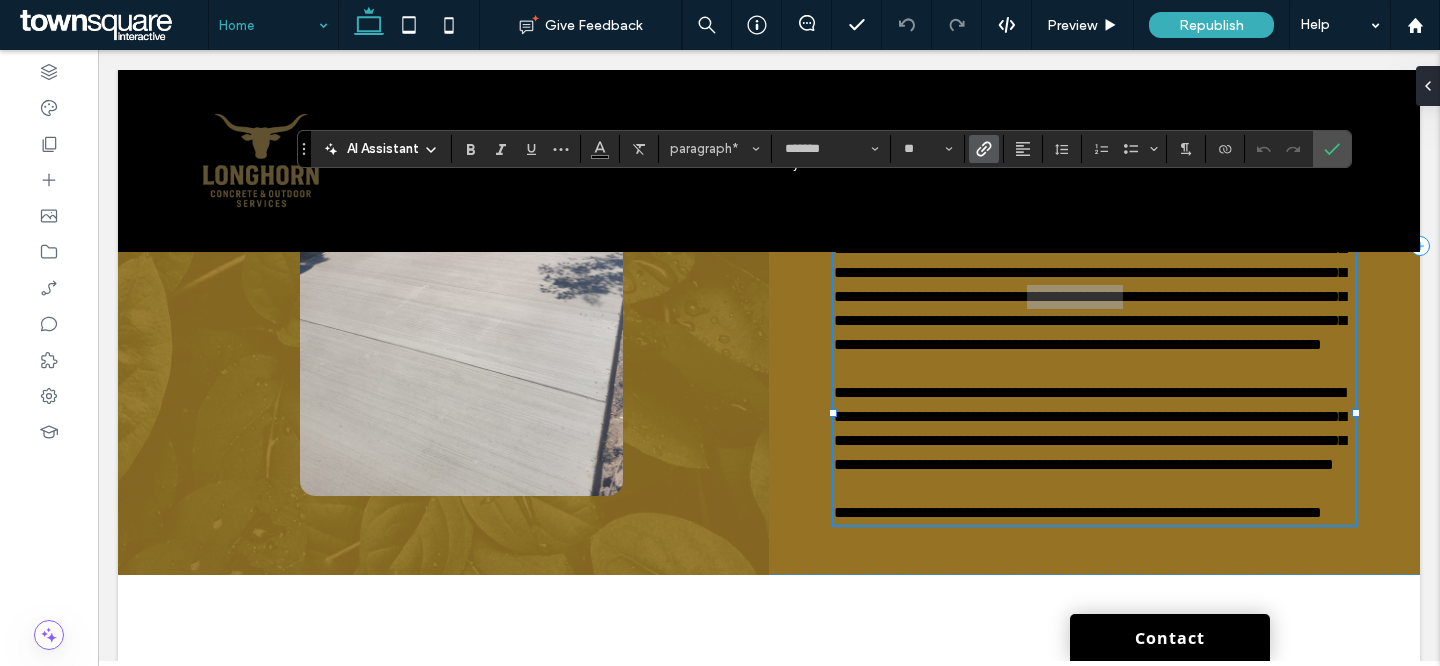 click 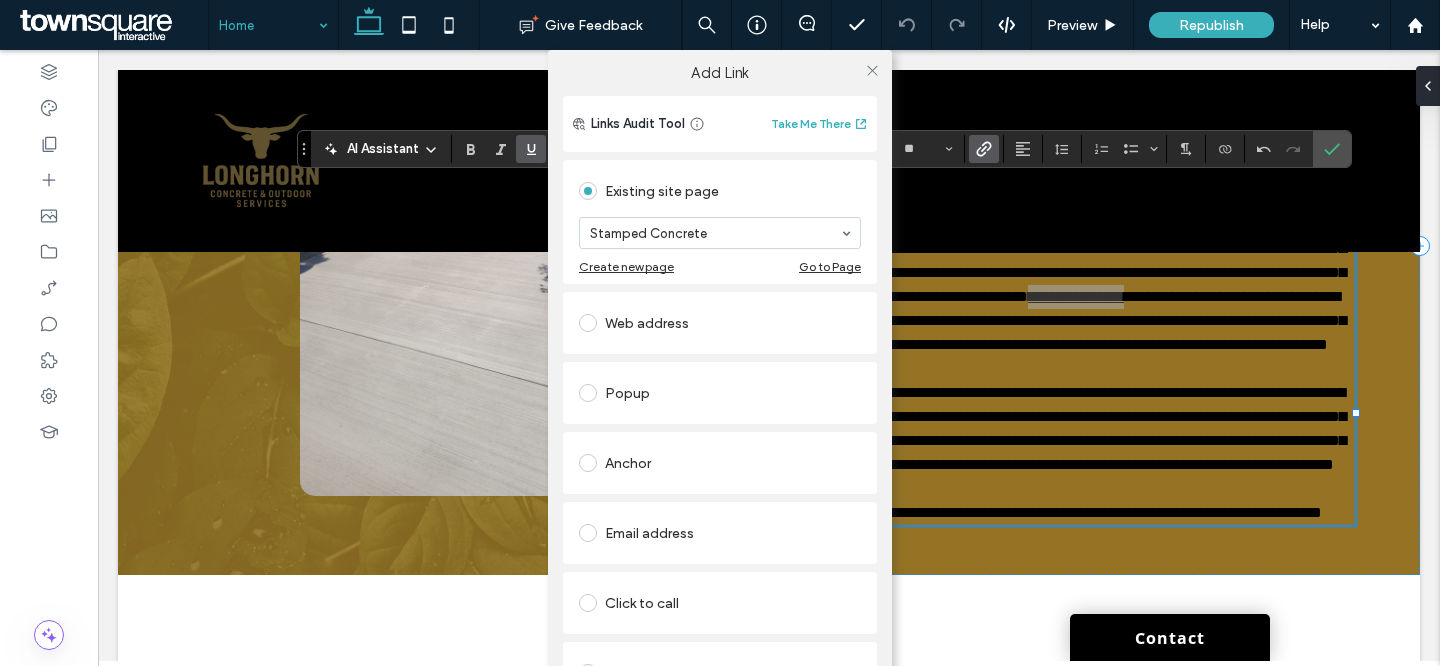 click on "Add Link Links Audit Tool Take Me There Existing site page Stamped Concrete Create new page Go to Page Web address Popup Anchor Email address Click to call File for download Remove link" at bounding box center (720, 383) 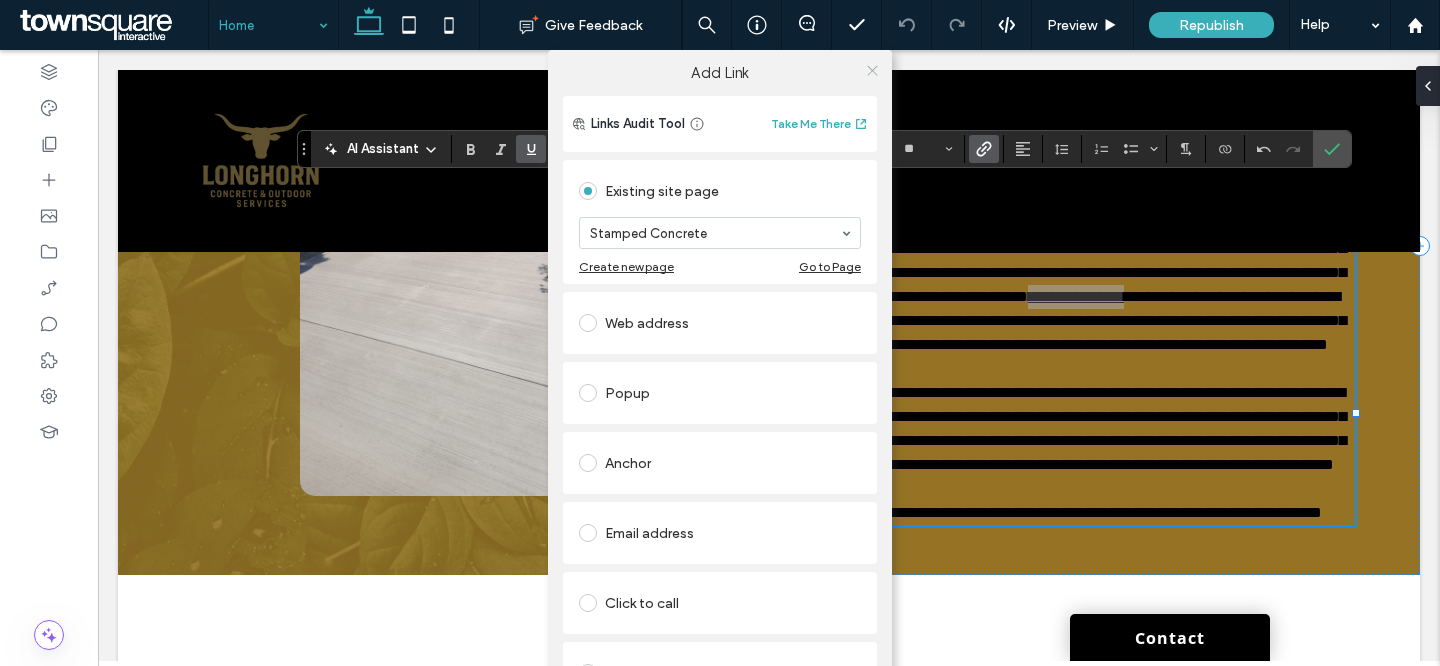 click 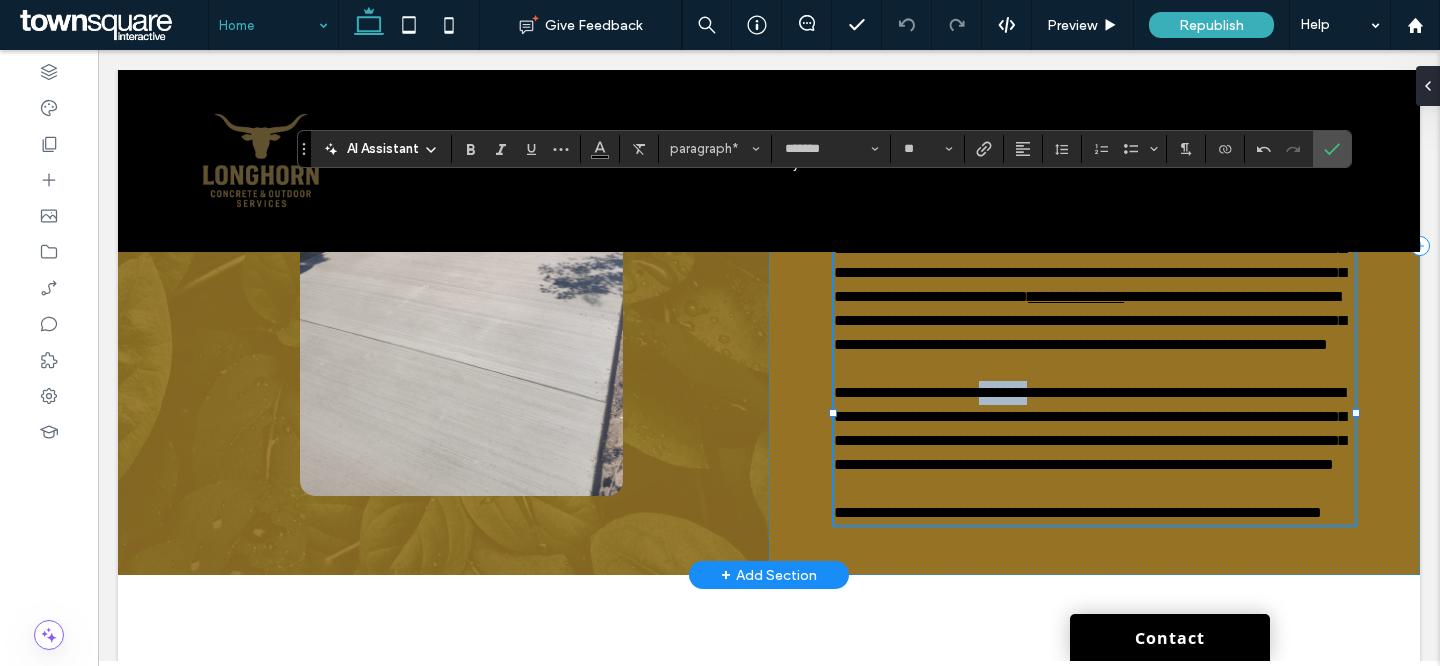 drag, startPoint x: 1023, startPoint y: 432, endPoint x: 1084, endPoint y: 433, distance: 61.008198 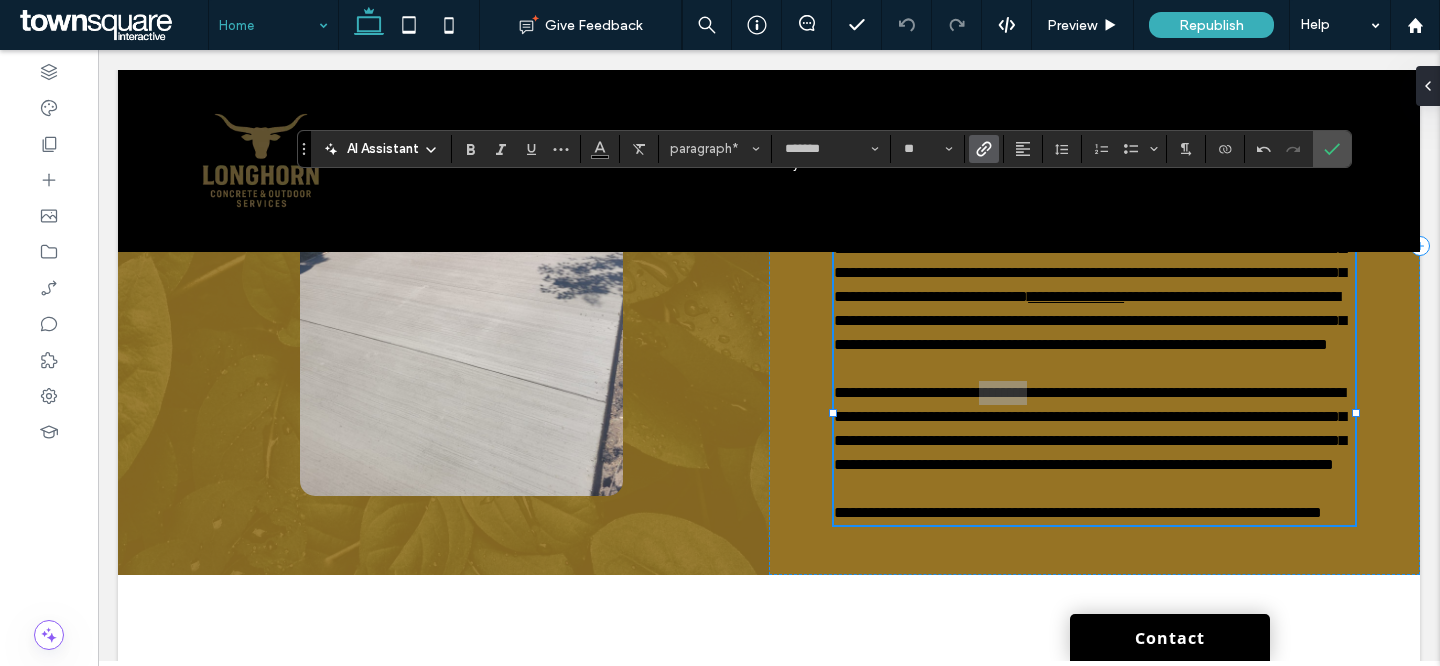click at bounding box center [984, 149] 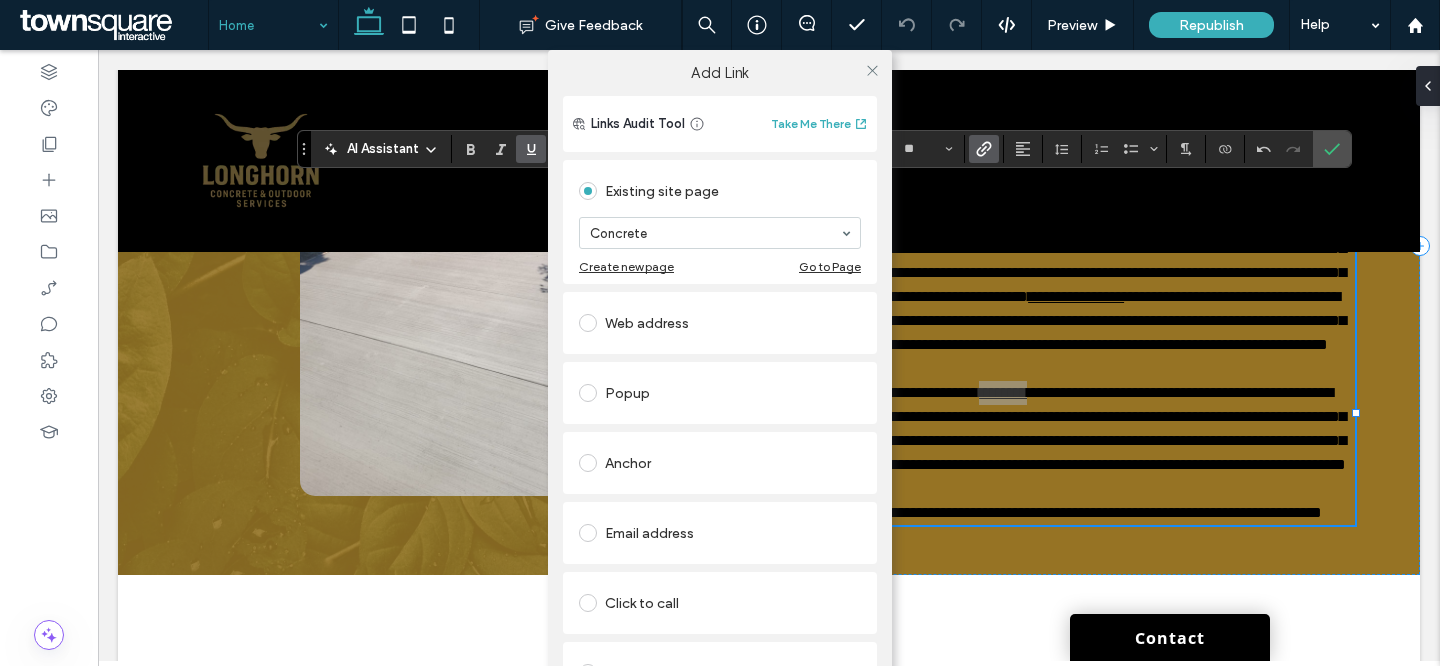 click on "Add Link Links Audit Tool Take Me There Existing site page Concrete Create new page Go to Page Web address Popup Anchor Email address Click to call File for download Remove link" at bounding box center [720, 383] 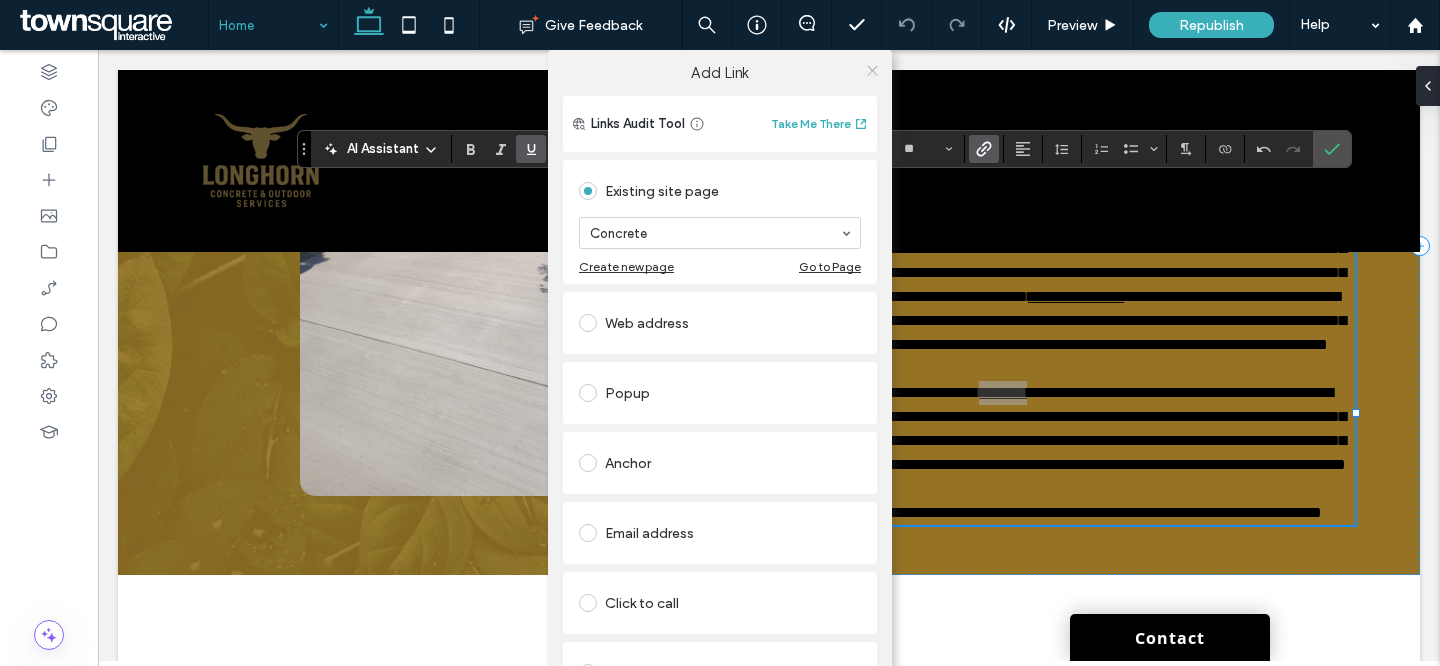 click 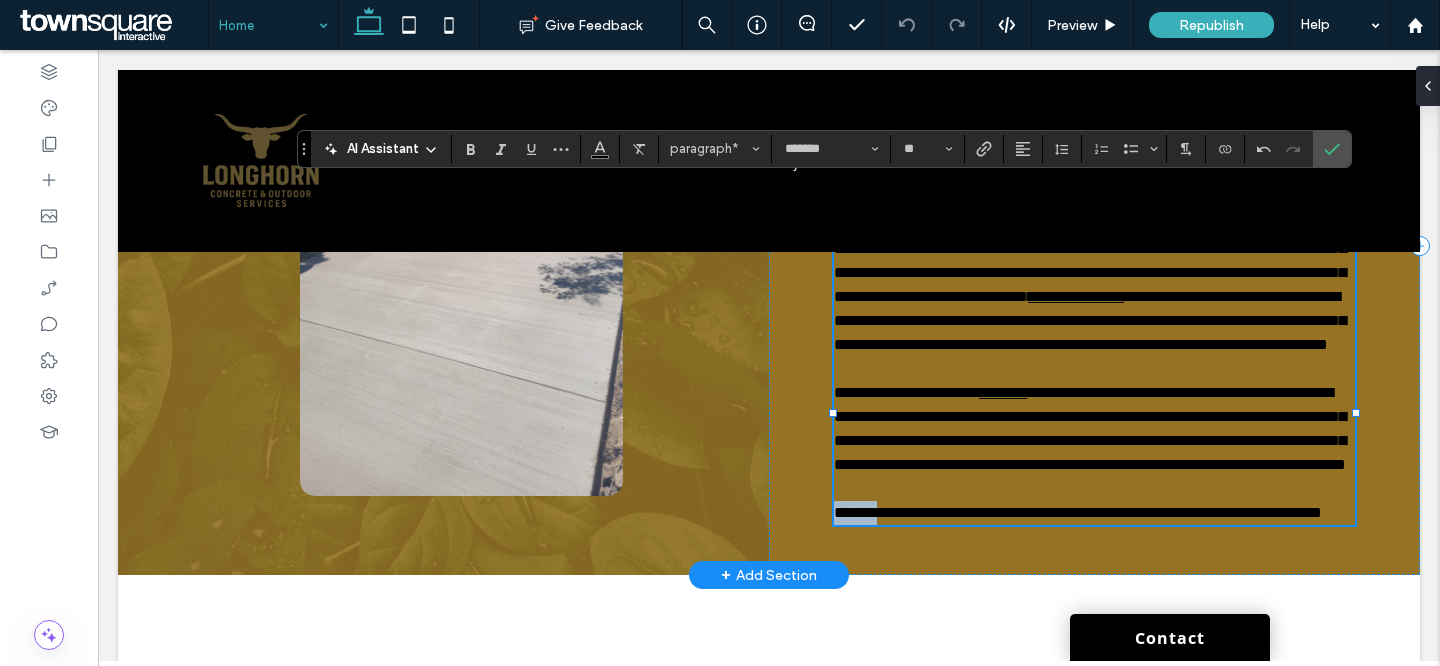 drag, startPoint x: 836, startPoint y: 608, endPoint x: 890, endPoint y: 599, distance: 54.74486 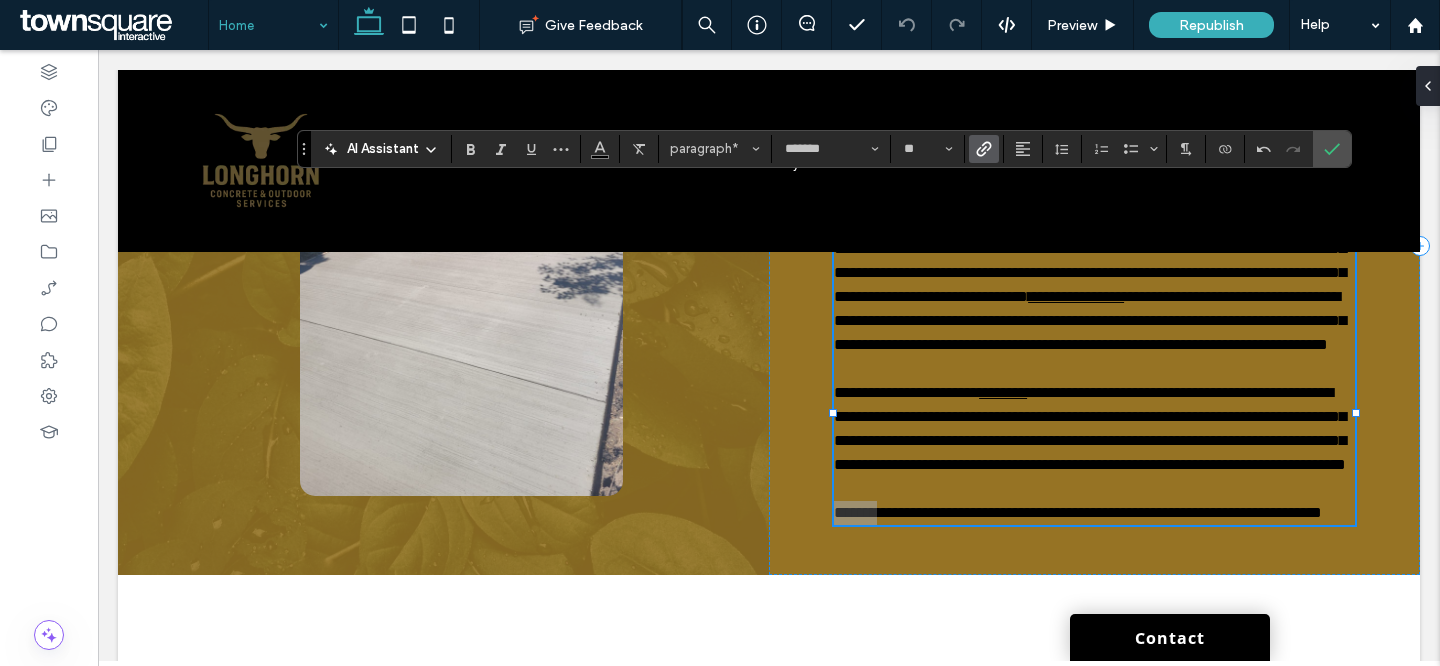 click 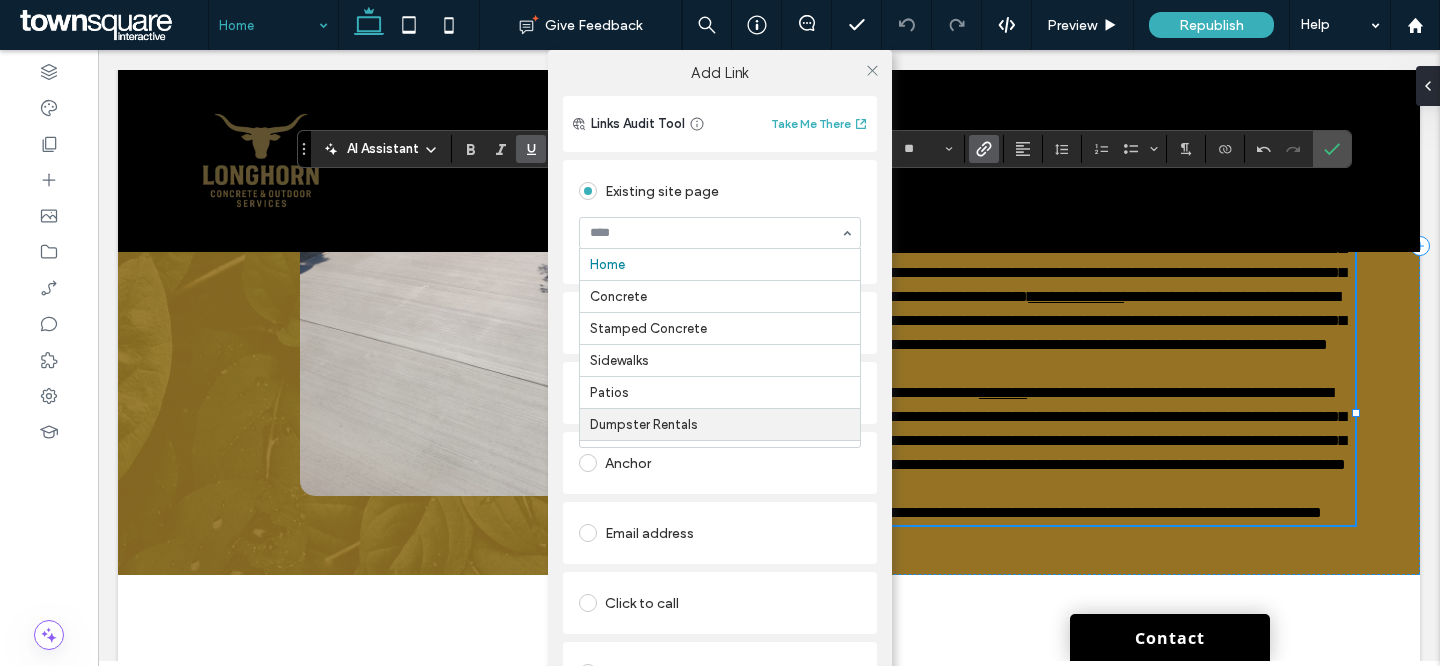 scroll, scrollTop: 98, scrollLeft: 0, axis: vertical 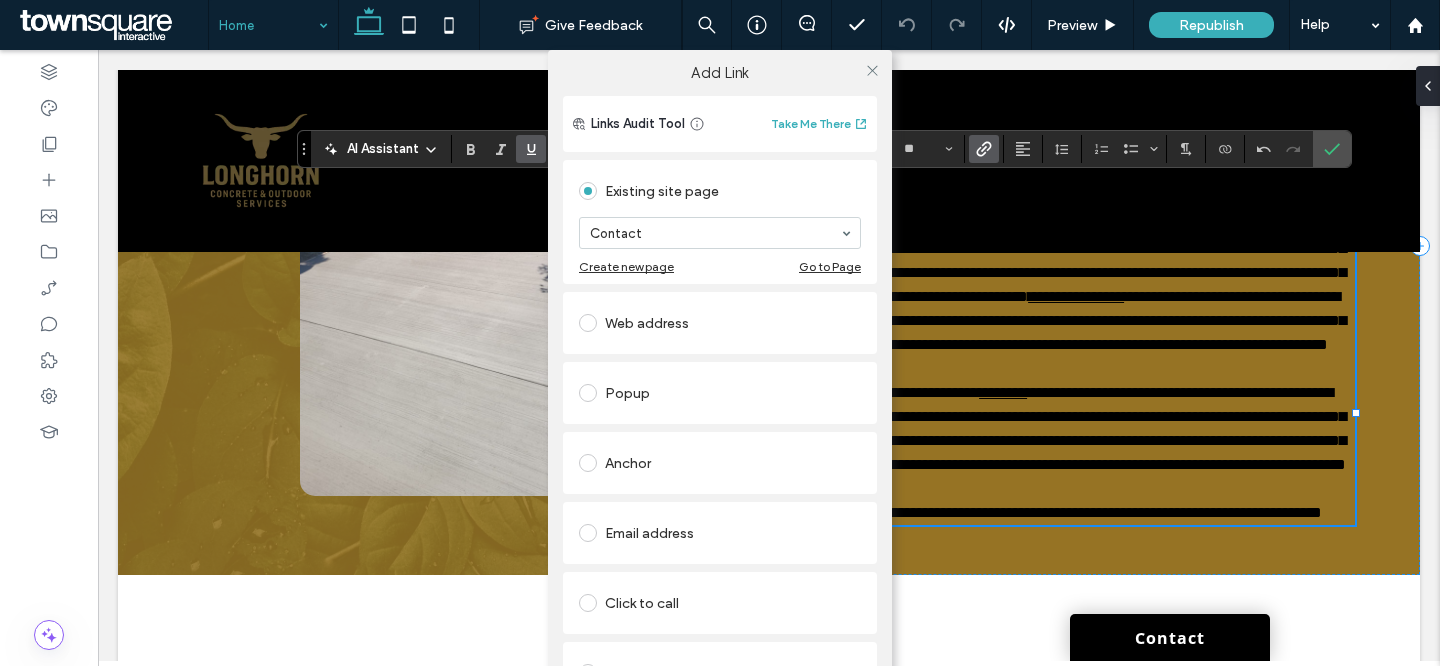 click on "Add Link Links Audit Tool Take Me There Existing site page Contact Create new page Go to Page Web address Popup Anchor Email address Click to call File for download Remove link" at bounding box center (720, 383) 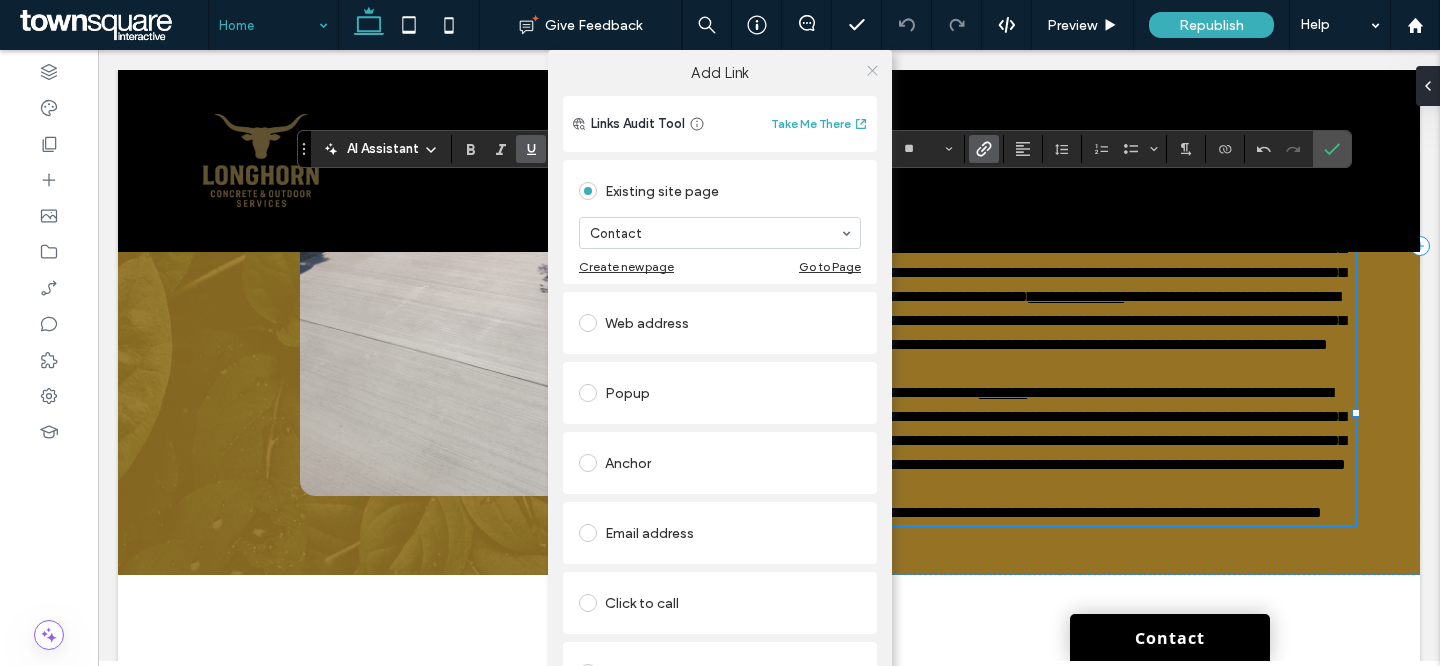 click 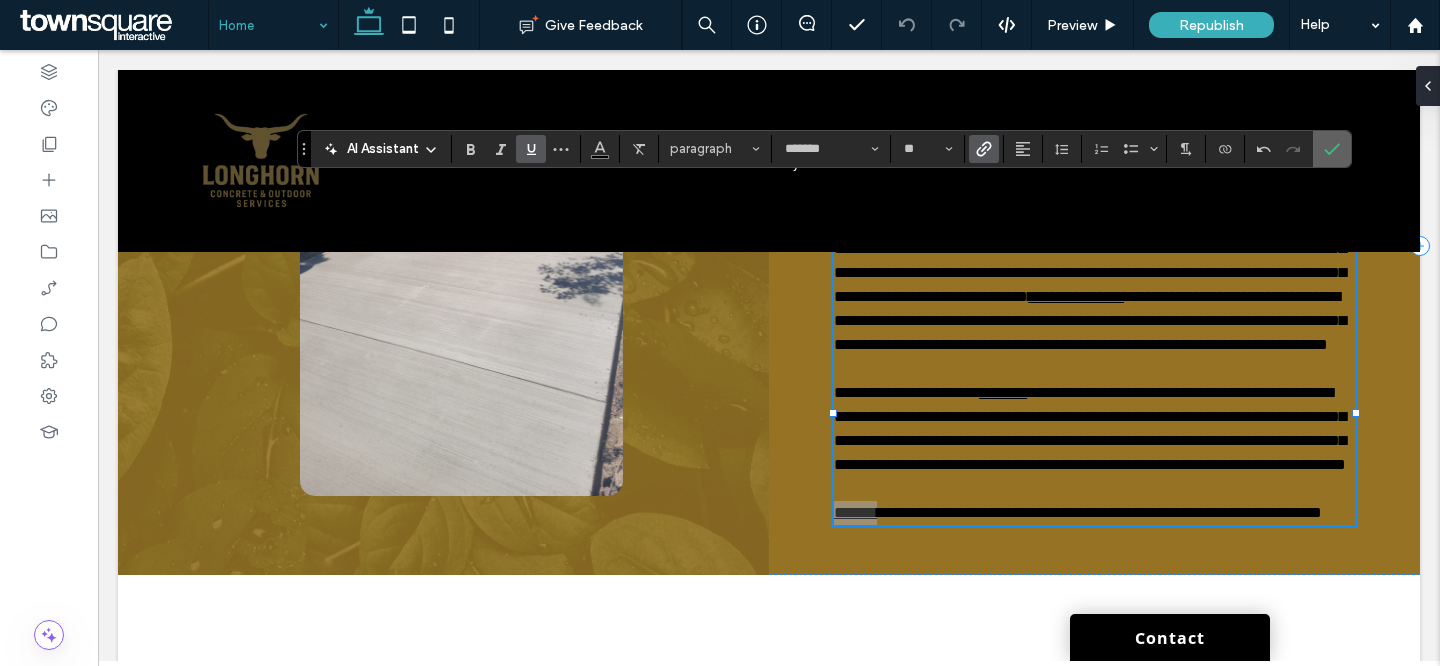 click 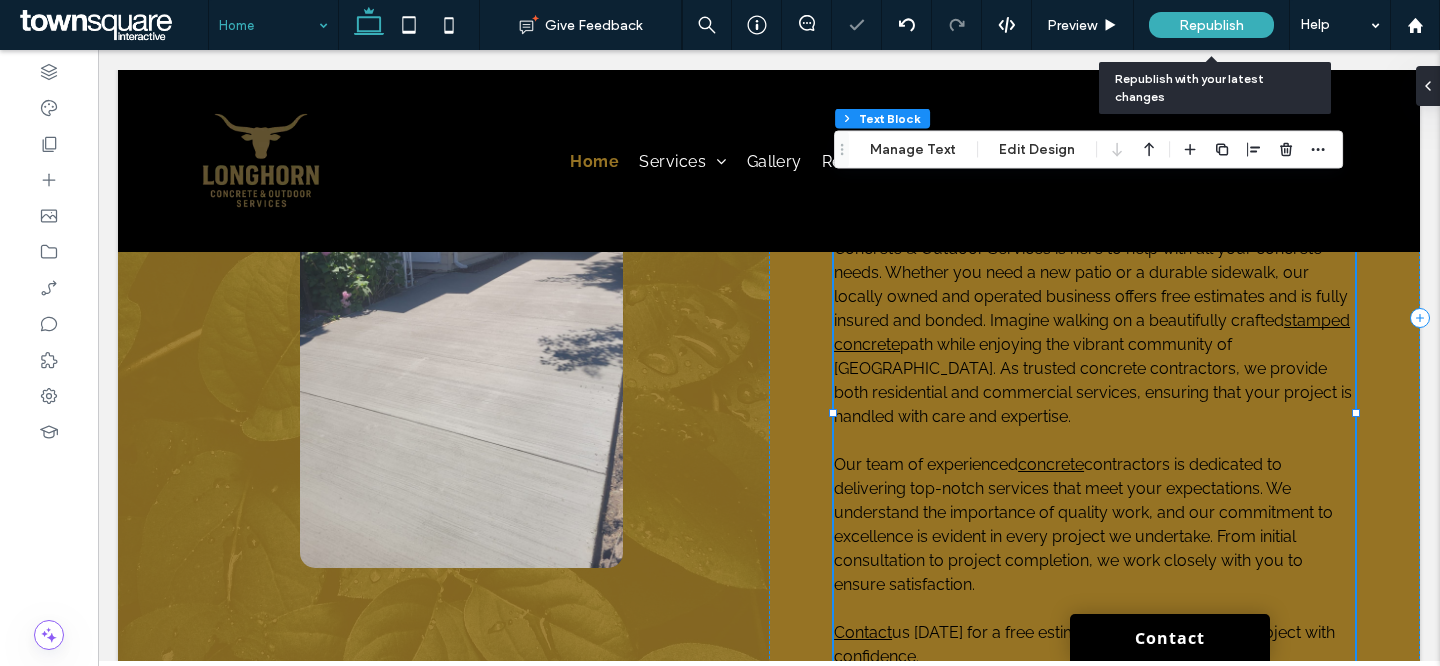 click on "Republish" at bounding box center (1211, 25) 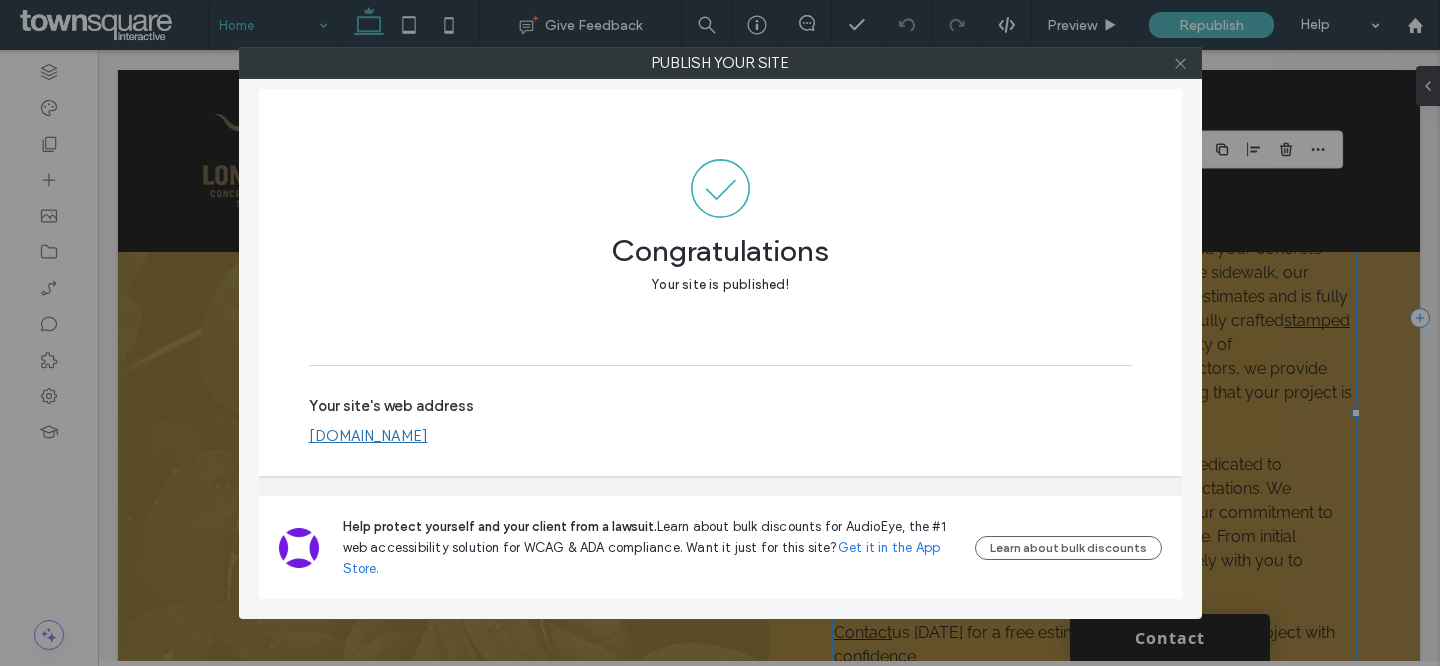 click 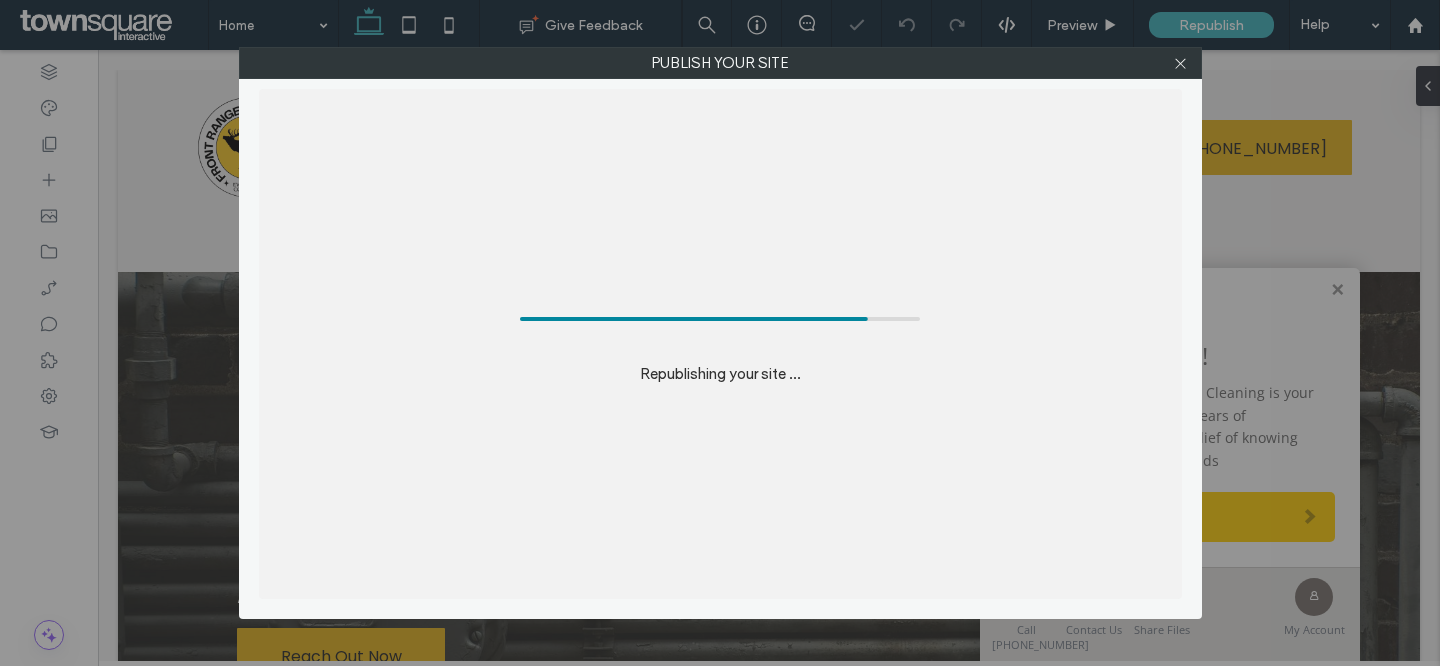 scroll, scrollTop: 0, scrollLeft: 0, axis: both 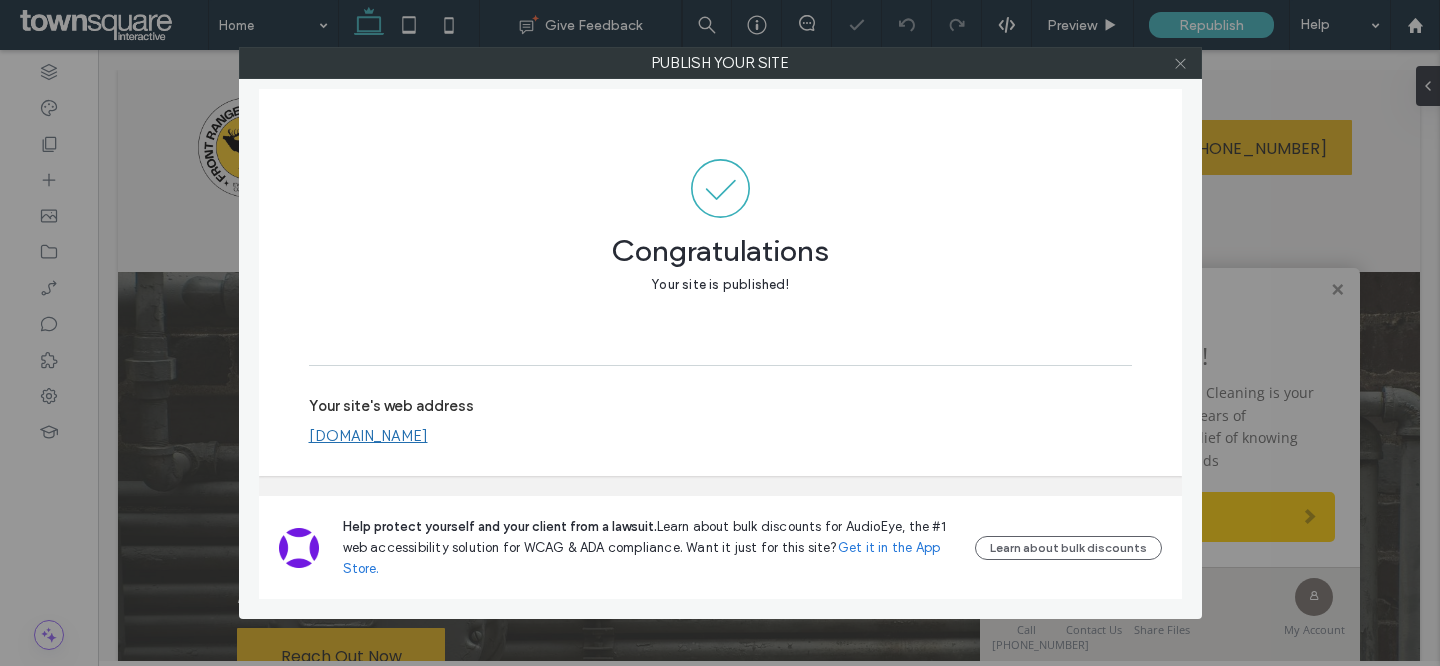 click 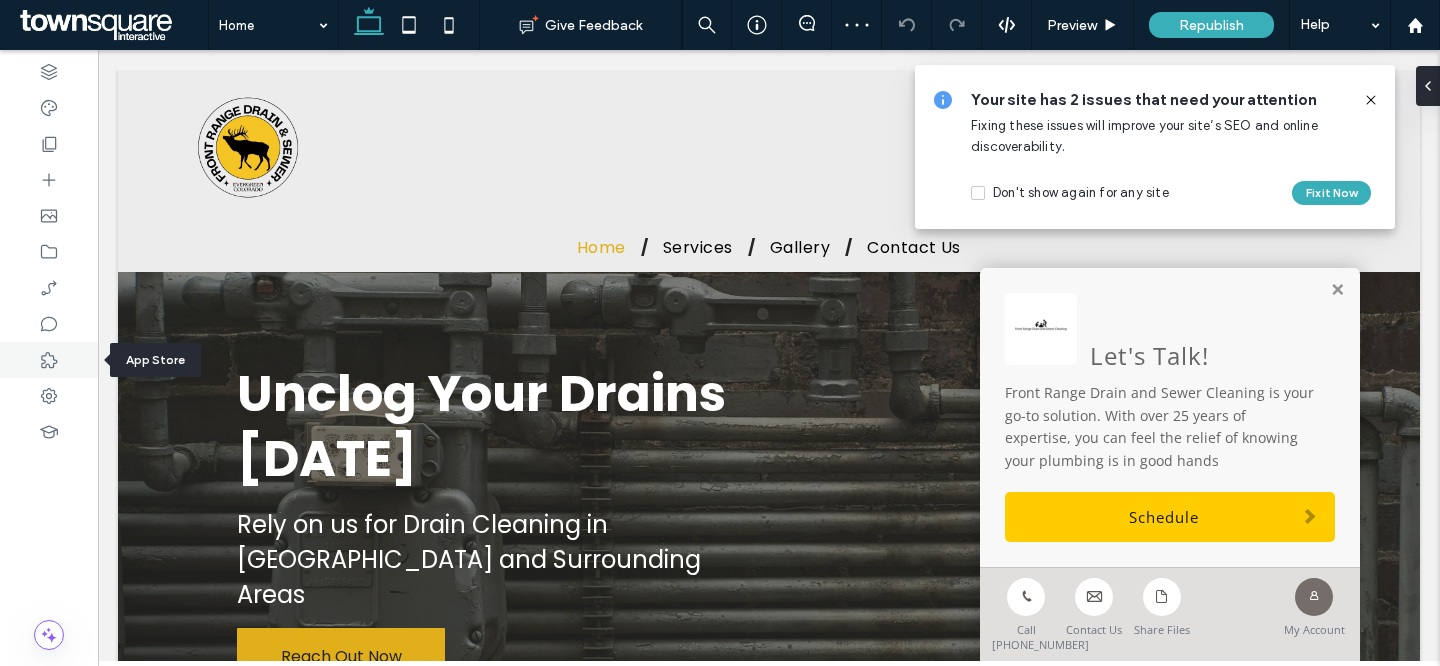 click 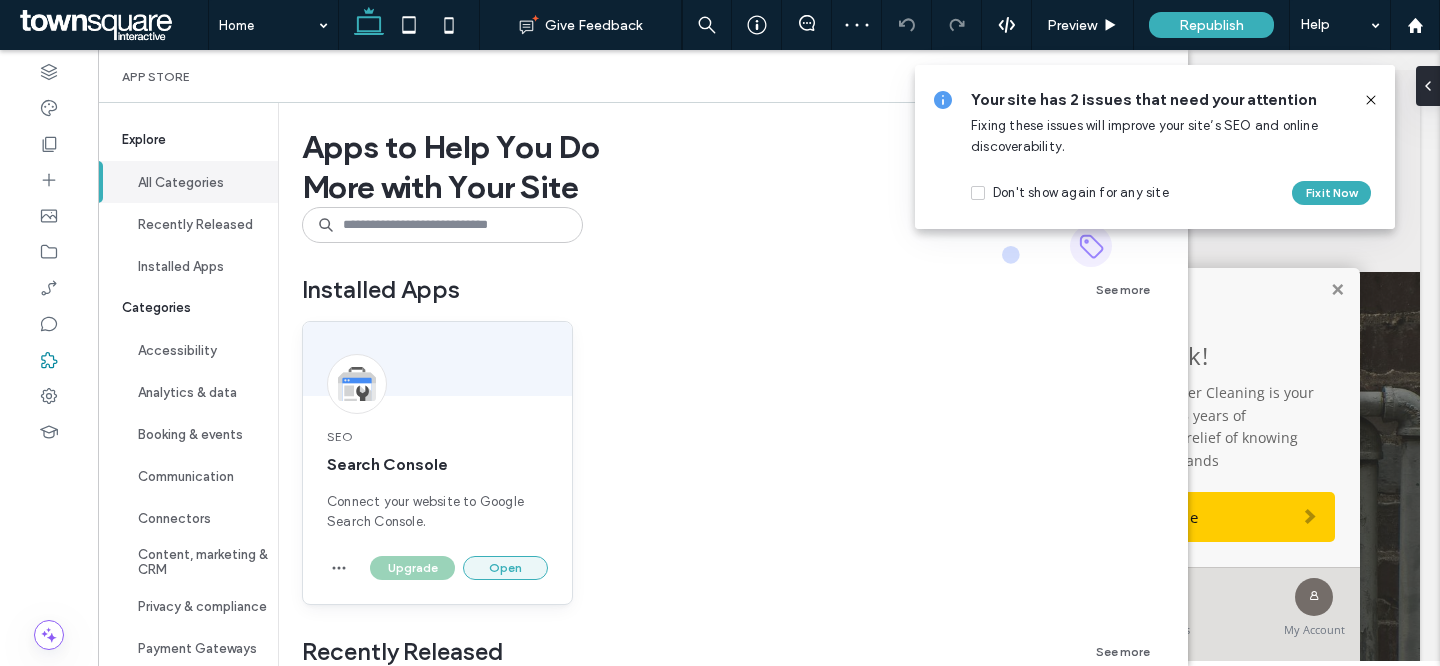 click on "Open" at bounding box center (505, 568) 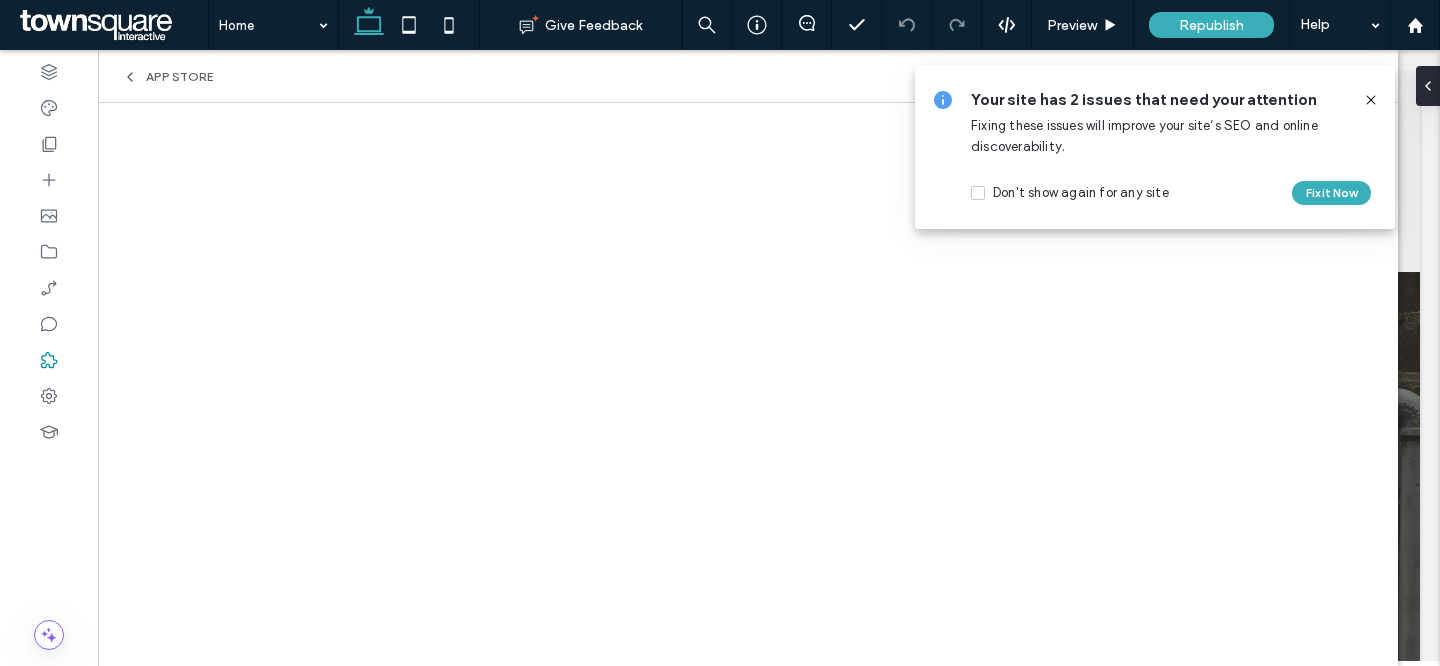 click 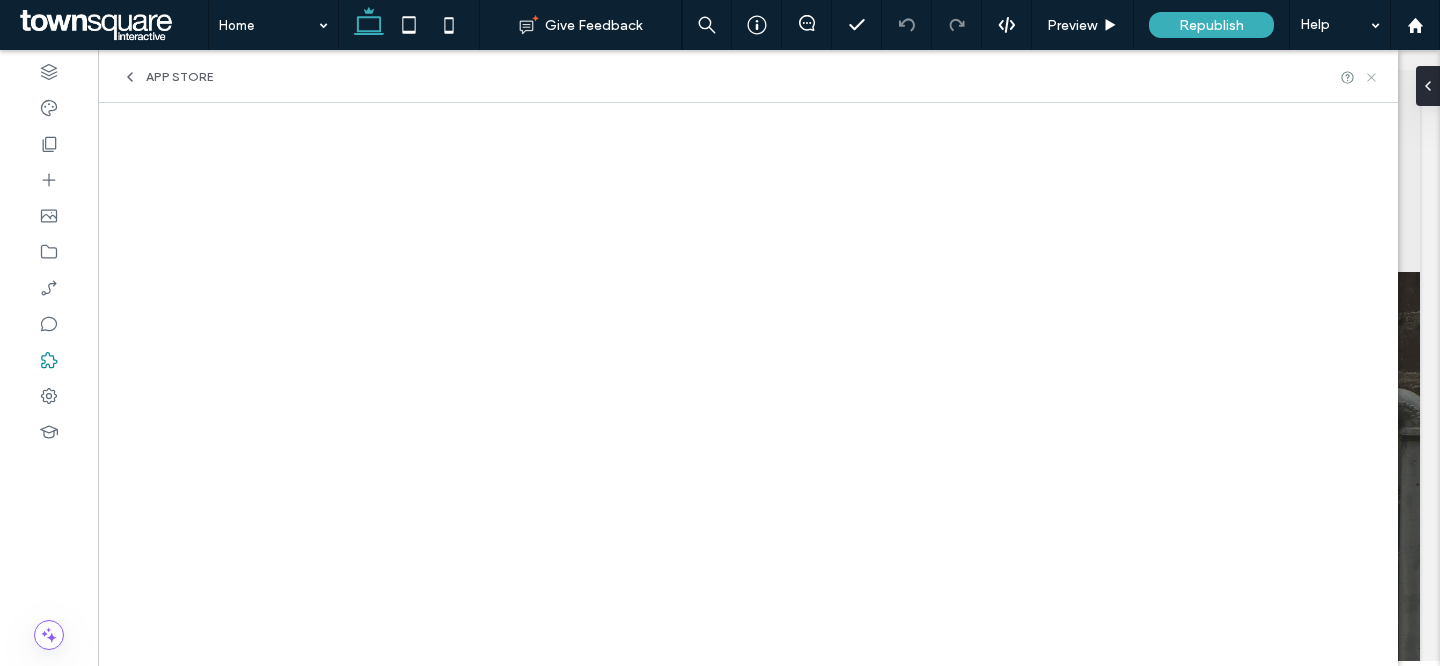 click 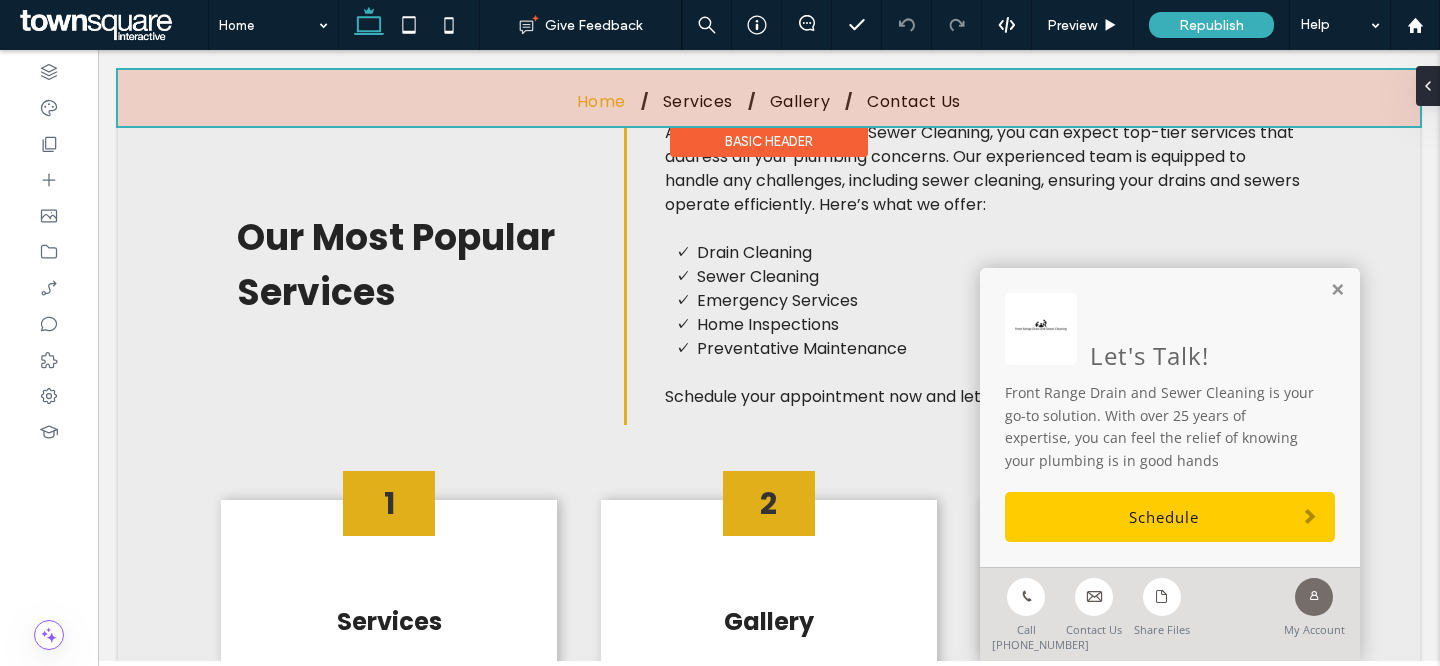 scroll, scrollTop: 2171, scrollLeft: 0, axis: vertical 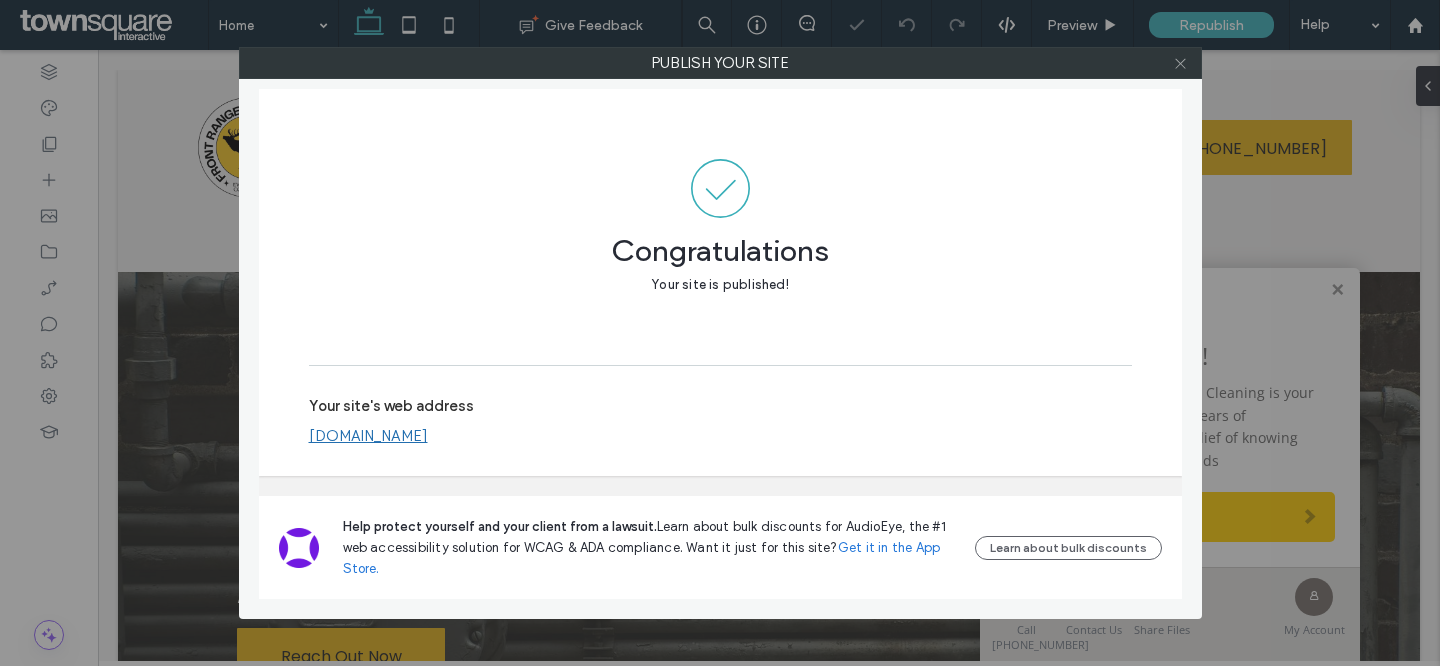 click 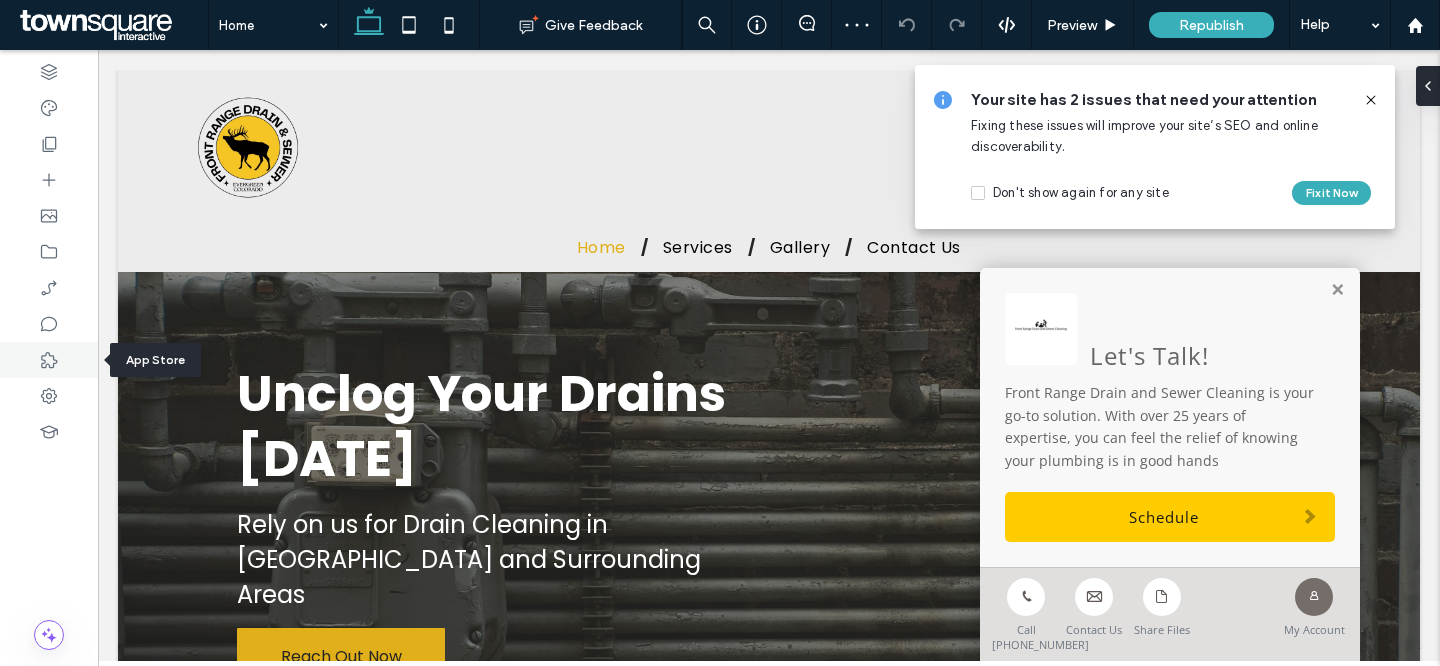 click at bounding box center (49, 360) 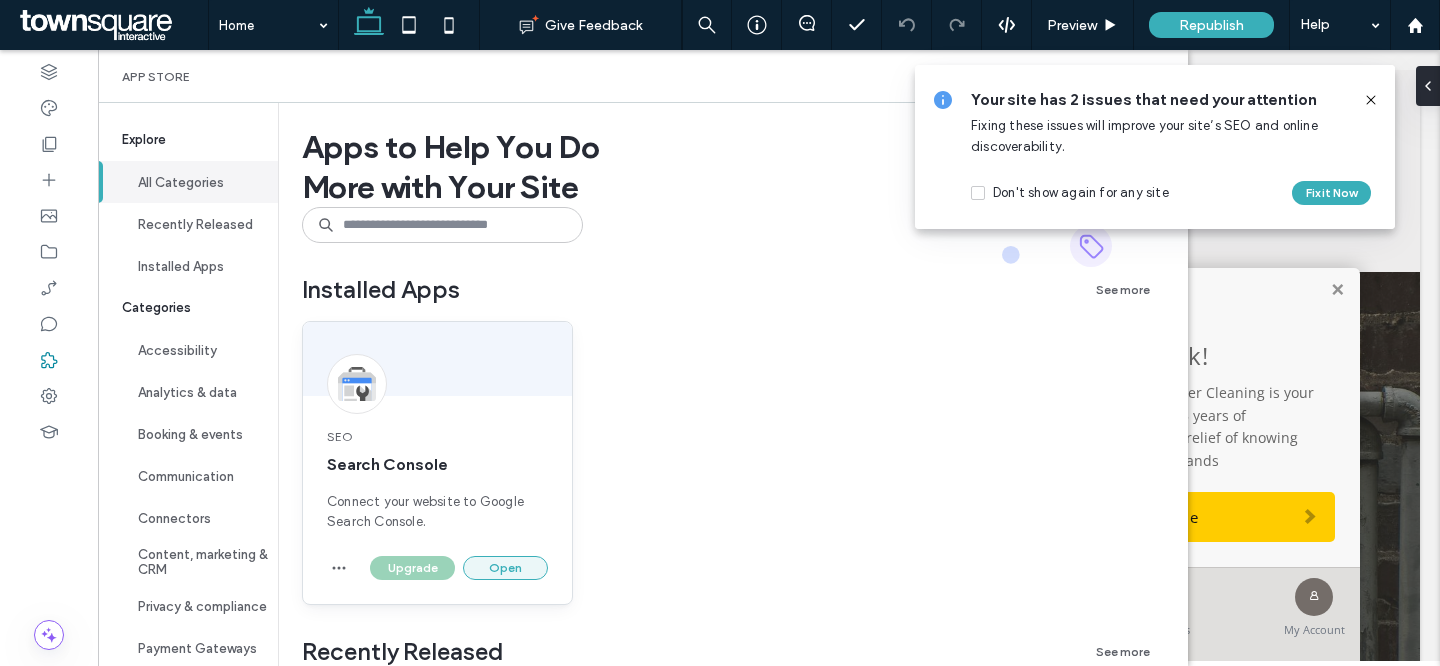 click on "Open" at bounding box center [505, 568] 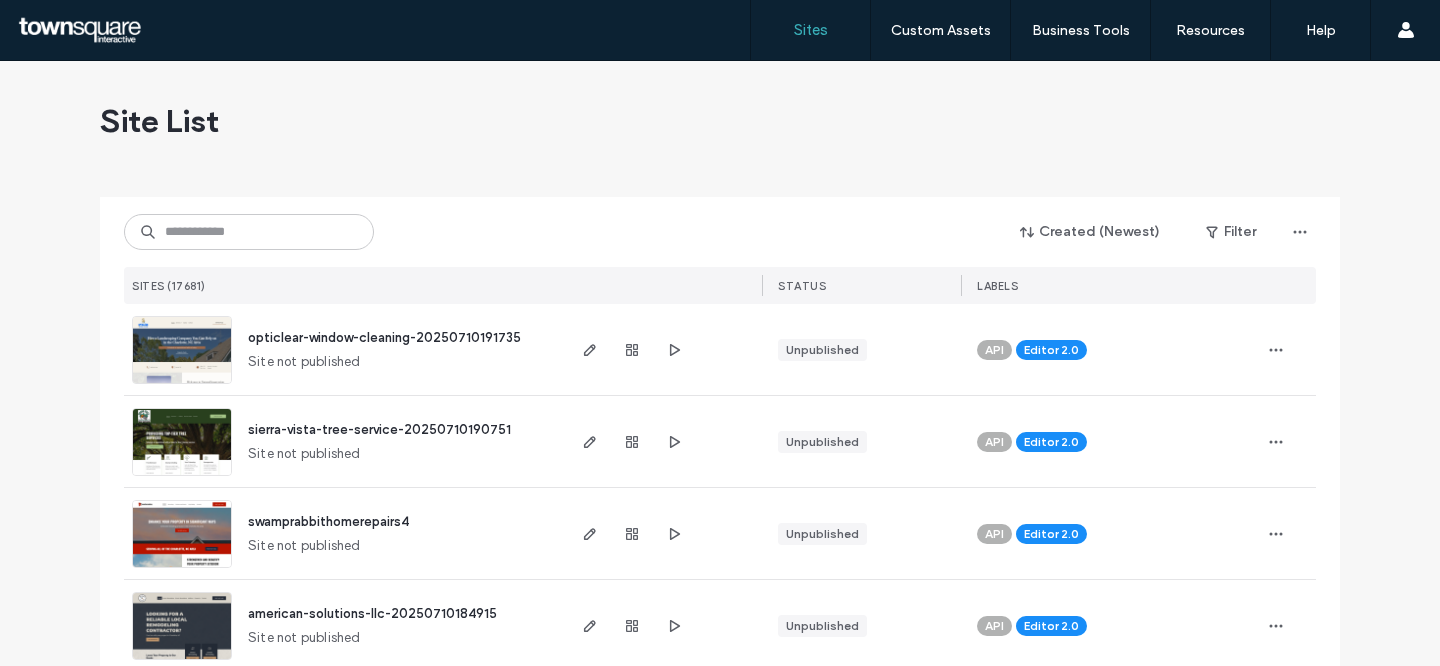 scroll, scrollTop: 0, scrollLeft: 0, axis: both 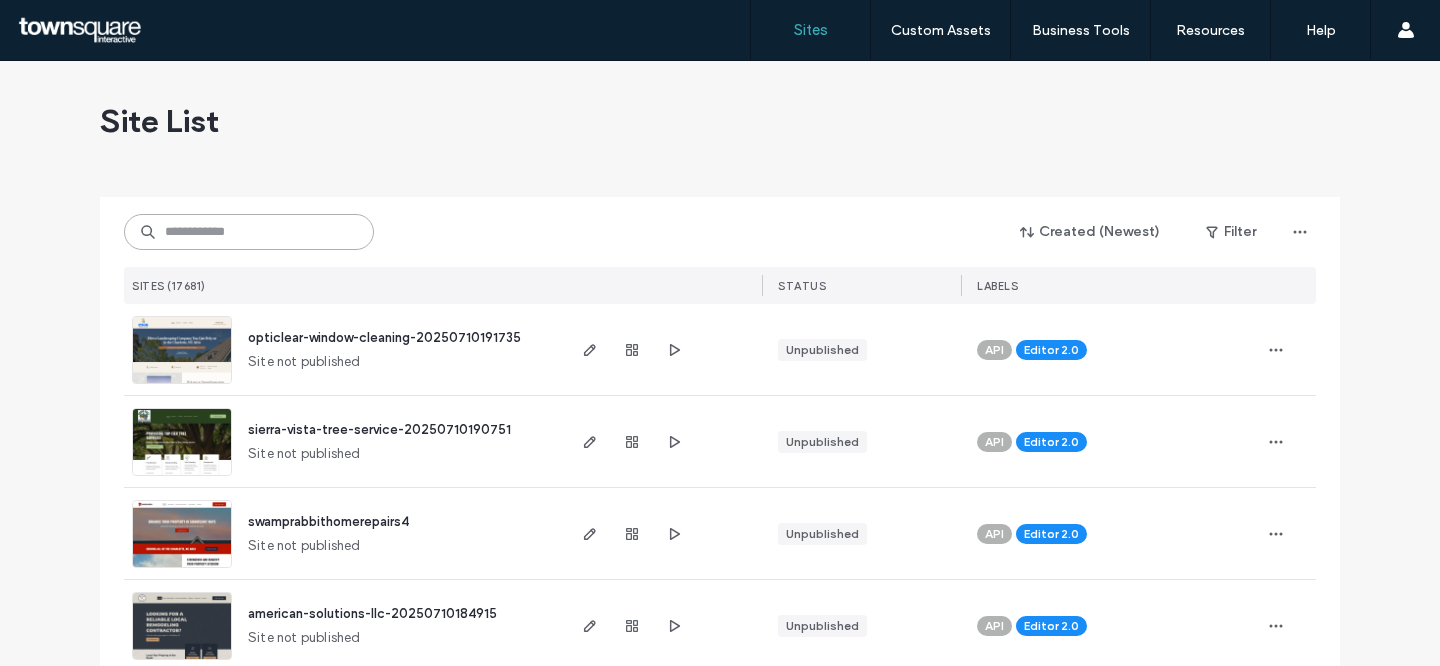 click at bounding box center (249, 232) 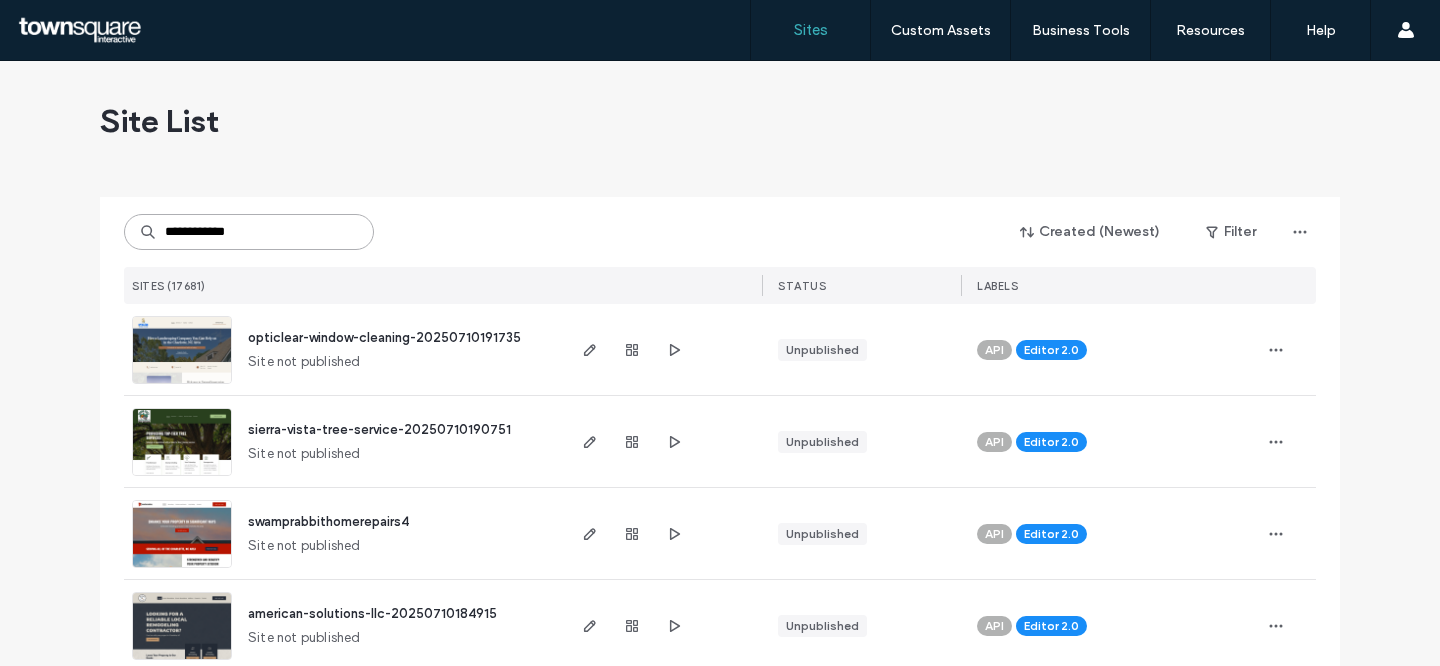 type on "**********" 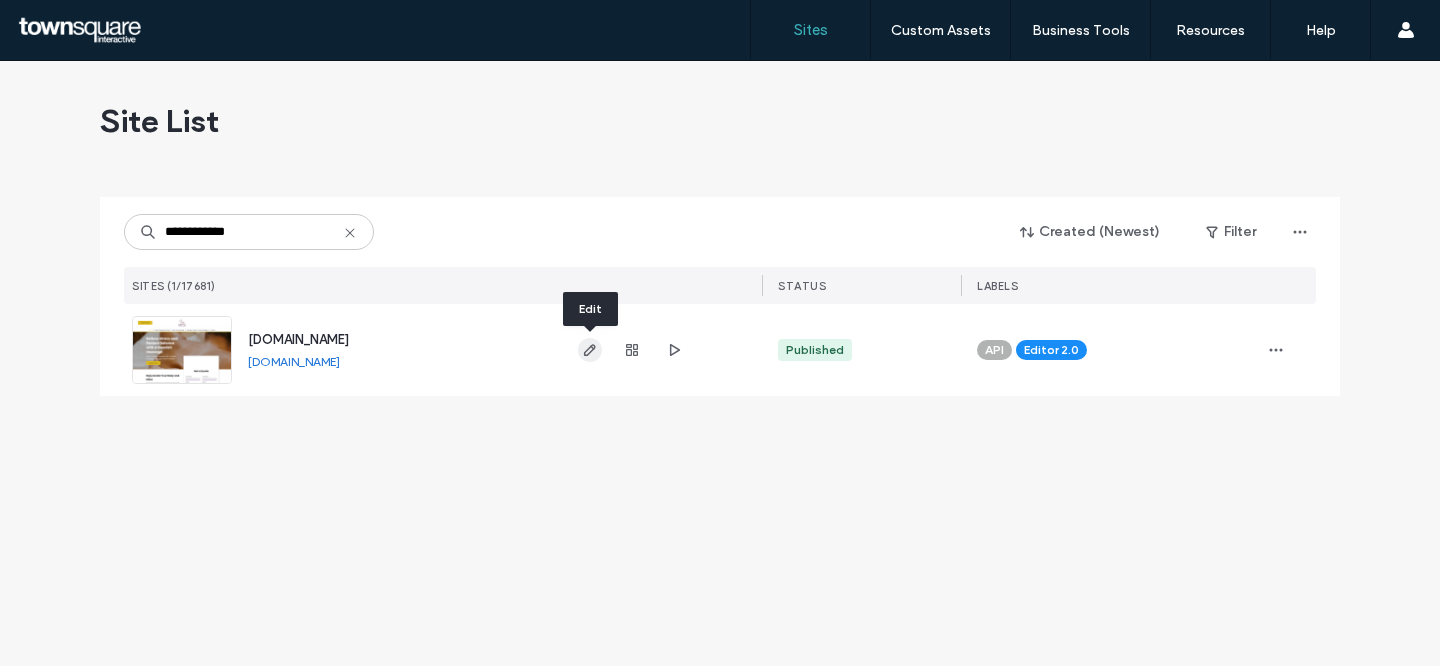 click at bounding box center (590, 350) 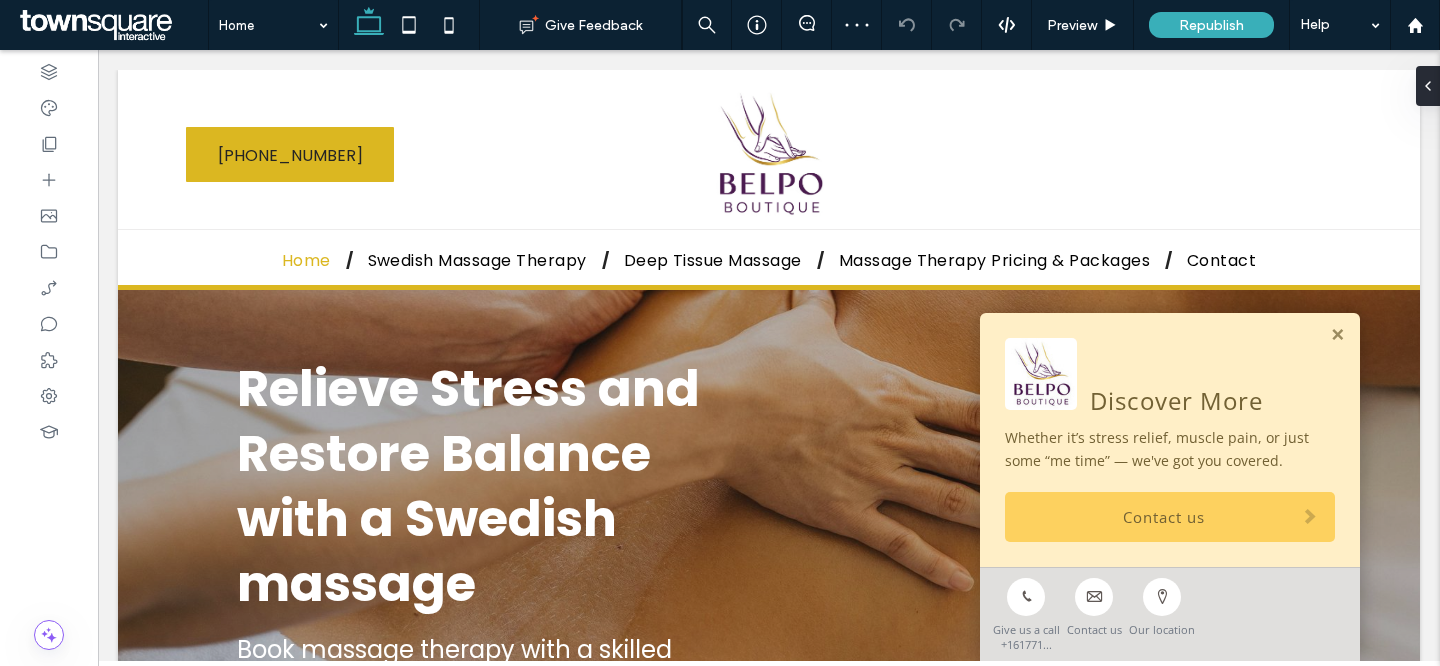 scroll, scrollTop: 0, scrollLeft: 0, axis: both 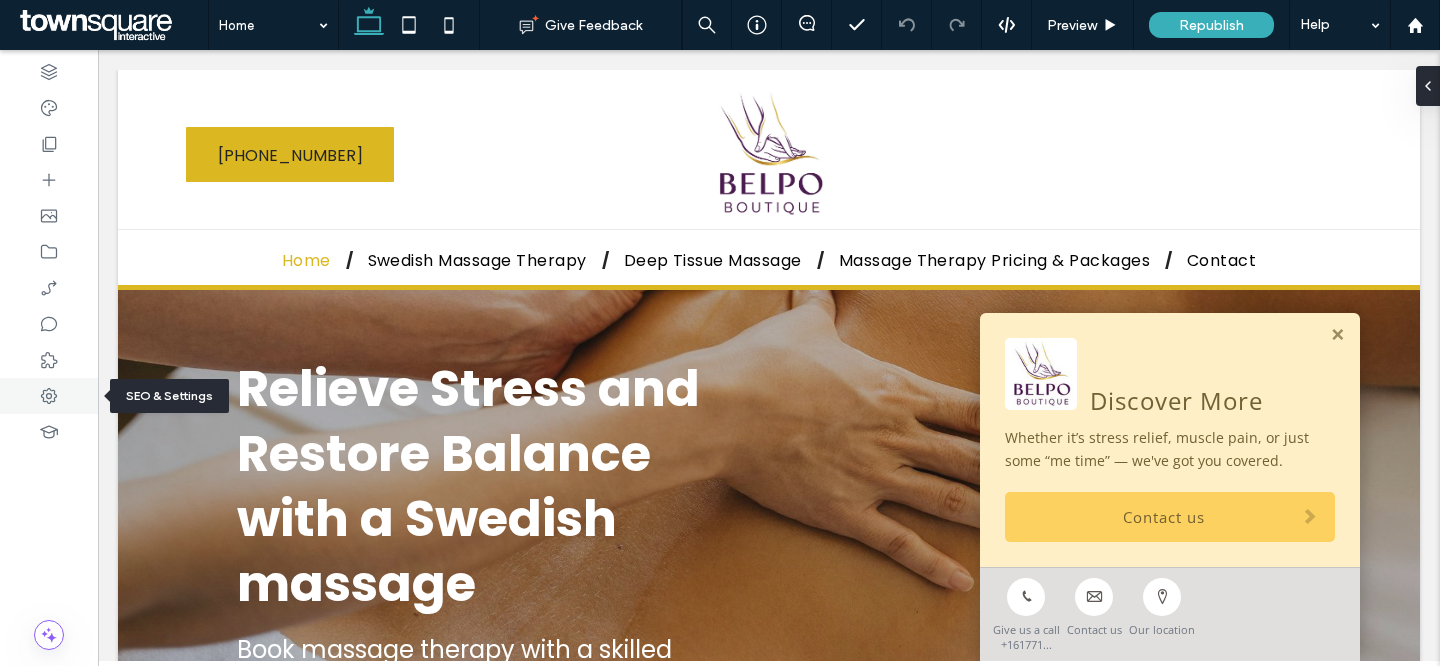 click 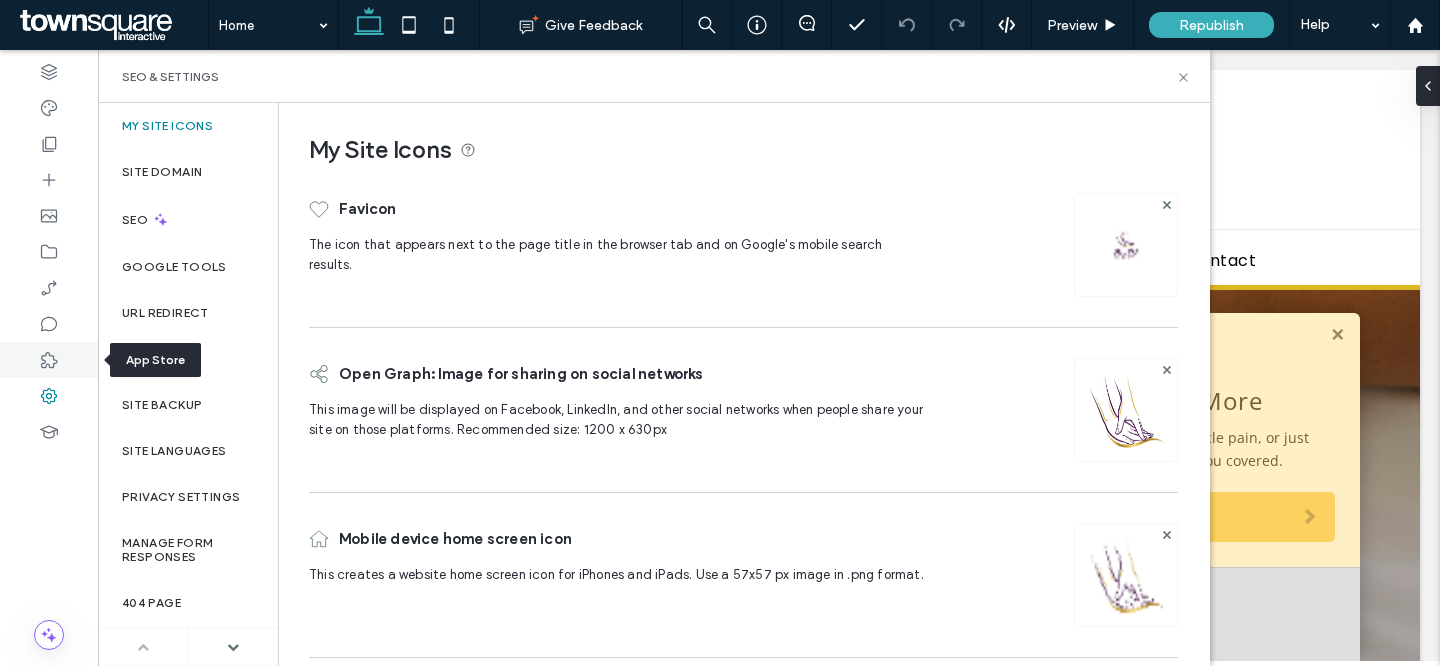 click at bounding box center (49, 360) 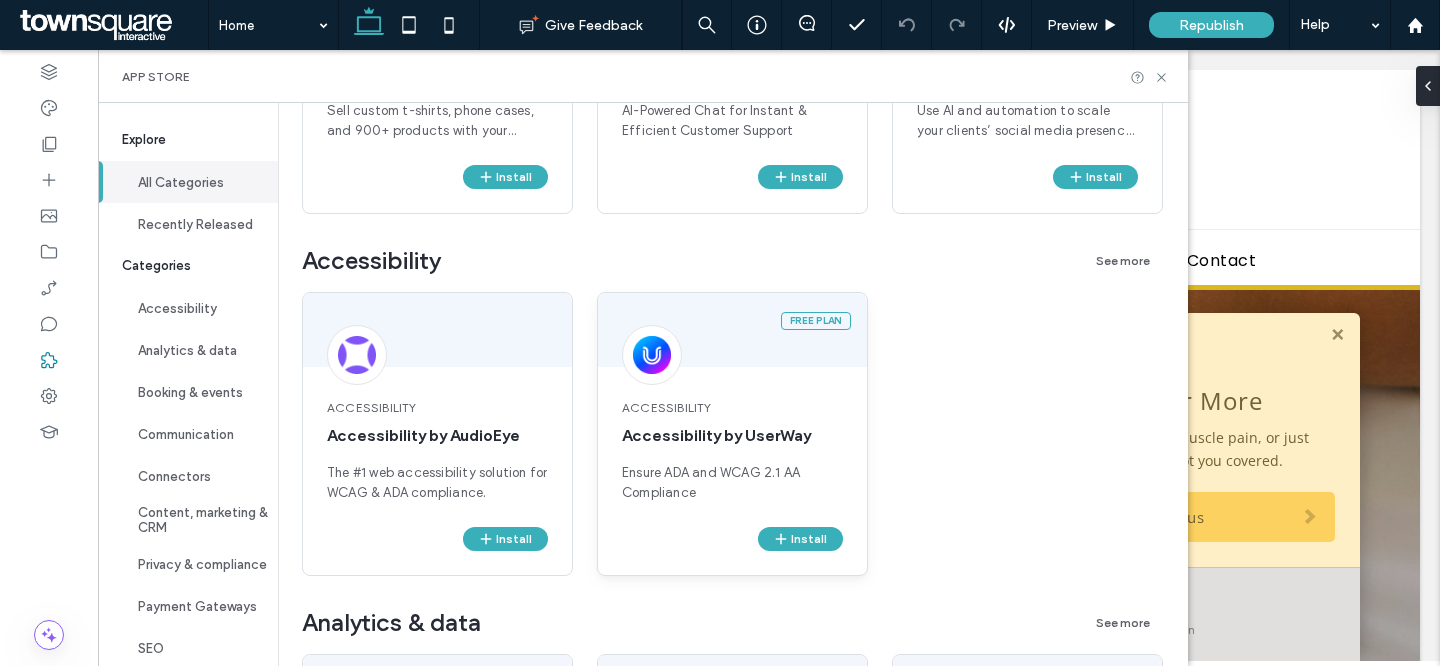 scroll, scrollTop: 0, scrollLeft: 0, axis: both 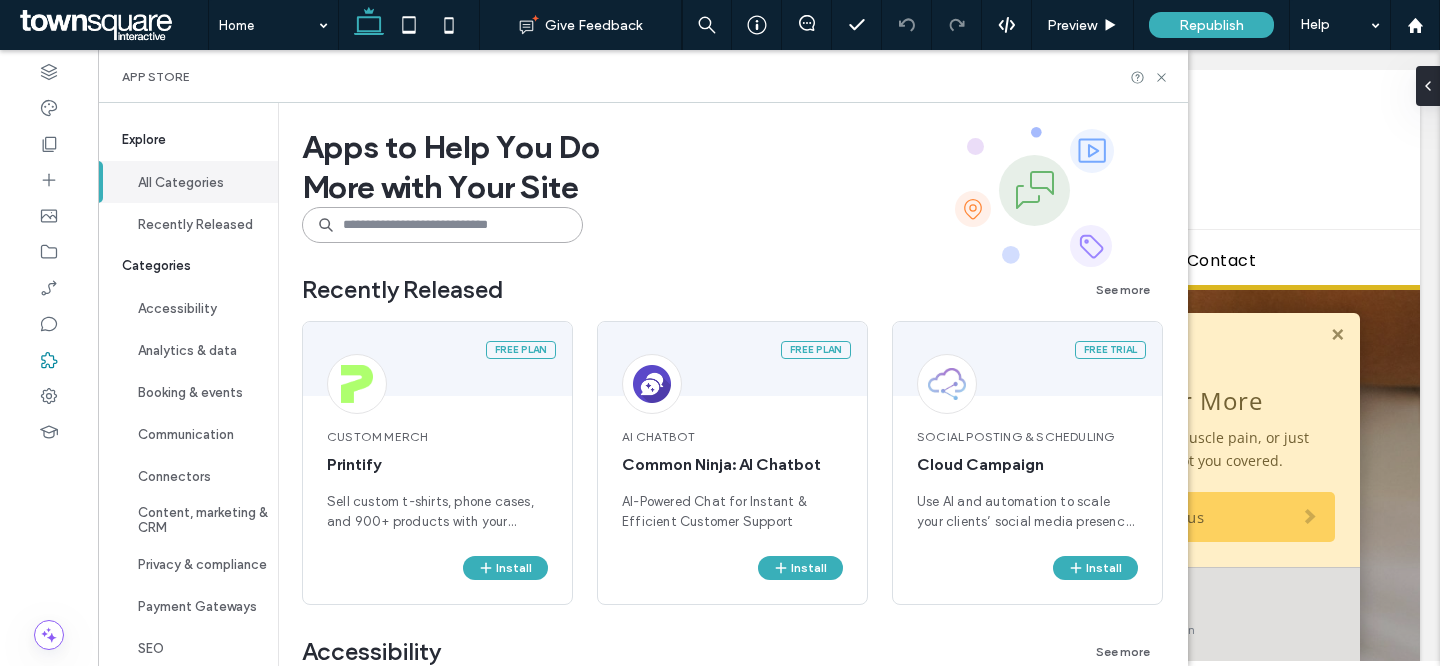 click at bounding box center (442, 225) 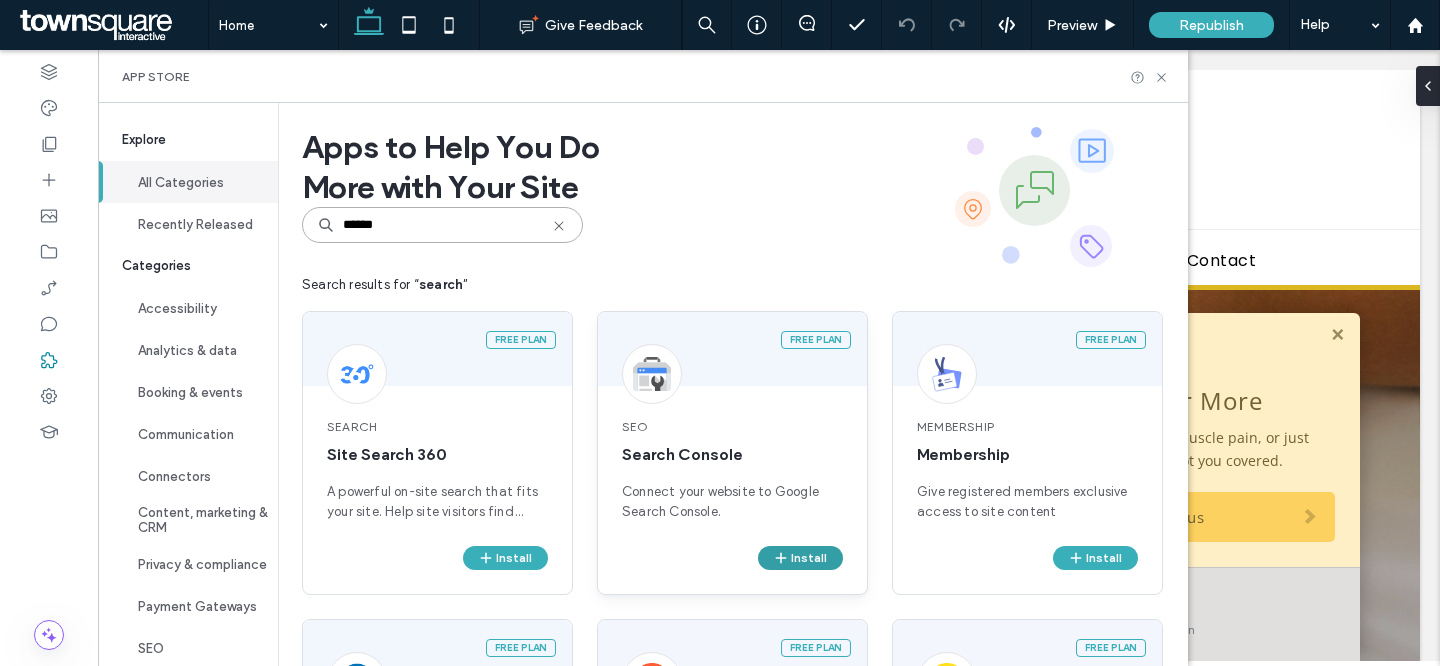 type on "******" 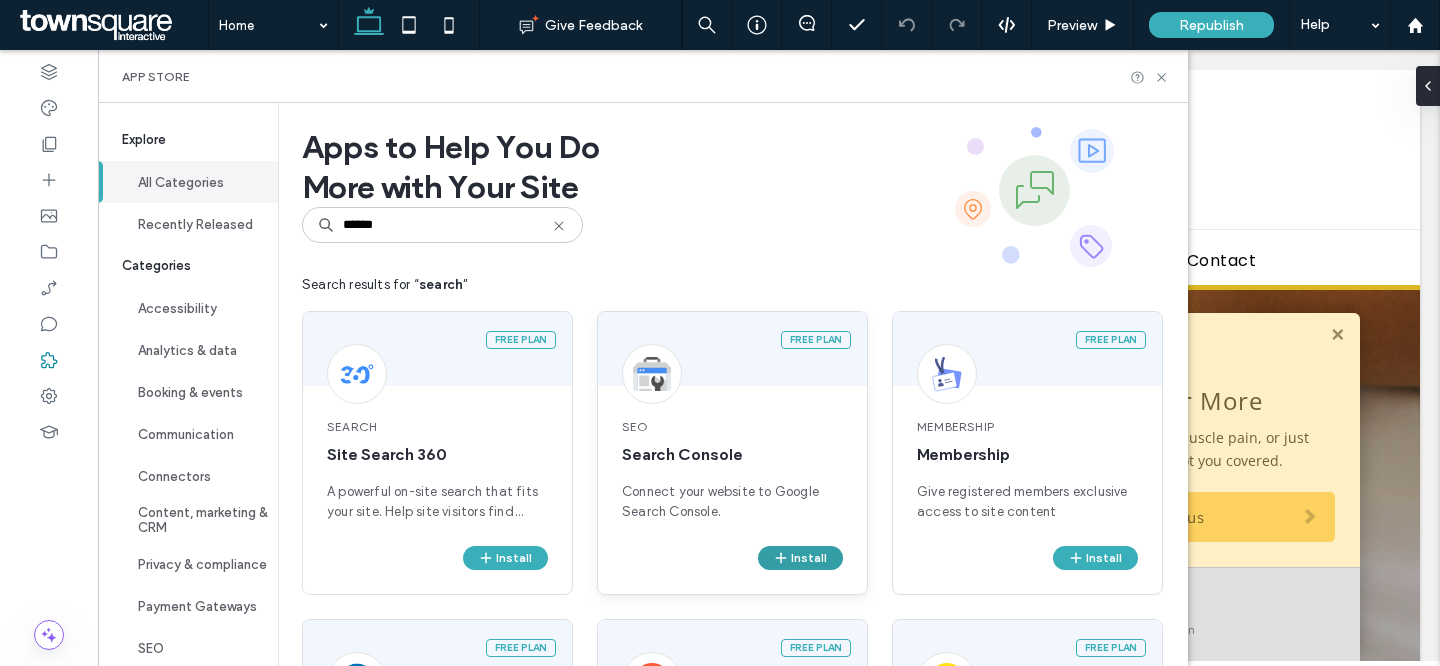 click on "Install" at bounding box center (800, 558) 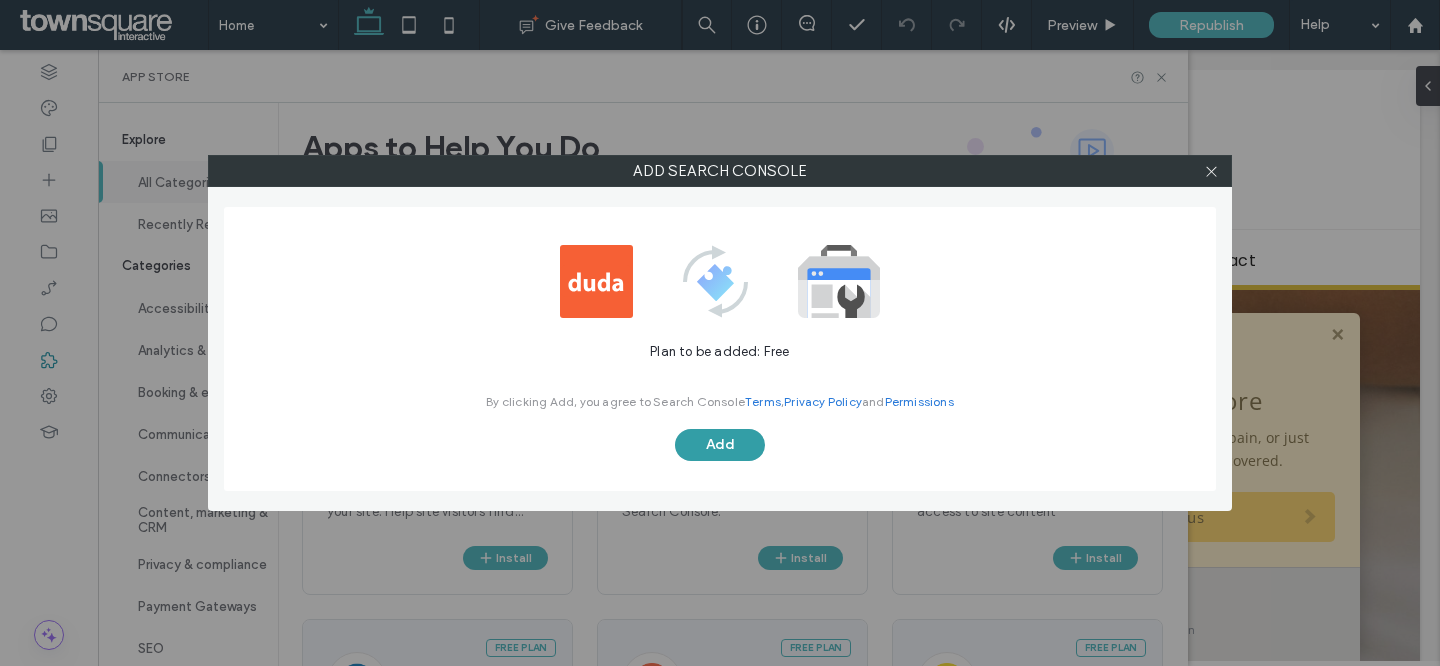 click on "Add" at bounding box center [720, 445] 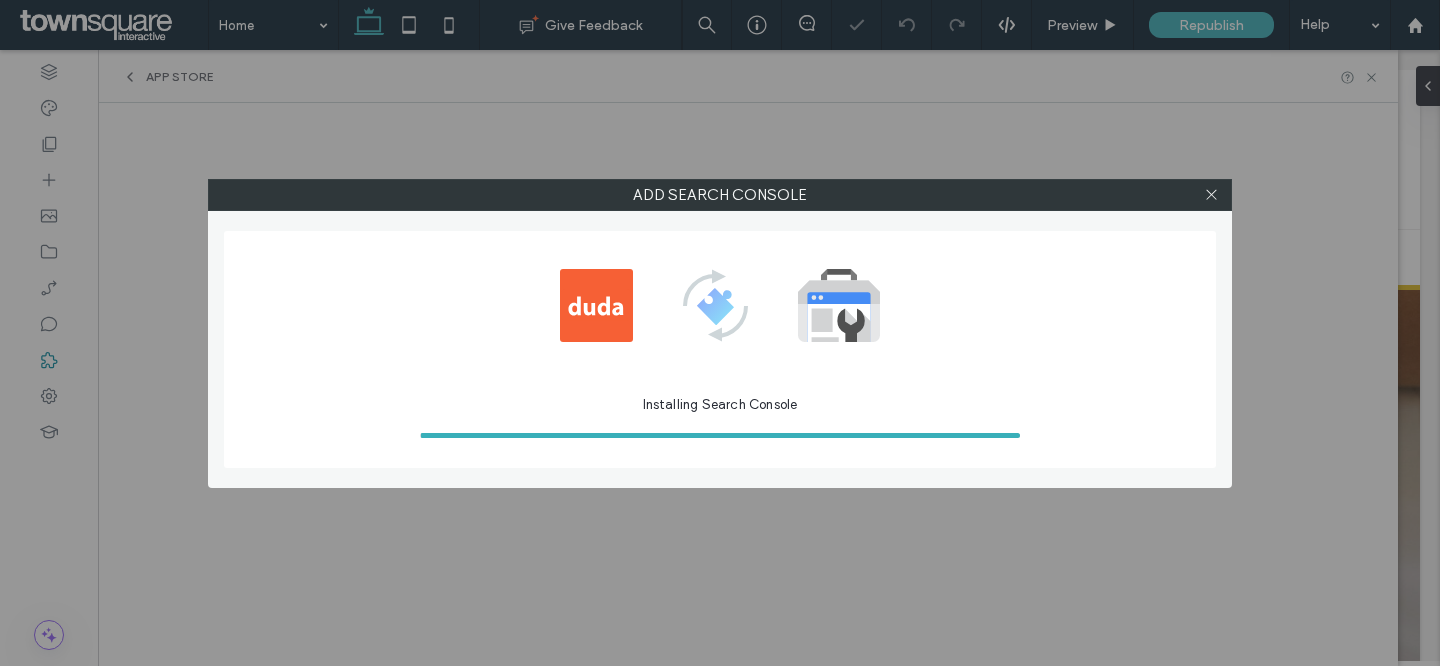 scroll, scrollTop: 0, scrollLeft: 0, axis: both 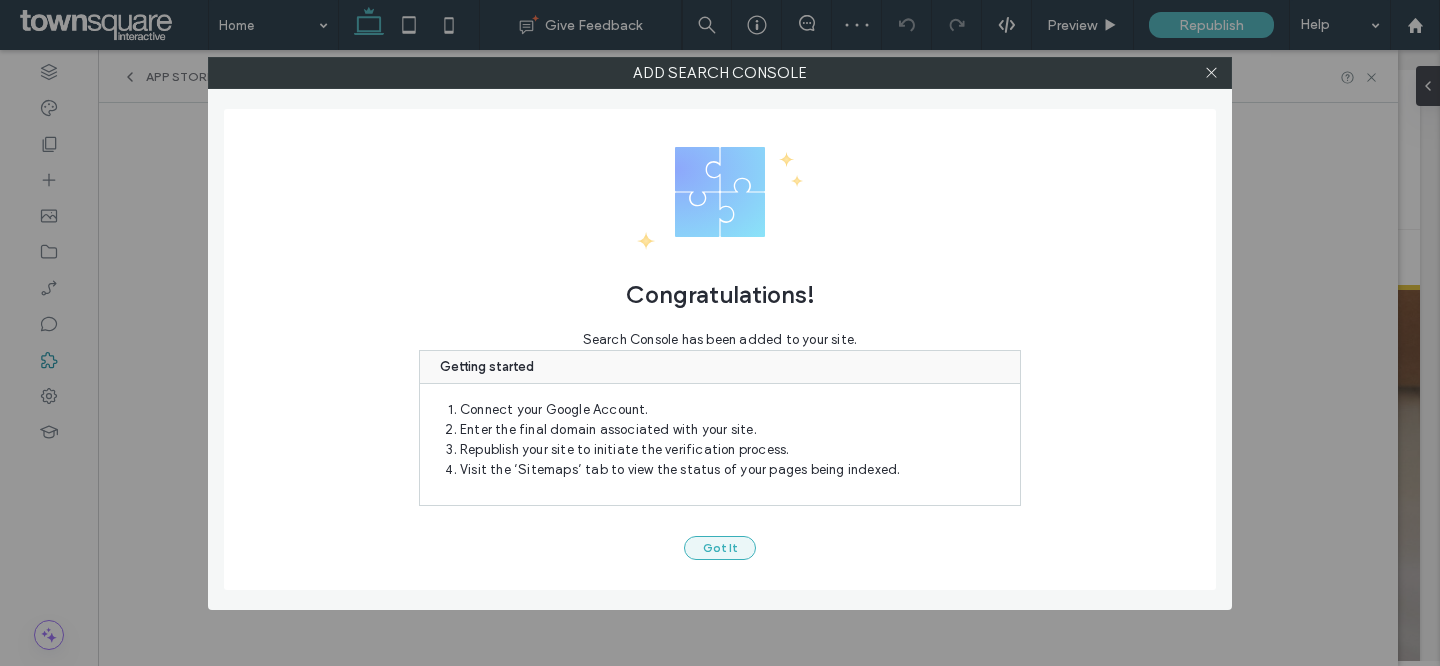 click on "Got It" at bounding box center (720, 548) 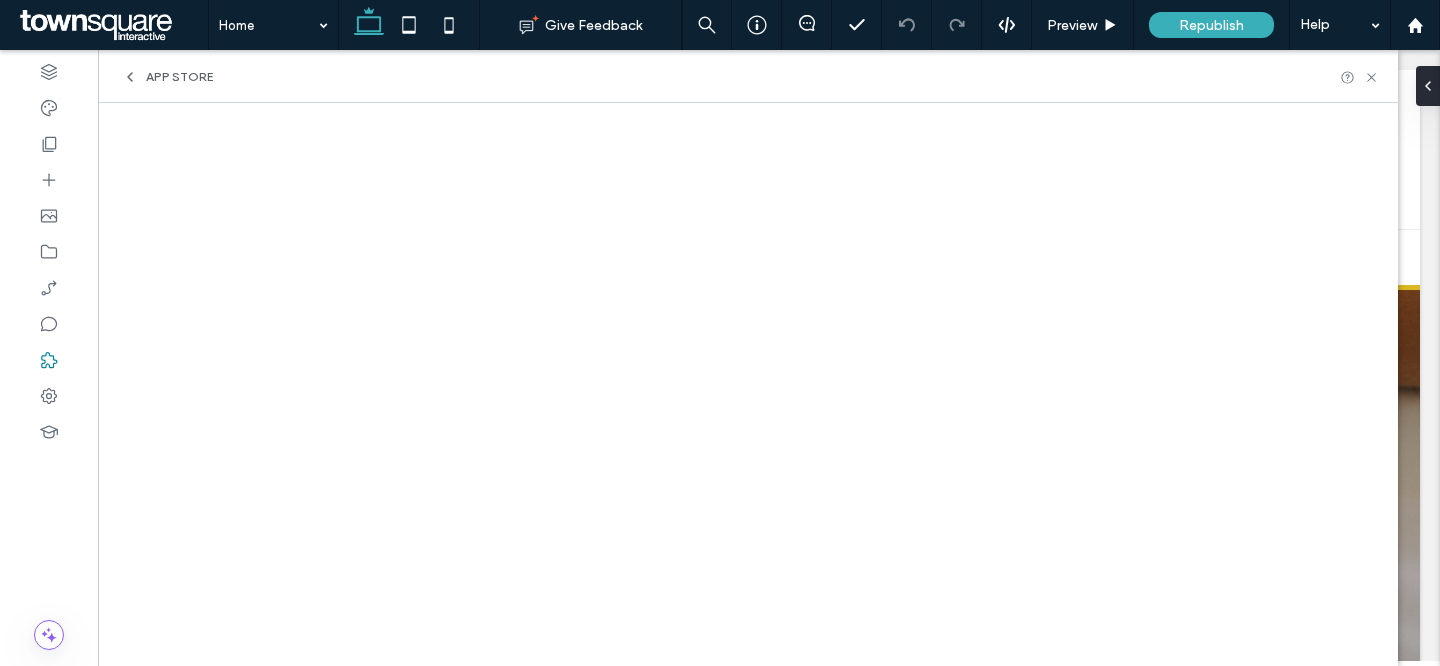 click on "App Store" at bounding box center [748, 76] 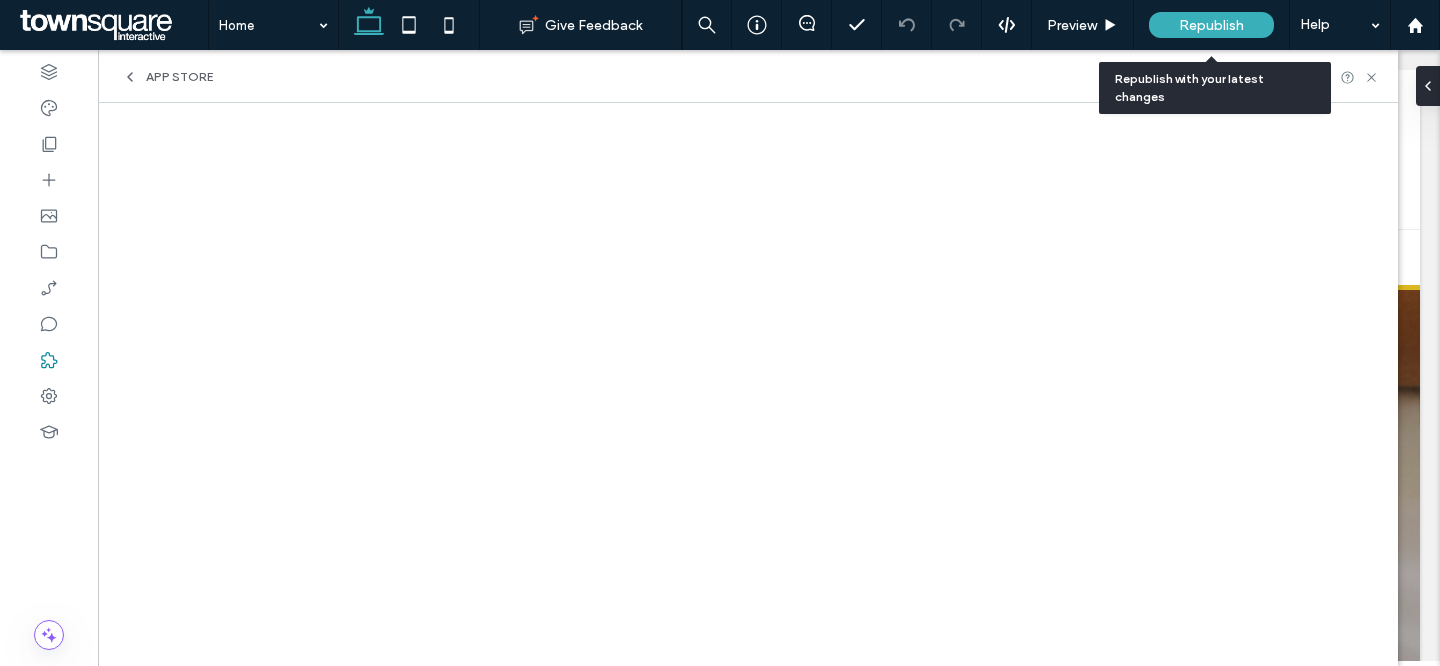 click on "Republish" at bounding box center (1211, 25) 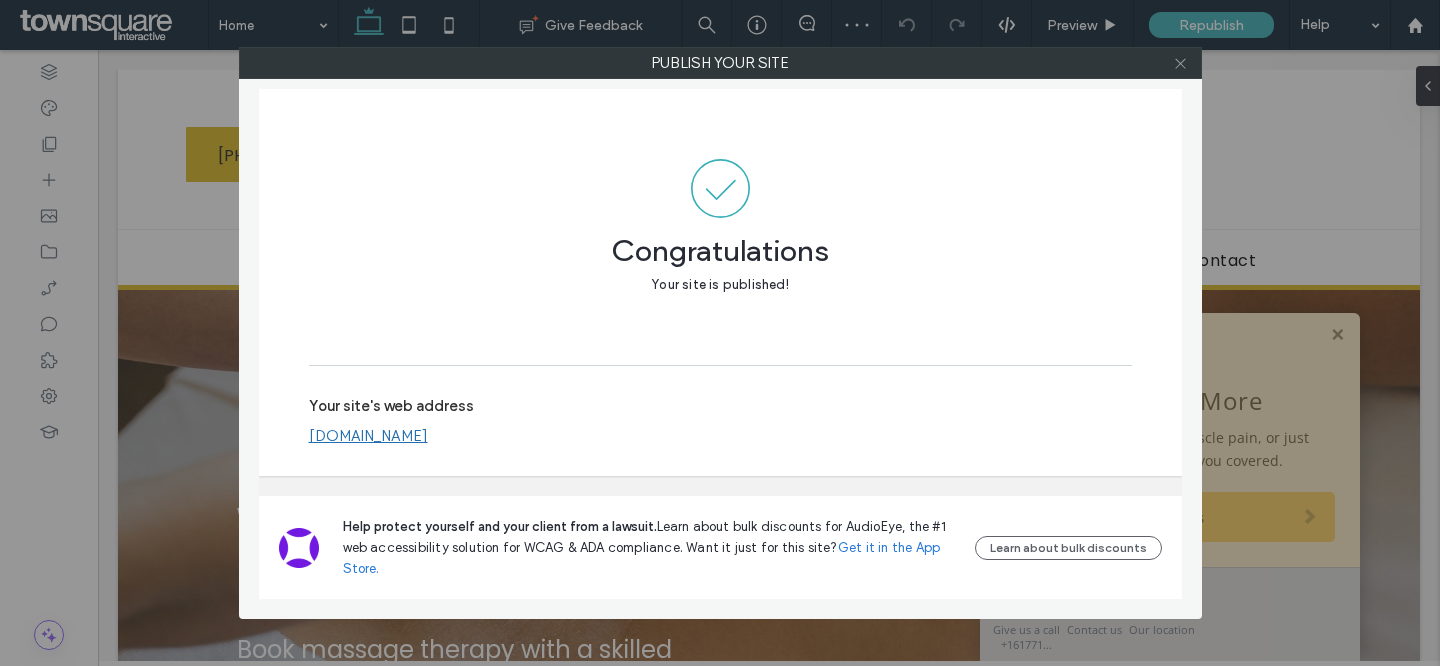 click at bounding box center [1180, 63] 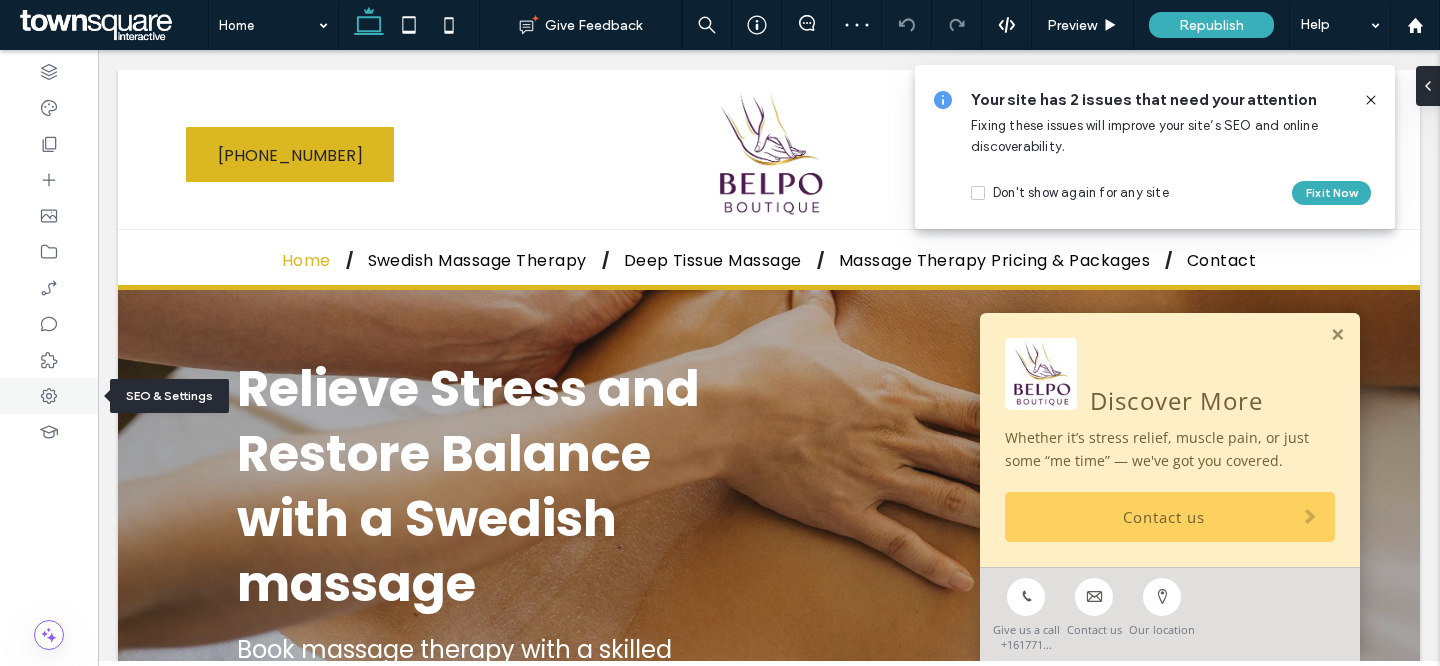 click at bounding box center [49, 396] 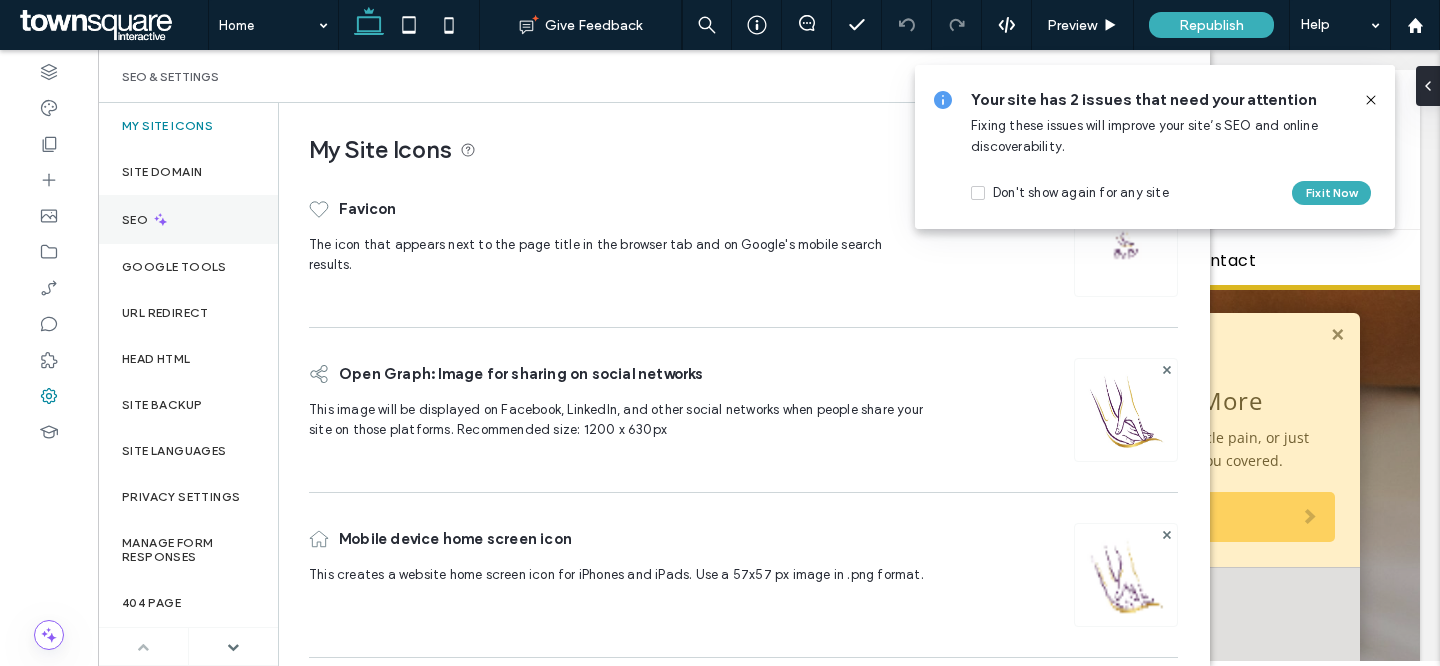 click on "SEO" at bounding box center (188, 219) 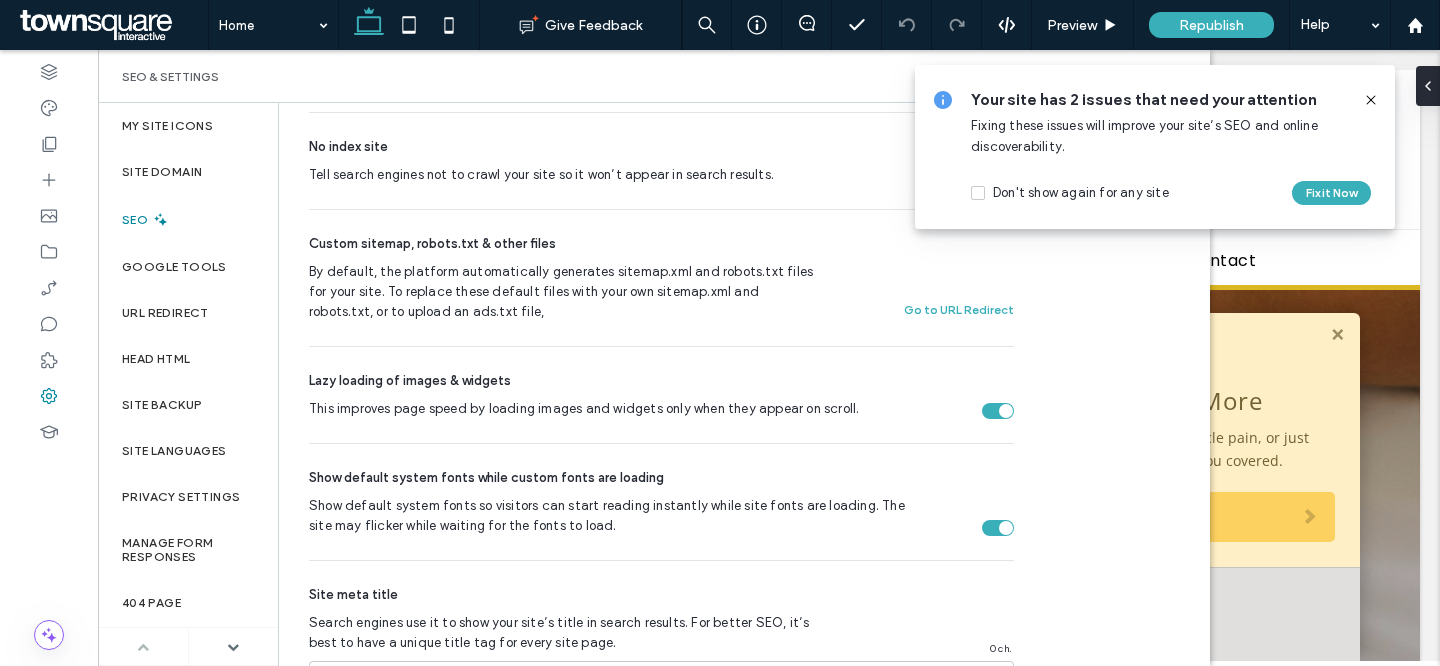 scroll, scrollTop: 1171, scrollLeft: 0, axis: vertical 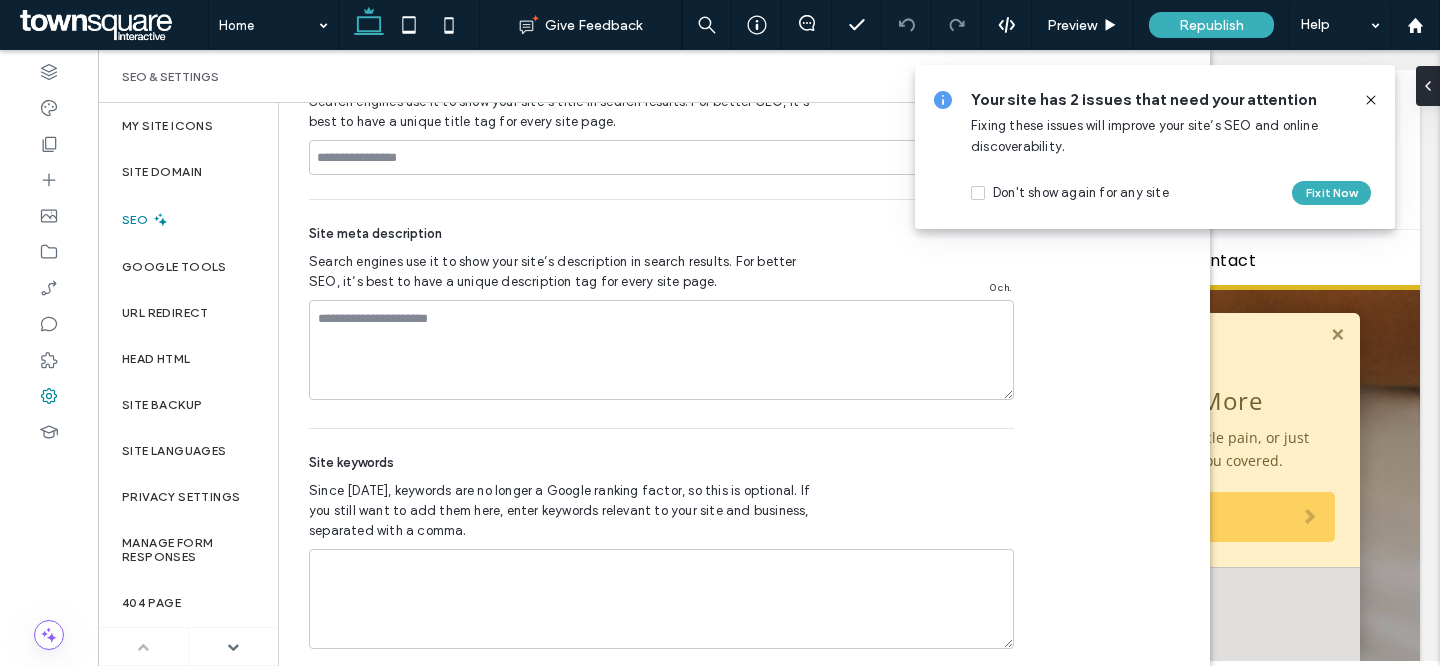 click at bounding box center [1363, 100] 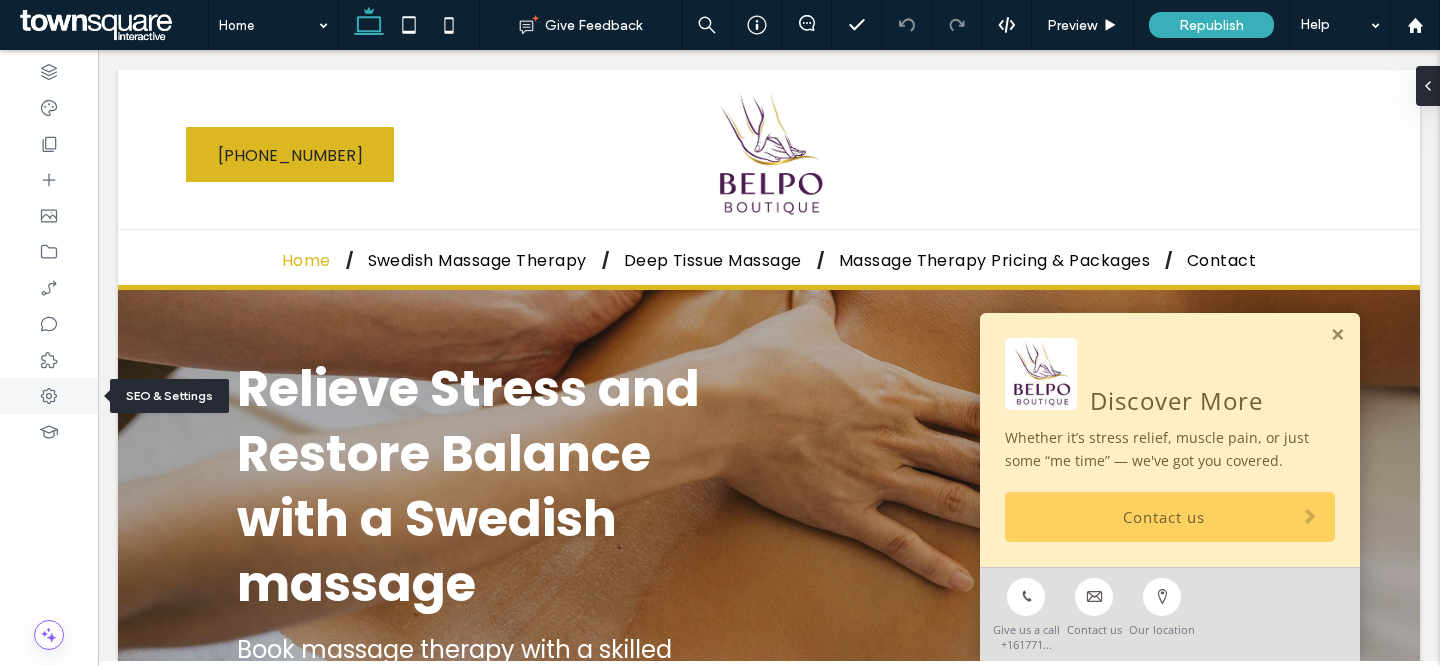 click at bounding box center [49, 396] 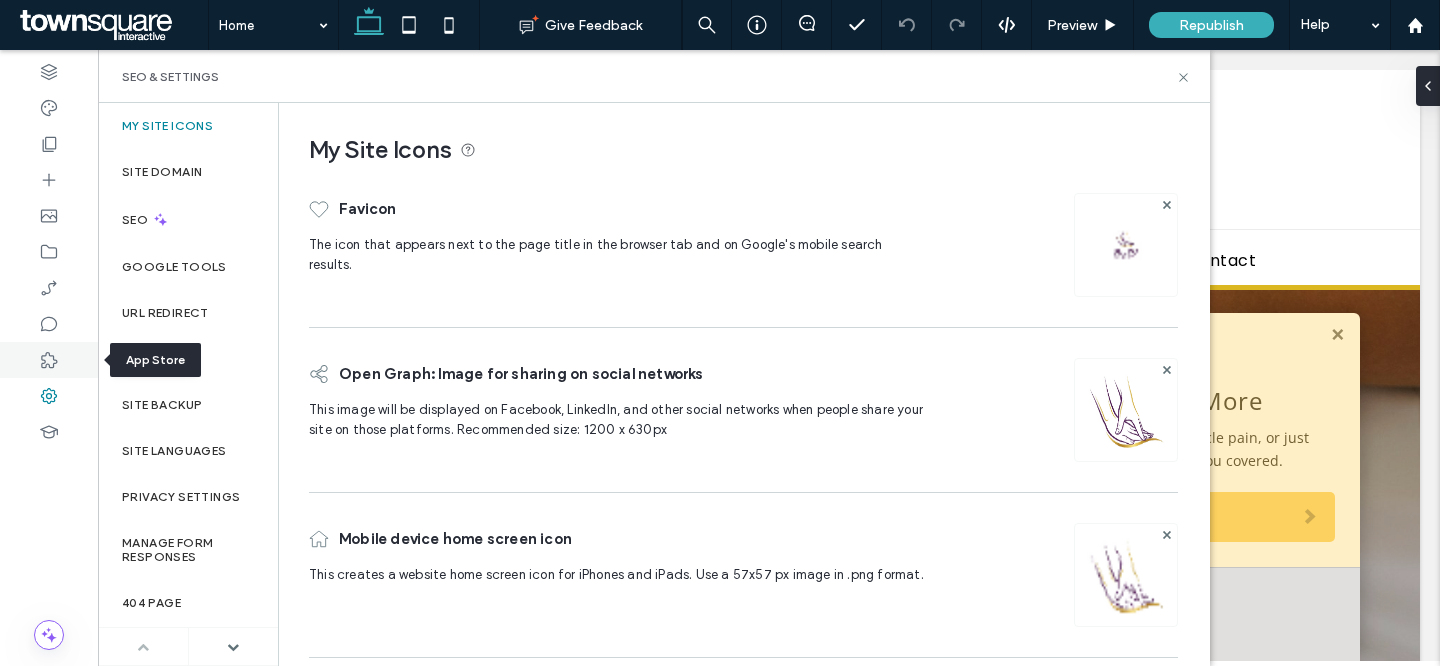 click 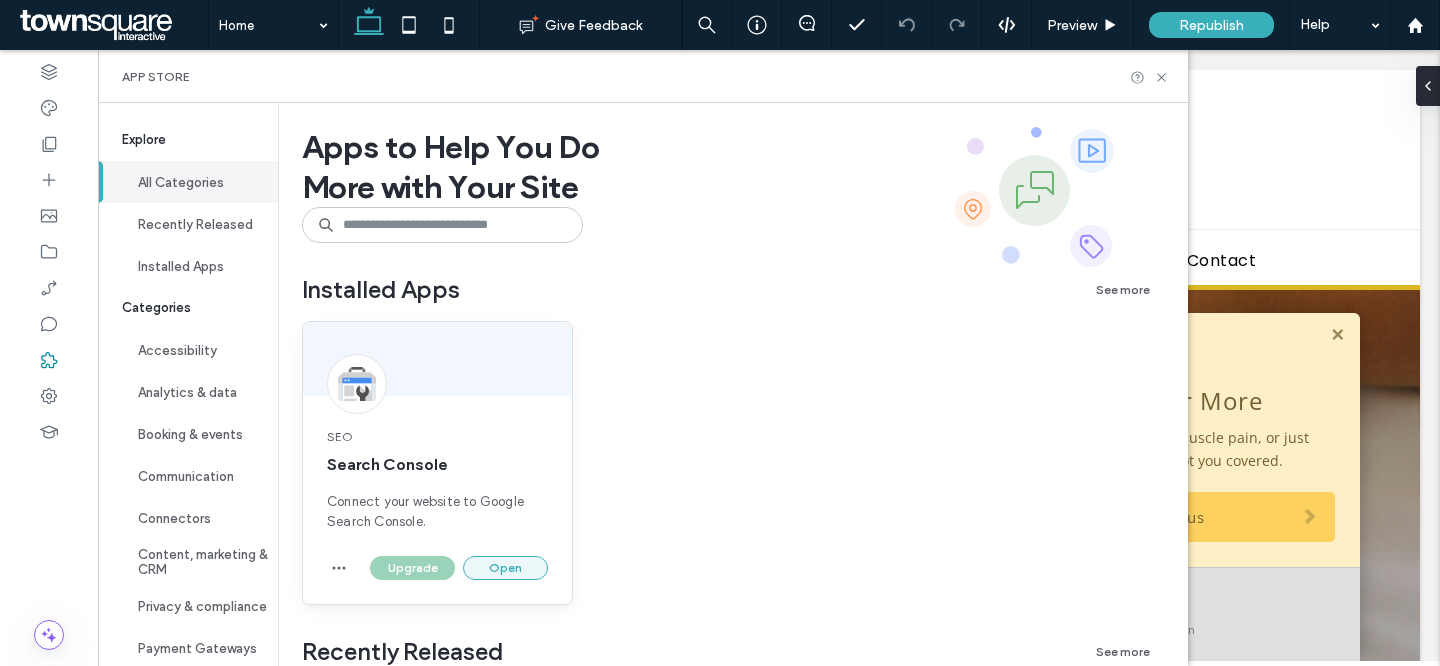 click on "Open" at bounding box center (505, 568) 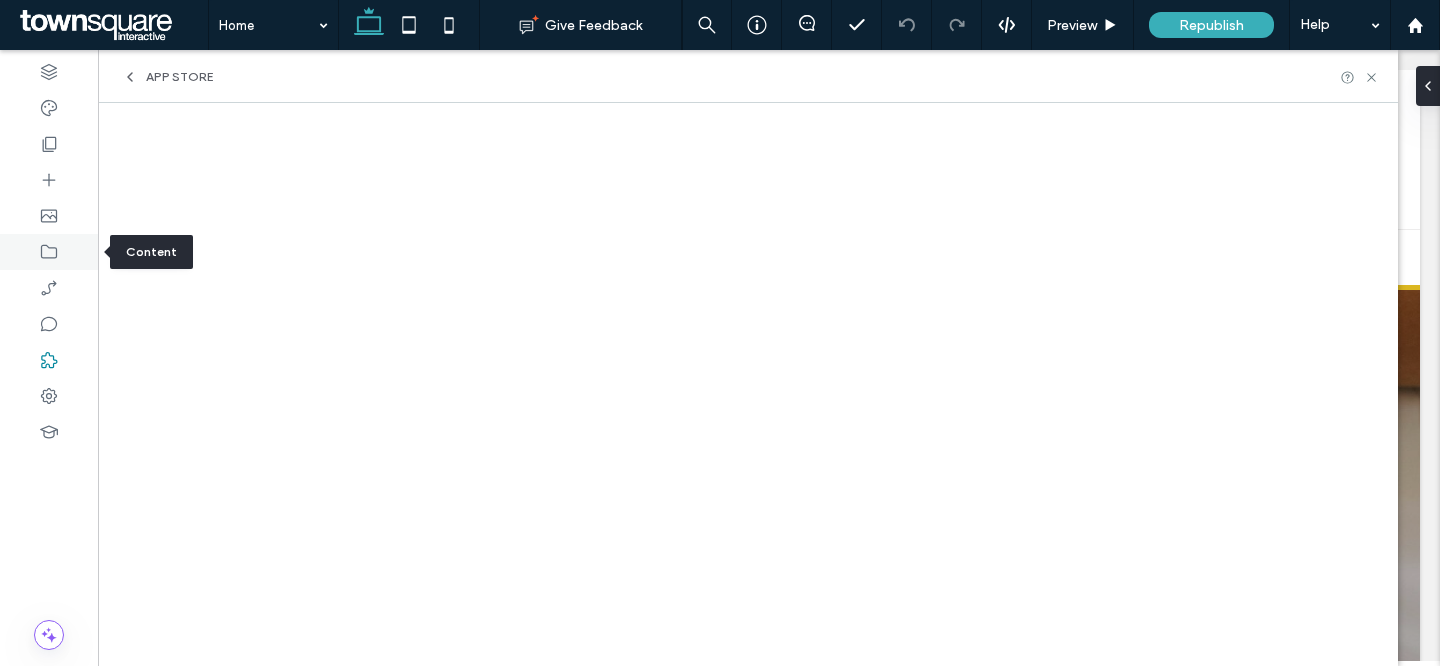 click at bounding box center (49, 252) 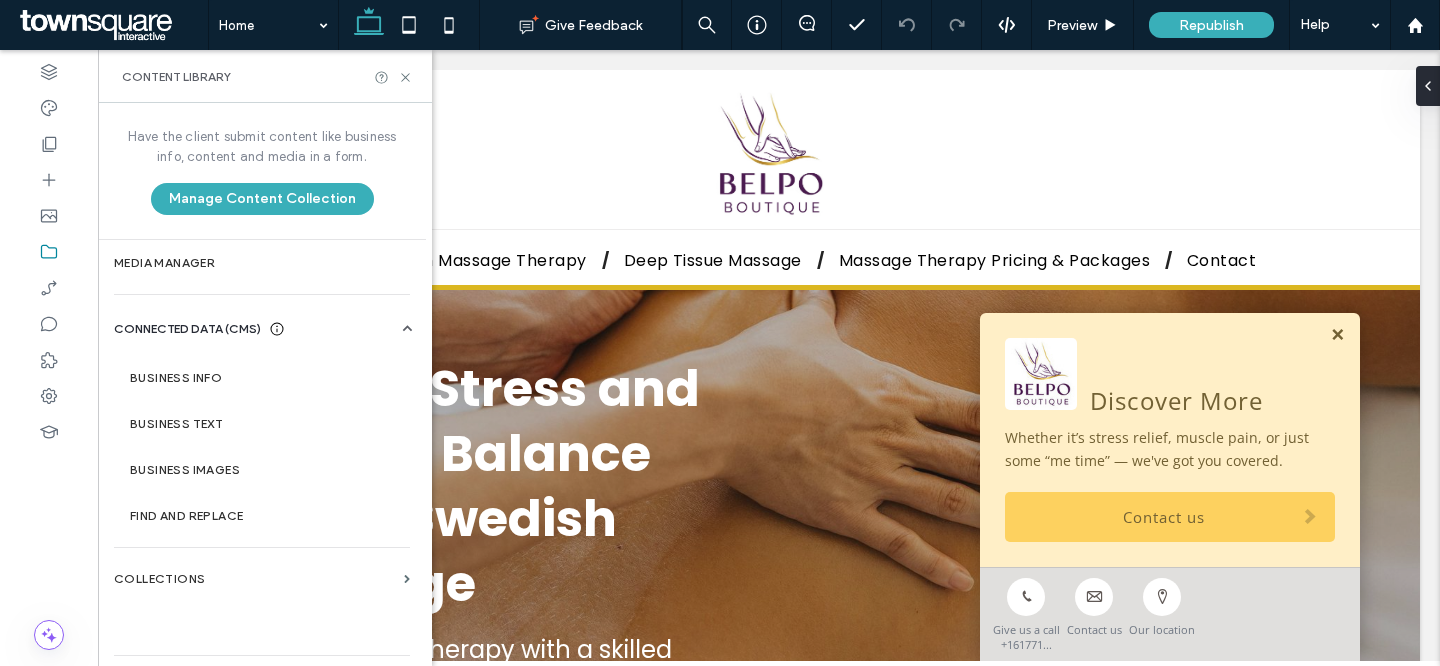 click at bounding box center [1337, 335] 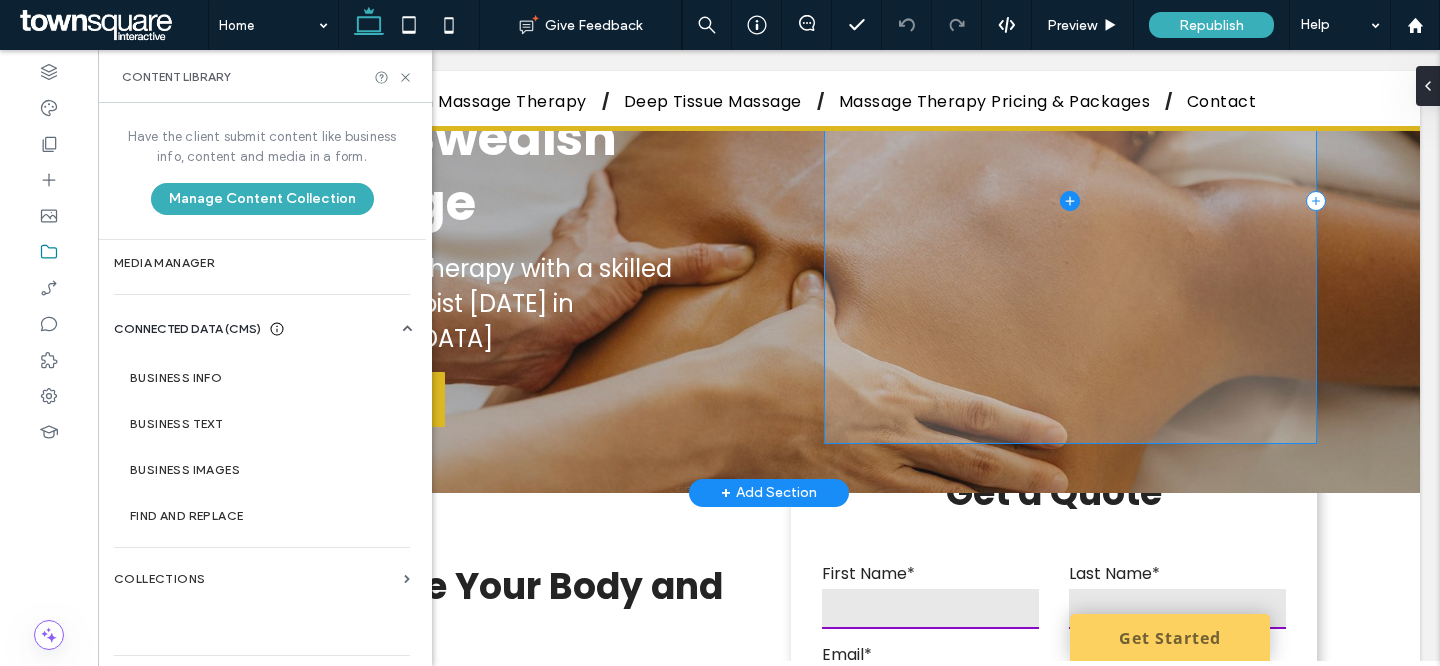 scroll, scrollTop: 789, scrollLeft: 0, axis: vertical 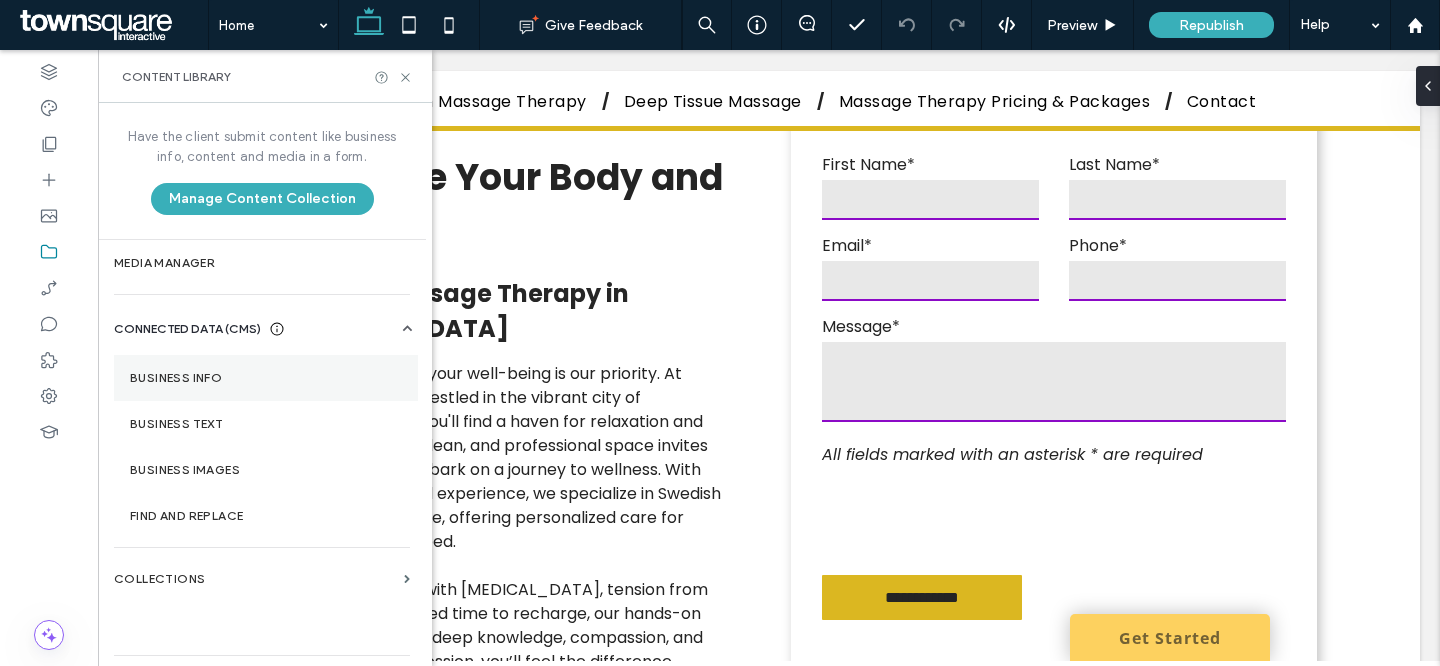 click on "Business Info" at bounding box center (266, 378) 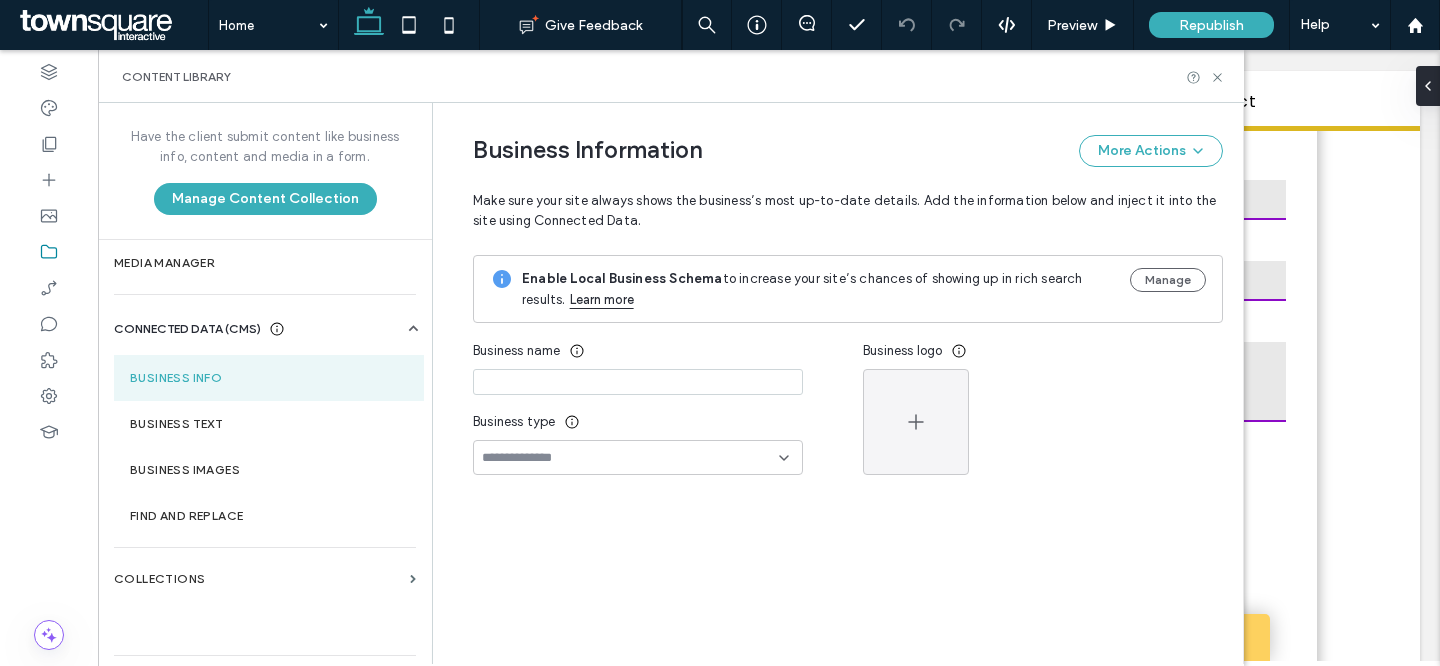 type on "**********" 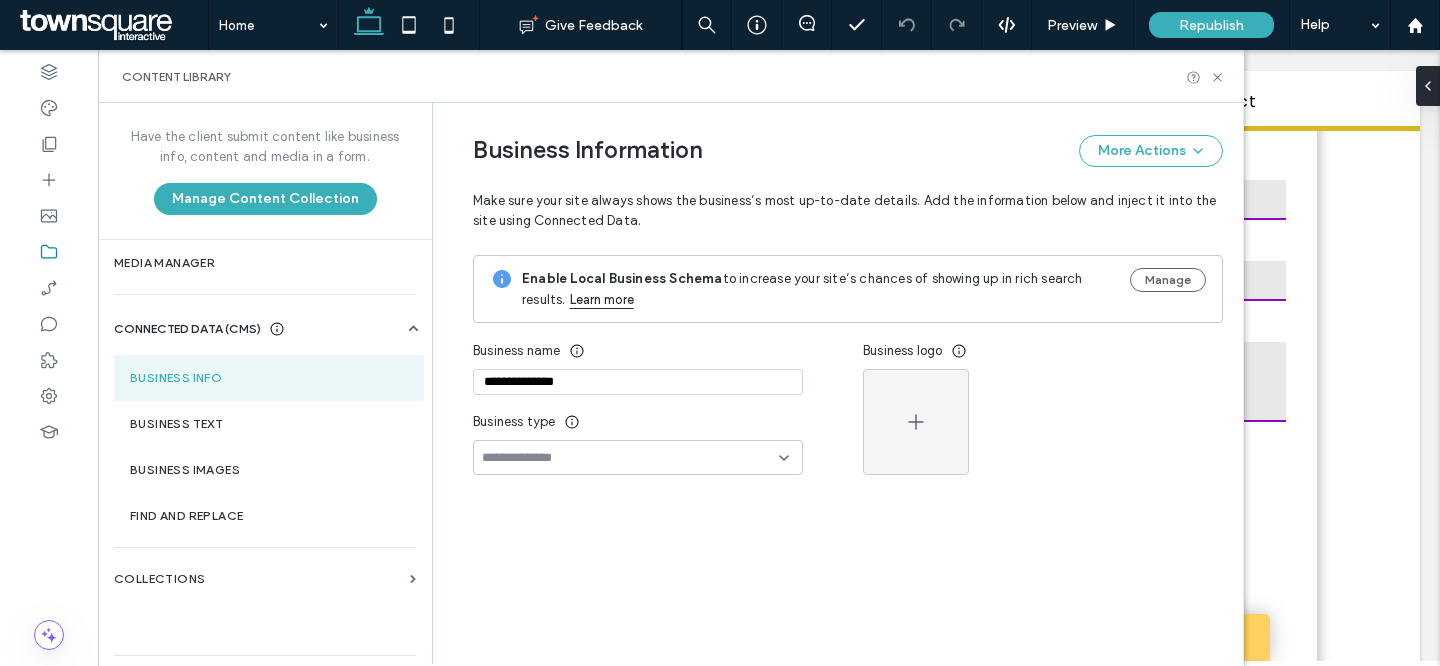scroll, scrollTop: 66, scrollLeft: 0, axis: vertical 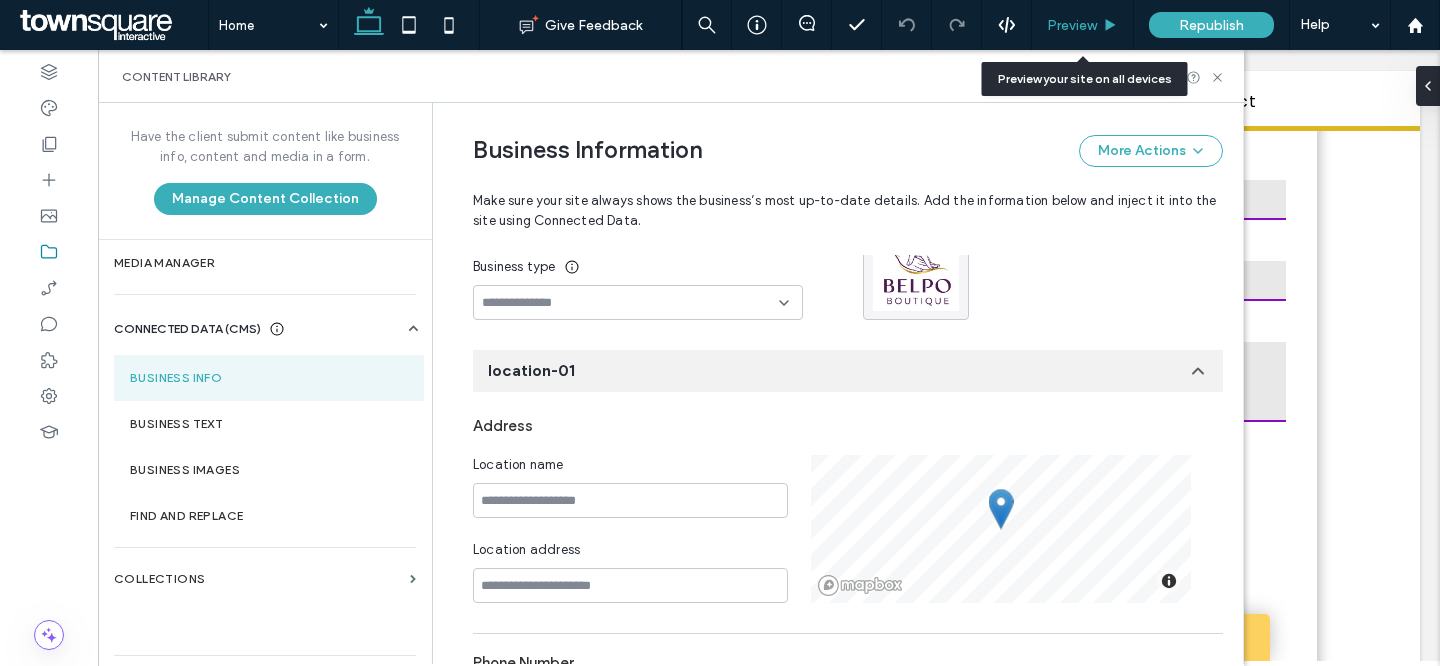 click on "Preview" at bounding box center (1072, 25) 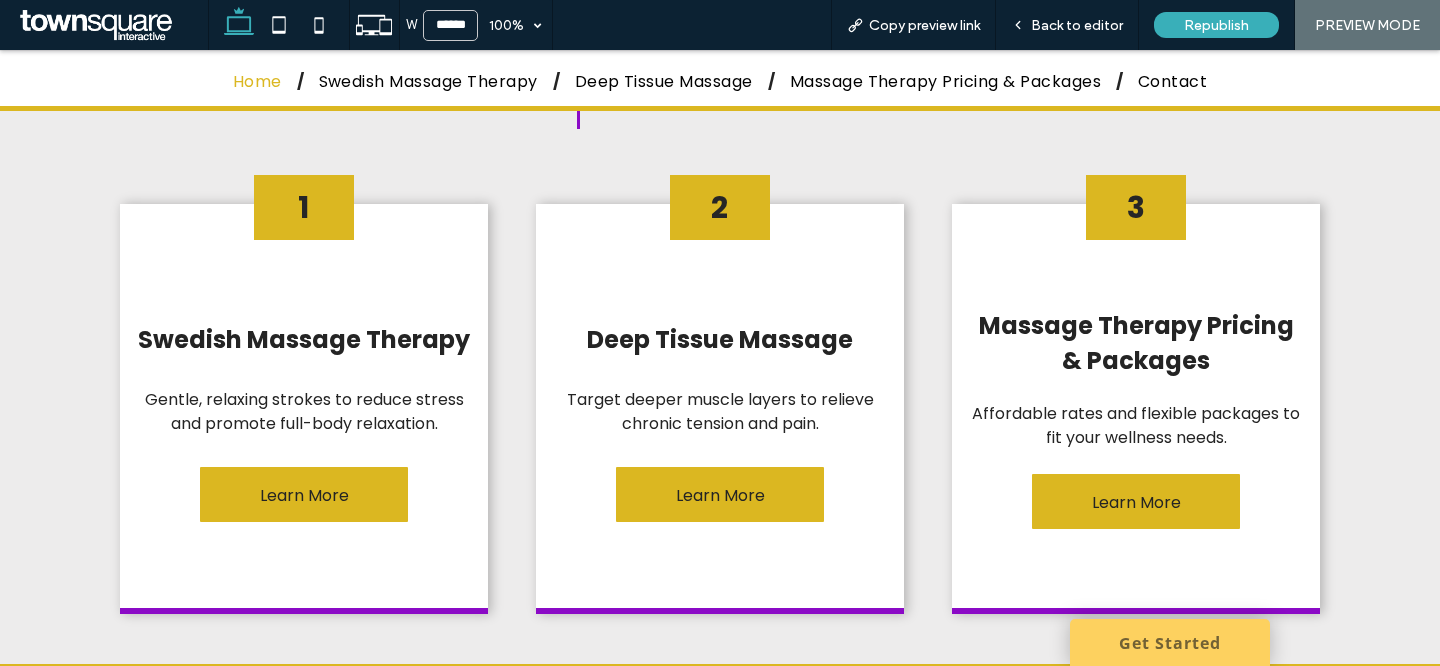 scroll, scrollTop: 1884, scrollLeft: 0, axis: vertical 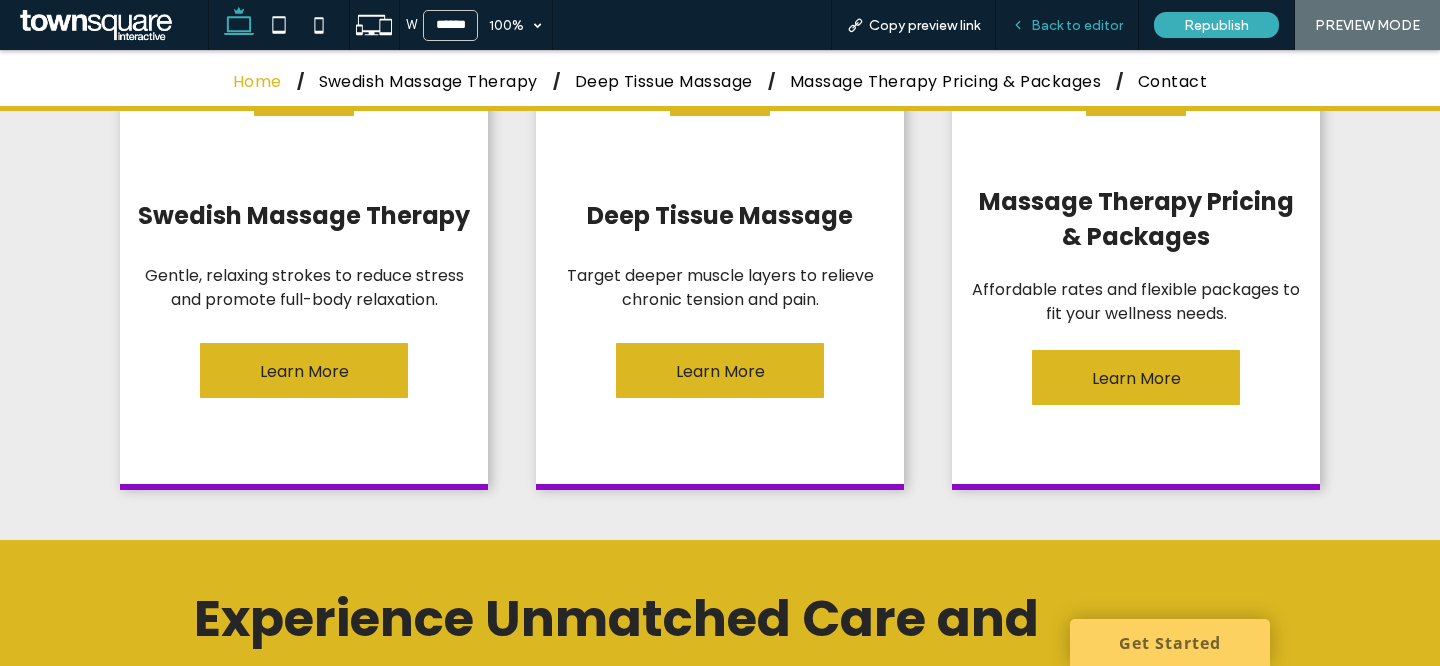 click on "Back to editor" at bounding box center [1077, 25] 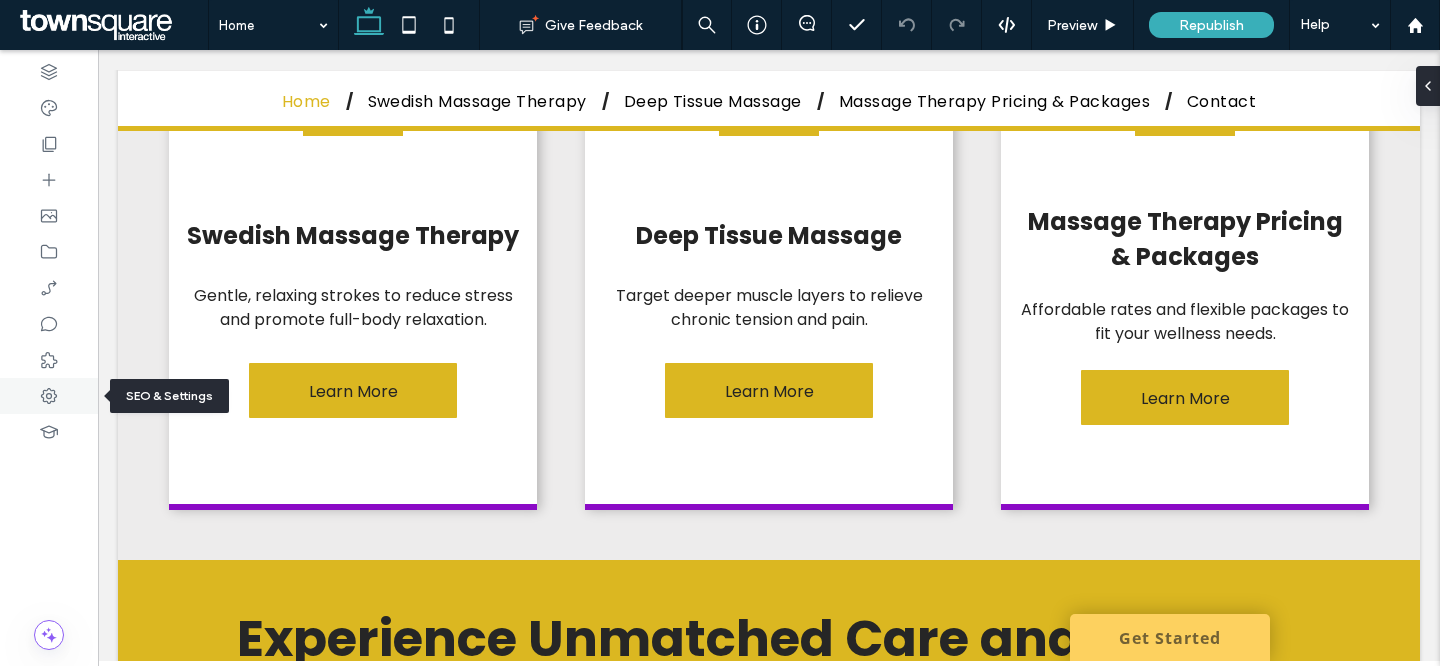 click 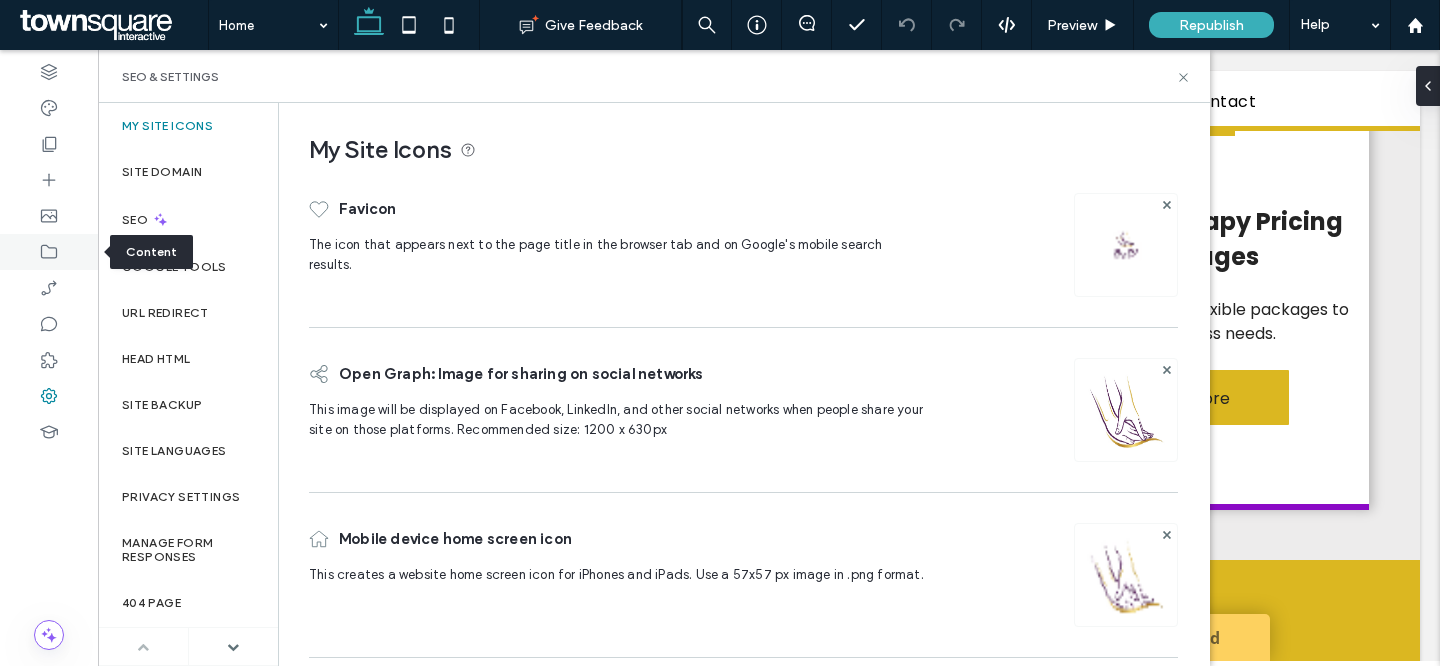 click 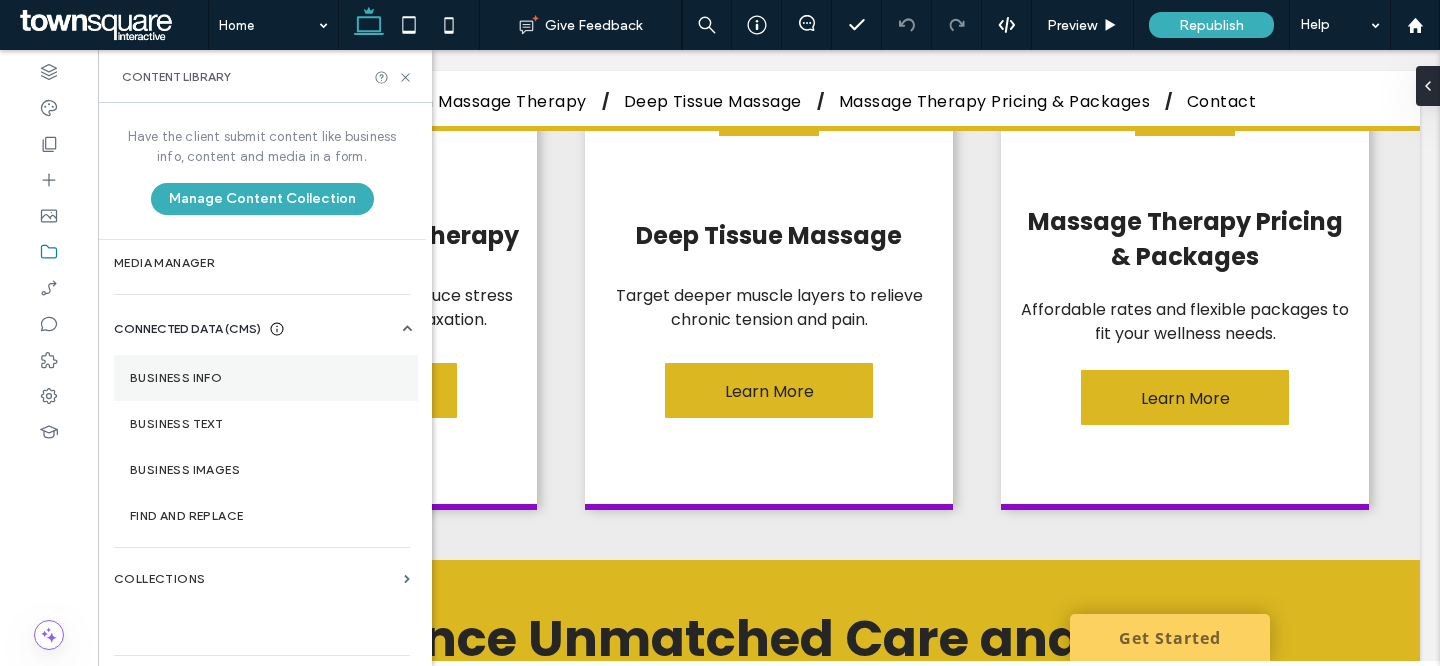 click on "Business Info" at bounding box center [266, 378] 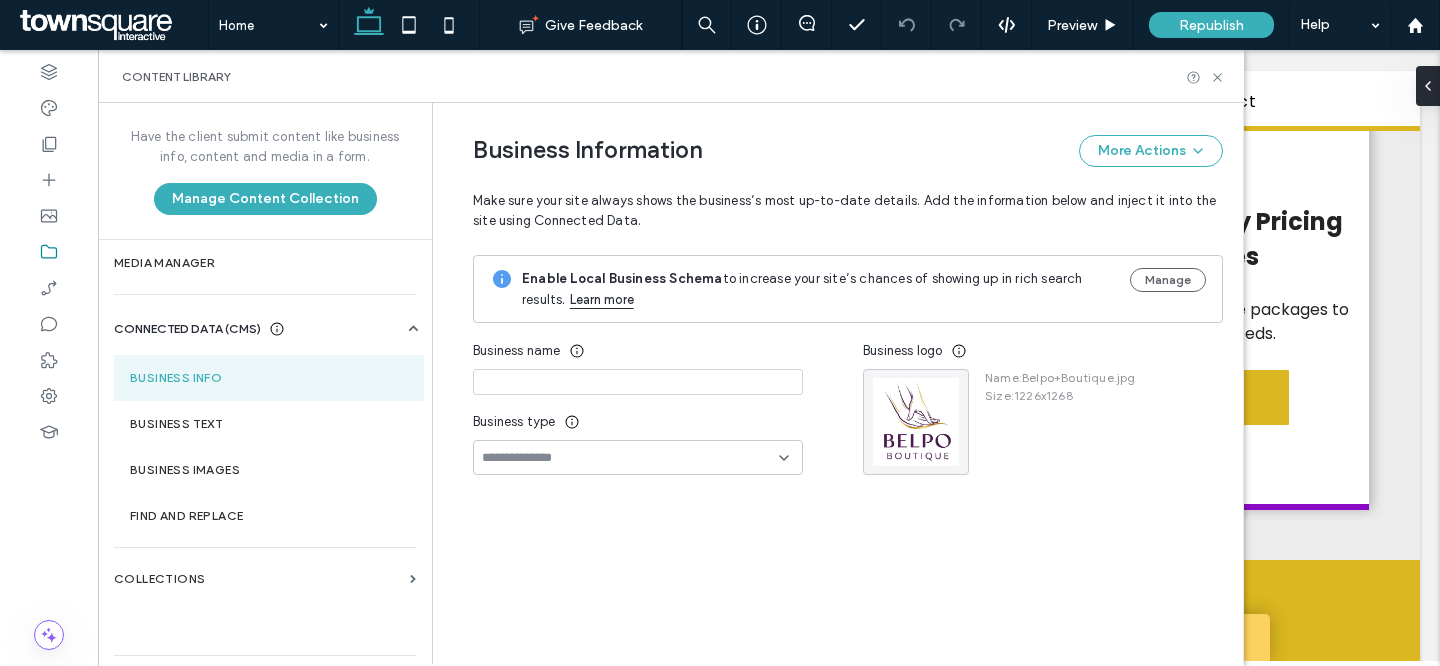type on "**********" 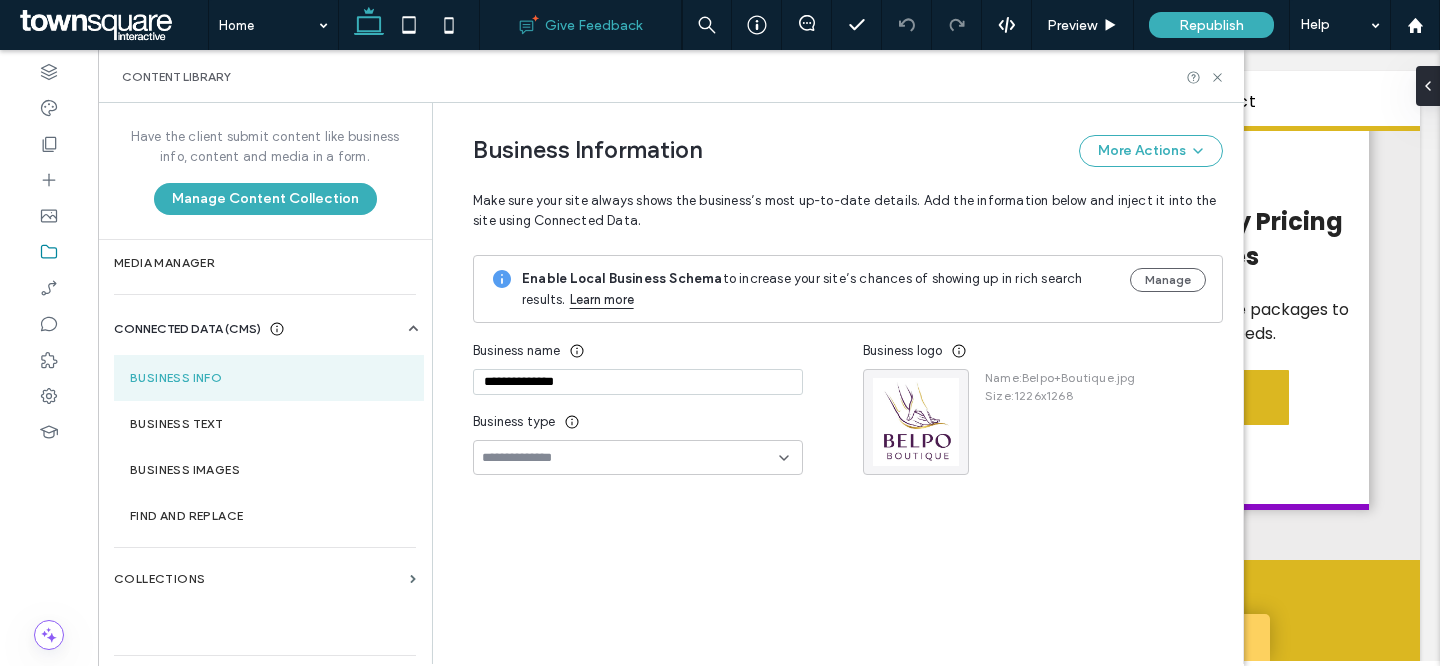 scroll, scrollTop: 0, scrollLeft: 25, axis: horizontal 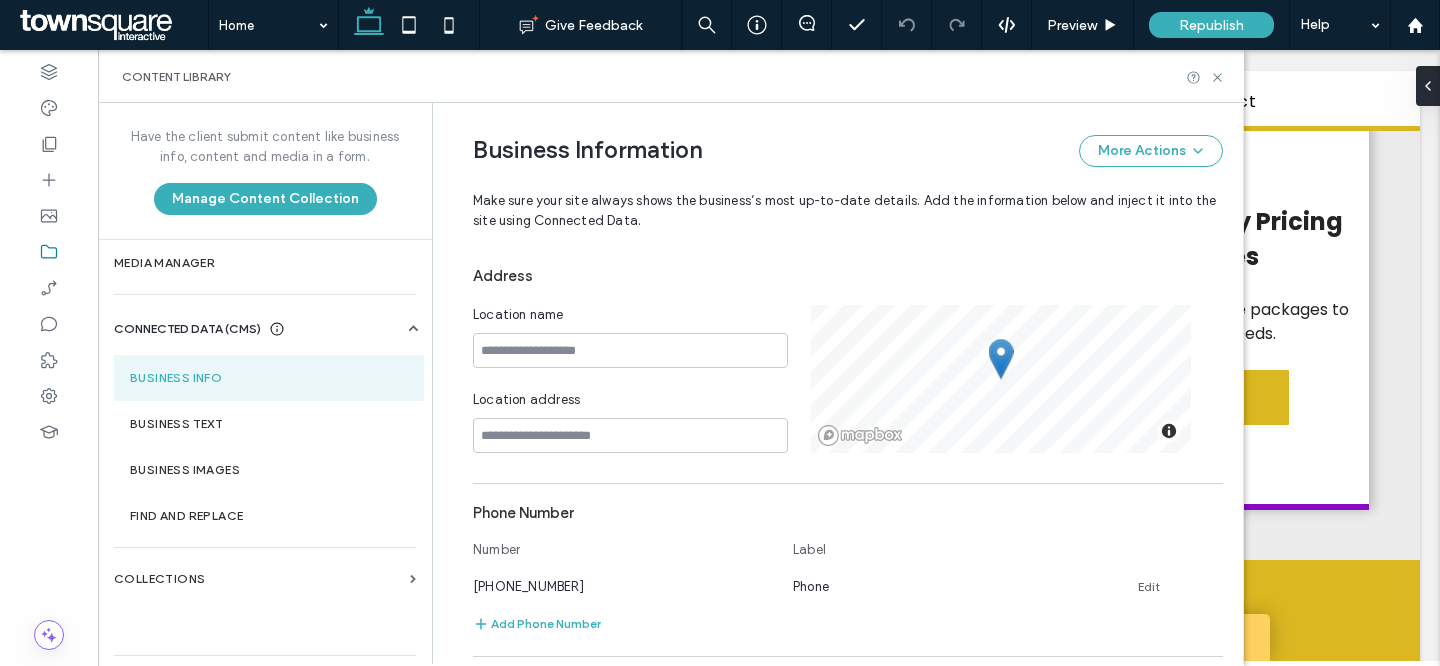 click on "Location name Location address" at bounding box center (642, 379) 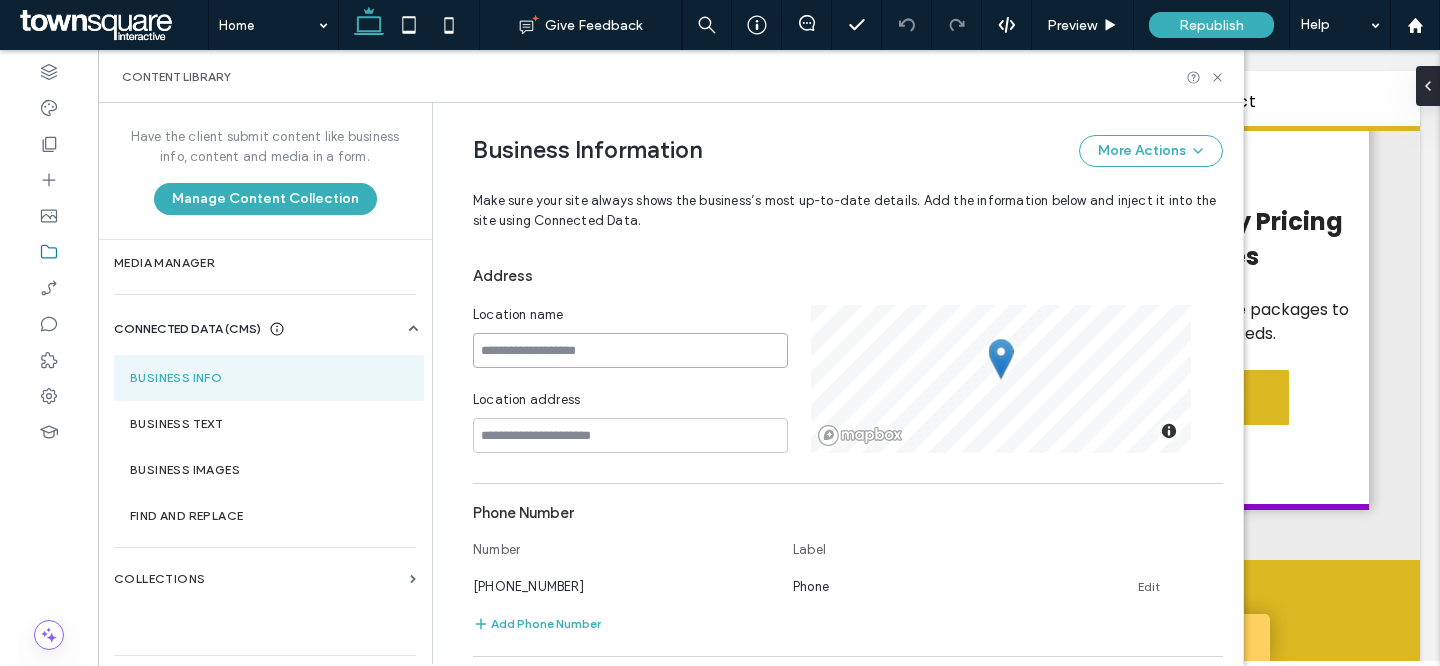 click at bounding box center (630, 350) 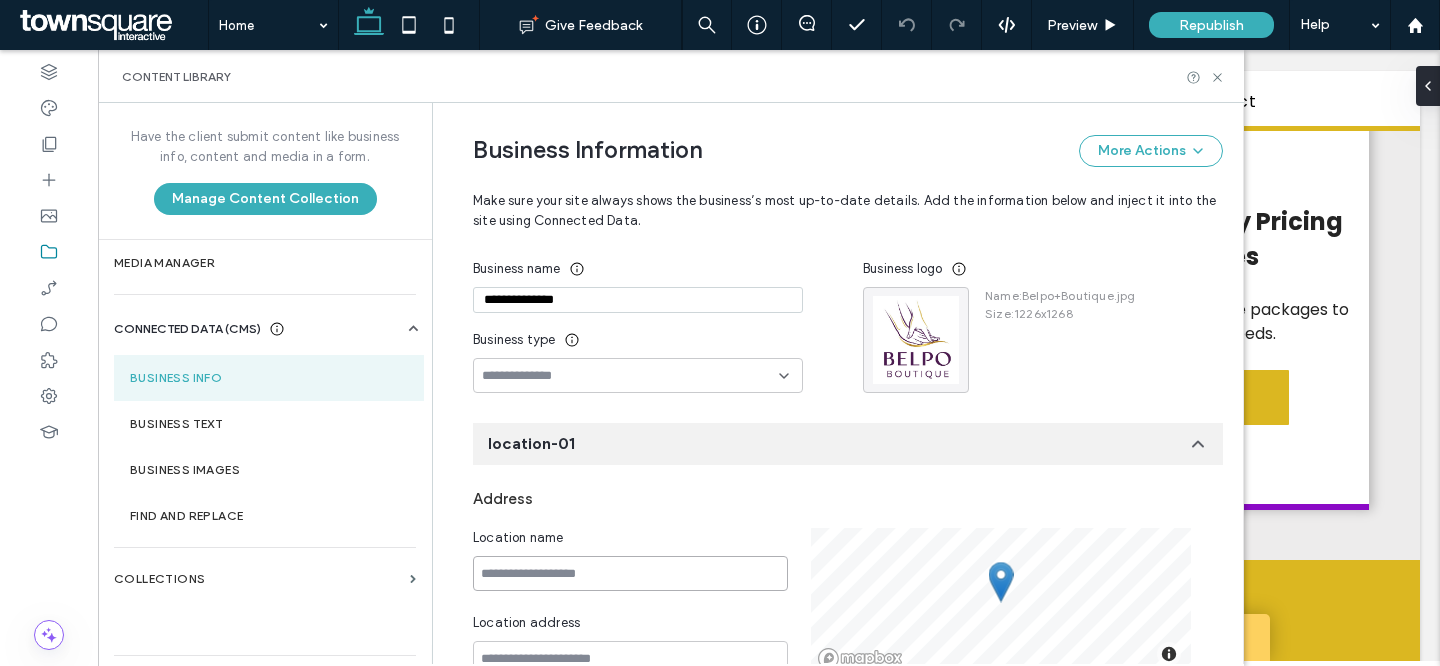 scroll, scrollTop: 135, scrollLeft: 0, axis: vertical 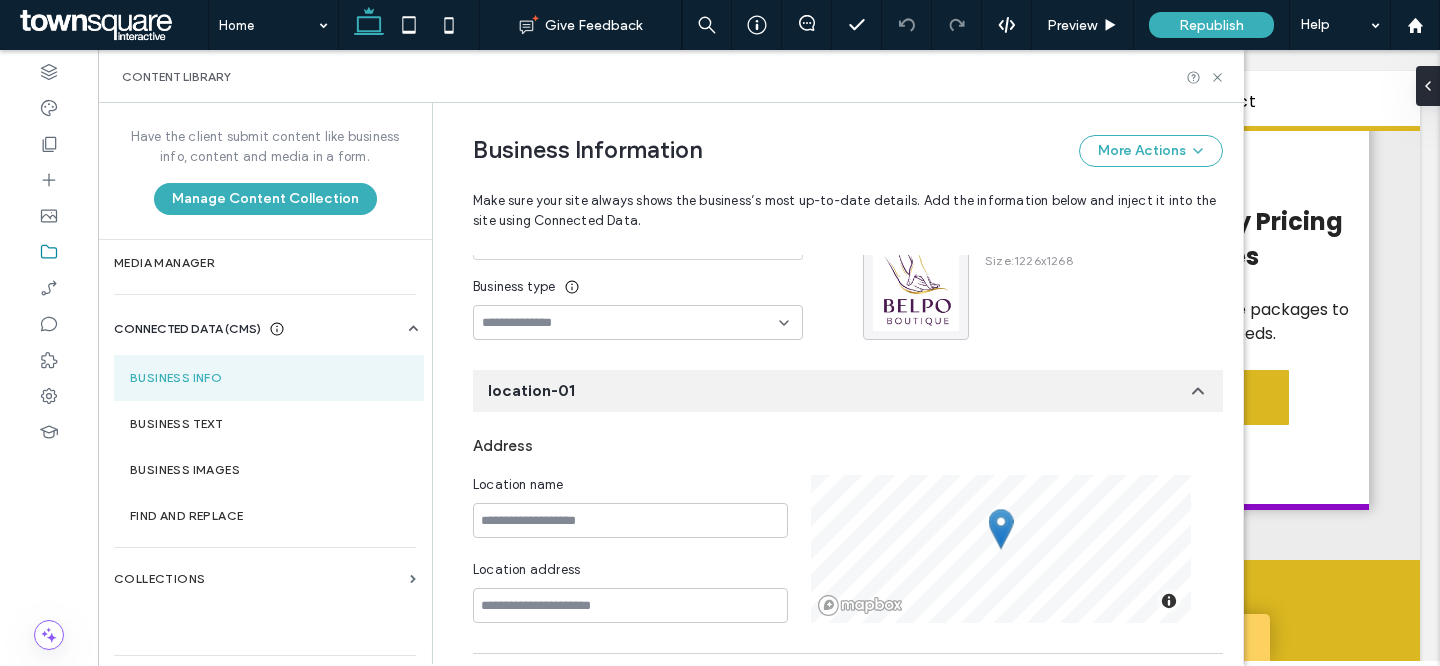 click at bounding box center [638, 322] 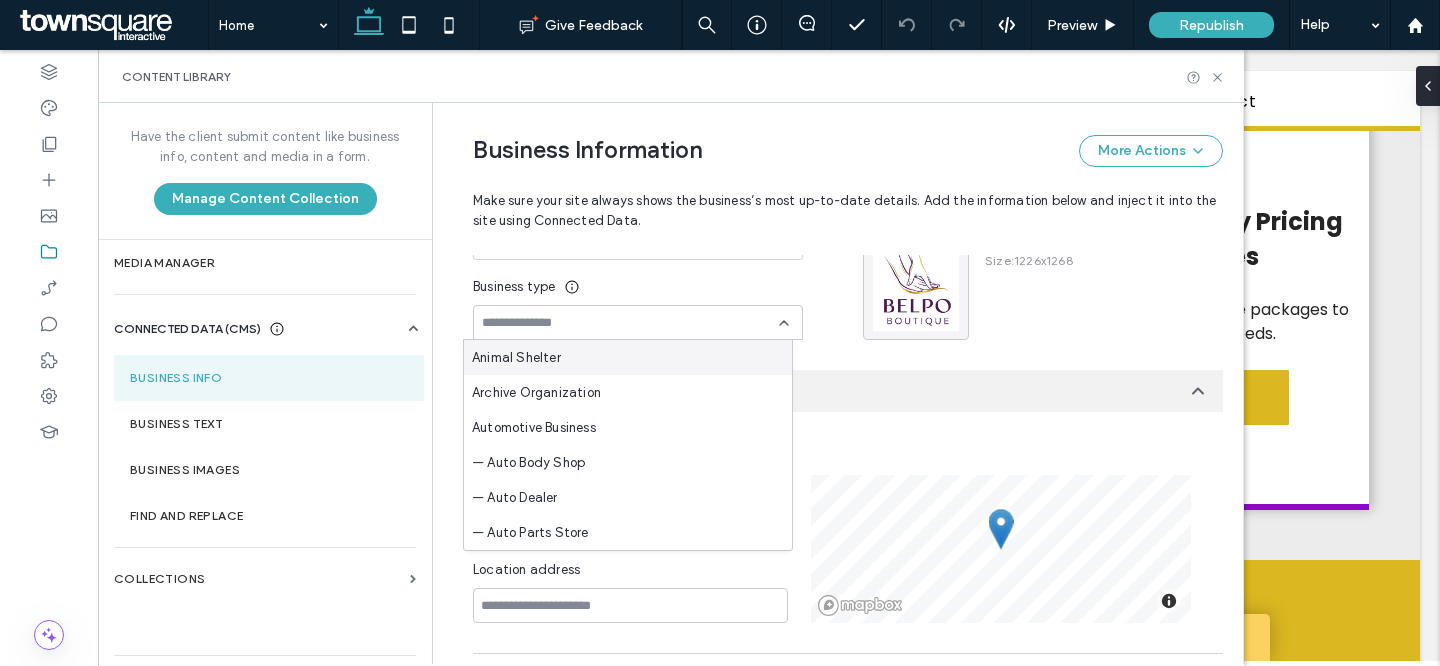click at bounding box center (630, 323) 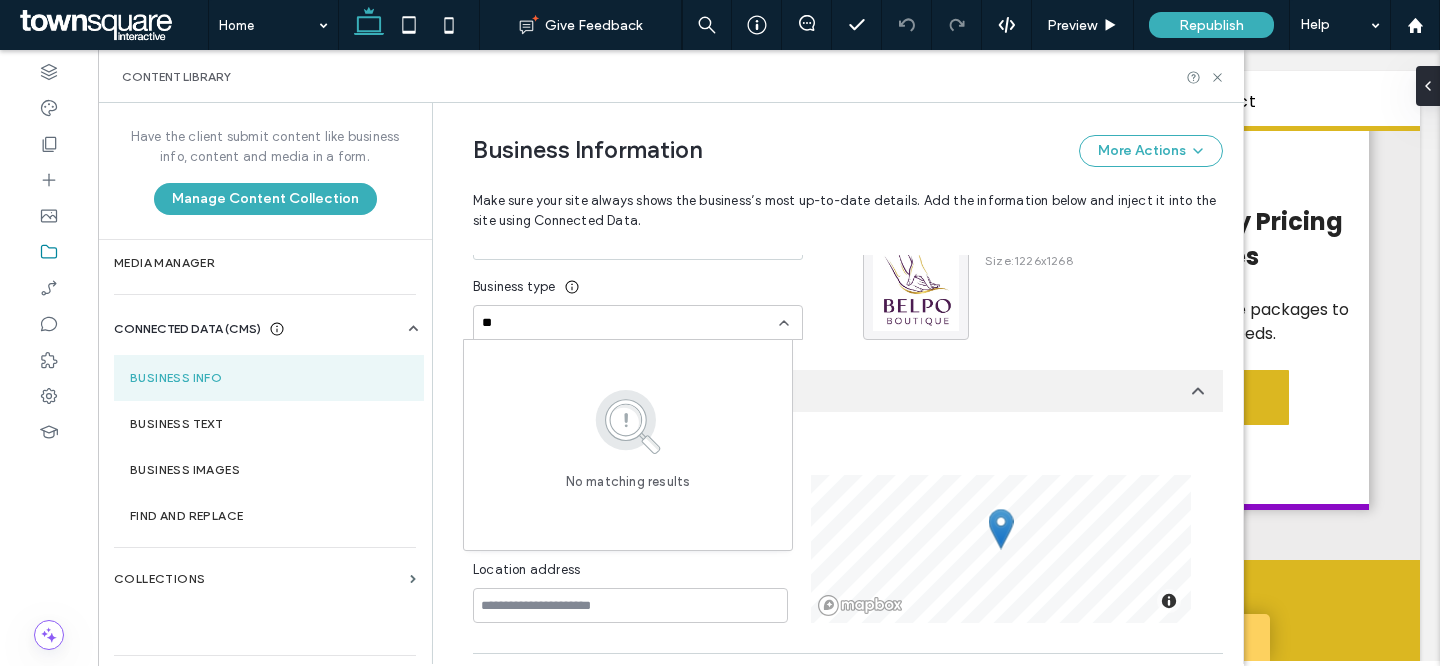 type on "*" 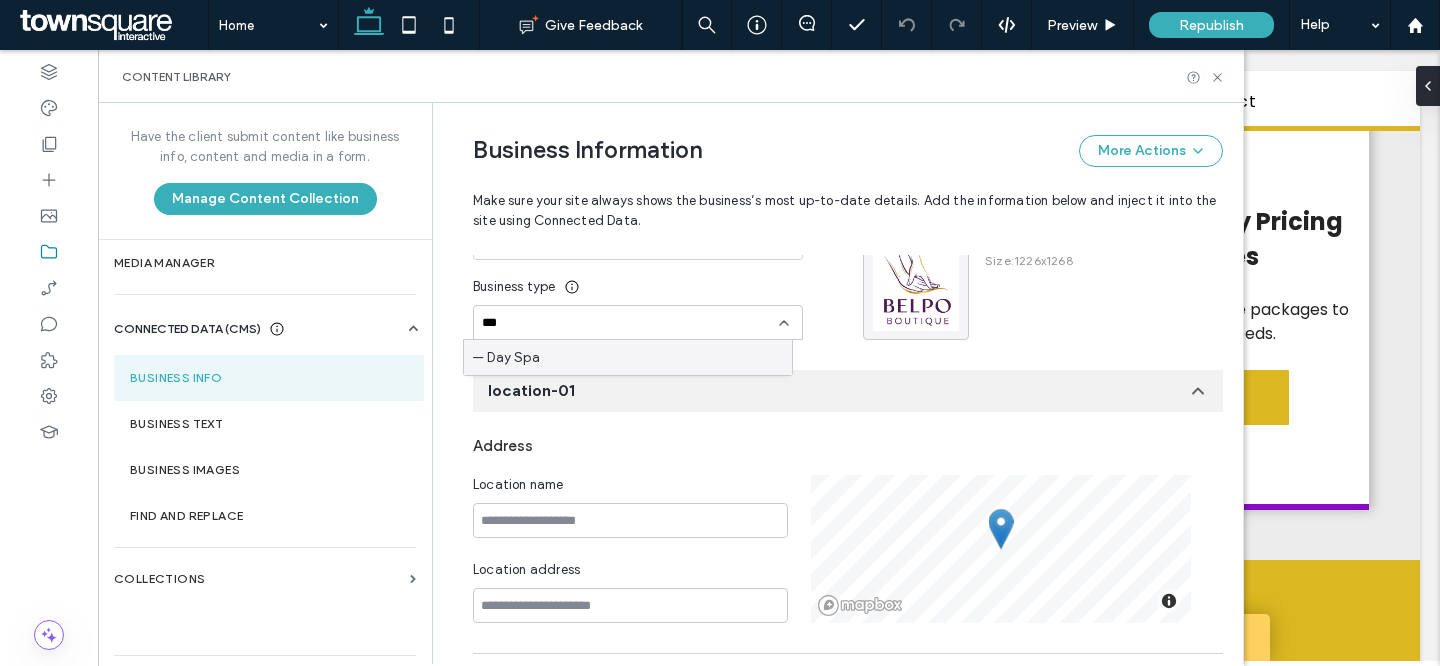 type on "***" 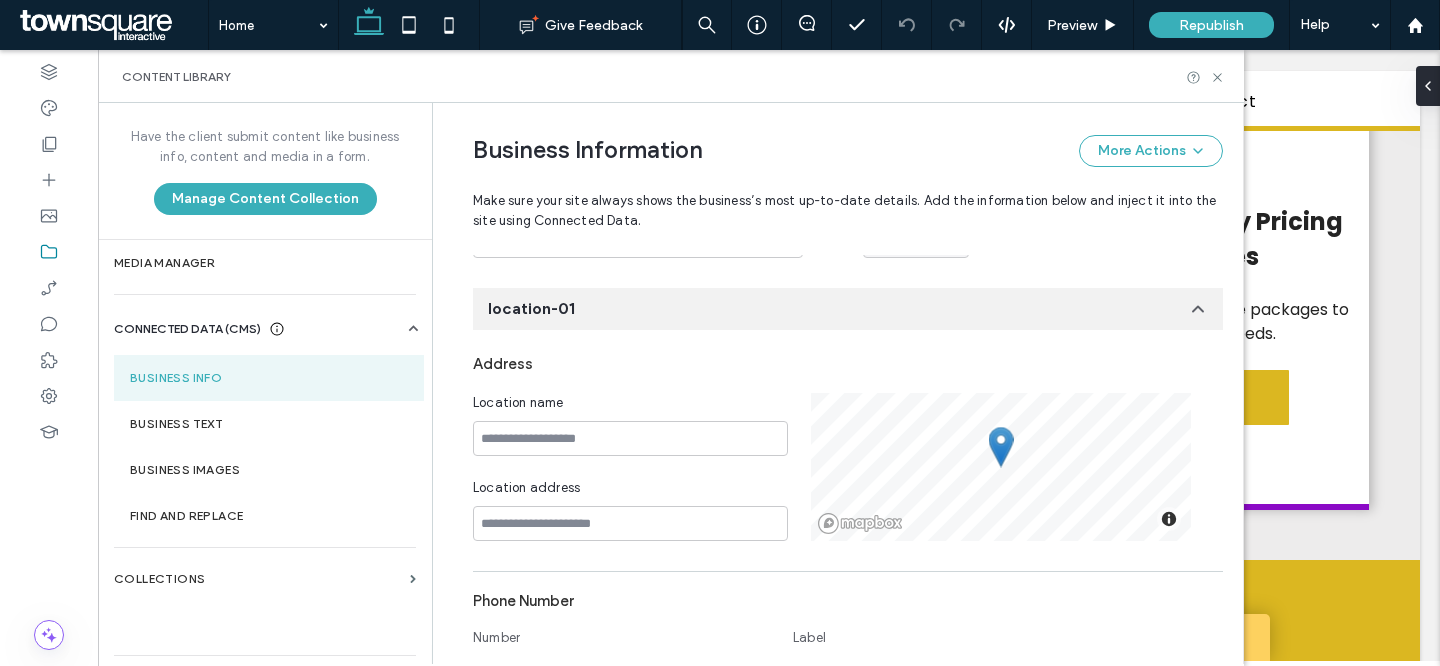 scroll, scrollTop: 330, scrollLeft: 0, axis: vertical 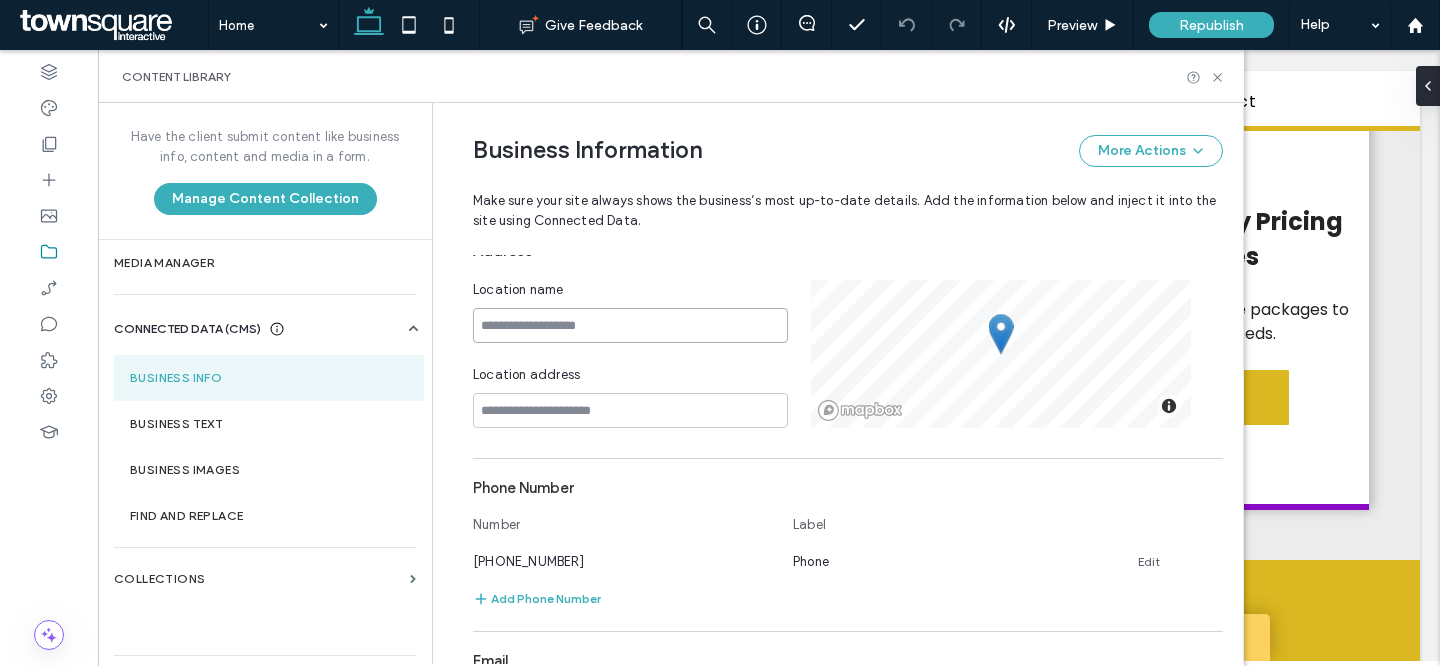 click at bounding box center [630, 325] 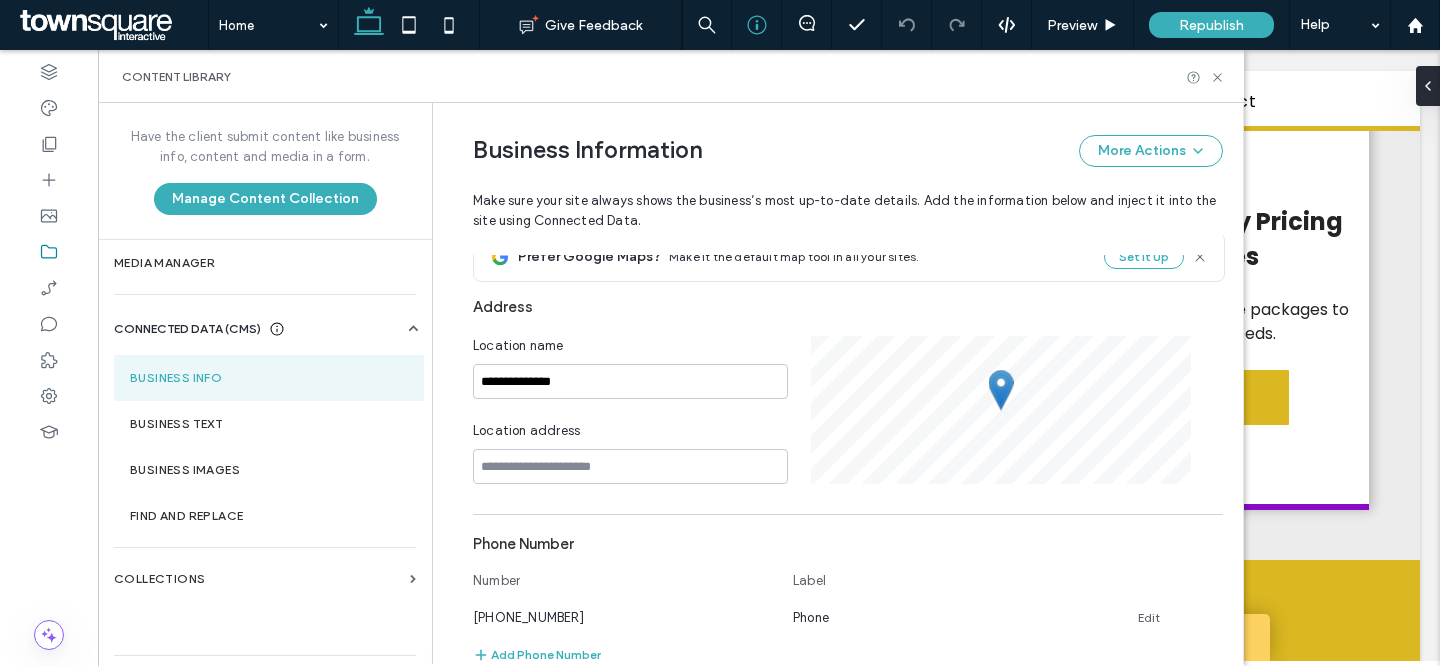 scroll, scrollTop: 305, scrollLeft: 0, axis: vertical 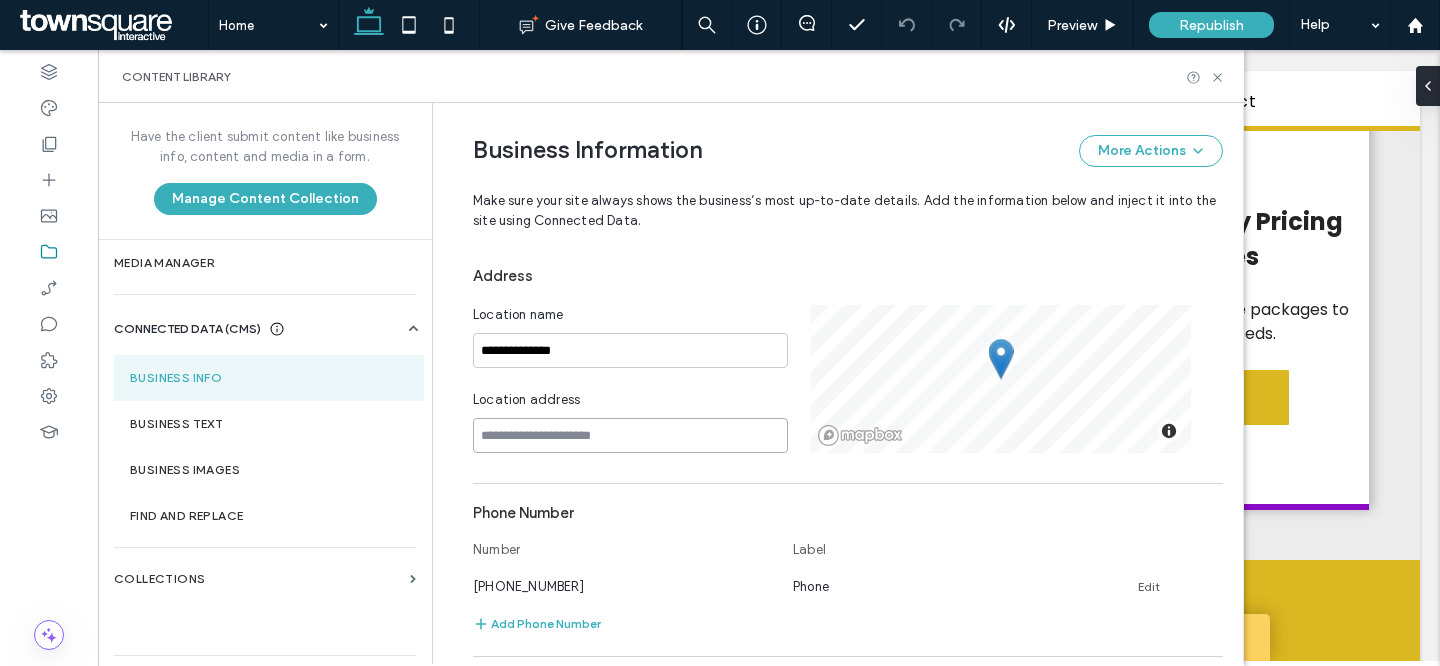 click at bounding box center [630, 435] 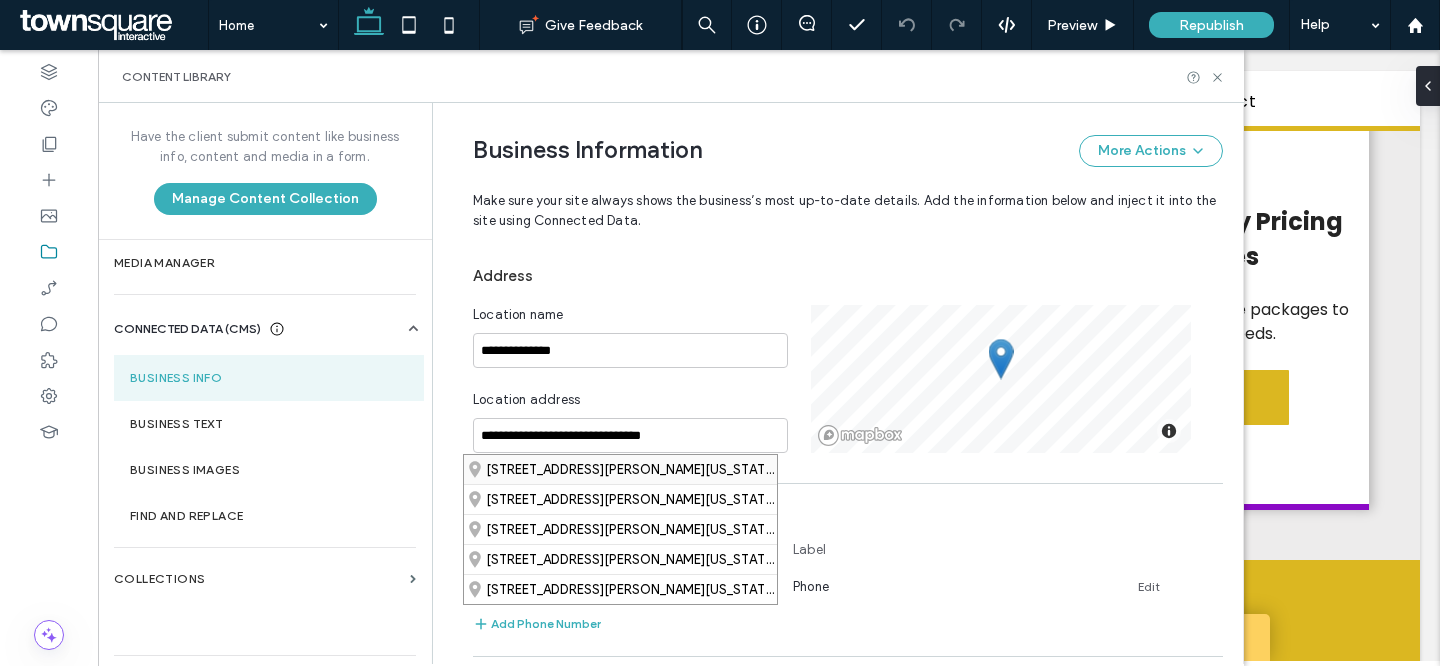 click on "75 Hancock Street, Everett, Massachusetts 02149, United States" at bounding box center [620, 469] 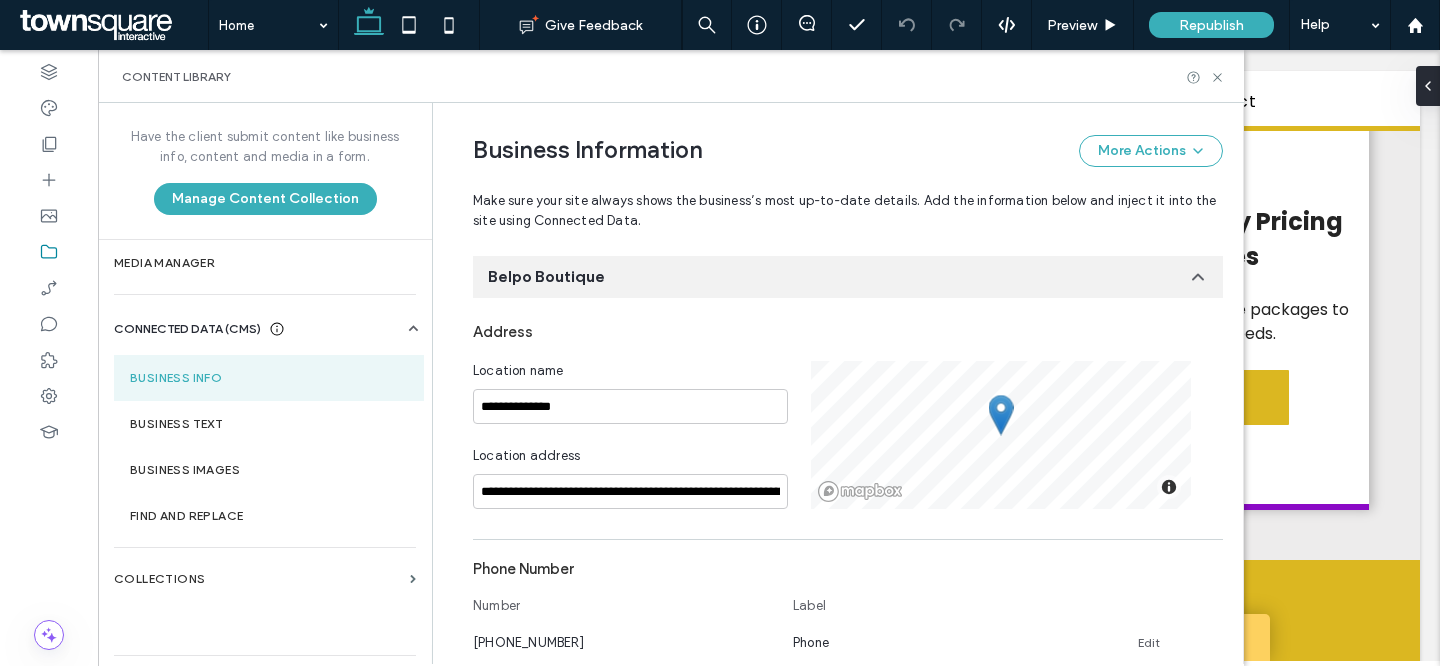 scroll, scrollTop: 0, scrollLeft: 0, axis: both 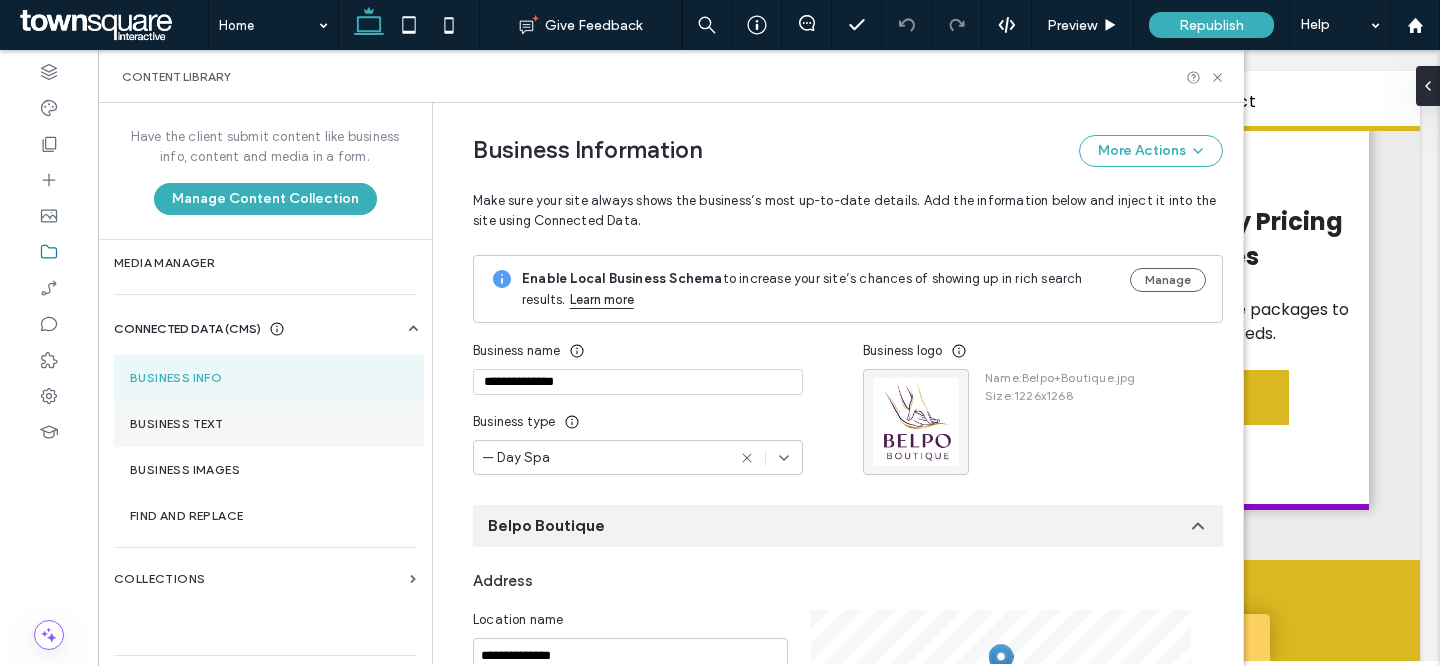 click on "Business Text" at bounding box center [269, 424] 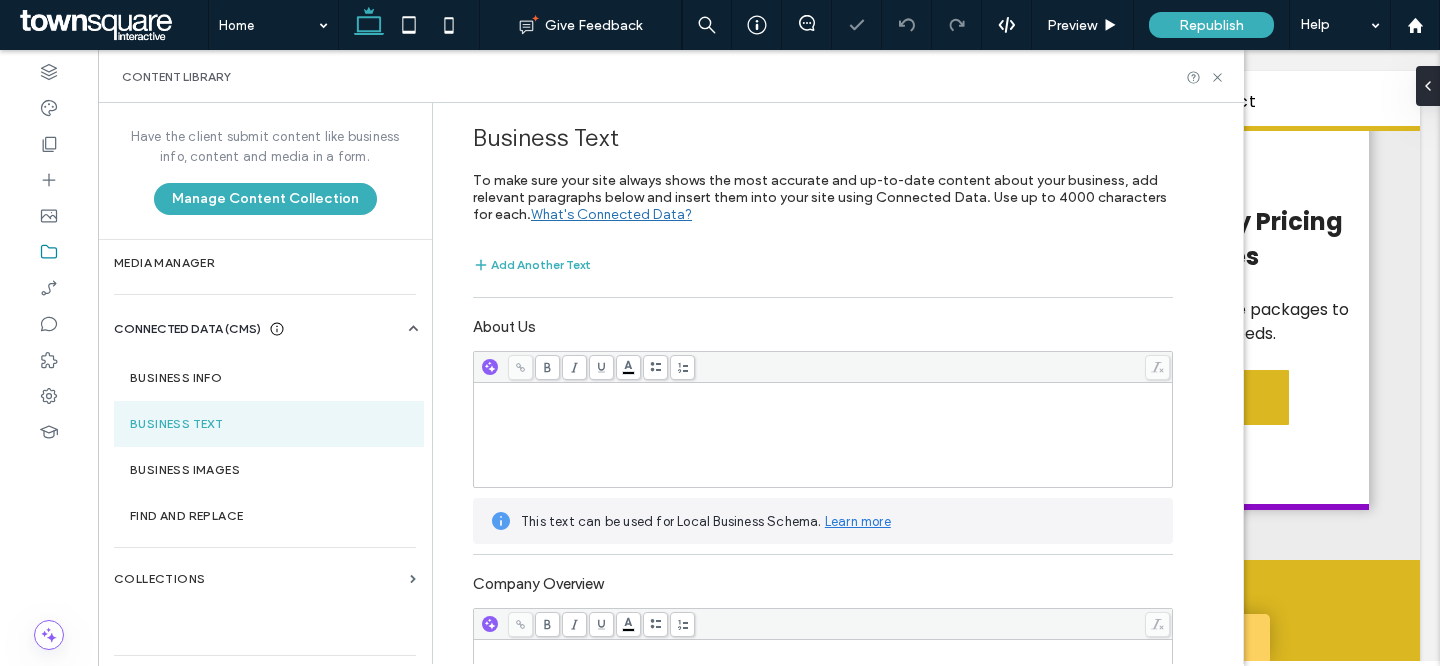 scroll, scrollTop: 222, scrollLeft: 0, axis: vertical 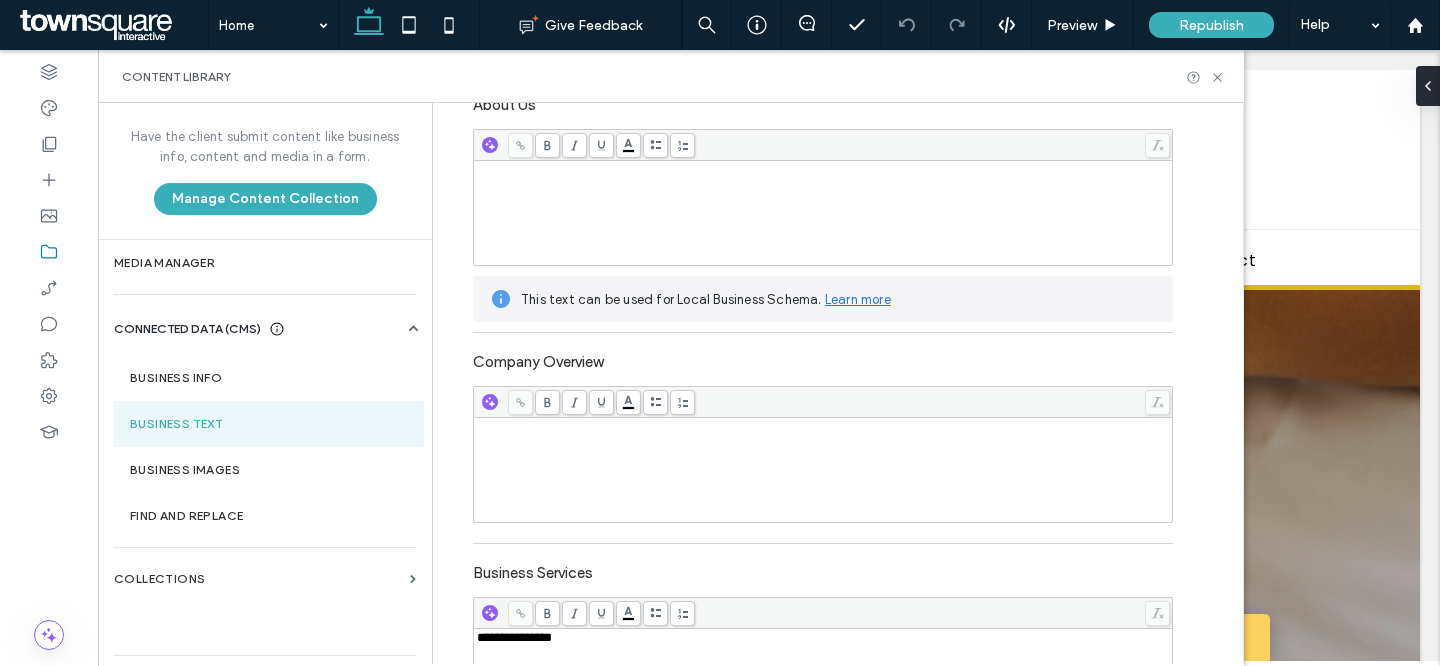 click at bounding box center (823, 213) 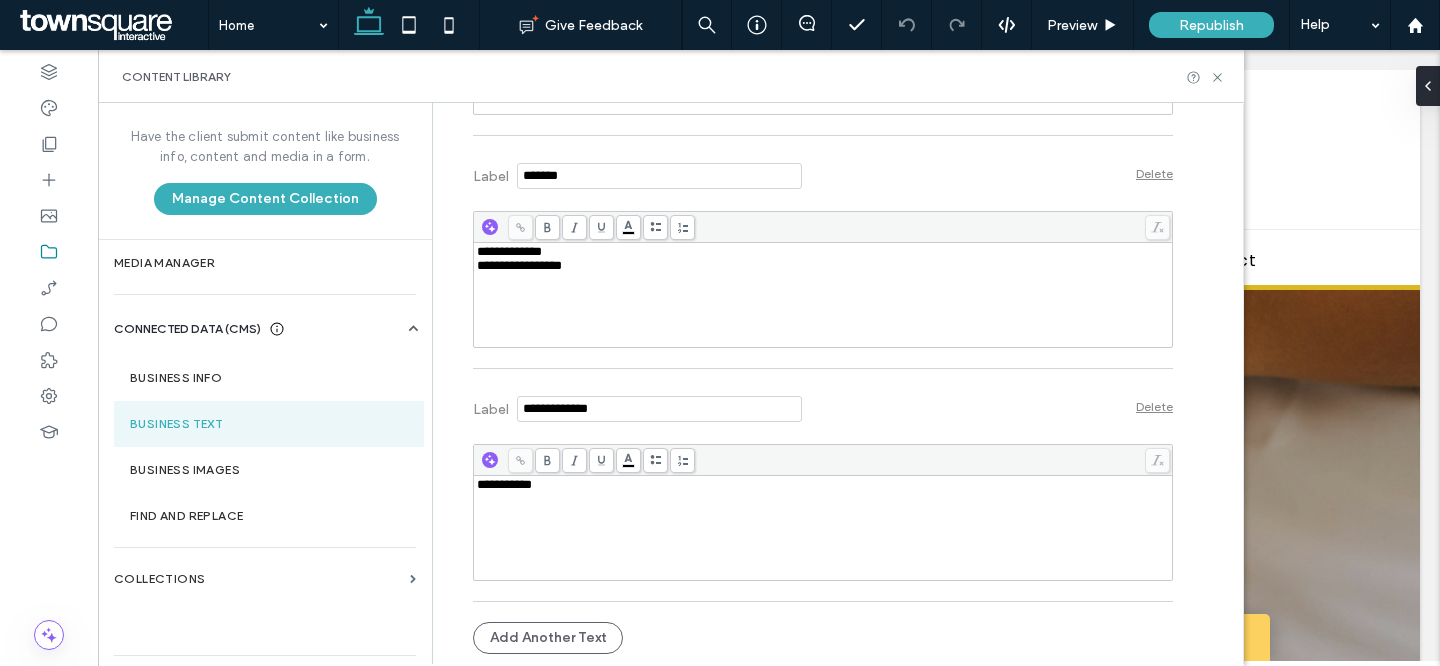 scroll, scrollTop: 0, scrollLeft: 0, axis: both 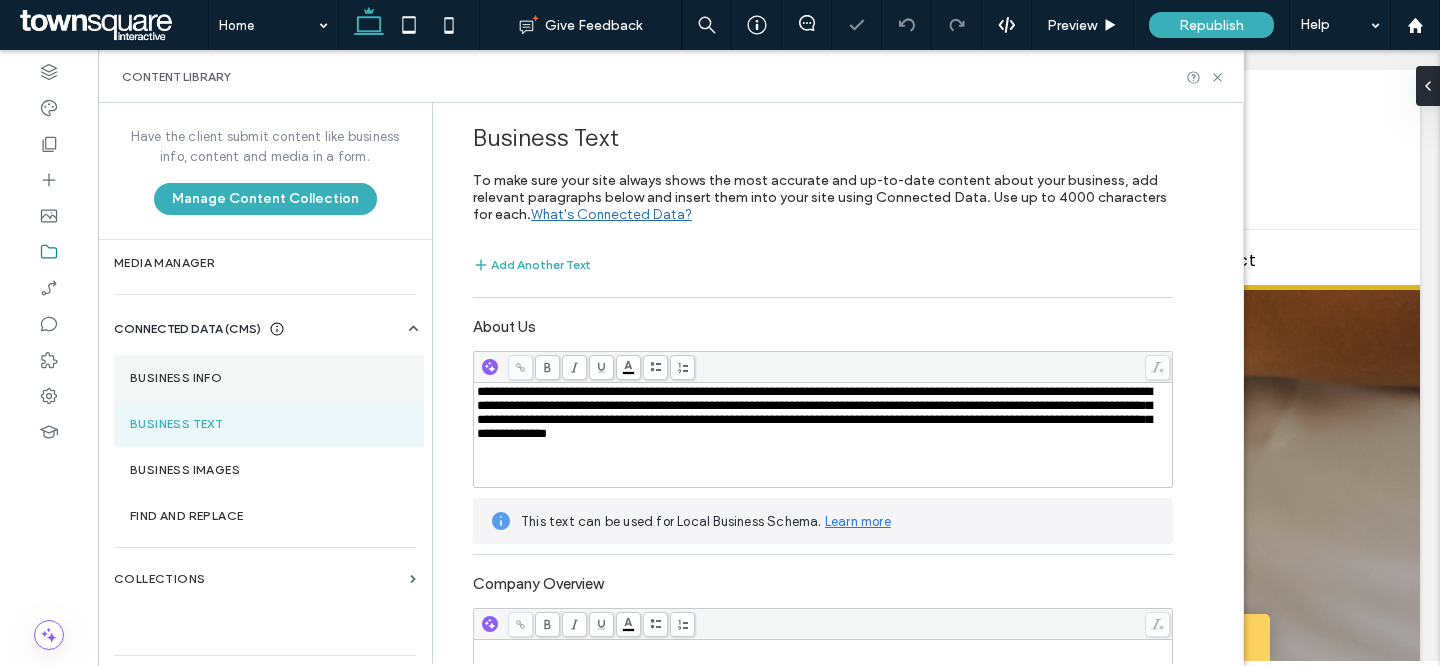 click on "Business Info" at bounding box center [269, 378] 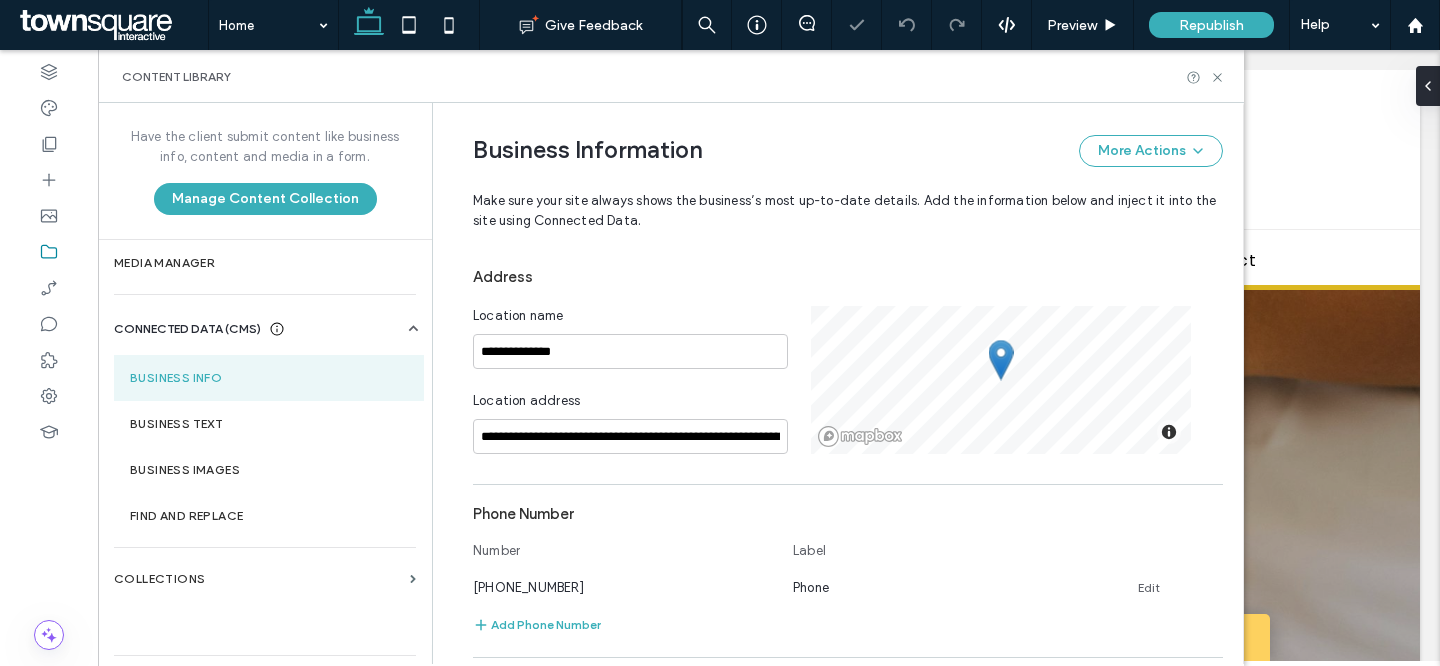 scroll, scrollTop: 305, scrollLeft: 0, axis: vertical 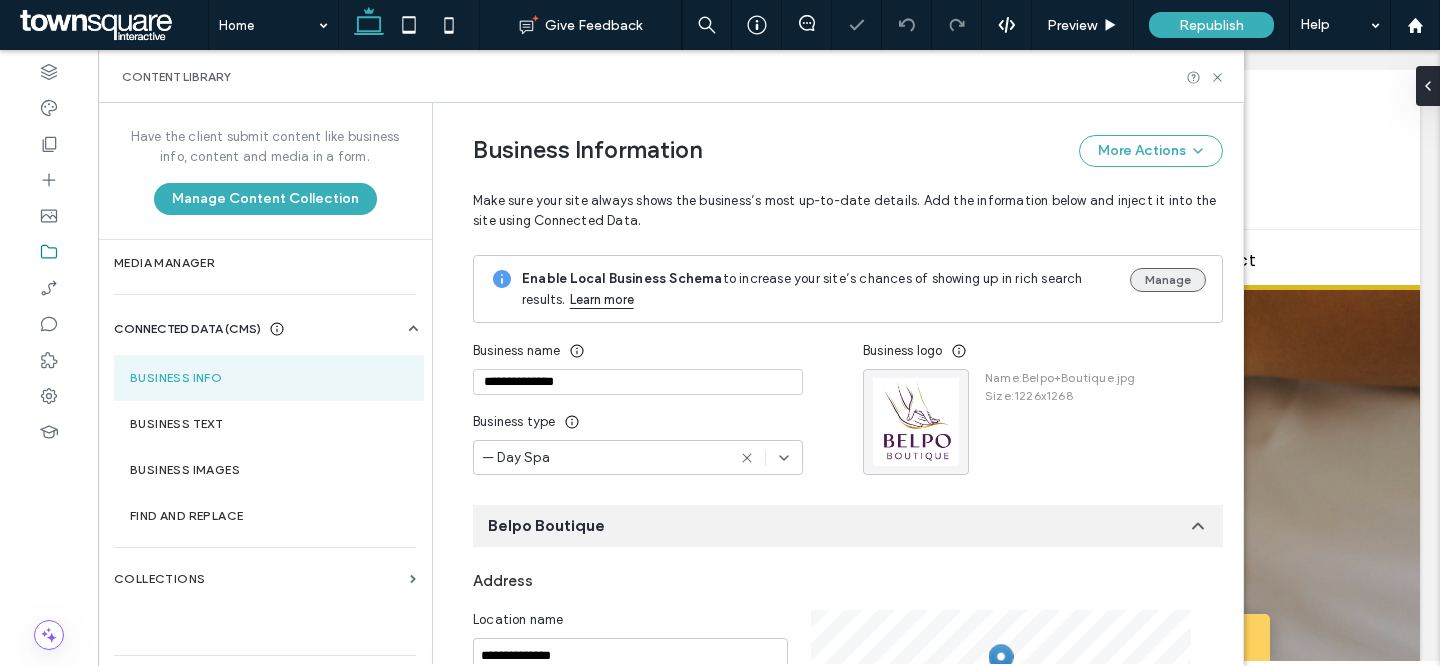 click on "Manage" at bounding box center (1168, 280) 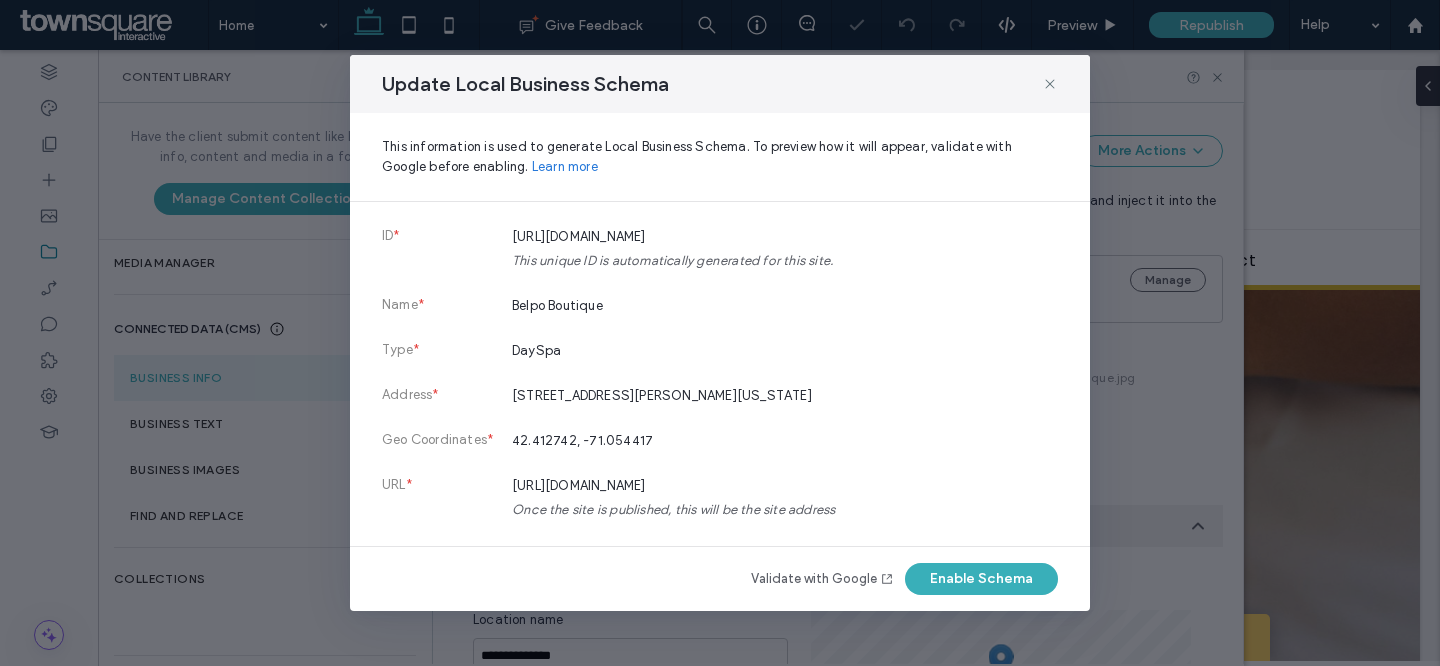 click on "Update Local Business Schema This information is used to generate Local Business Schema. To preview how it will appear, validate with Google before enabling.   Learn more ID  * http://www.belpoboutique.com This unique ID is automatically generated for this site. Name  * Belpo Boutique Type  * DaySpa Address  * 75 Hancock Street, Everett, Massachusetts, 02149, US Geo Coordinates  * 42.412742, -71.054417 URL  * http://www.belpoboutique.com Once the site is published, this will be the site address Telephone (617) 712-6767 Email robertabaptiste21@gmail.com Description Step into a world where your well-being is our priority. At Belpo Boutique, nestled in the vibrant city of Everett, you'll find a haven for relaxation and recovery. Our modern, clean, and professional space invites you to unwind as you embark on a journey to wellness. With over 20 years of licensed experience, we specialize in Swedish and Deep Tissue massage, offering personalized care for every body and every need. Logo Business Hours Images" at bounding box center [720, 333] 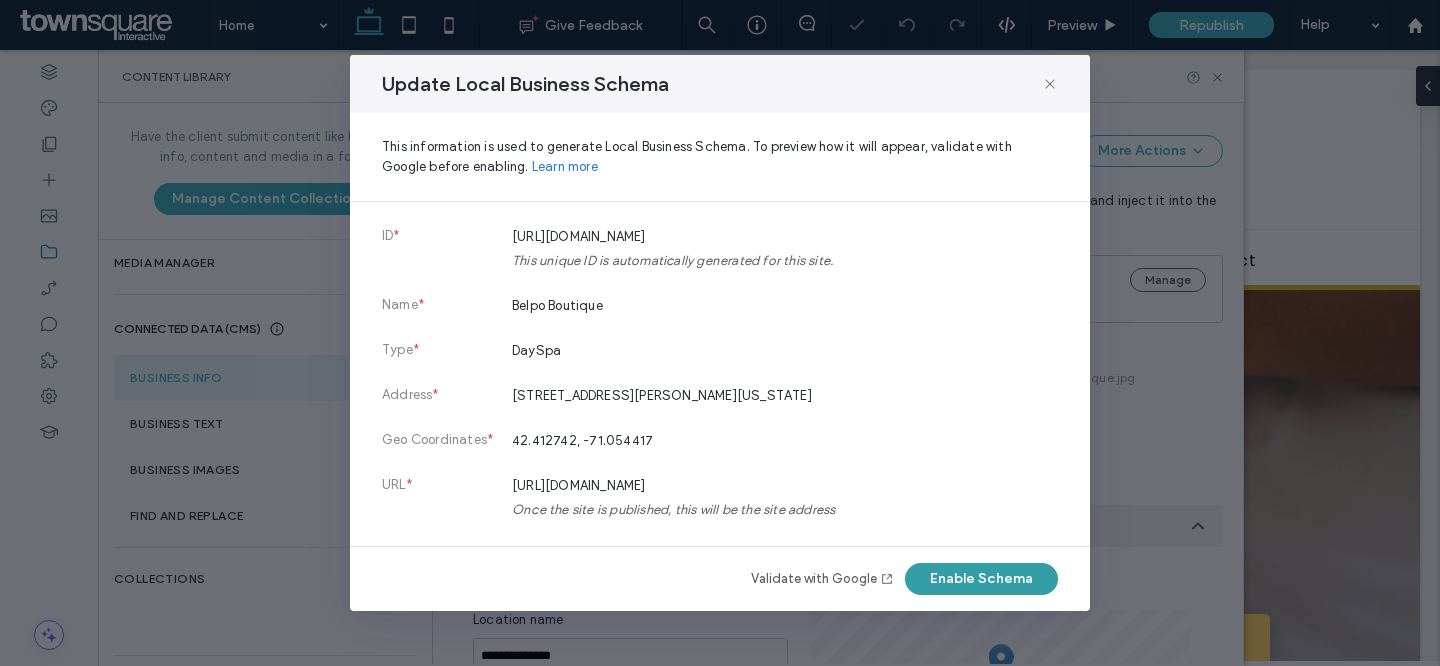 click on "Enable Schema" at bounding box center [981, 579] 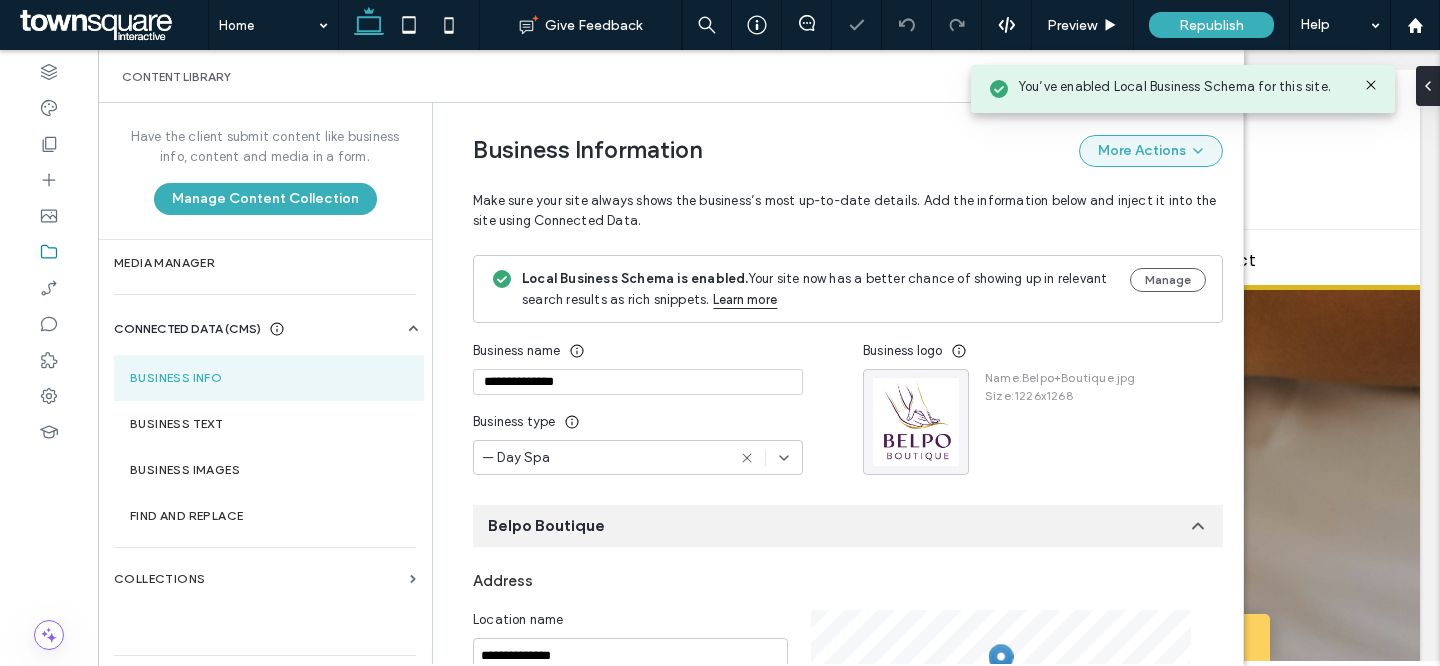 click on "More Actions" at bounding box center [1151, 151] 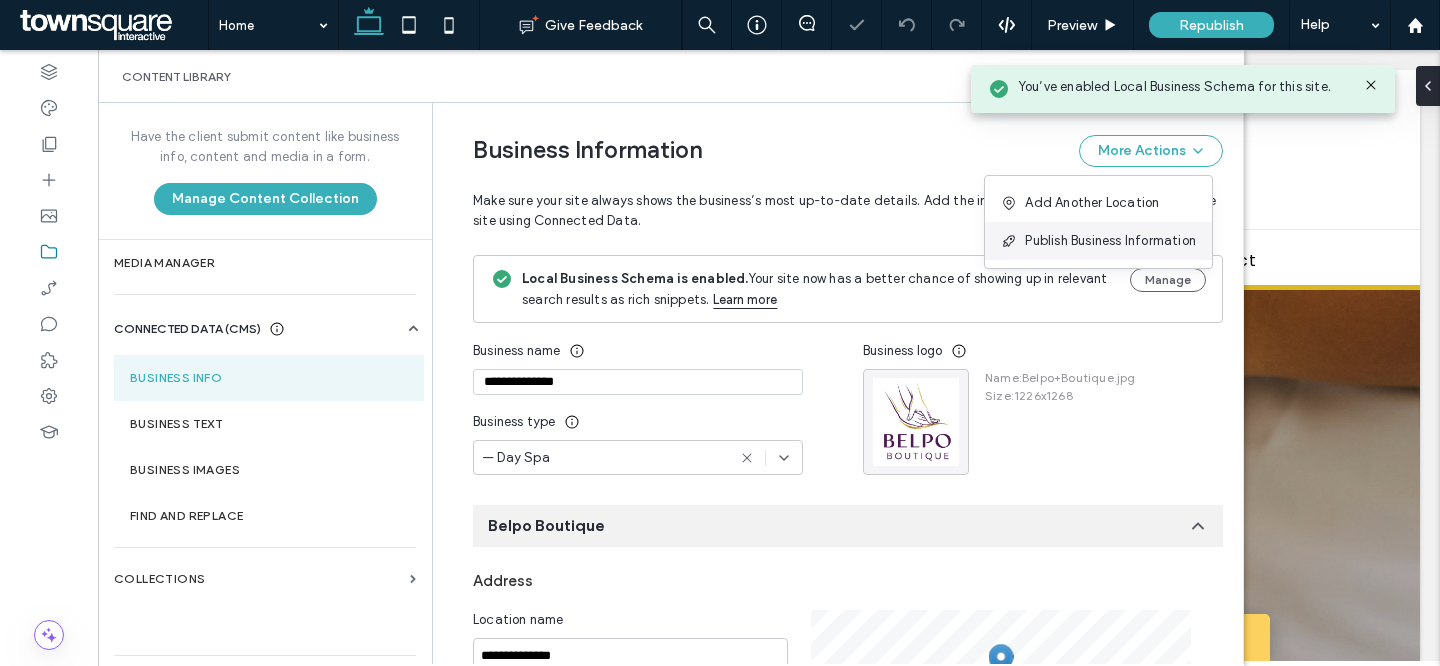 click on "Publish Business Information" at bounding box center (1110, 241) 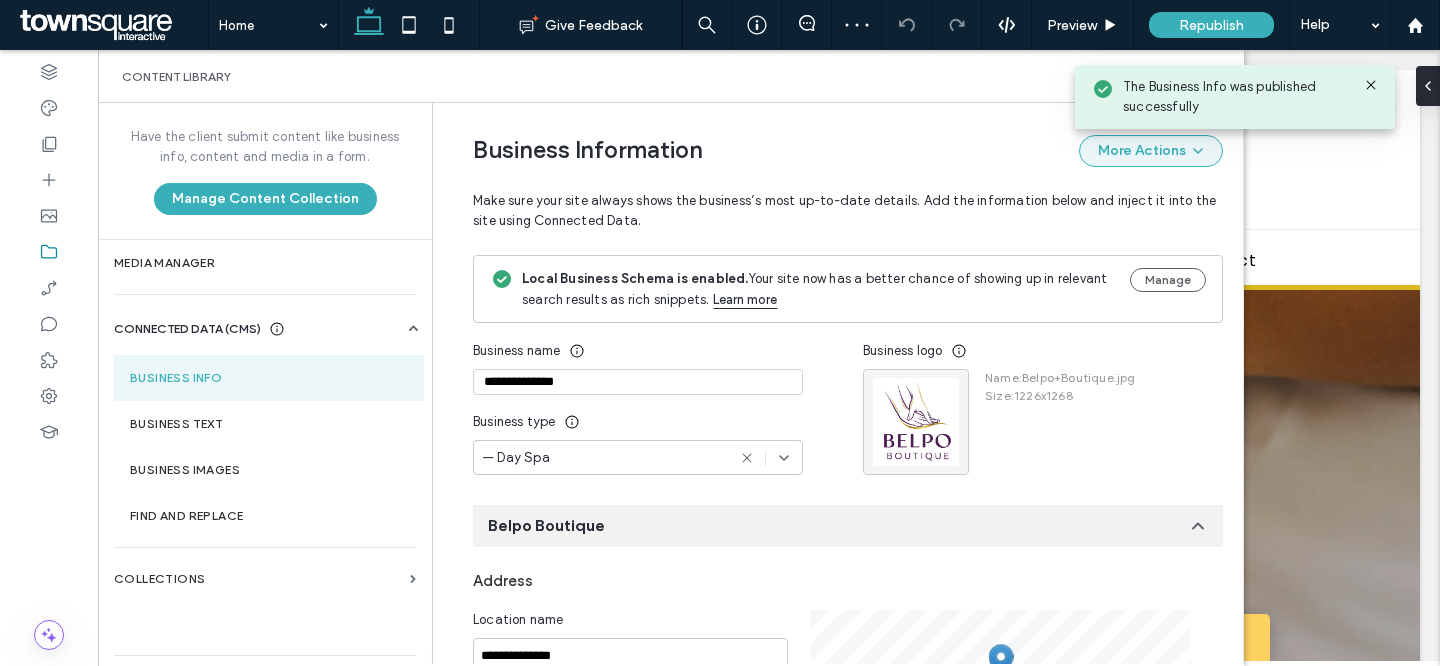 click on "More Actions" at bounding box center [1151, 151] 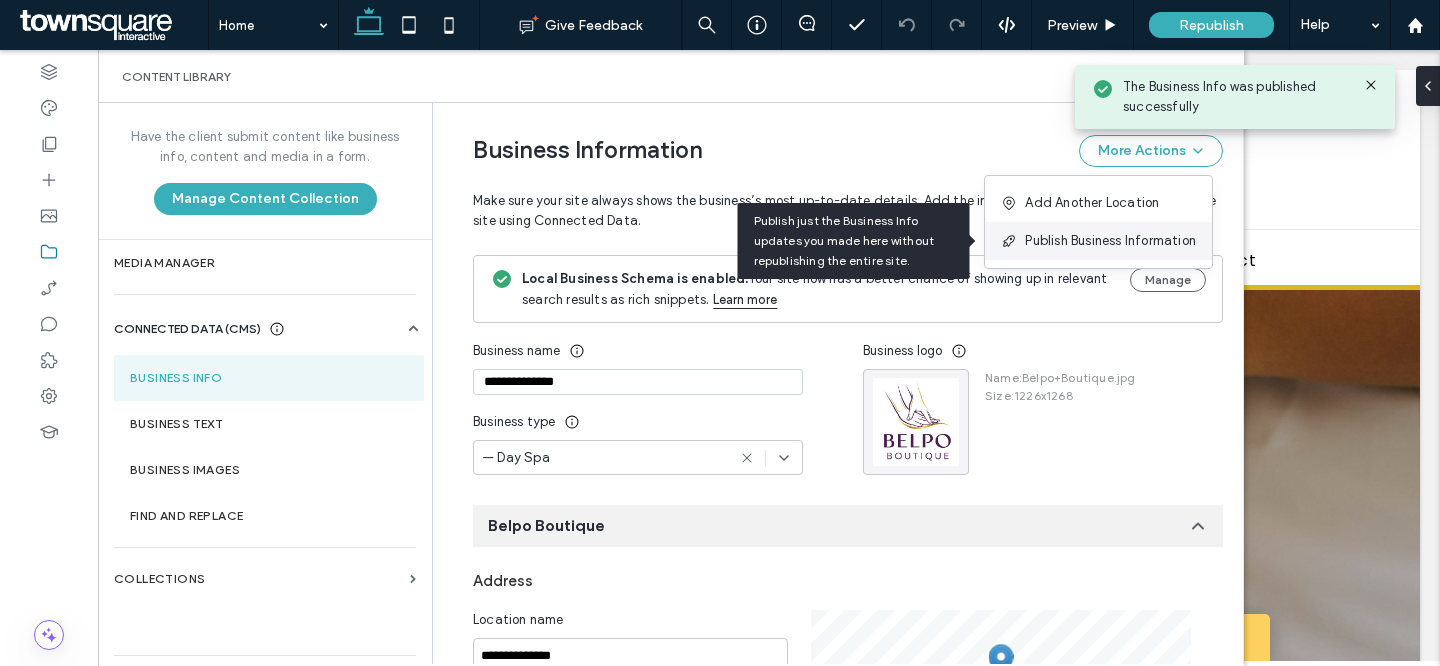 click on "Publish Business Information" at bounding box center [1110, 241] 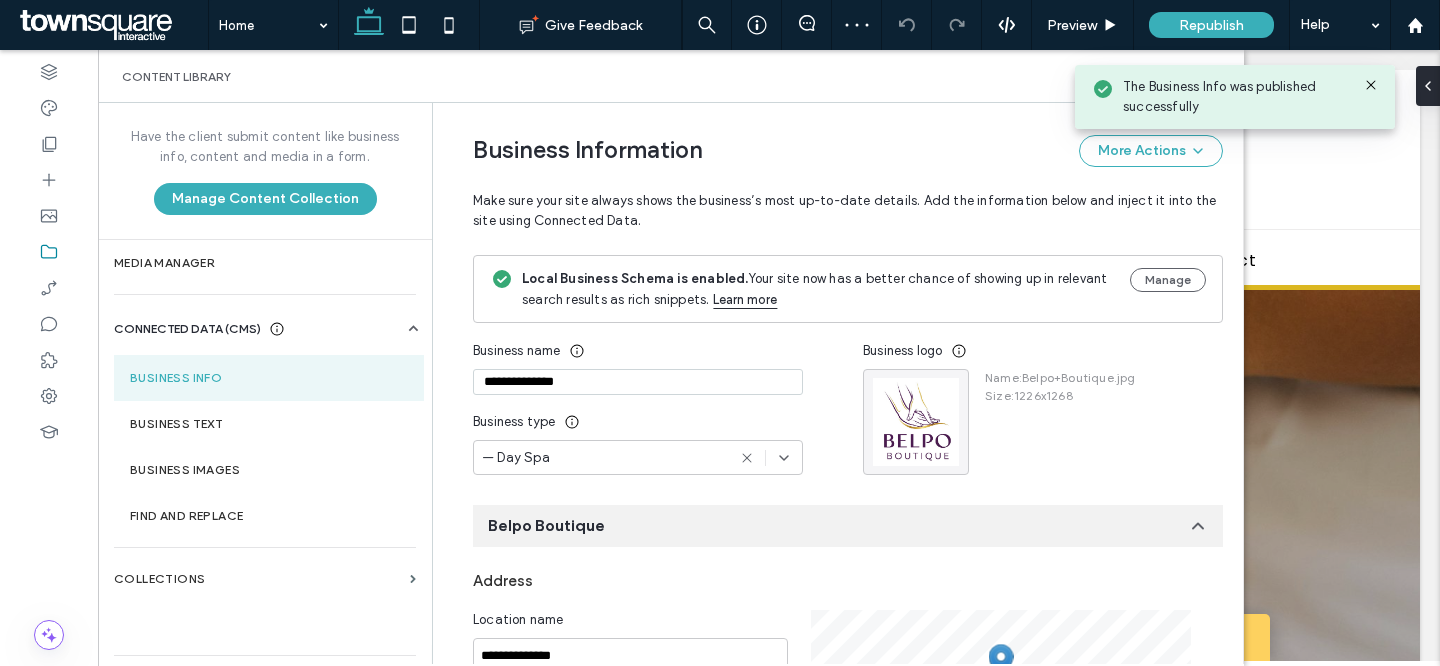 click 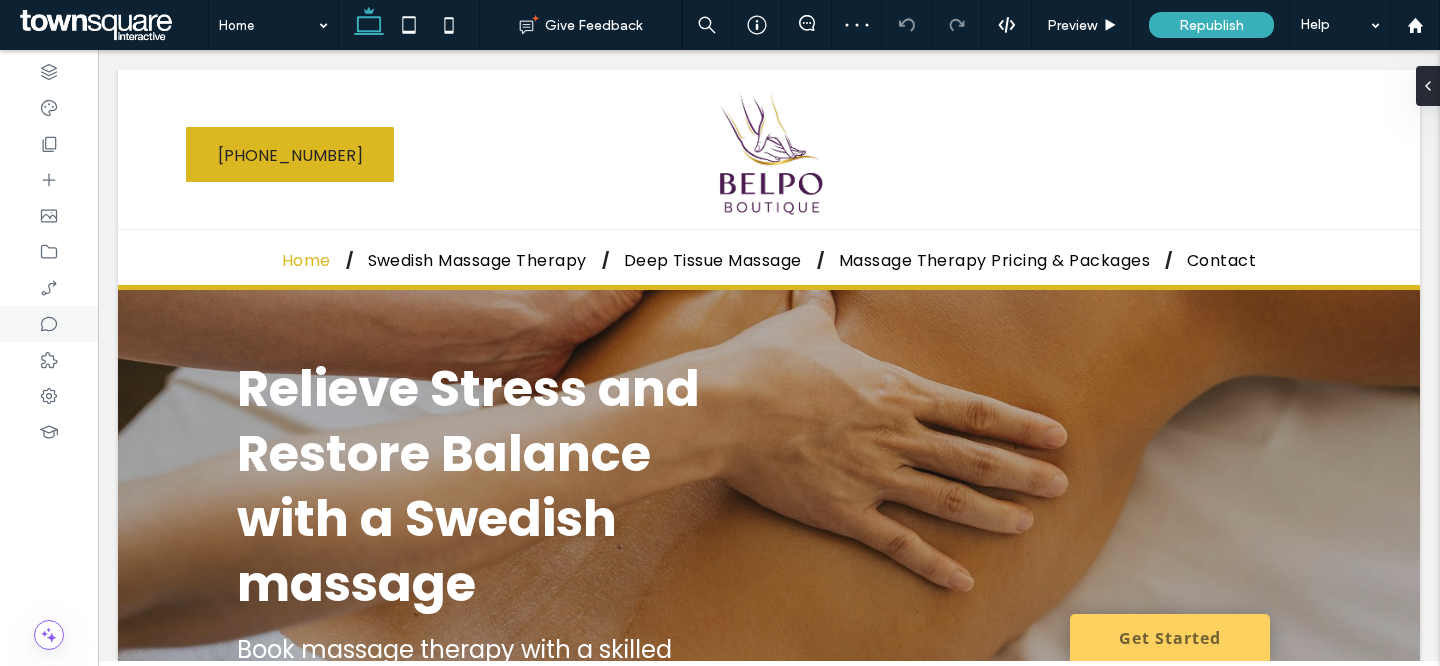 scroll, scrollTop: 0, scrollLeft: 0, axis: both 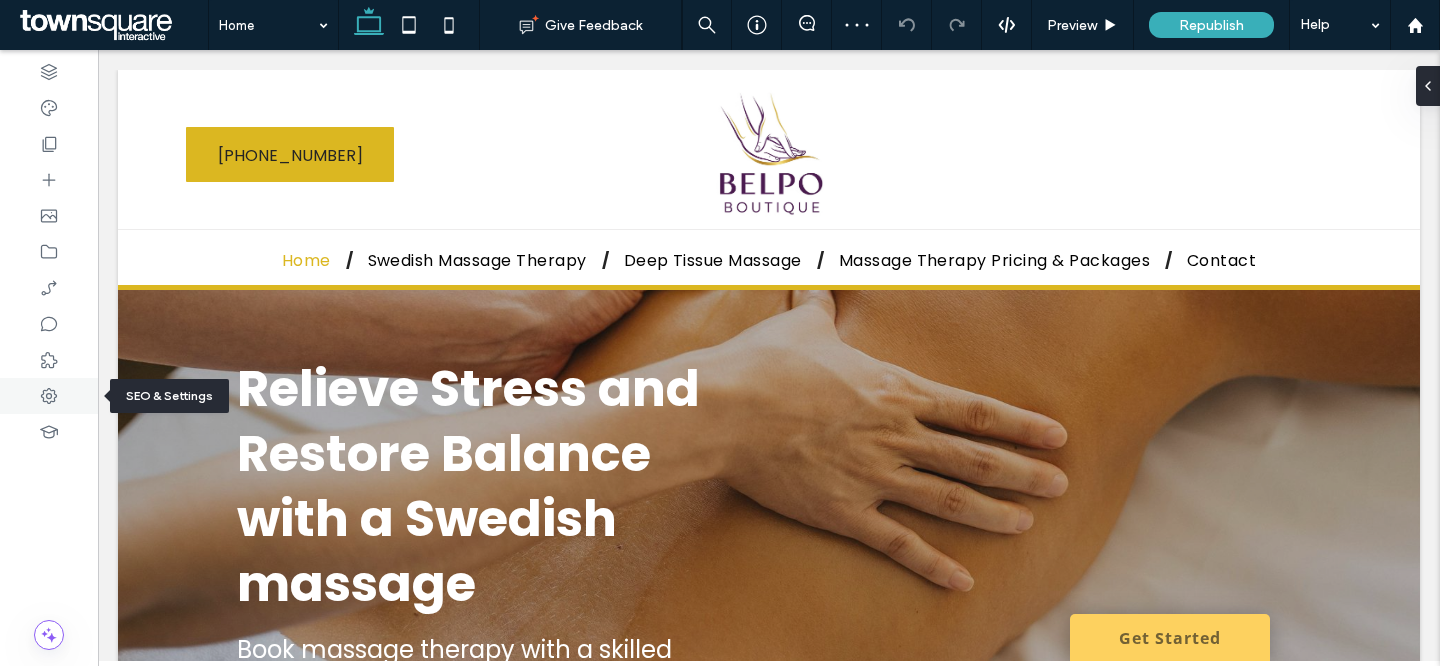 click at bounding box center [49, 396] 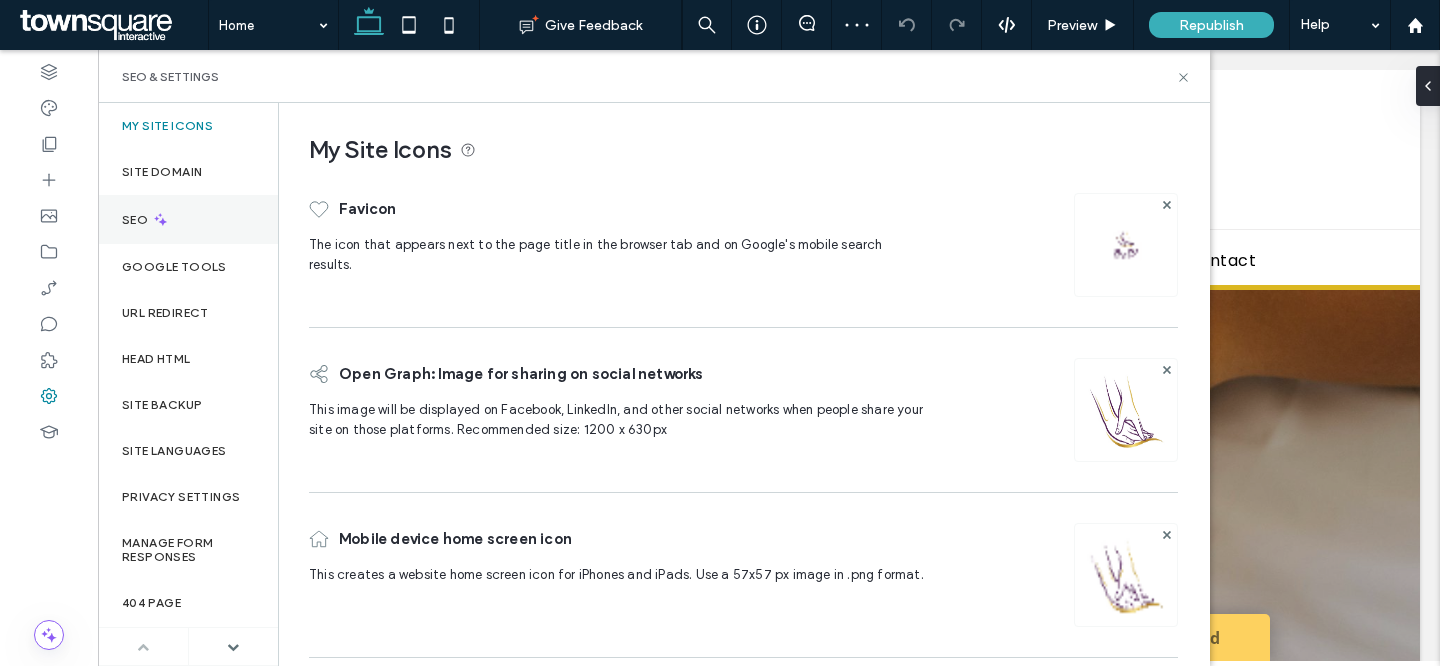 click on "SEO" at bounding box center [188, 219] 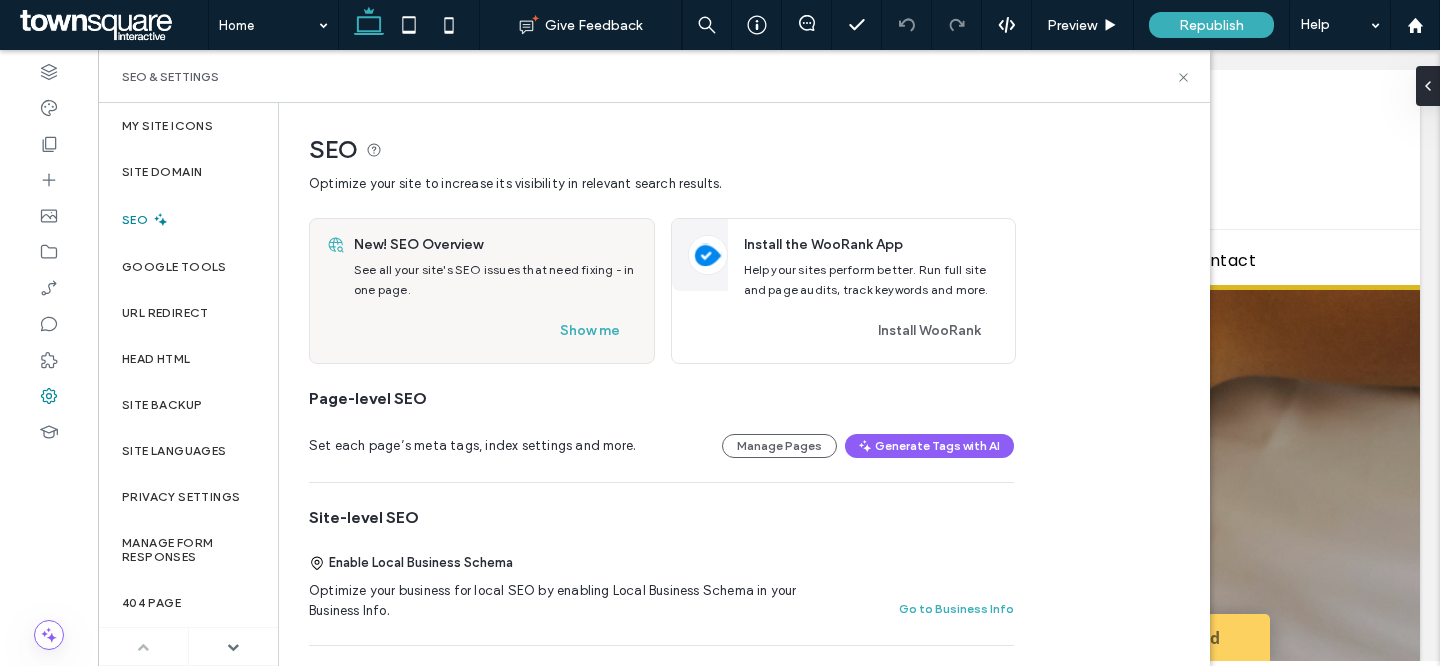 click on "Set each page’s meta tags, index settings and more. Manage Pages Generate Tags with AI" at bounding box center (661, 446) 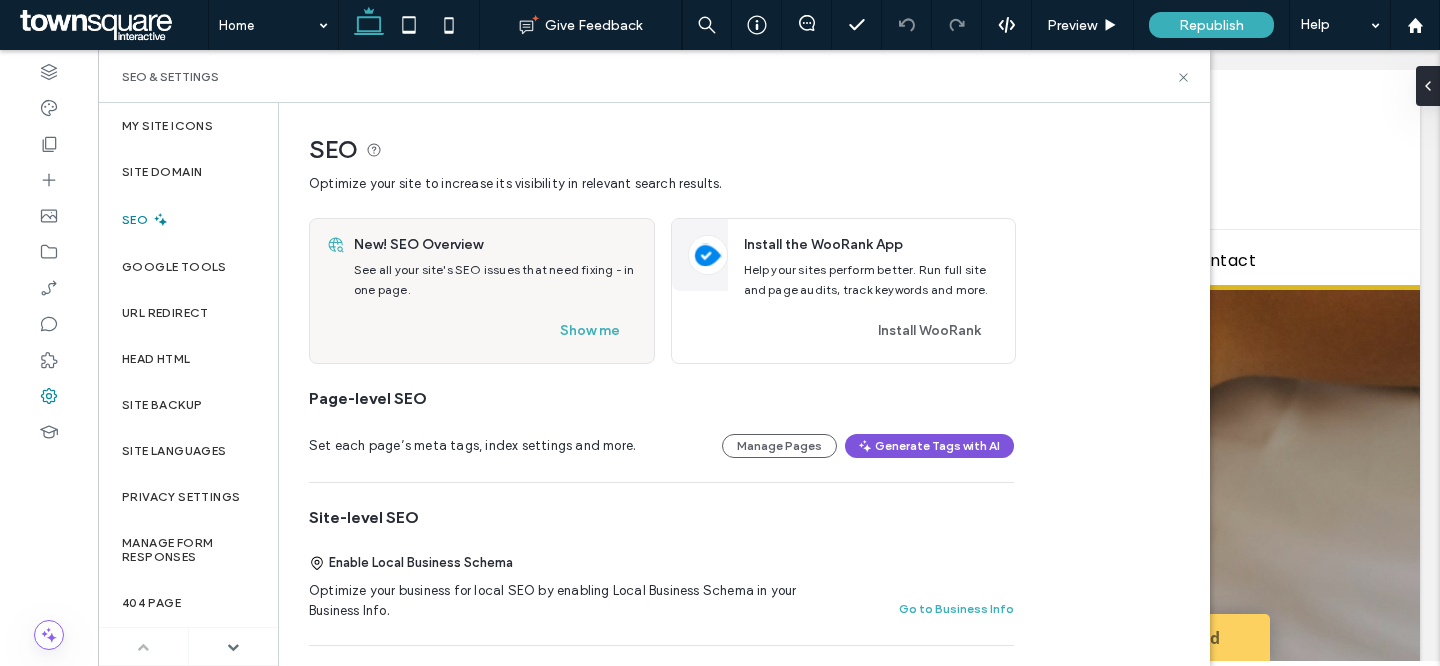 click on "Generate Tags with AI" at bounding box center (929, 446) 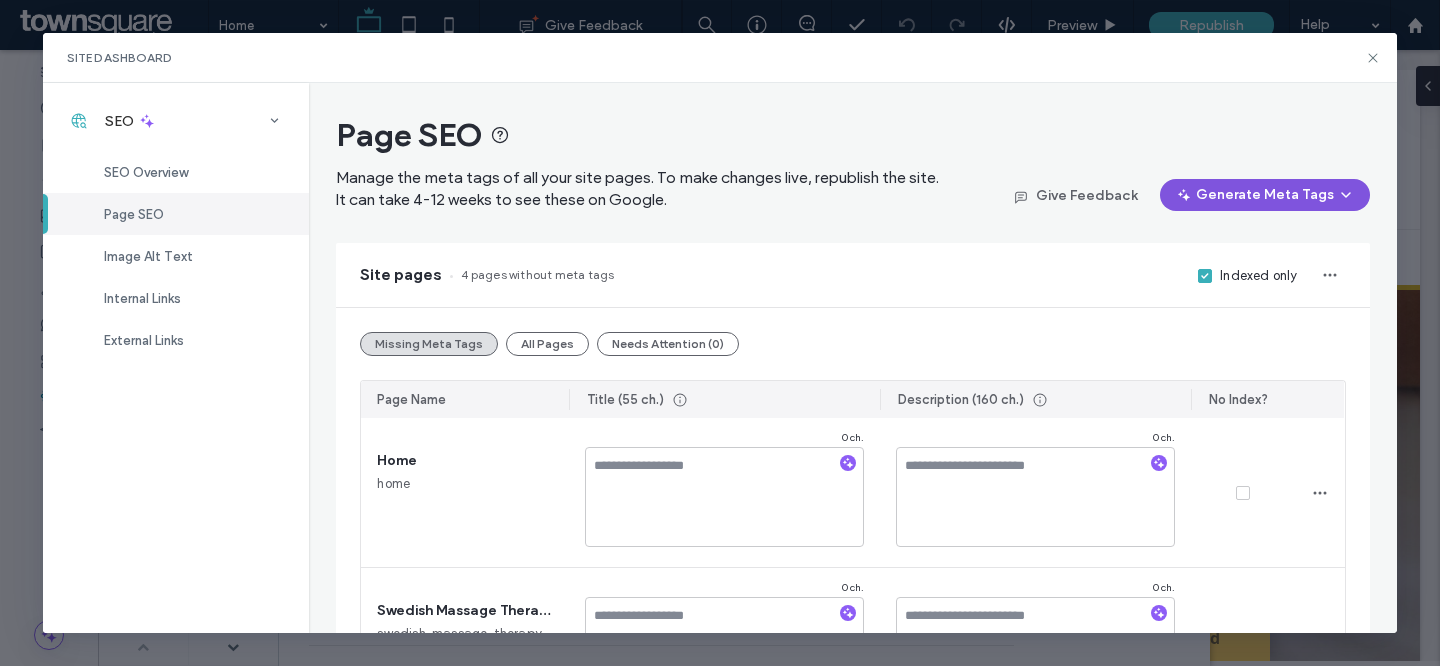 click on "Generate Meta Tags" at bounding box center (1265, 195) 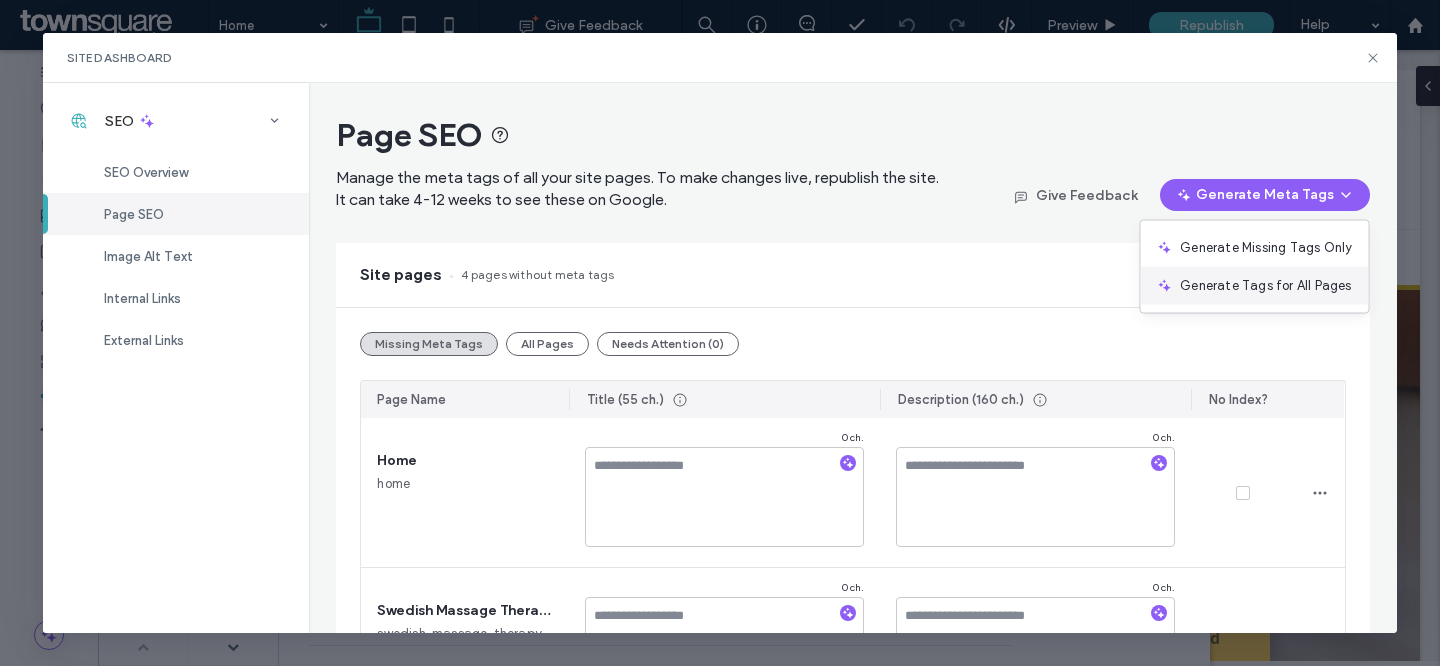 click on "Generate Tags for All Pages" at bounding box center (1265, 286) 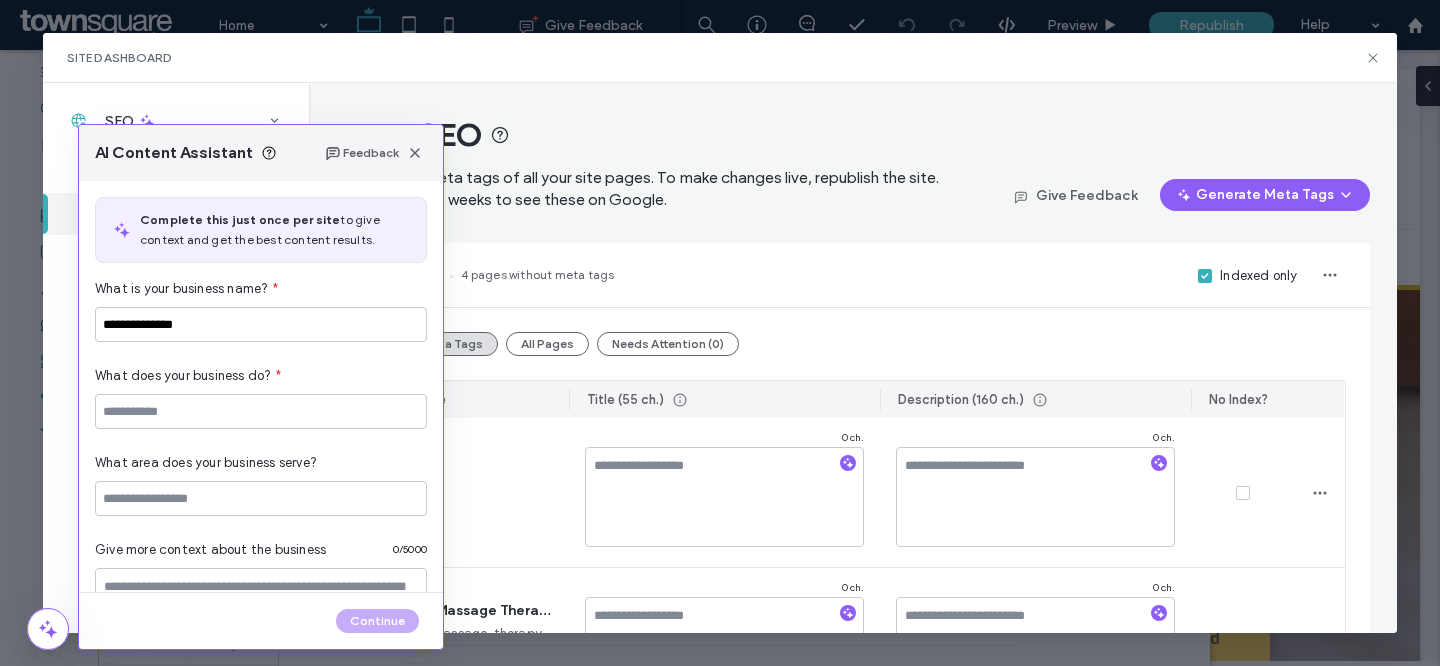 click on "What area does your business serve?" at bounding box center (261, 472) 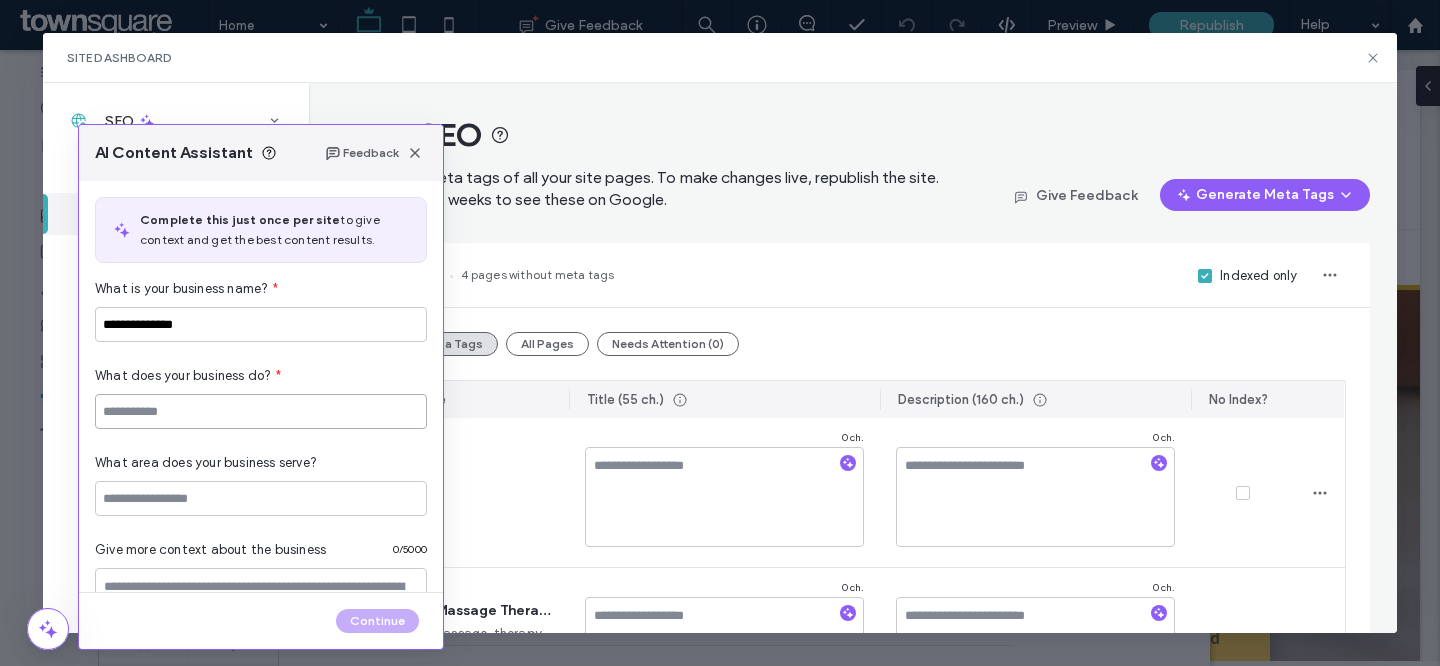 click at bounding box center [261, 411] 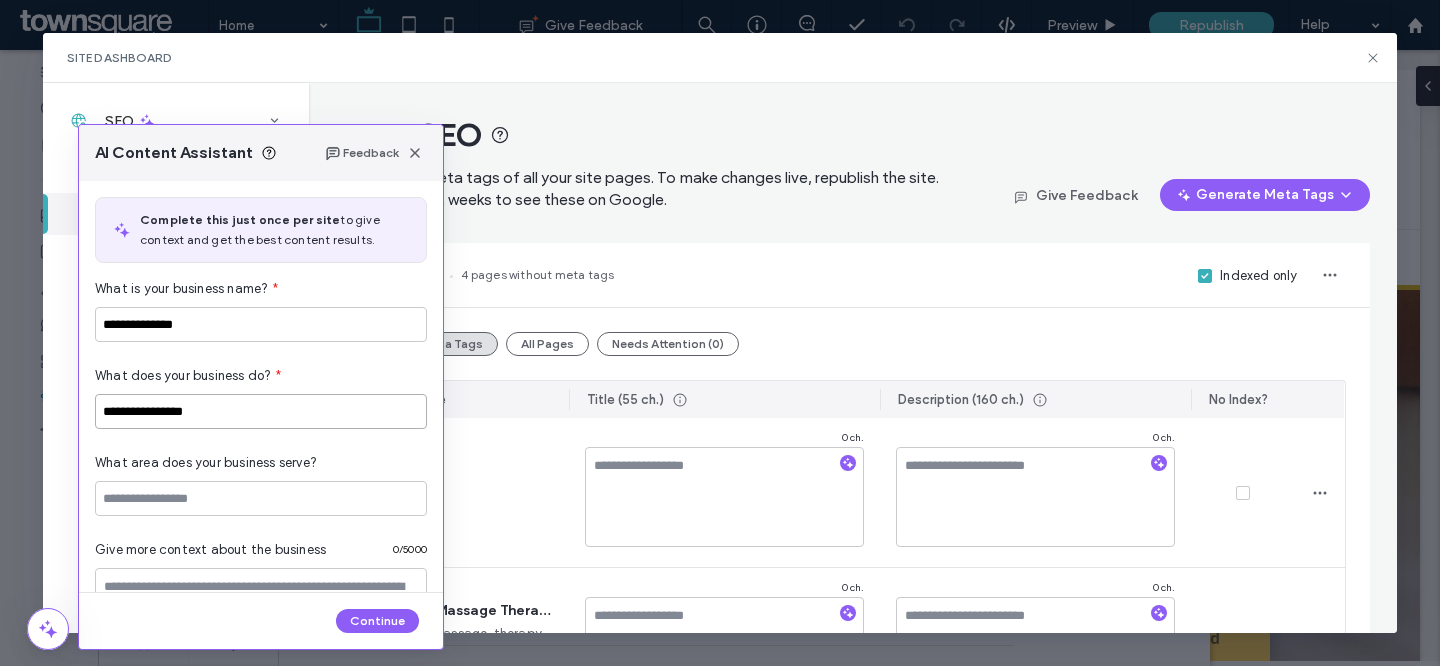 click on "**********" at bounding box center [261, 411] 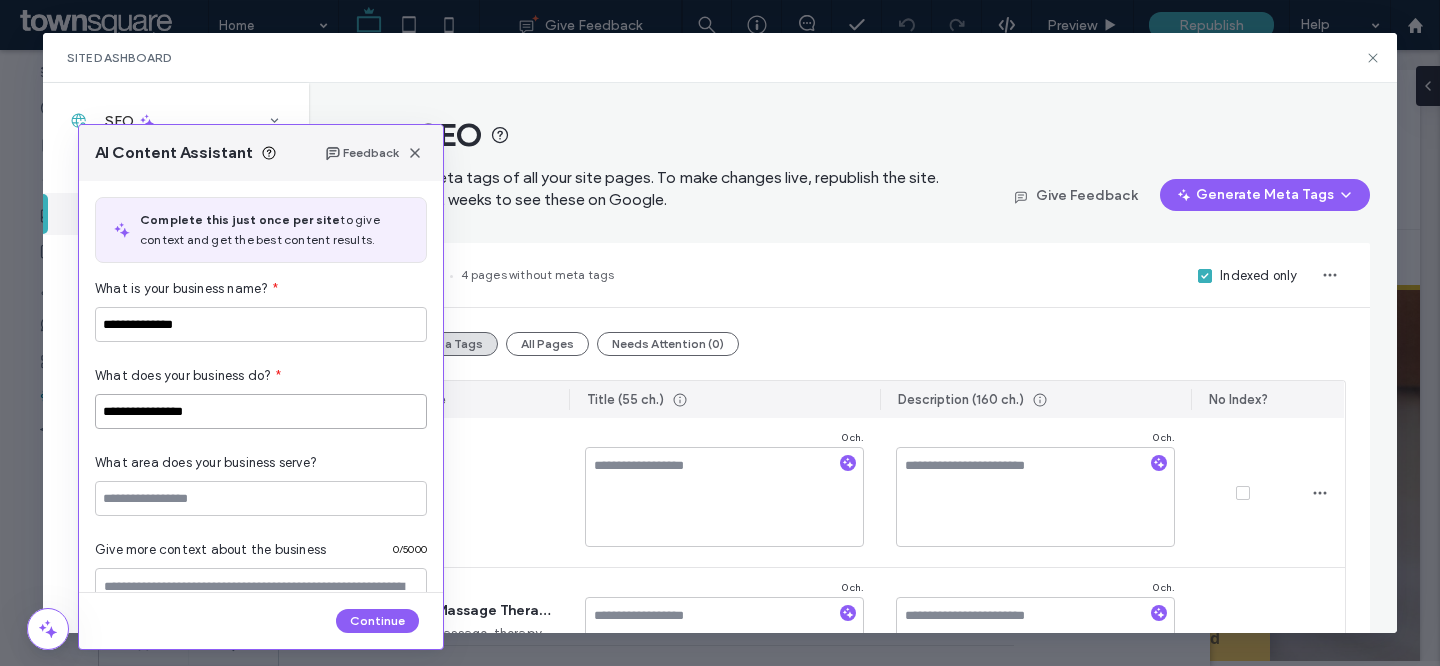 click on "**********" at bounding box center (261, 411) 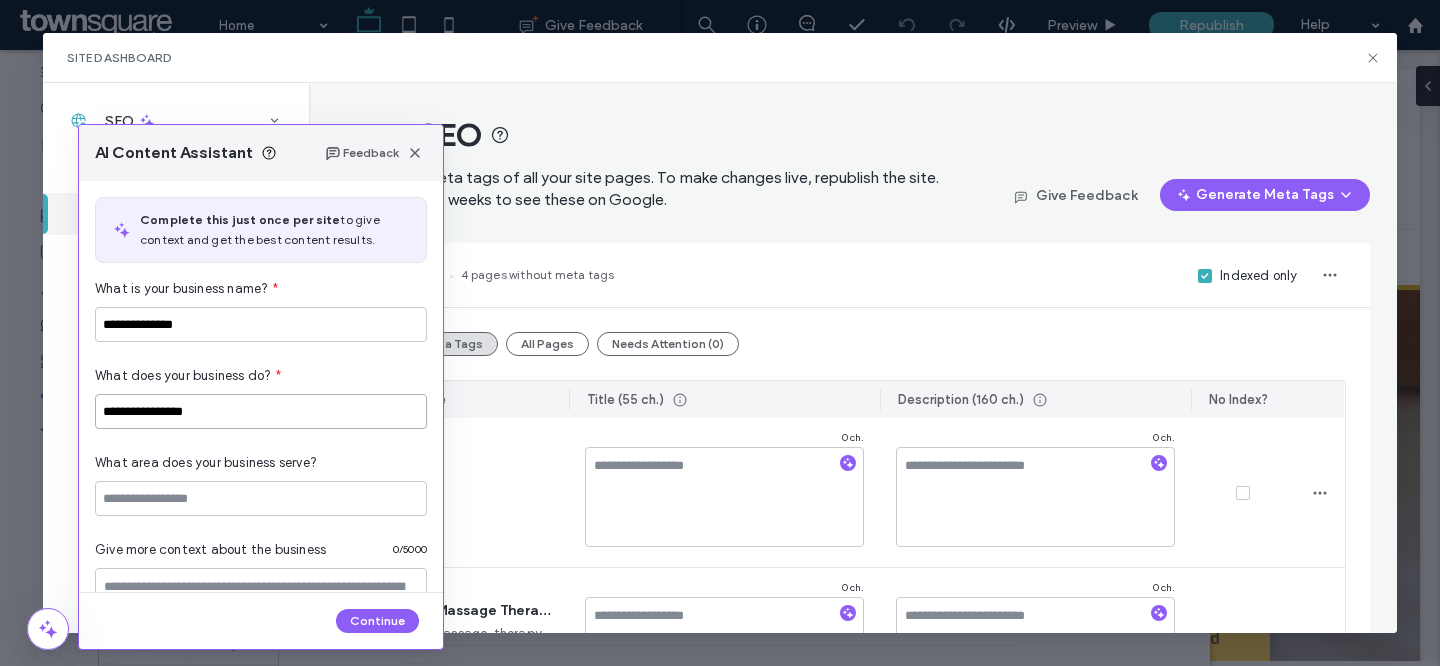 type on "**********" 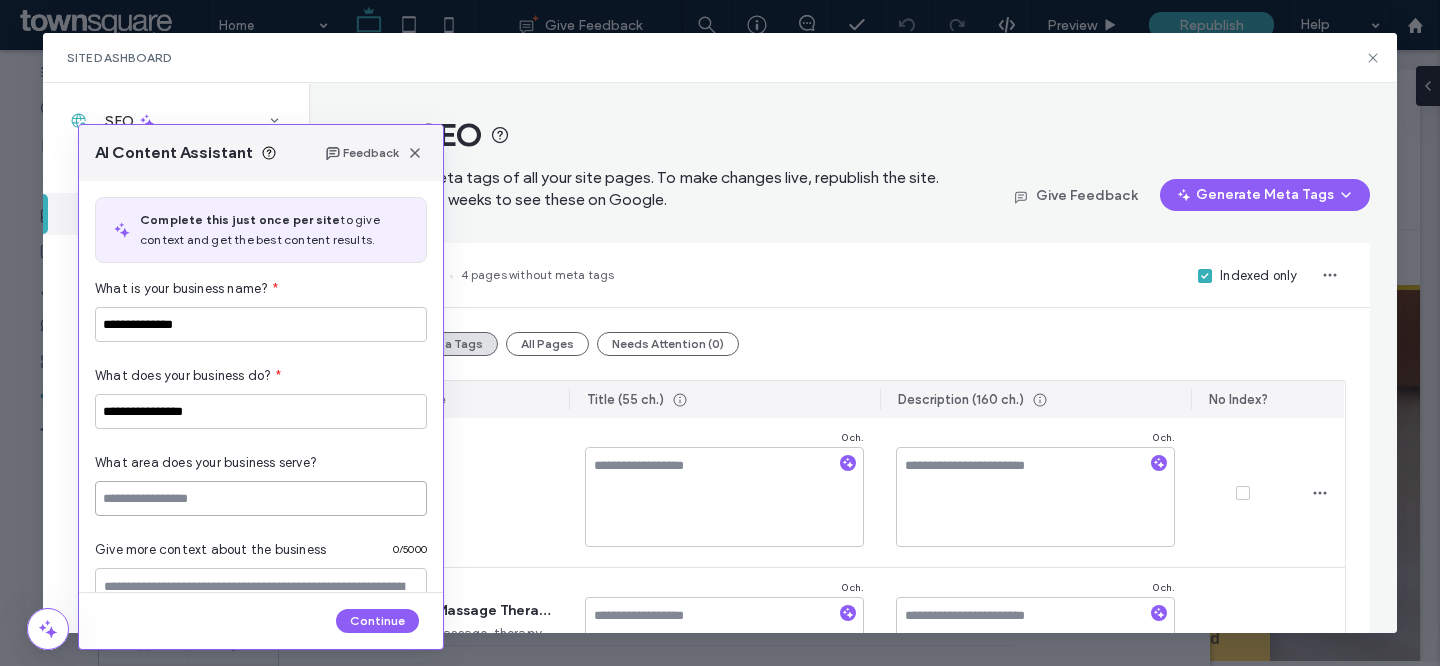 click at bounding box center (261, 498) 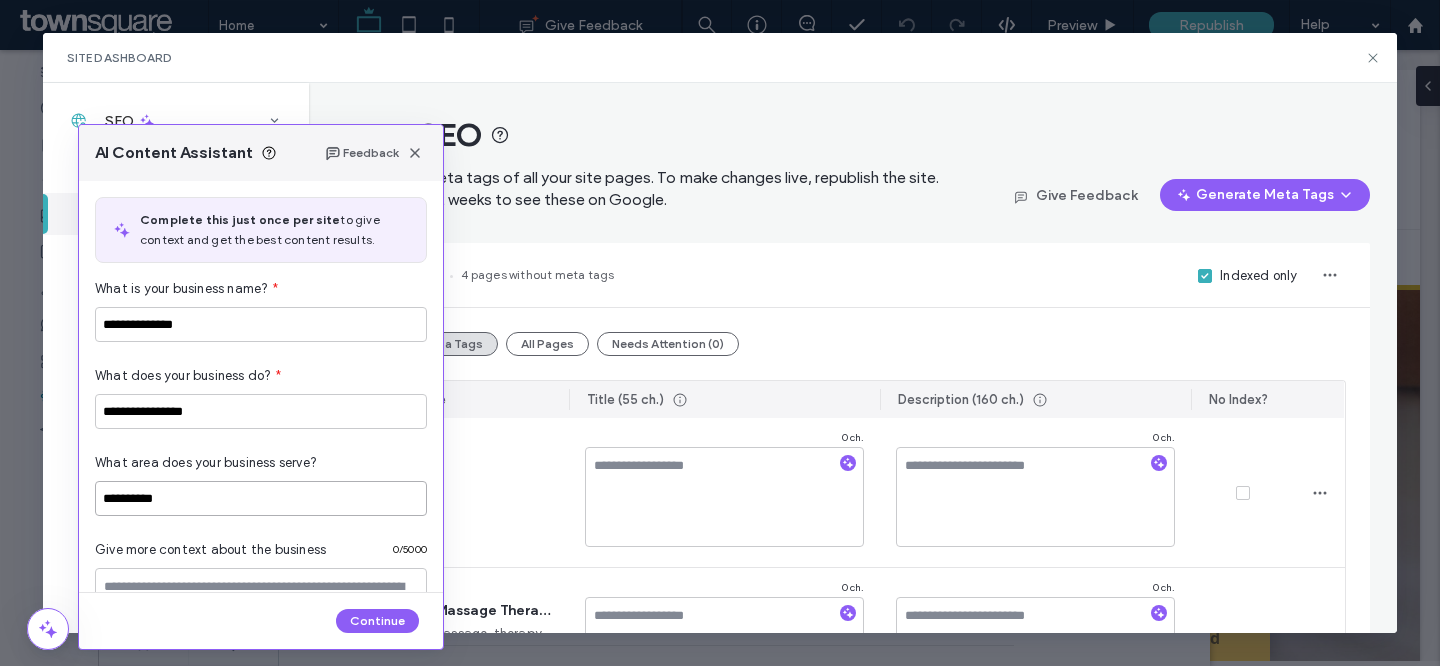 click on "**********" at bounding box center (261, 498) 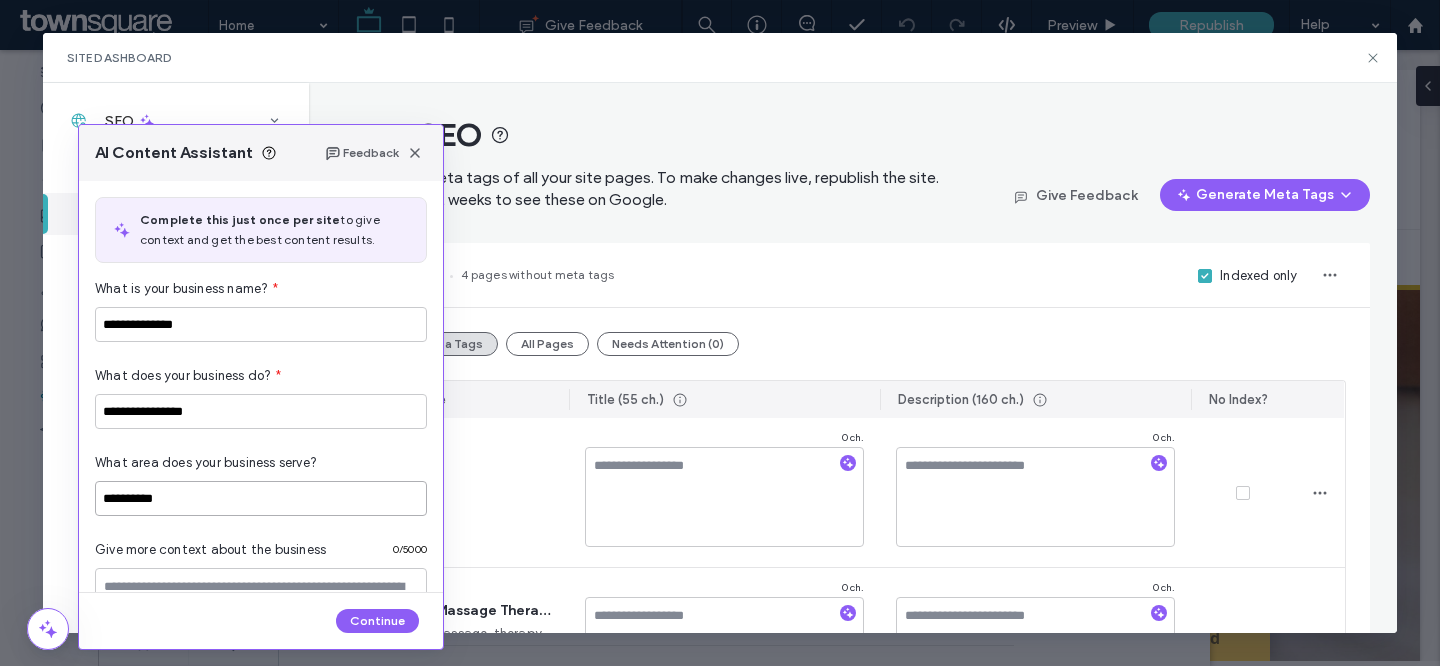 click on "**********" at bounding box center [261, 498] 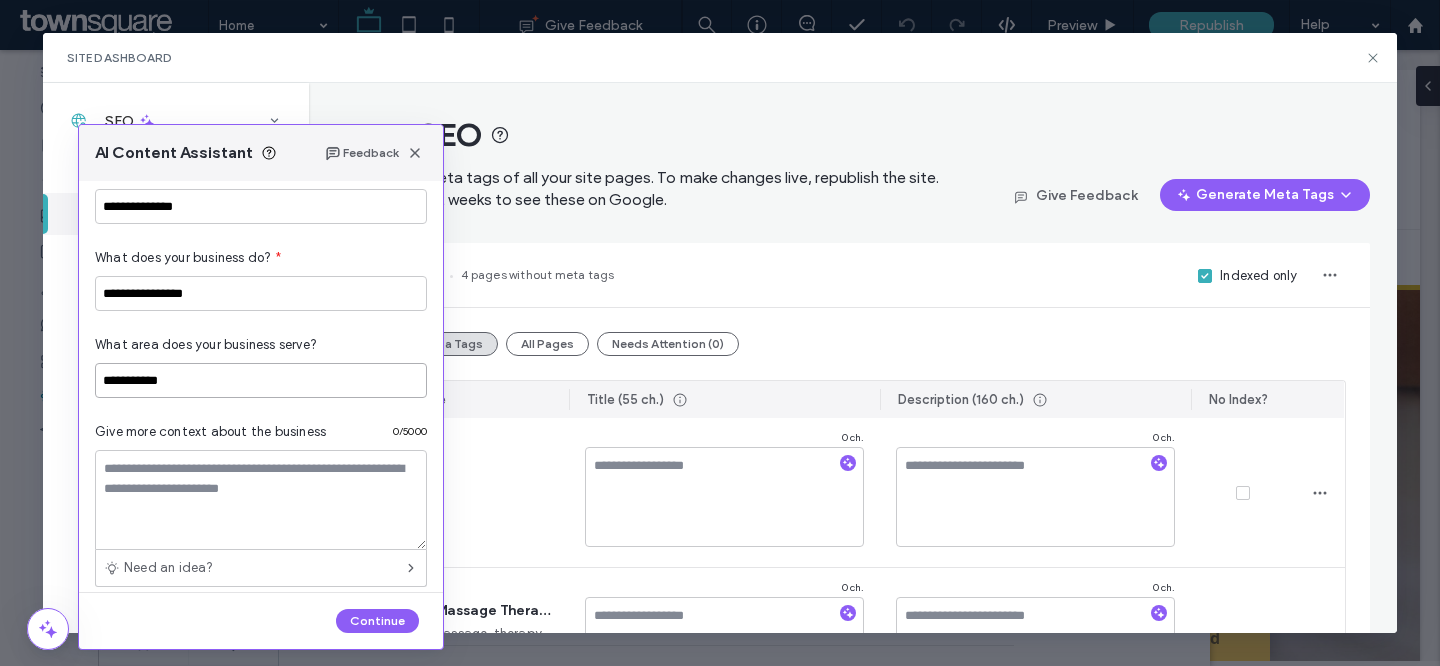 scroll, scrollTop: 225, scrollLeft: 0, axis: vertical 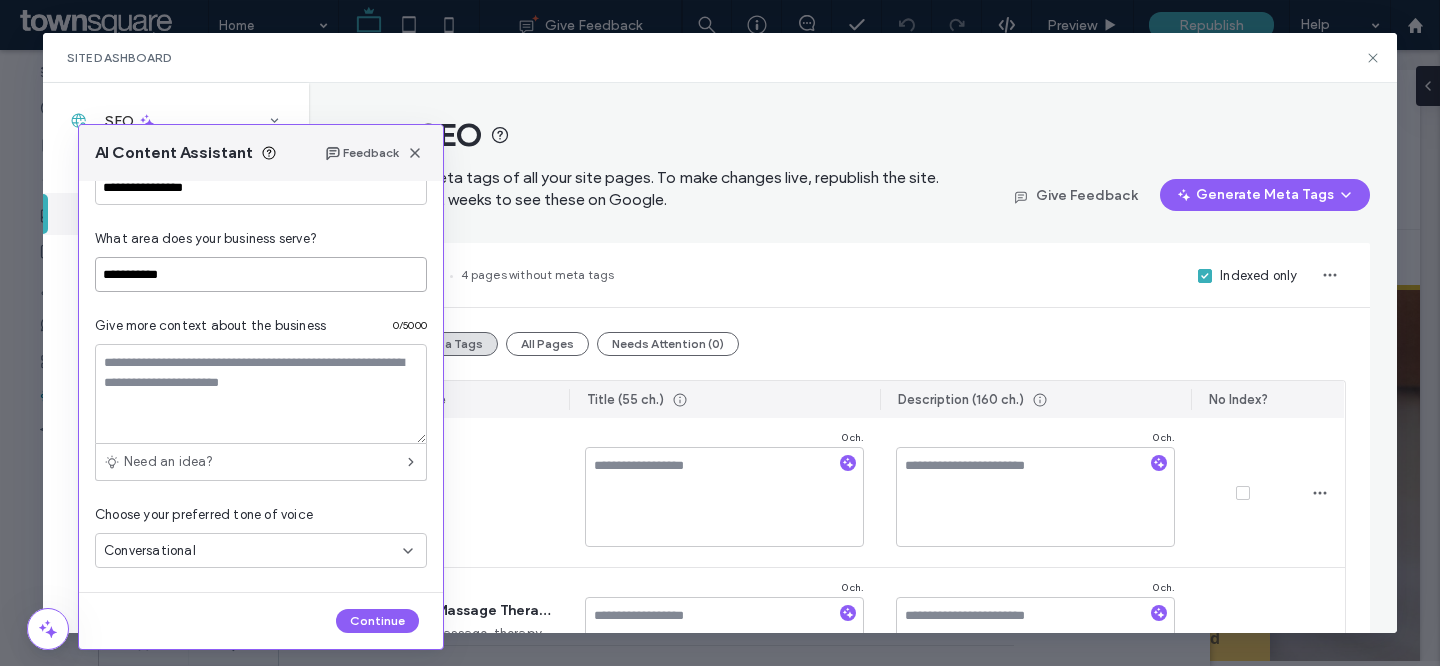 type on "**********" 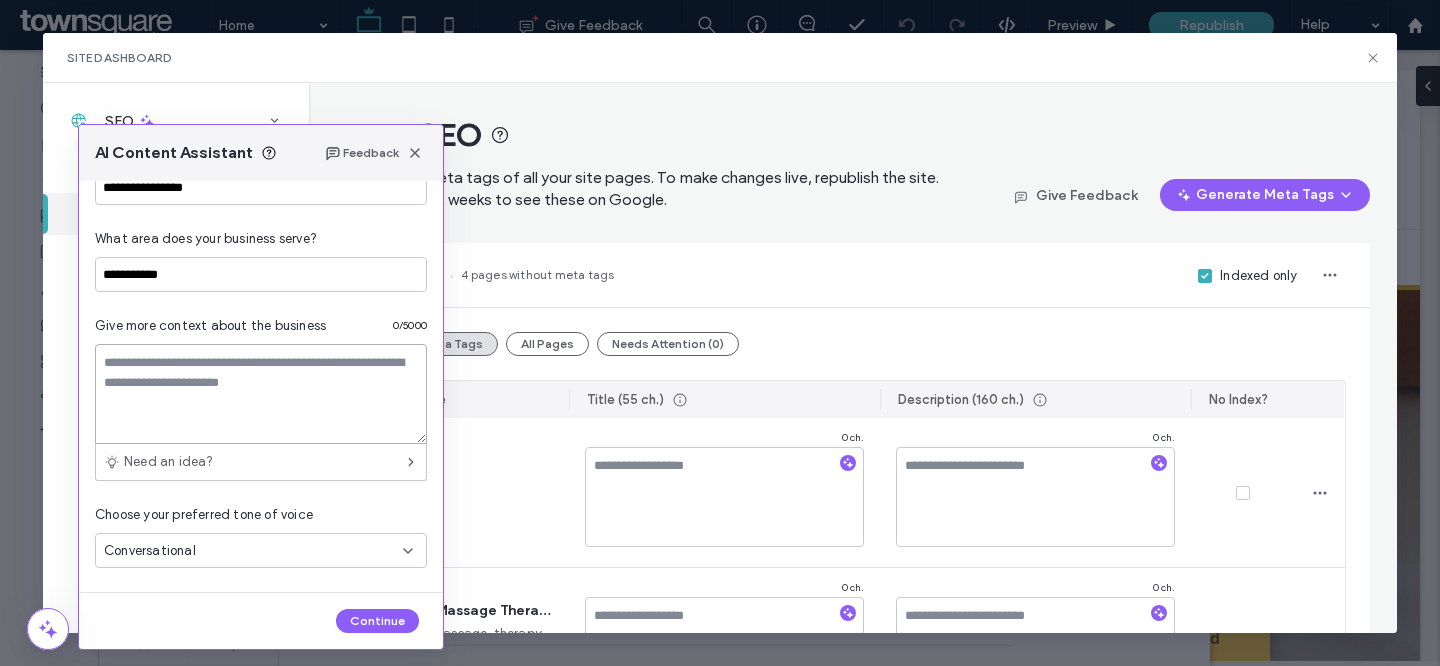 click at bounding box center [261, 394] 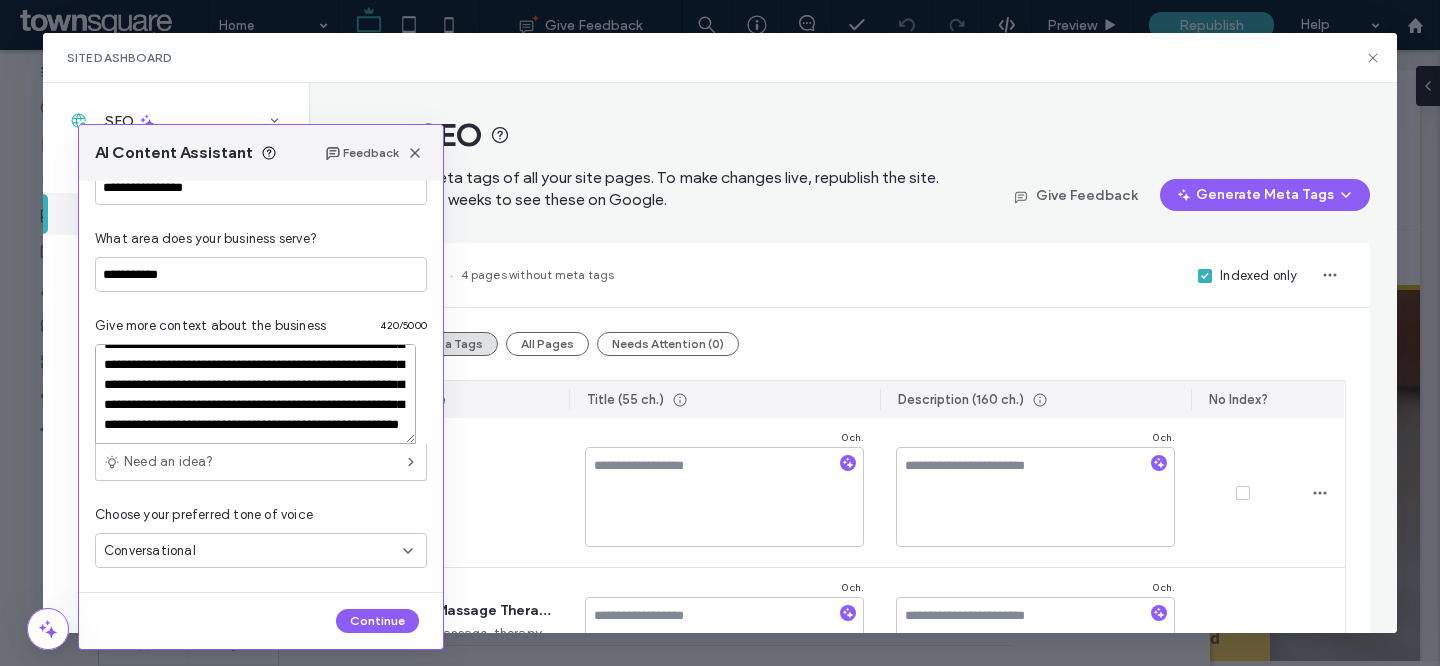 scroll, scrollTop: 98, scrollLeft: 0, axis: vertical 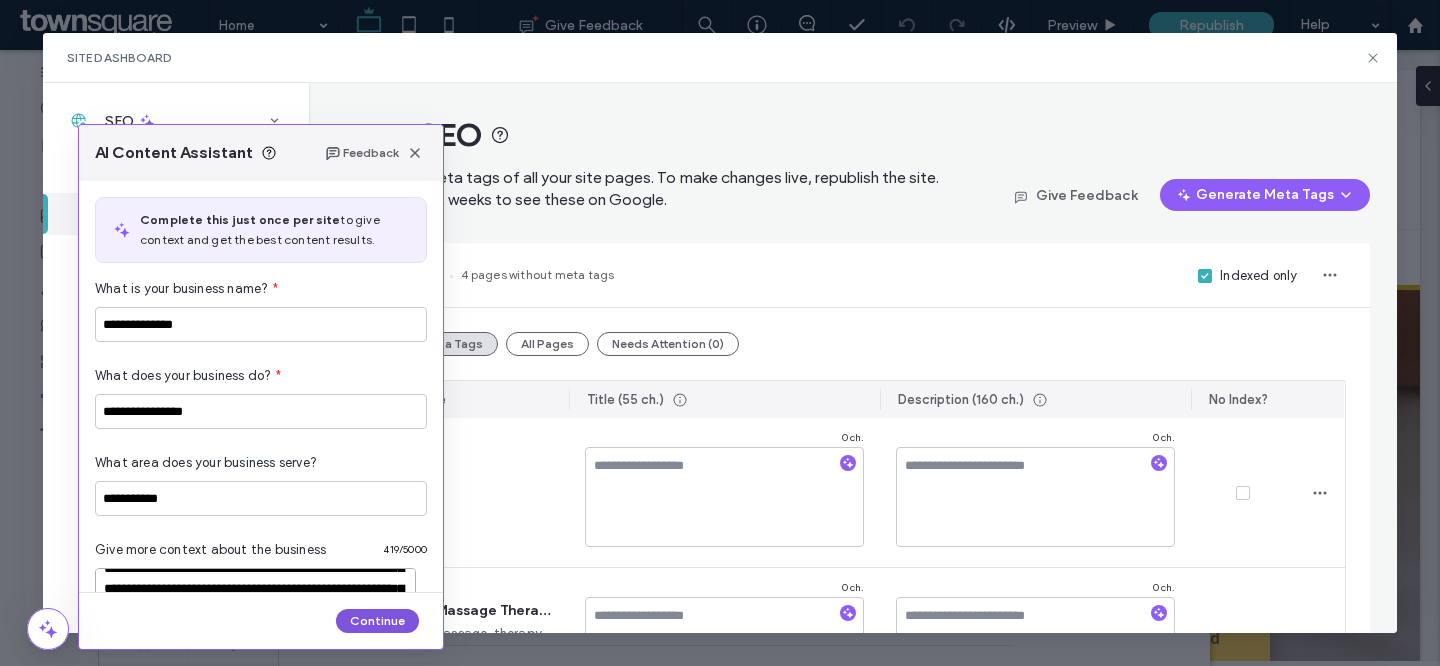 type on "**********" 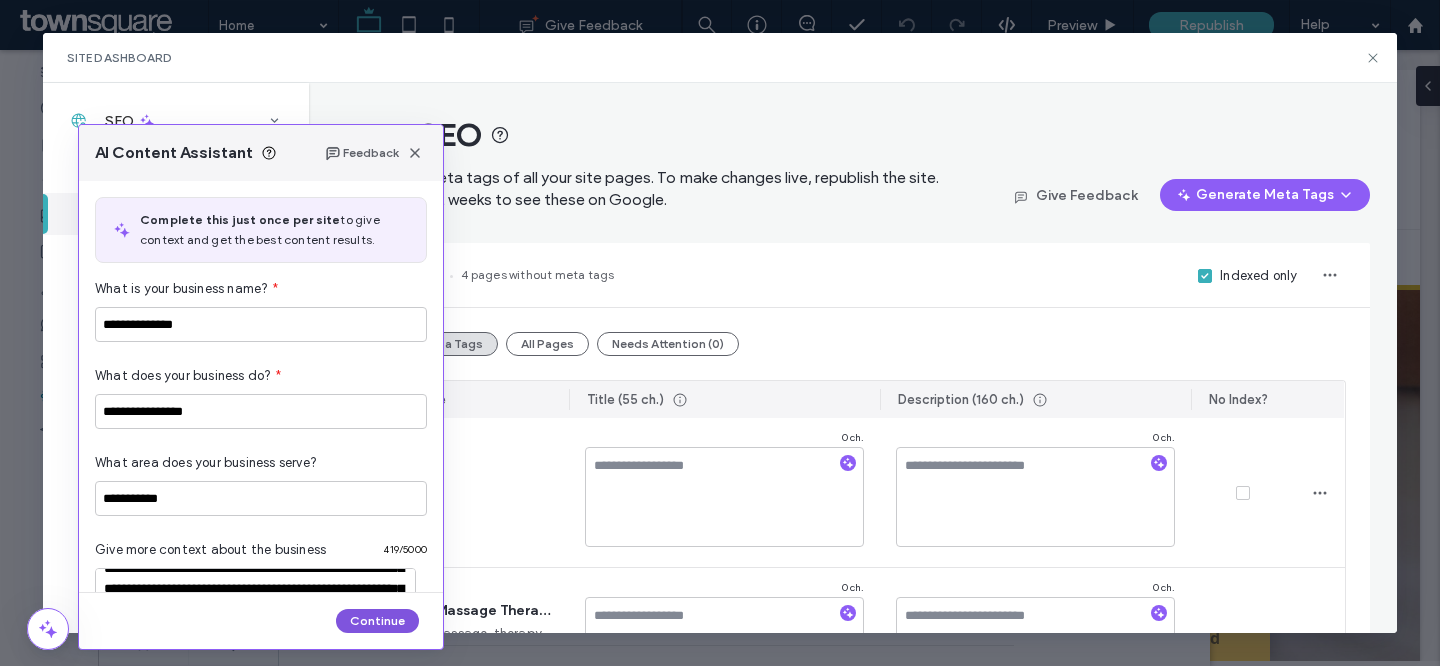 click on "Continue" at bounding box center [377, 621] 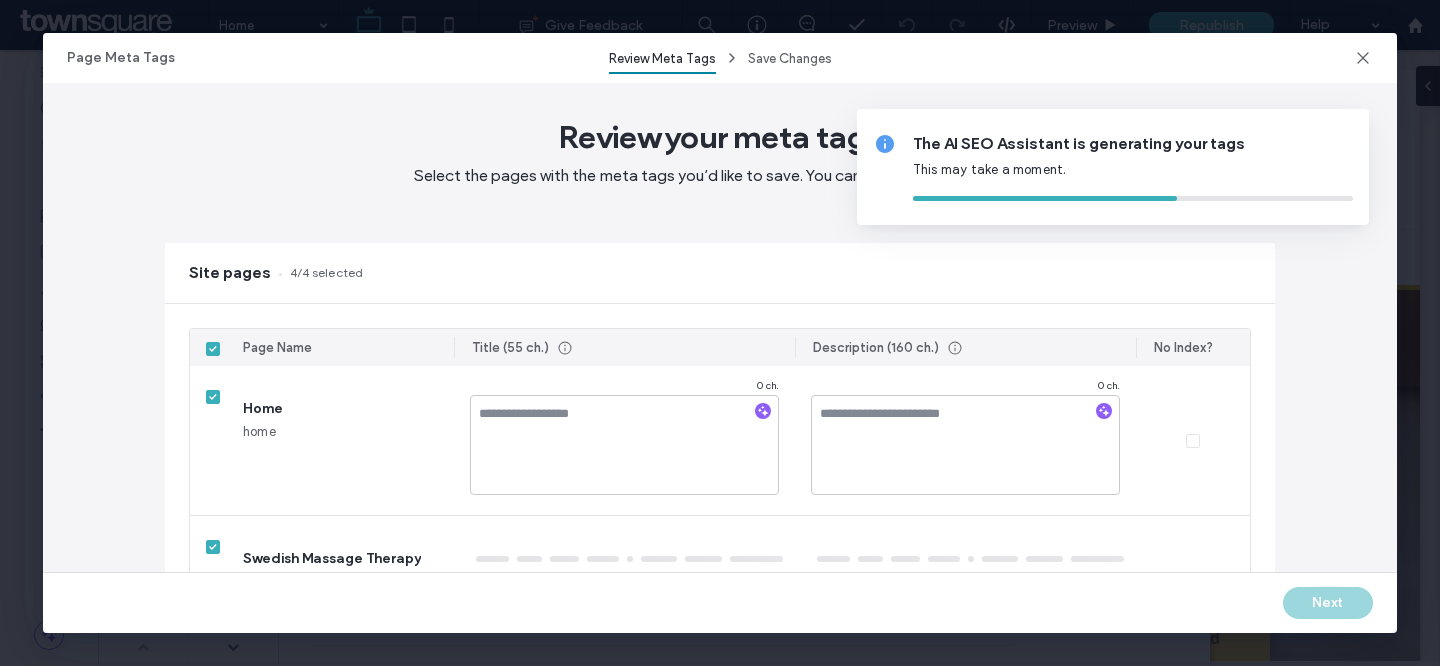 type on "*" 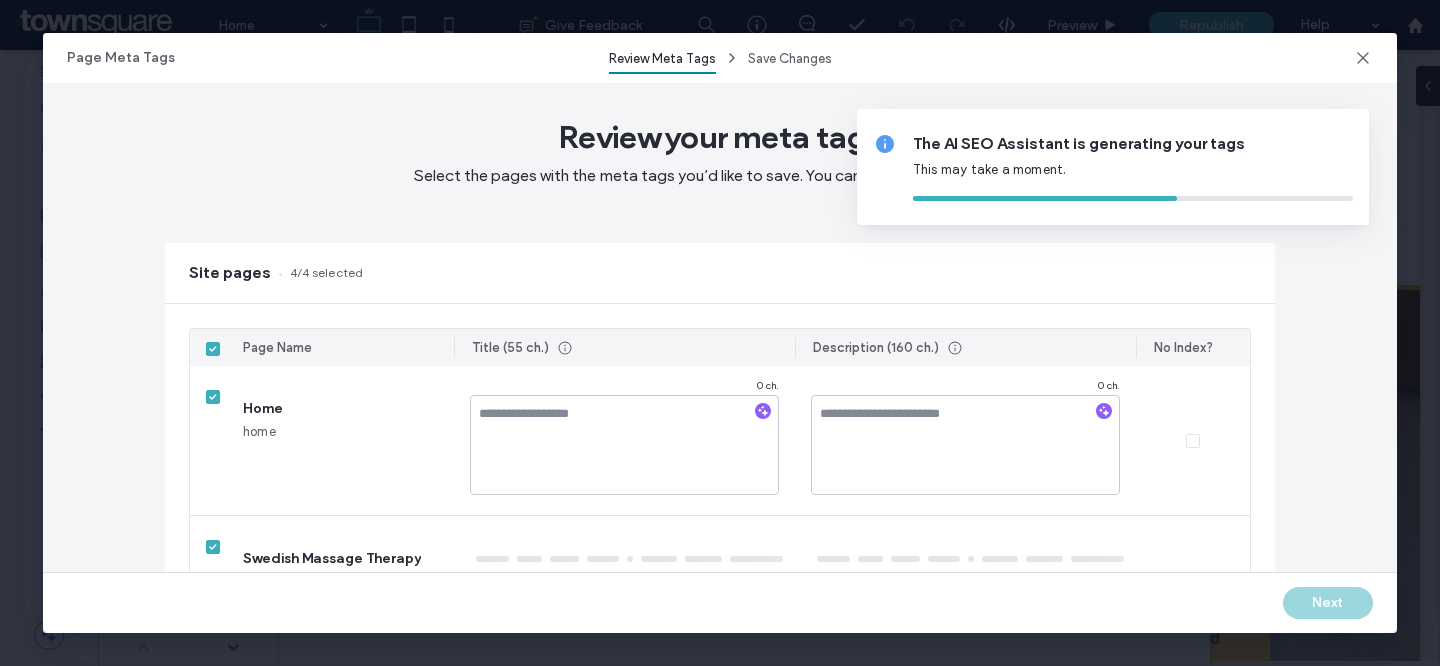 type on "*" 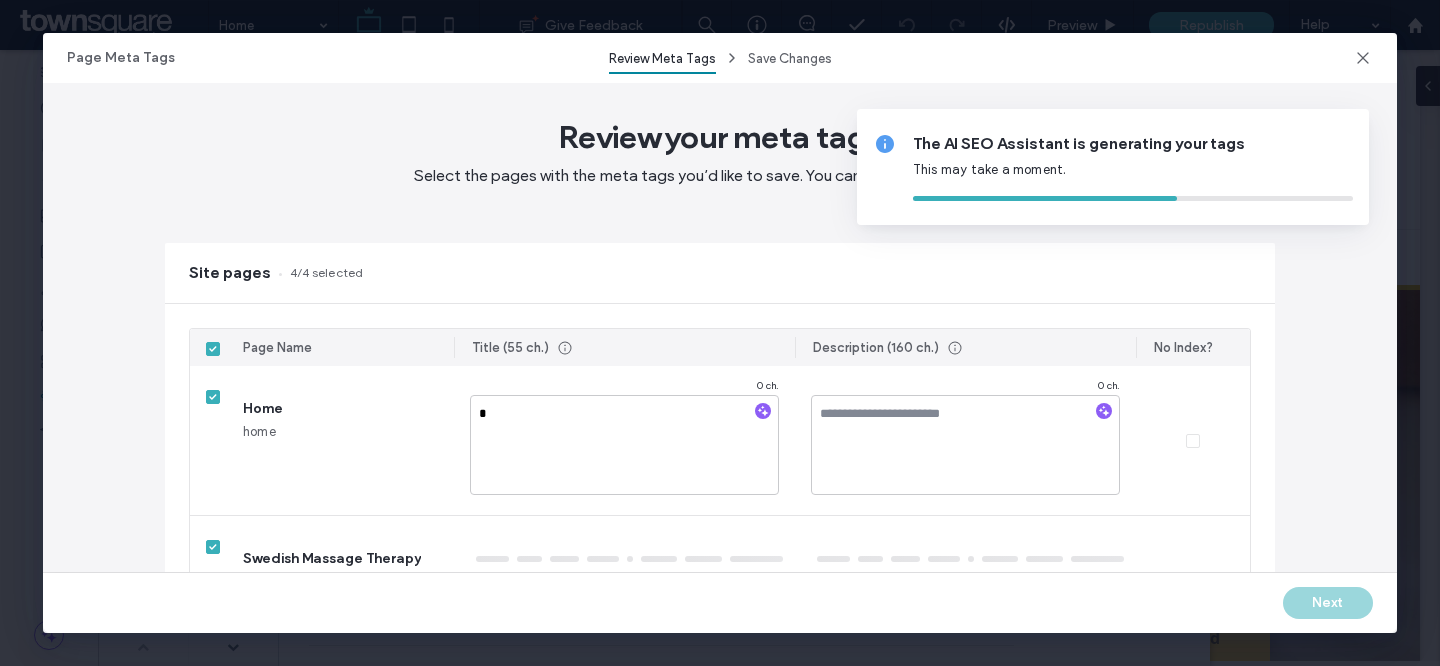 type on "*" 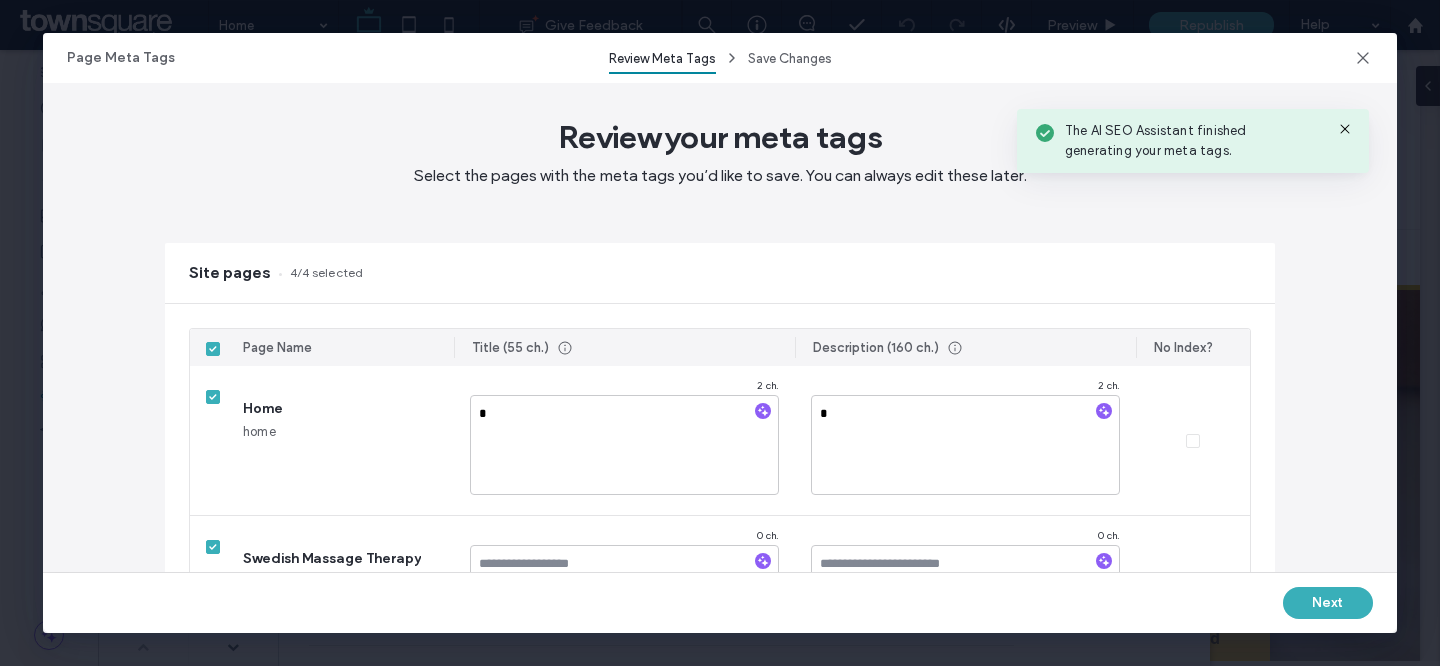 type on "**" 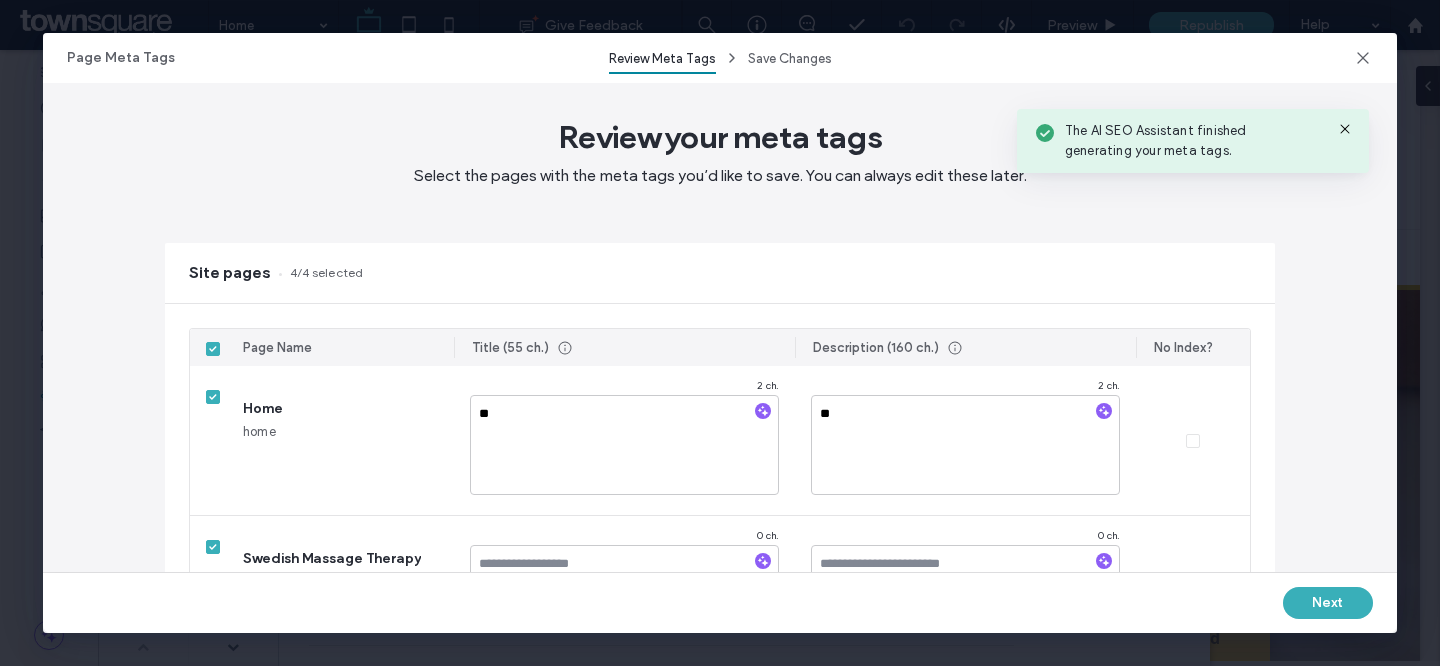 type on "*" 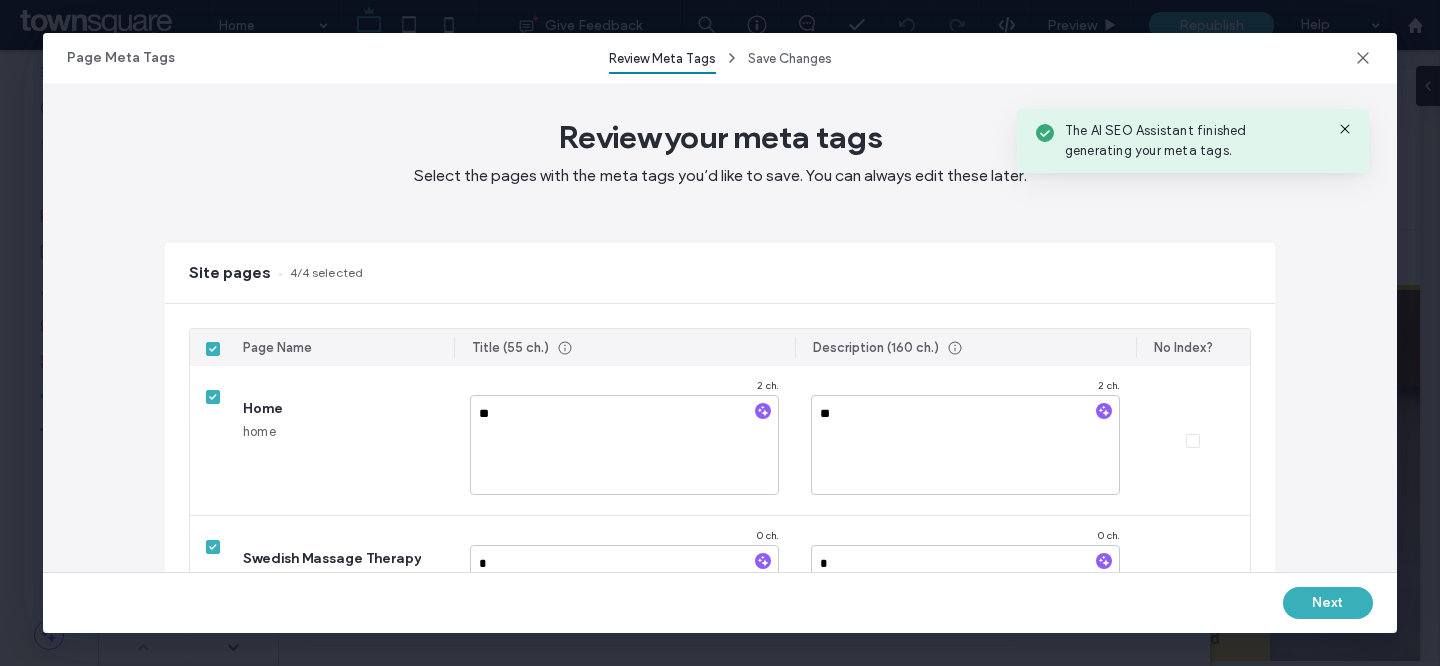 type on "***" 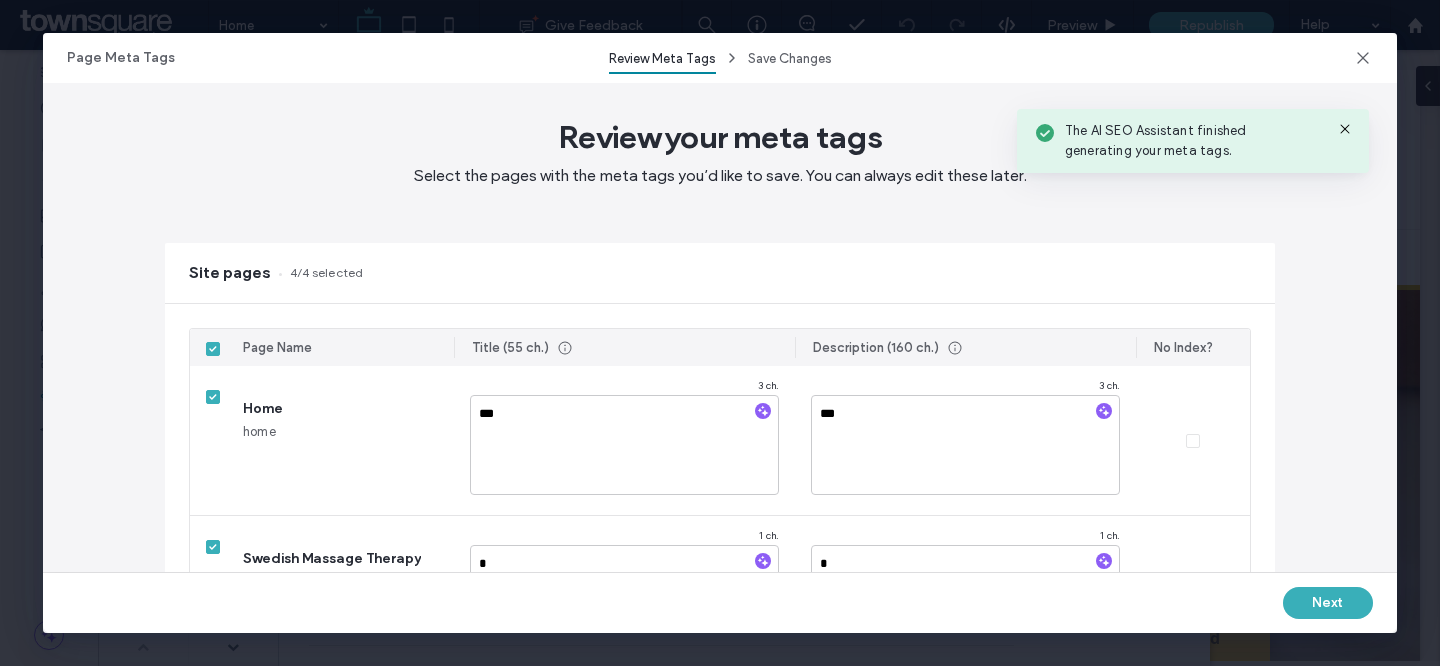type on "**" 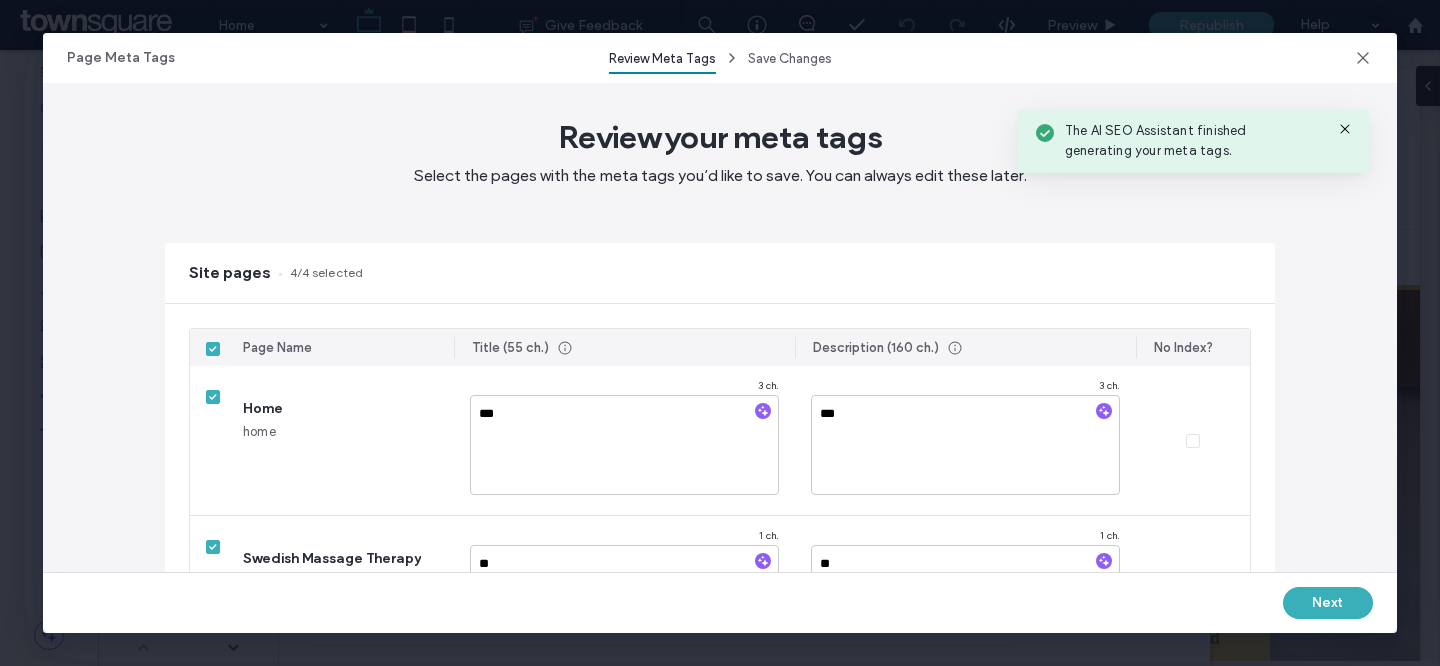 type on "****" 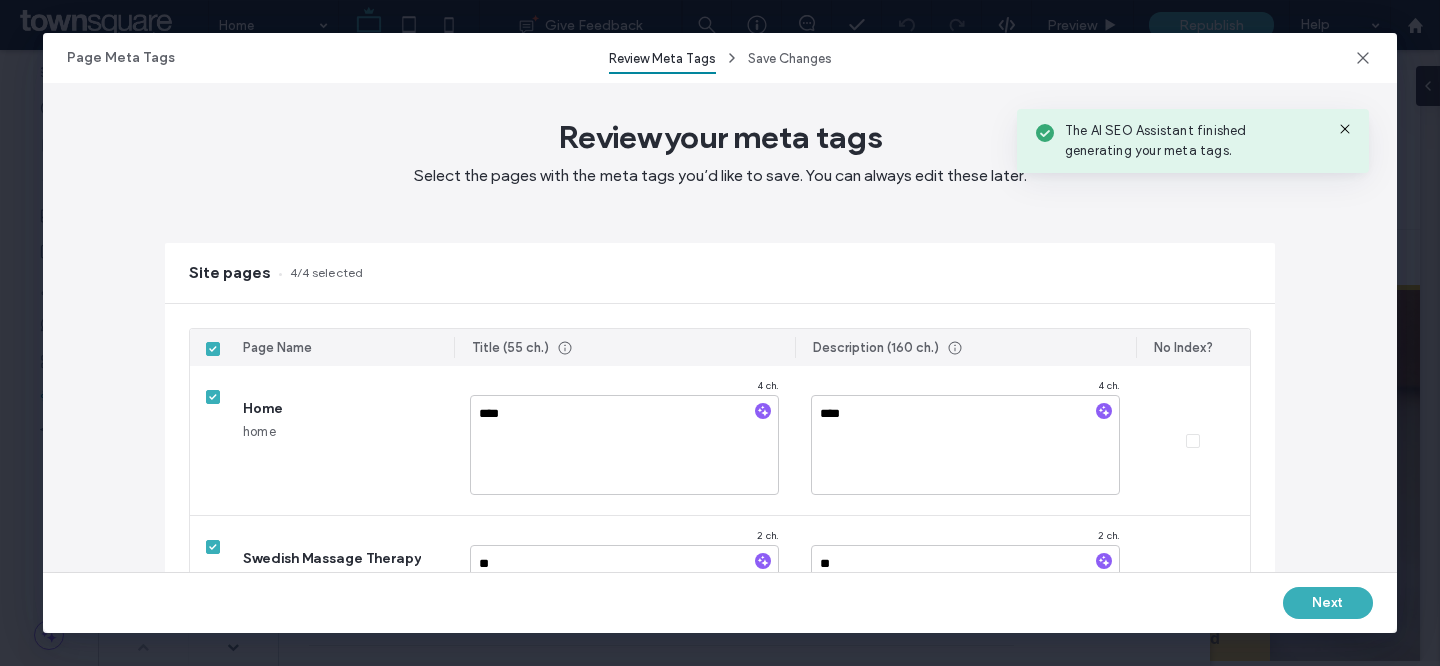 type on "***" 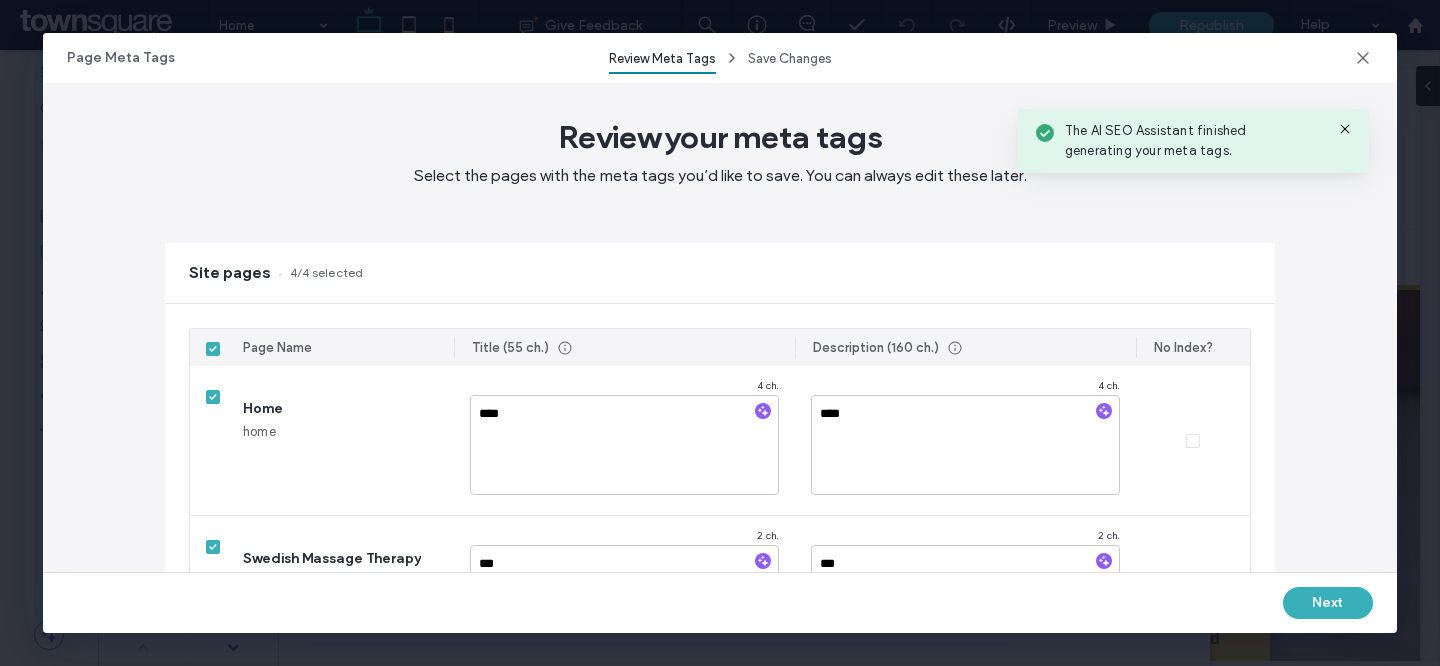 type on "*****" 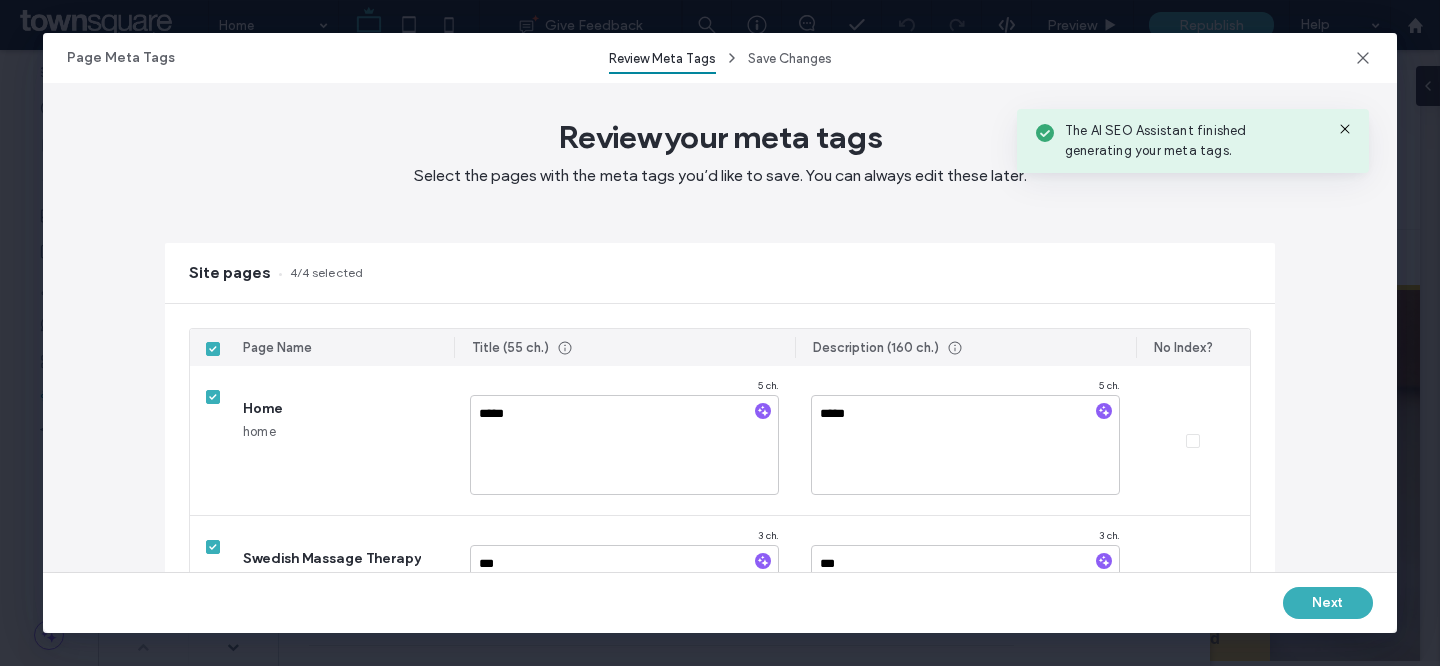 type on "****" 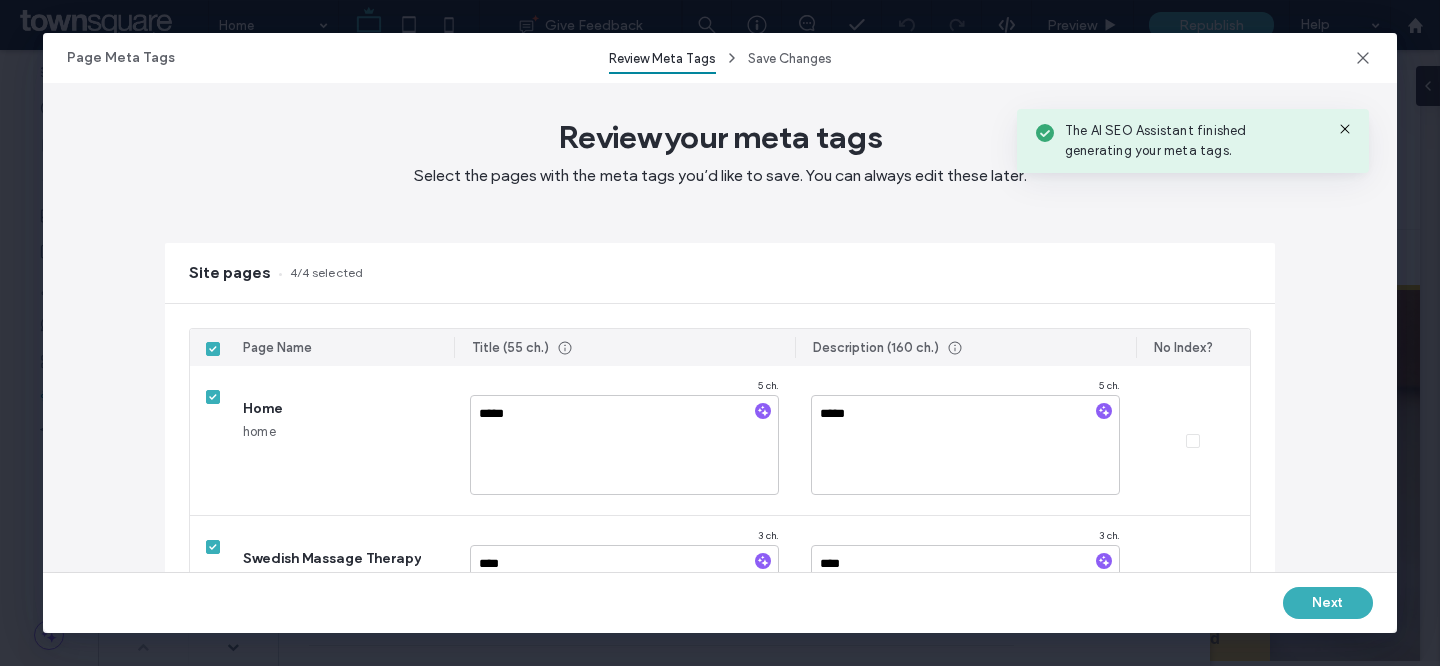 type on "******" 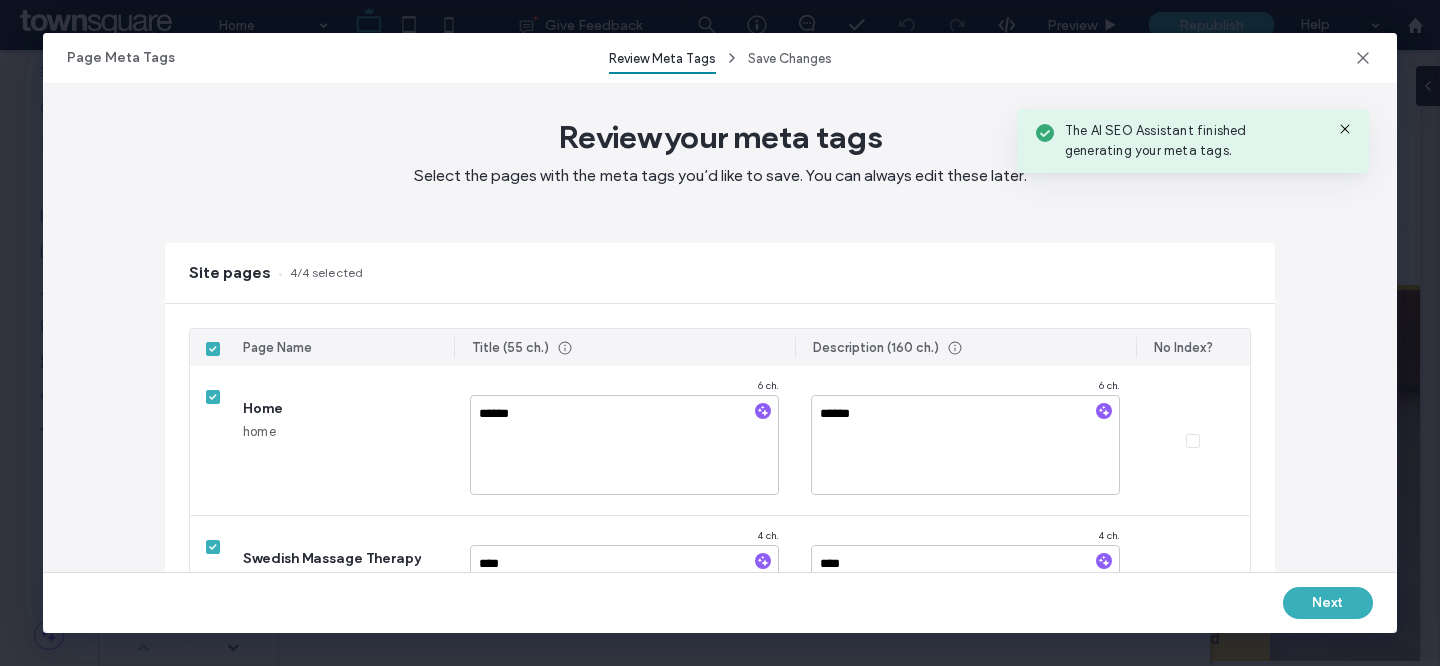 type on "*****" 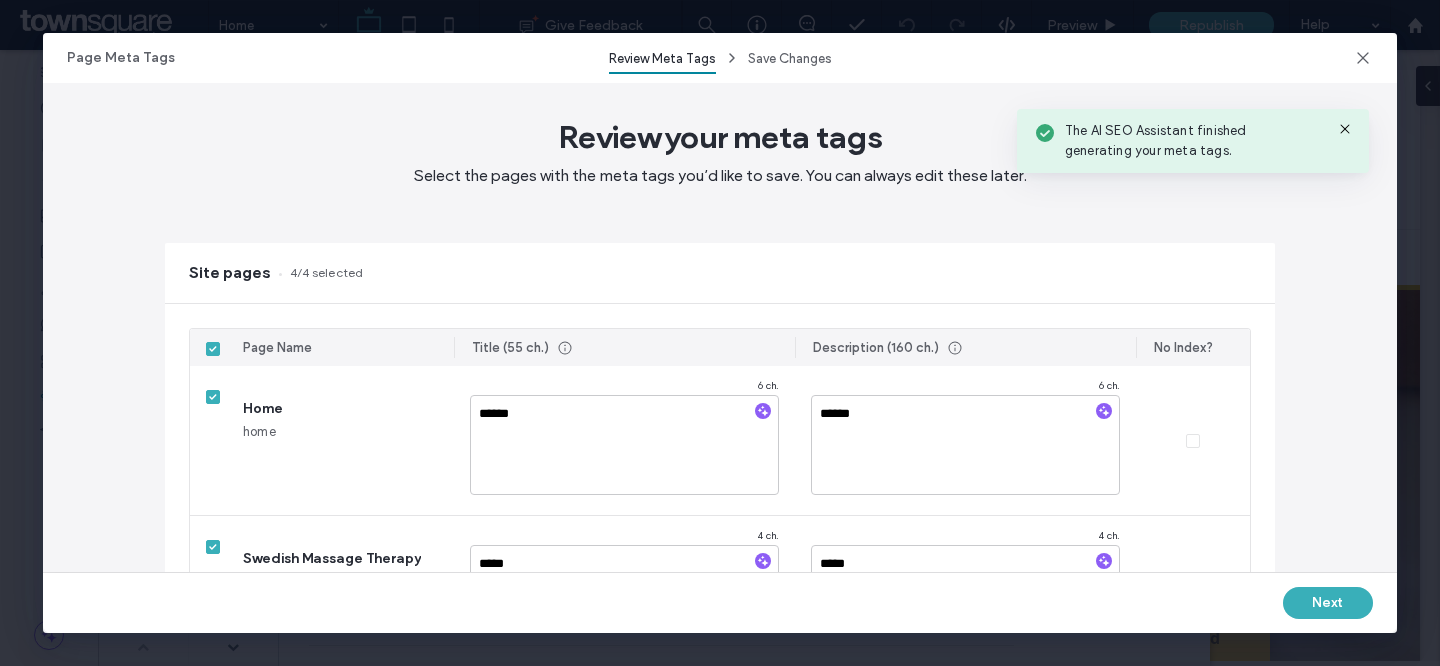 type on "*******" 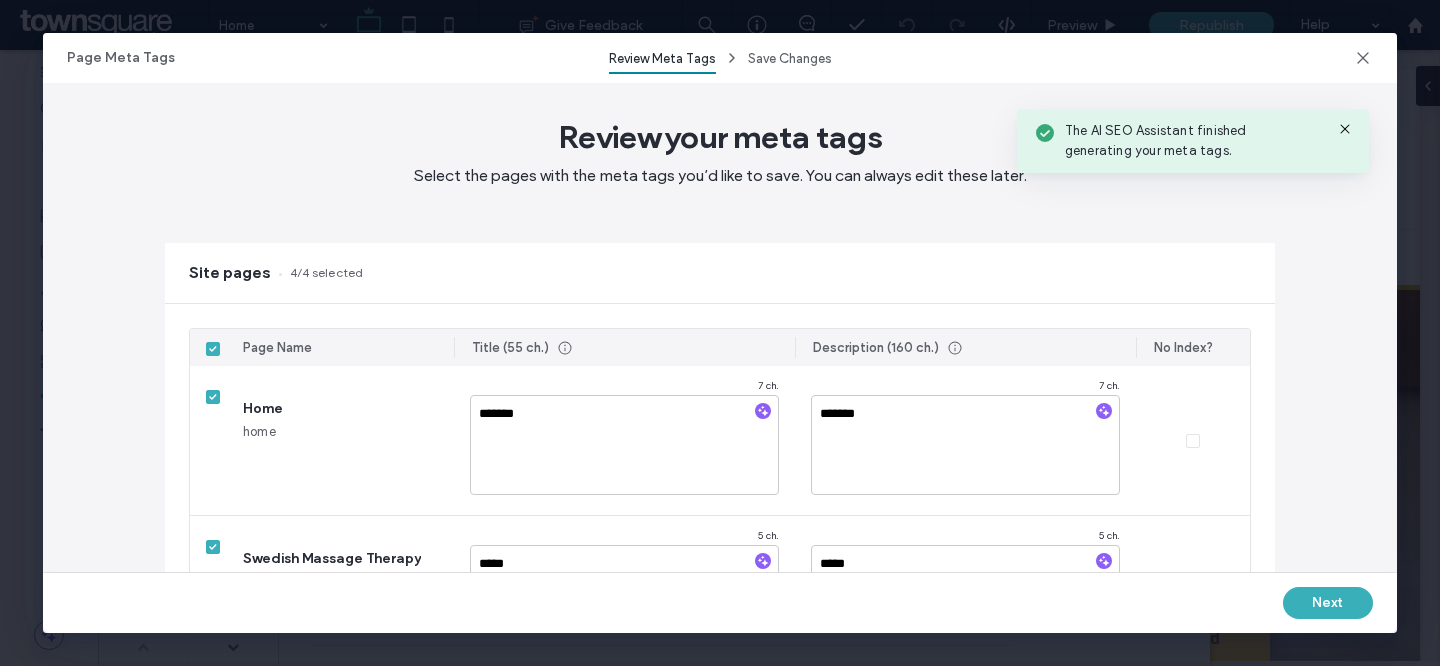 type on "******" 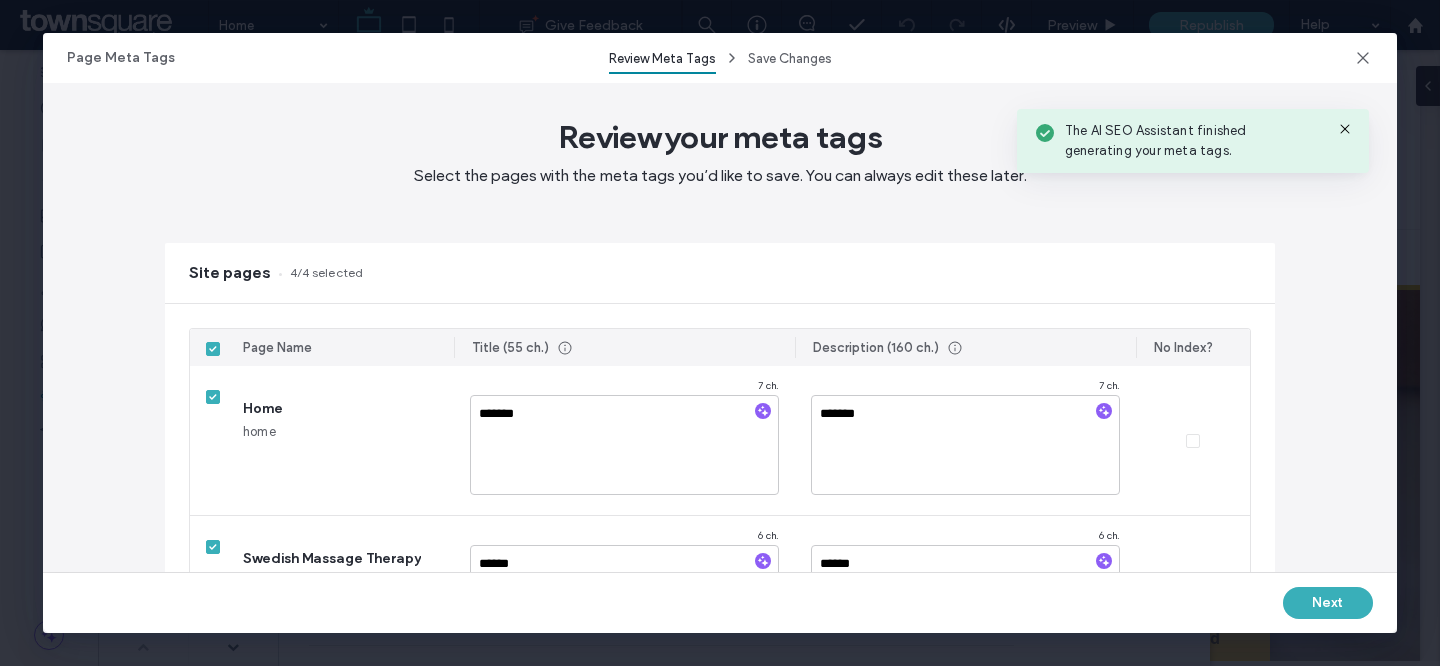 type on "*******" 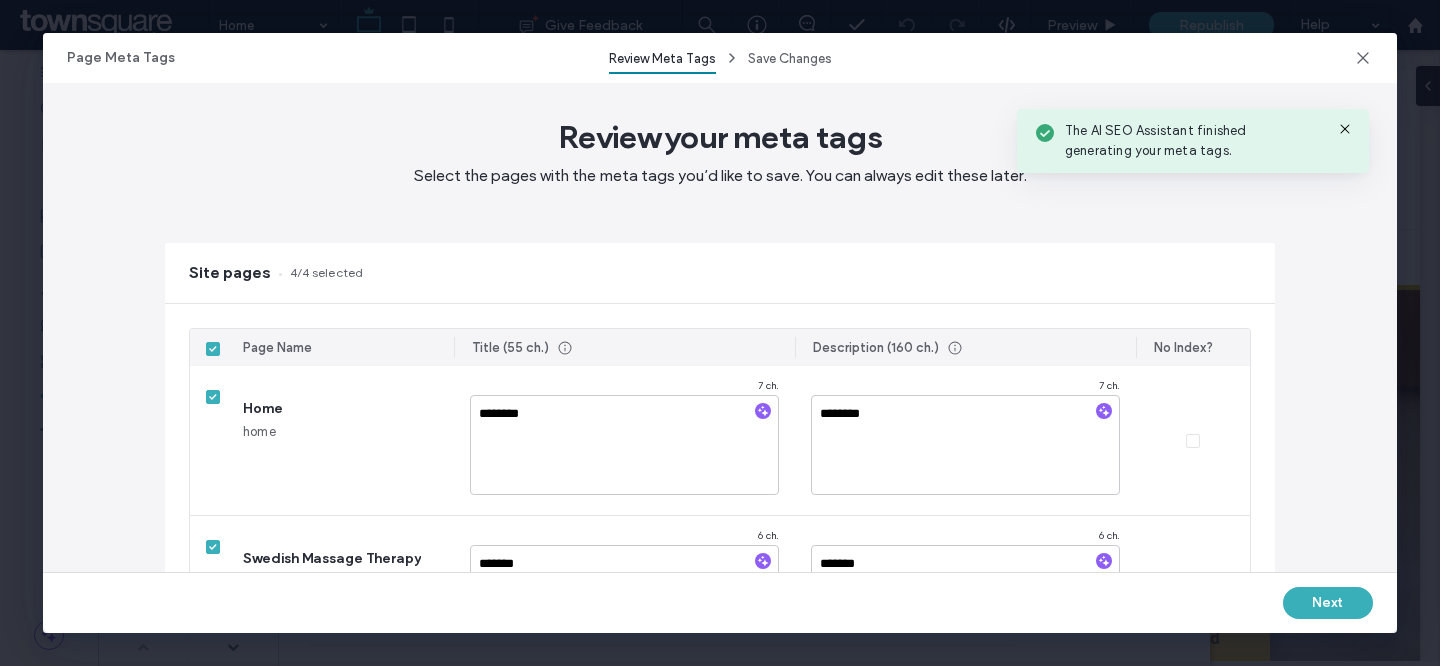 type on "*********" 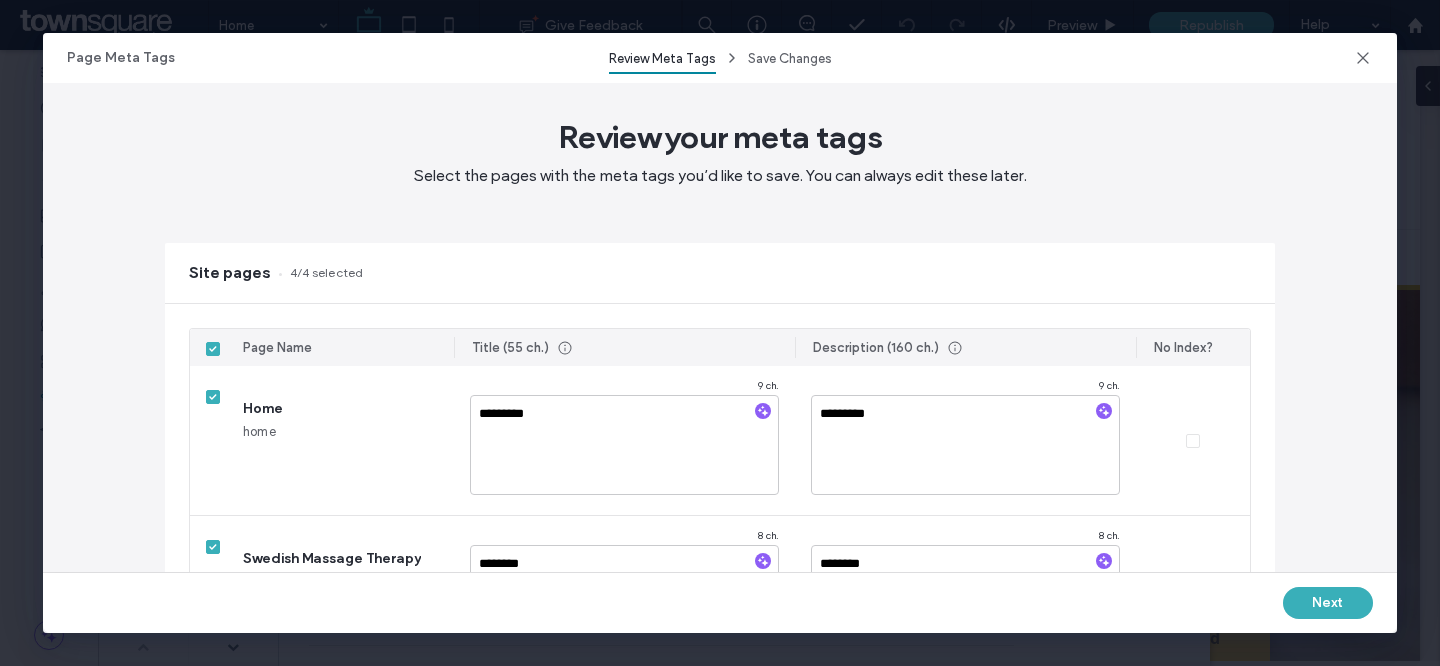 type on "**********" 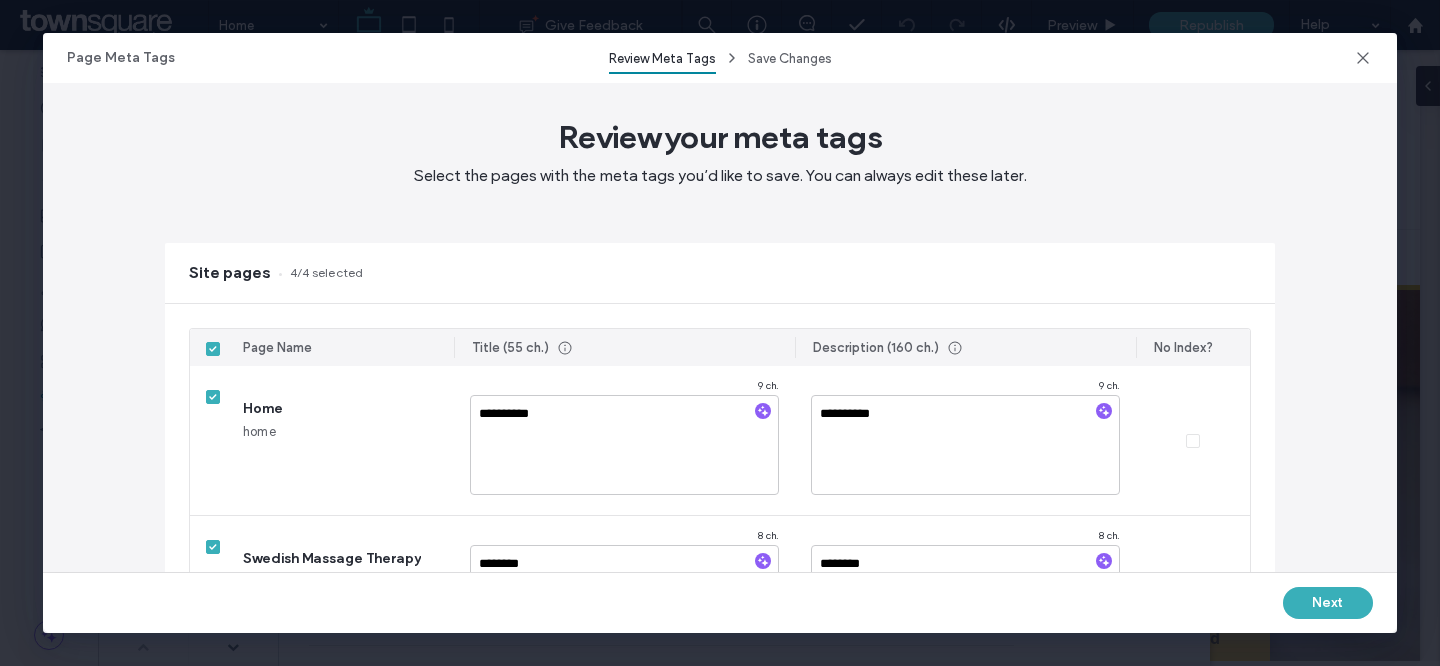 type on "**********" 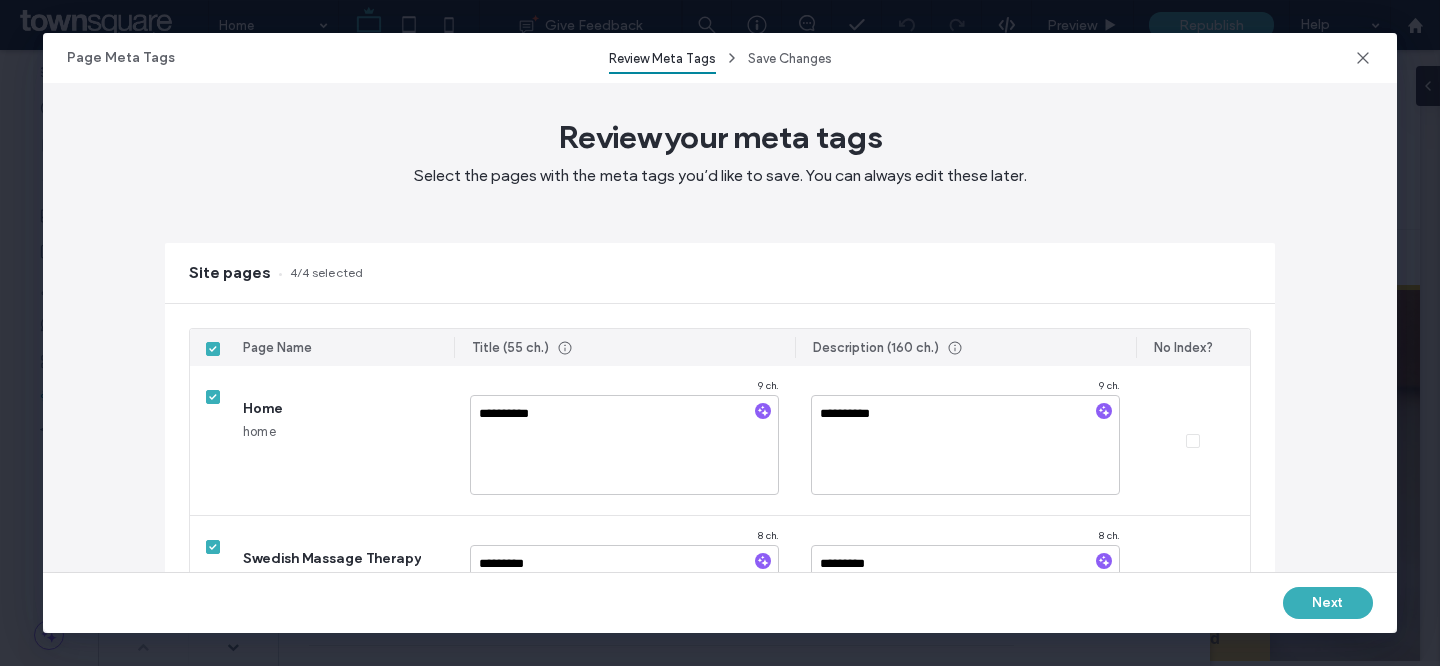 type on "**********" 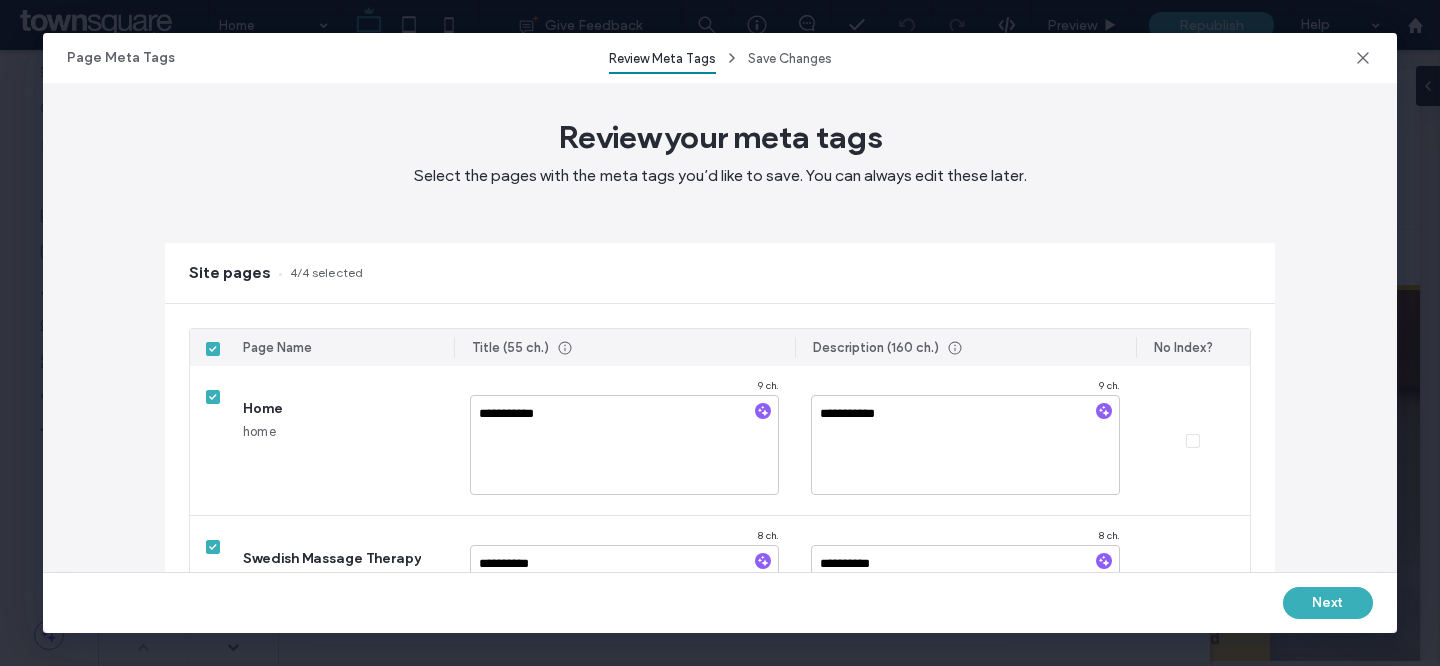 type on "**********" 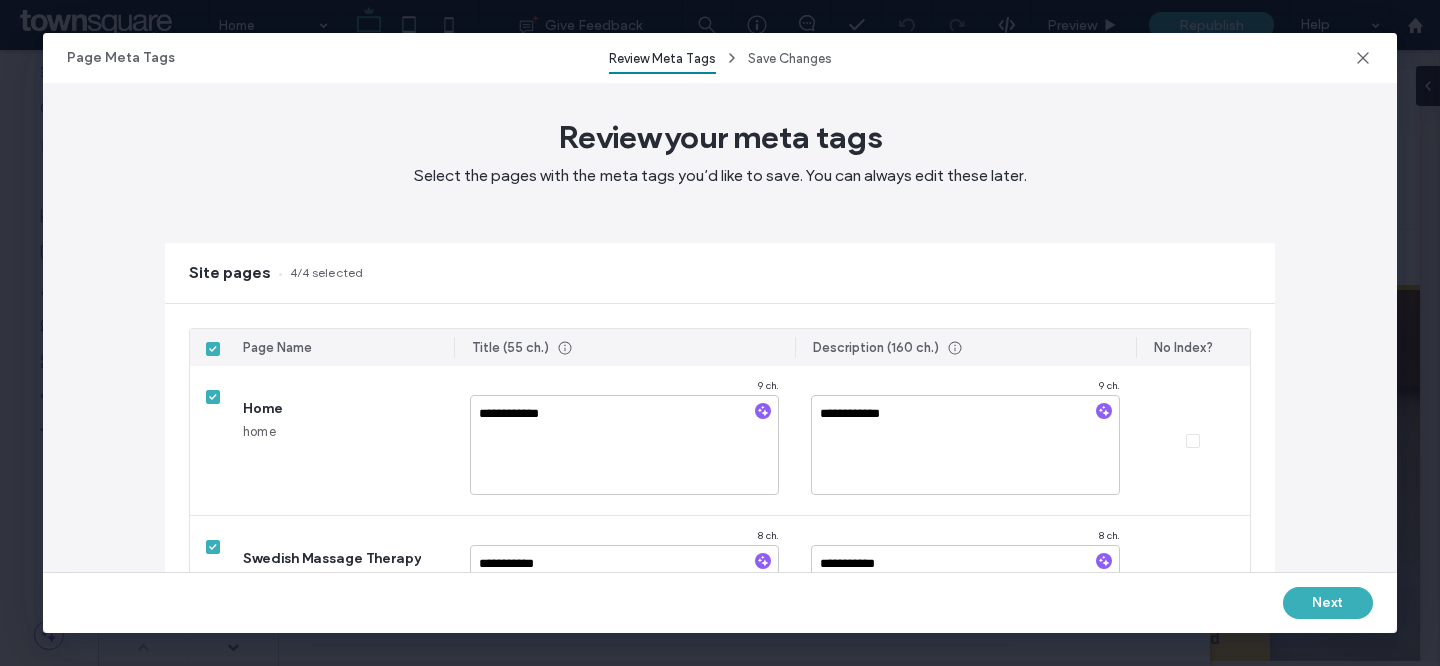 type on "**********" 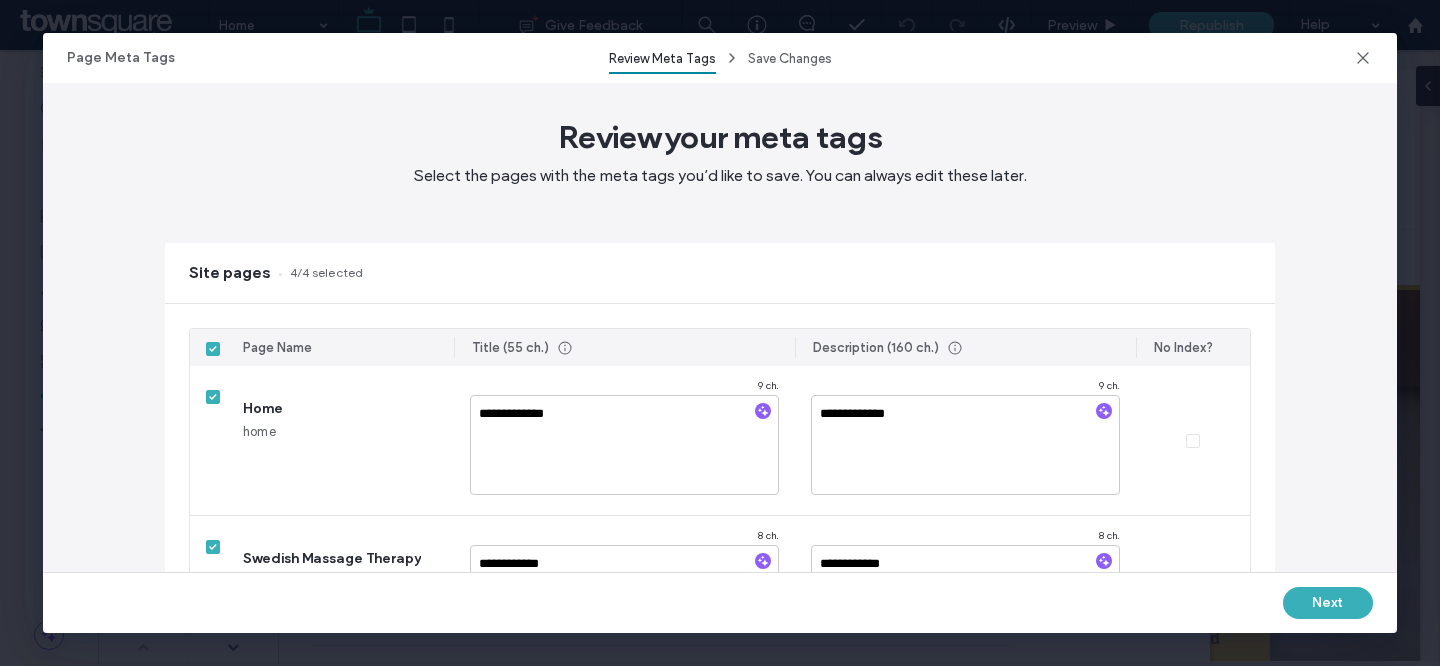 type on "**********" 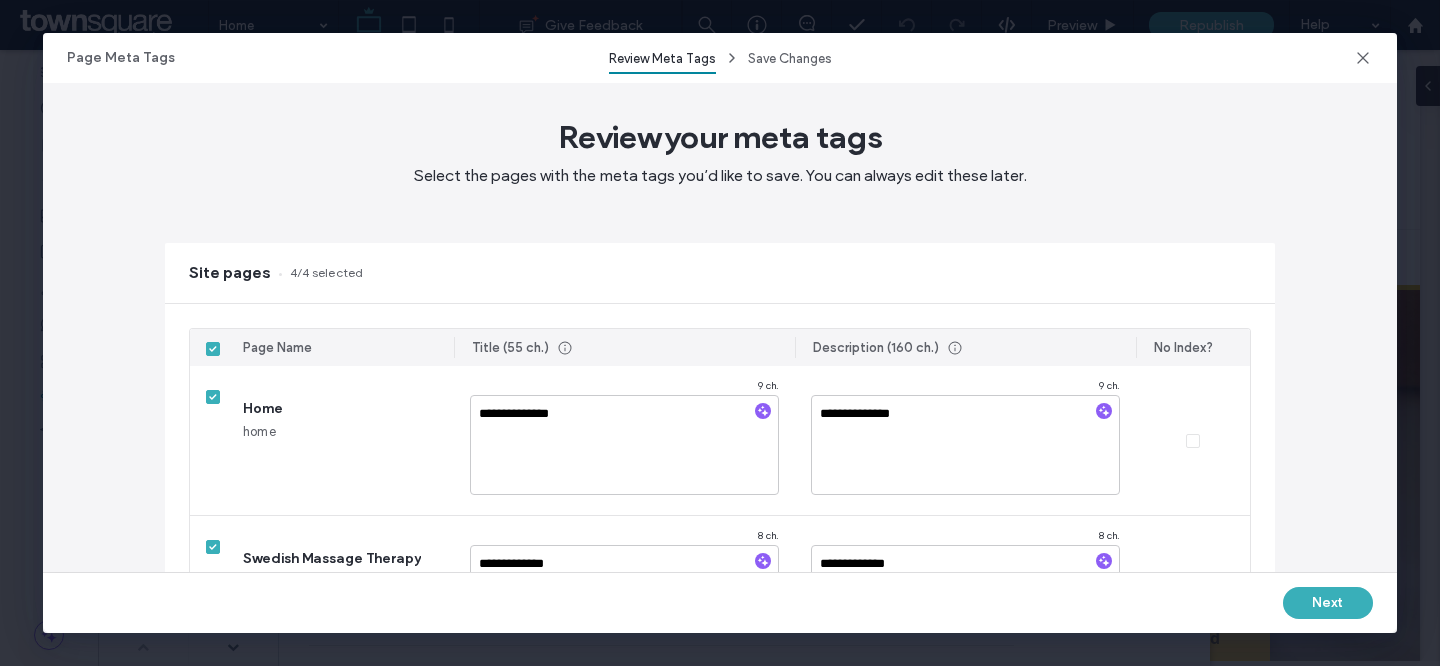 type on "**********" 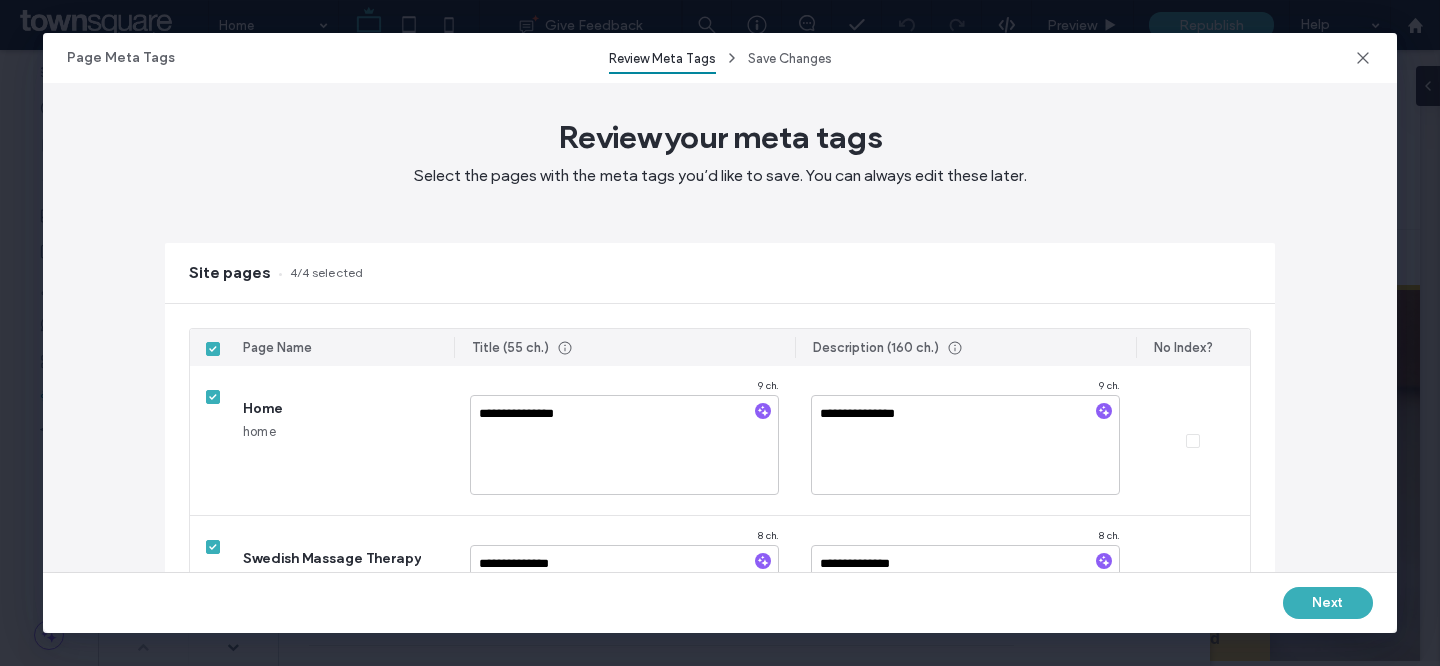 type on "**********" 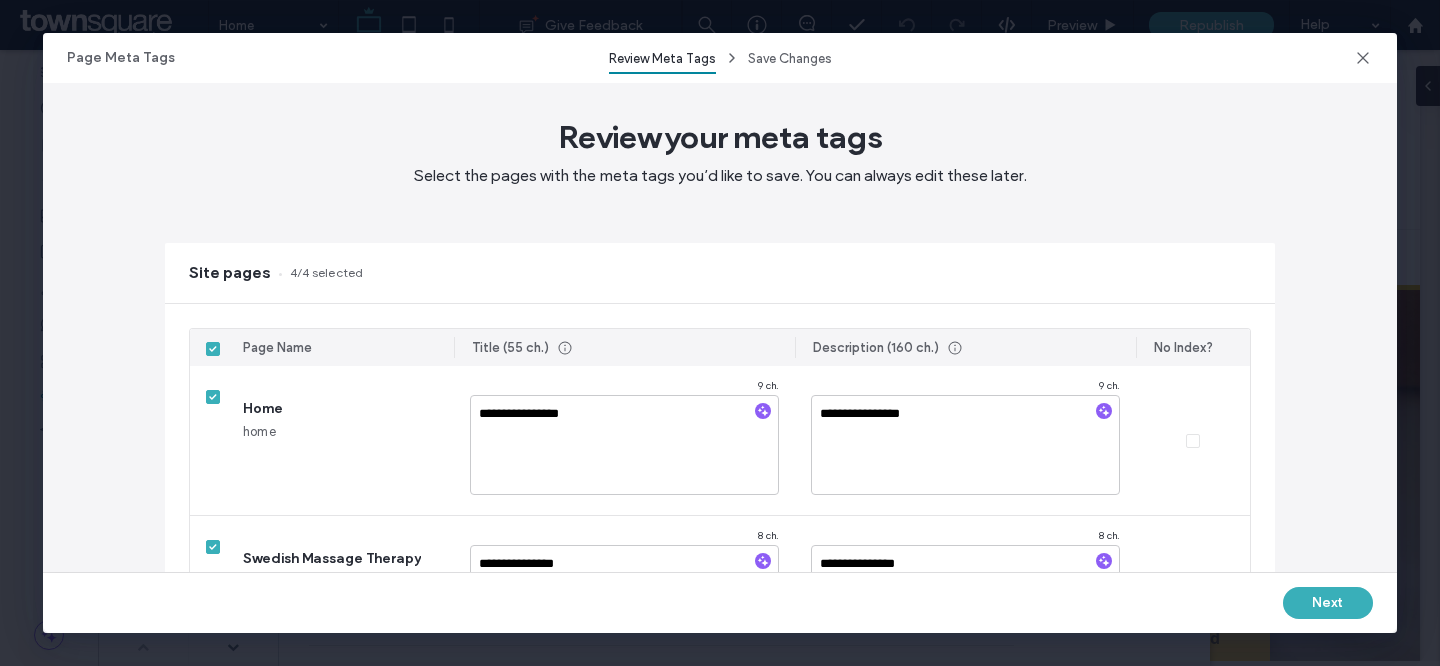 type on "**********" 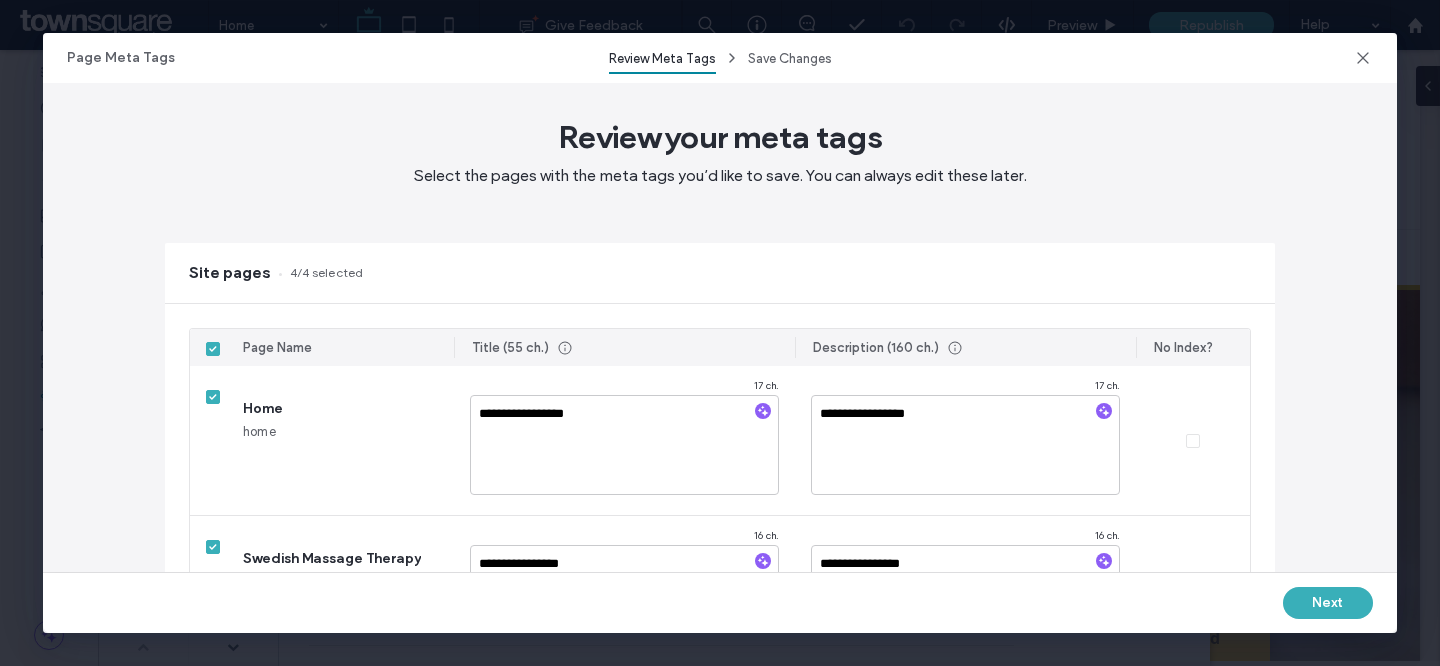type on "**********" 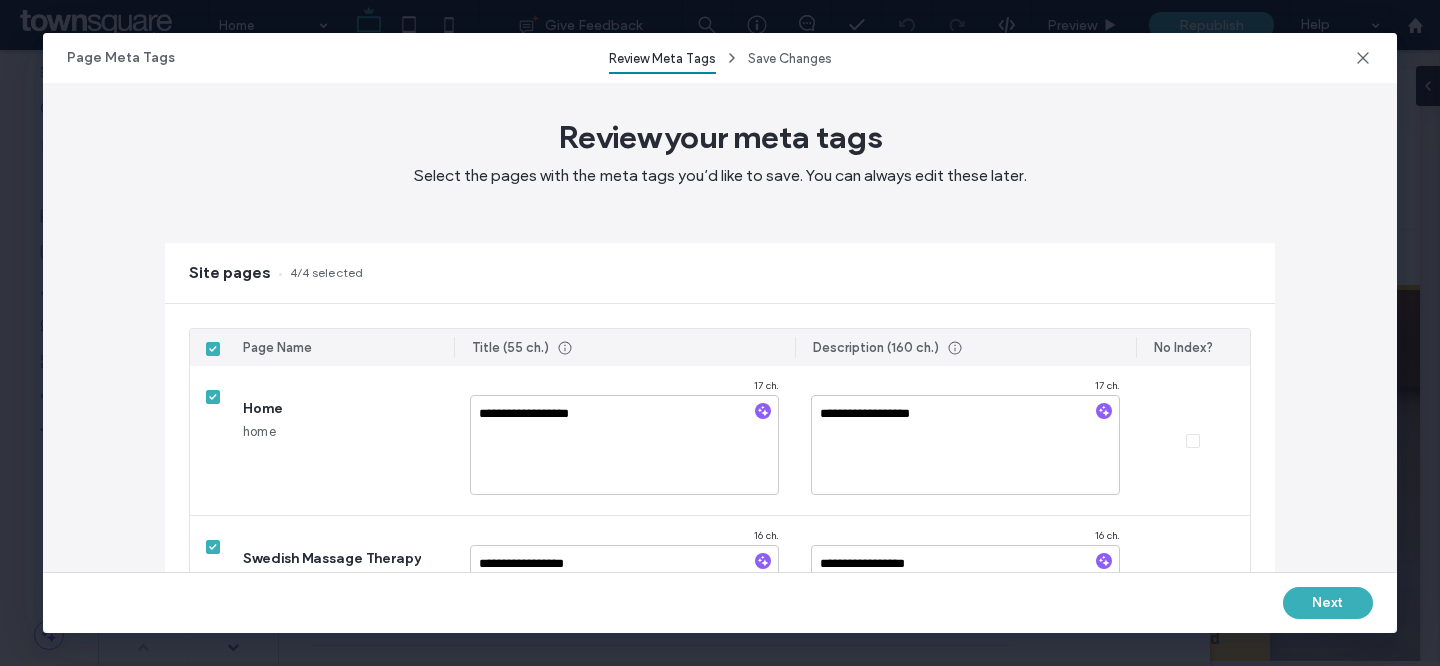 type on "**********" 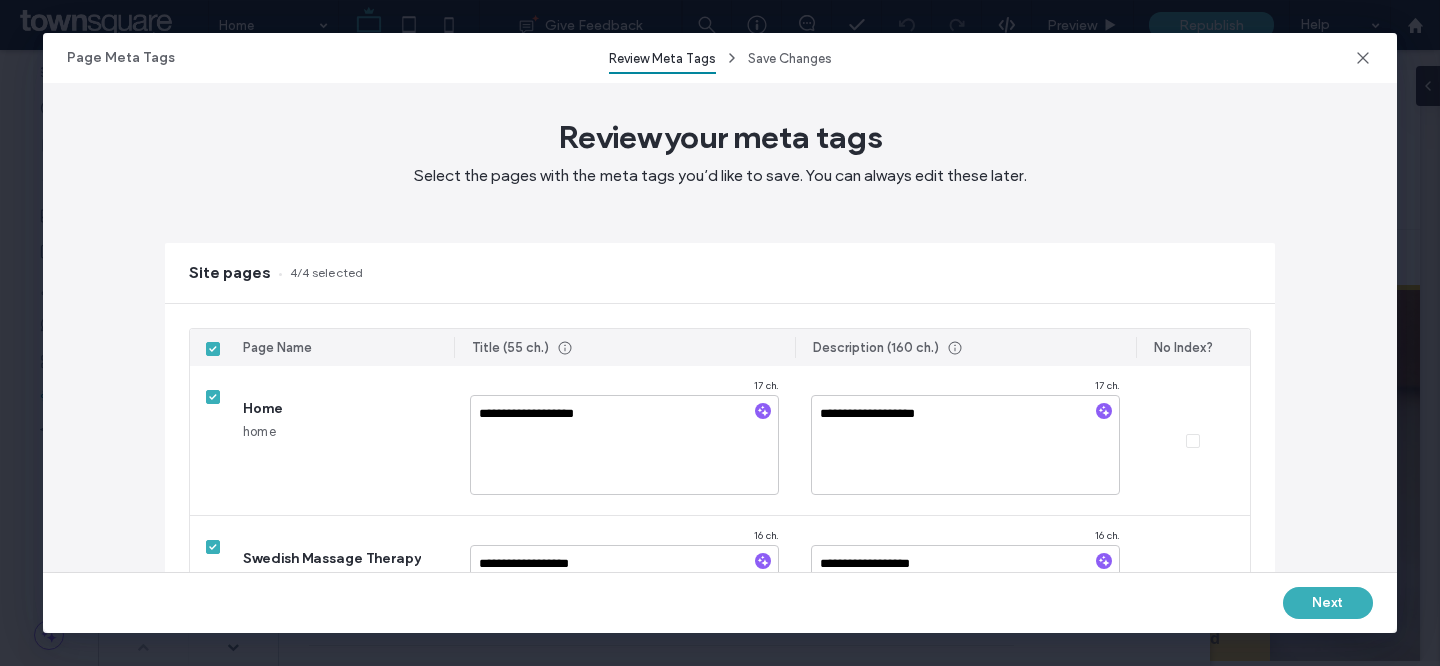 type on "**********" 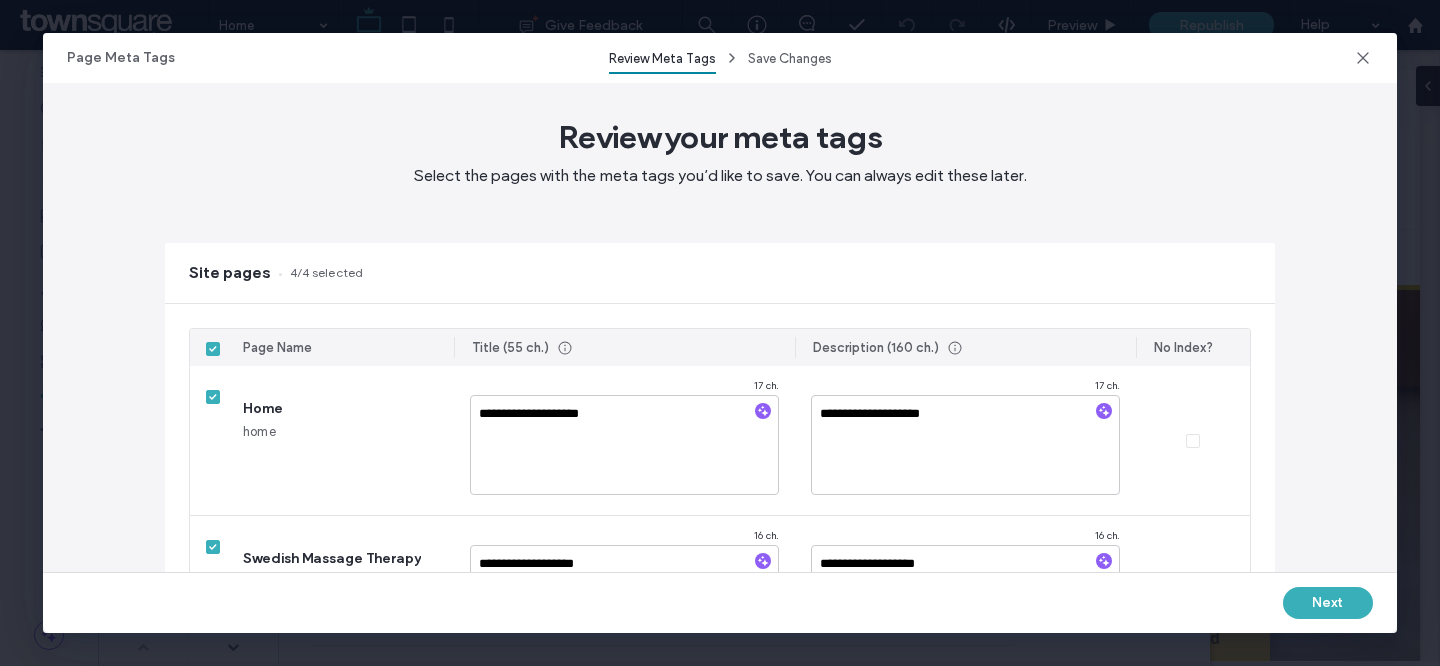 type on "**********" 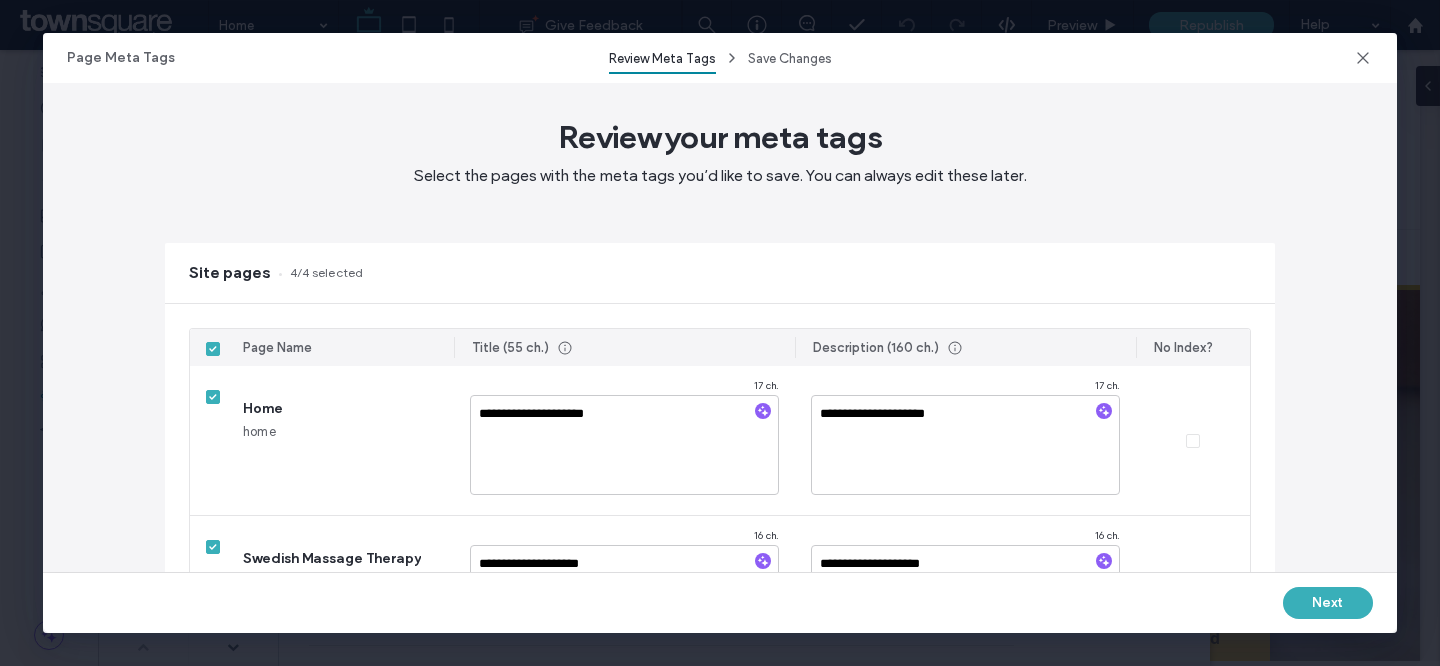 type on "**********" 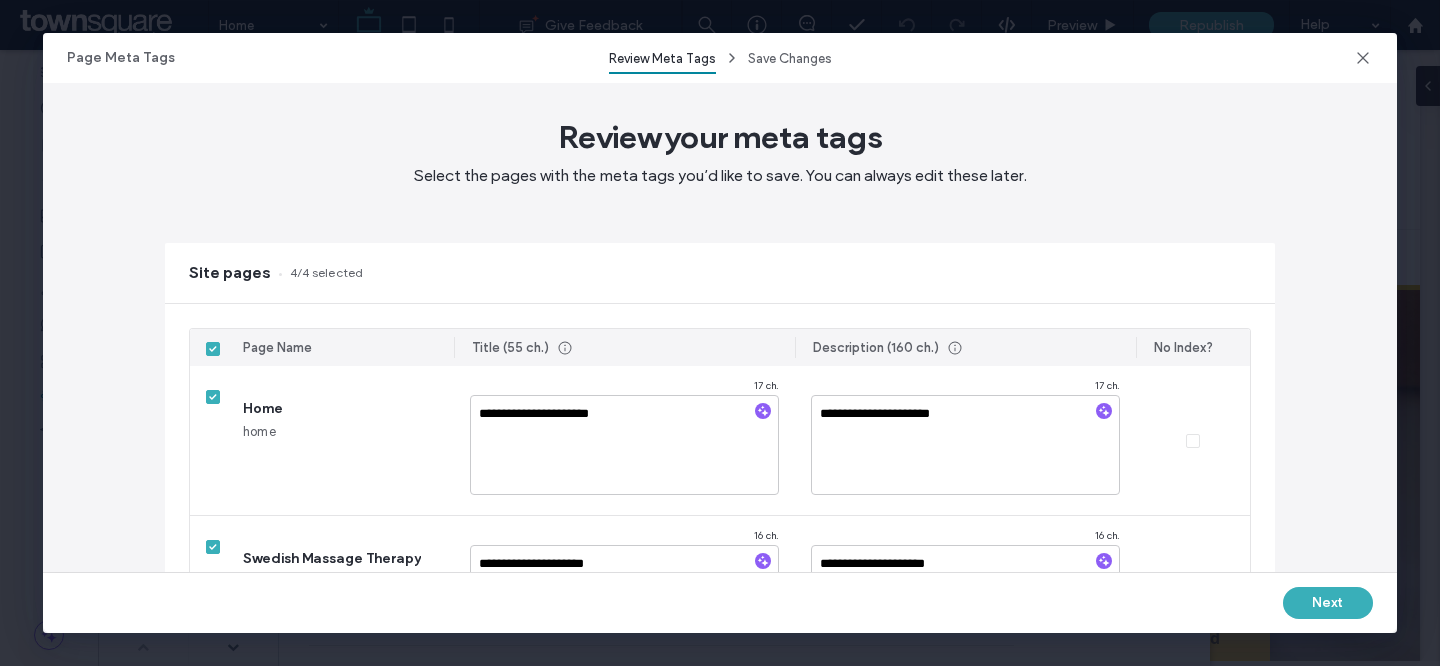 type on "**********" 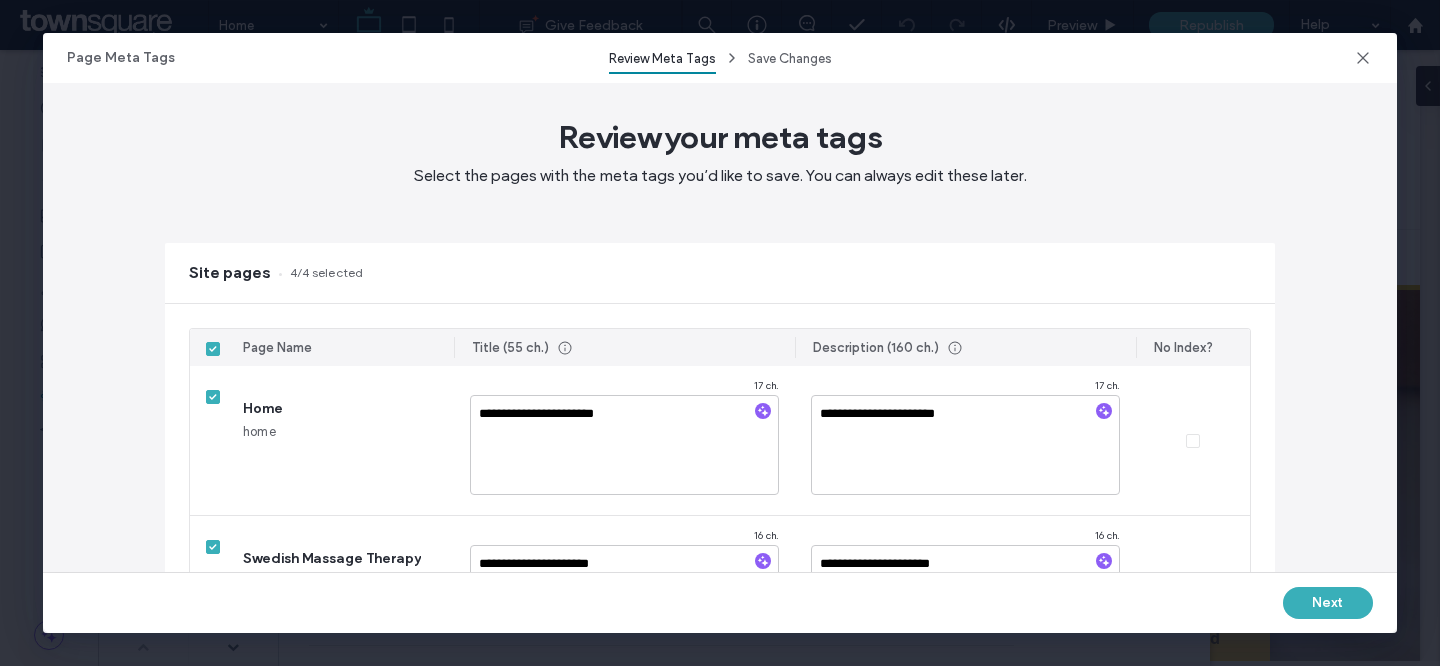 type on "**********" 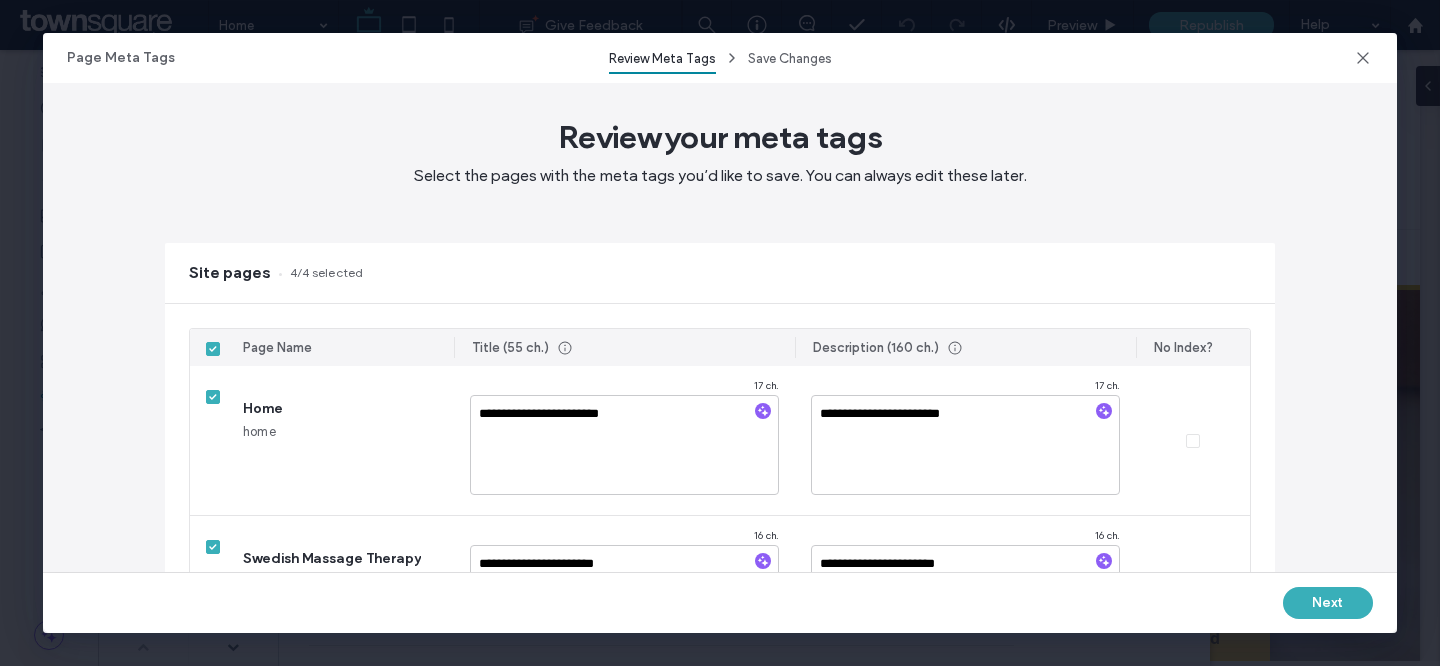 type on "**********" 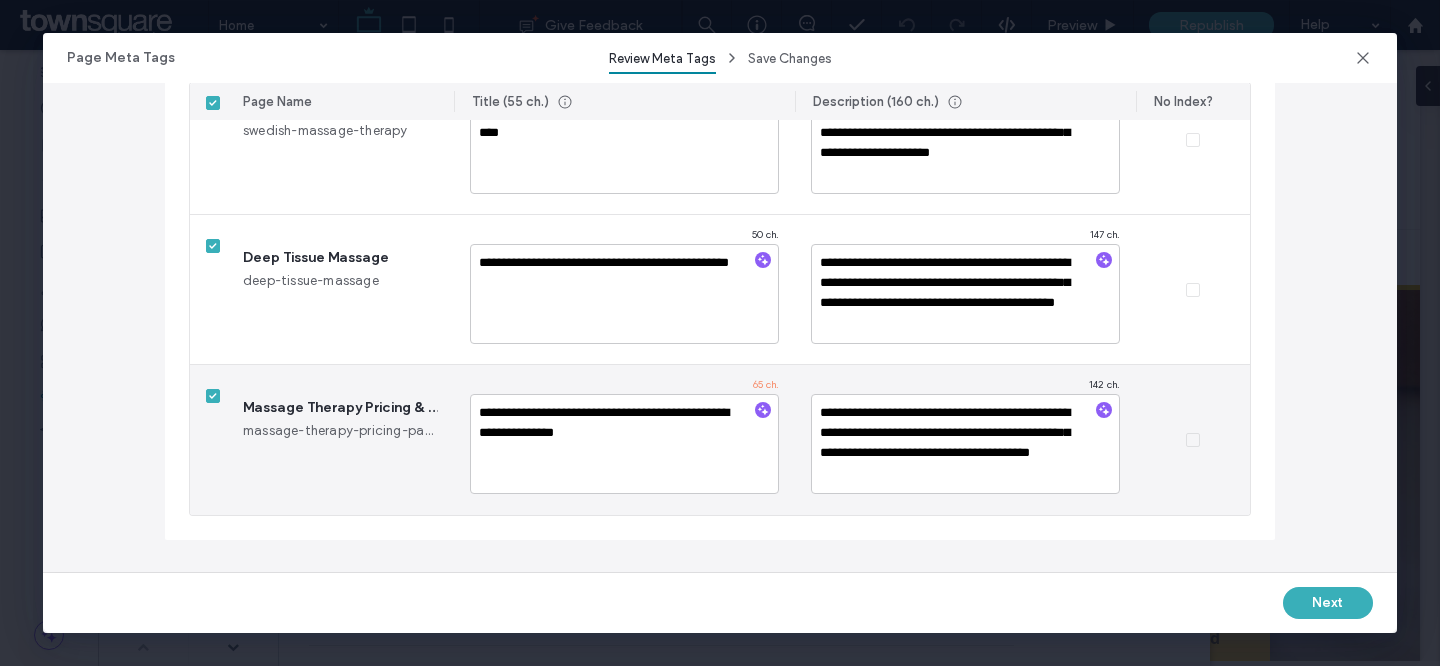 scroll, scrollTop: 0, scrollLeft: 0, axis: both 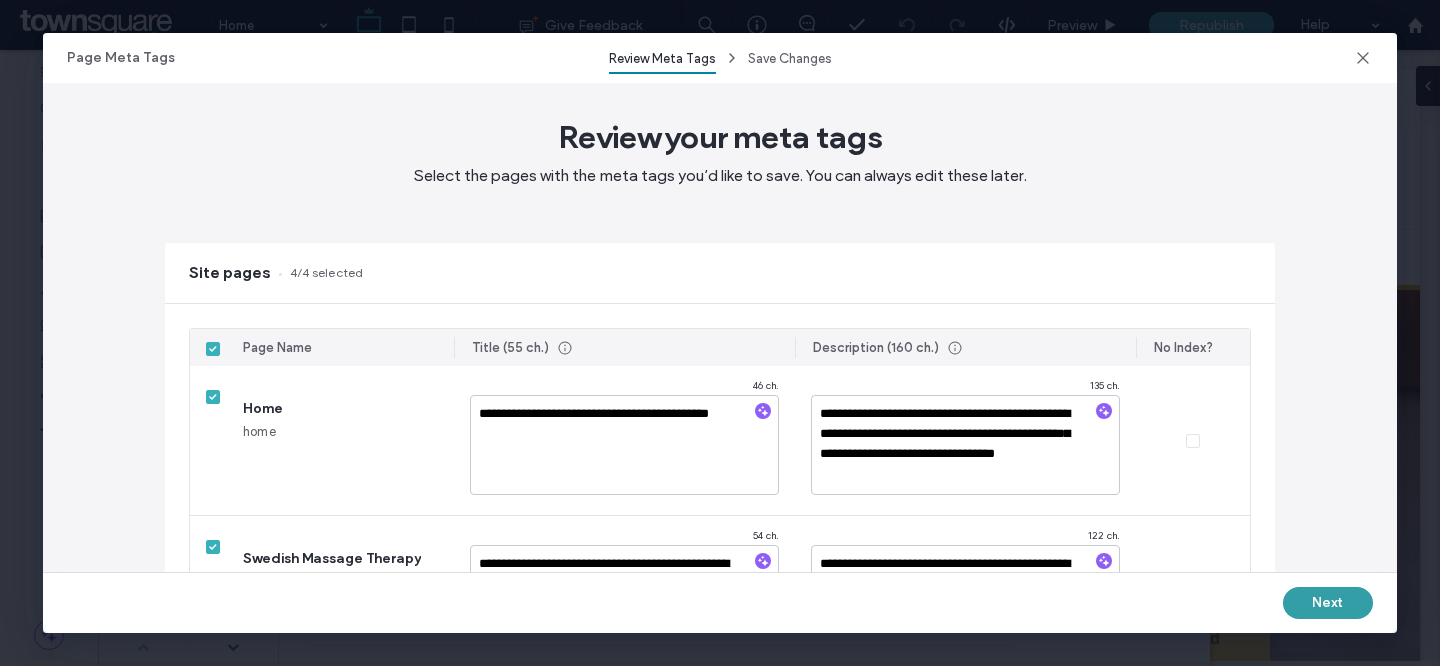 click on "Next" at bounding box center (1328, 603) 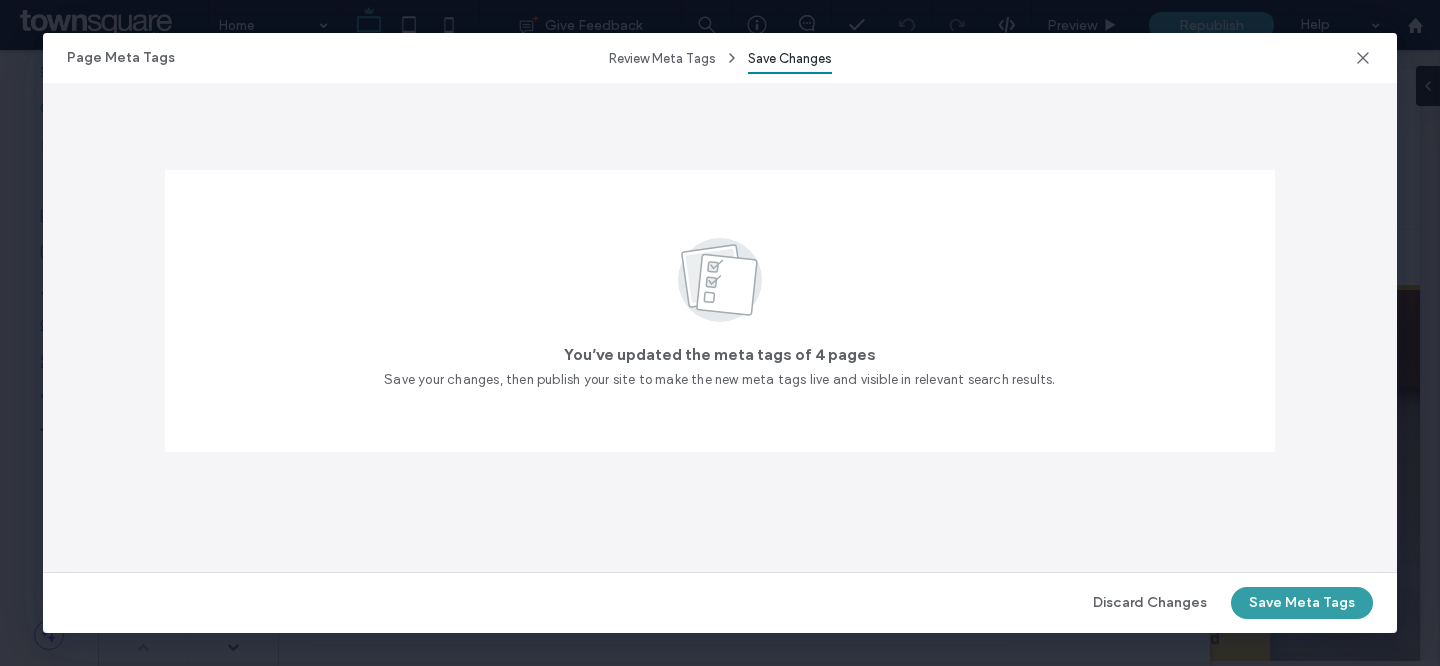 click on "Save Meta Tags" at bounding box center (1302, 603) 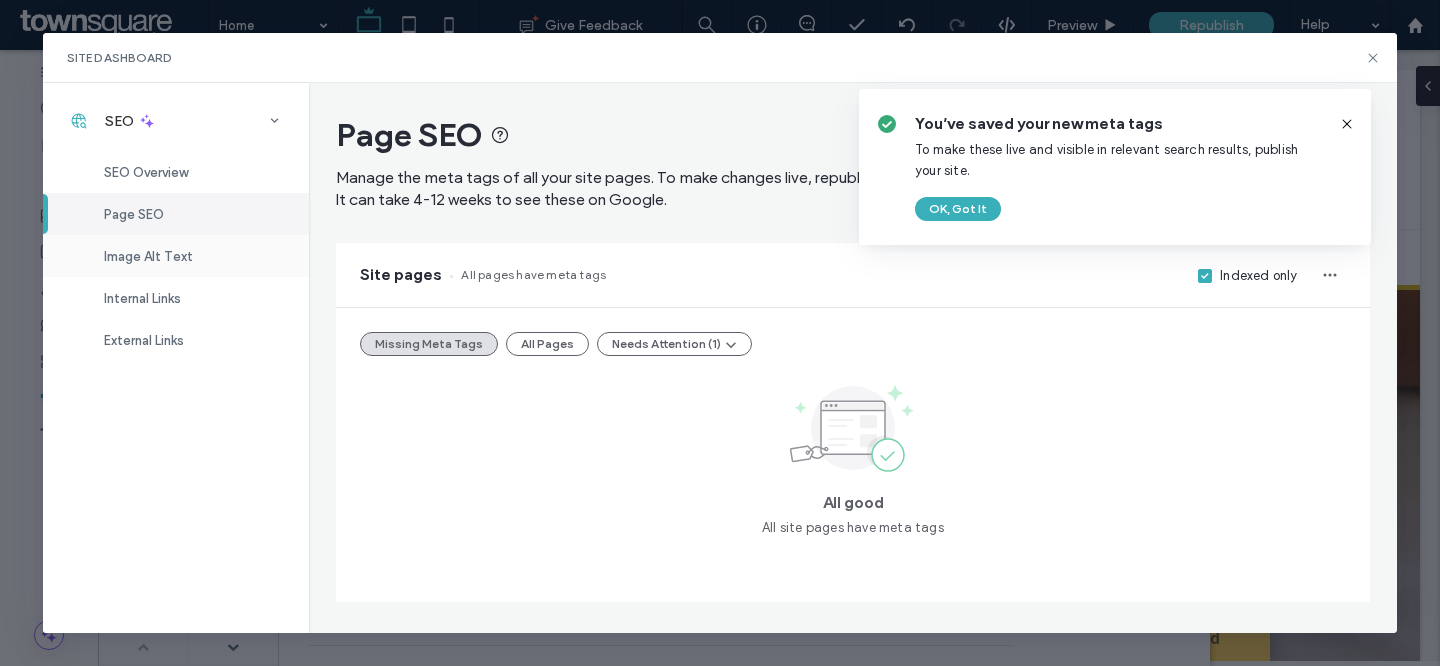 click on "Image Alt Text" at bounding box center (176, 256) 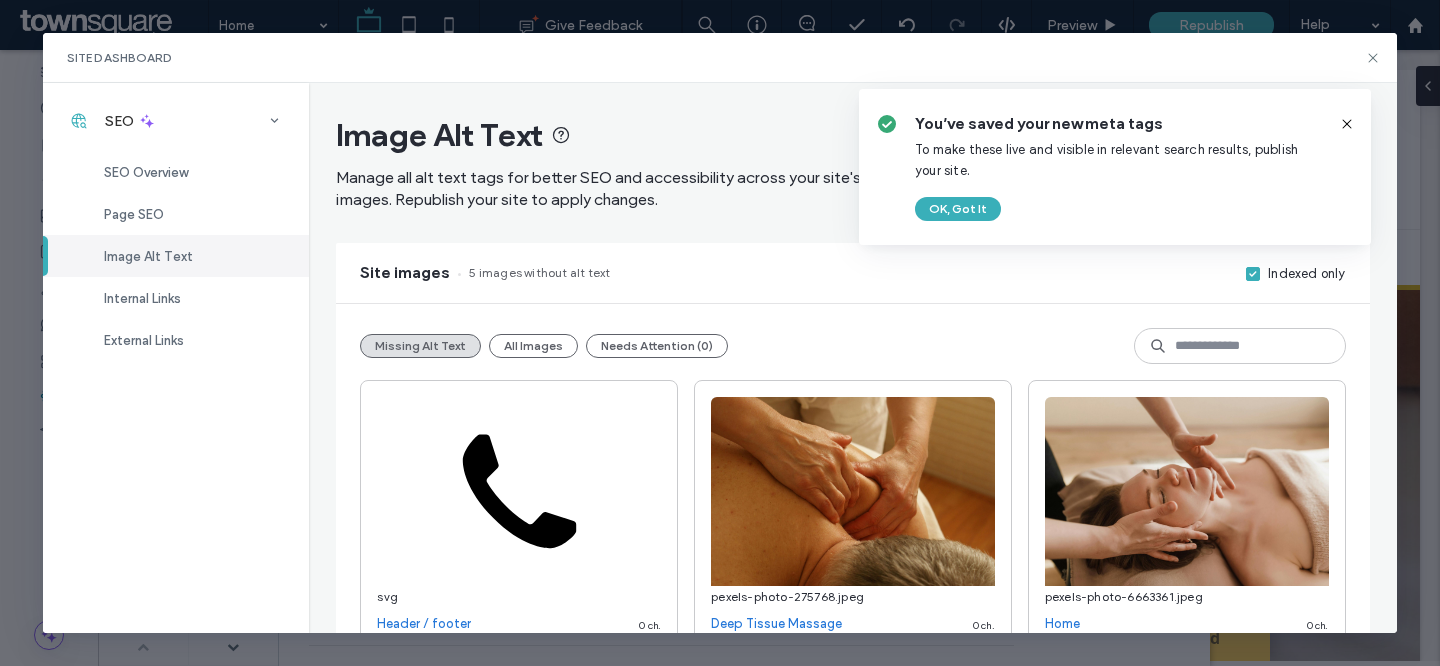 click on "OK, Got It" at bounding box center [958, 209] 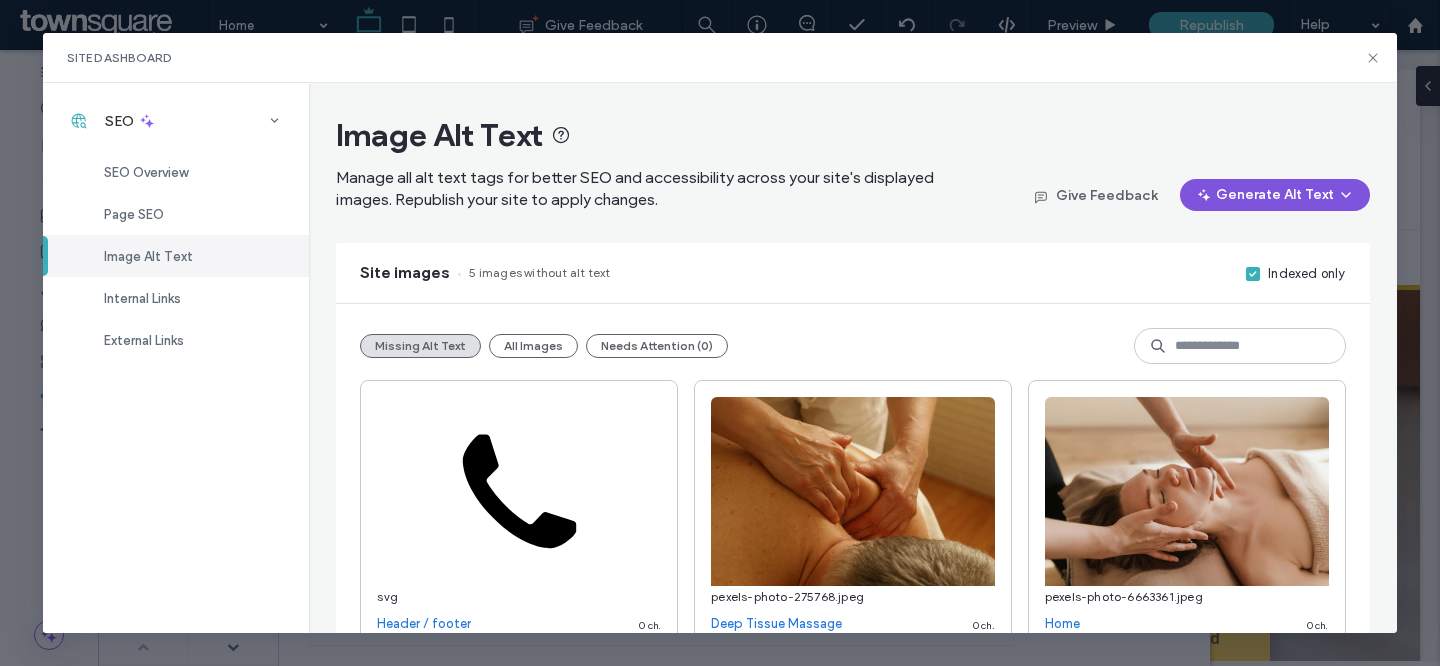 click on "Generate Alt Text" at bounding box center (1275, 195) 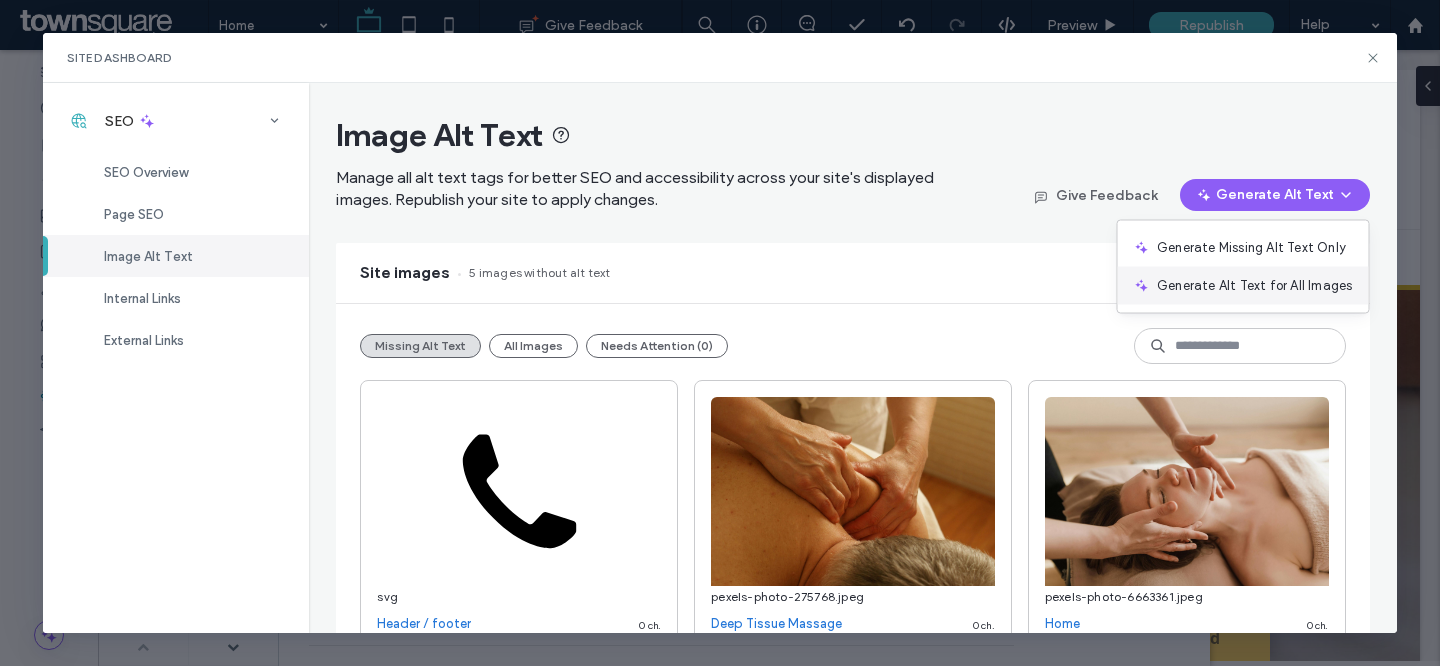click on "Generate Alt Text for All Images" at bounding box center (1254, 286) 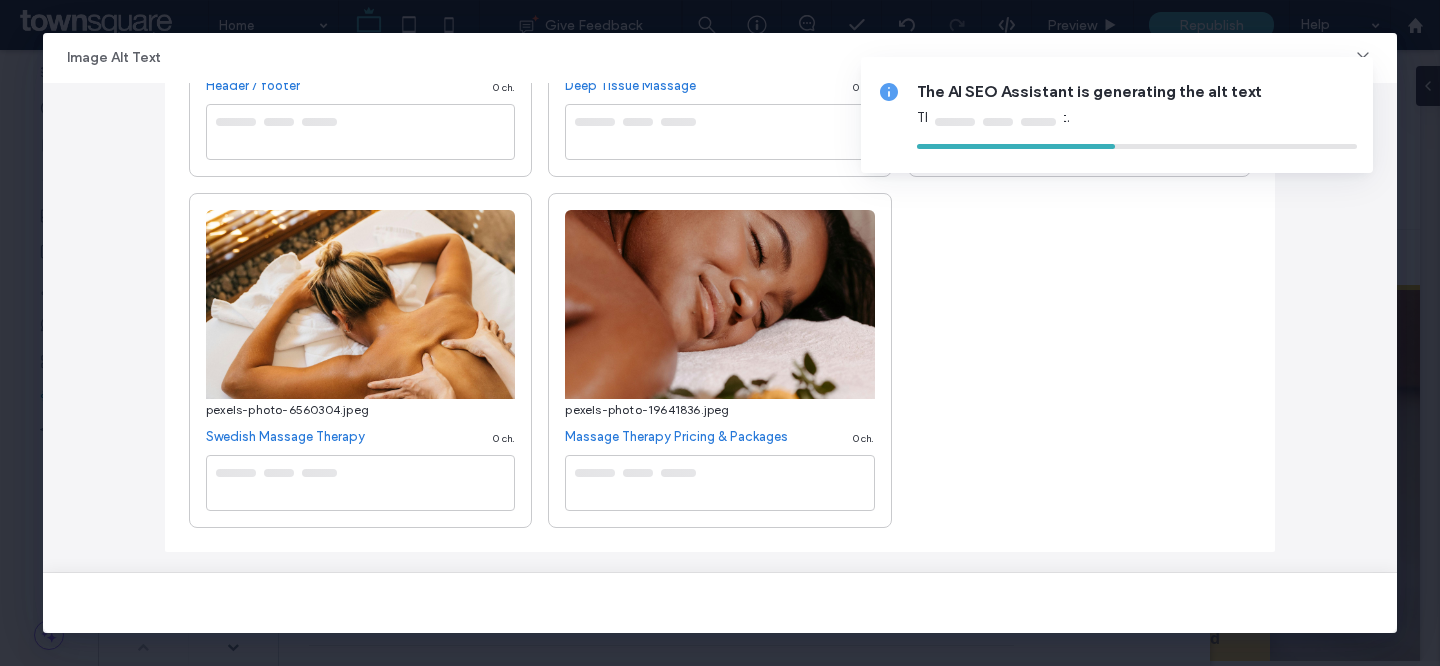 scroll, scrollTop: 0, scrollLeft: 0, axis: both 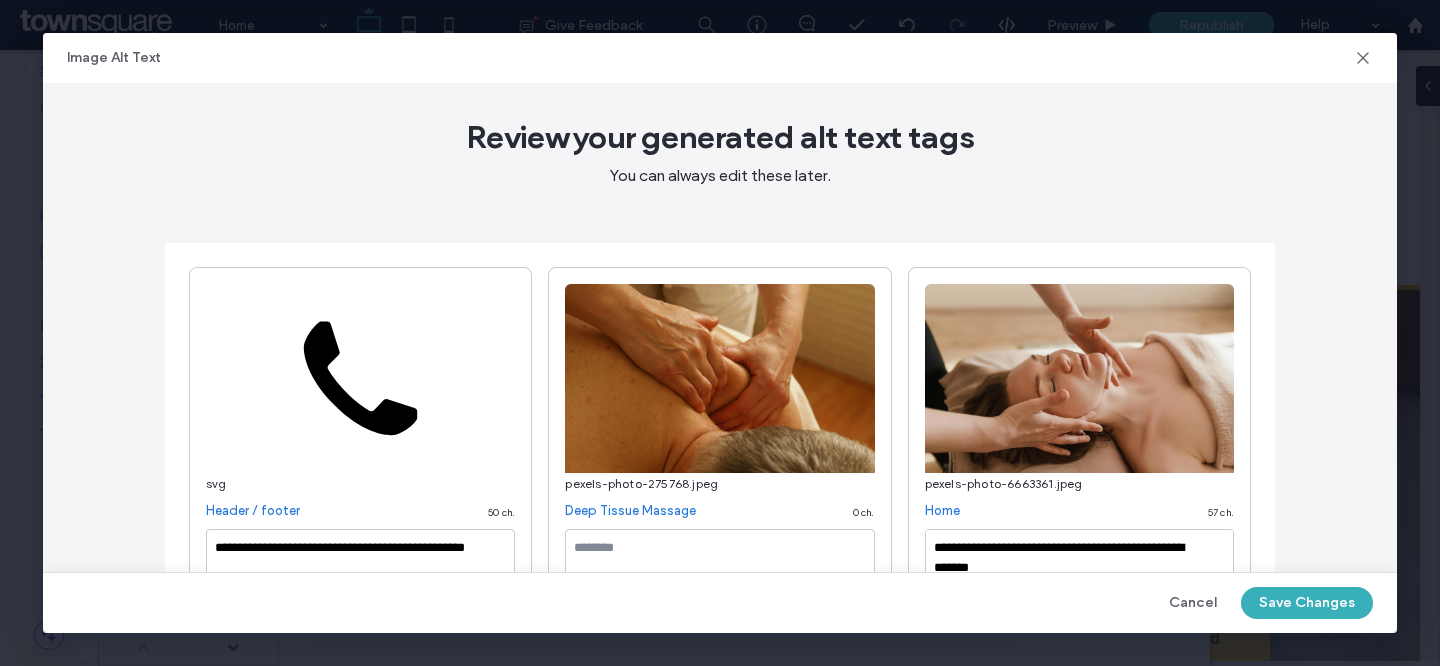 click on "Cancel Save Changes" at bounding box center (720, 603) 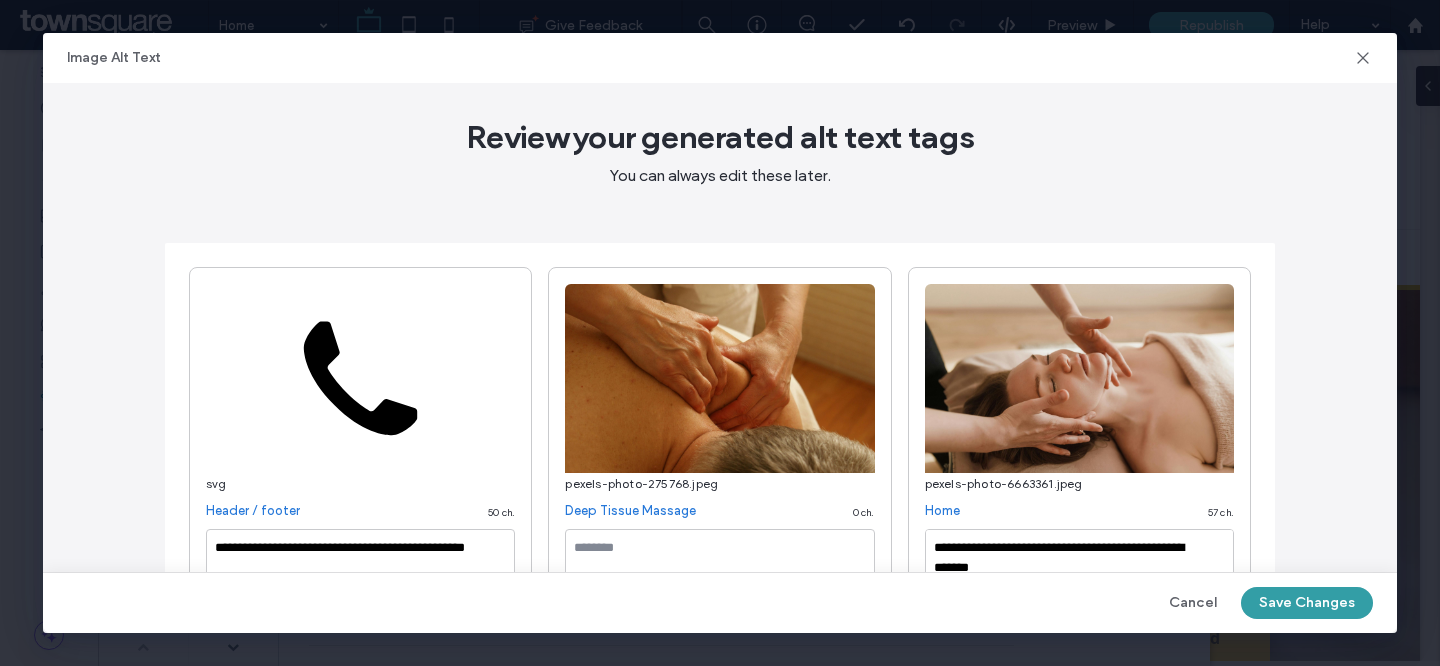 click on "Save Changes" at bounding box center (1307, 603) 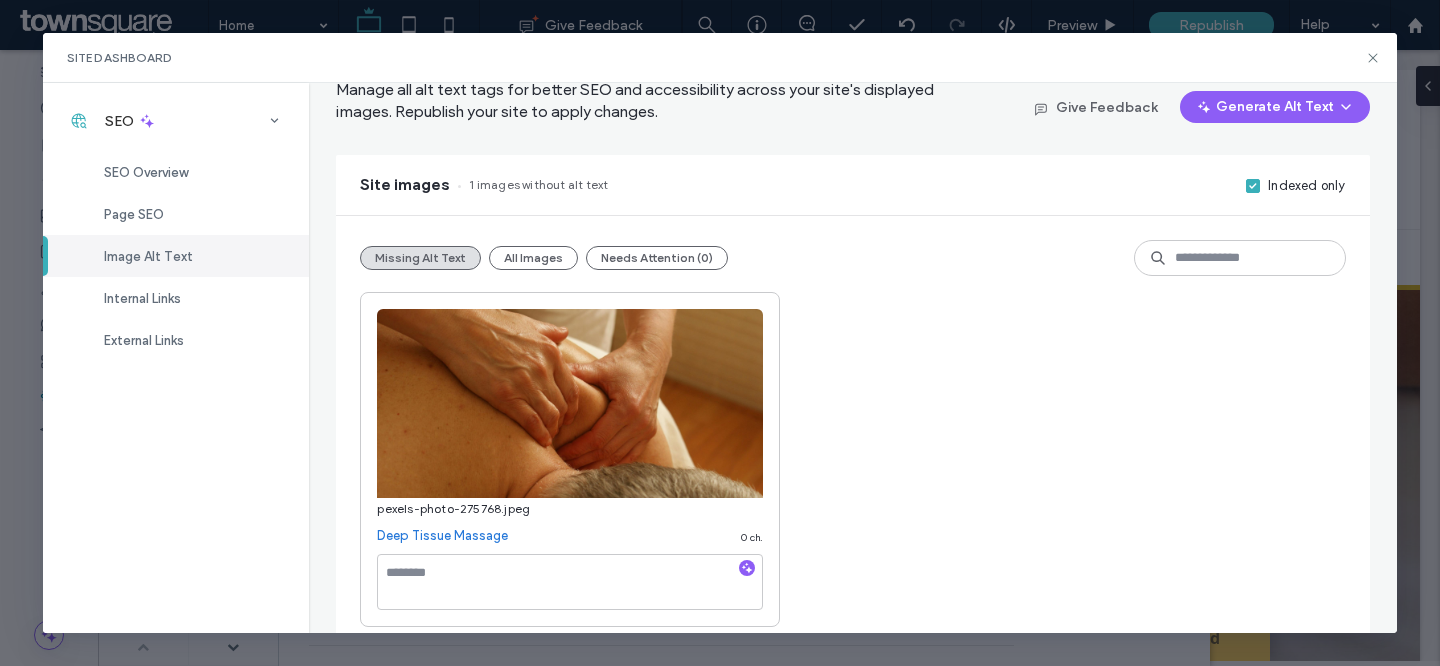 scroll, scrollTop: 107, scrollLeft: 0, axis: vertical 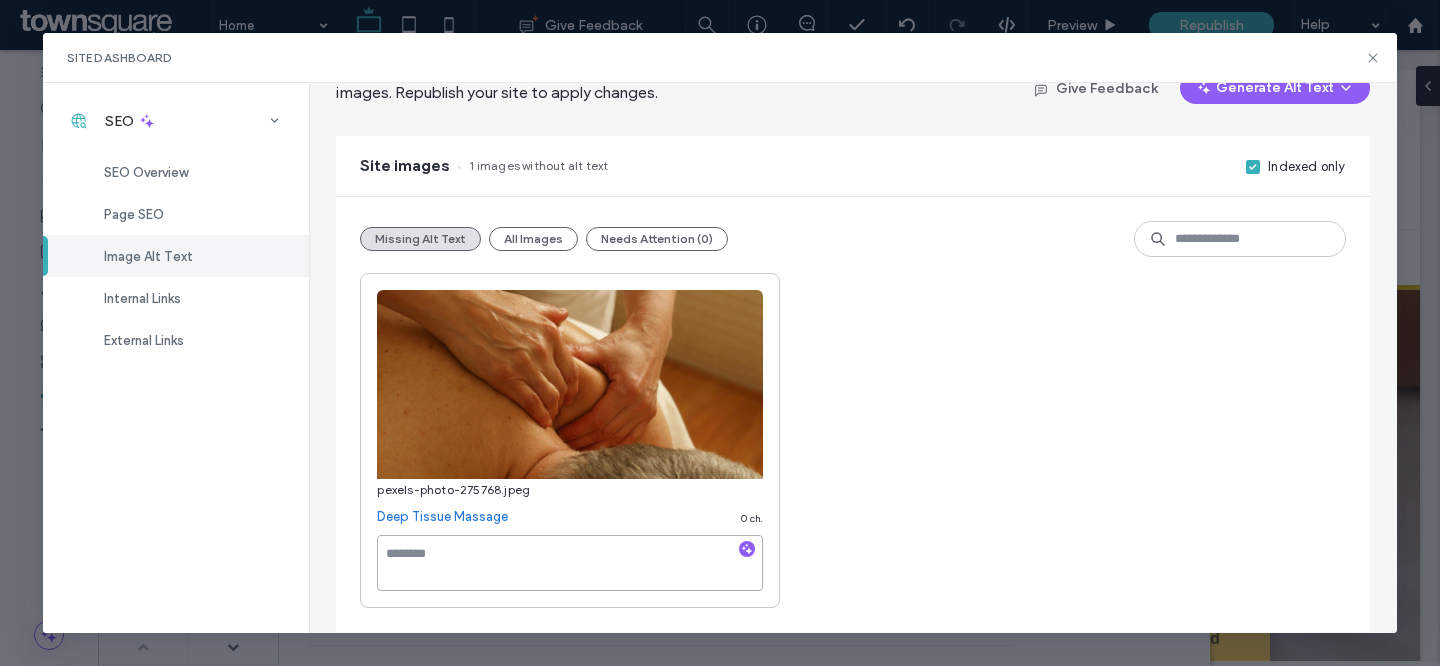 click at bounding box center (570, 563) 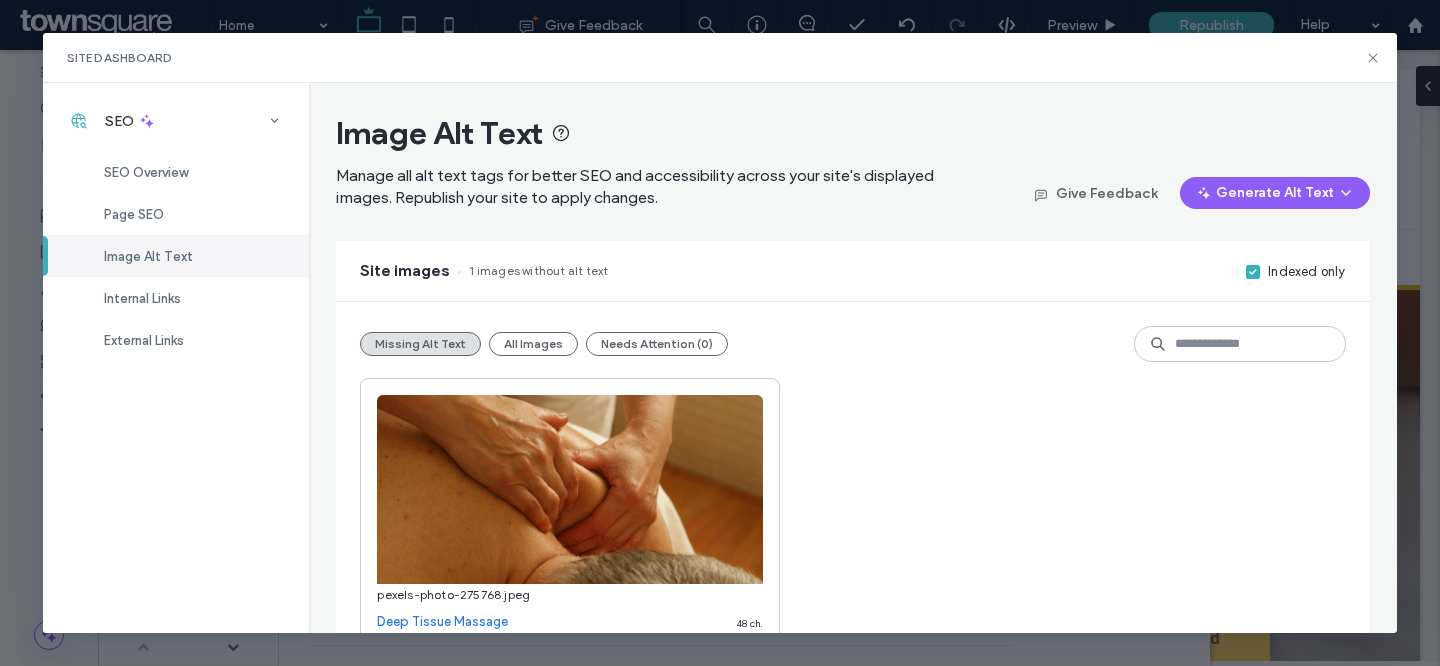 scroll, scrollTop: 57, scrollLeft: 0, axis: vertical 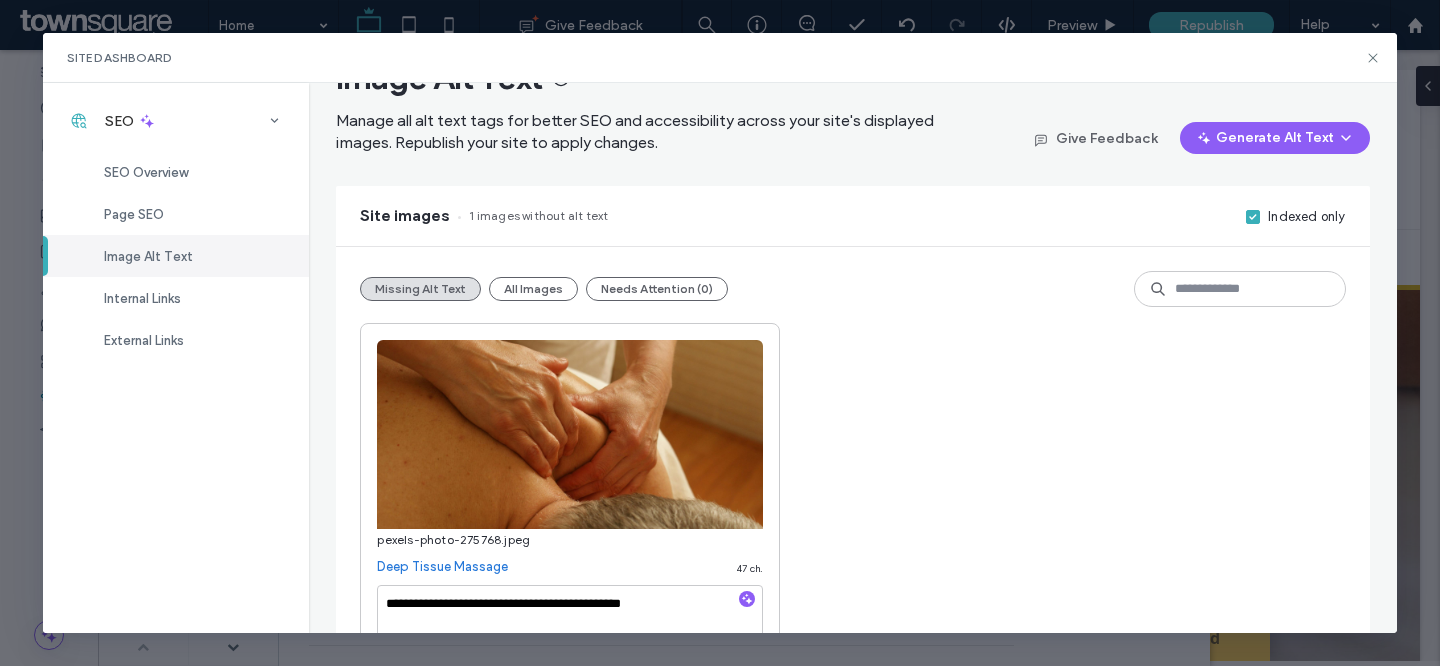 click on "**********" at bounding box center (852, 490) 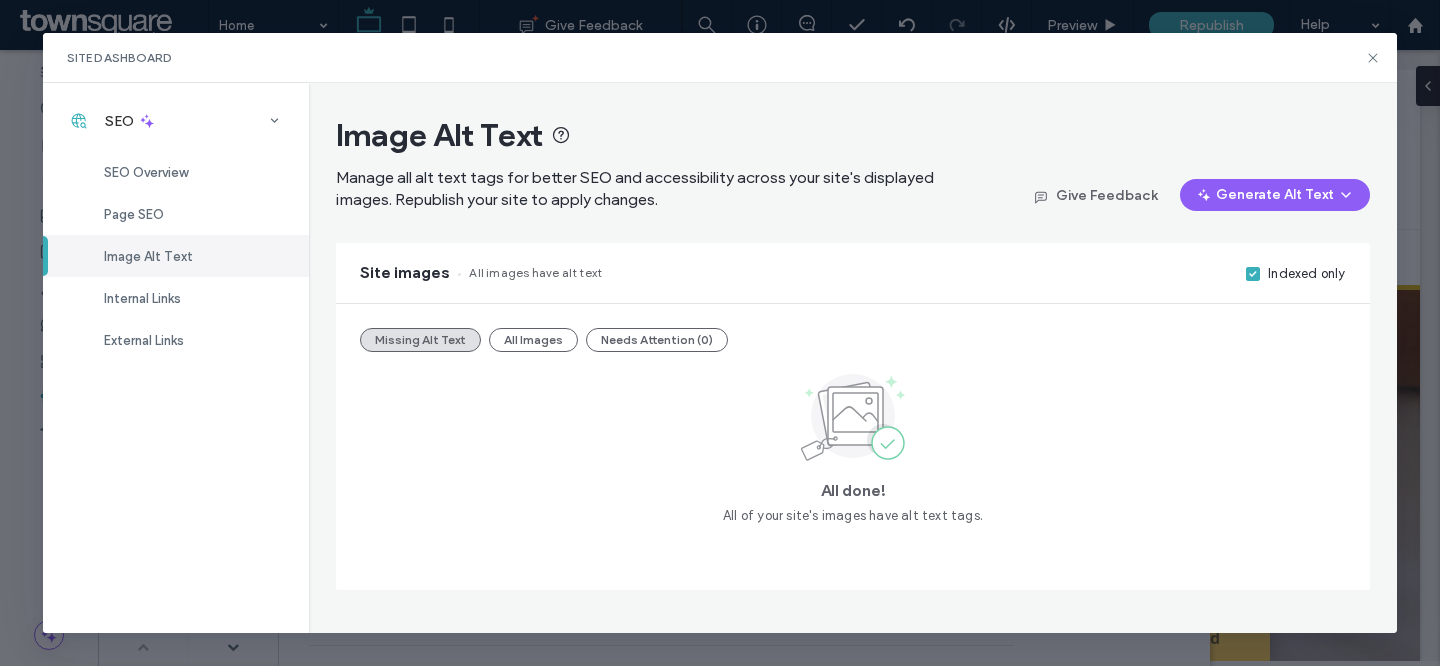 scroll, scrollTop: 0, scrollLeft: 0, axis: both 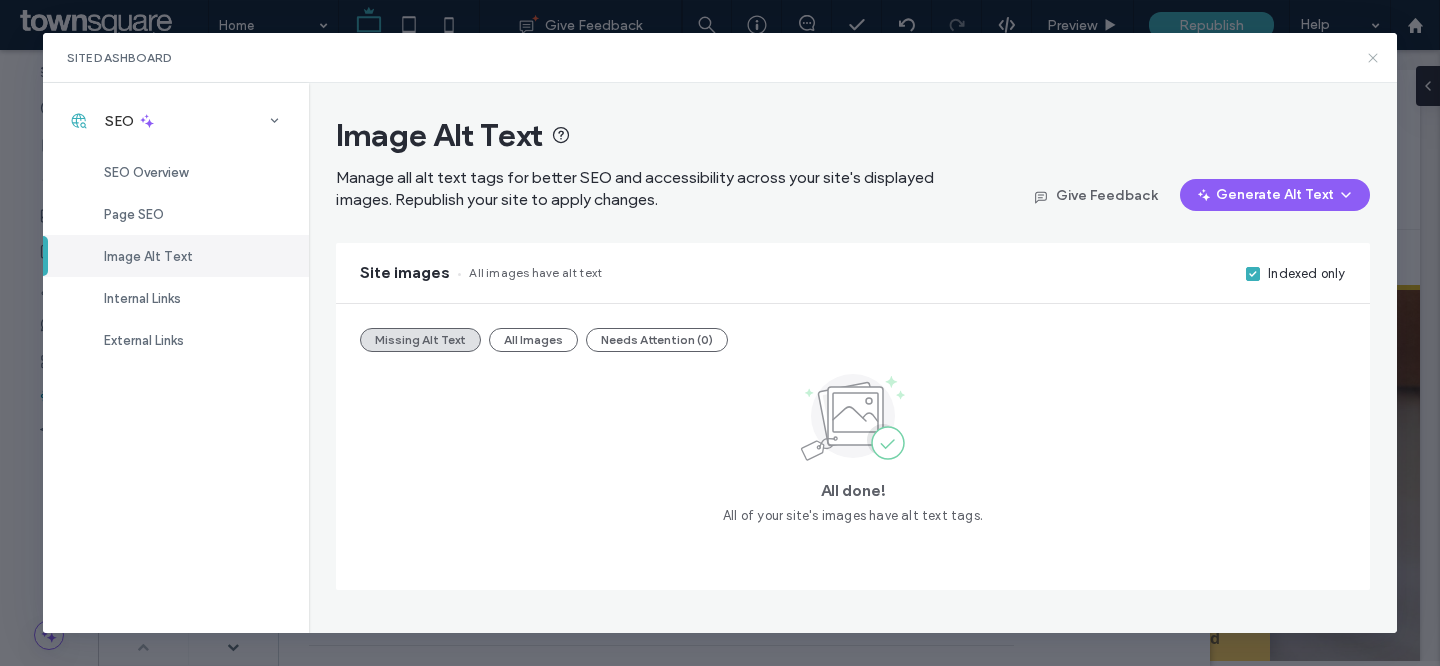drag, startPoint x: 1368, startPoint y: 55, endPoint x: 1270, endPoint y: 5, distance: 110.01818 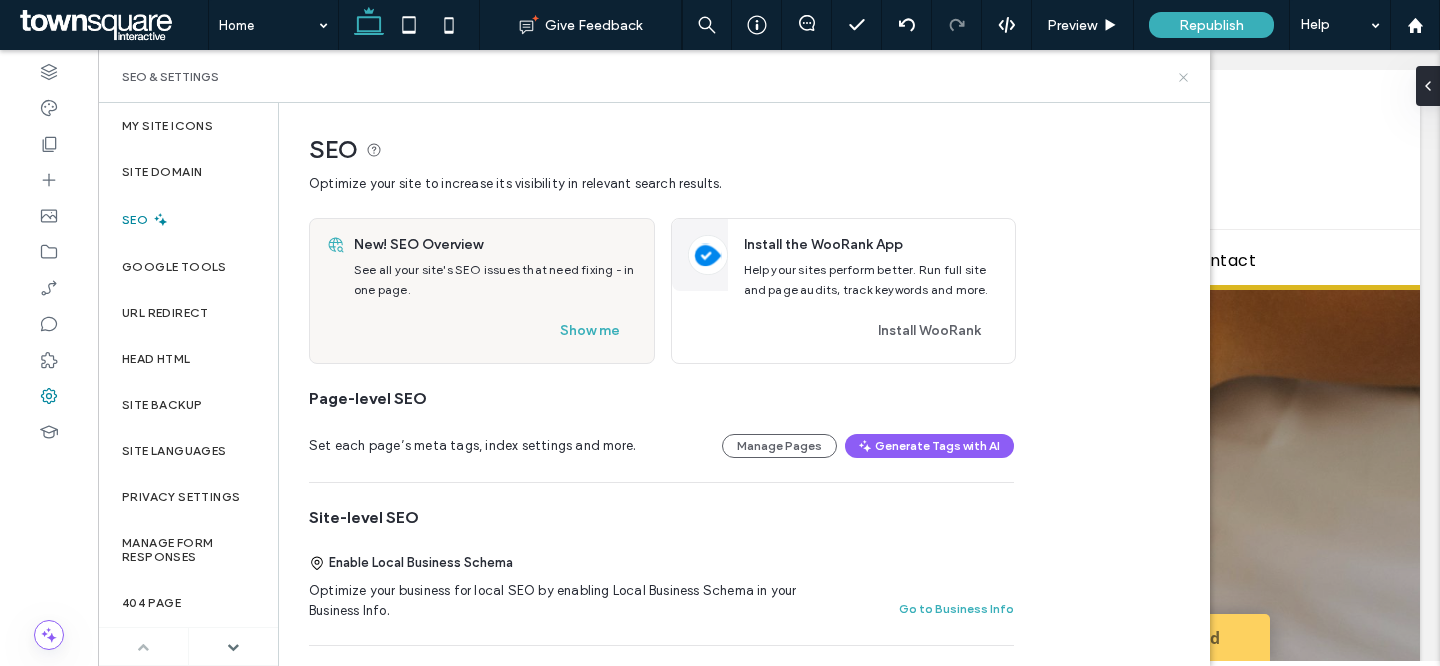 click 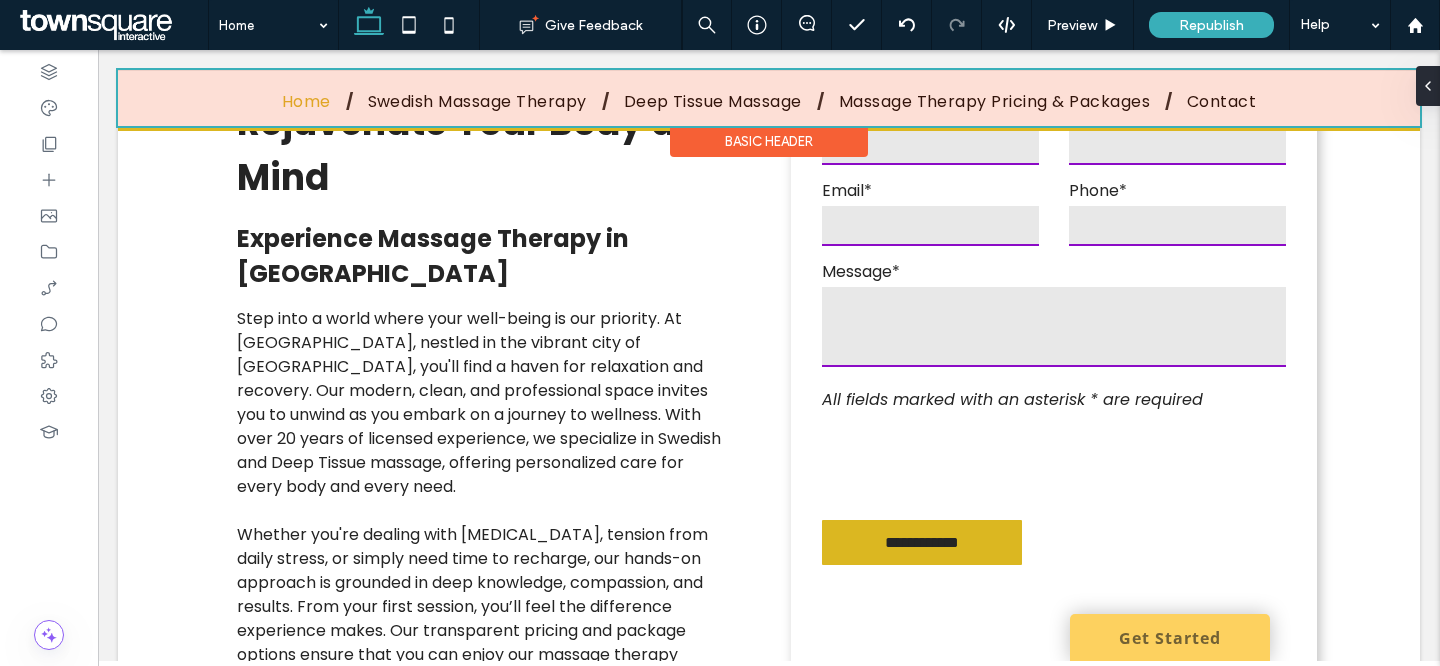 scroll, scrollTop: 1113, scrollLeft: 0, axis: vertical 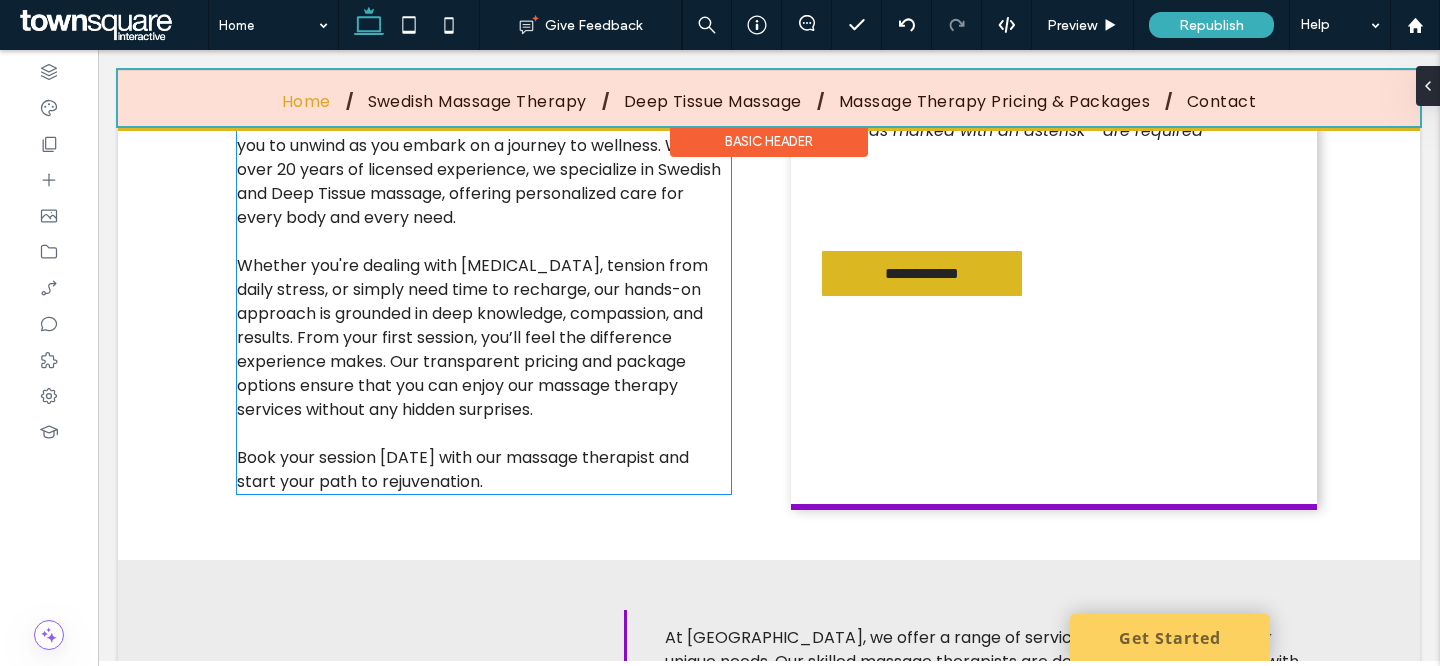 click on "Whether you're dealing with chronic pain, tension from daily stress, or simply need time to recharge, our hands-on approach is grounded in deep knowledge, compassion, and results. From your first session, you’ll feel the difference experience makes. Our transparent pricing and package options ensure that you can enjoy our massage therapy services without any hidden surprises." at bounding box center [472, 337] 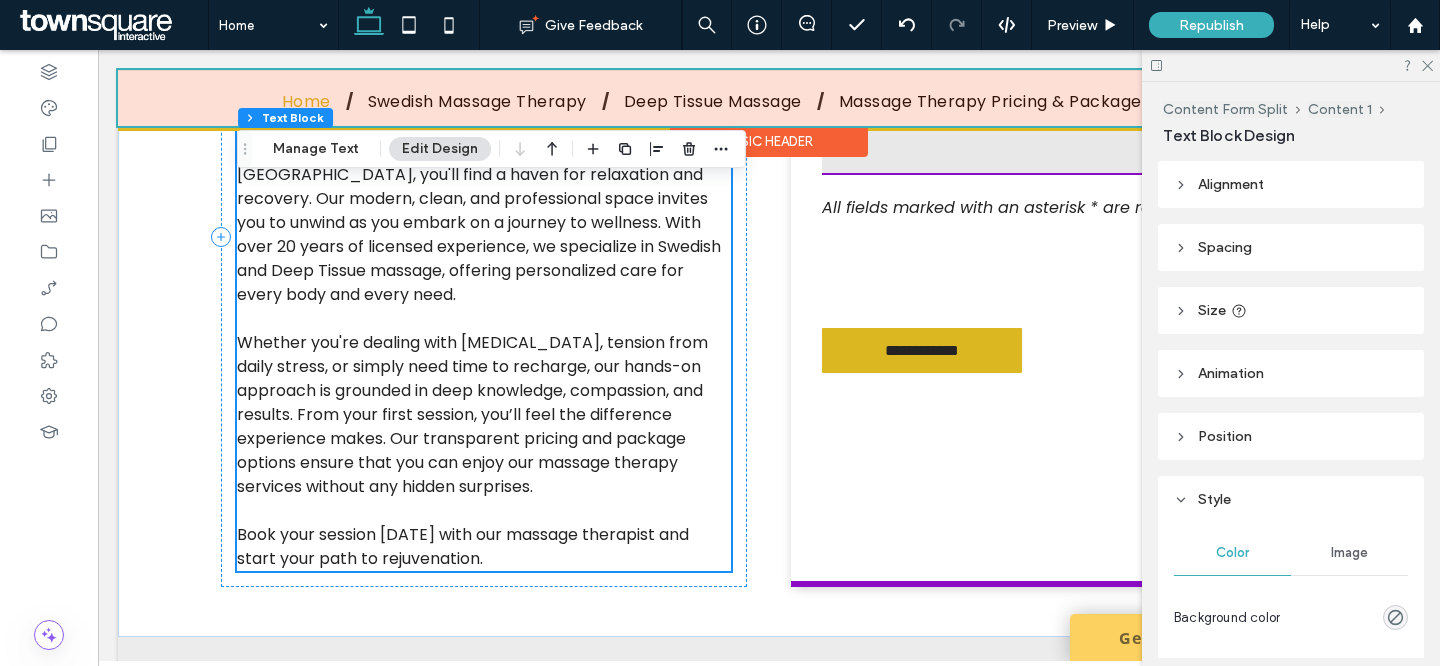 scroll, scrollTop: 1031, scrollLeft: 0, axis: vertical 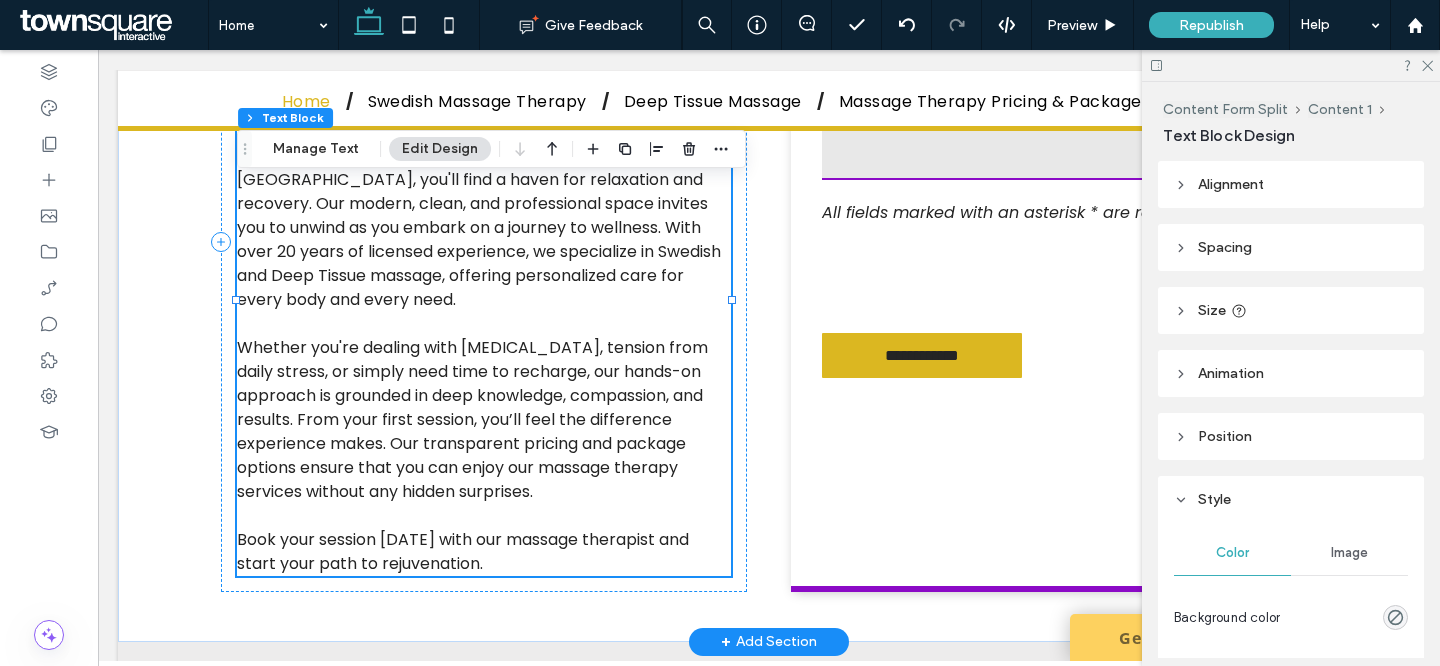 click on "Whether you're dealing with chronic pain, tension from daily stress, or simply need time to recharge, our hands-on approach is grounded in deep knowledge, compassion, and results. From your first session, you’ll feel the difference experience makes. Our transparent pricing and package options ensure that you can enjoy our massage therapy services without any hidden surprises." at bounding box center (472, 419) 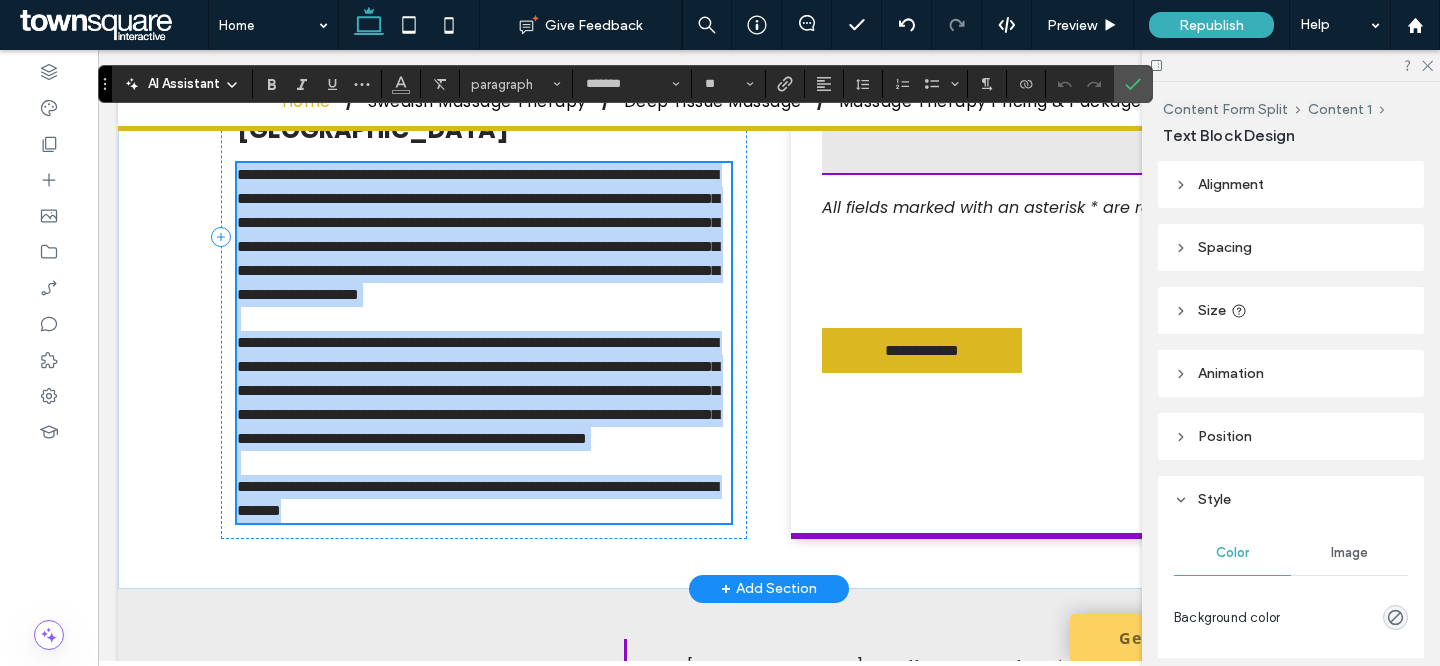 scroll, scrollTop: 983, scrollLeft: 0, axis: vertical 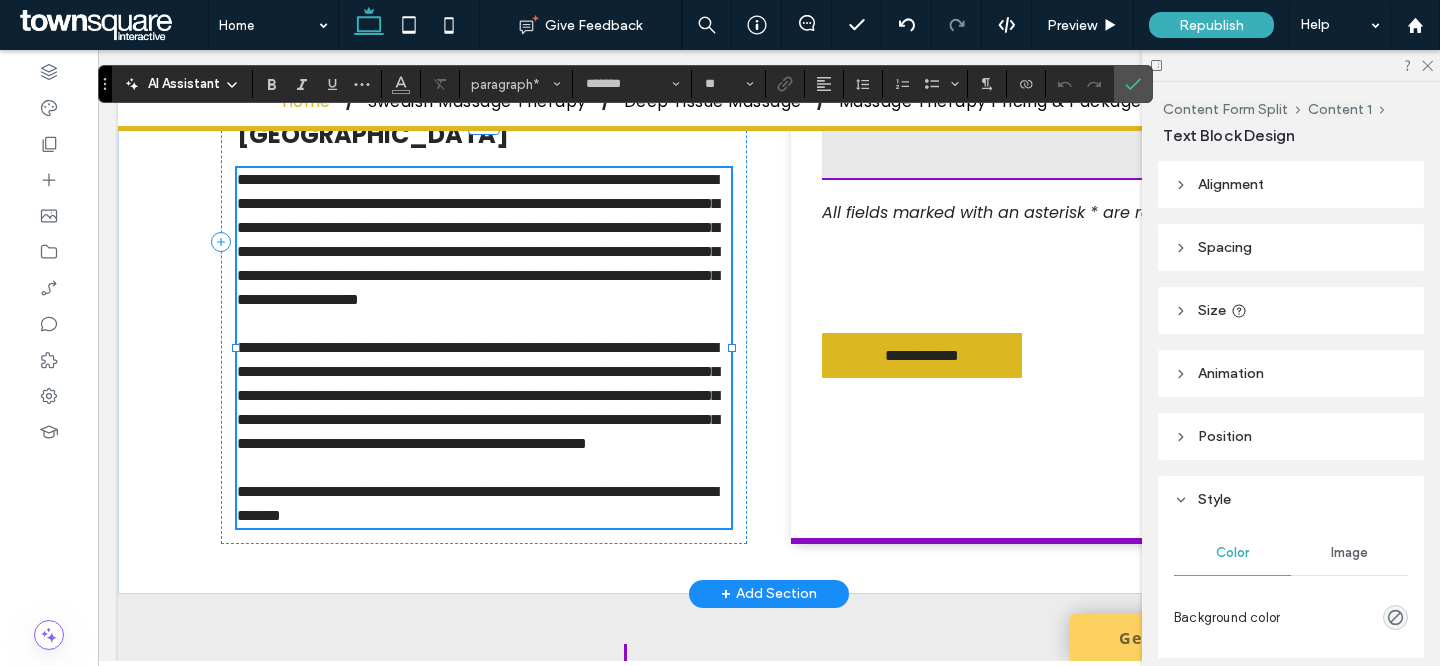 click on "**********" at bounding box center [478, 239] 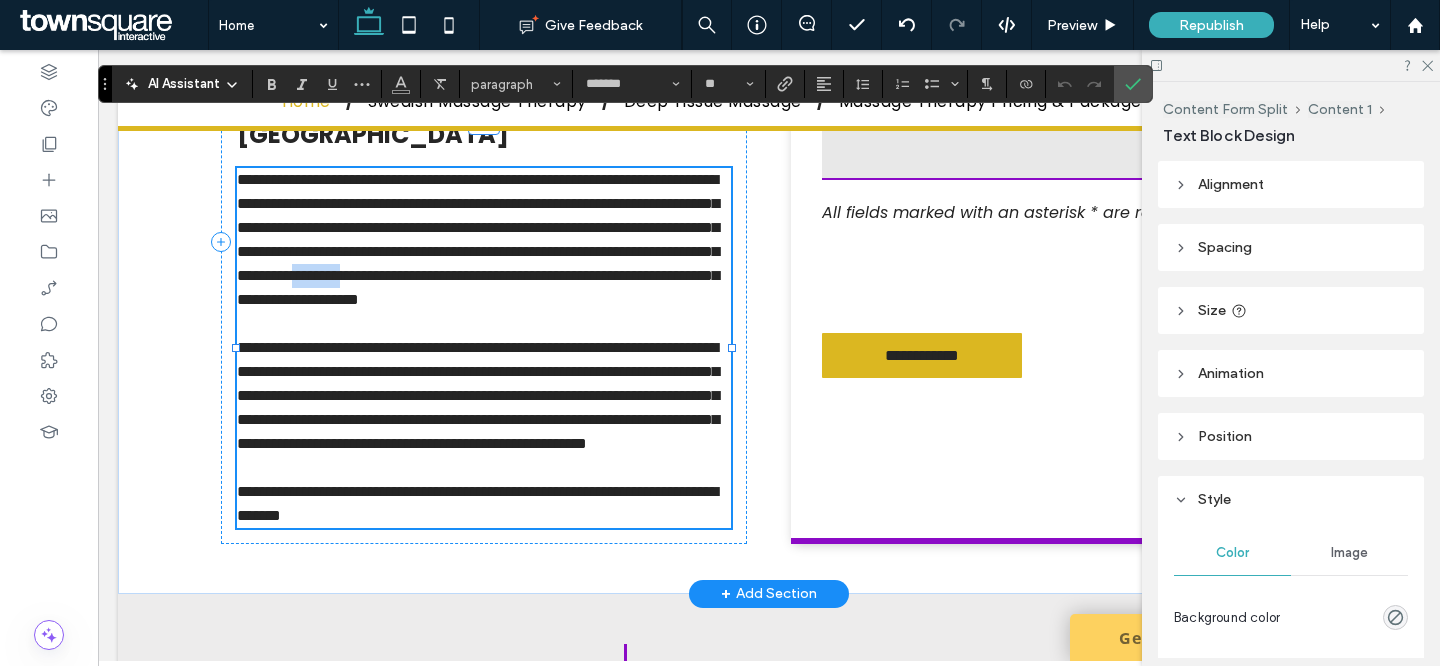 drag, startPoint x: 365, startPoint y: 230, endPoint x: 436, endPoint y: 231, distance: 71.00704 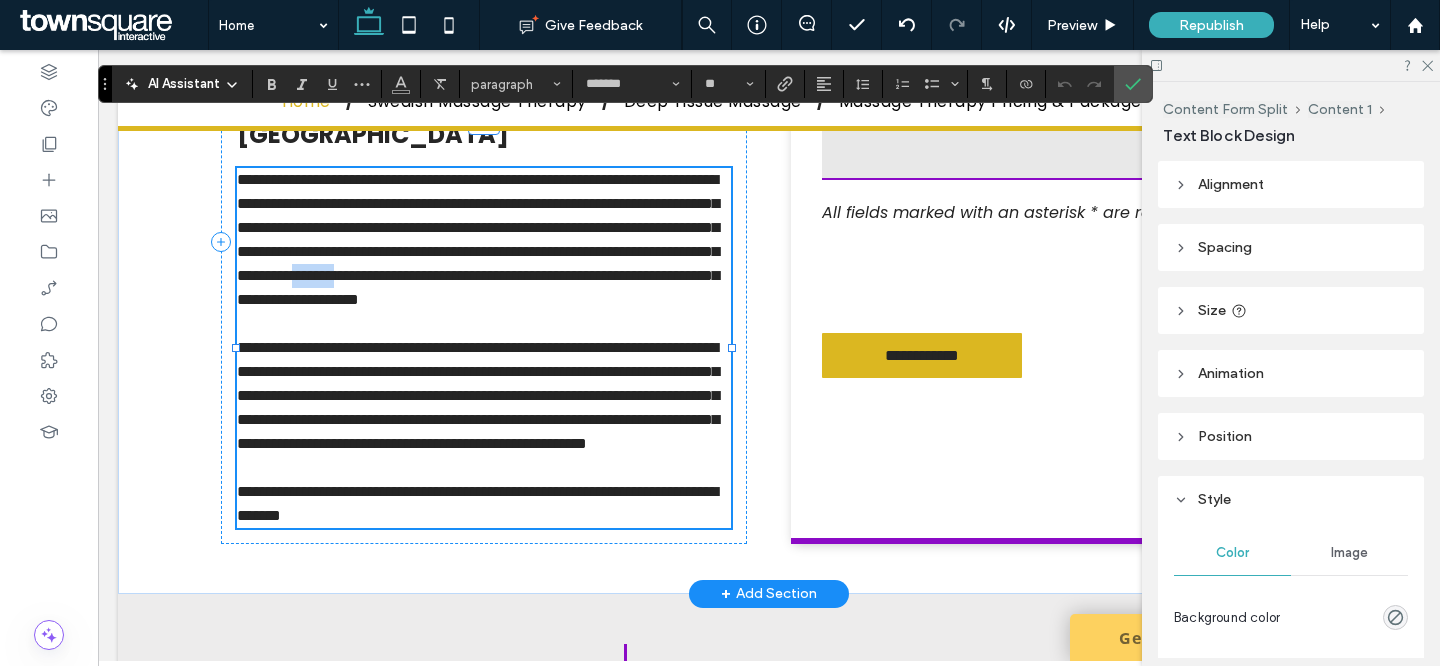 drag, startPoint x: 430, startPoint y: 231, endPoint x: 365, endPoint y: 231, distance: 65 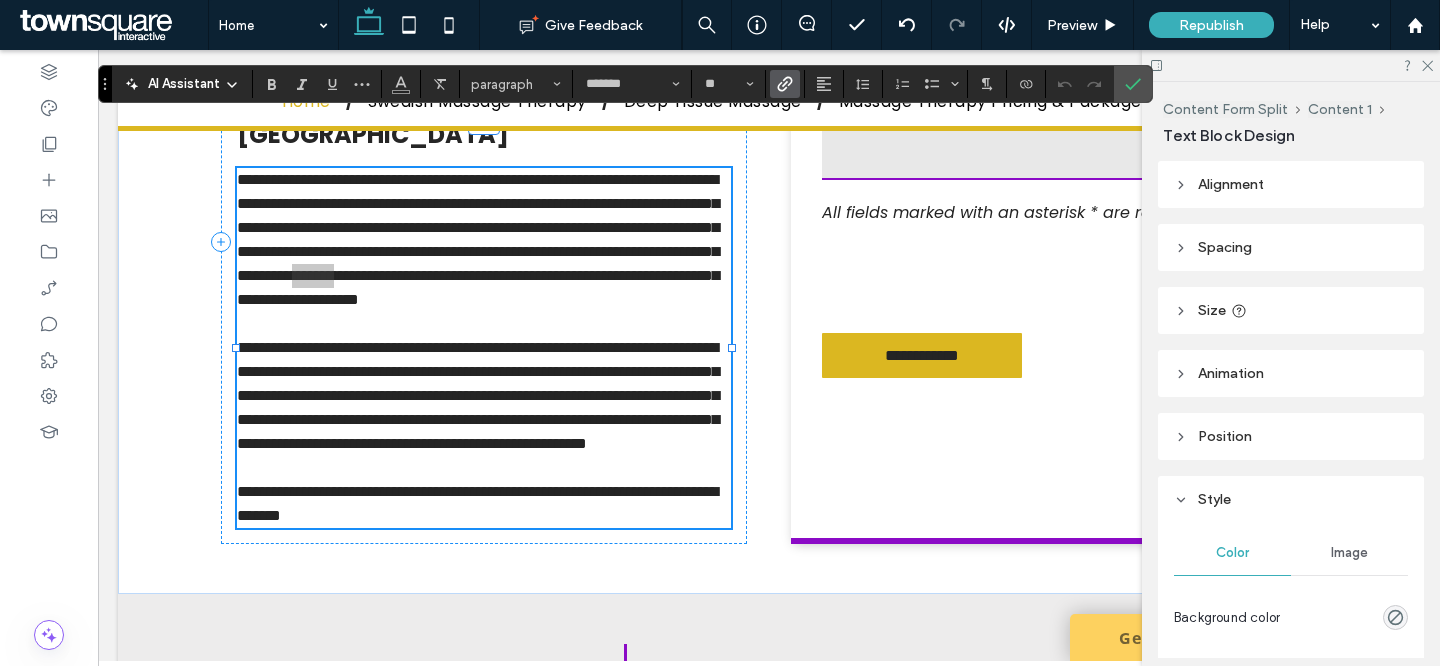 click 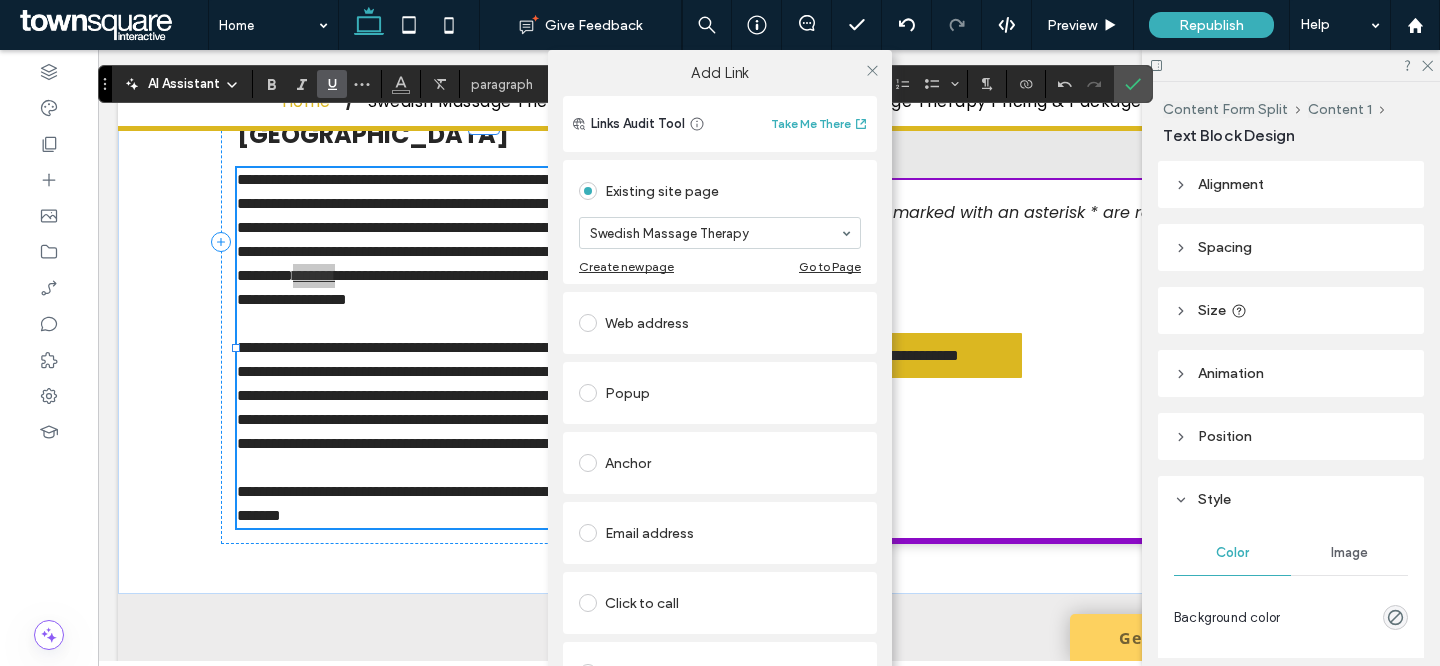 click on "Add Link Links Audit Tool Take Me There Existing site page Swedish Massage Therapy Create new page Go to Page Web address Popup Anchor Email address Click to call File for download Remove link" at bounding box center (720, 383) 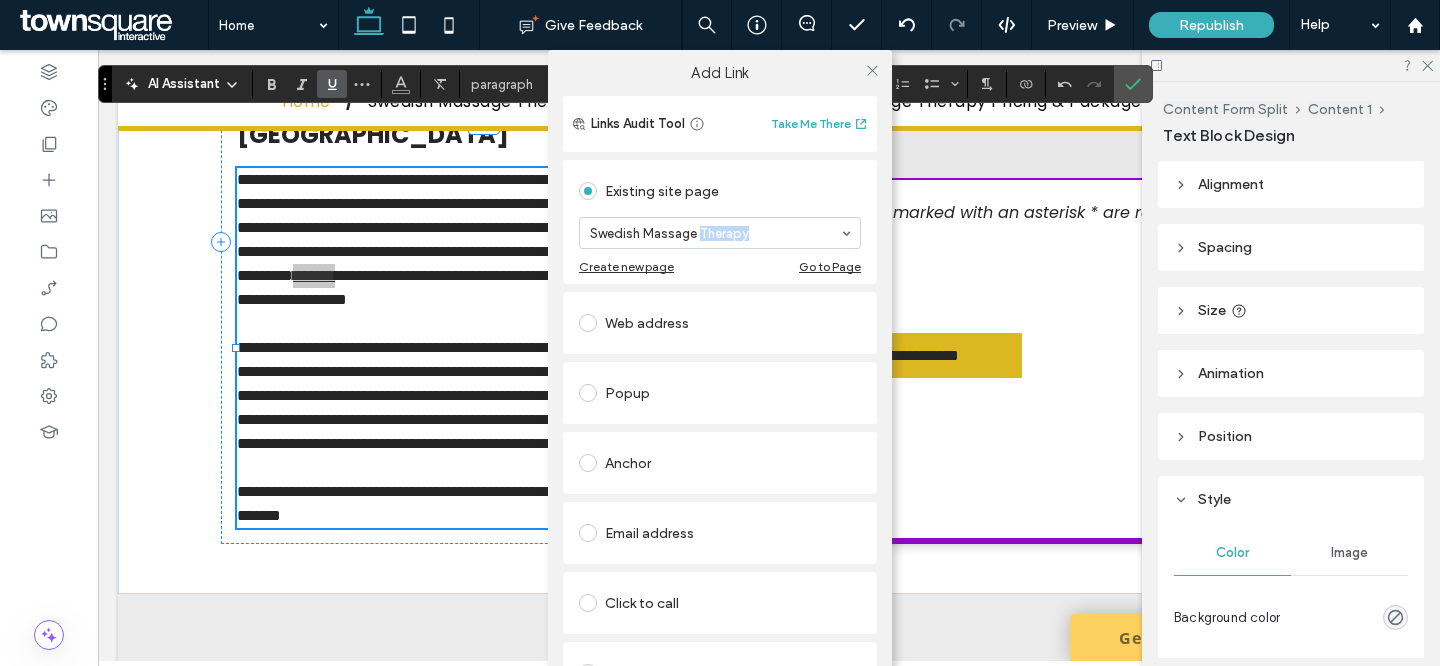 click on "Add Link Links Audit Tool Take Me There Existing site page Swedish Massage Therapy Create new page Go to Page Web address Popup Anchor Email address Click to call File for download Remove link" at bounding box center [720, 383] 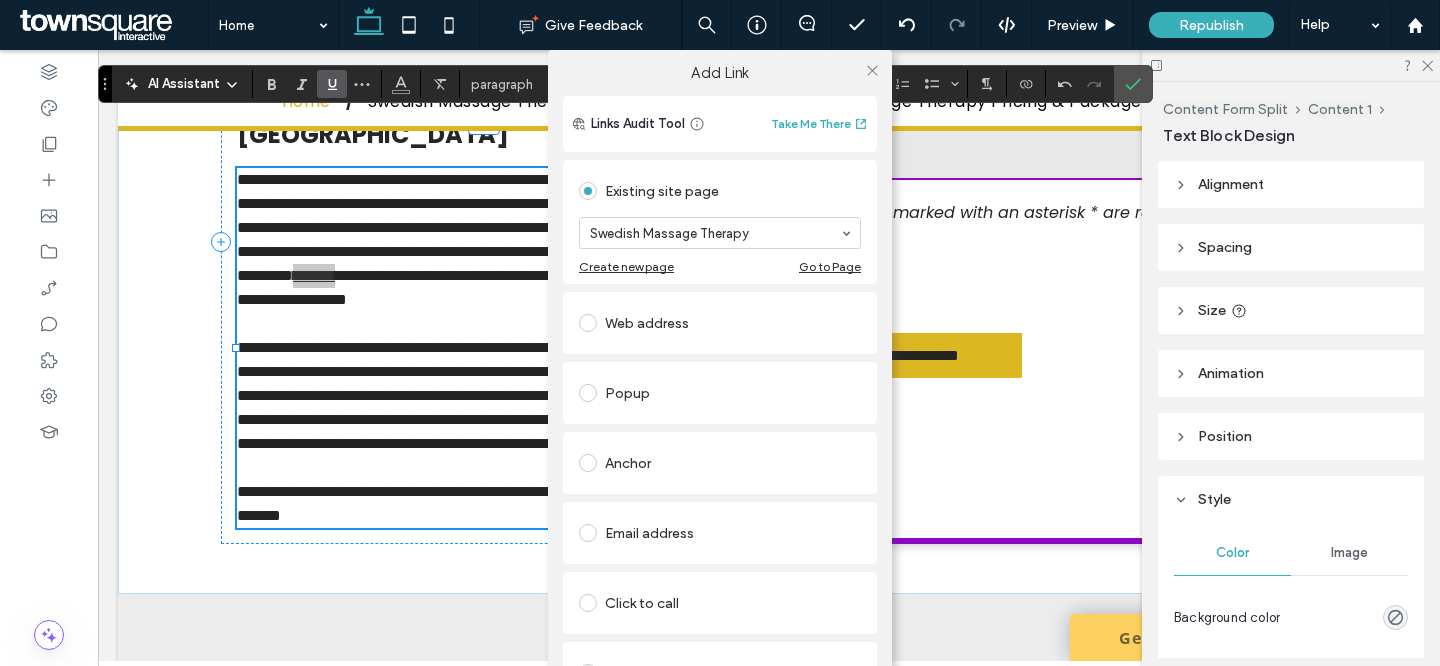 click on "Add Link Links Audit Tool Take Me There Existing site page Swedish Massage Therapy Create new page Go to Page Web address Popup Anchor Email address Click to call File for download Remove link" at bounding box center [720, 383] 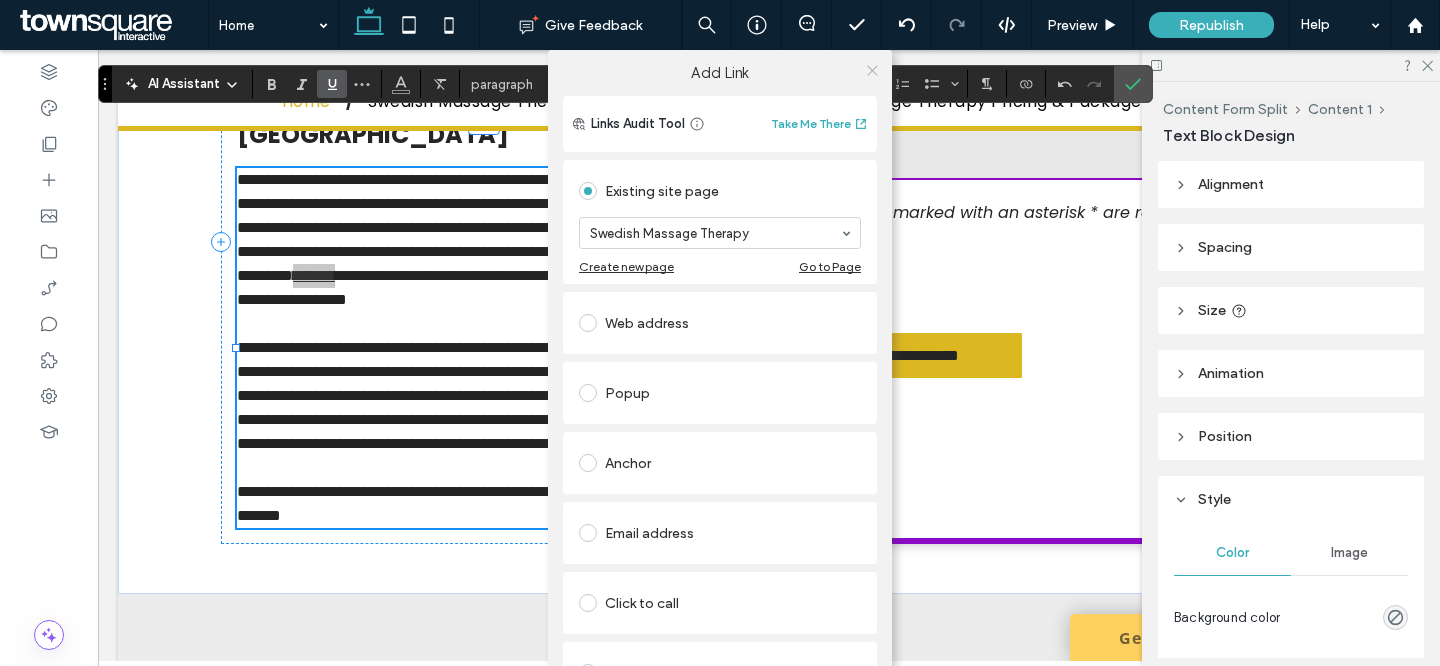 click 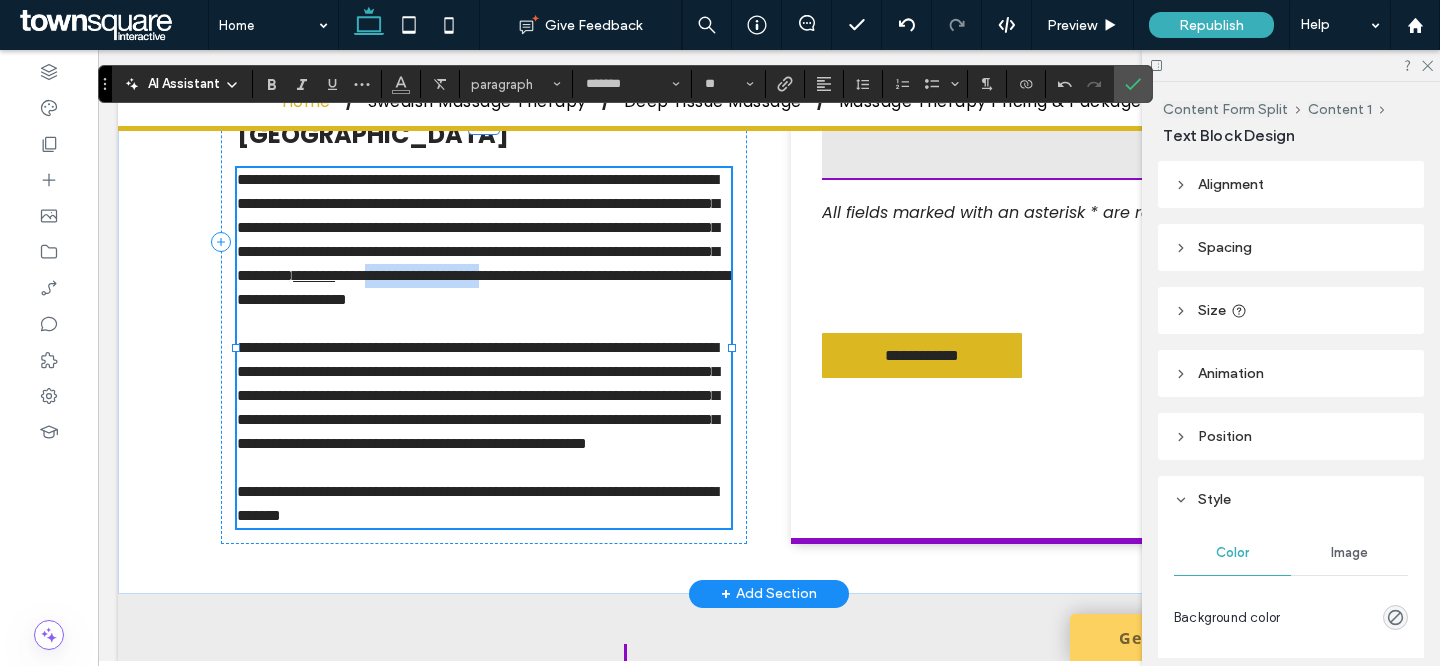 drag, startPoint x: 473, startPoint y: 233, endPoint x: 646, endPoint y: 231, distance: 173.01157 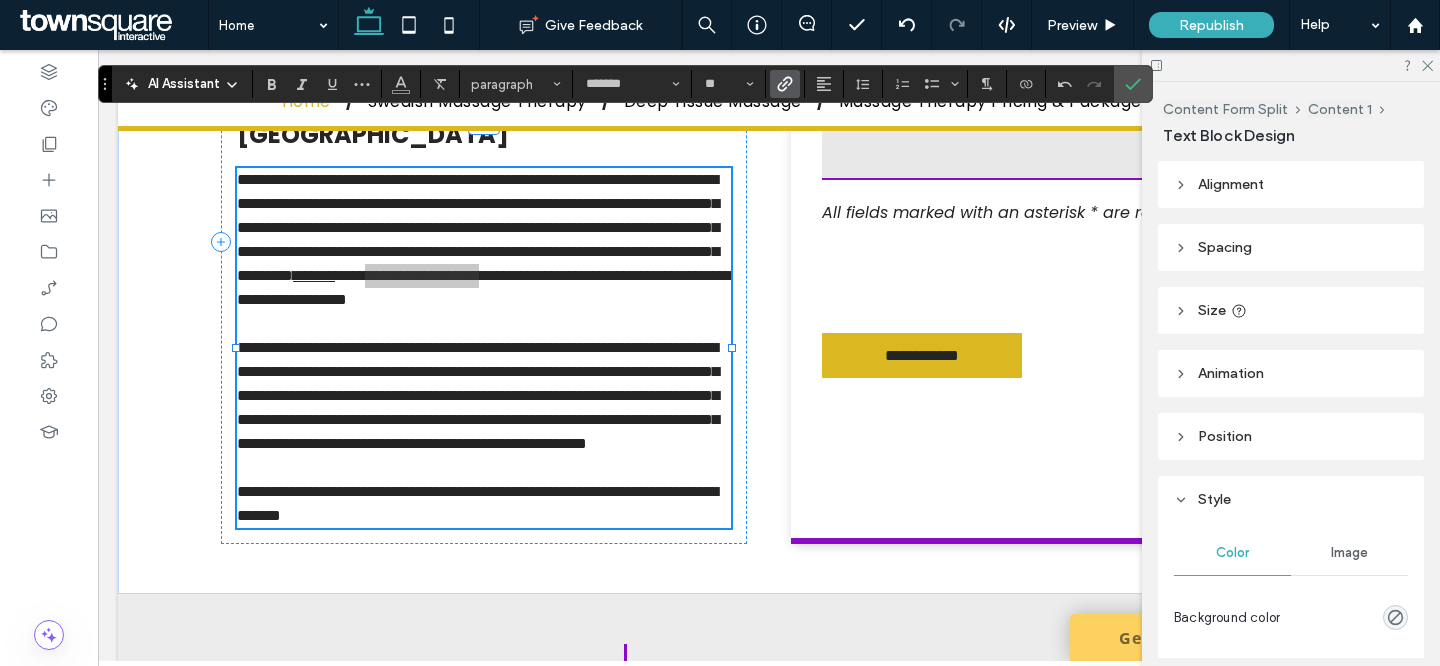click 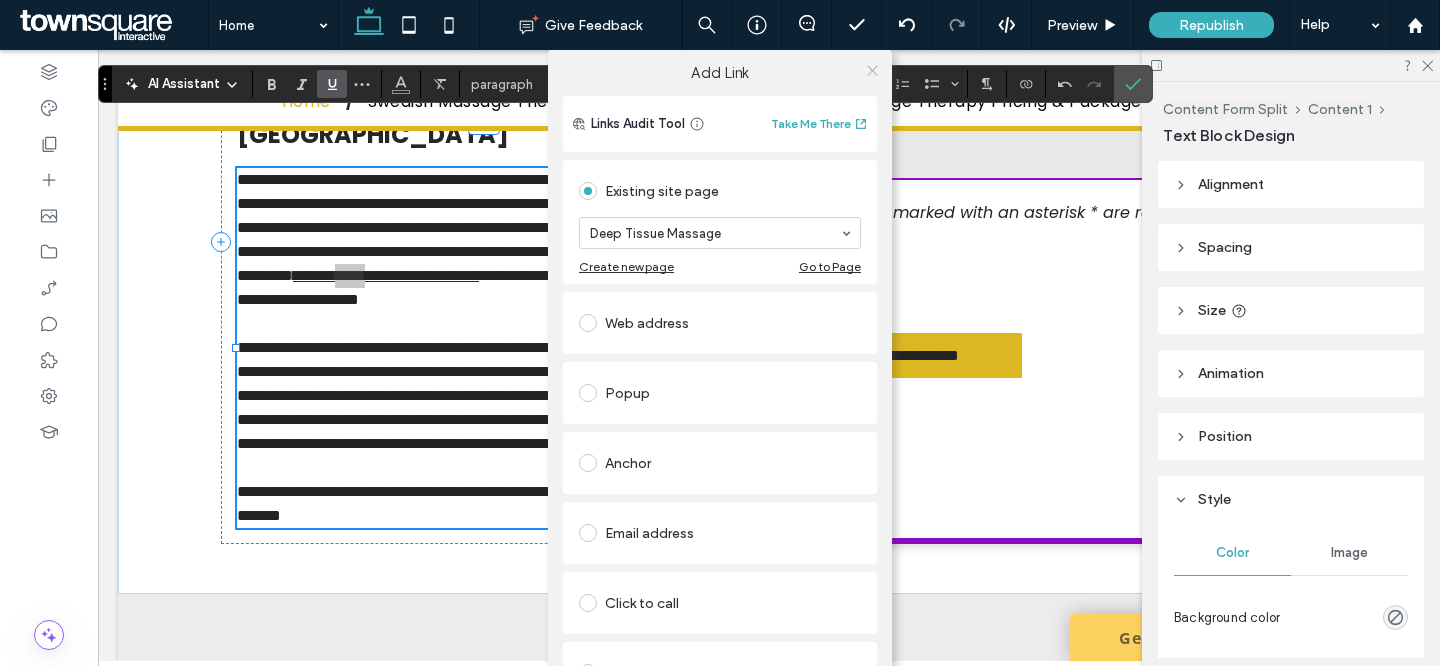 click 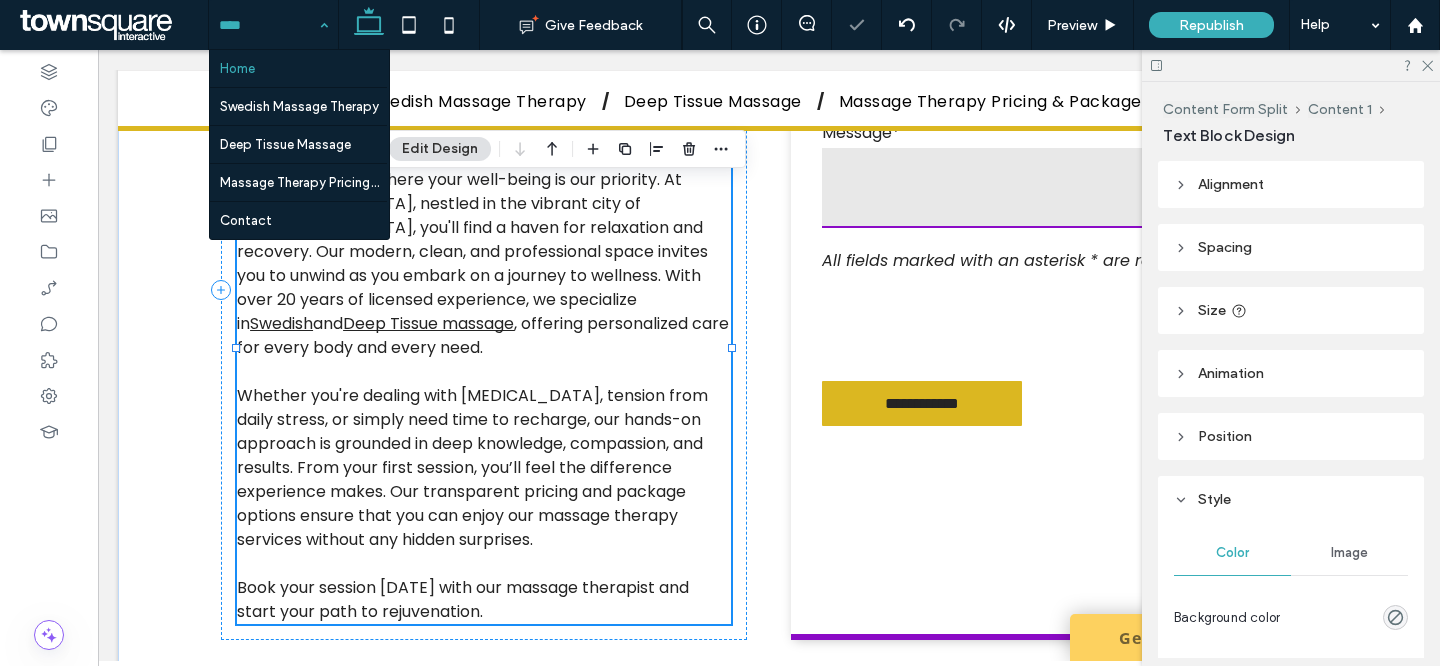 click on "Whether you're dealing with chronic pain, tension from daily stress, or simply need time to recharge, our hands-on approach is grounded in deep knowledge, compassion, and results. From your first session, you’ll feel the difference experience makes. Our transparent pricing and package options ensure that you can enjoy our massage therapy services without any hidden surprises." at bounding box center [484, 468] 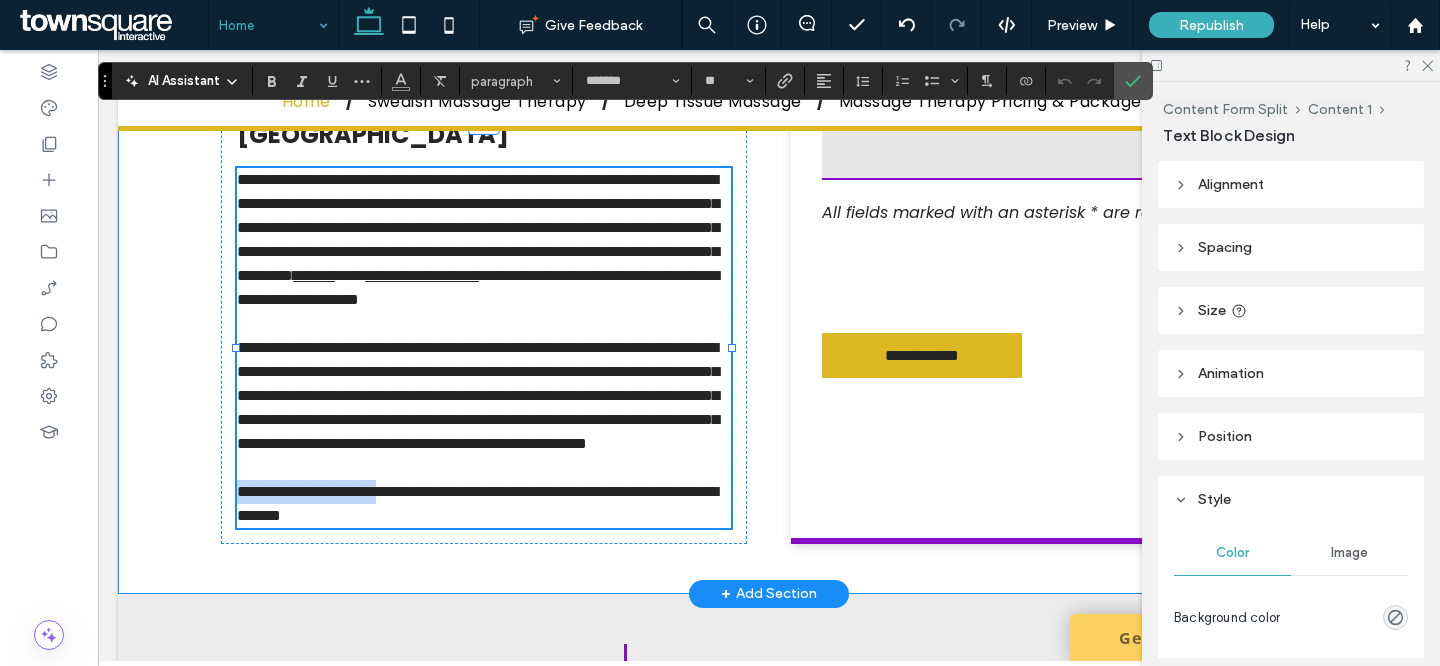 drag, startPoint x: 431, startPoint y: 494, endPoint x: 215, endPoint y: 485, distance: 216.18742 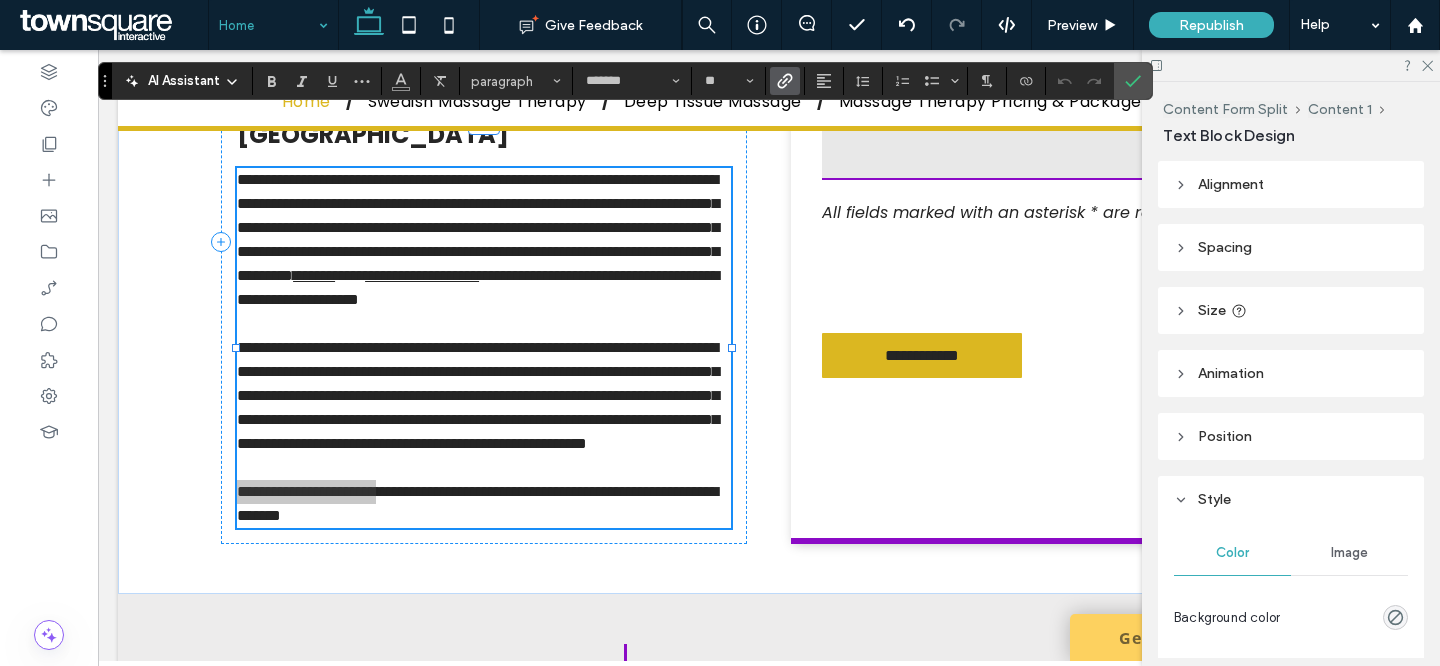 click 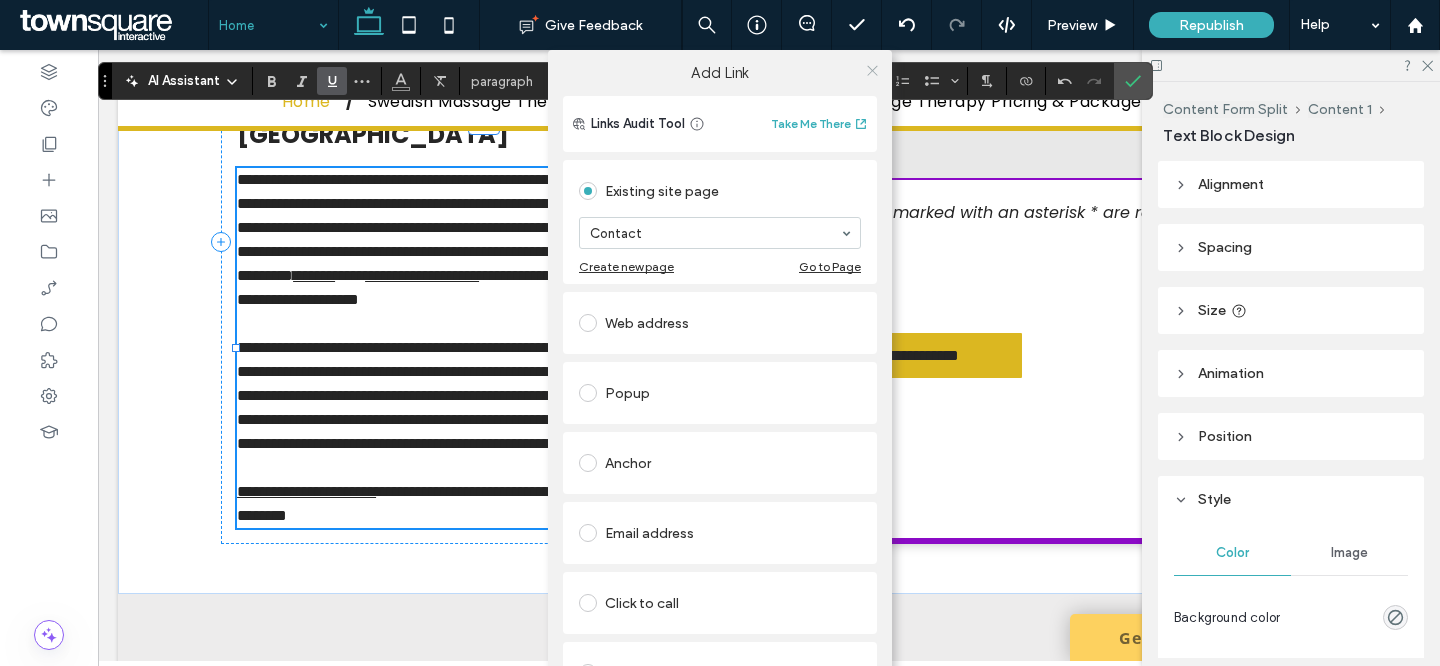 click 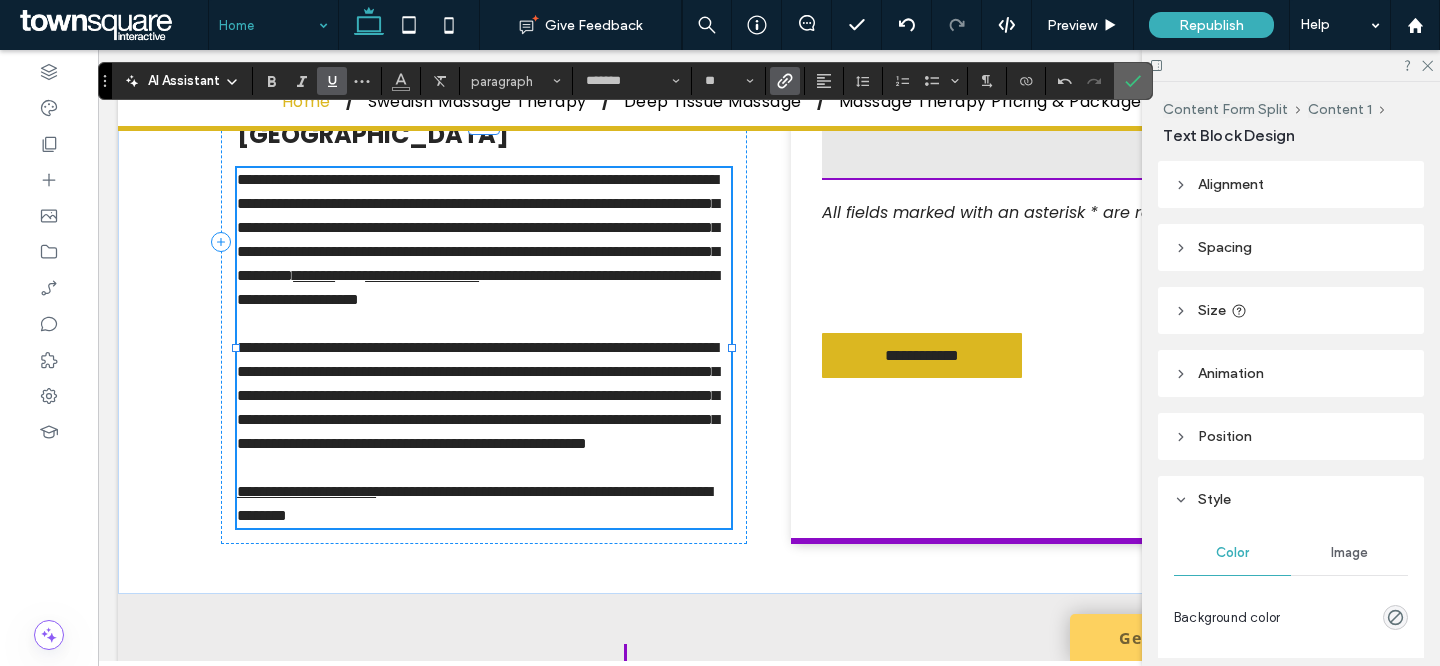 click 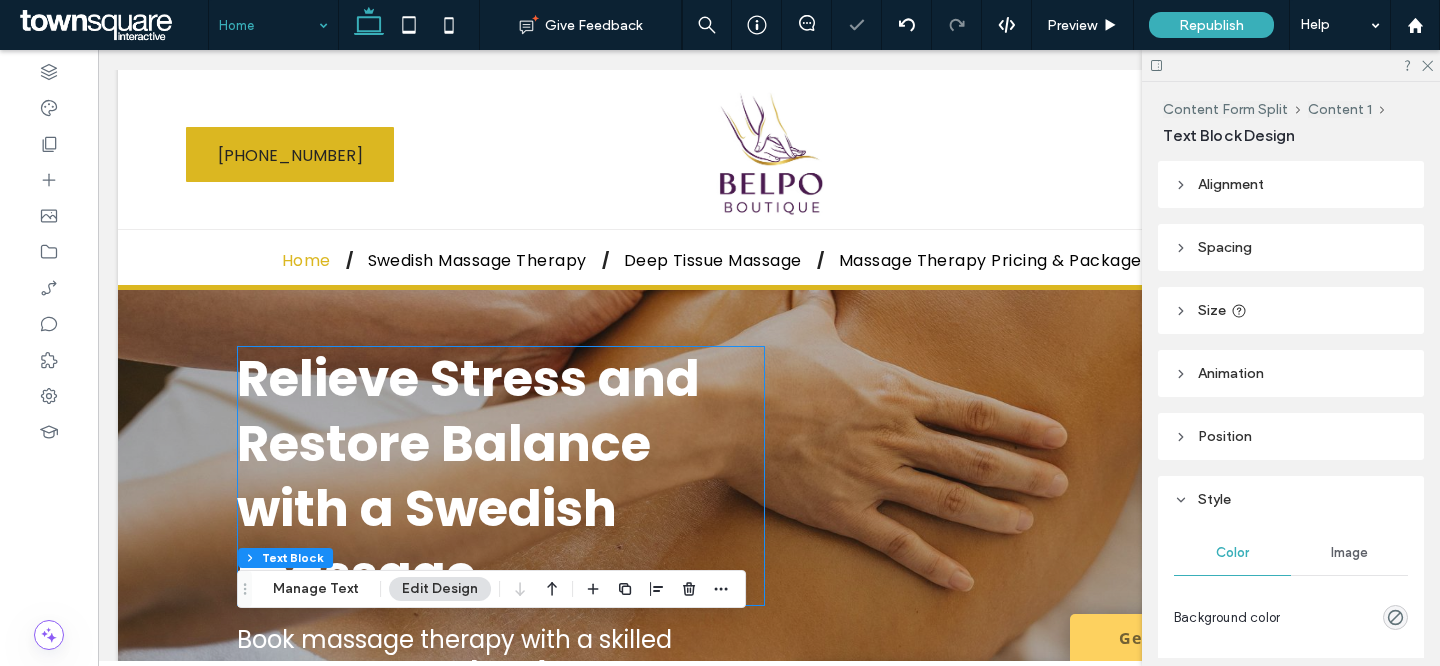 scroll, scrollTop: 0, scrollLeft: 0, axis: both 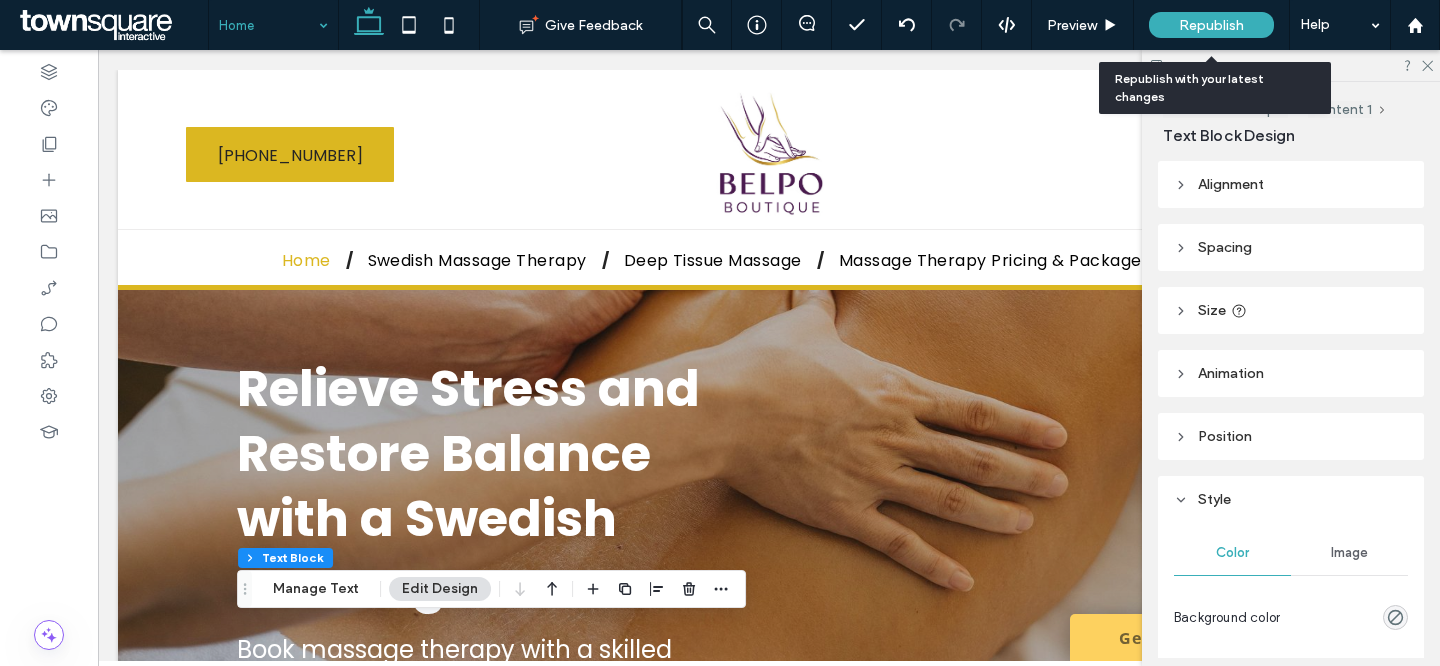 click on "Republish" at bounding box center [1211, 25] 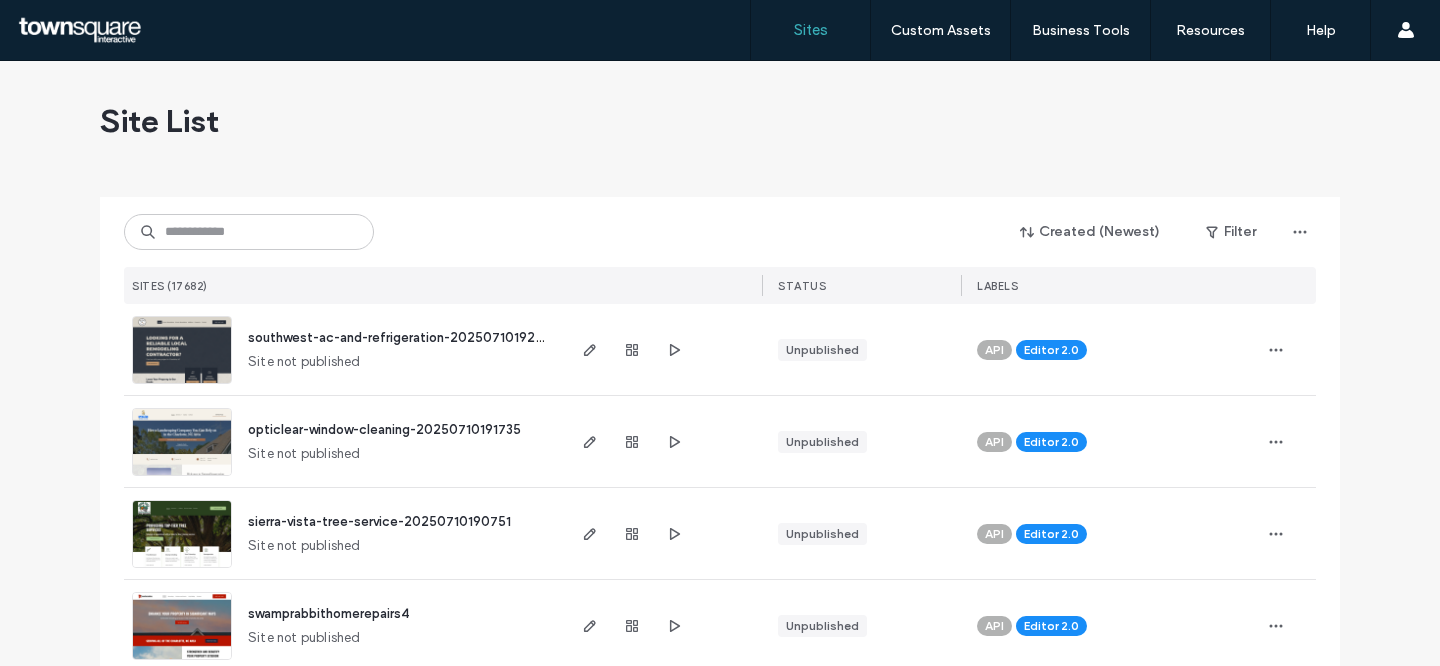 scroll, scrollTop: 0, scrollLeft: 0, axis: both 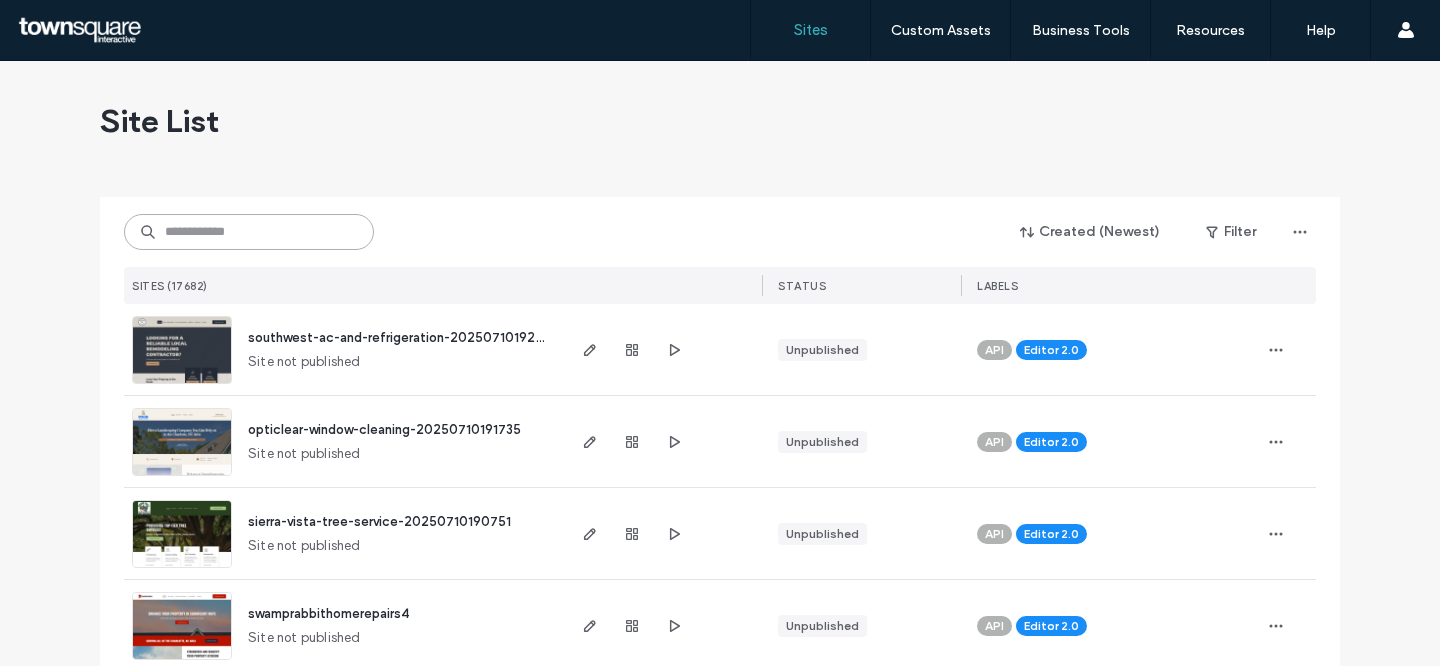 click at bounding box center (249, 232) 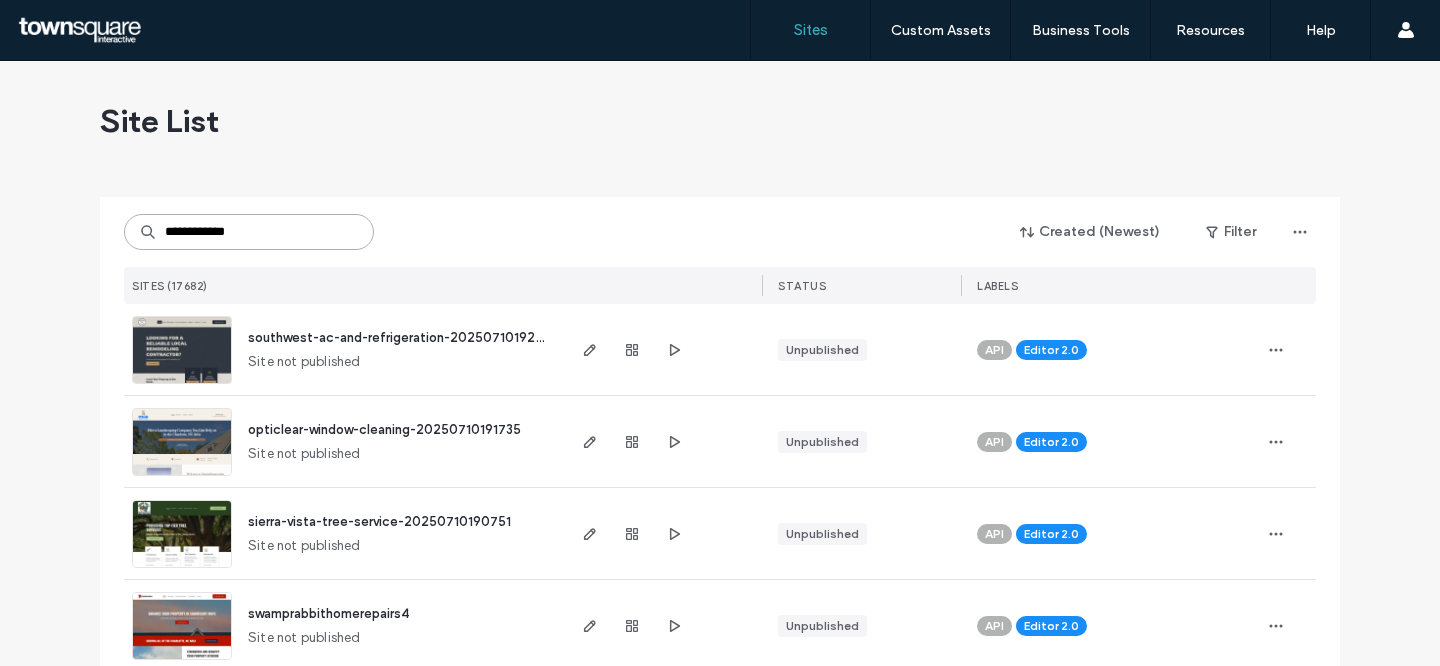 type on "**********" 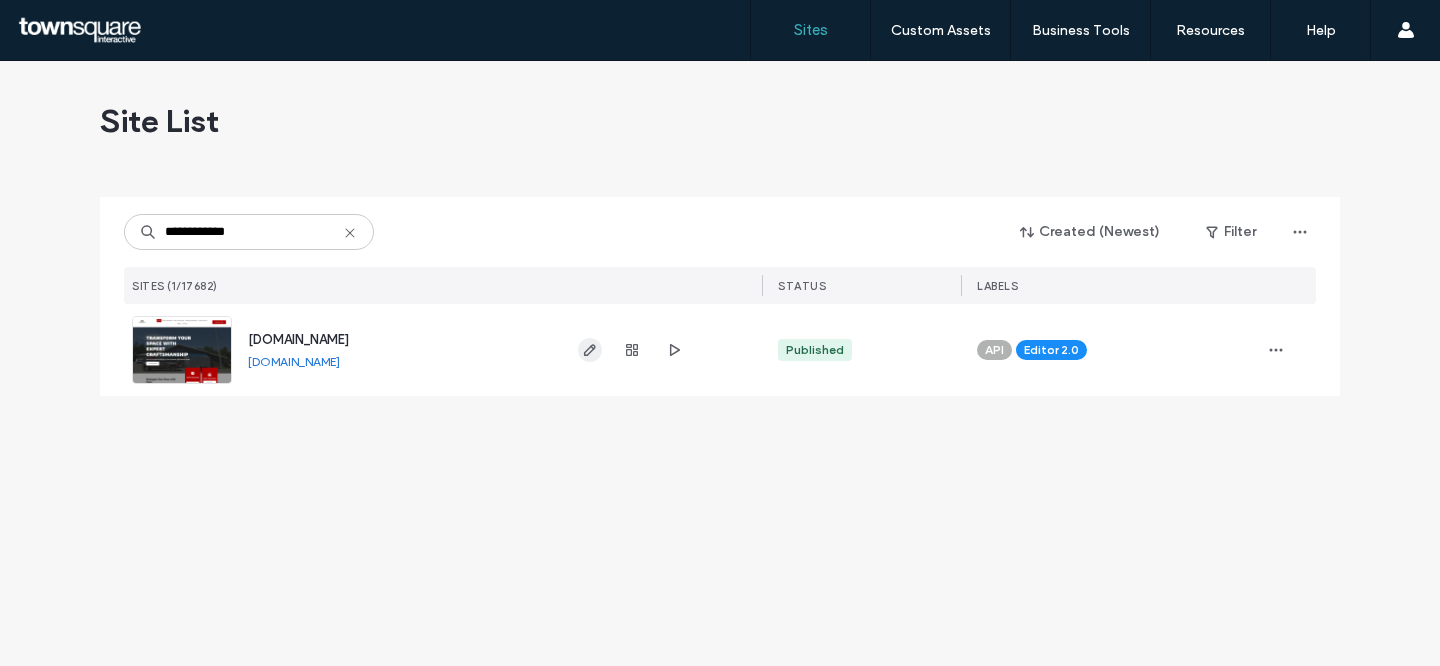 click 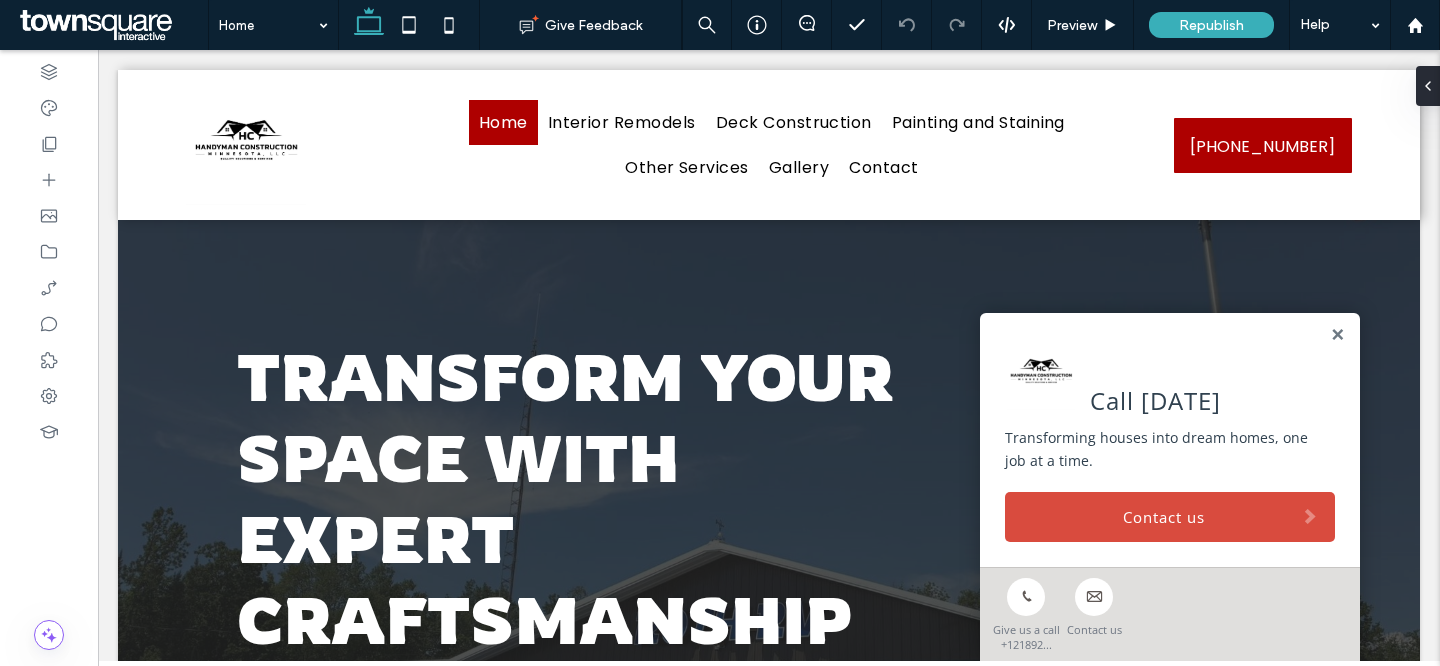 scroll, scrollTop: 0, scrollLeft: 0, axis: both 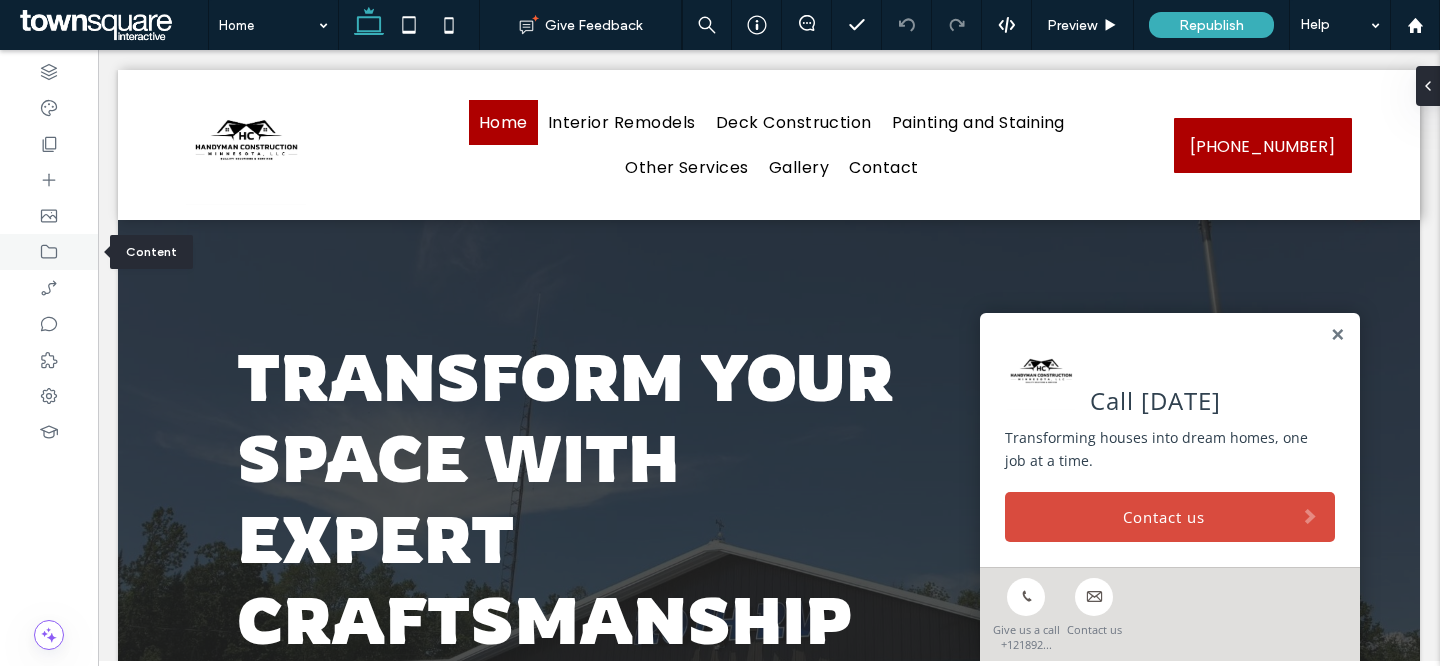 click at bounding box center [49, 252] 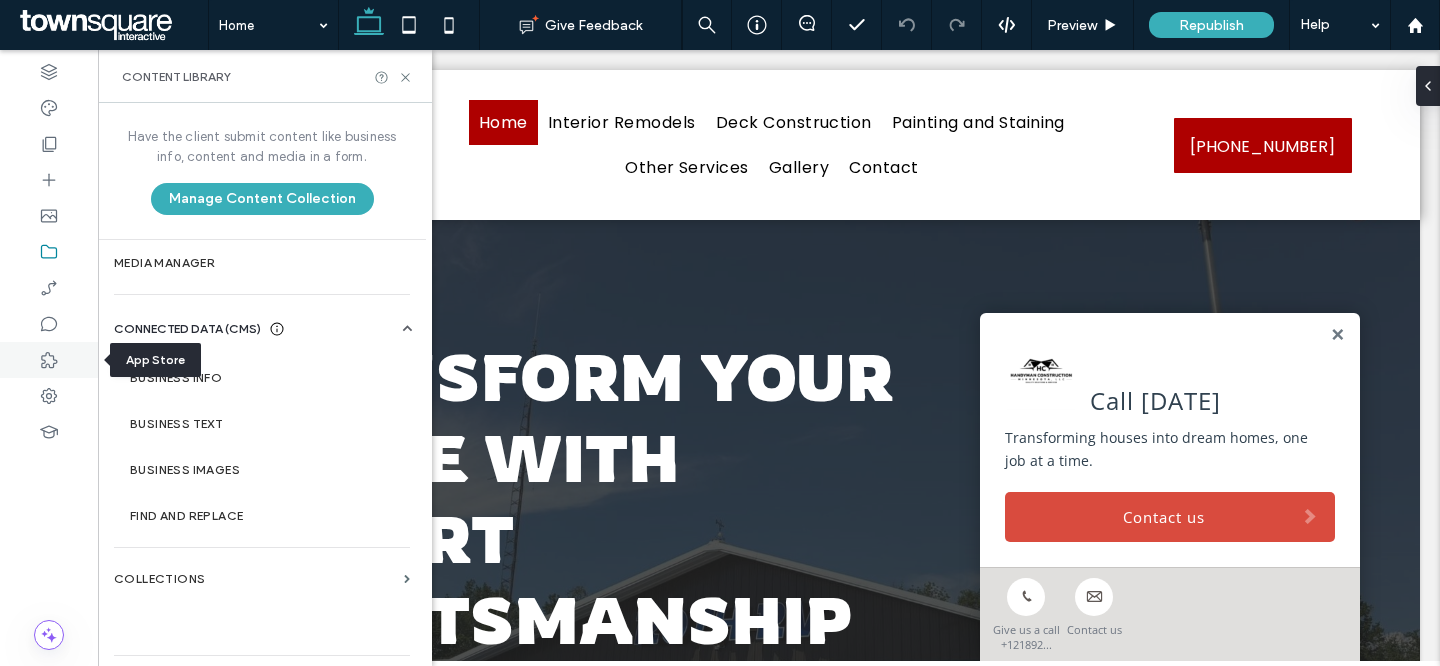 click 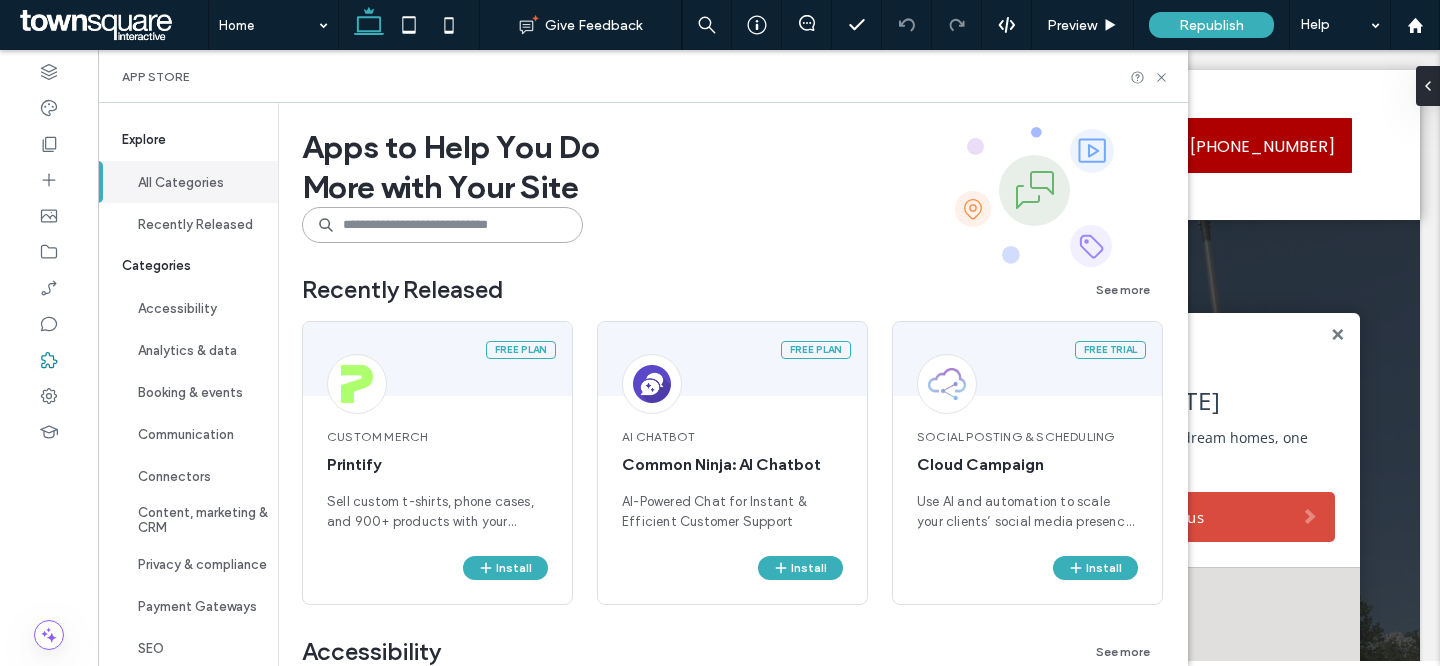 click at bounding box center (442, 225) 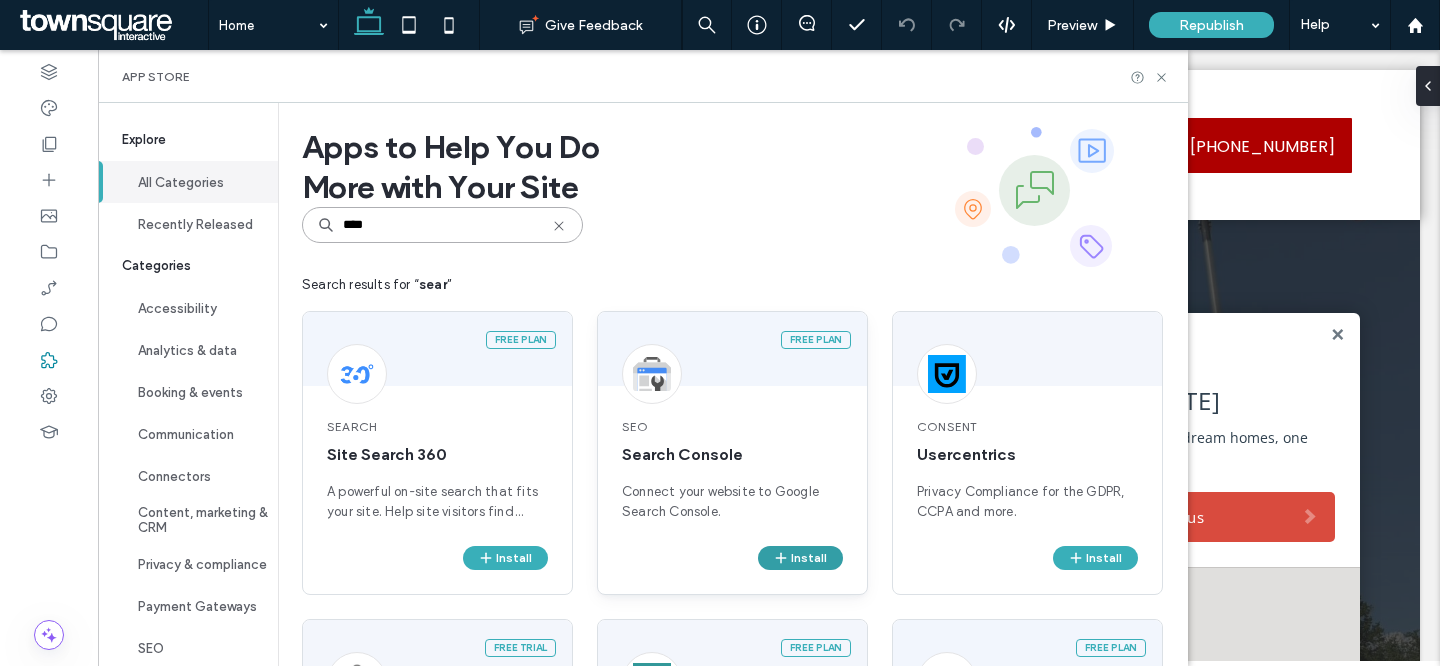 type on "****" 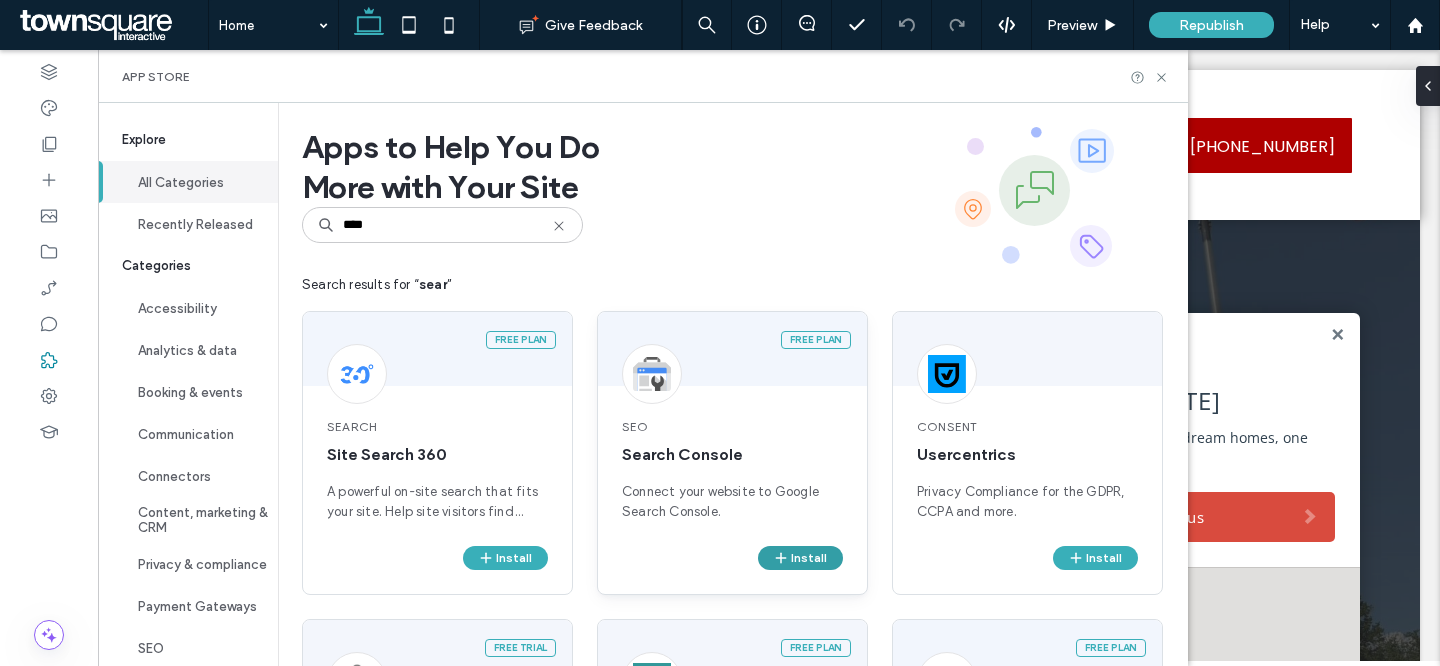 click on "Install" at bounding box center [800, 558] 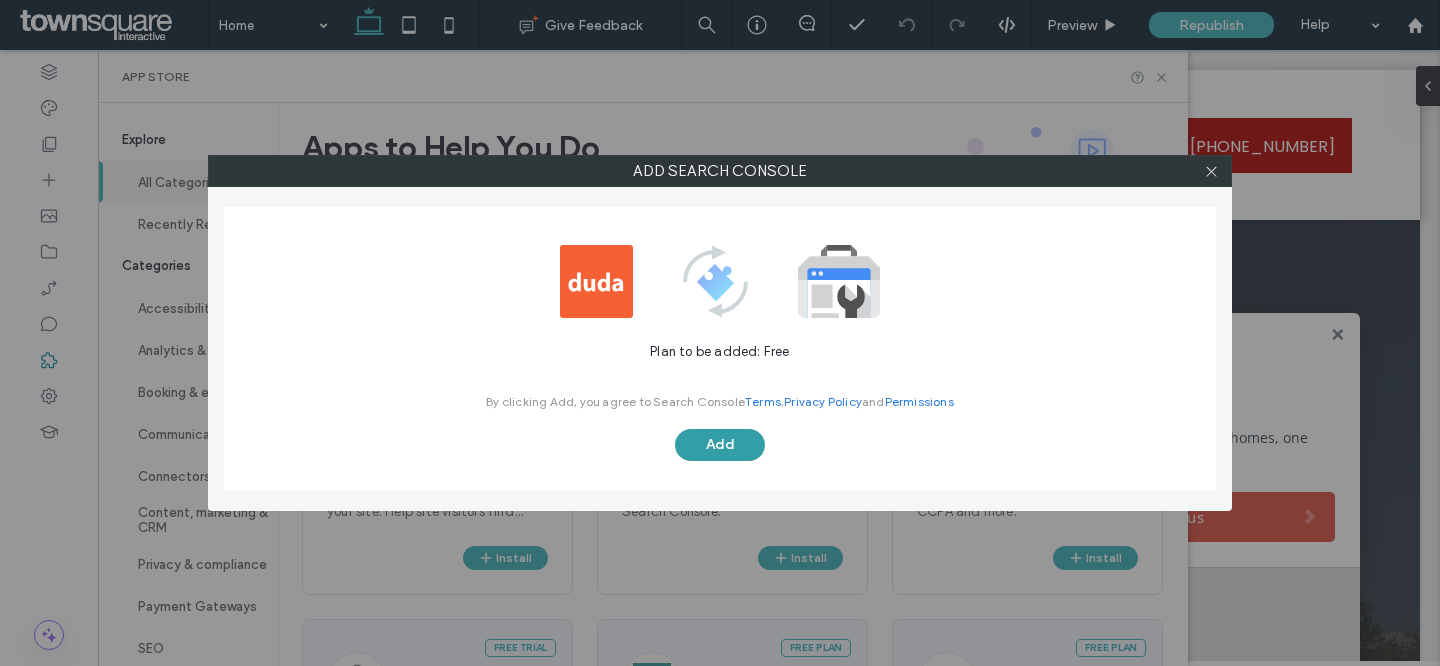 click on "Add" at bounding box center (720, 445) 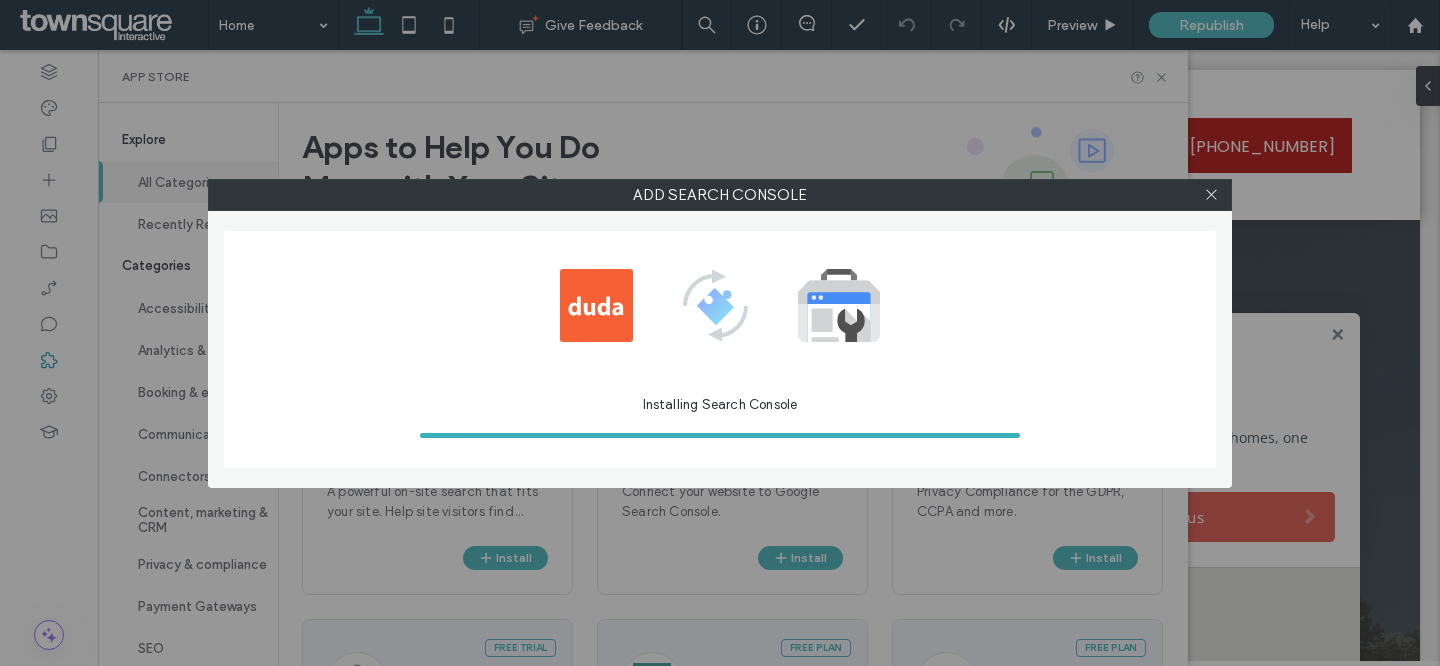 click at bounding box center [720, 435] 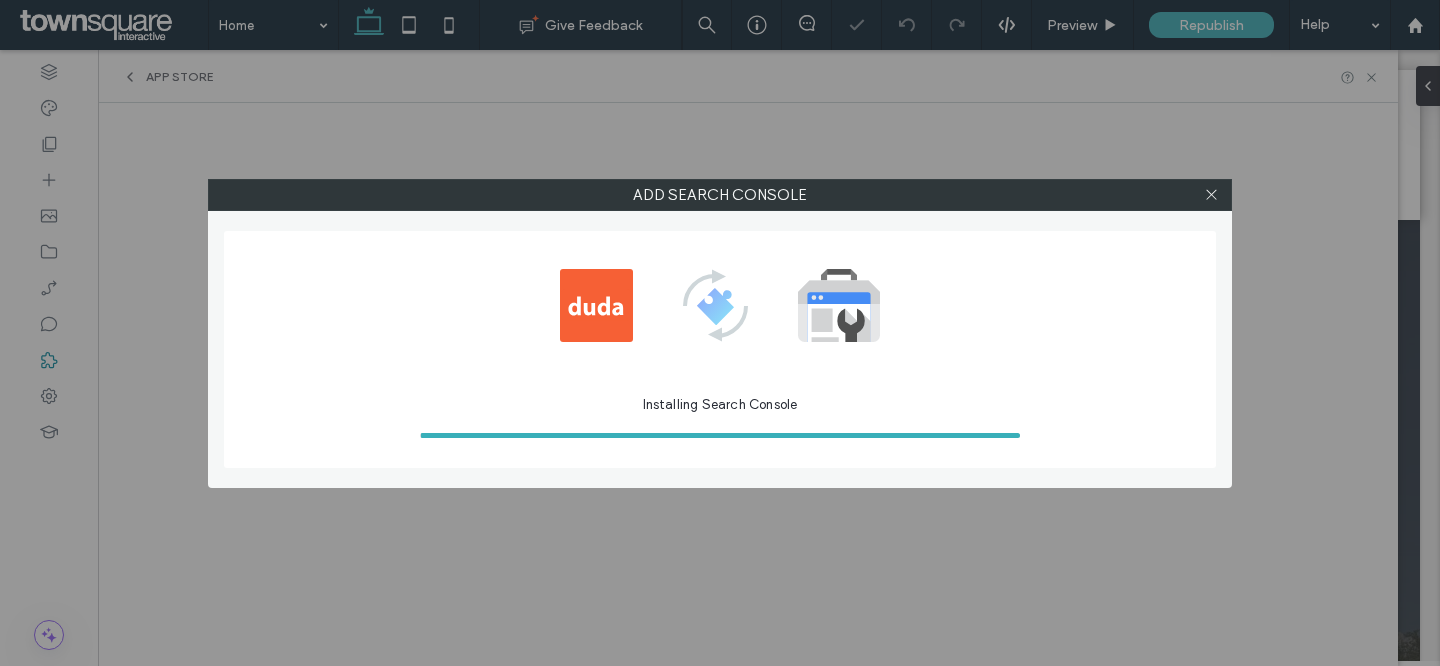 scroll, scrollTop: 0, scrollLeft: 0, axis: both 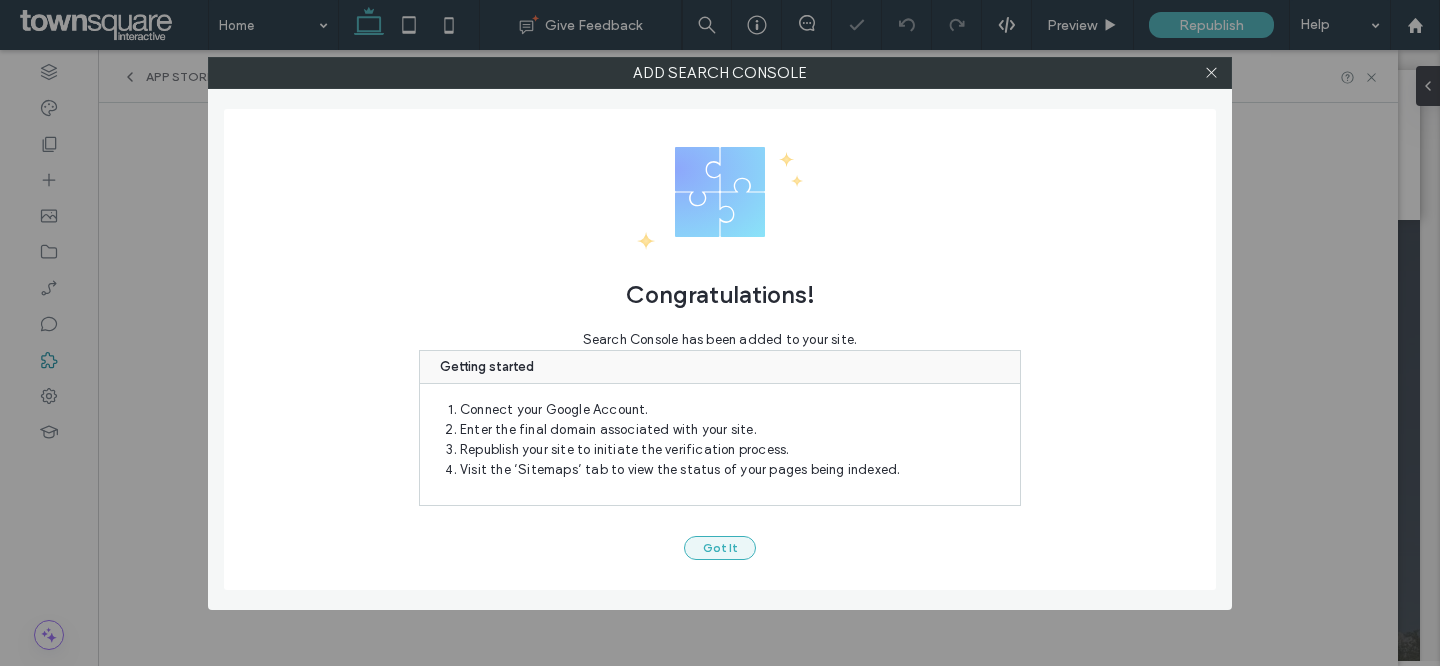 click on "Got It" at bounding box center (720, 548) 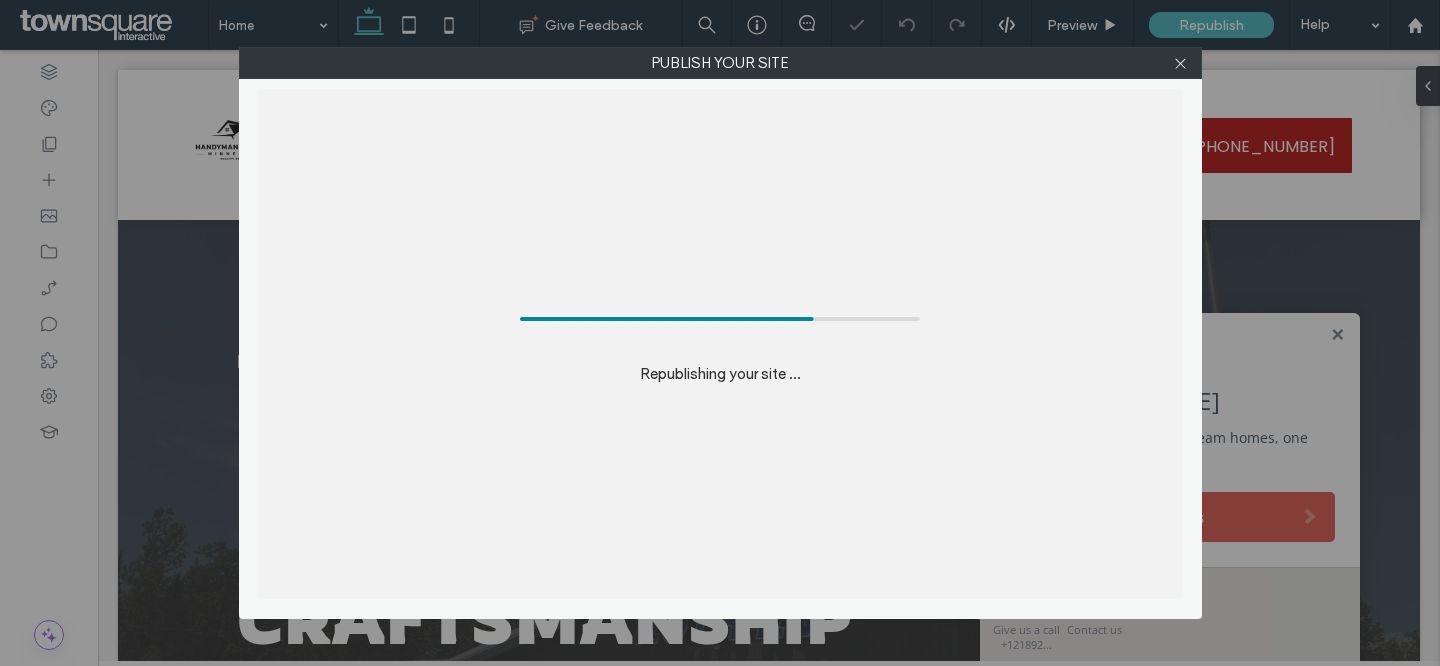 scroll, scrollTop: 0, scrollLeft: 0, axis: both 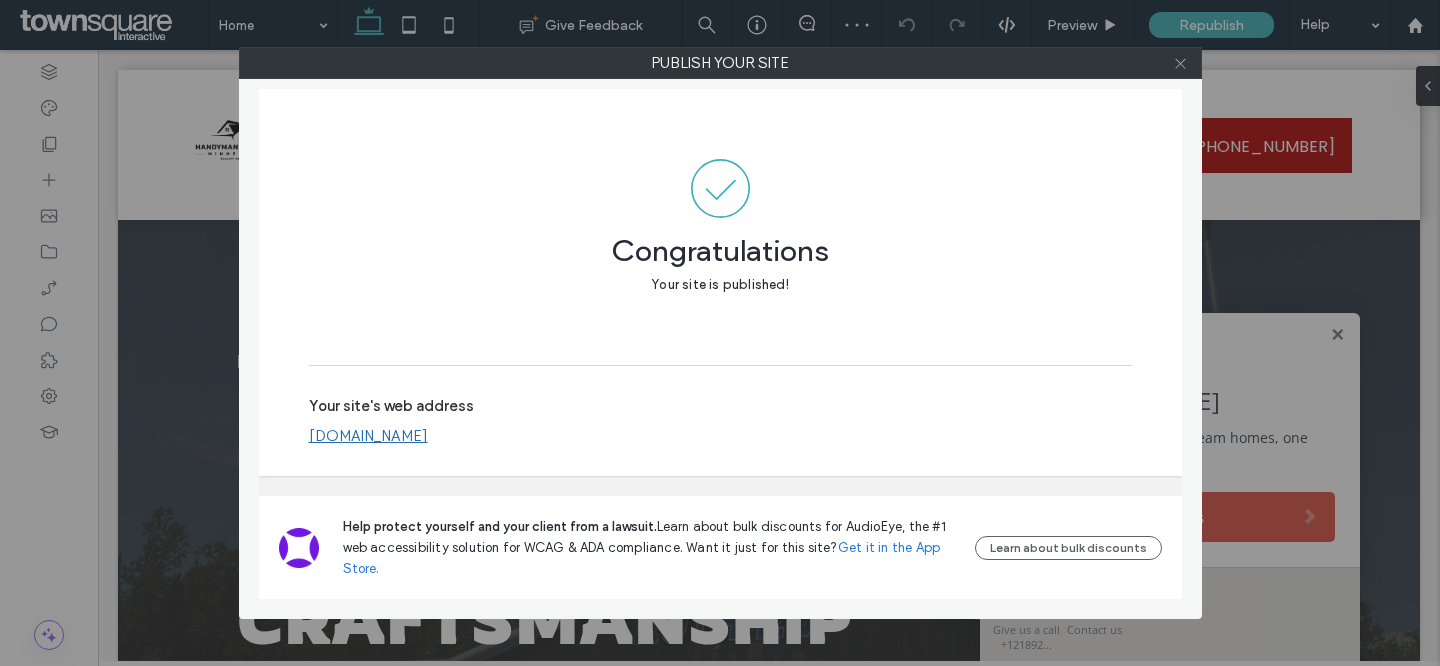 click 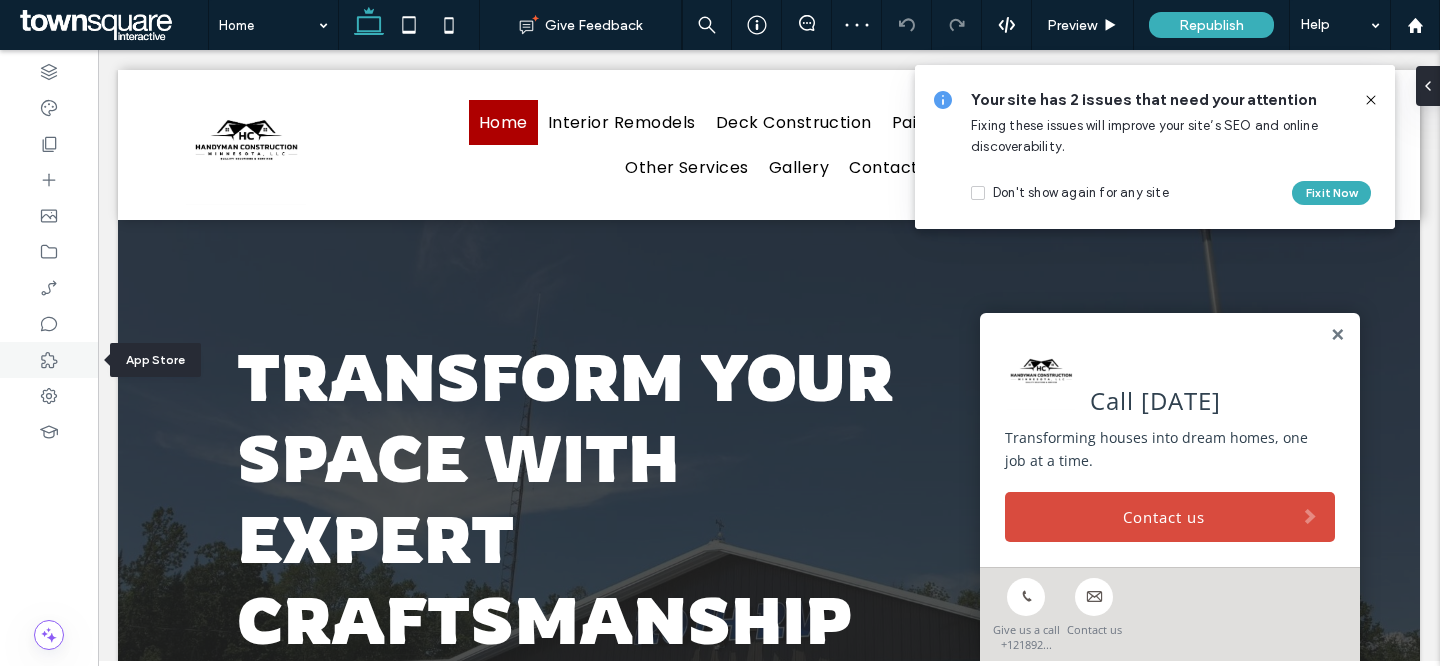 click 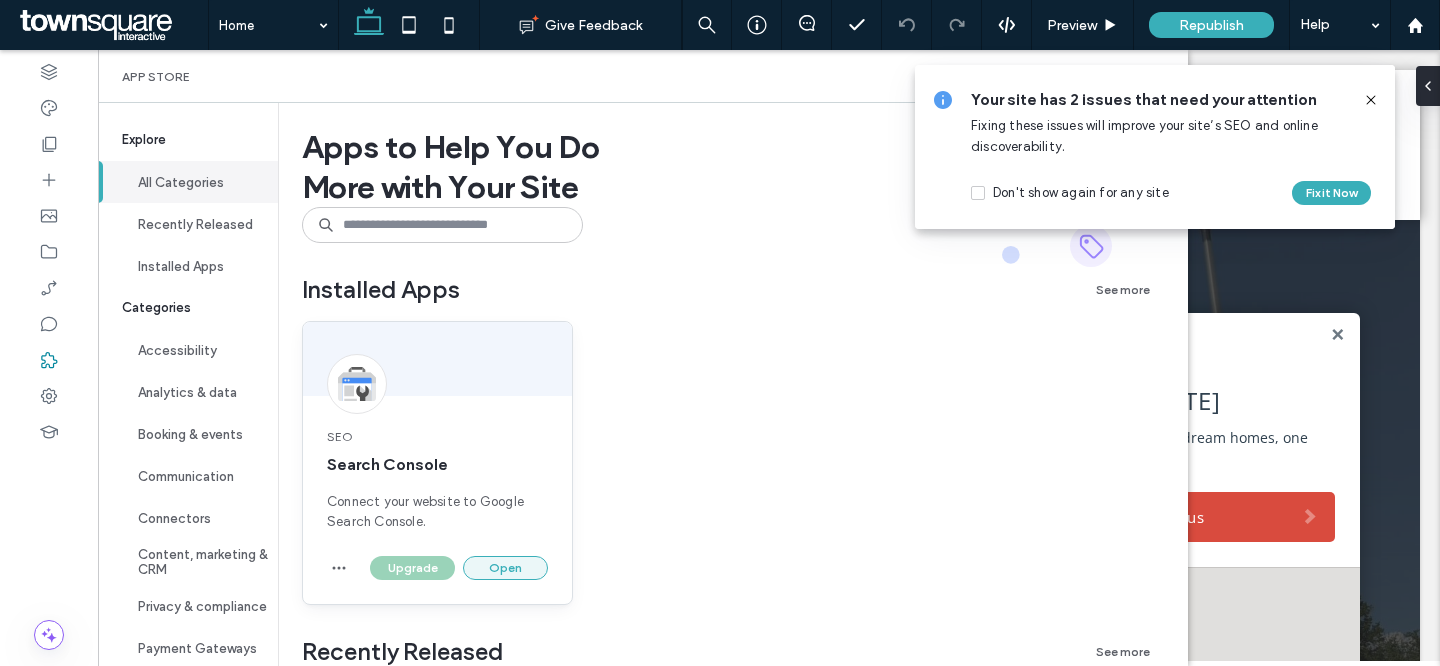 click on "Open" at bounding box center [505, 568] 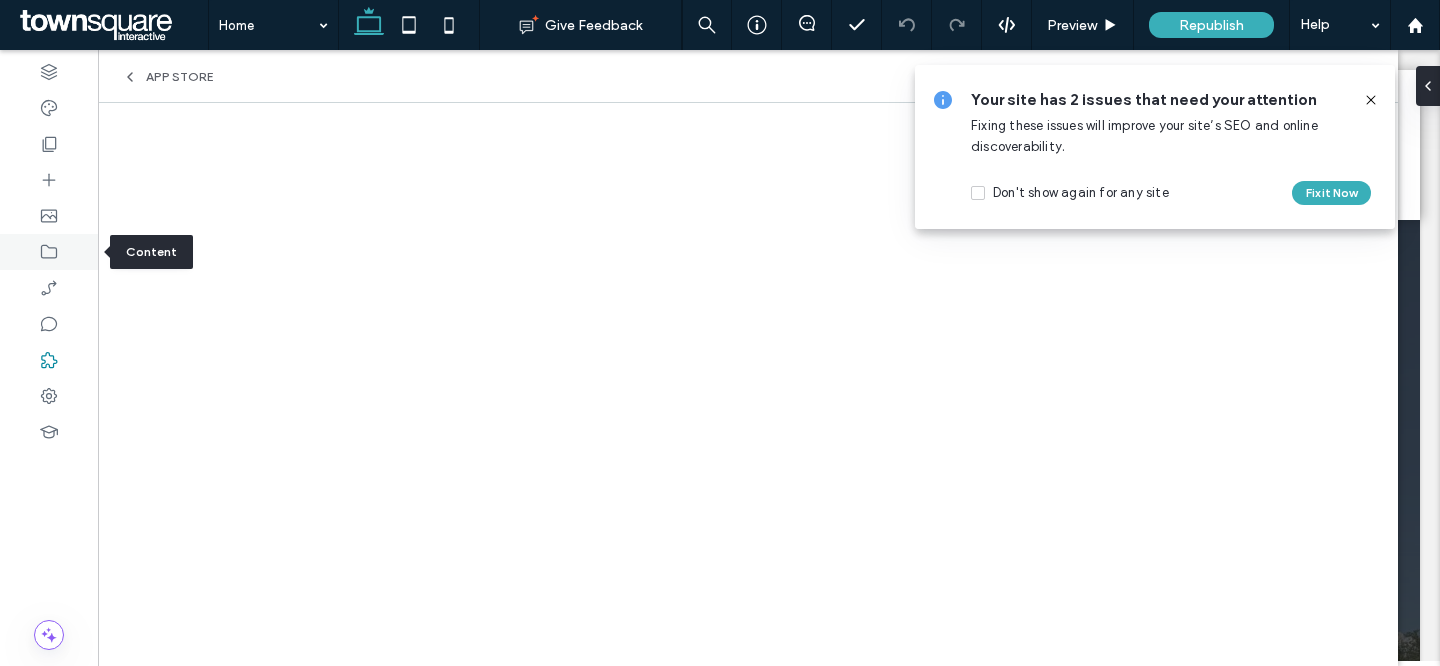 click at bounding box center [49, 252] 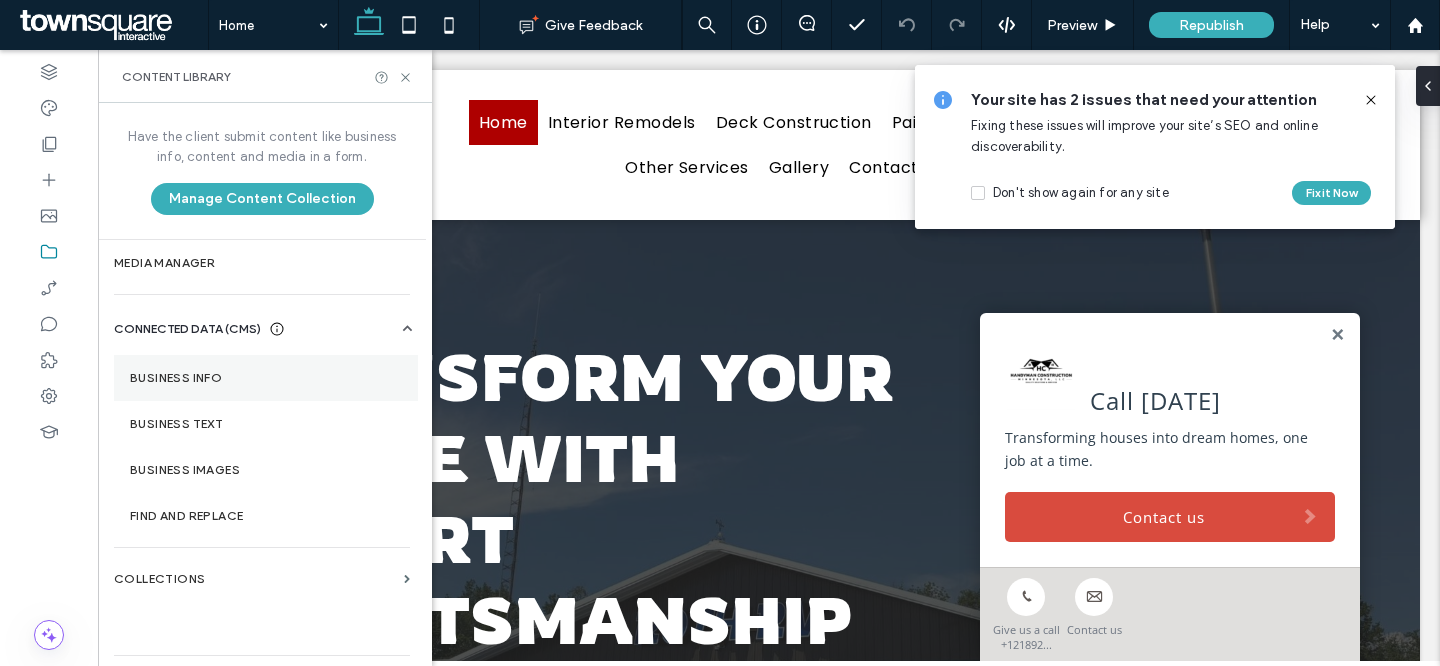 click on "Business Info" at bounding box center (266, 378) 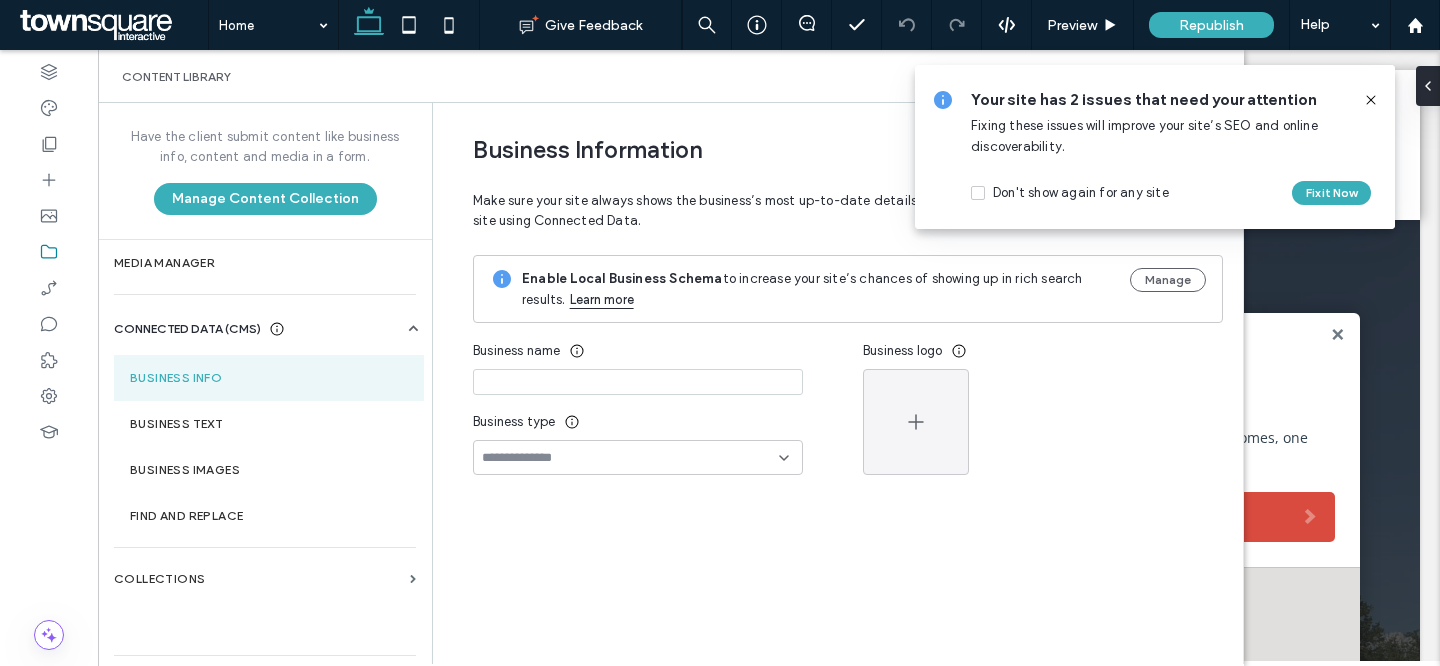 type on "**********" 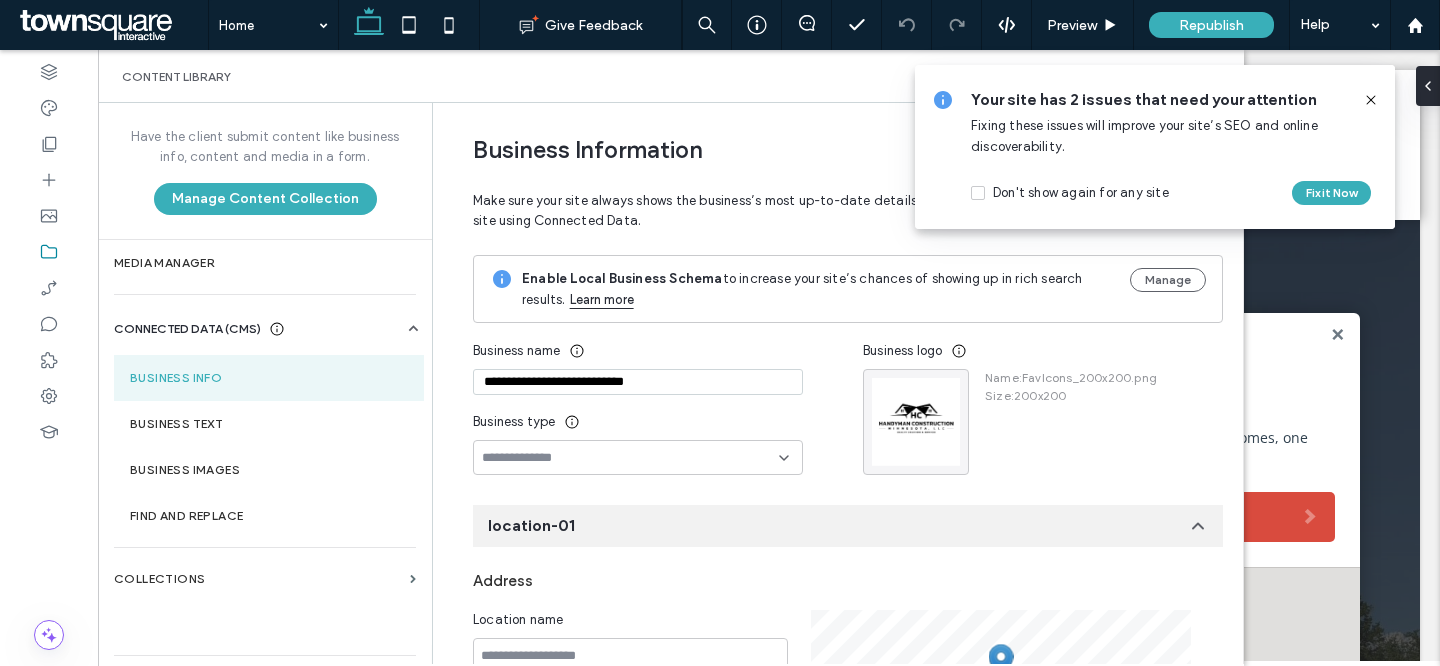 scroll, scrollTop: 227, scrollLeft: 0, axis: vertical 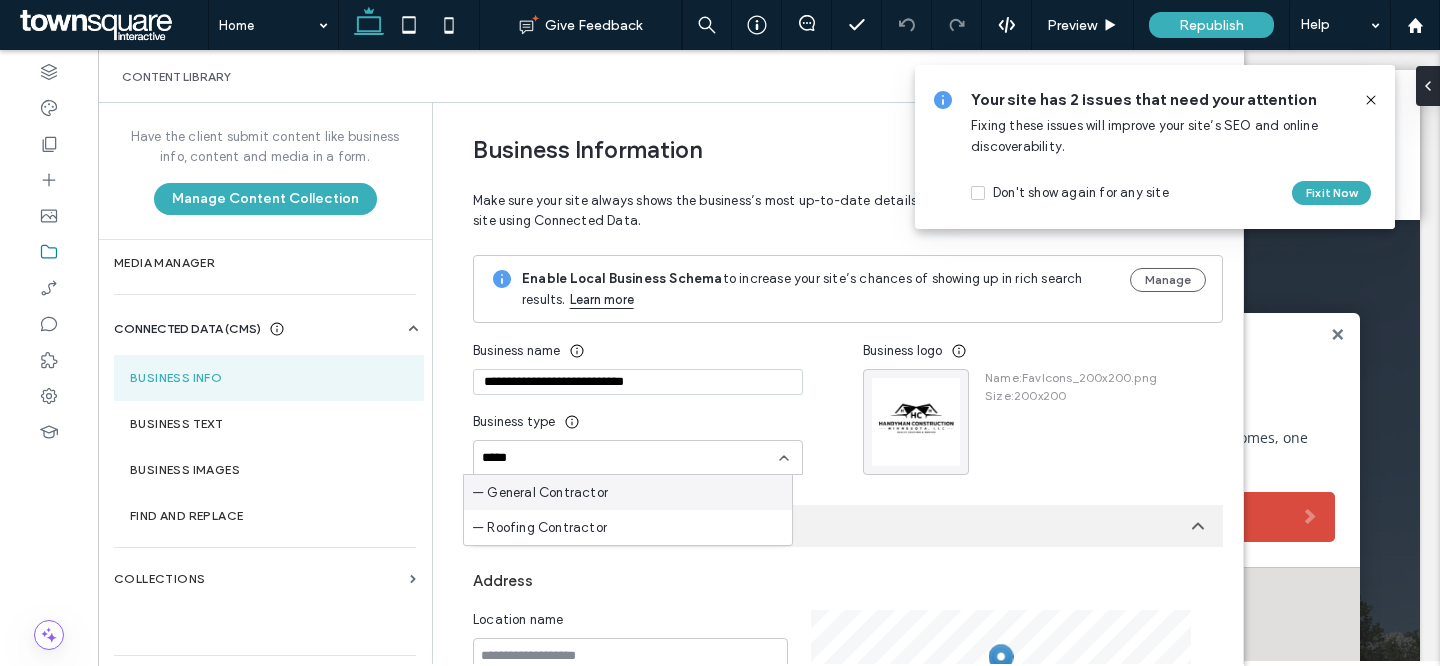 type on "*****" 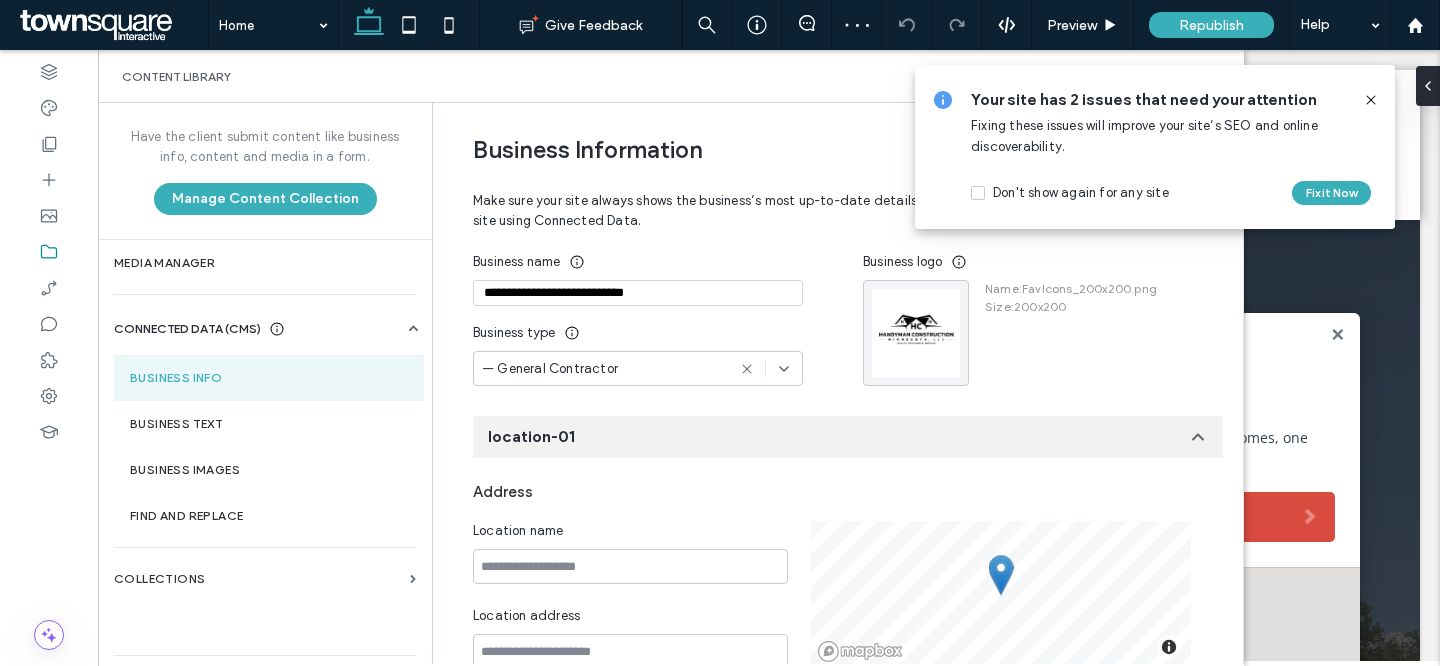 scroll, scrollTop: 0, scrollLeft: 0, axis: both 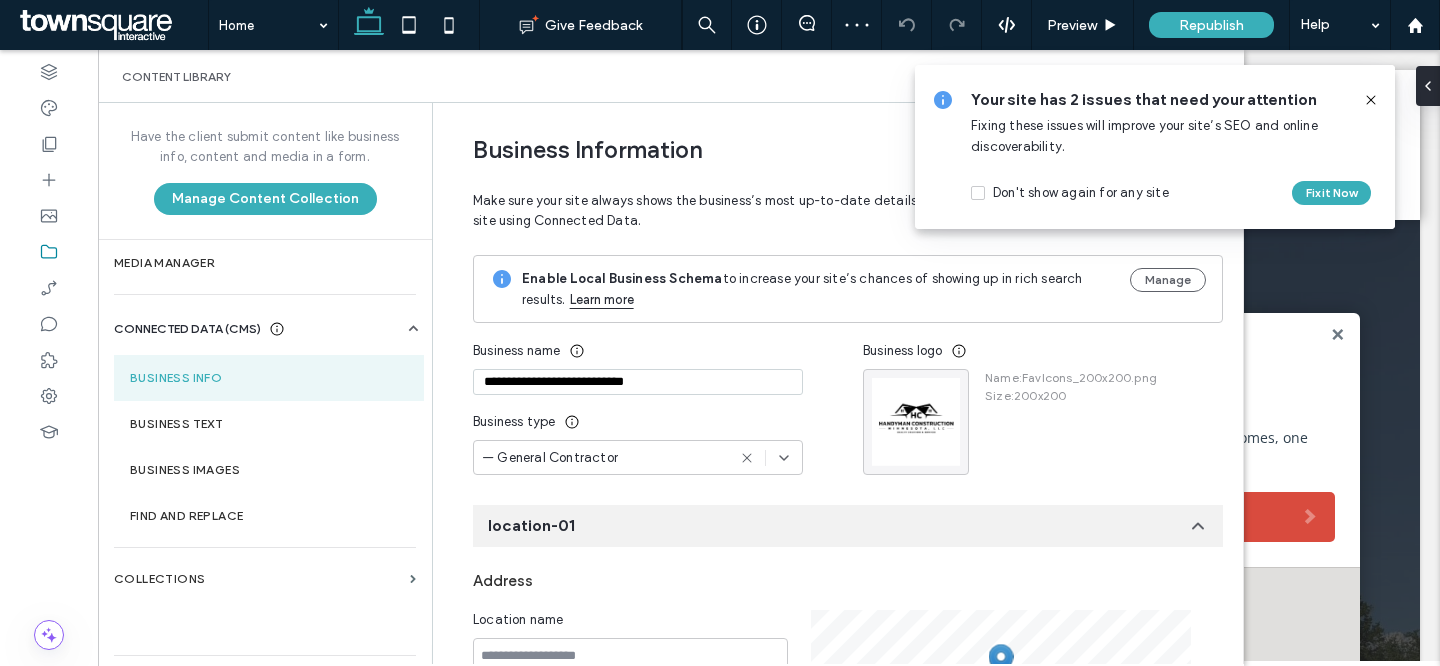 drag, startPoint x: 690, startPoint y: 386, endPoint x: 379, endPoint y: 344, distance: 313.8232 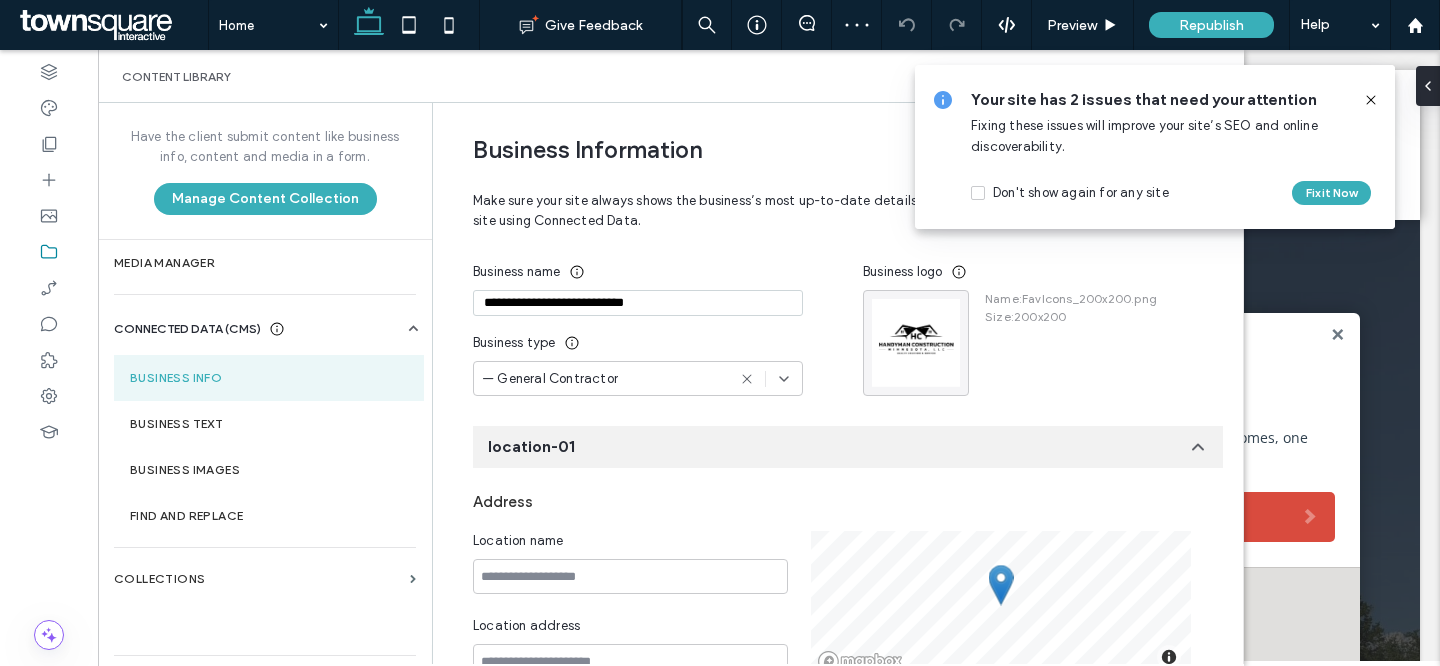 scroll, scrollTop: 174, scrollLeft: 0, axis: vertical 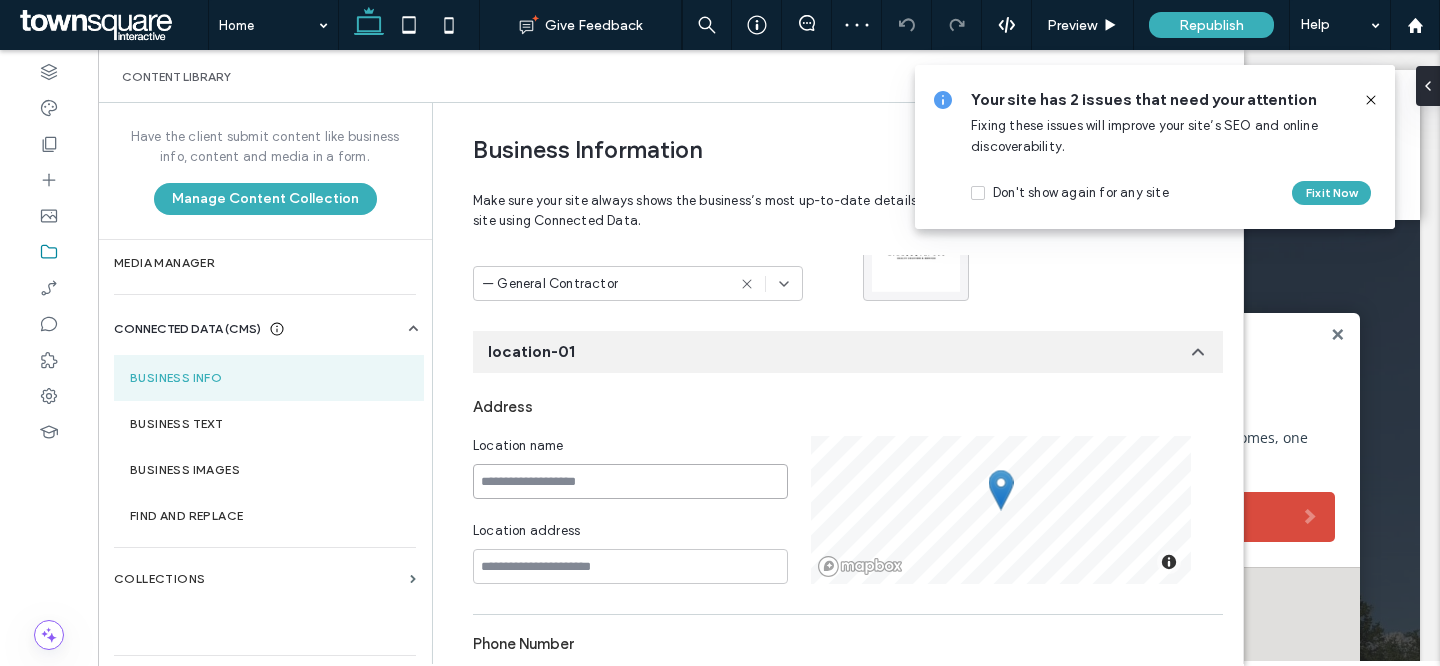 click at bounding box center [630, 481] 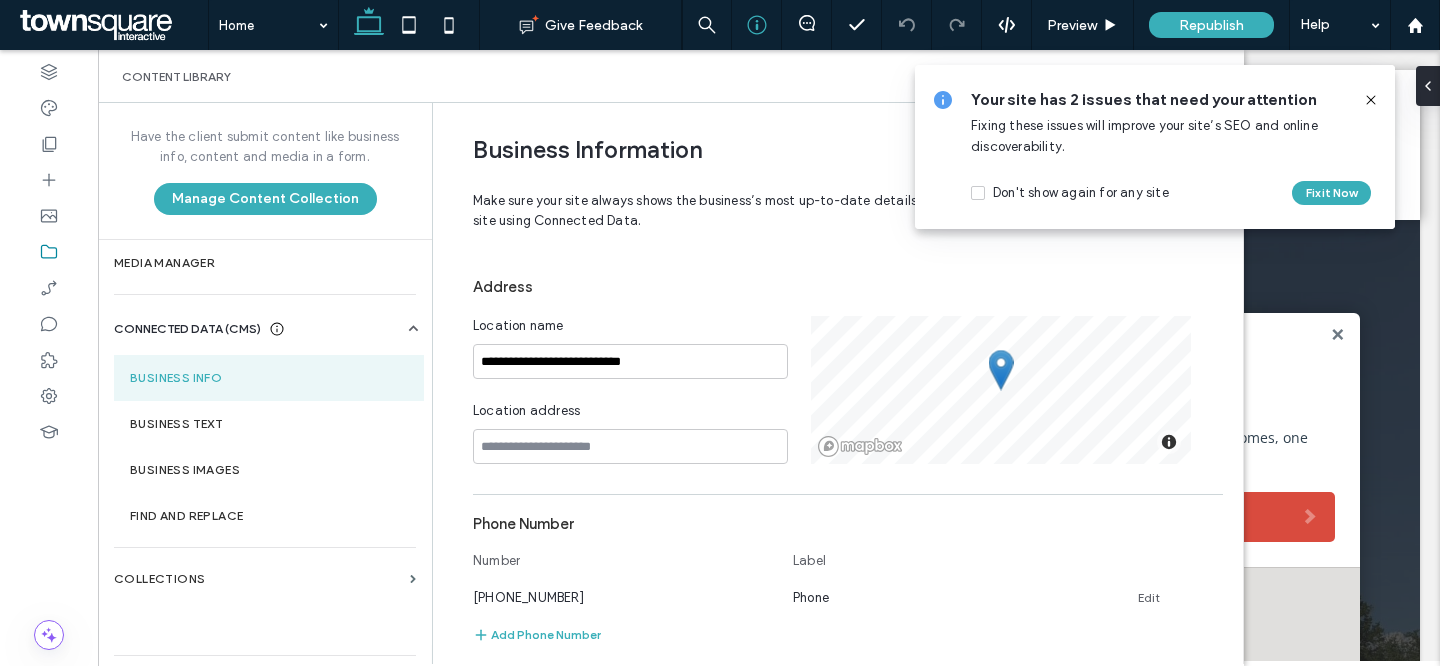 scroll, scrollTop: 305, scrollLeft: 0, axis: vertical 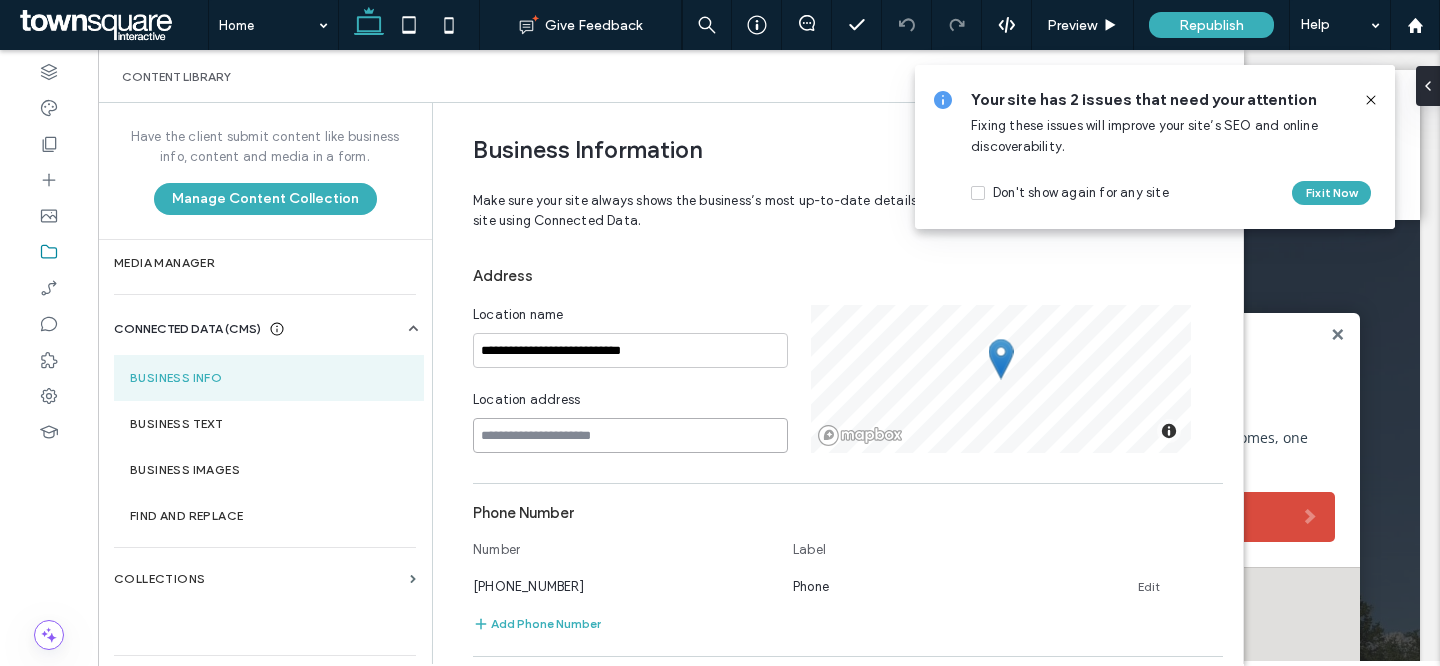 click at bounding box center [630, 435] 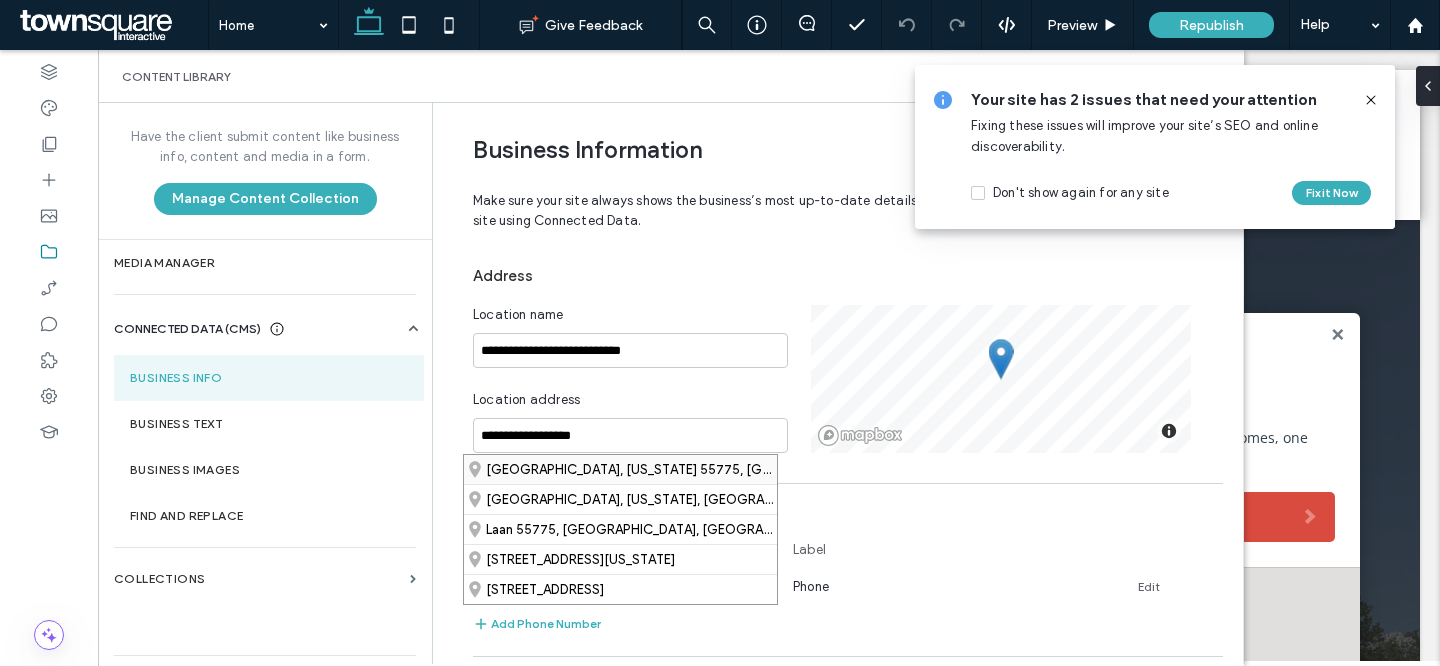 click on "[GEOGRAPHIC_DATA], [US_STATE] 55775, [GEOGRAPHIC_DATA]" at bounding box center (620, 469) 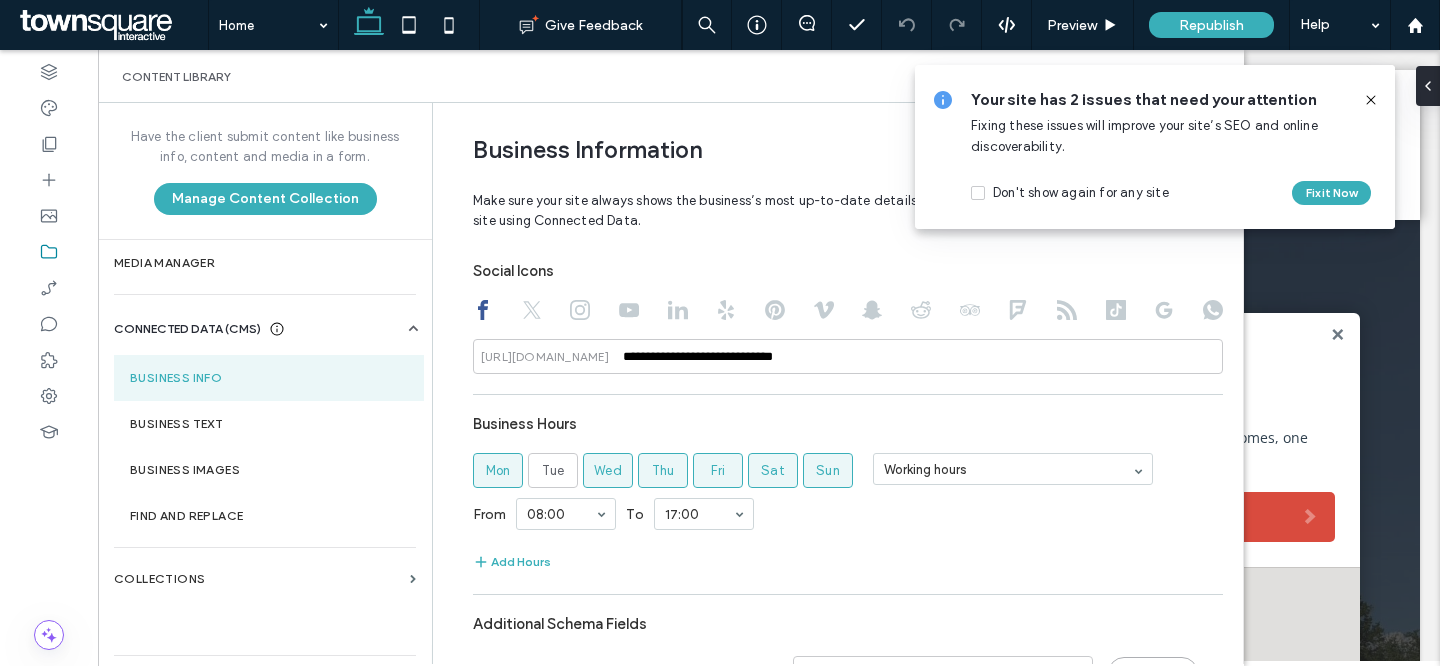 scroll, scrollTop: 1004, scrollLeft: 0, axis: vertical 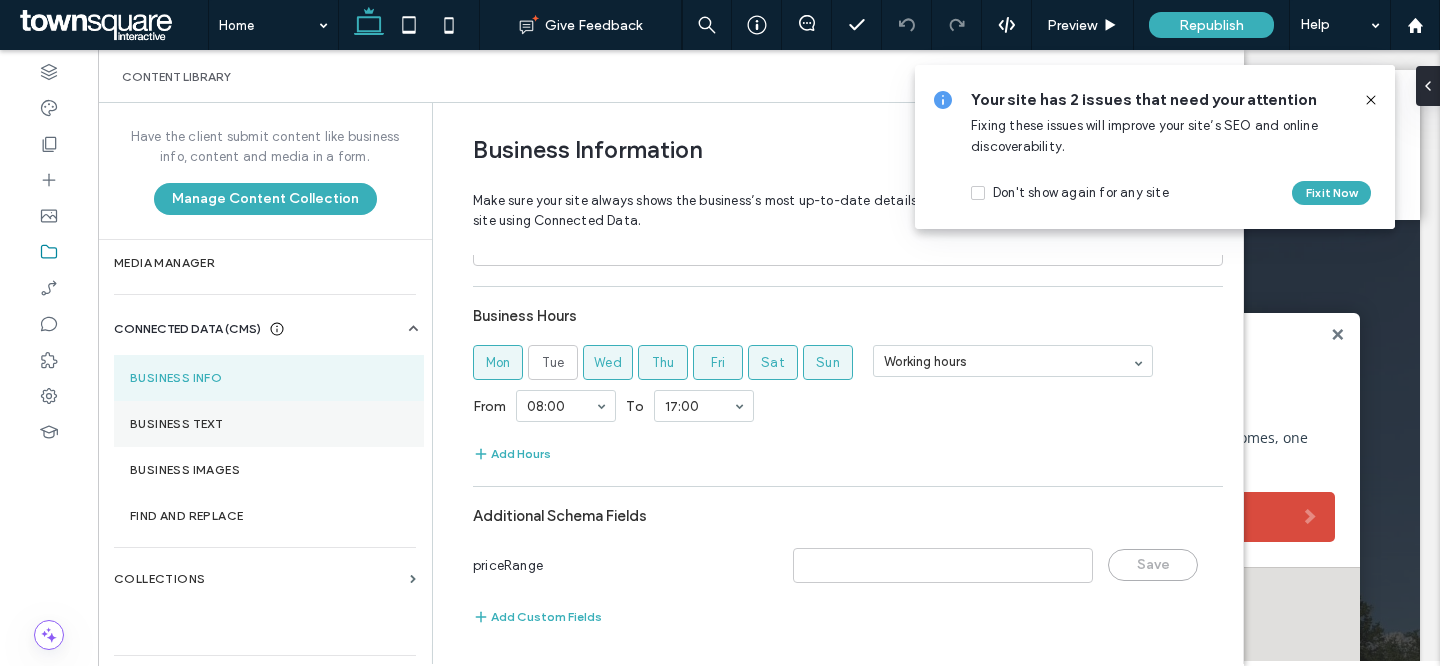click on "Business Text" at bounding box center [269, 424] 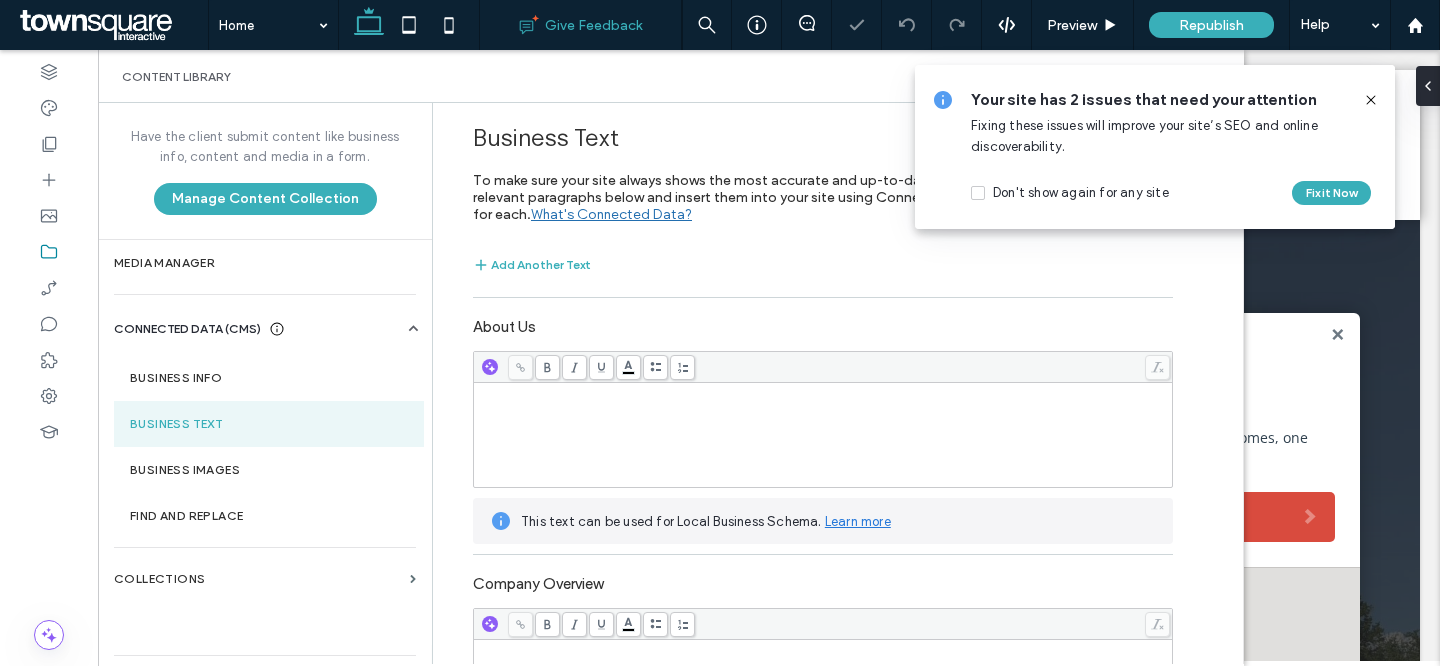 scroll, scrollTop: 0, scrollLeft: 0, axis: both 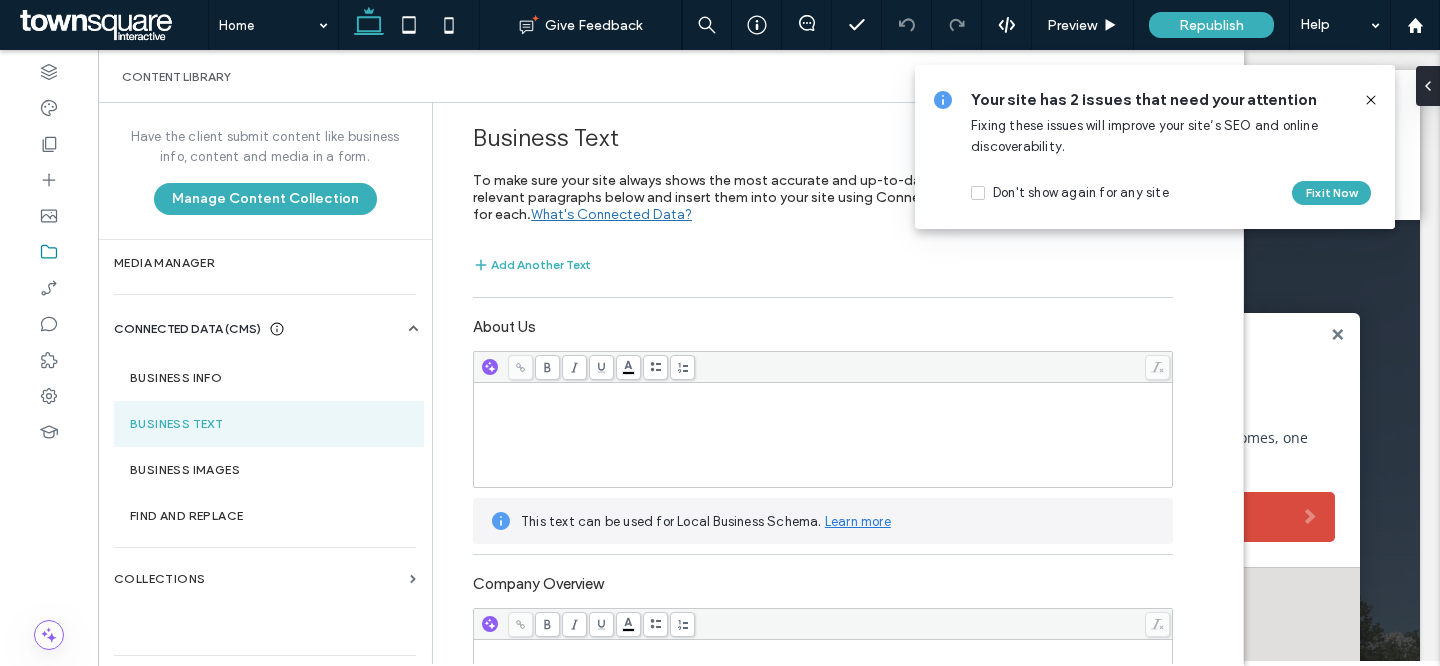 click at bounding box center (823, 435) 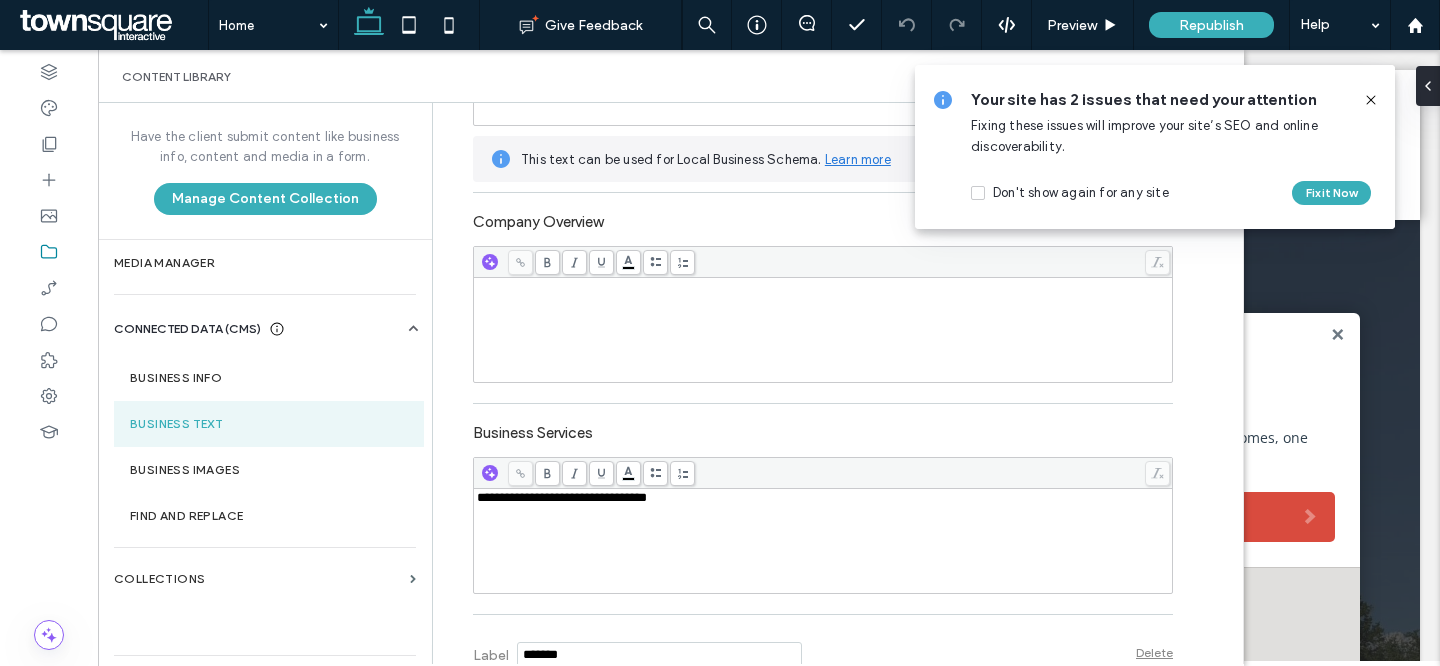 scroll, scrollTop: 0, scrollLeft: 0, axis: both 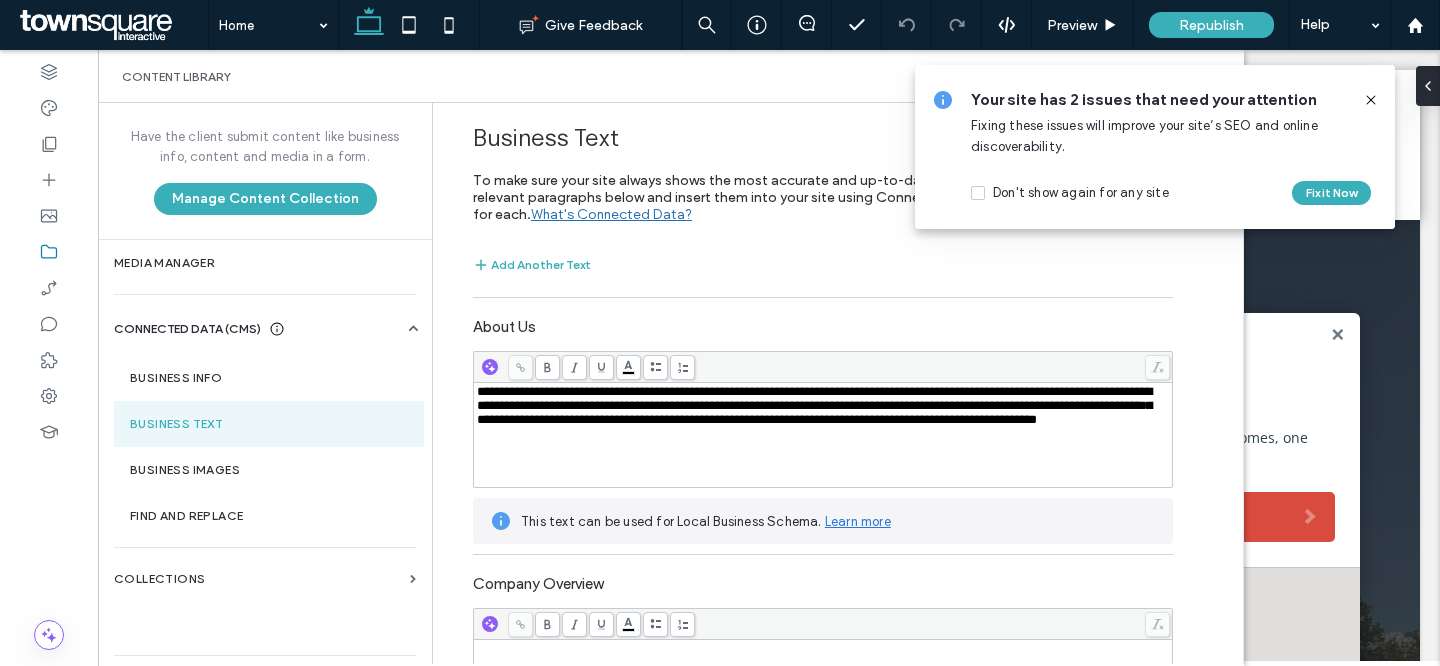 click 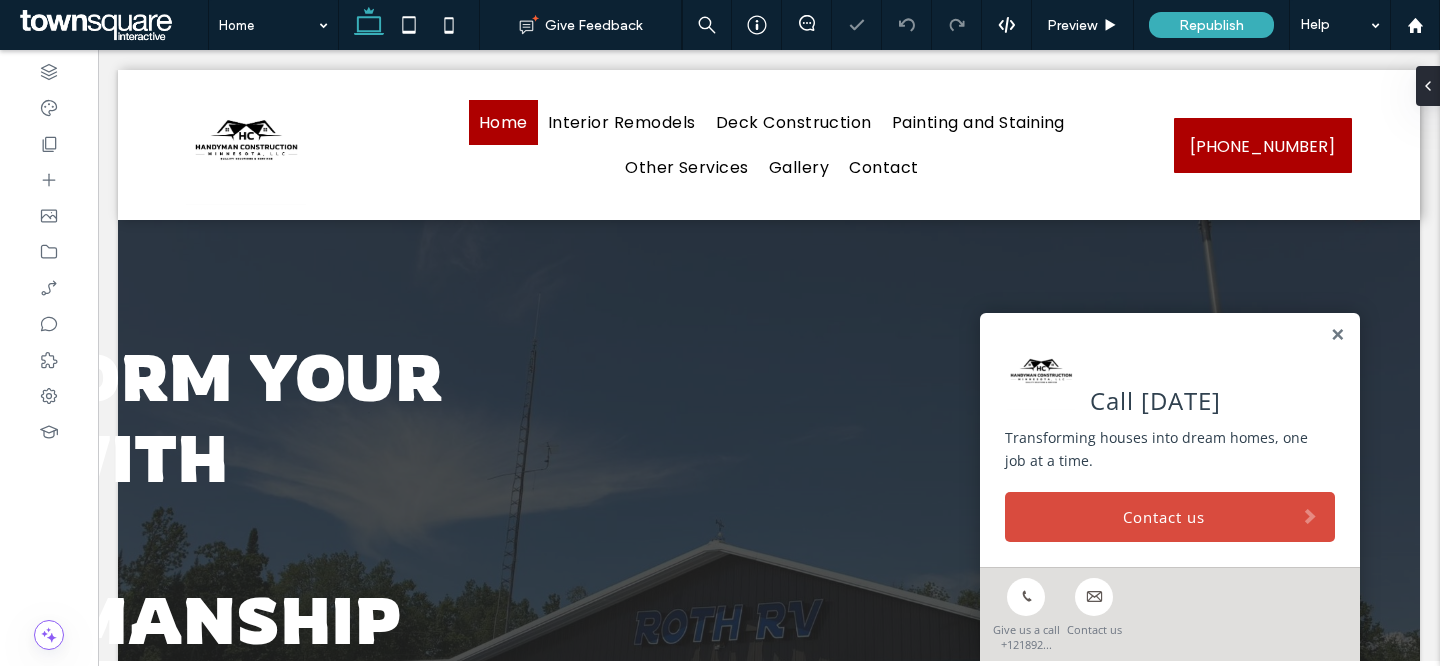 scroll, scrollTop: 0, scrollLeft: 0, axis: both 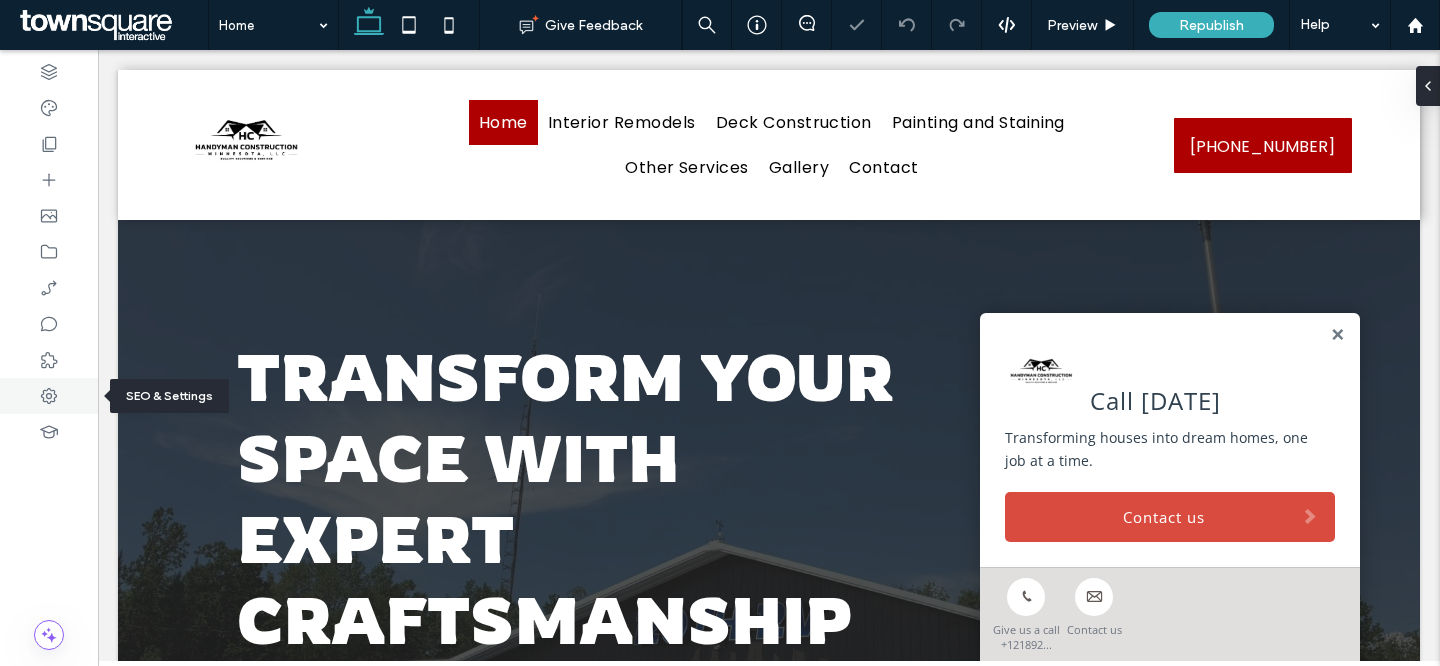 click at bounding box center (49, 396) 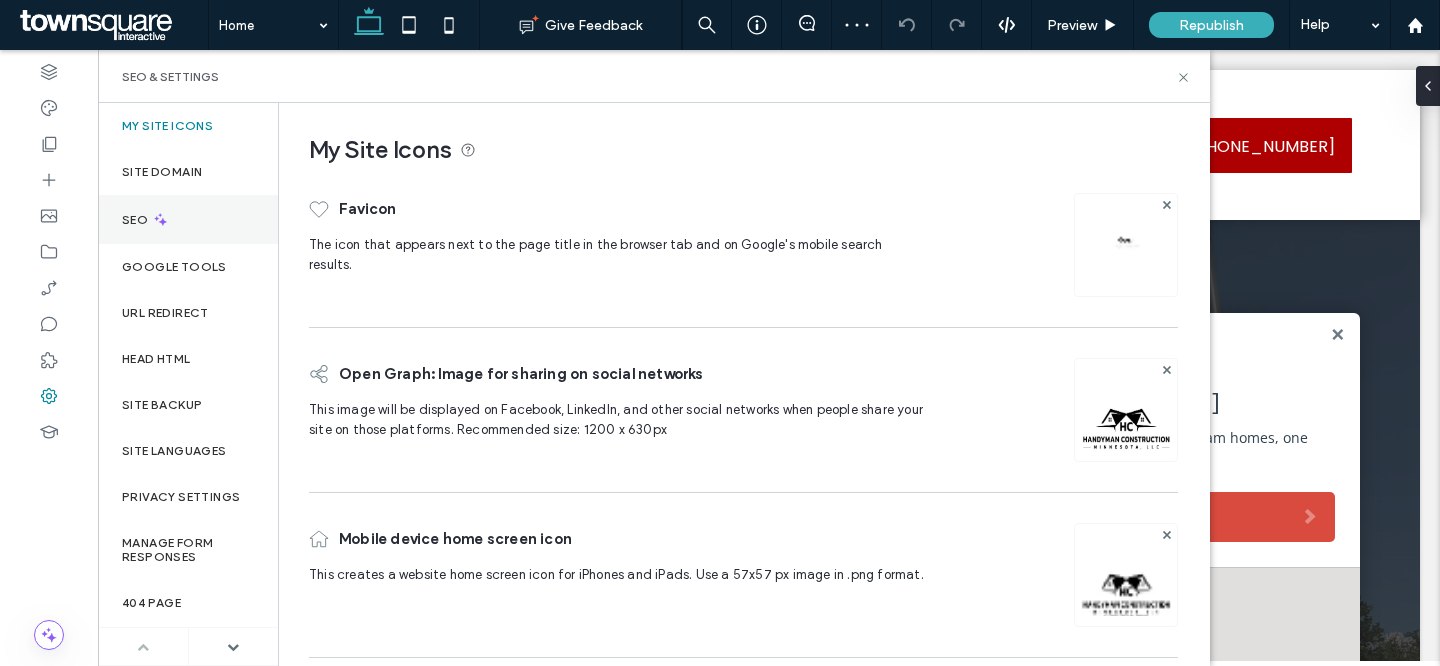 click on "SEO" at bounding box center [188, 219] 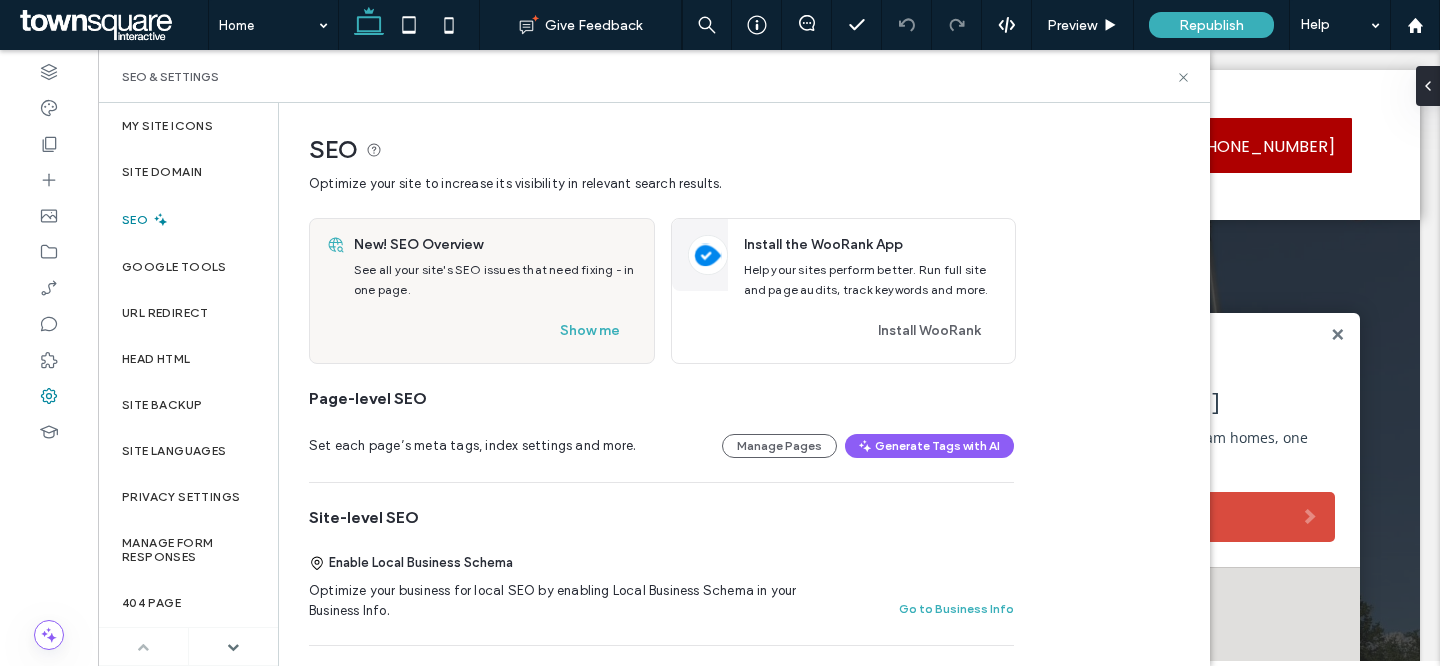 click on "Set each page’s meta tags, index settings and more. Manage Pages Generate Tags with AI" at bounding box center (661, 446) 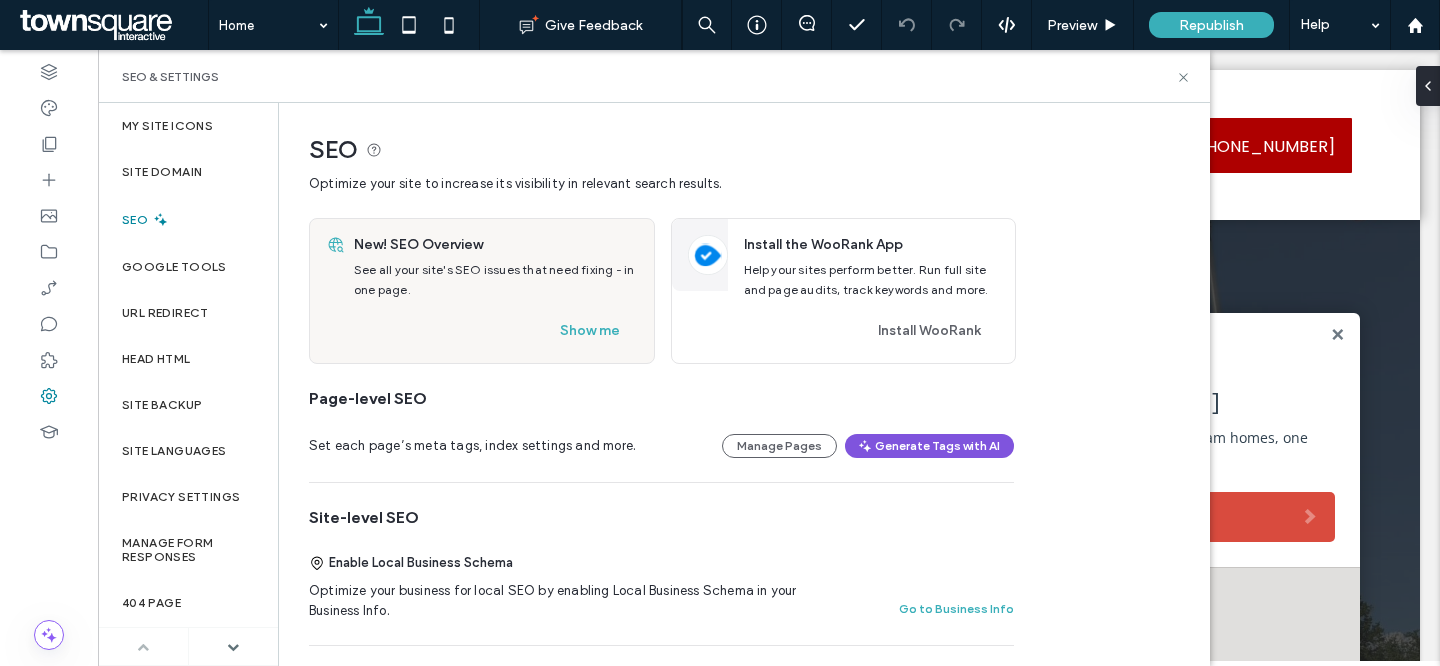 click on "Generate Tags with AI" at bounding box center [929, 446] 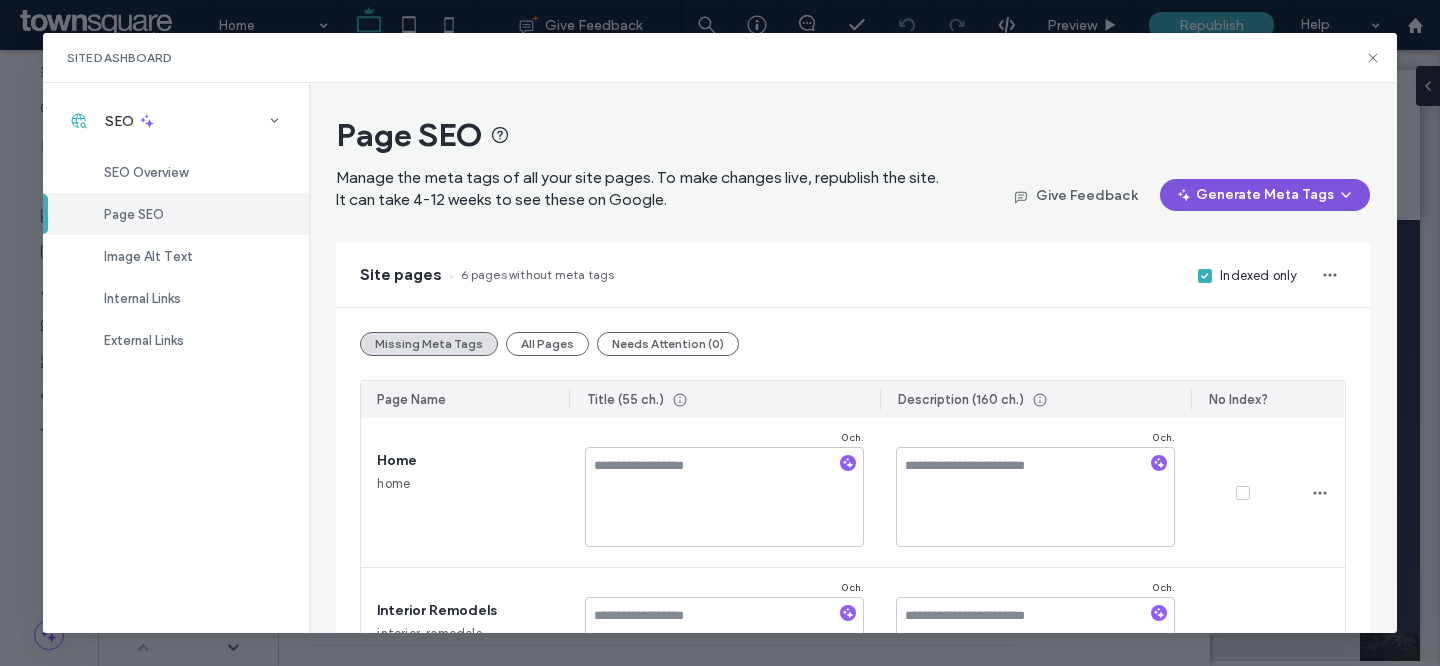 click on "Generate Meta Tags" at bounding box center [1265, 195] 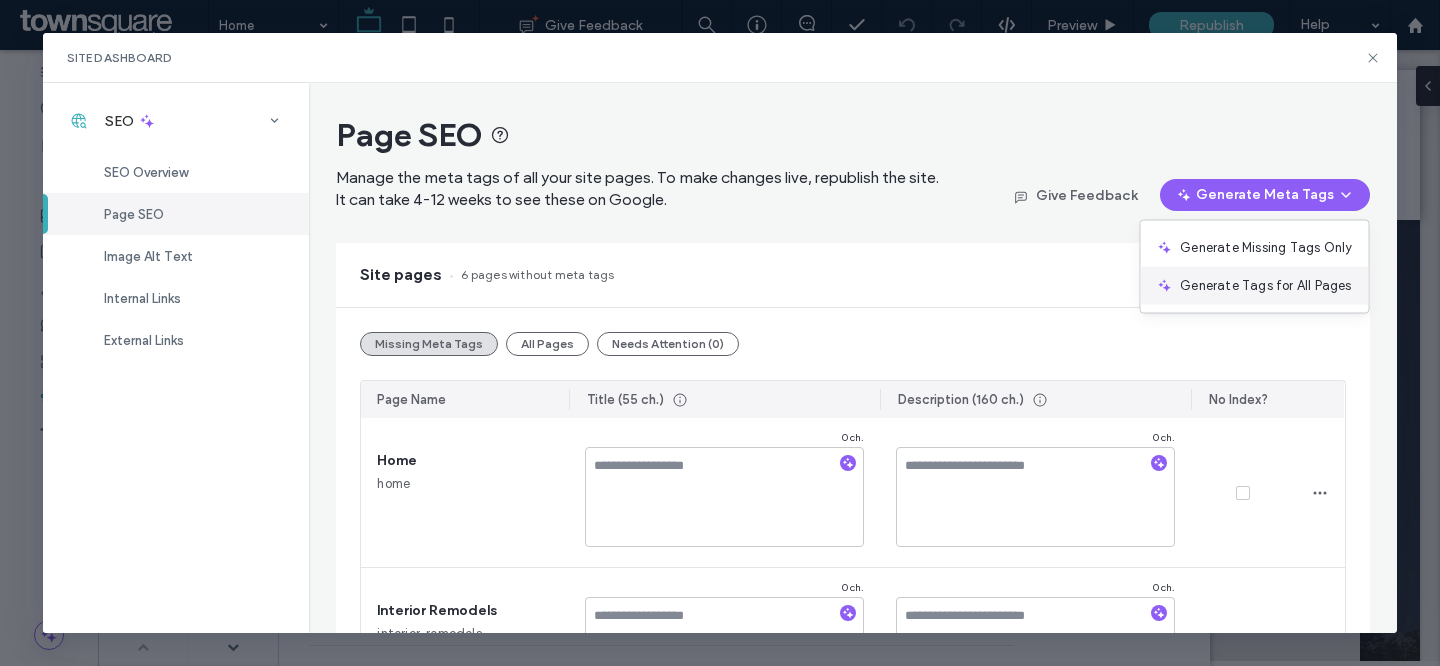 click on "Generate Tags for All Pages" at bounding box center [1254, 286] 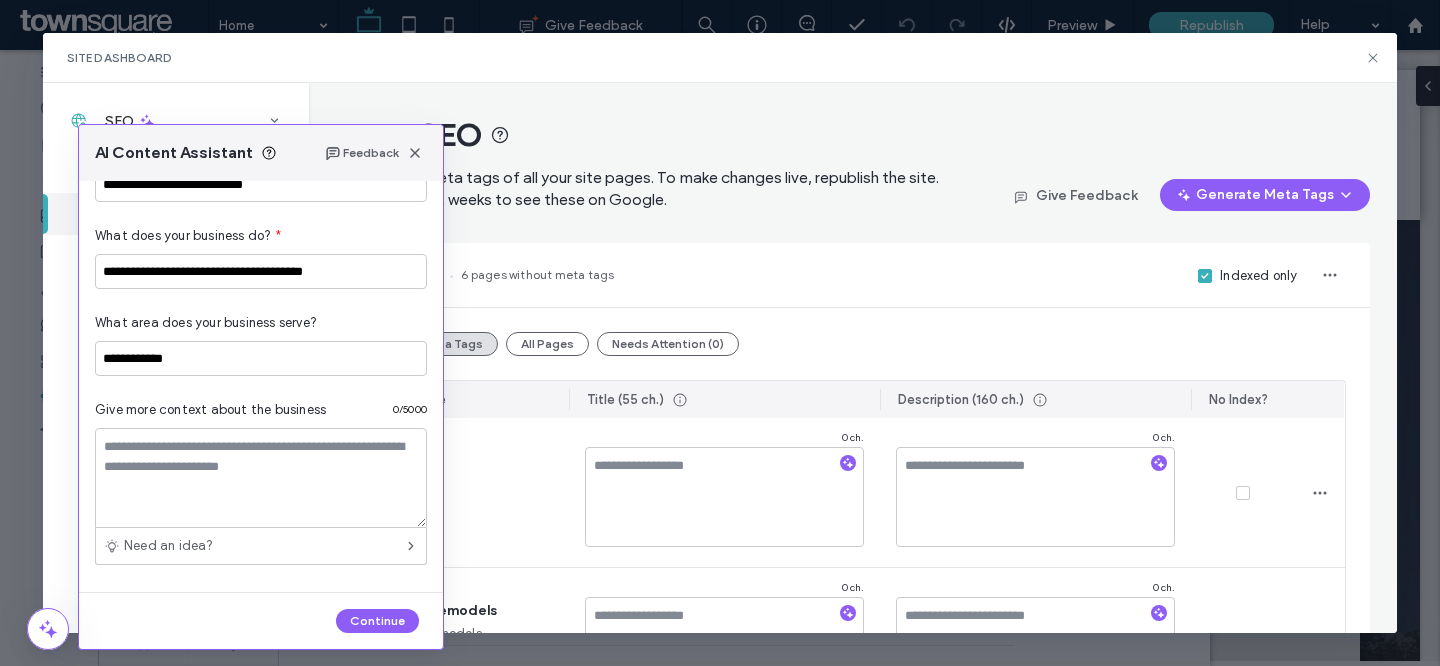 scroll, scrollTop: 152, scrollLeft: 0, axis: vertical 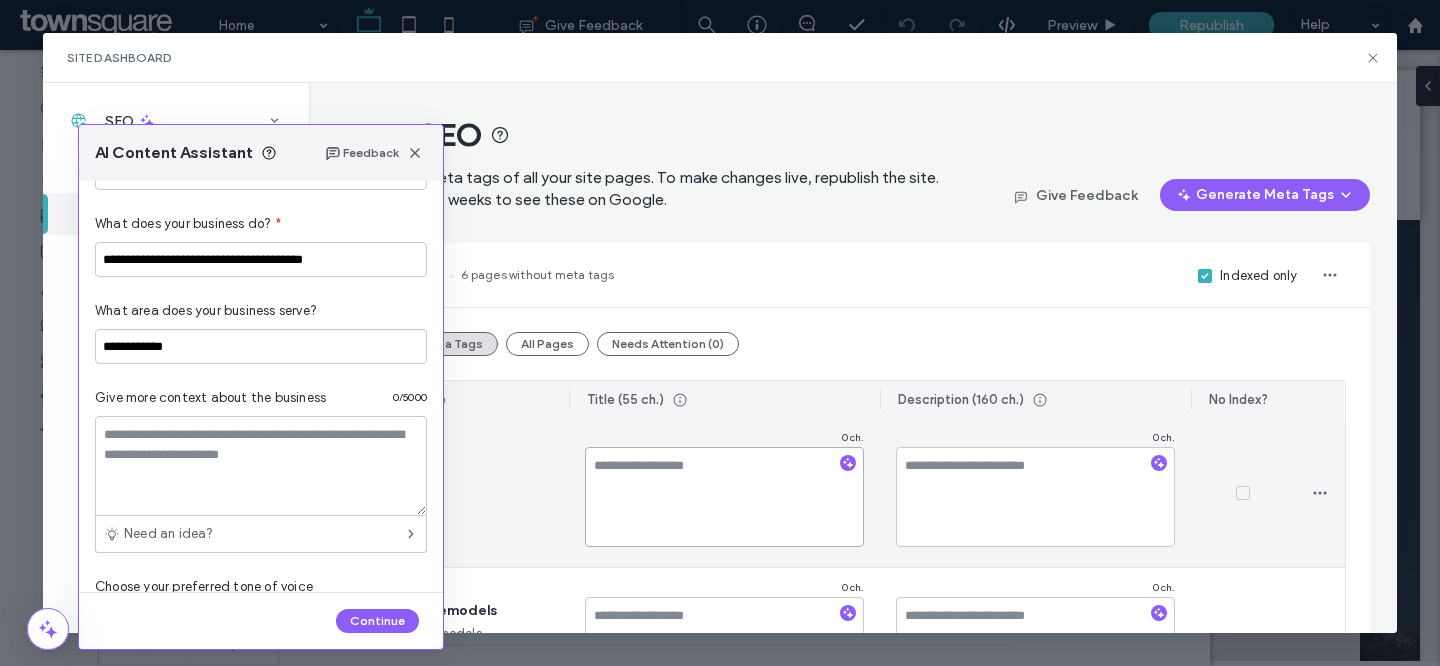 click at bounding box center (724, 497) 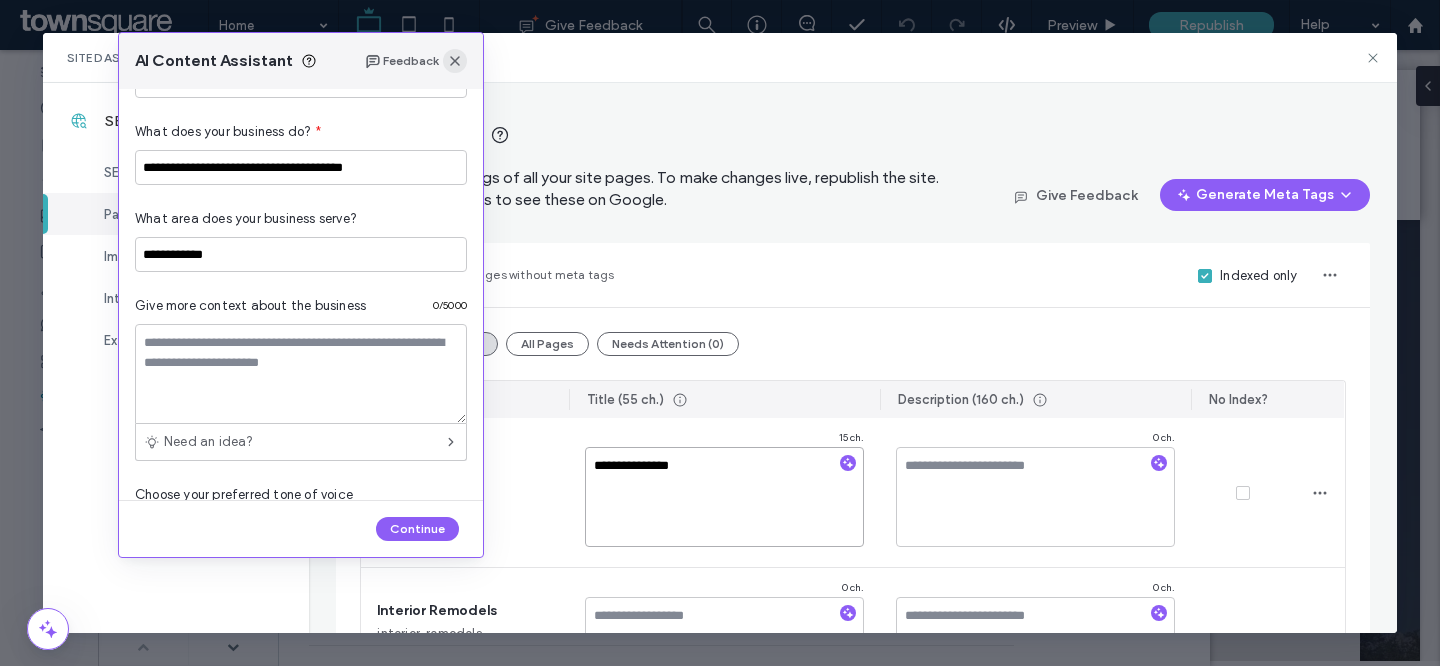 drag, startPoint x: 418, startPoint y: 159, endPoint x: 476, endPoint y: 58, distance: 116.46888 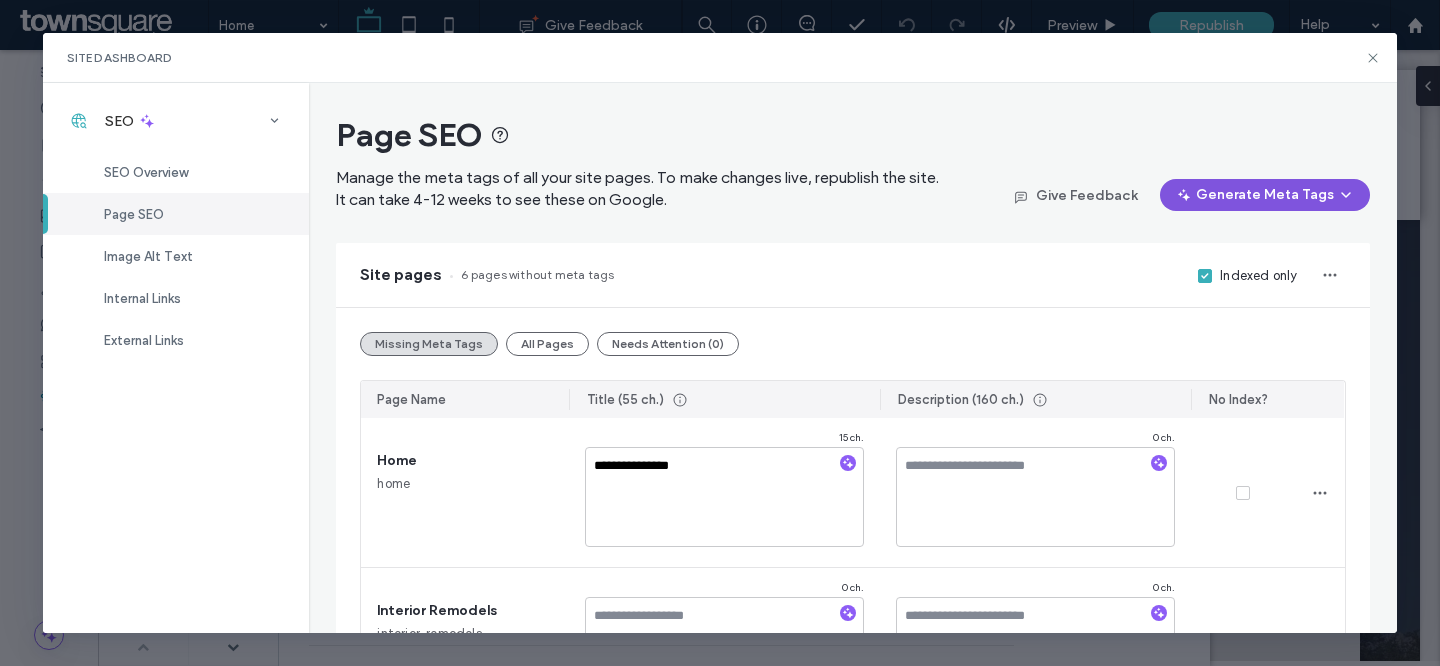 click on "Generate Meta Tags" at bounding box center [1265, 195] 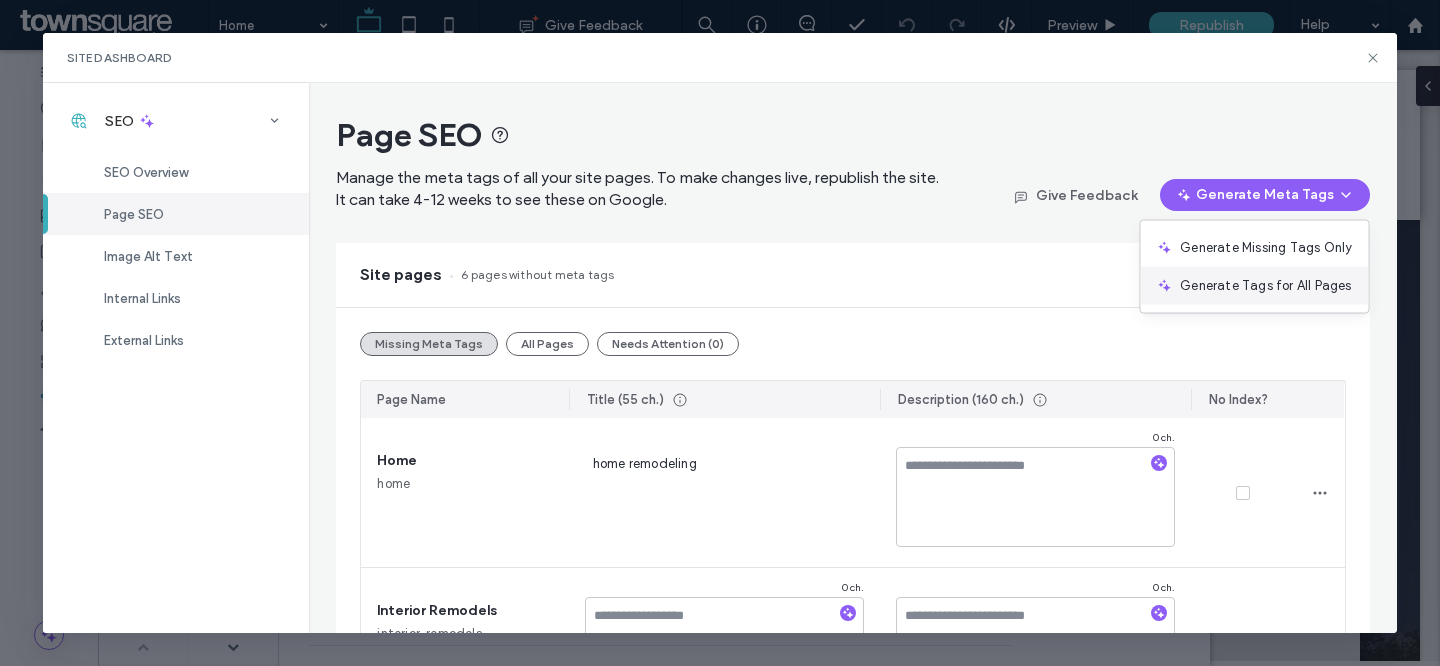 click on "Generate Tags for All Pages" at bounding box center [1265, 286] 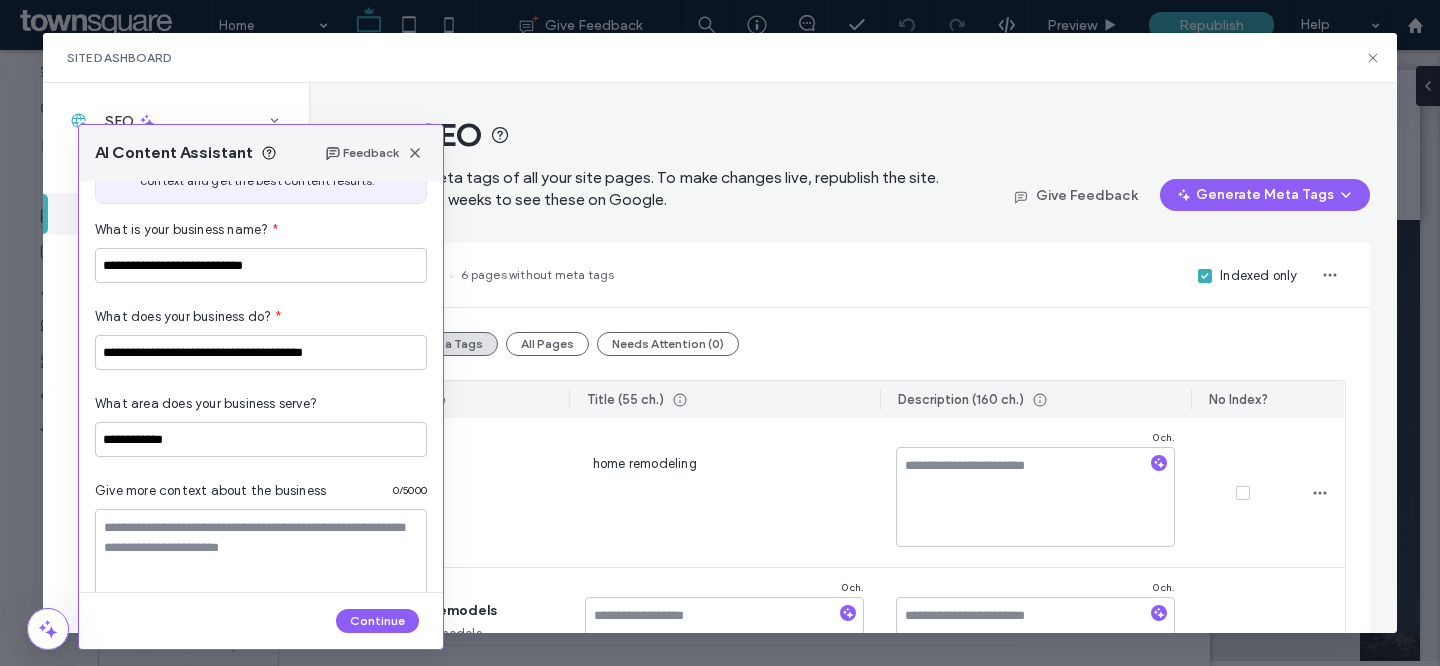scroll, scrollTop: 58, scrollLeft: 0, axis: vertical 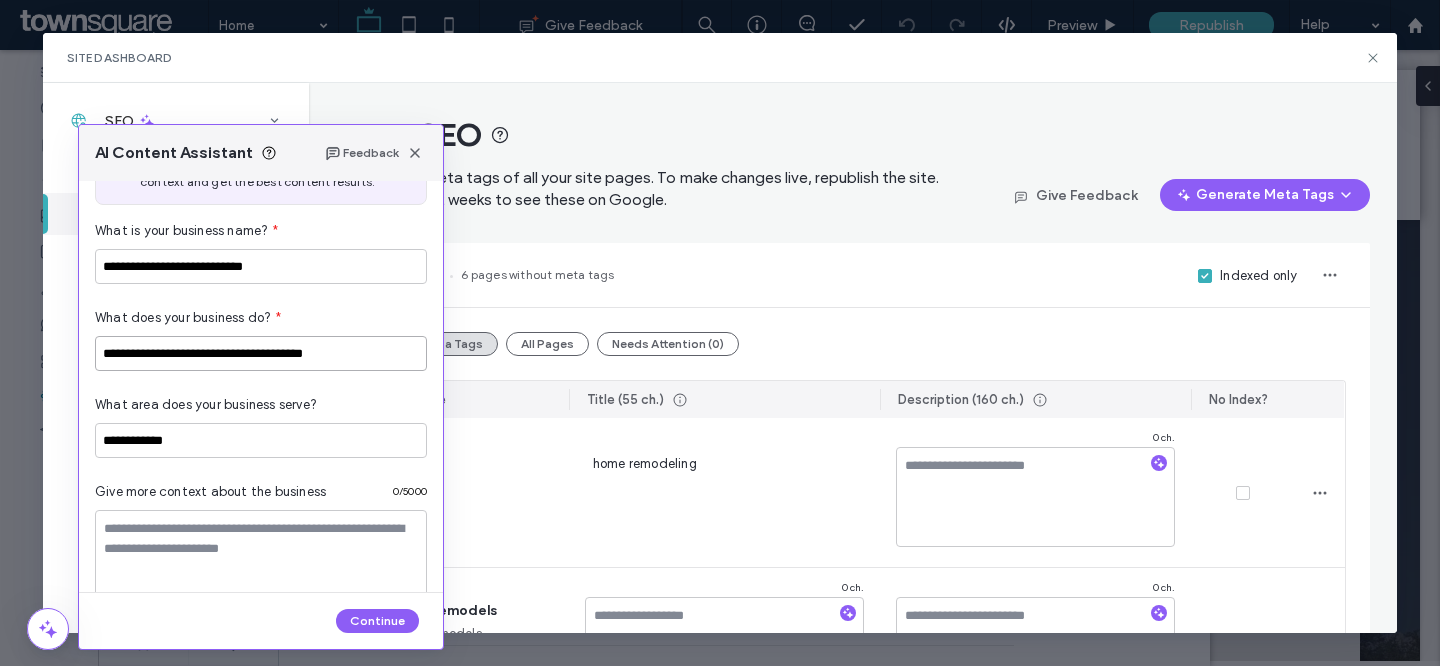 click on "**********" at bounding box center [261, 353] 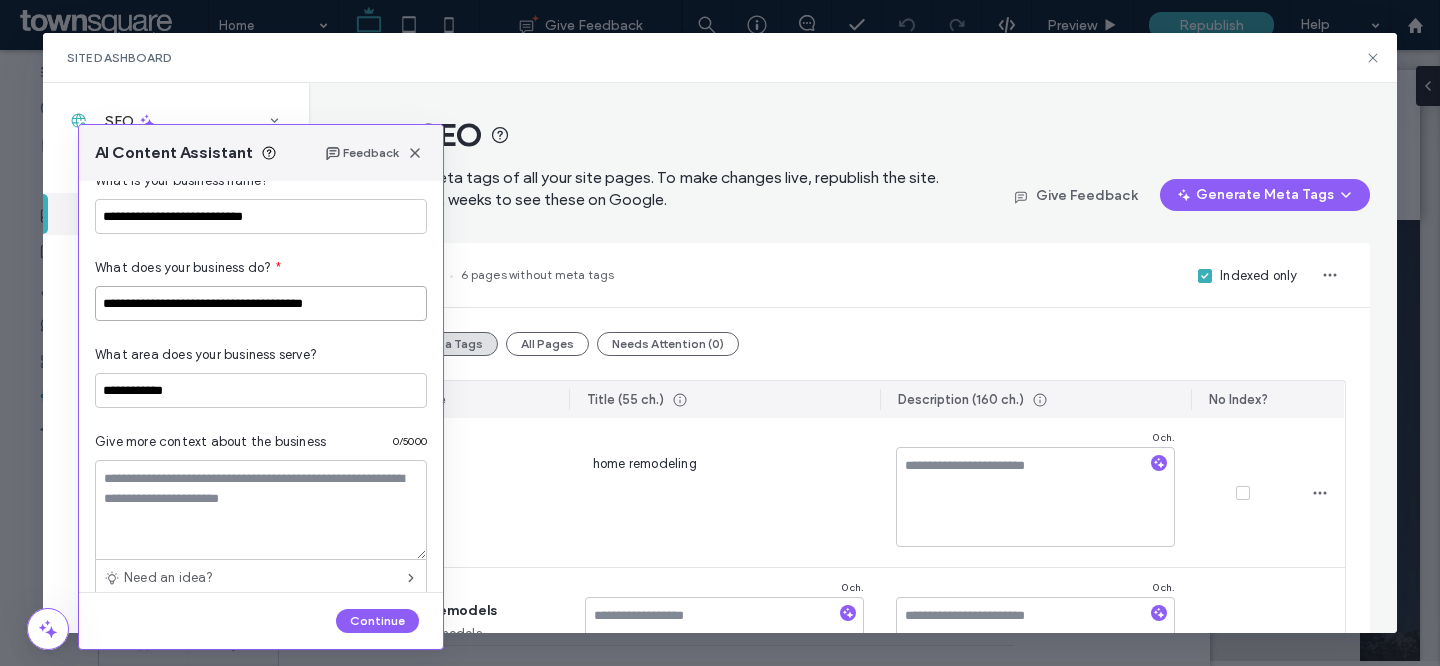scroll, scrollTop: 119, scrollLeft: 0, axis: vertical 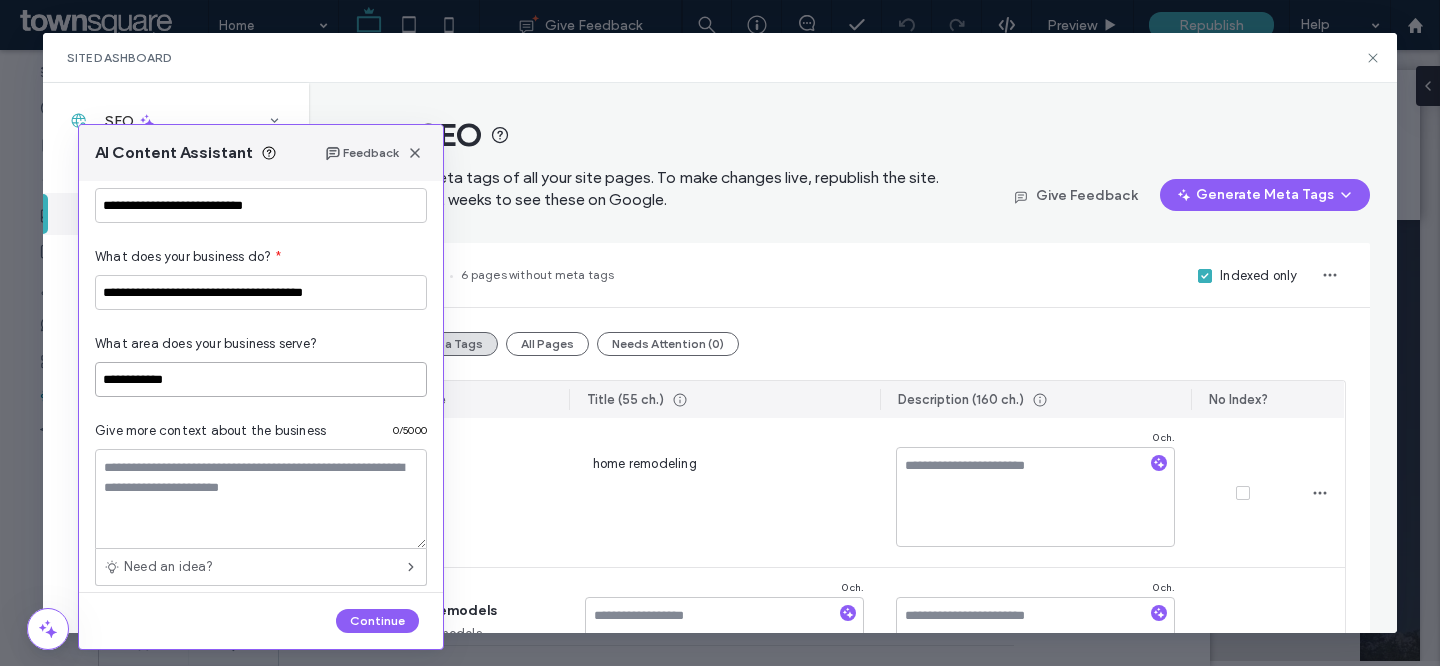 drag, startPoint x: 267, startPoint y: 375, endPoint x: 10, endPoint y: 365, distance: 257.1945 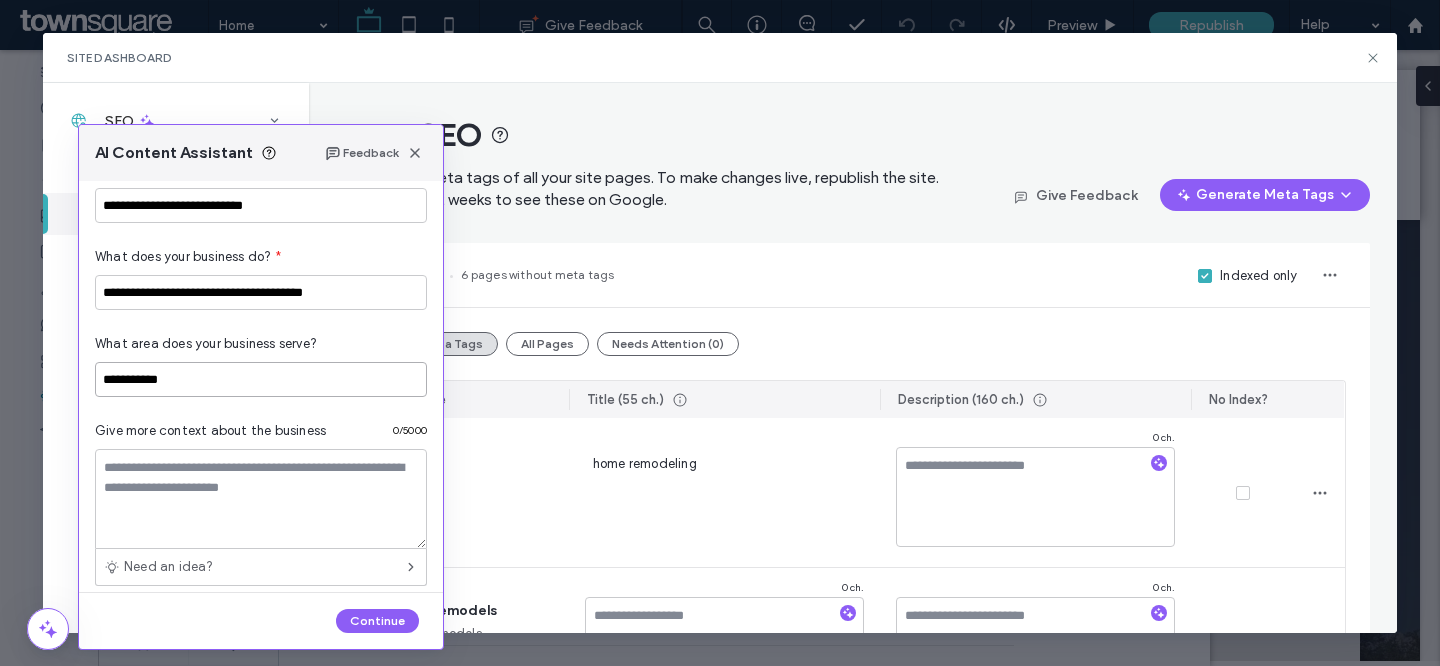 drag, startPoint x: 201, startPoint y: 379, endPoint x: 160, endPoint y: 379, distance: 41 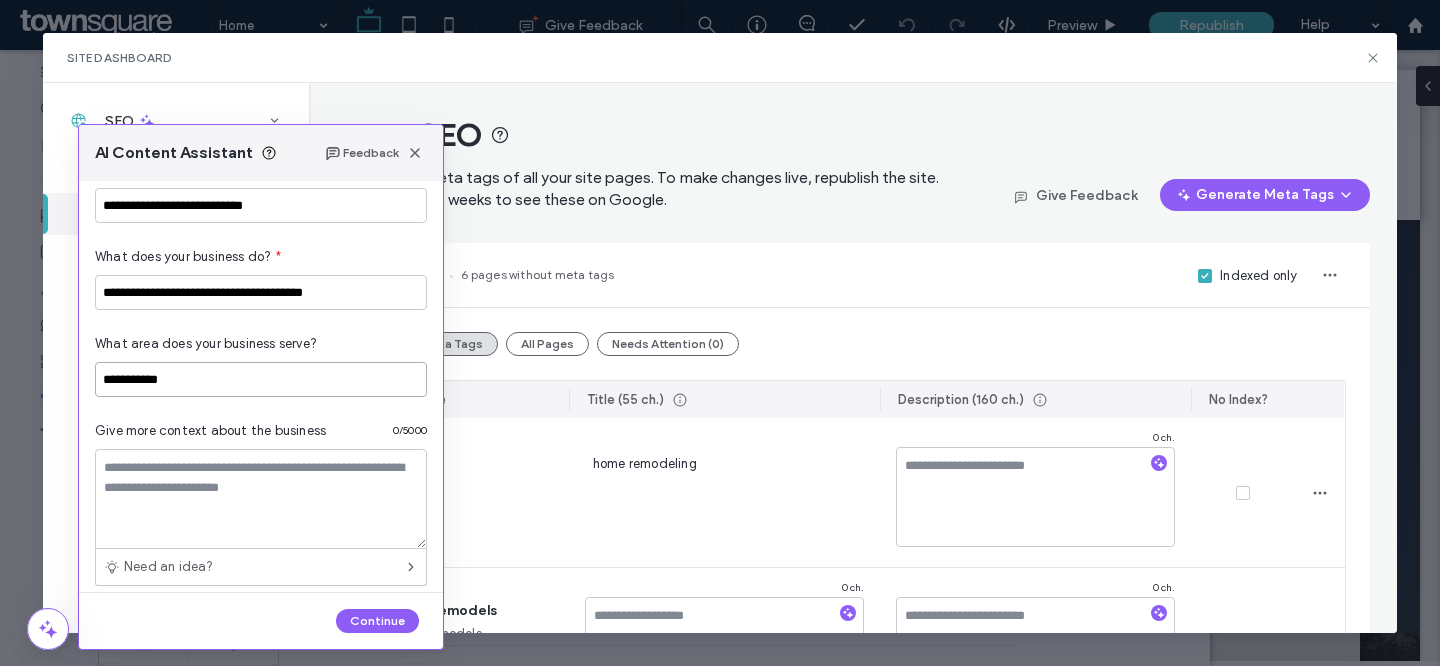 scroll, scrollTop: 0, scrollLeft: 0, axis: both 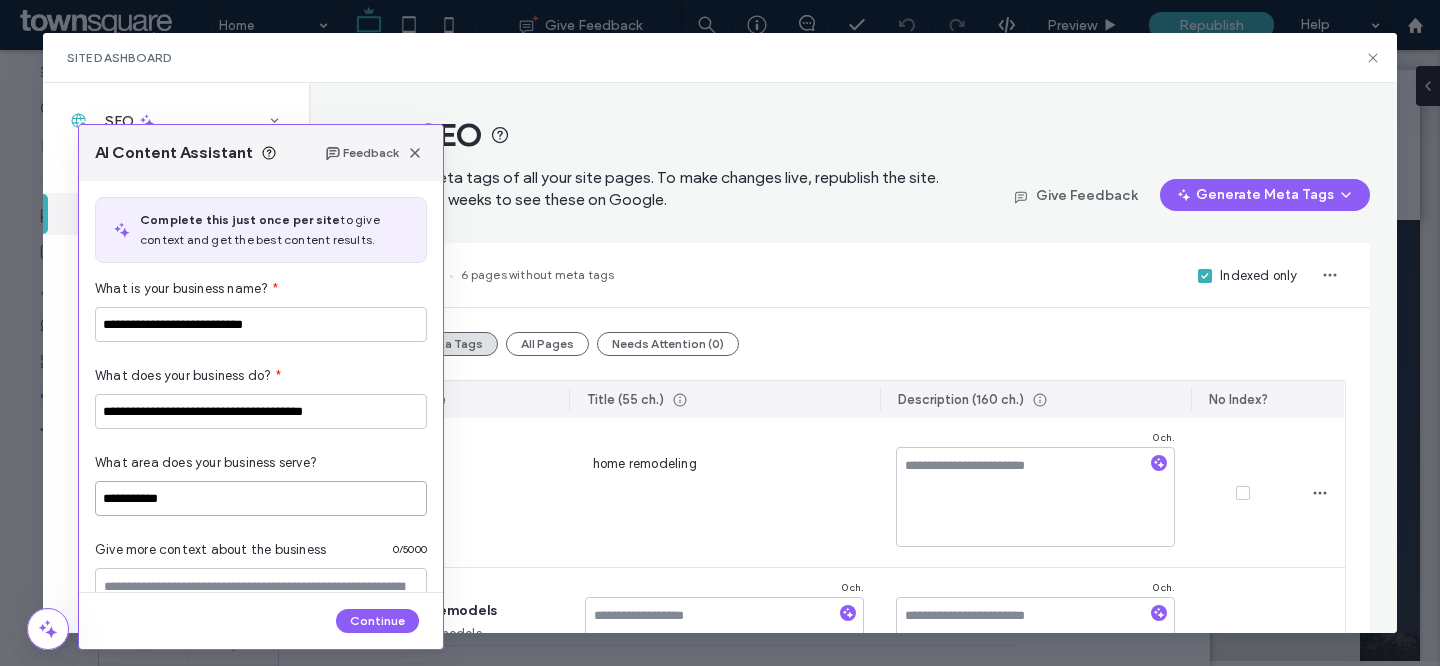 click on "**********" at bounding box center (261, 498) 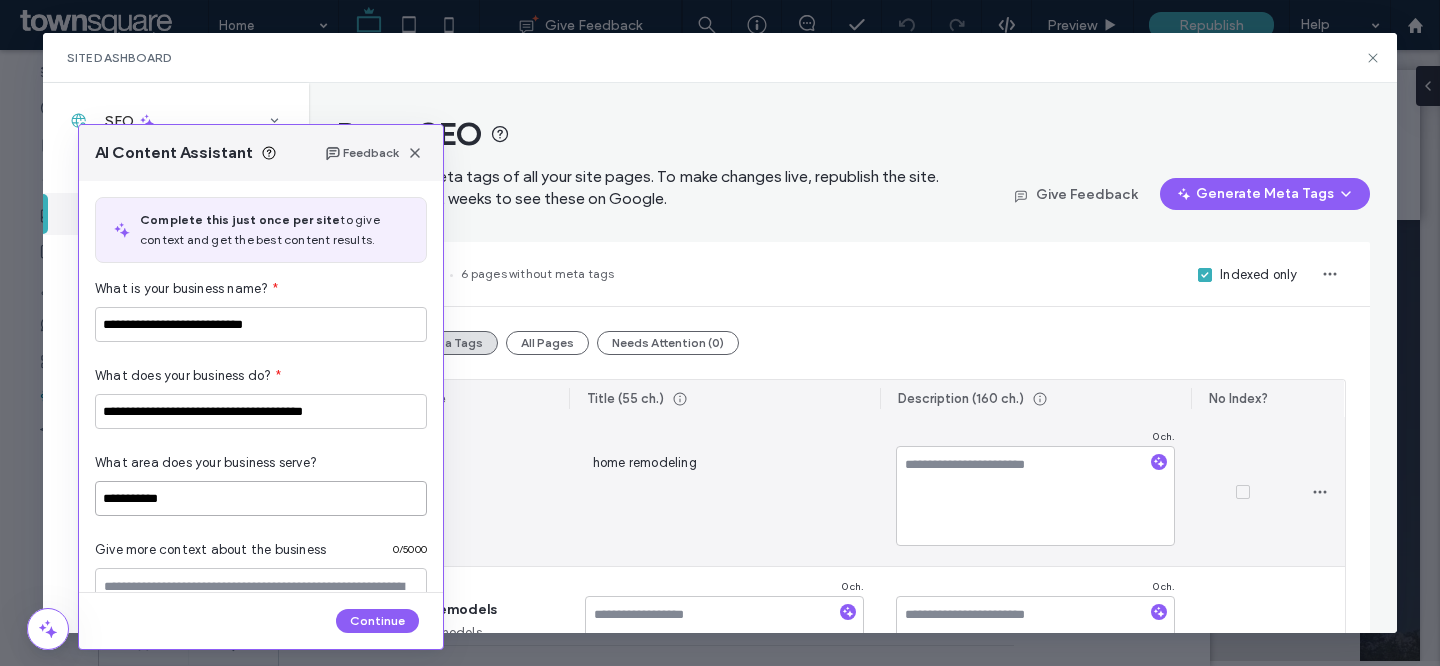 scroll, scrollTop: 31, scrollLeft: 0, axis: vertical 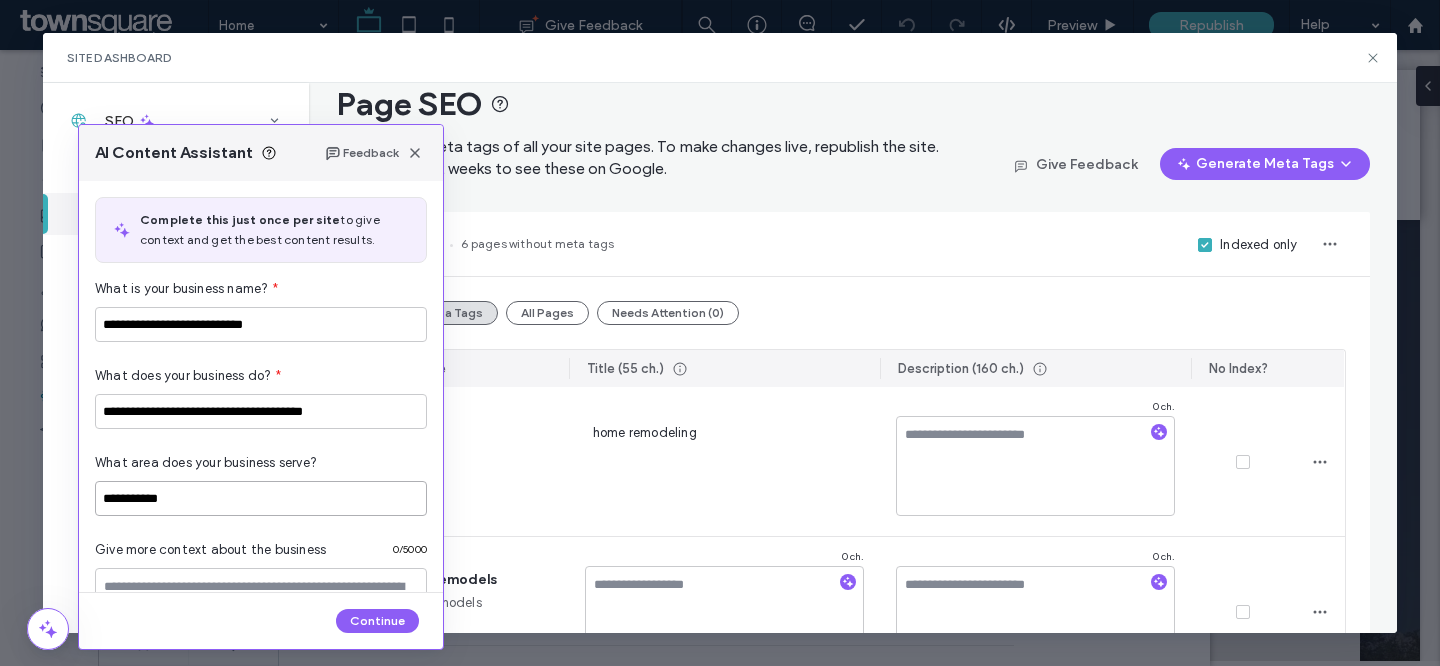 click on "**********" at bounding box center (261, 498) 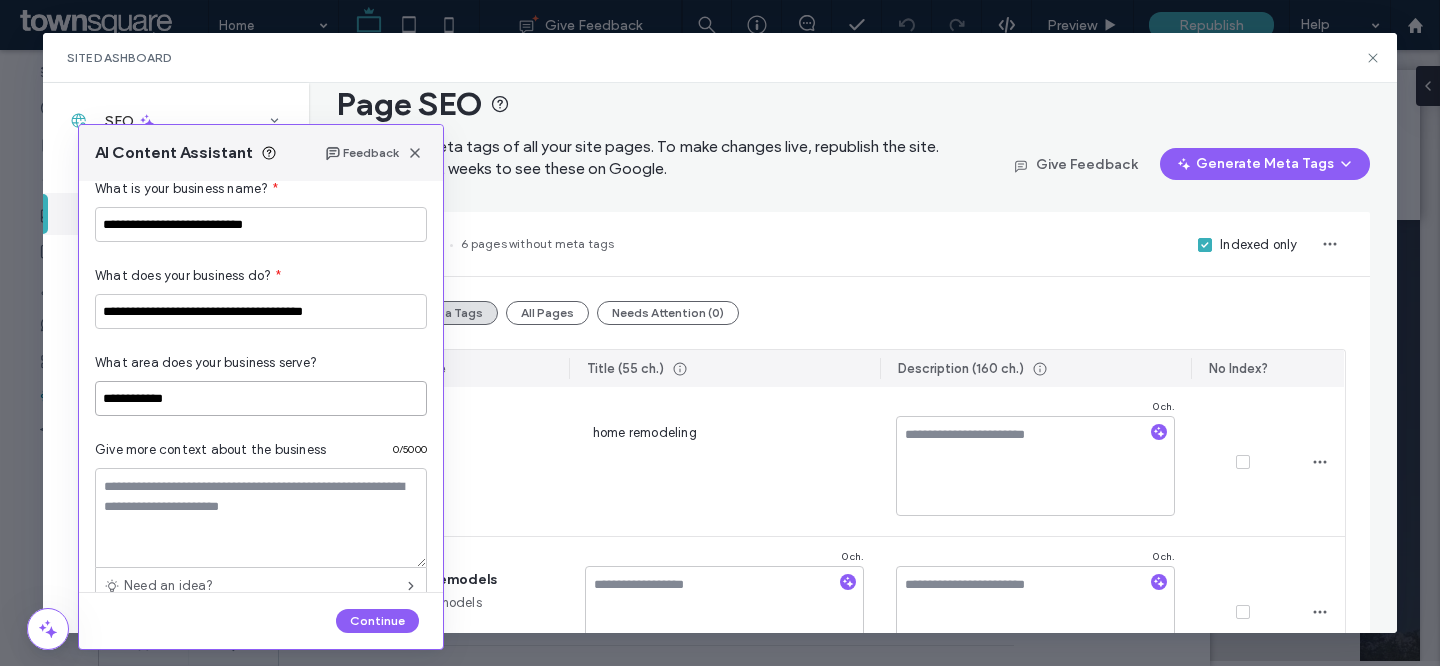scroll, scrollTop: 99, scrollLeft: 0, axis: vertical 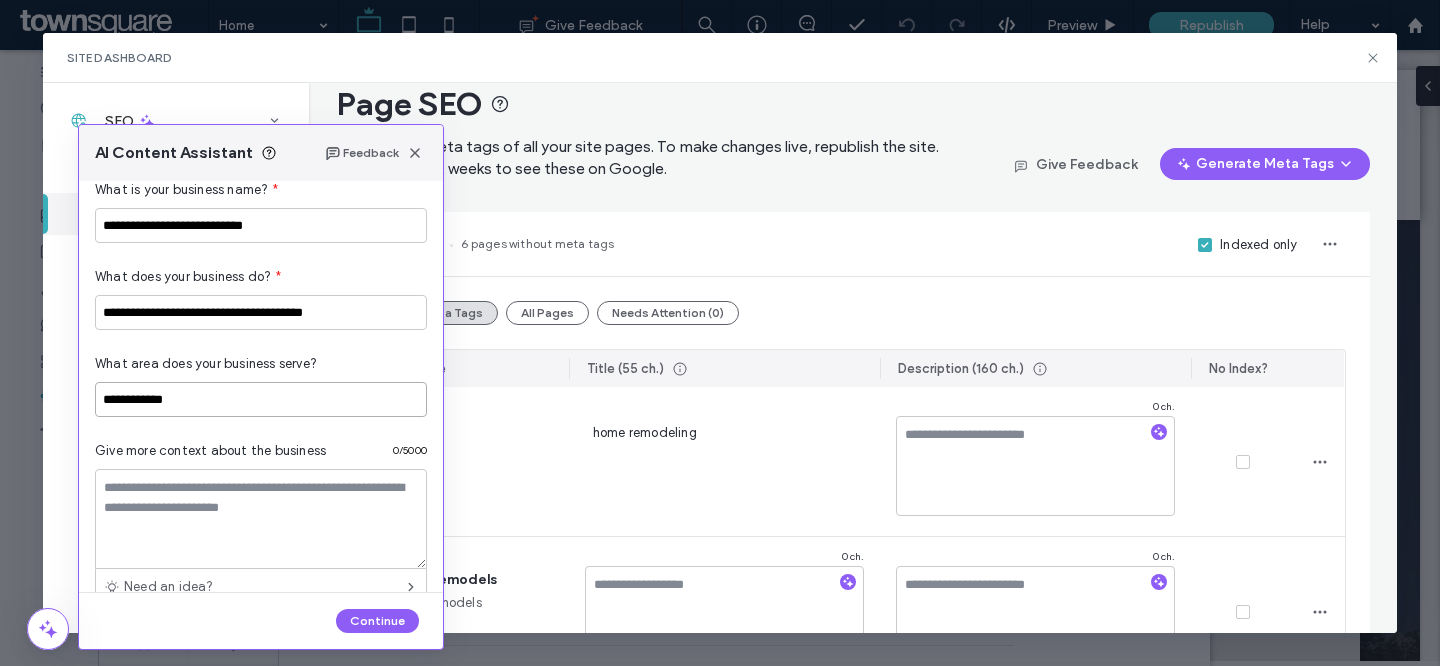 type on "**********" 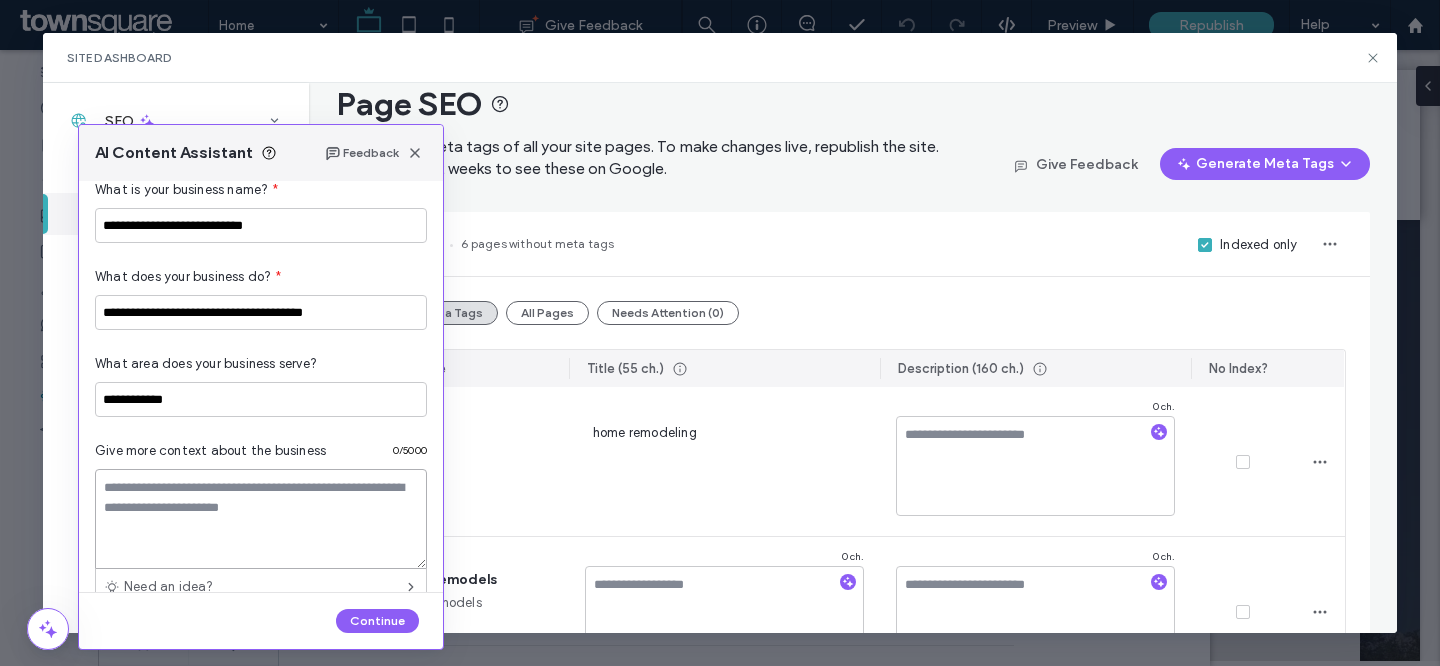 click at bounding box center (261, 519) 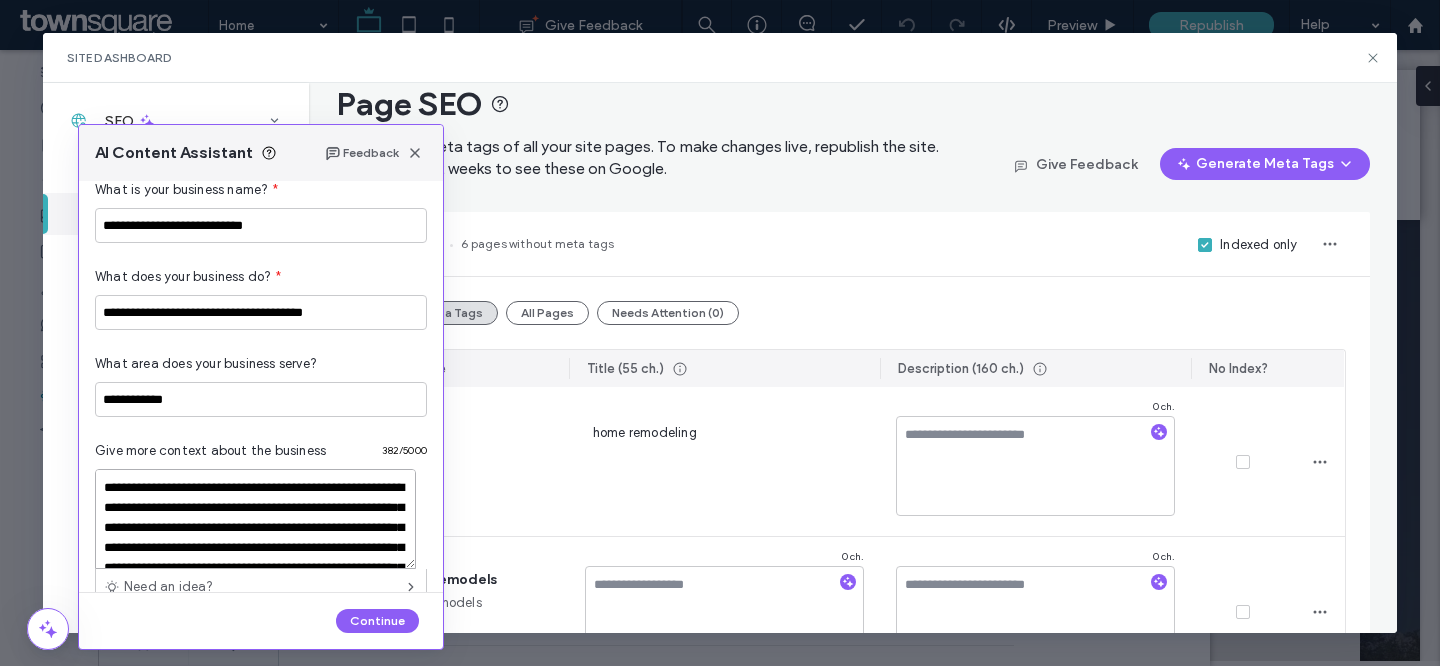 scroll, scrollTop: 88, scrollLeft: 0, axis: vertical 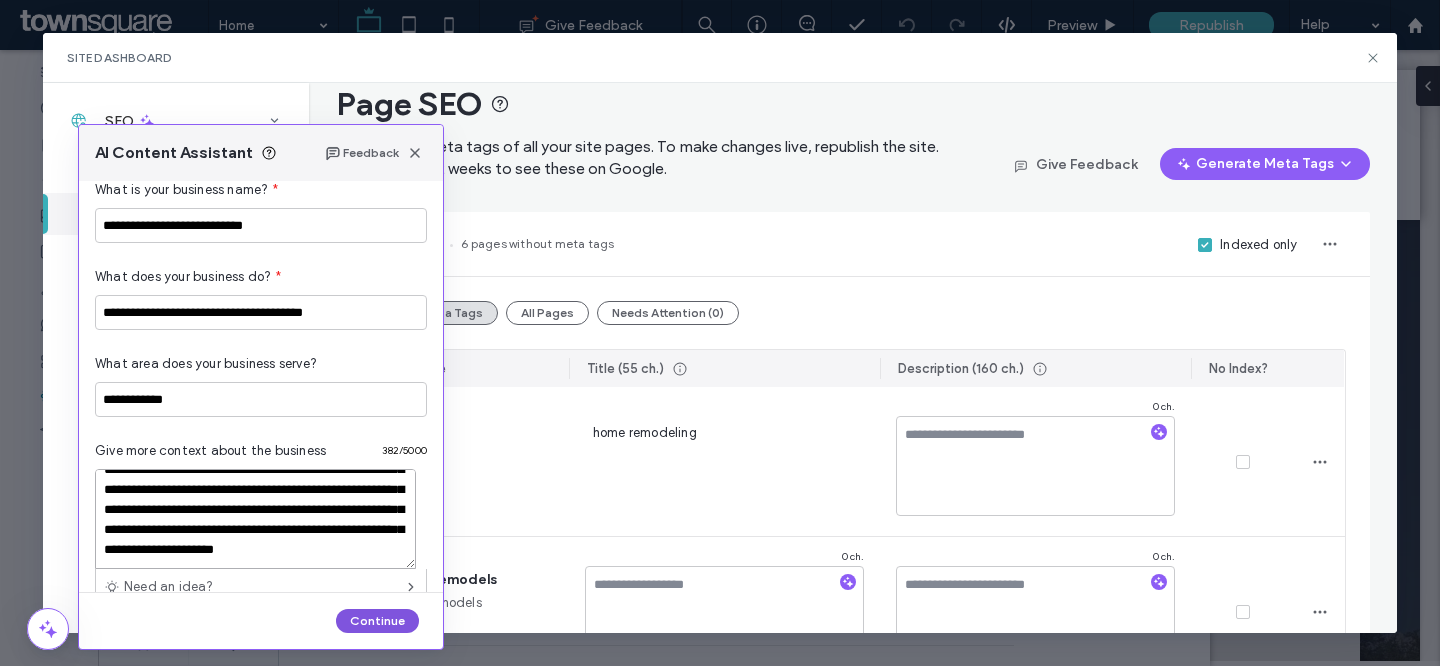 type on "**********" 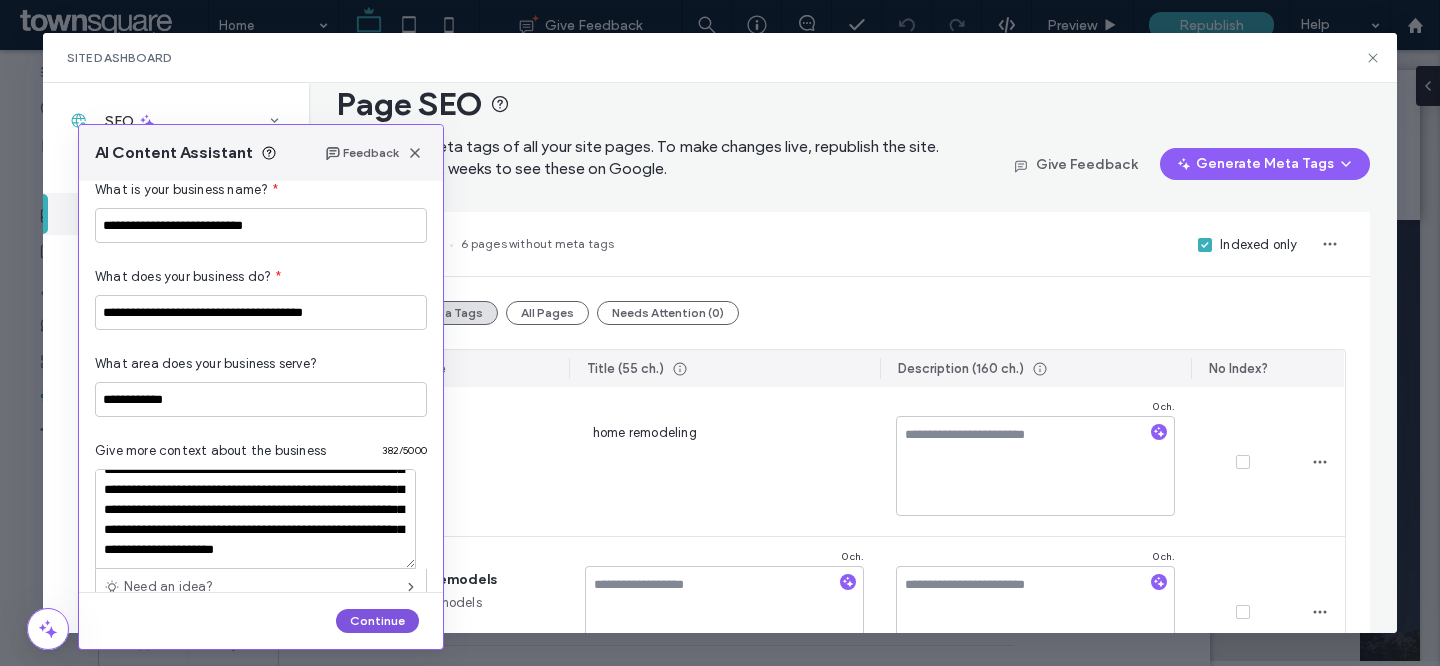 click on "Continue" at bounding box center (377, 621) 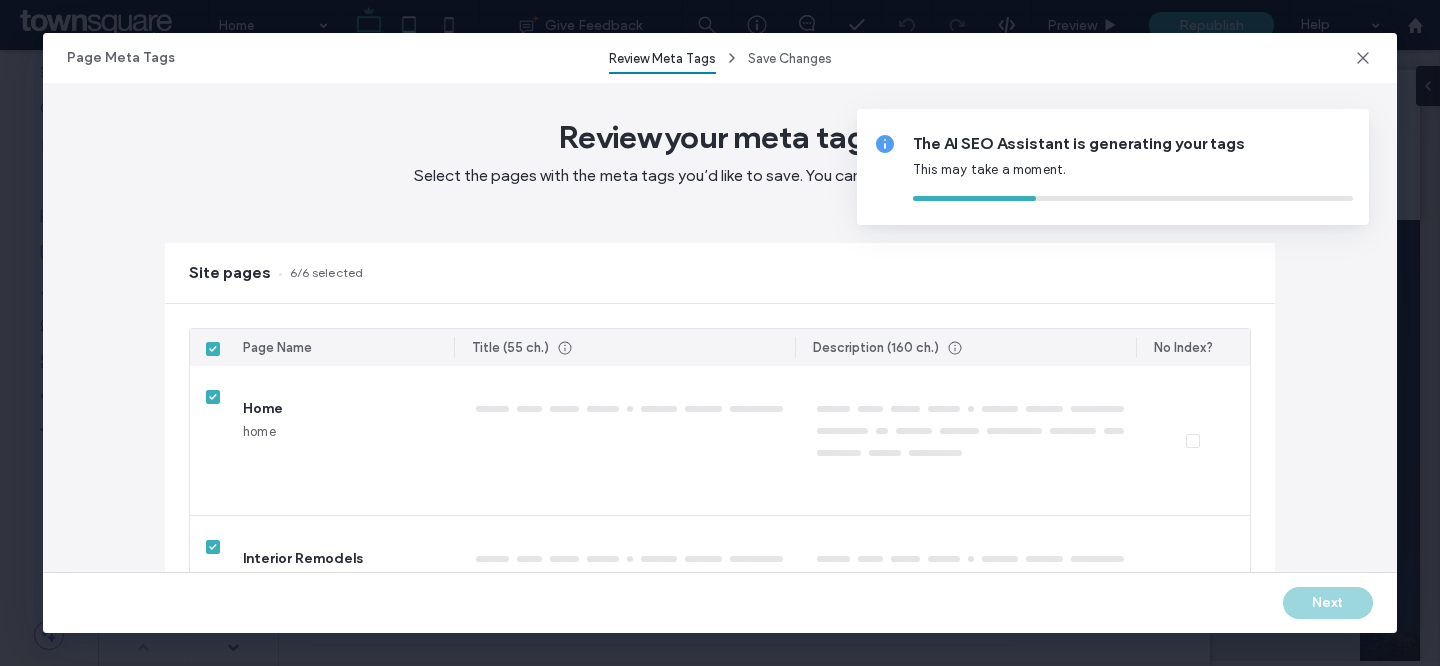 type 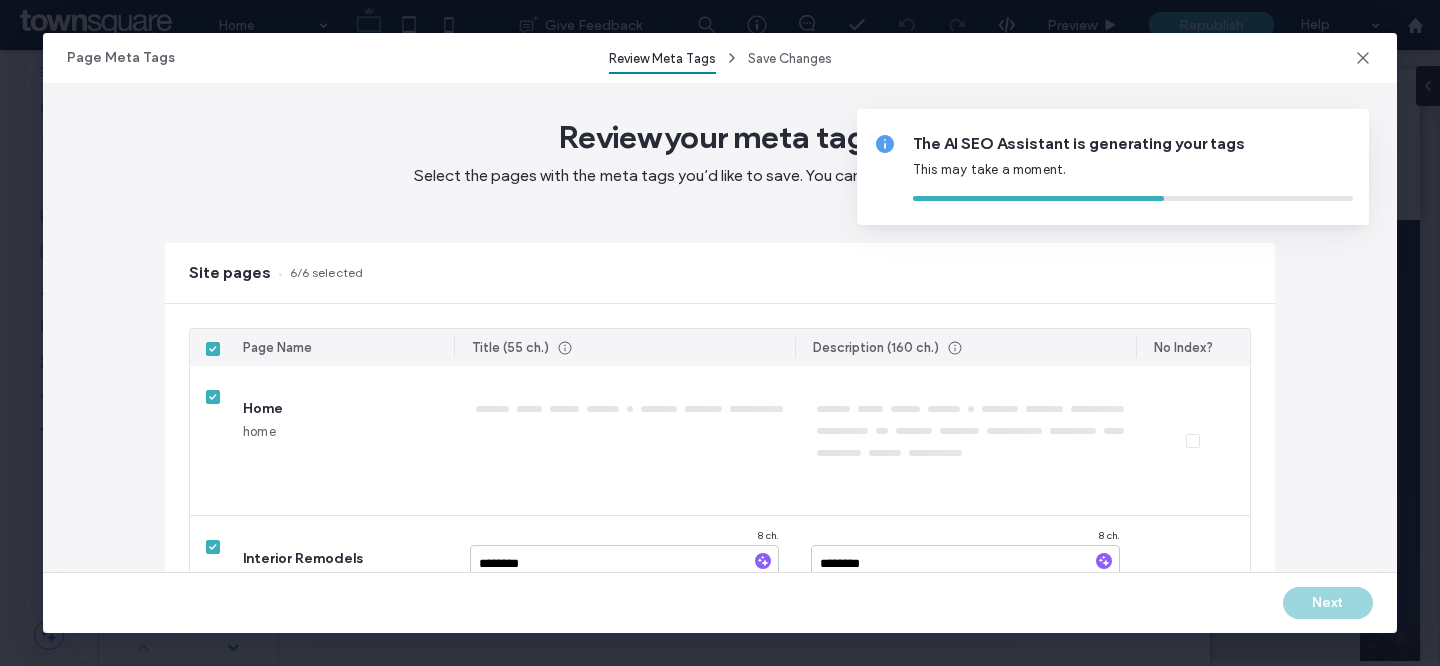 type on "*********" 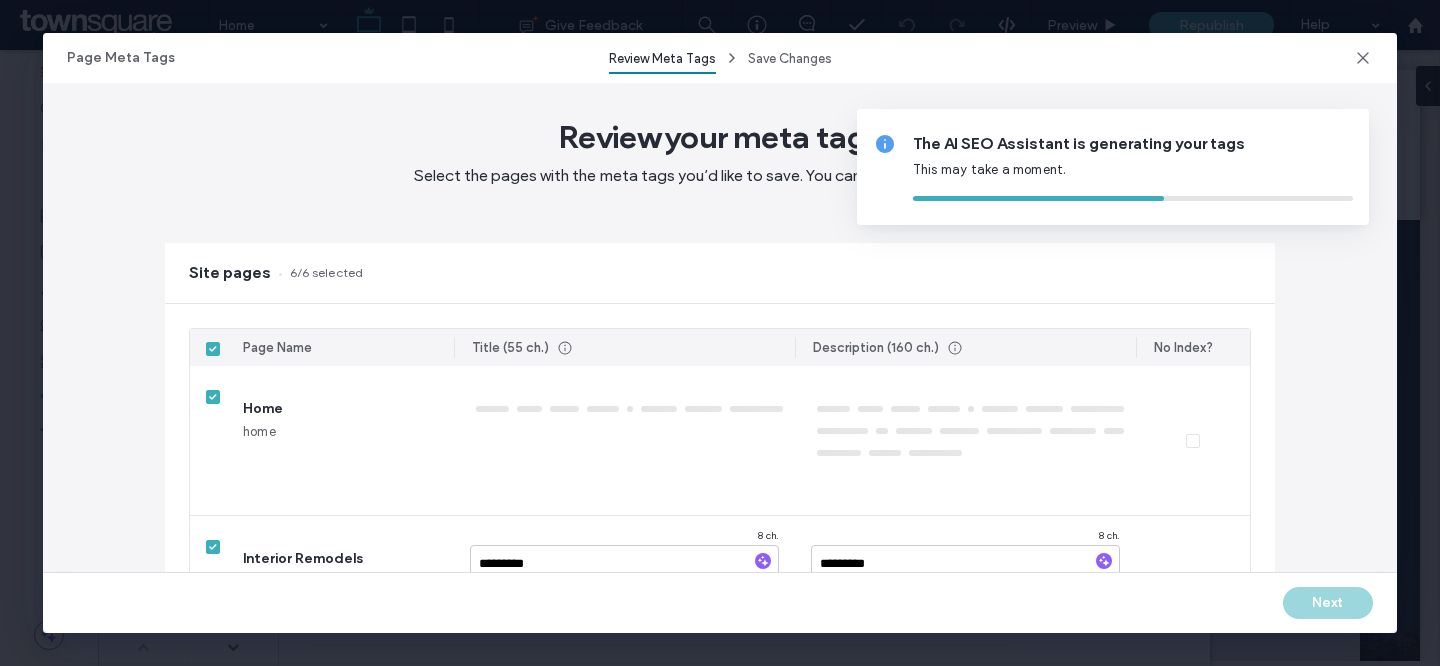 type on "*****" 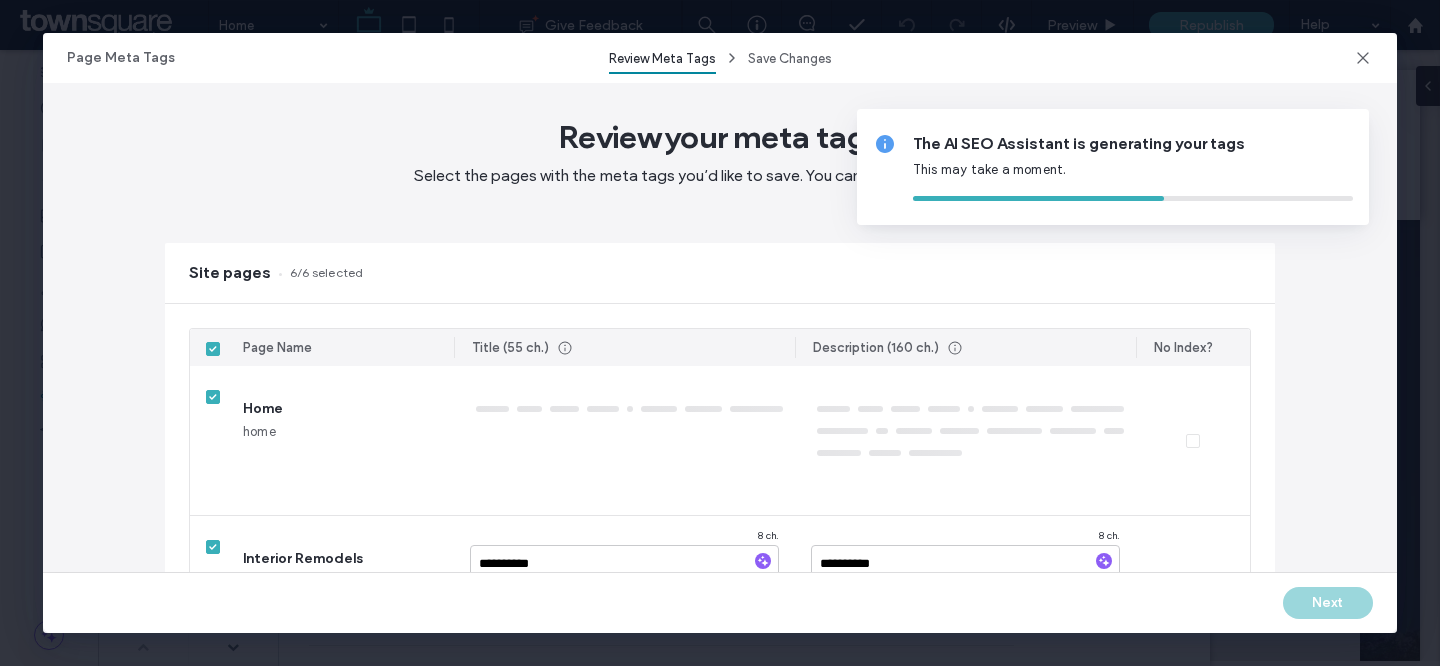 type on "******" 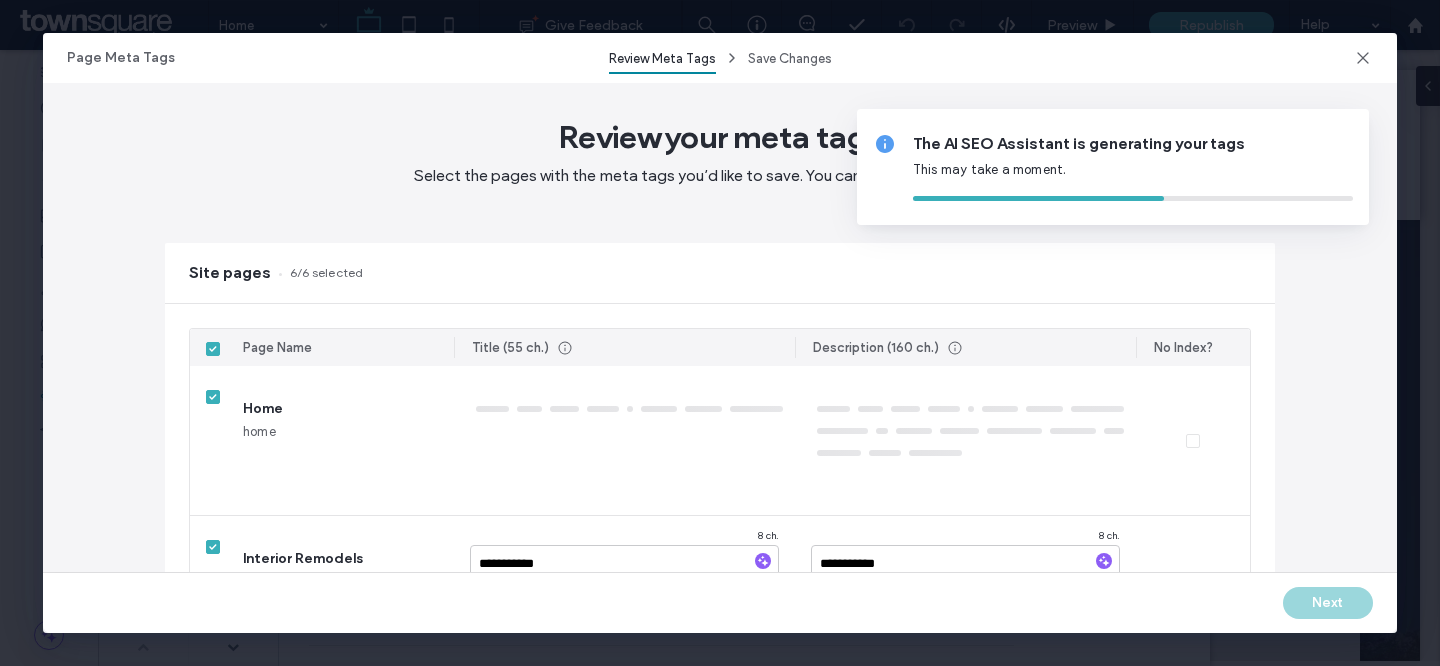 type on "*******" 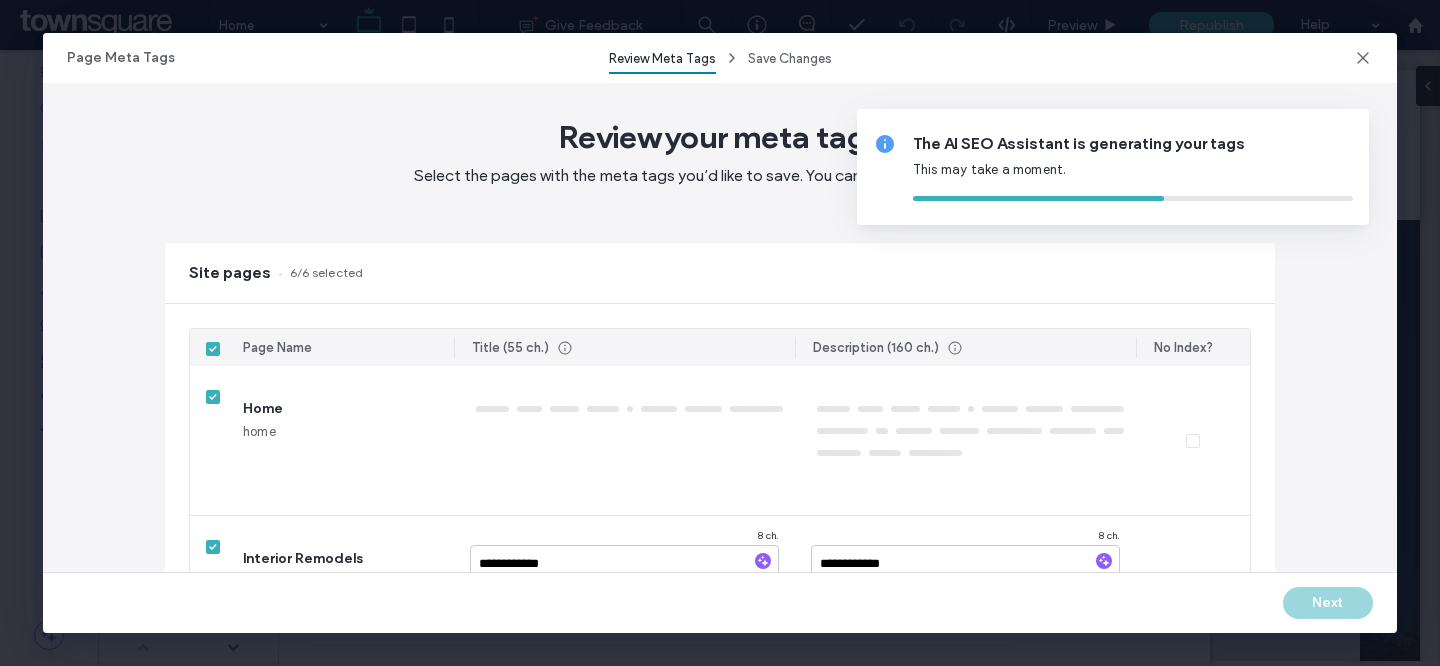 type on "********" 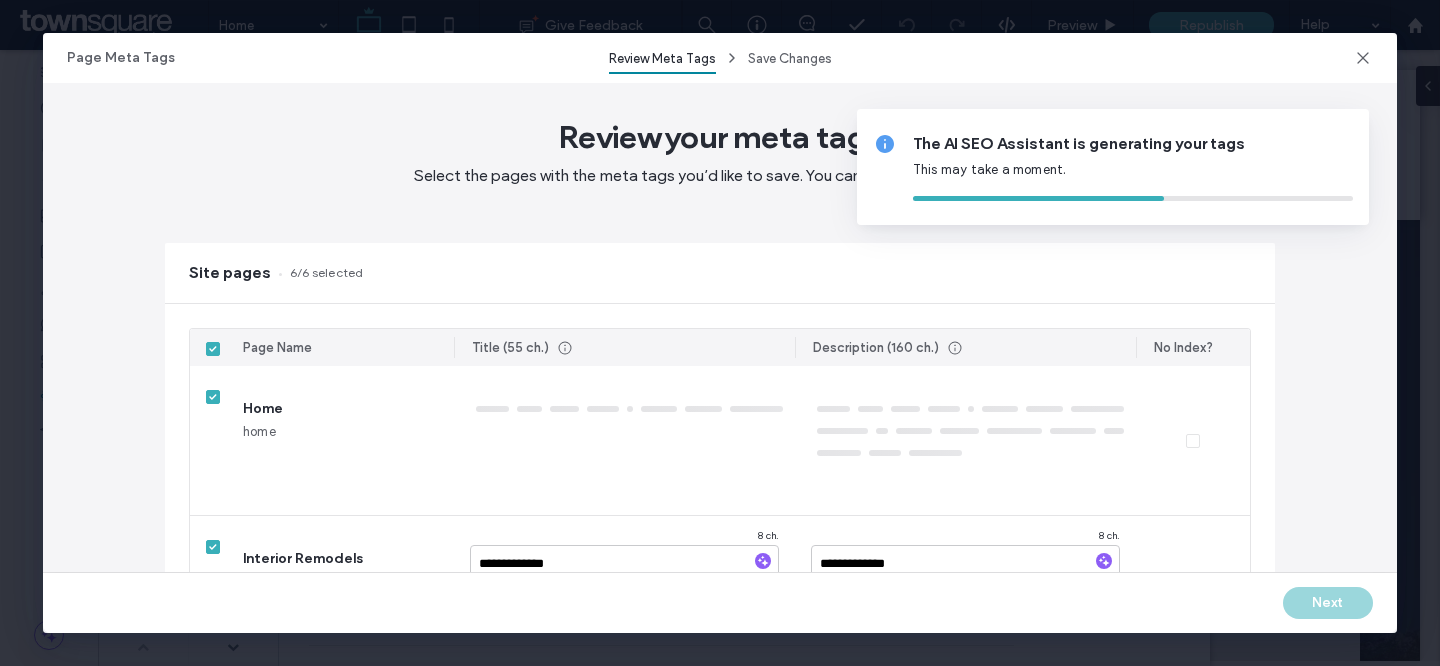 type on "********" 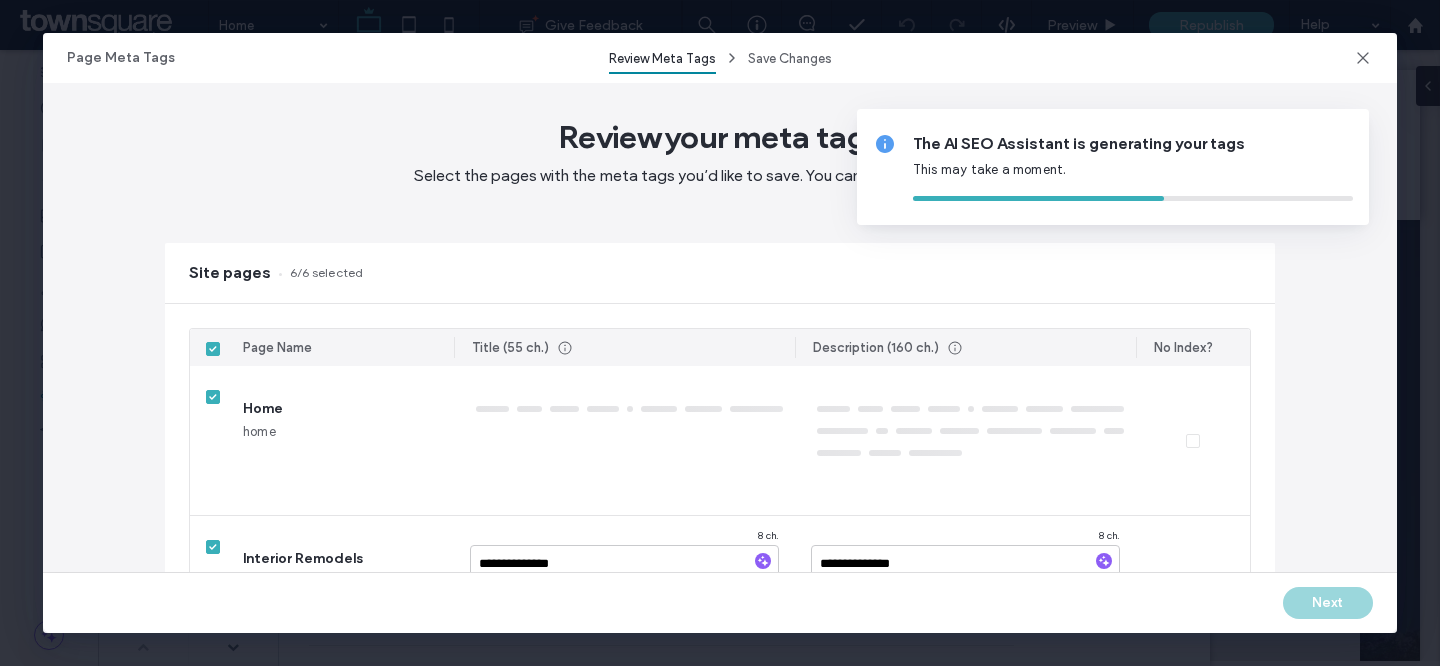 type on "**********" 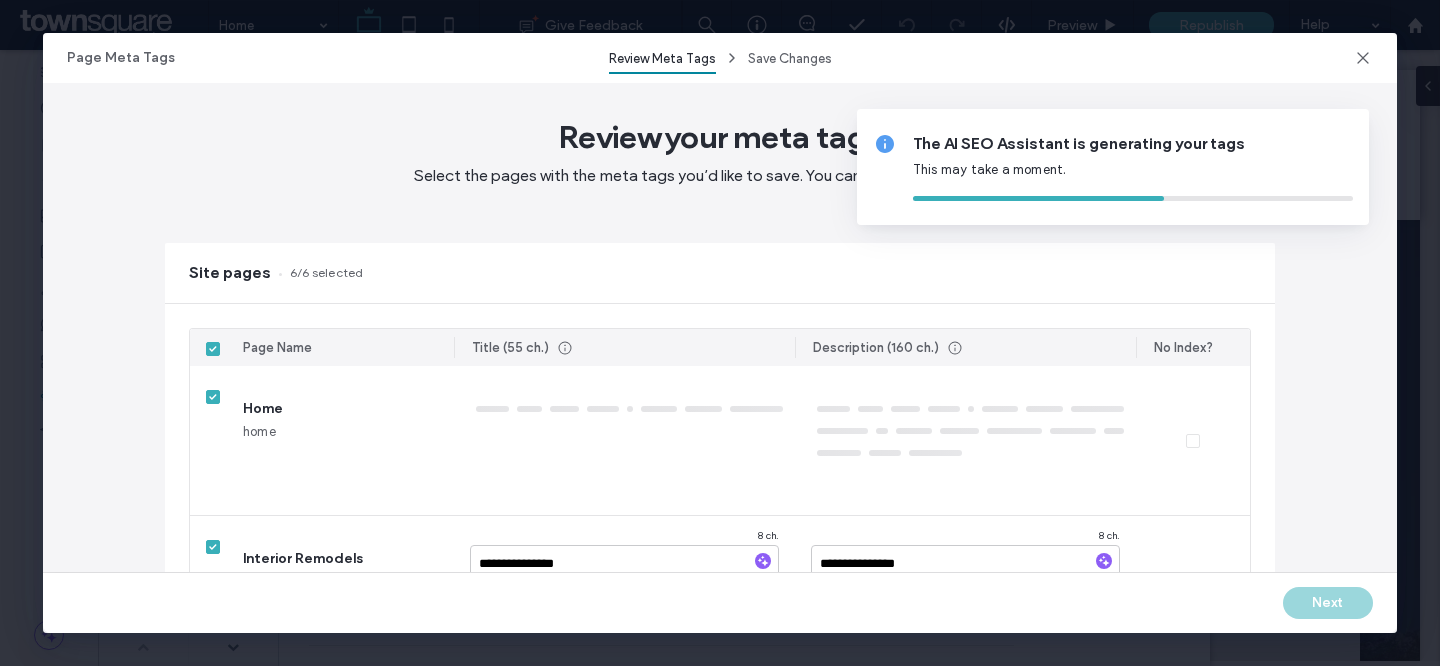 type on "**********" 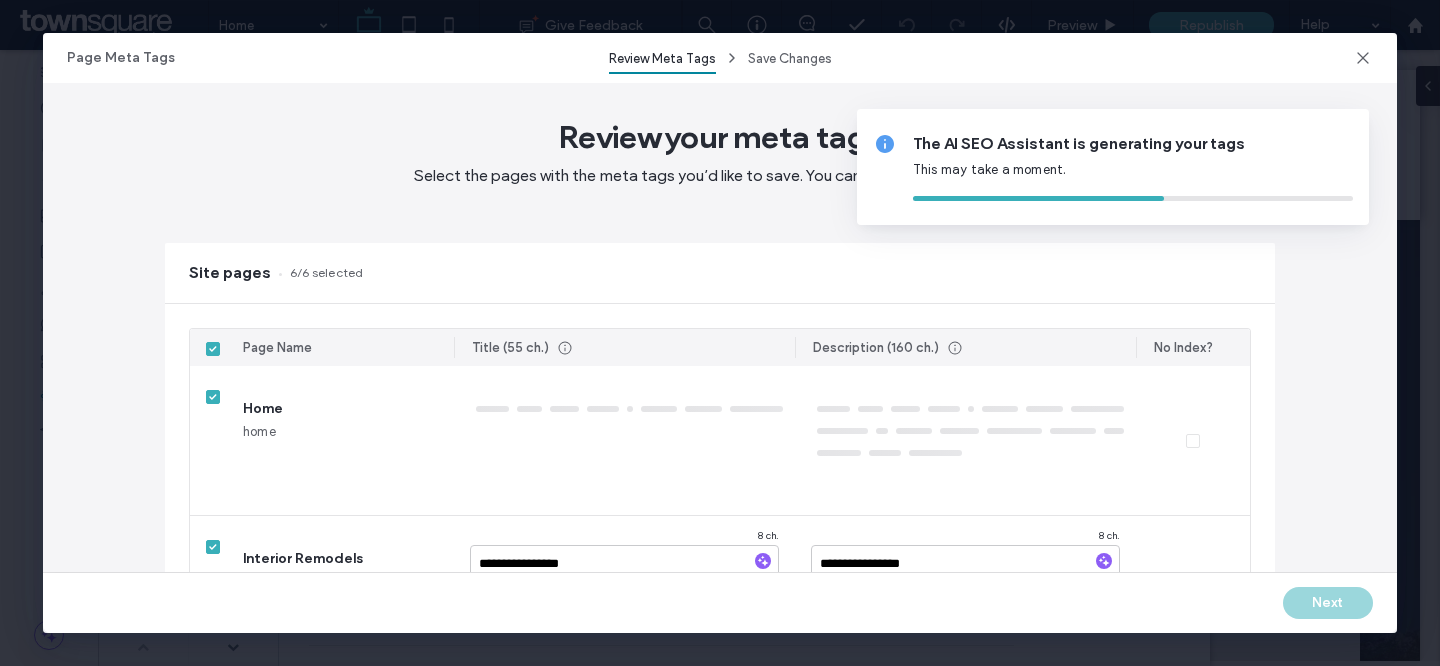 type on "**********" 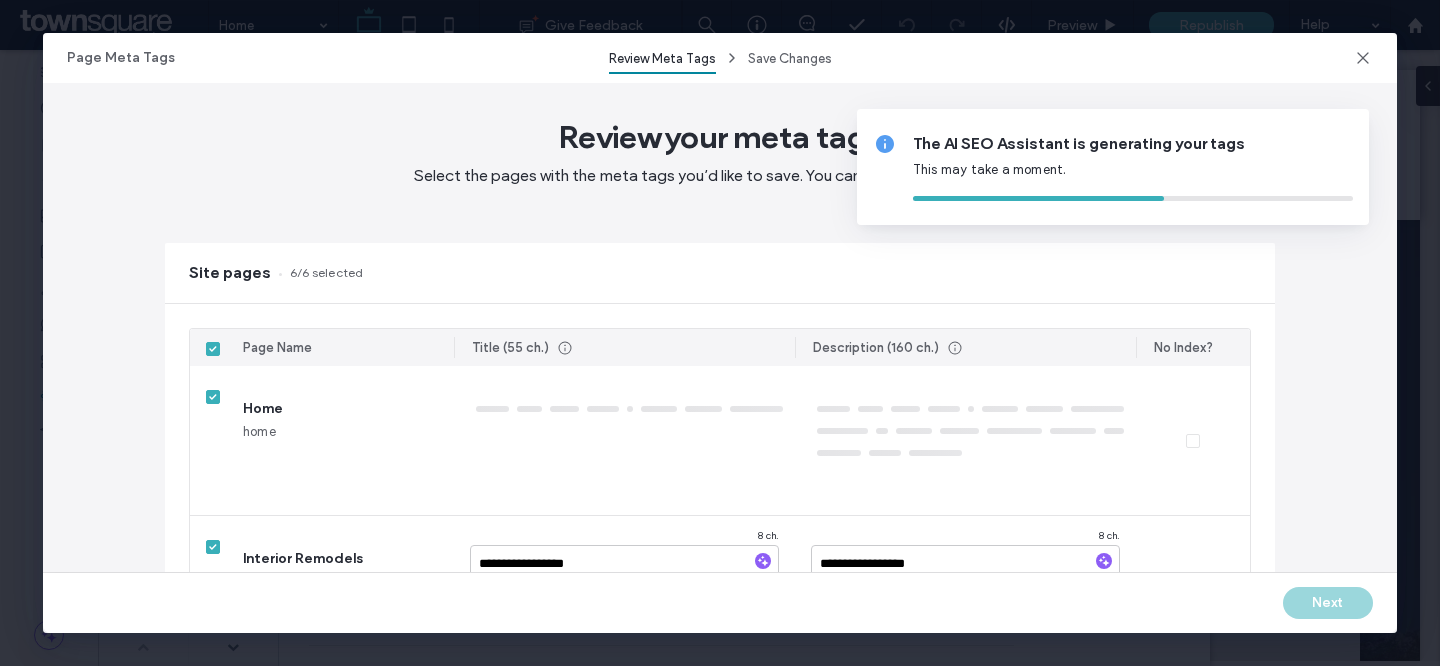 type on "**********" 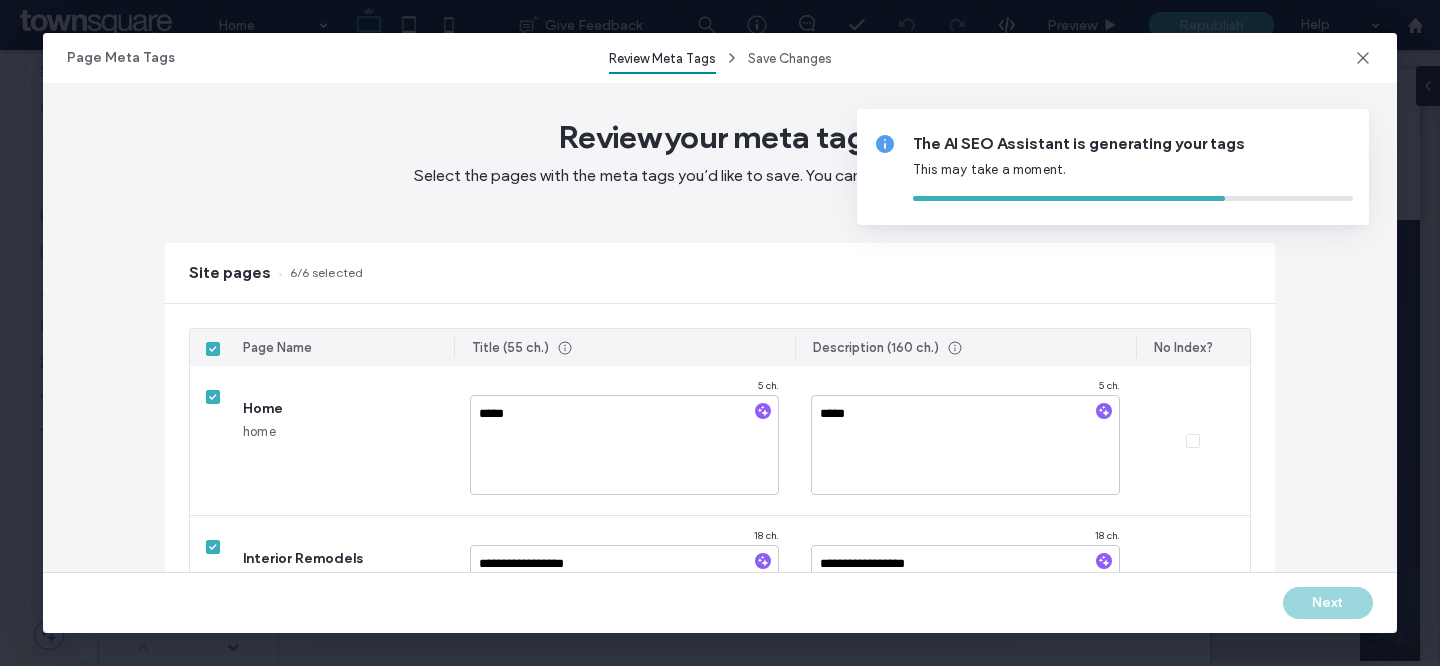 type on "**********" 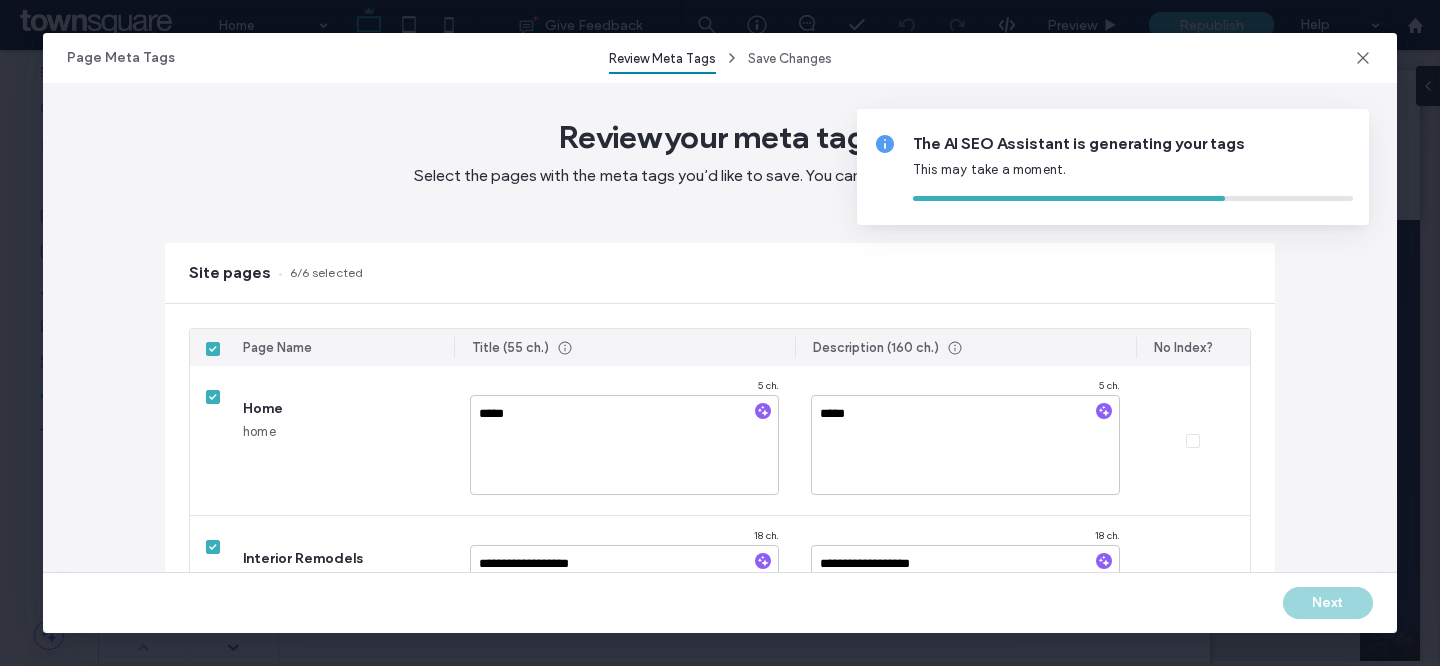 type on "**********" 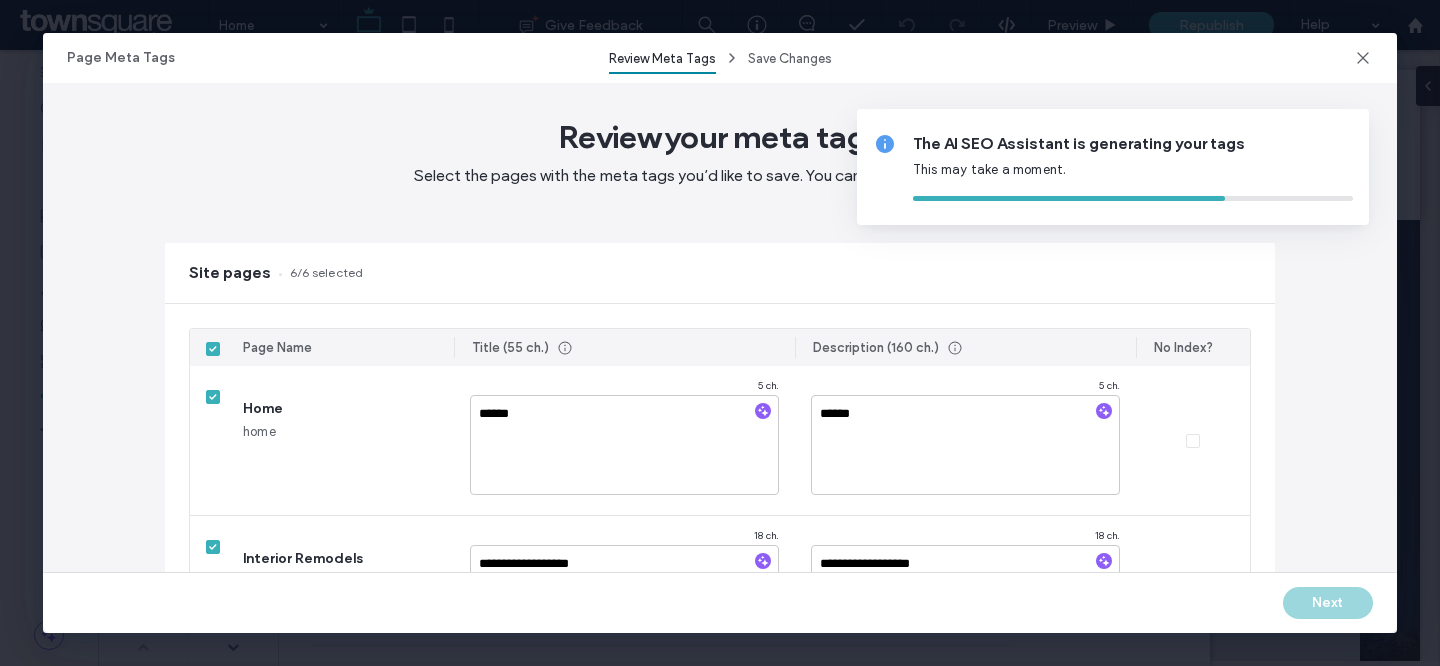 type on "**********" 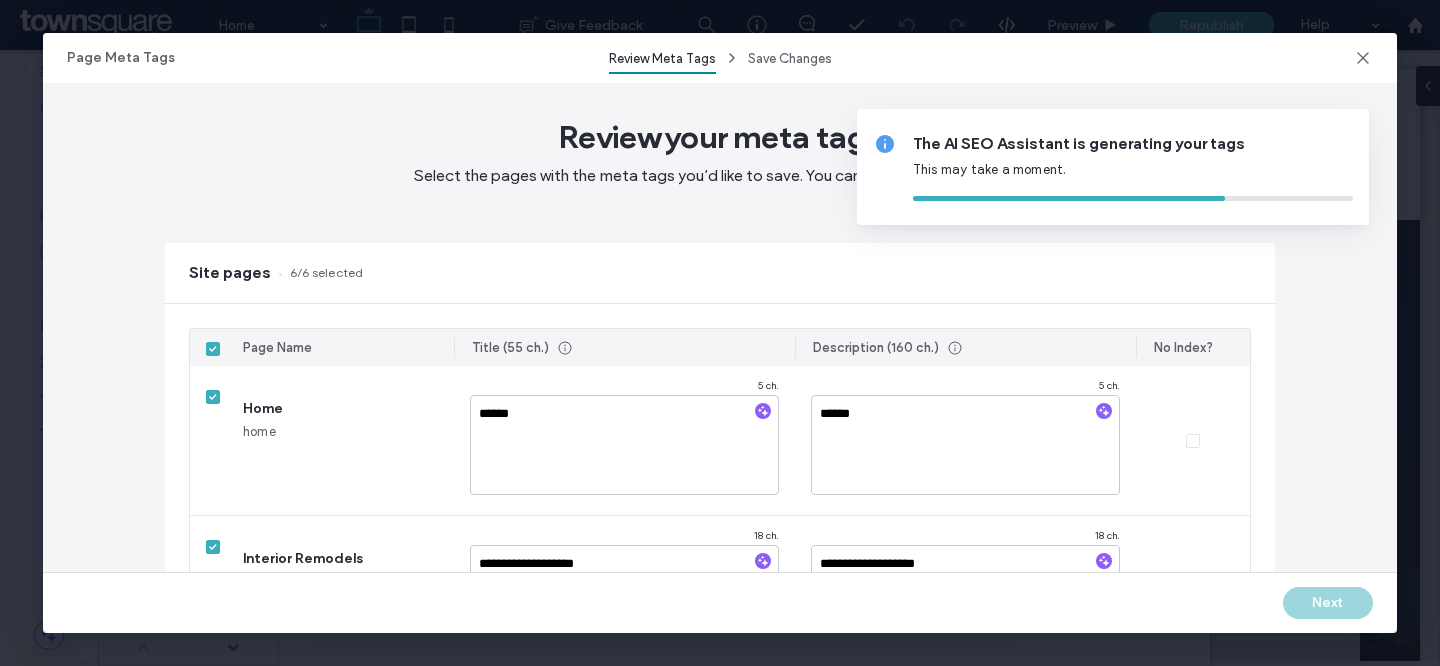 type on "**********" 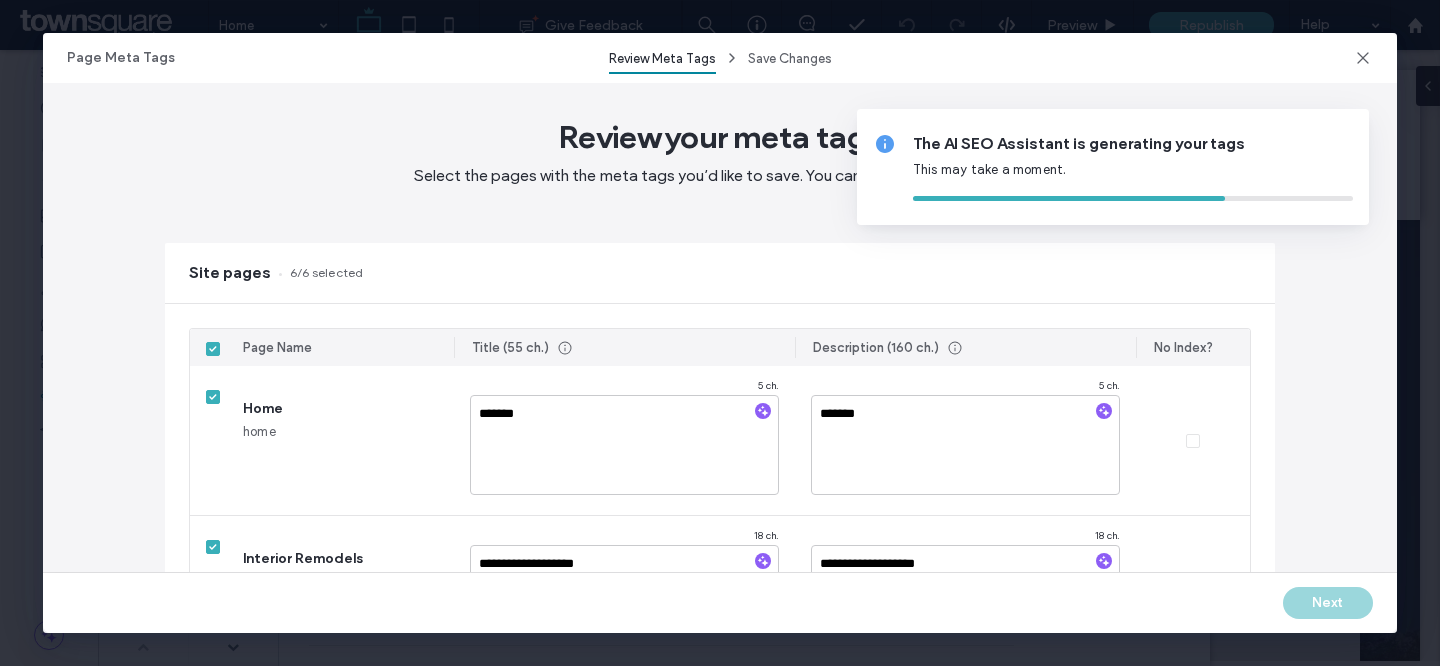 type on "**********" 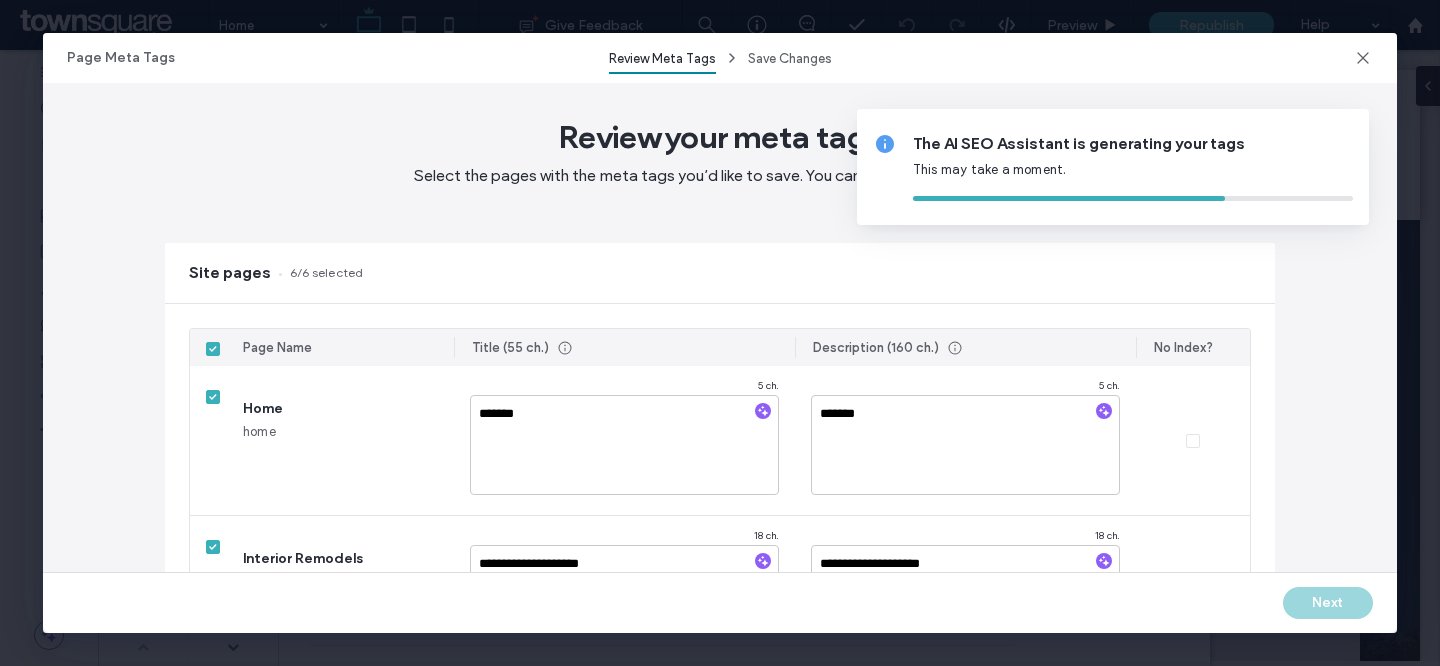 type on "**********" 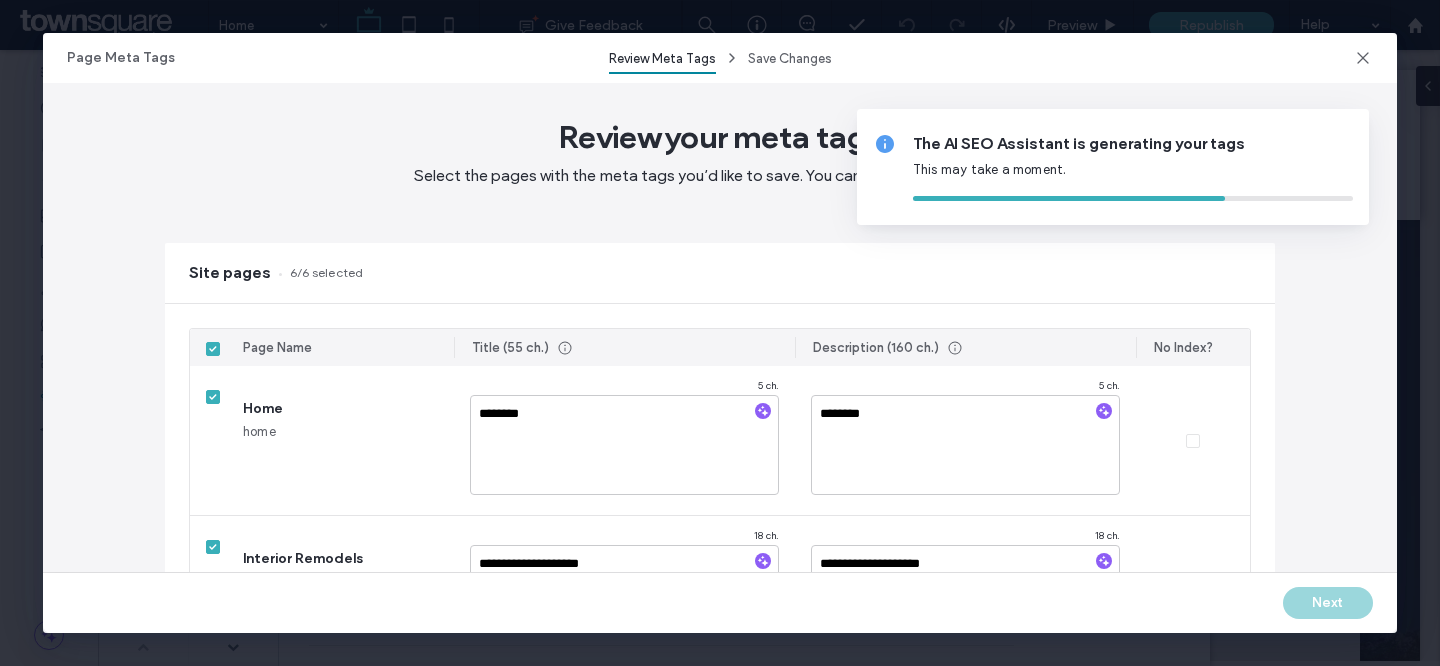 type on "**********" 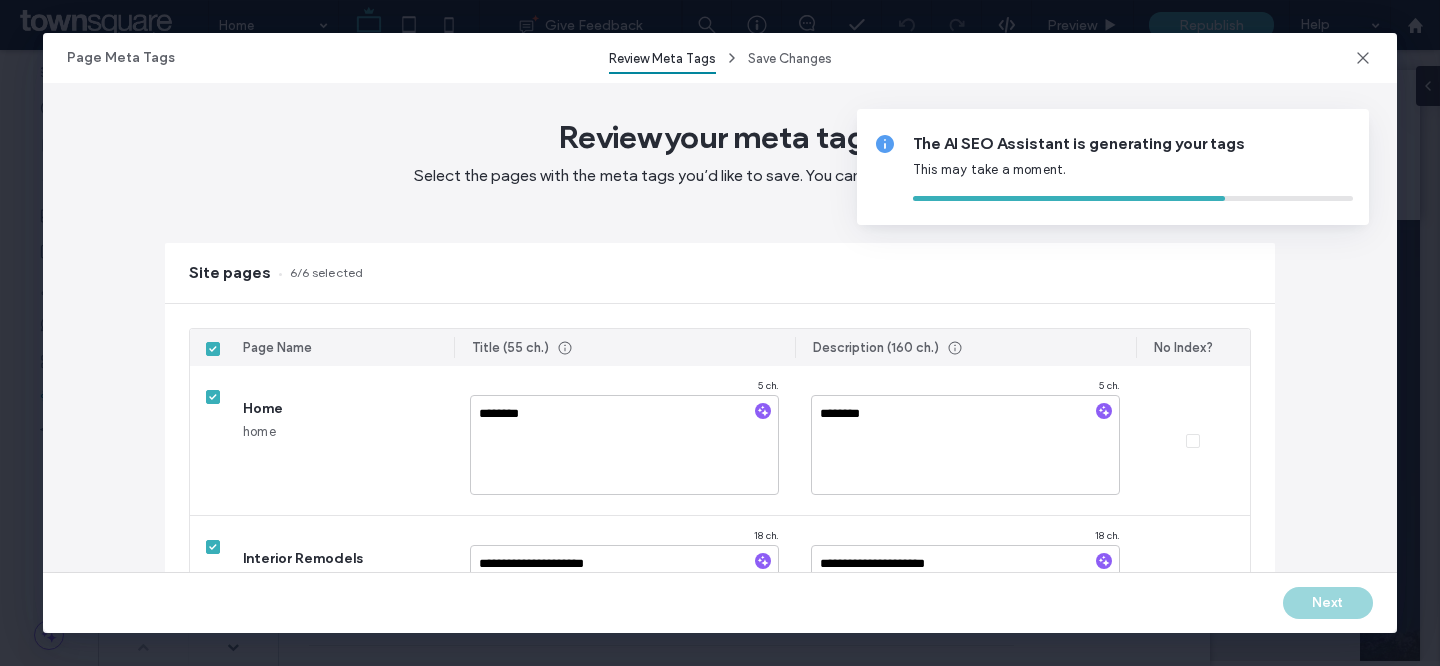 type on "**********" 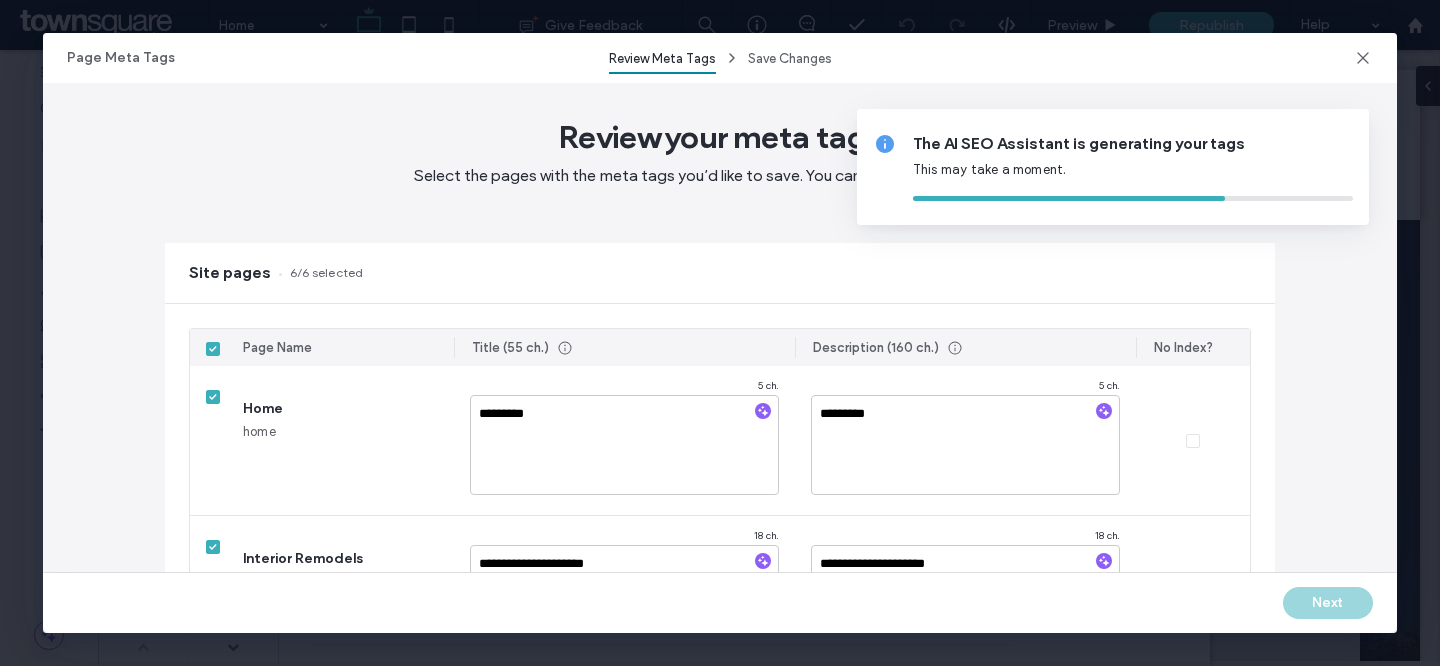 type on "**********" 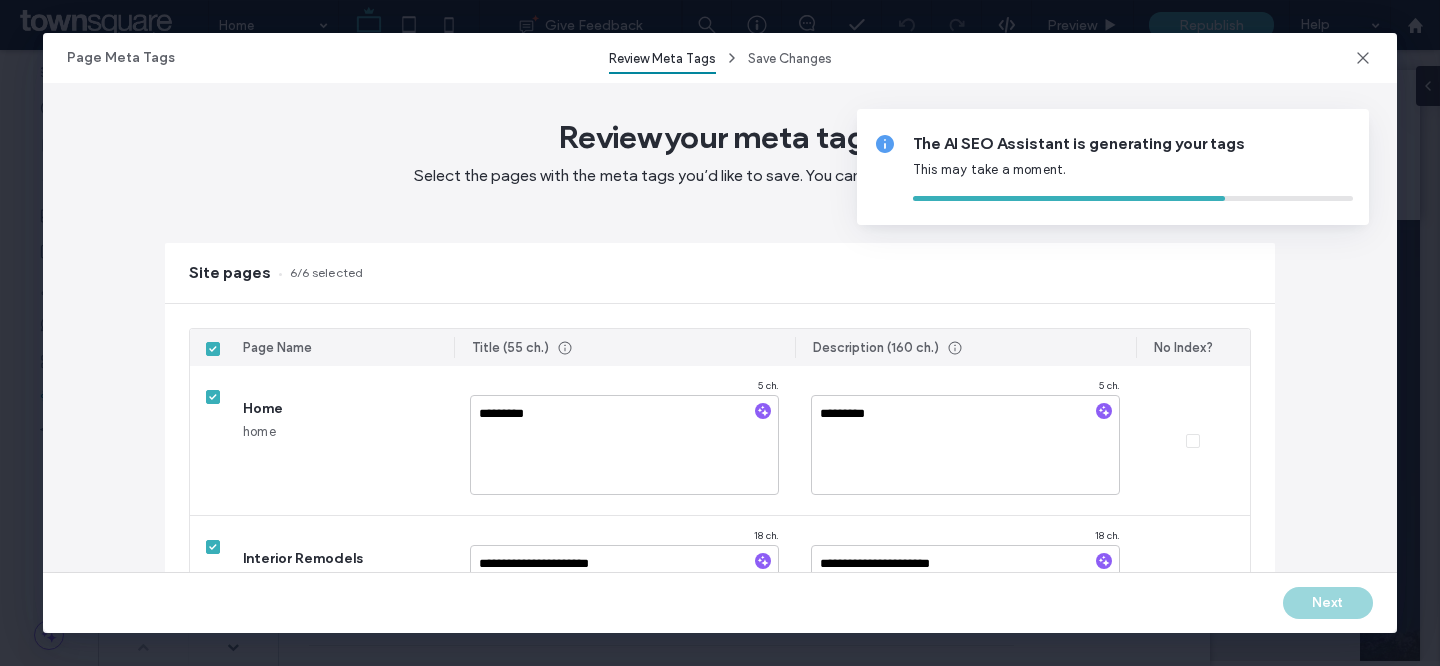 type on "**********" 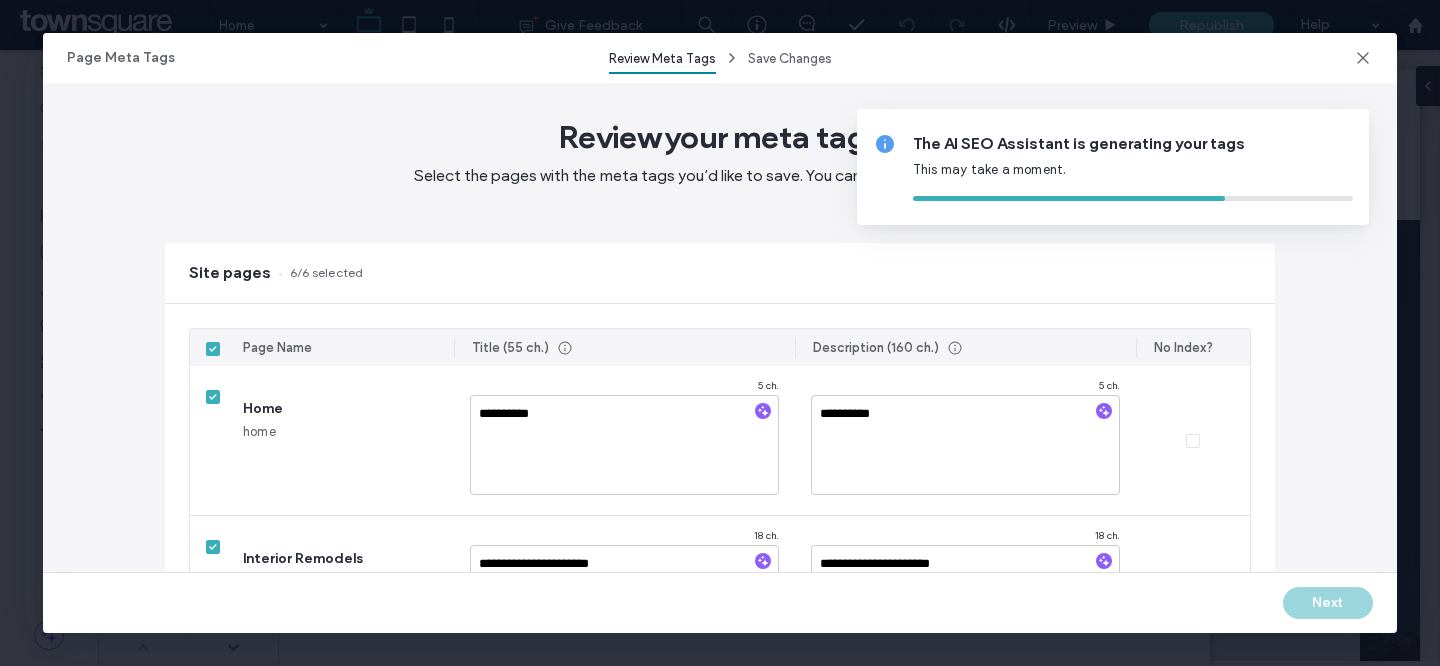 type on "**********" 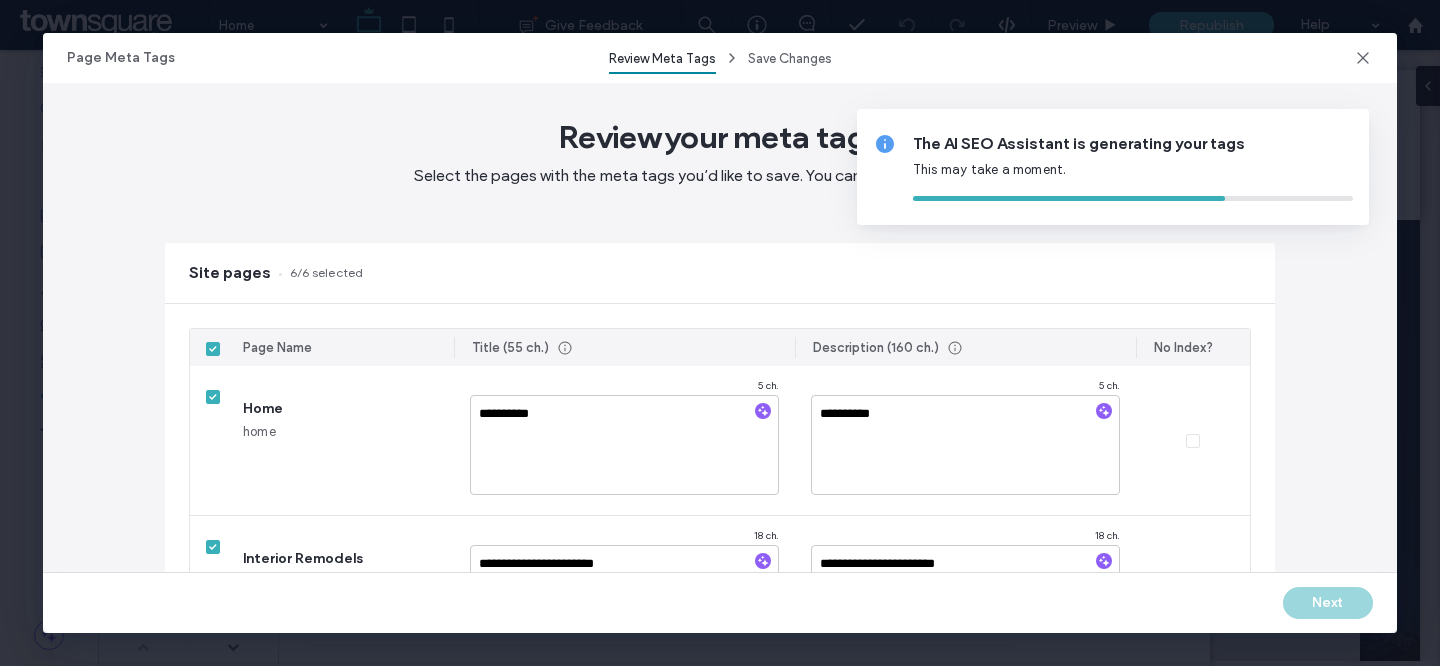 type on "**********" 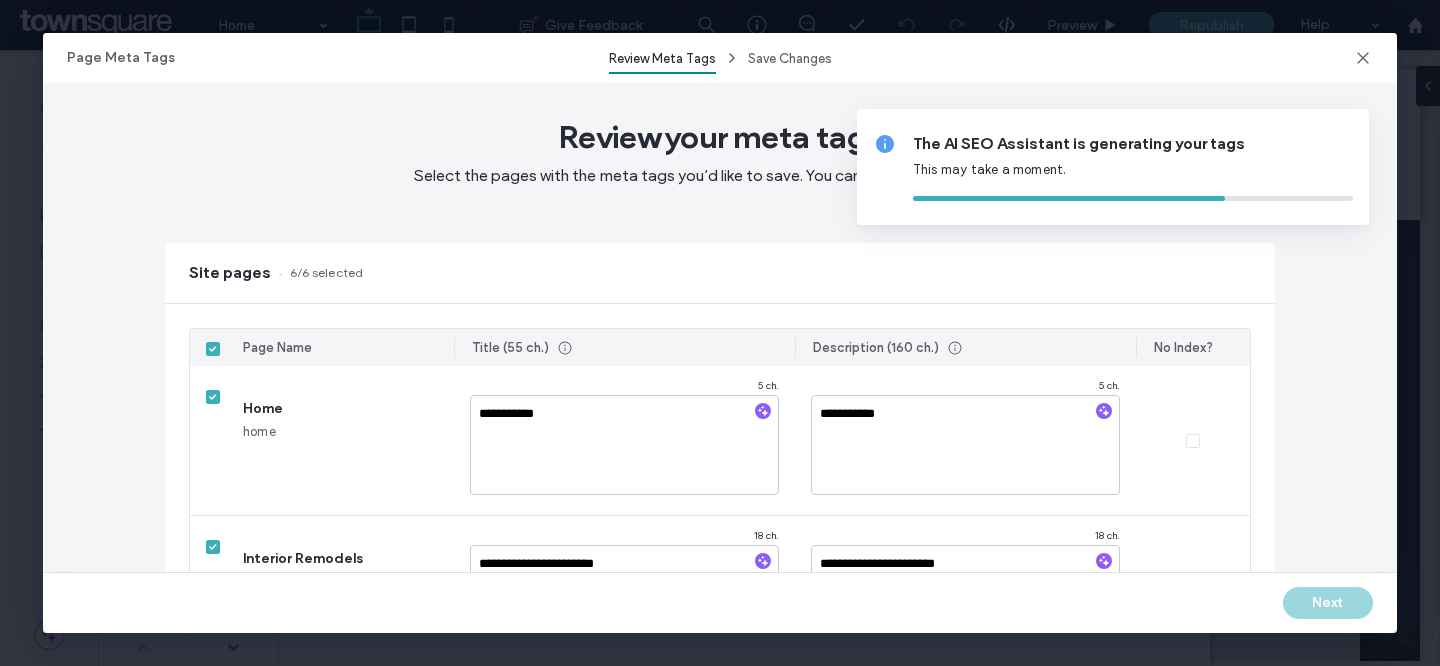 type on "**********" 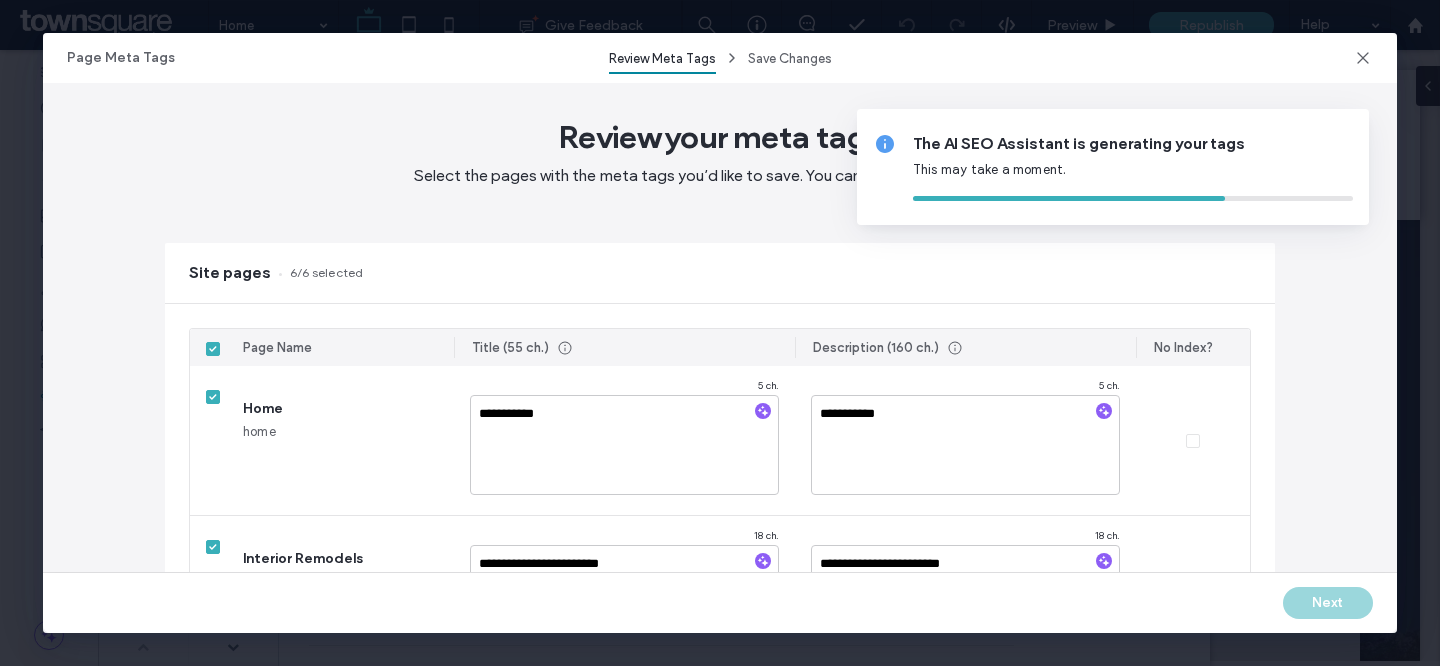 type on "**********" 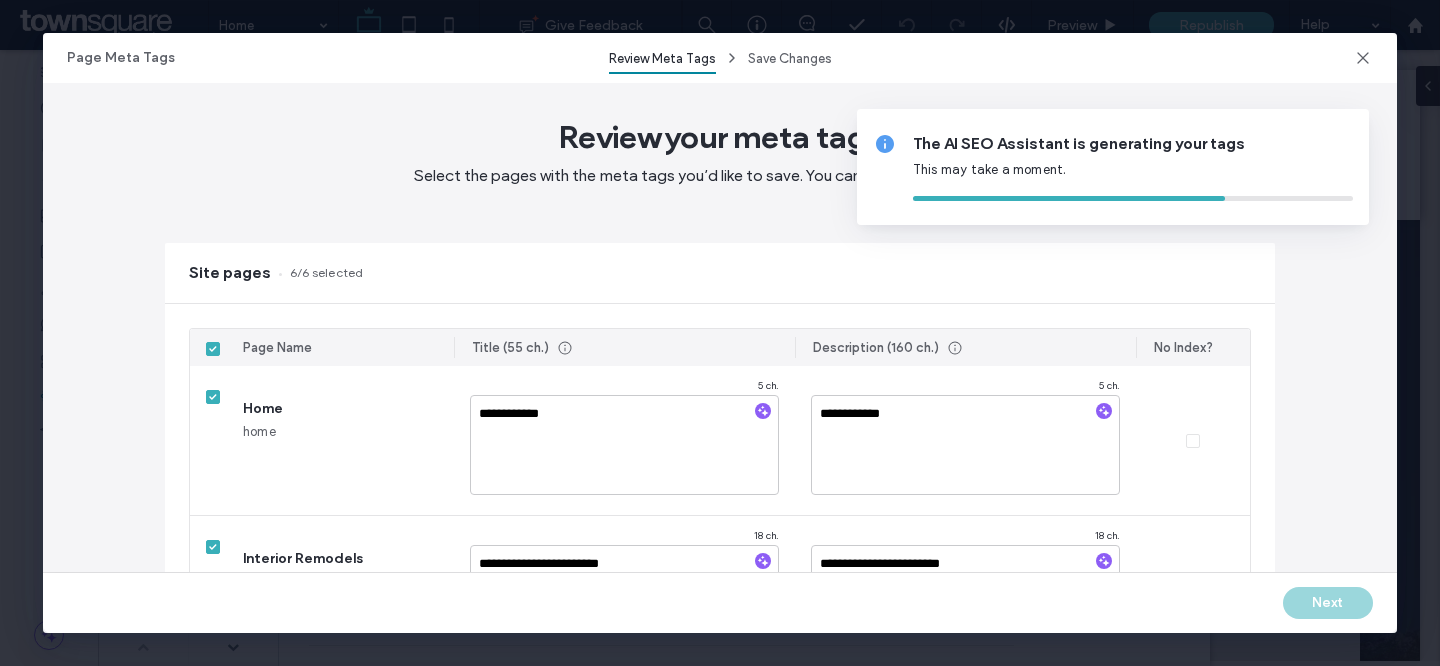 type on "**********" 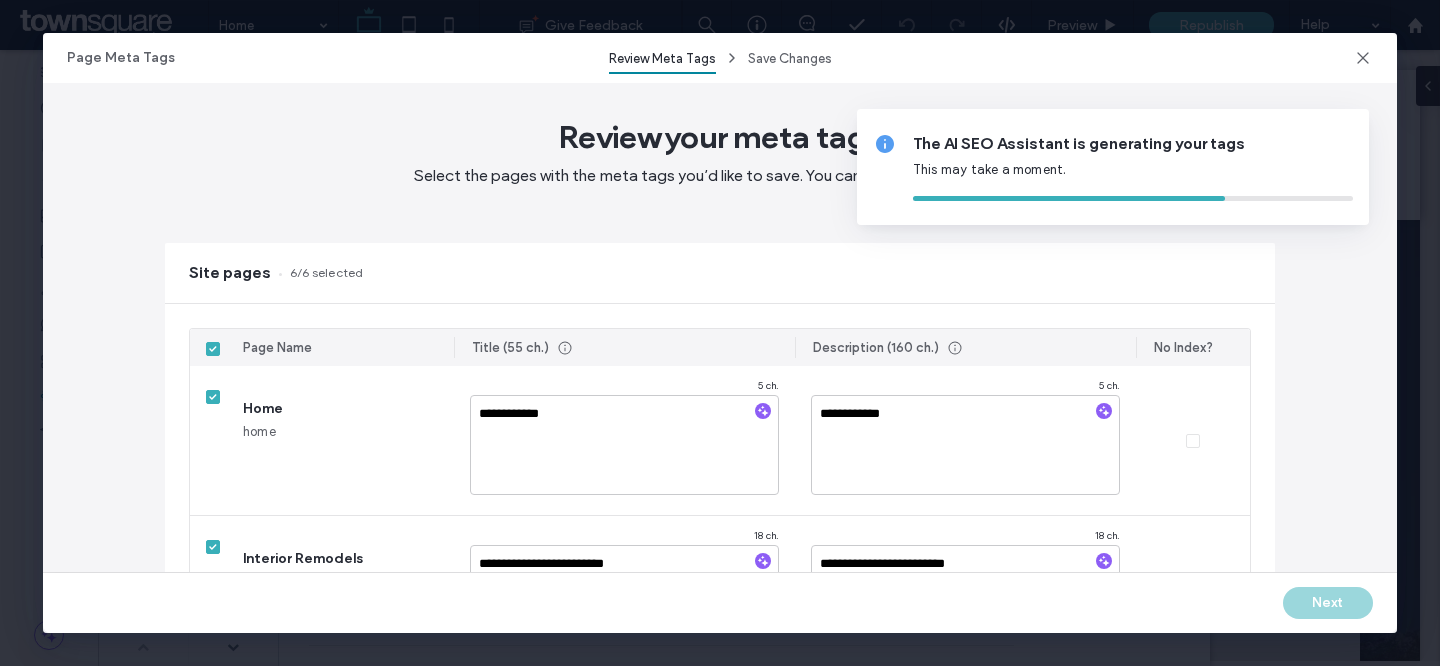 type on "**********" 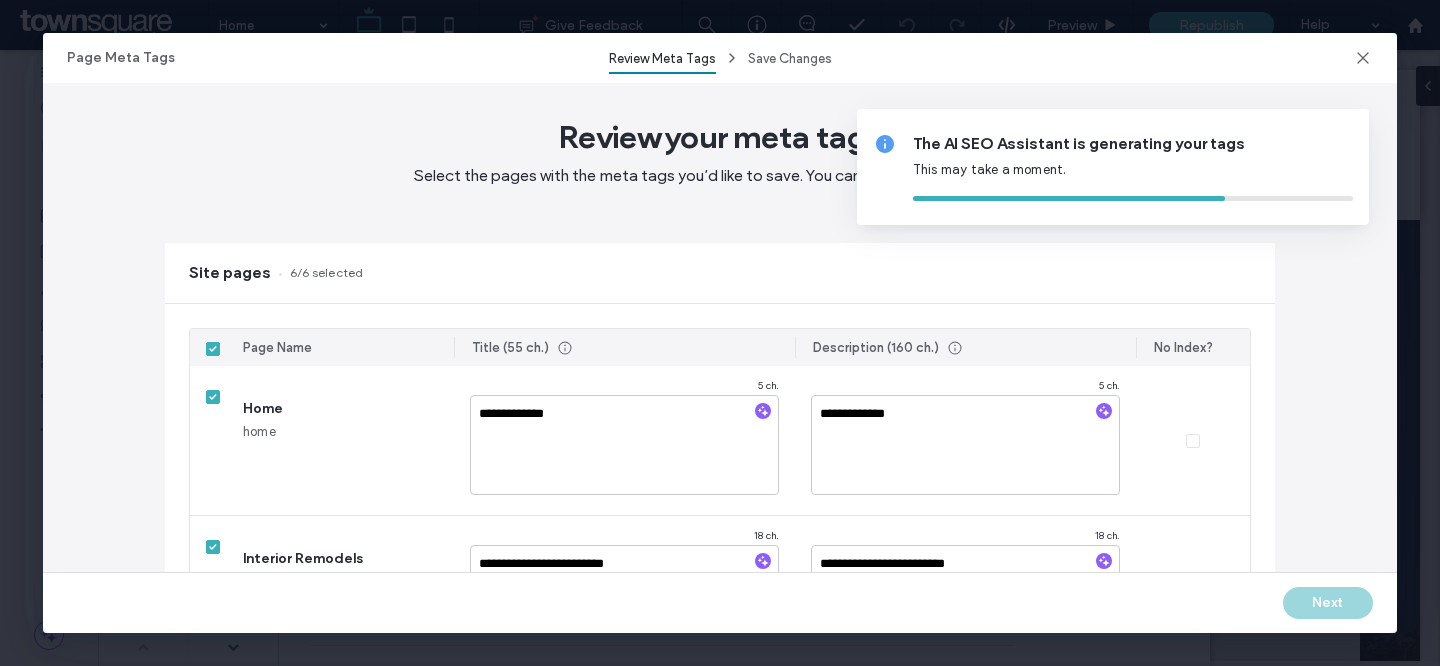 type on "**********" 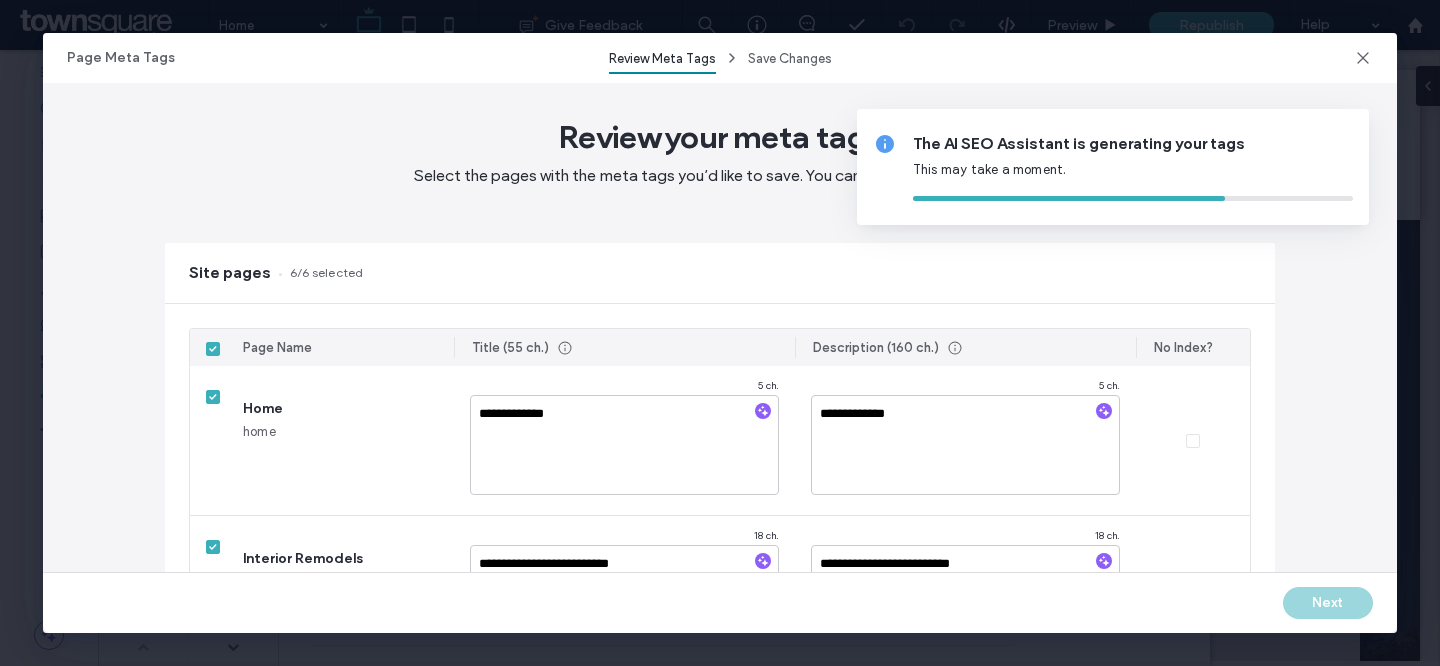type on "**********" 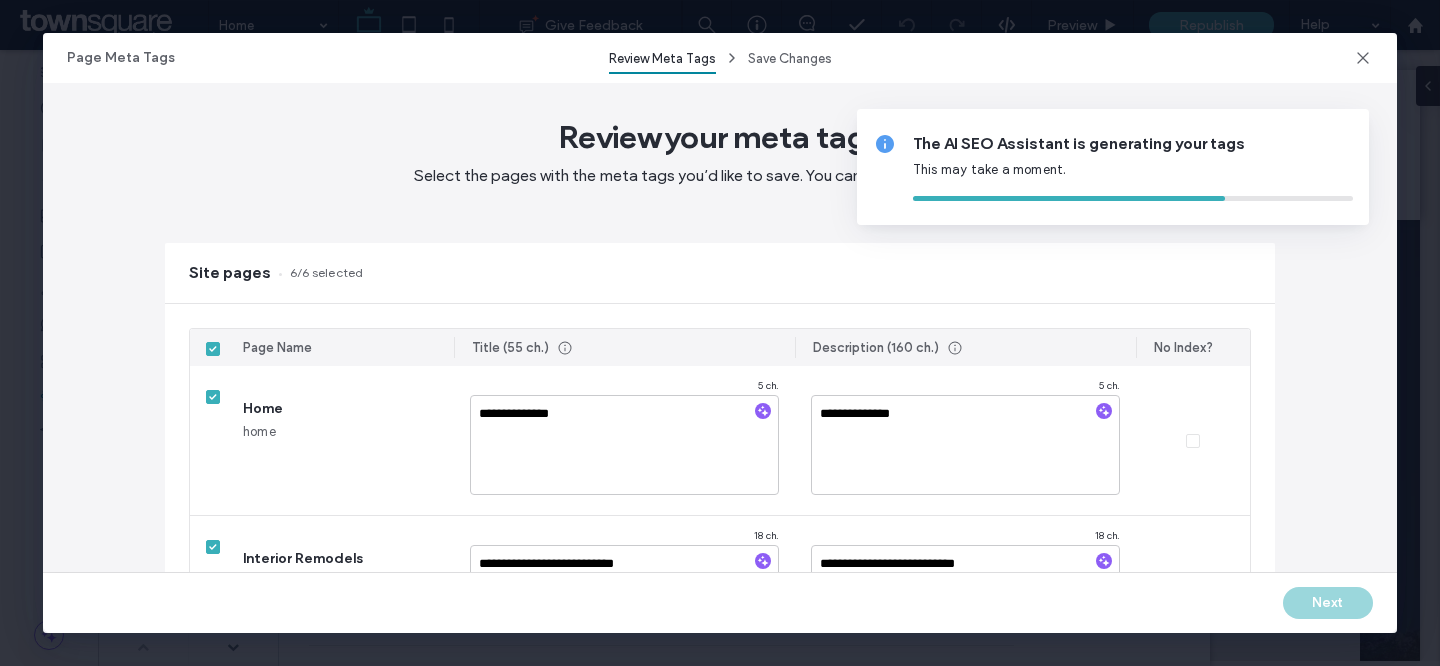 type on "**********" 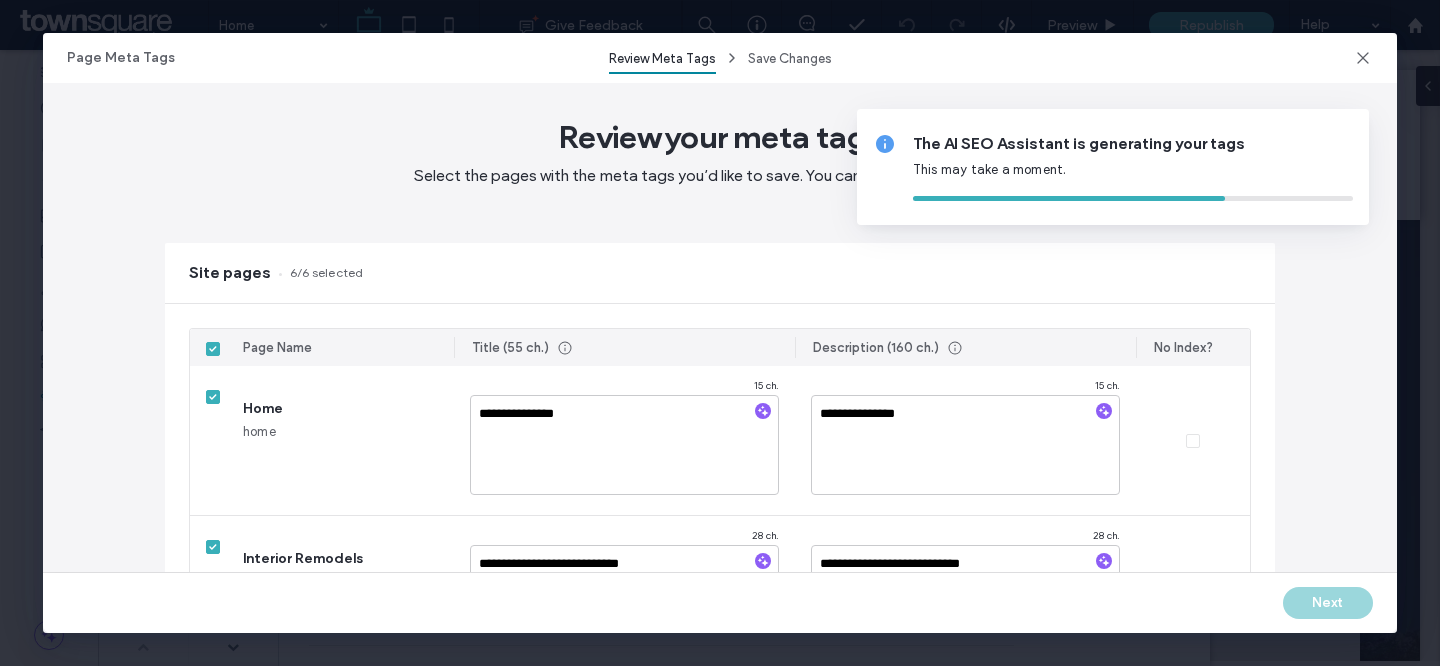 type on "**********" 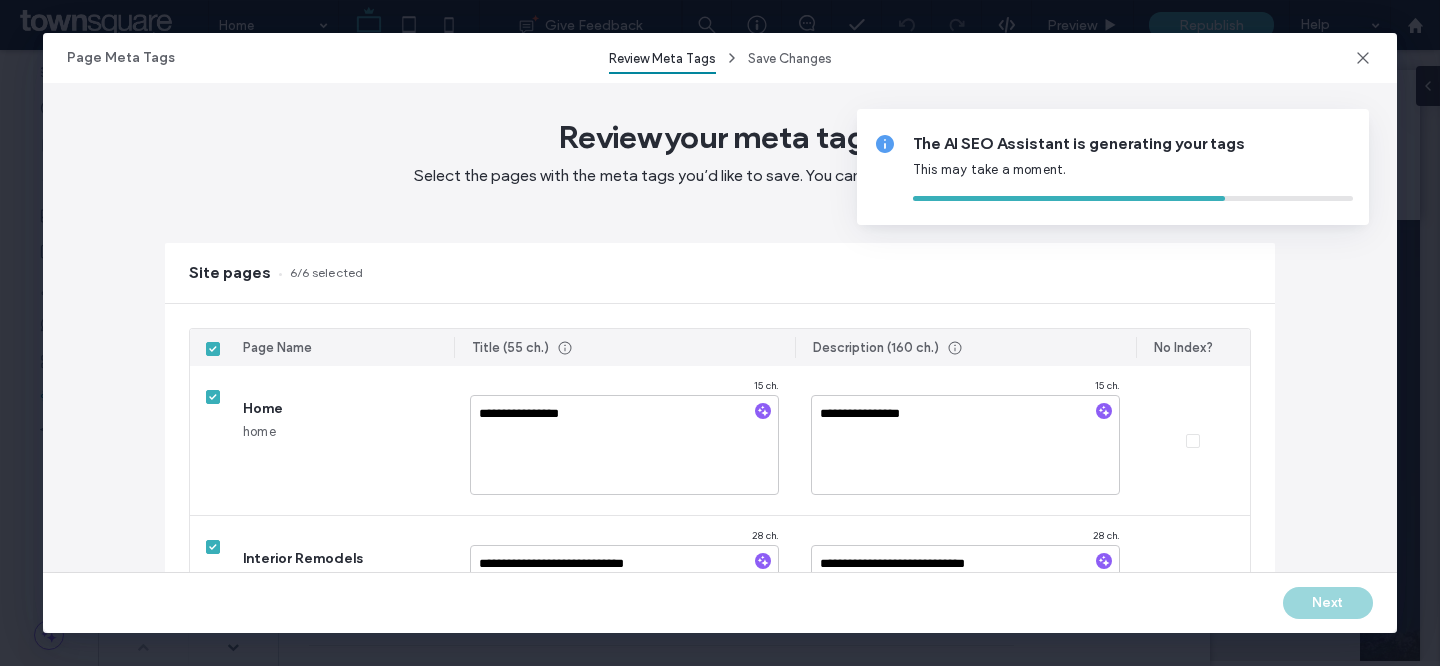 type on "**********" 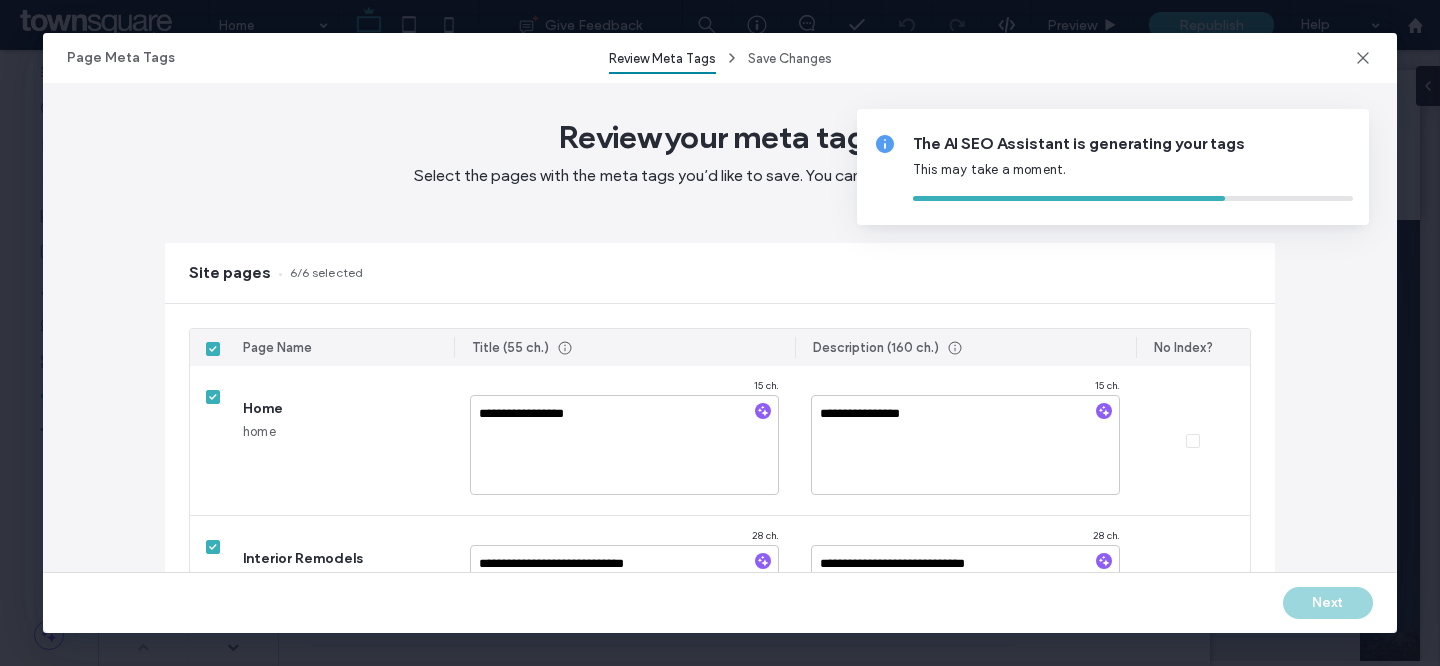 type on "**********" 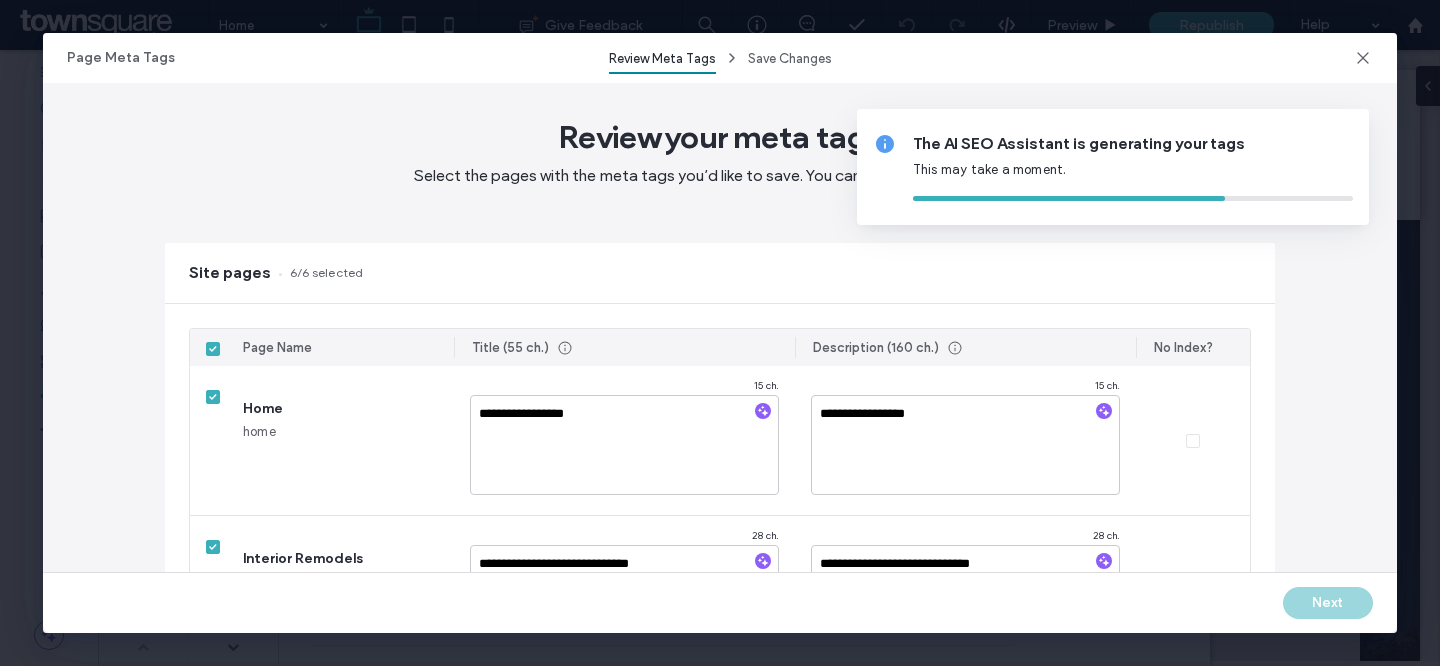 type on "**********" 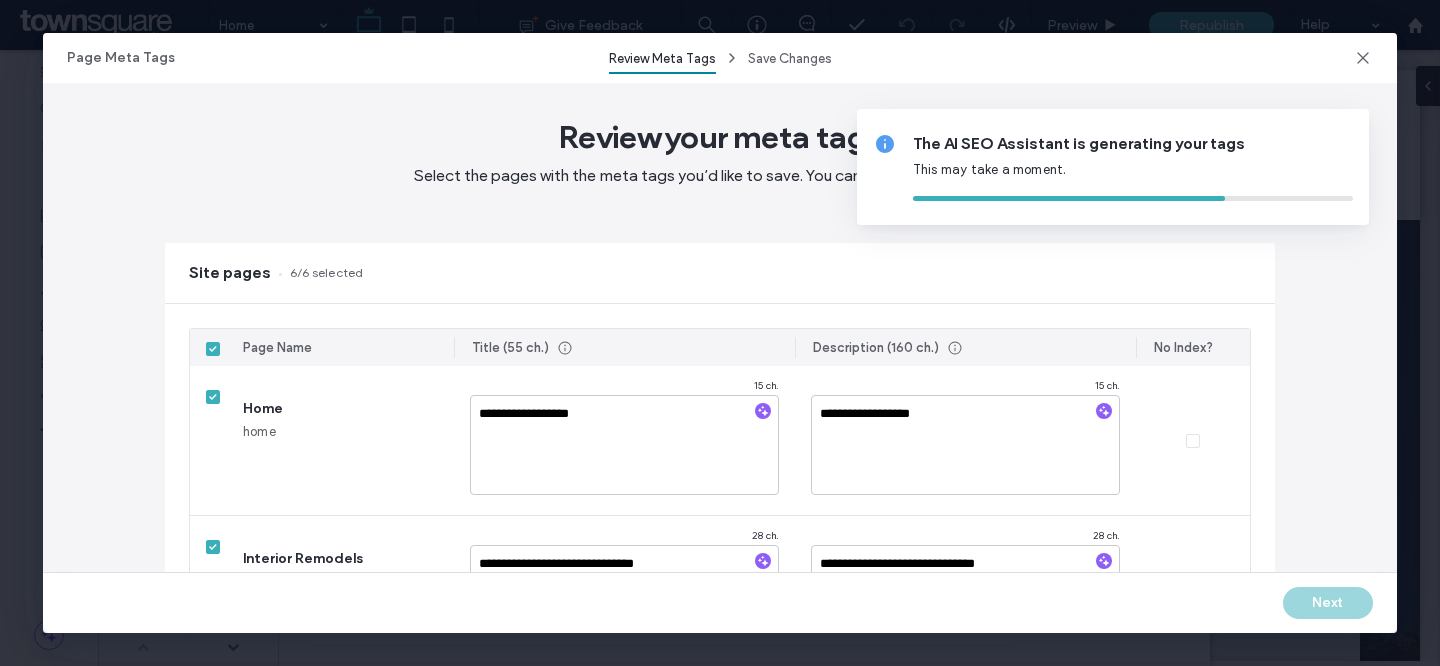 type on "**********" 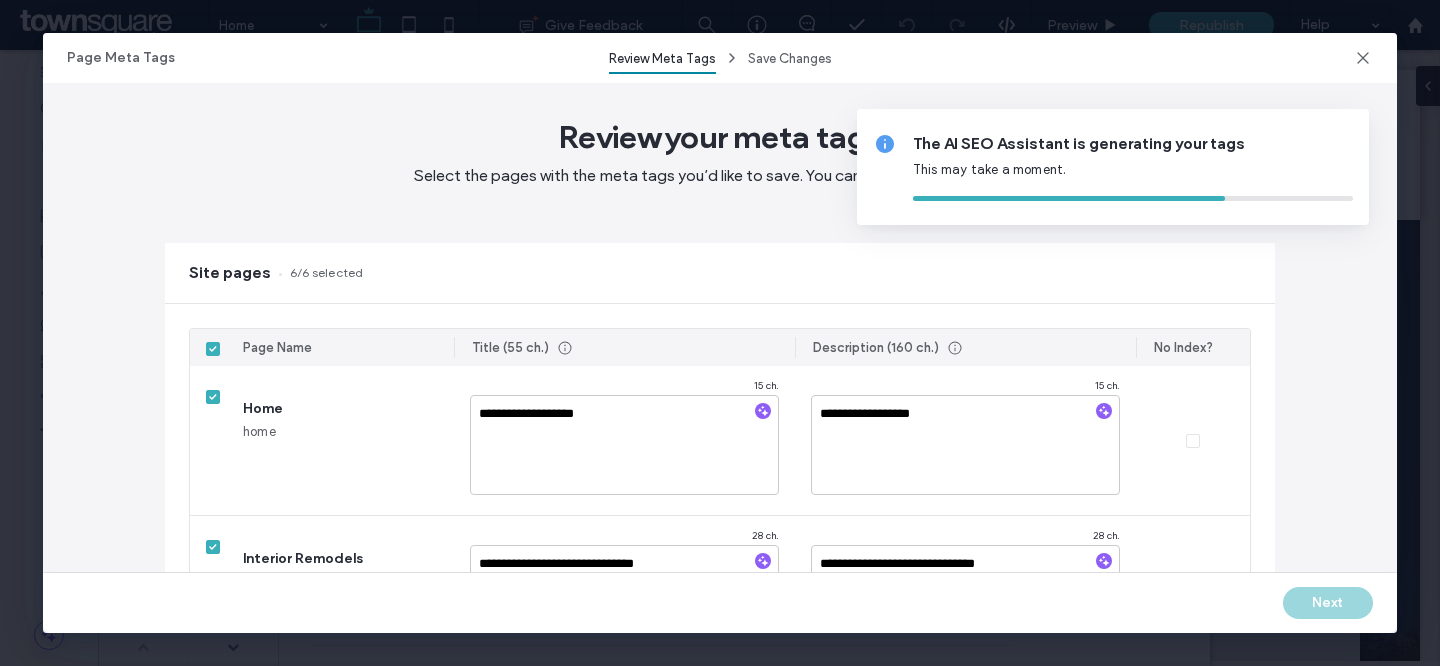 type on "**********" 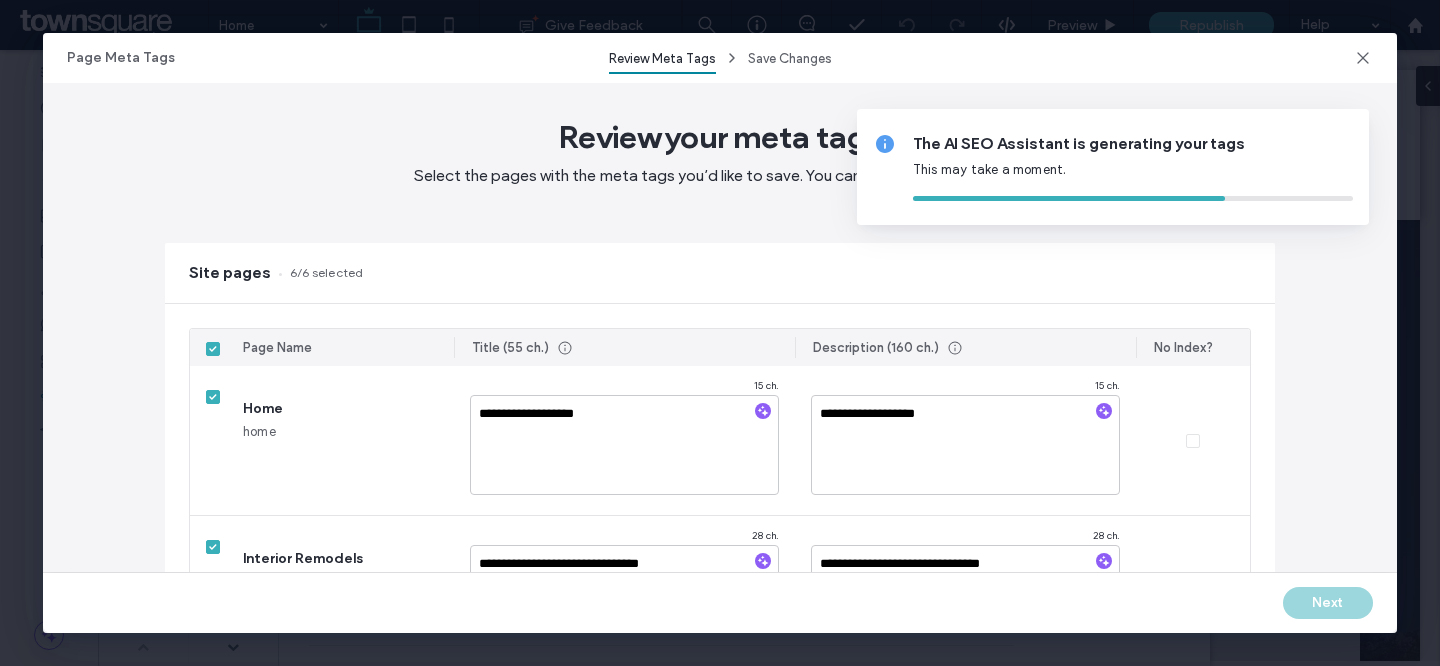 type 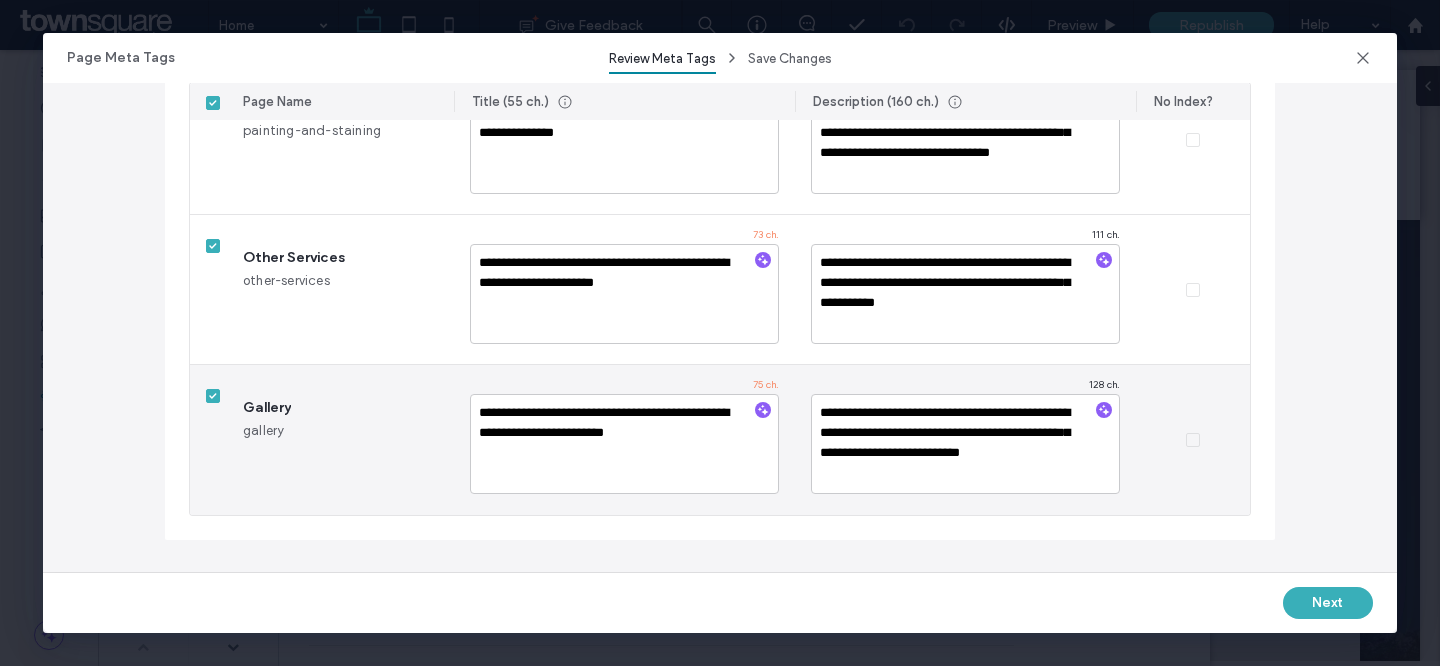 scroll, scrollTop: 0, scrollLeft: 0, axis: both 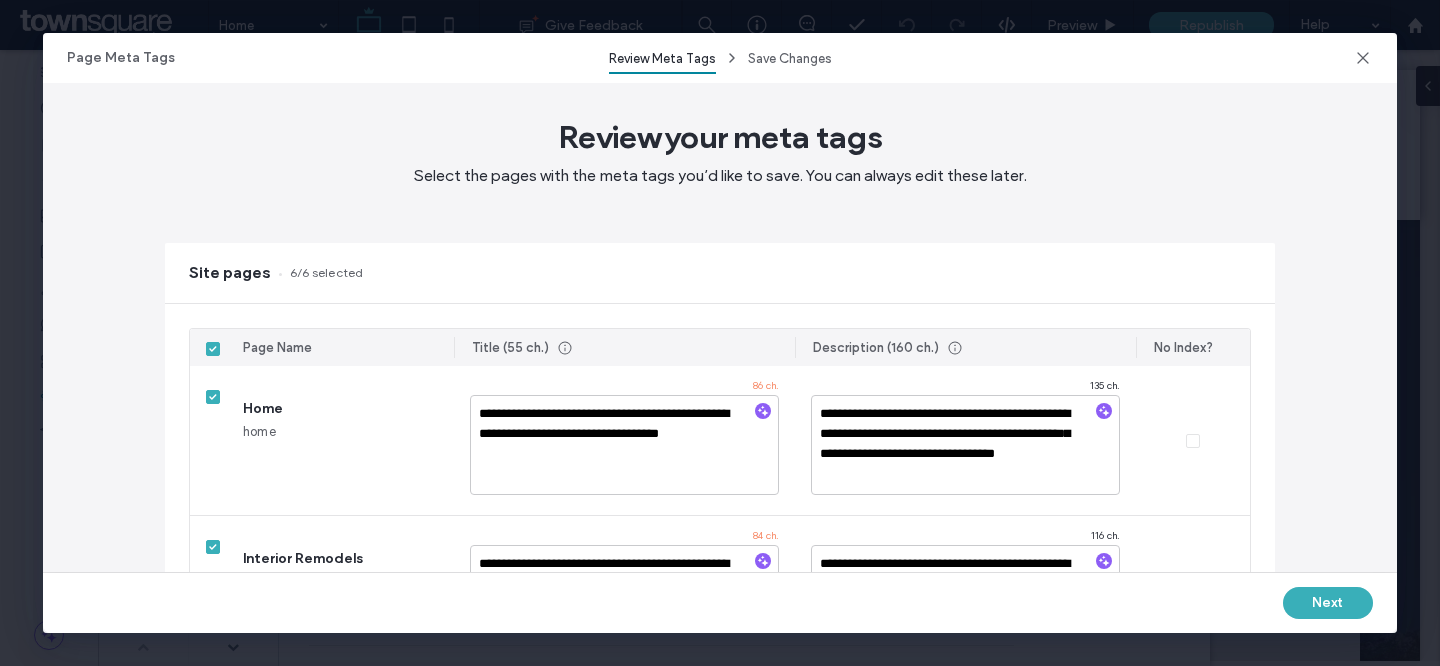 click on "Next" at bounding box center [1328, 603] 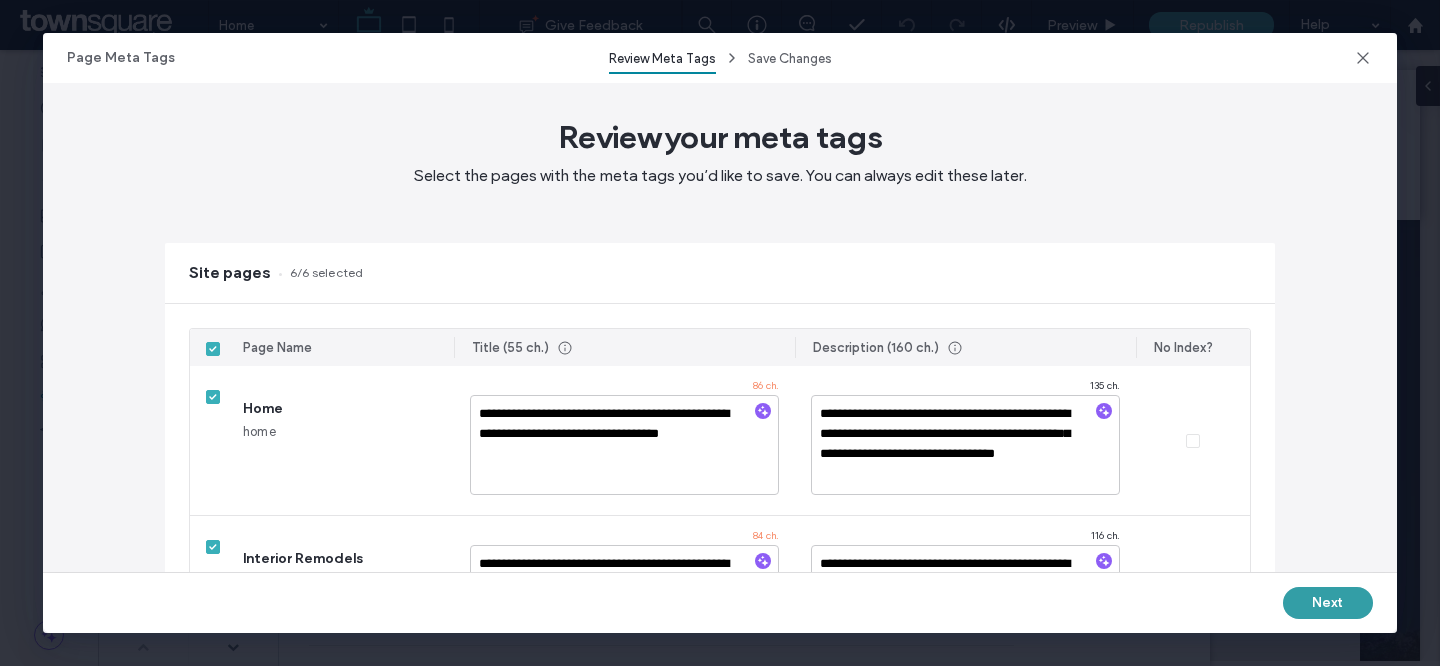 click on "Next" at bounding box center (1328, 603) 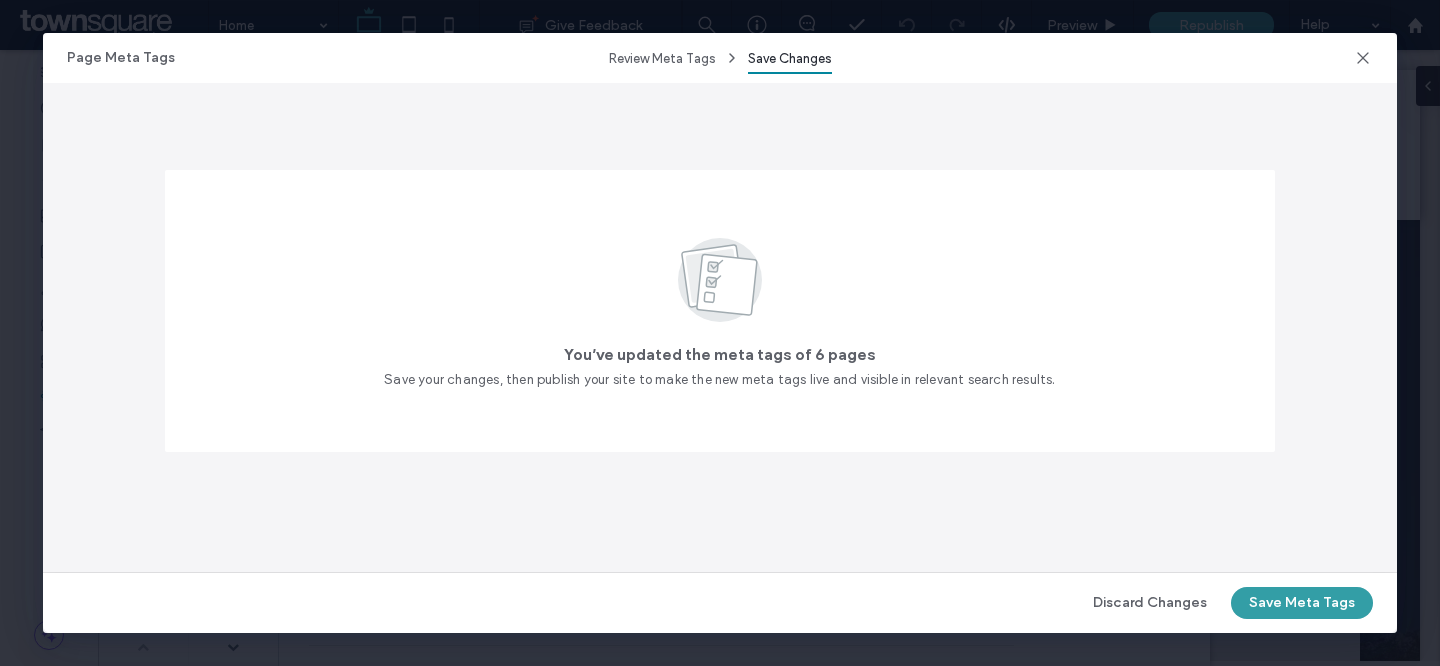 click on "Save Meta Tags" at bounding box center (1302, 603) 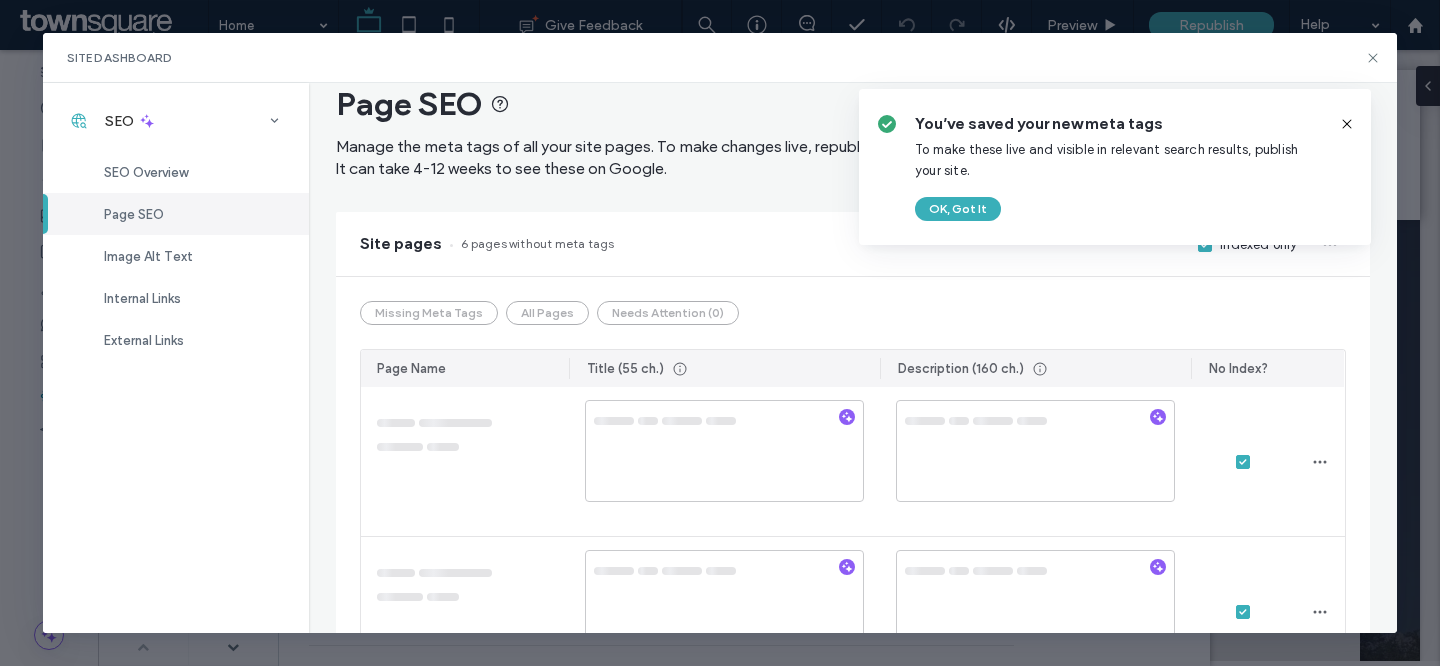 scroll, scrollTop: 0, scrollLeft: 0, axis: both 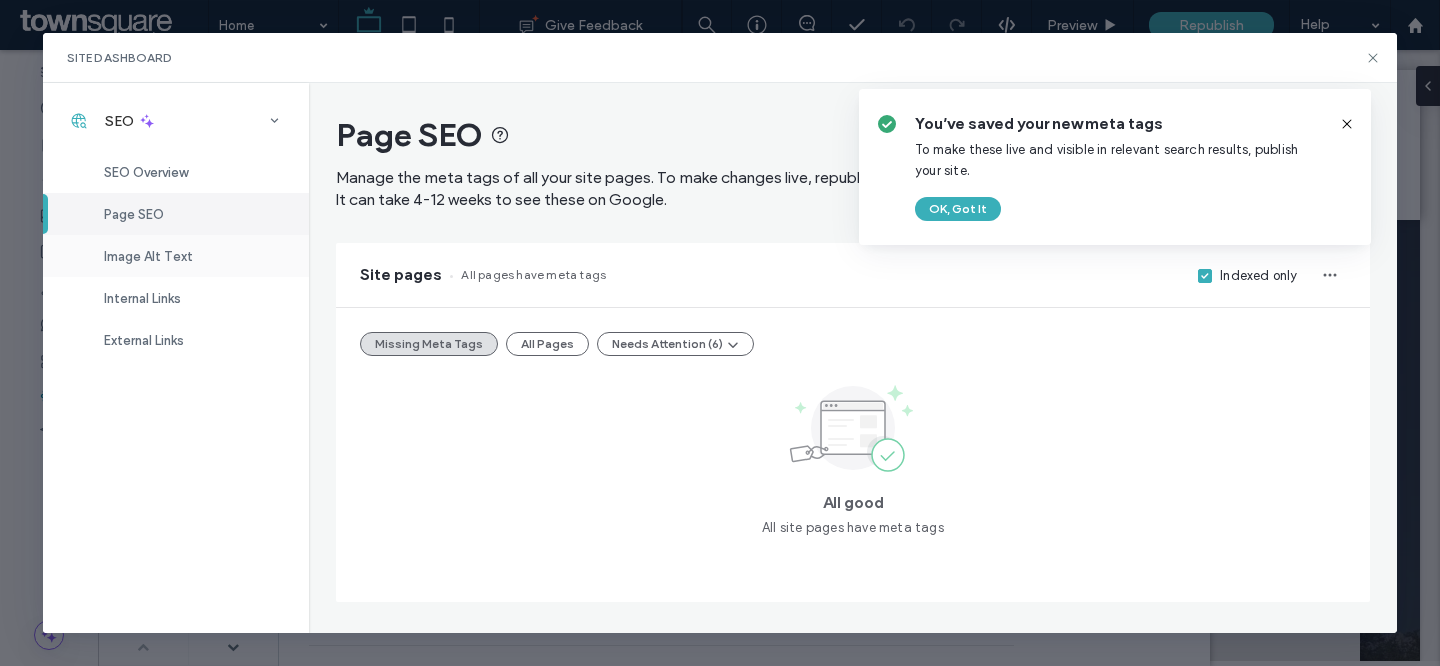 click on "Image Alt Text" at bounding box center [176, 256] 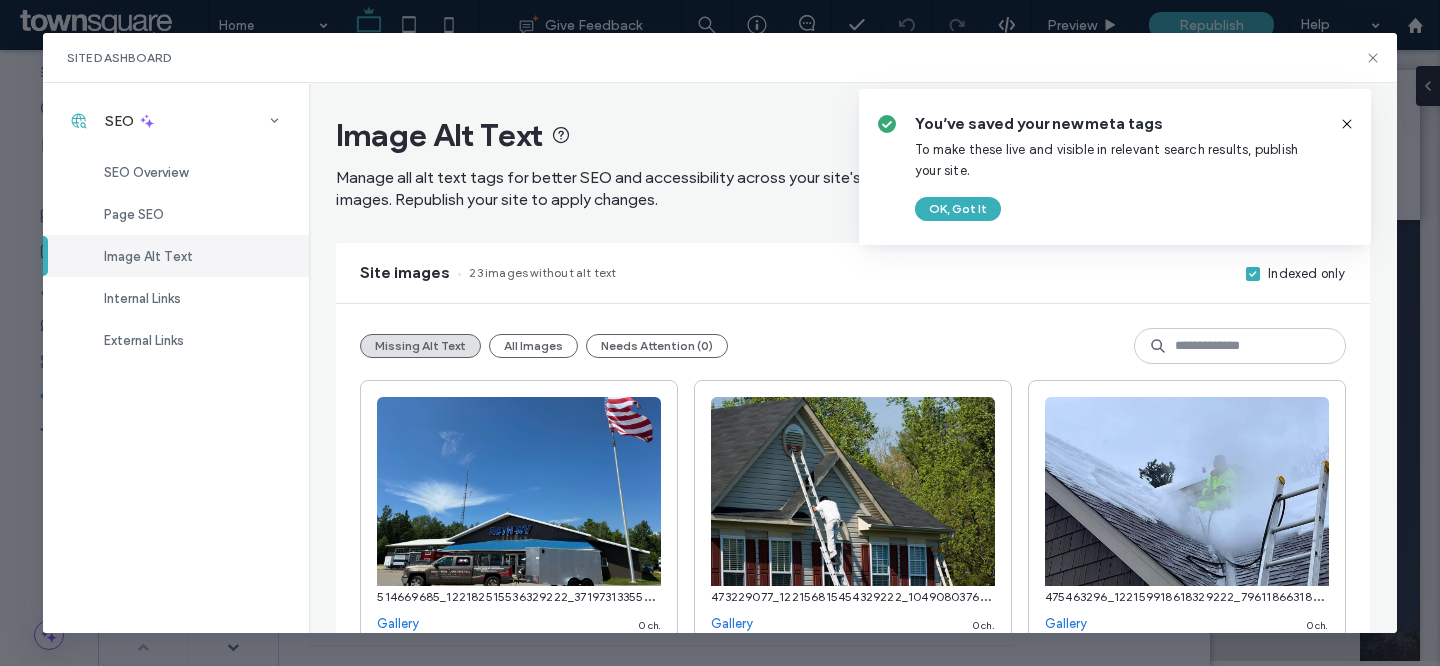 click at bounding box center (1347, 124) 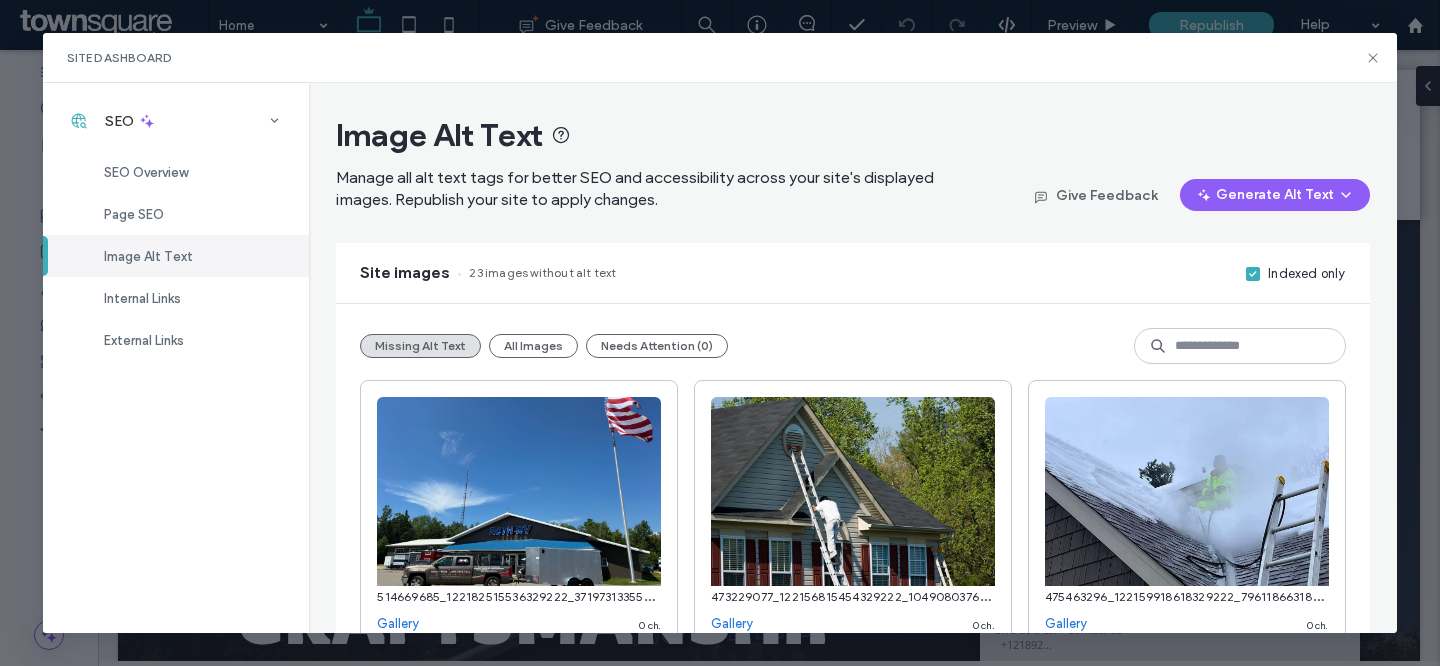 click on "Image Alt Text Manage all alt text tags for better SEO and accessibility across your site's displayed images. Republish your site to apply changes. Give Feedback Generate Alt Text" at bounding box center (852, 163) 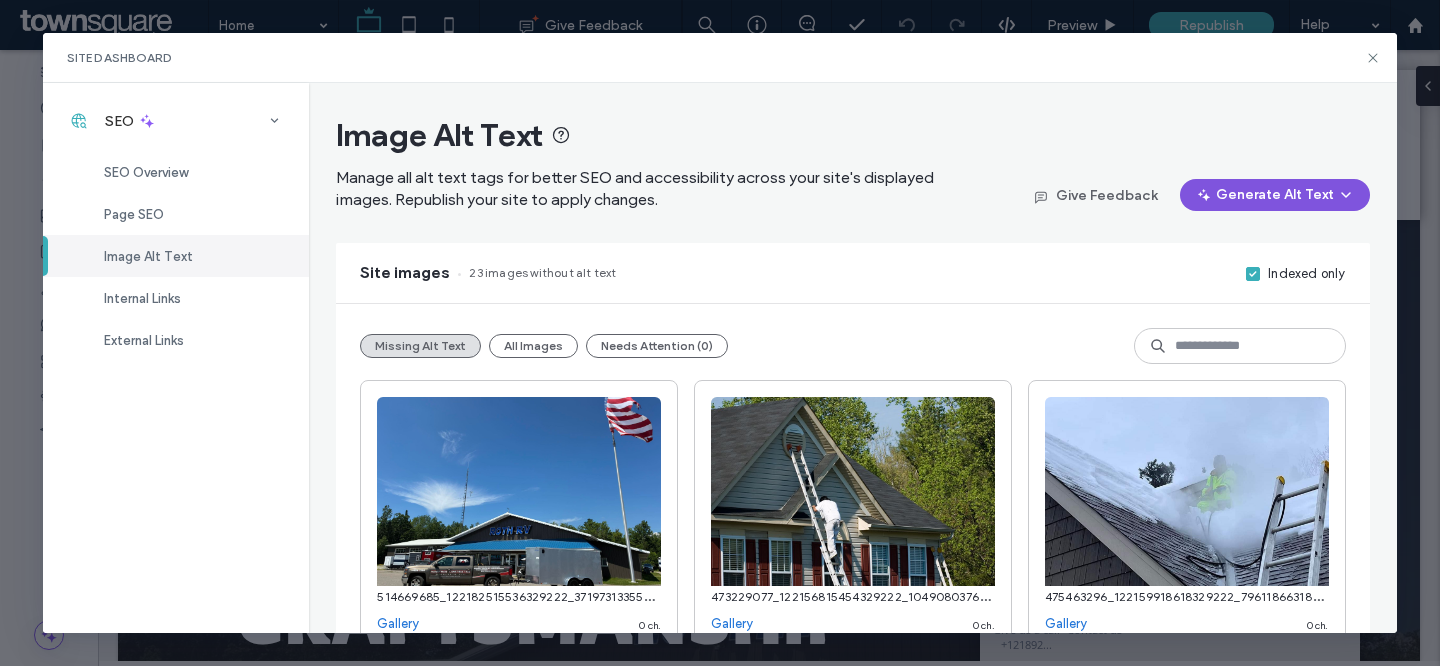 click on "Generate Alt Text" at bounding box center (1275, 195) 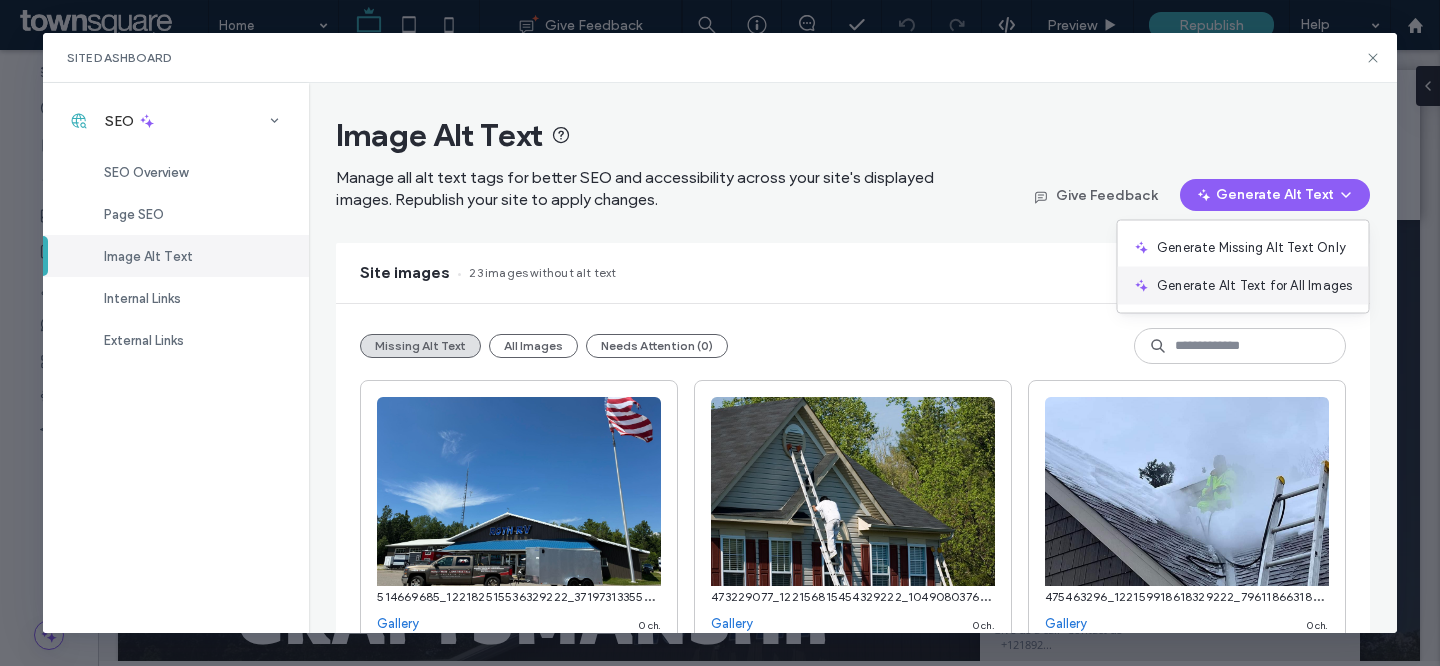 click on "Generate Alt Text for All Images" at bounding box center (1254, 286) 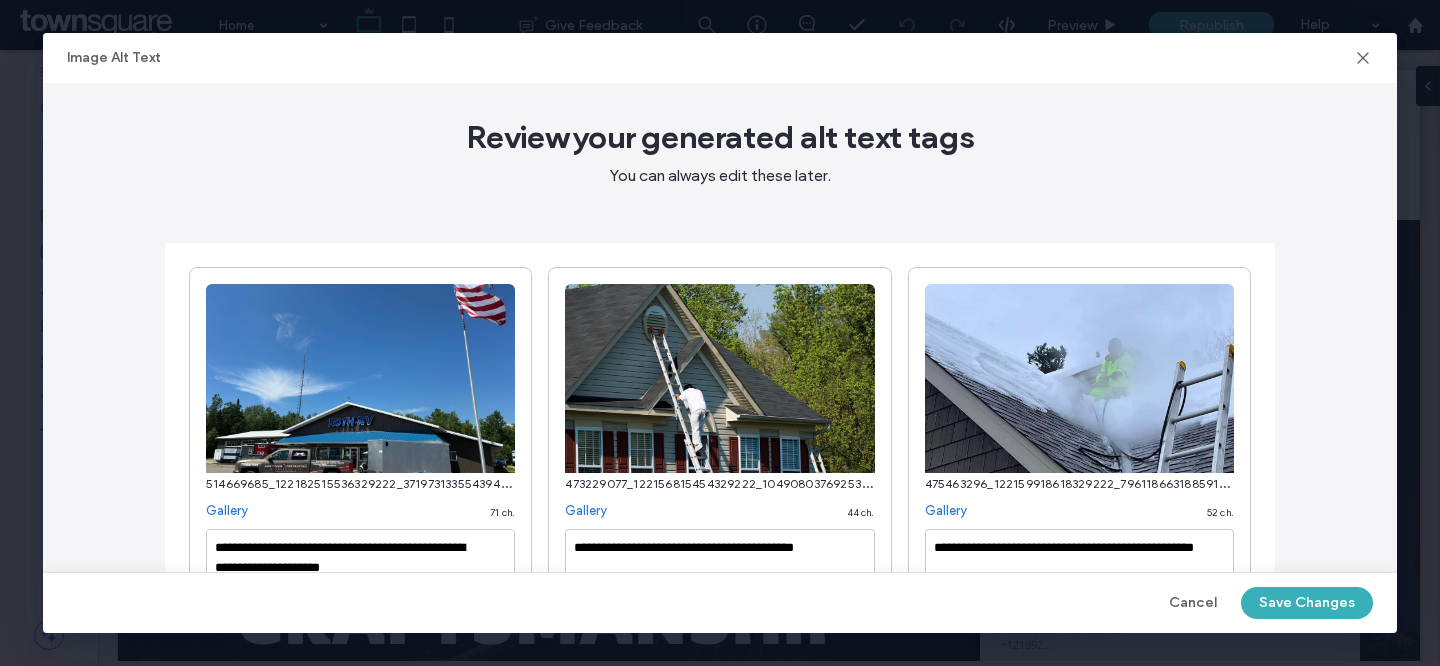 click on "Cancel Save Changes" at bounding box center [720, 603] 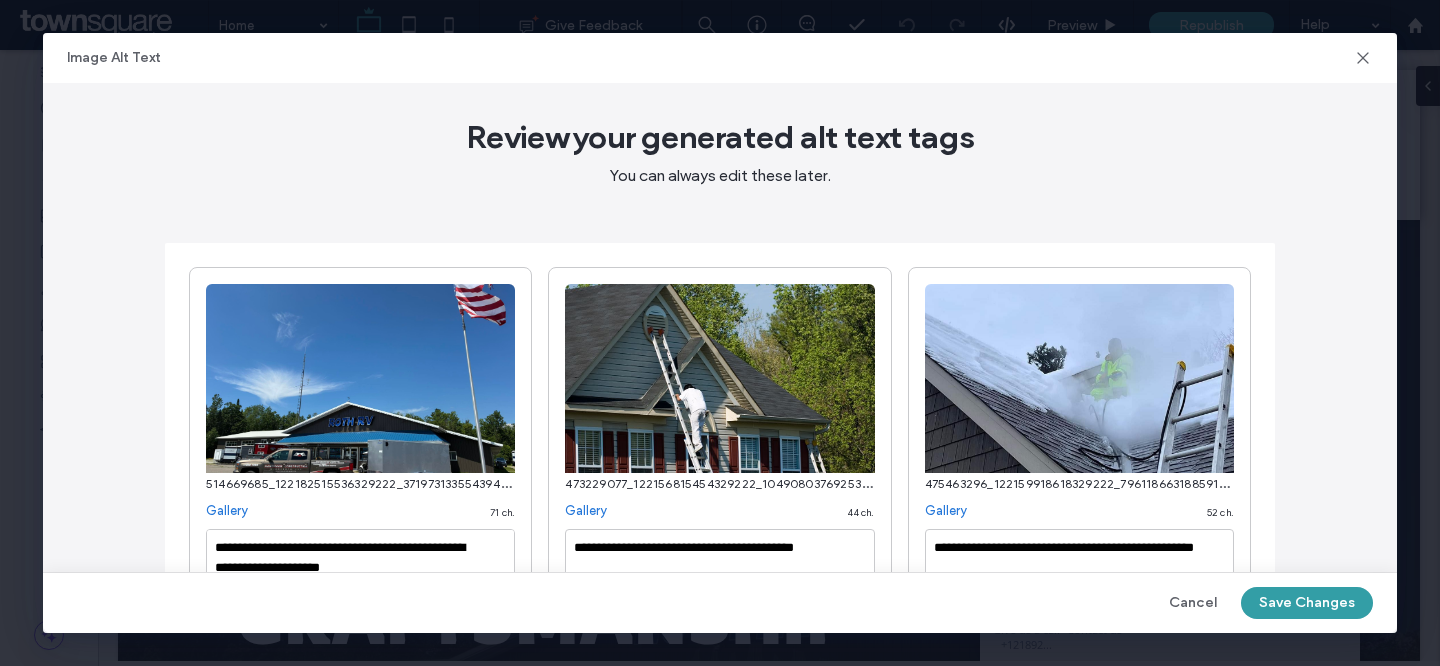 click on "Save Changes" at bounding box center (1307, 603) 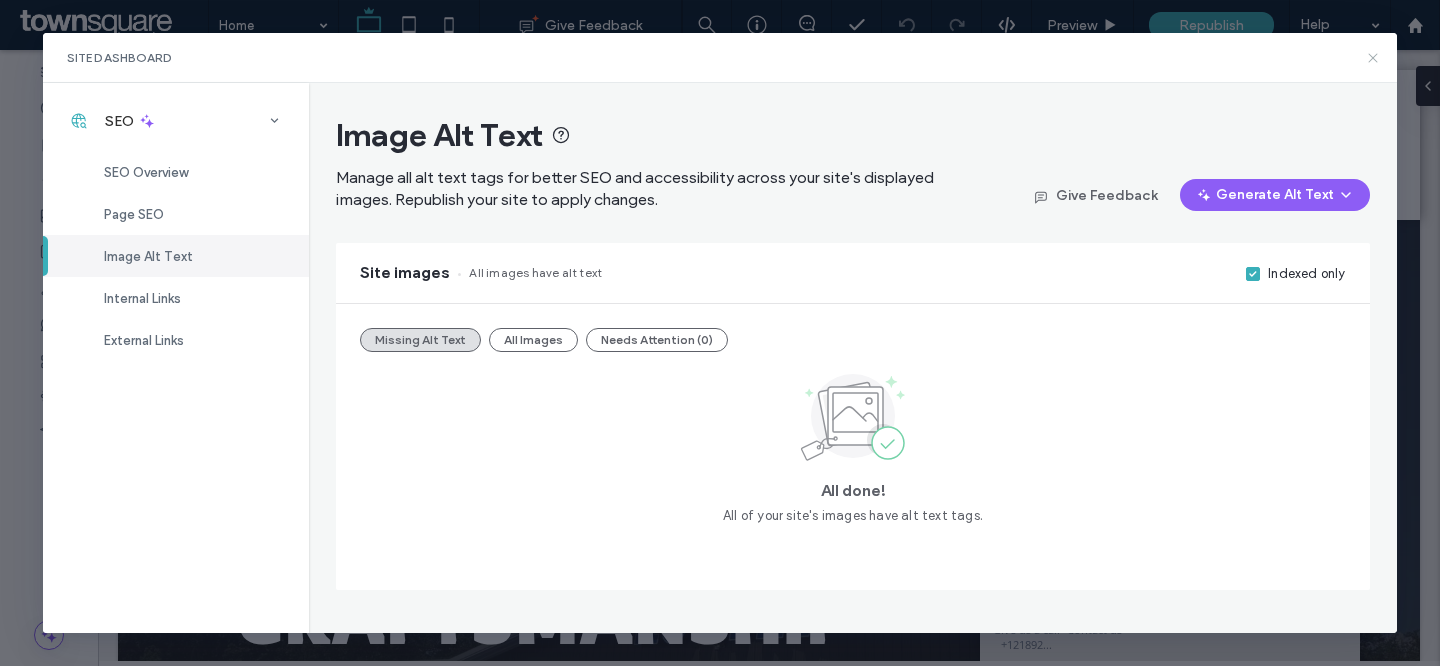click 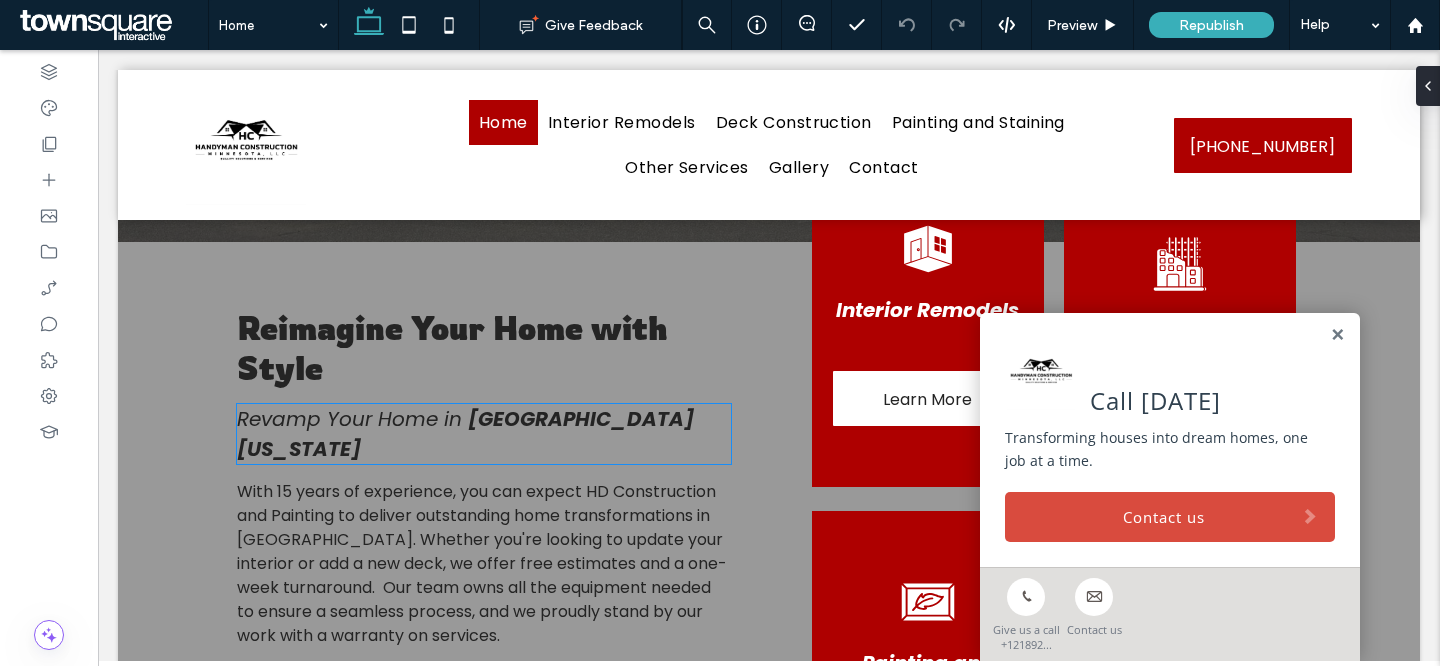 scroll, scrollTop: 652, scrollLeft: 0, axis: vertical 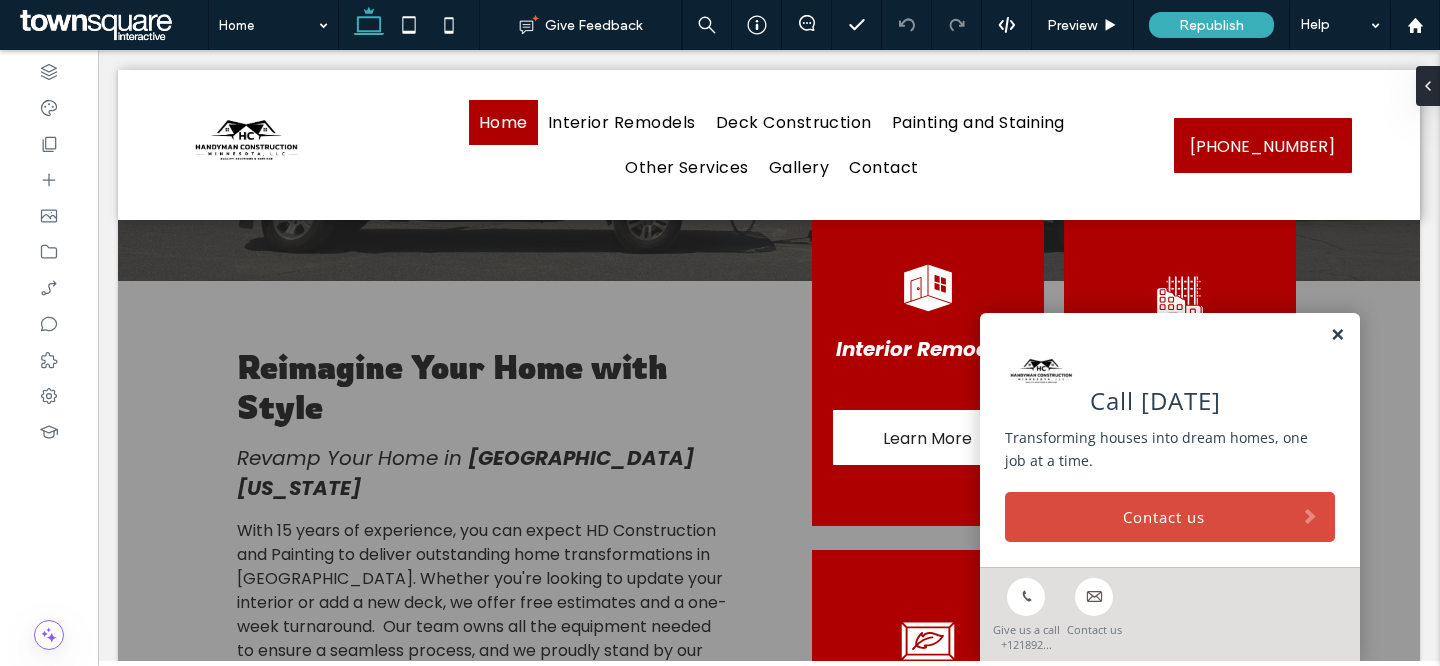 click at bounding box center (1337, 335) 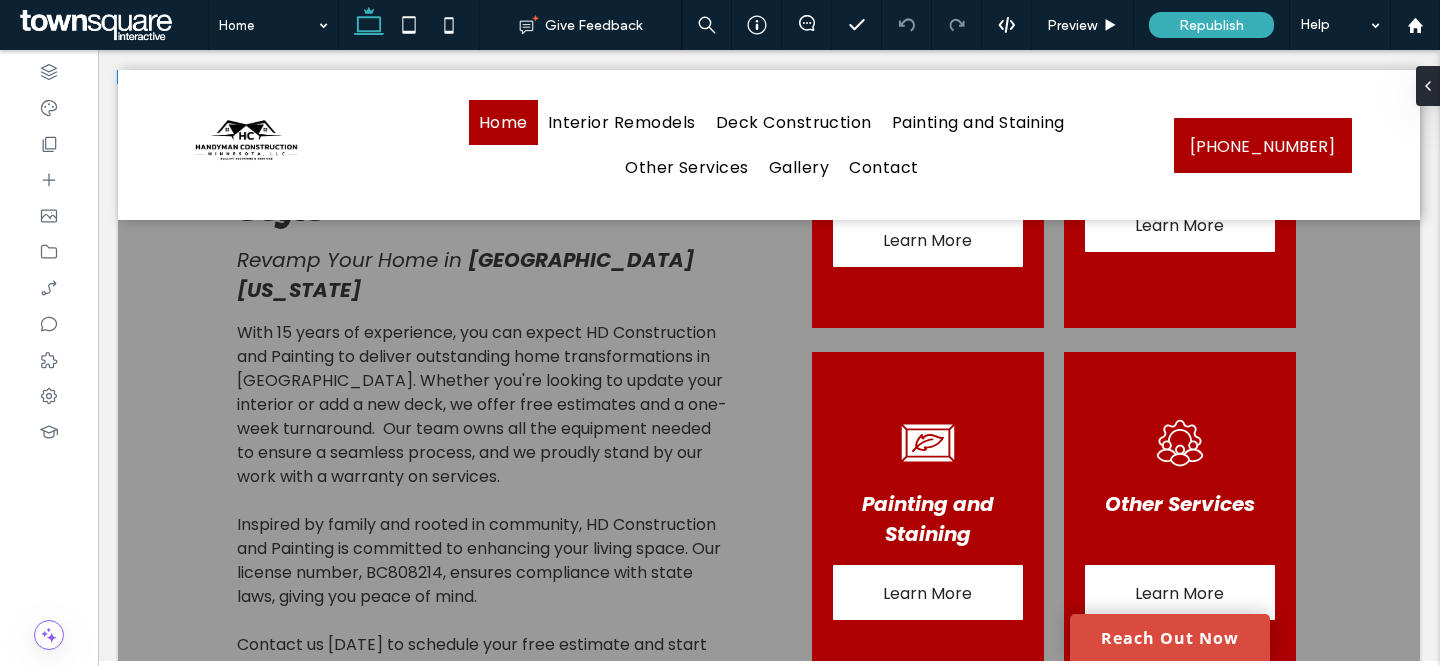 scroll, scrollTop: 894, scrollLeft: 0, axis: vertical 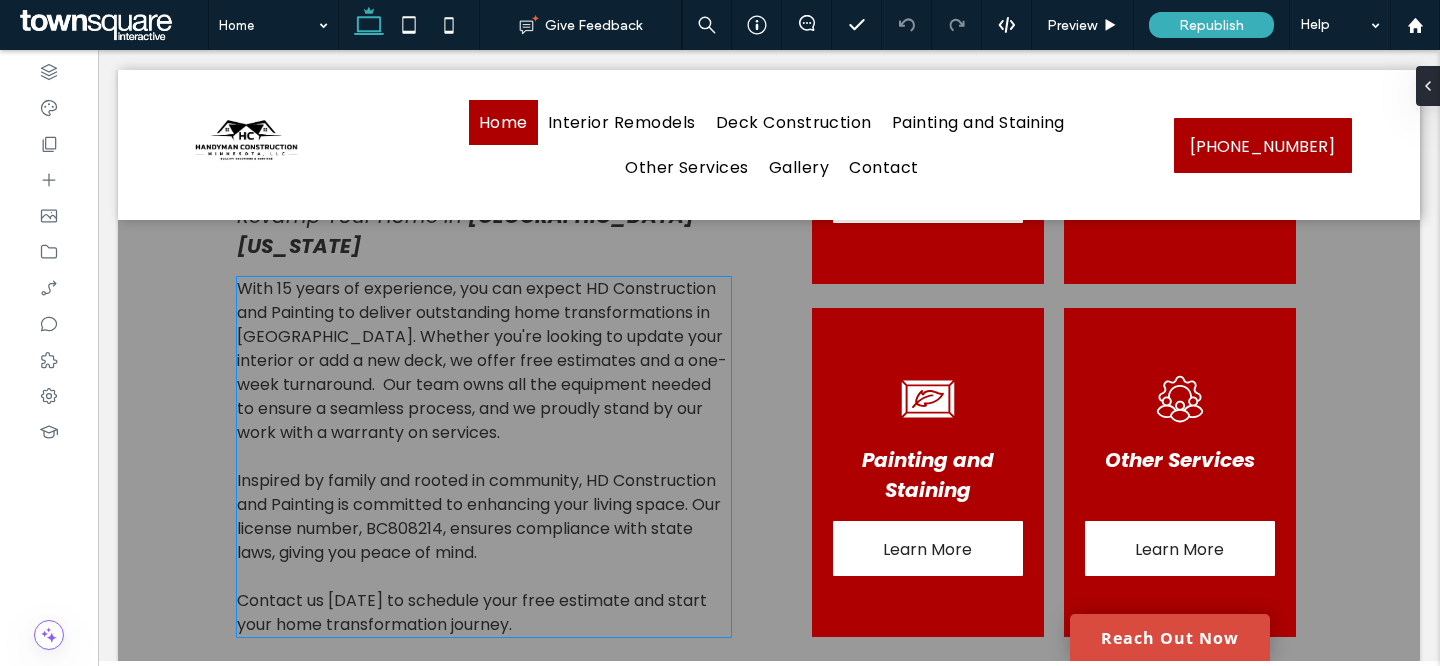click on "Inspired by family and rooted in community, HD Construction and Painting is committed to enhancing your living space. Our license number, BC808214, ensures compliance with state laws, giving you peace of mind." at bounding box center [479, 516] 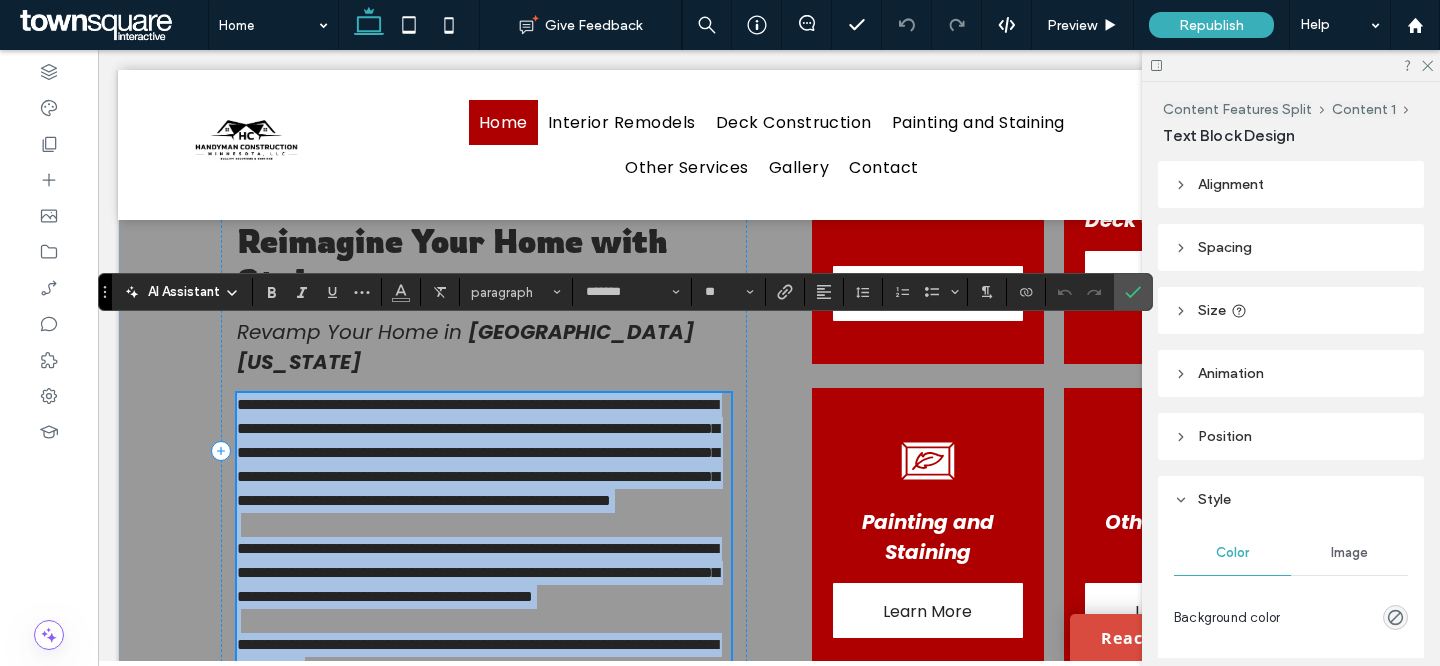 scroll, scrollTop: 790, scrollLeft: 0, axis: vertical 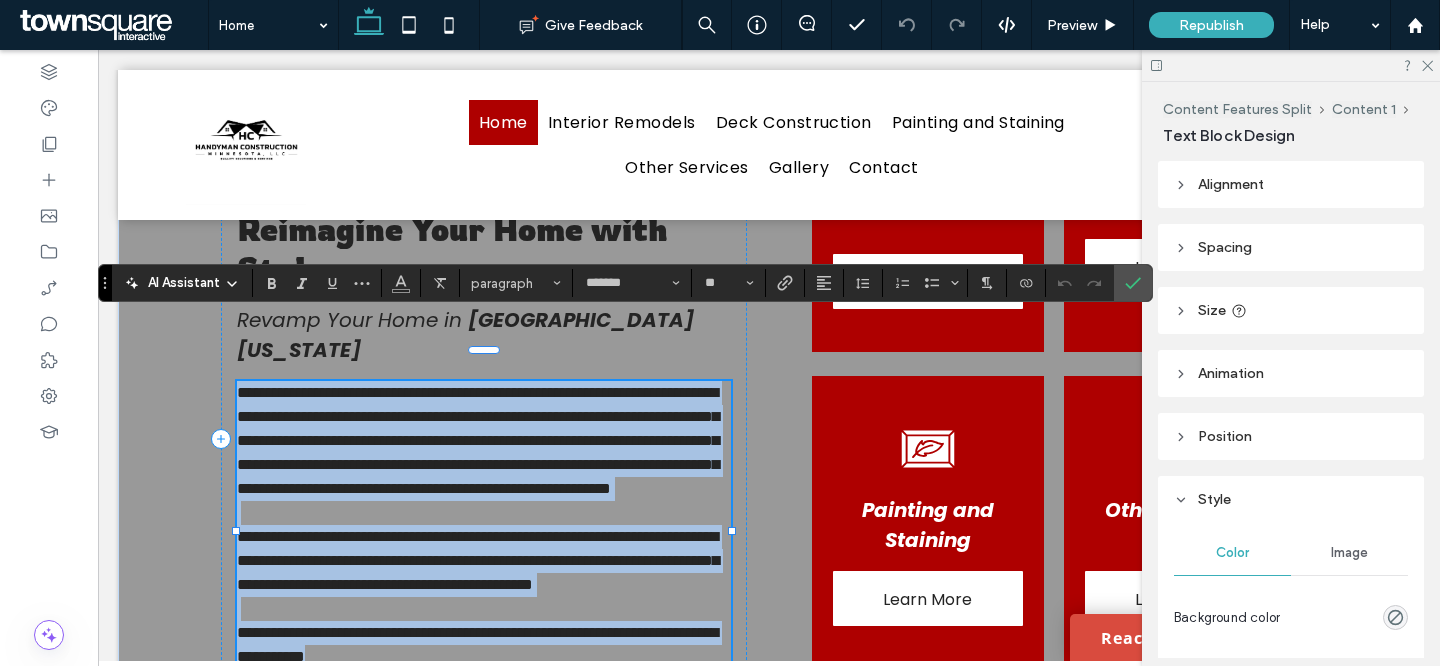 click on "**********" at bounding box center (478, 440) 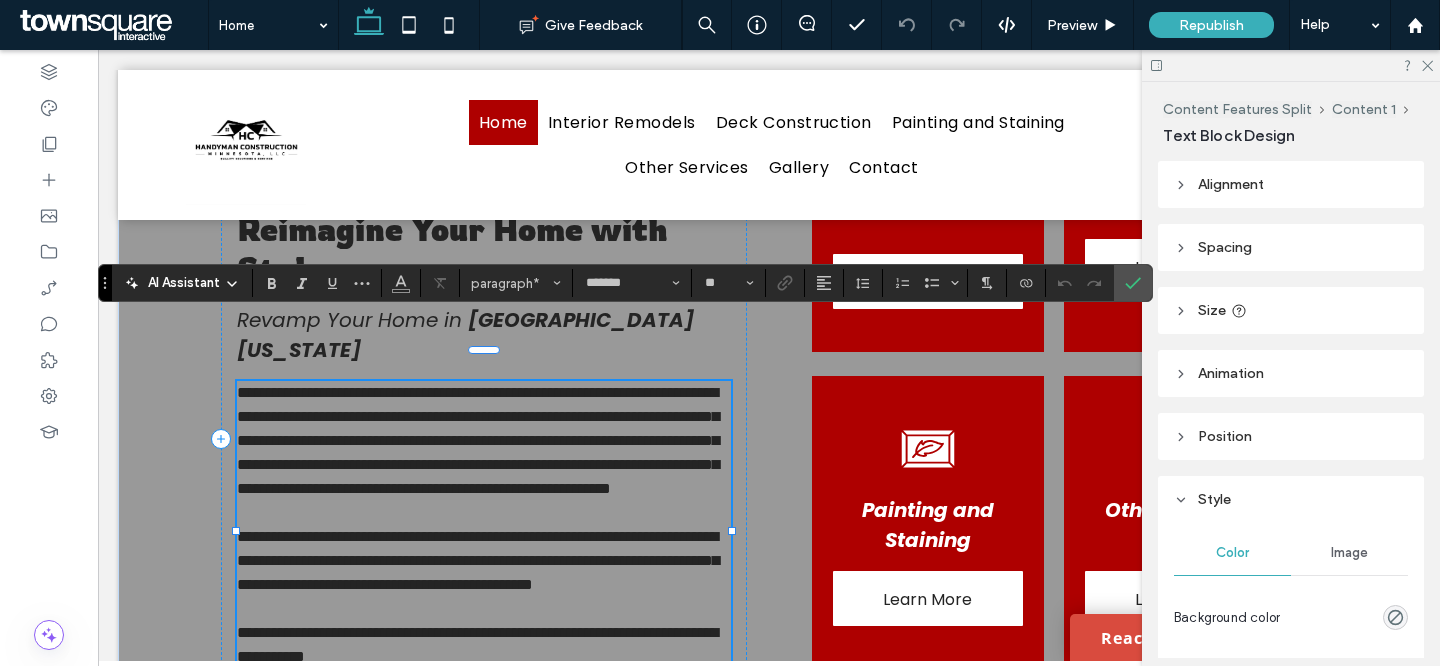 click on "**********" at bounding box center (478, 440) 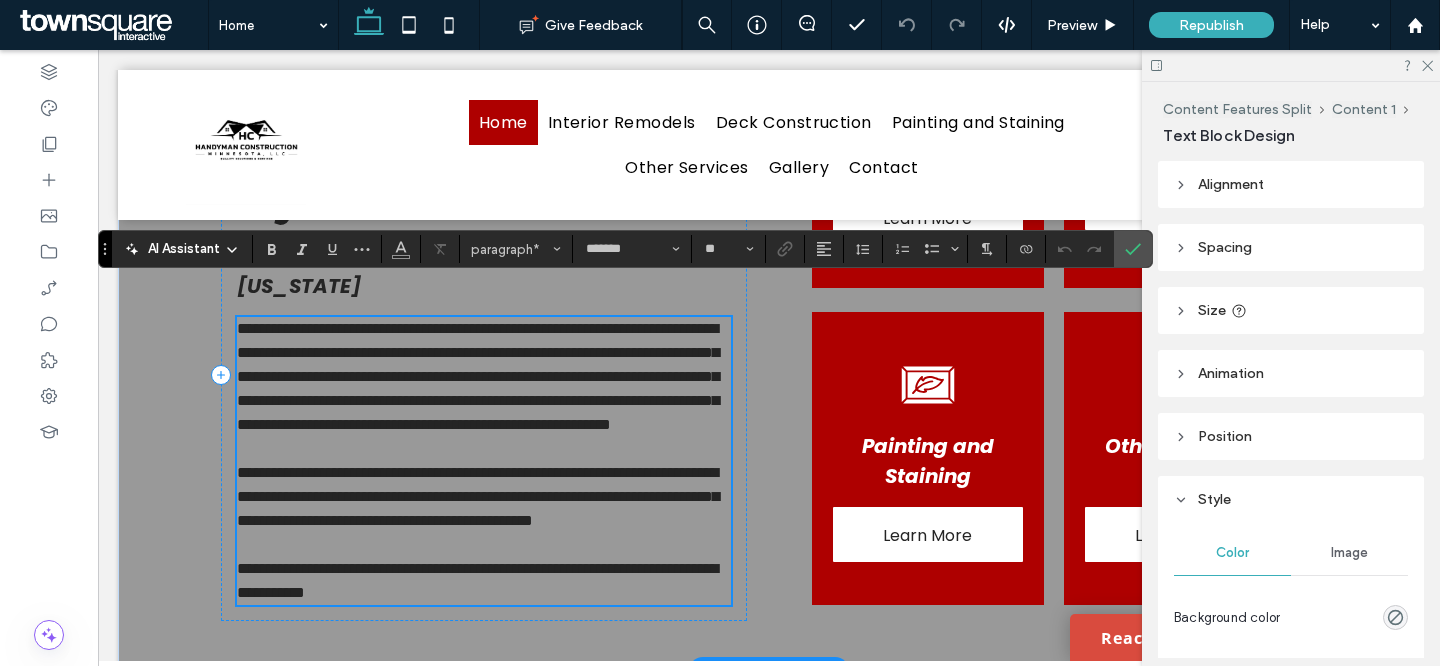 scroll, scrollTop: 856, scrollLeft: 0, axis: vertical 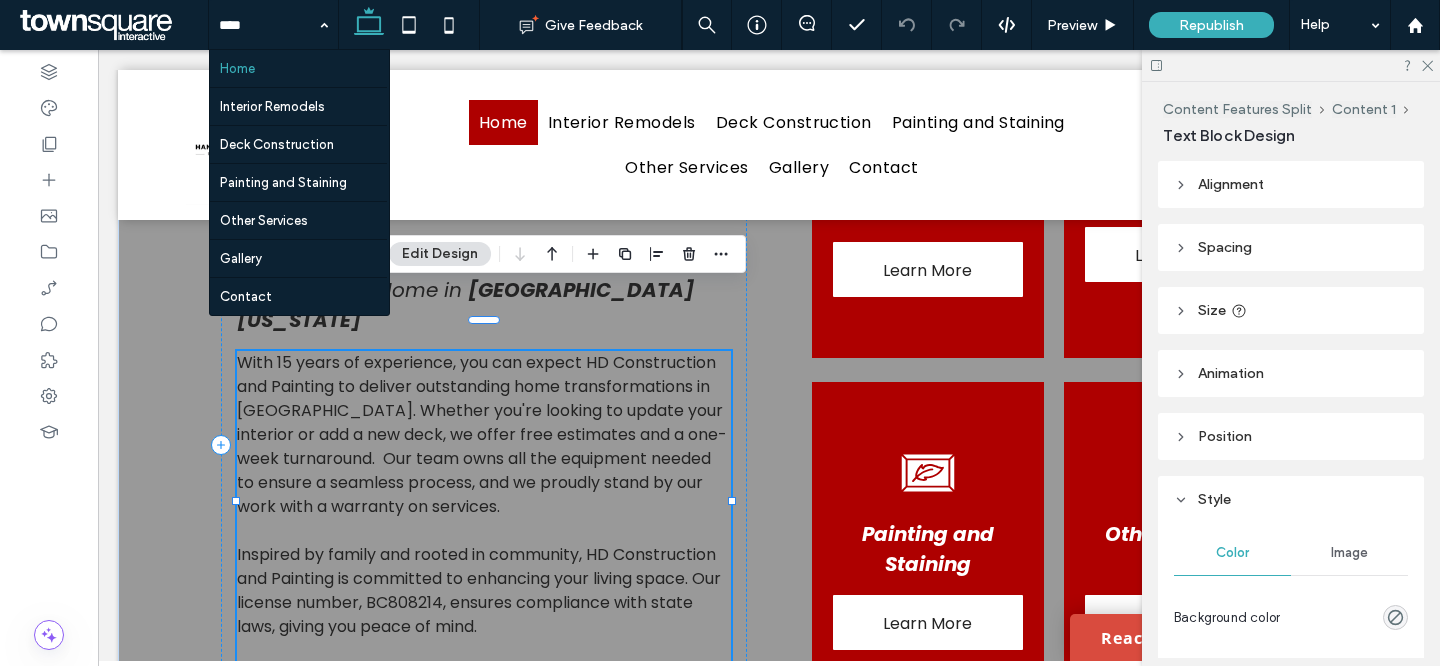 click on "With 15 years of experience, you can expect HD Construction and Painting to deliver outstanding home transformations in [GEOGRAPHIC_DATA]. Whether you're looking to update your interior or add a new deck, we offer free estimates and a one-week turnaround.  Our team owns all the equipment needed to ensure a seamless process, and we proudly stand by our work with a warranty on services." at bounding box center [482, 434] 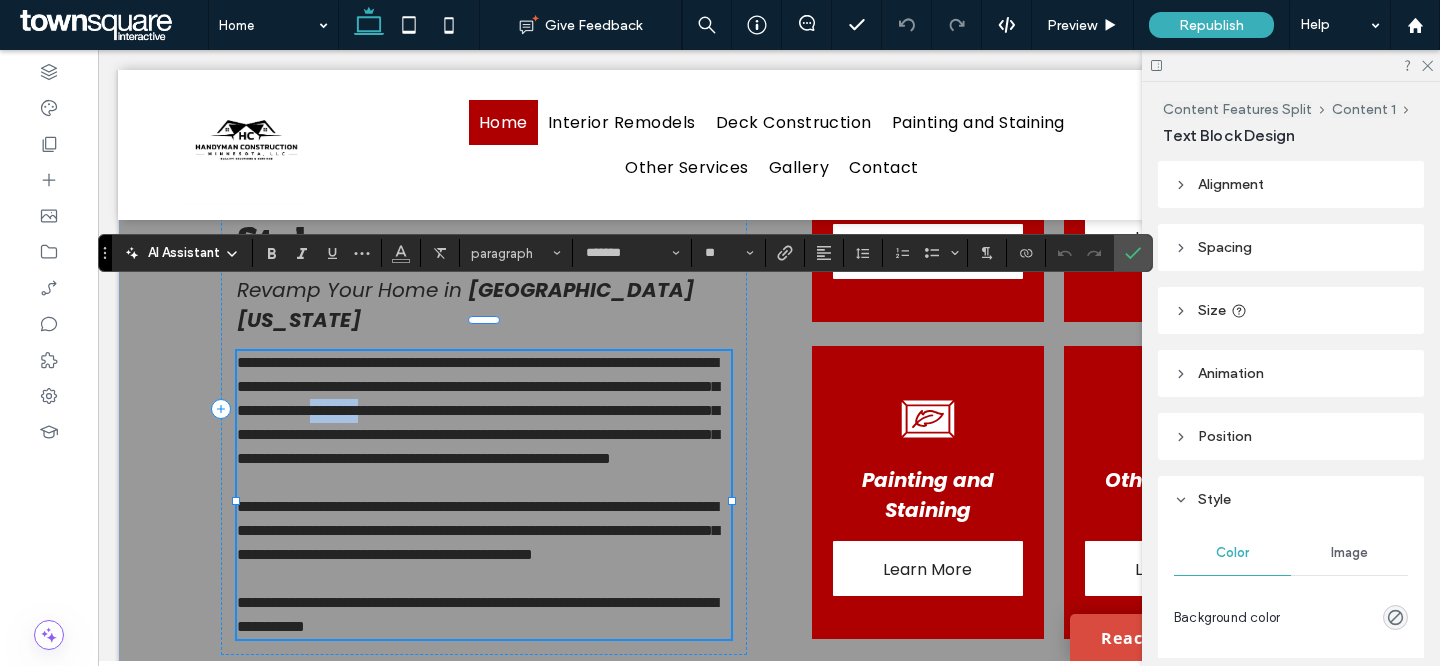 drag, startPoint x: 662, startPoint y: 346, endPoint x: 716, endPoint y: 346, distance: 54 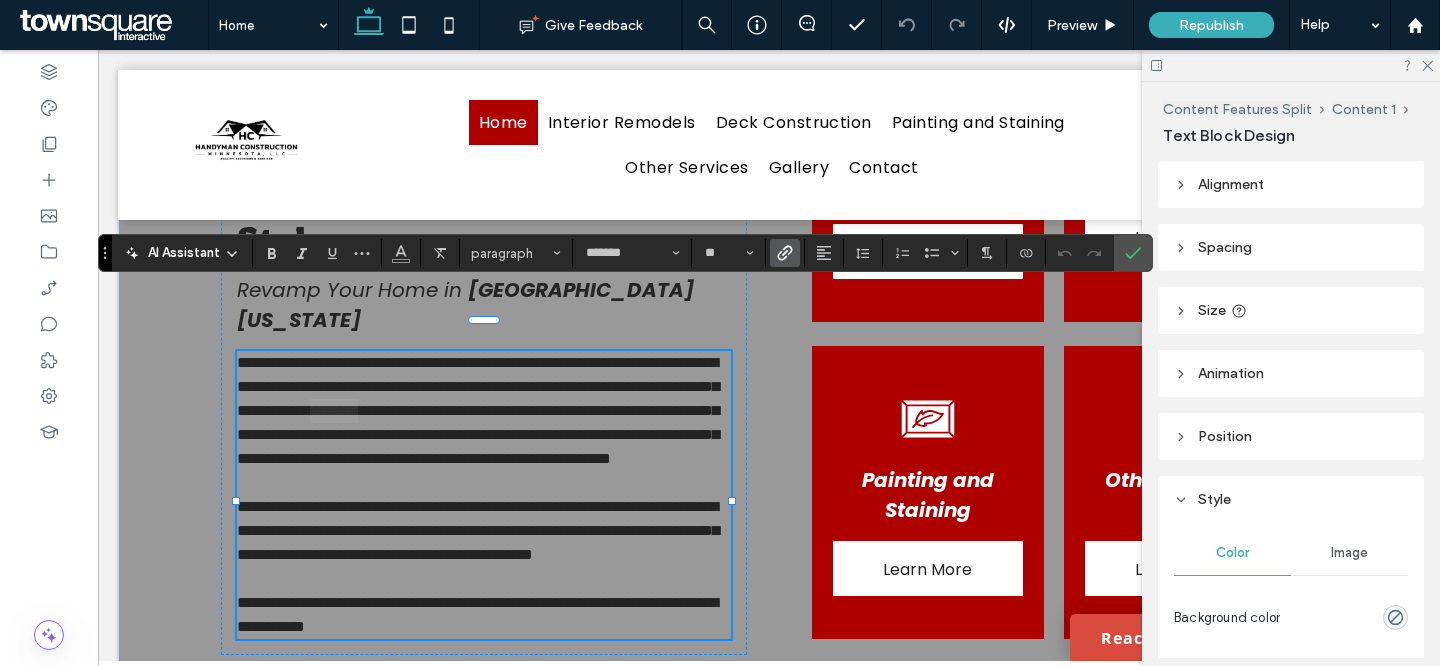 click 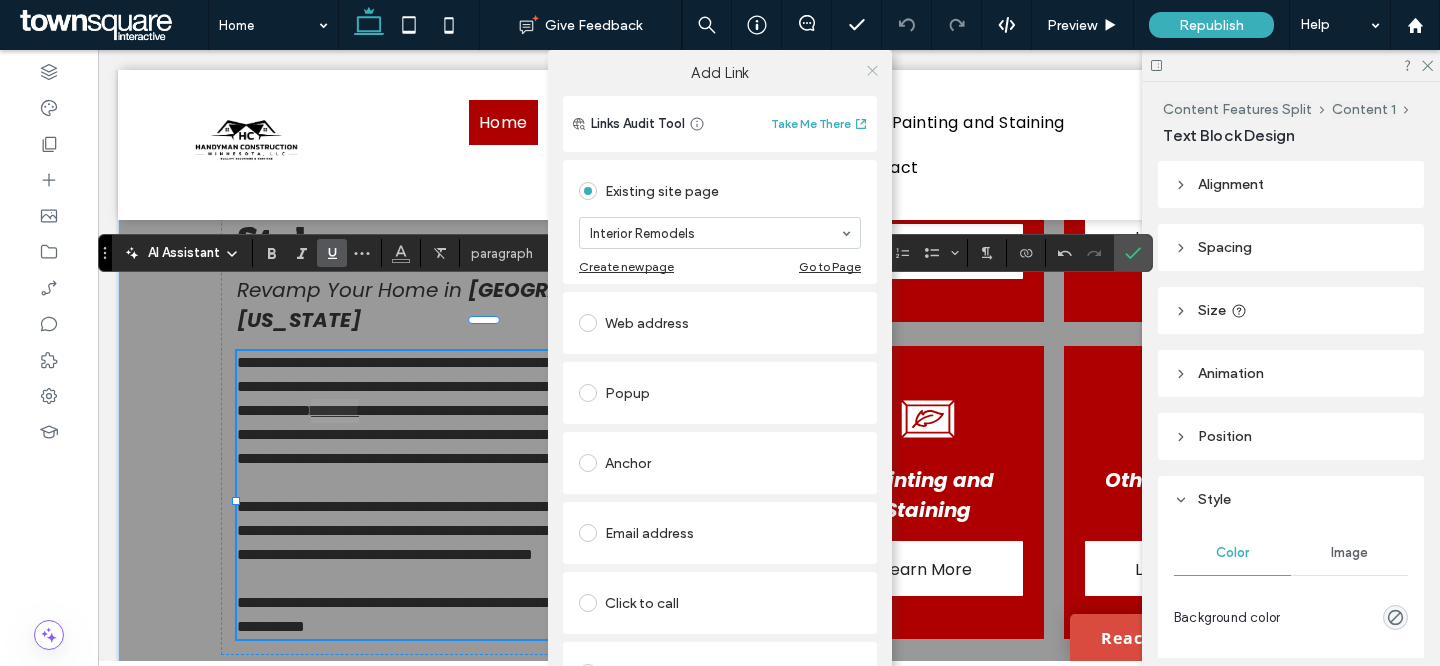 click 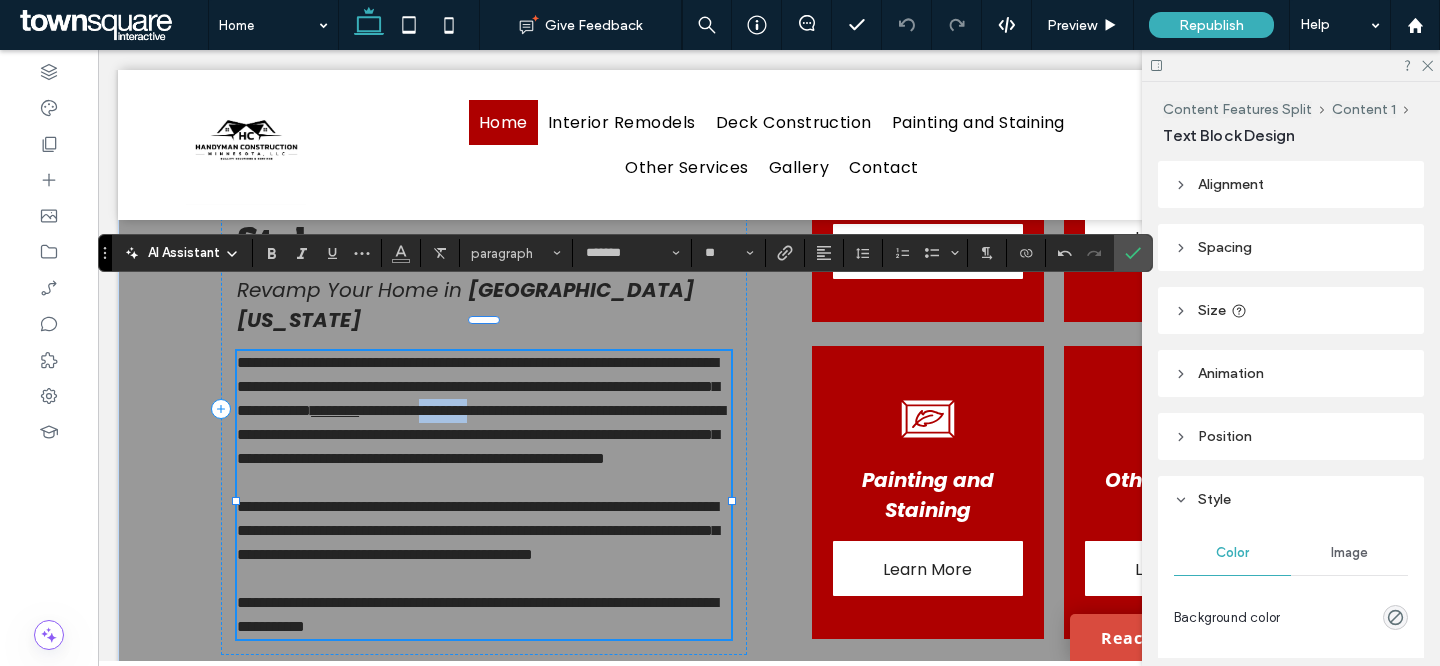 drag, startPoint x: 309, startPoint y: 369, endPoint x: 385, endPoint y: 366, distance: 76.05919 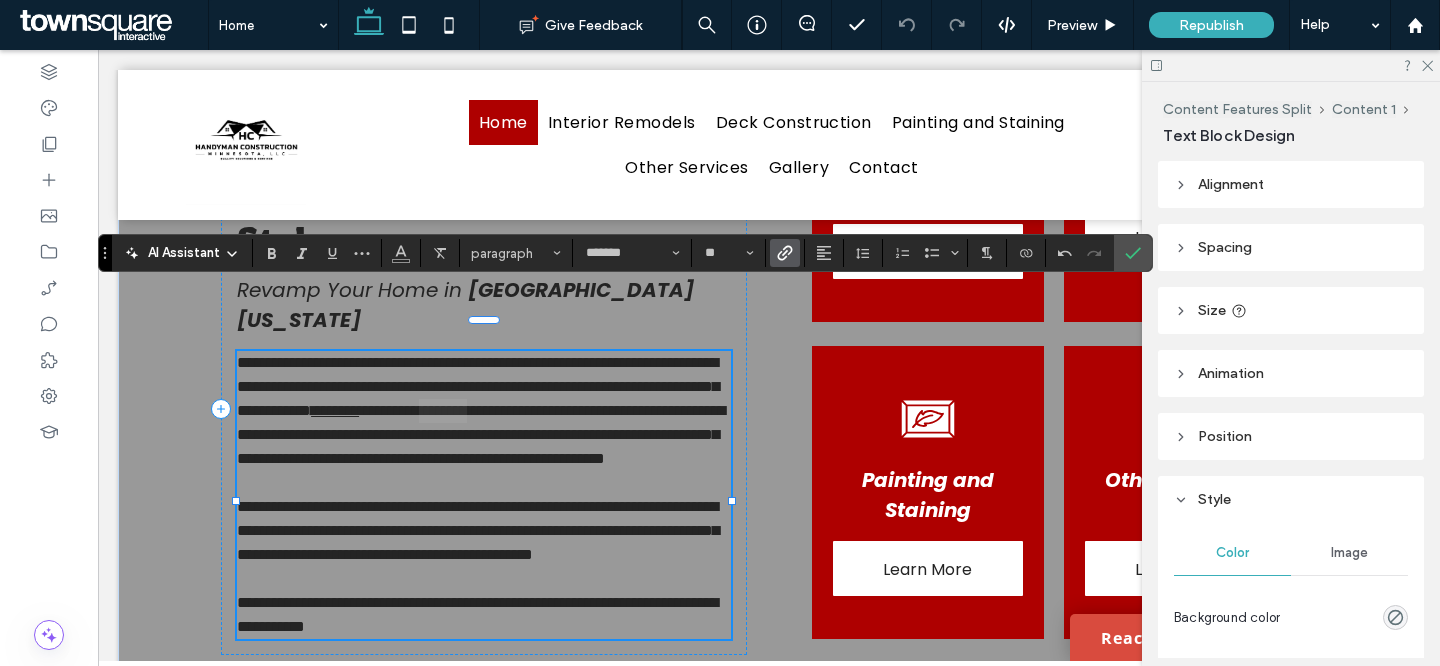 click 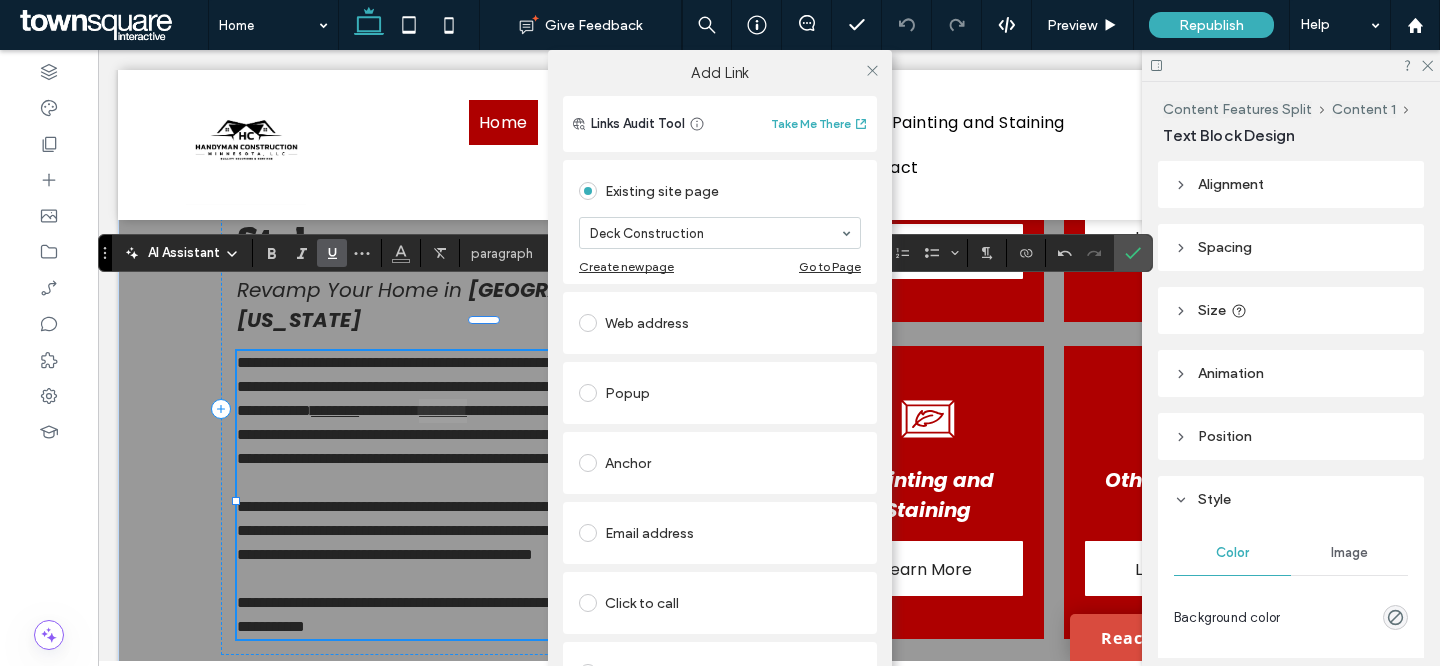 click on "Add Link Links Audit Tool Take Me There Existing site page Deck Construction Create new page Go to Page Web address Popup Anchor Email address Click to call File for download Remove link" at bounding box center [720, 383] 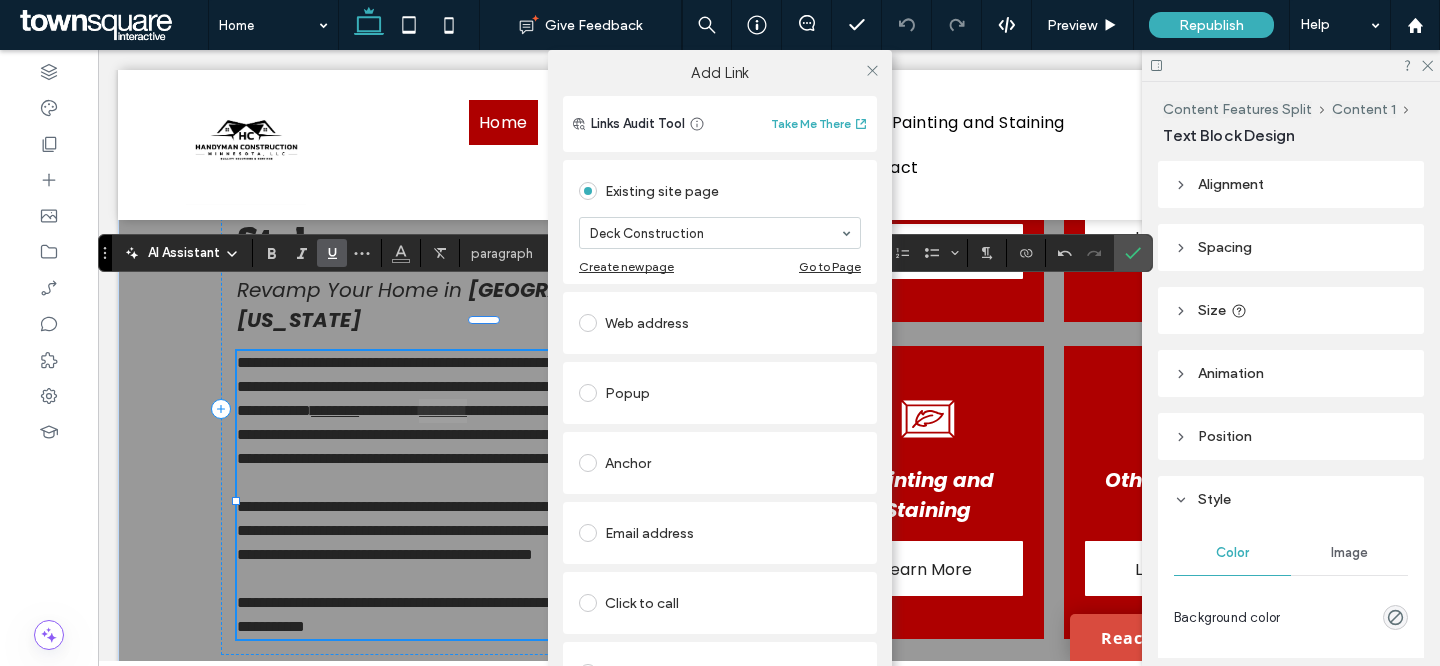click on "Add Link Links Audit Tool Take Me There Existing site page Deck Construction Create new page Go to Page Web address Popup Anchor Email address Click to call File for download Remove link" at bounding box center [720, 383] 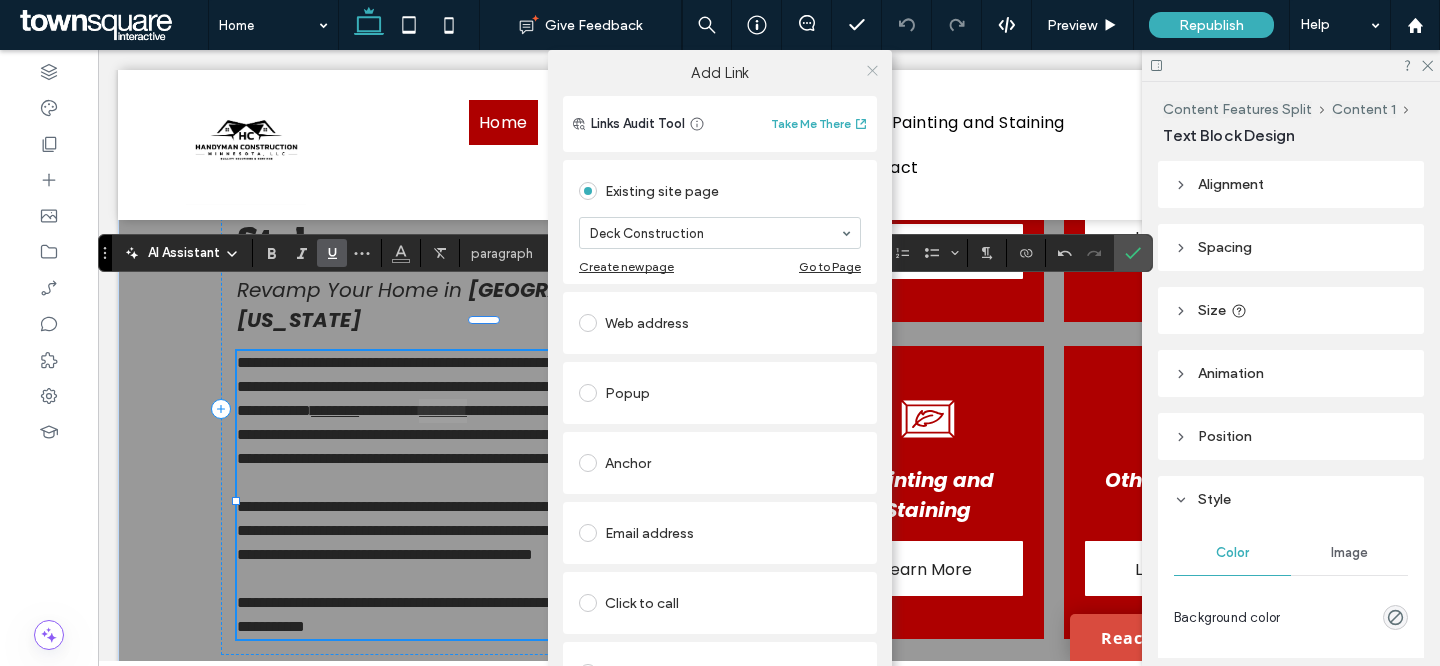 click 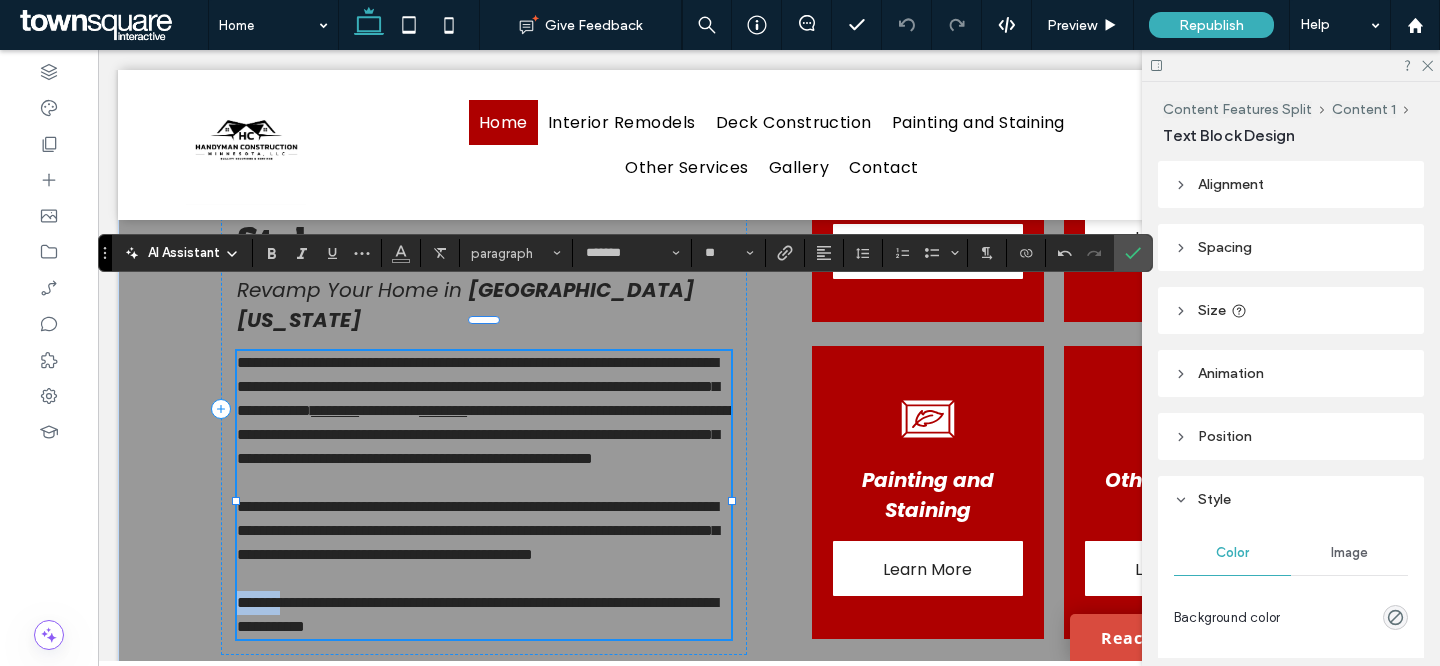 drag, startPoint x: 242, startPoint y: 607, endPoint x: 302, endPoint y: 606, distance: 60.00833 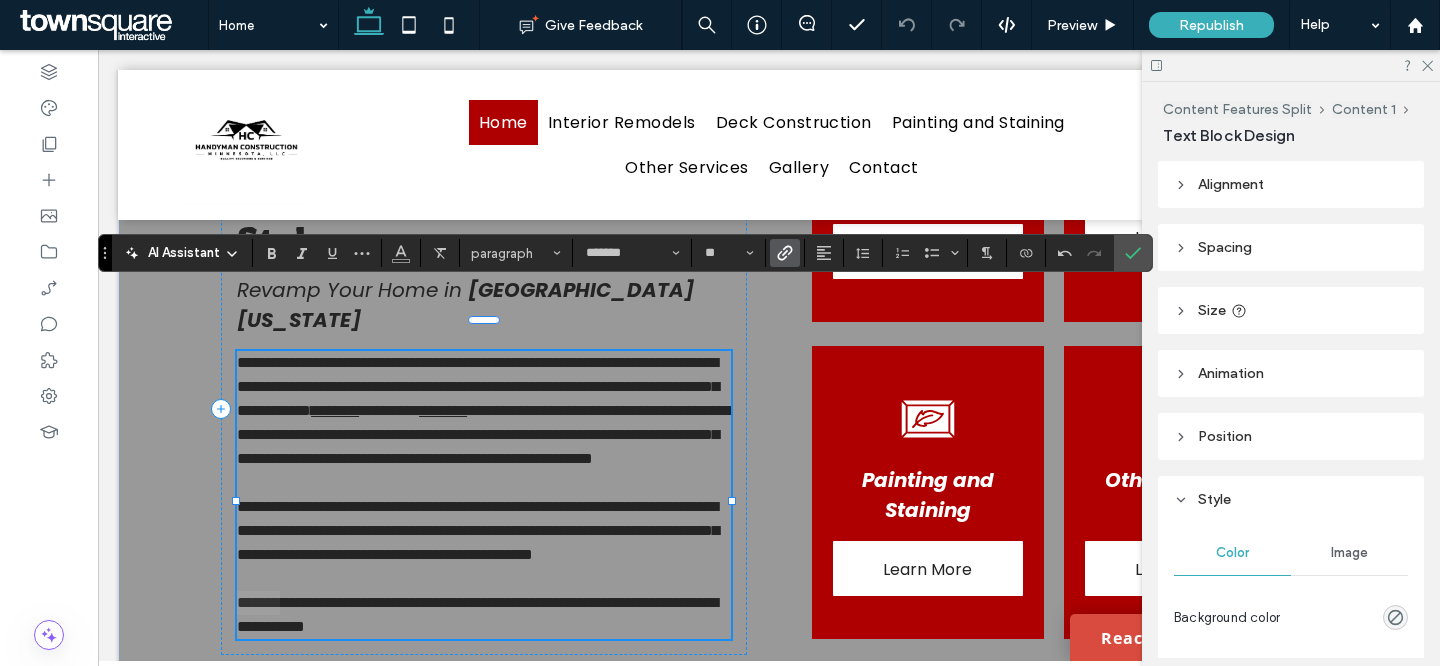 click 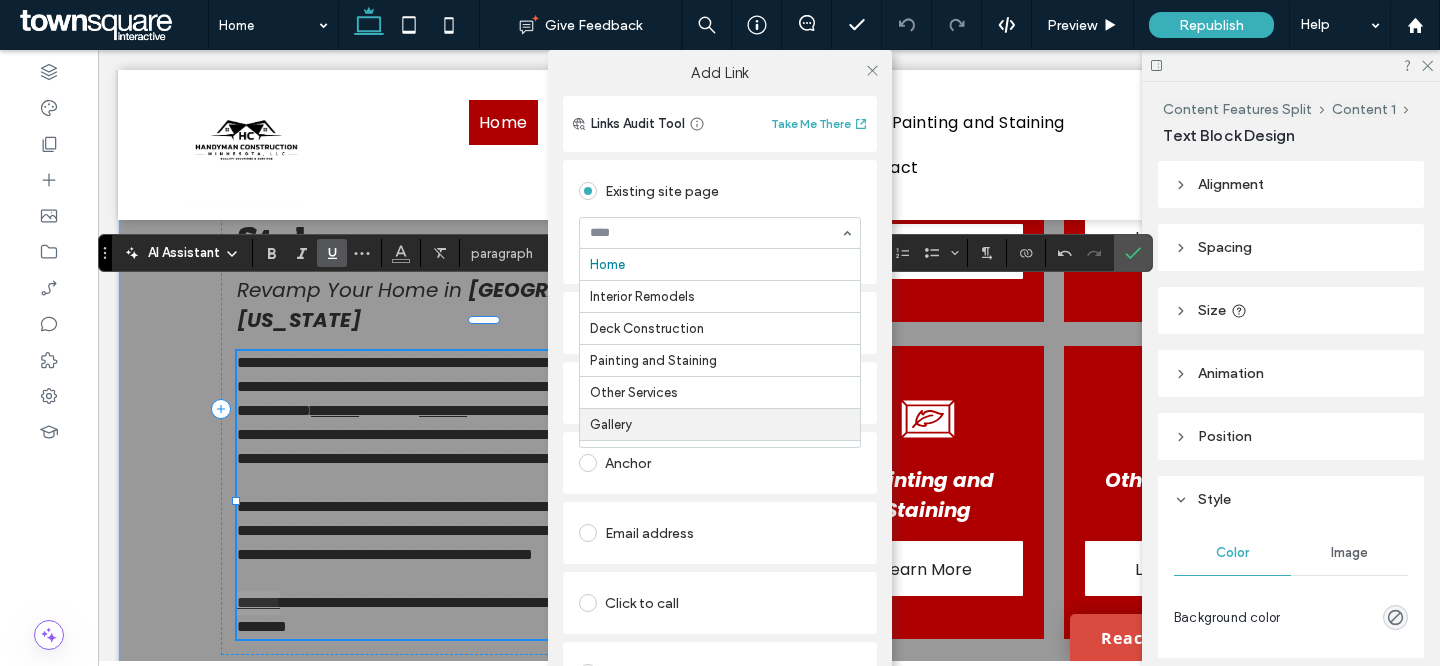 scroll, scrollTop: 32, scrollLeft: 0, axis: vertical 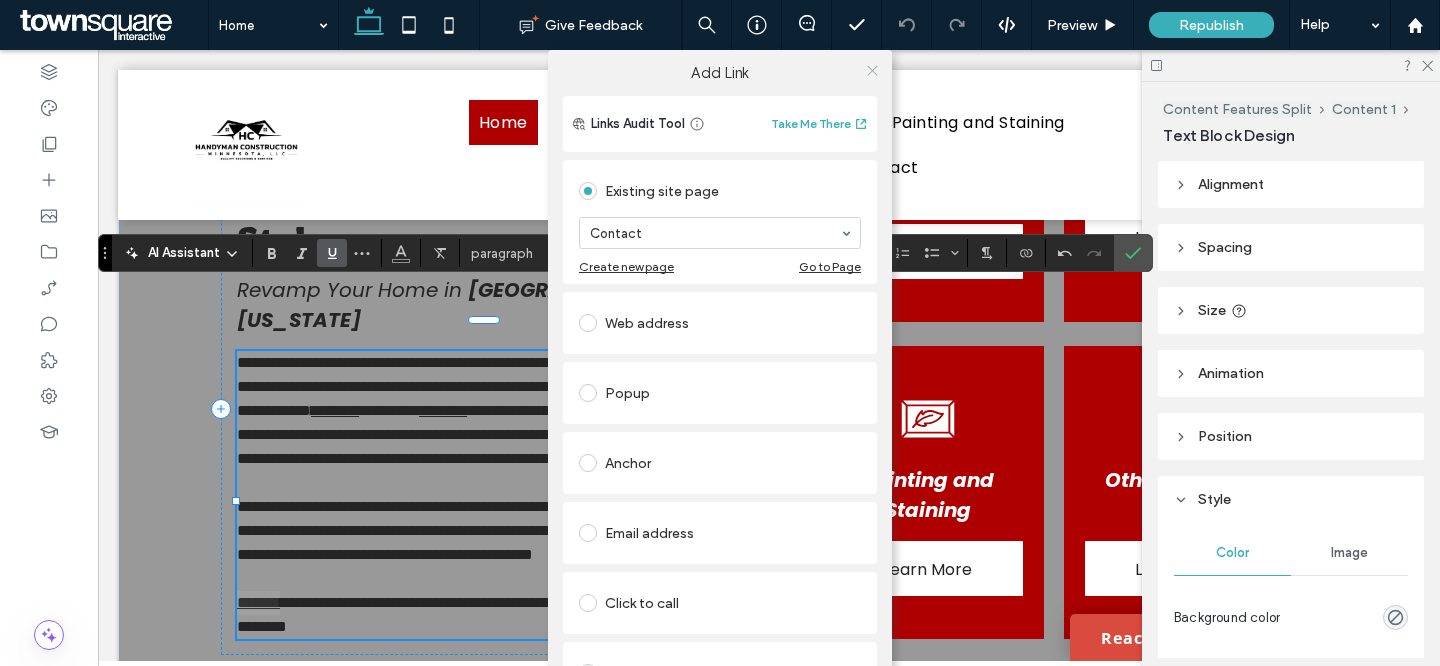 click 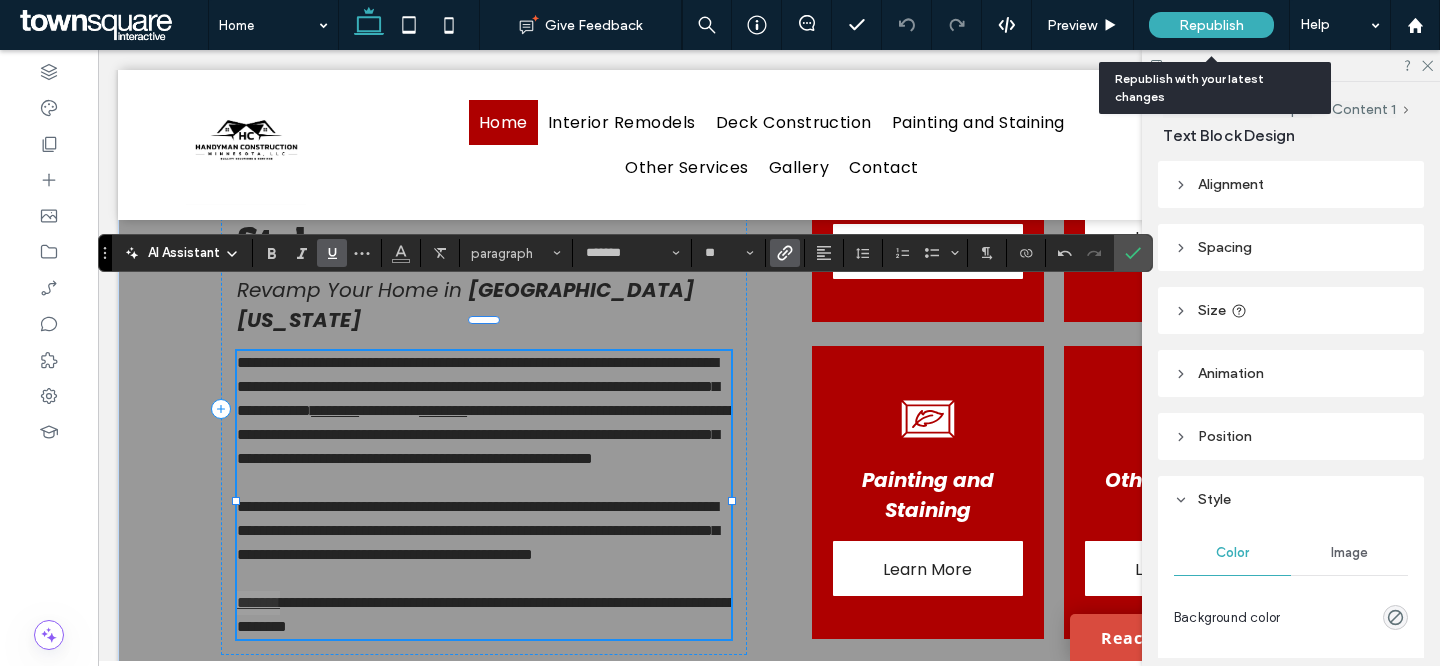 click on "Republish" at bounding box center [1211, 25] 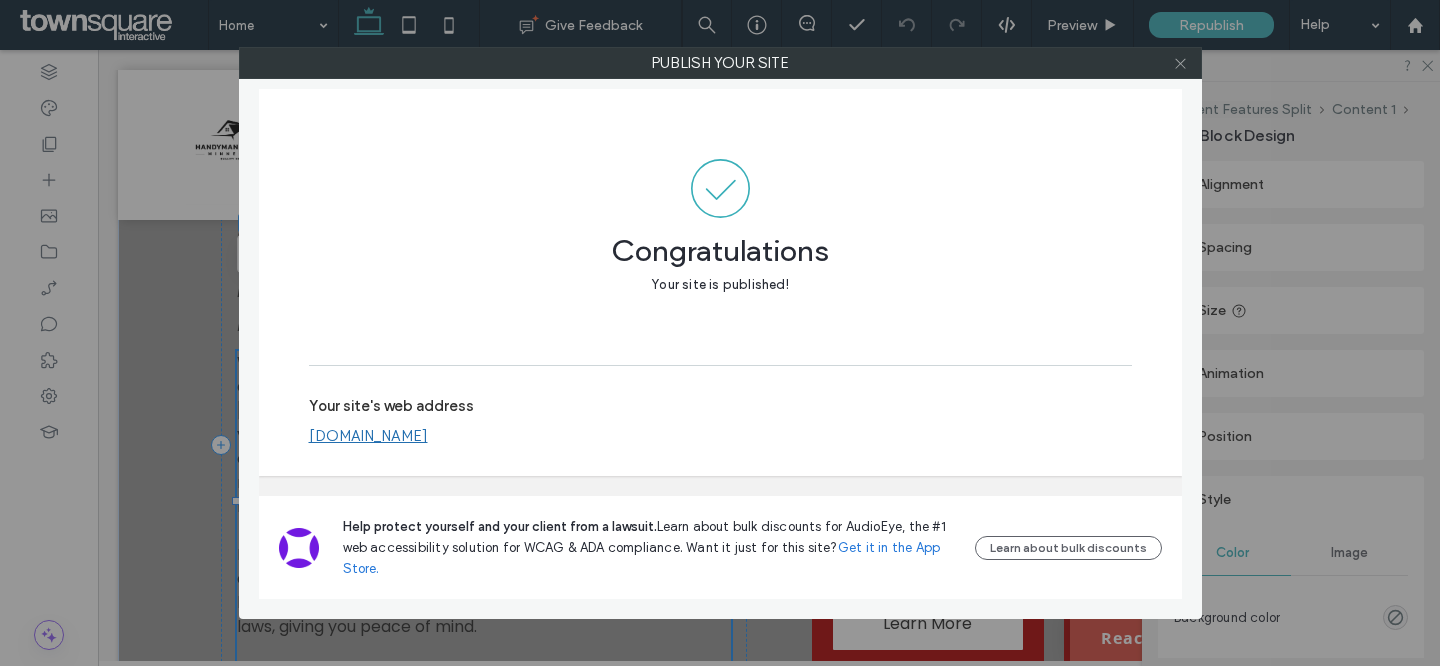click 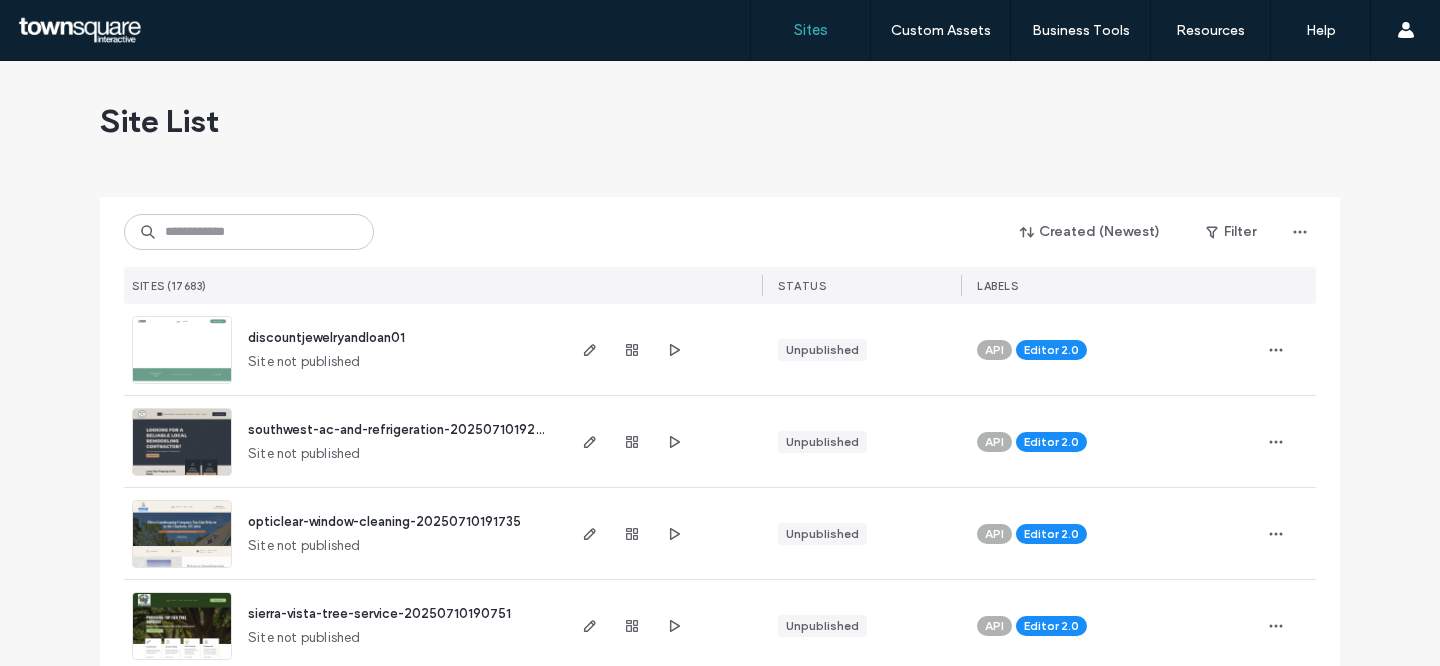 scroll, scrollTop: 0, scrollLeft: 0, axis: both 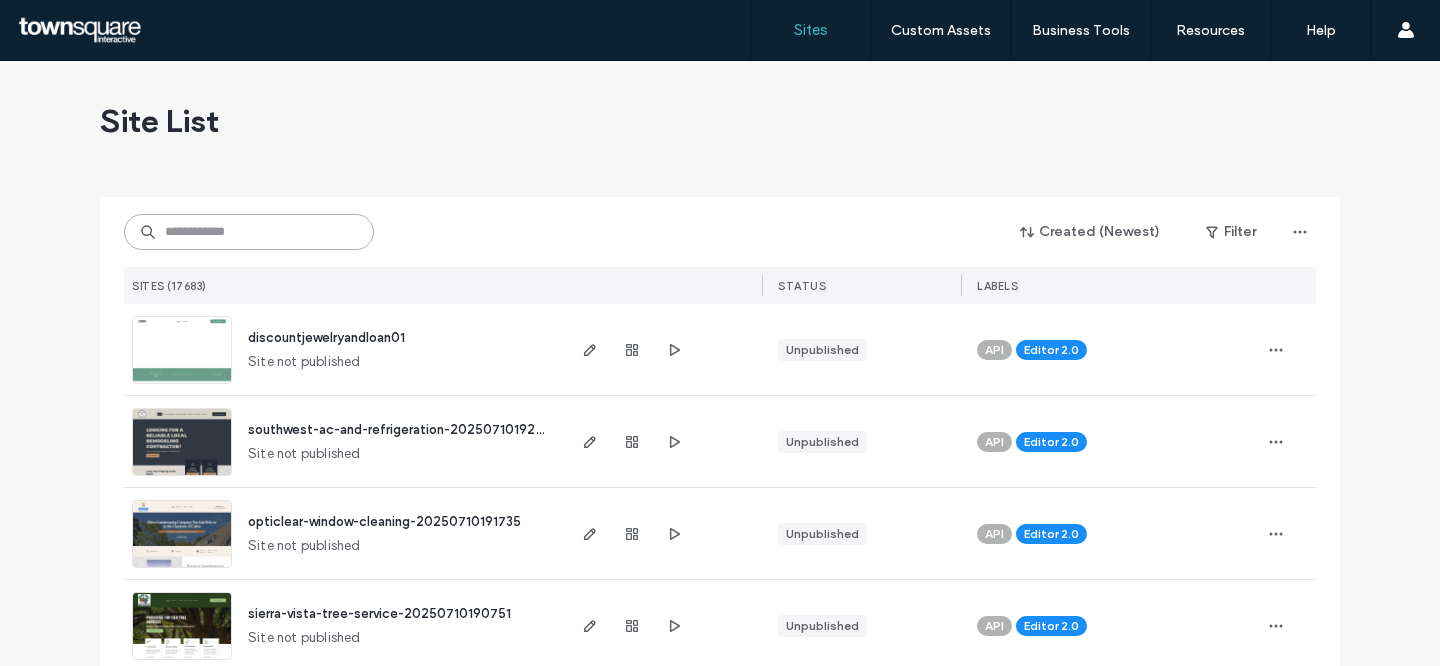 click at bounding box center (249, 232) 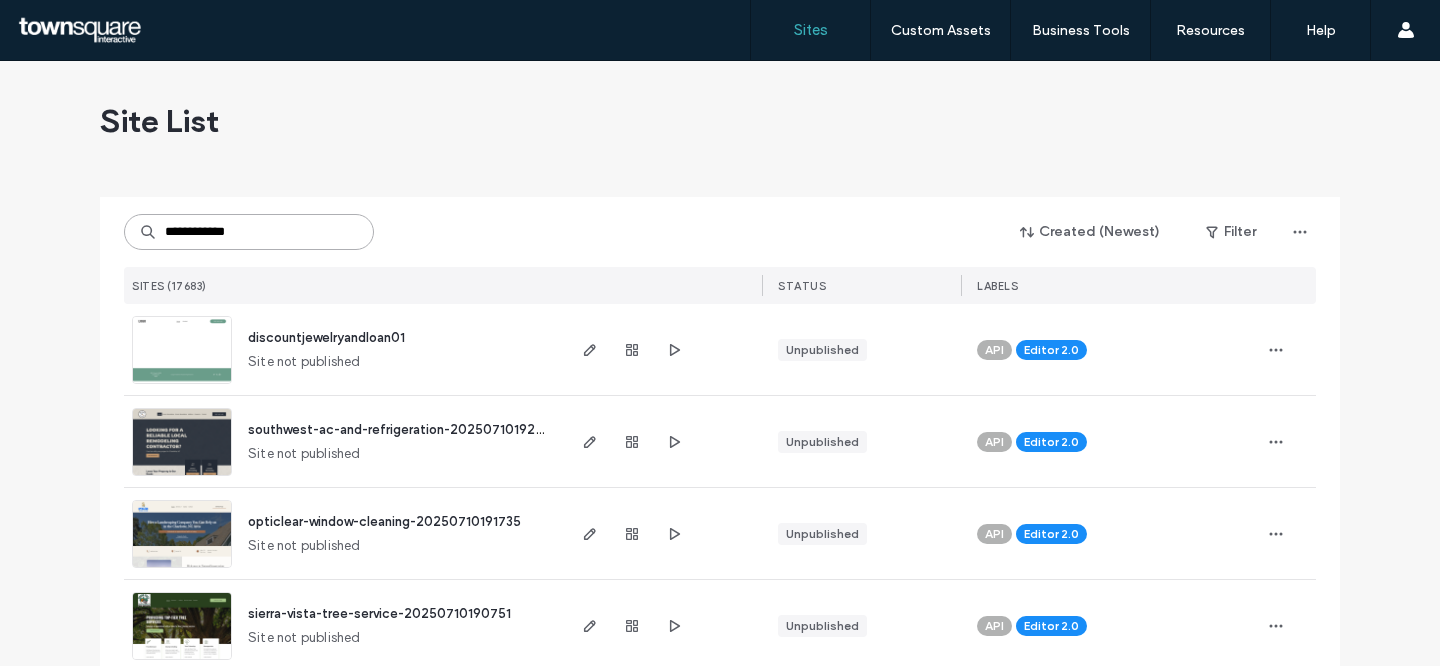 type on "**********" 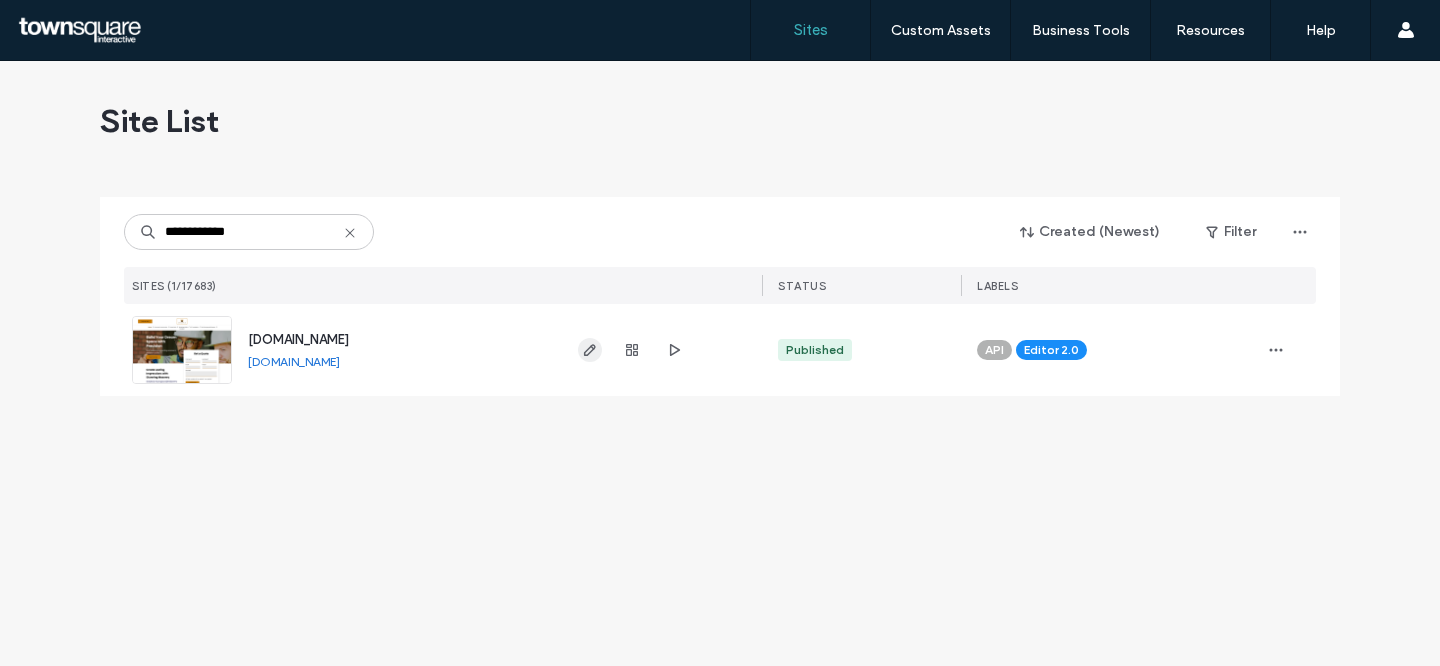 click at bounding box center [590, 350] 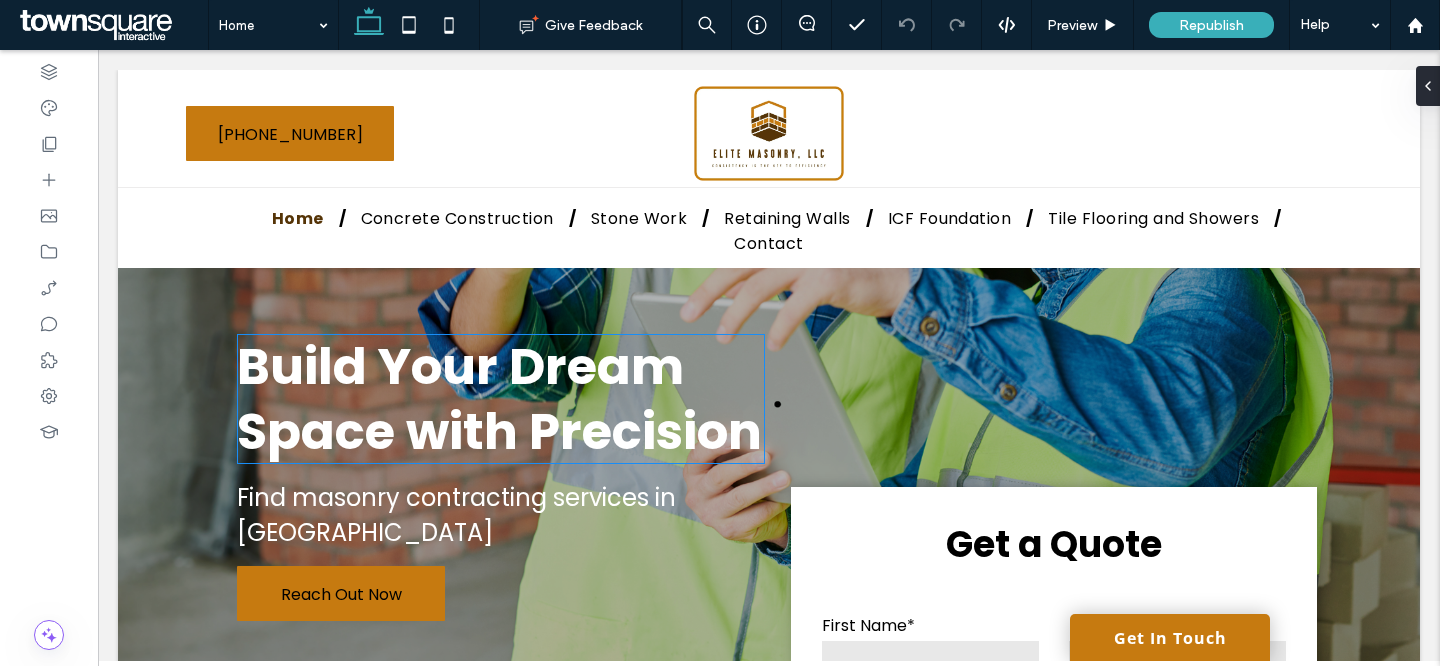 scroll, scrollTop: 0, scrollLeft: 0, axis: both 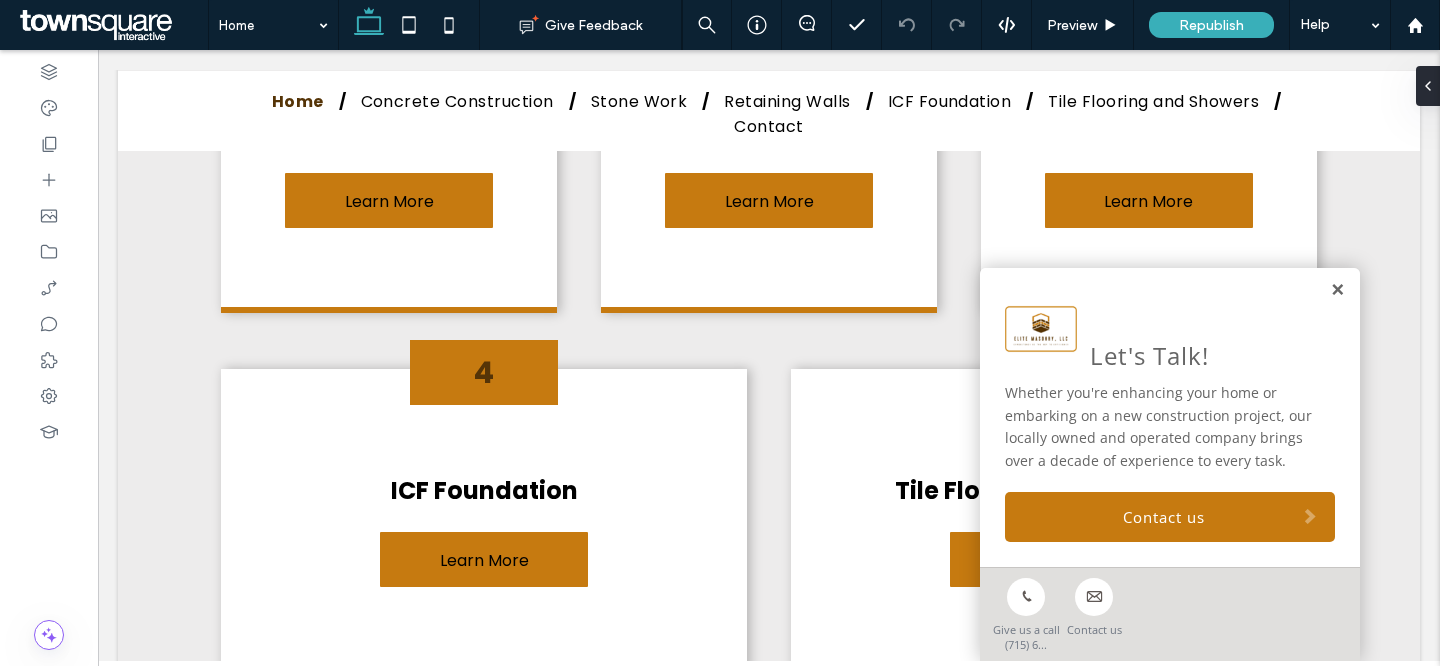 click at bounding box center (1337, 290) 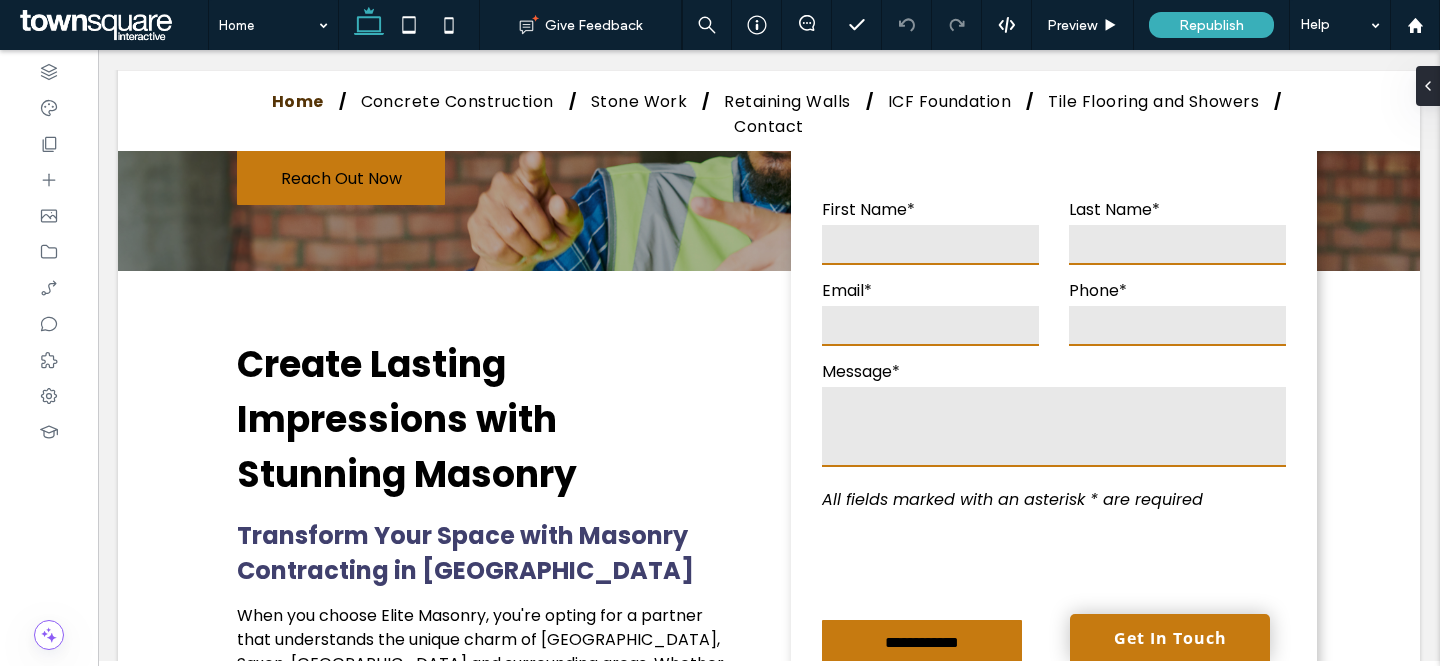 scroll, scrollTop: 148, scrollLeft: 0, axis: vertical 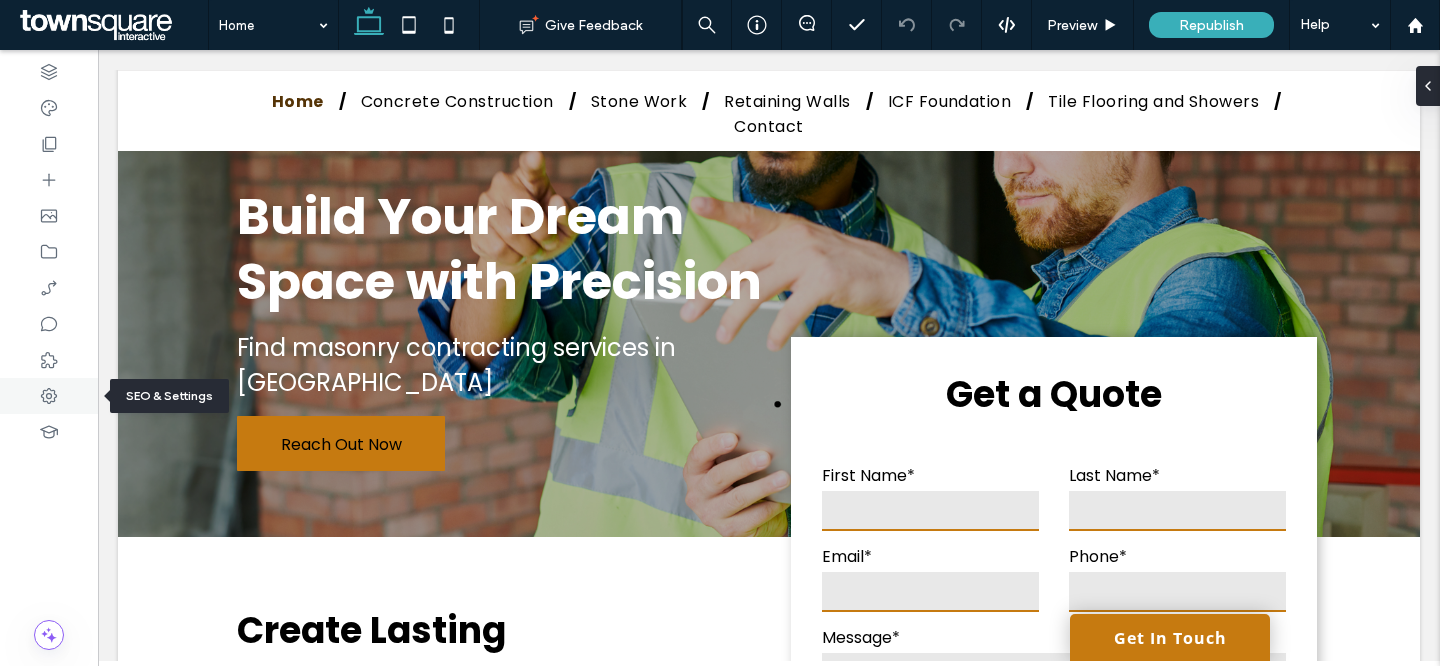 click at bounding box center [49, 396] 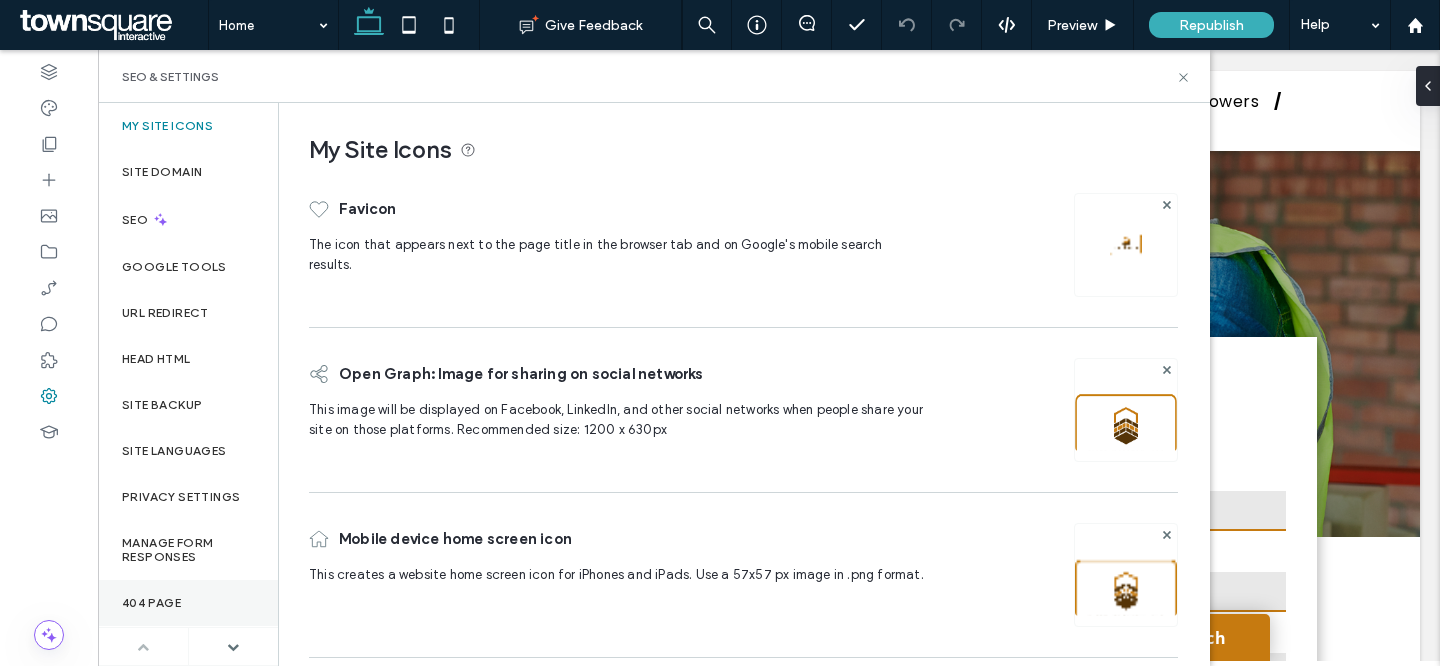 click on "404 Page" at bounding box center [188, 603] 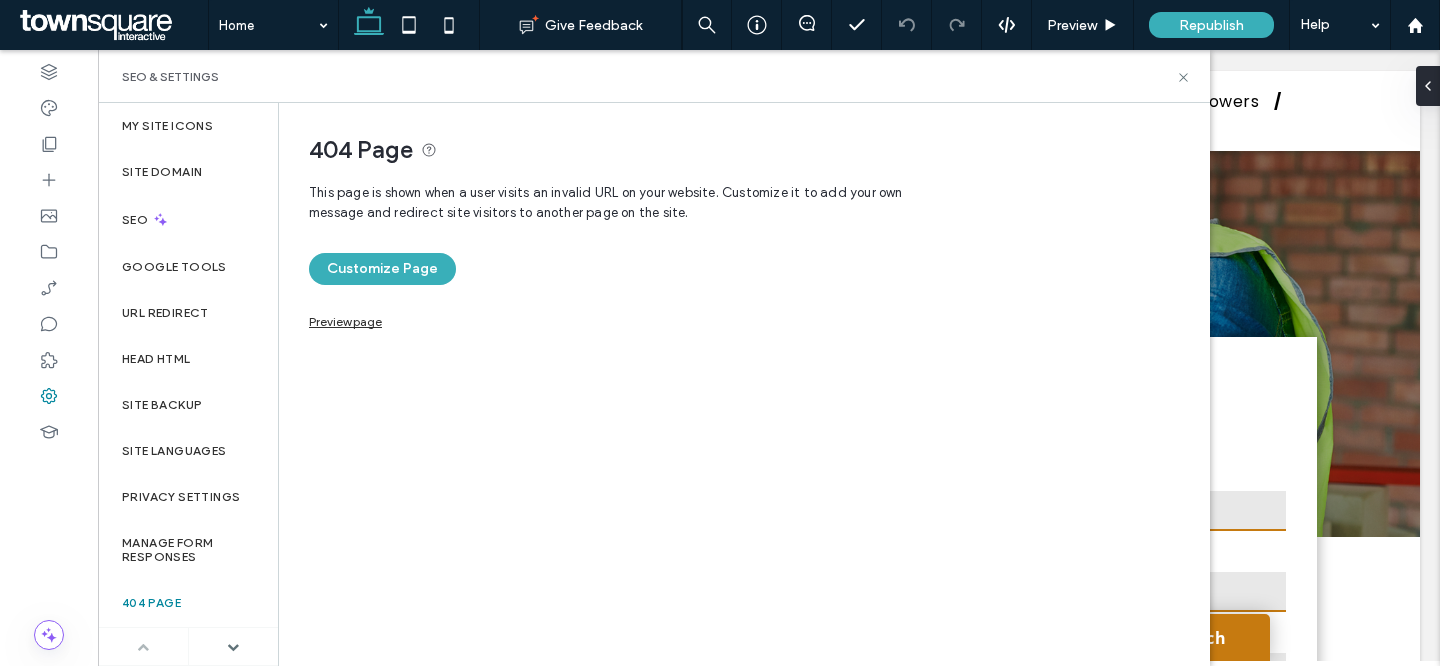 click at bounding box center (234, 646) 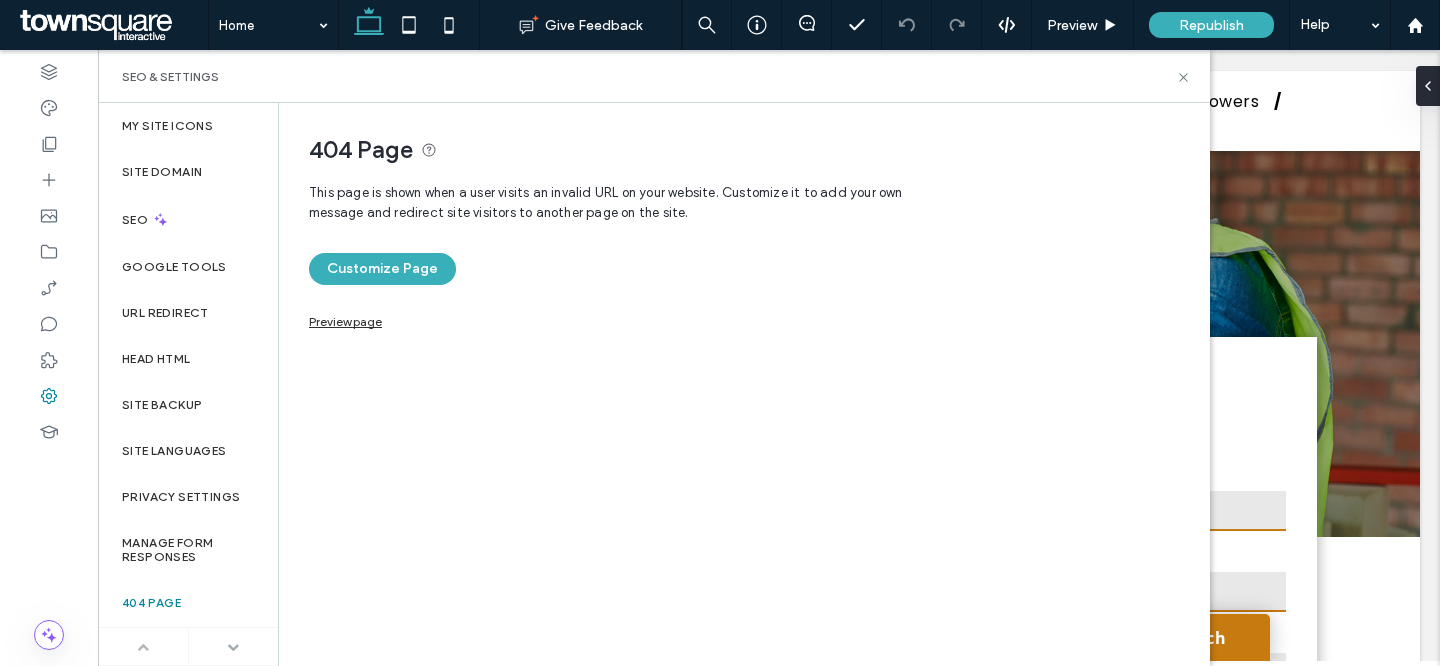 click at bounding box center (233, 647) 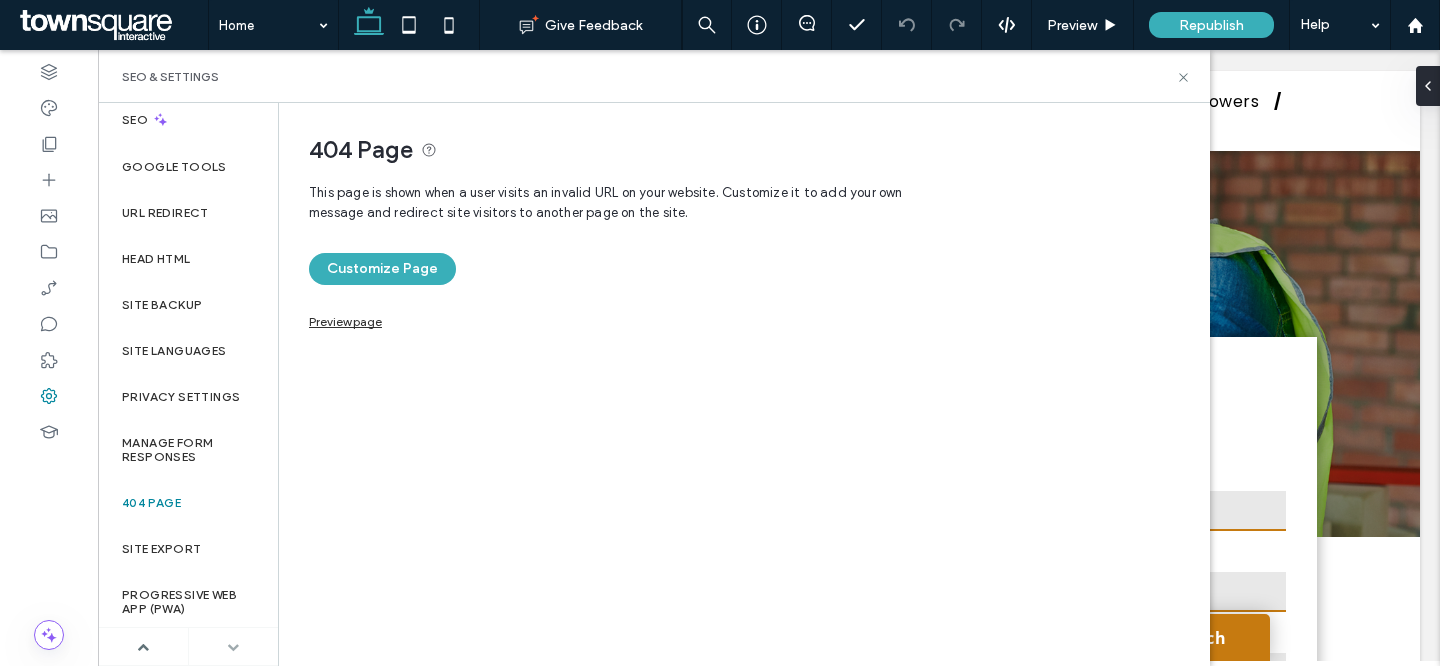 click at bounding box center [233, 647] 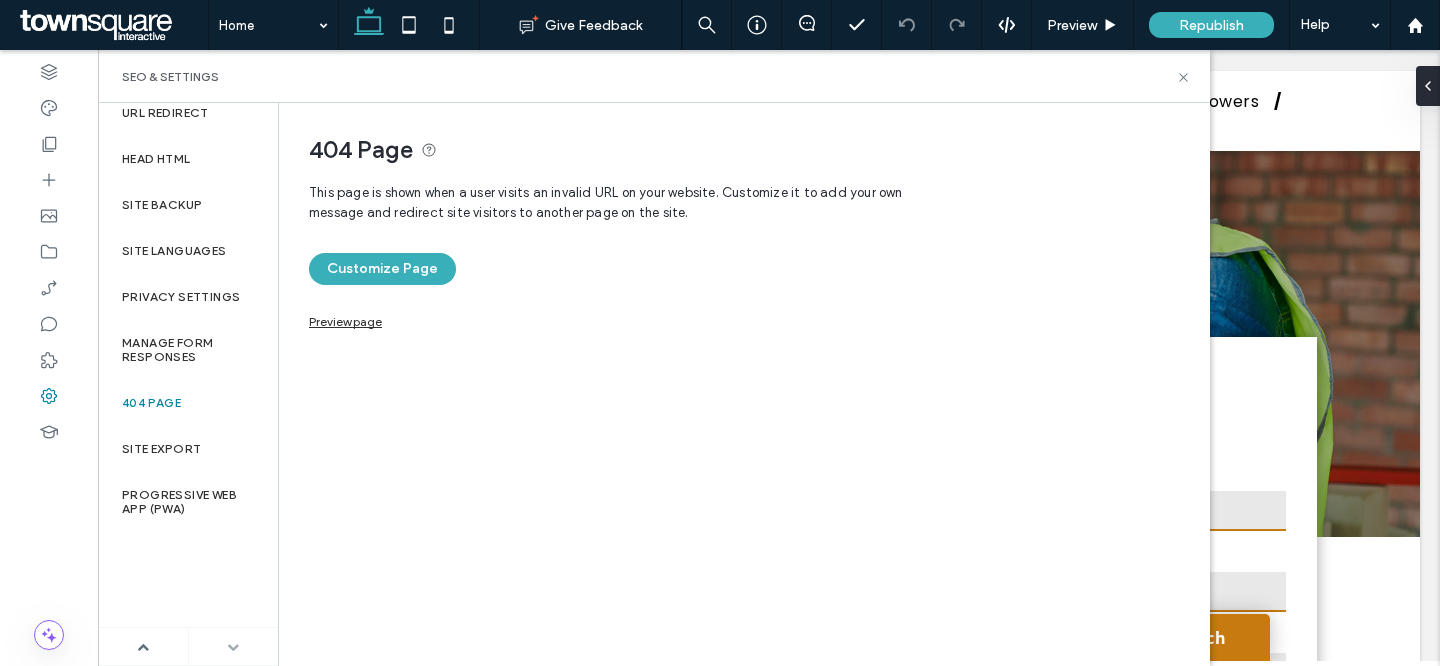 click at bounding box center (234, 646) 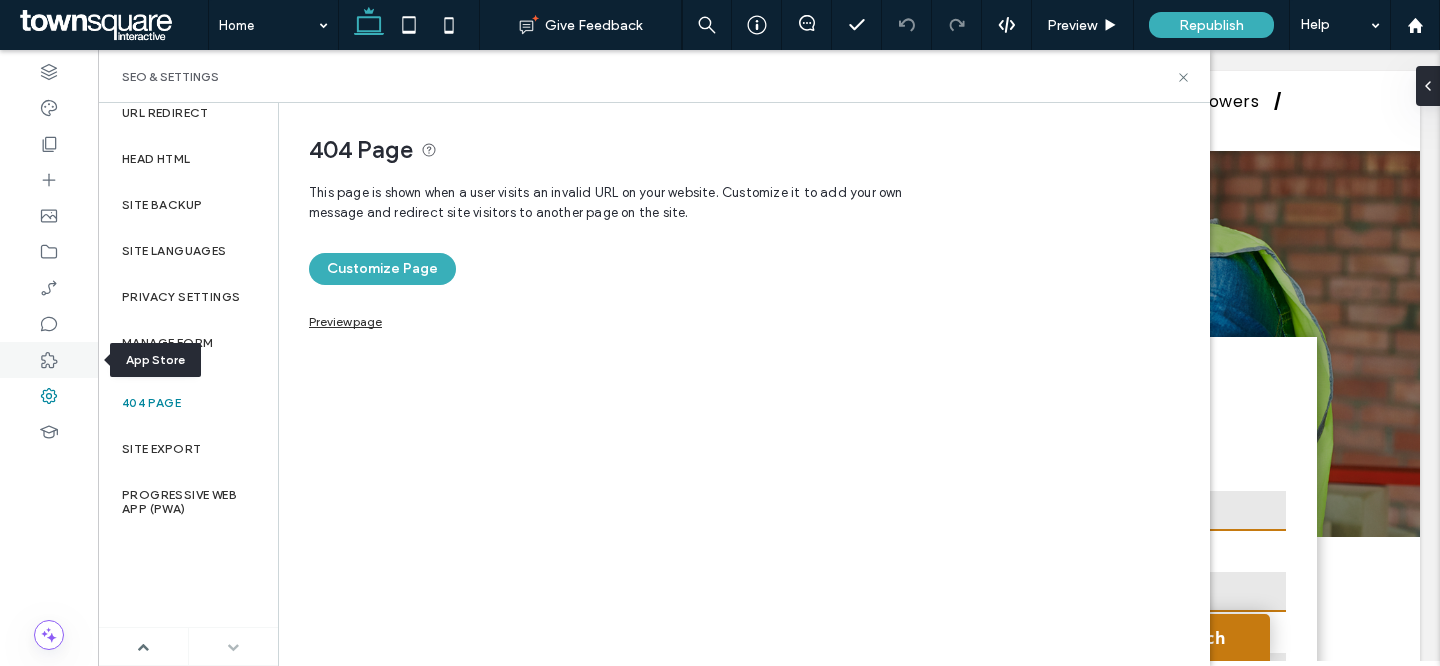 click at bounding box center (49, 360) 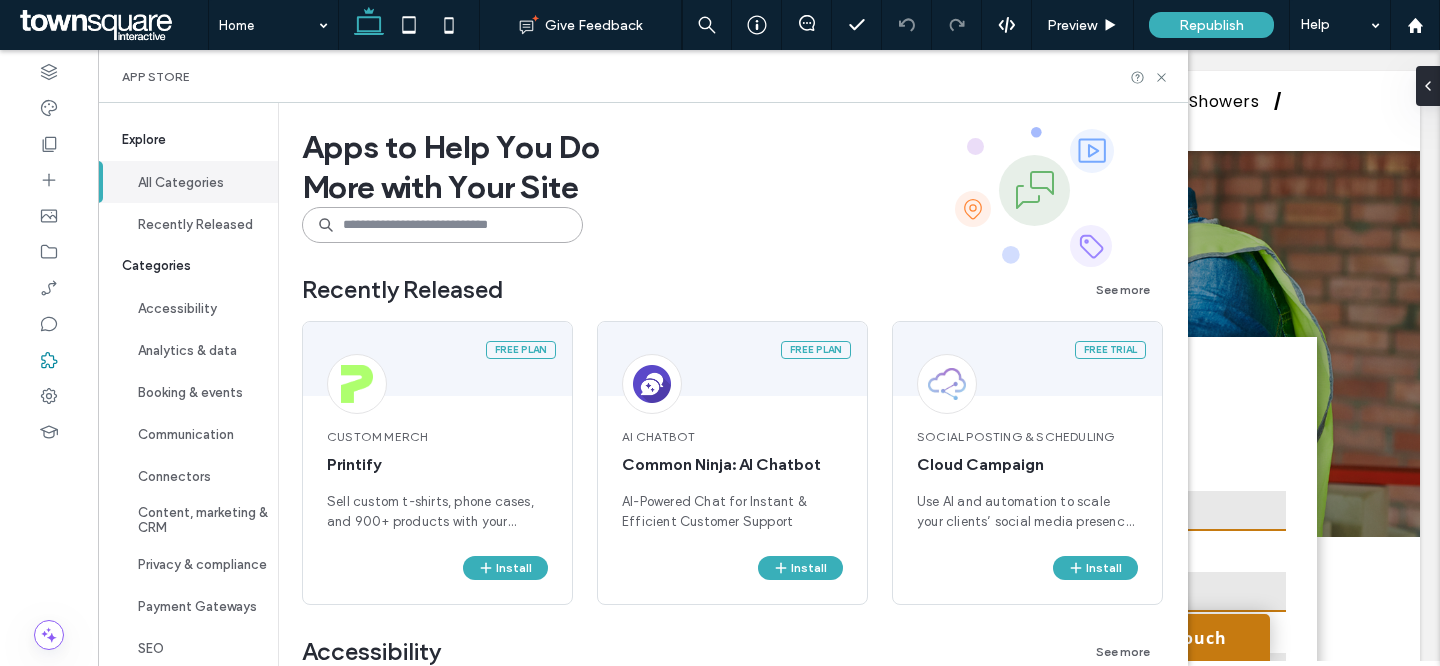 click at bounding box center [442, 225] 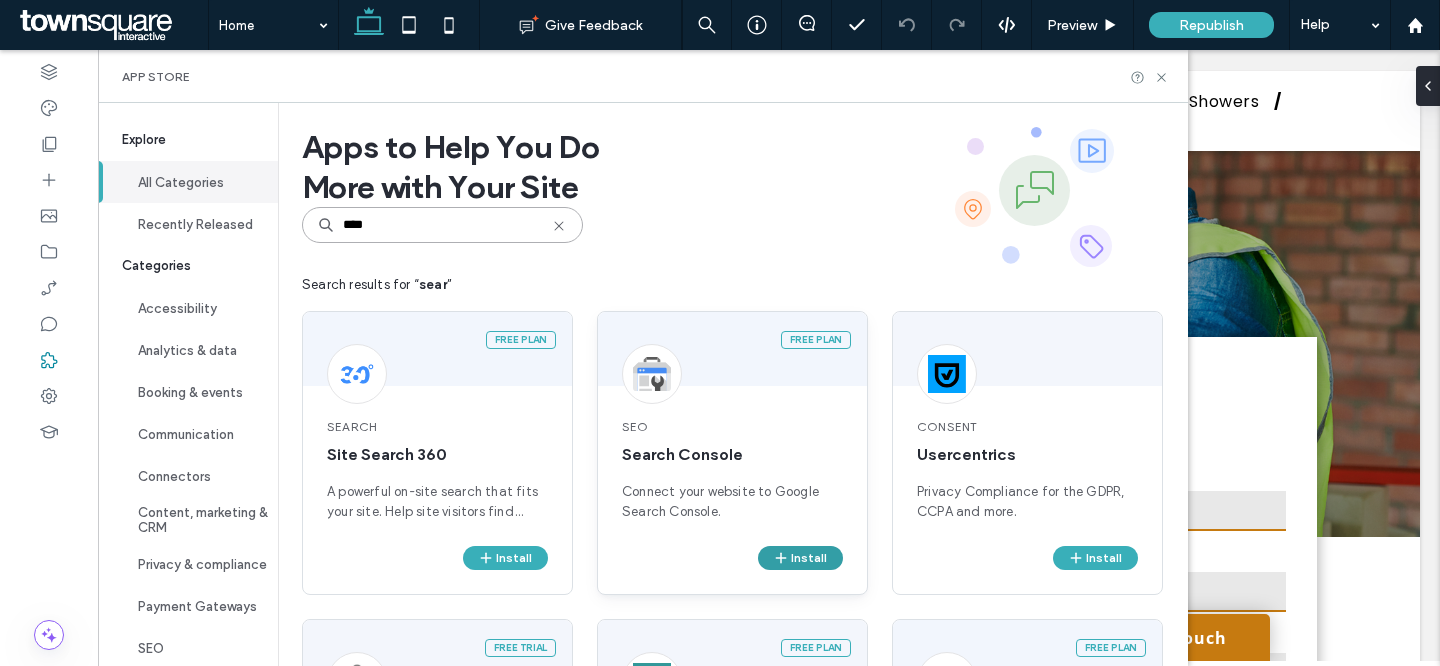 type on "****" 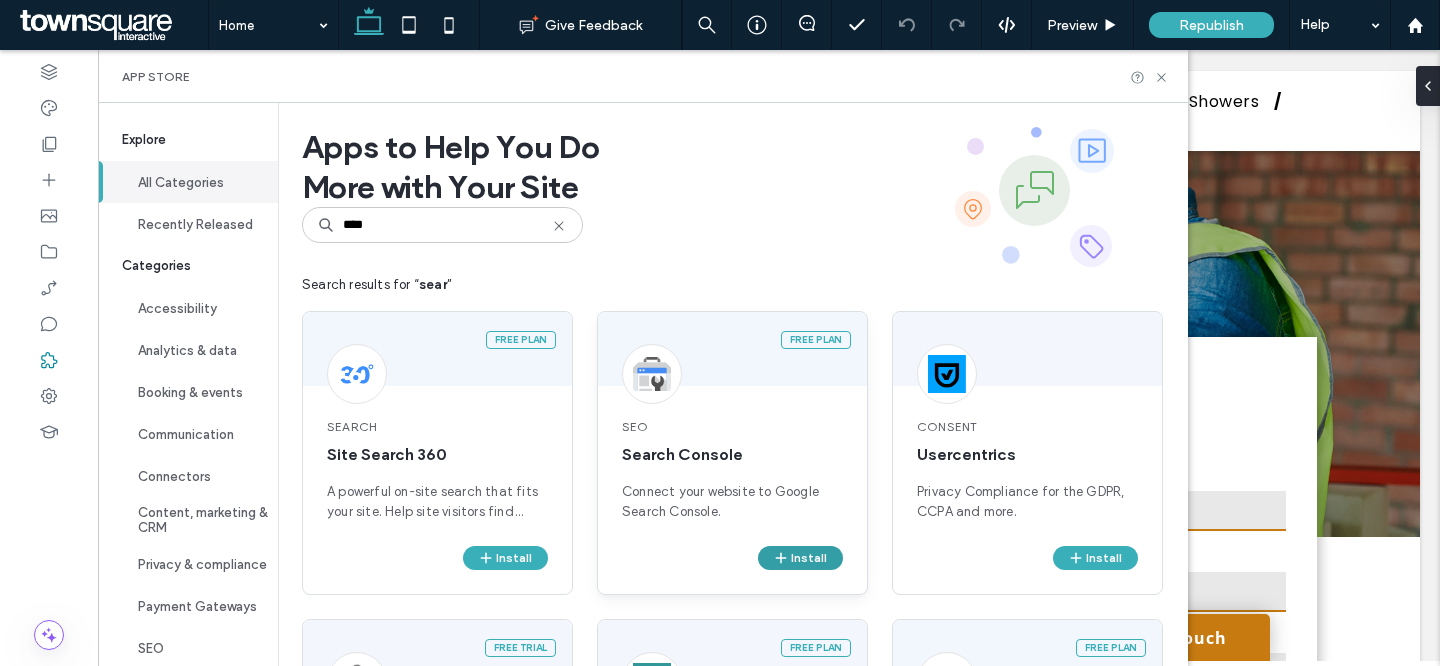 click on "Install" at bounding box center (800, 558) 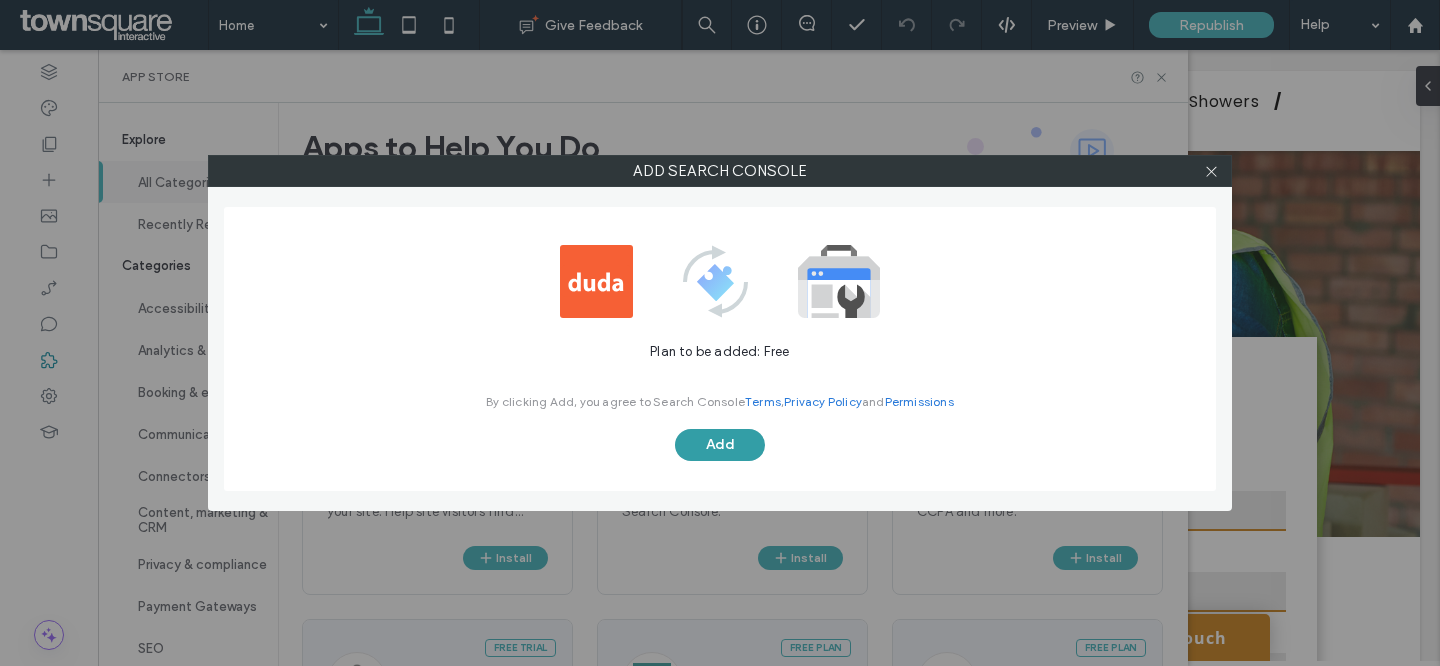 click on "Add" at bounding box center (720, 445) 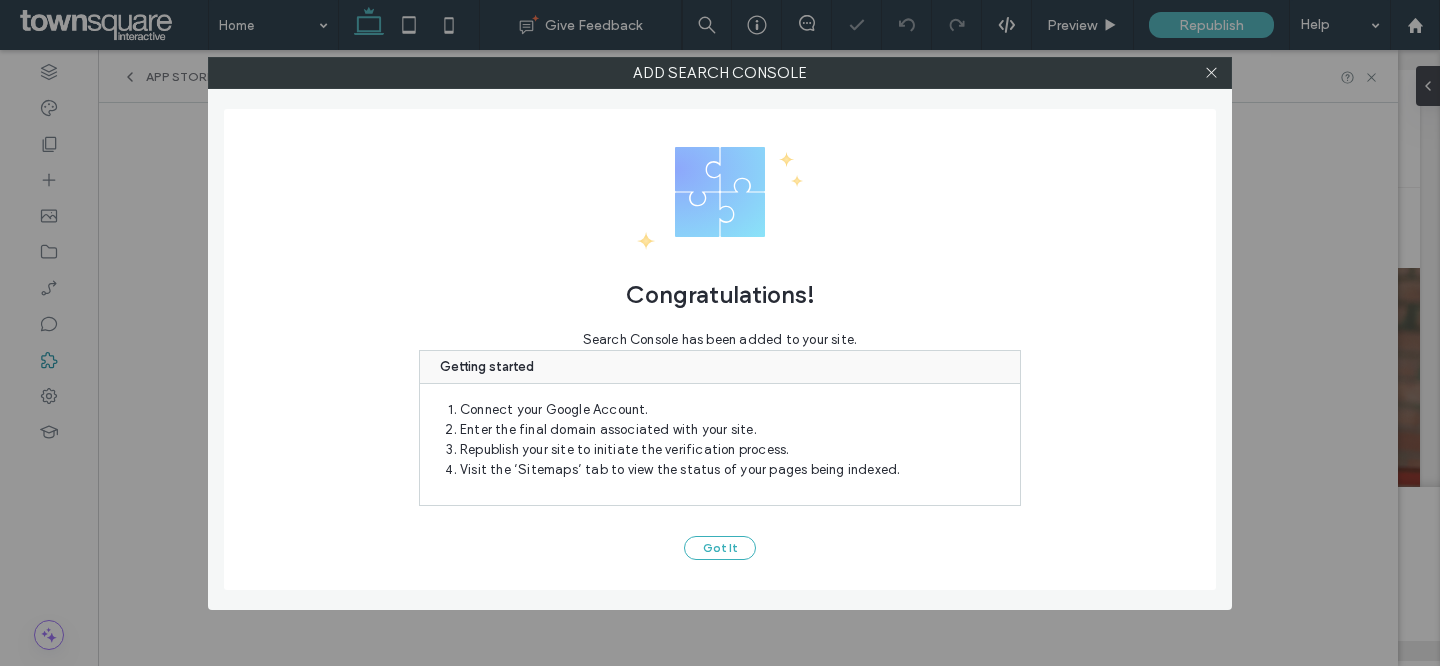 scroll, scrollTop: 0, scrollLeft: 0, axis: both 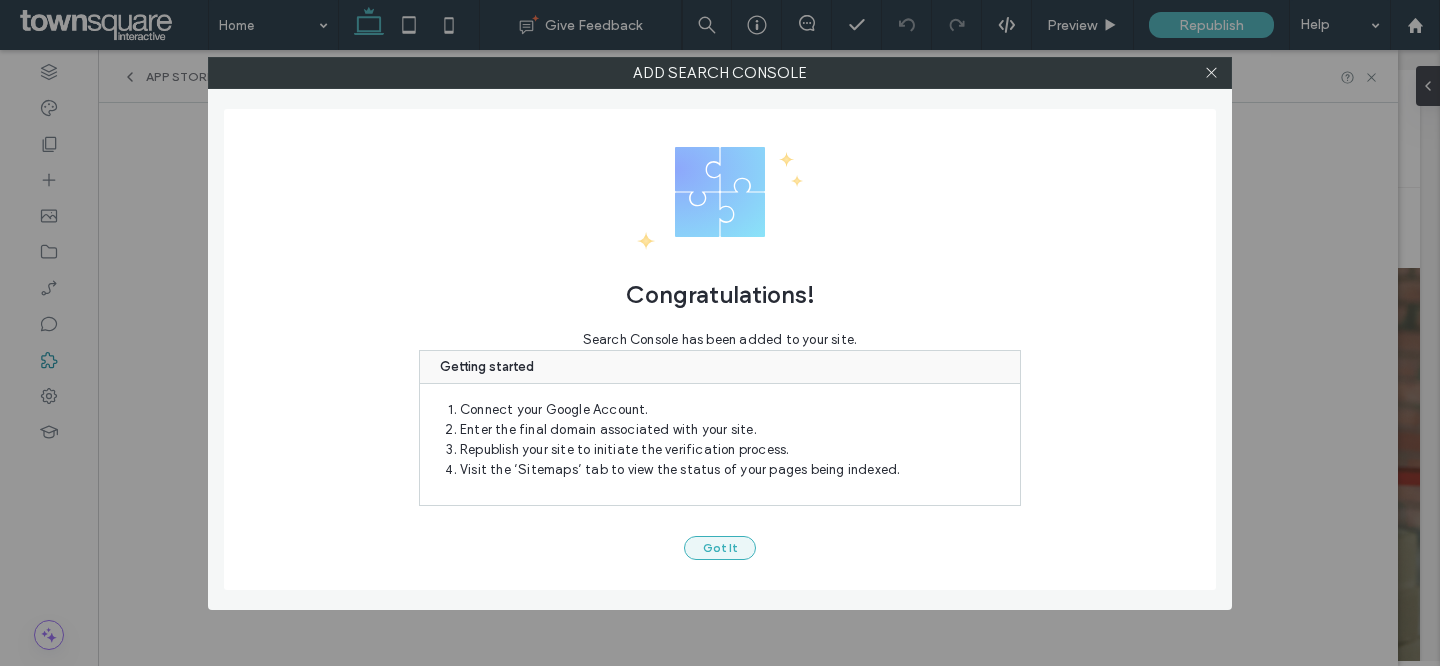 click on "Got It" at bounding box center [720, 548] 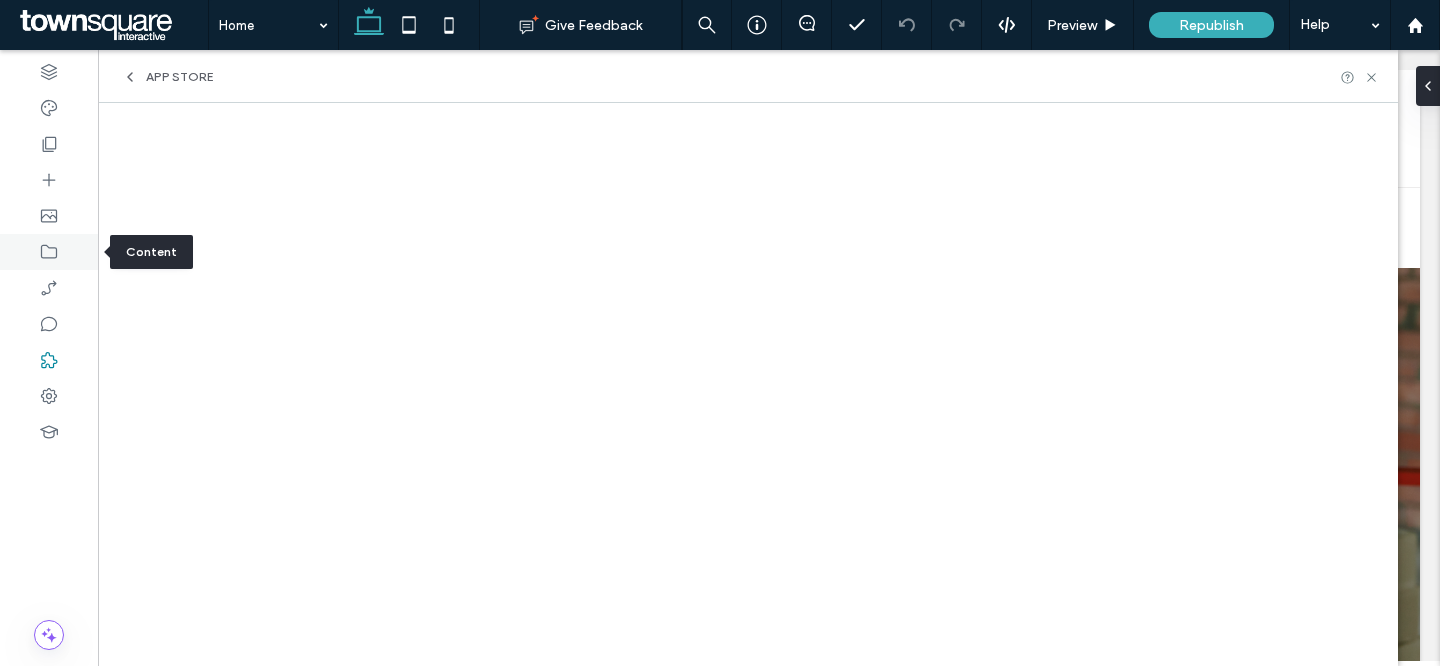 click 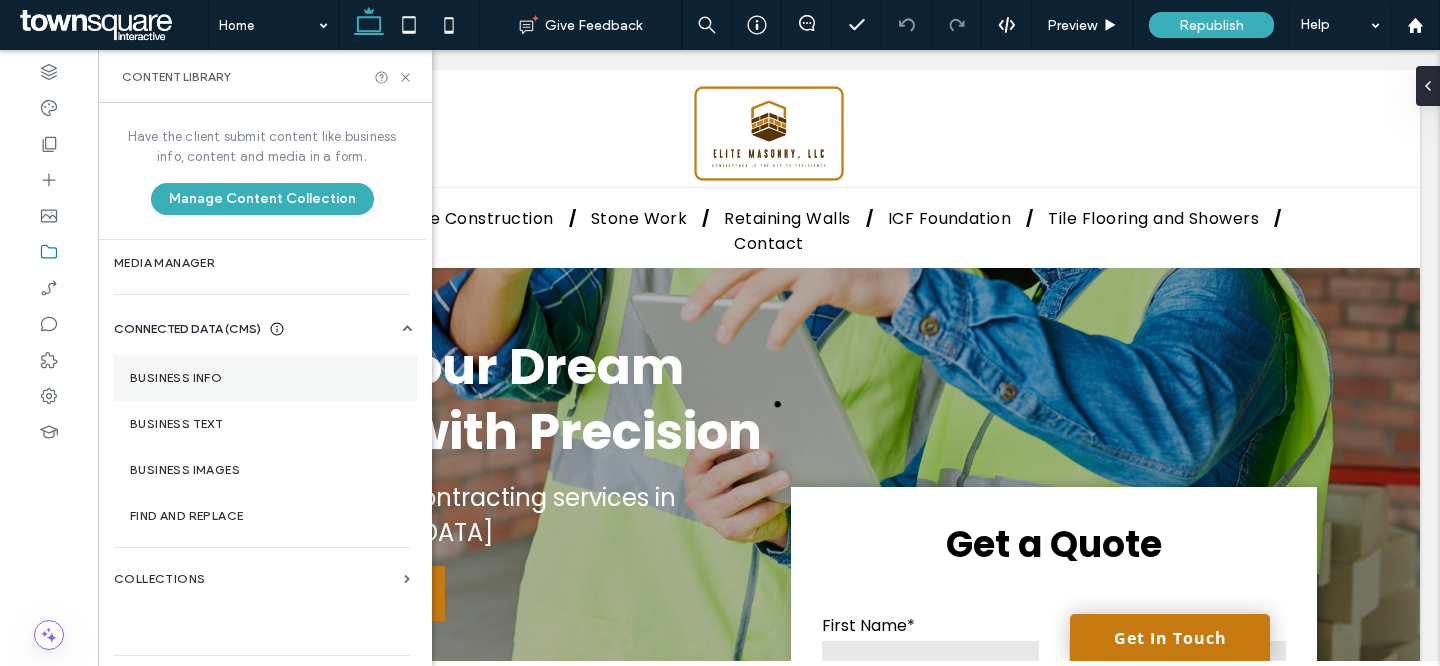 click on "Business Info" at bounding box center (266, 378) 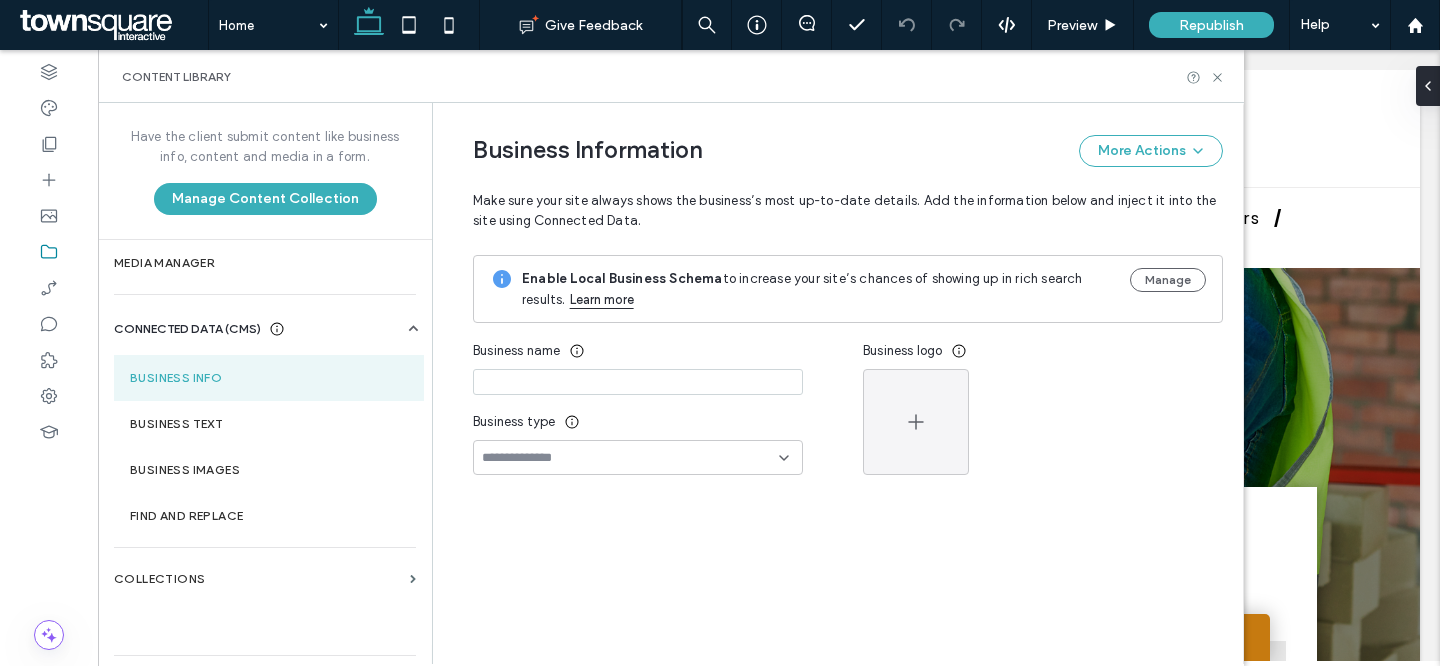 type on "**********" 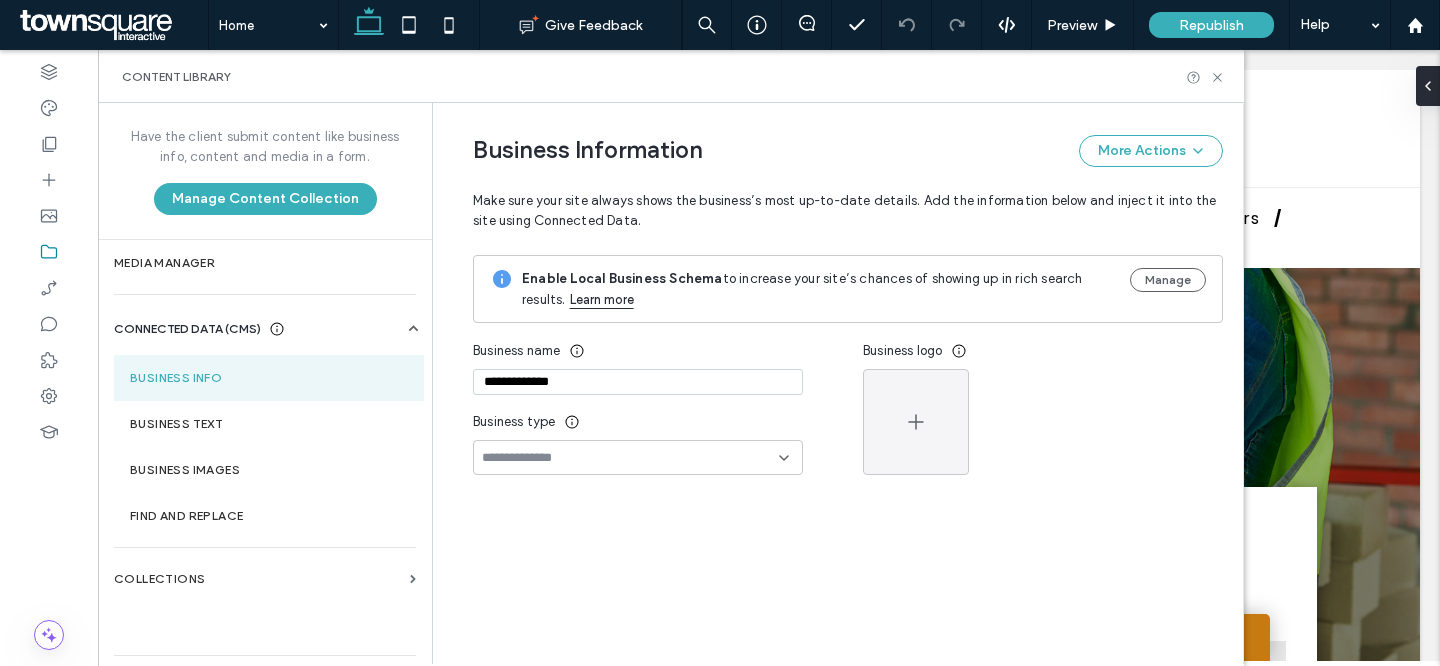 scroll, scrollTop: 66, scrollLeft: 0, axis: vertical 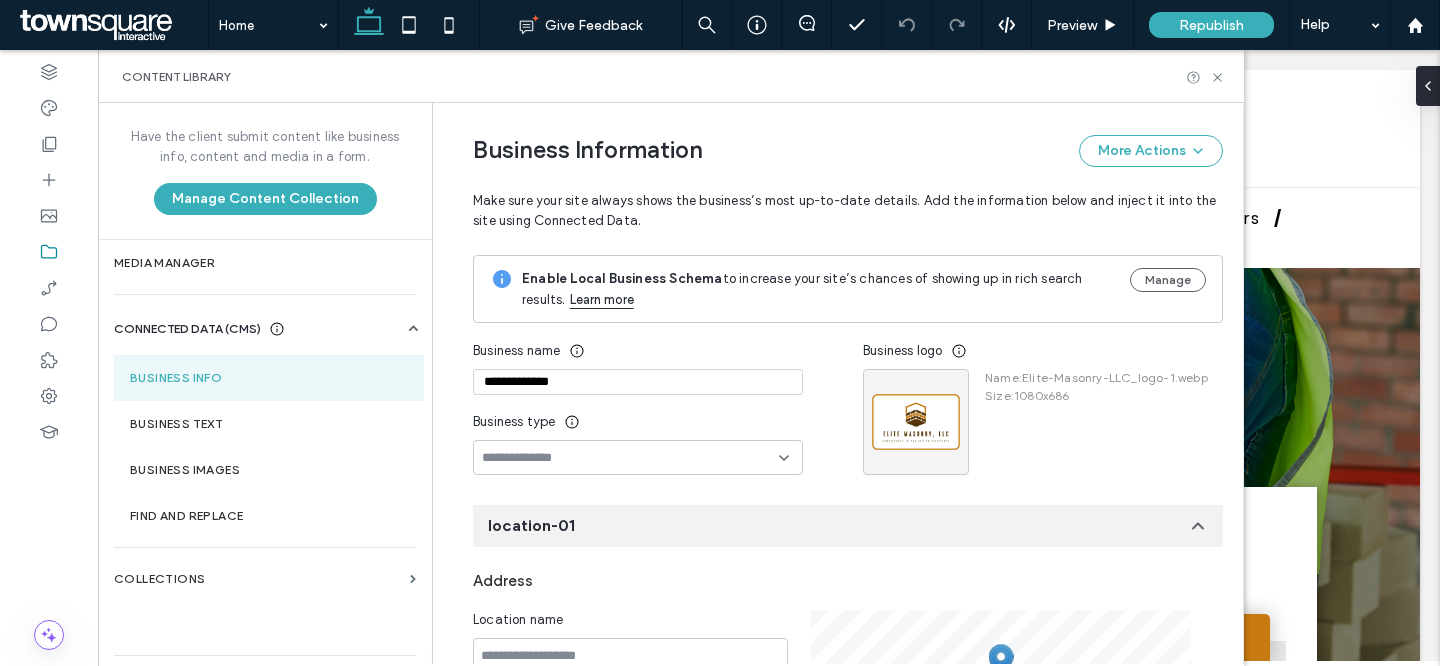 click on "**********" at bounding box center (833, 858) 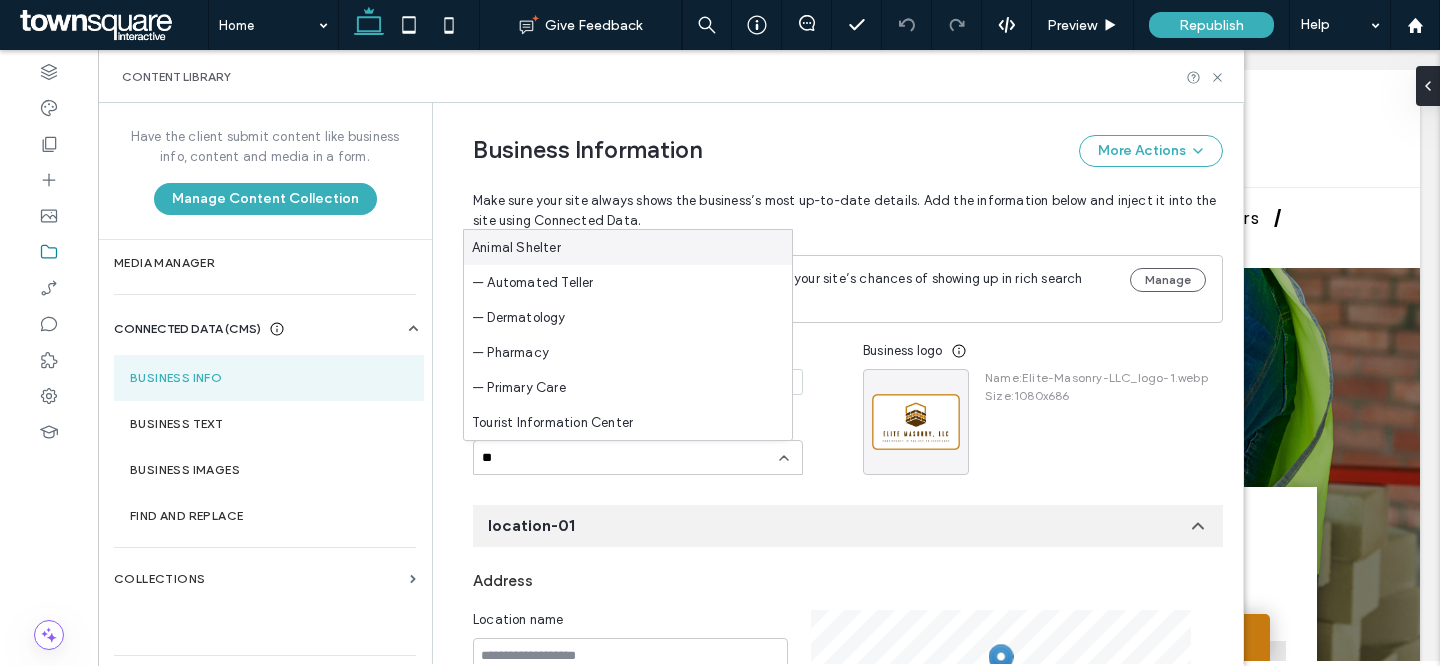 type on "*" 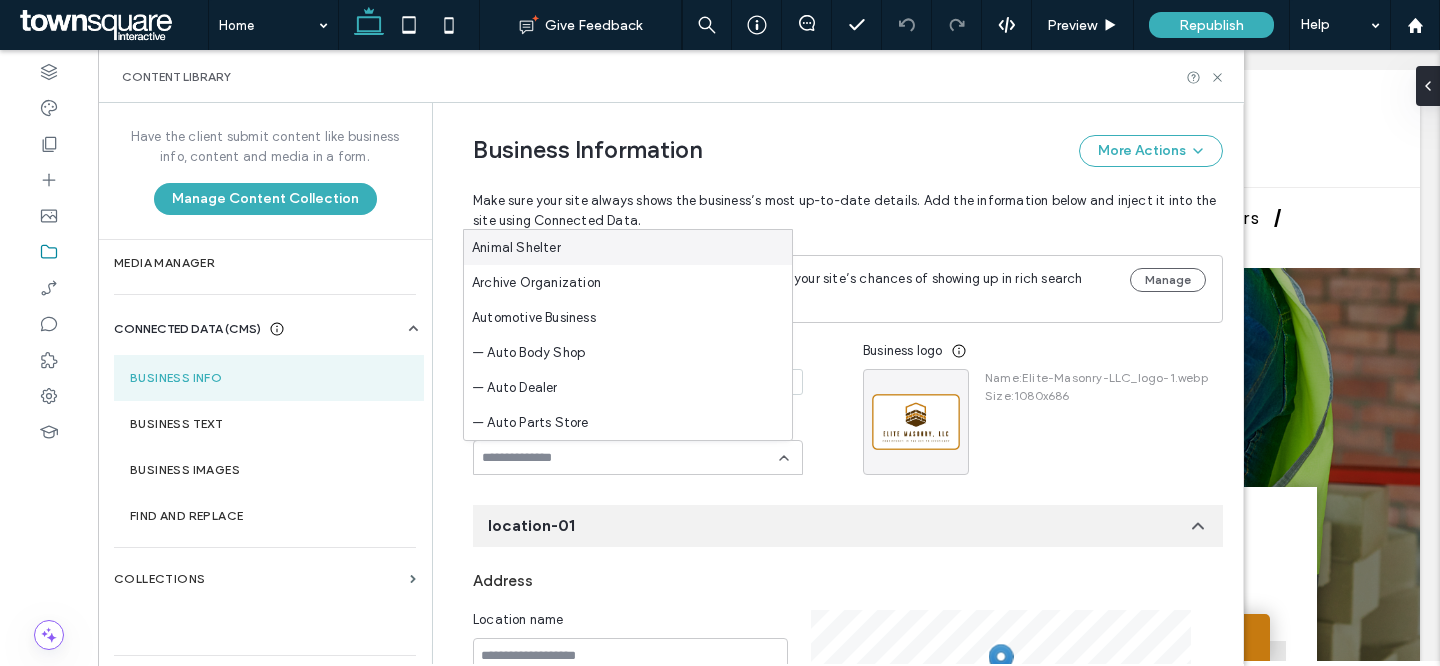 type on "*" 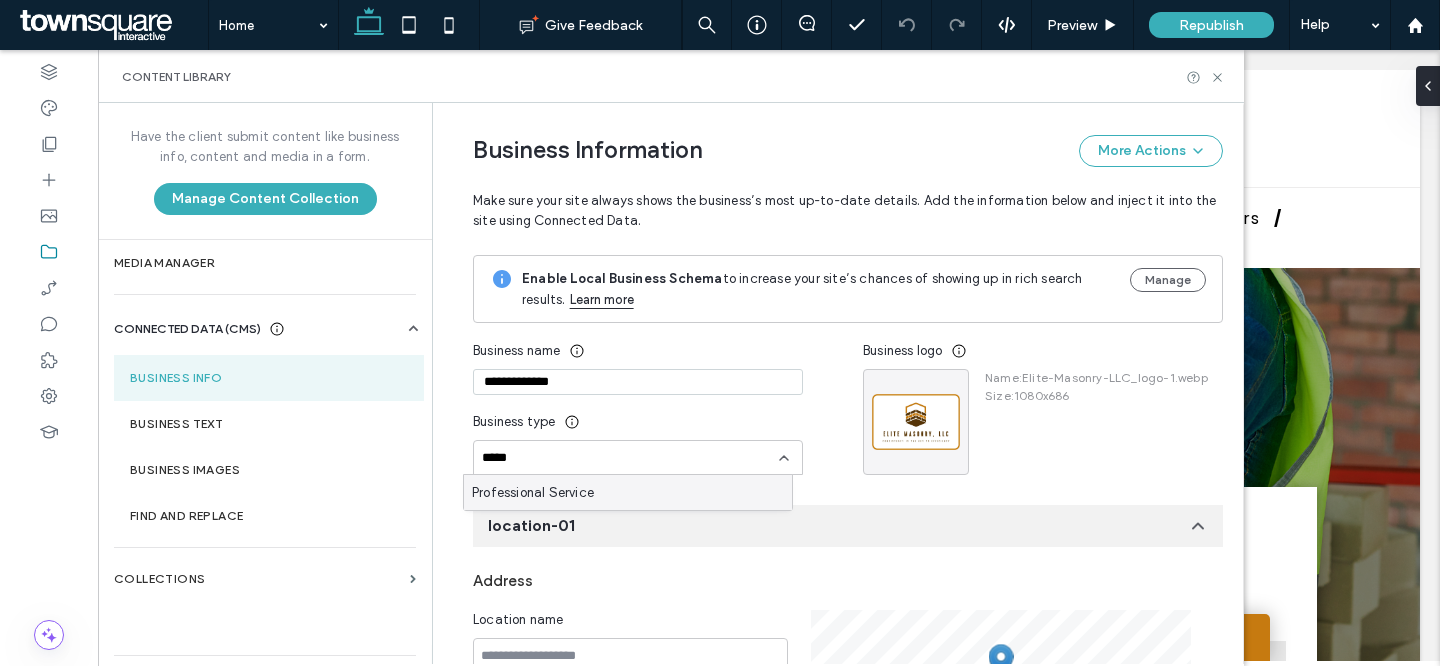 type on "*****" 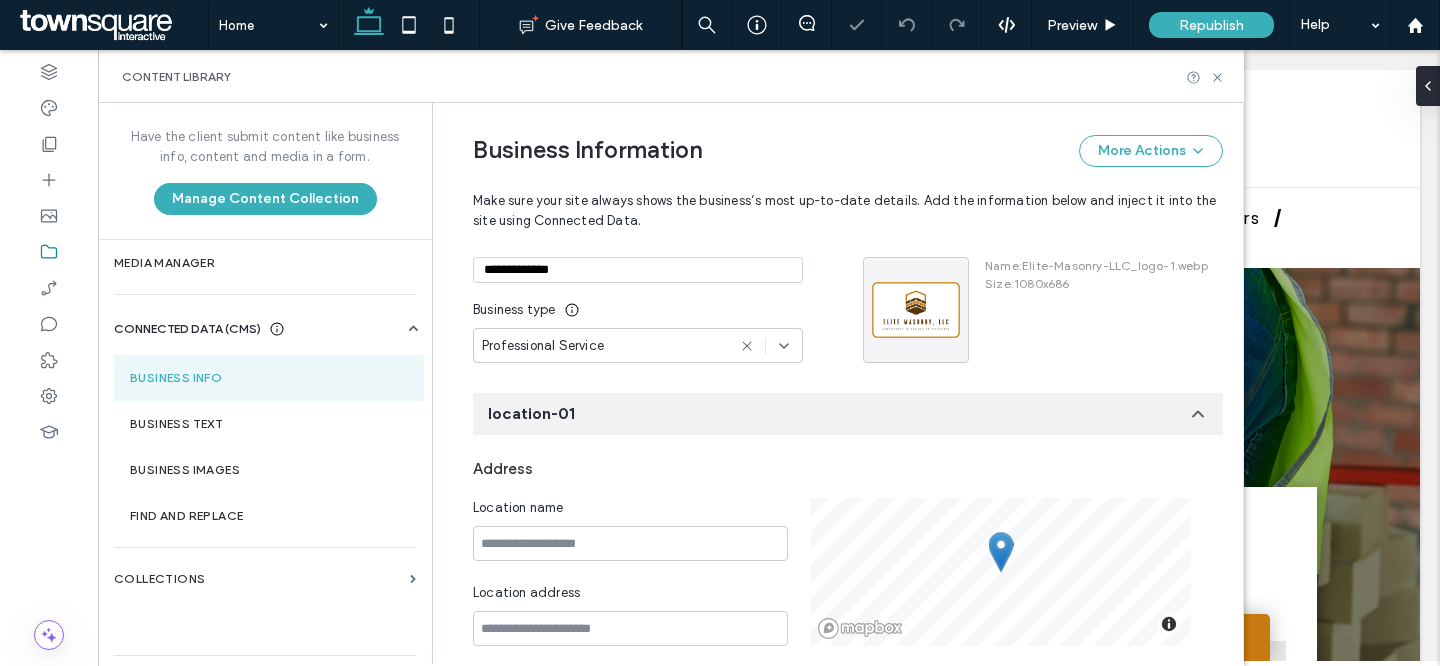 scroll, scrollTop: 267, scrollLeft: 0, axis: vertical 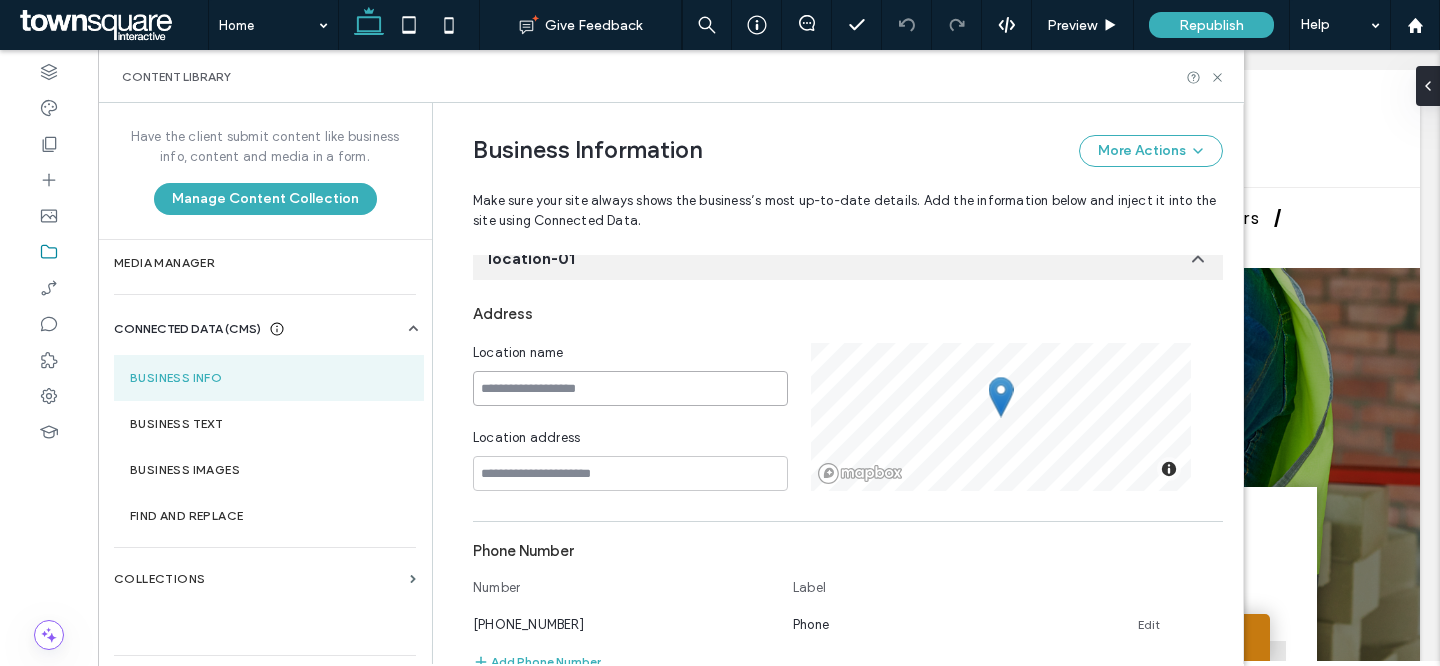 click at bounding box center (630, 388) 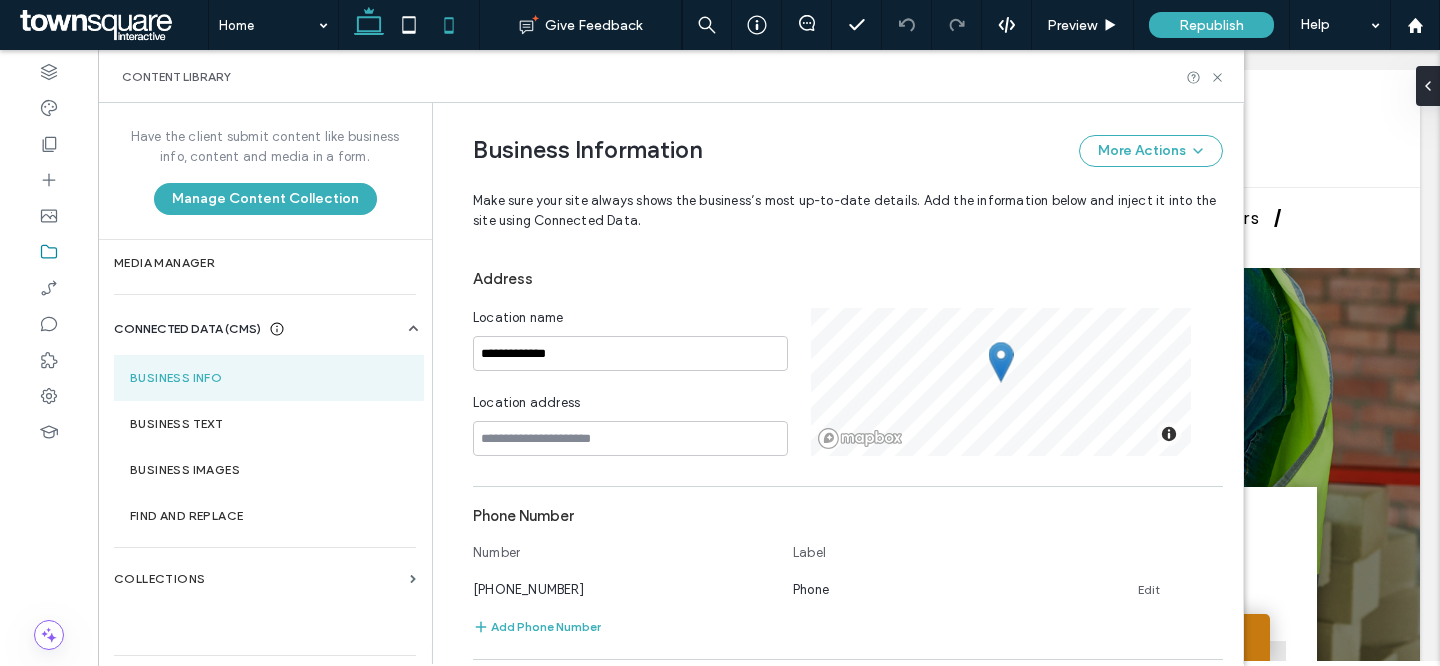 scroll, scrollTop: 305, scrollLeft: 0, axis: vertical 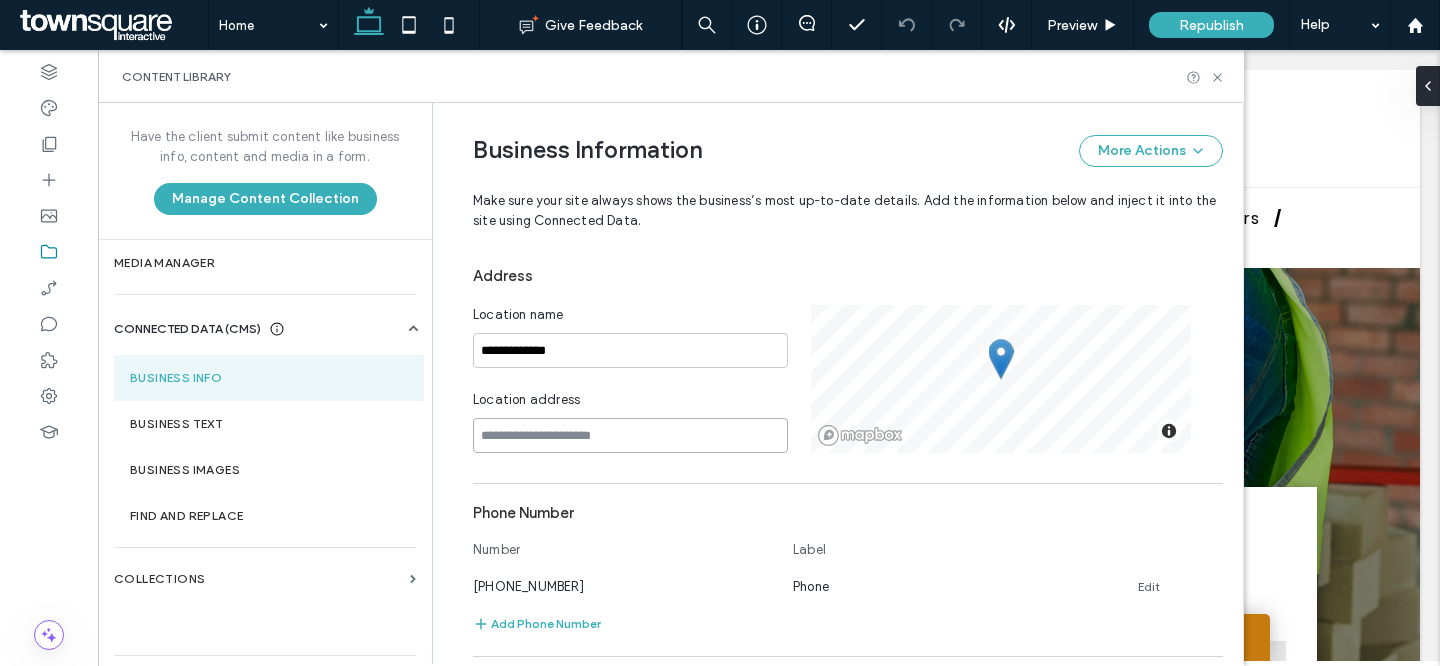 click at bounding box center (630, 435) 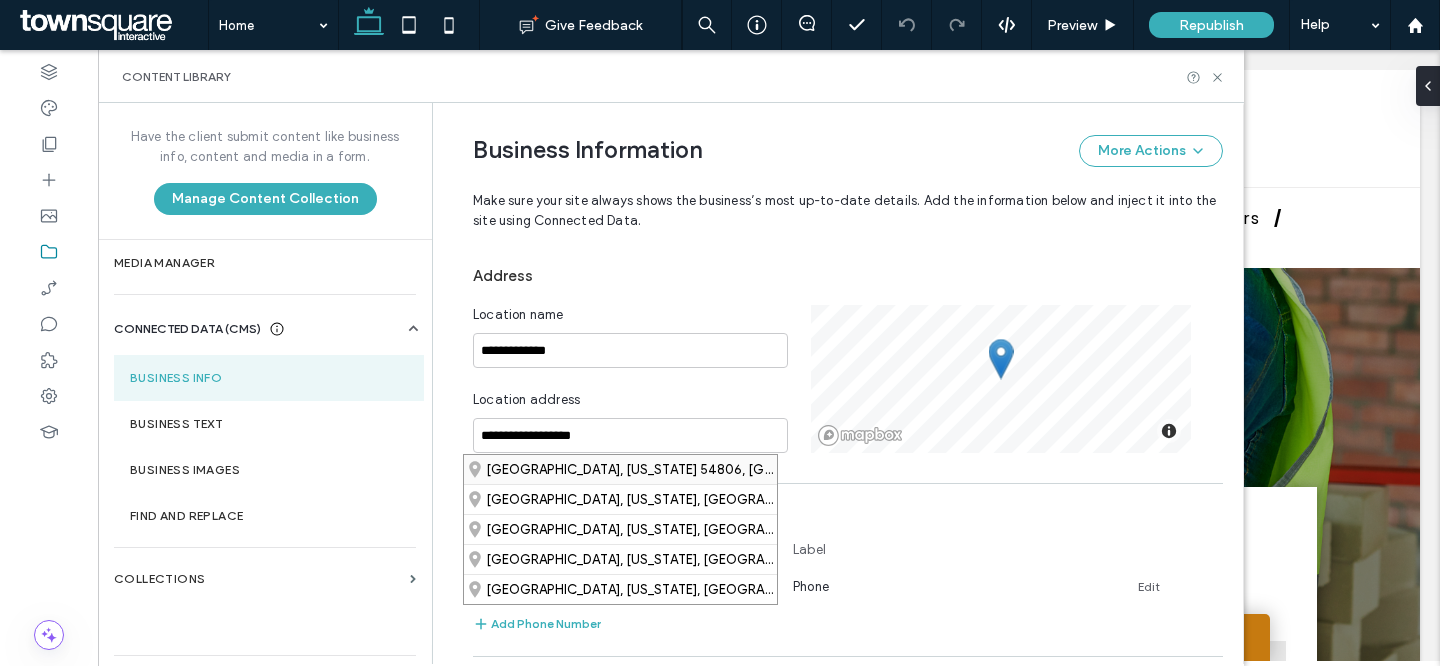 click on "Ashland, Wisconsin 54806, United States" at bounding box center (620, 469) 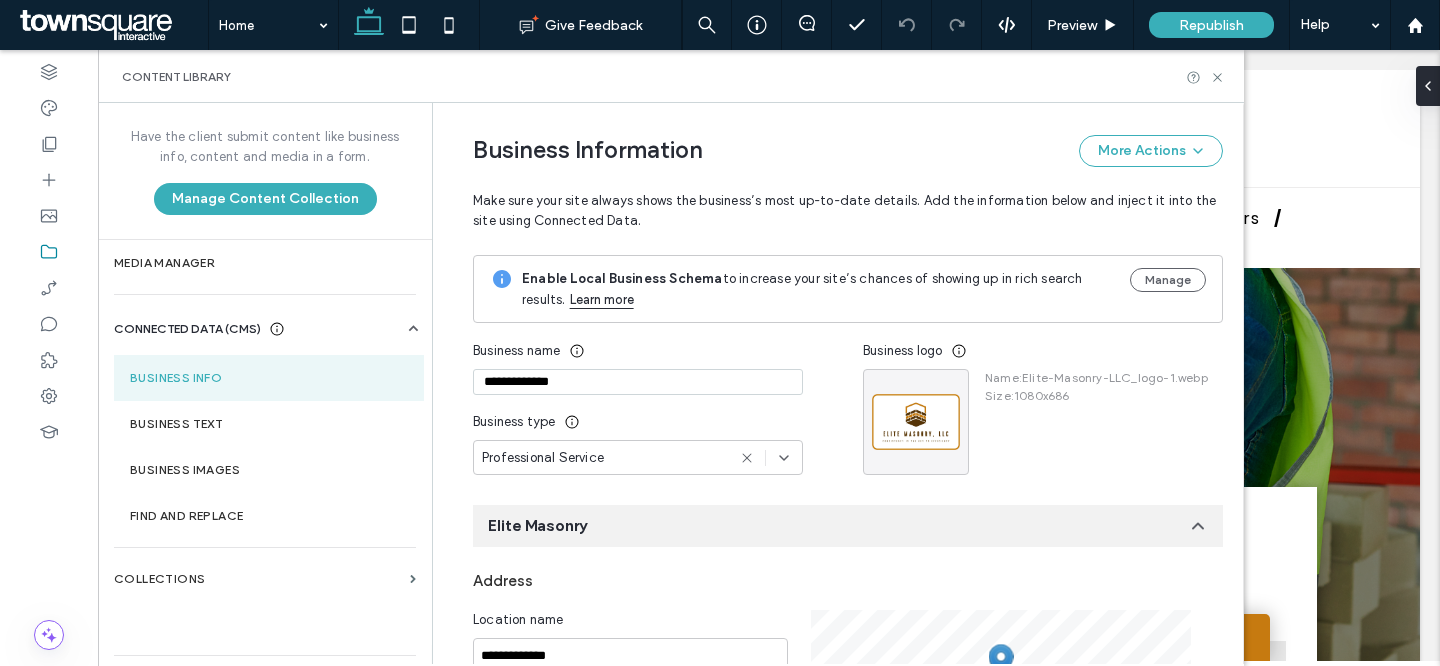 scroll, scrollTop: 952, scrollLeft: 0, axis: vertical 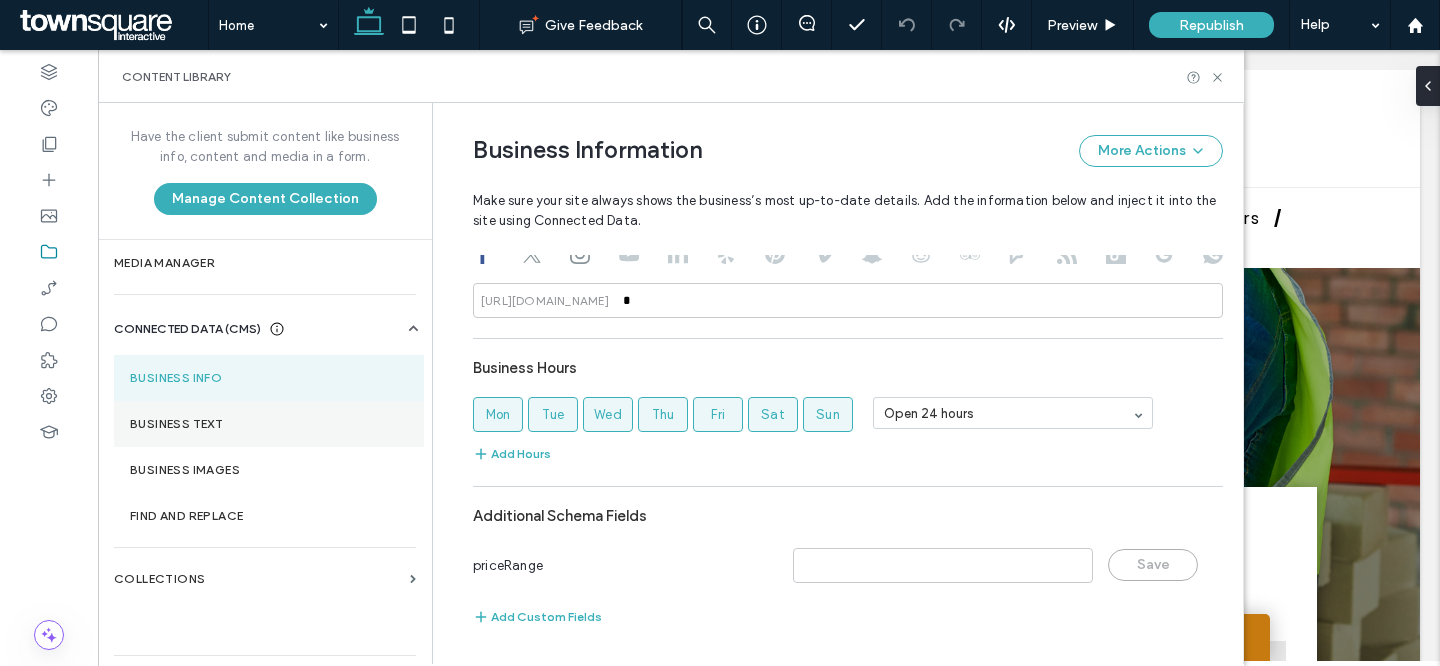 click on "Business Text" at bounding box center [269, 424] 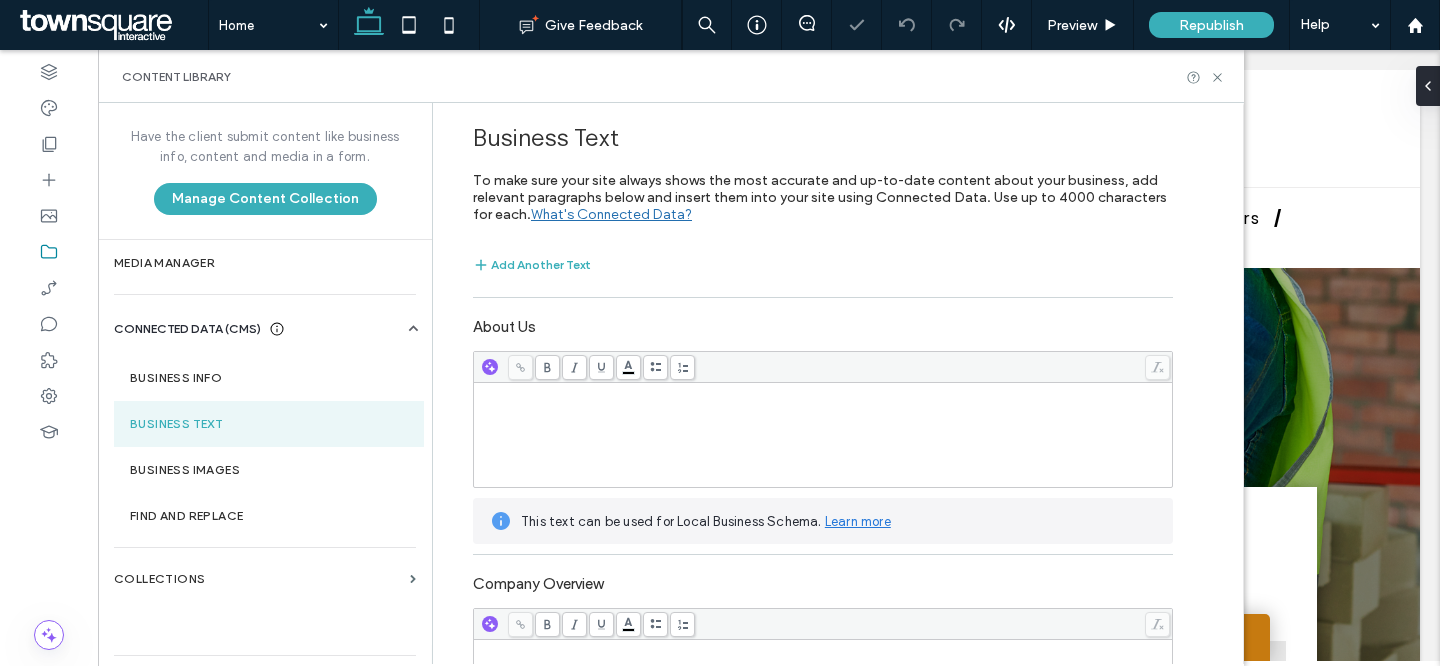 scroll, scrollTop: 258, scrollLeft: 0, axis: vertical 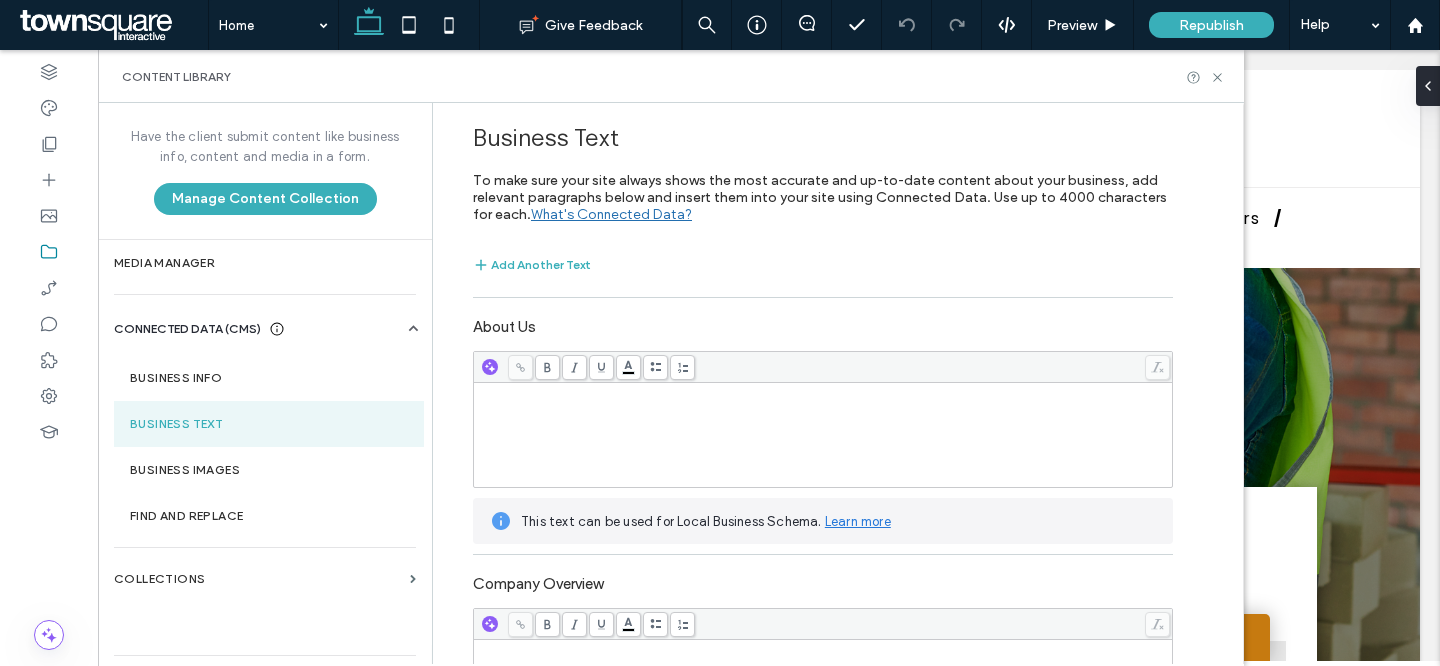 click at bounding box center [823, 435] 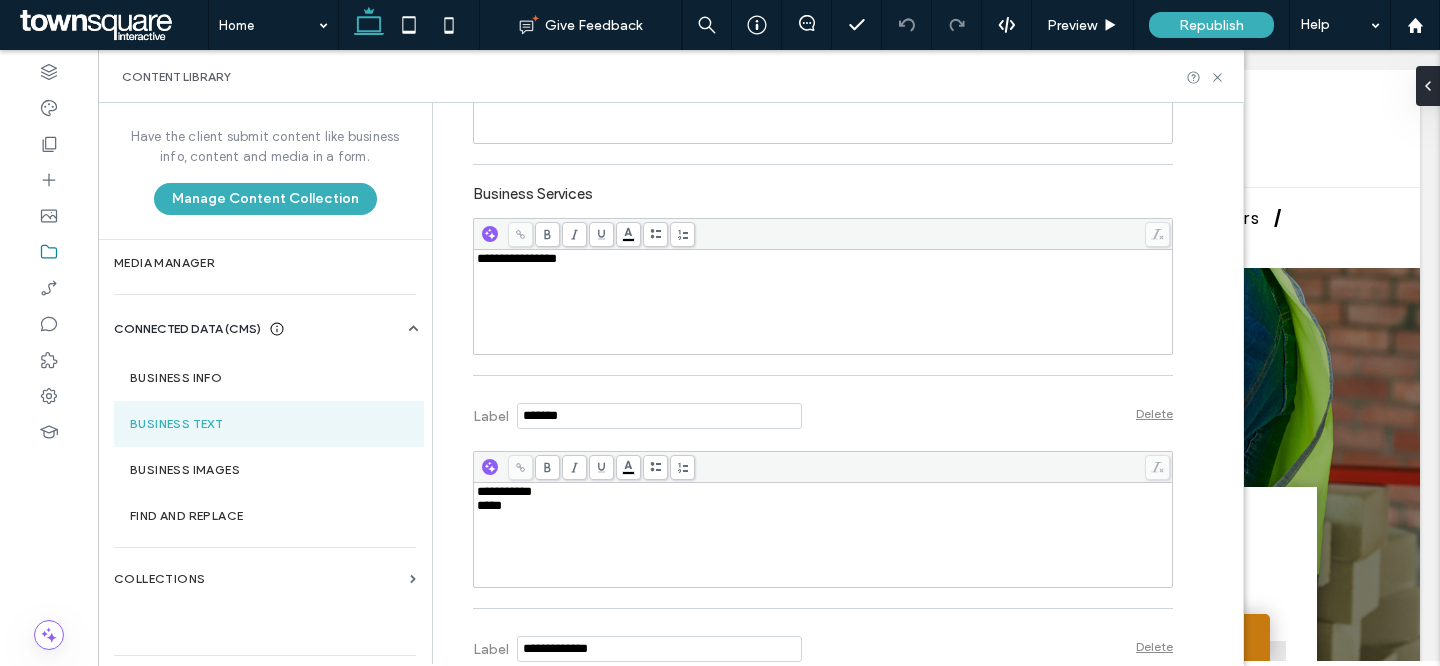 scroll, scrollTop: 0, scrollLeft: 0, axis: both 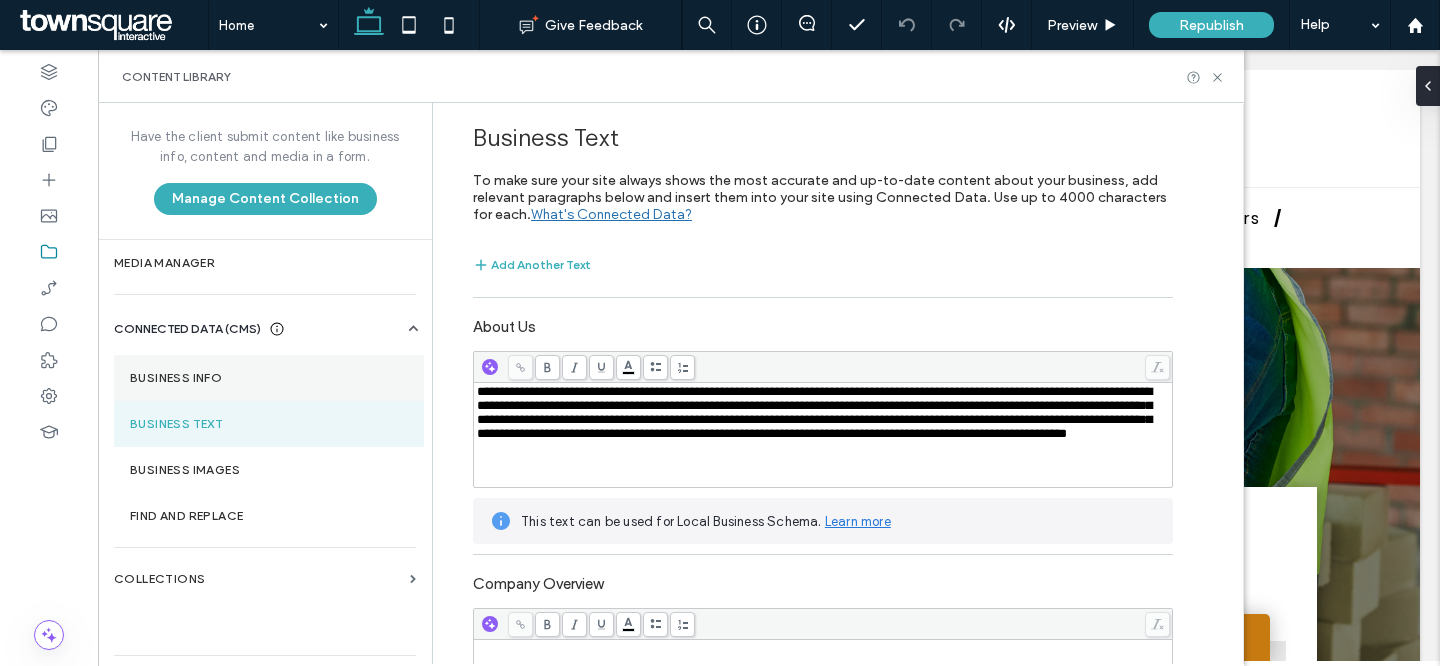 click on "Business Info" at bounding box center [269, 378] 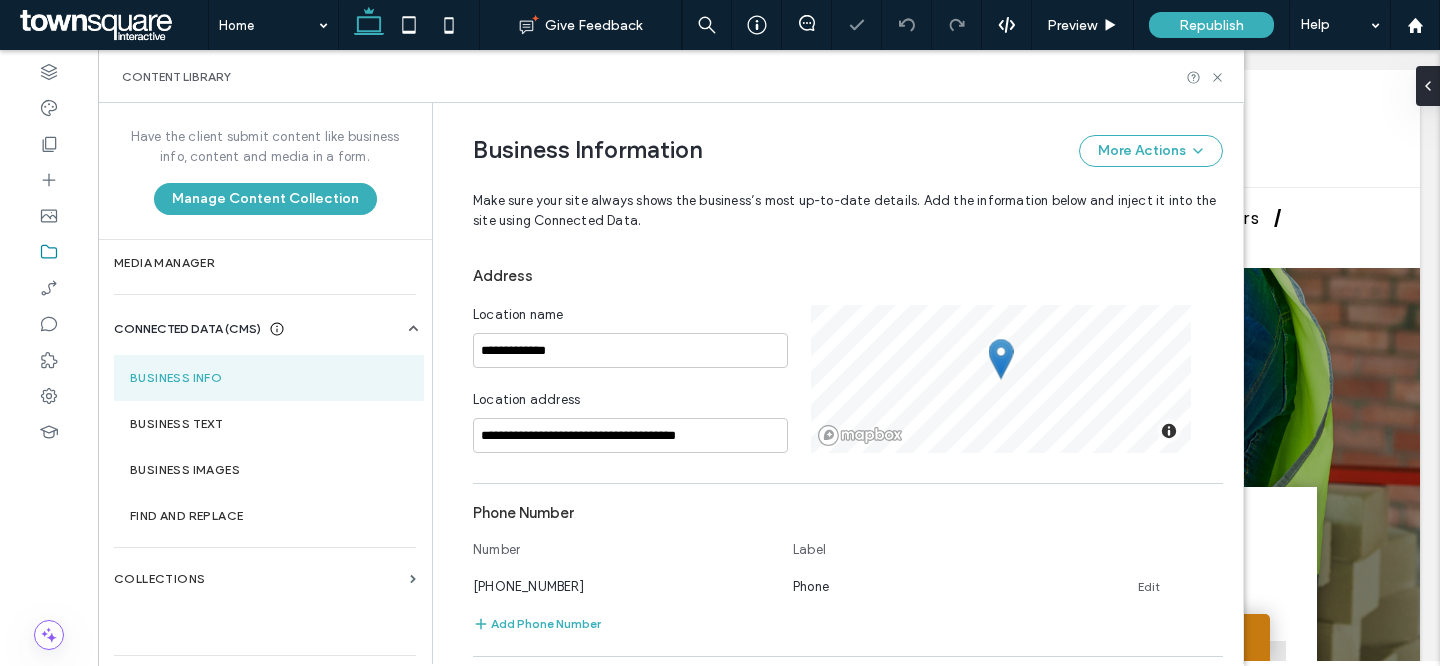 scroll, scrollTop: 0, scrollLeft: 0, axis: both 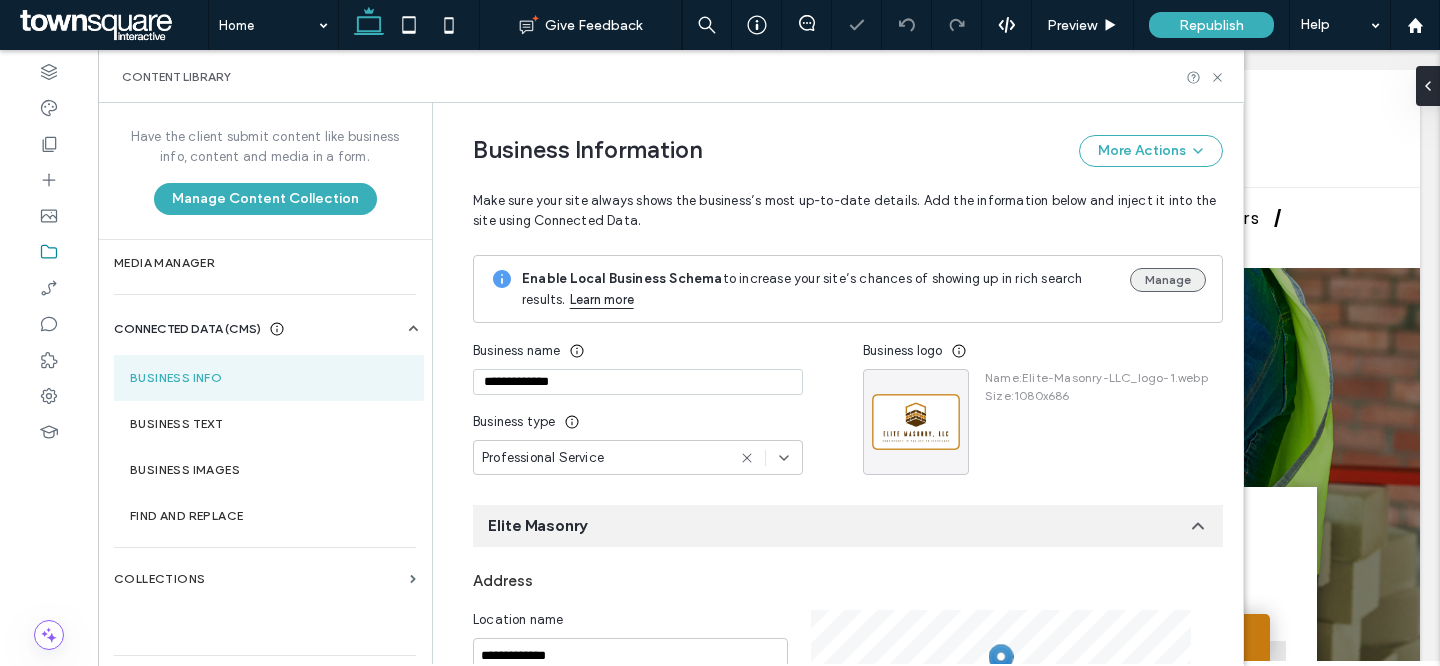 click on "Manage" at bounding box center (1168, 280) 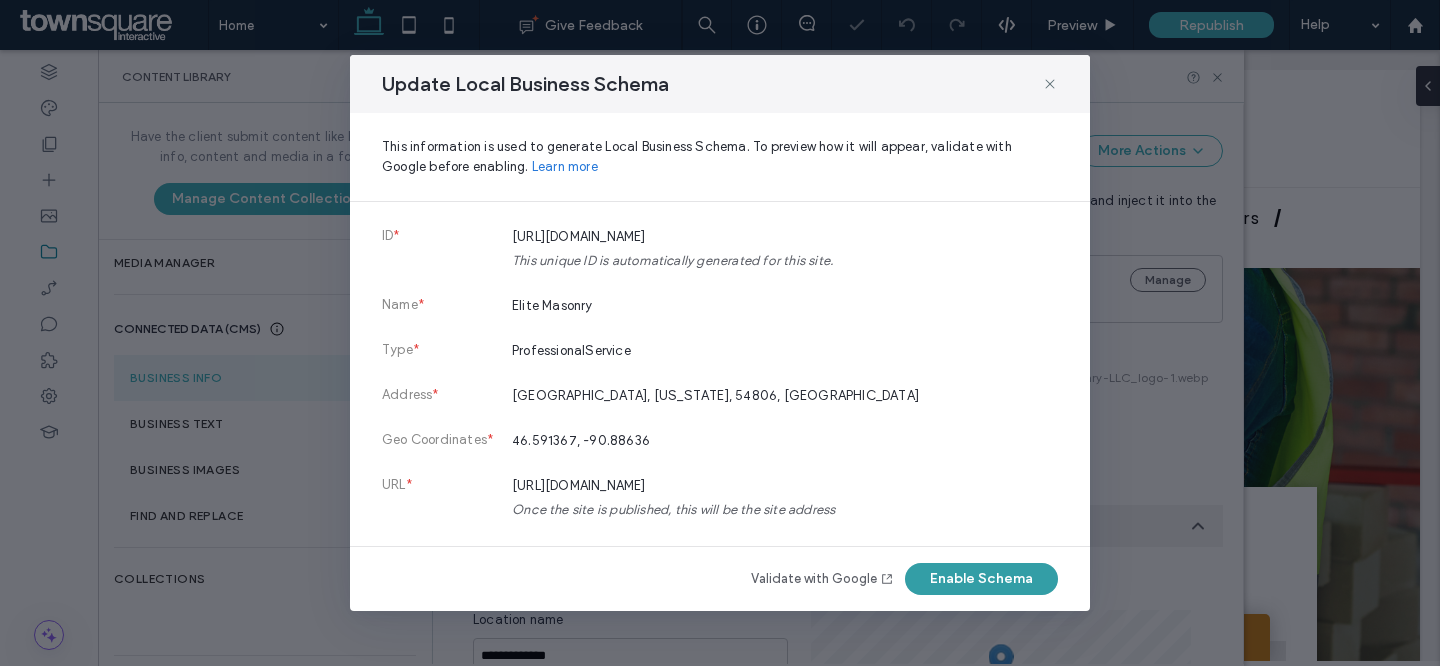 click on "Enable Schema" at bounding box center (981, 579) 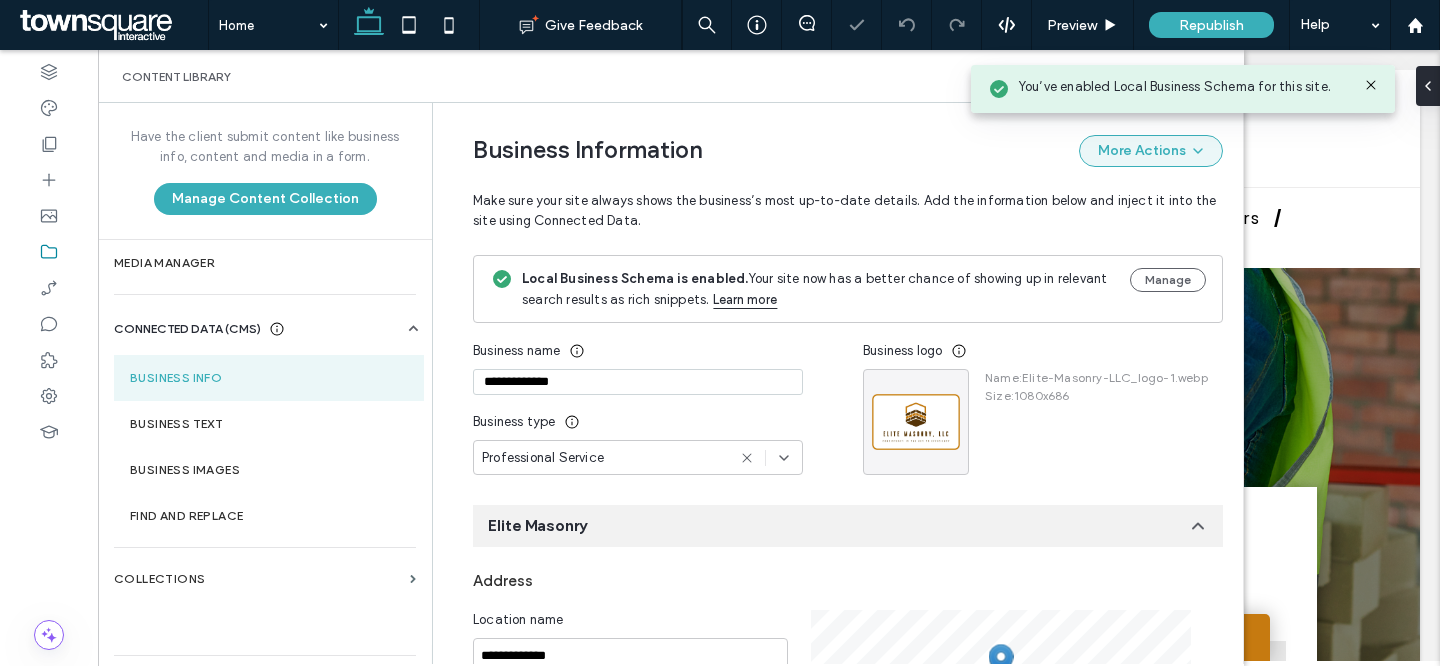 click on "More Actions" at bounding box center (1151, 151) 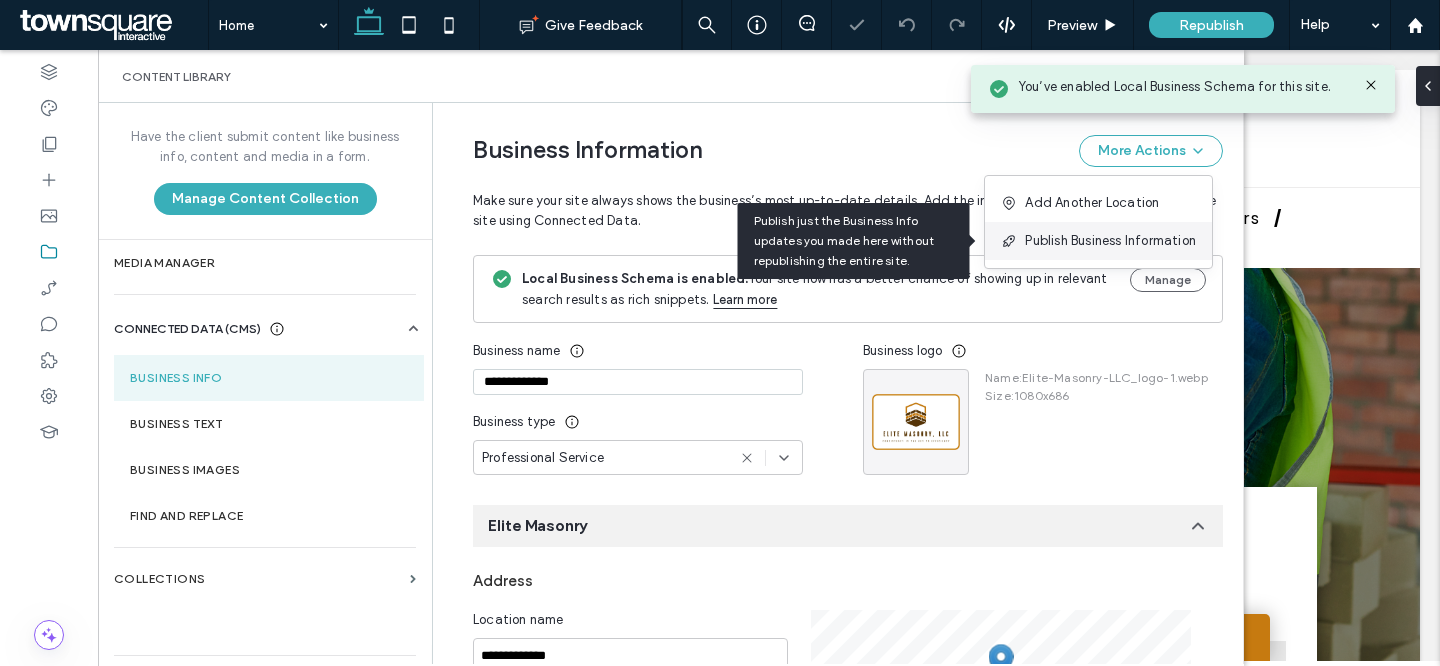 click on "Publish Business Information" at bounding box center [1110, 241] 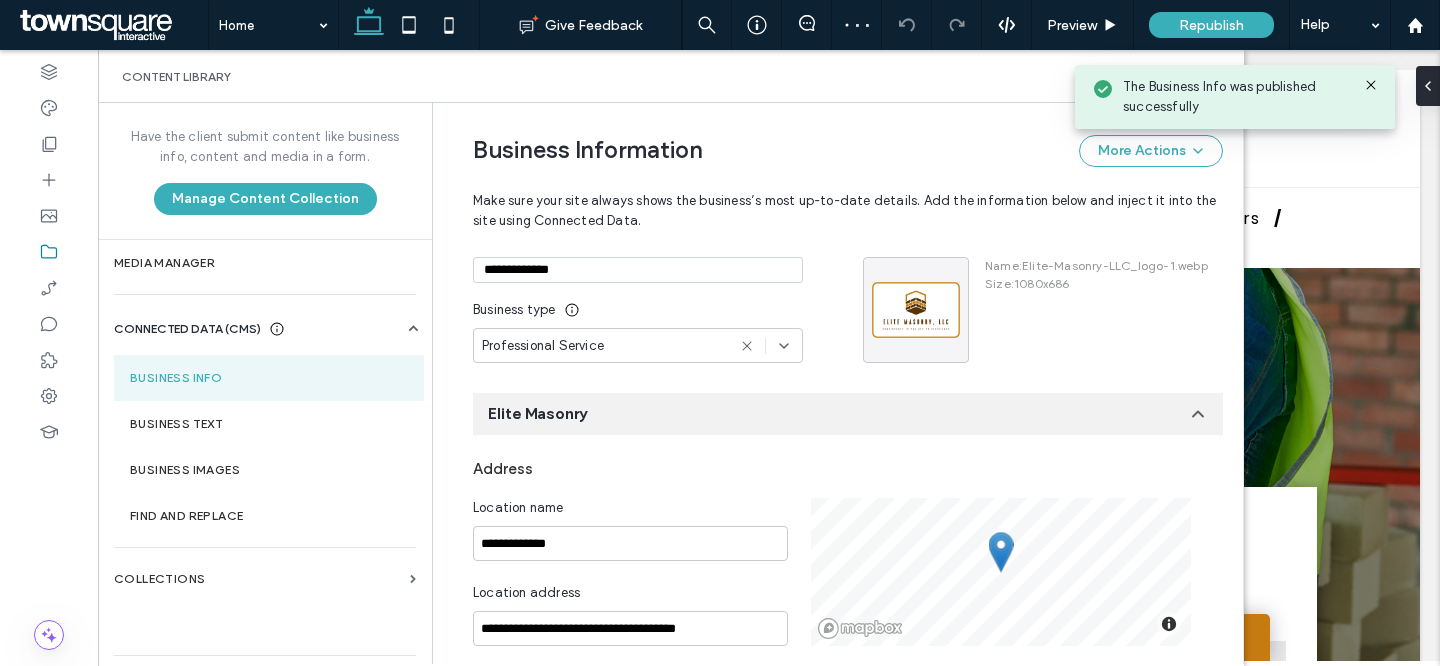 scroll, scrollTop: 0, scrollLeft: 0, axis: both 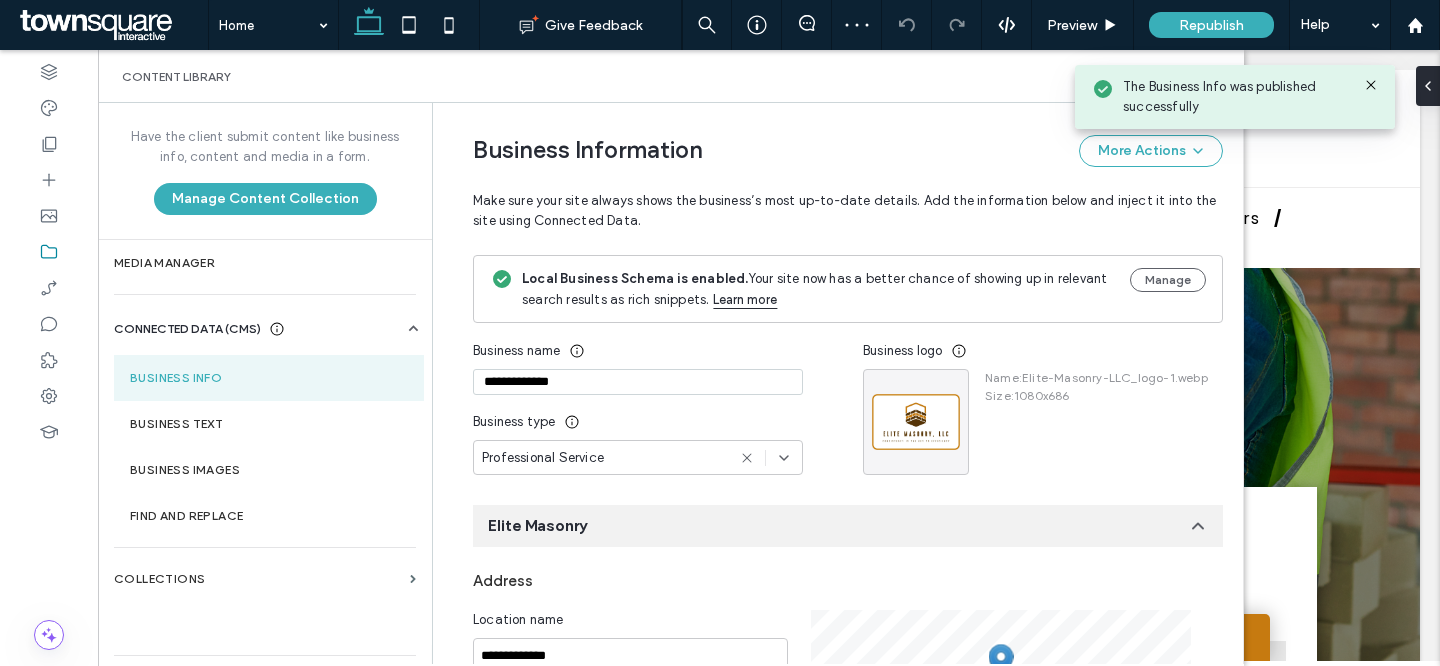 click 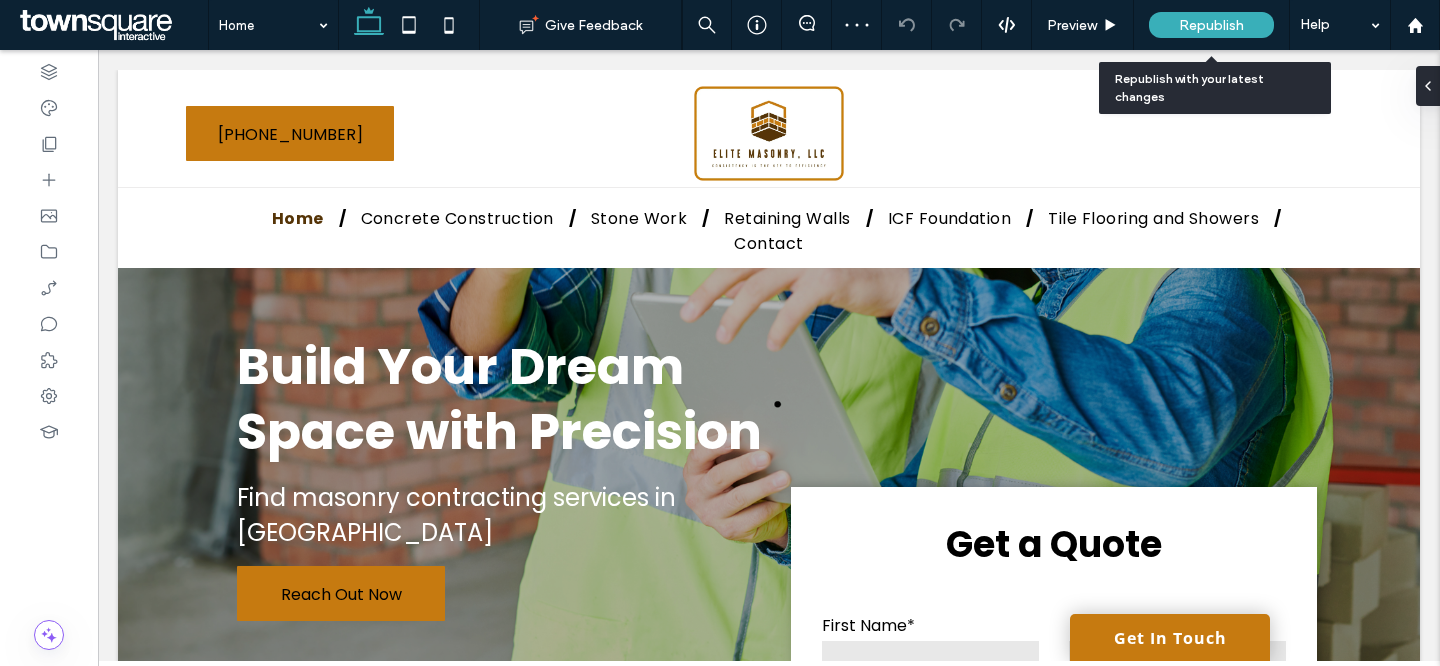 click on "Republish" at bounding box center (1211, 25) 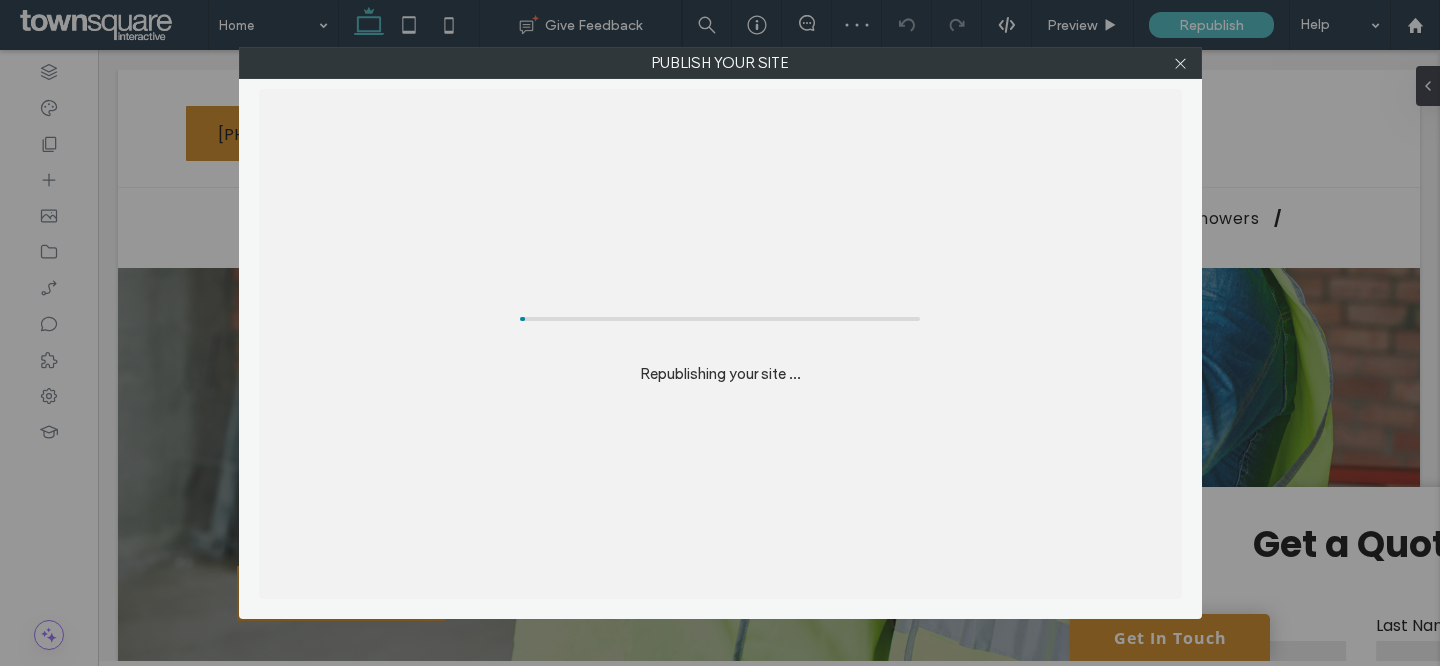 scroll, scrollTop: 0, scrollLeft: 0, axis: both 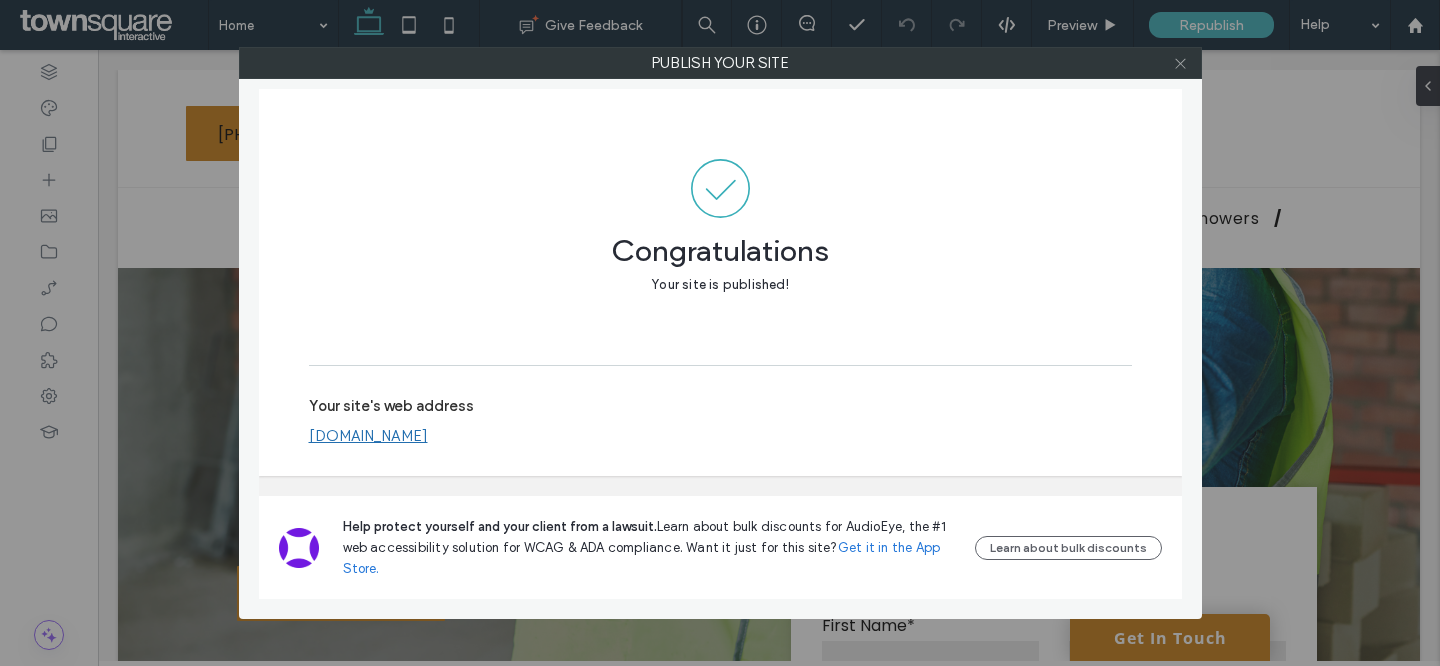 click 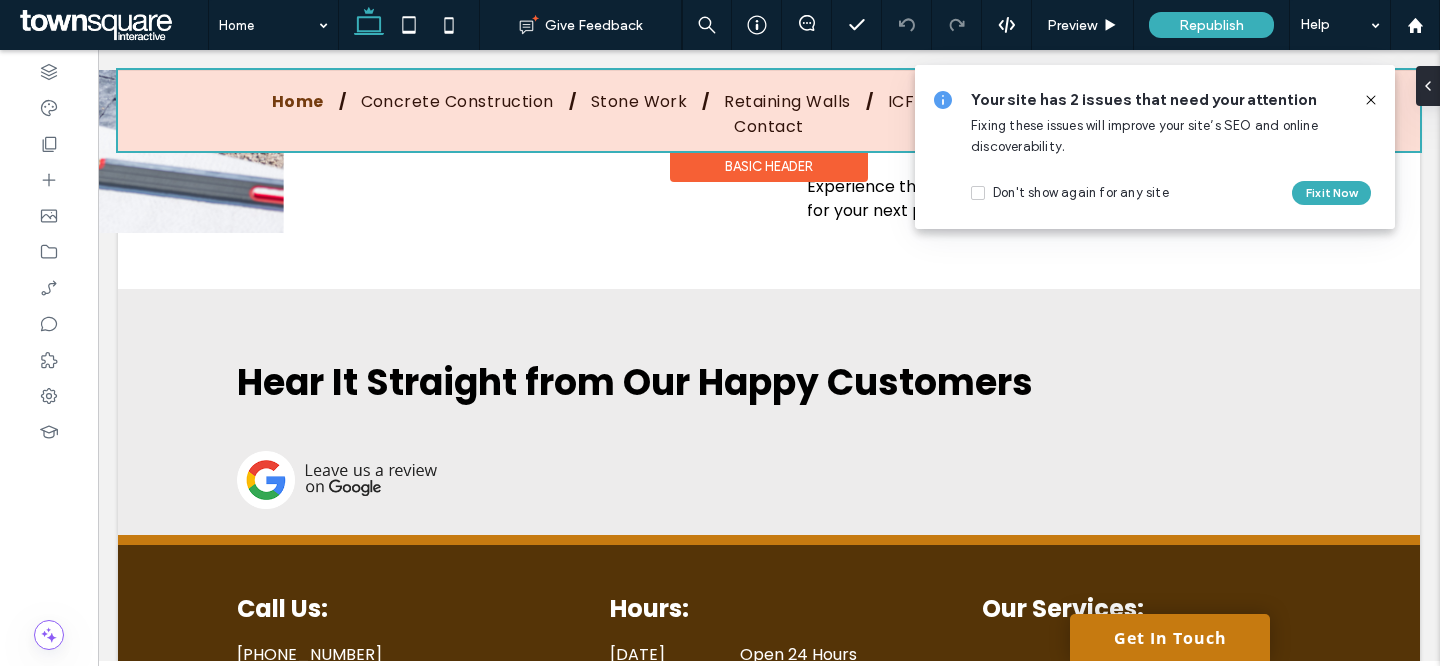 scroll, scrollTop: 3790, scrollLeft: 0, axis: vertical 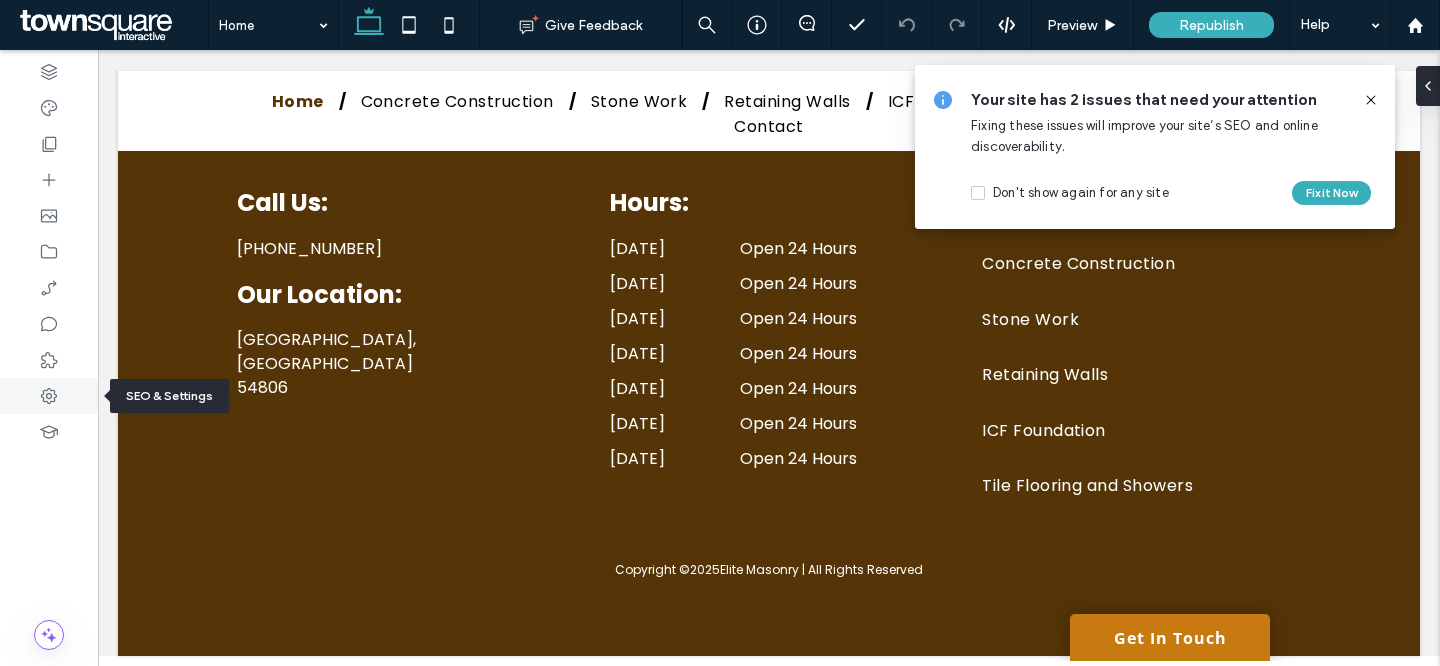 click at bounding box center [49, 396] 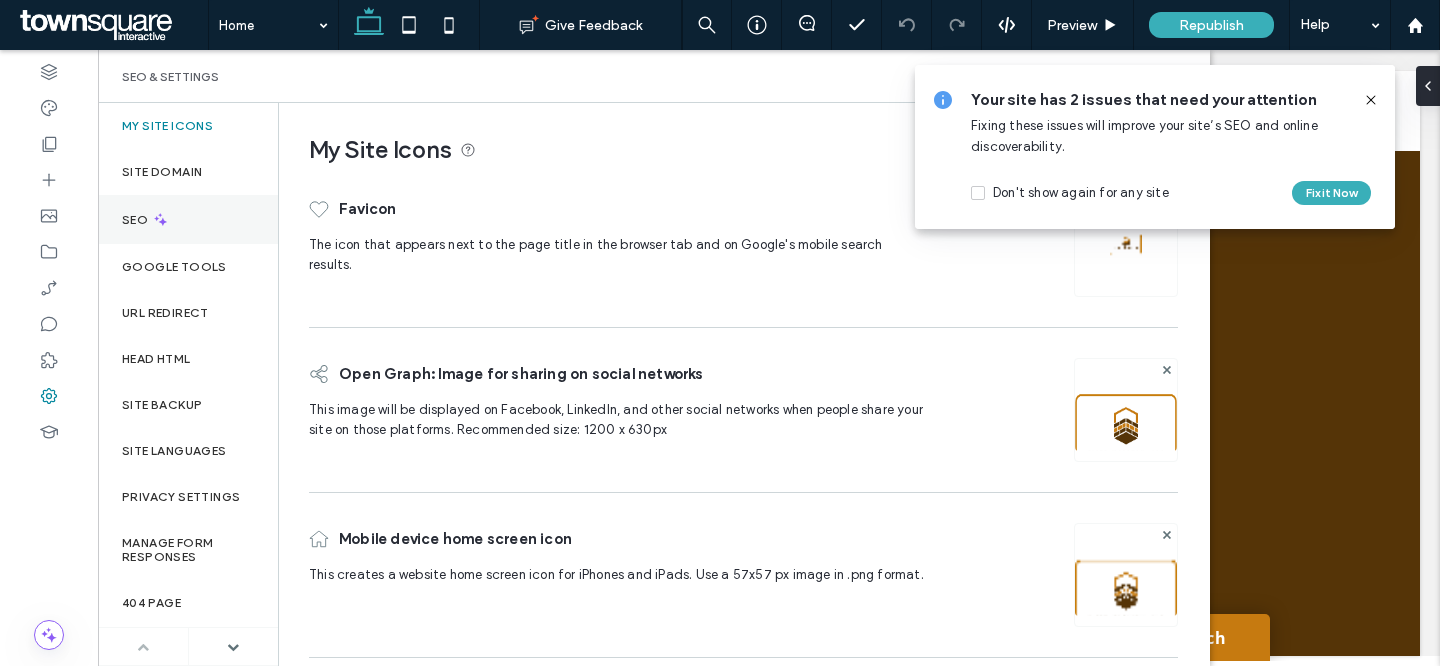 click on "SEO" at bounding box center [188, 219] 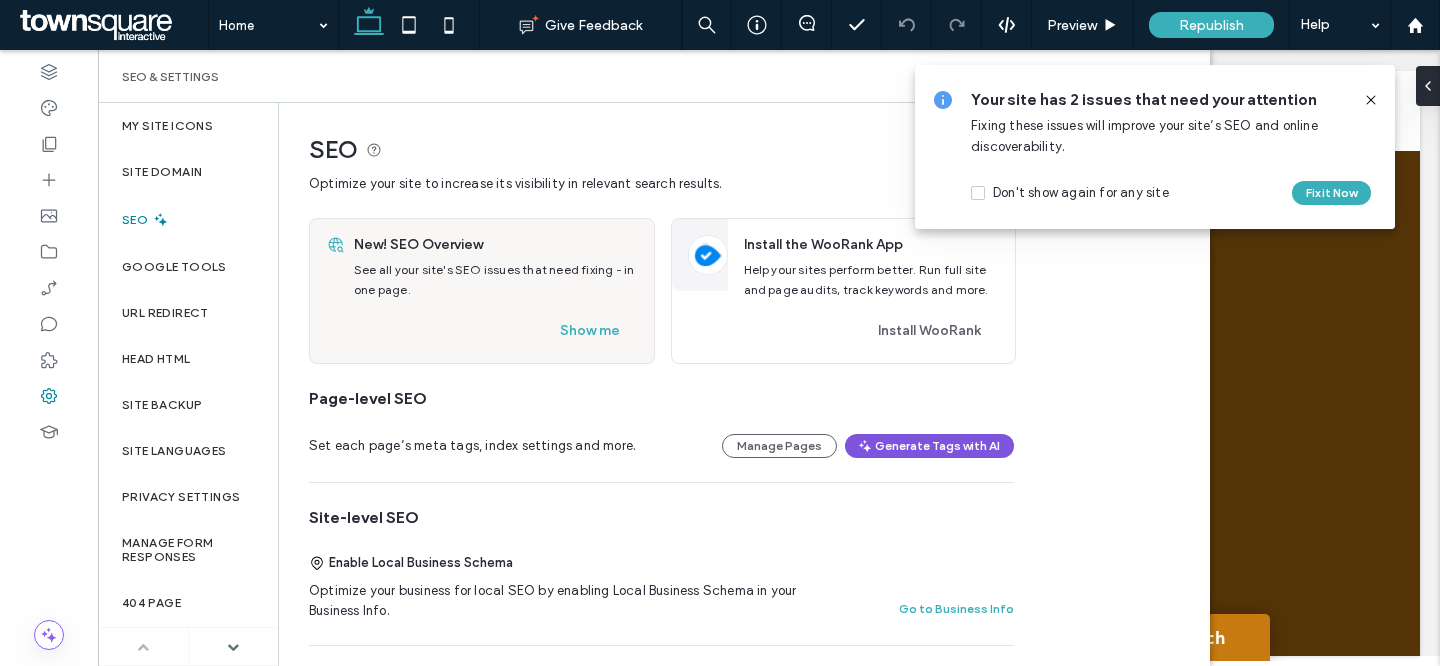 click on "Generate Tags with AI" at bounding box center (929, 446) 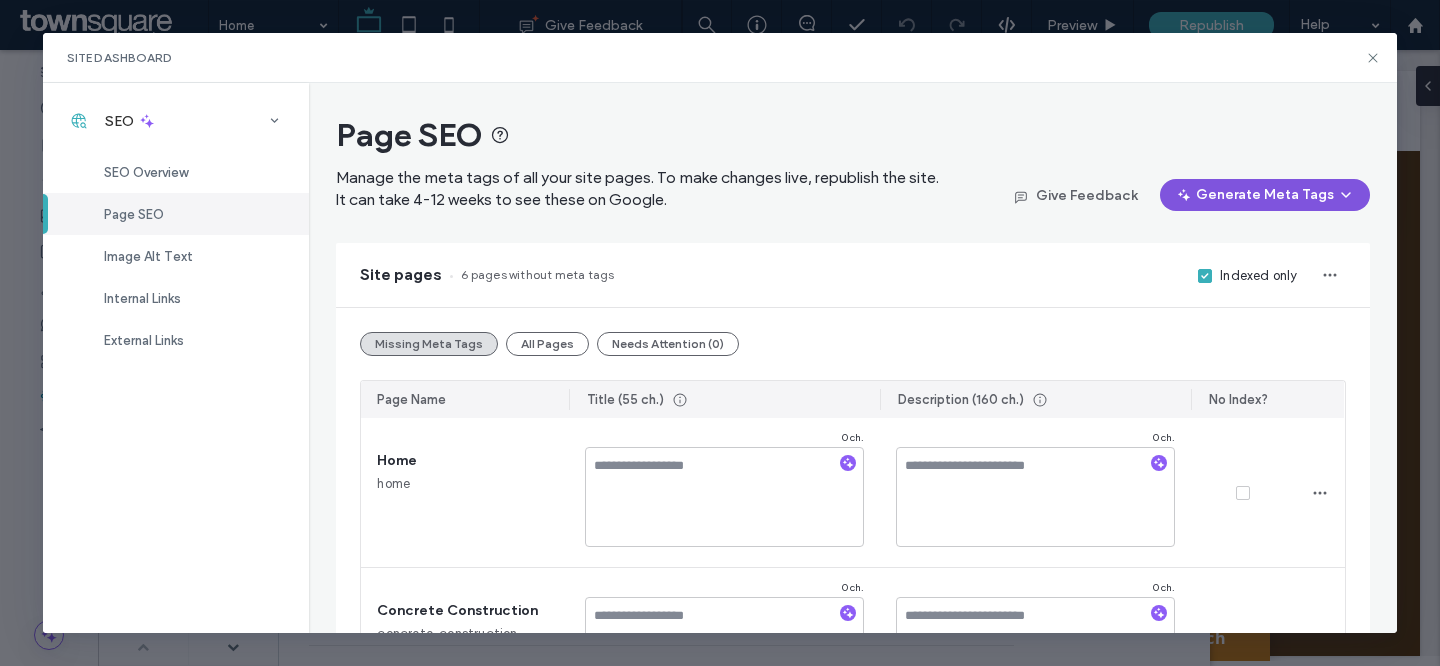 click on "Generate Meta Tags" at bounding box center [1265, 195] 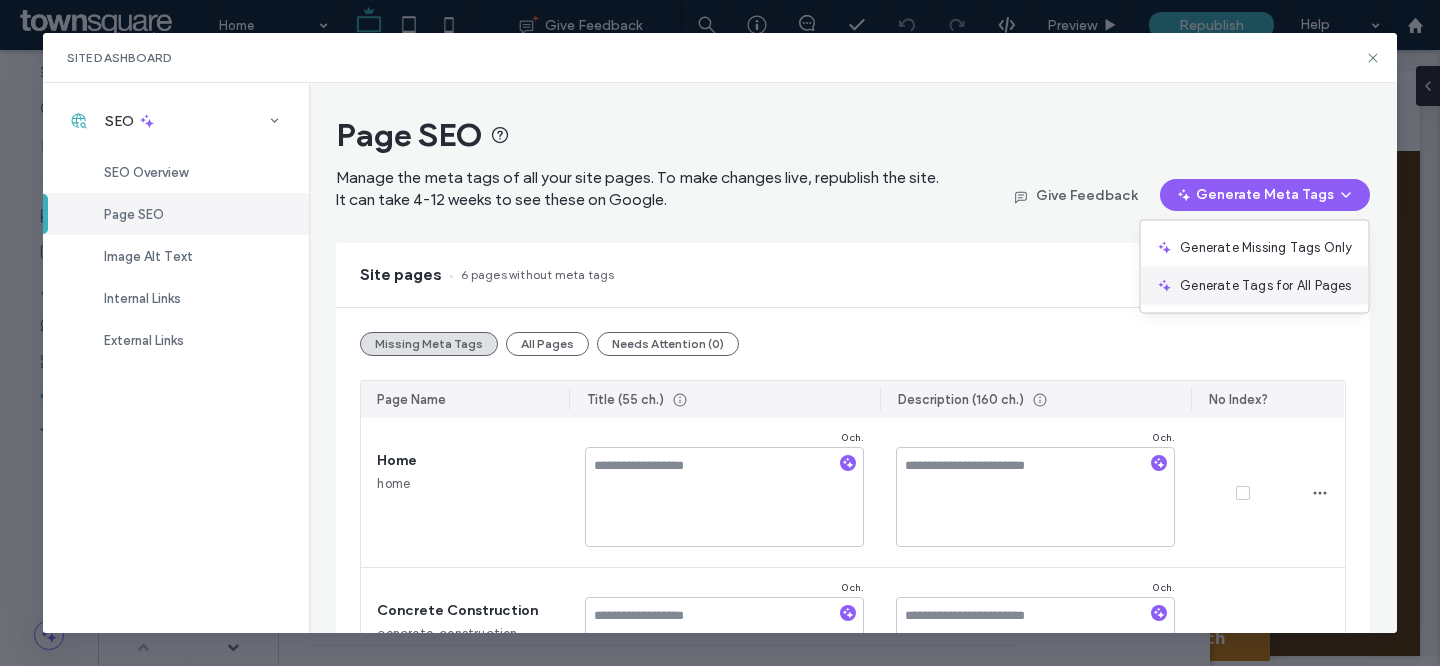 click on "Generate Tags for All Pages" at bounding box center (1265, 286) 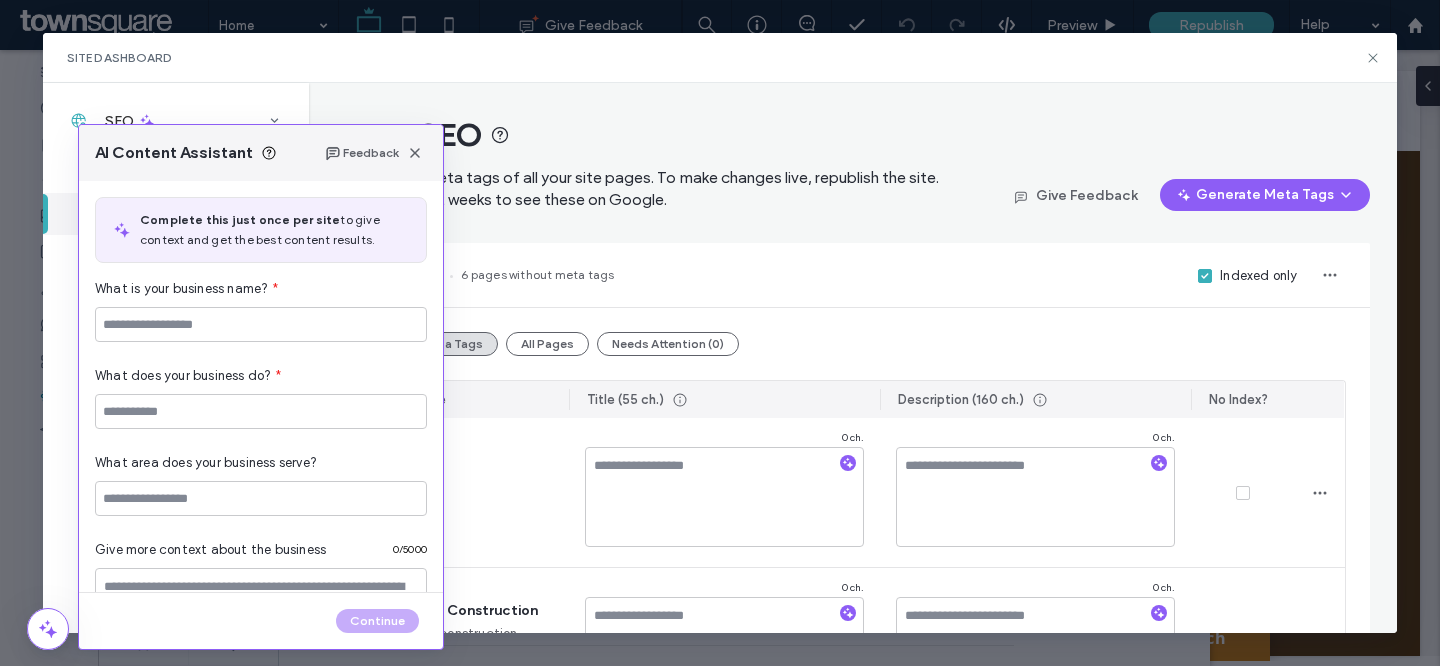 type on "**********" 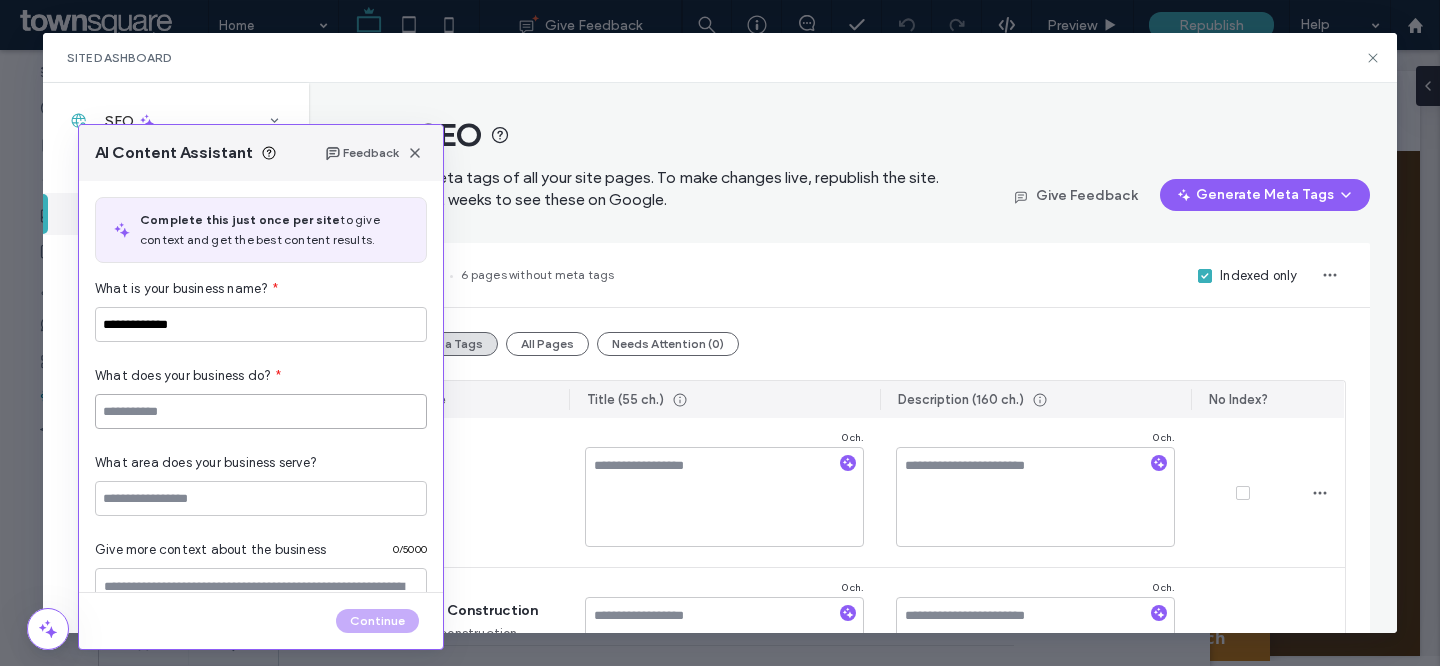 click at bounding box center [261, 411] 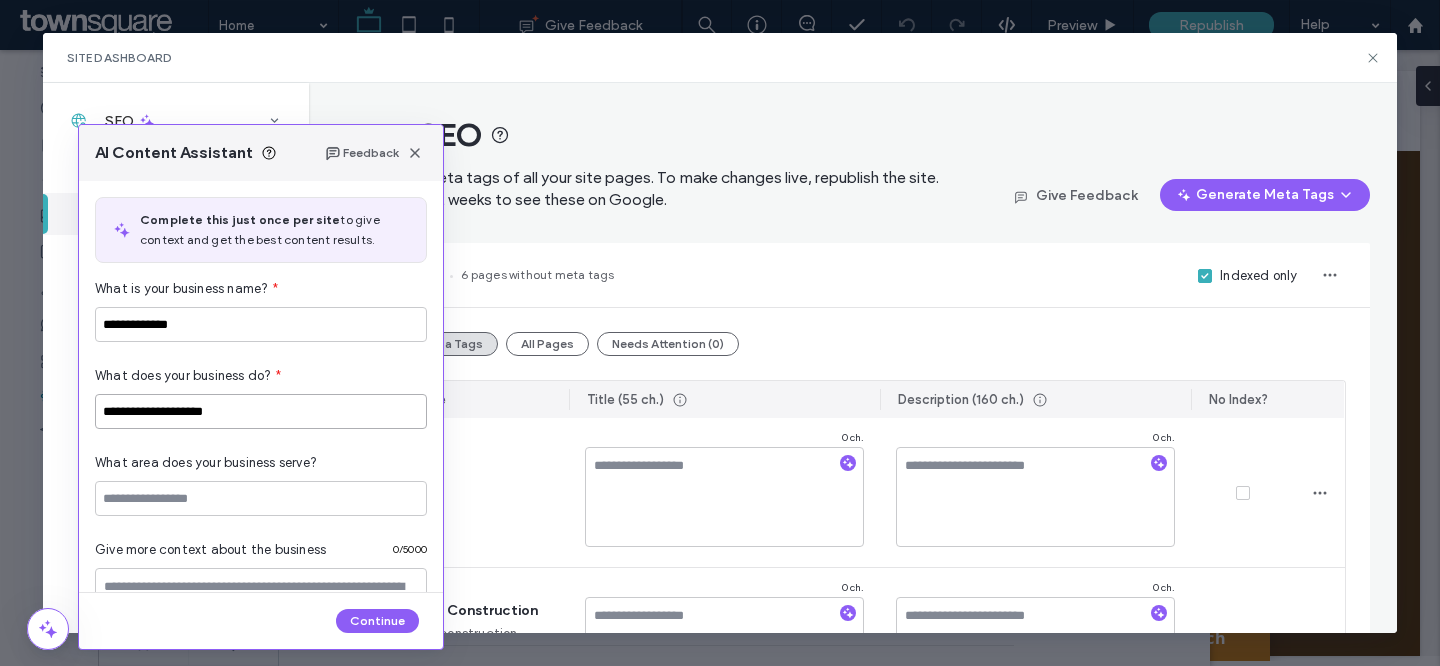 type on "**********" 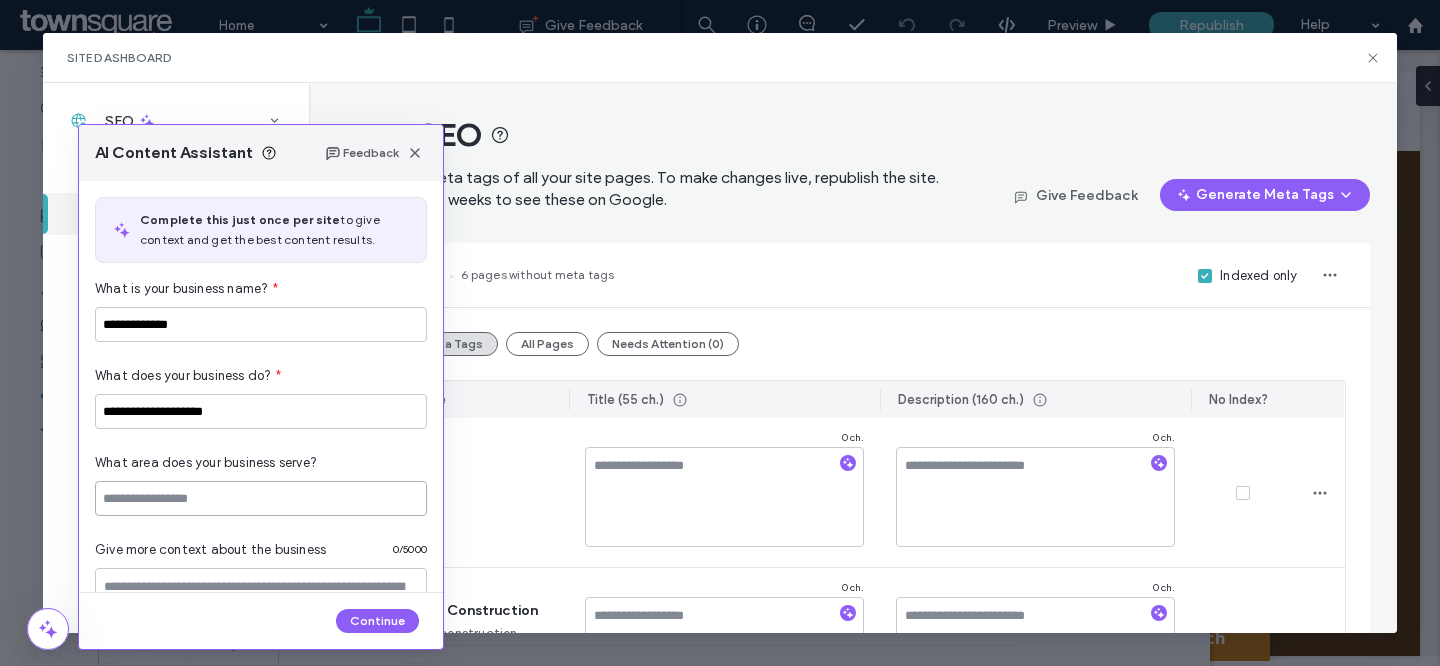 click at bounding box center [261, 498] 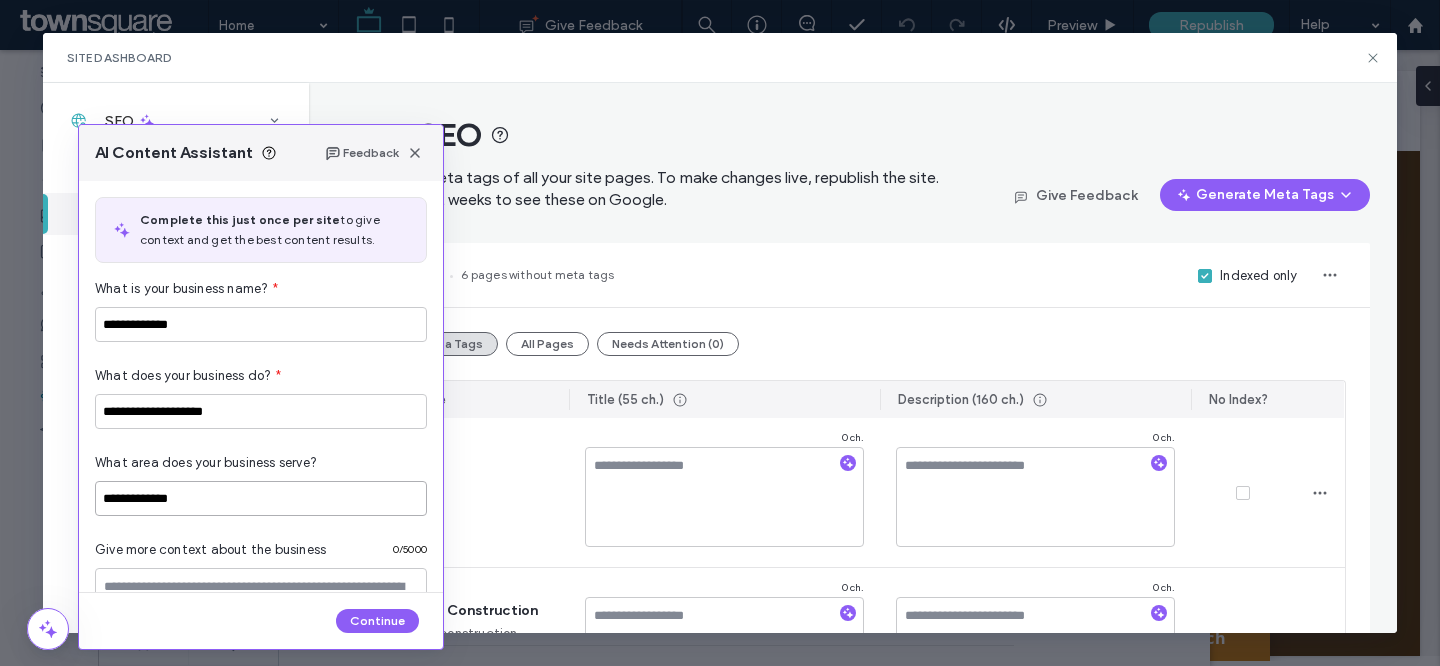 paste on "*********" 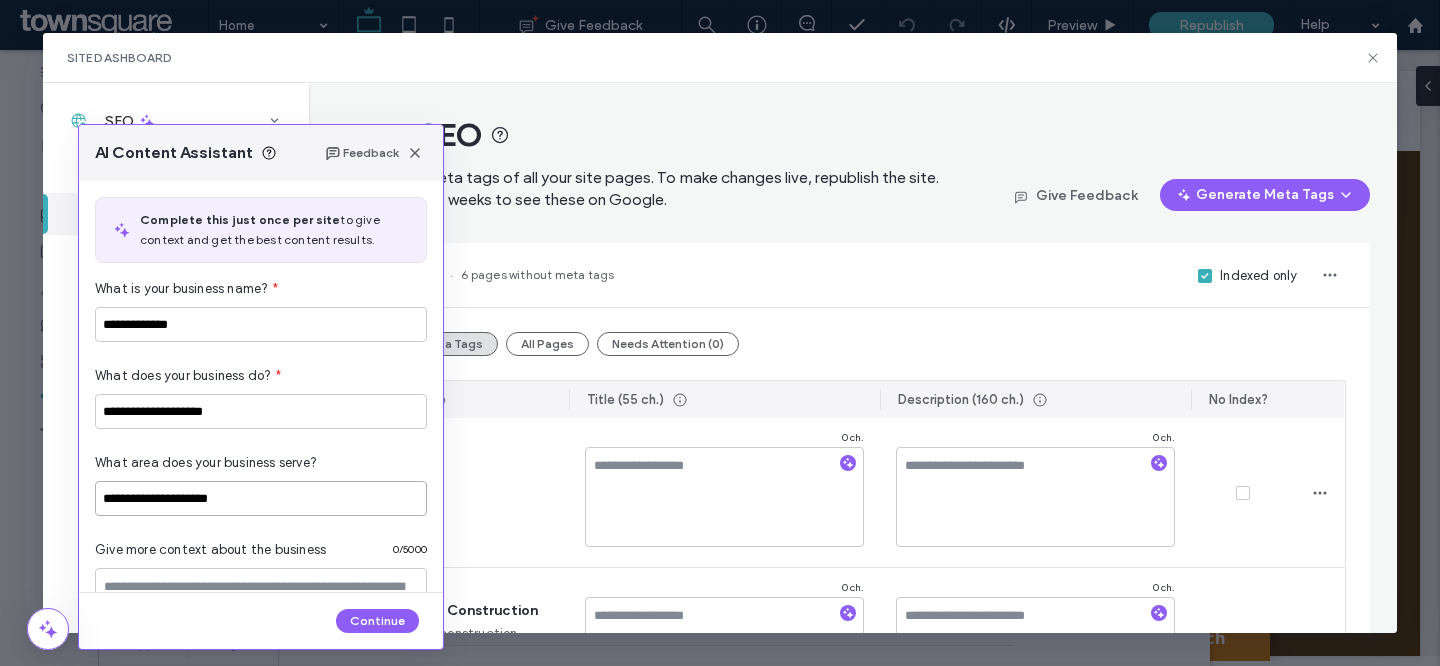 click on "**********" at bounding box center (261, 498) 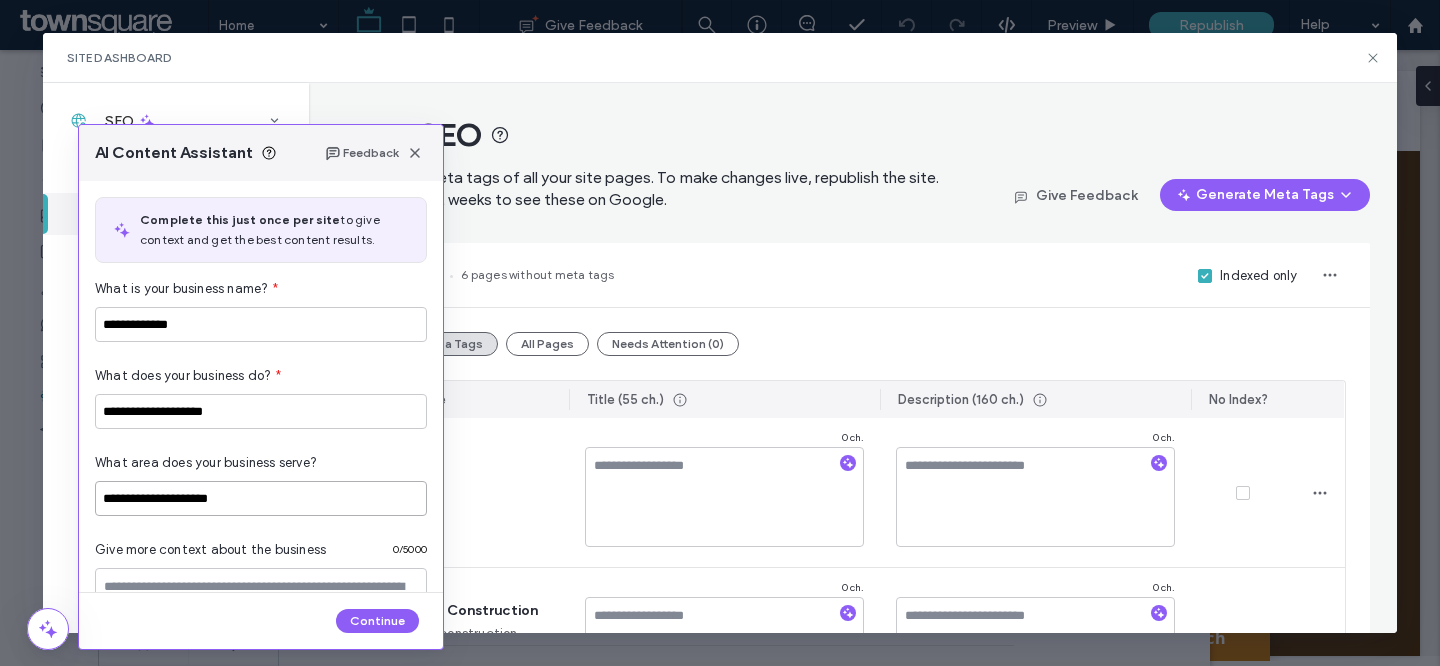 click on "**********" at bounding box center [261, 498] 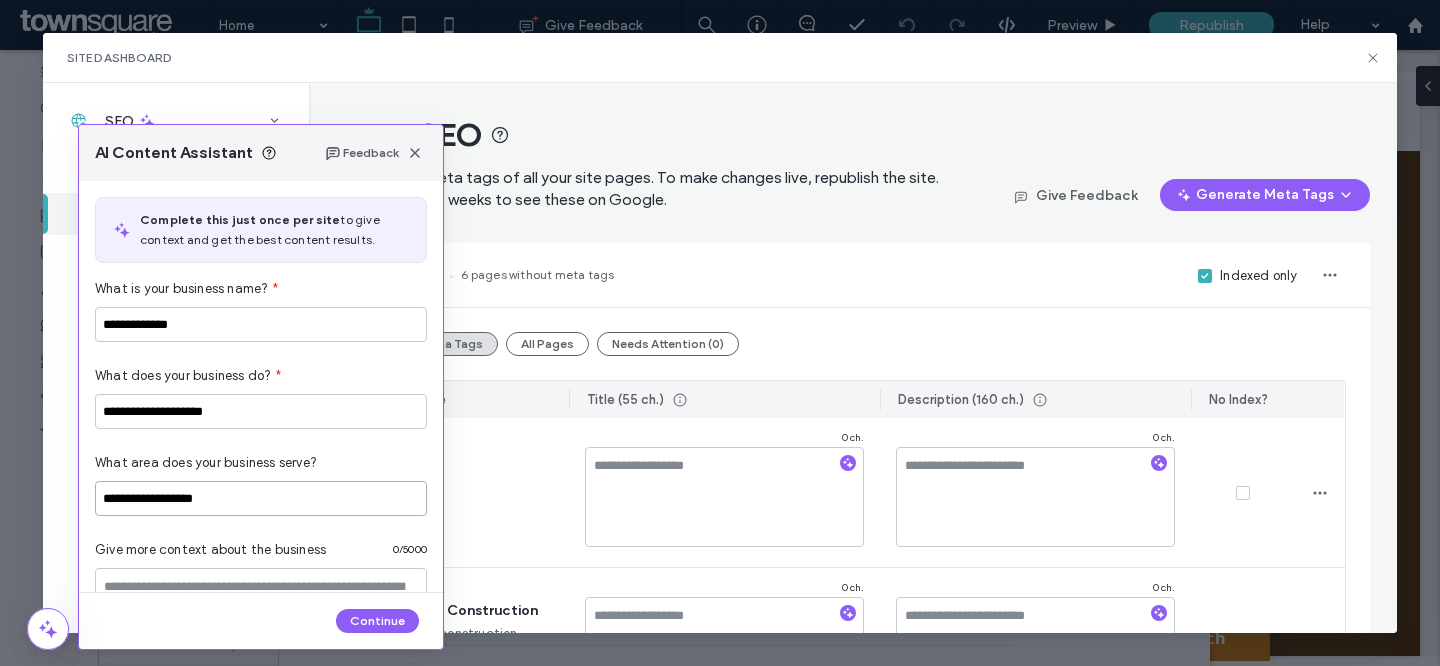 click on "**********" at bounding box center [261, 498] 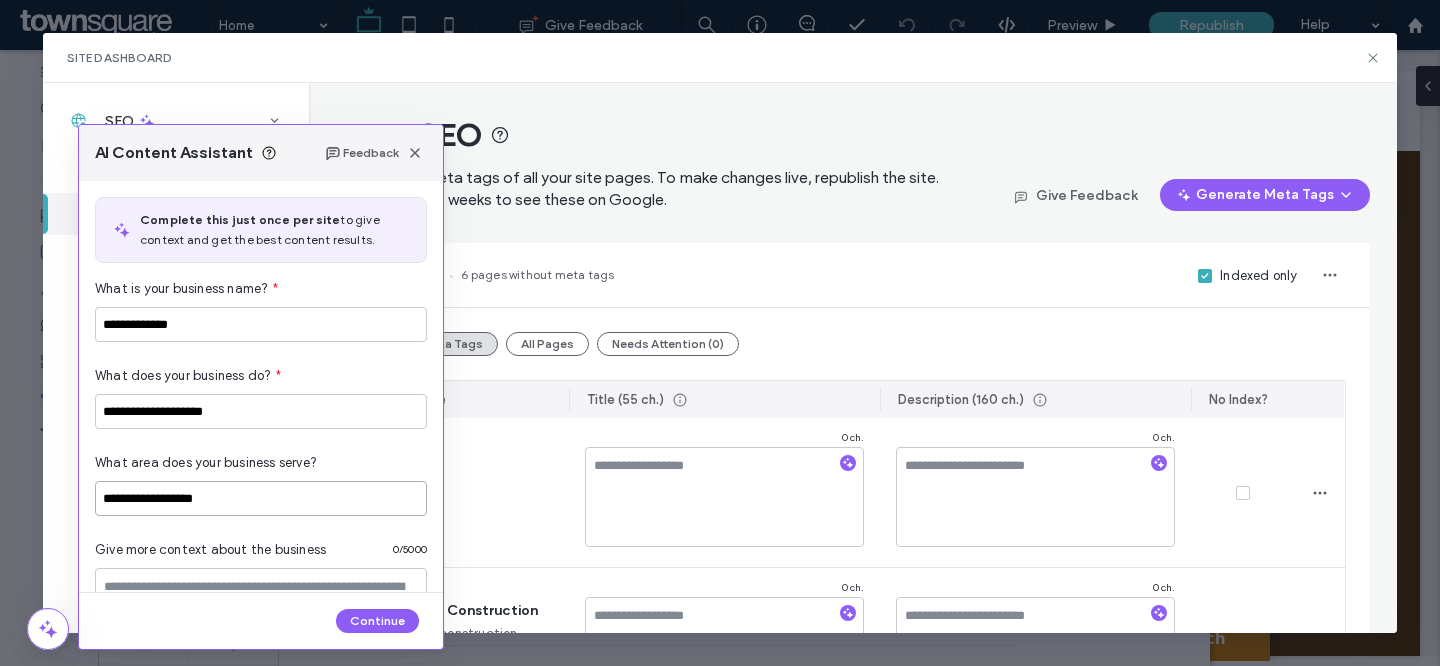 type on "**********" 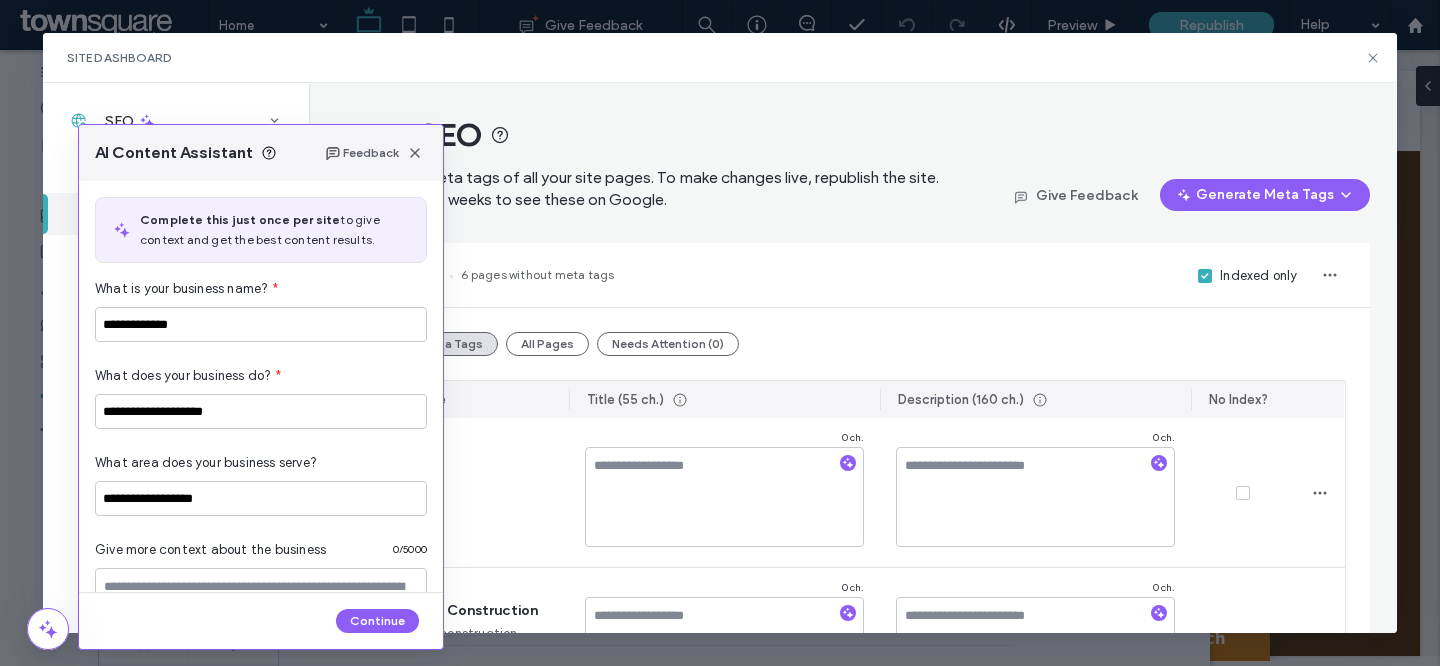 click on "Continue" at bounding box center [261, 621] 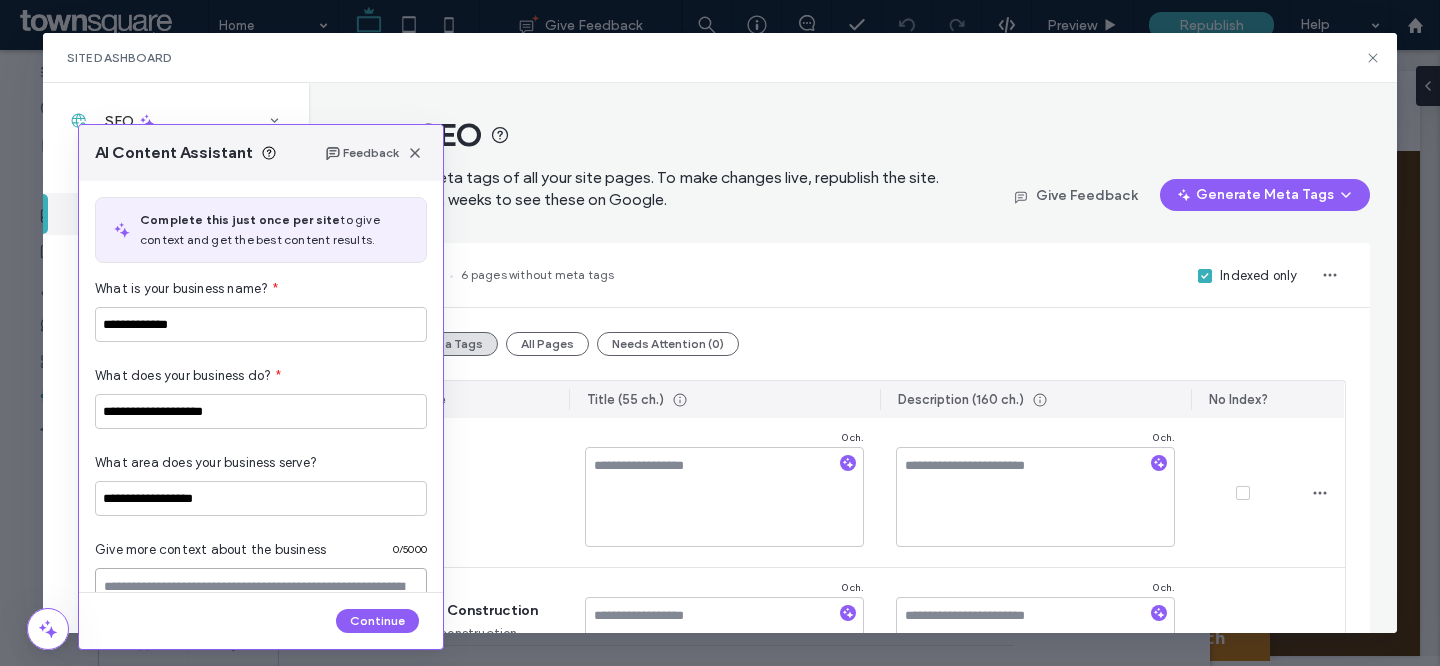 click at bounding box center [261, 618] 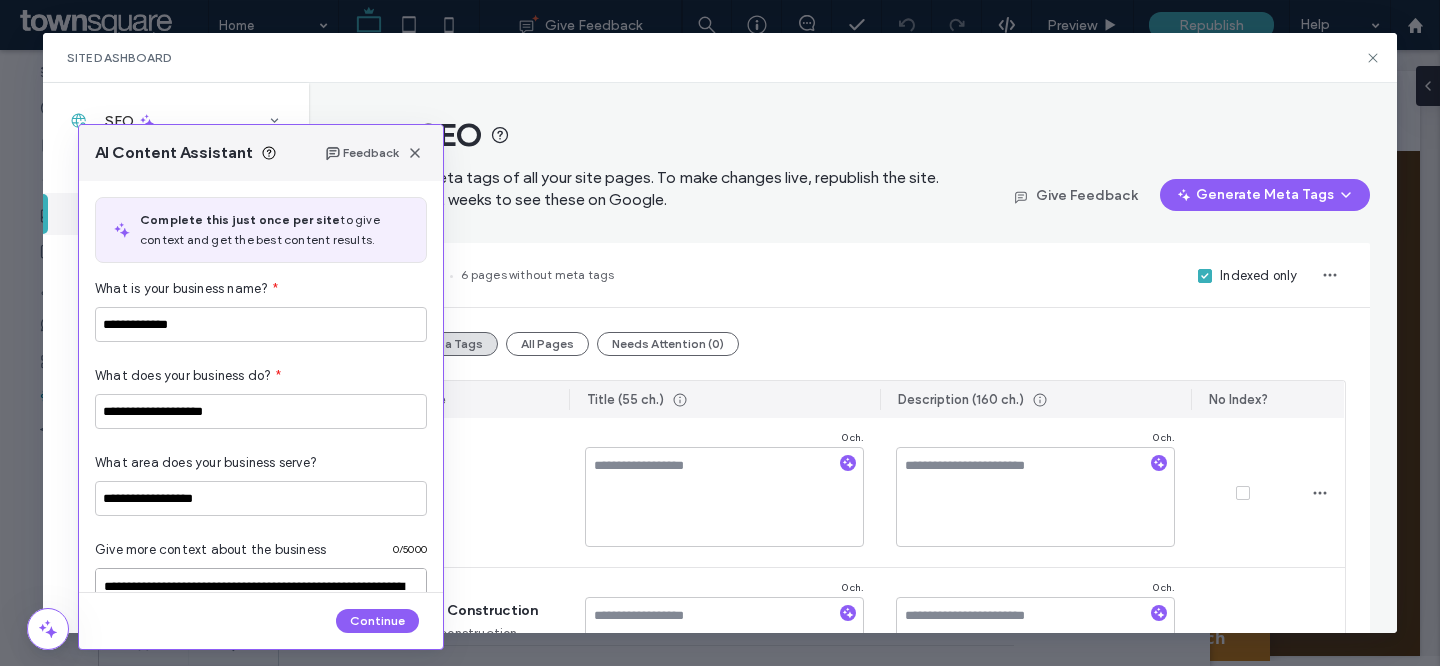scroll, scrollTop: 148, scrollLeft: 0, axis: vertical 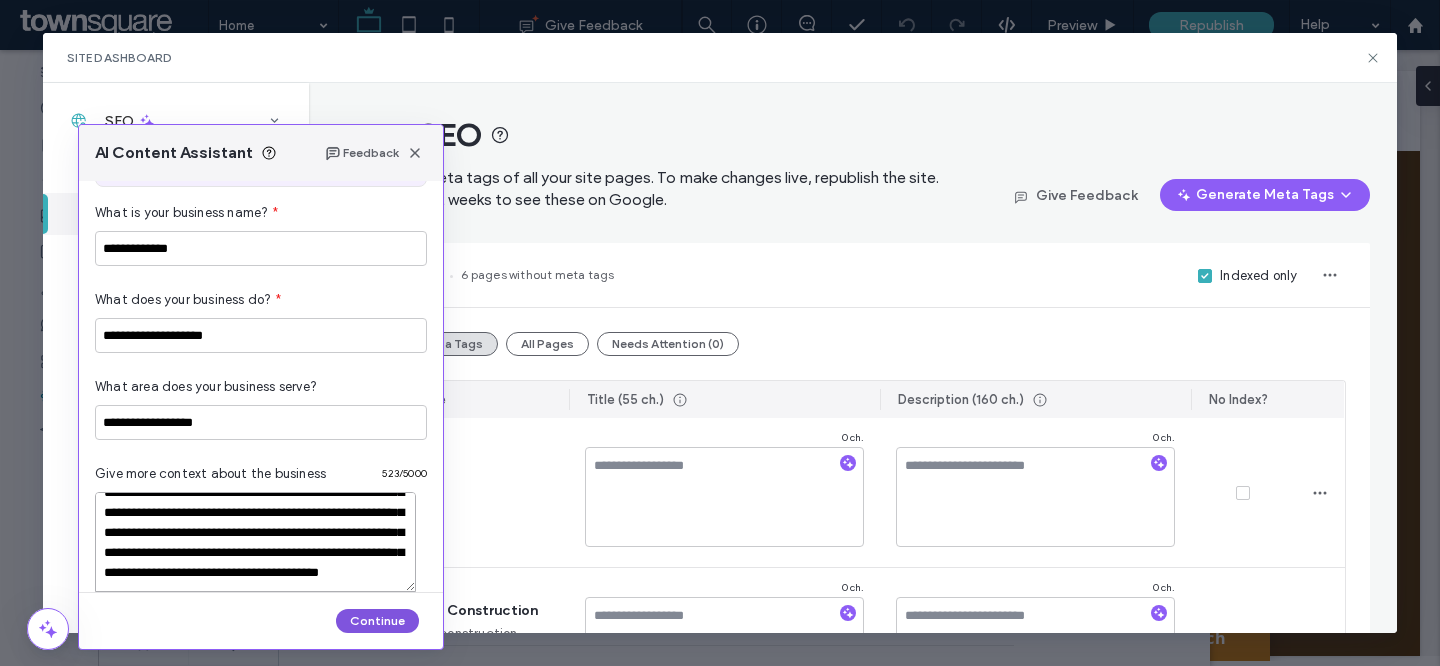 type on "**********" 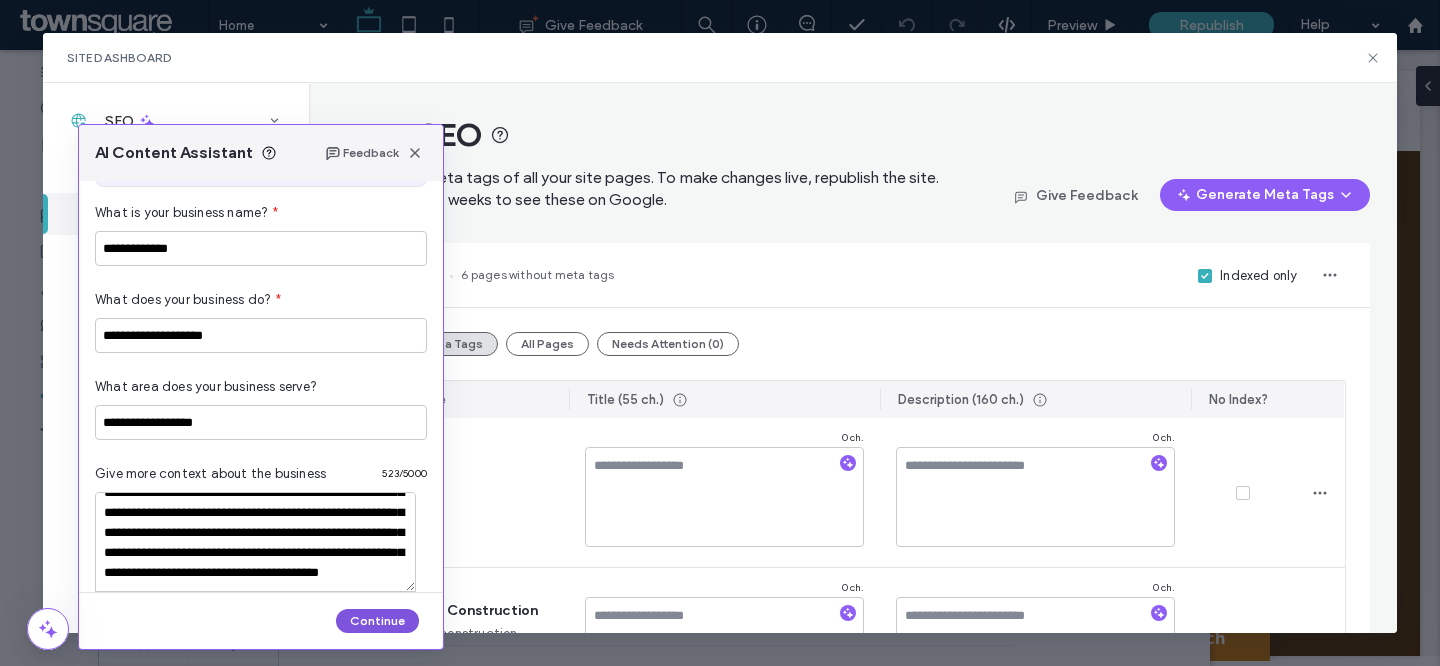 click on "Continue" at bounding box center [377, 621] 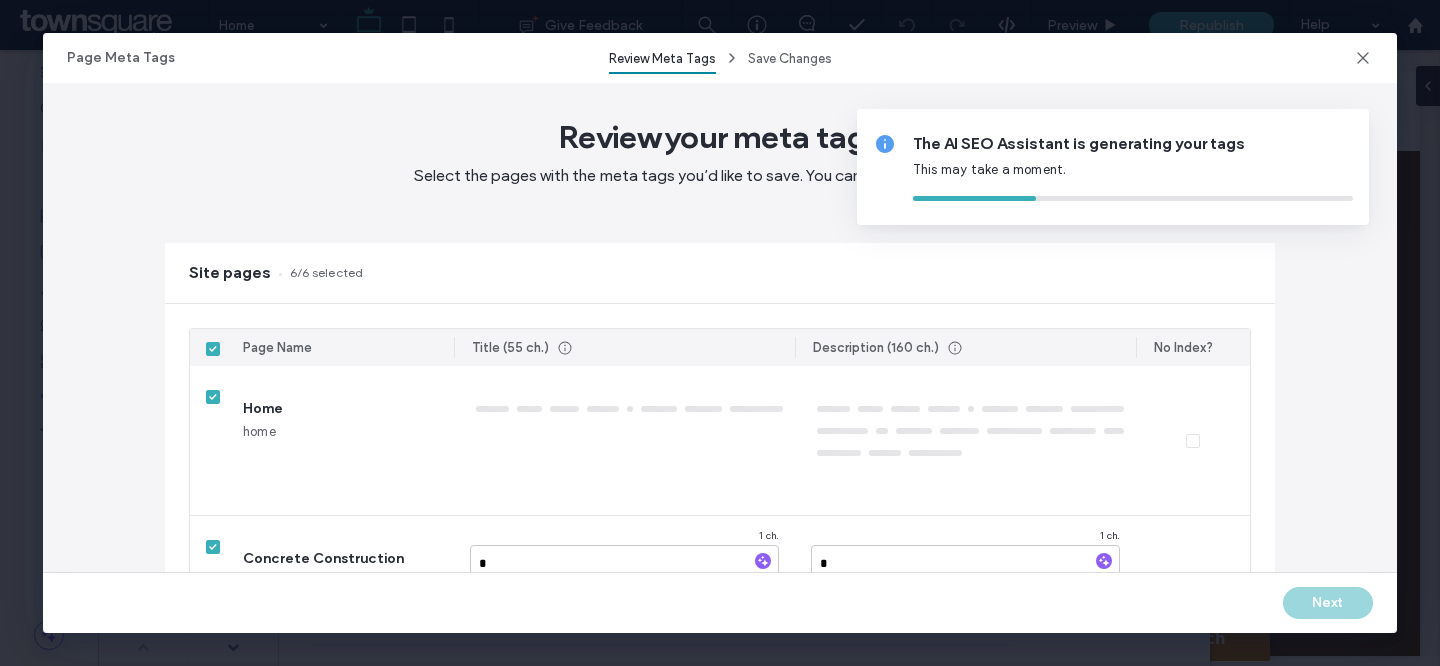 type on "**" 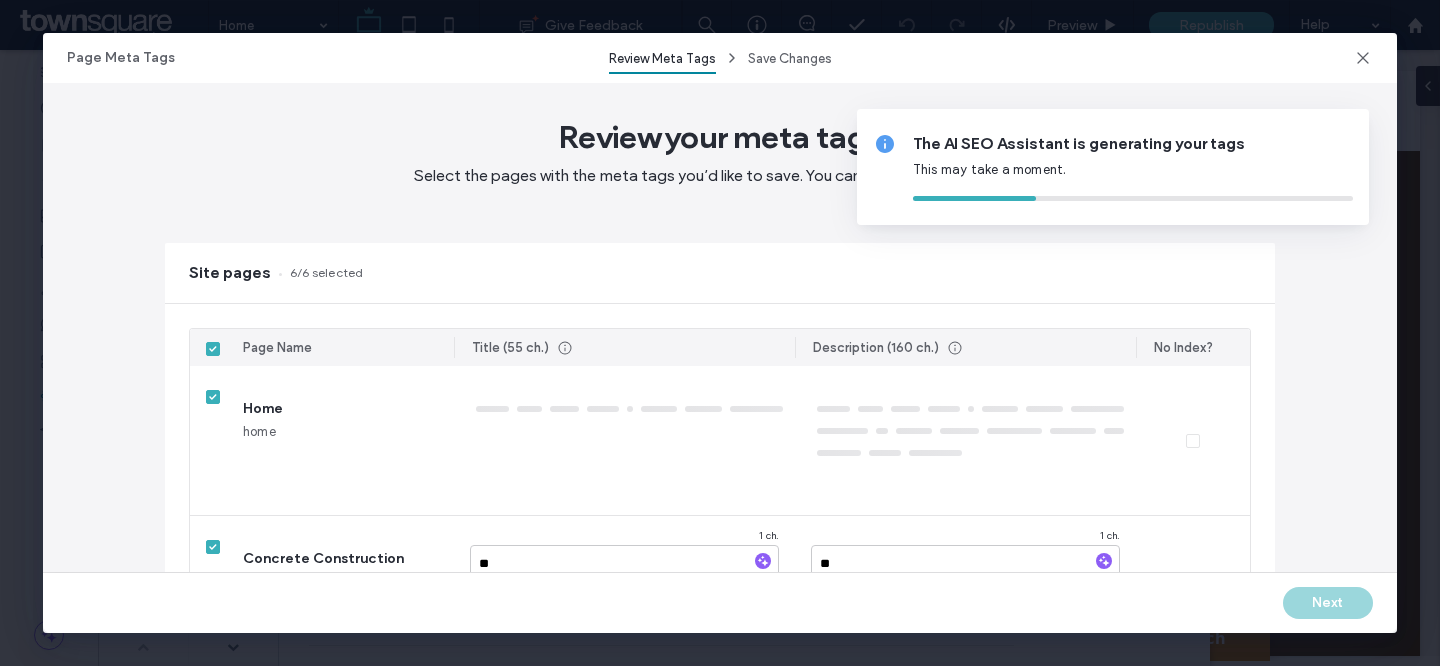 type on "***" 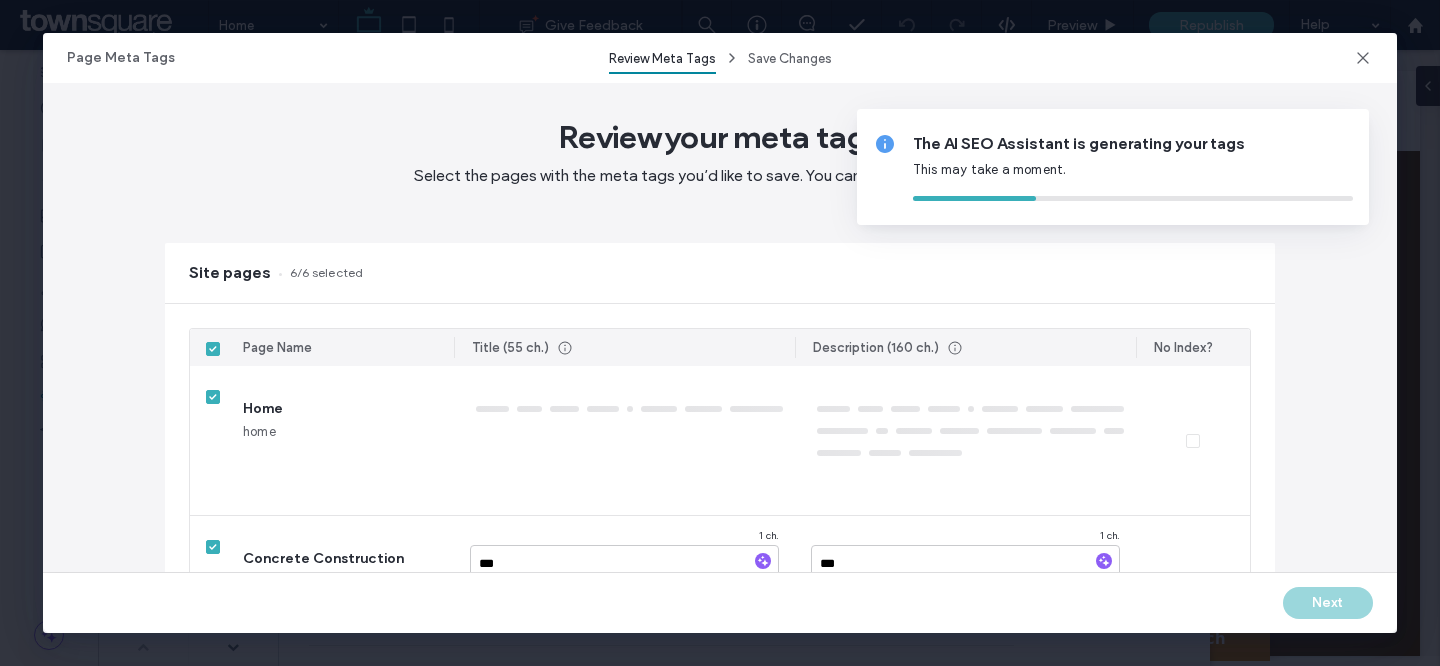 type on "****" 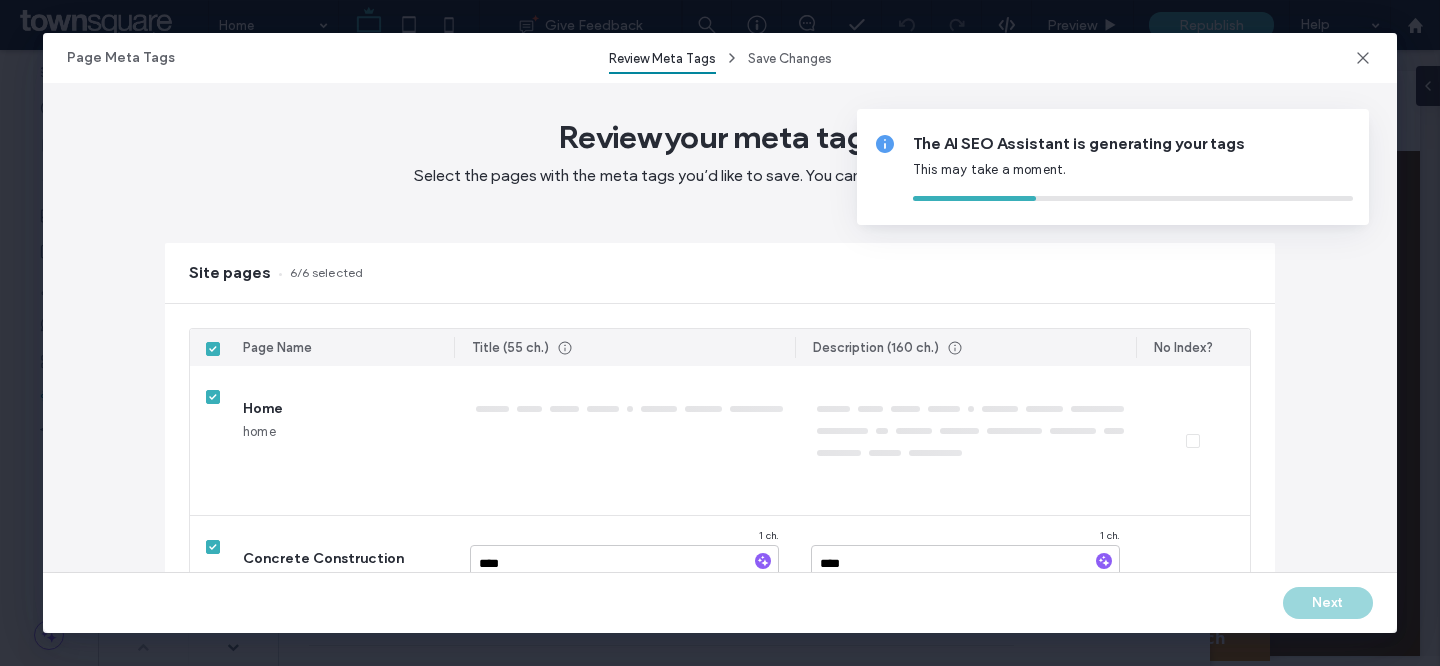 type on "*****" 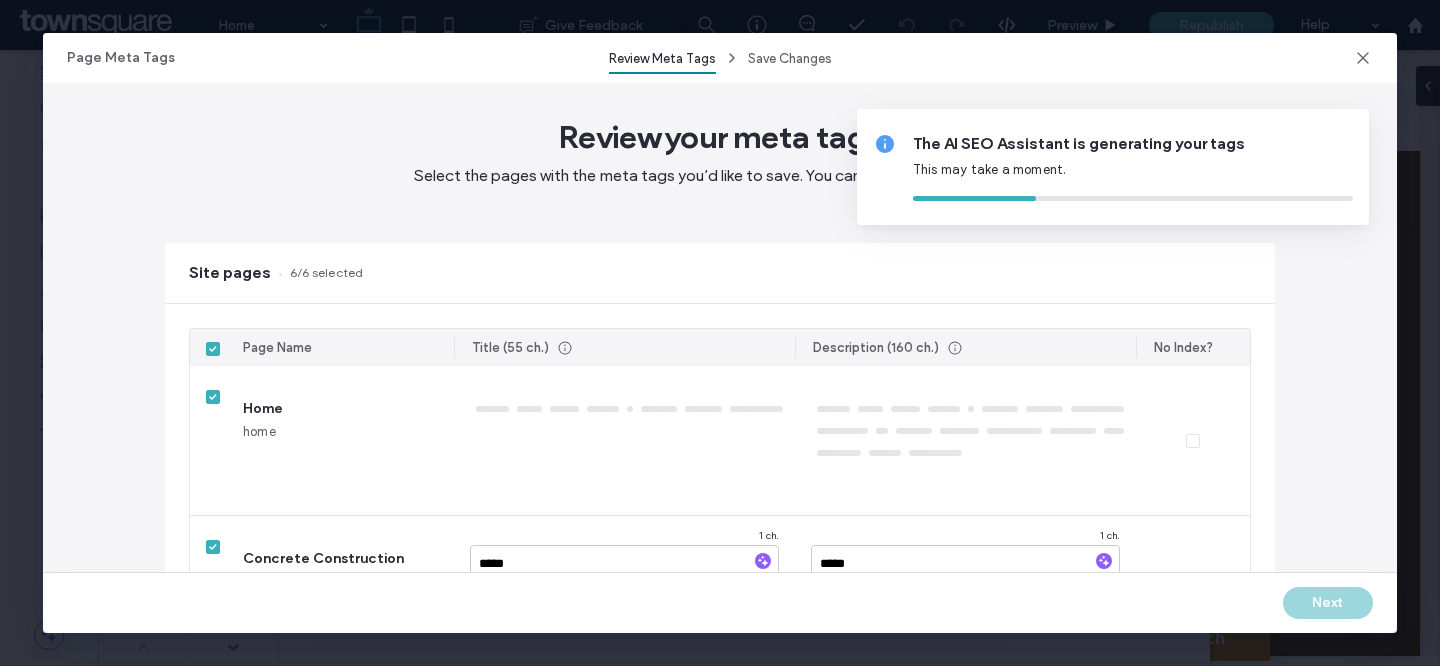 type on "******" 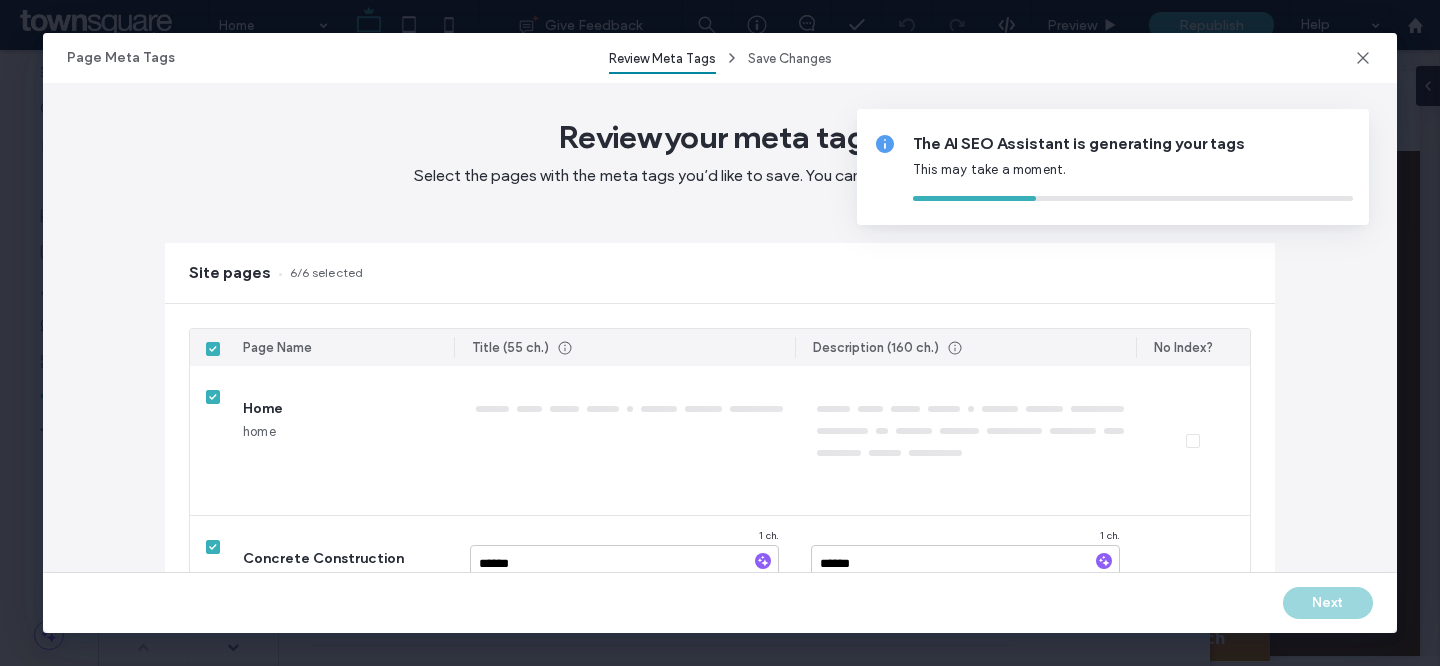 type on "*******" 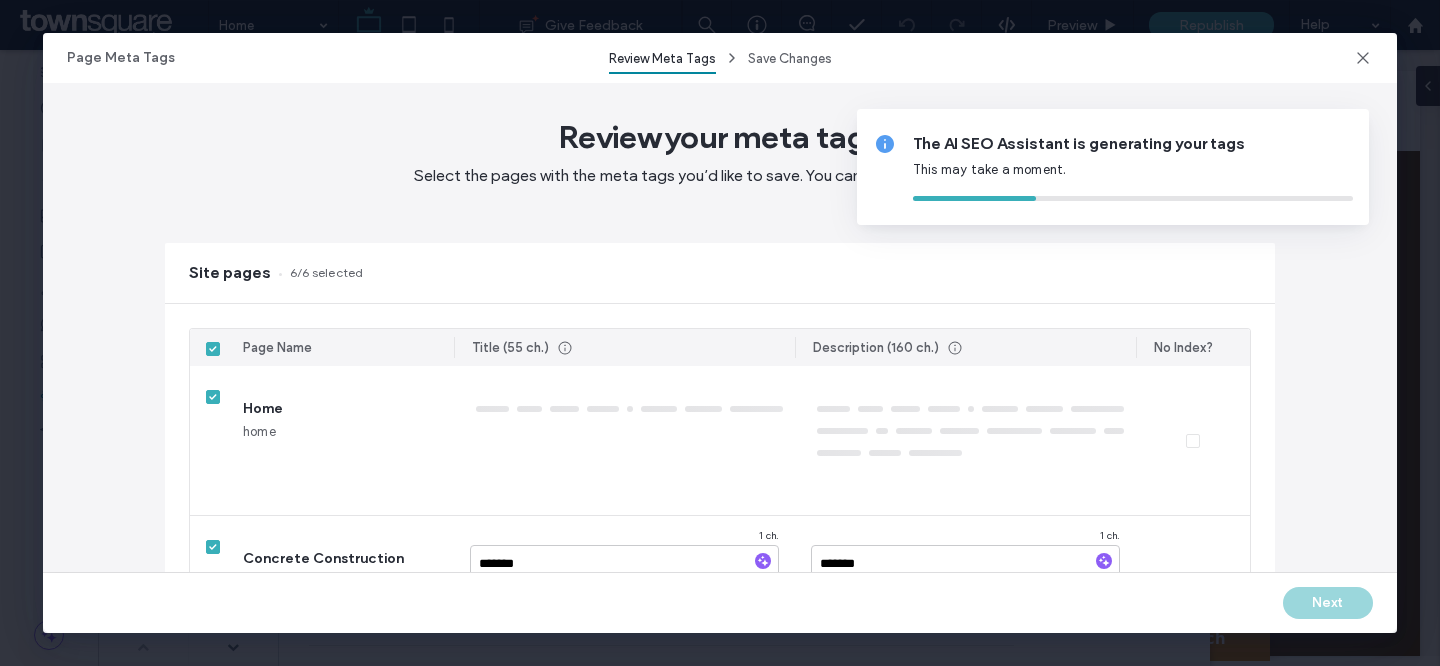 type on "********" 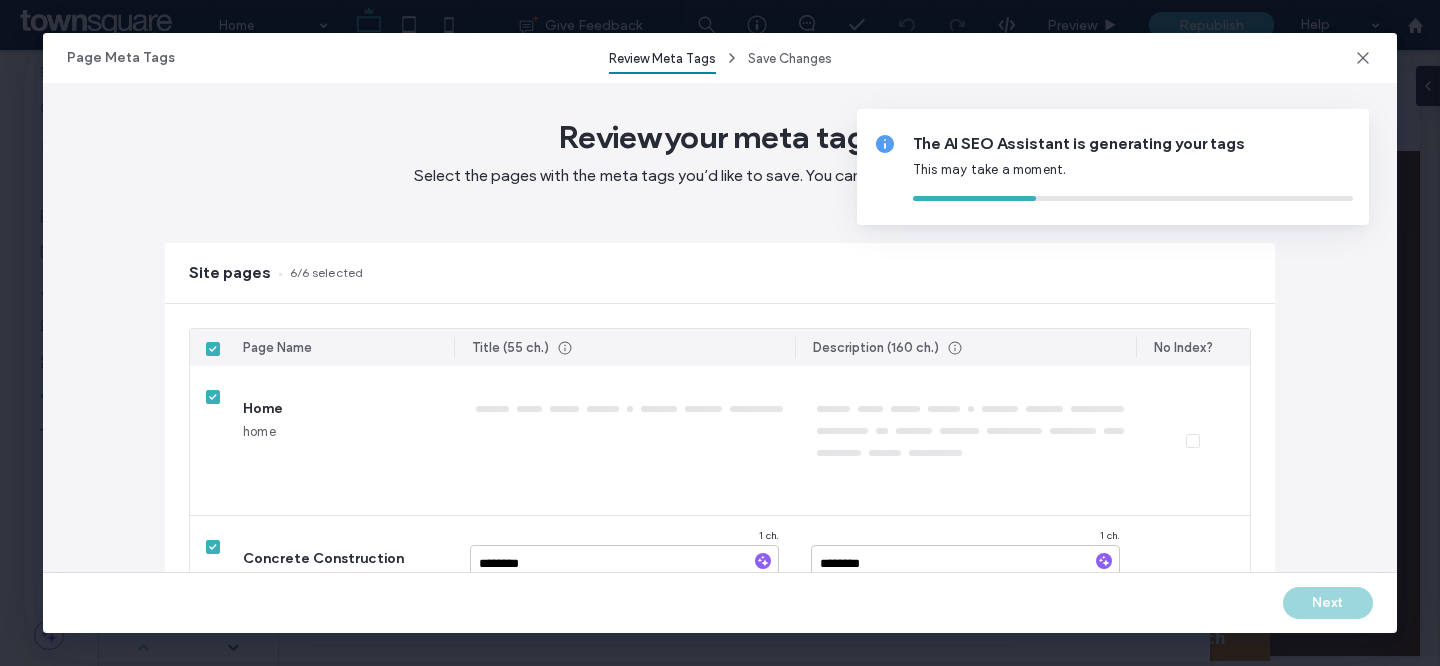 type on "********" 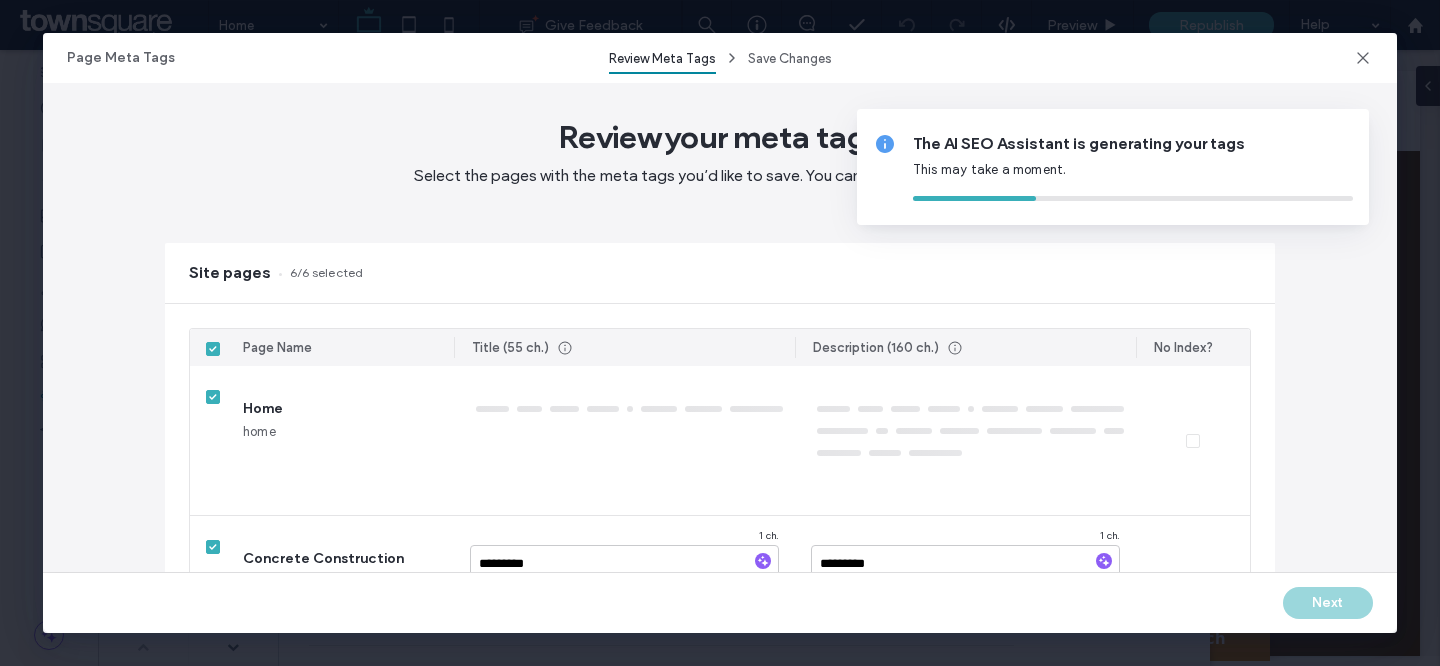 type on "**********" 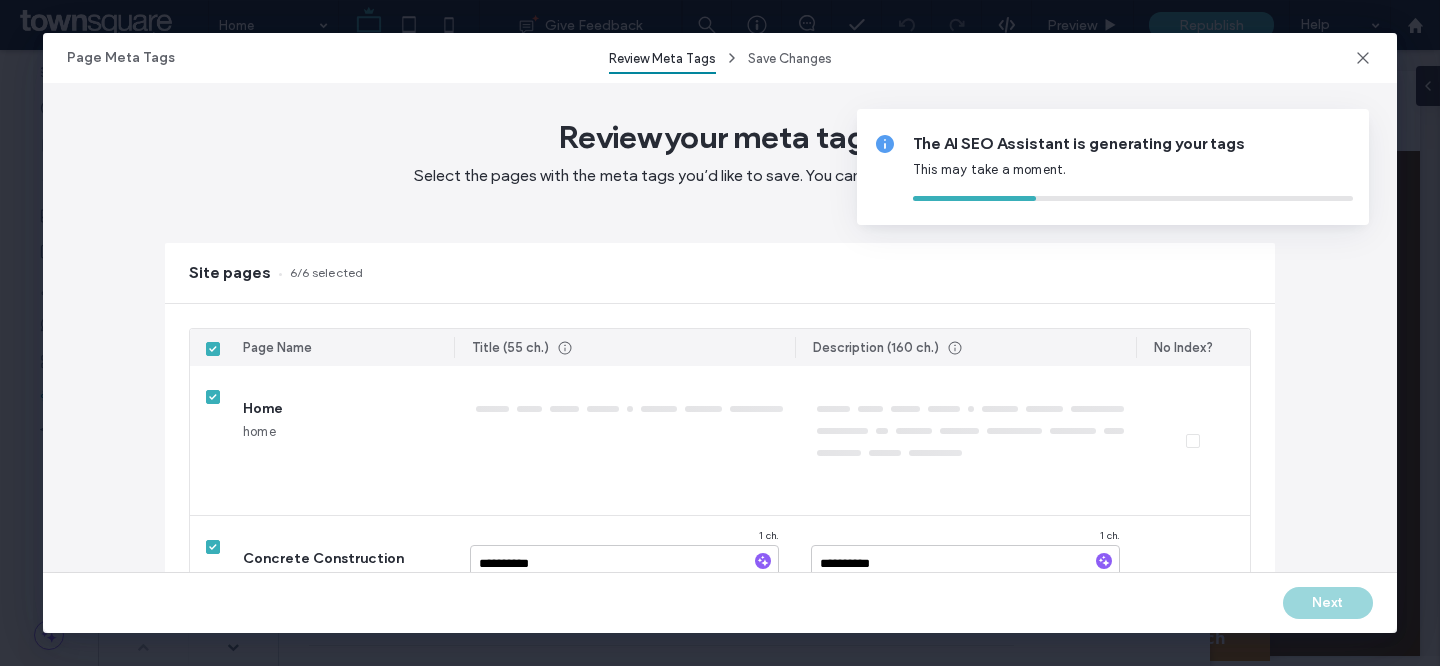 type on "**********" 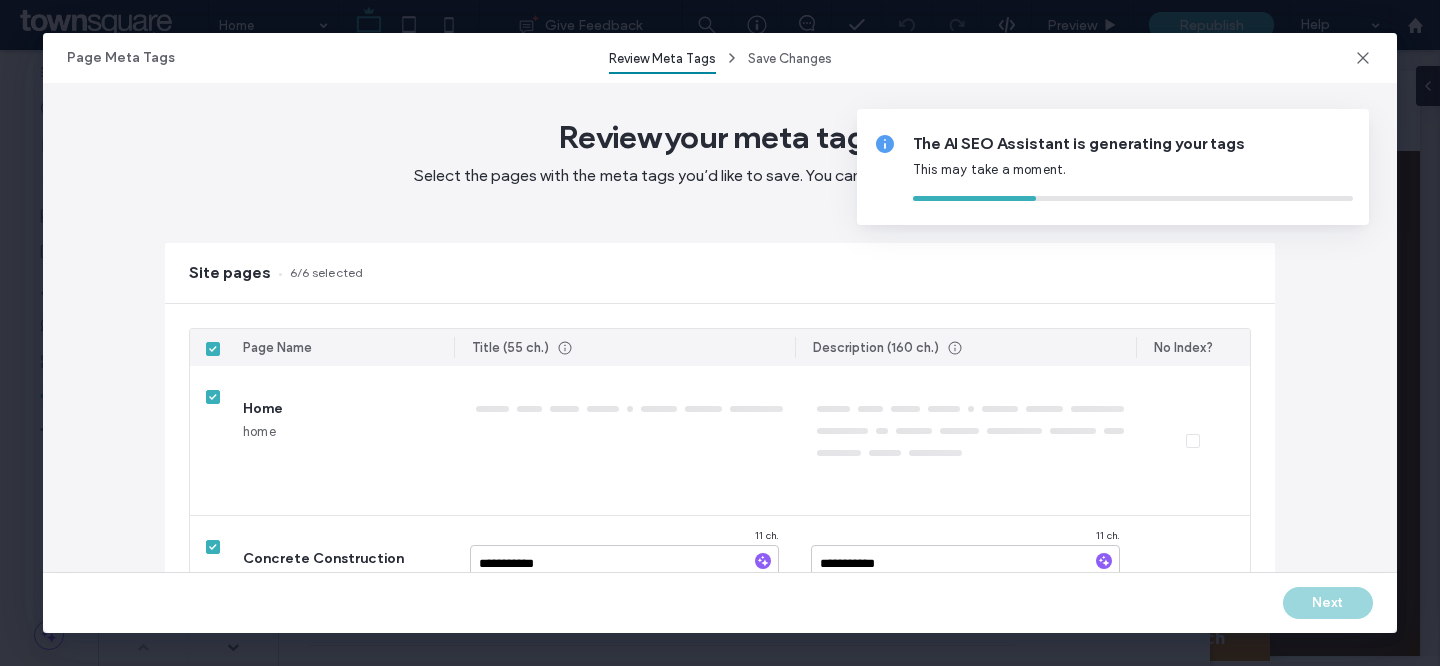 type on "**********" 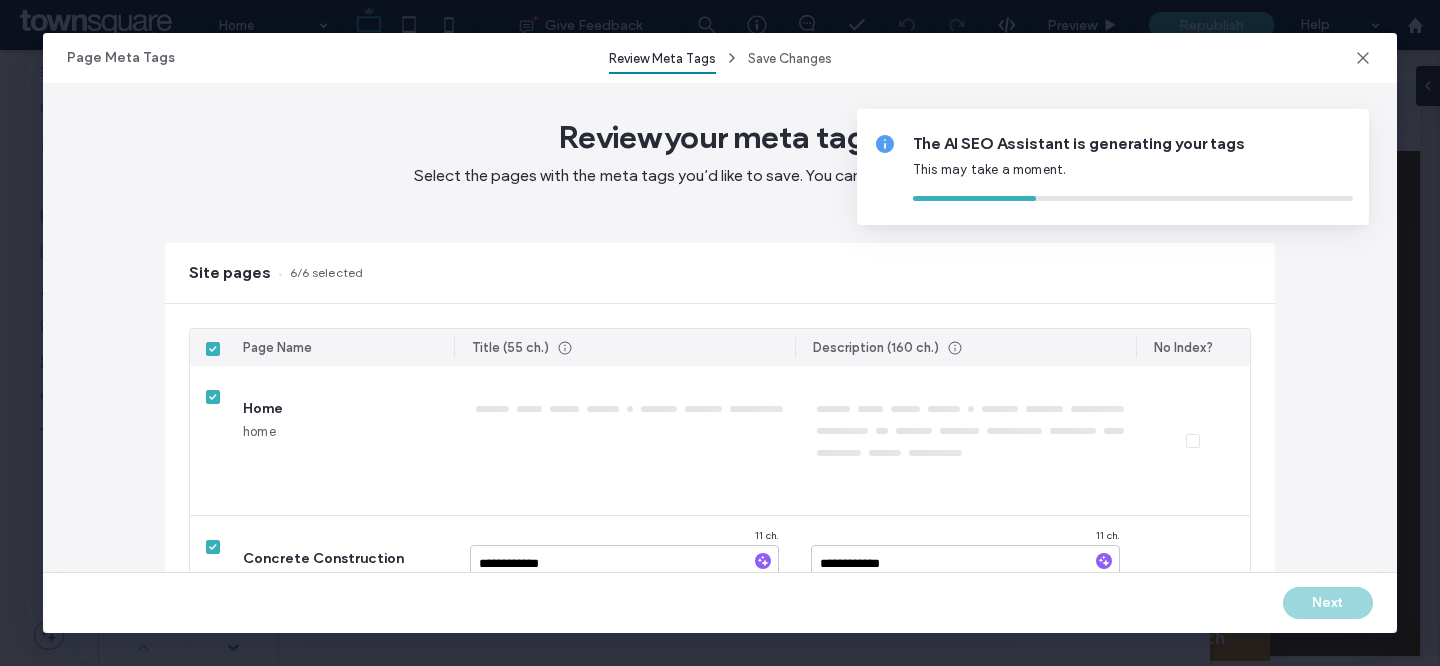 type on "**********" 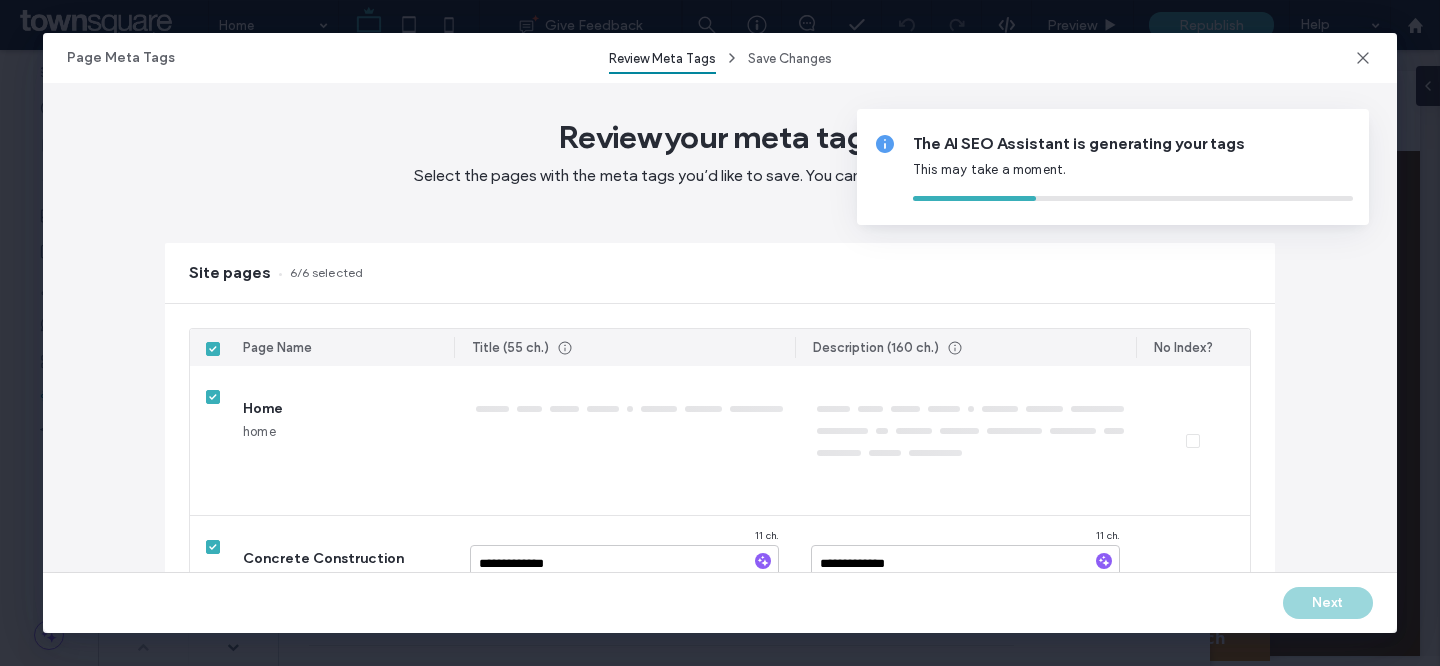 type on "**********" 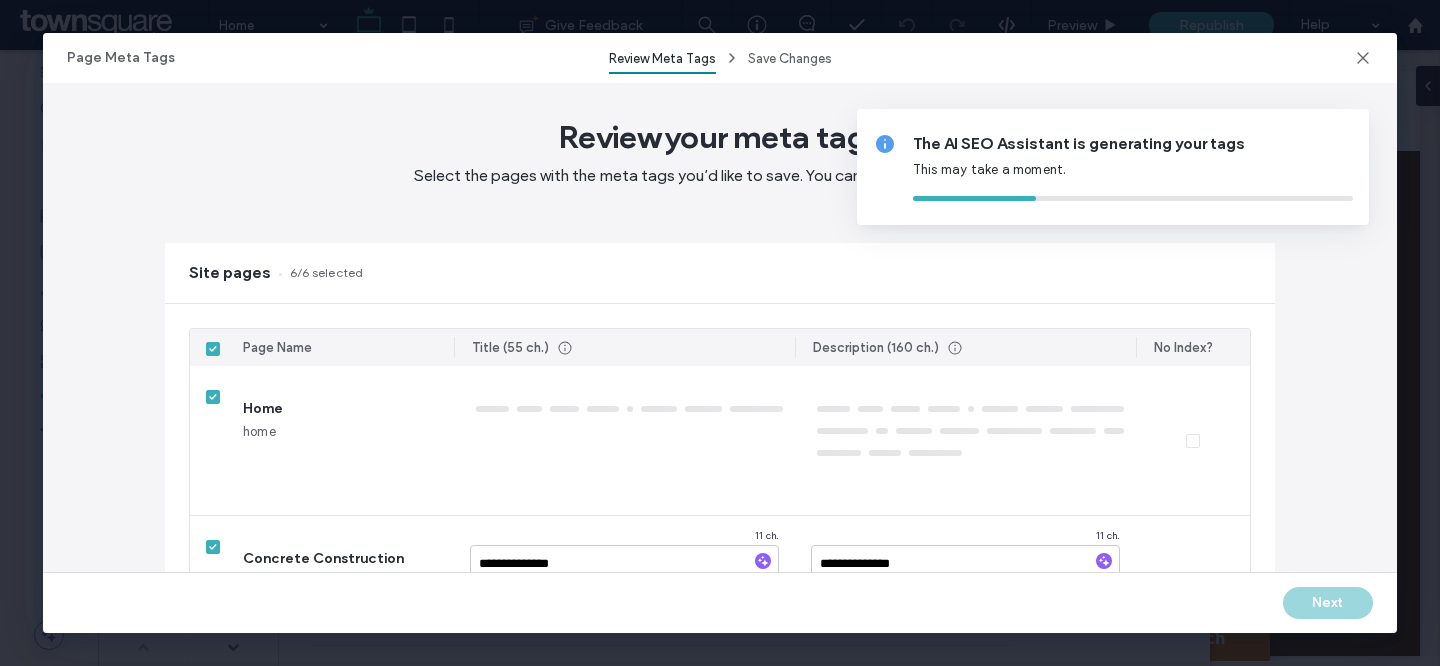 type on "**********" 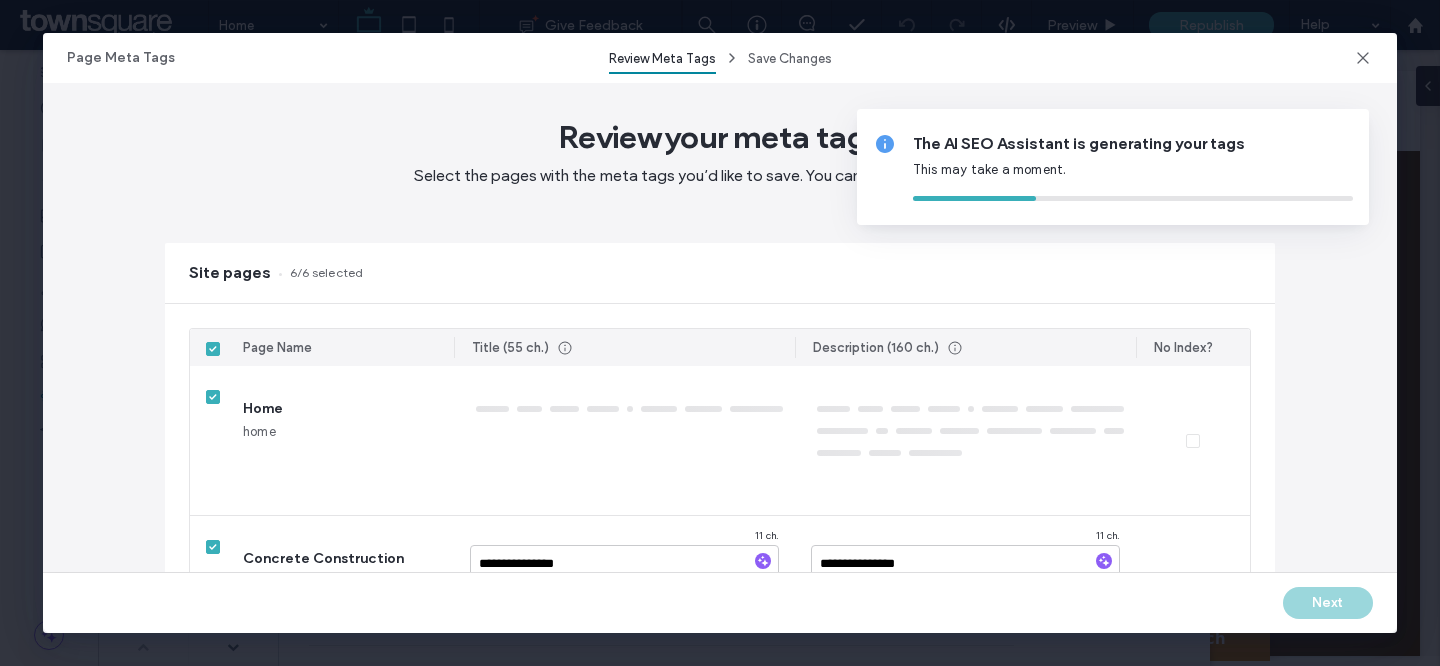 type on "**********" 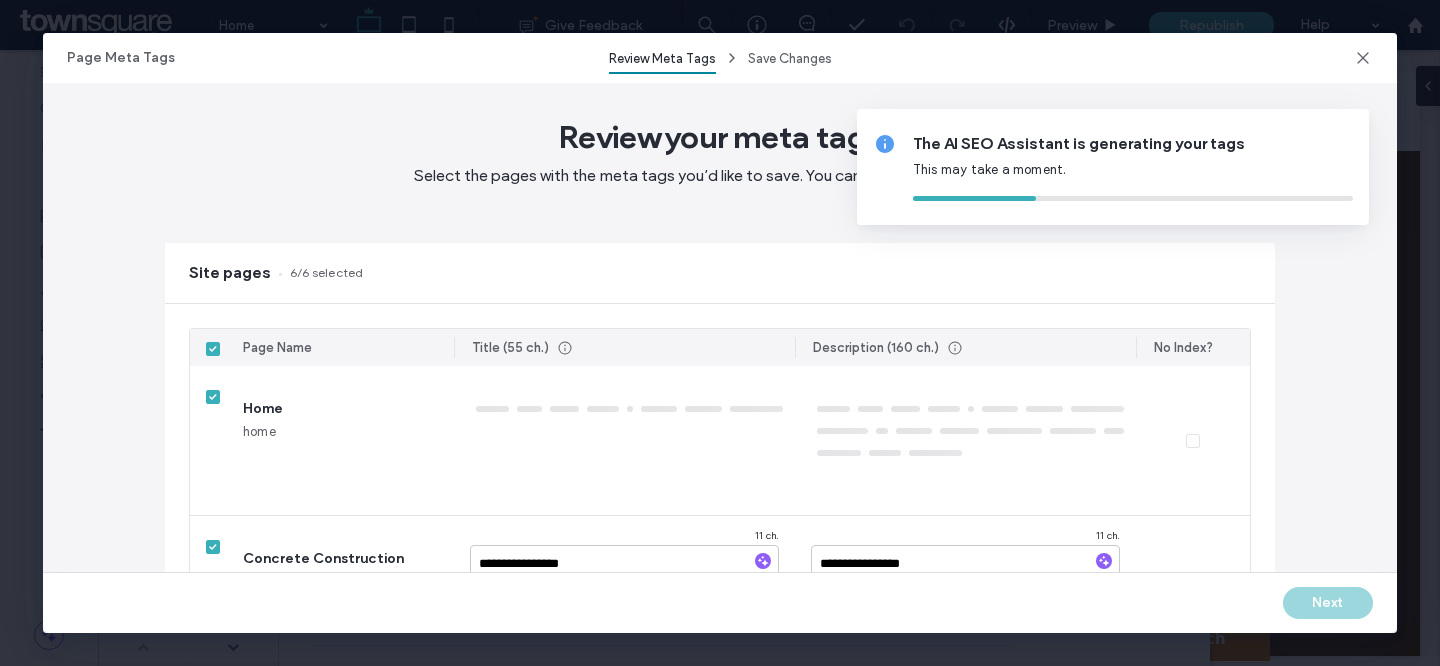 type on "**********" 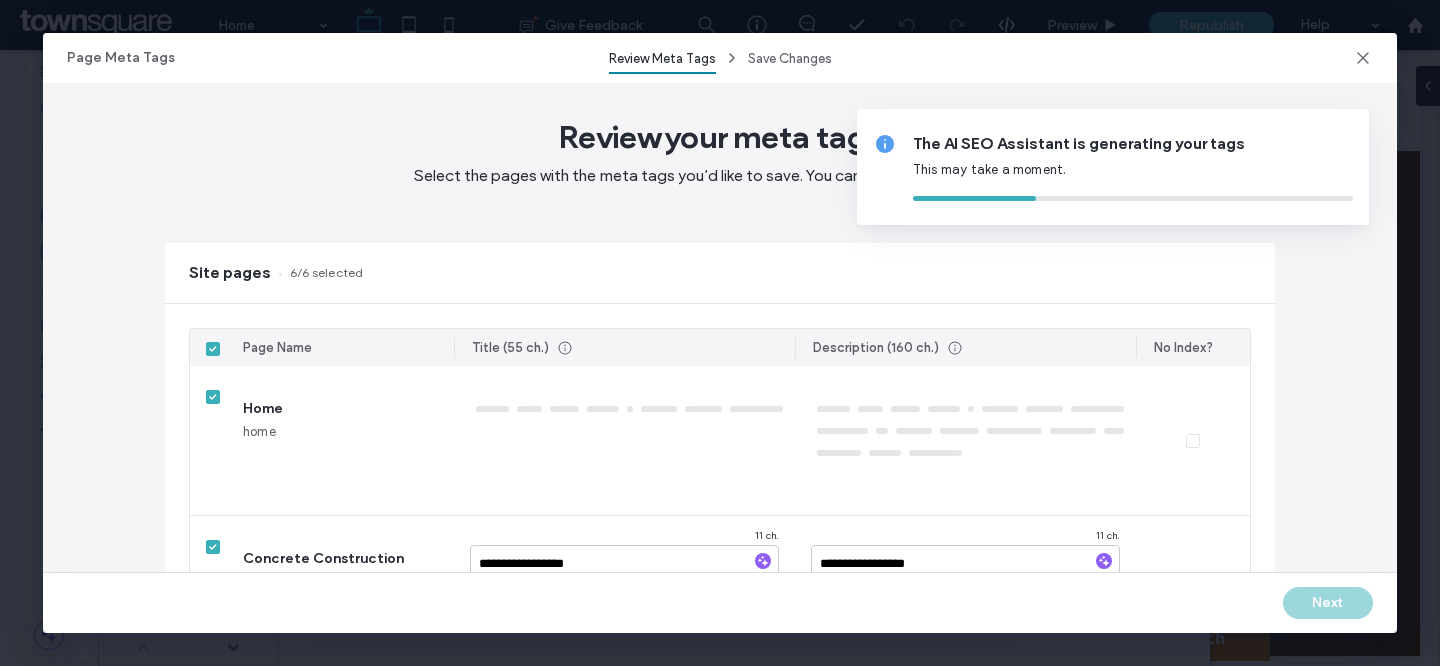 type on "**********" 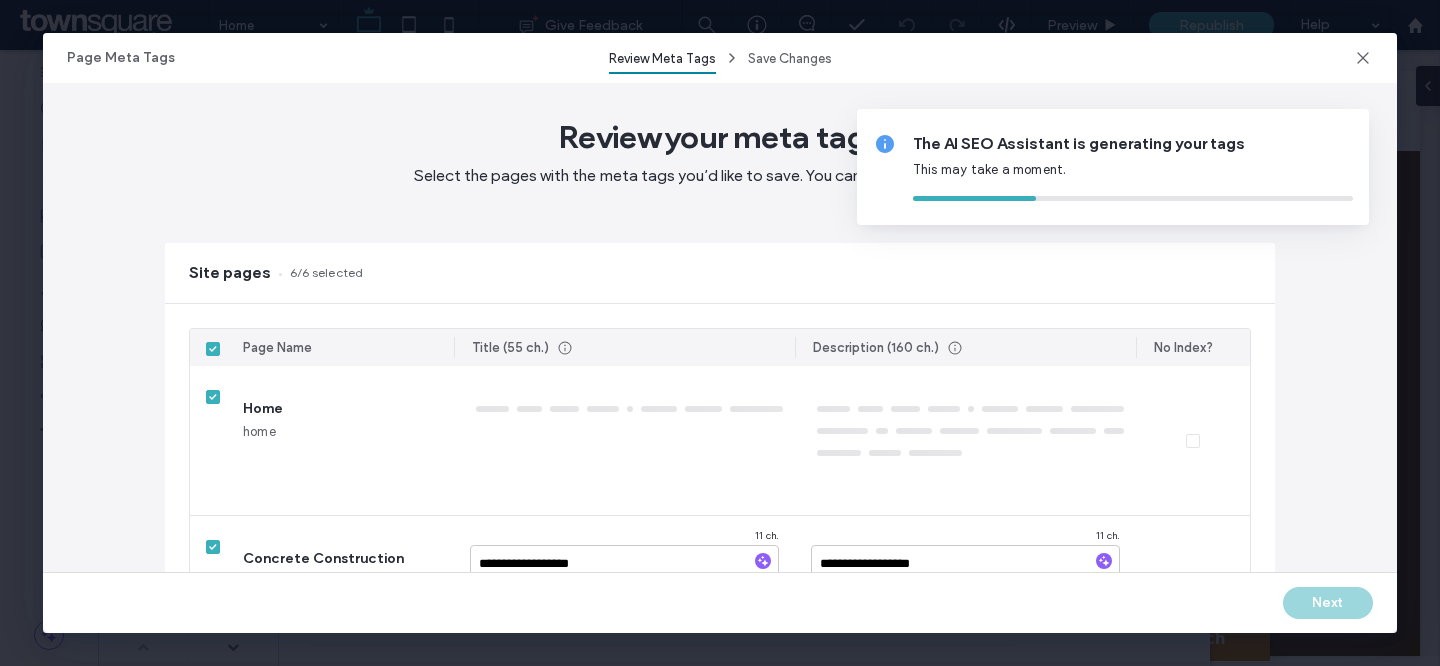 type on "**********" 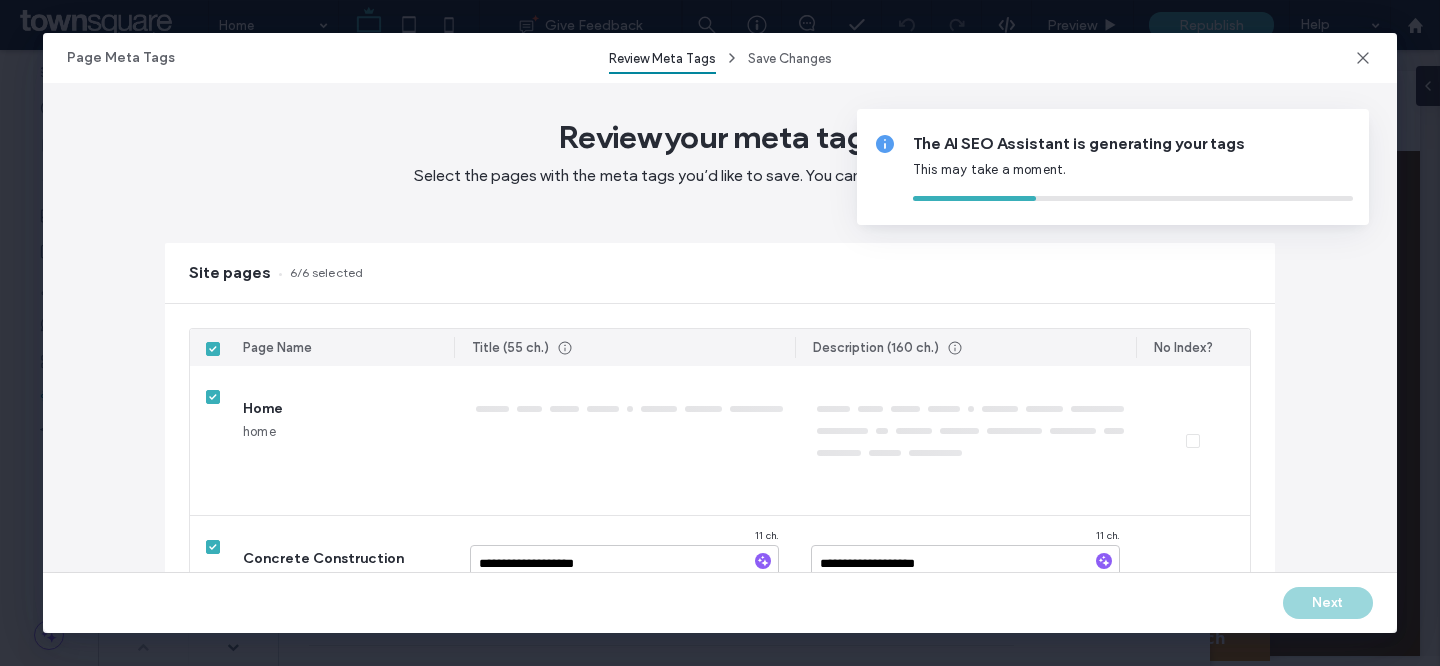type on "**********" 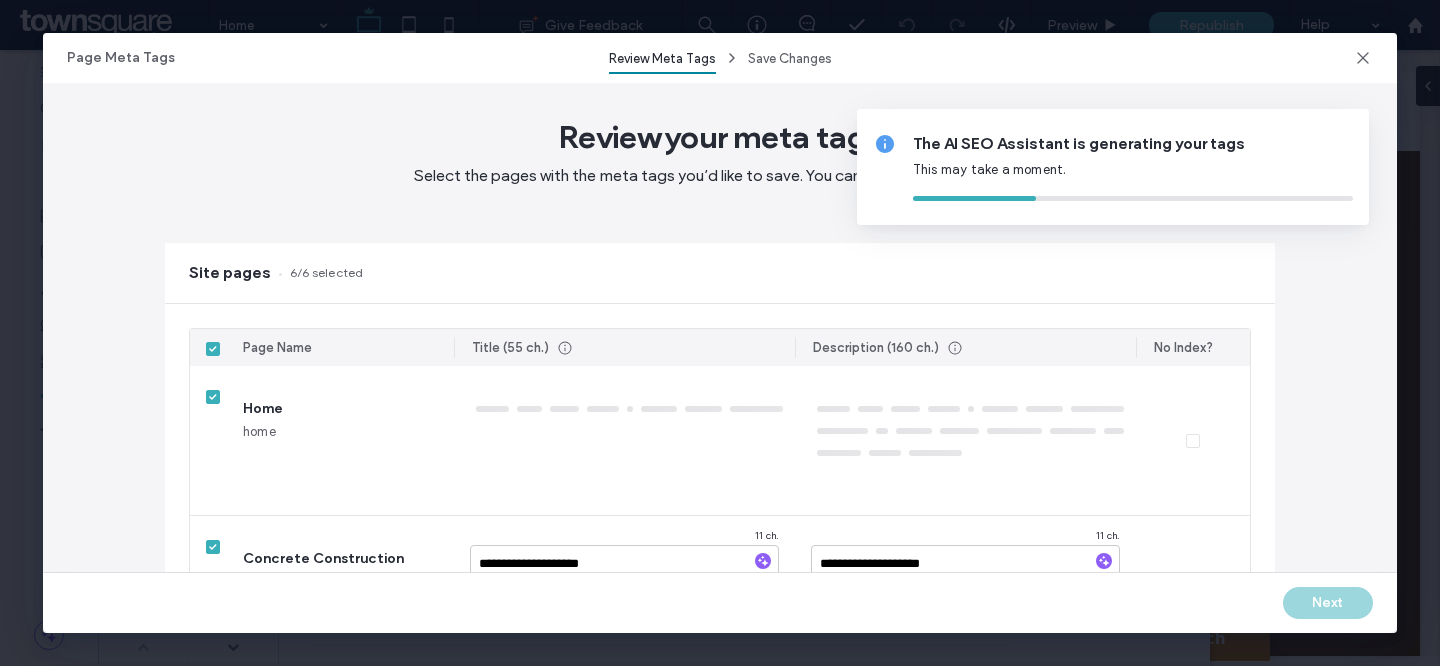type on "**********" 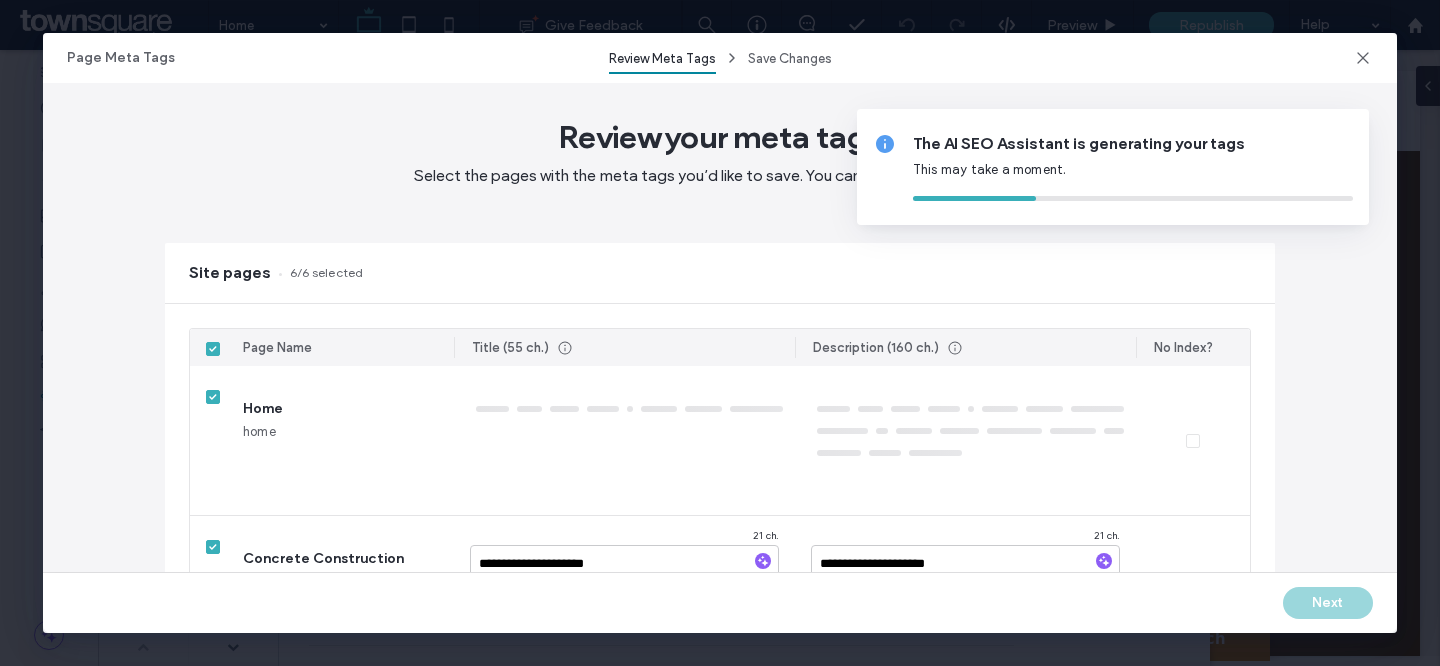 type on "**********" 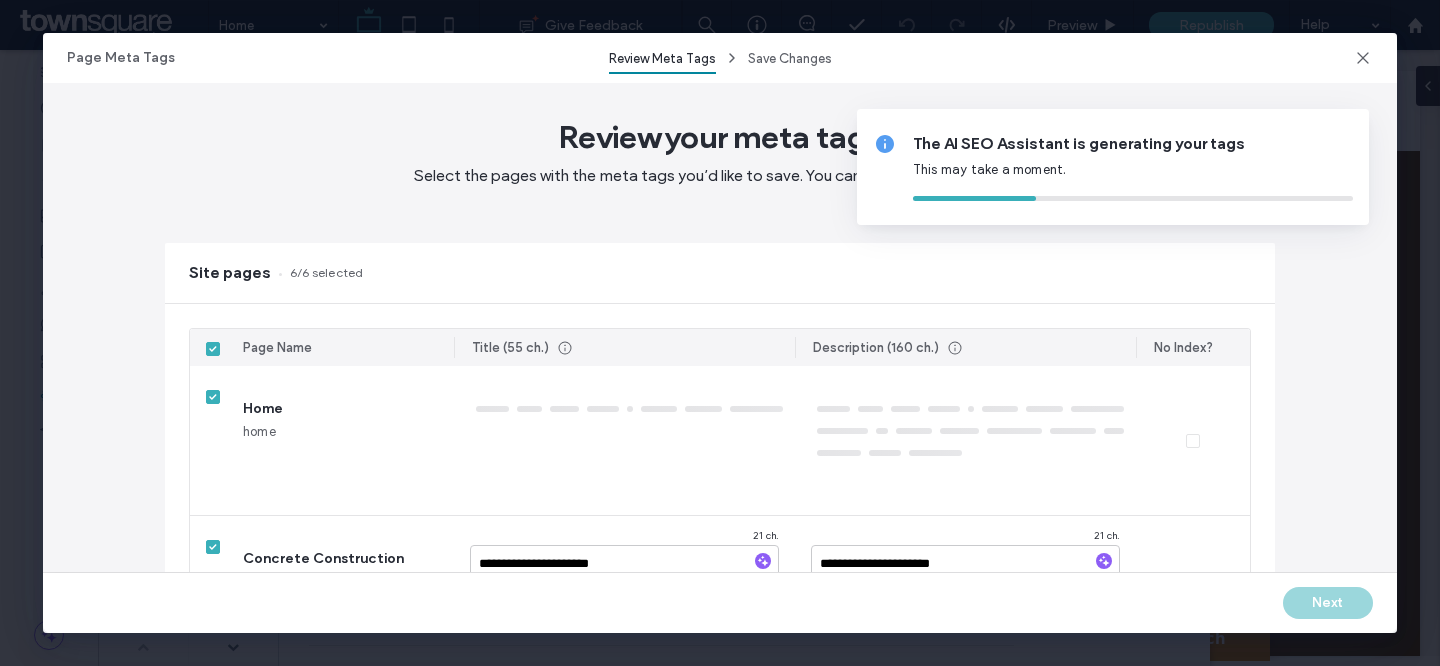 type on "**********" 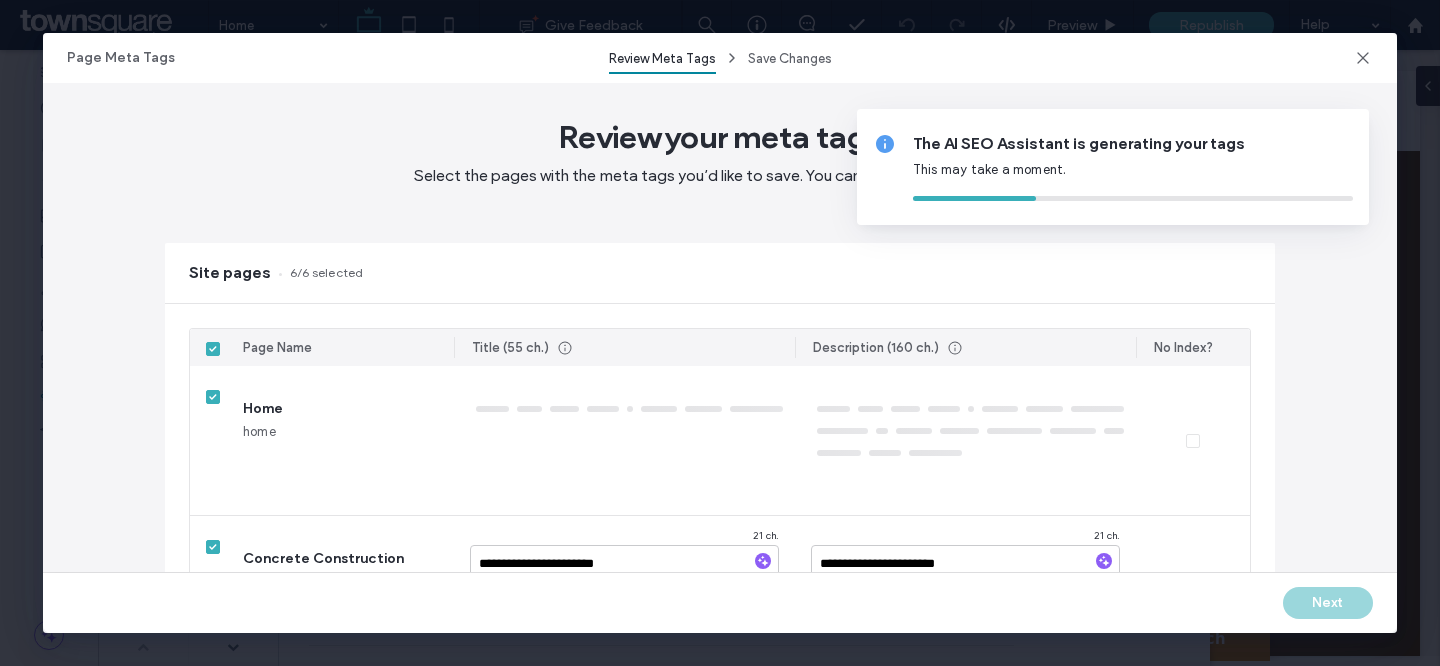 type on "**********" 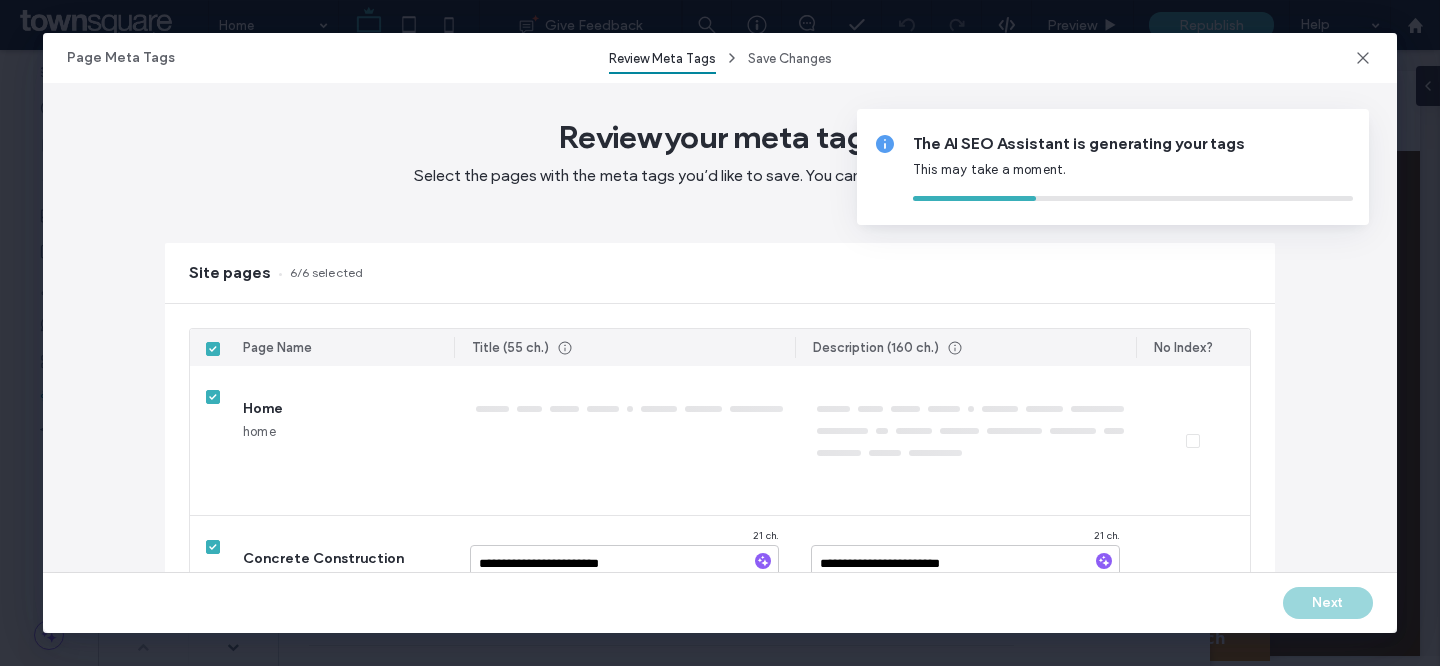 type on "**********" 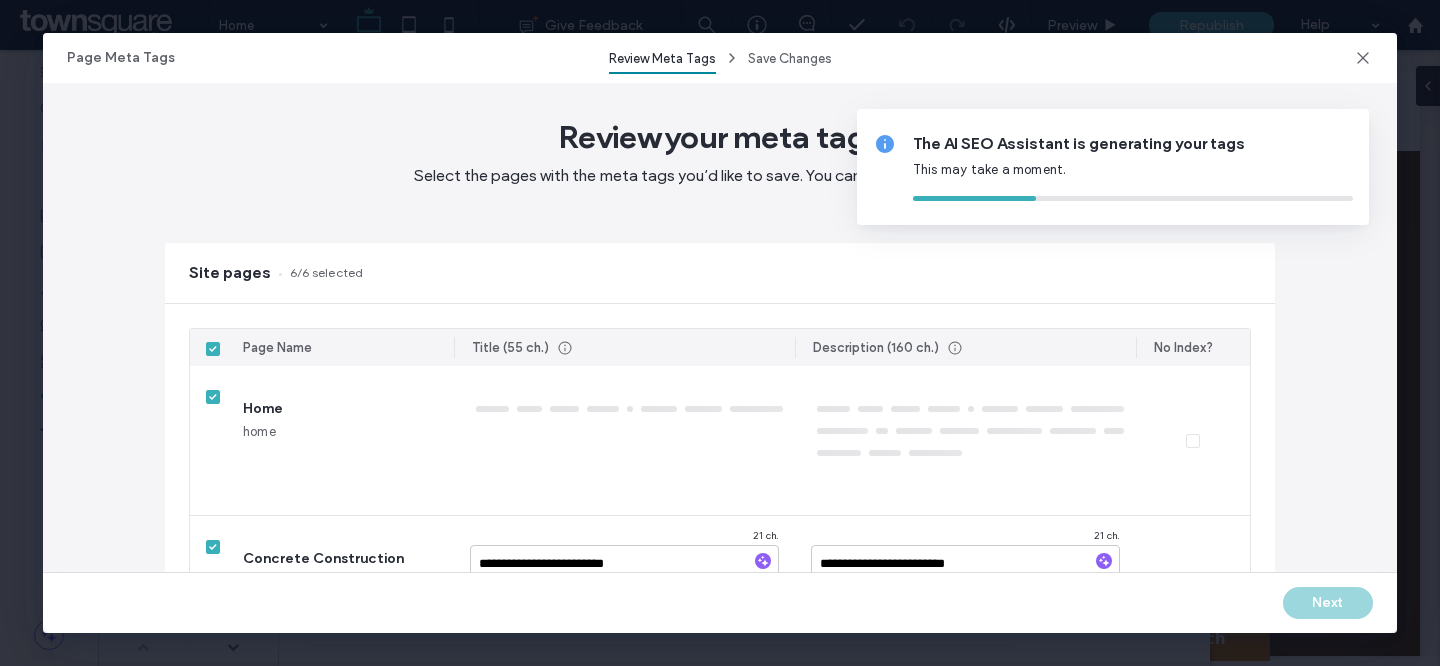 type on "**********" 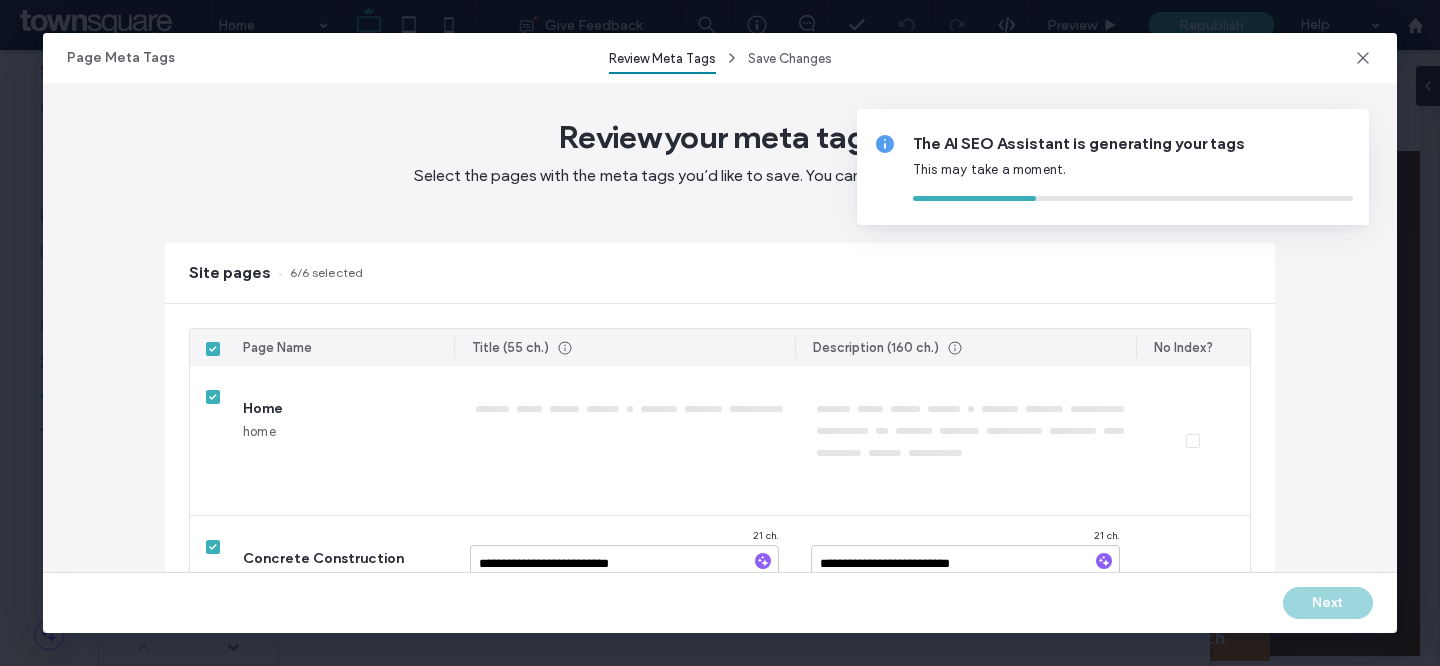 type on "**********" 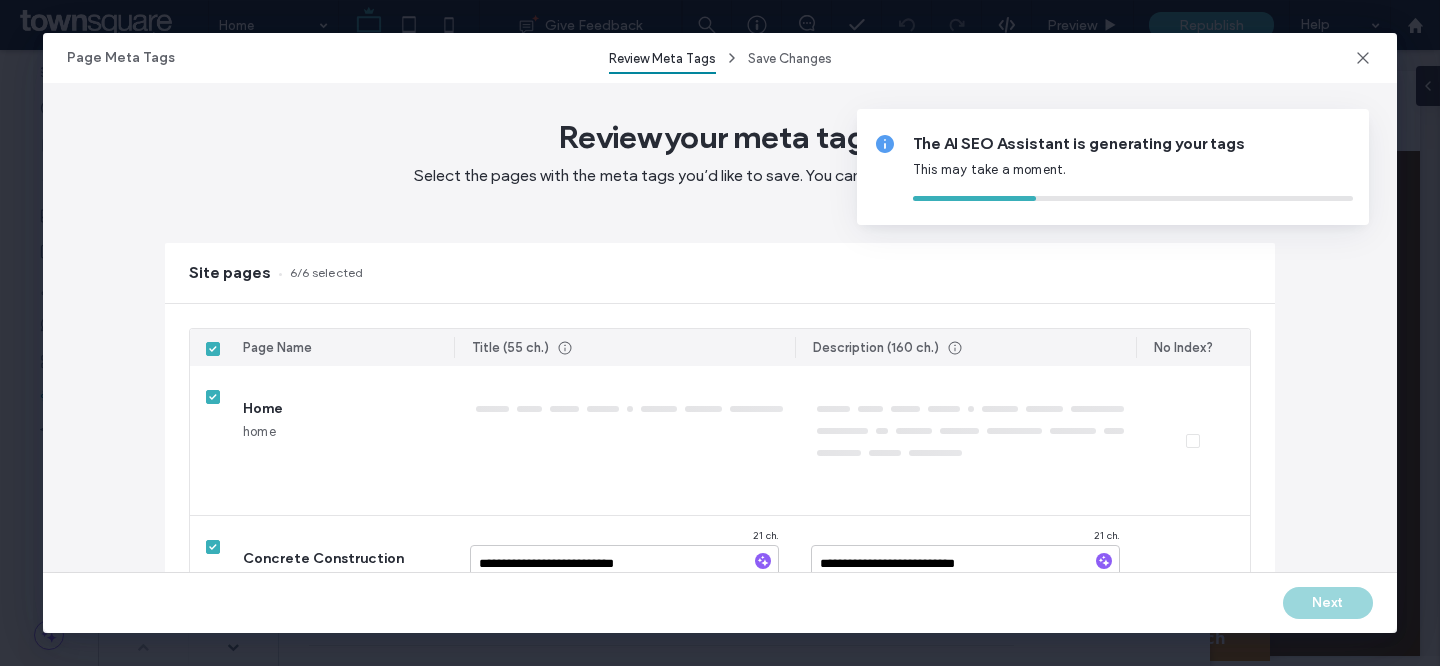 type on "**********" 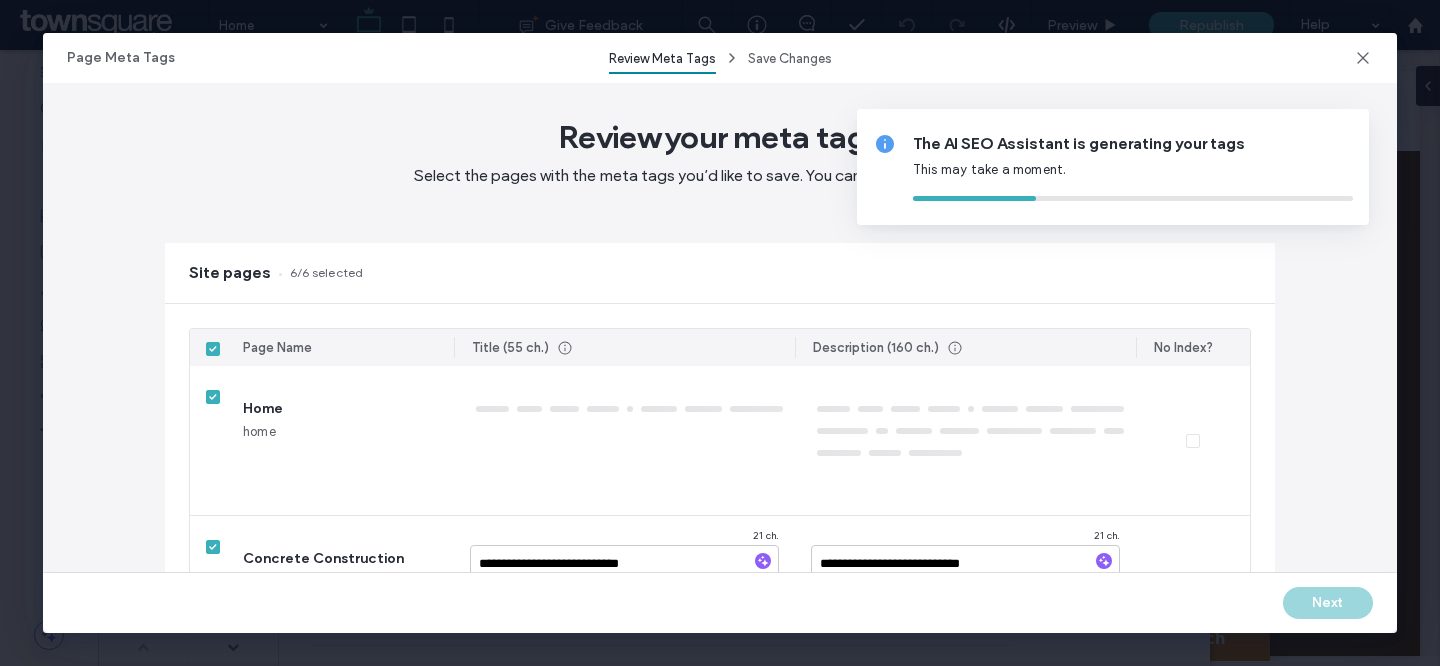 type on "**********" 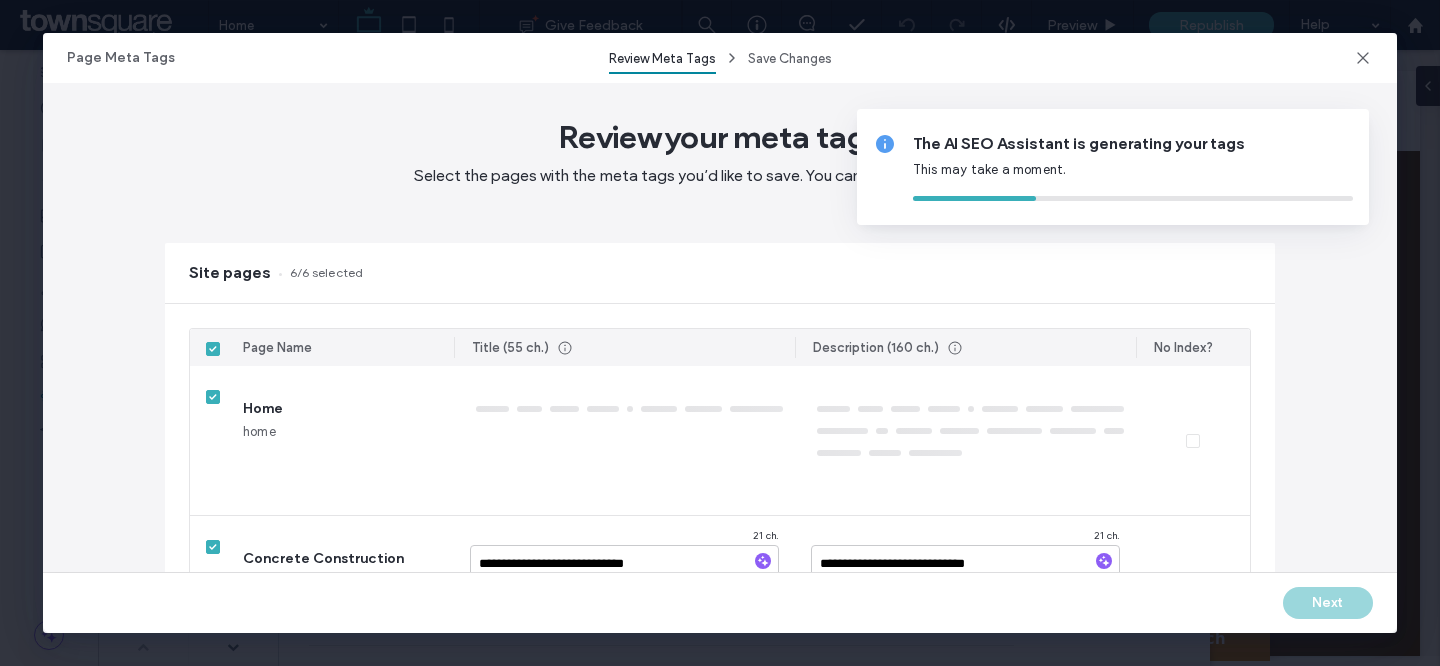 type on "**********" 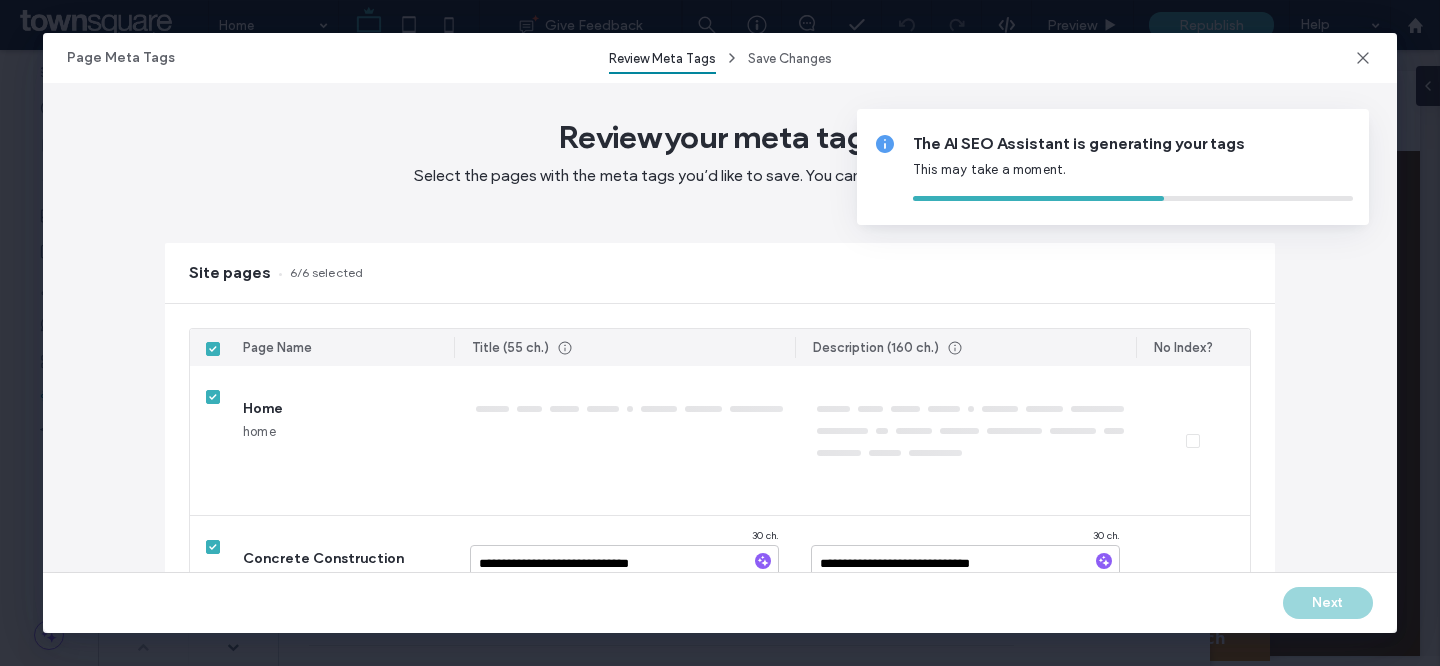 type on "**********" 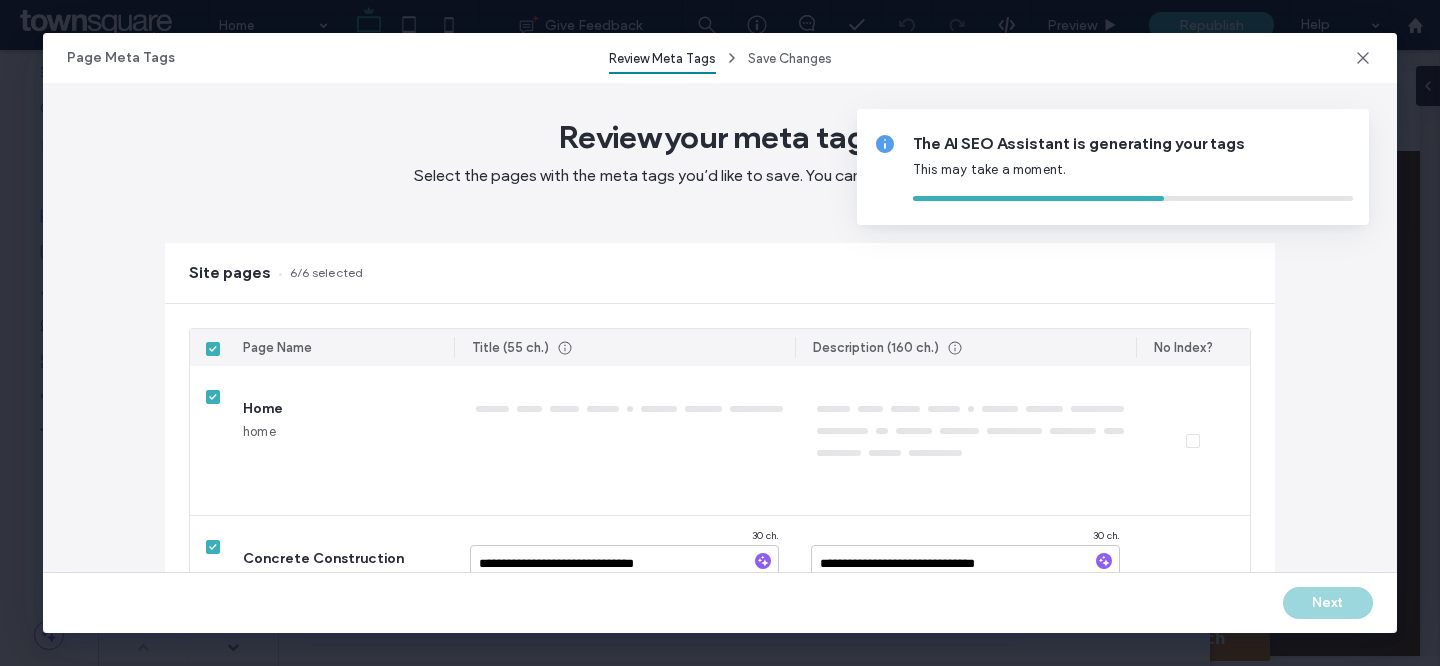 type on "***" 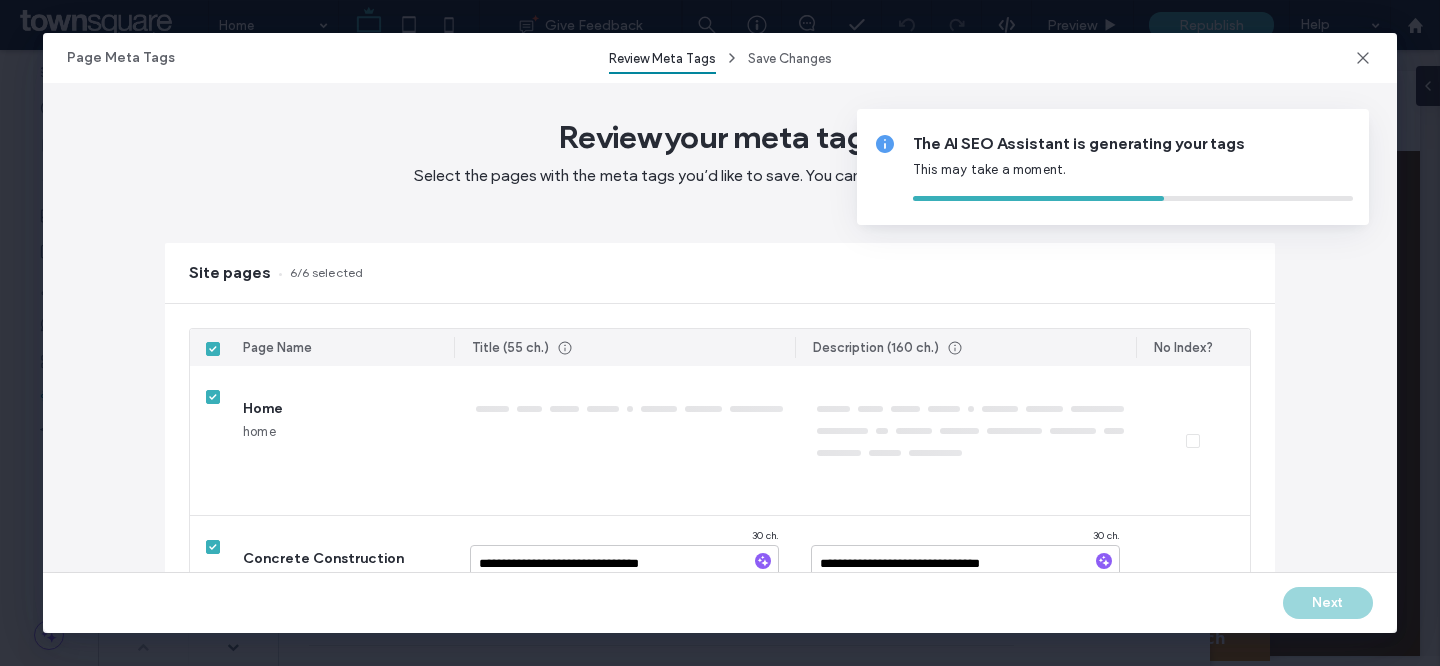 type on "****" 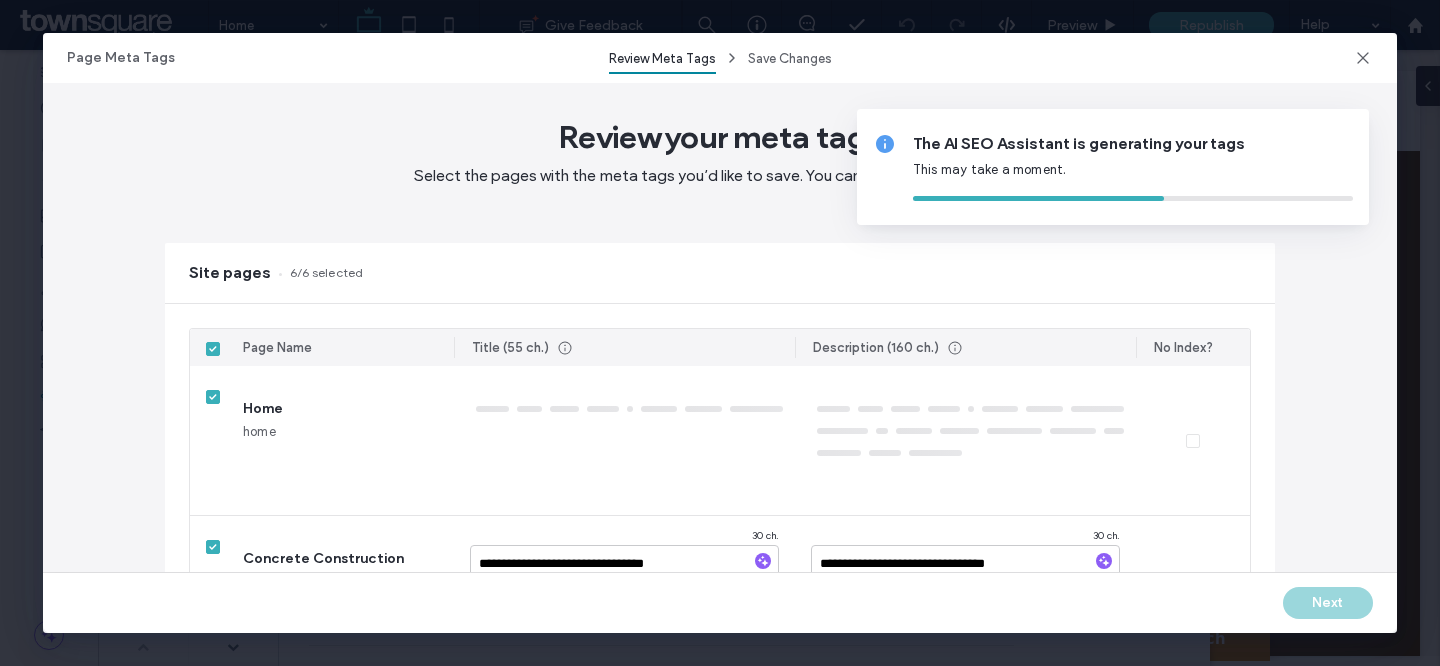 type on "*****" 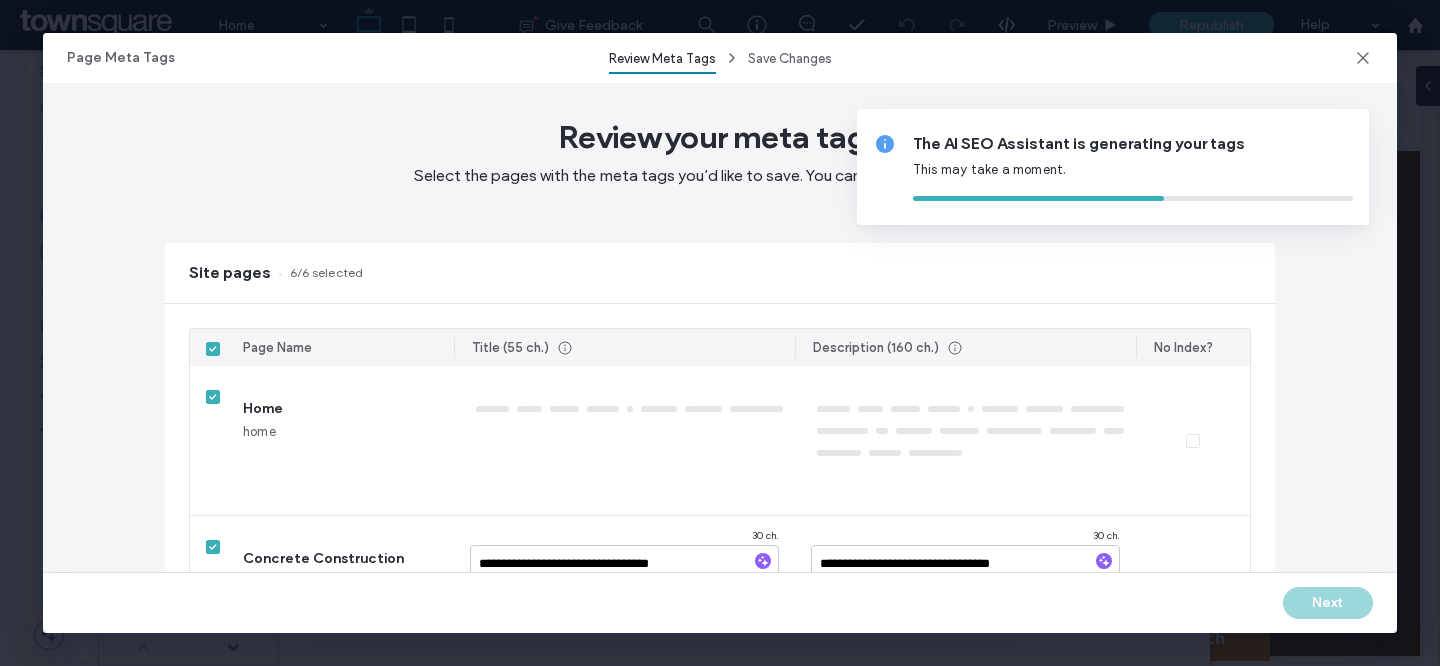 type on "******" 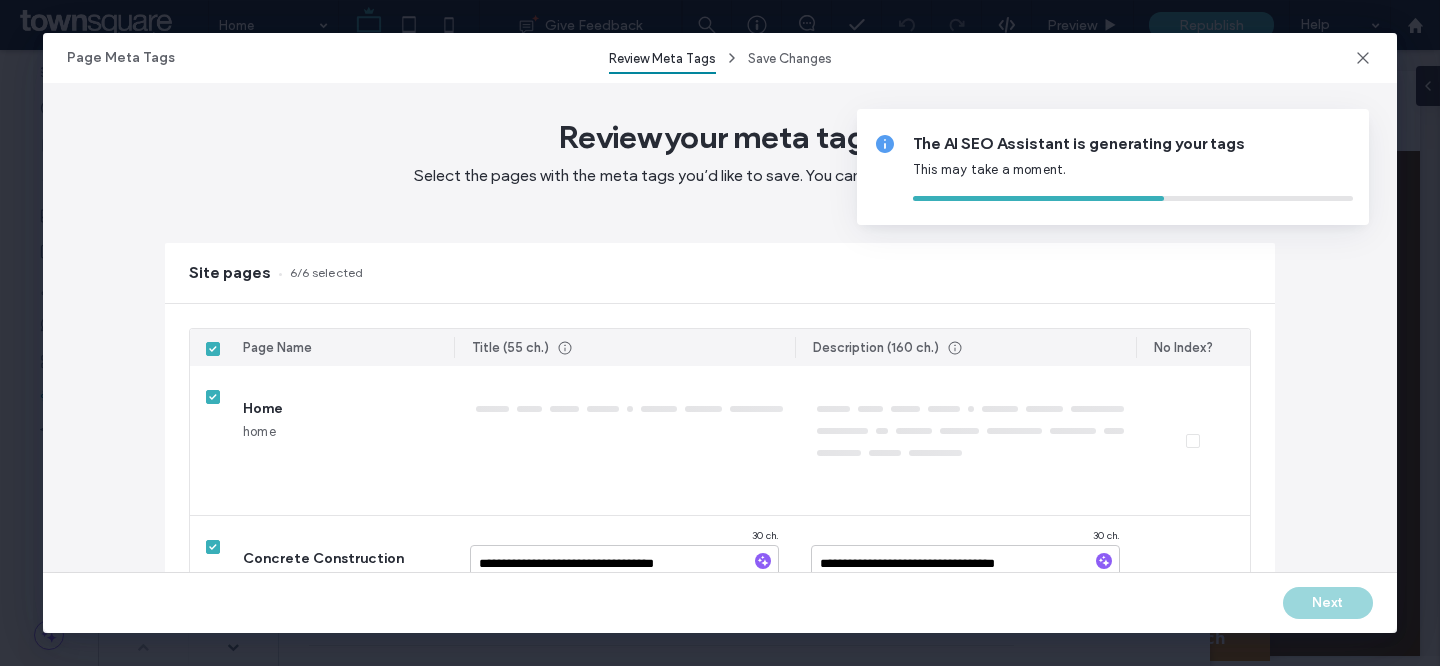 type on "*******" 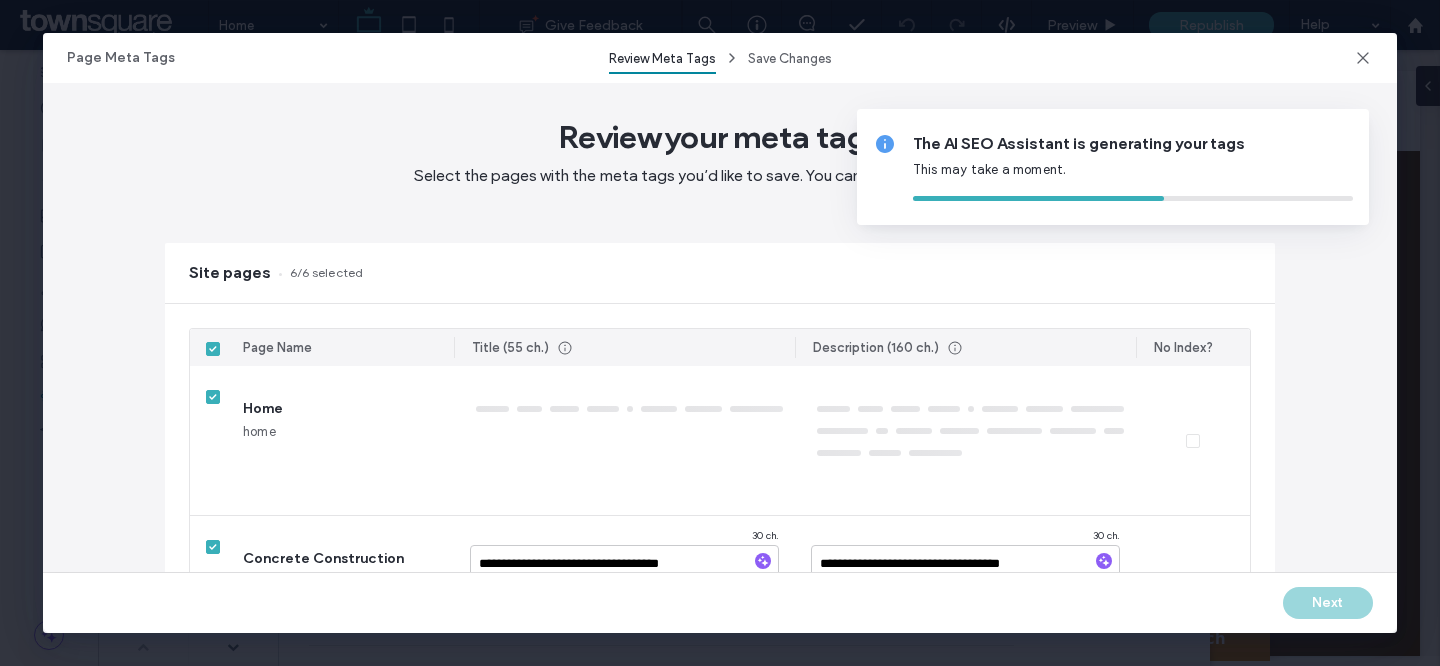 type on "********" 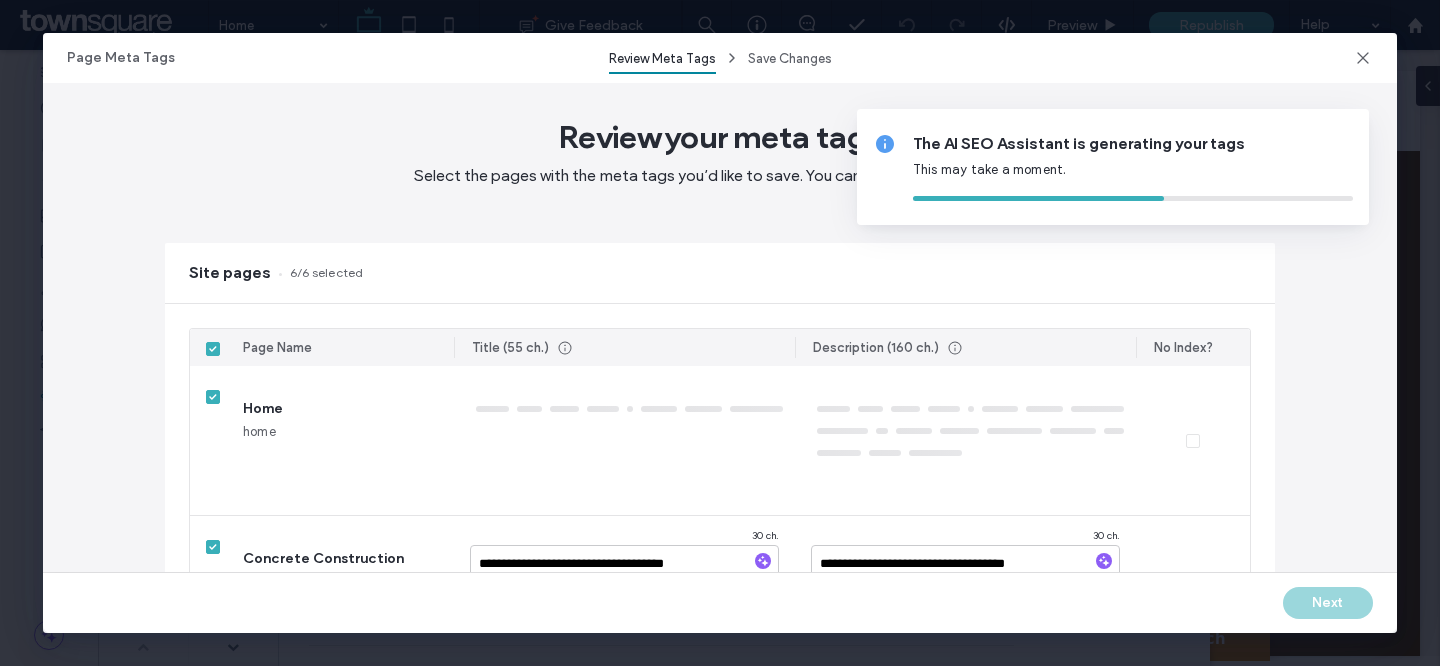 type on "*********" 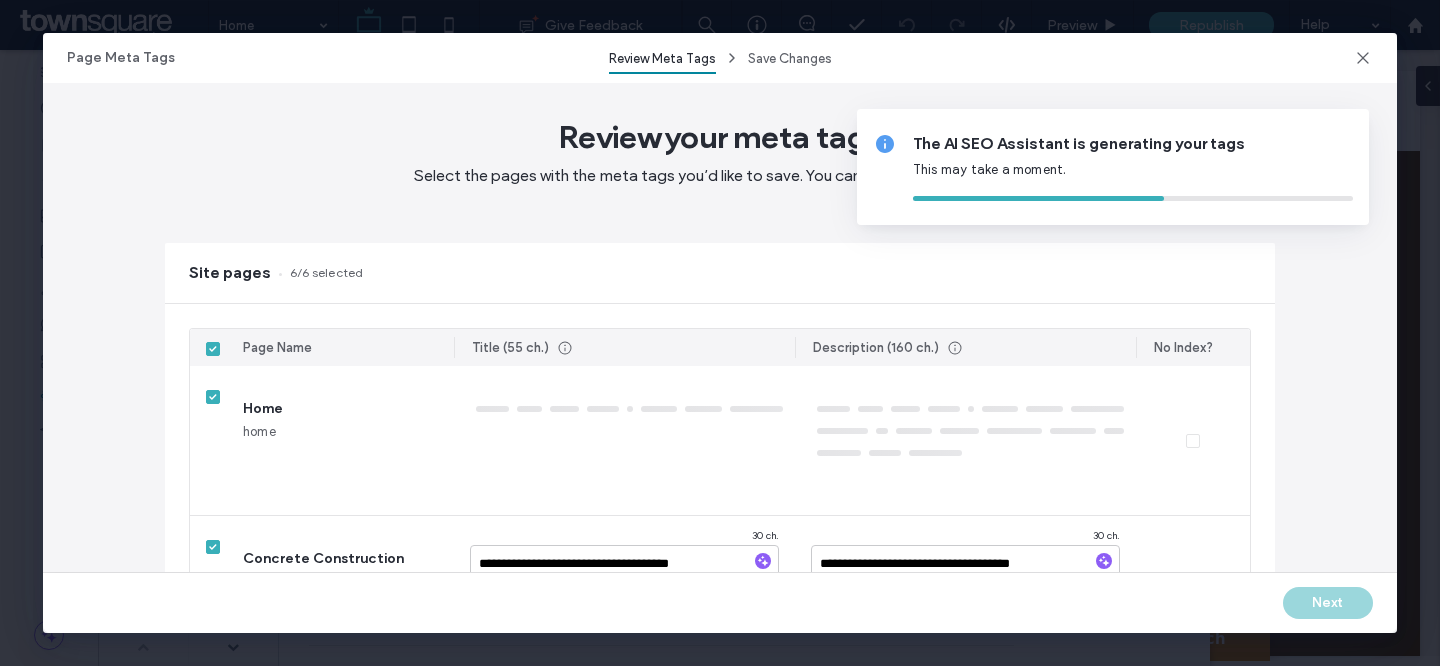 type on "**********" 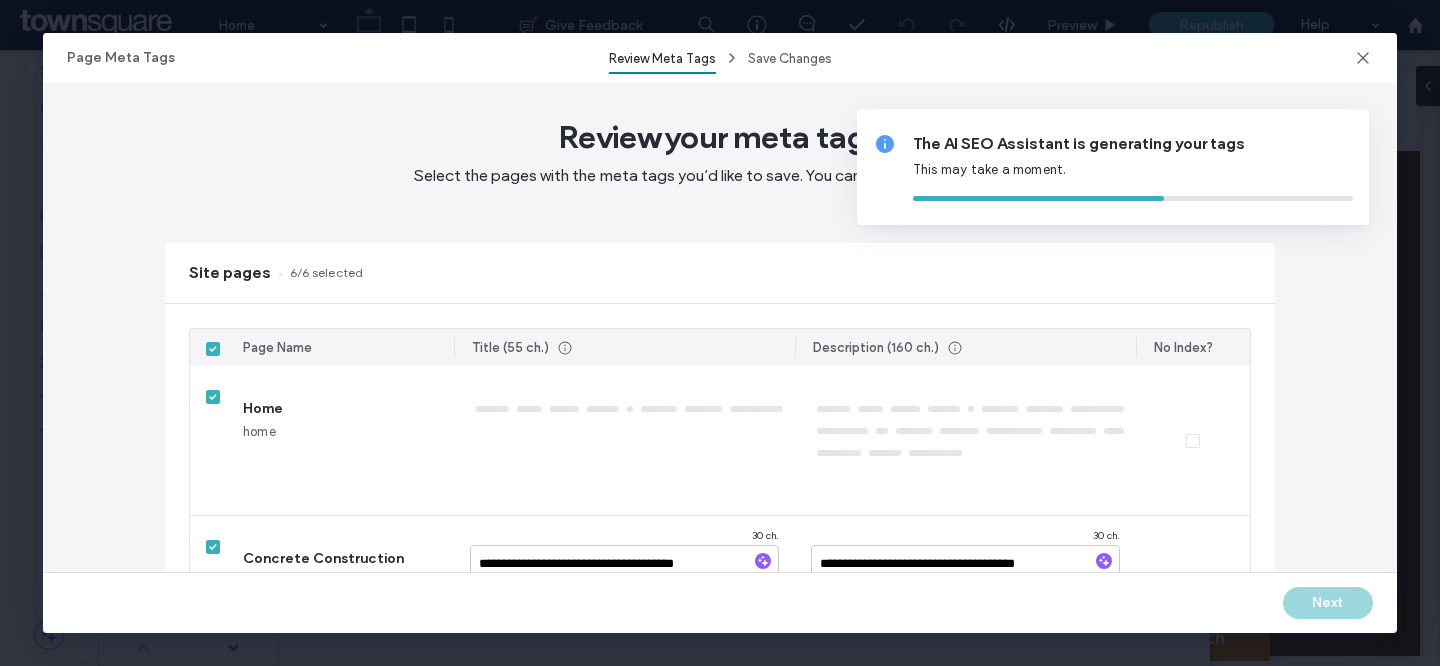 type on "**********" 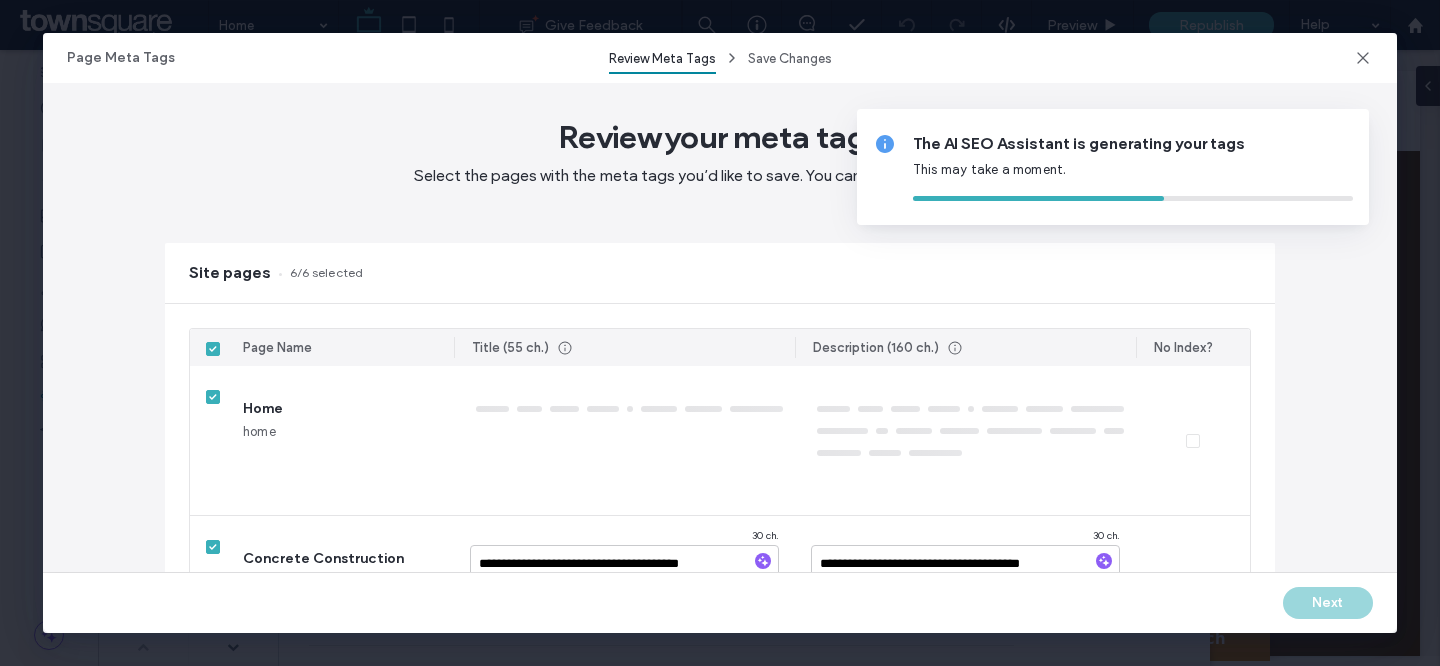 type on "**********" 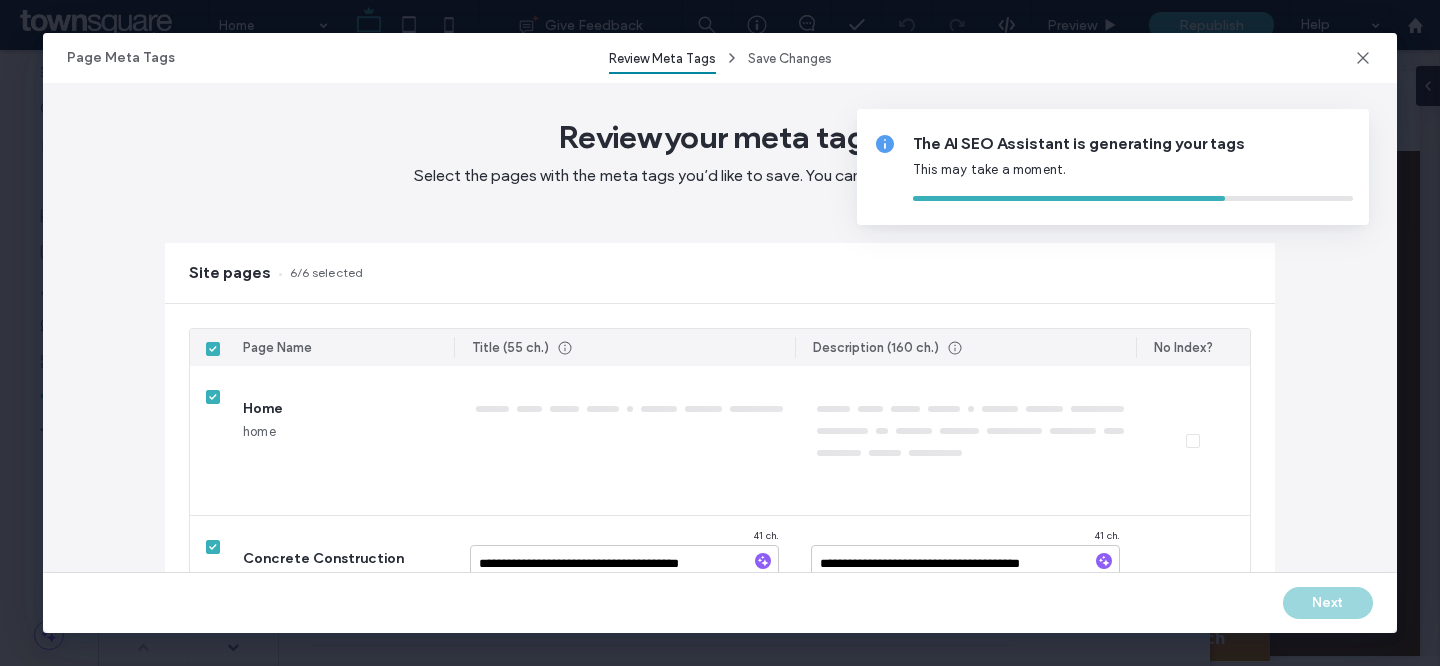 type on "**********" 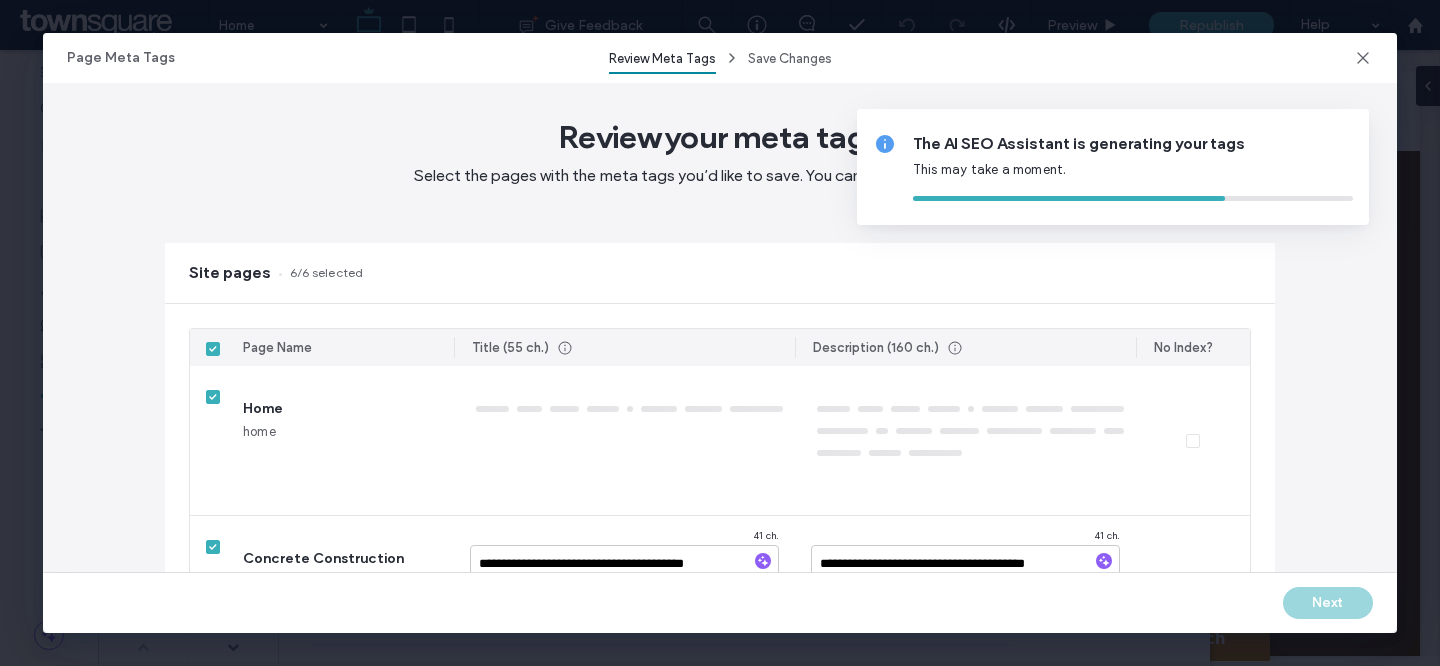 type on "**********" 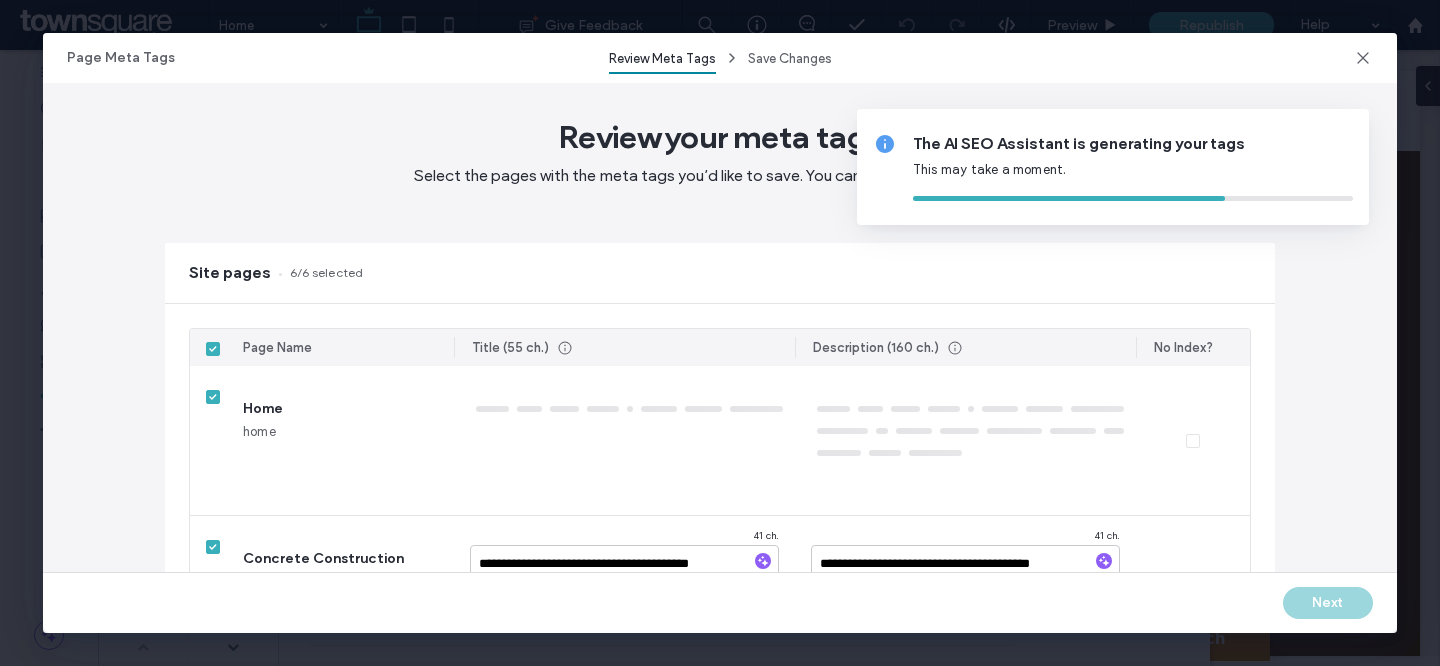 type on "**********" 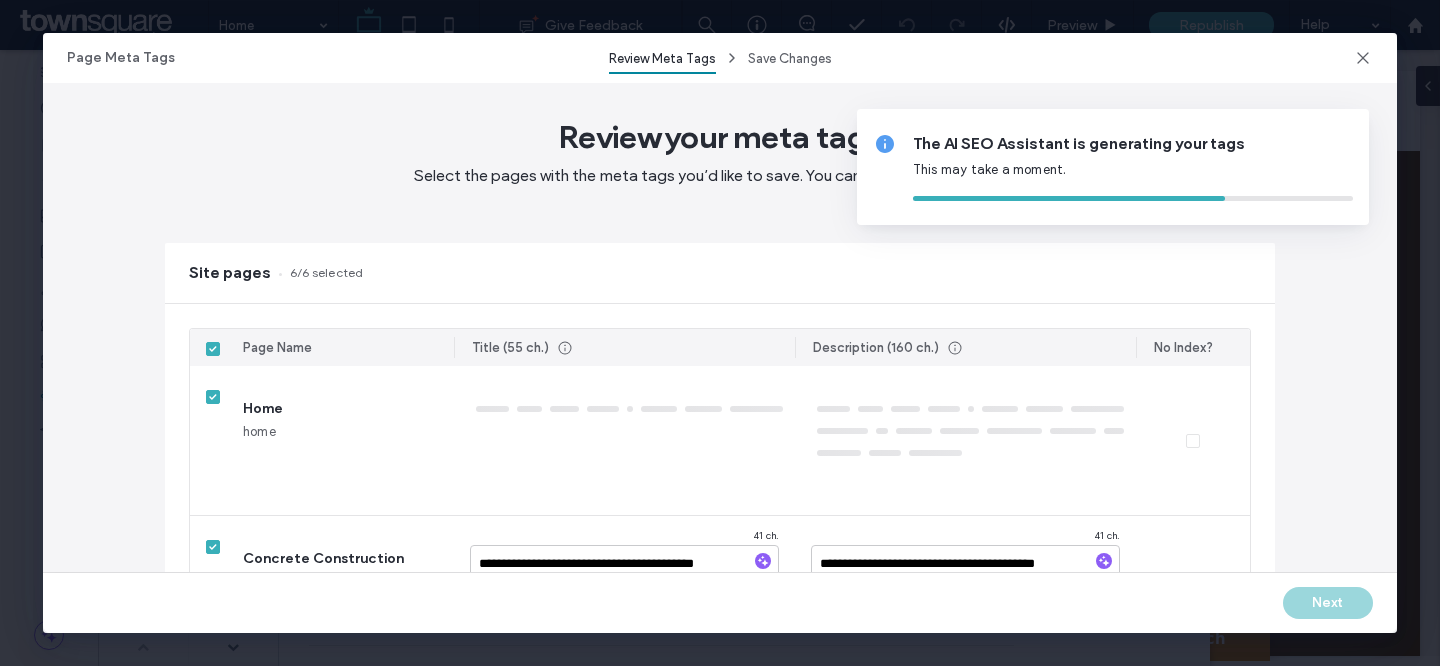 type on "**********" 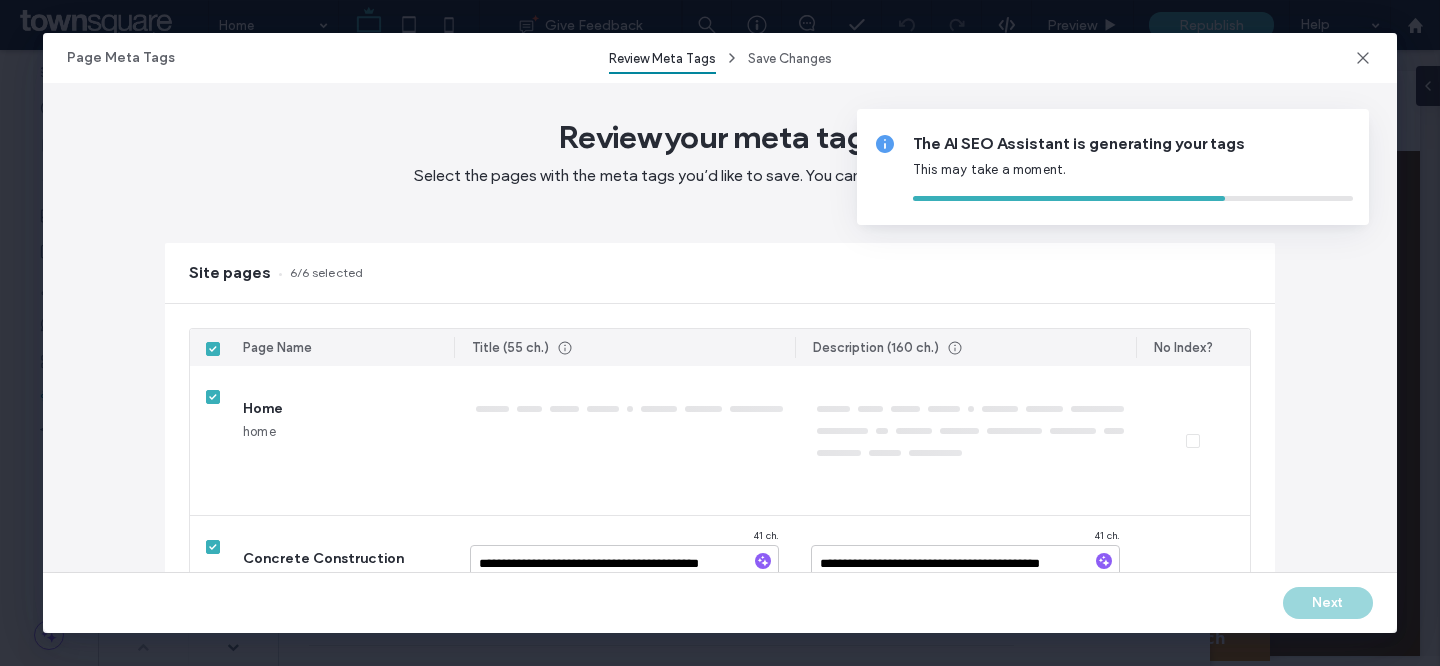 type on "**********" 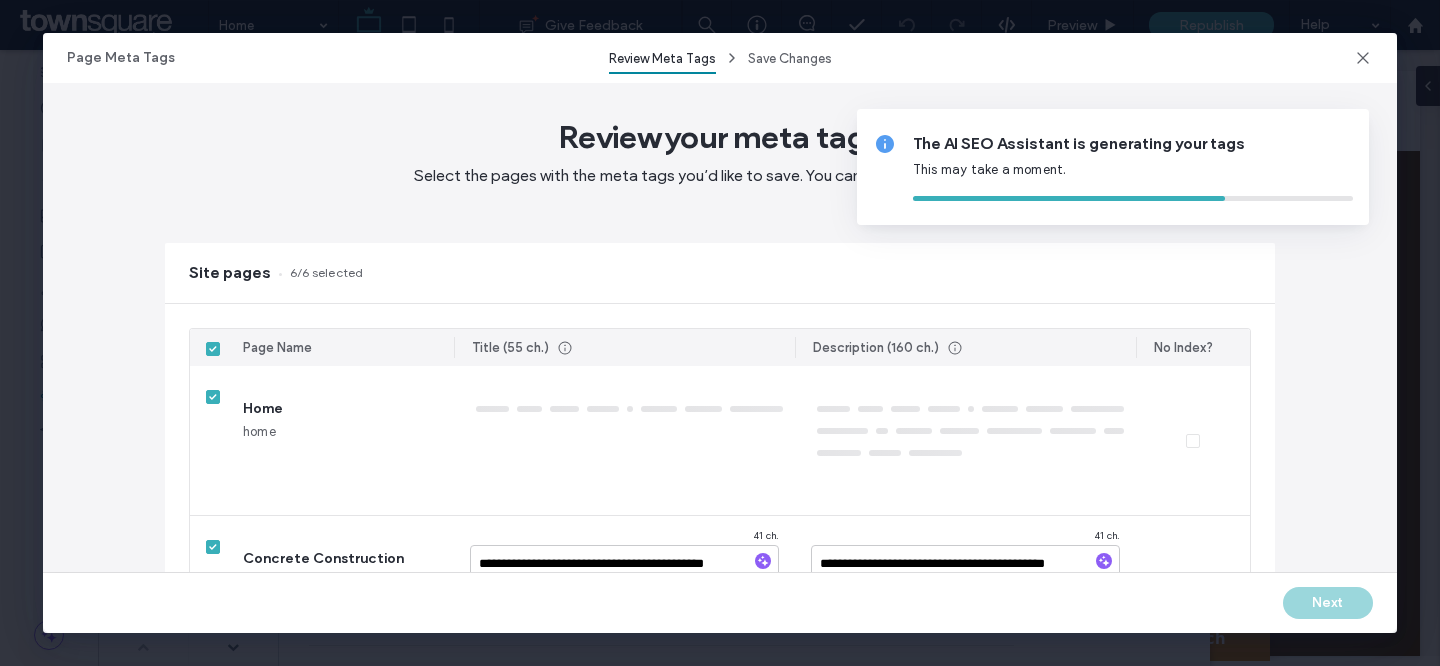 type on "**********" 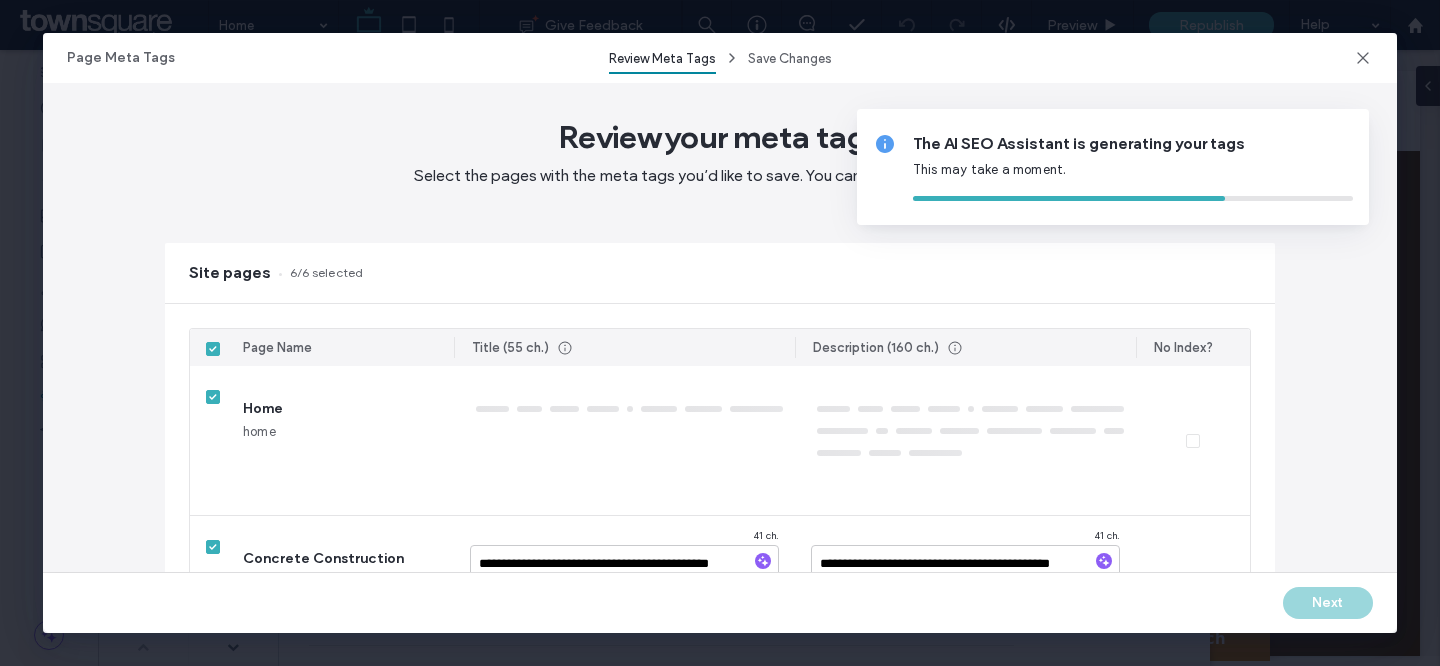type on "**********" 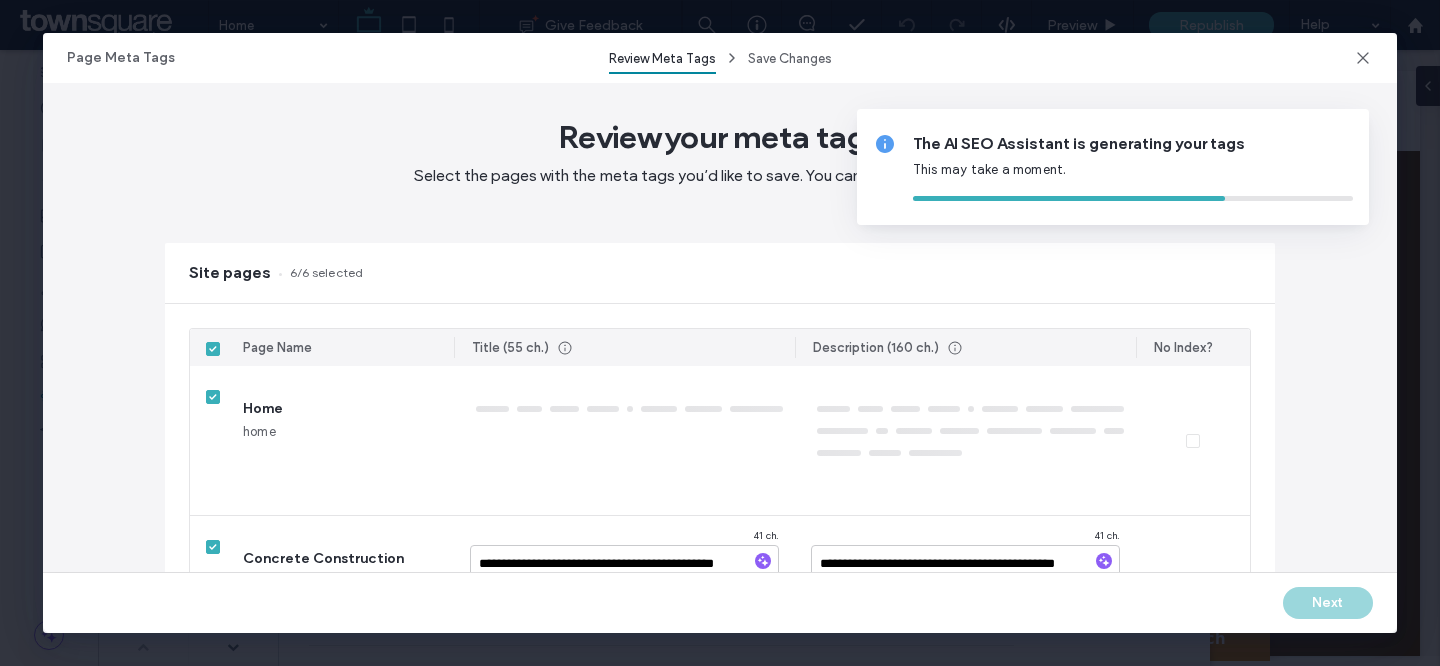 type on "**********" 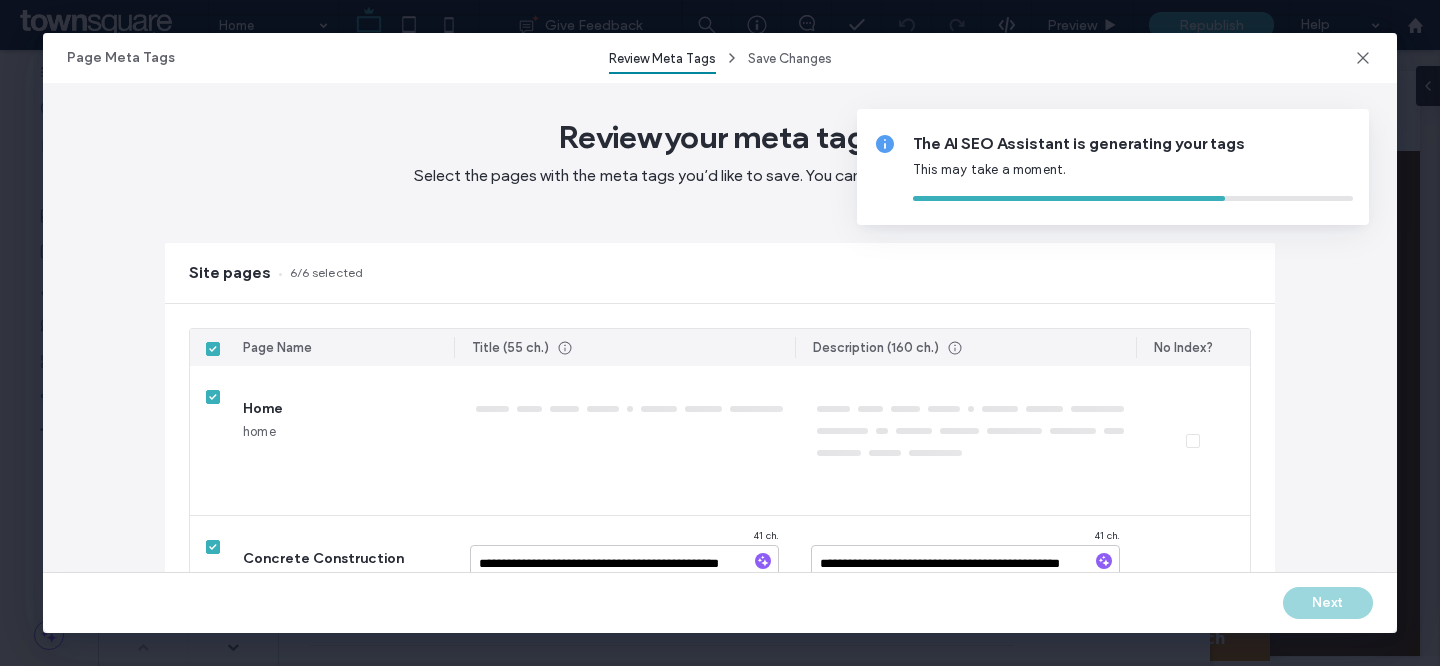 type on "**********" 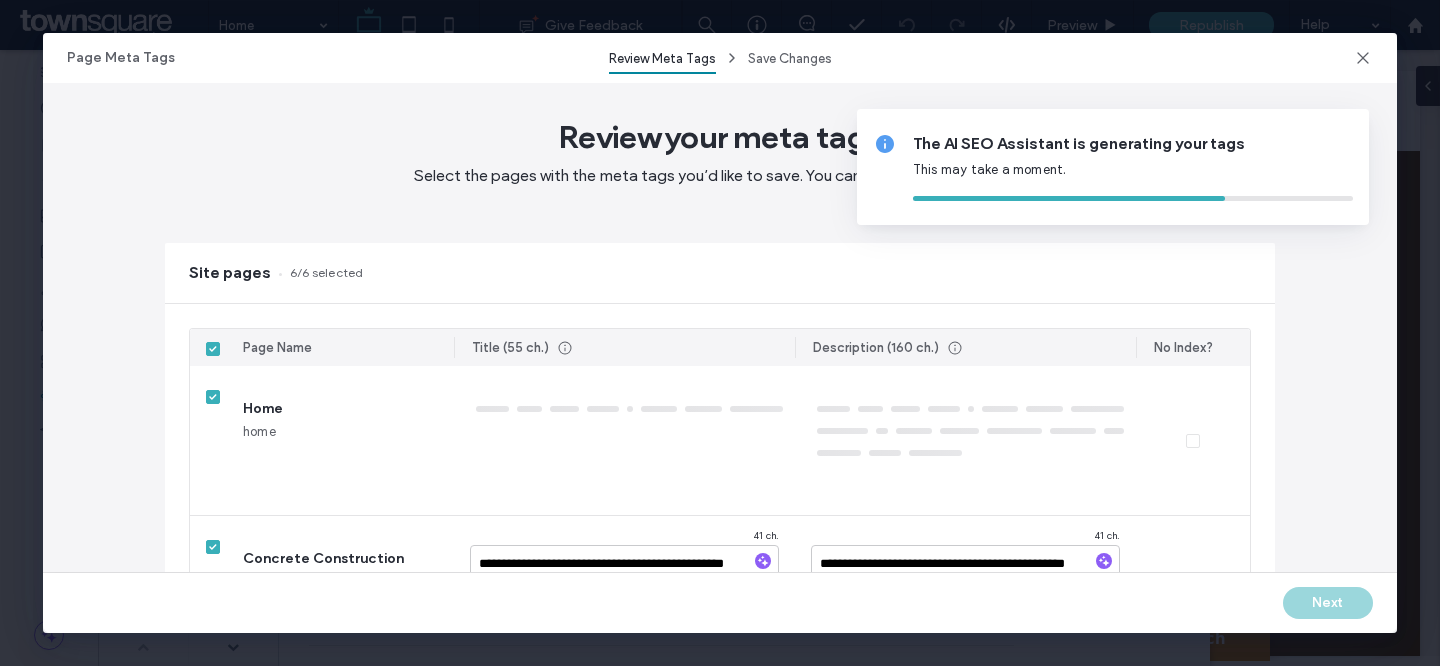 type on "**********" 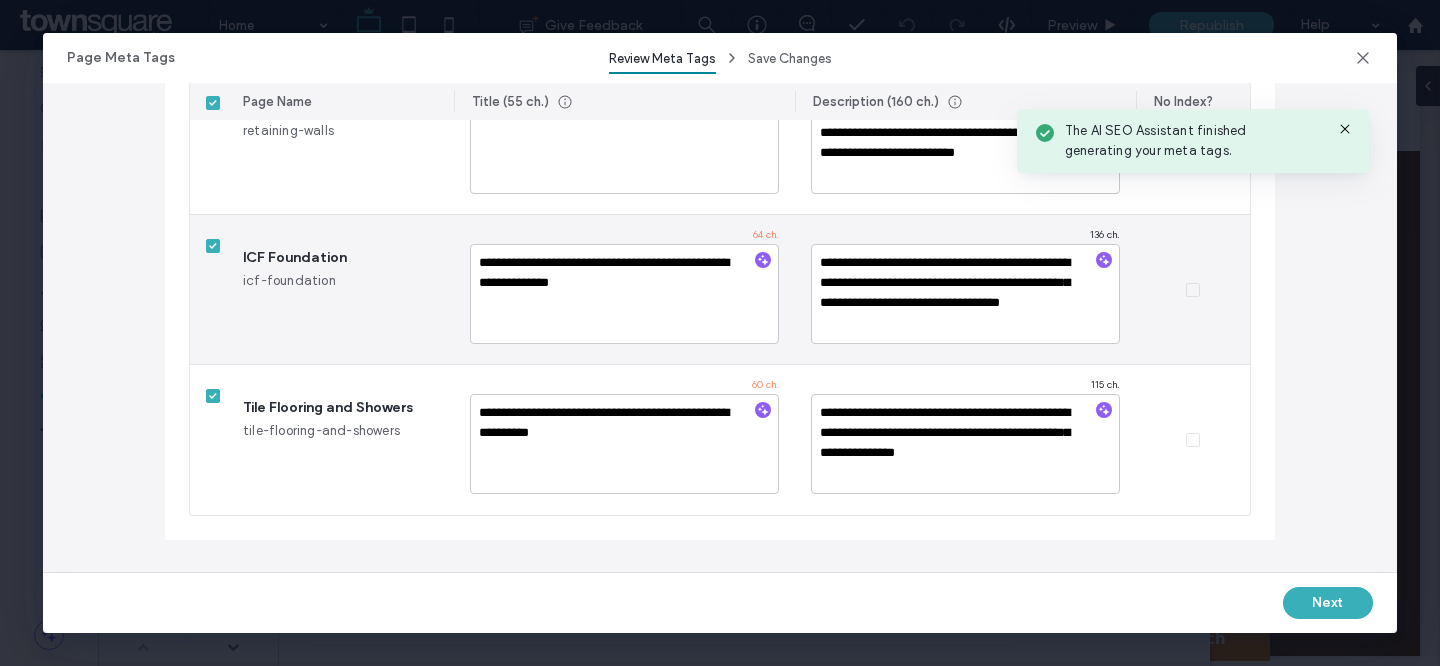 scroll, scrollTop: 0, scrollLeft: 0, axis: both 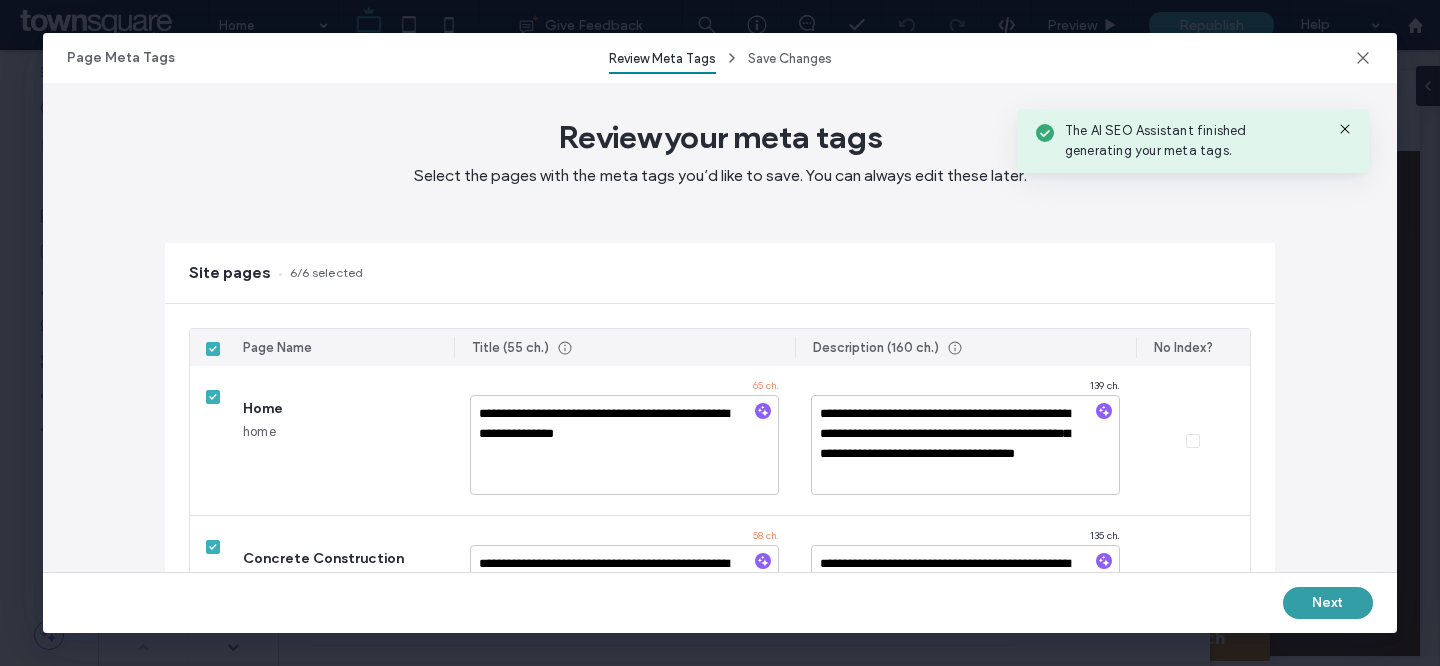 click on "Next" at bounding box center [1328, 603] 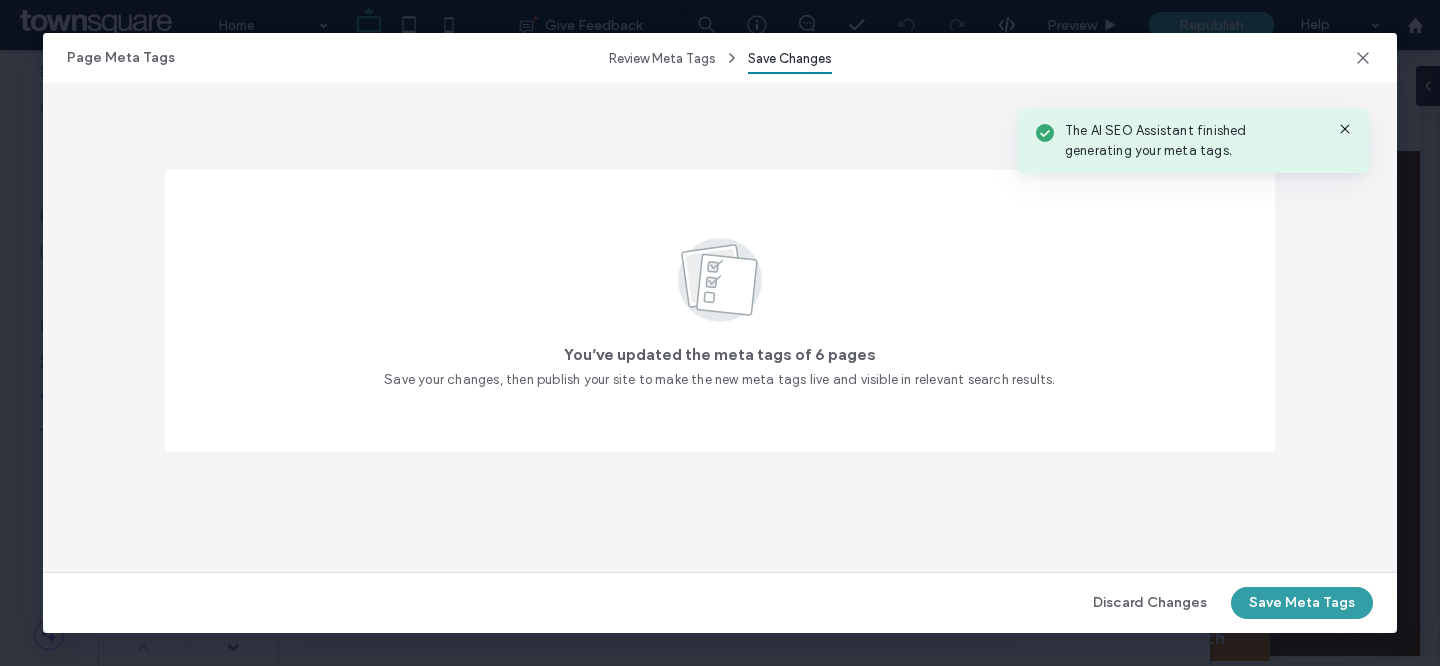click on "Save Meta Tags" at bounding box center [1302, 603] 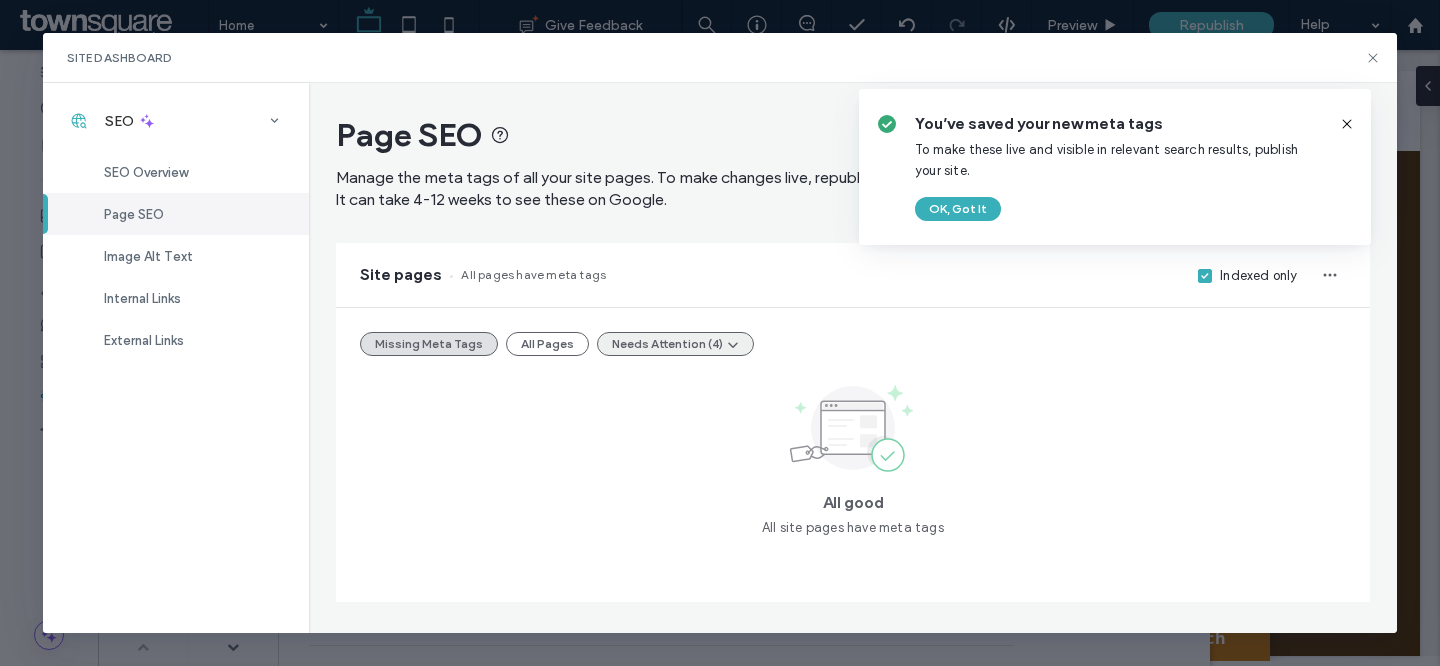 click on "Needs Attention (4)" at bounding box center (675, 344) 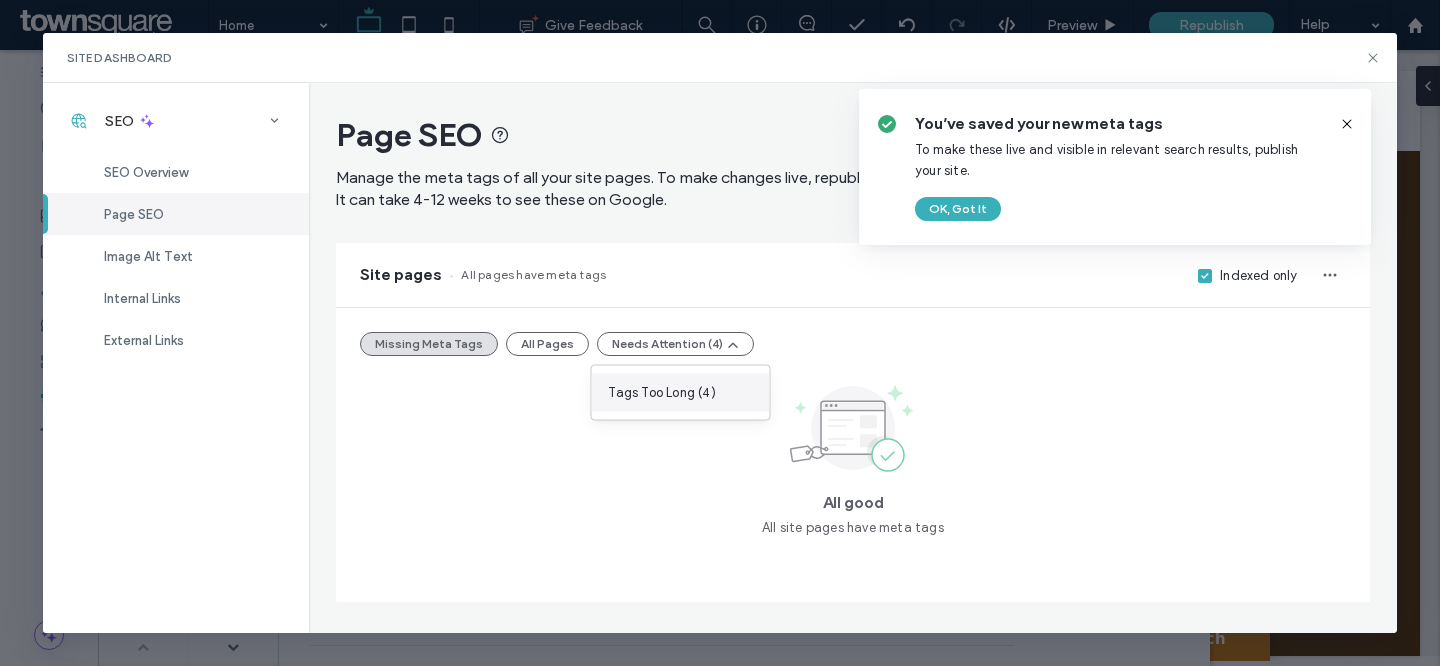click on "Tags Too Long (4)" at bounding box center (662, 393) 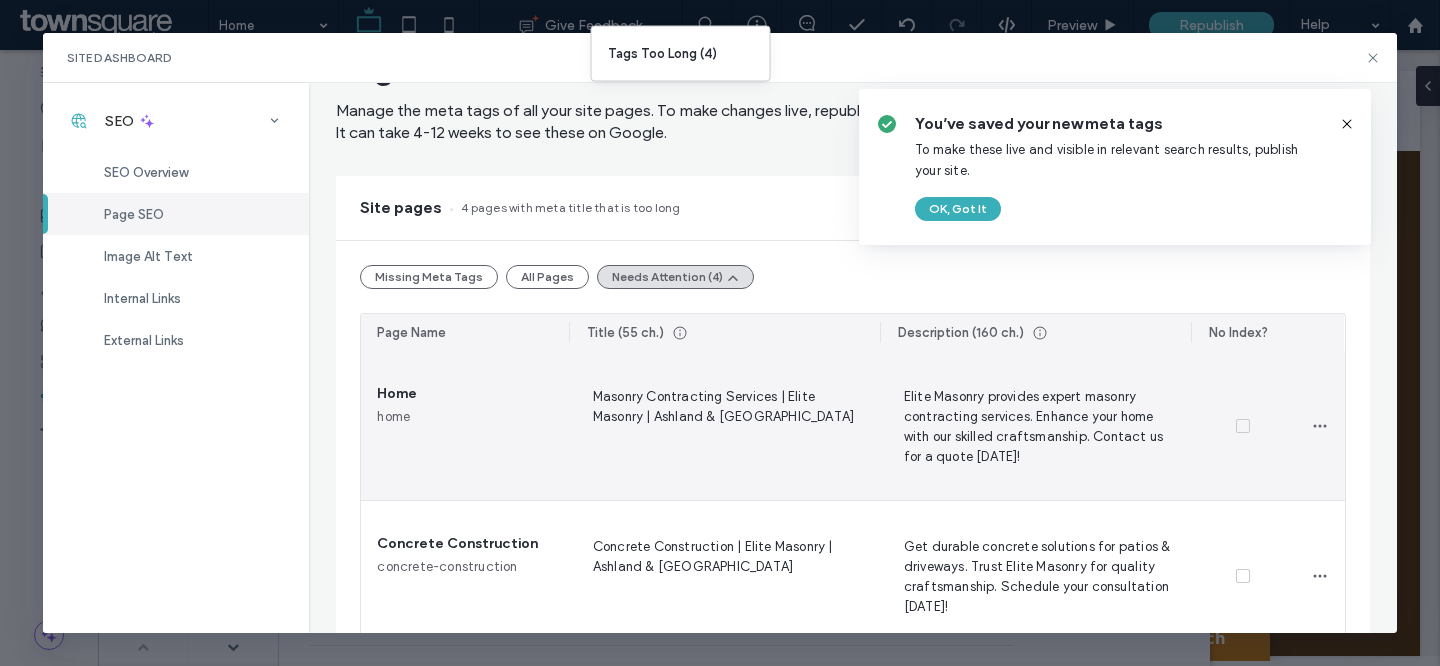 scroll, scrollTop: 410, scrollLeft: 0, axis: vertical 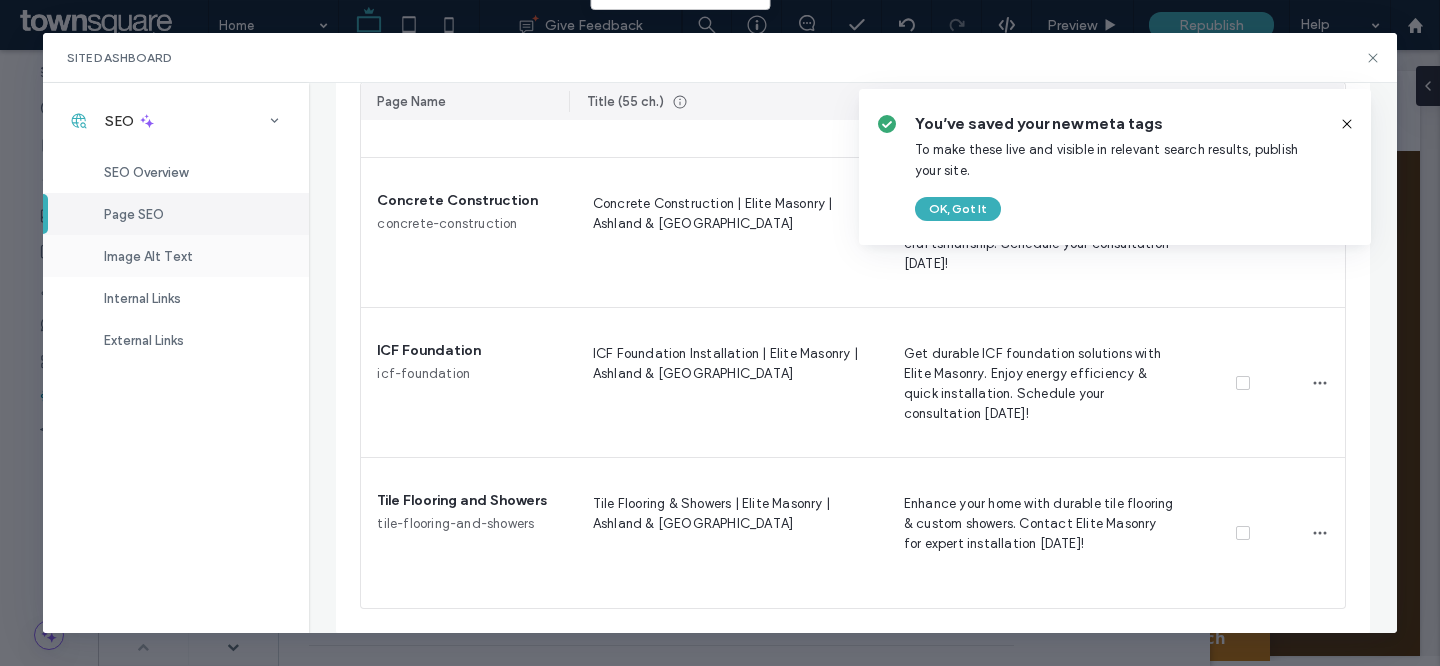 click on "Image Alt Text" at bounding box center [176, 256] 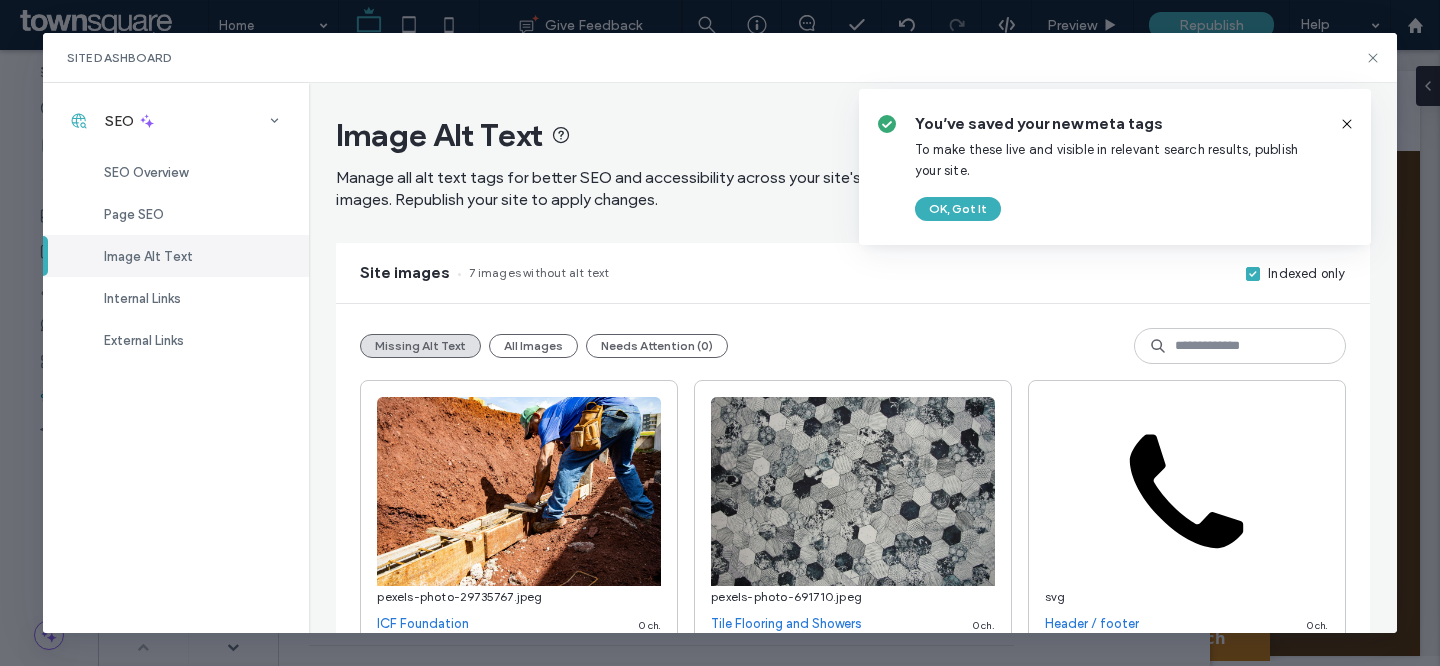 click on "Site Dashboard" at bounding box center [720, 58] 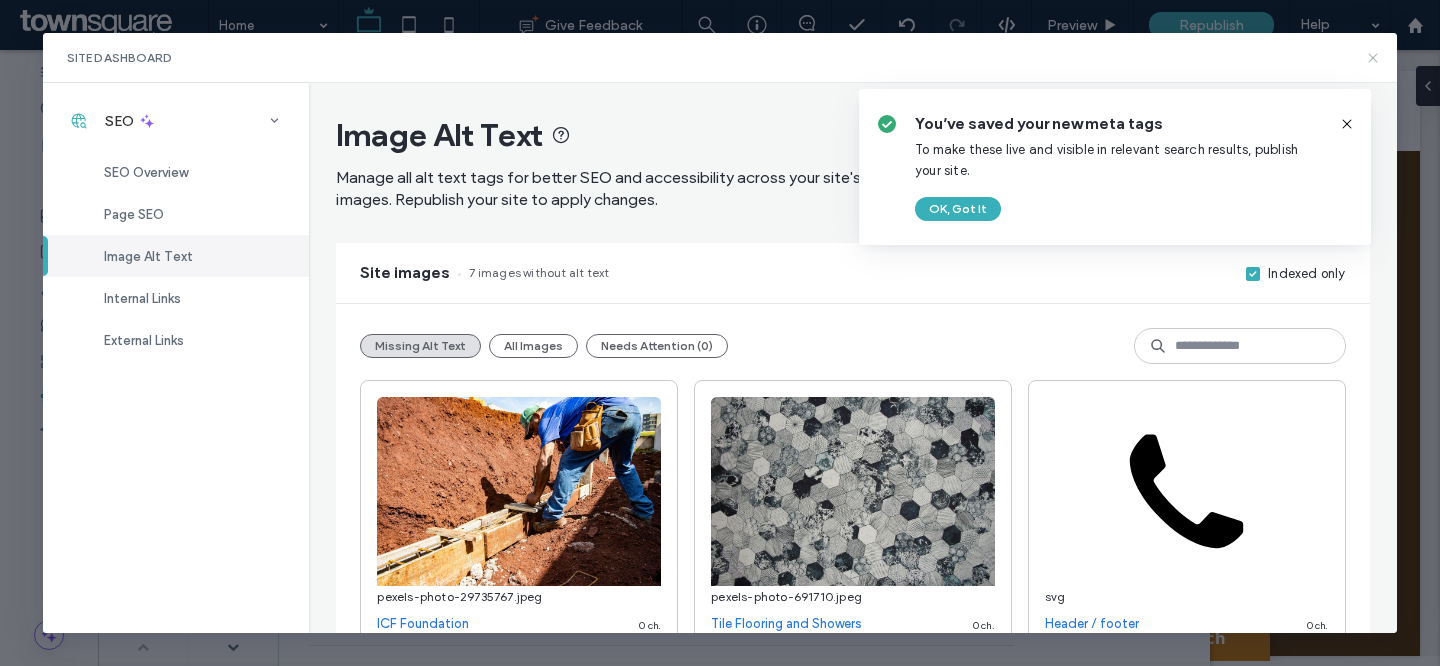 click 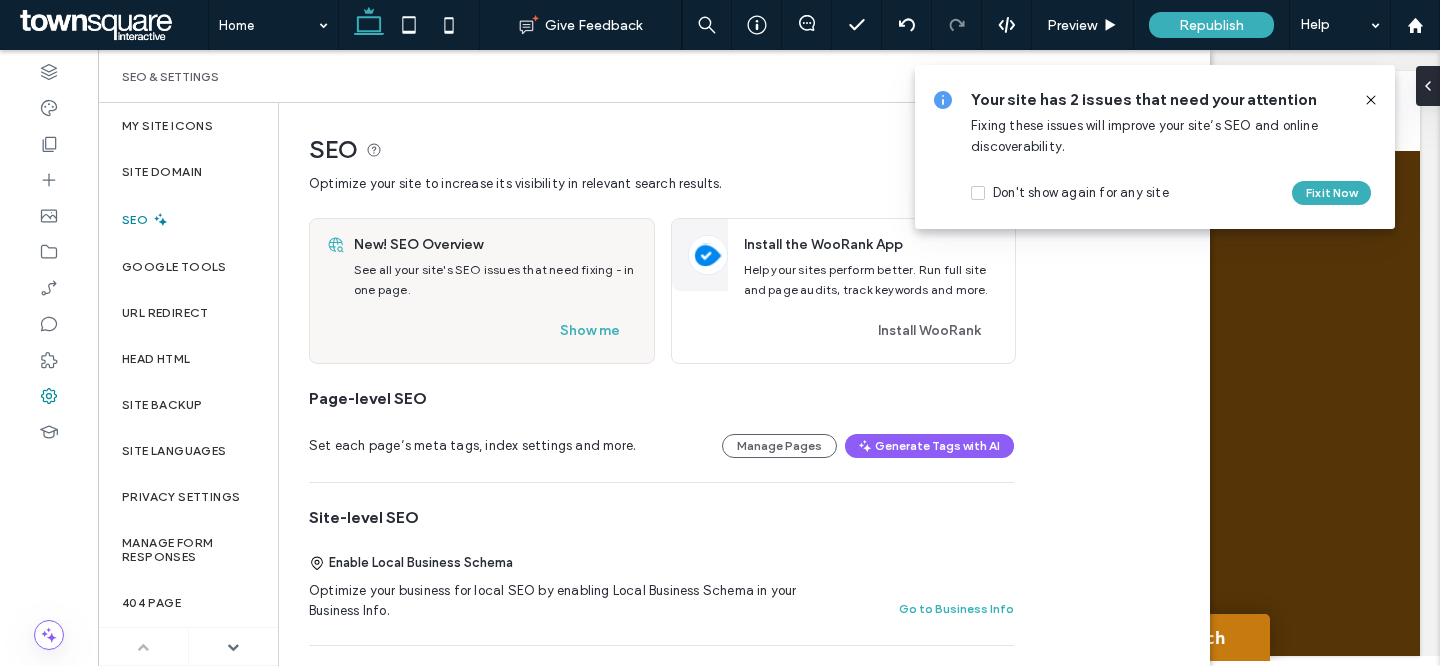 click 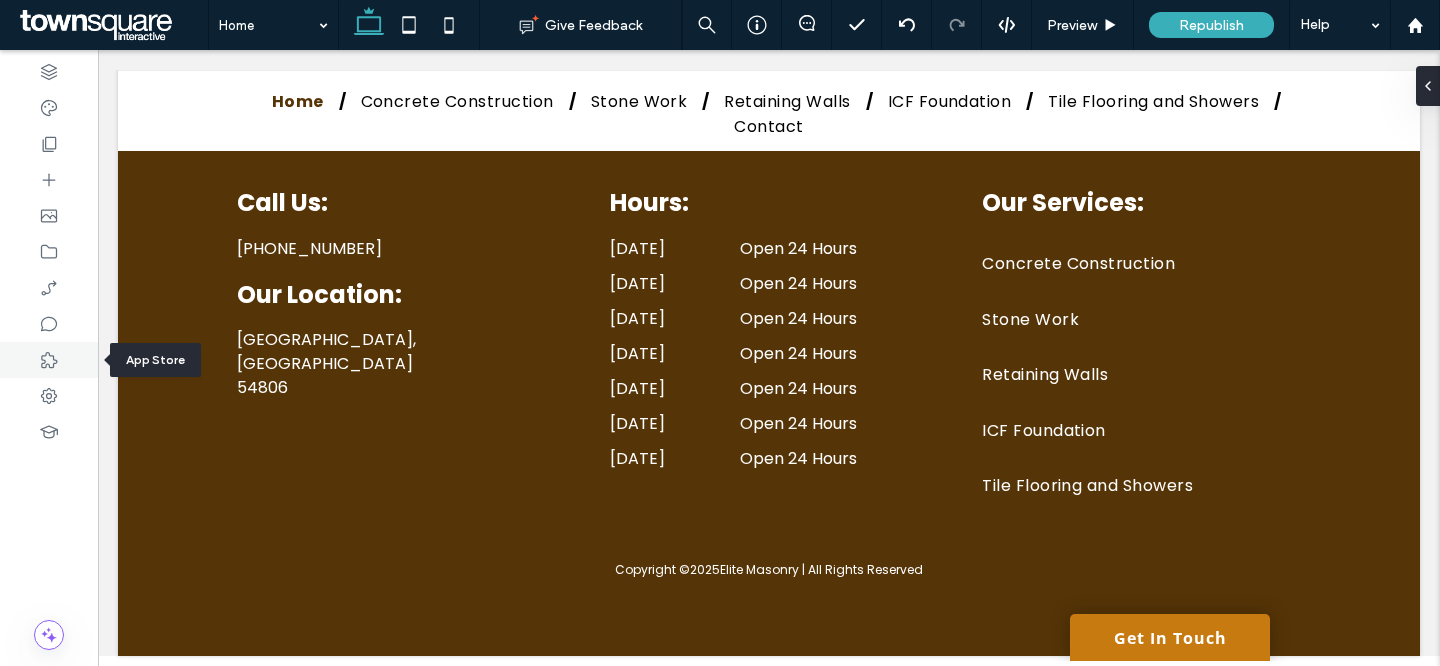click at bounding box center [49, 360] 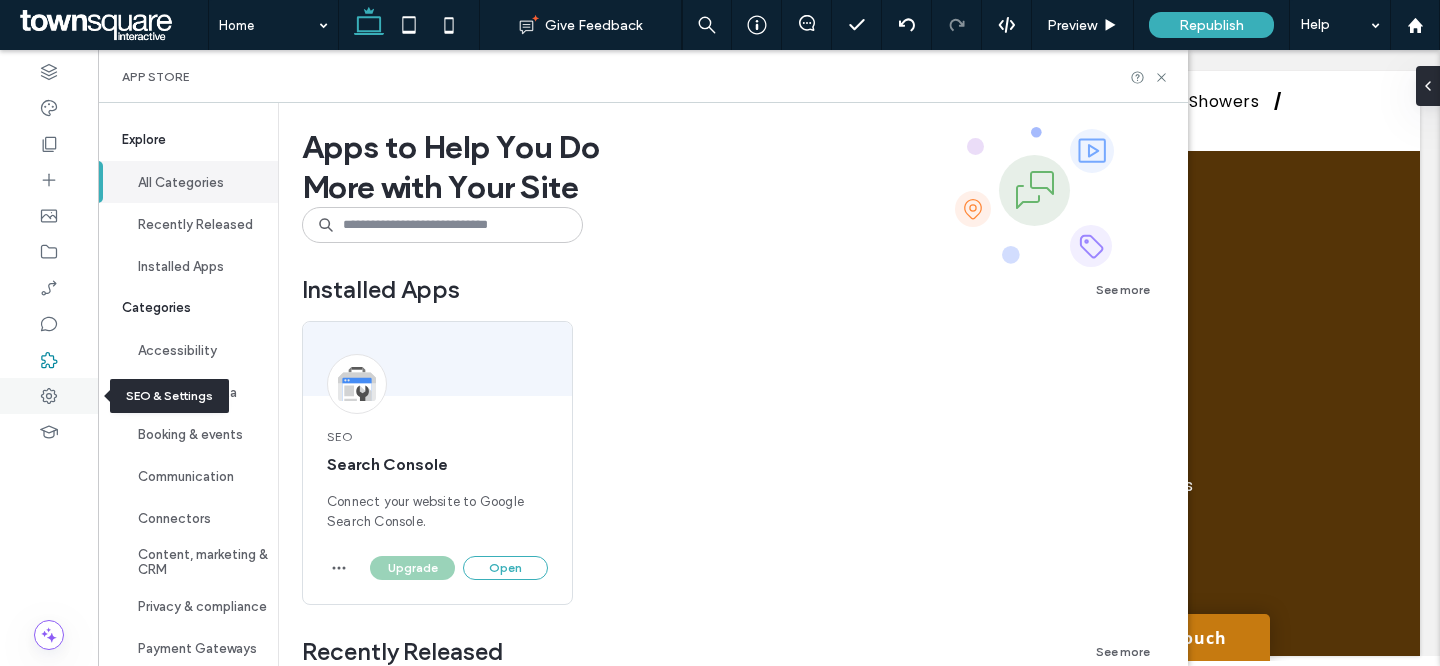 click 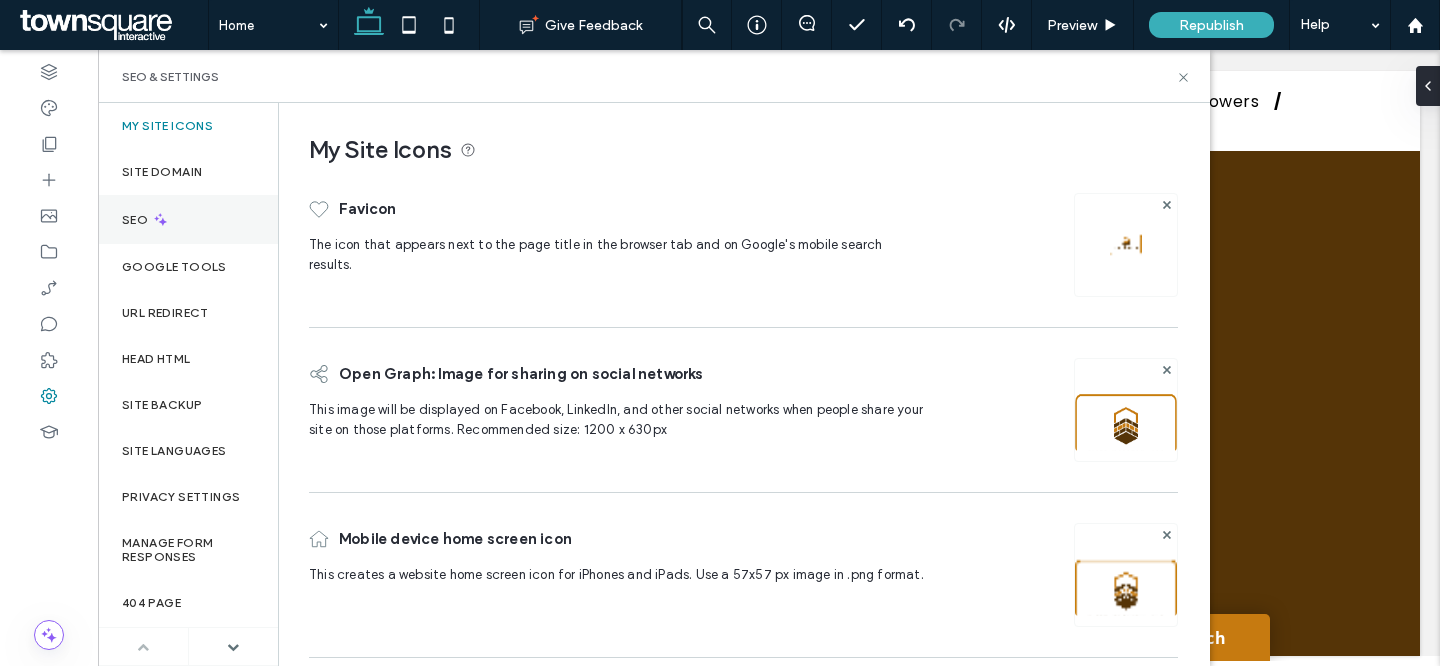 click on "SEO" at bounding box center [188, 219] 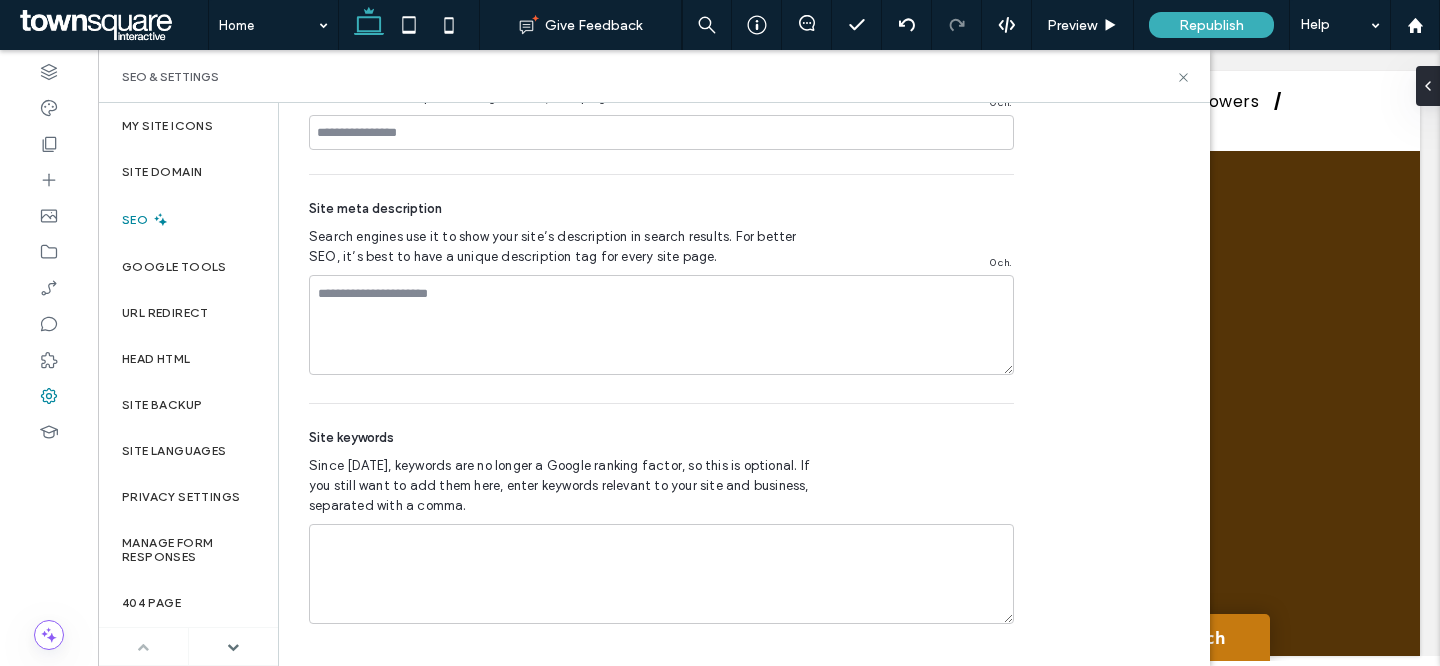 scroll, scrollTop: 0, scrollLeft: 0, axis: both 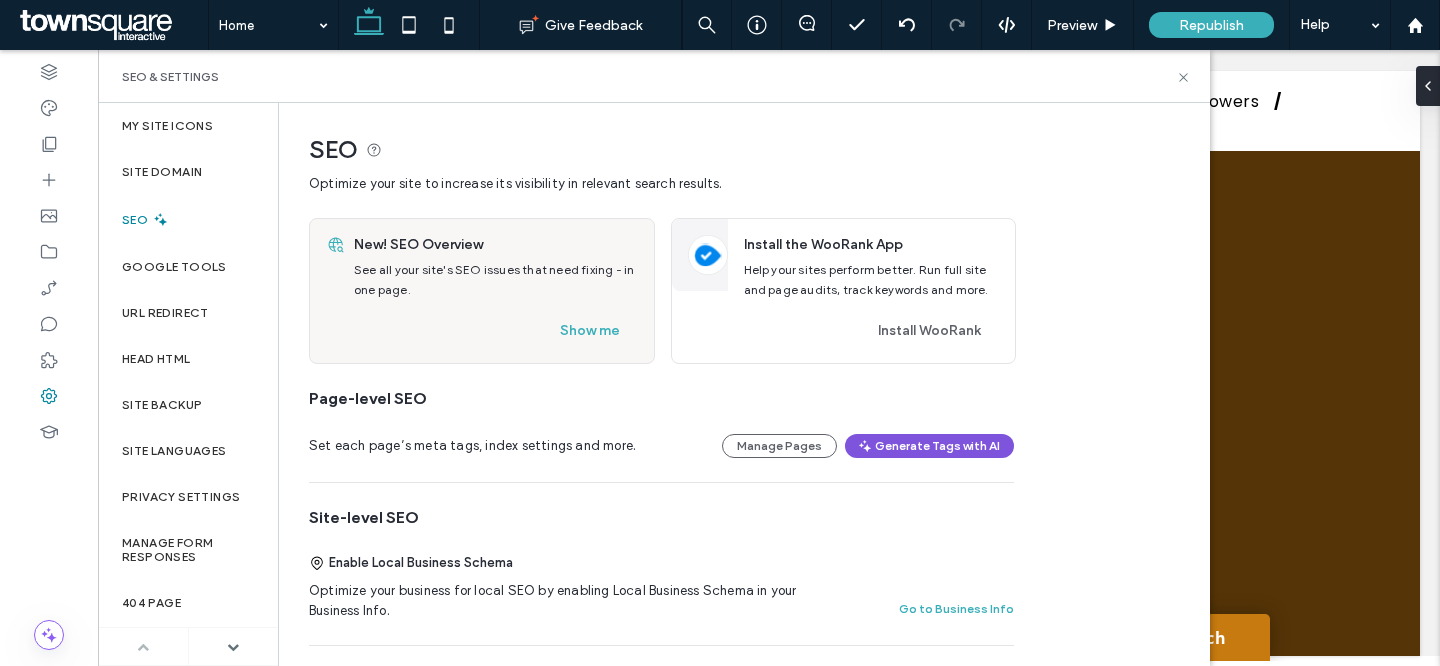 click on "Generate Tags with AI" at bounding box center [929, 446] 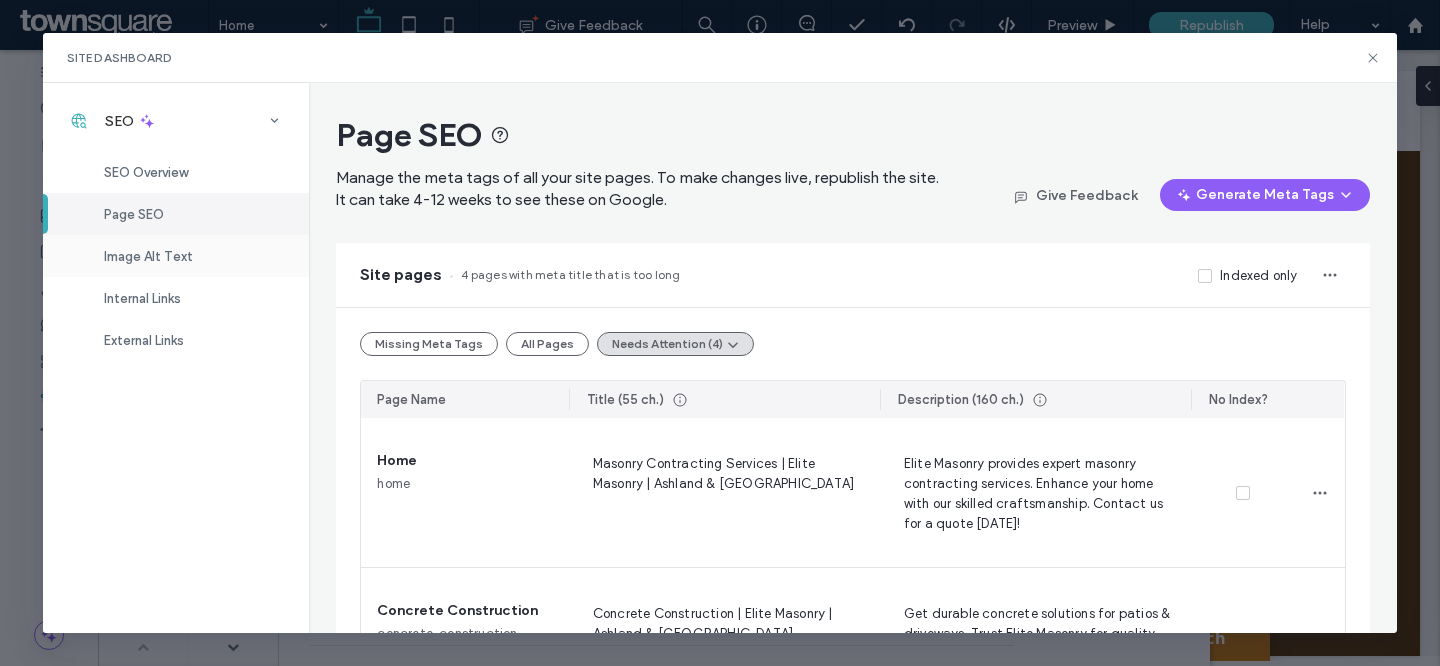 click on "Image Alt Text" at bounding box center (176, 256) 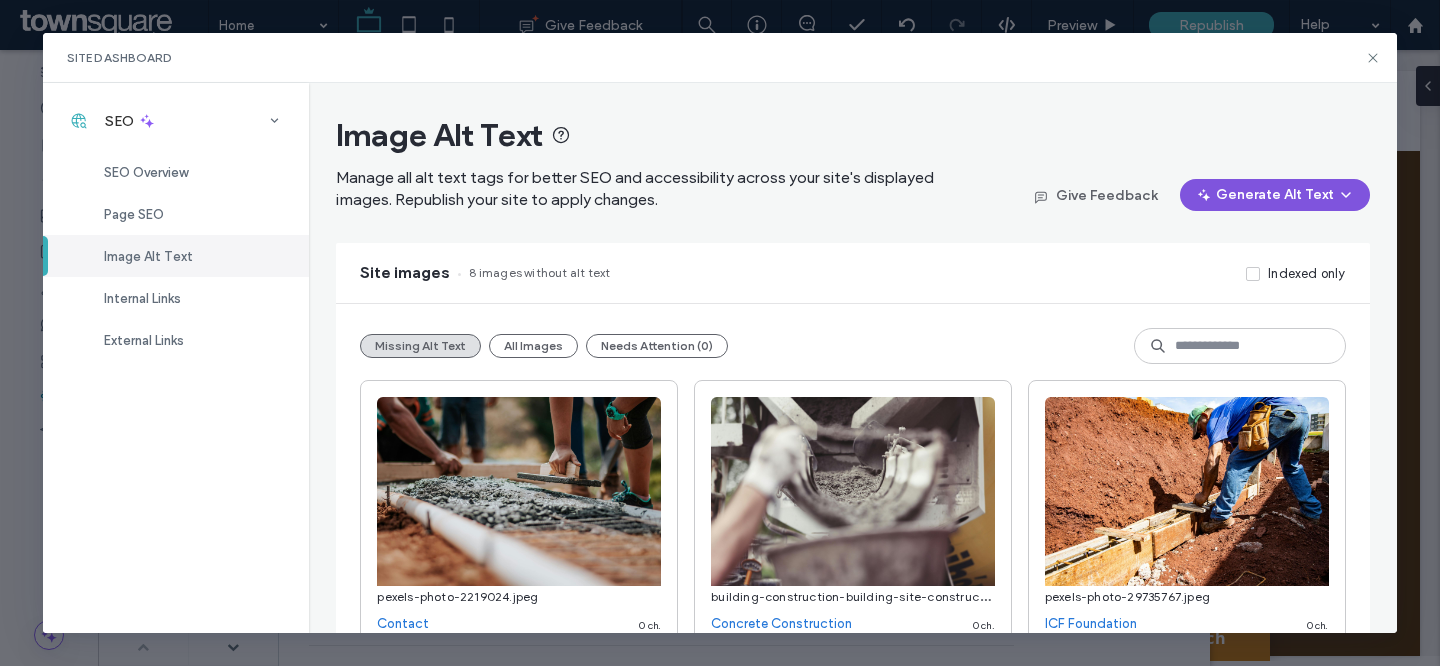 click on "Generate Alt Text" at bounding box center [1275, 195] 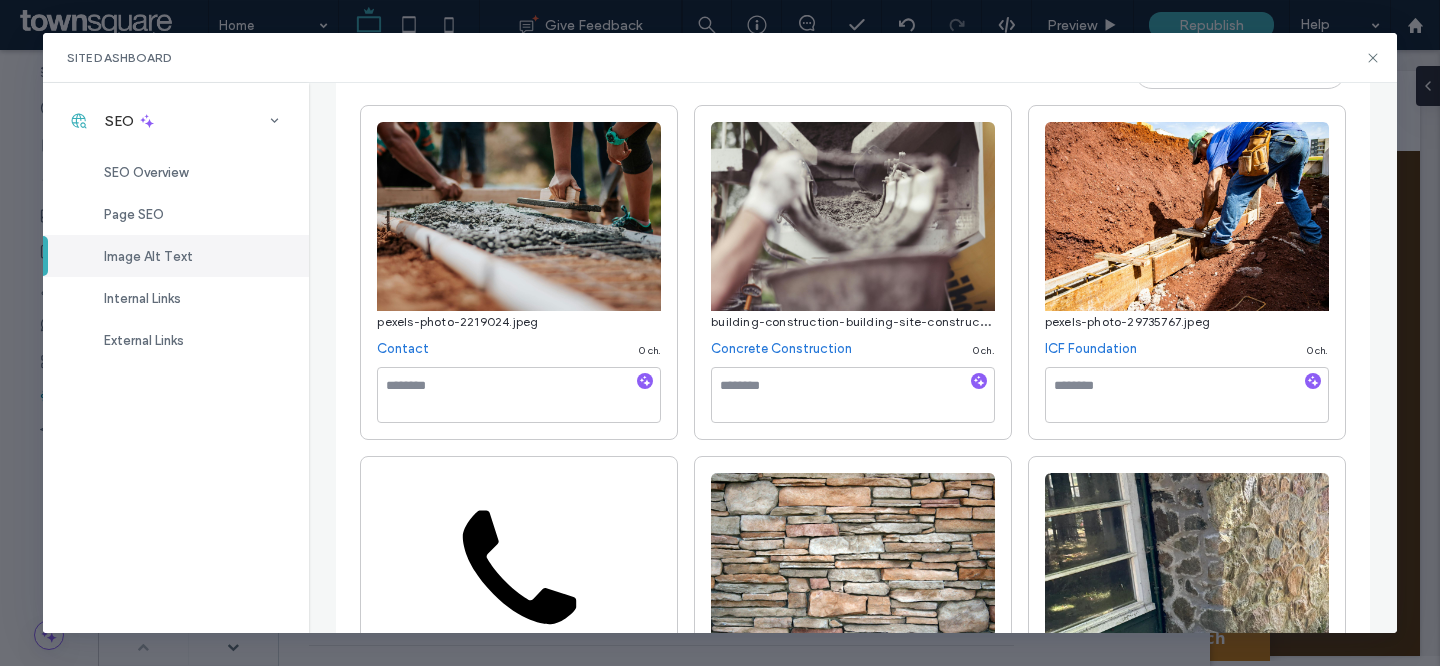 scroll, scrollTop: 0, scrollLeft: 0, axis: both 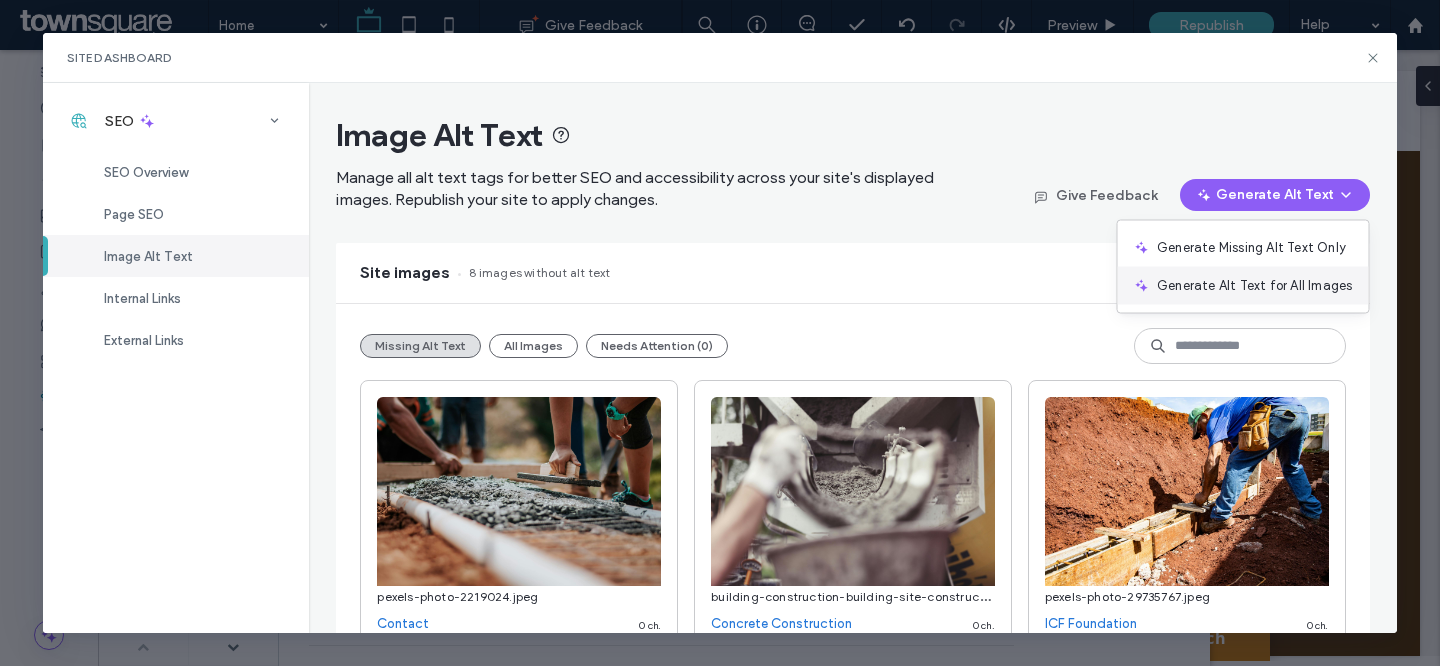 click on "Generate Alt Text for All Images" at bounding box center [1254, 286] 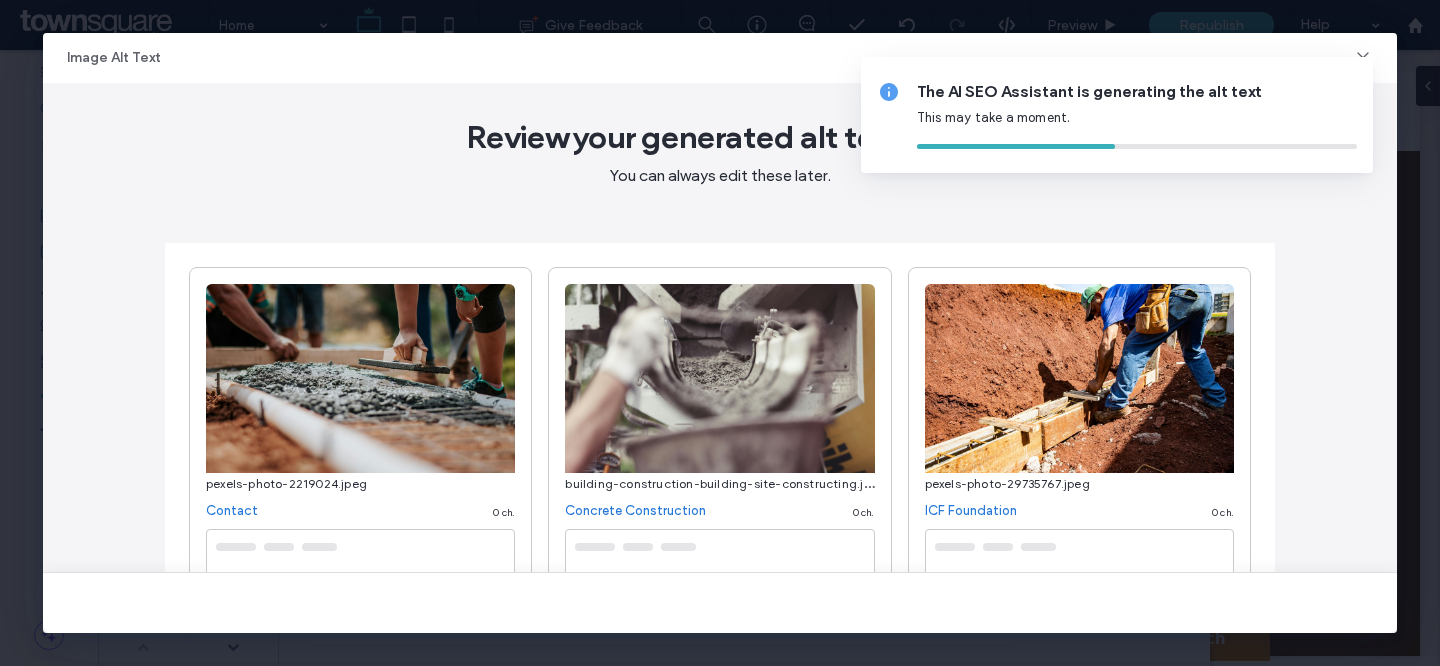 scroll, scrollTop: 782, scrollLeft: 0, axis: vertical 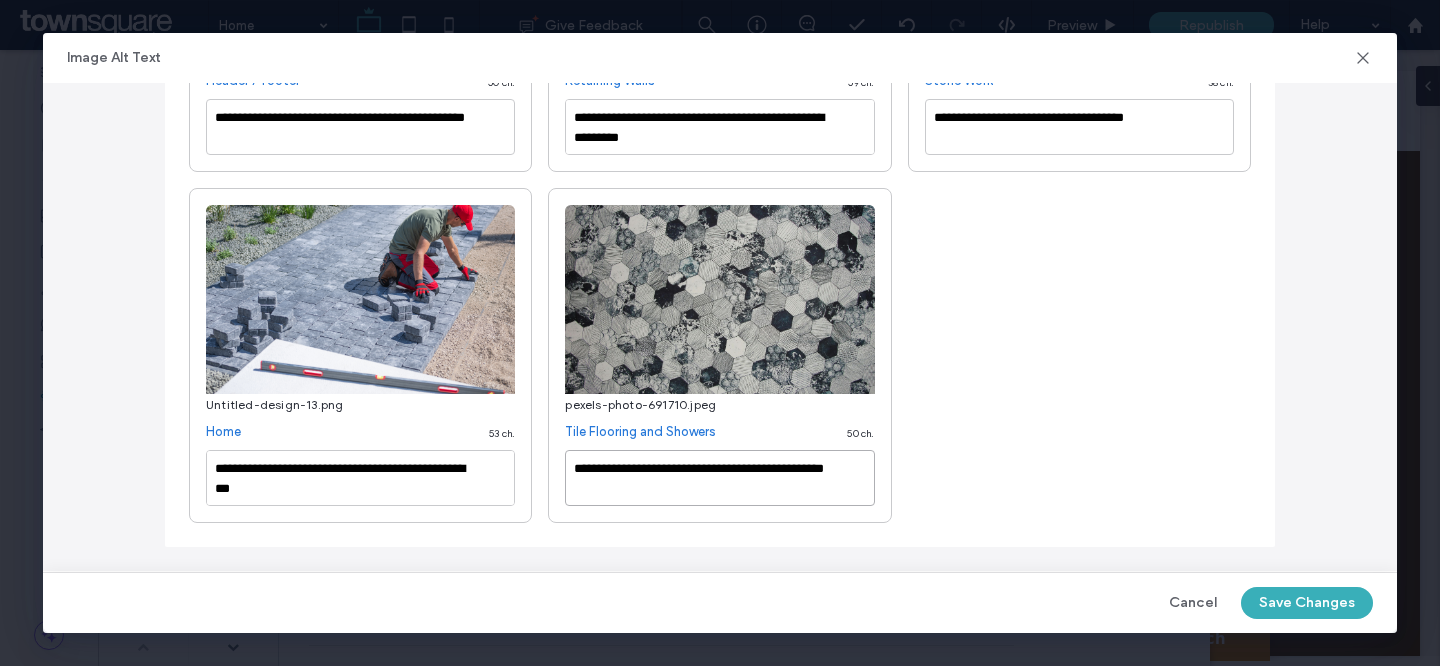 drag, startPoint x: 705, startPoint y: 470, endPoint x: 674, endPoint y: 470, distance: 31 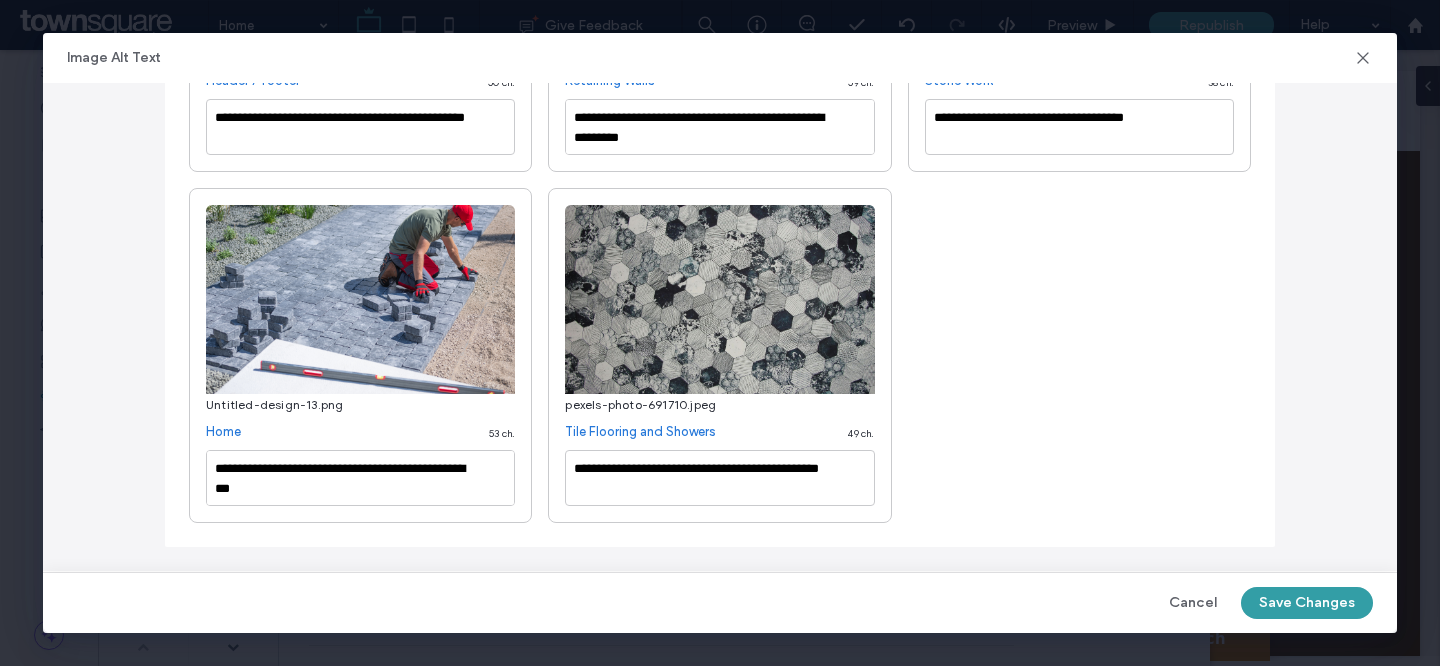 click on "Save Changes" at bounding box center (1307, 603) 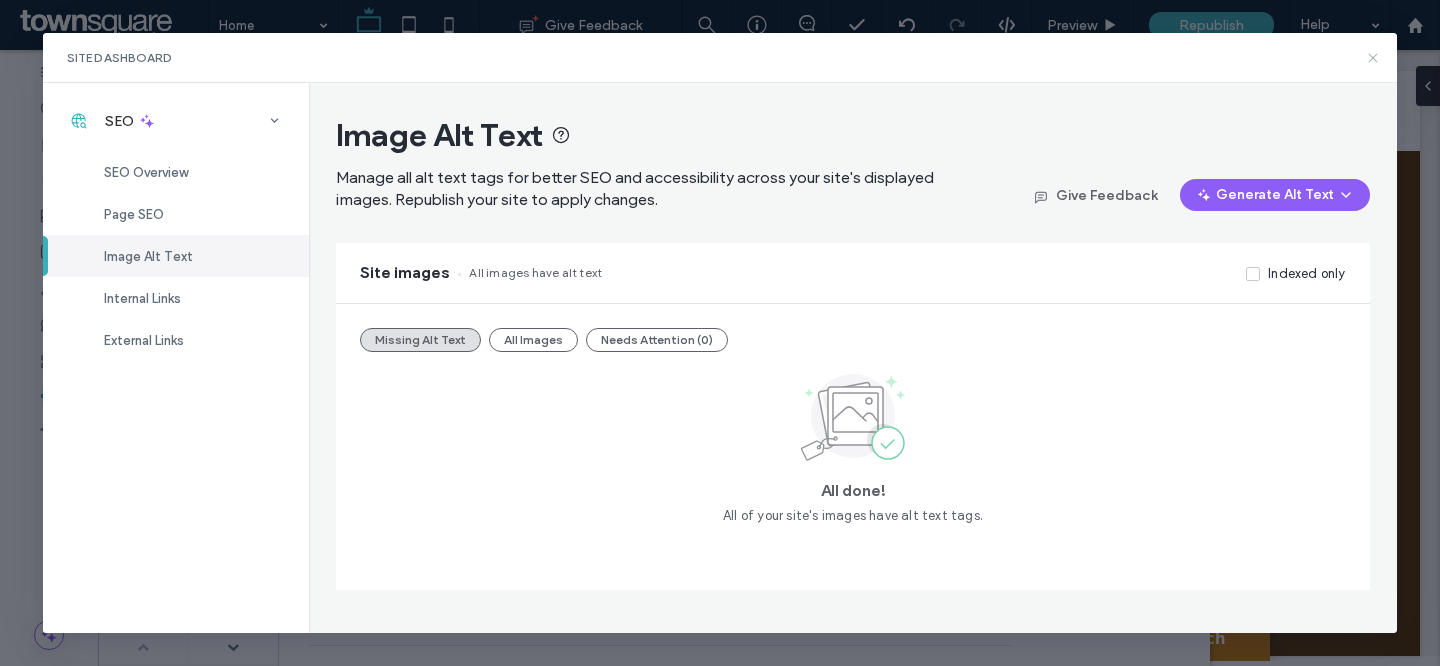 click 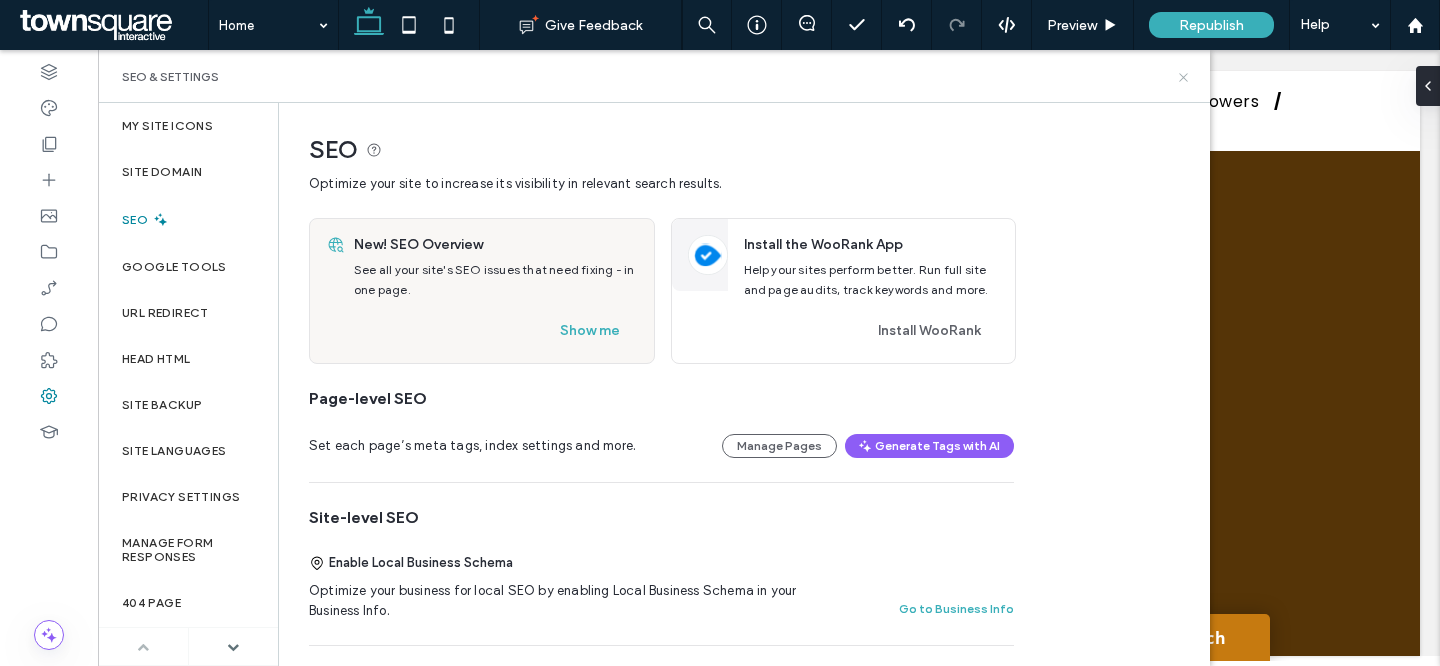 click 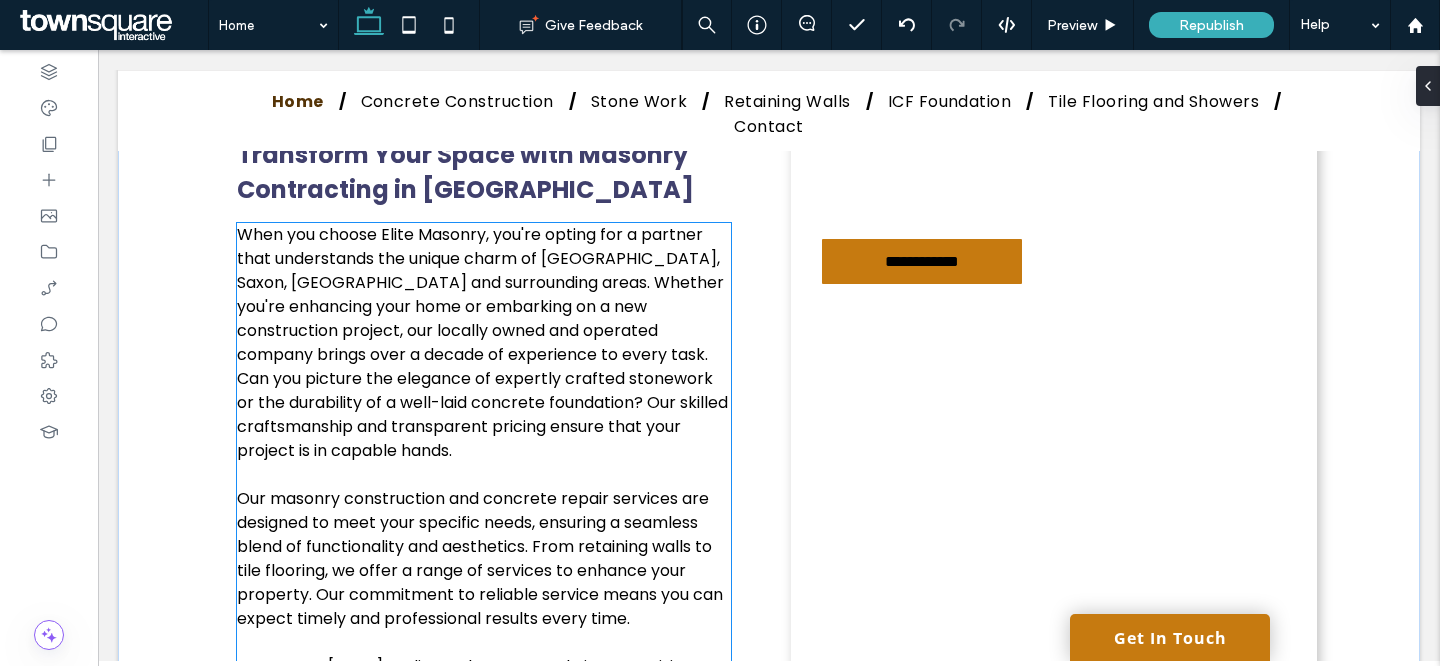 scroll, scrollTop: 792, scrollLeft: 0, axis: vertical 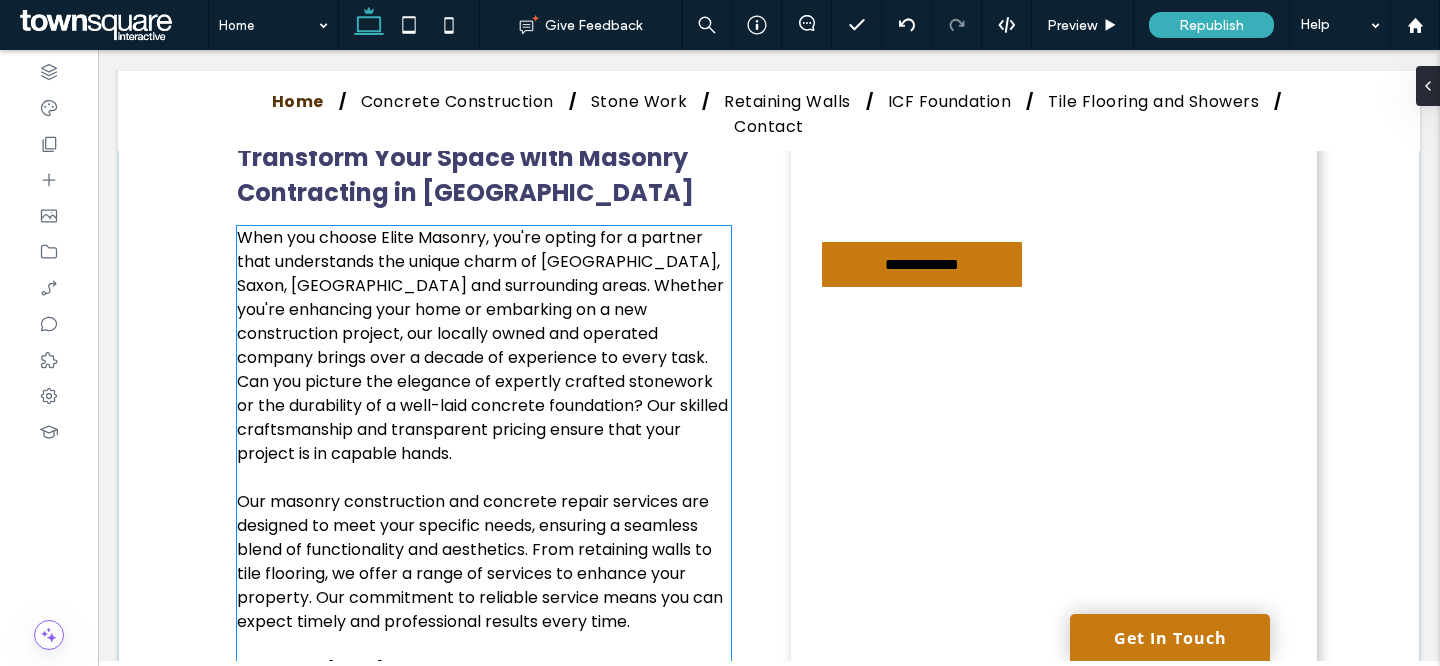 click on "When you choose Elite Masonry, you're opting for a partner that understands the unique charm of Ashland, Saxon, White River and surrounding areas. Whether you're enhancing your home or embarking on a new construction project, our locally owned and operated company brings over a decade of experience to every task. Can you picture the elegance of expertly crafted stonework or the durability of a well-laid concrete foundation? Our skilled craftsmanship and transparent pricing ensure that your project is in capable hands." at bounding box center [482, 345] 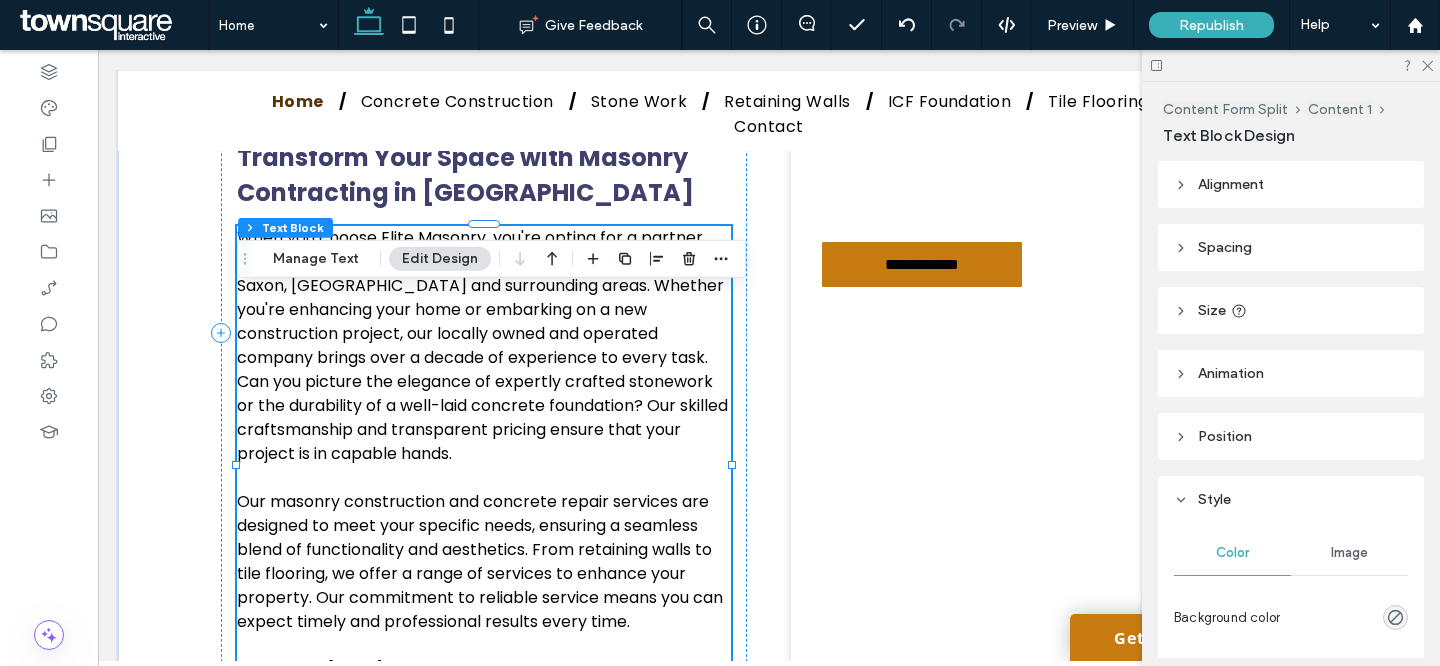 click on "When you choose Elite Masonry, you're opting for a partner that understands the unique charm of Ashland, Saxon, White River and surrounding areas. Whether you're enhancing your home or embarking on a new construction project, our locally owned and operated company brings over a decade of experience to every task. Can you picture the elegance of expertly crafted stonework or the durability of a well-laid concrete foundation? Our skilled craftsmanship and transparent pricing ensure that your project is in capable hands." at bounding box center (482, 345) 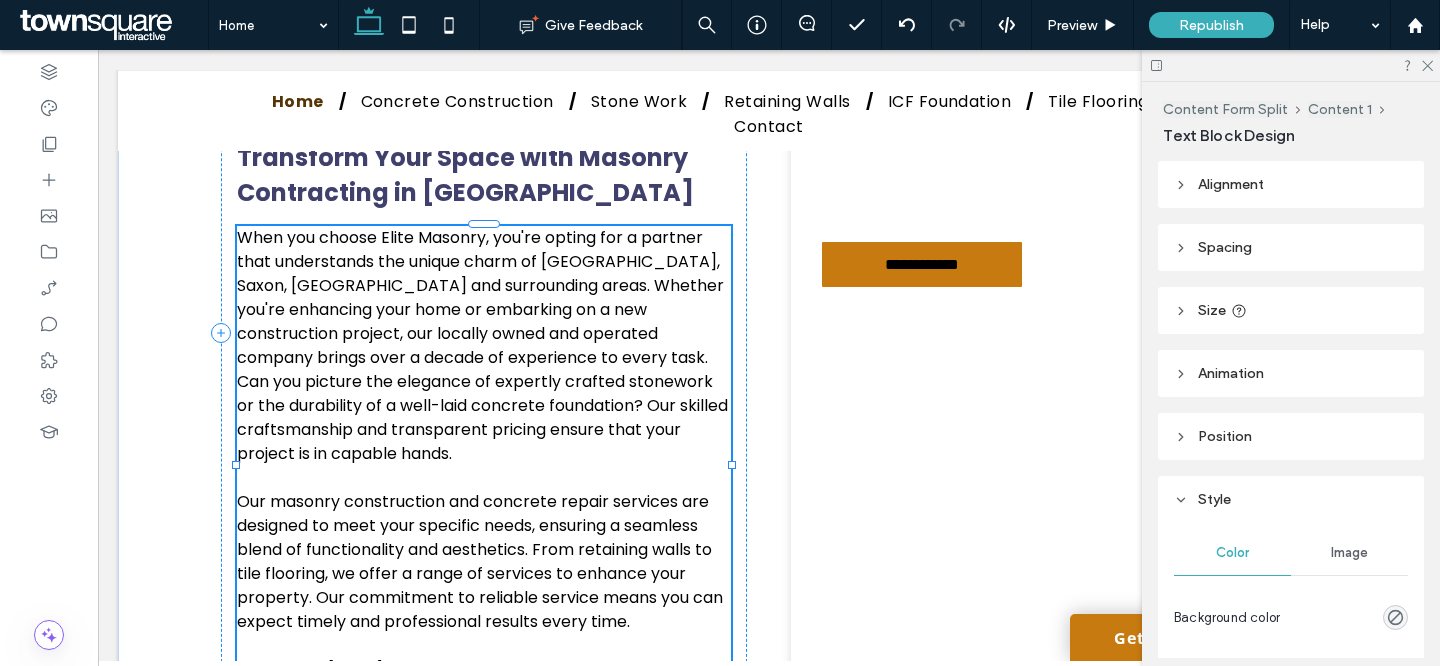 scroll, scrollTop: 969, scrollLeft: 0, axis: vertical 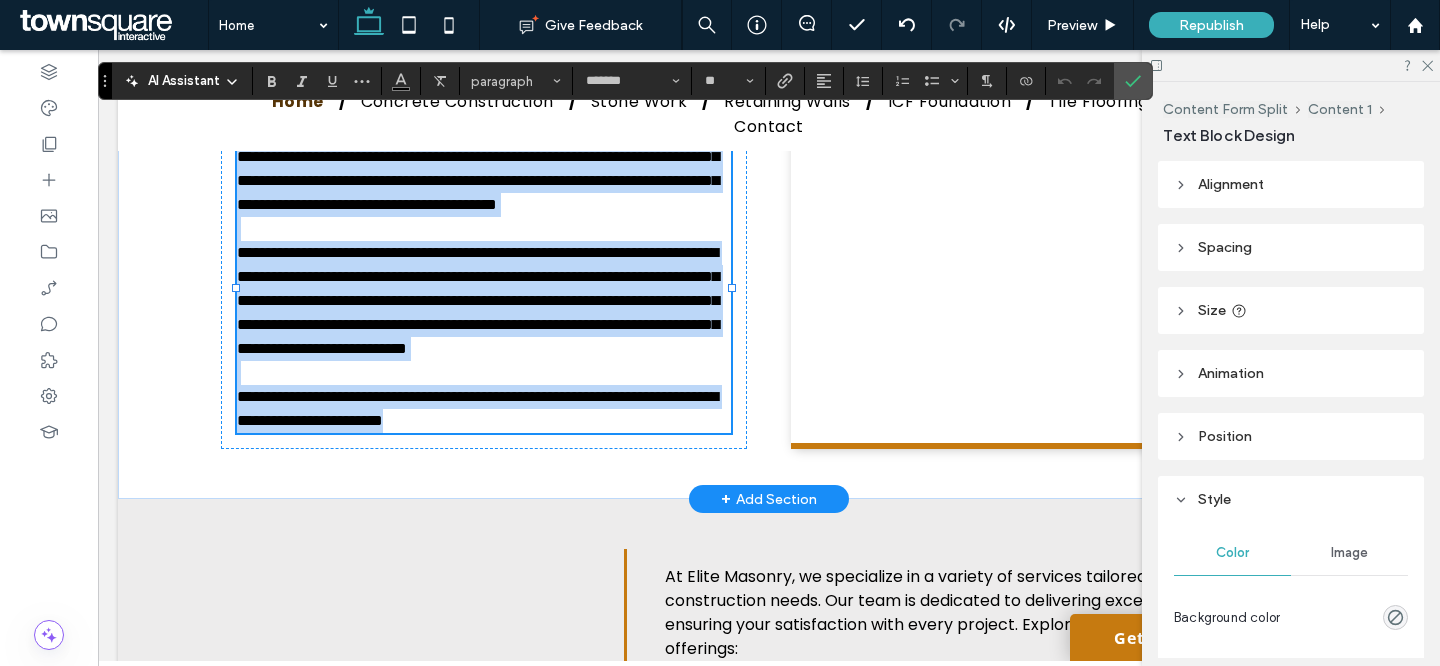 click on "**********" at bounding box center [478, 132] 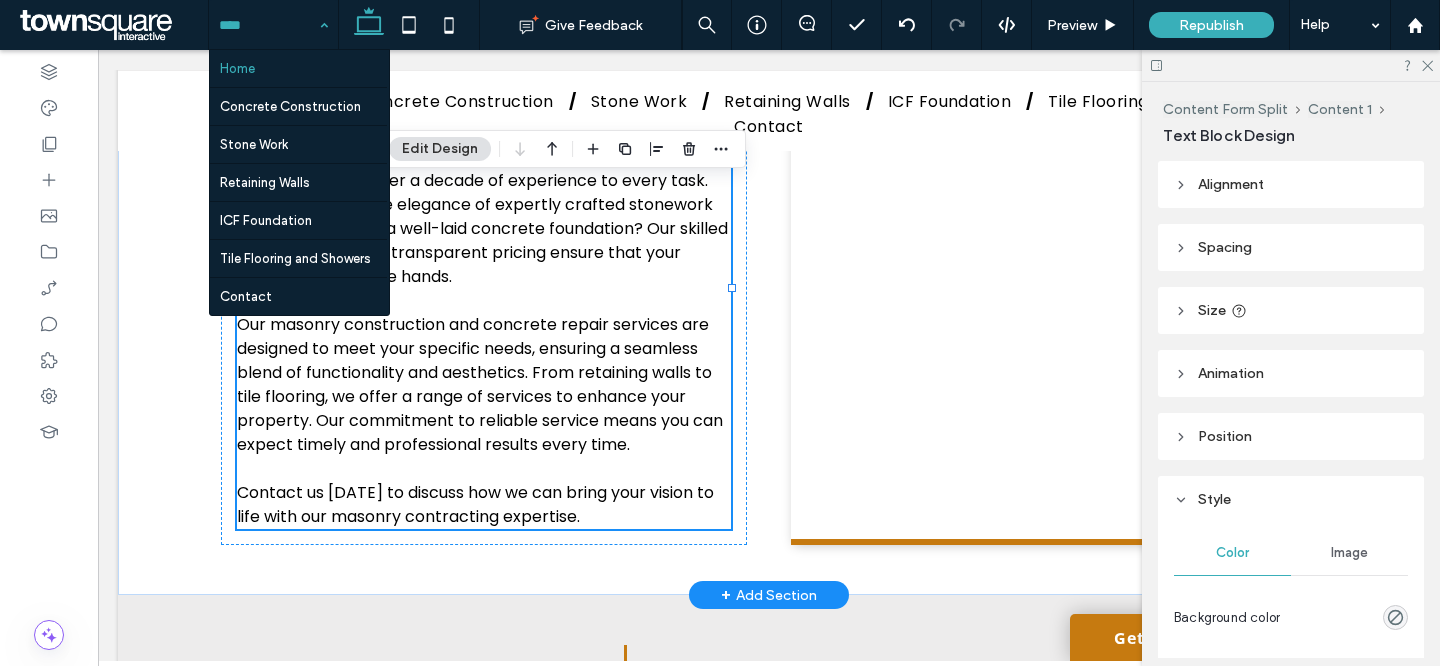 click on "When you choose Elite Masonry, you're opting for a partner that understands the unique charm of Ashland, Saxon, White River and surrounding areas. Whether you're enhancing your home or embarking on a new construction project, our locally owned and operated company brings over a decade of experience to every task. Can you picture the elegance of expertly crafted stonework or the durability of a well-laid concrete foundation? Our skilled craftsmanship and transparent pricing ensure that your project is in capable hands." at bounding box center [482, 168] 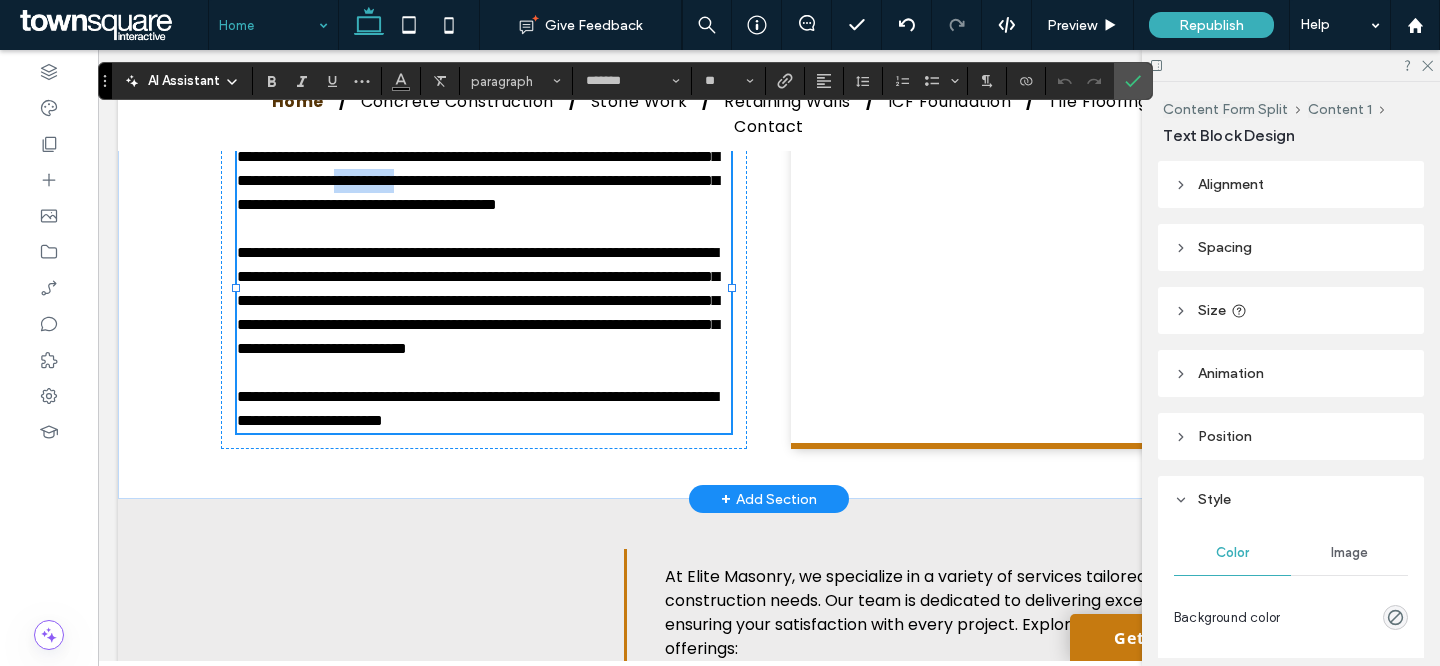 drag, startPoint x: 314, startPoint y: 293, endPoint x: 397, endPoint y: 292, distance: 83.00603 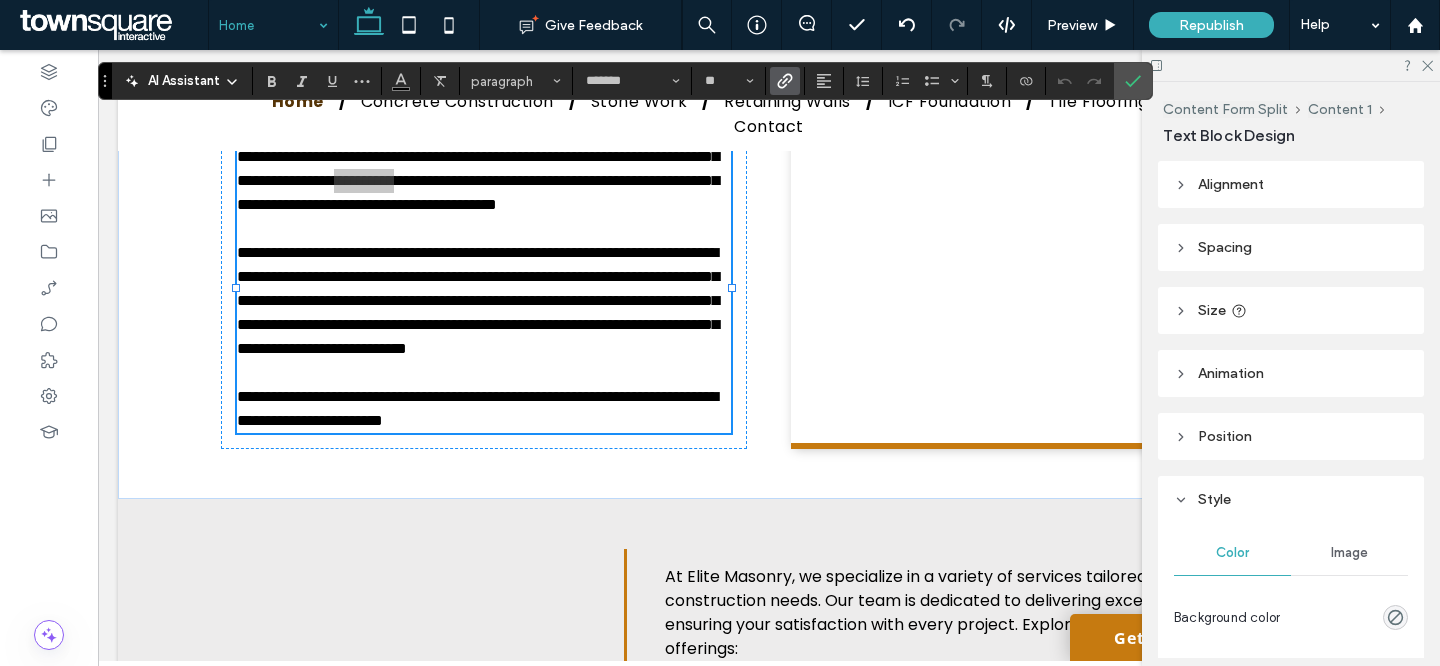 click 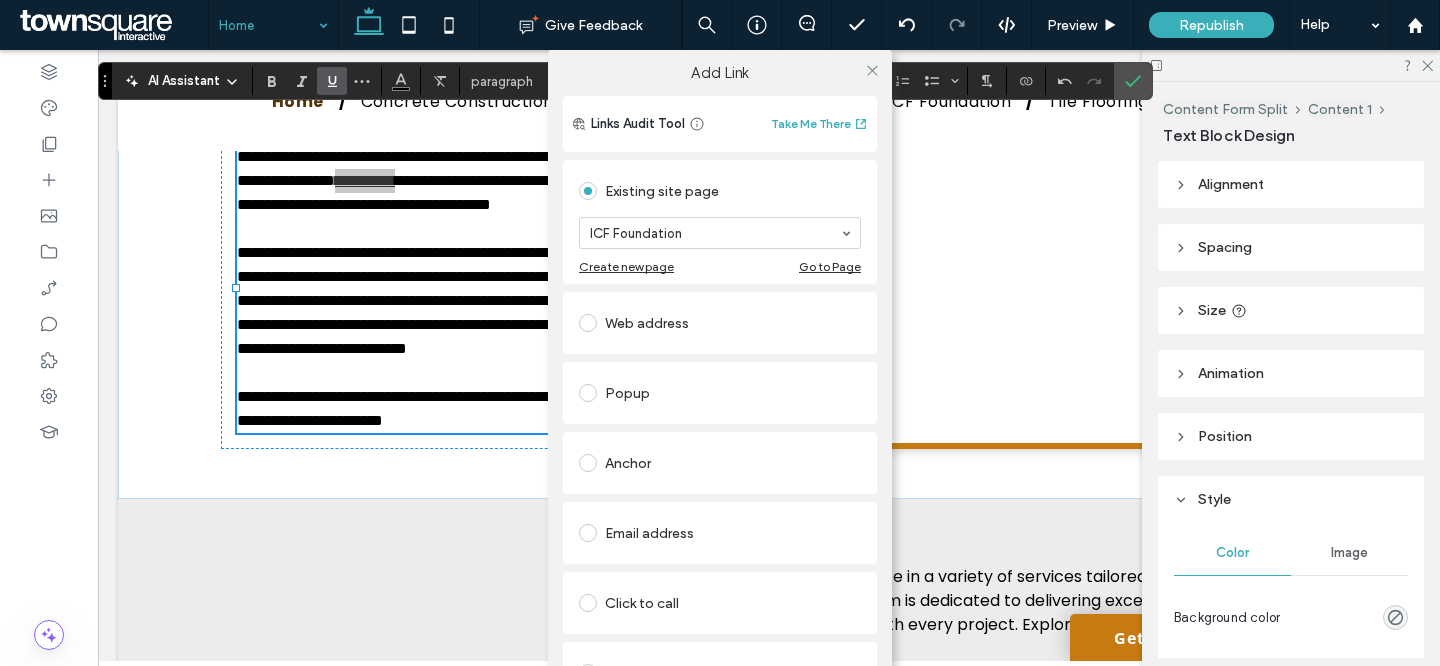 click on "Add Link Links Audit Tool Take Me There Existing site page ICF Foundation Create new page Go to Page Web address Popup Anchor Email address Click to call File for download Remove link" at bounding box center [720, 383] 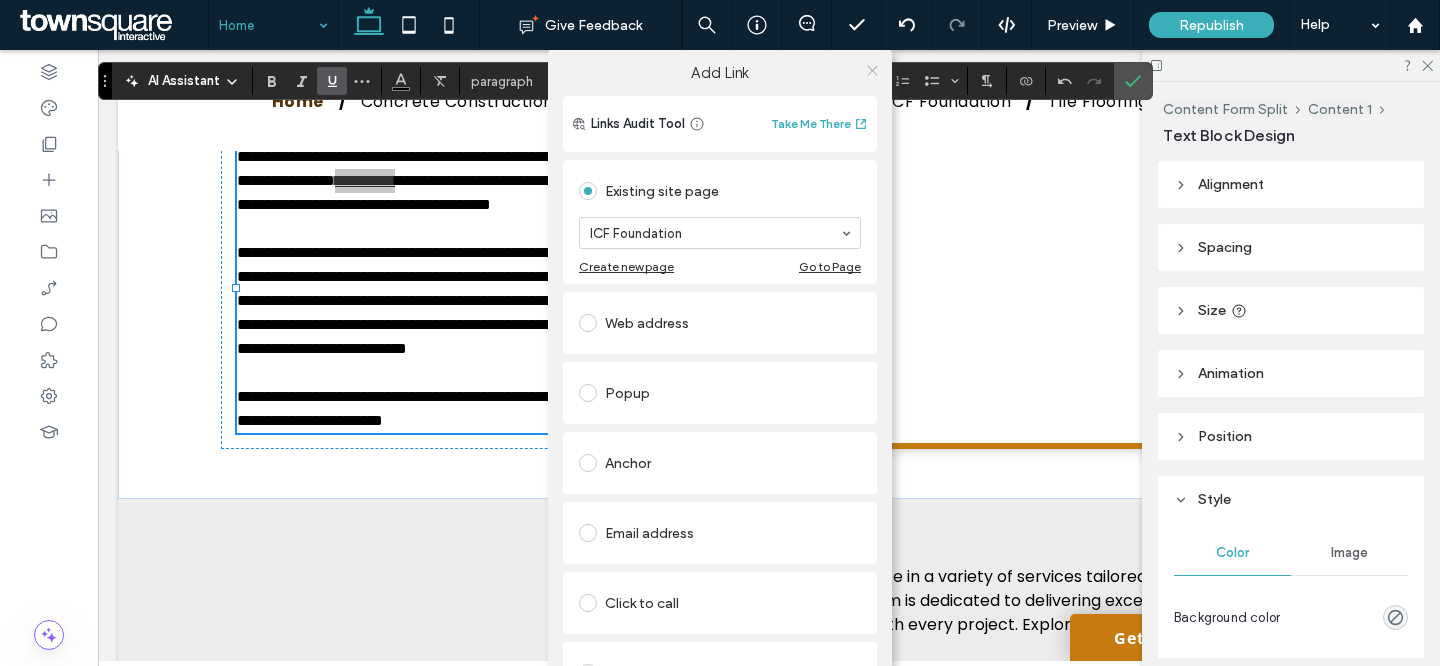 click at bounding box center [872, 70] 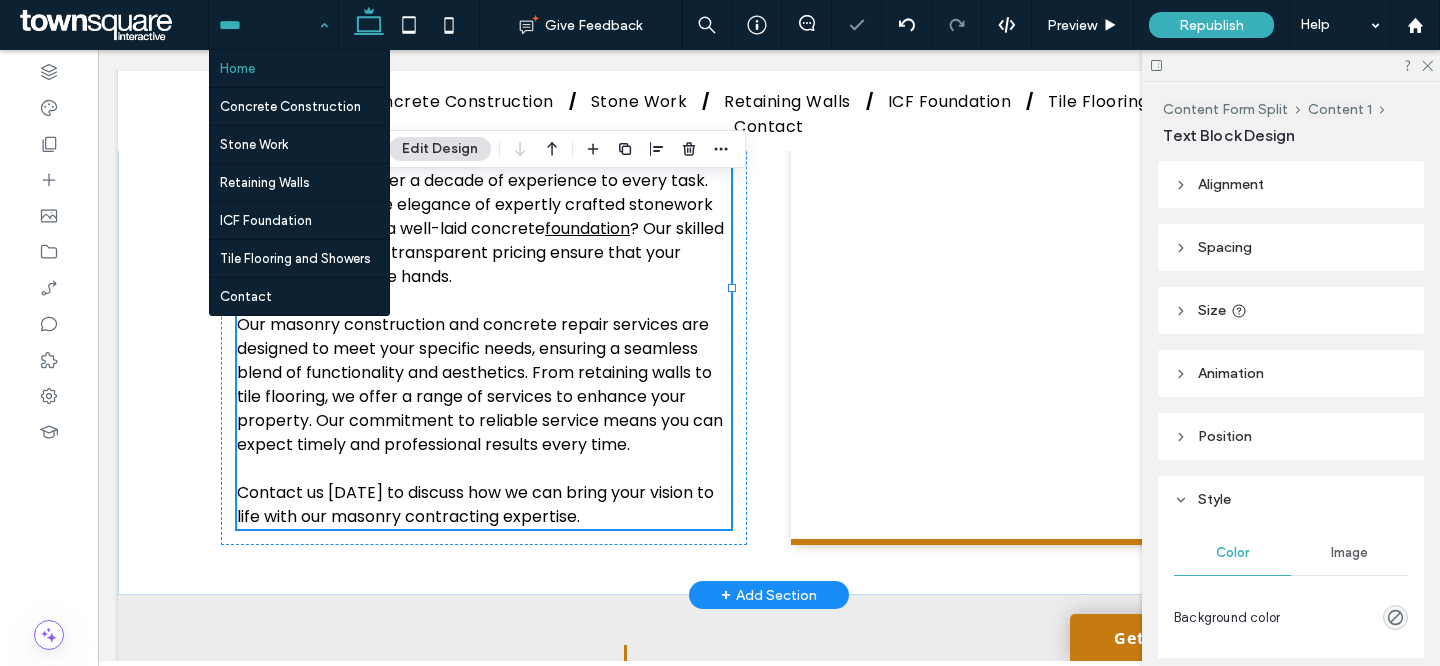 click on "When you choose Elite Masonry, you're opting for a partner that understands the unique charm of Ashland, Saxon, White River and surrounding areas. Whether you're enhancing your home or embarking on a new construction project, our locally owned and operated company brings over a decade of experience to every task. Can you picture the elegance of expertly crafted stonework or the durability of a well-laid concrete" at bounding box center [480, 144] 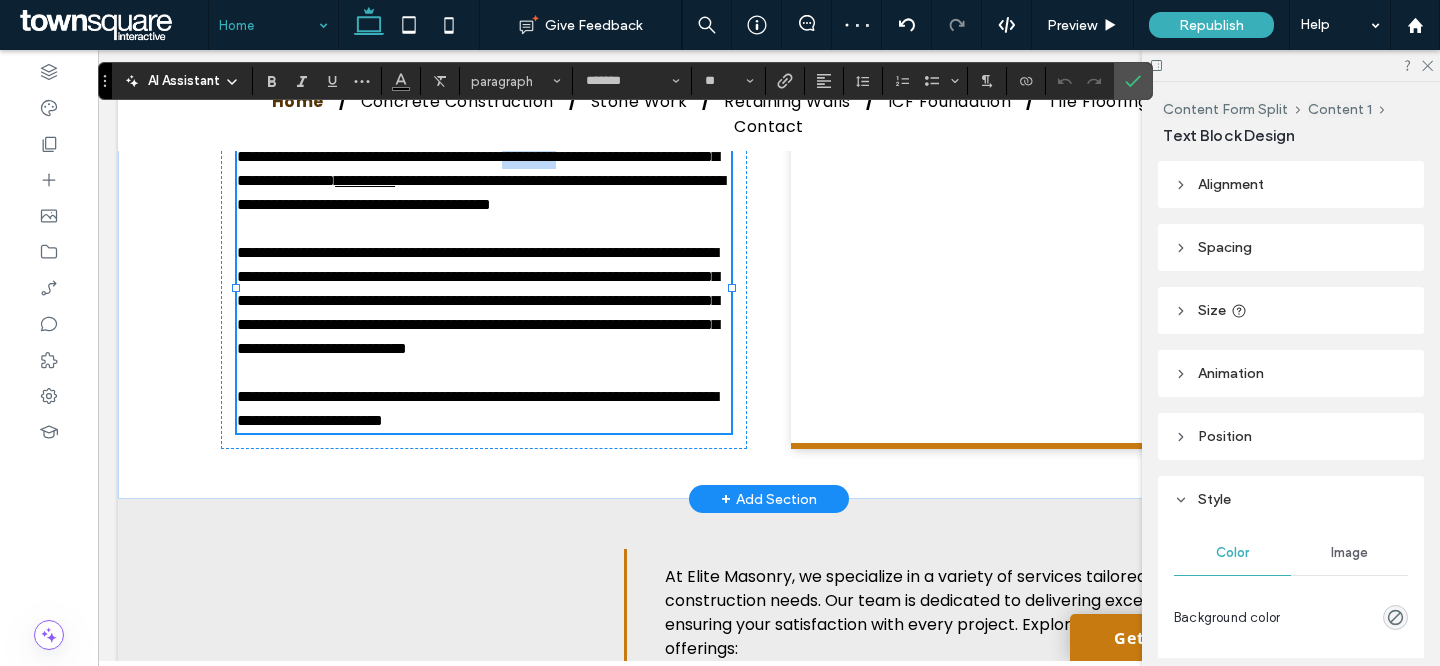 drag, startPoint x: 367, startPoint y: 270, endPoint x: 448, endPoint y: 266, distance: 81.09871 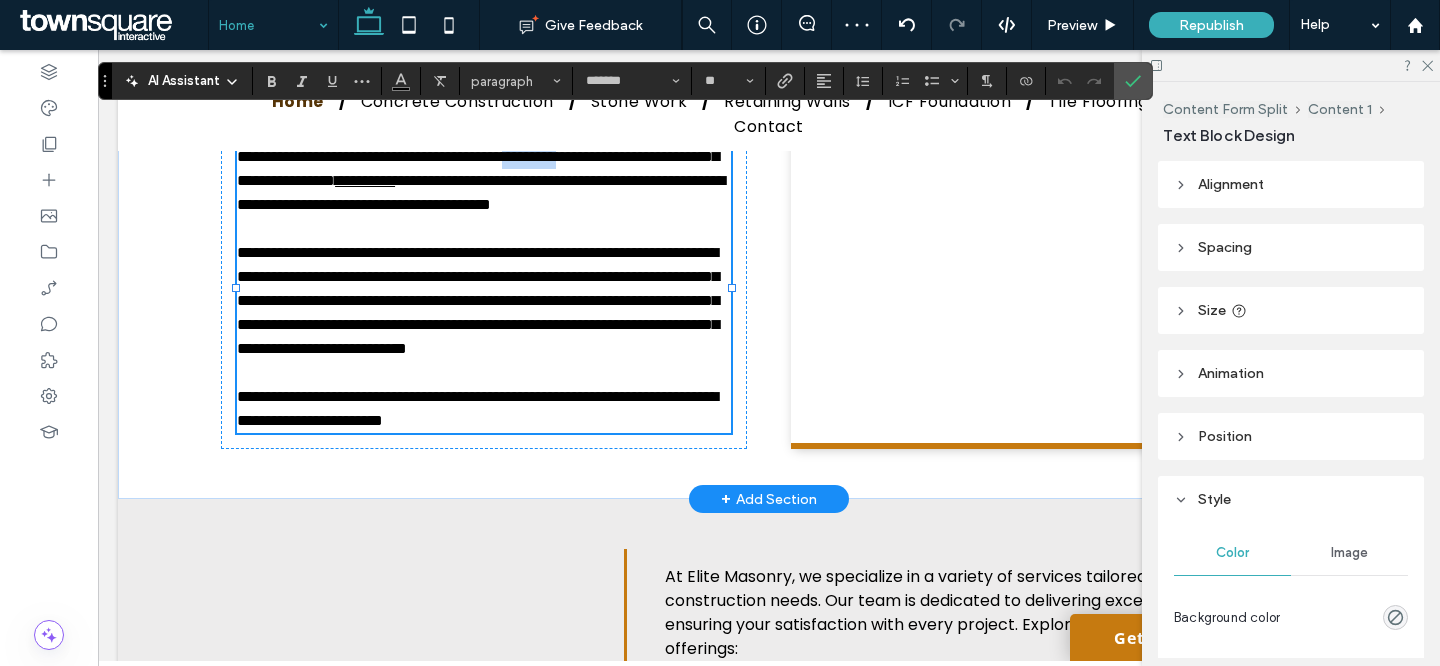 click on "**********" at bounding box center (478, 120) 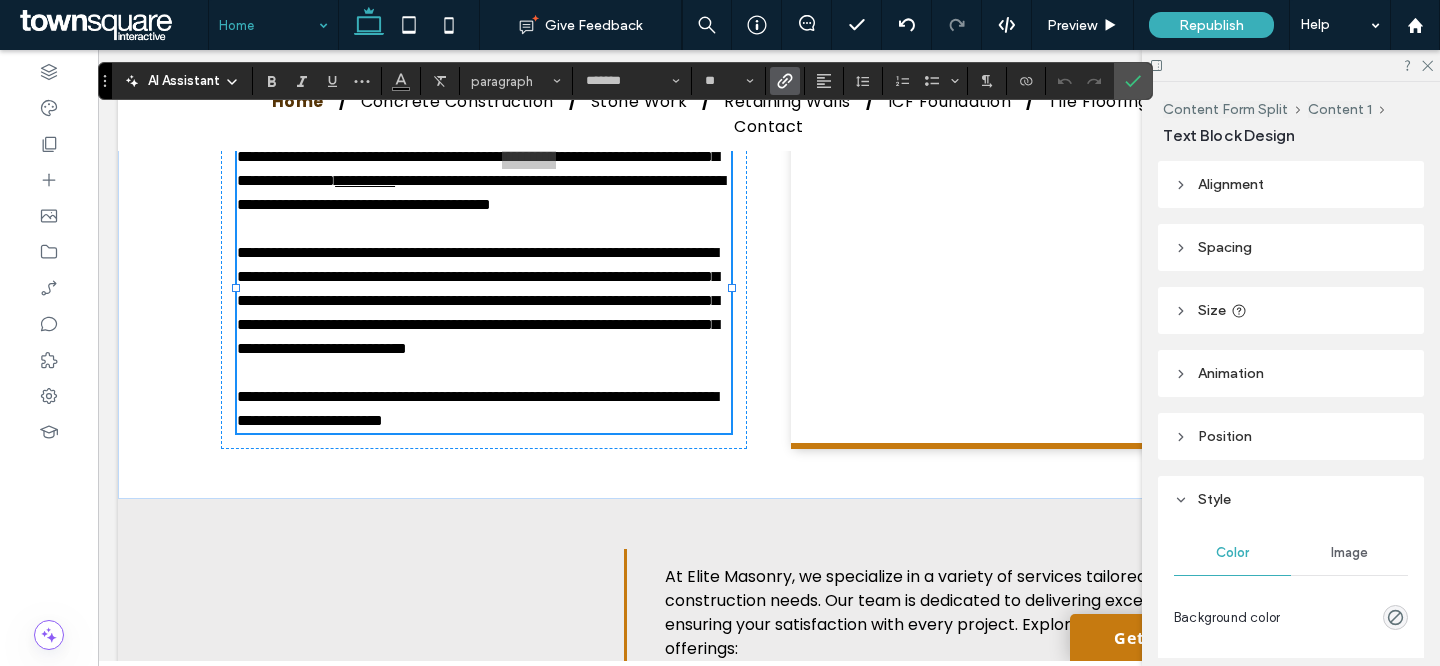 click at bounding box center [785, 81] 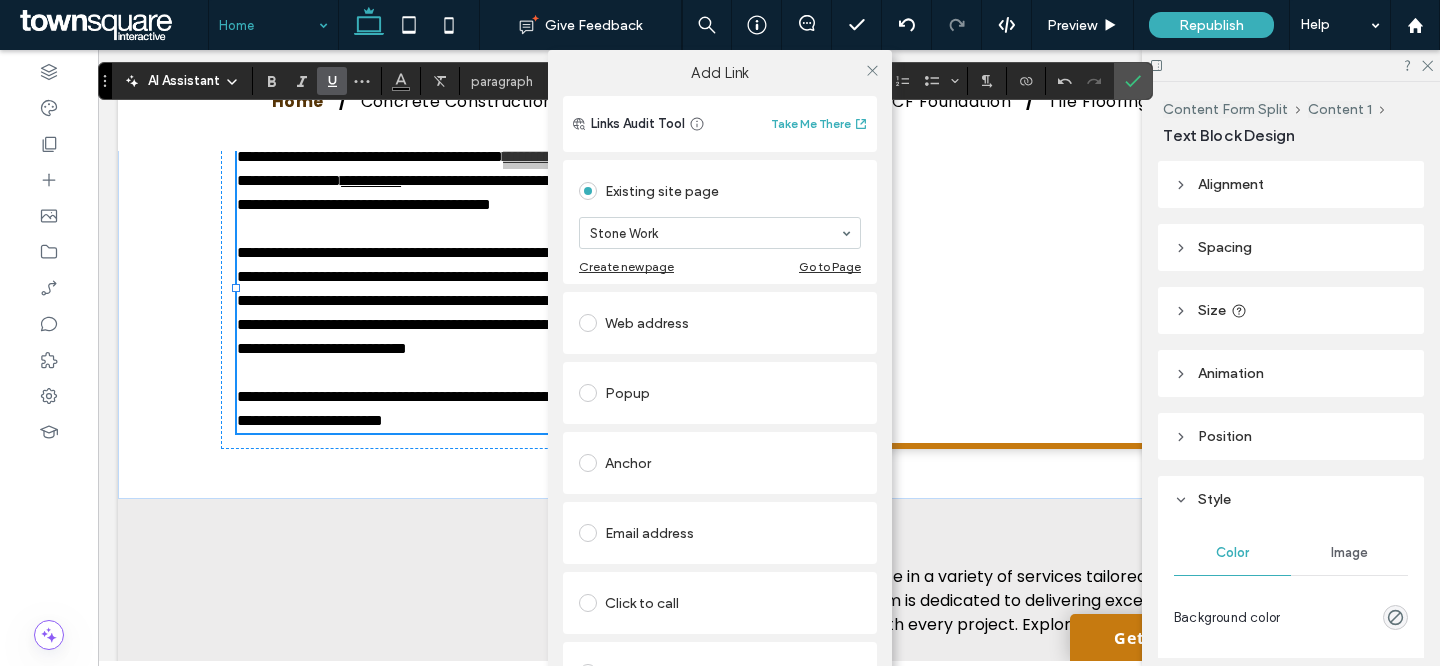 click on "Add Link Links Audit Tool Take Me There Existing site page Stone Work Create new page Go to Page Web address Popup Anchor Email address Click to call File for download Remove link" at bounding box center [720, 383] 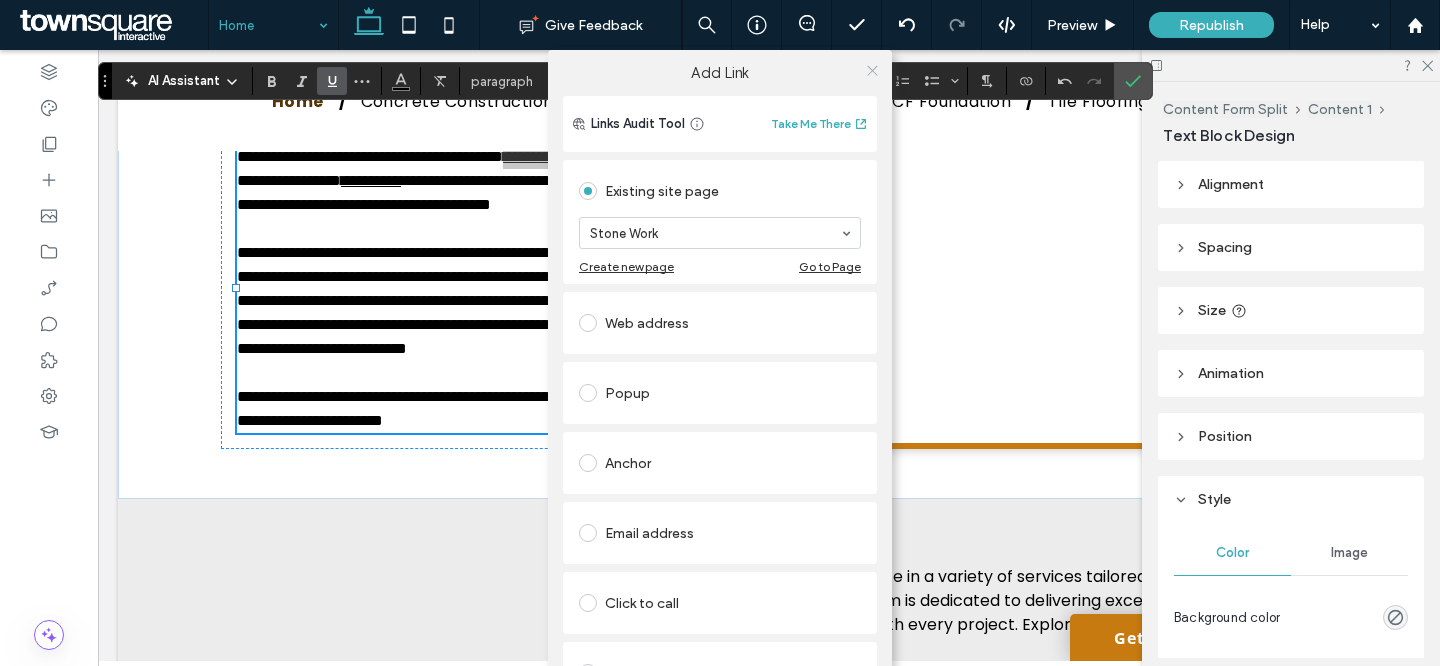 click at bounding box center [872, 70] 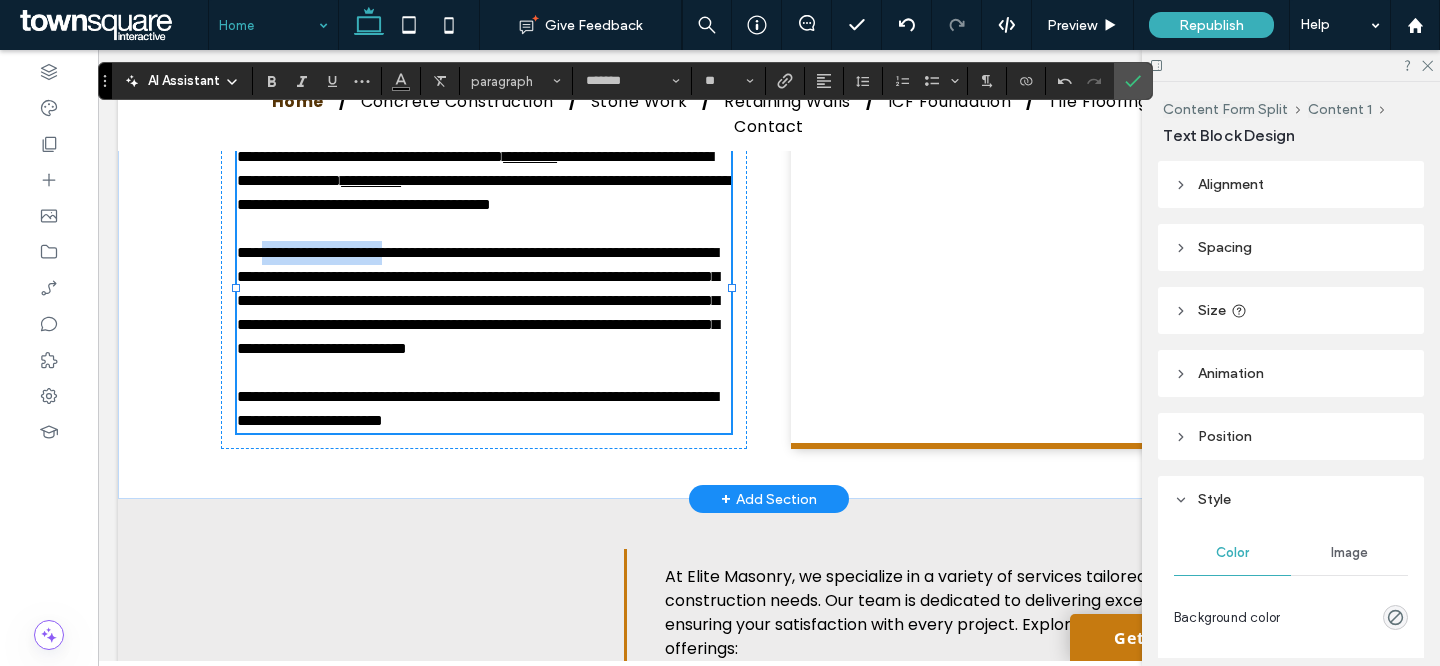drag, startPoint x: 277, startPoint y: 391, endPoint x: 443, endPoint y: 392, distance: 166.003 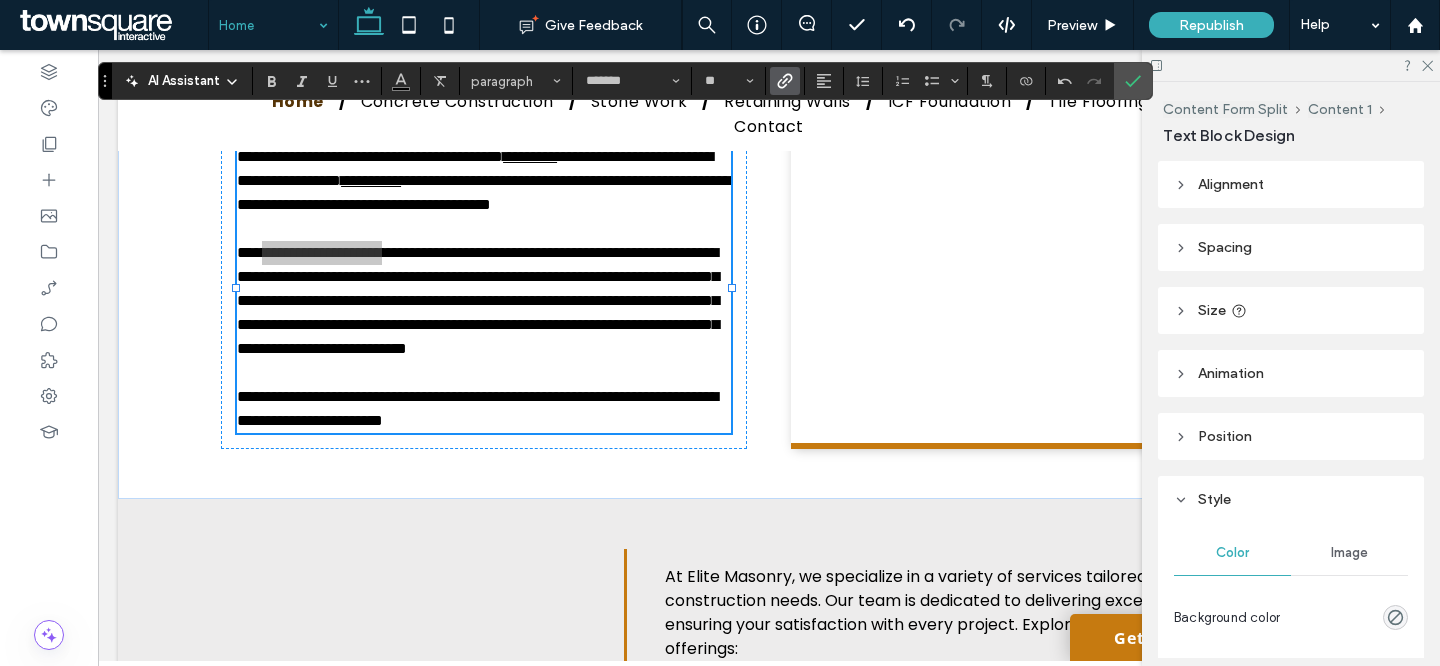 click at bounding box center [785, 81] 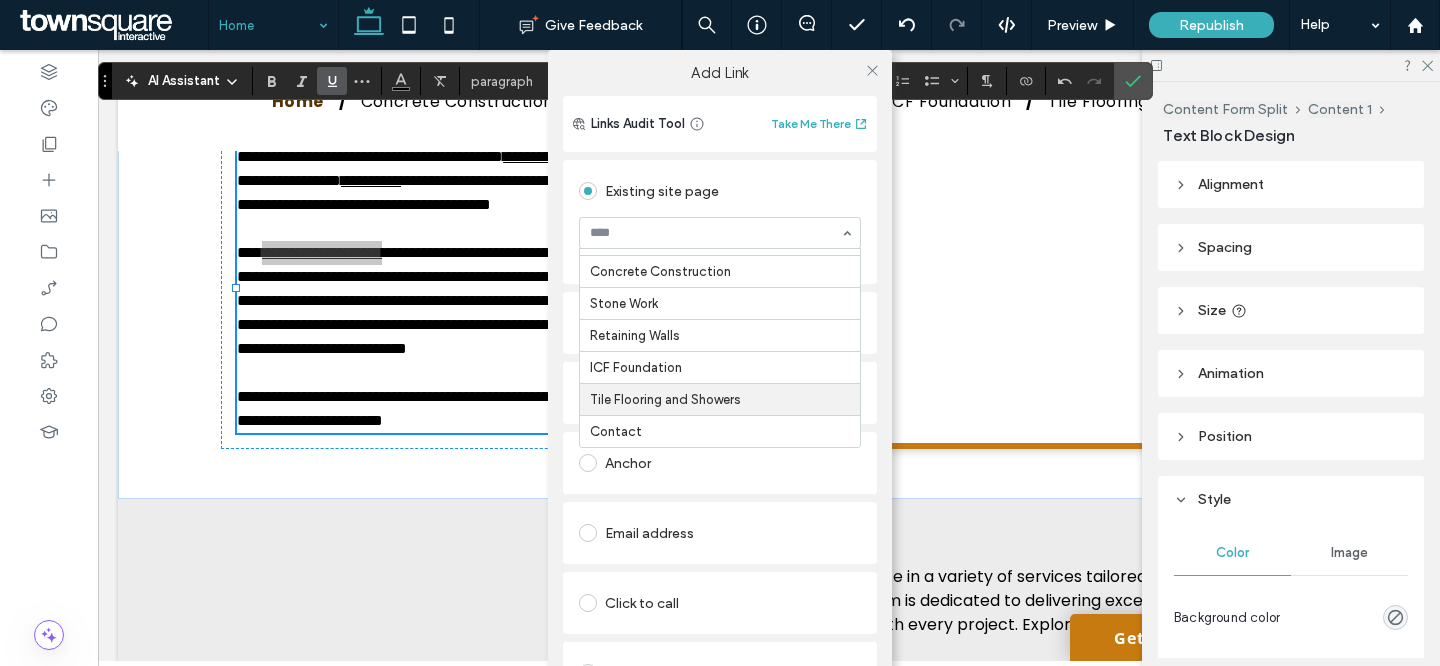 scroll, scrollTop: 0, scrollLeft: 0, axis: both 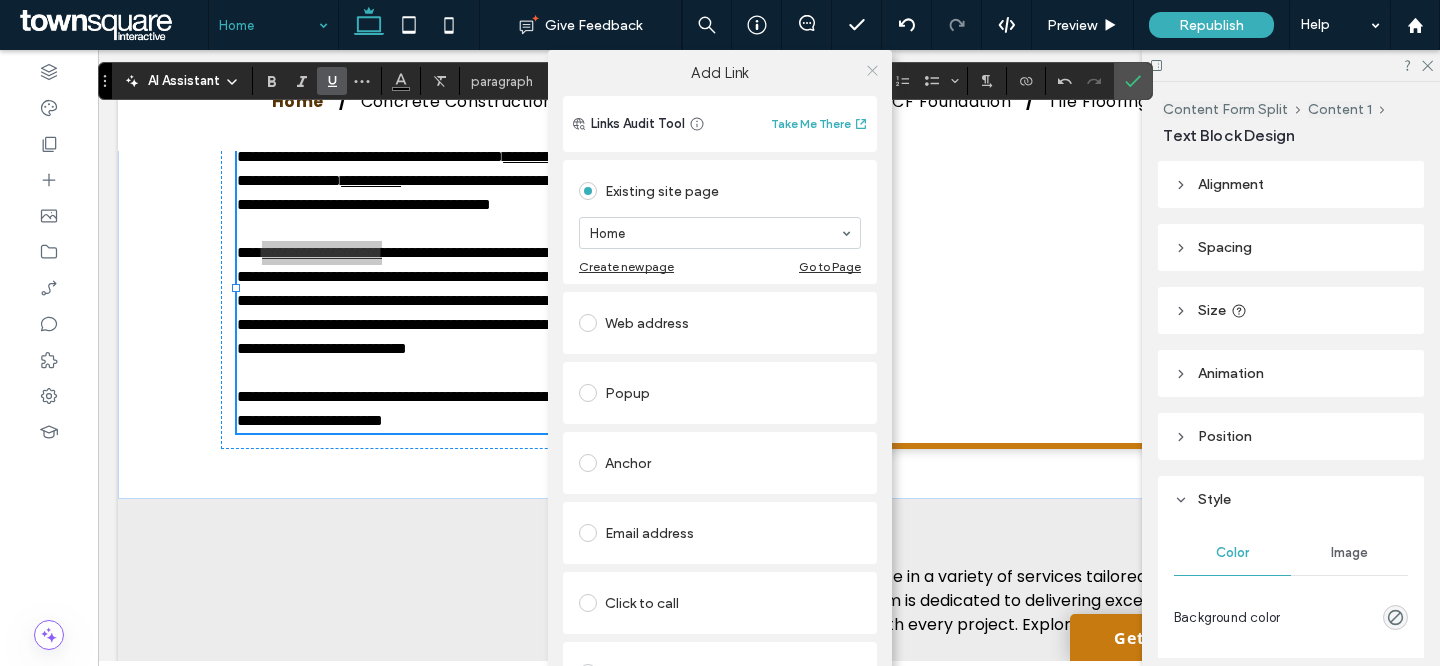 click 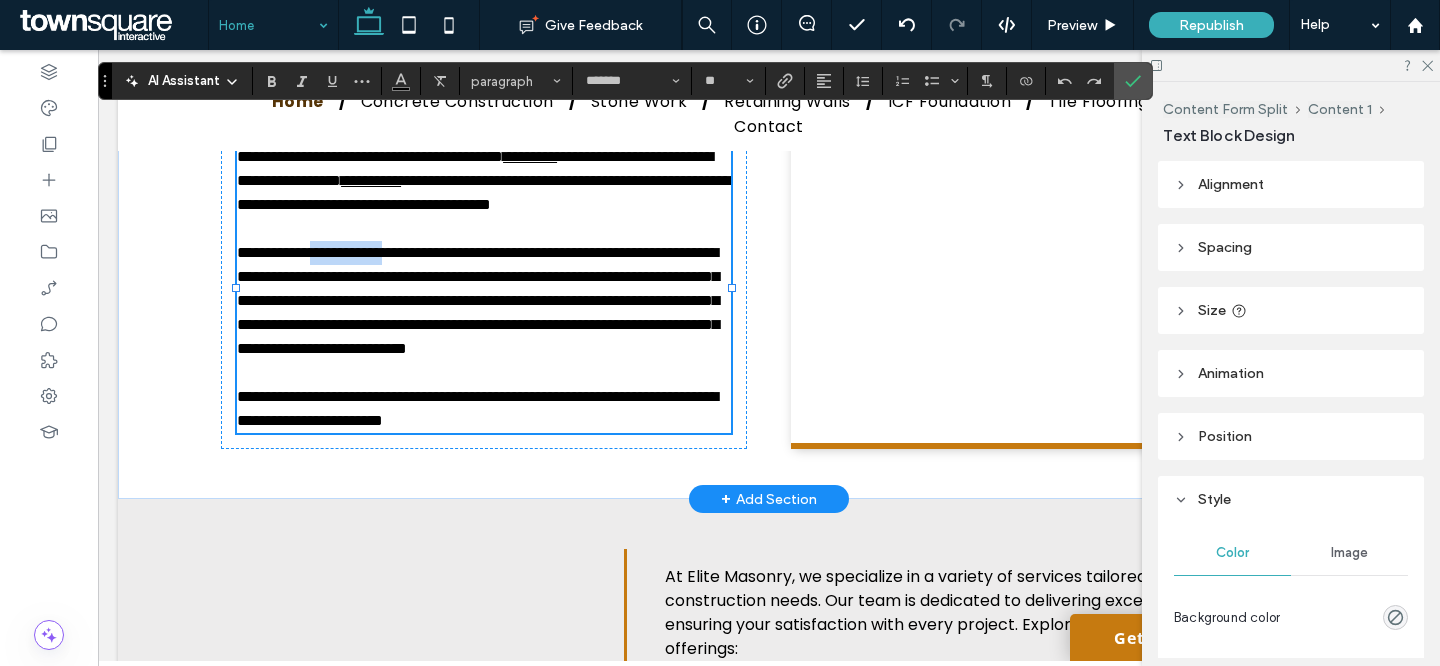 drag, startPoint x: 348, startPoint y: 394, endPoint x: 447, endPoint y: 391, distance: 99.04544 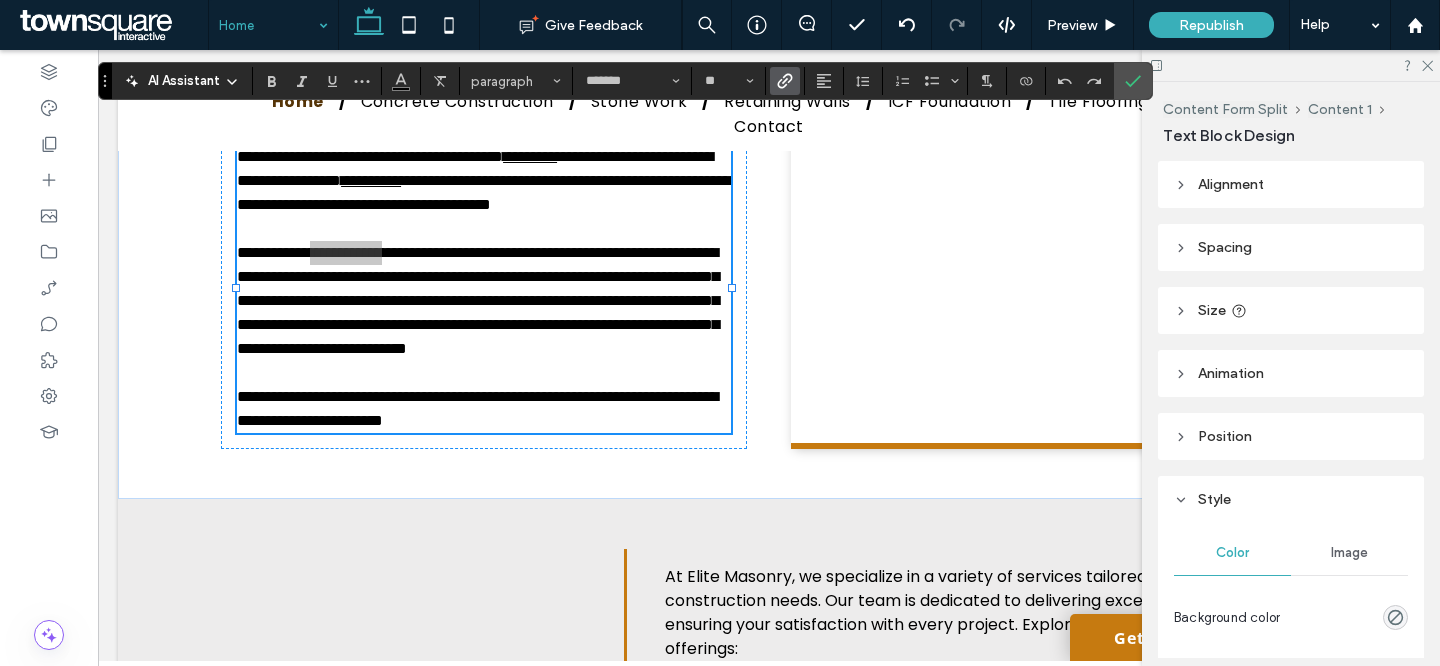 click 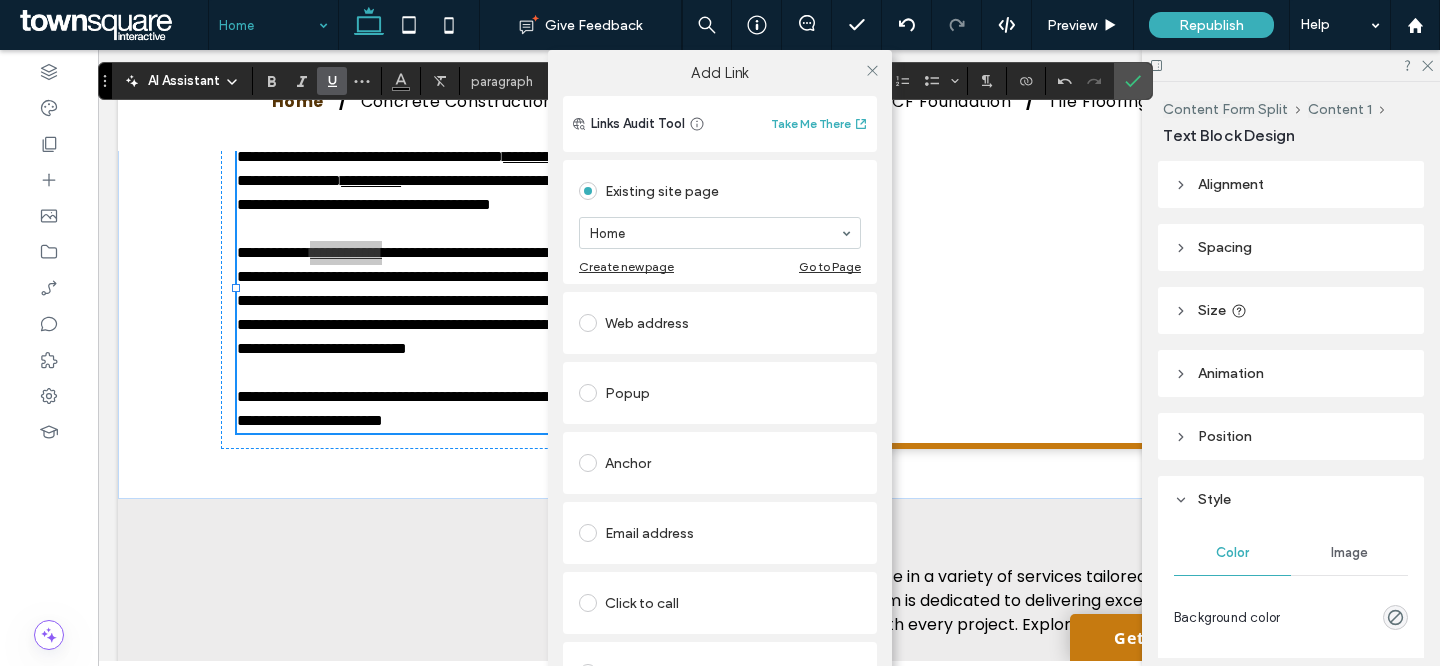 click on "Home" at bounding box center (720, 233) 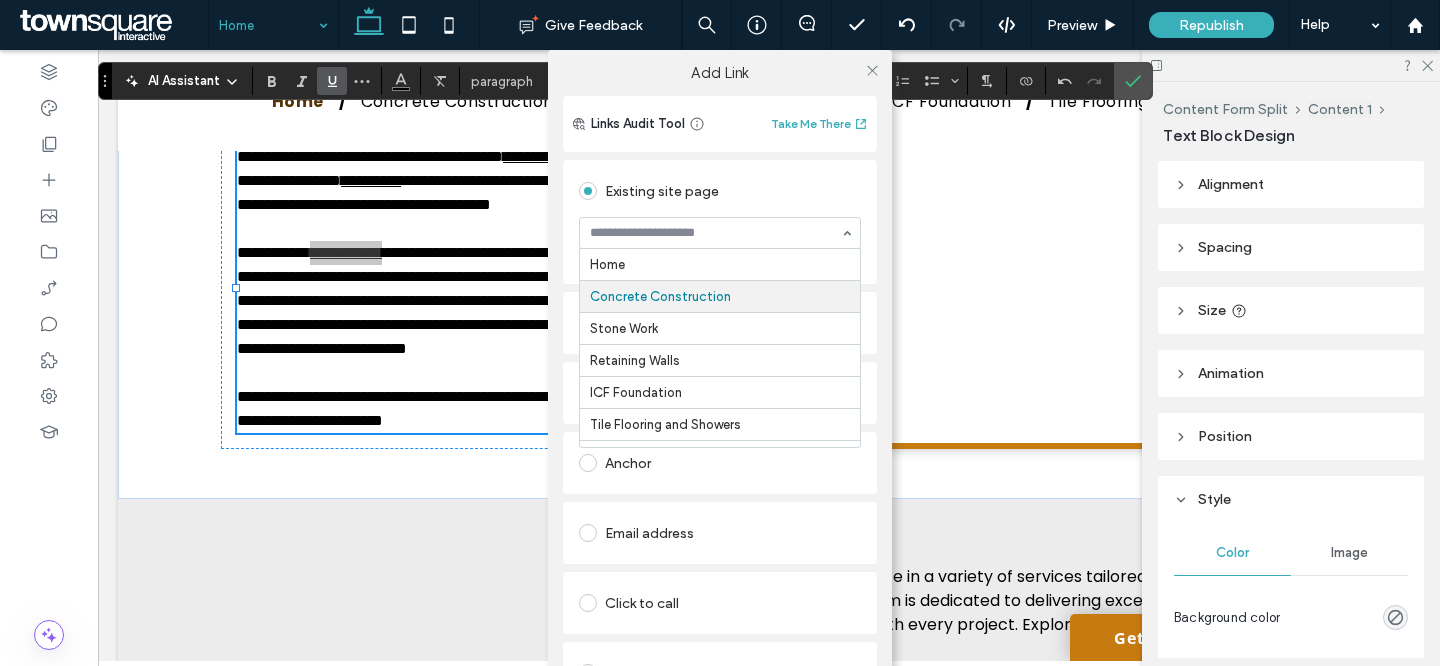 scroll, scrollTop: 32, scrollLeft: 0, axis: vertical 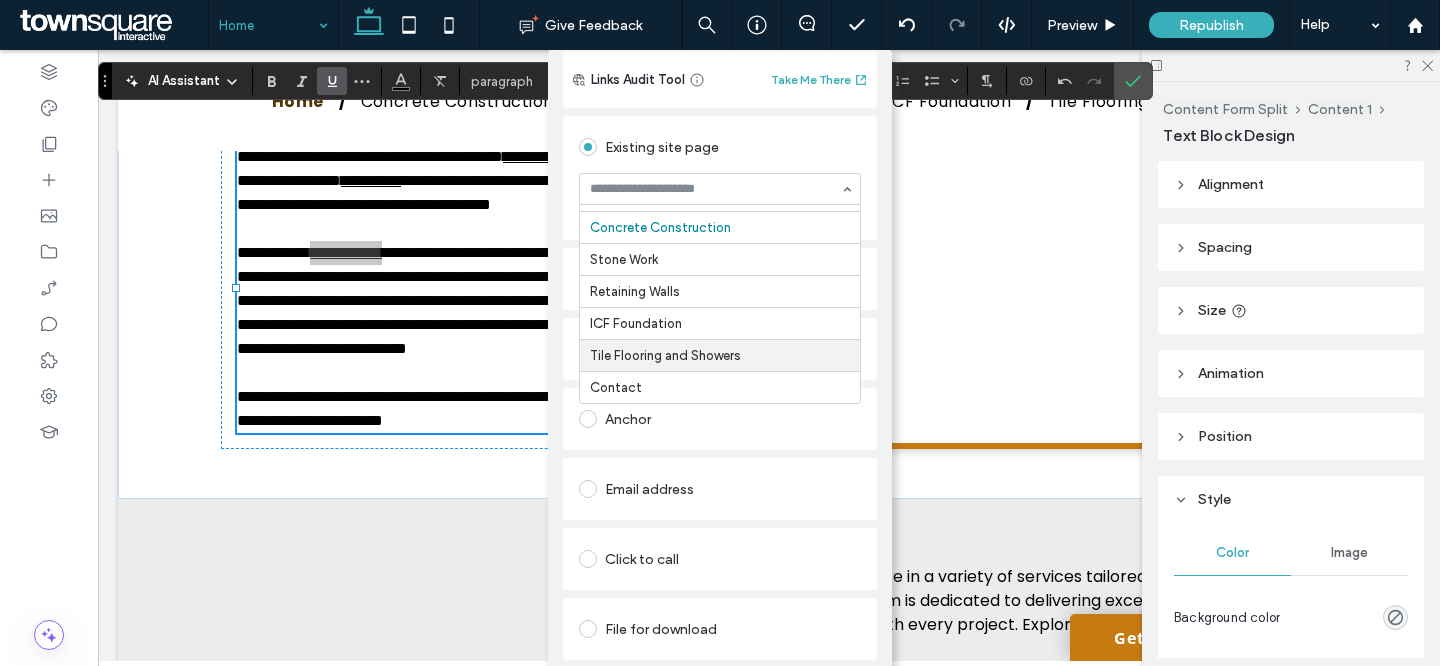 click on "Add Link Links Audit Tool Take Me There Existing site page Home Concrete Construction Stone Work Retaining Walls ICF Foundation Tile Flooring and Showers Contact Create new page Go to Page Web address Popup Anchor Email address Click to call File for download Remove link" at bounding box center (720, 383) 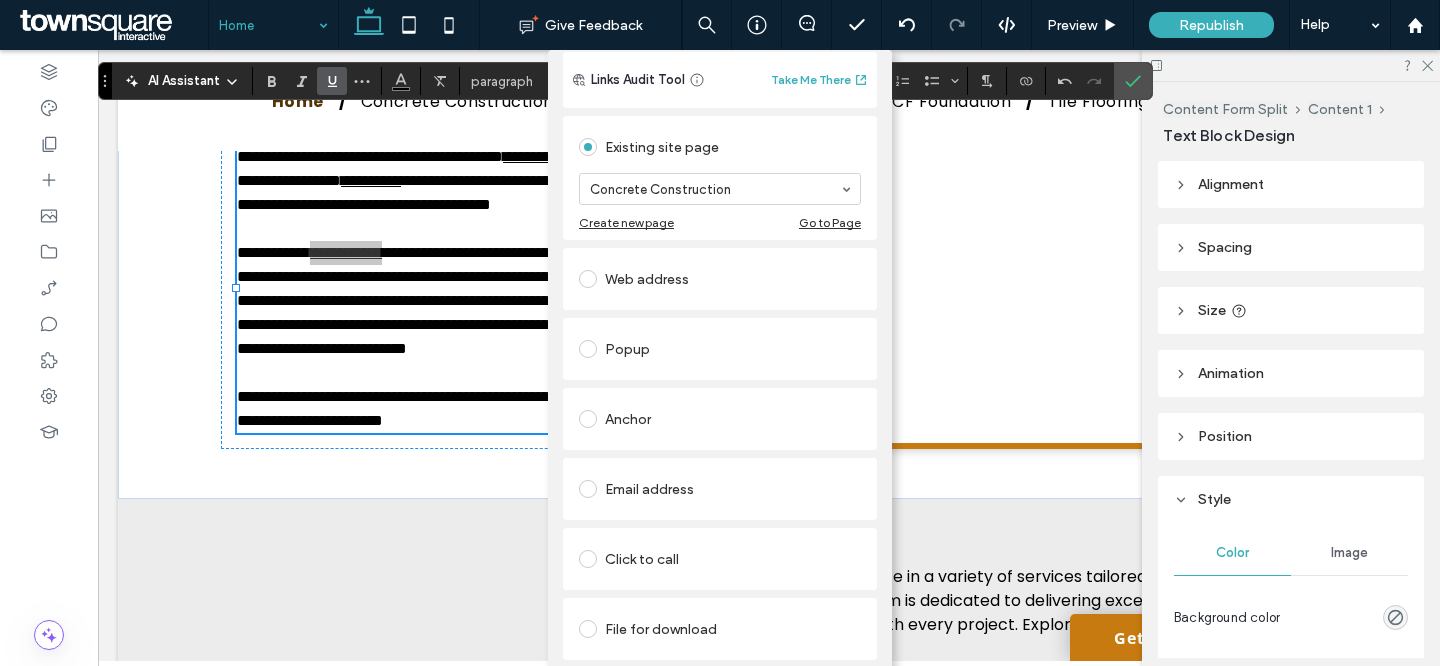 click on "Add Link Links Audit Tool Take Me There Existing site page Concrete Construction Create new page Go to Page Web address Popup Anchor Email address Click to call File for download Remove link" at bounding box center [720, 383] 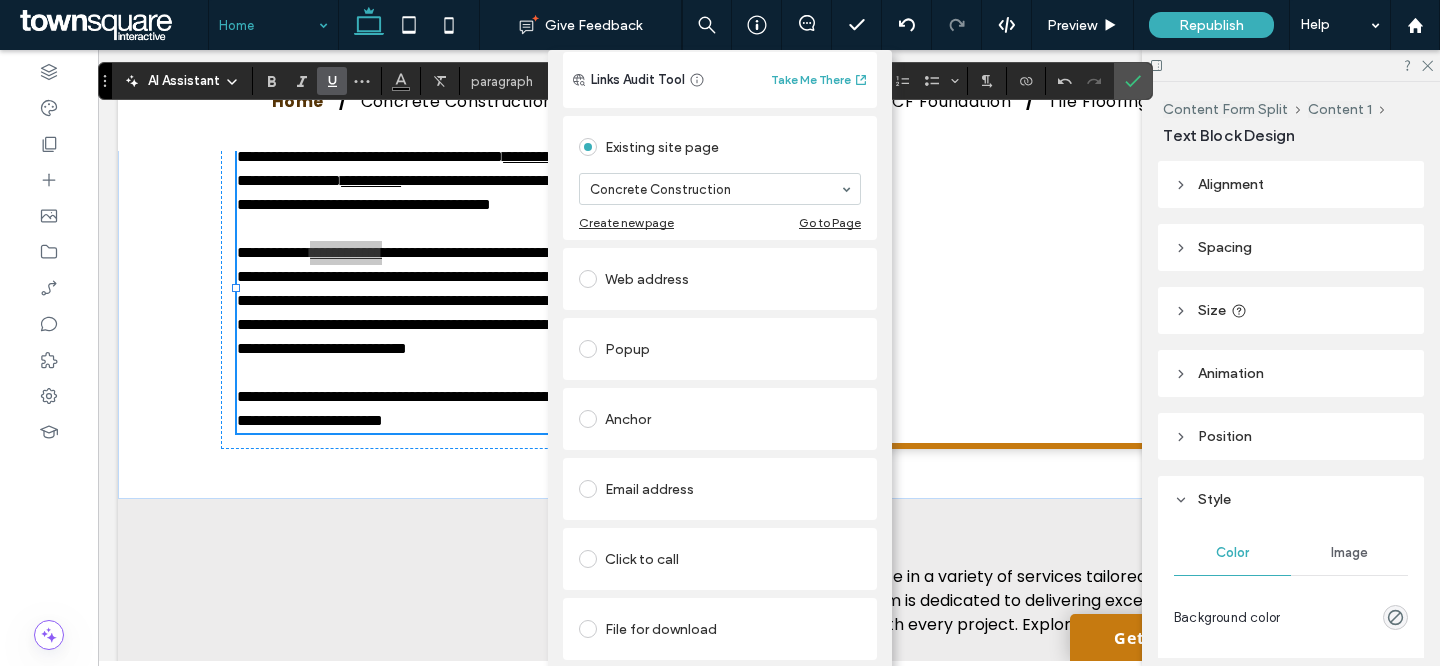 click on "Add Link Links Audit Tool Take Me There Existing site page Concrete Construction Create new page Go to Page Web address Popup Anchor Email address Click to call File for download Remove link" at bounding box center (720, 383) 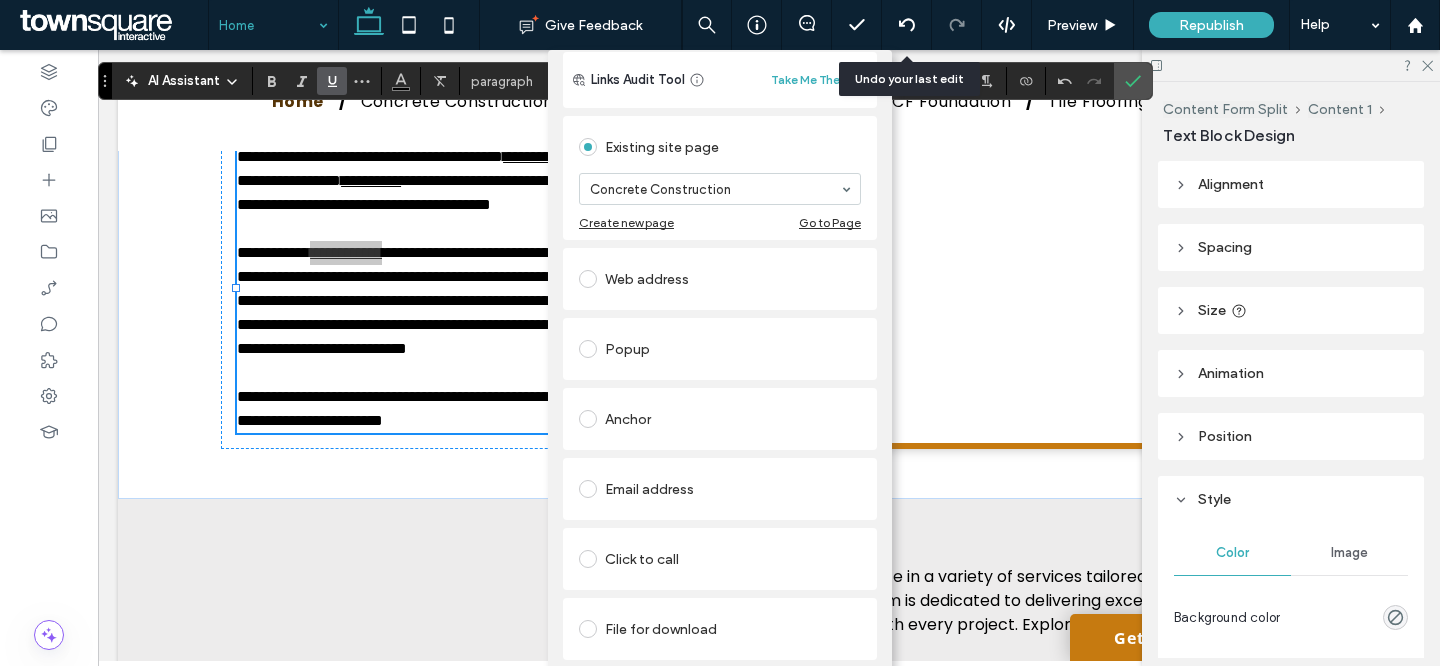 scroll, scrollTop: 0, scrollLeft: 0, axis: both 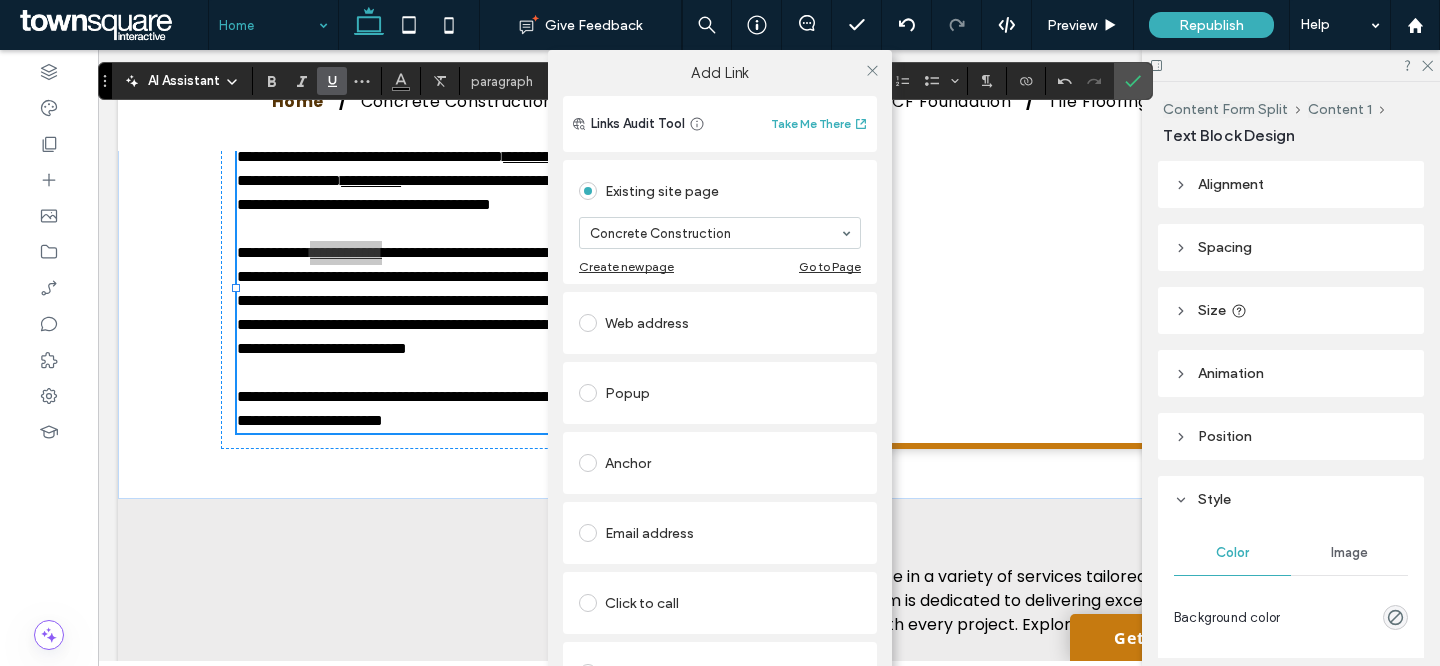 click on "Add Link Links Audit Tool Take Me There Existing site page Concrete Construction Create new page Go to Page Web address Popup Anchor Email address Click to call File for download Remove link" at bounding box center (720, 383) 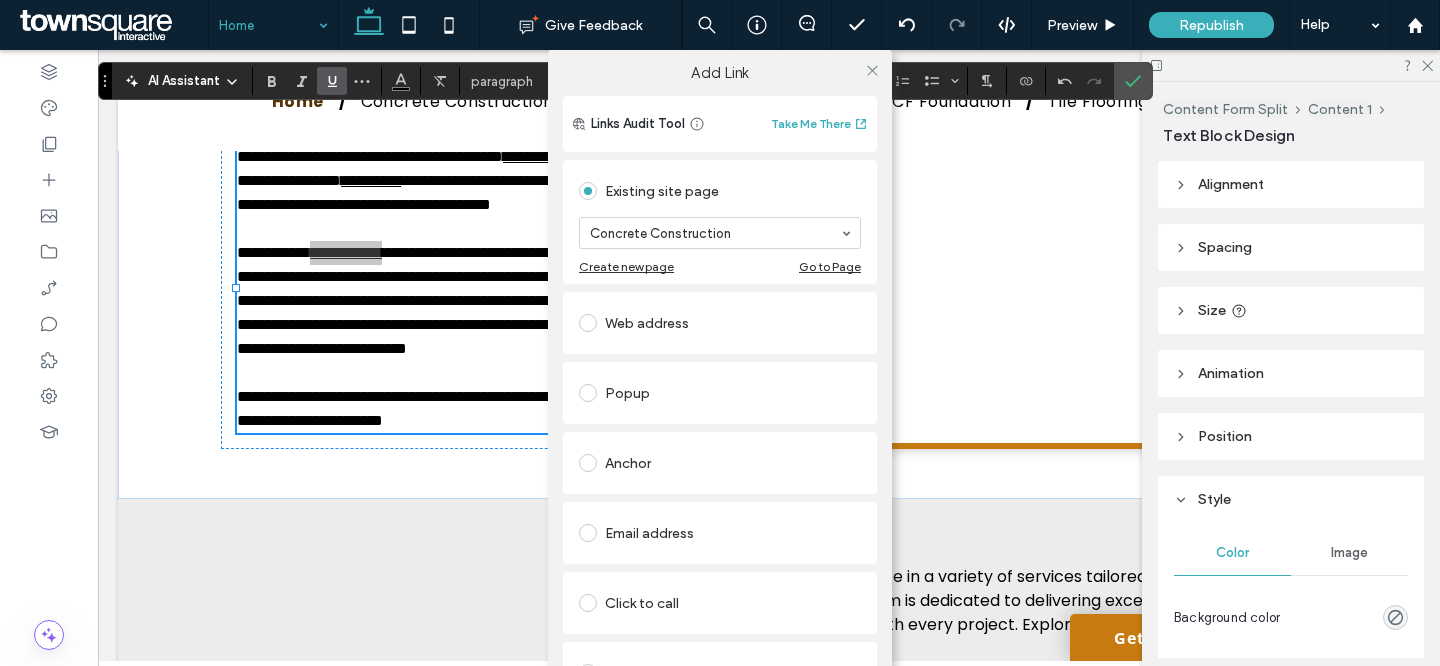 click on "Add Link Links Audit Tool Take Me There Existing site page Concrete Construction Create new page Go to Page Web address Popup Anchor Email address Click to call File for download Remove link" at bounding box center (720, 383) 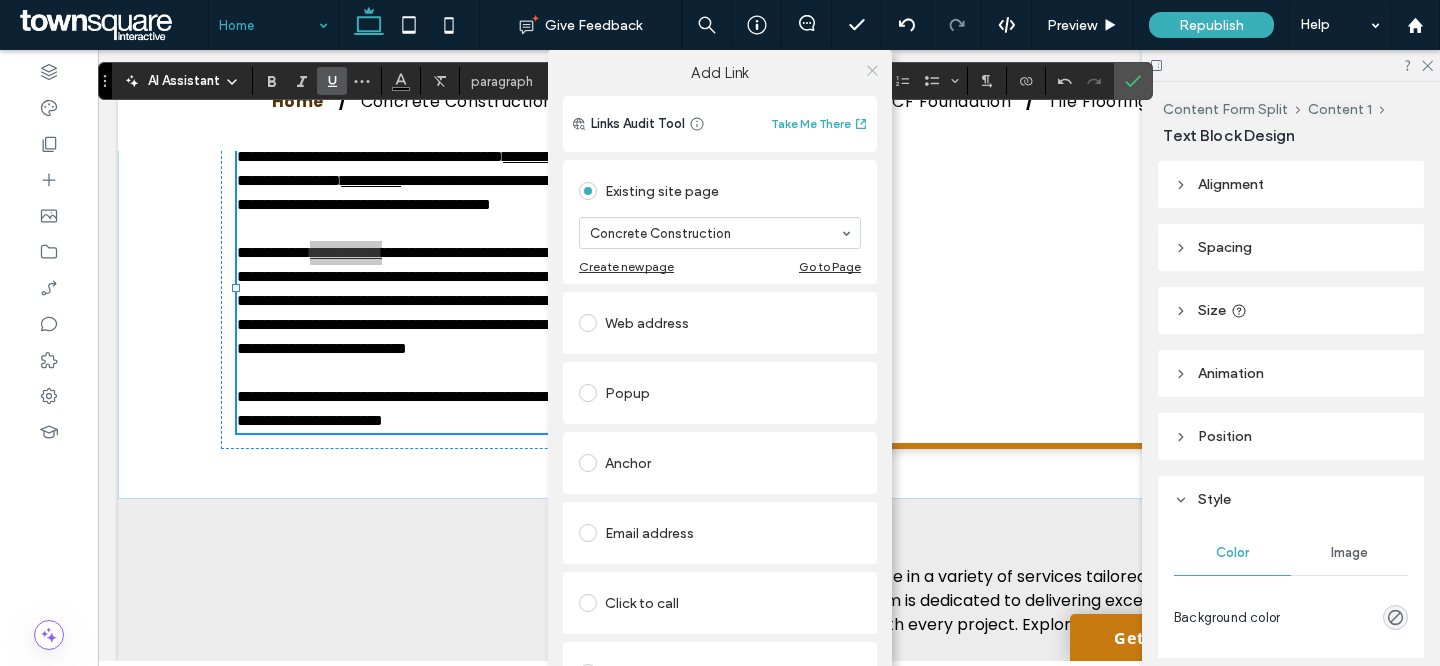 click 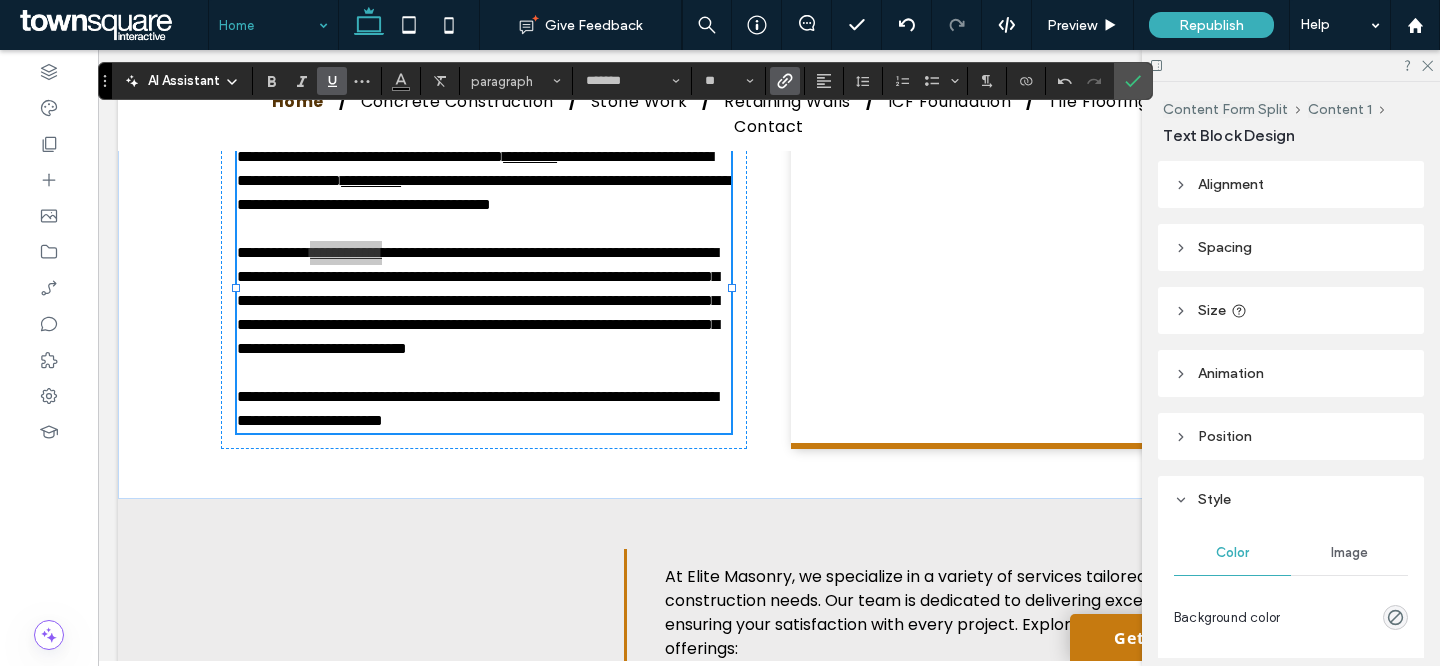 click 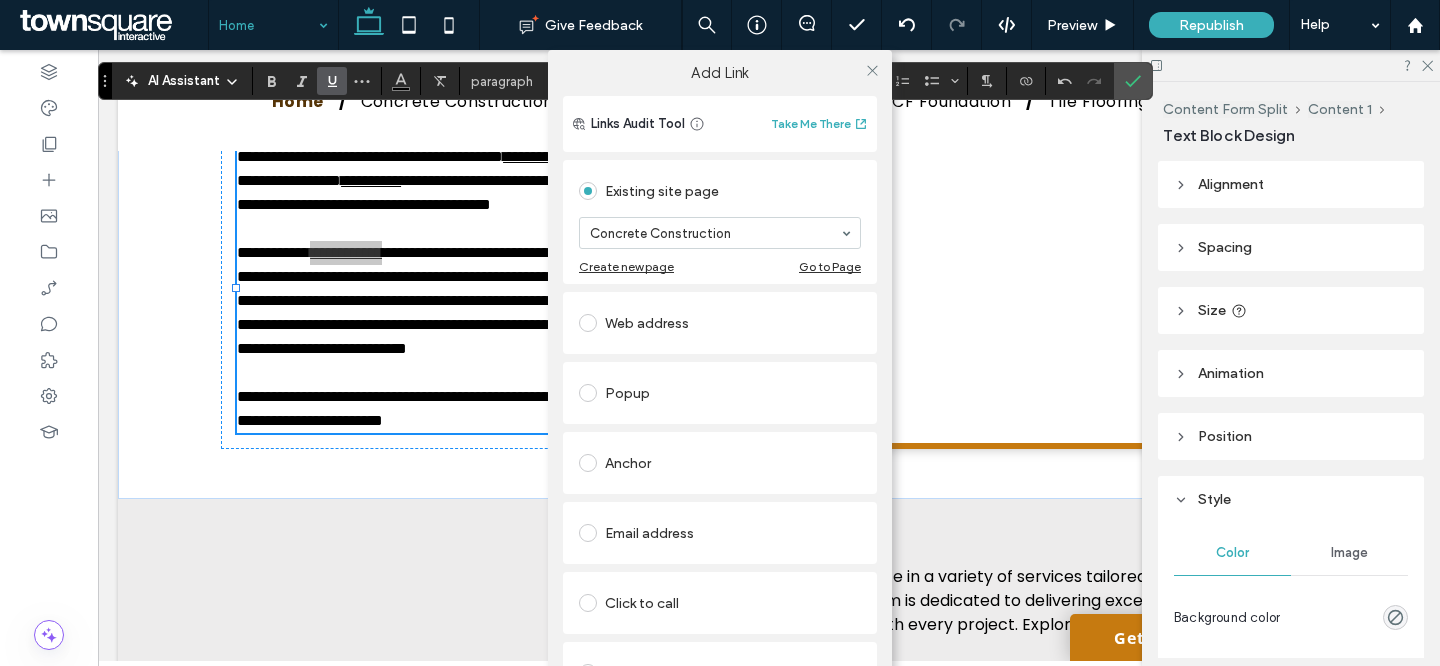 scroll, scrollTop: 60, scrollLeft: 0, axis: vertical 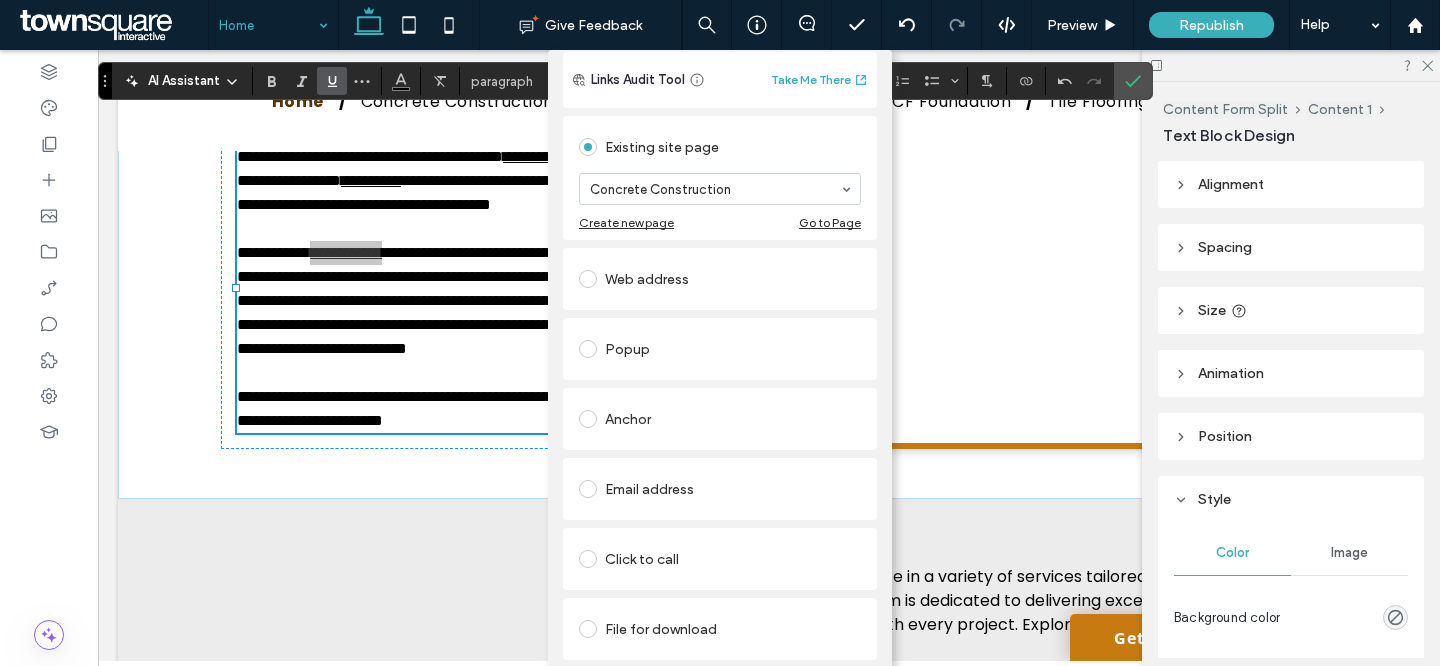 click on "Remove link" at bounding box center (720, 678) 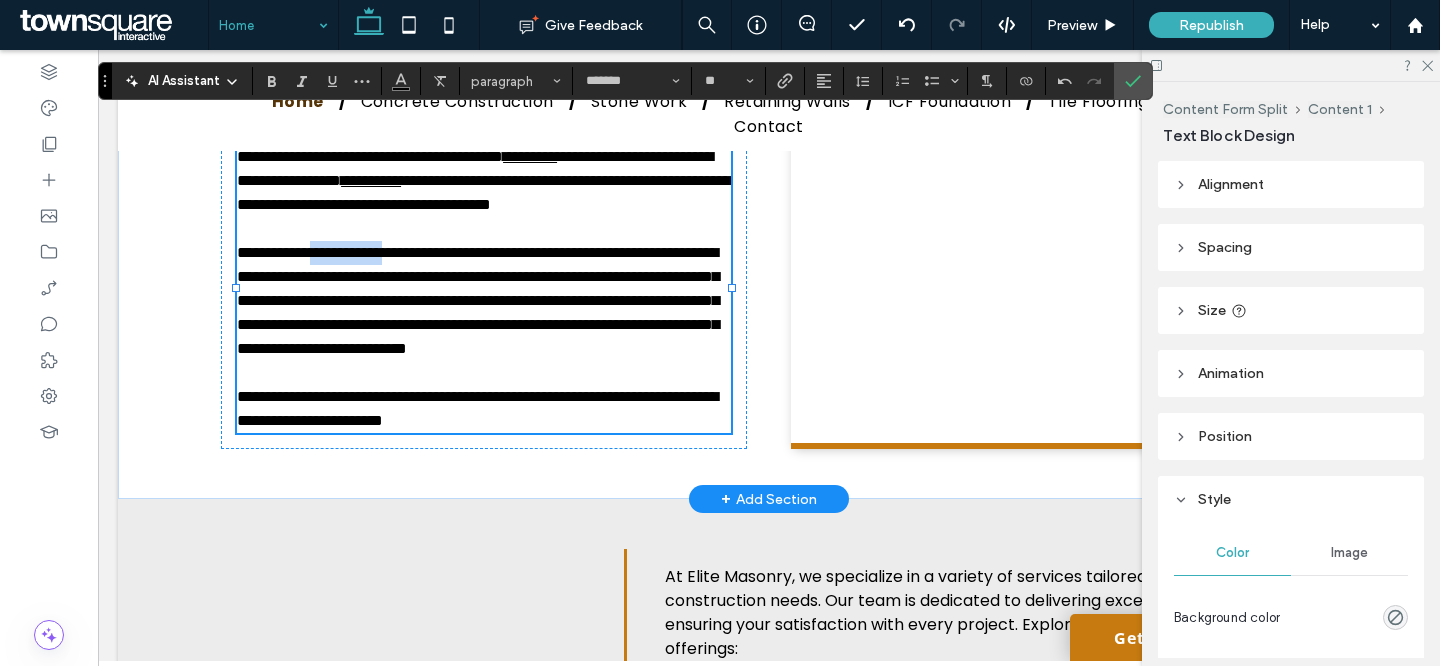 click at bounding box center (484, 373) 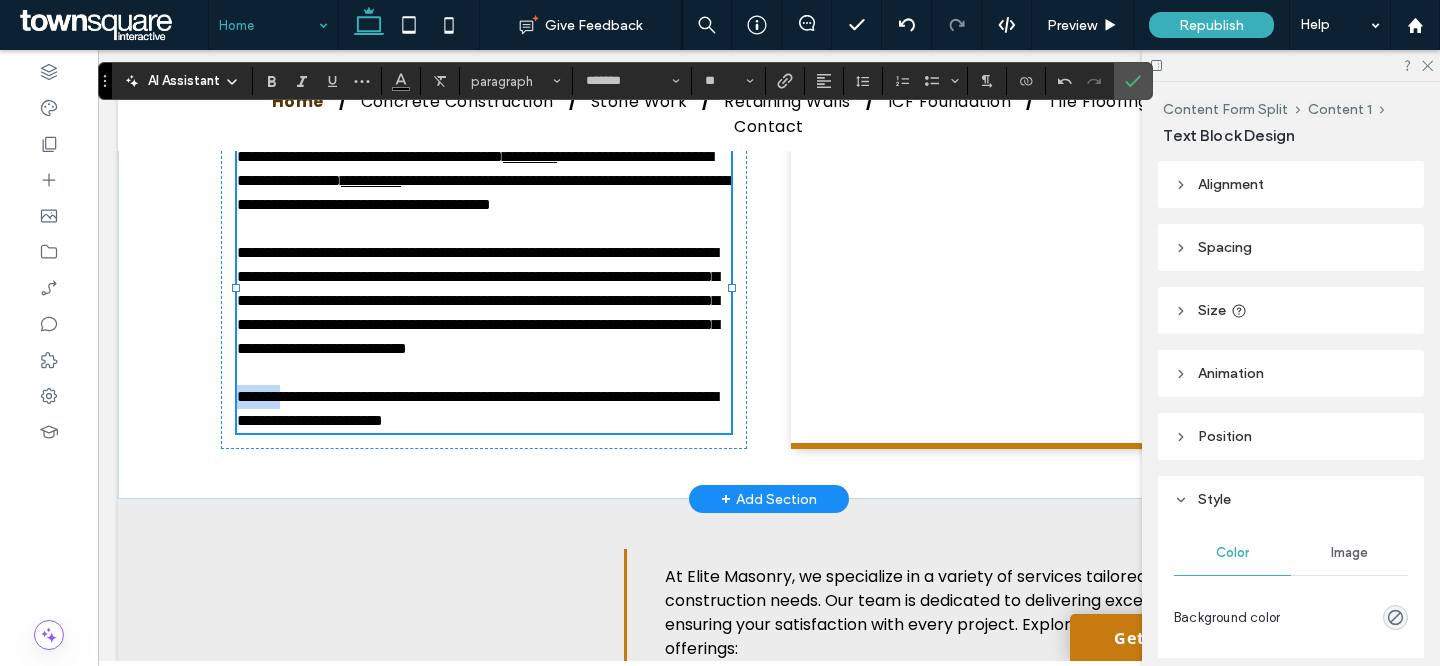 drag, startPoint x: 302, startPoint y: 564, endPoint x: 243, endPoint y: 564, distance: 59 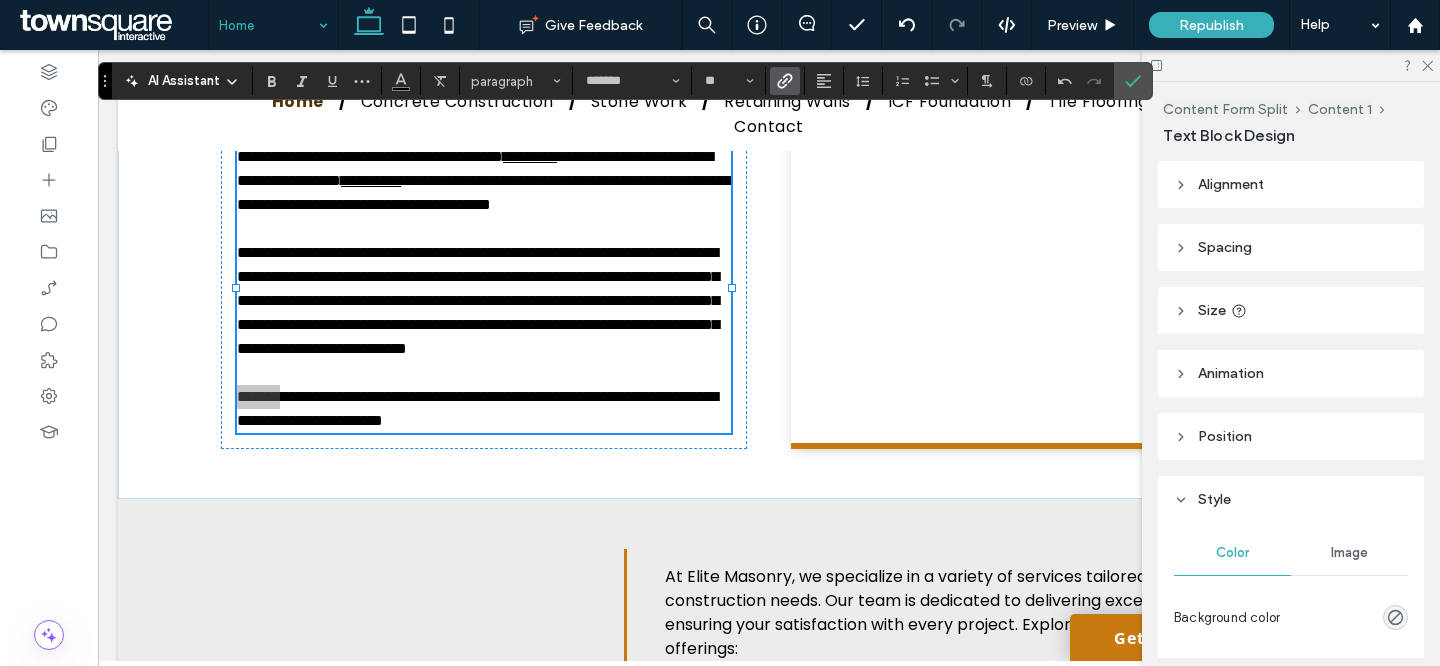 click 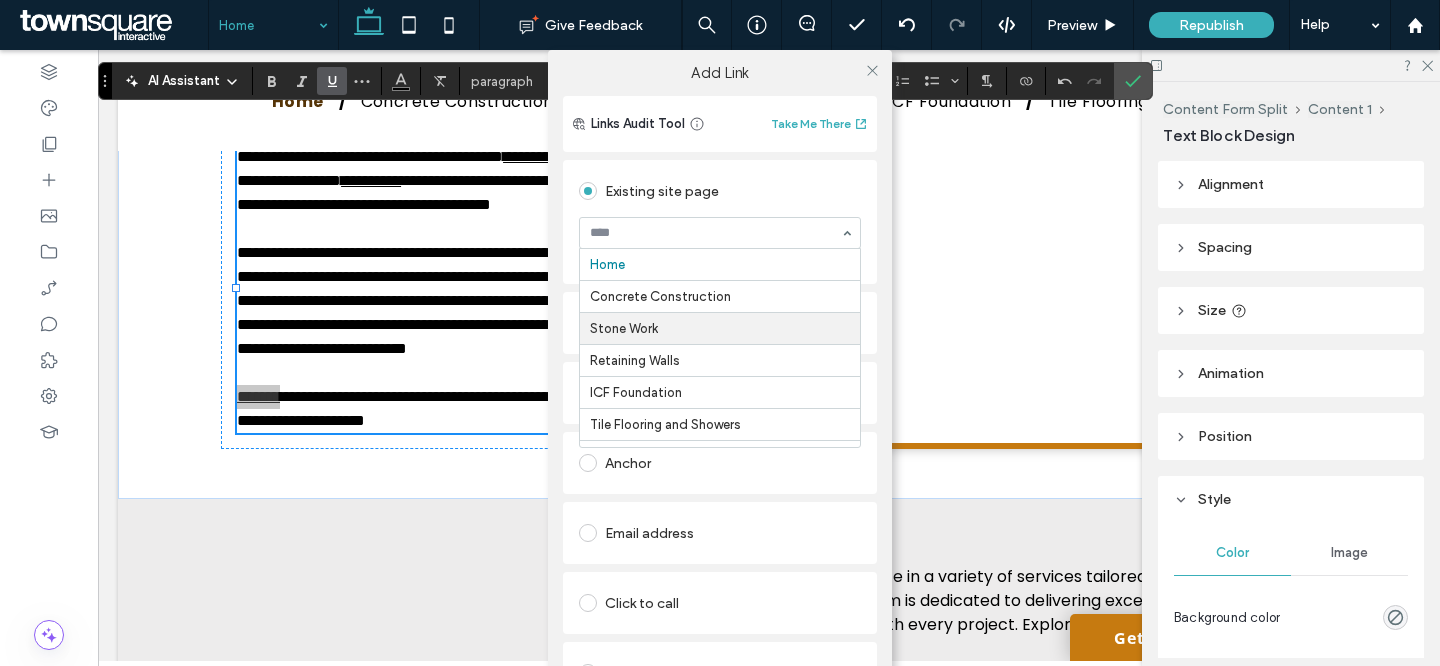 scroll, scrollTop: 32, scrollLeft: 0, axis: vertical 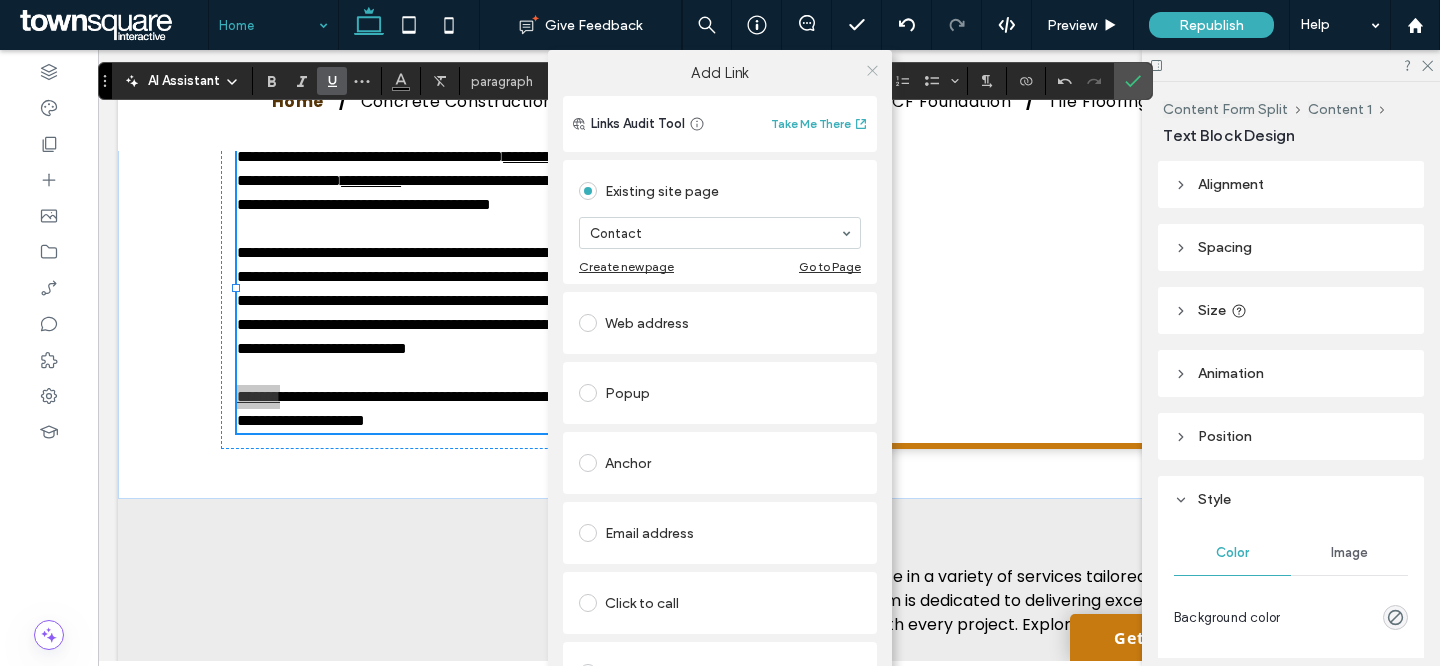 click 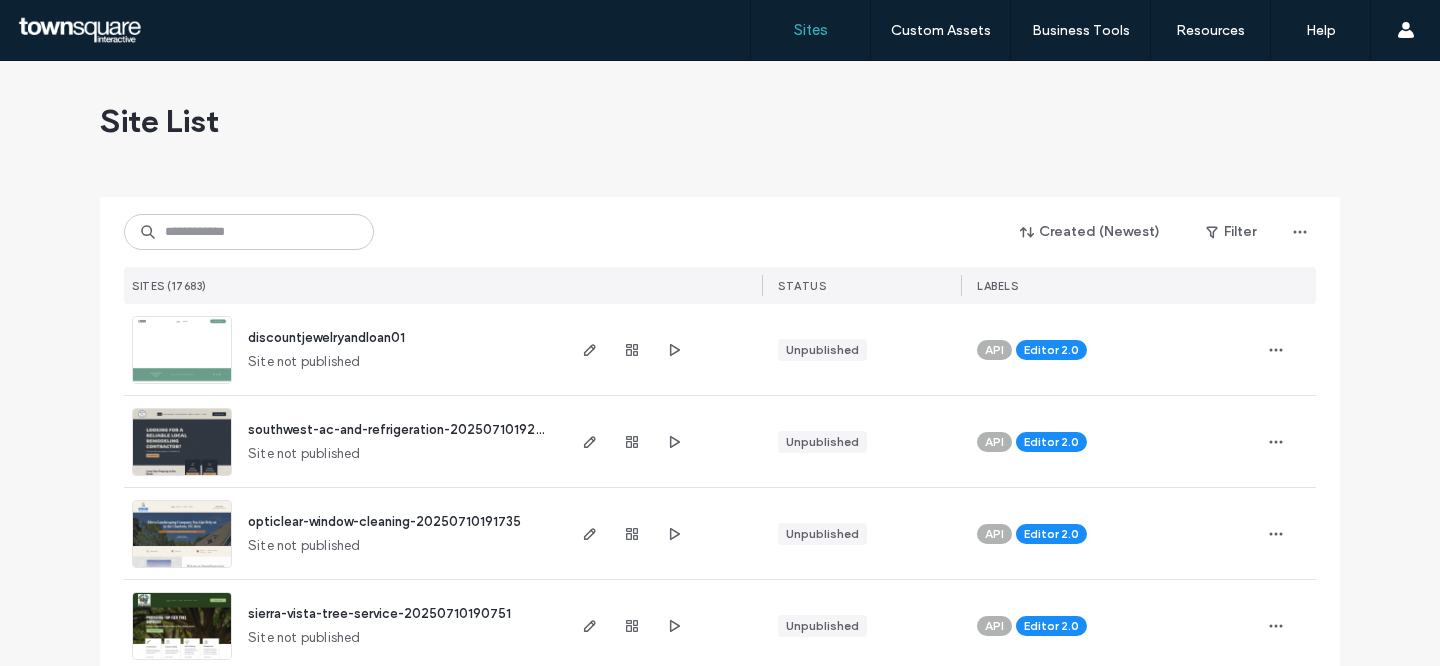 scroll, scrollTop: 0, scrollLeft: 0, axis: both 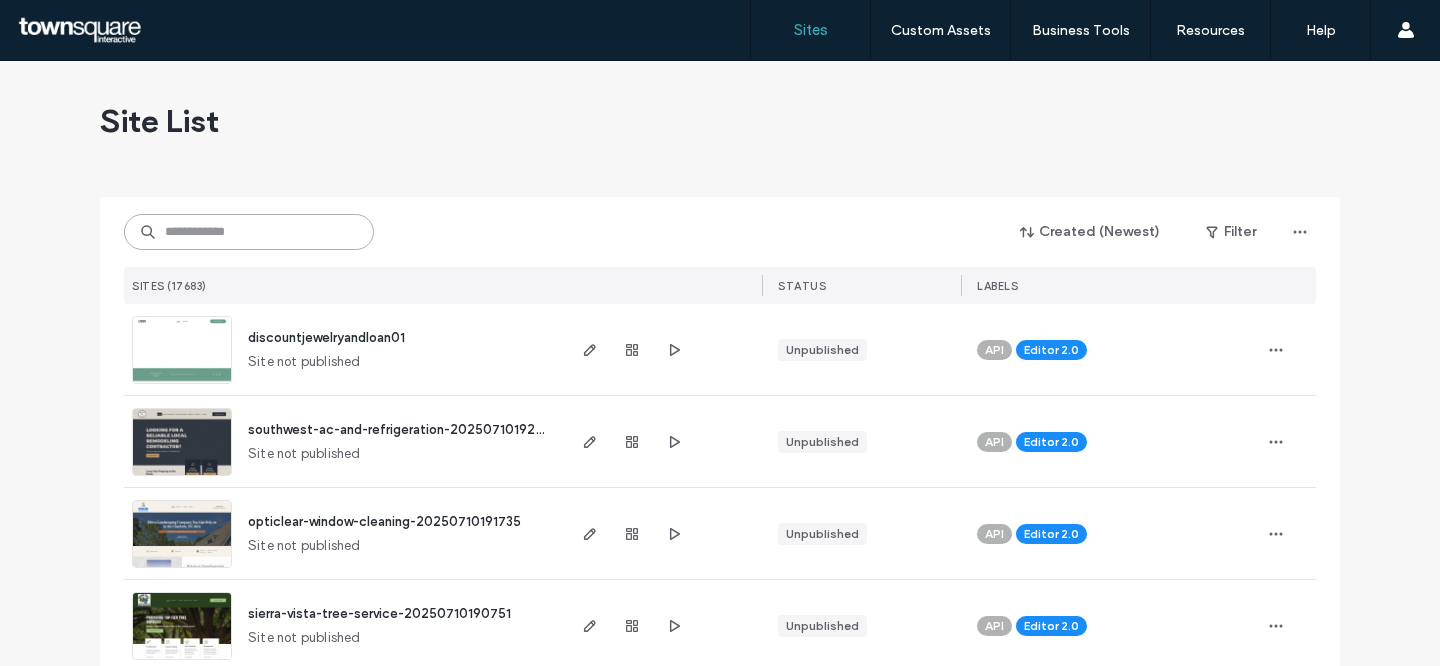 click at bounding box center [249, 232] 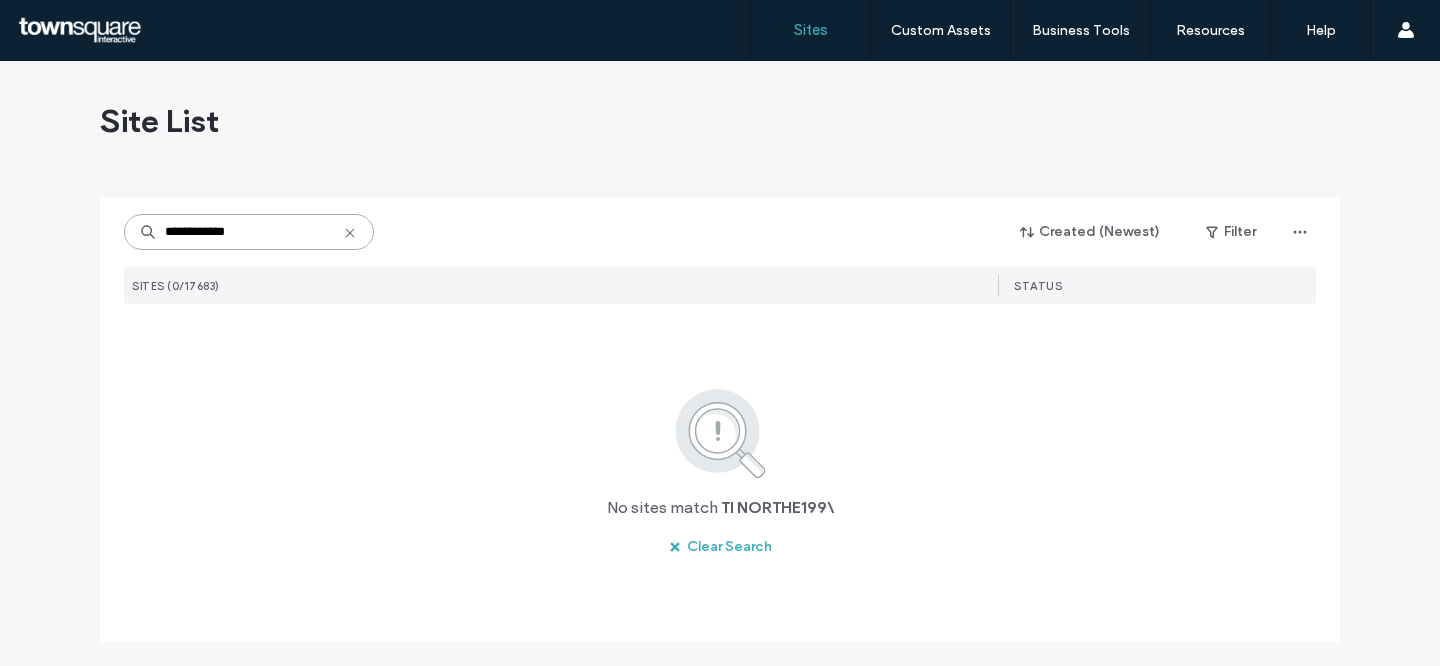 type on "**********" 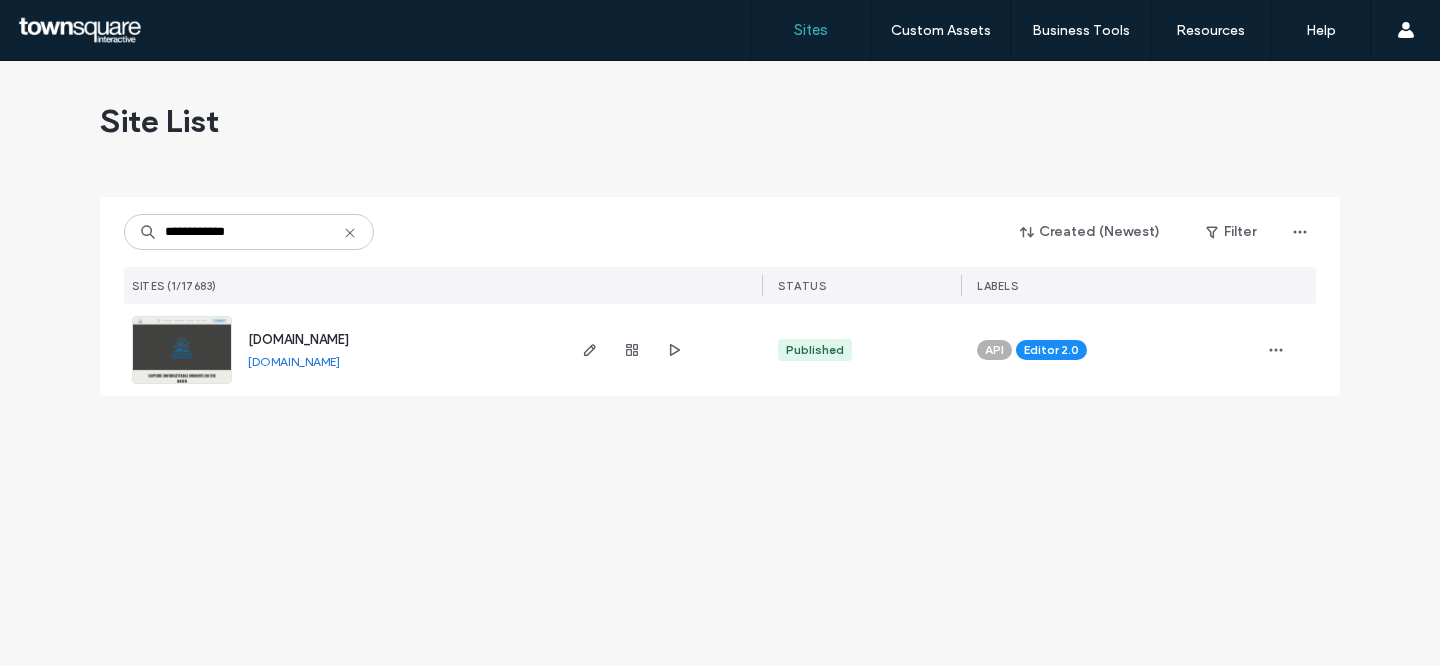 click at bounding box center [632, 350] 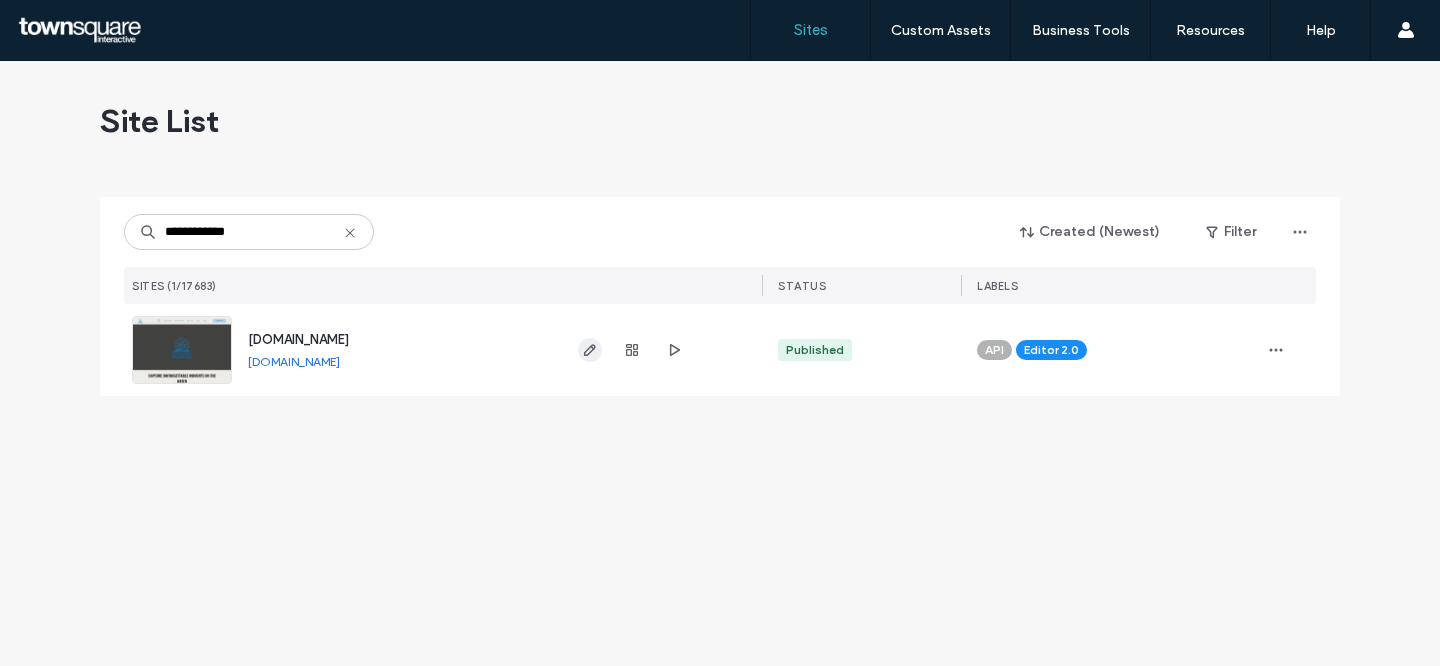 click at bounding box center [590, 350] 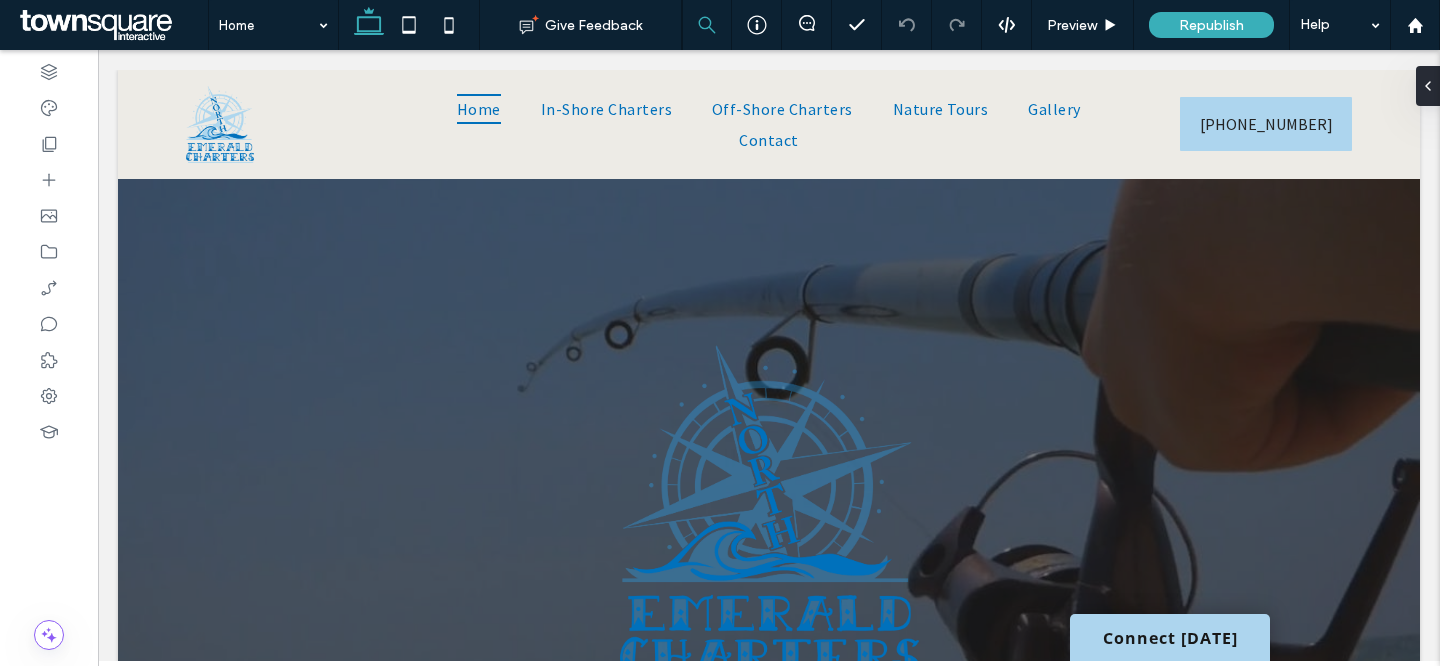scroll, scrollTop: 846, scrollLeft: 0, axis: vertical 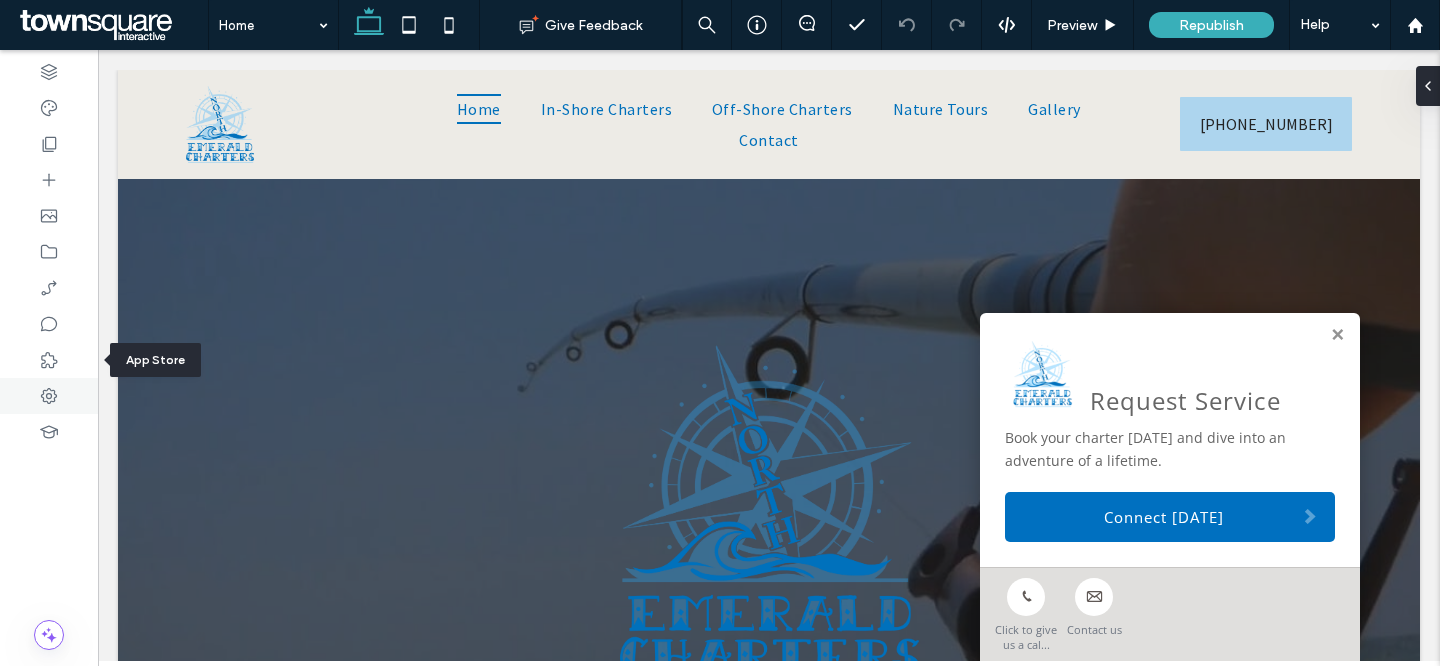 click at bounding box center [49, 396] 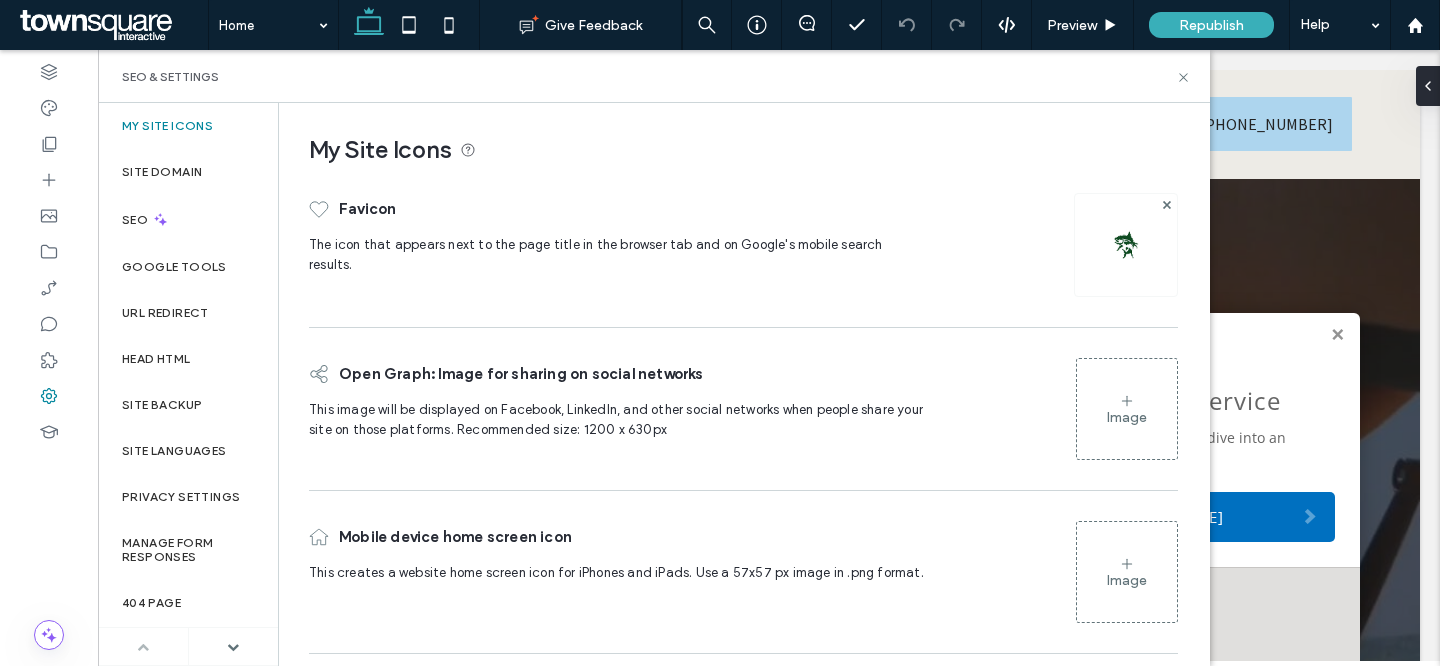 click at bounding box center [234, 646] 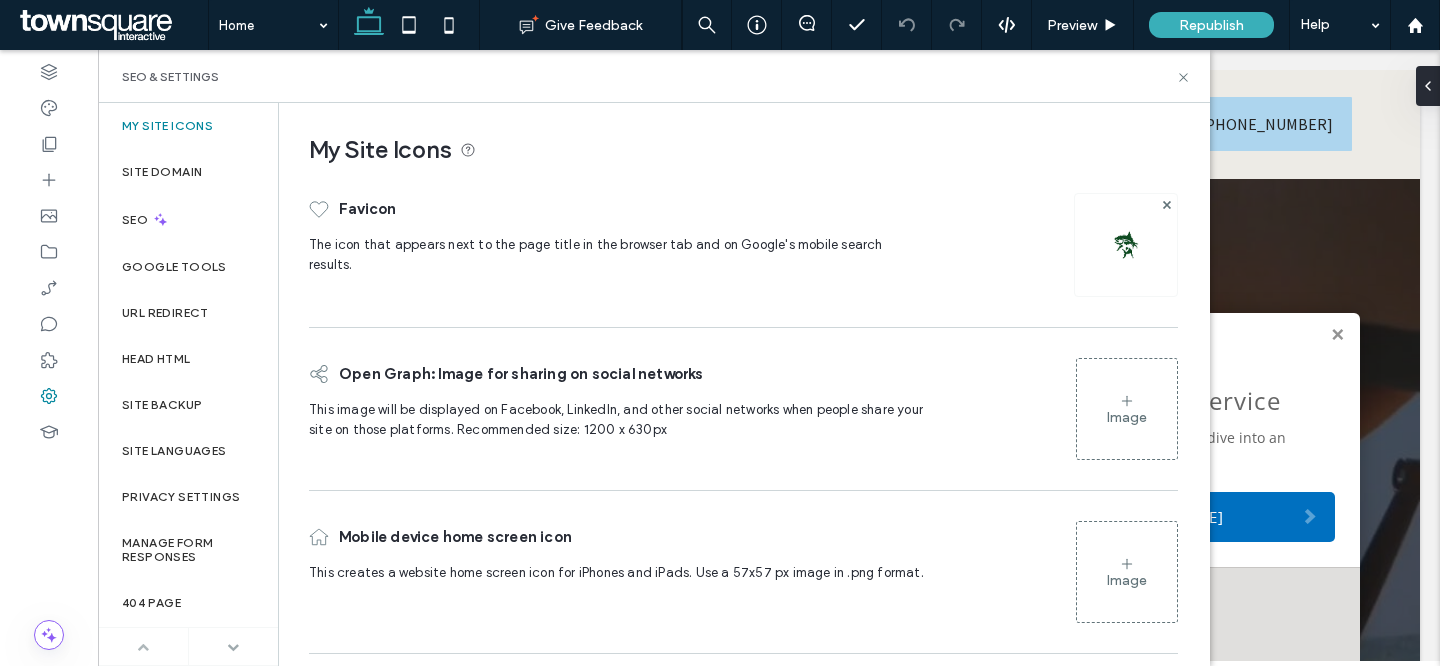 click at bounding box center [233, 647] 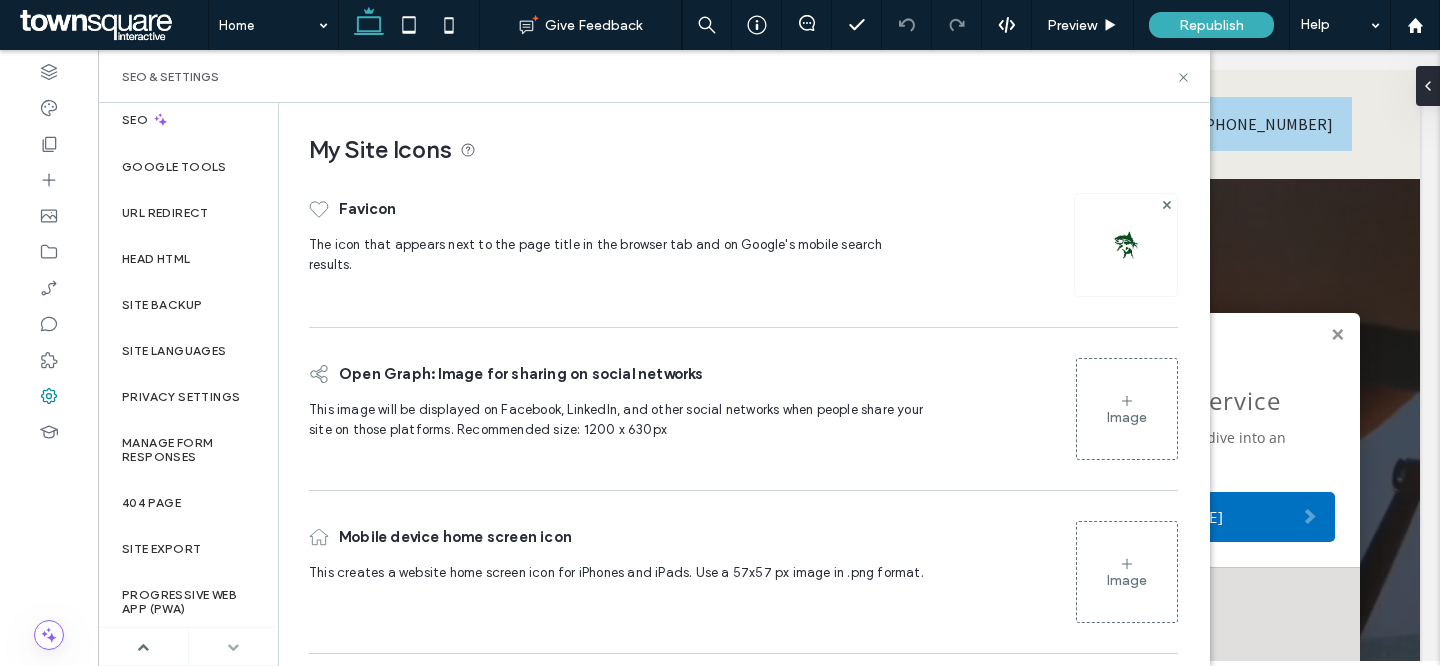 click at bounding box center [233, 646] 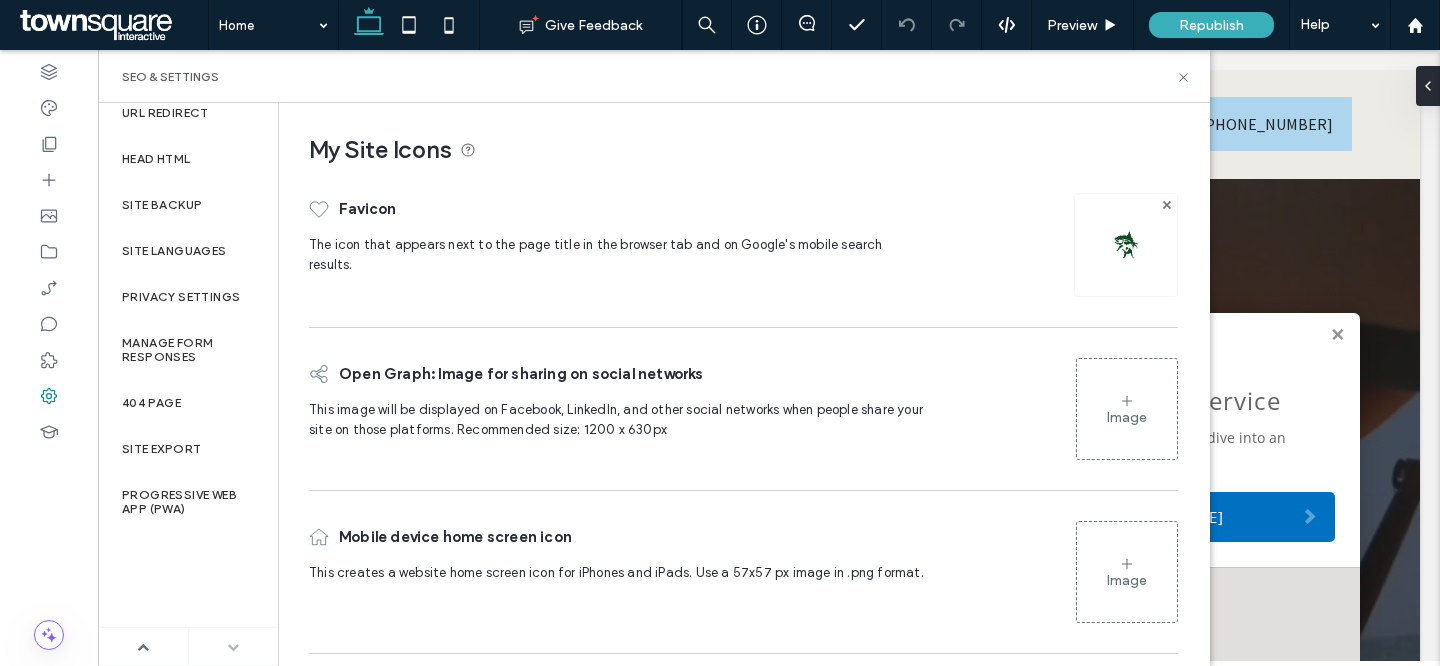 click at bounding box center [234, 646] 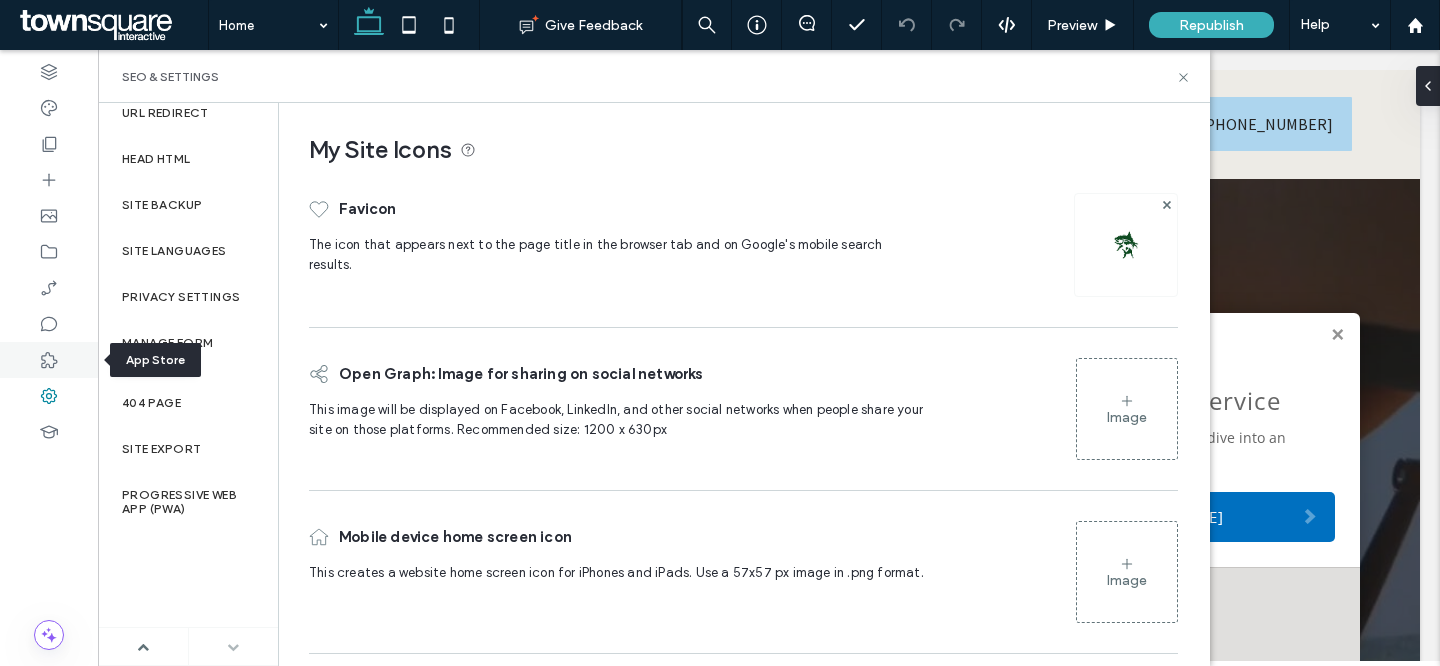 click at bounding box center [49, 360] 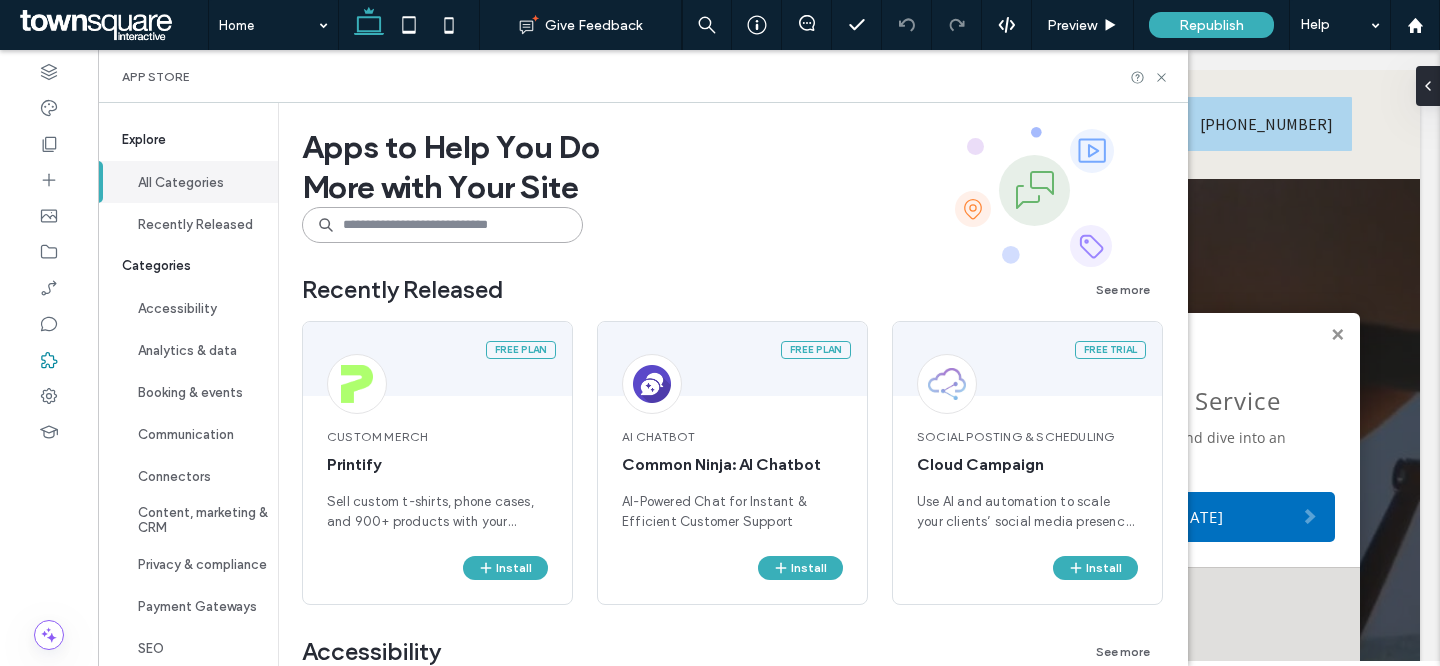 click at bounding box center (442, 225) 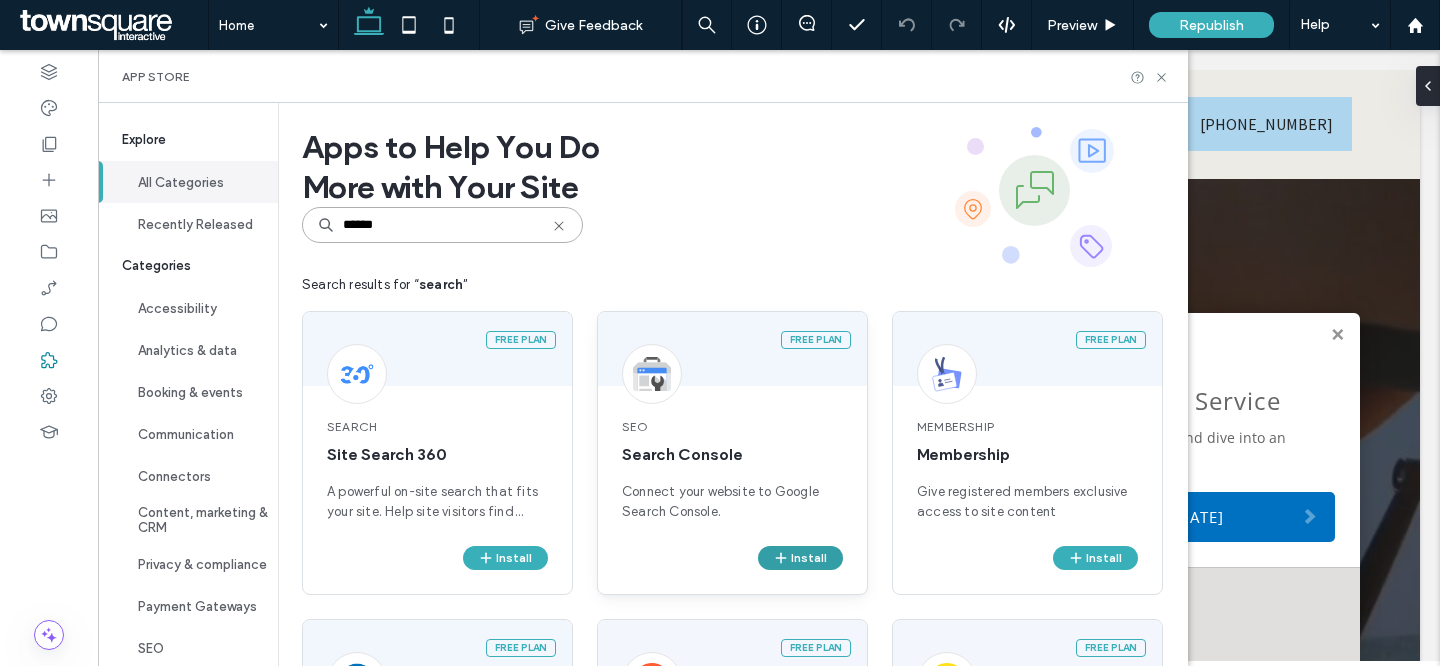 type on "******" 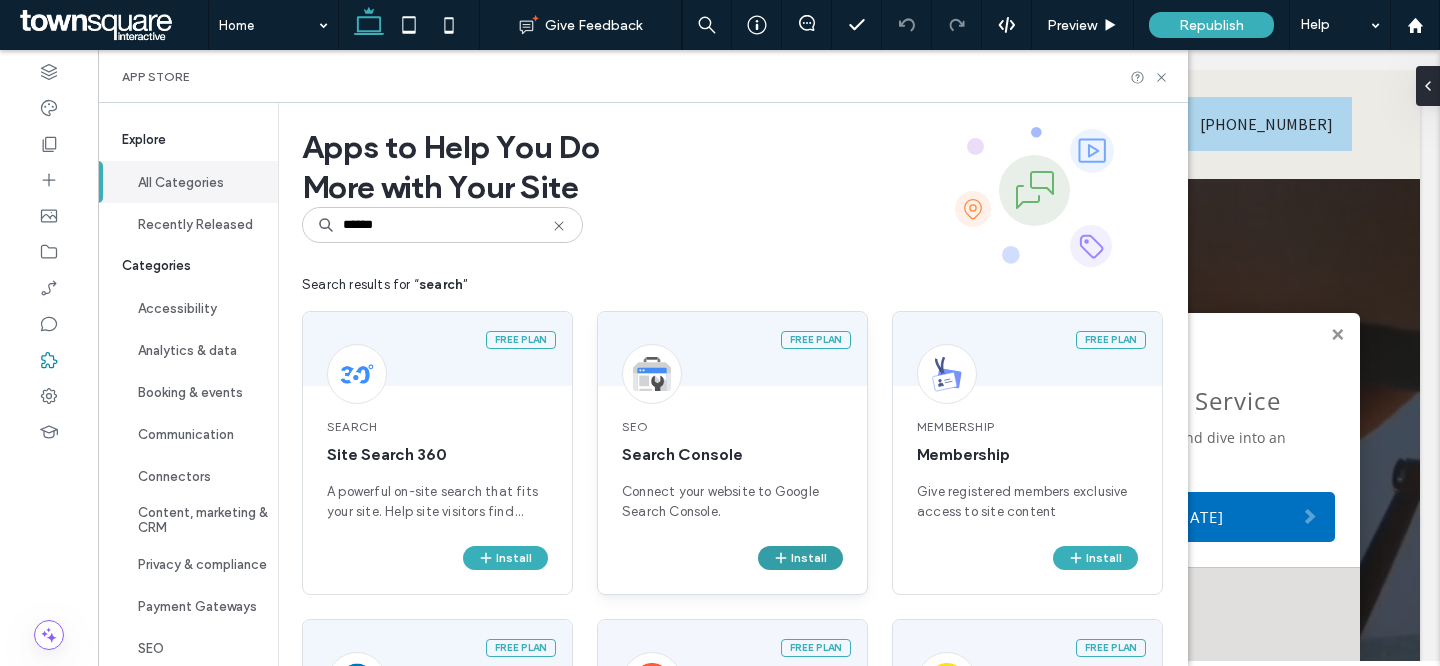 click 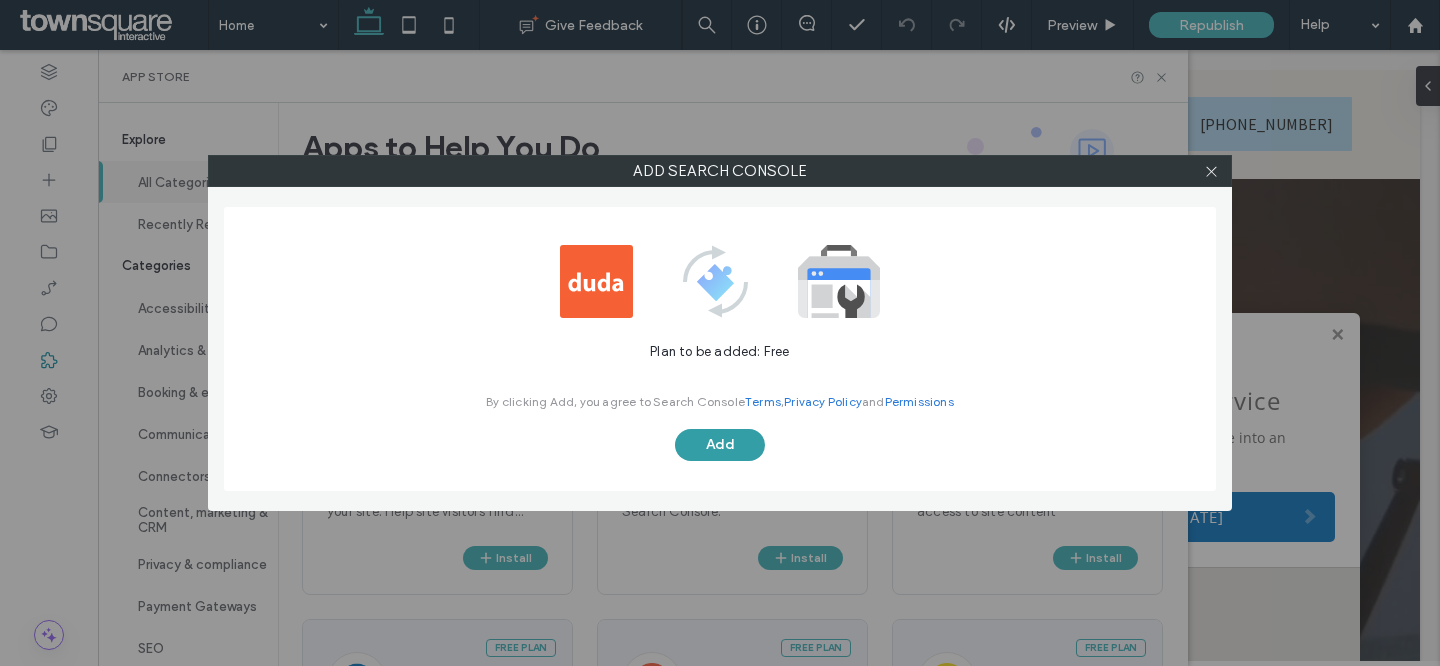 click on "Add" at bounding box center [720, 445] 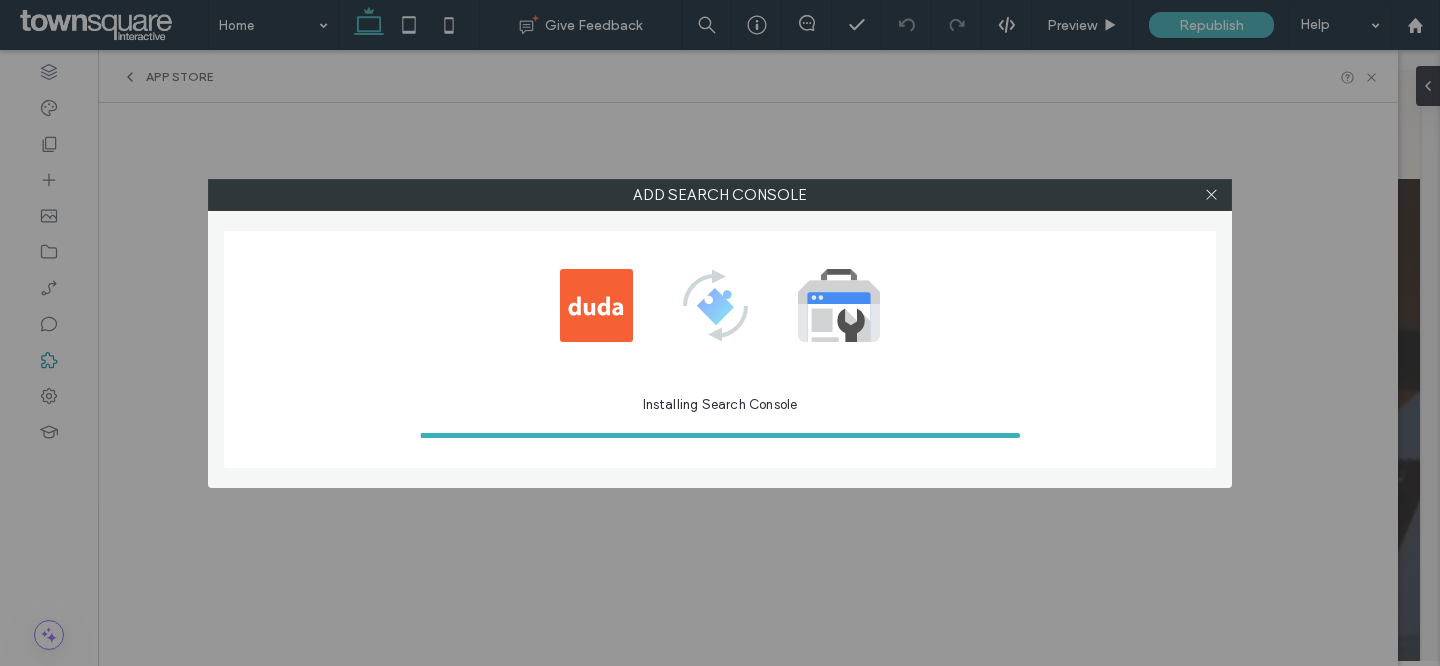 scroll, scrollTop: 0, scrollLeft: 0, axis: both 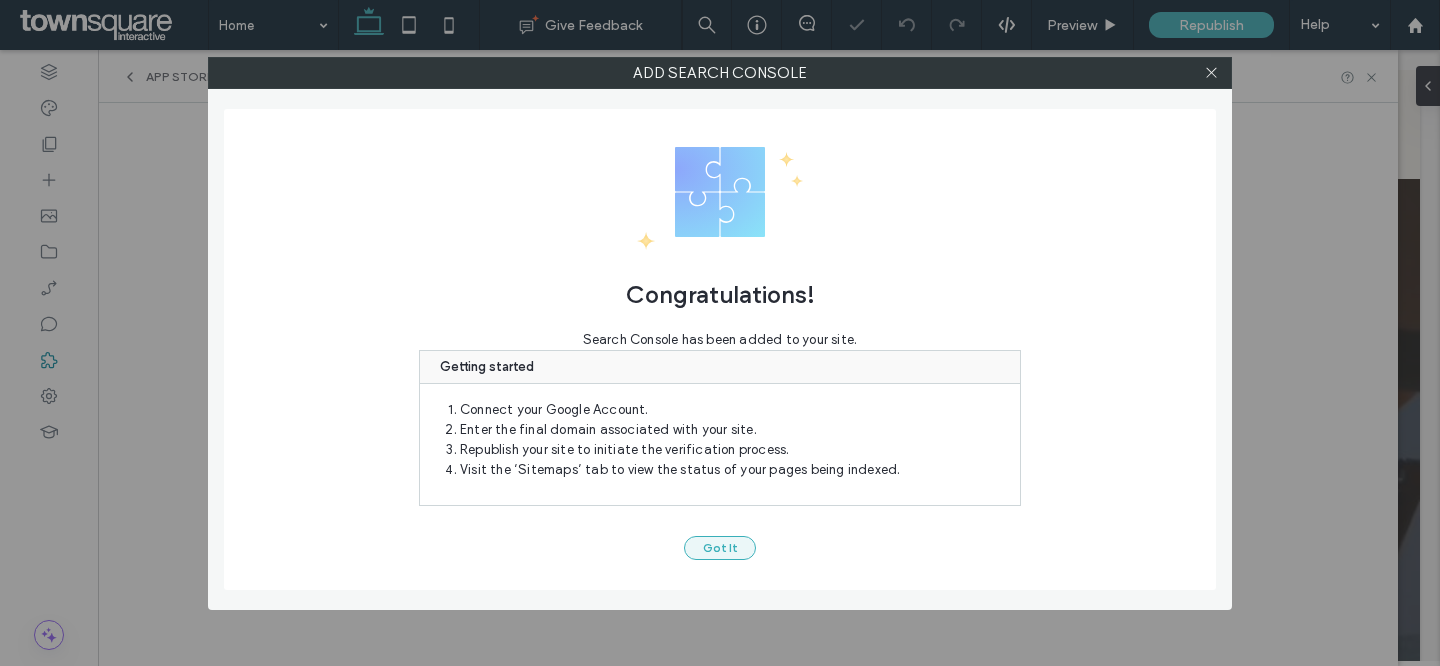click on "Got It" at bounding box center (720, 548) 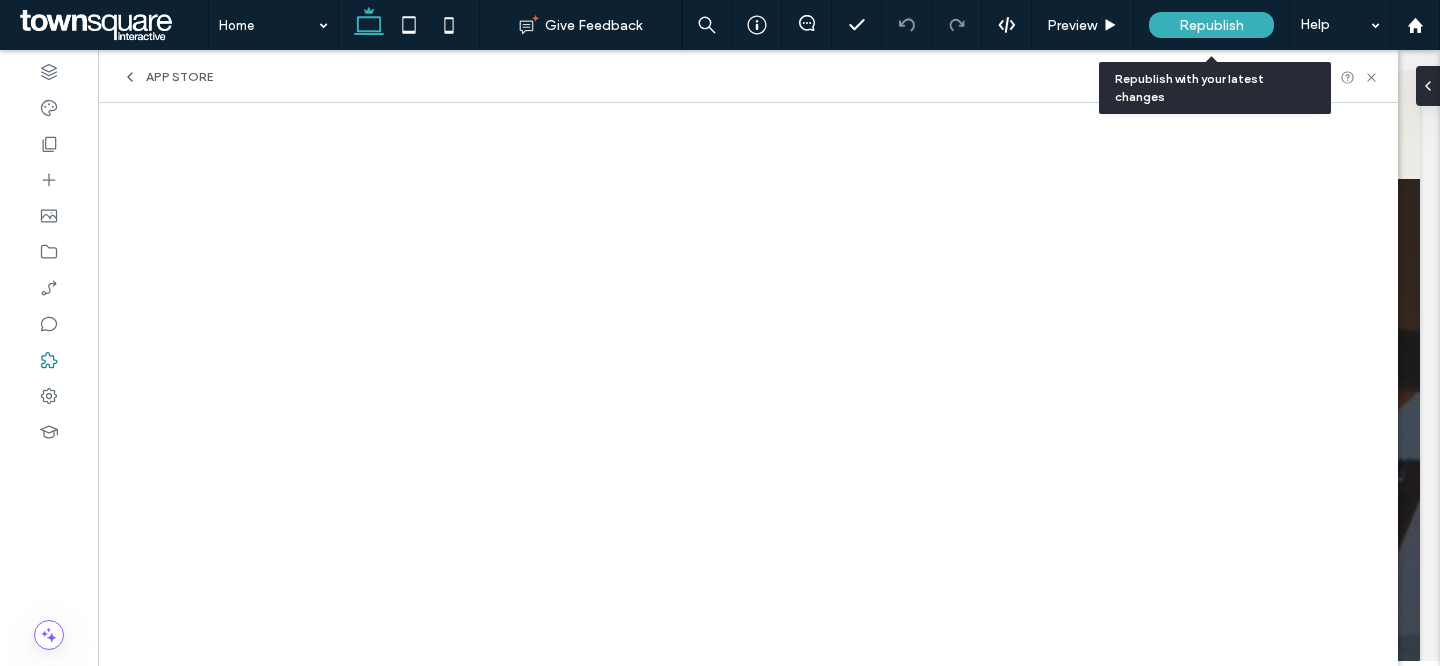 click on "Republish" at bounding box center [1211, 25] 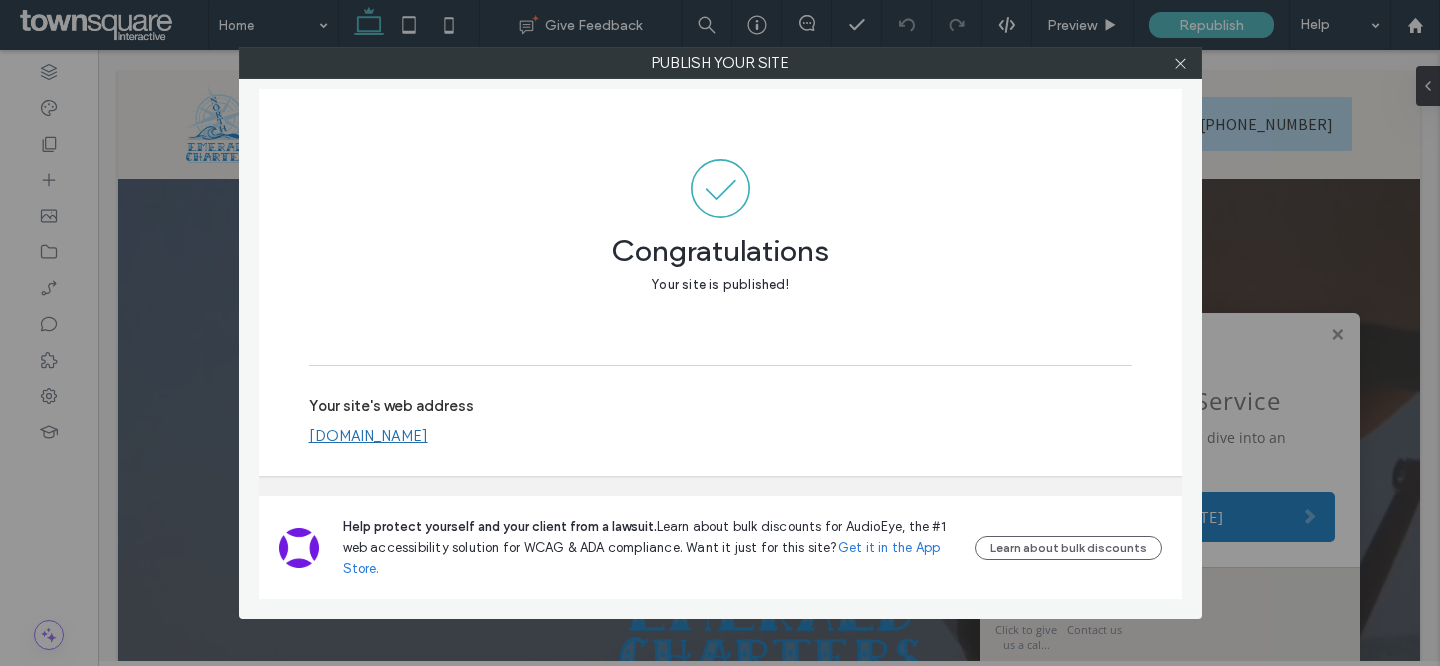 click on "Publish your site Congratulations Your site is published! Your site's web address www.northemeraldfishingcharters.com Help protect yourself and your client from a lawsuit.  Learn about bulk discounts for AudioEye, the #1 web accessibility solution for WCAG & ADA compliance.
Want it just for this site?  Get it in the App Store. Learn about bulk discounts" at bounding box center [720, 333] 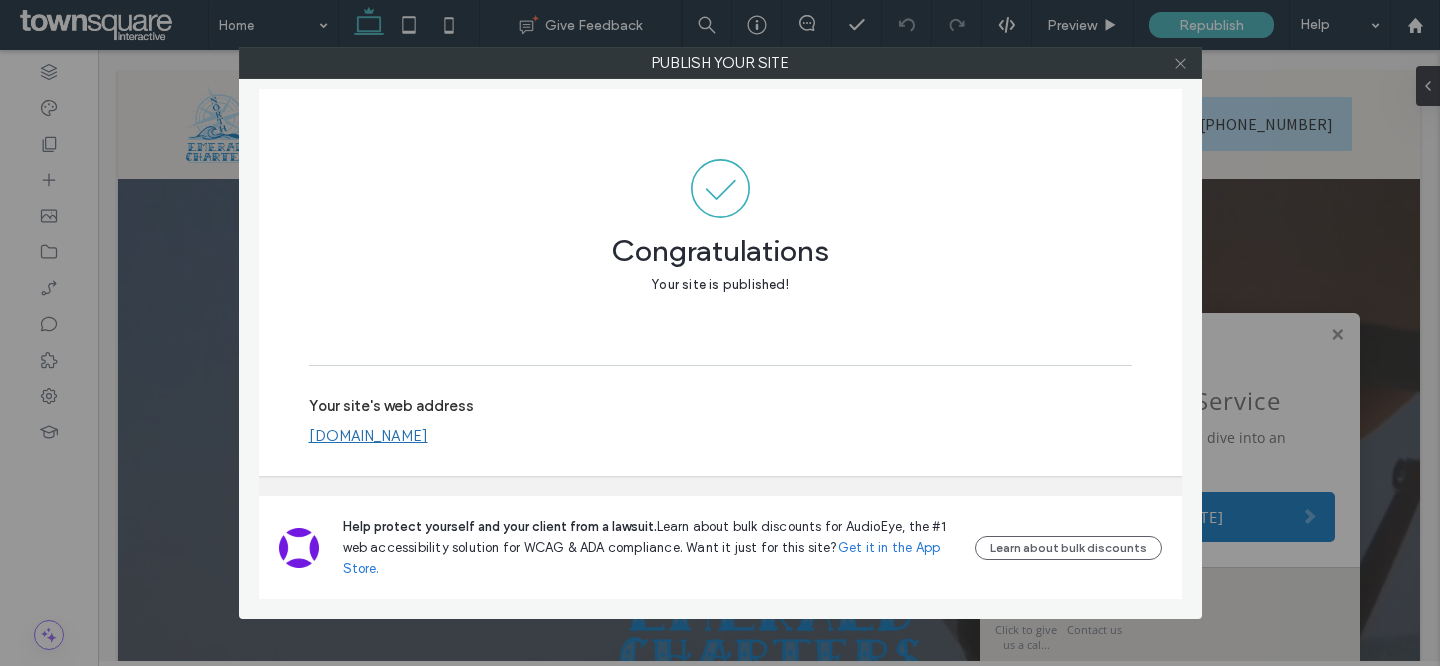 click 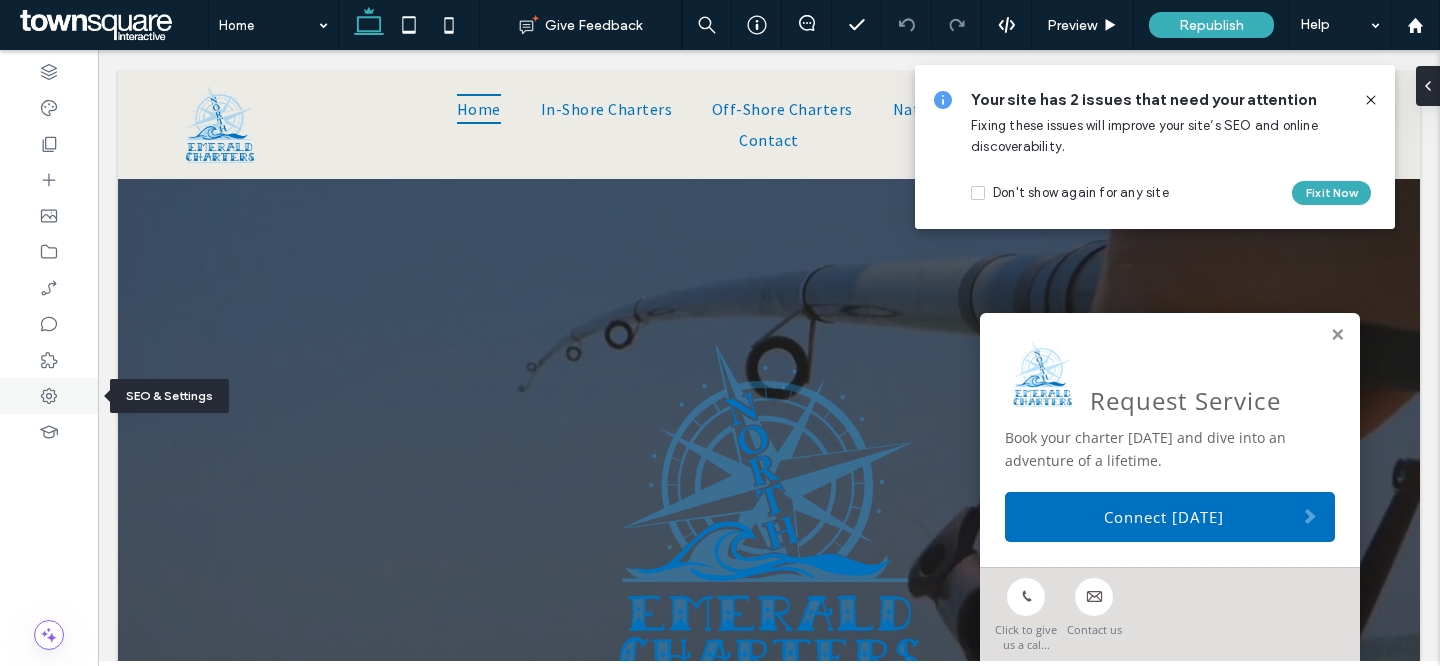 click at bounding box center (49, 396) 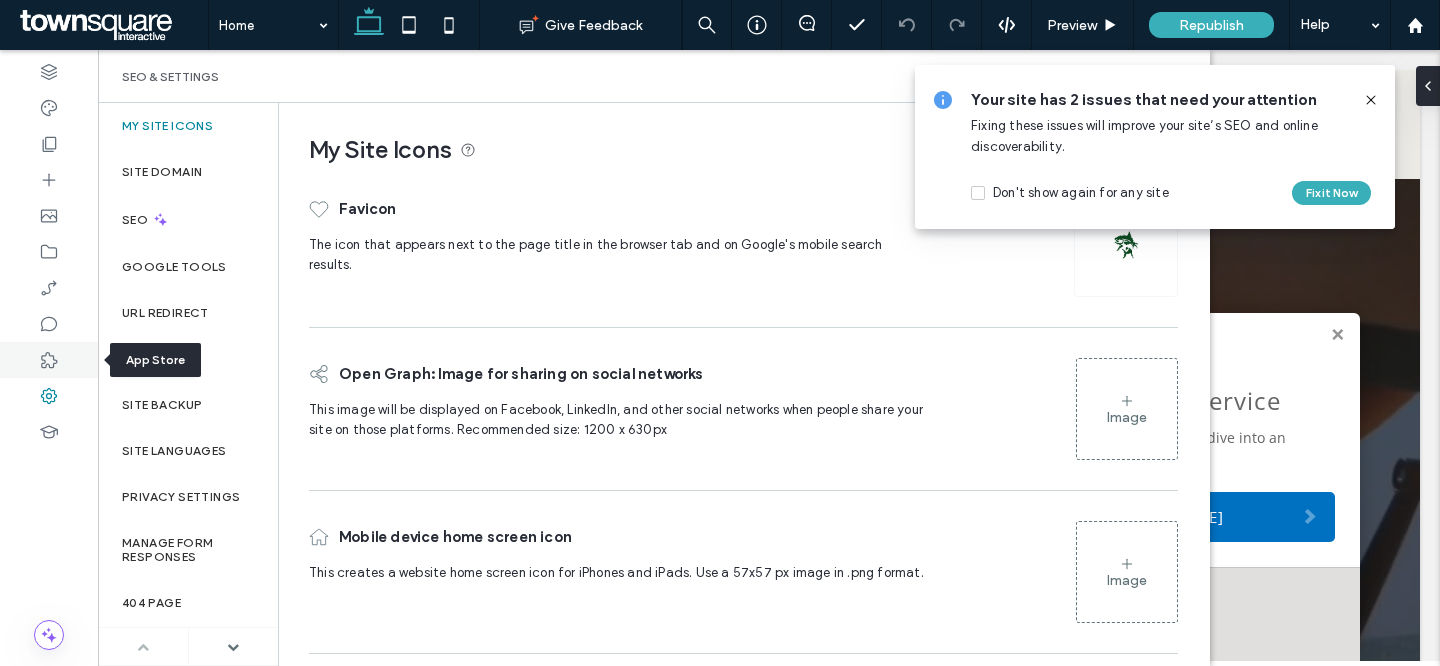 click 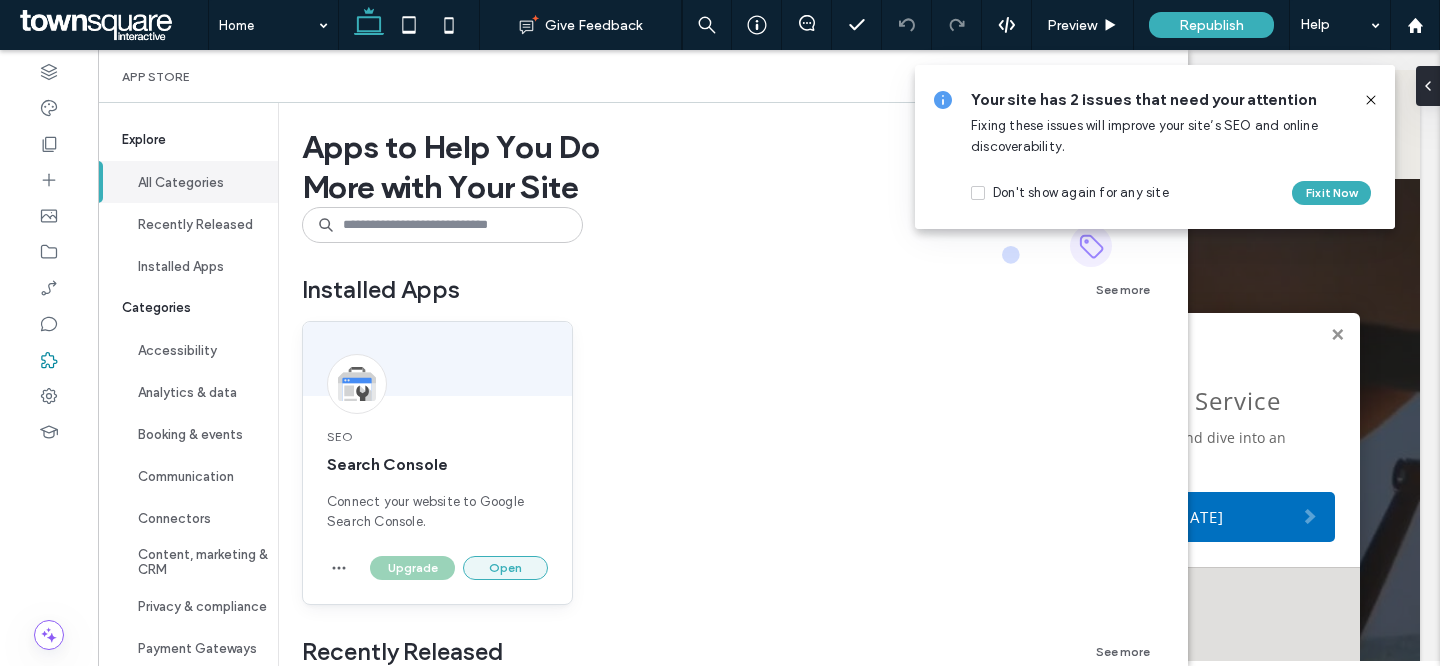 click on "Open" at bounding box center (505, 568) 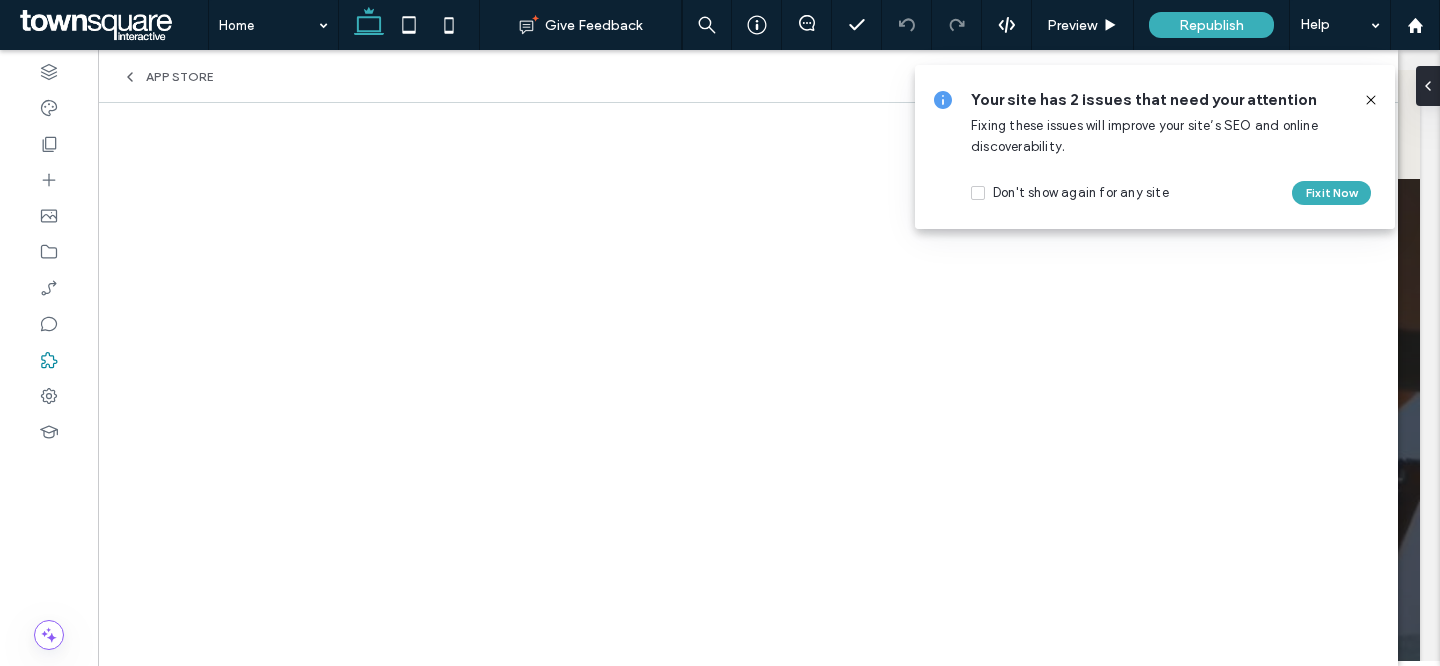 click 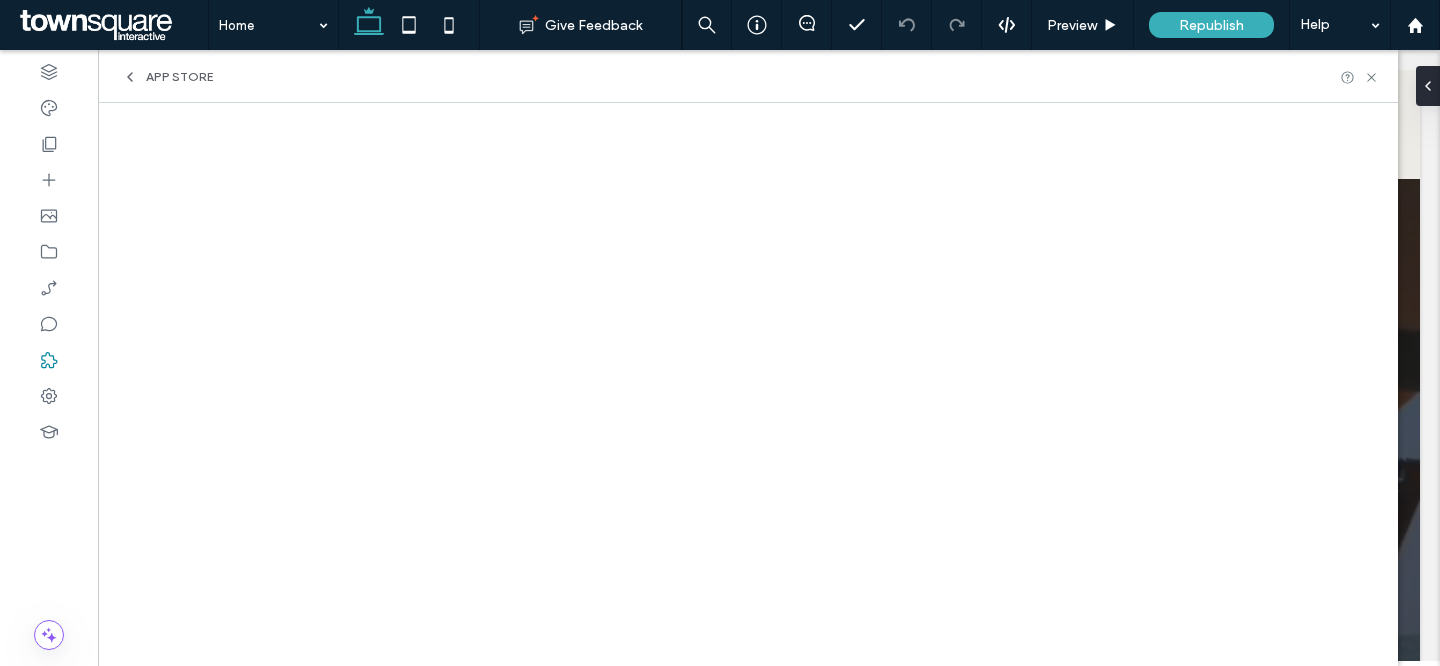 click on "App Store" at bounding box center [748, 76] 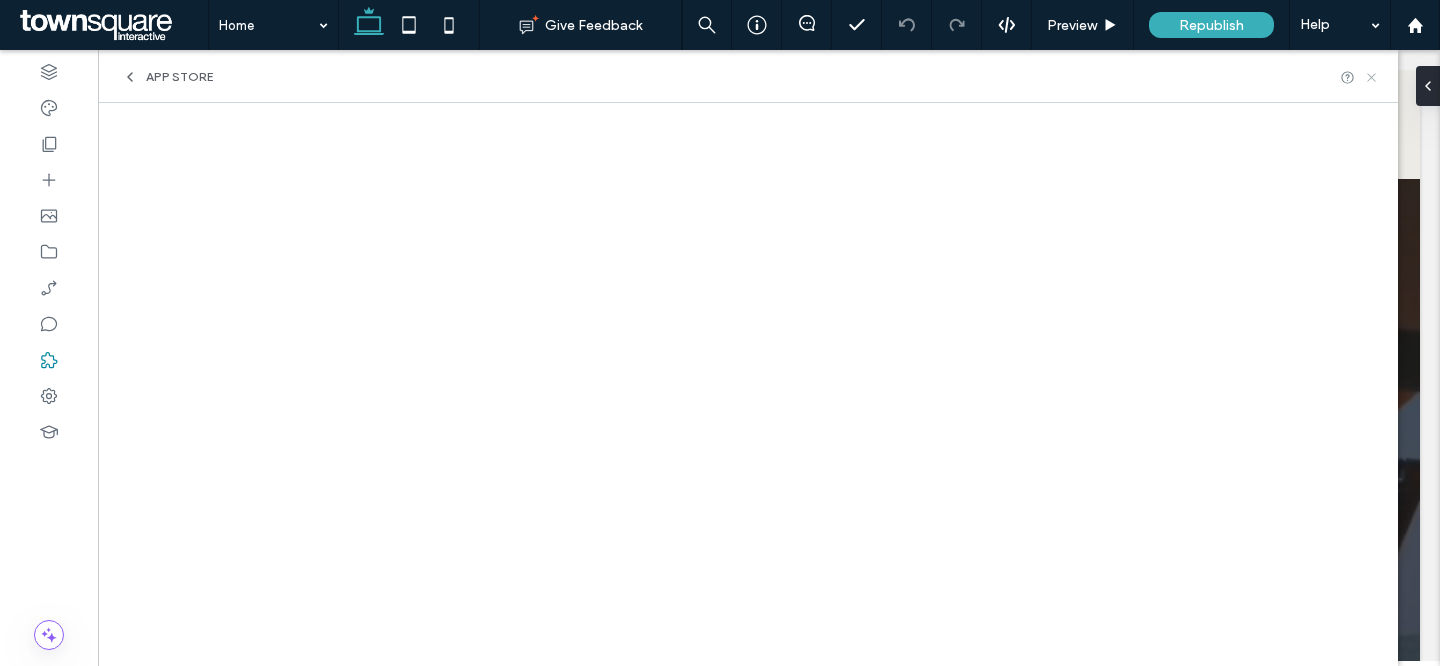 click 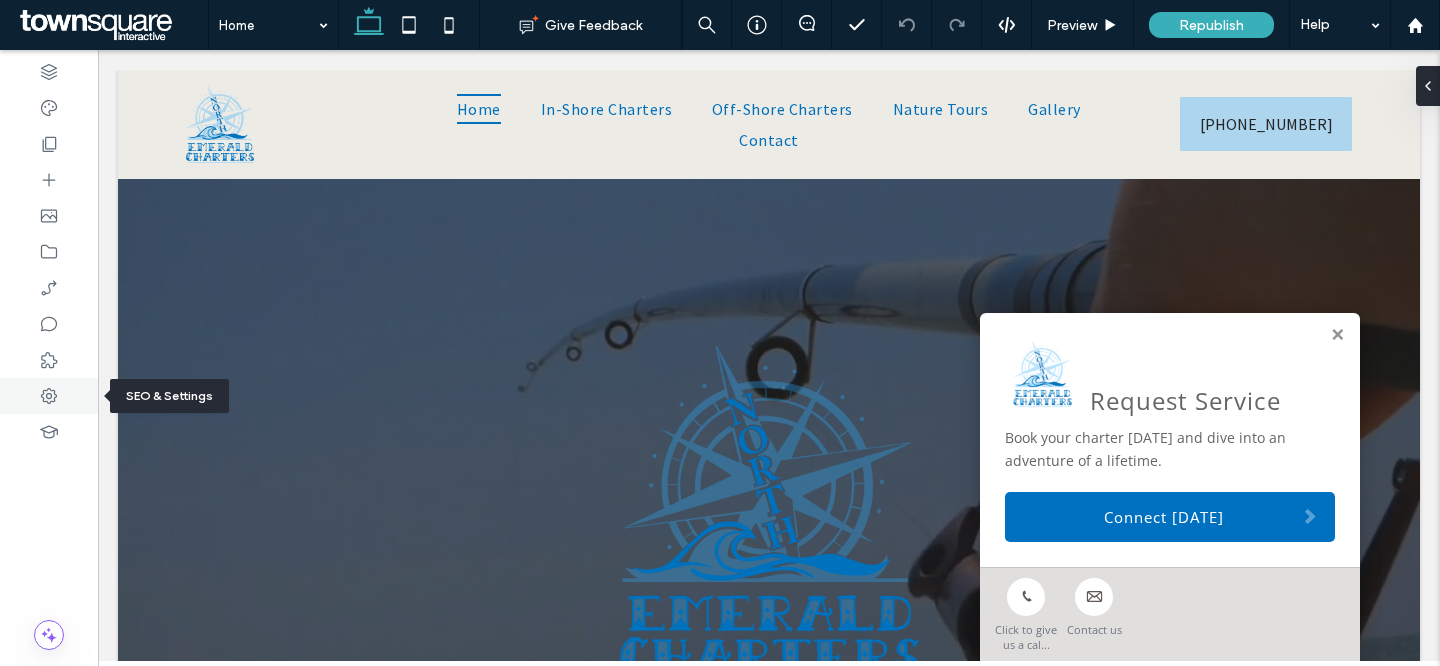 click at bounding box center (49, 396) 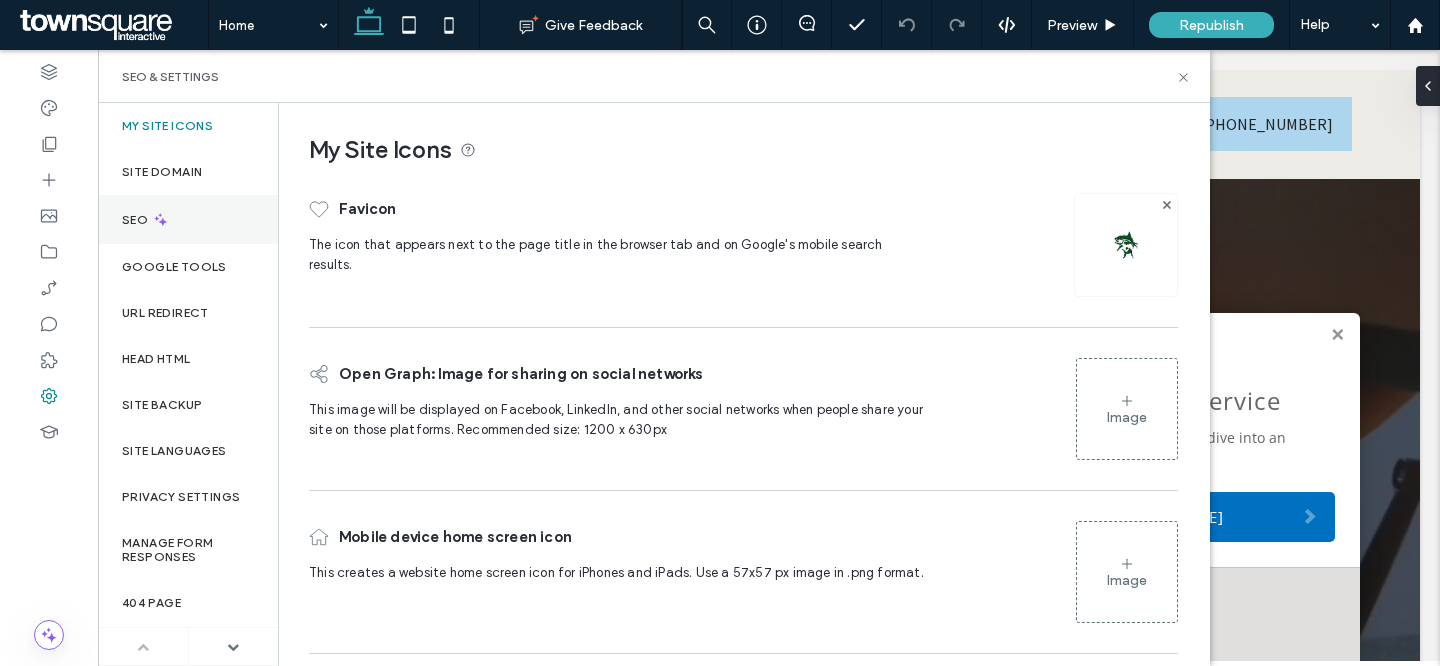 click on "SEO" at bounding box center [188, 219] 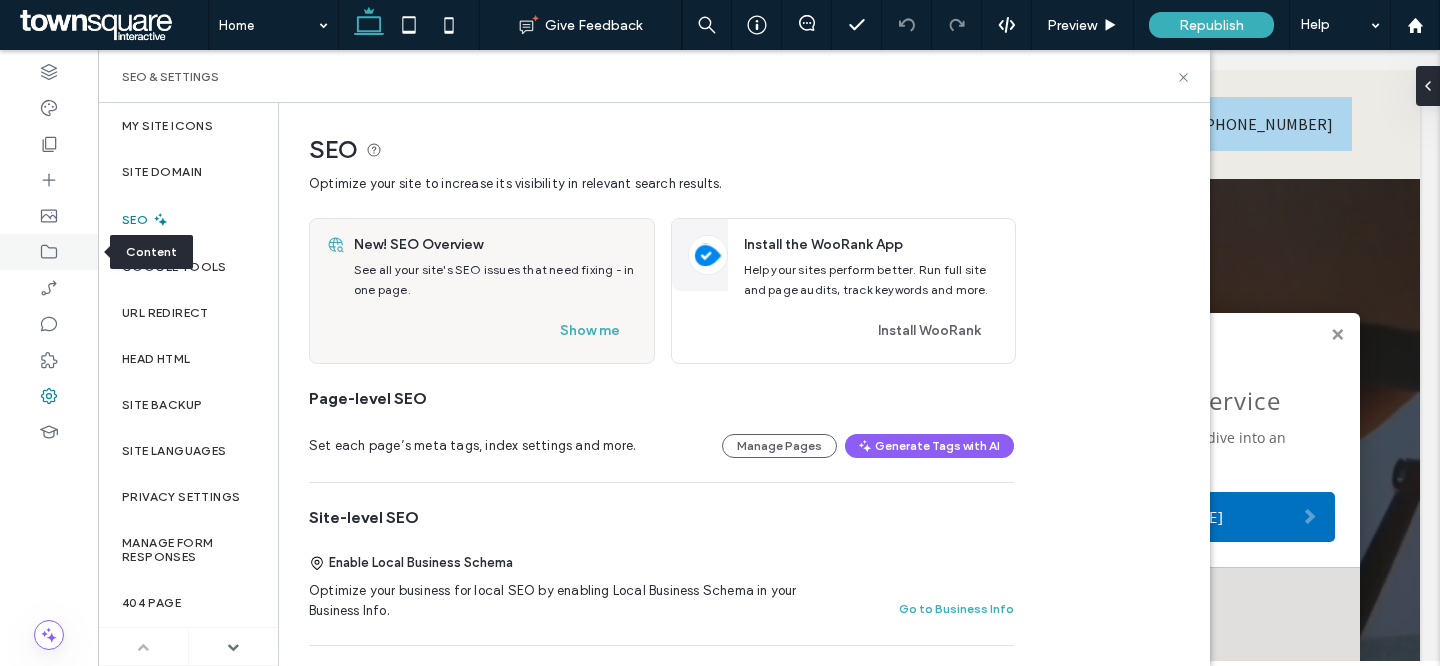 click at bounding box center (49, 252) 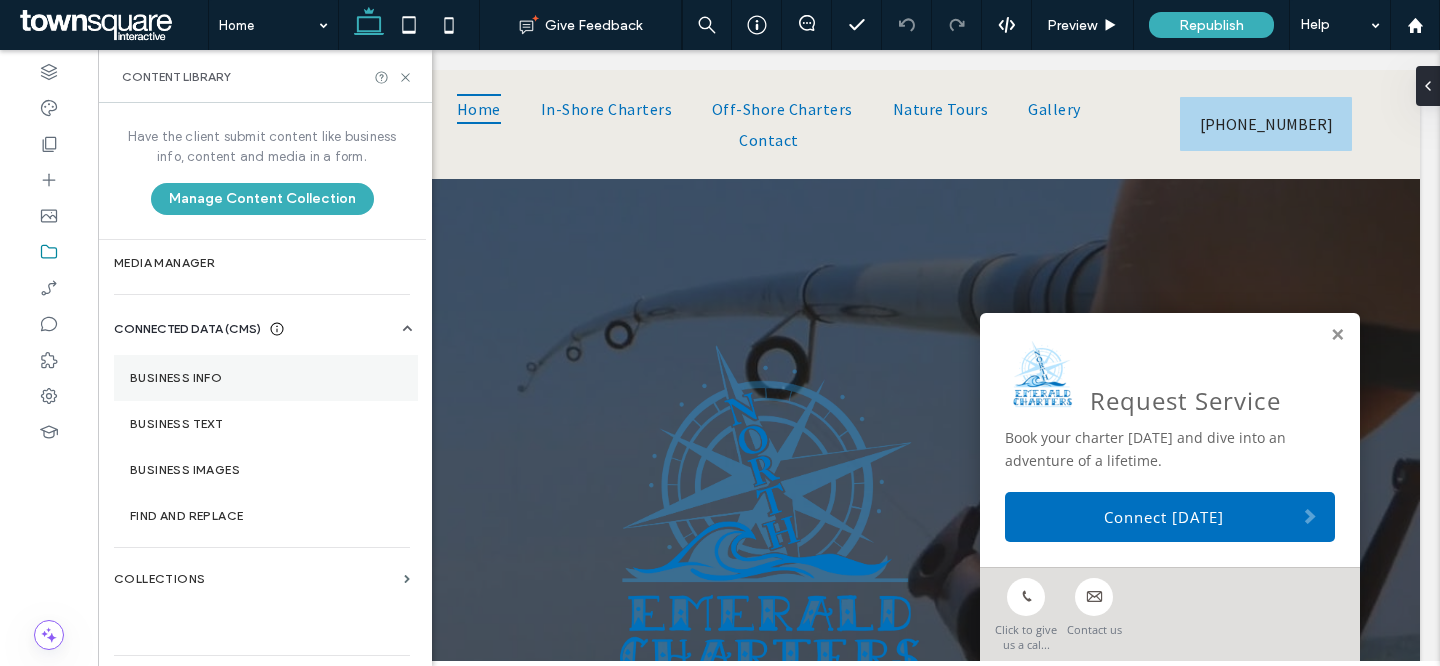 click on "Business Info" at bounding box center (266, 378) 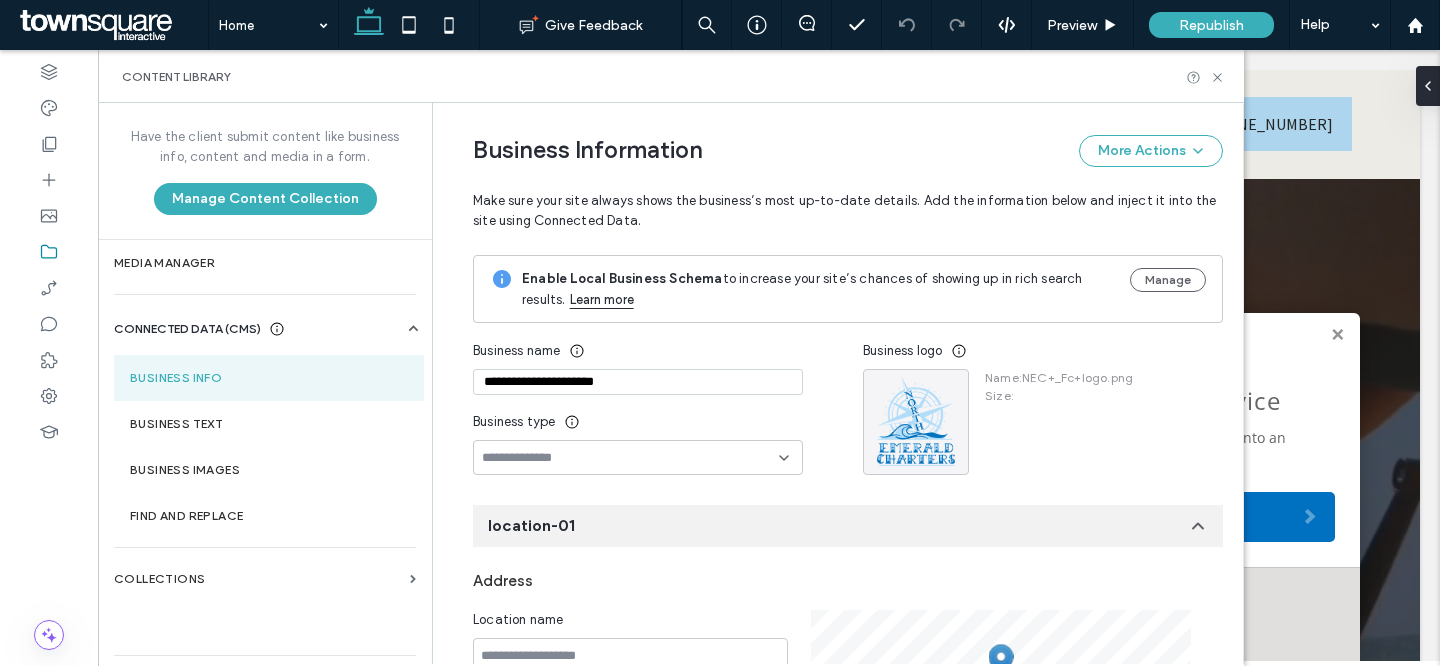 scroll, scrollTop: 0, scrollLeft: 25, axis: horizontal 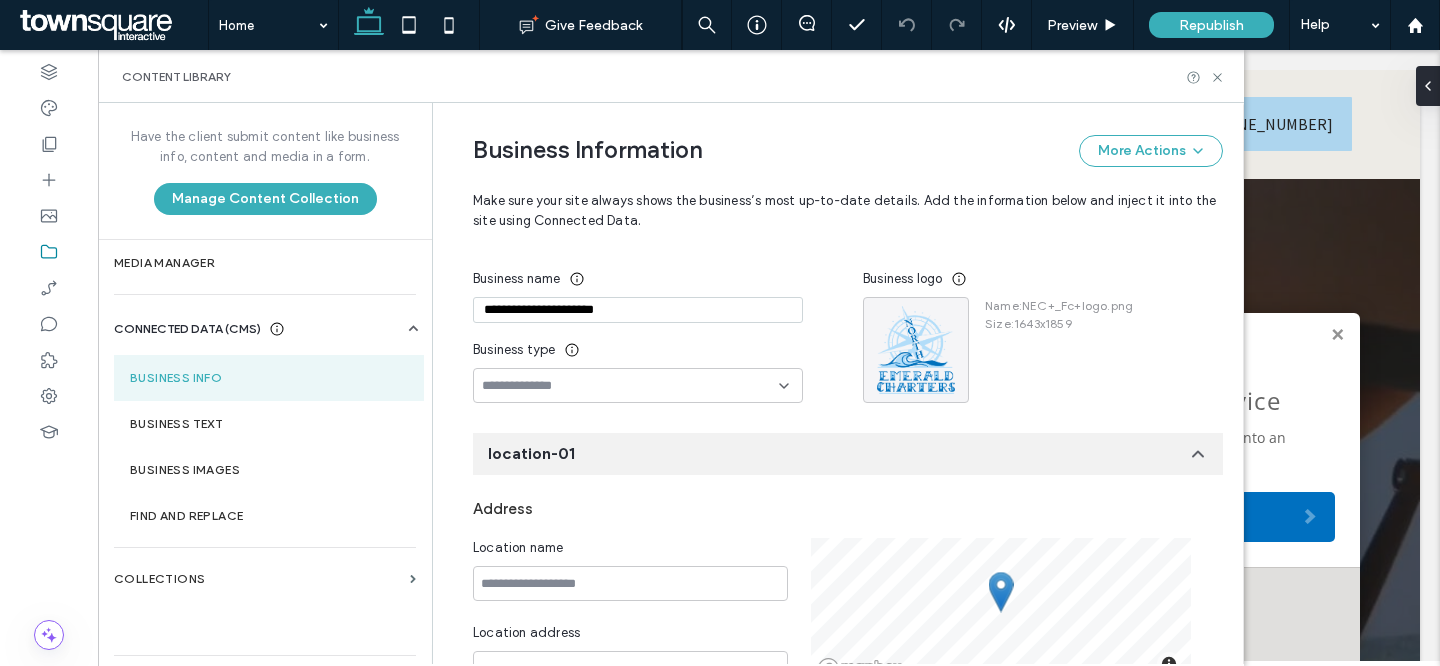 click at bounding box center [638, 385] 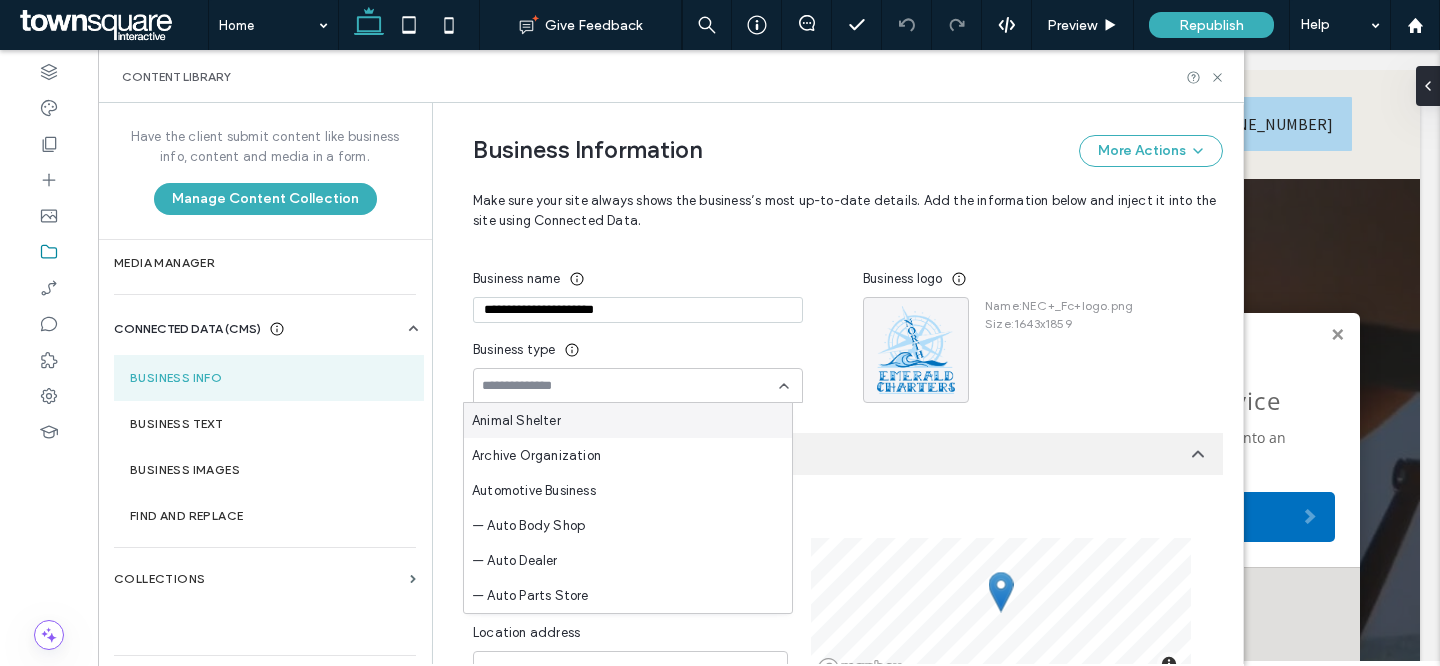 click at bounding box center (630, 386) 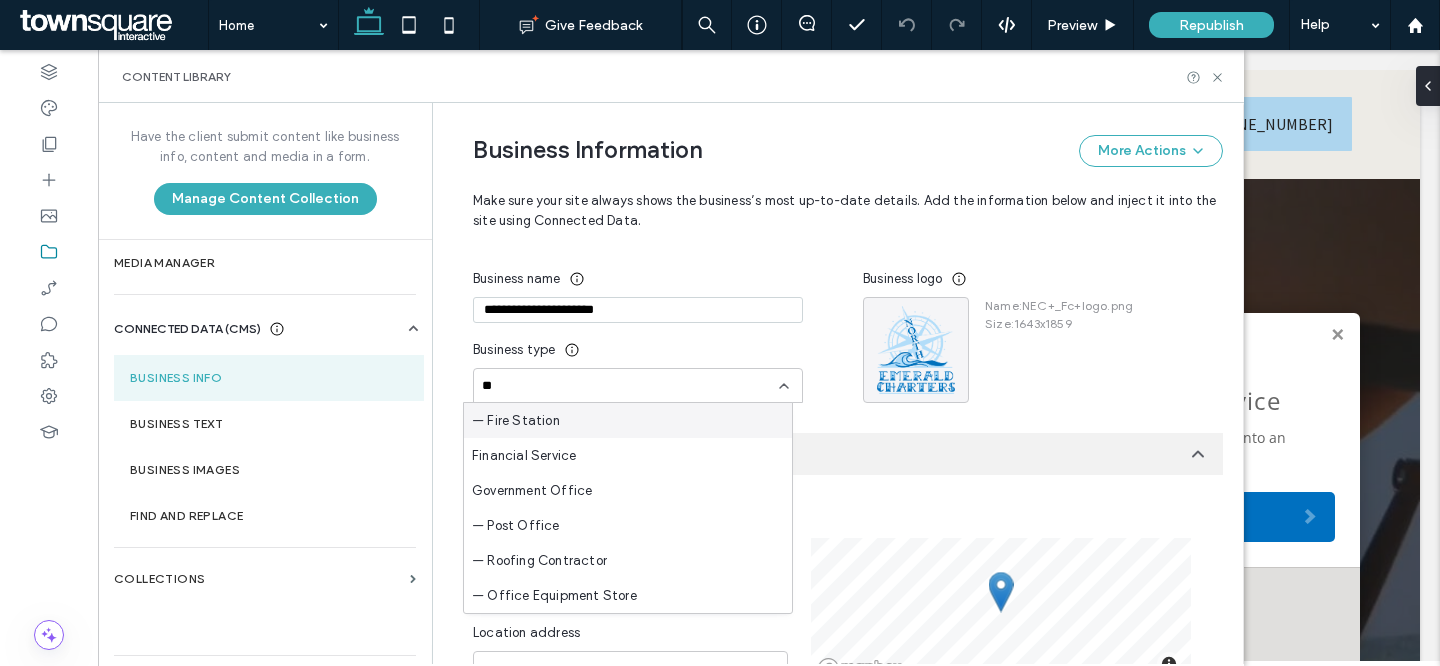 type on "*" 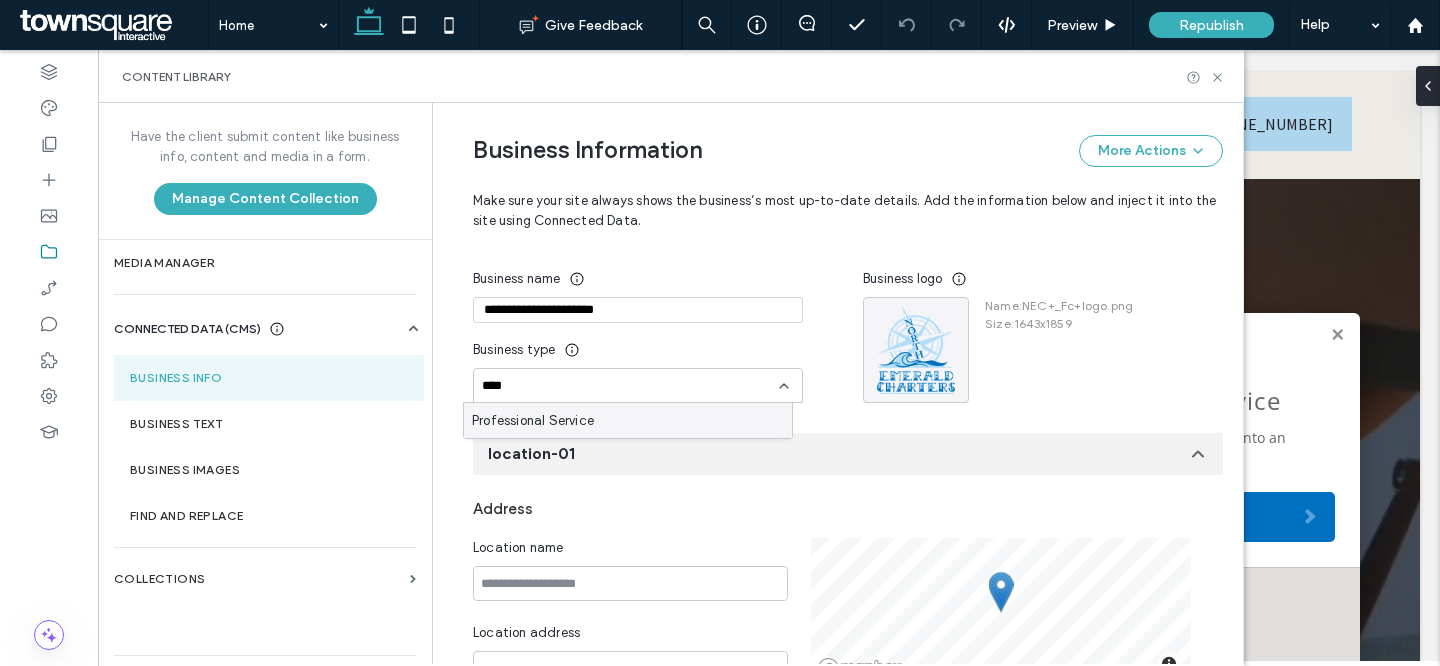type on "****" 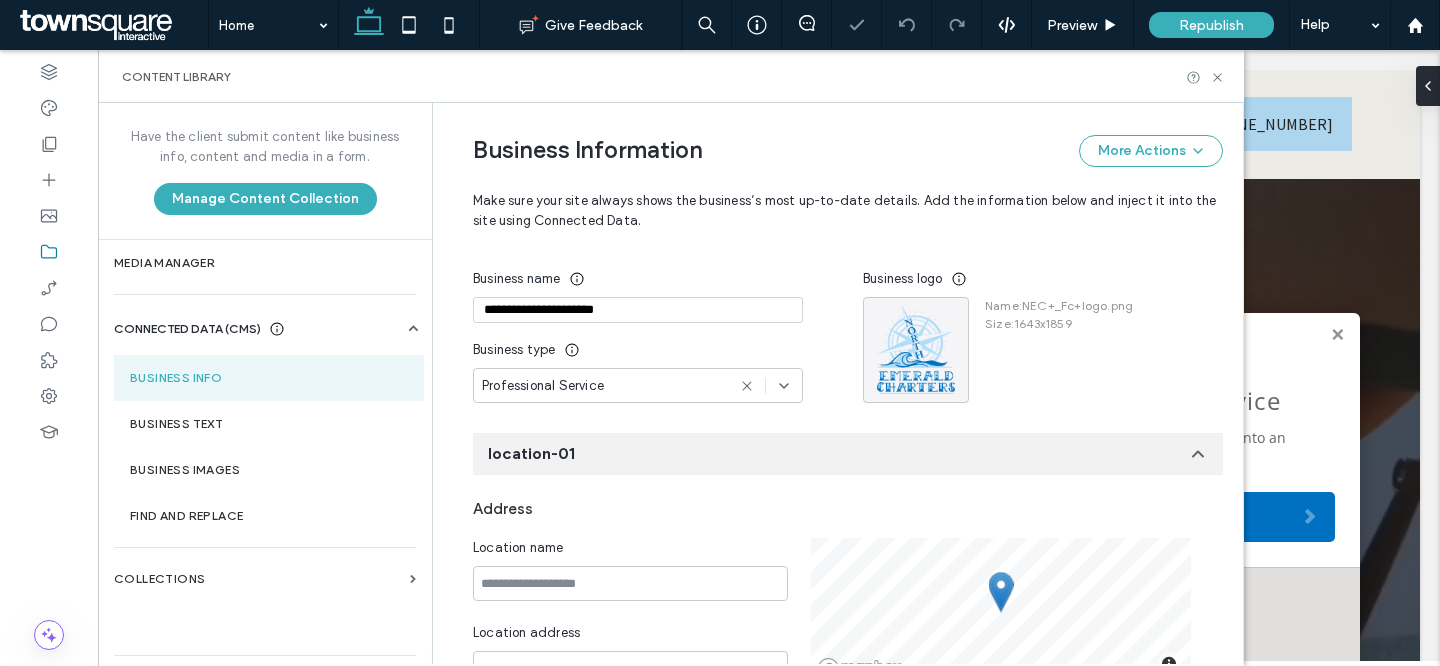 scroll, scrollTop: 268, scrollLeft: 0, axis: vertical 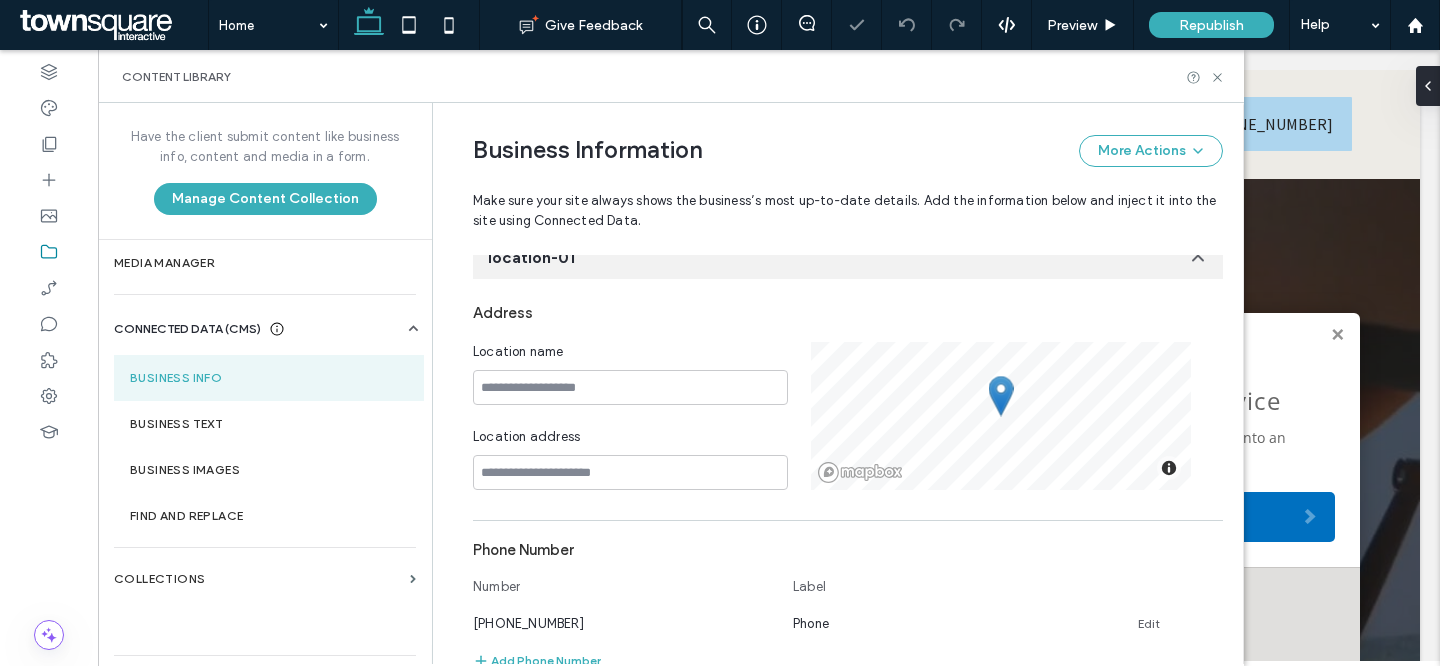 click on "Location name Location address" at bounding box center (642, 416) 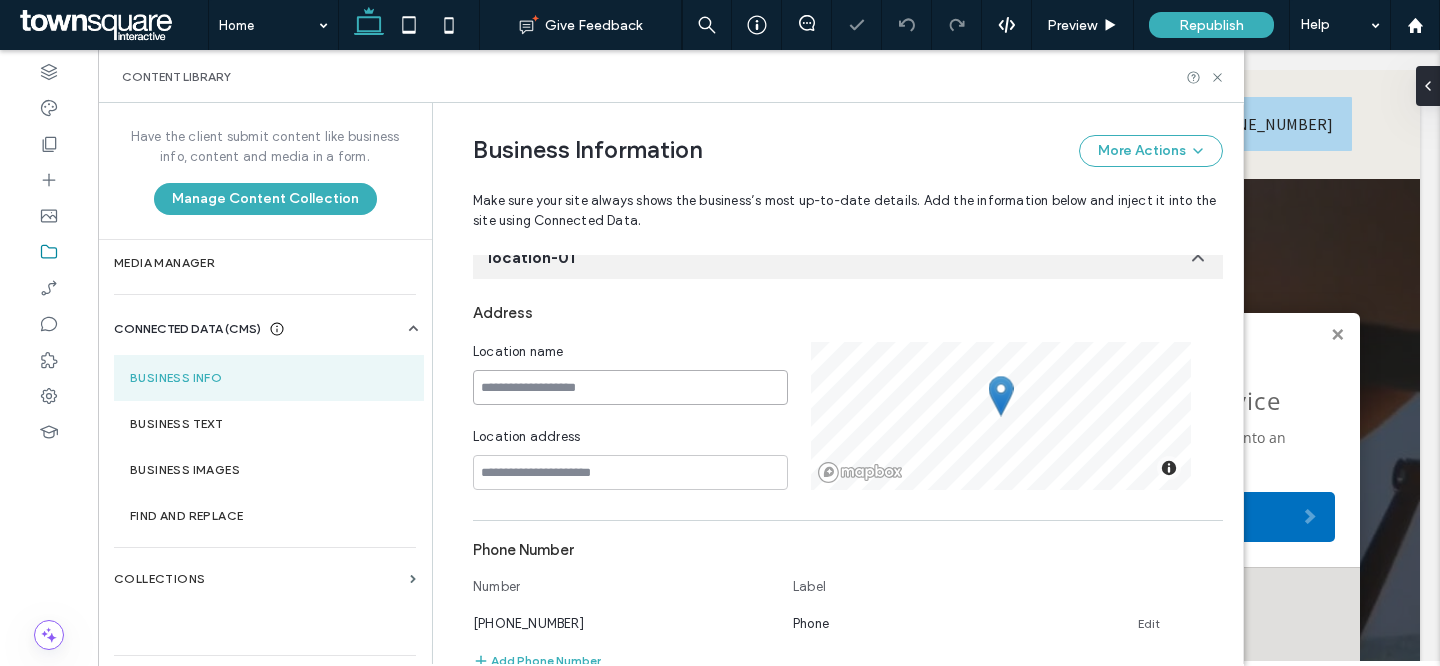 click at bounding box center (630, 387) 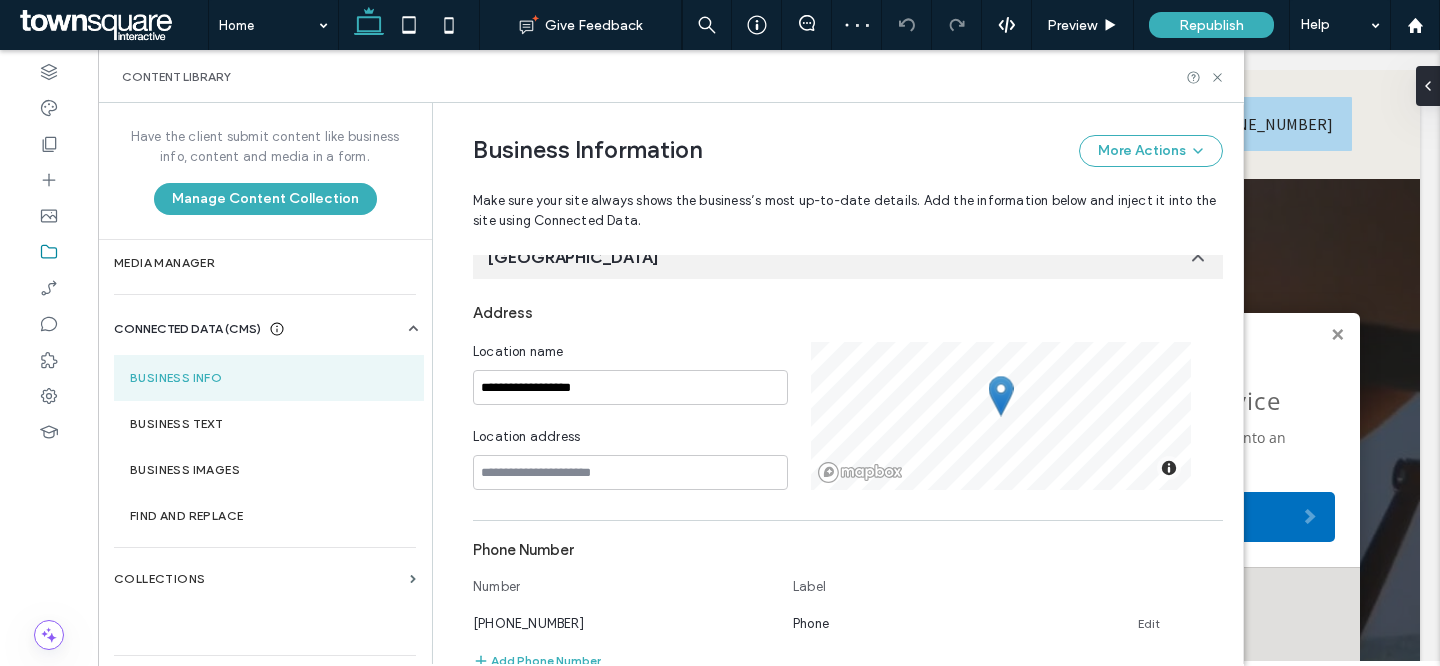 scroll, scrollTop: 305, scrollLeft: 0, axis: vertical 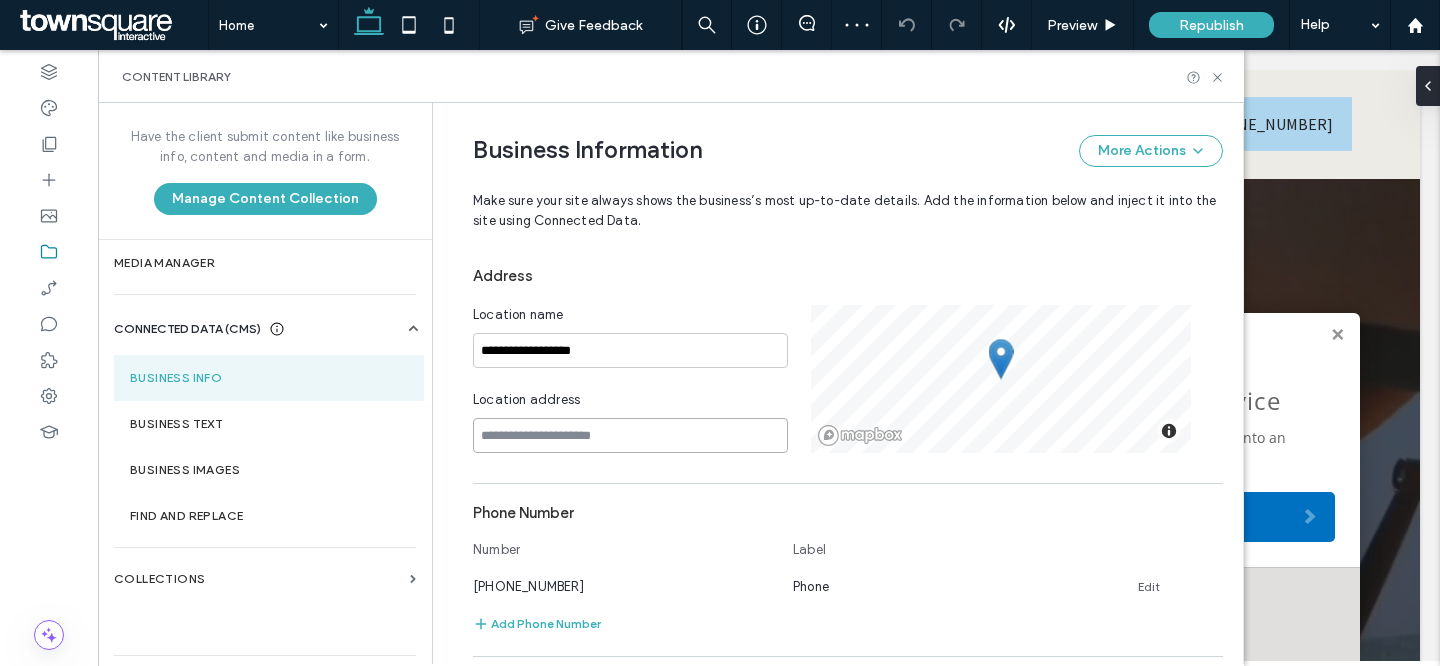 click at bounding box center (630, 435) 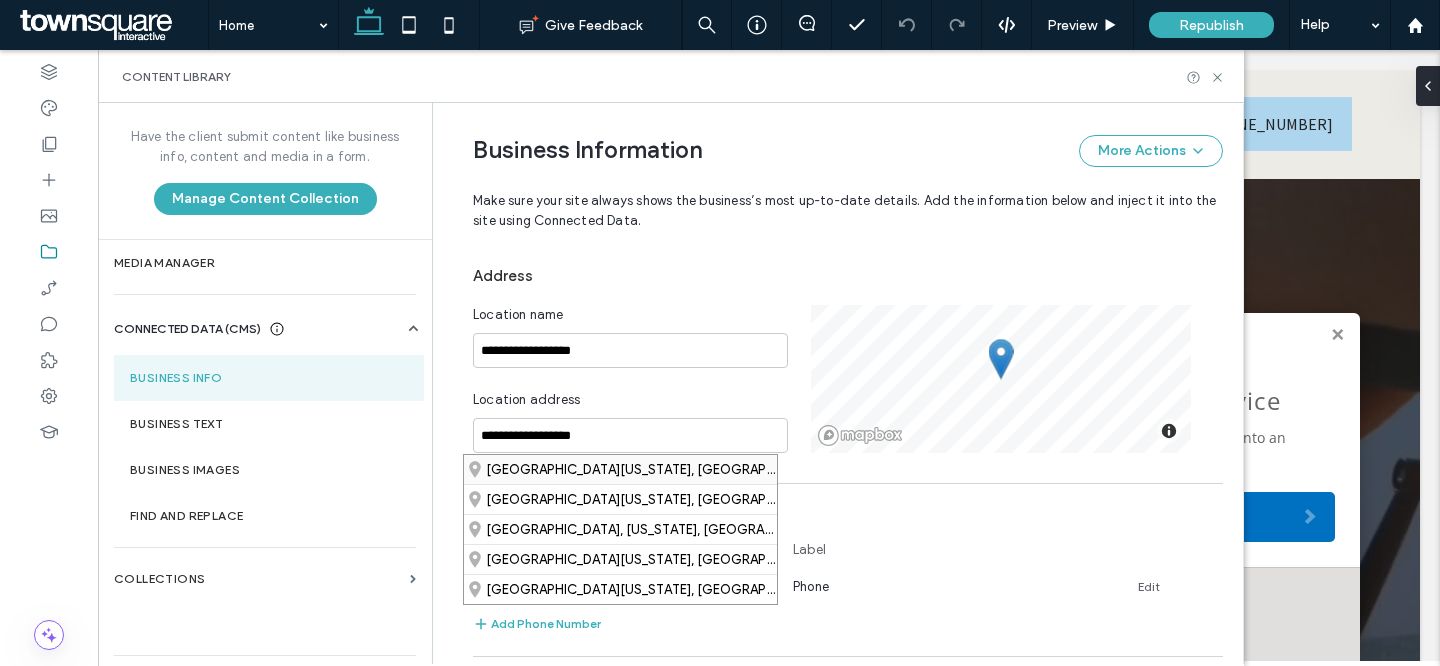 click on "Palm Bay, Florida 32907, United States" at bounding box center (620, 469) 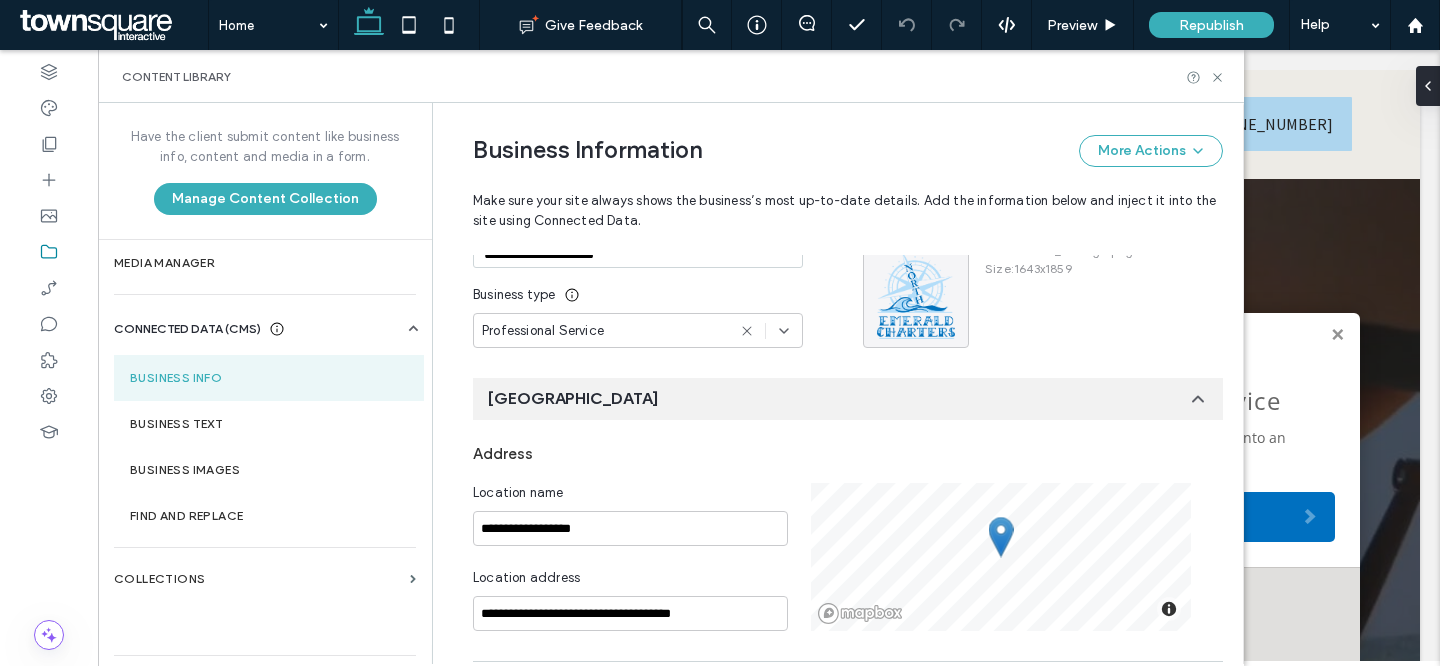 scroll, scrollTop: 0, scrollLeft: 0, axis: both 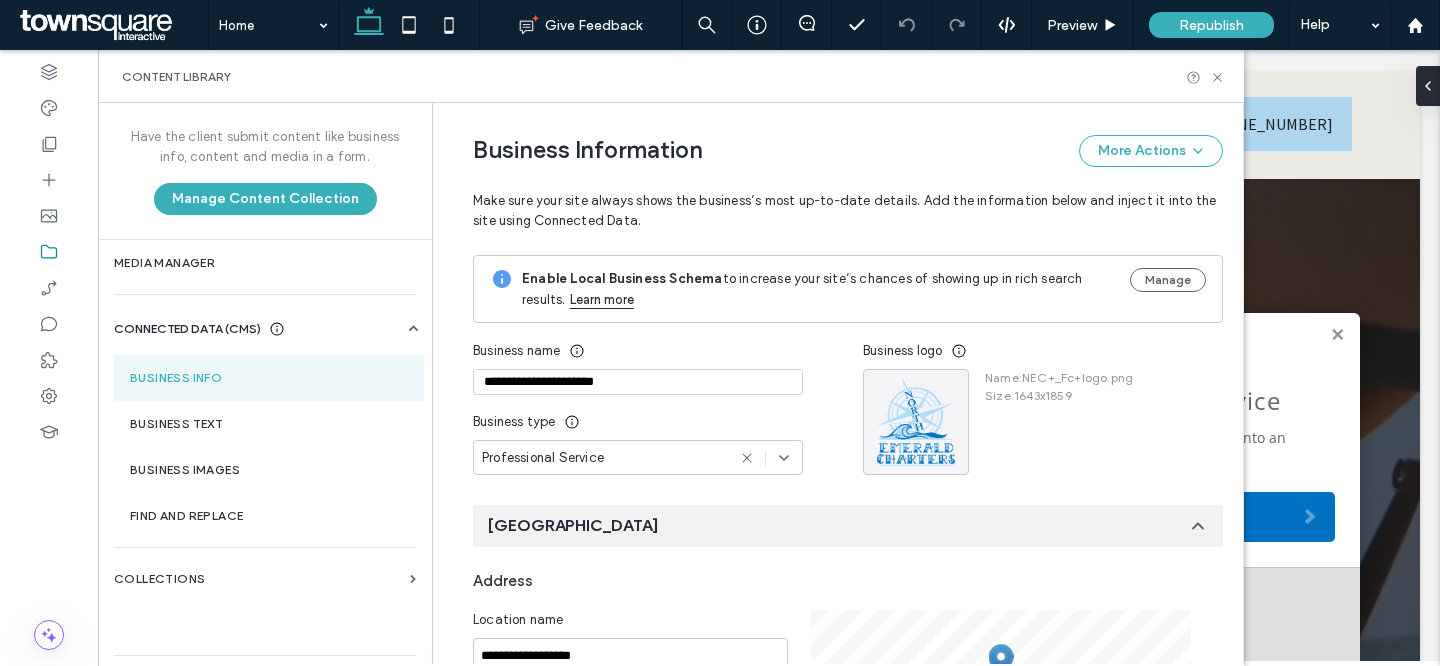 drag, startPoint x: 651, startPoint y: 384, endPoint x: 396, endPoint y: 373, distance: 255.23715 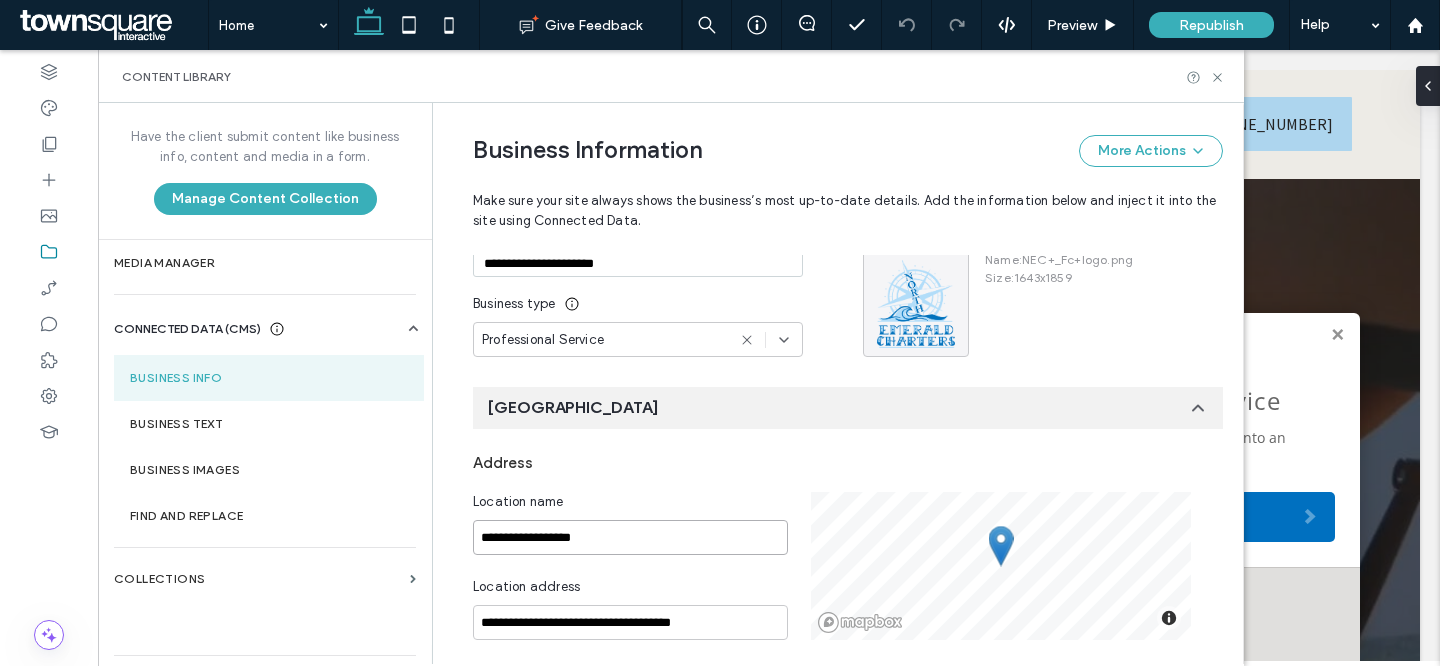 drag, startPoint x: 619, startPoint y: 541, endPoint x: 428, endPoint y: 542, distance: 191.00262 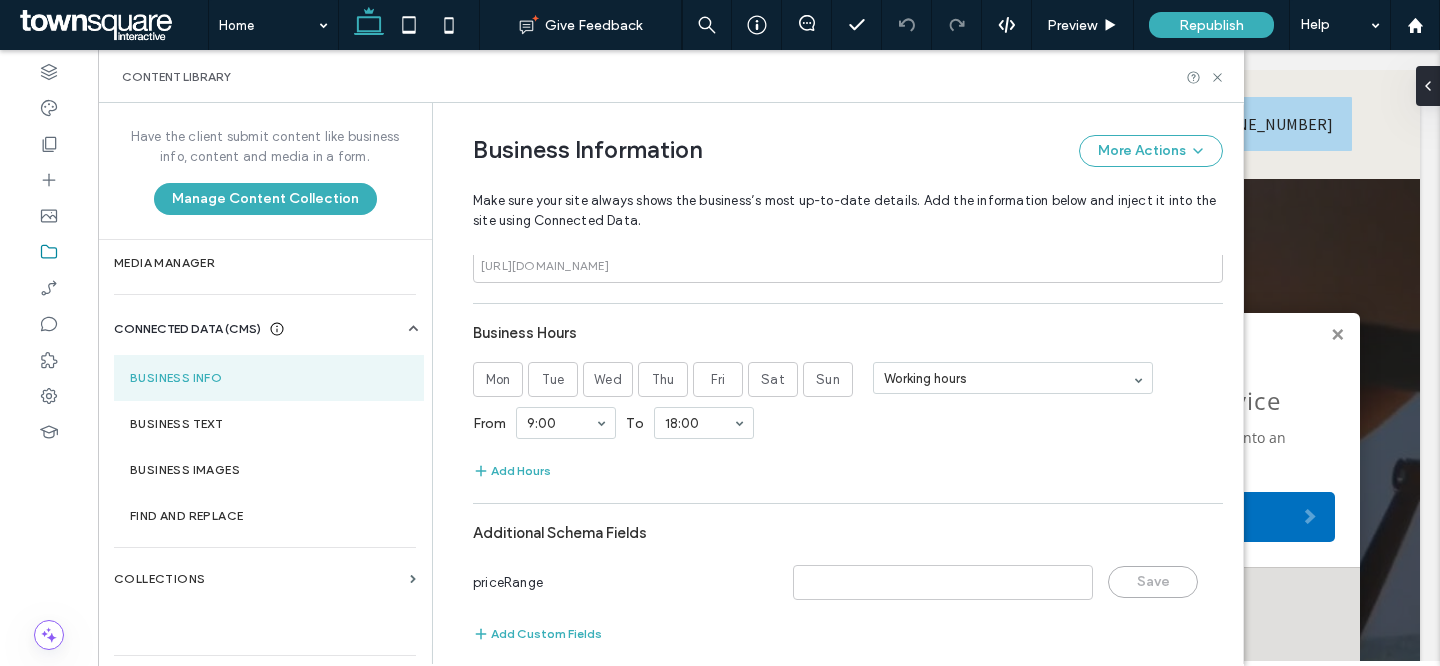 scroll, scrollTop: 1004, scrollLeft: 0, axis: vertical 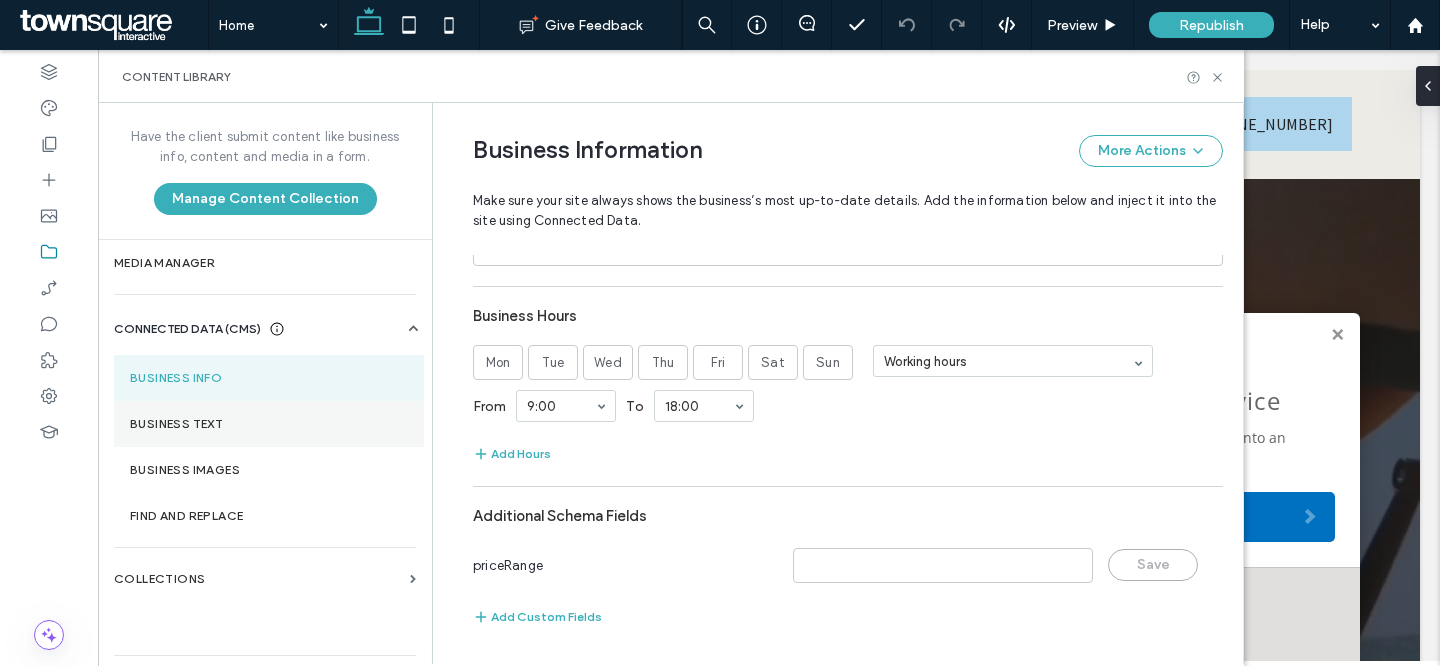 click on "Business Text" at bounding box center (269, 424) 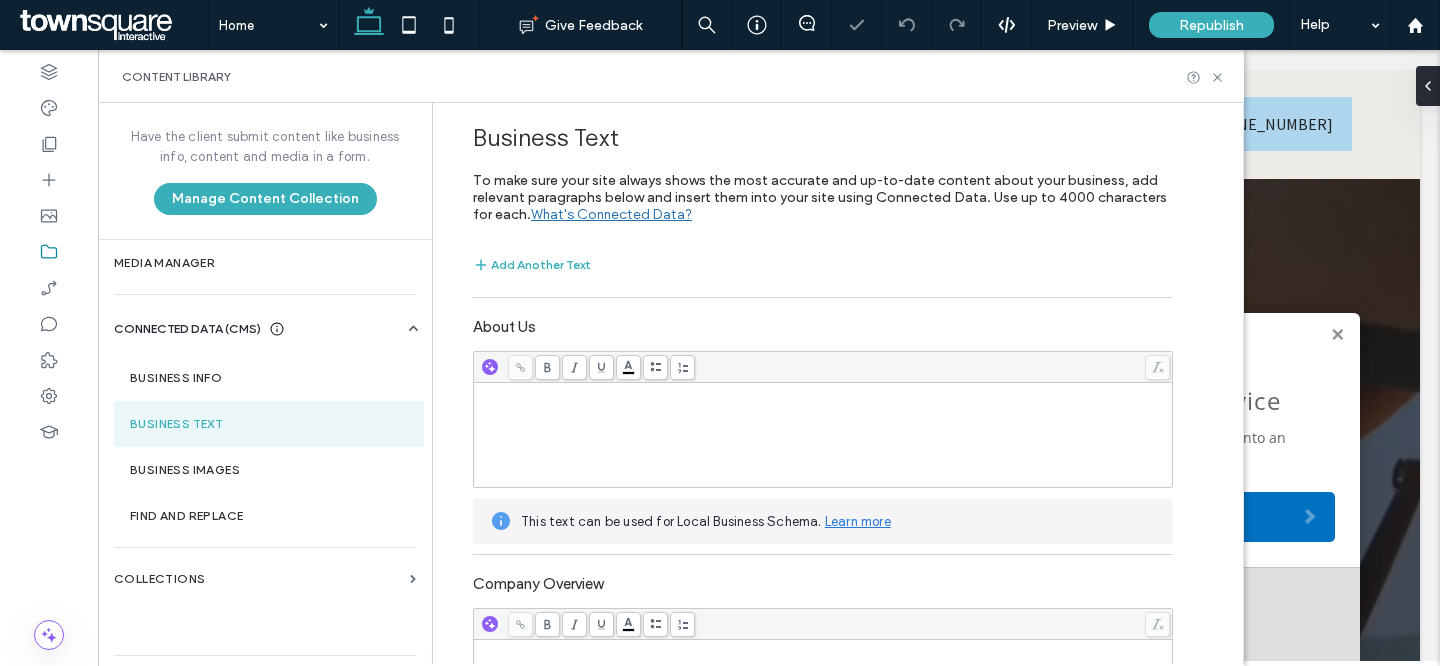 scroll, scrollTop: 0, scrollLeft: 0, axis: both 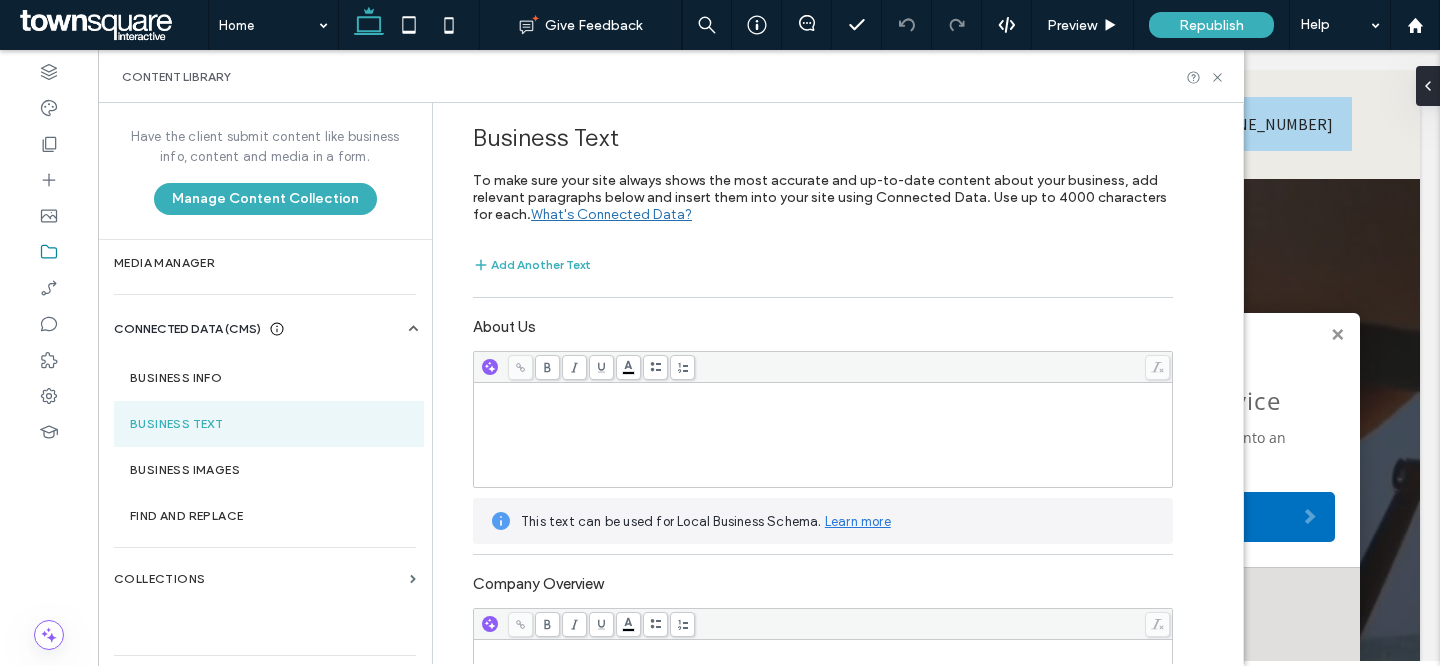 click at bounding box center [823, 435] 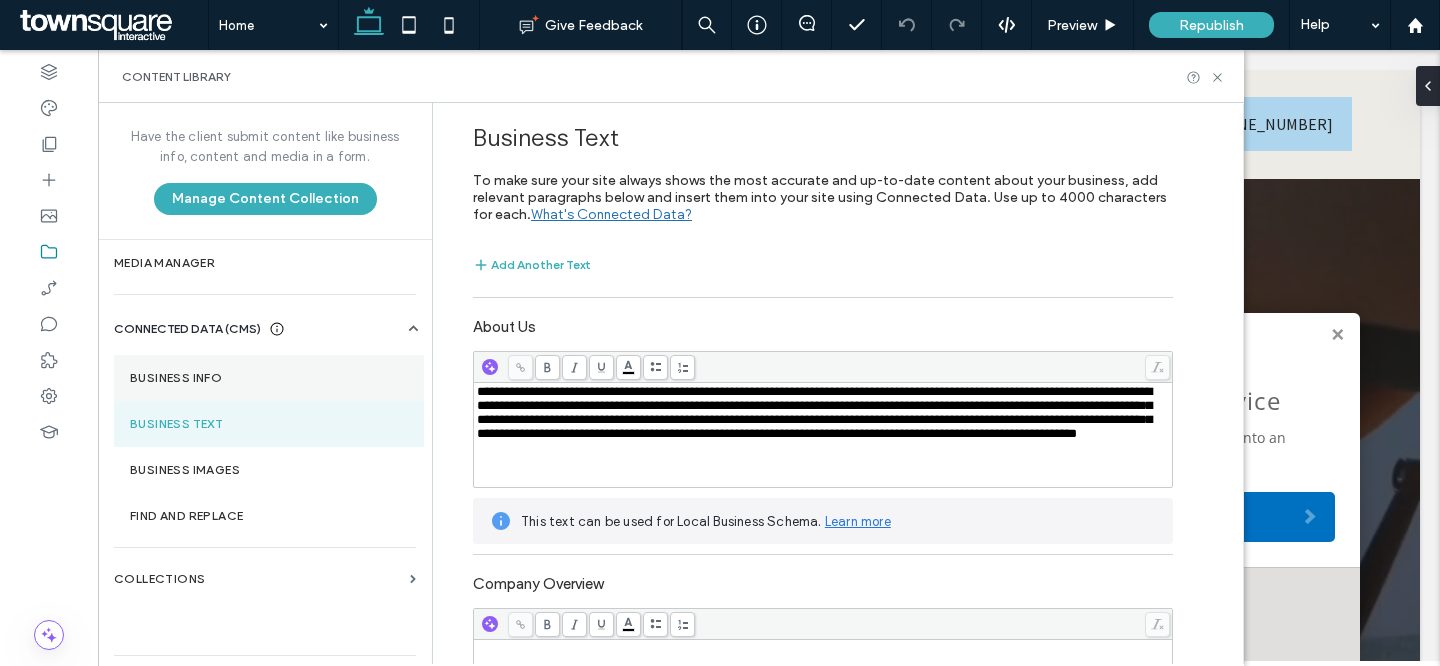 click on "Business Info" at bounding box center (269, 378) 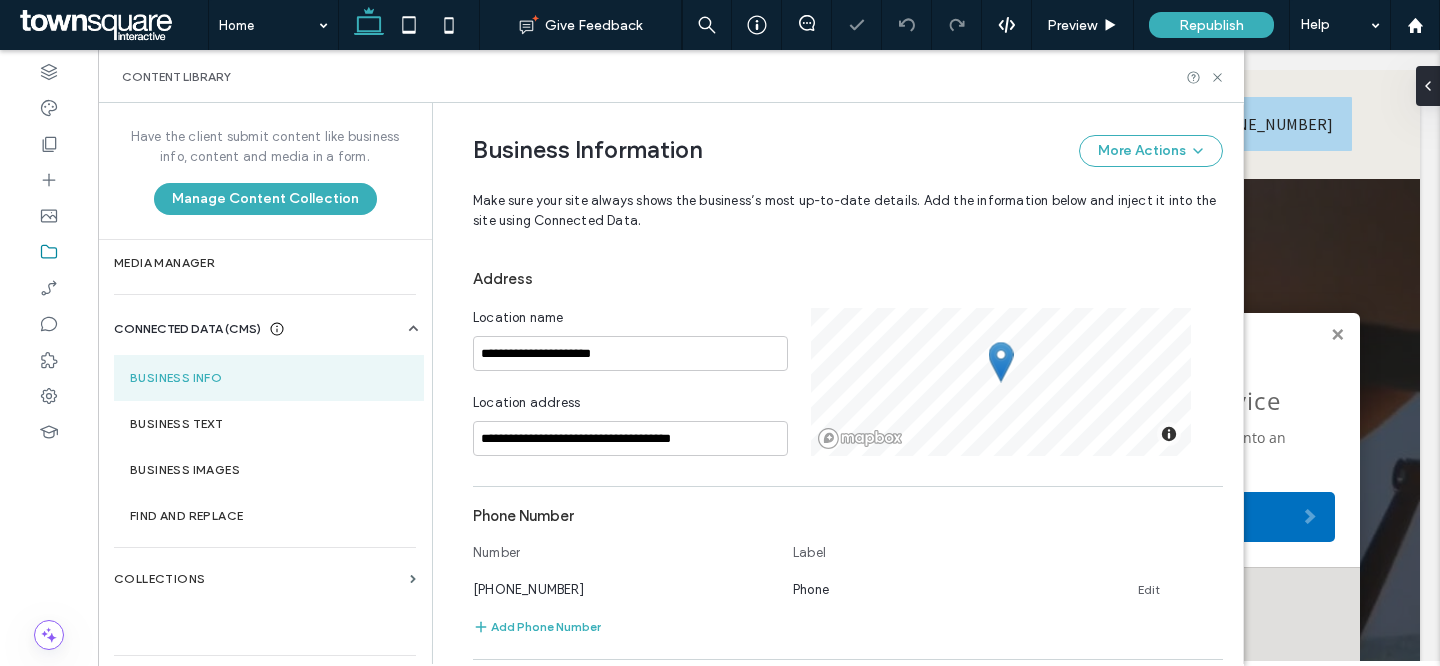 scroll, scrollTop: 305, scrollLeft: 0, axis: vertical 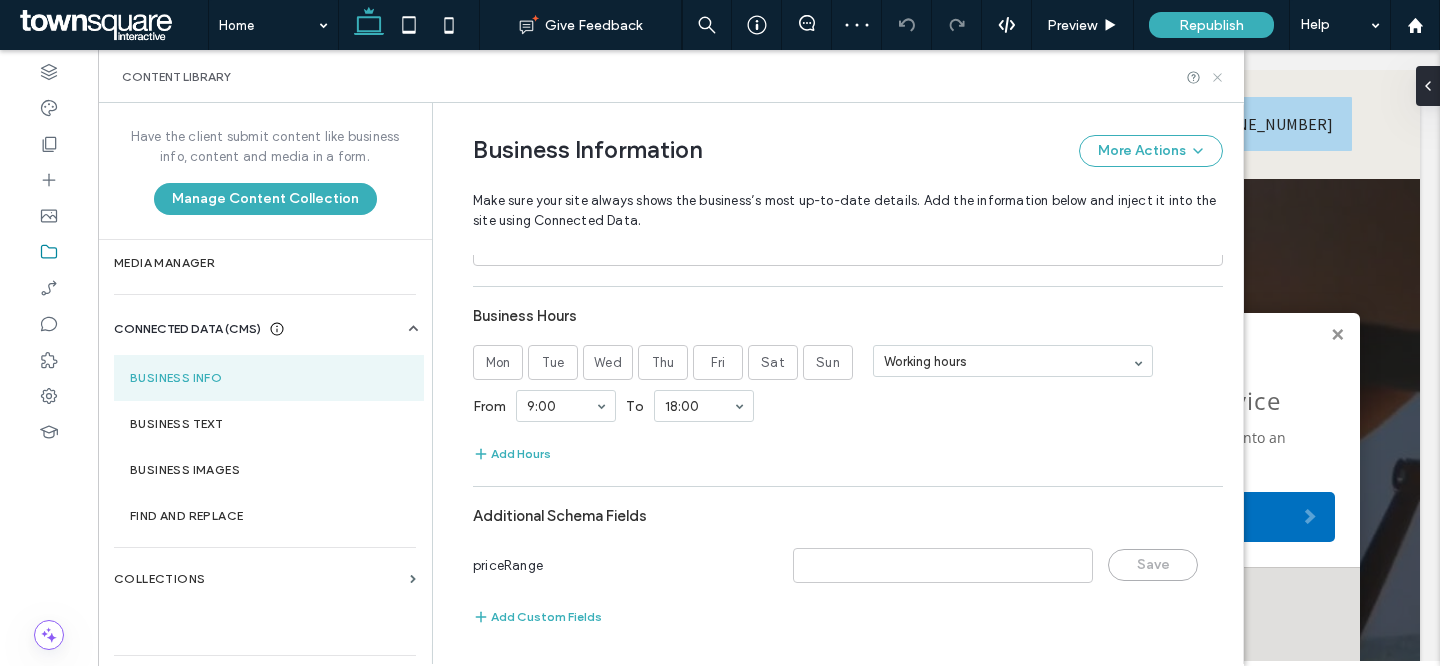 click 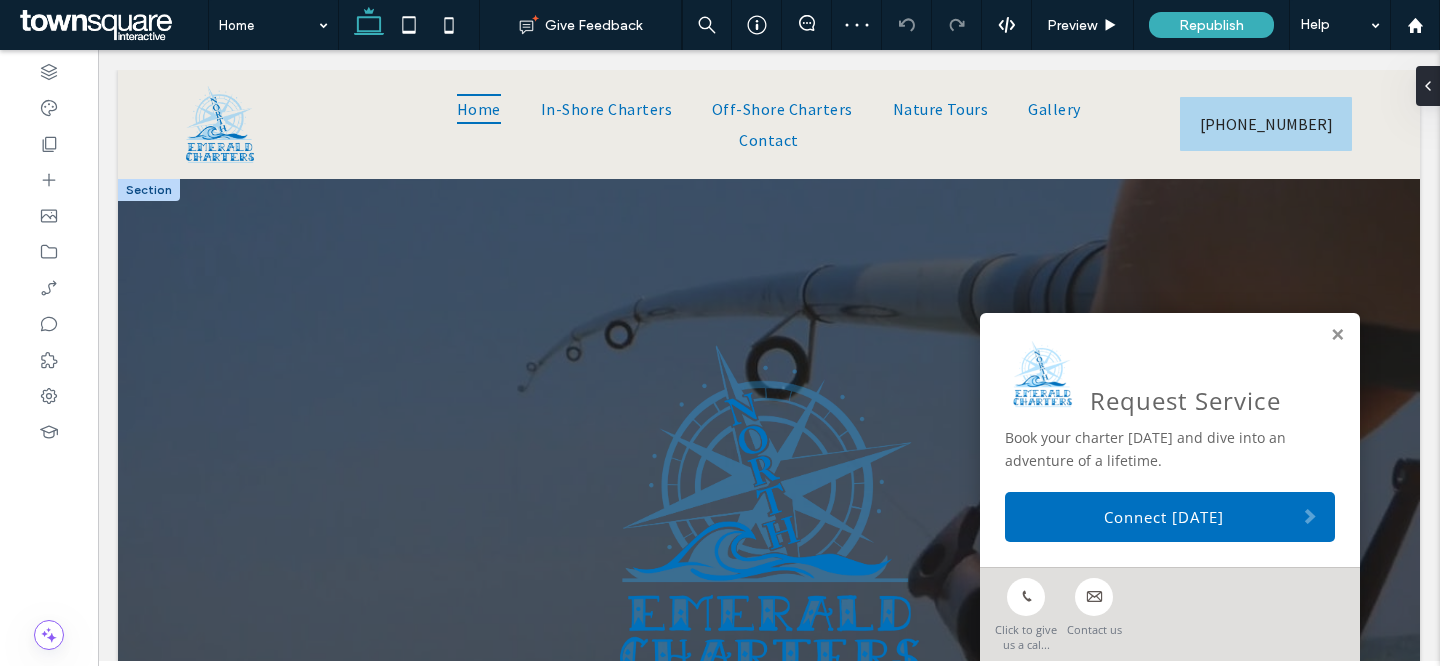 scroll, scrollTop: 0, scrollLeft: 0, axis: both 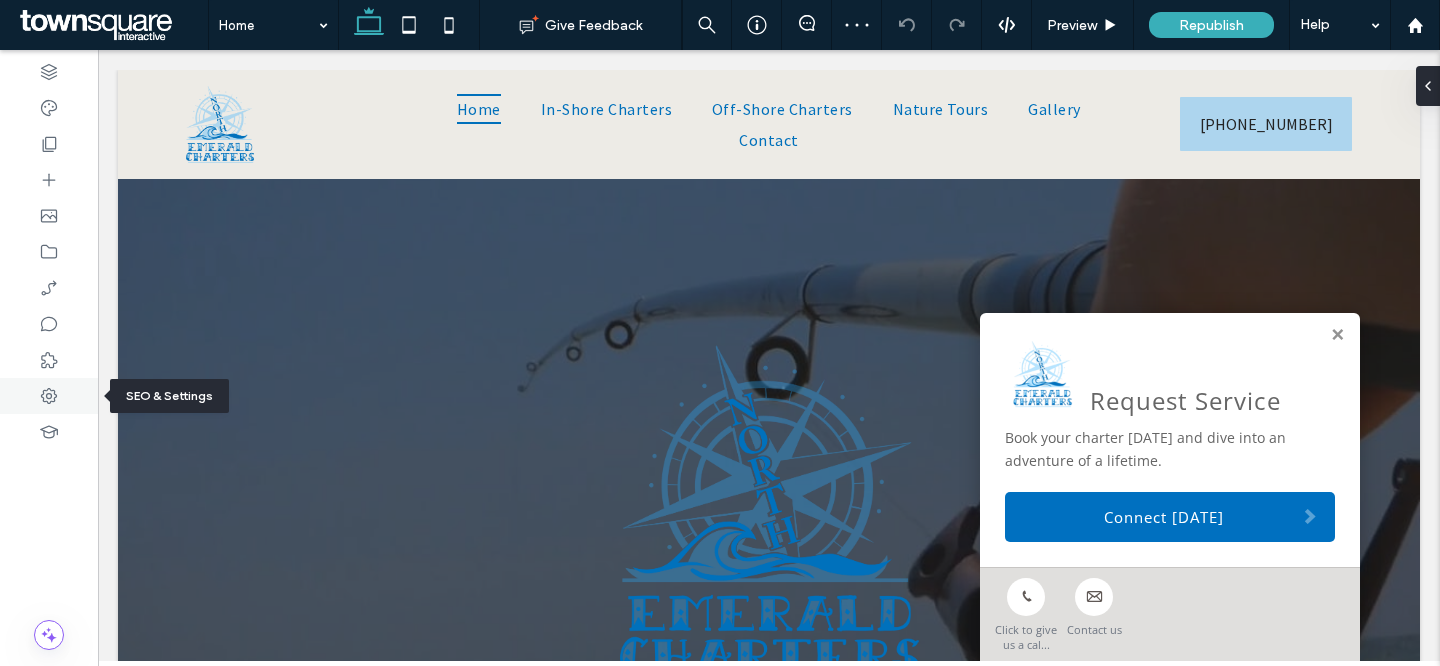 click at bounding box center [49, 396] 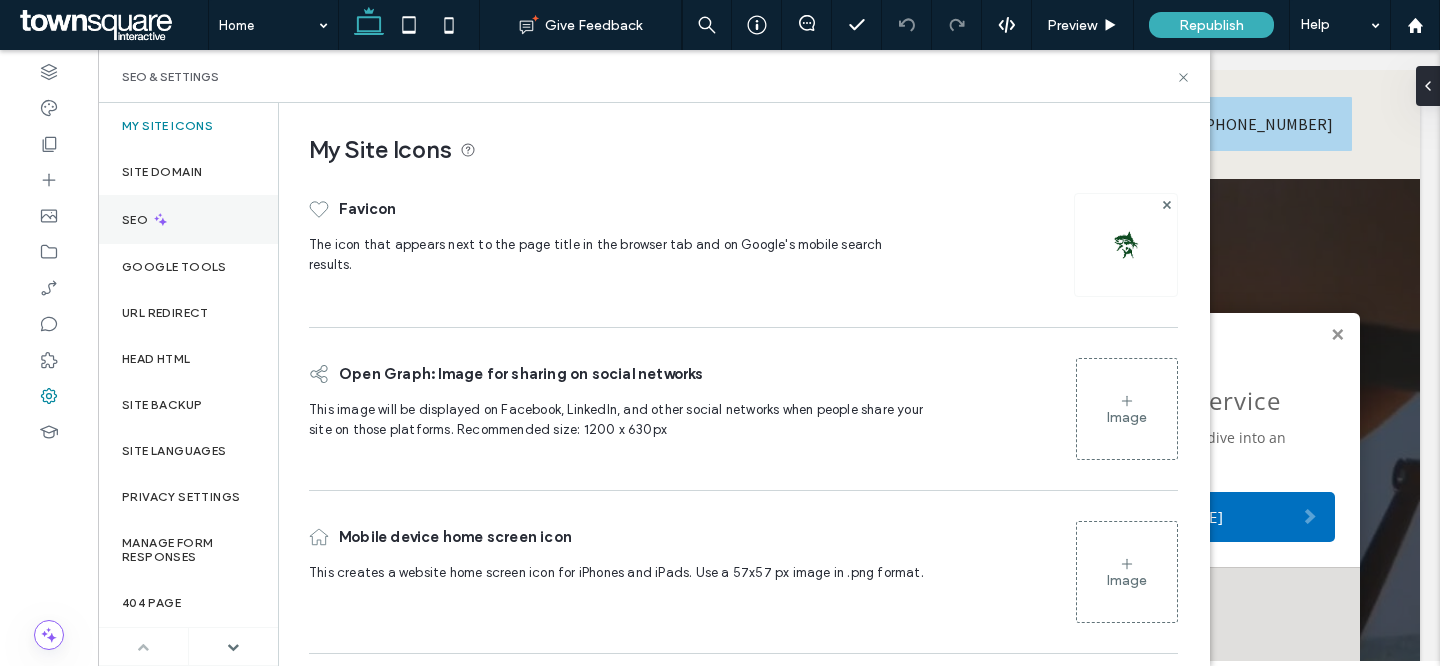 click on "SEO" at bounding box center [188, 219] 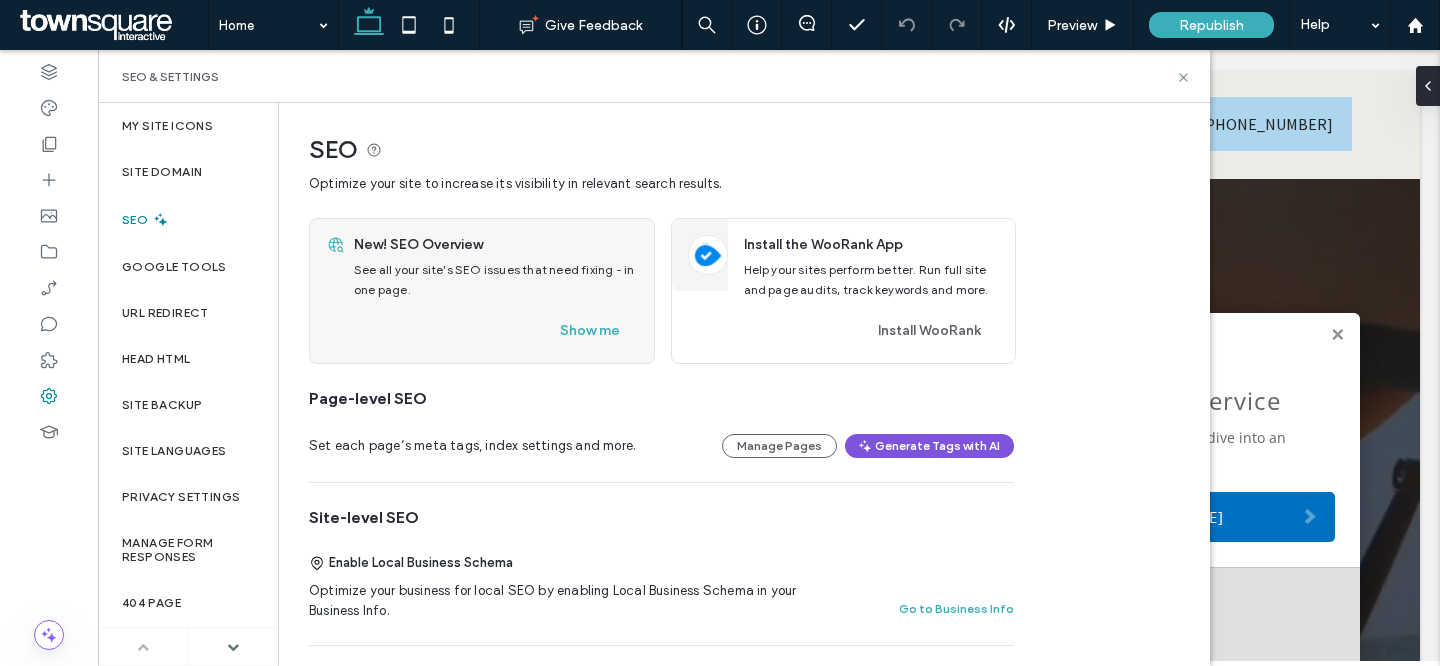 click on "Generate Tags with AI" at bounding box center [929, 446] 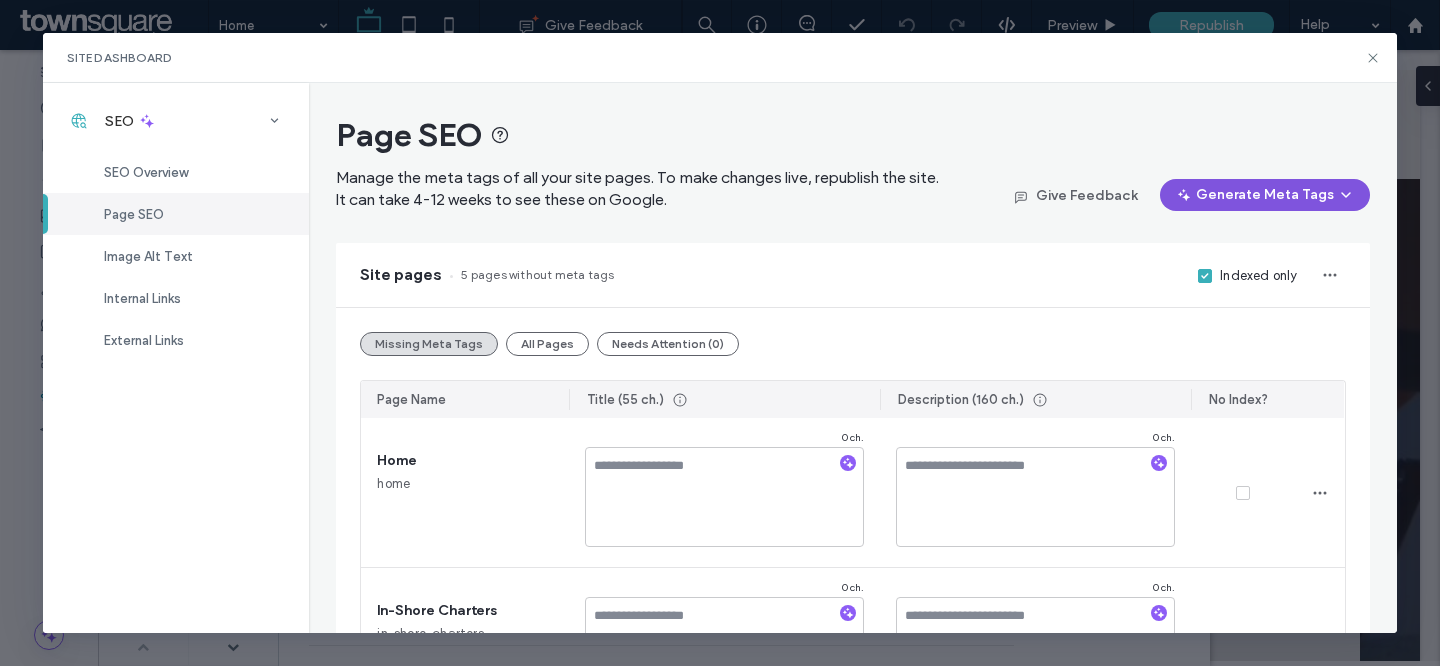 click 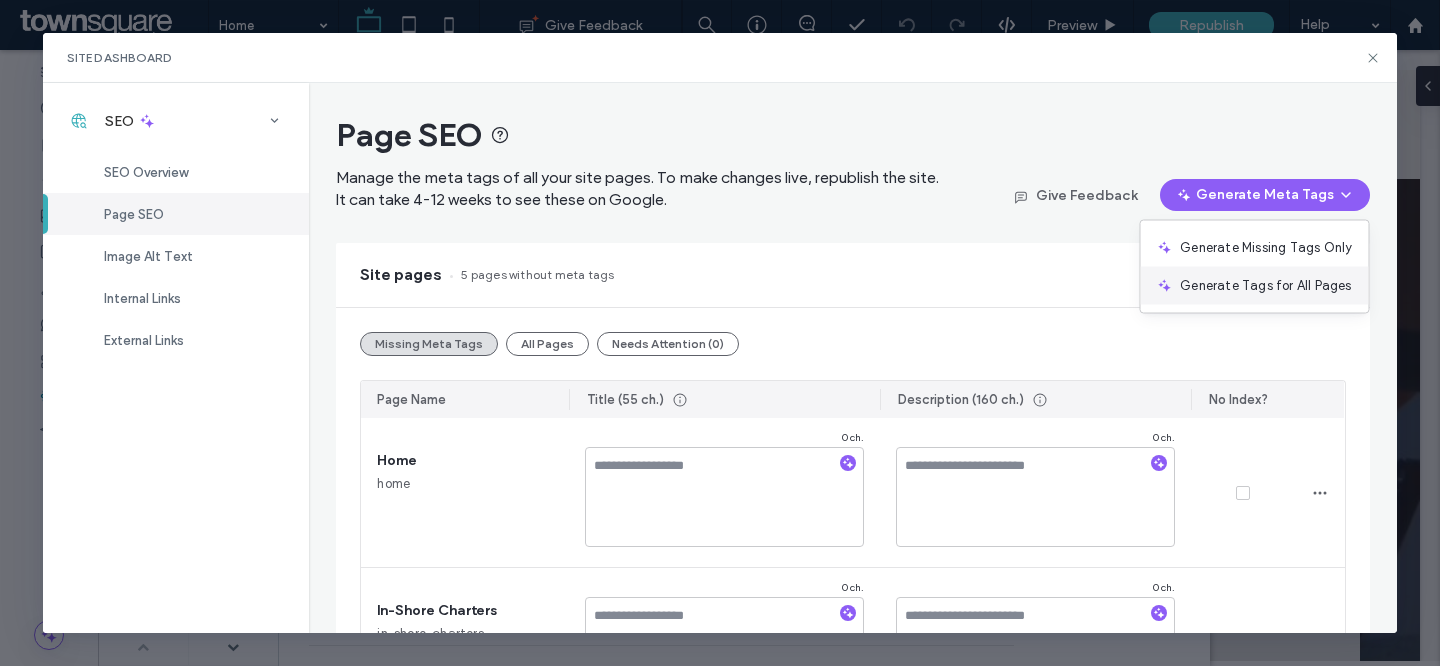 click on "Generate Tags for All Pages" at bounding box center [1265, 286] 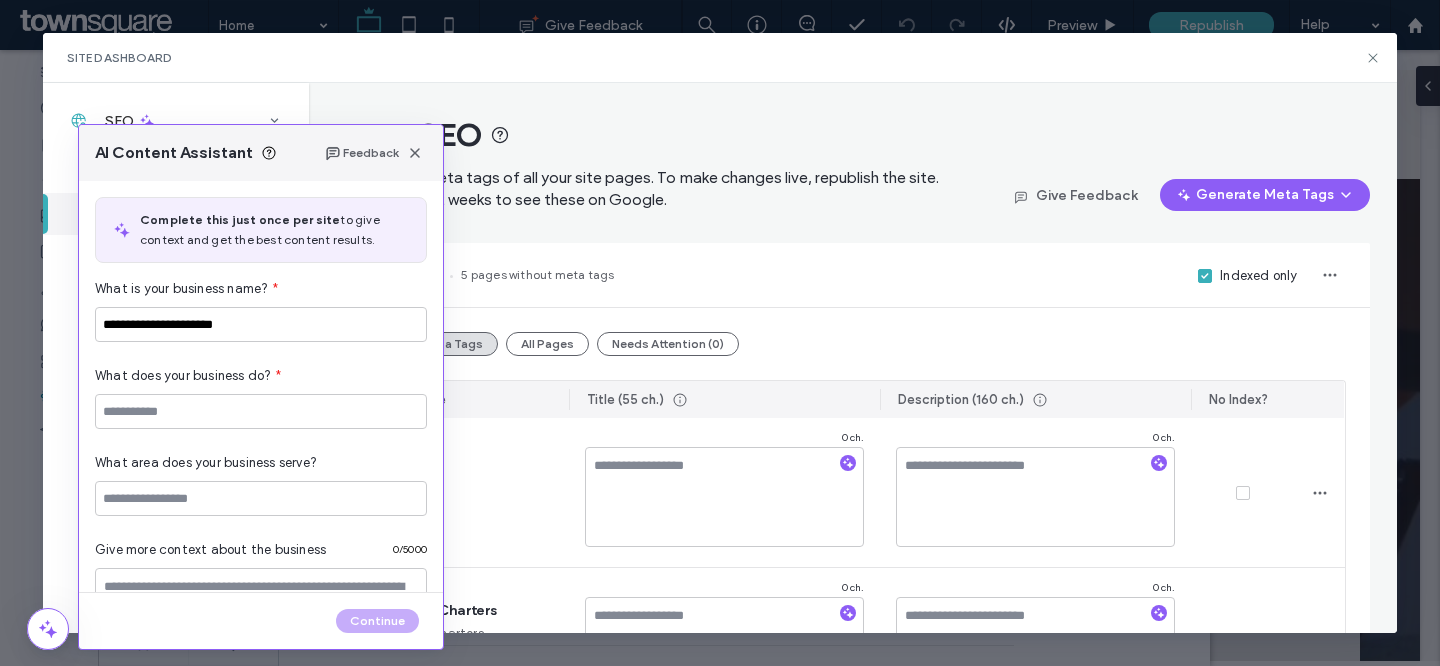 click on "What does your business do? *" at bounding box center (261, 385) 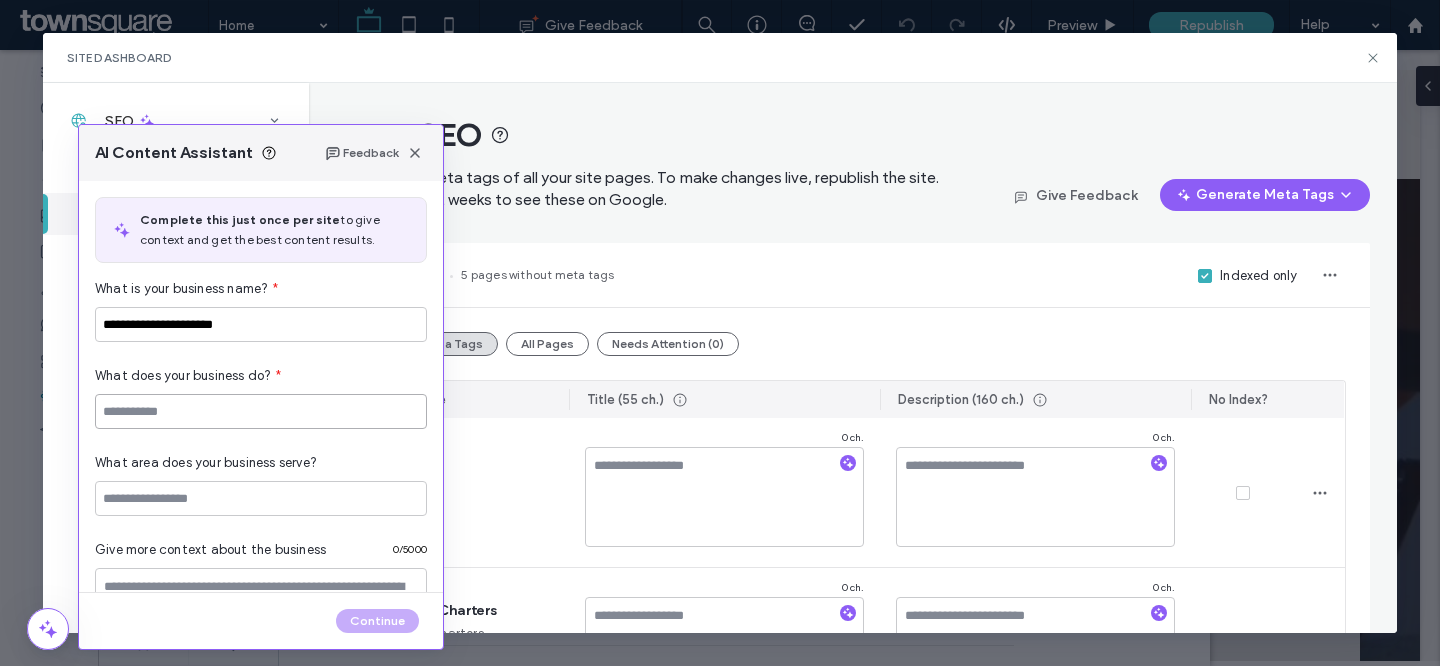 click at bounding box center [261, 411] 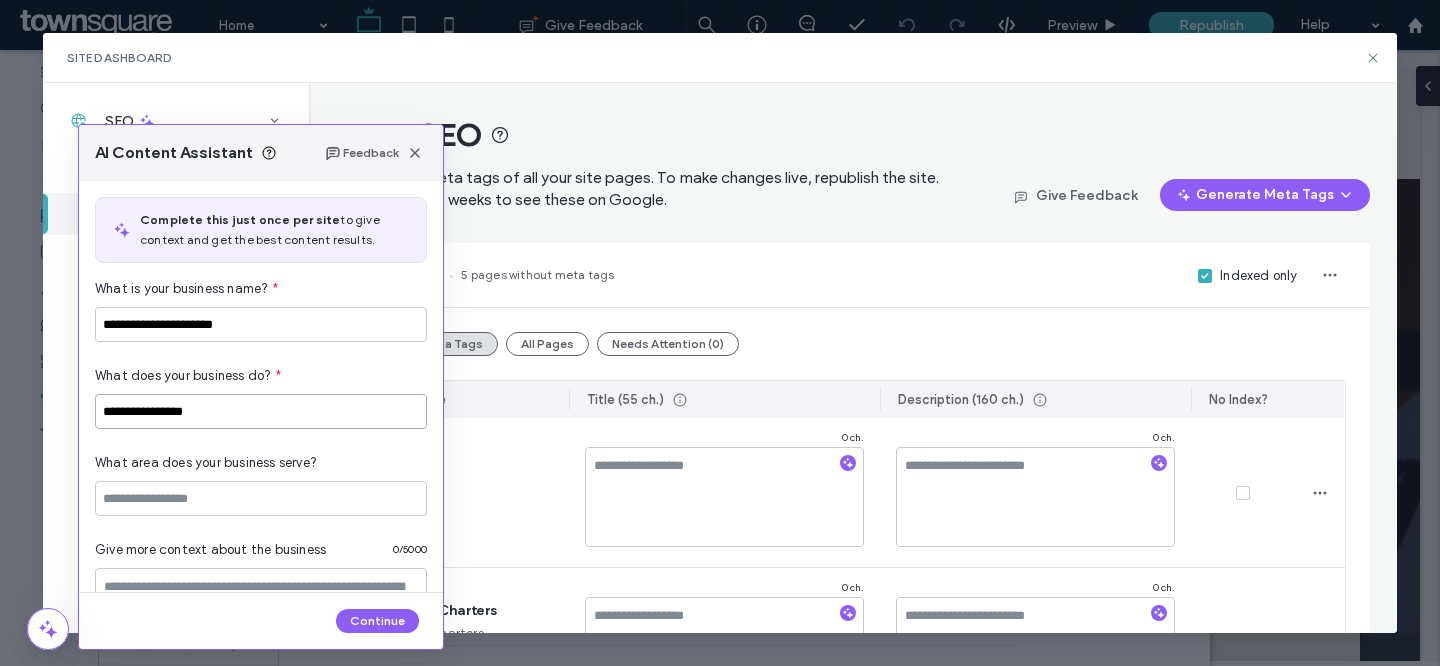 type on "**********" 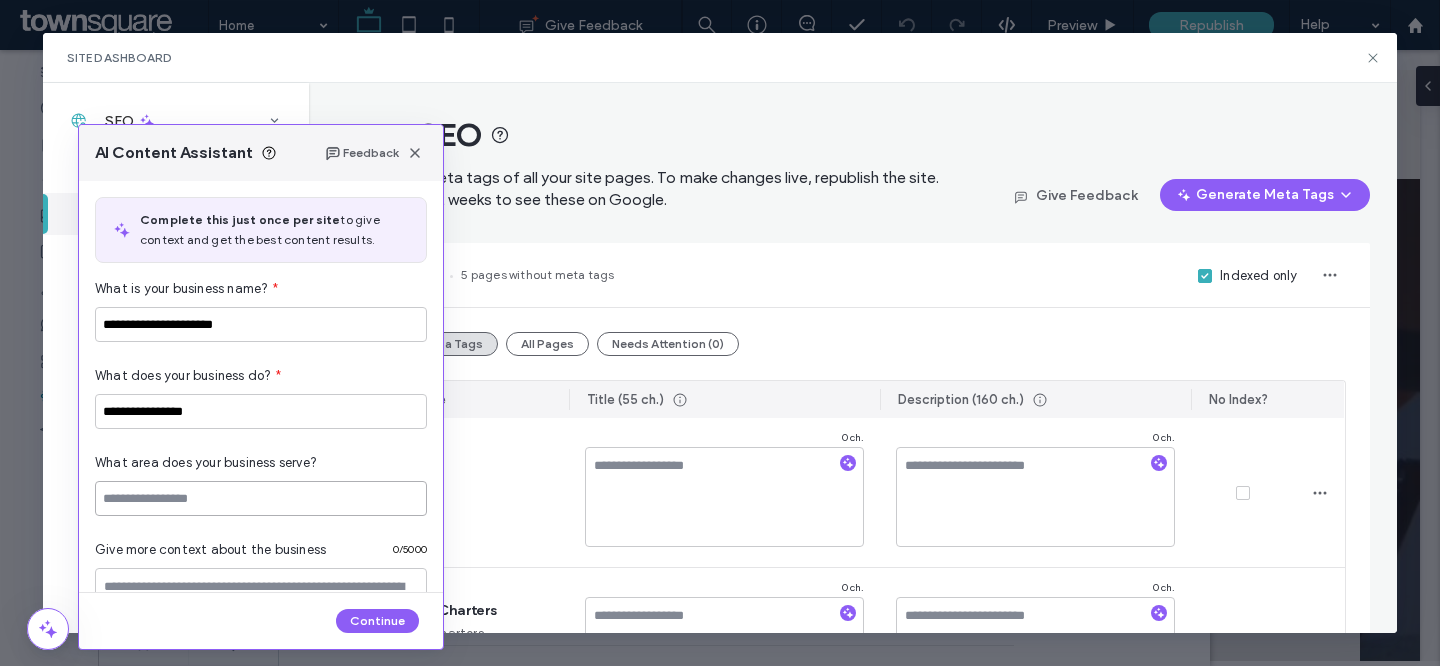 click at bounding box center (261, 498) 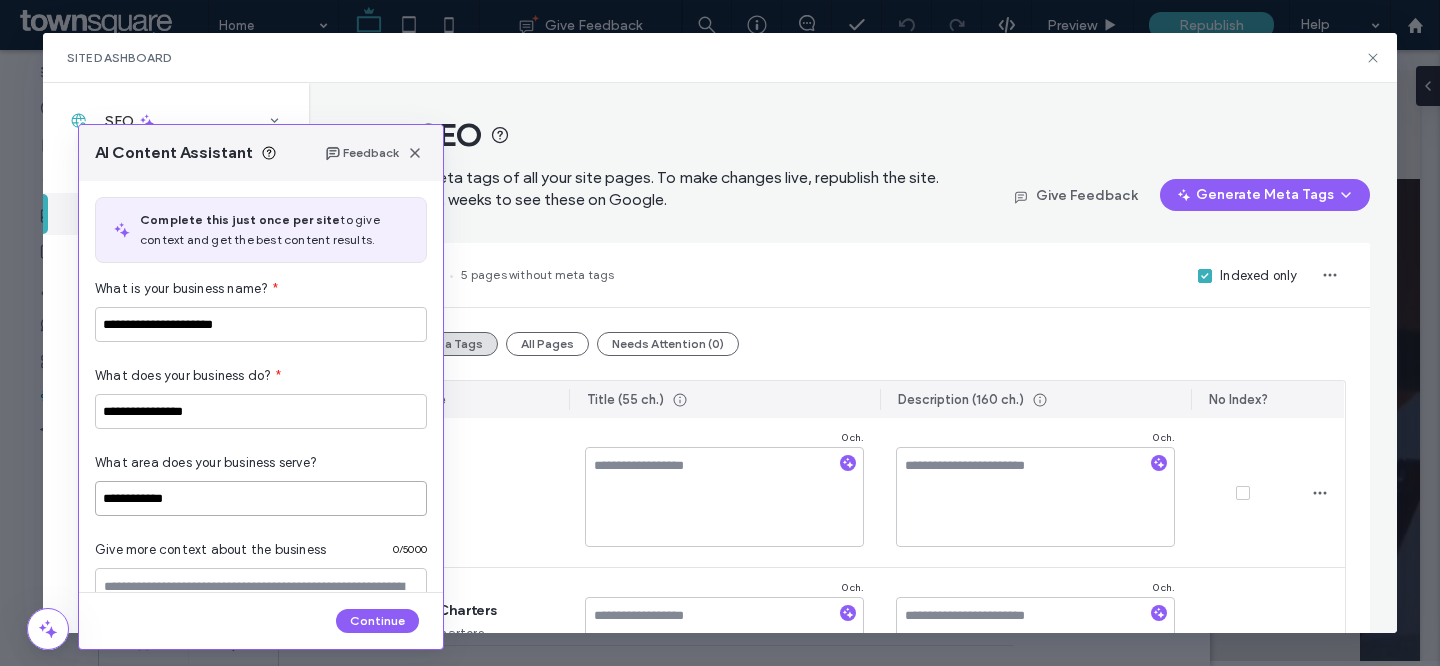 type on "**********" 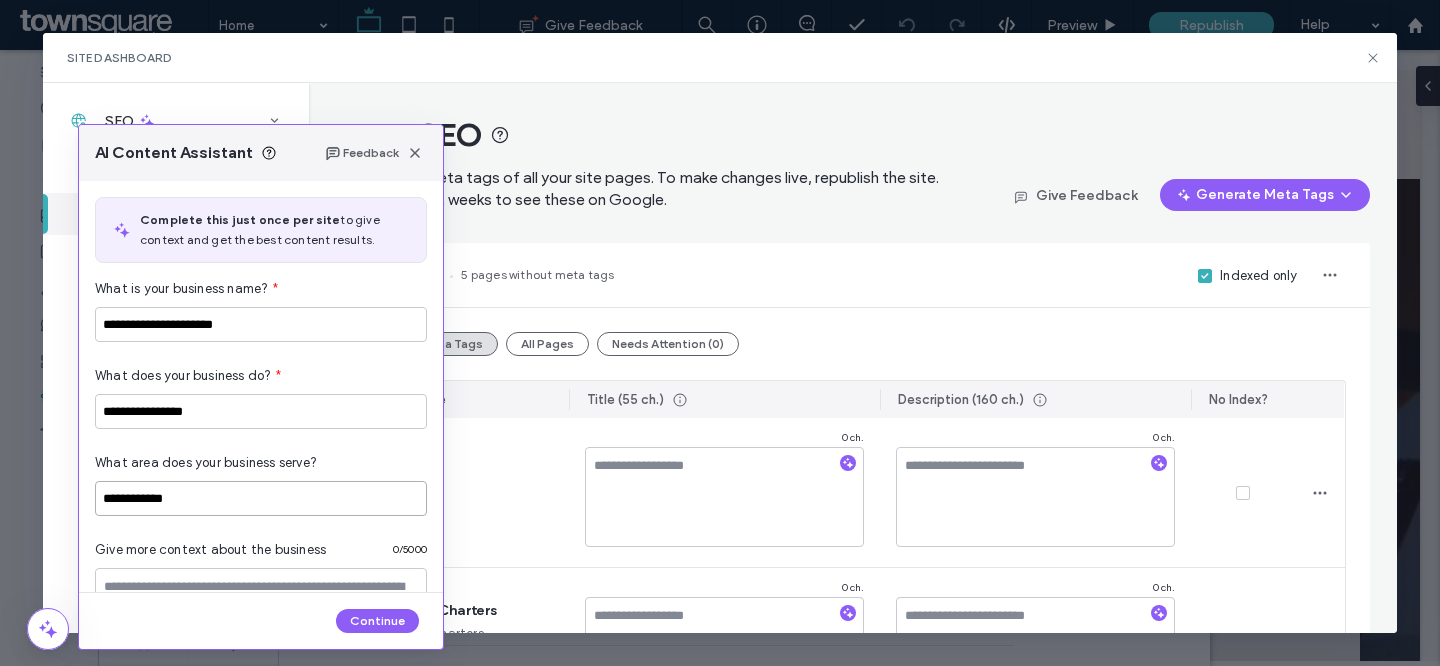 scroll, scrollTop: 222, scrollLeft: 0, axis: vertical 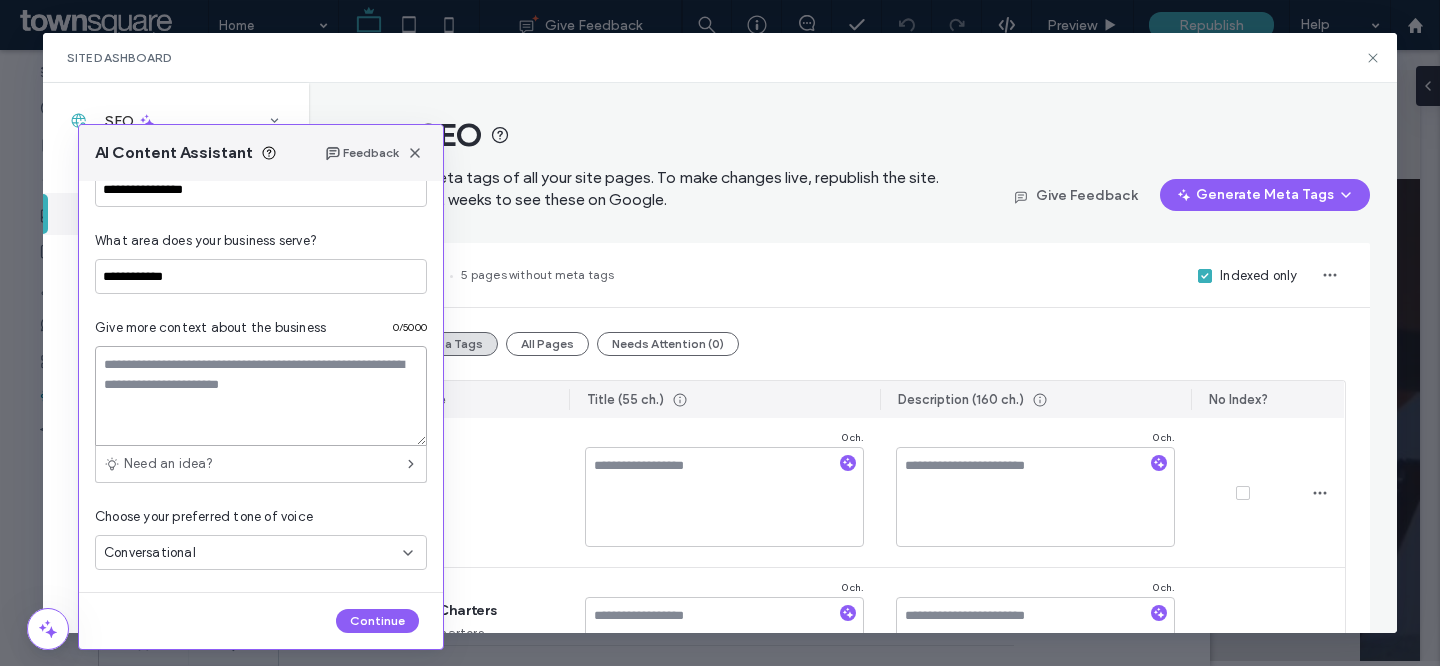 click at bounding box center [261, 396] 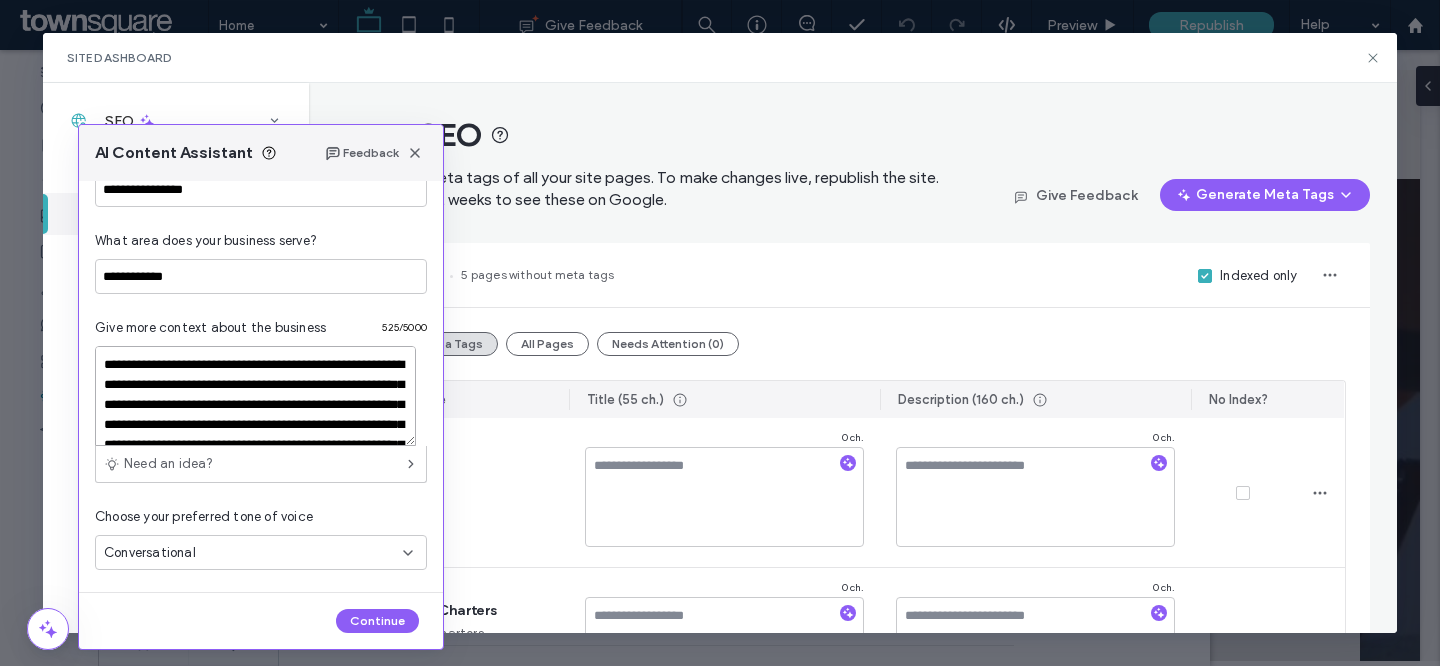 scroll, scrollTop: 148, scrollLeft: 0, axis: vertical 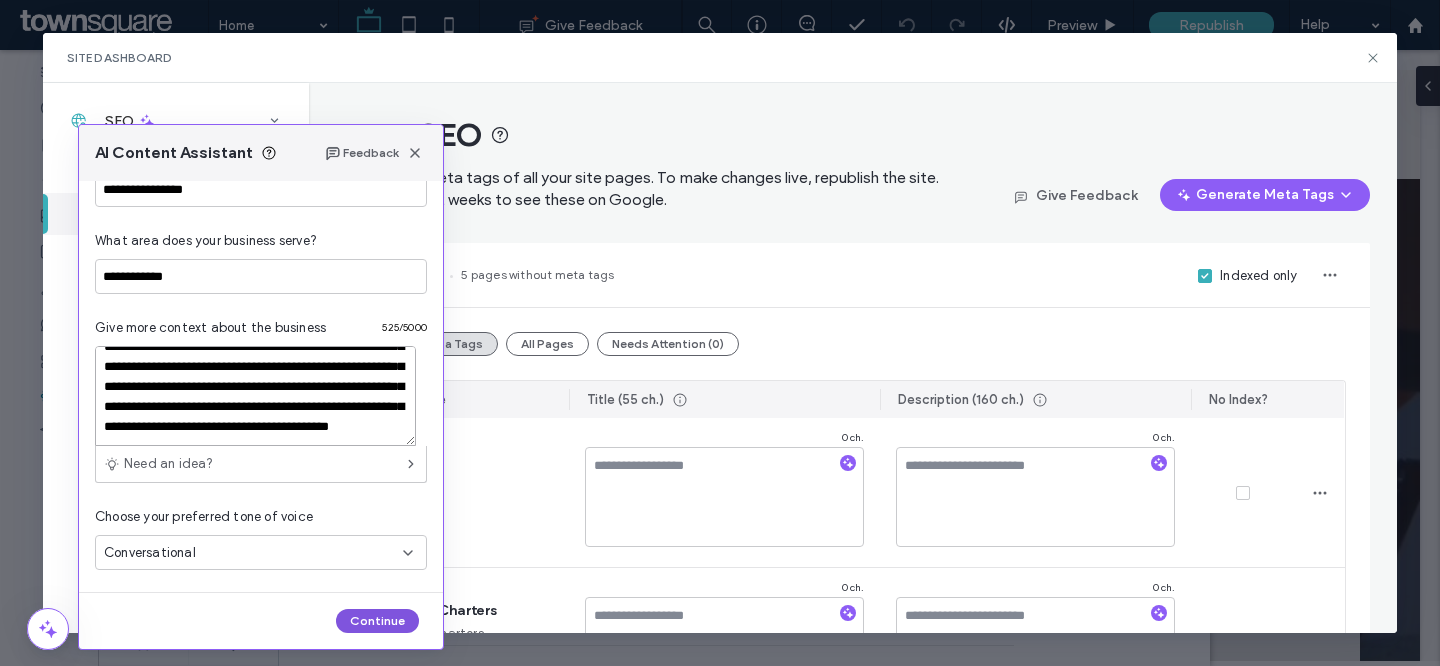 type on "**********" 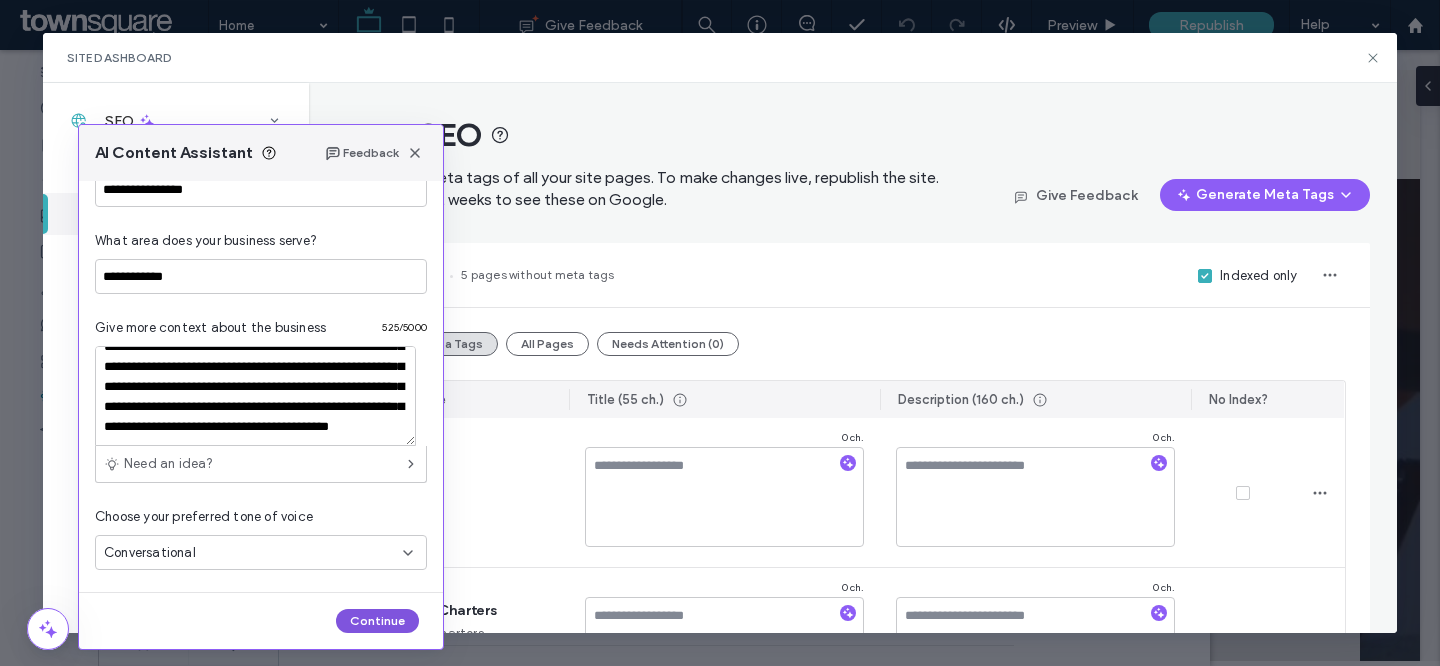 click on "Continue" at bounding box center (377, 621) 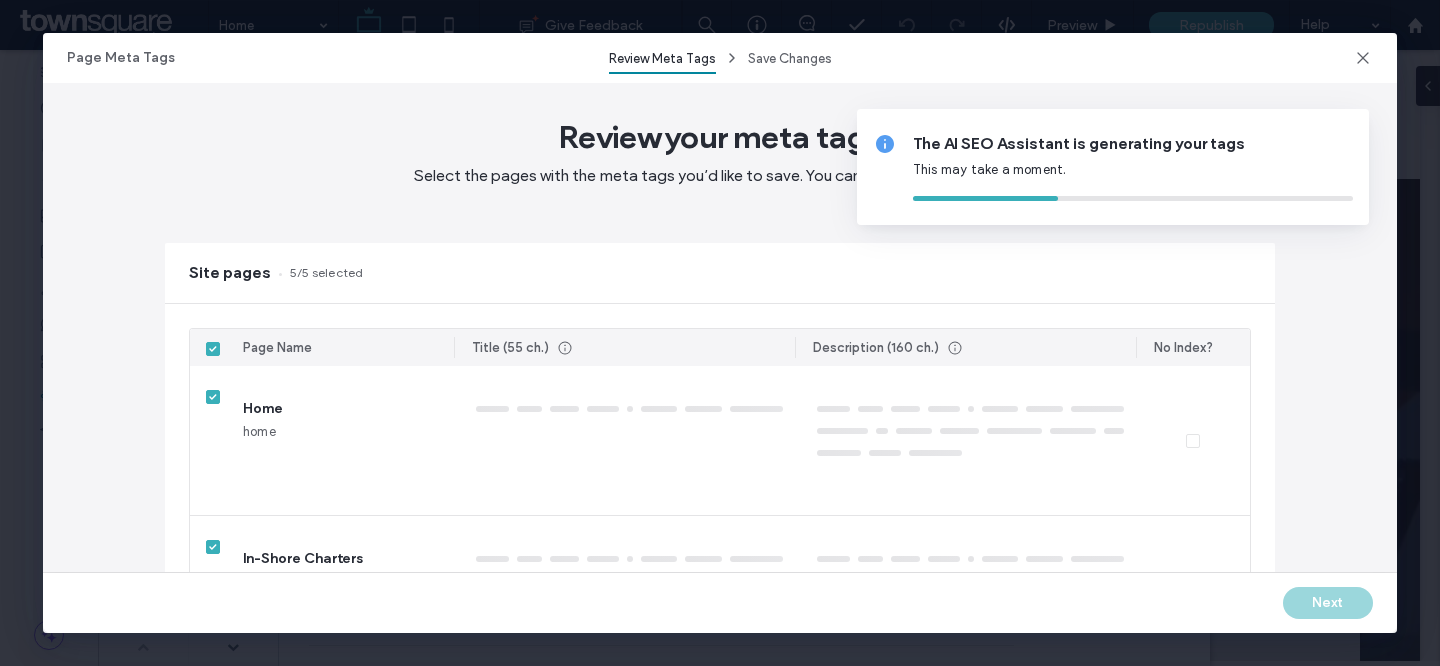 type on "*" 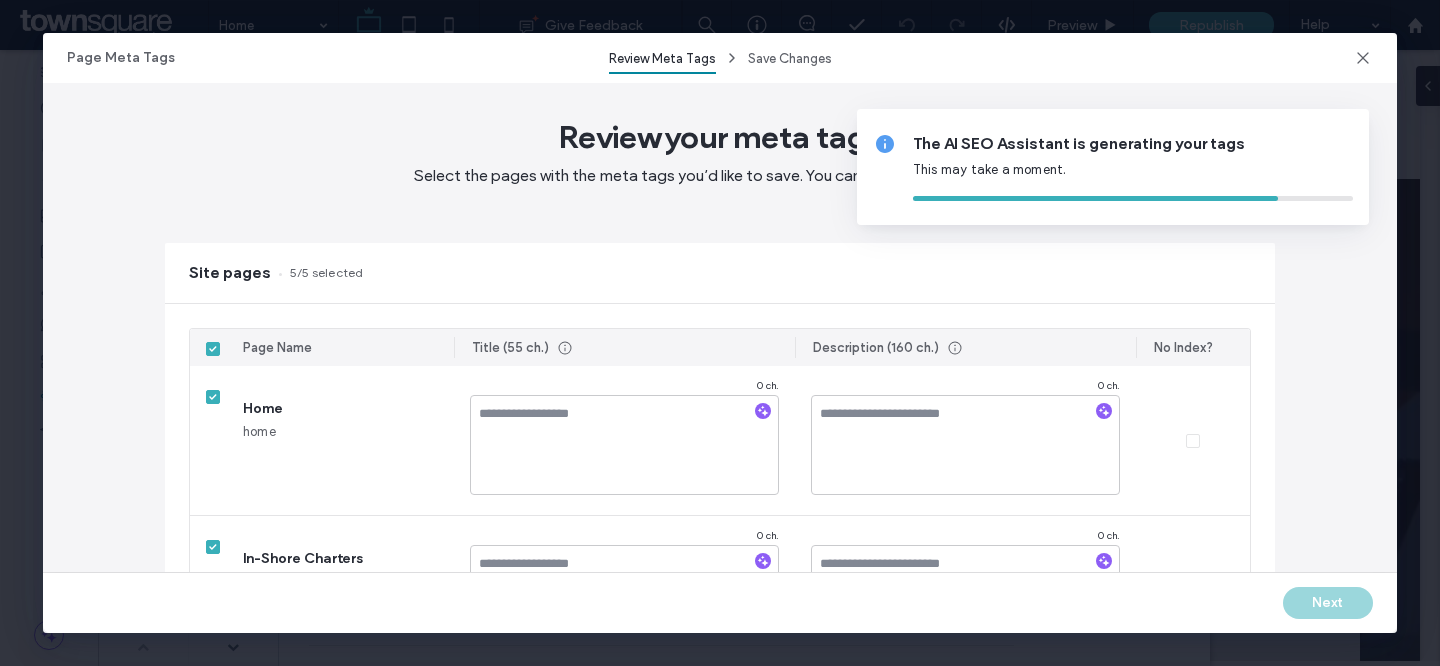 type on "**********" 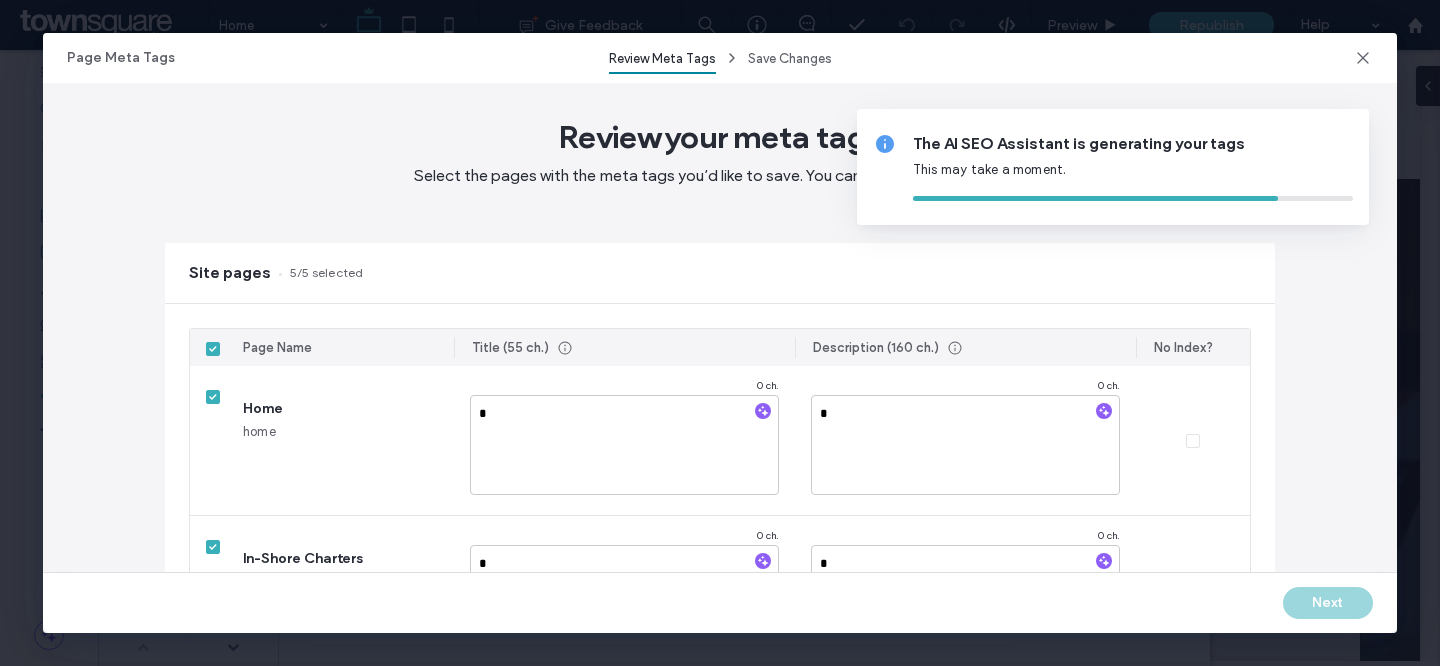 type on "**********" 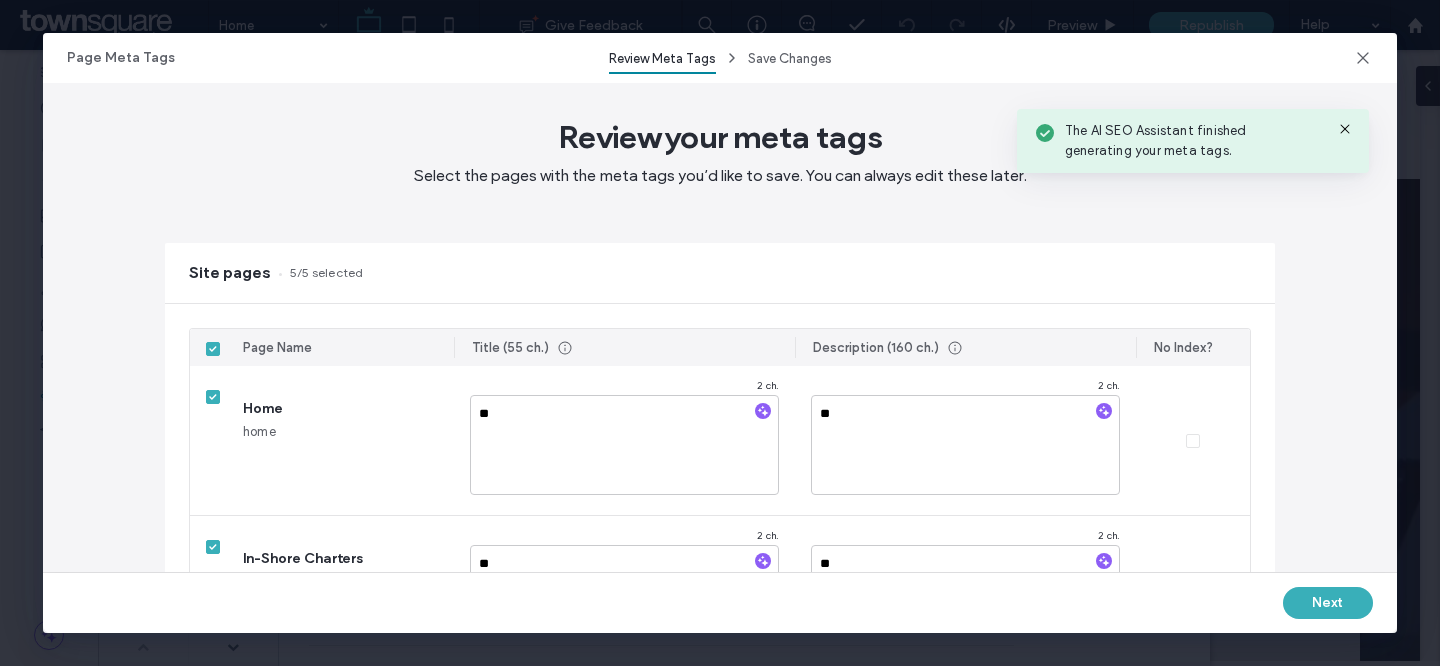 type on "**" 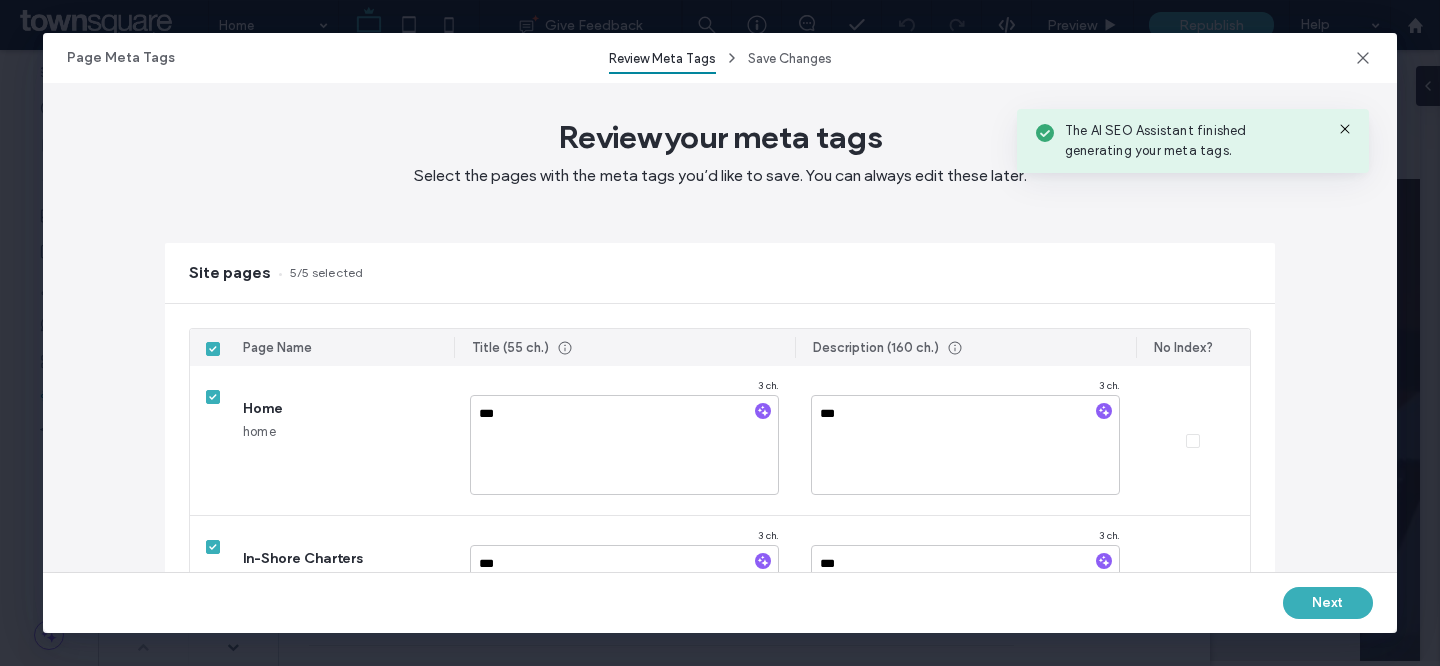 type on "**********" 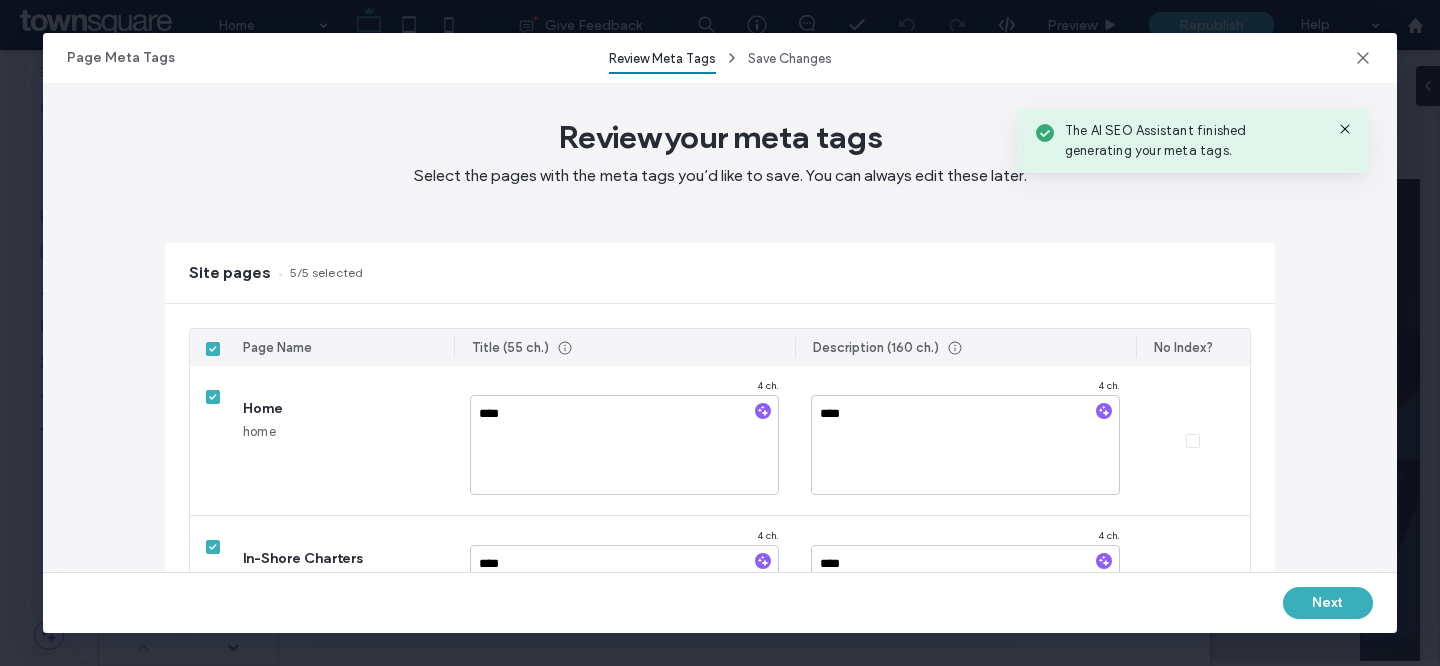 type on "**********" 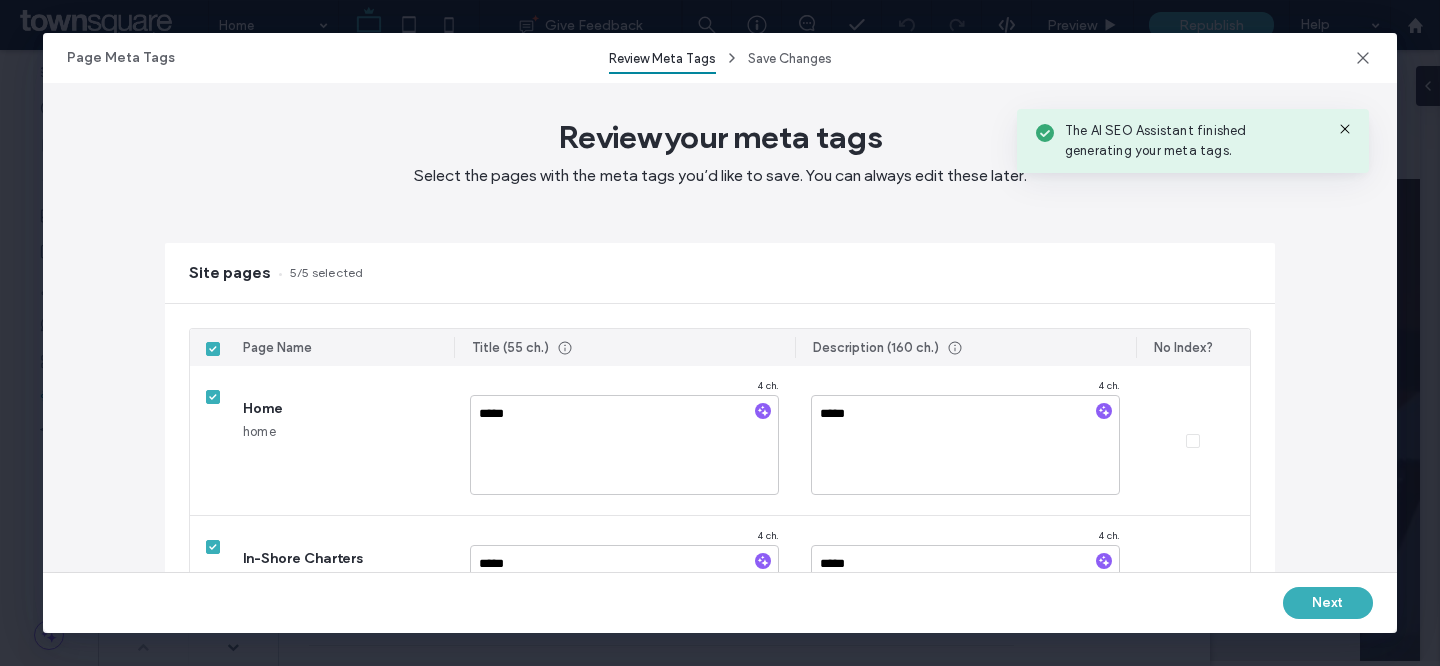 type on "**********" 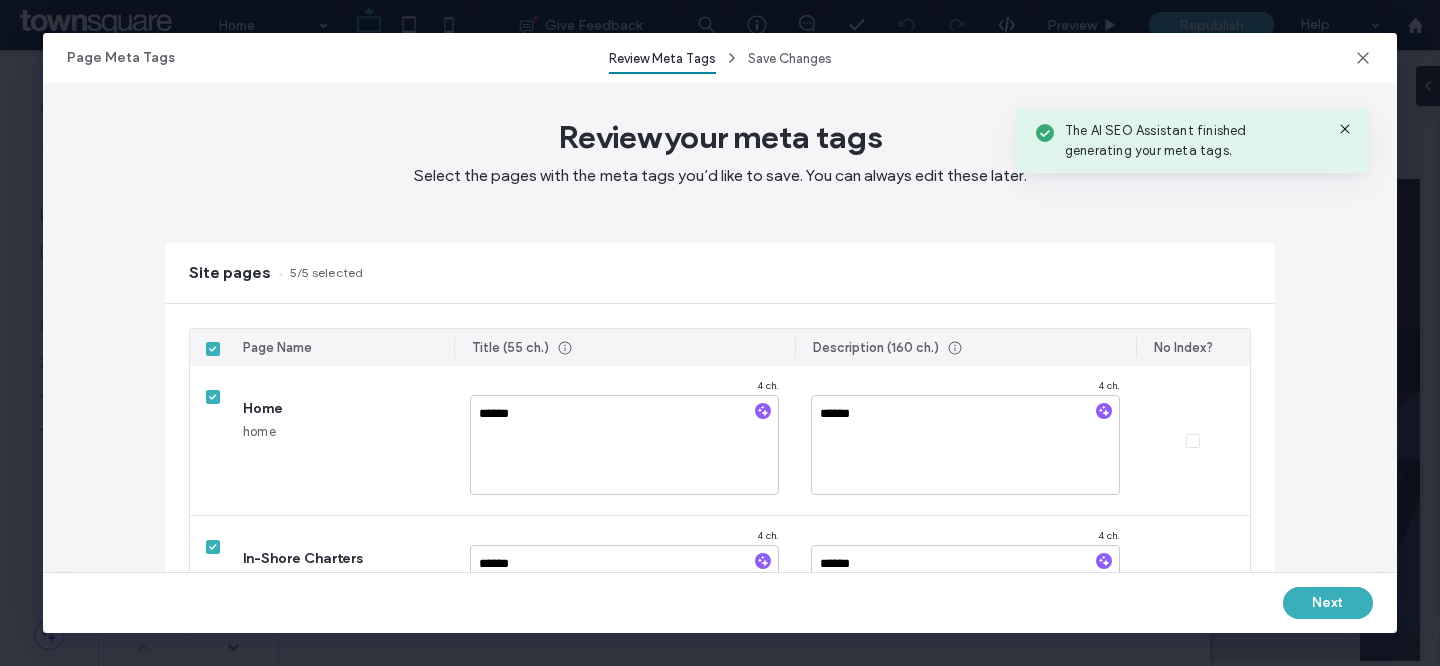 type on "**********" 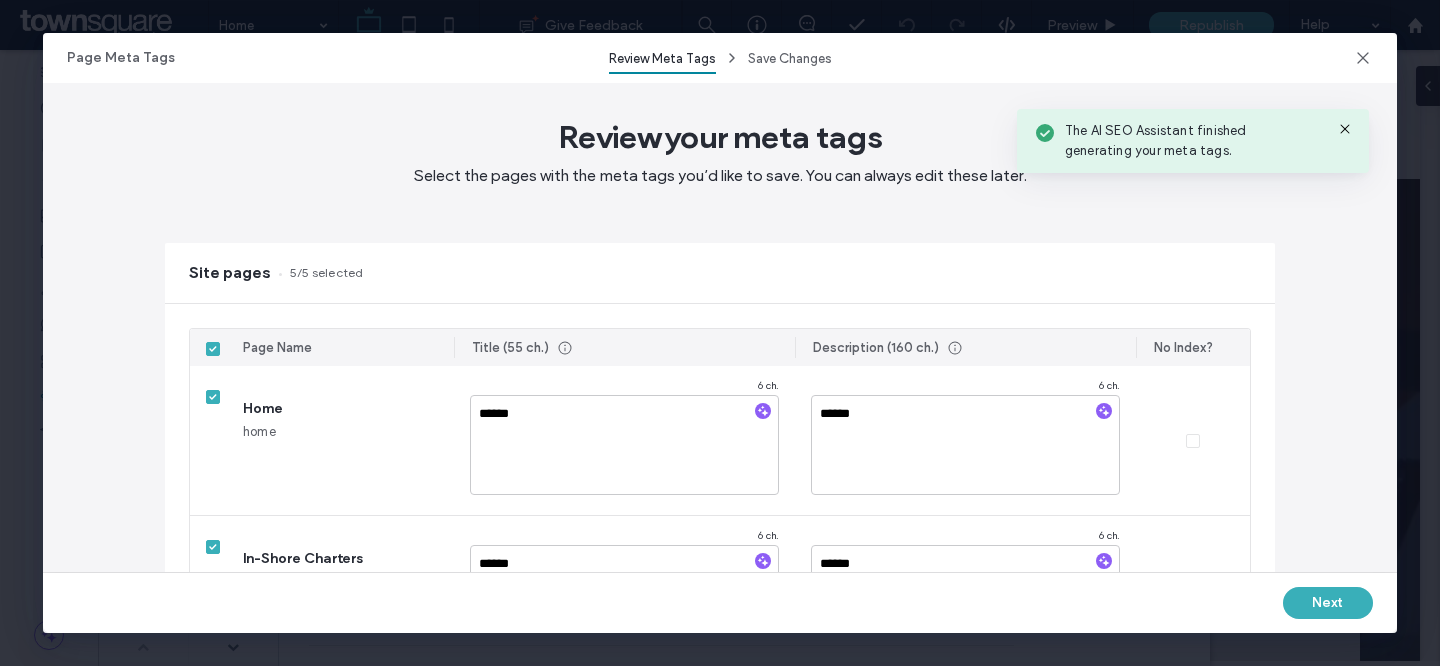 type on "**********" 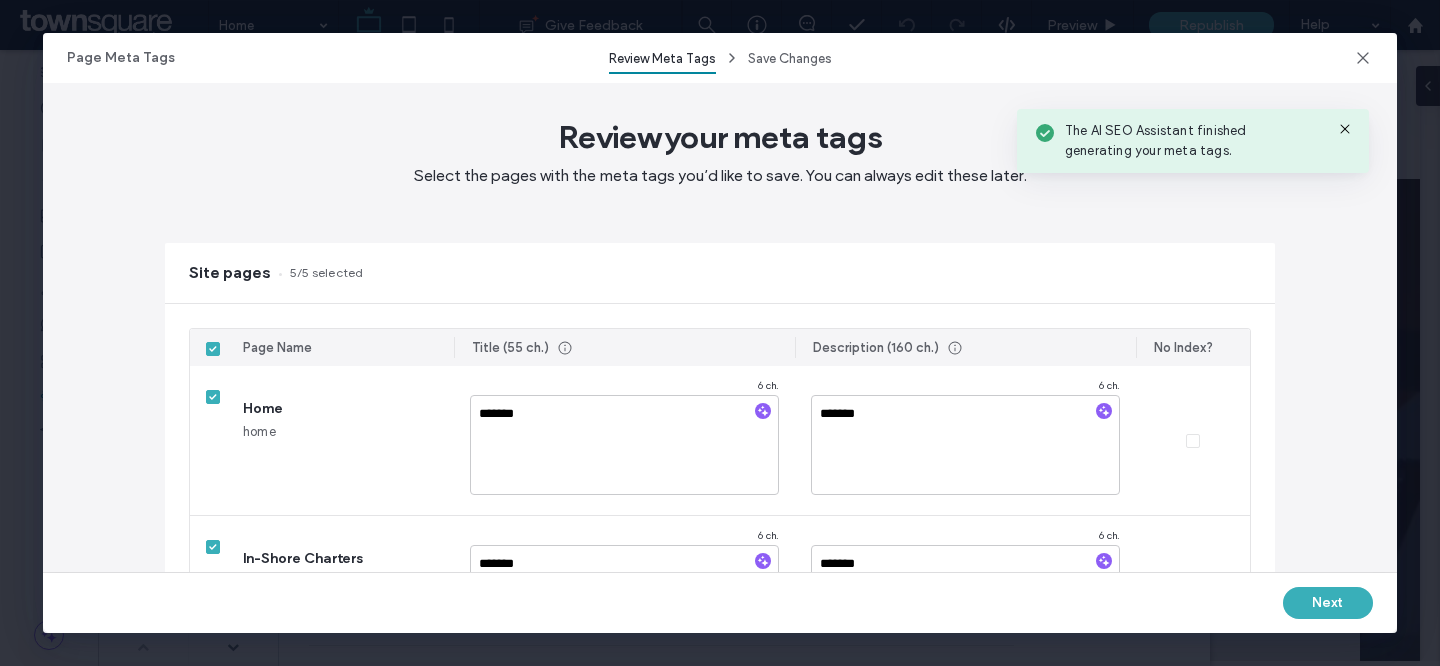 type on "*******" 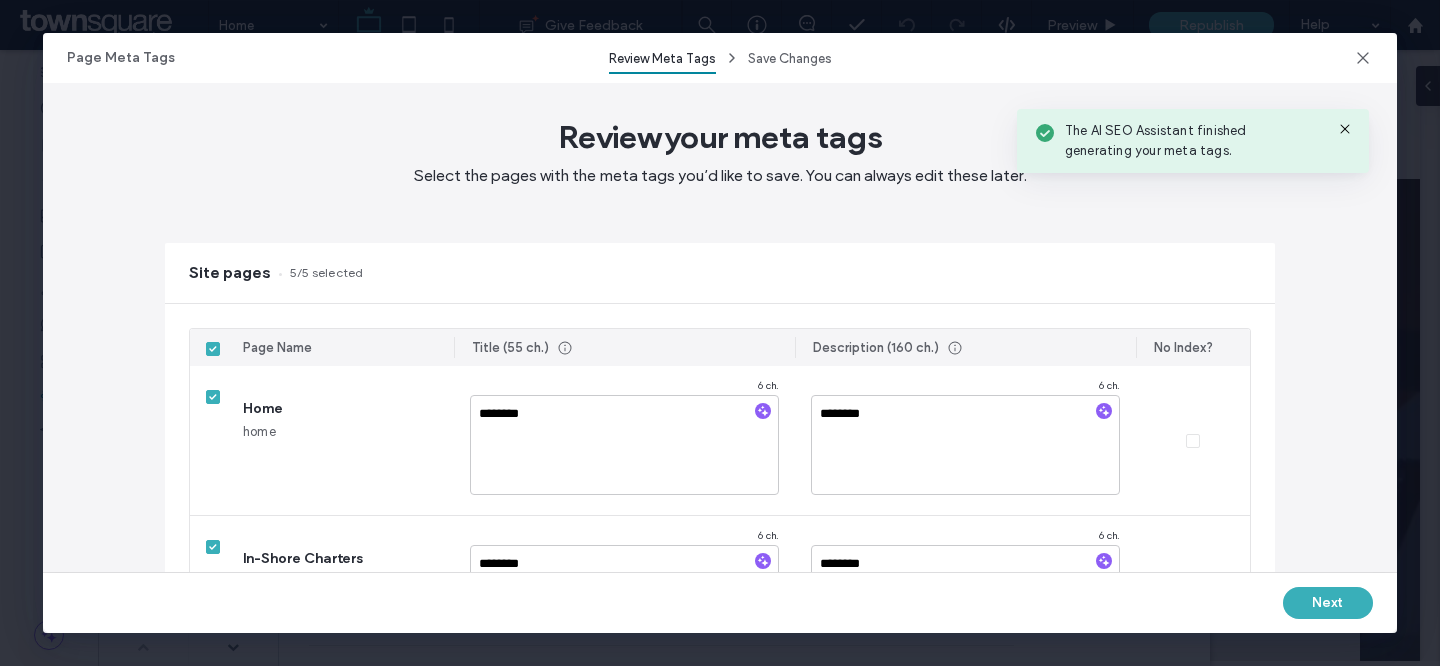 type on "**********" 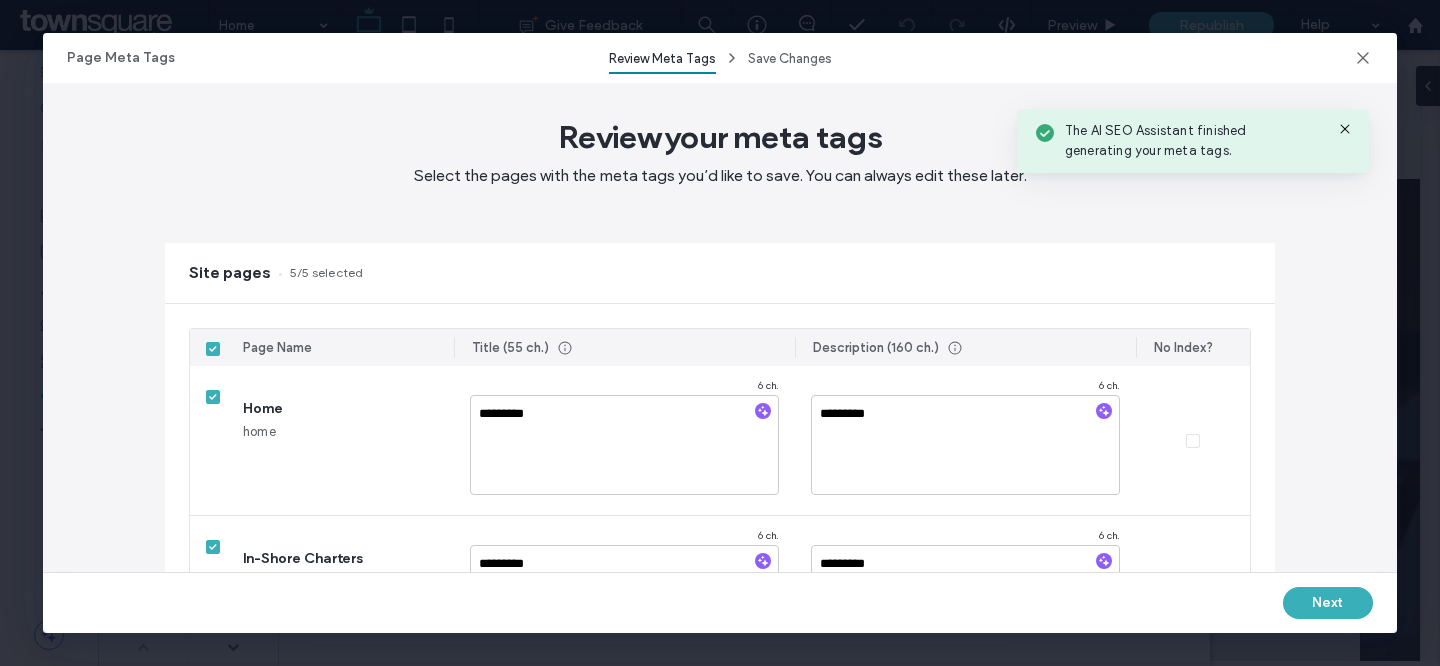 type on "*********" 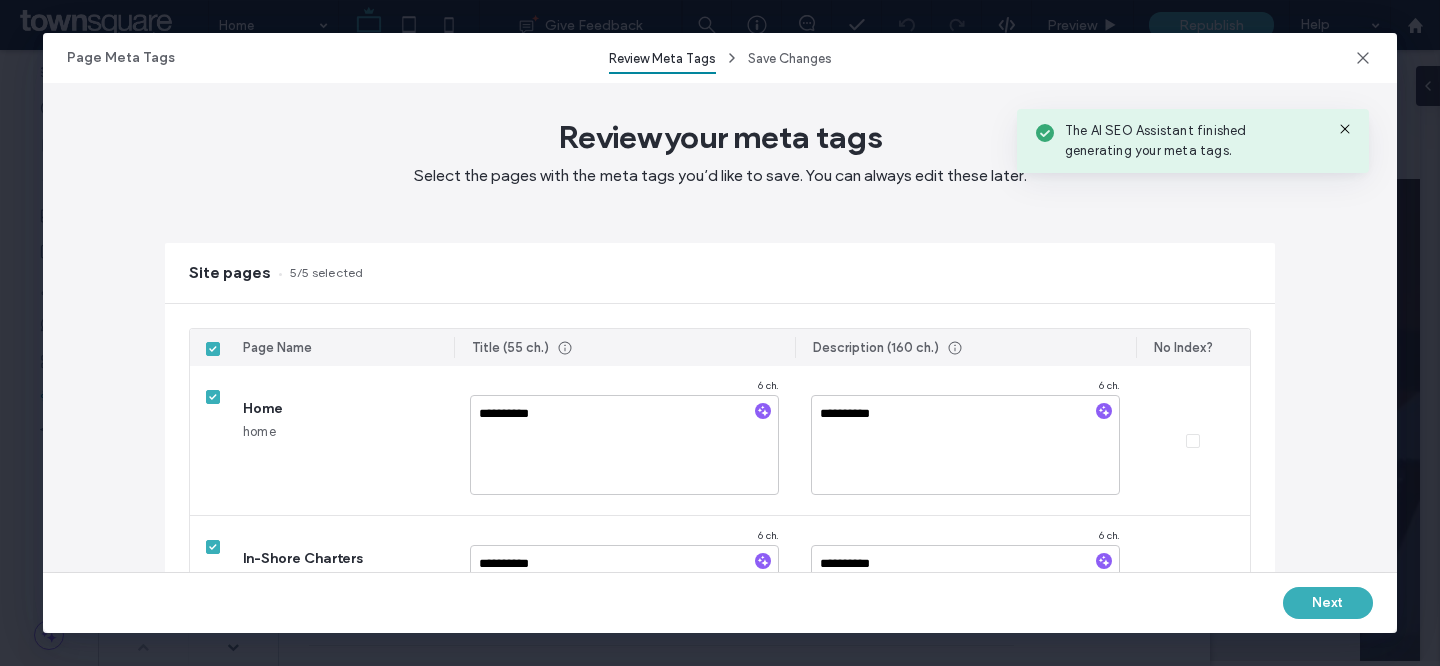 type on "*********" 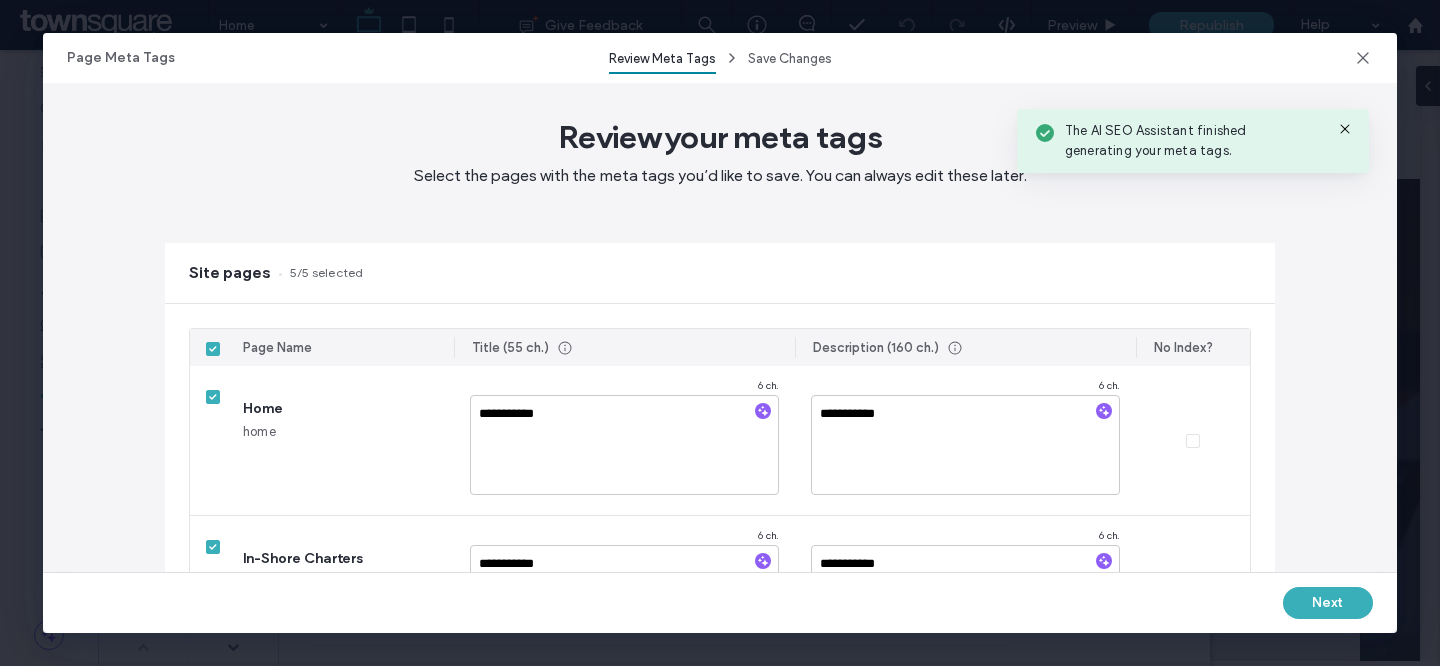 type on "**********" 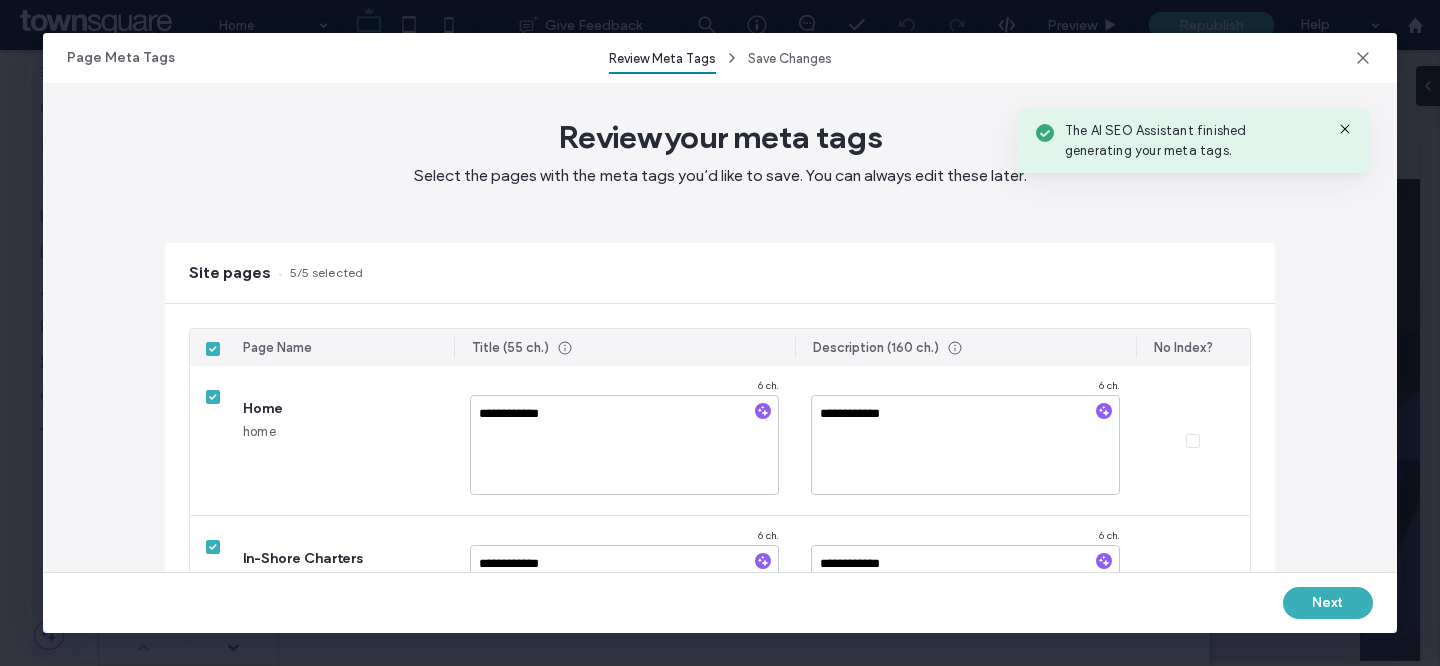 type on "**********" 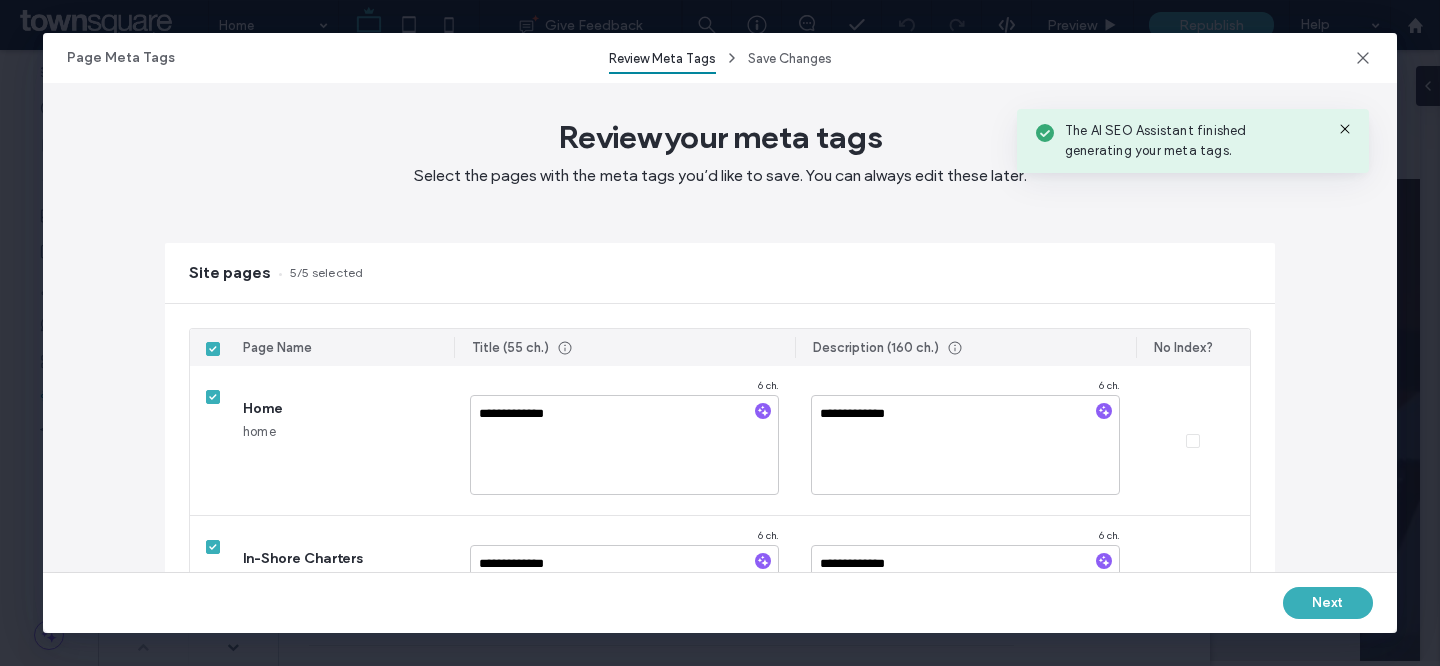 type on "**********" 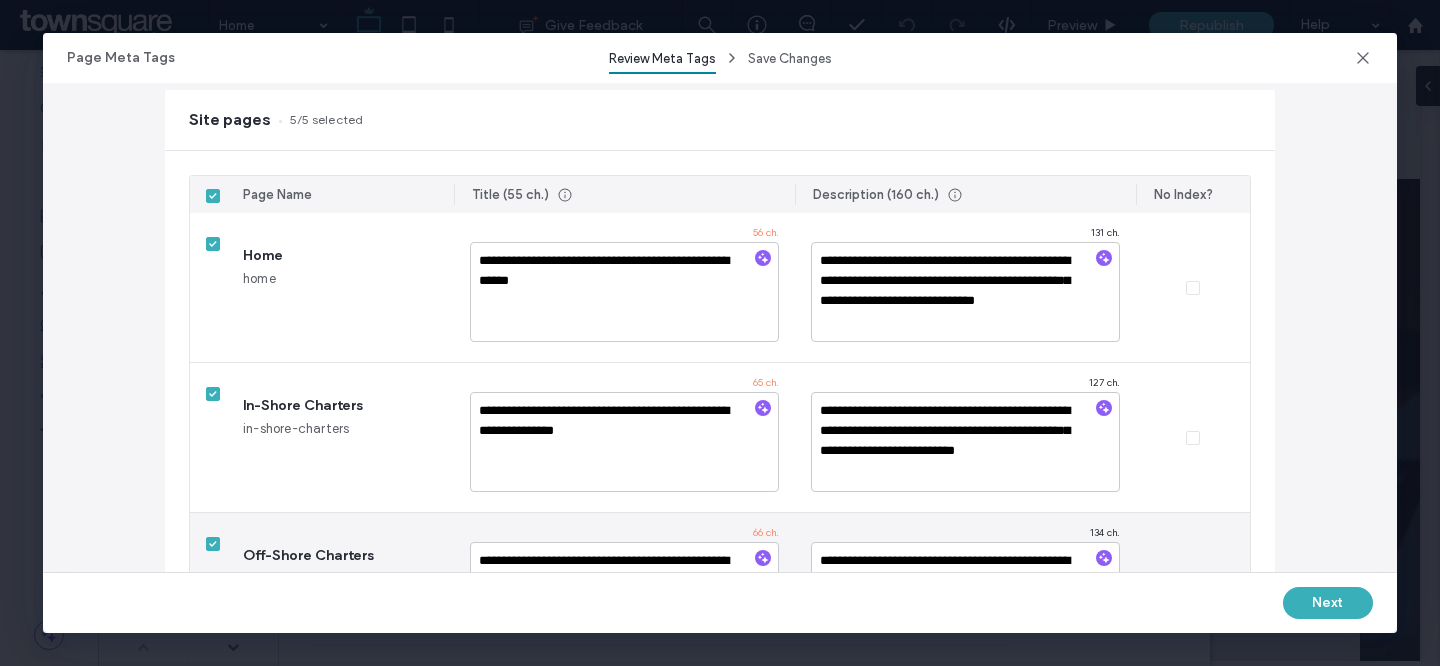 scroll, scrollTop: 601, scrollLeft: 0, axis: vertical 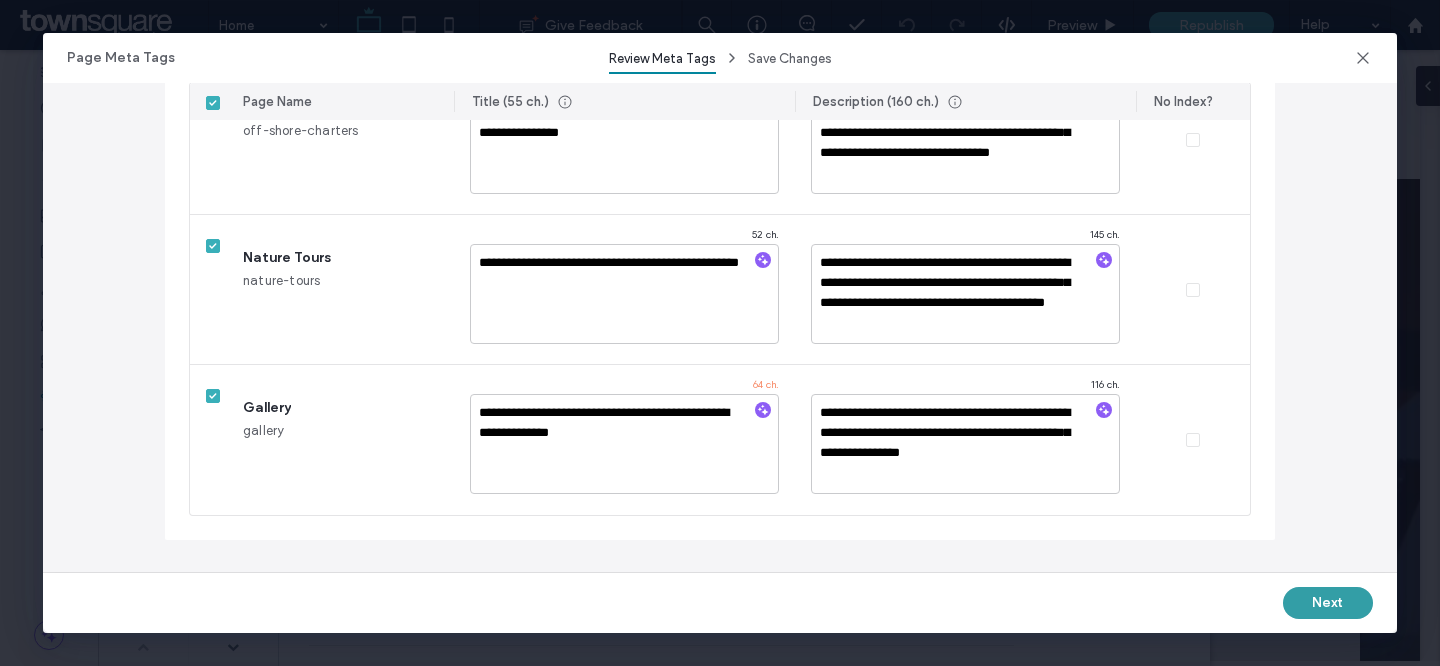 click on "Next" at bounding box center (1328, 603) 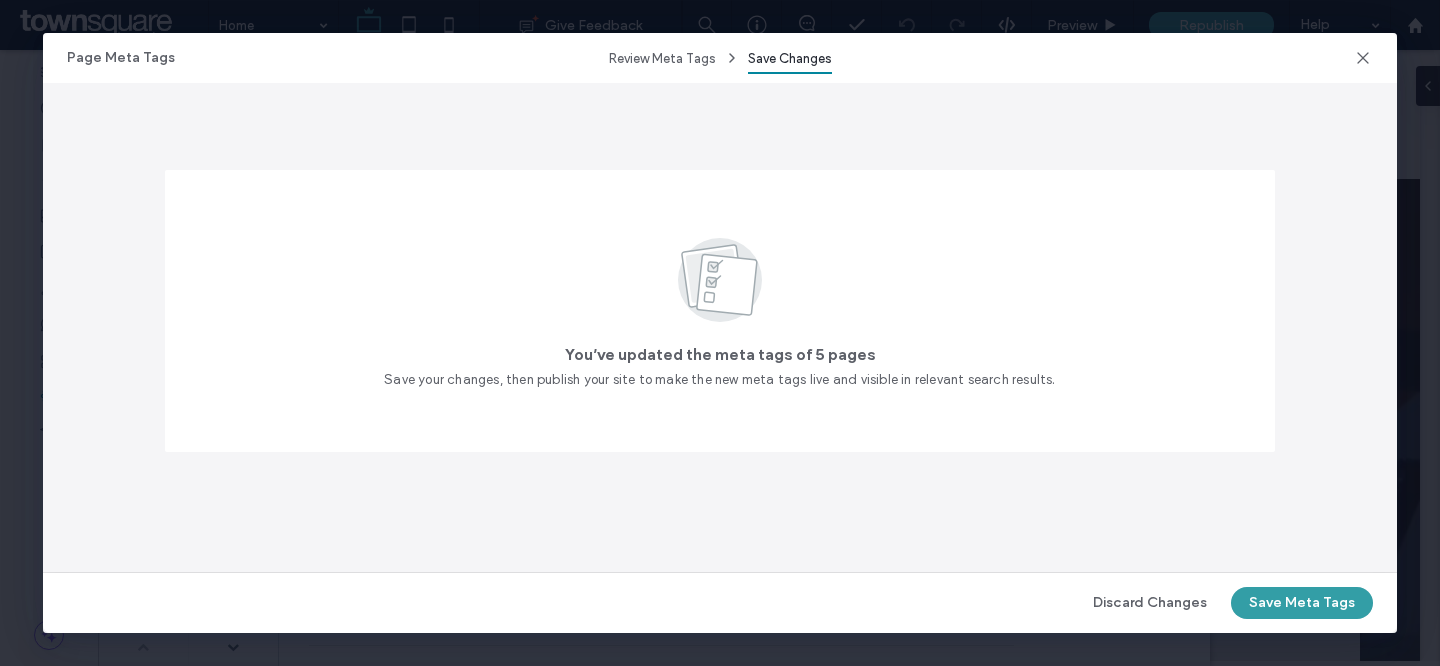 click on "Save Meta Tags" at bounding box center [1302, 603] 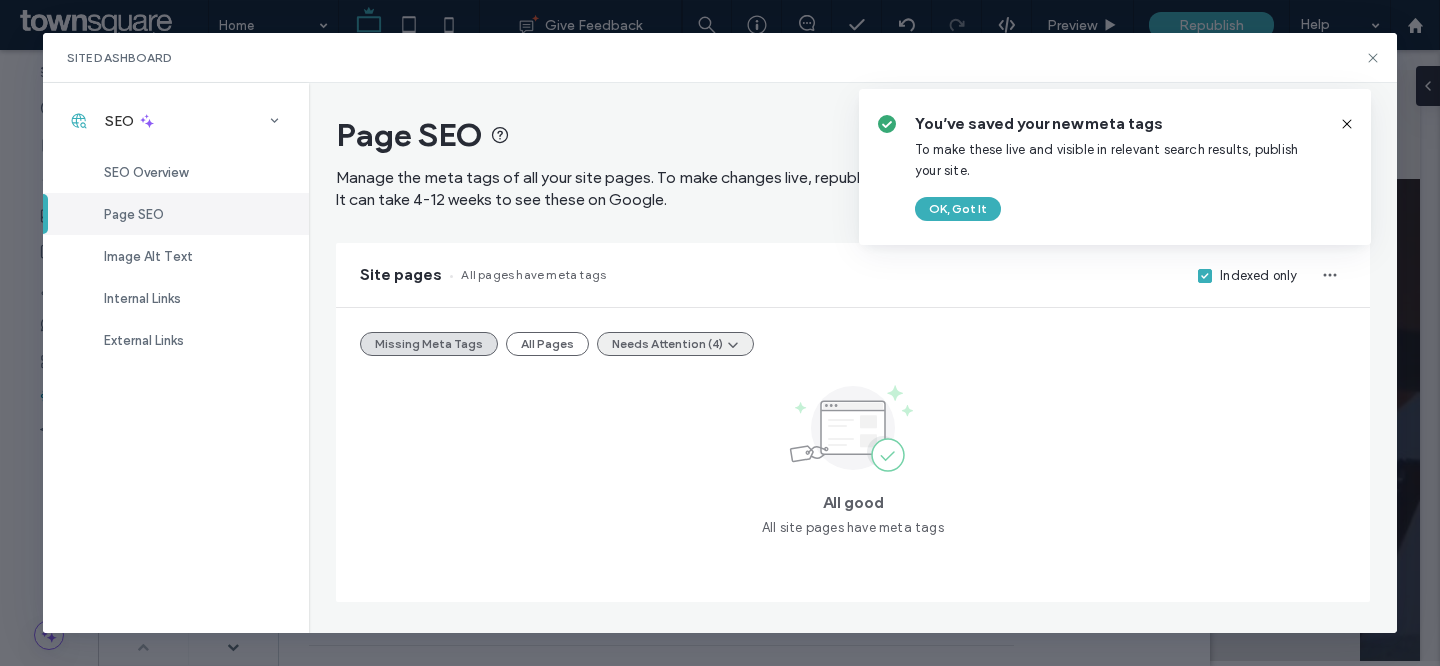 click 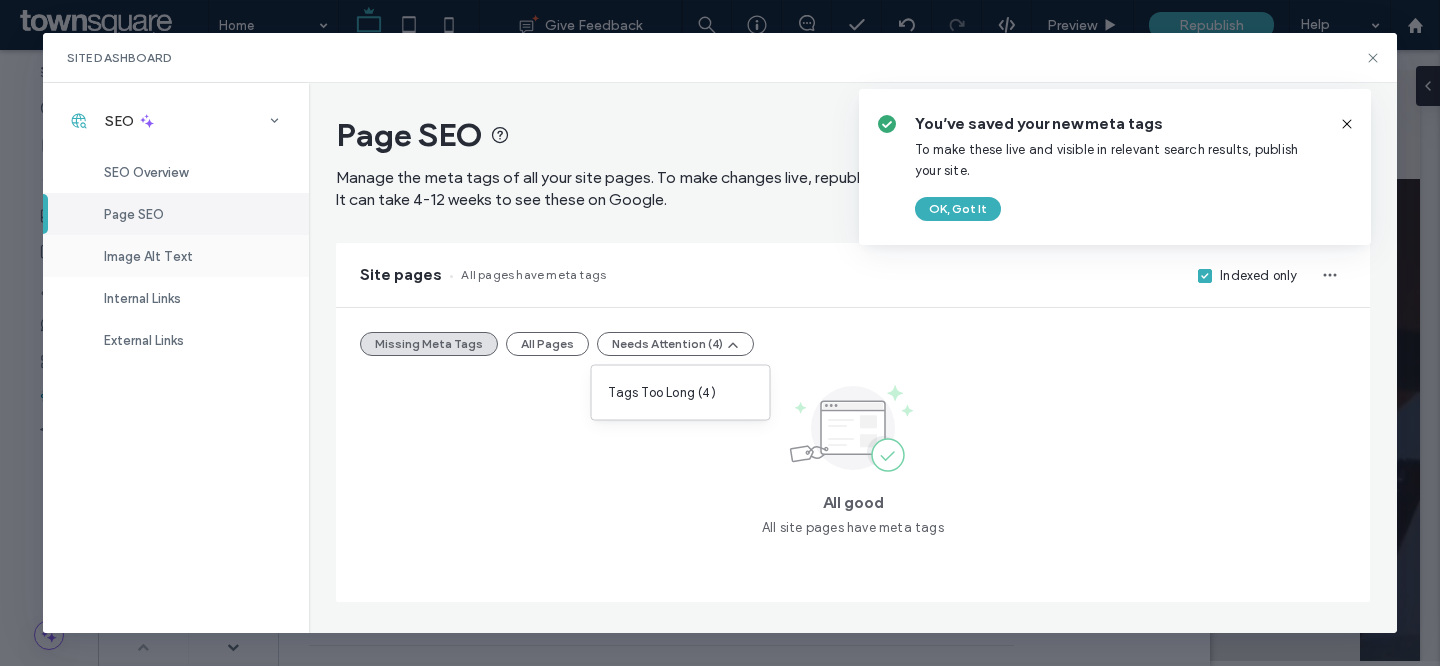 click on "Image Alt Text" at bounding box center [176, 256] 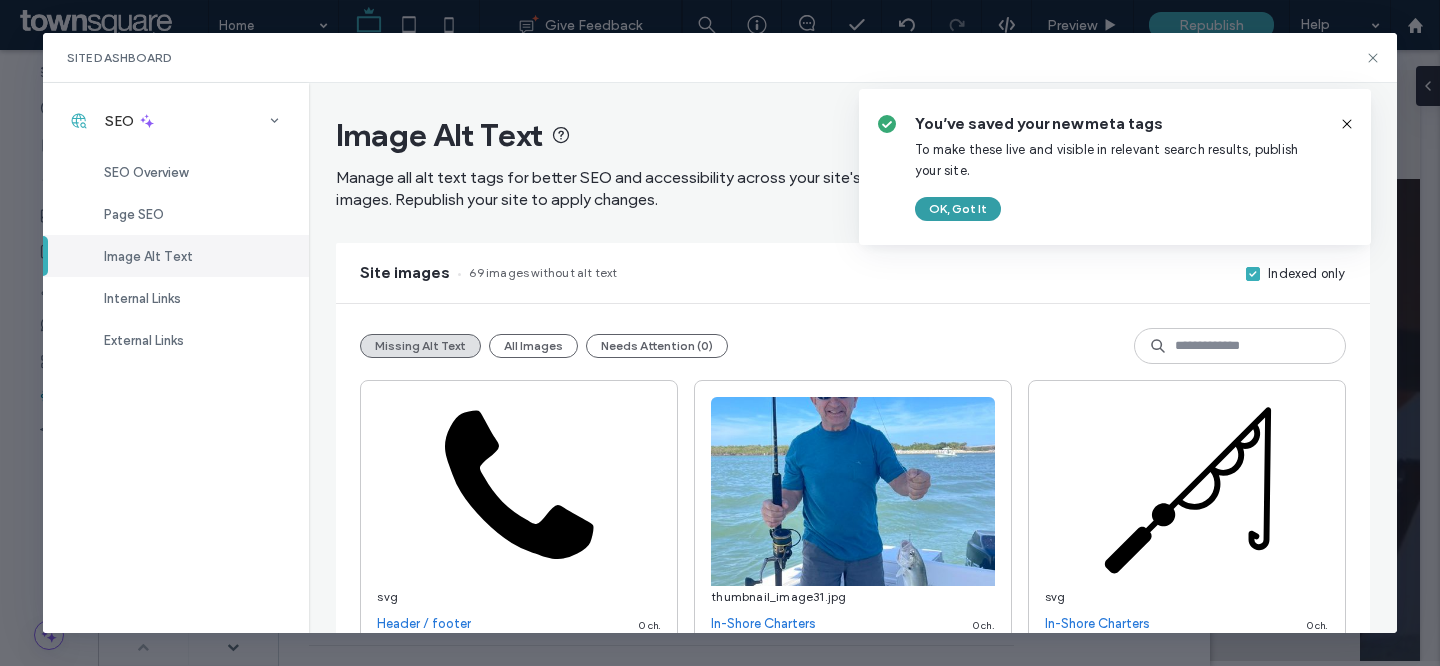 click on "OK, Got It" at bounding box center (958, 209) 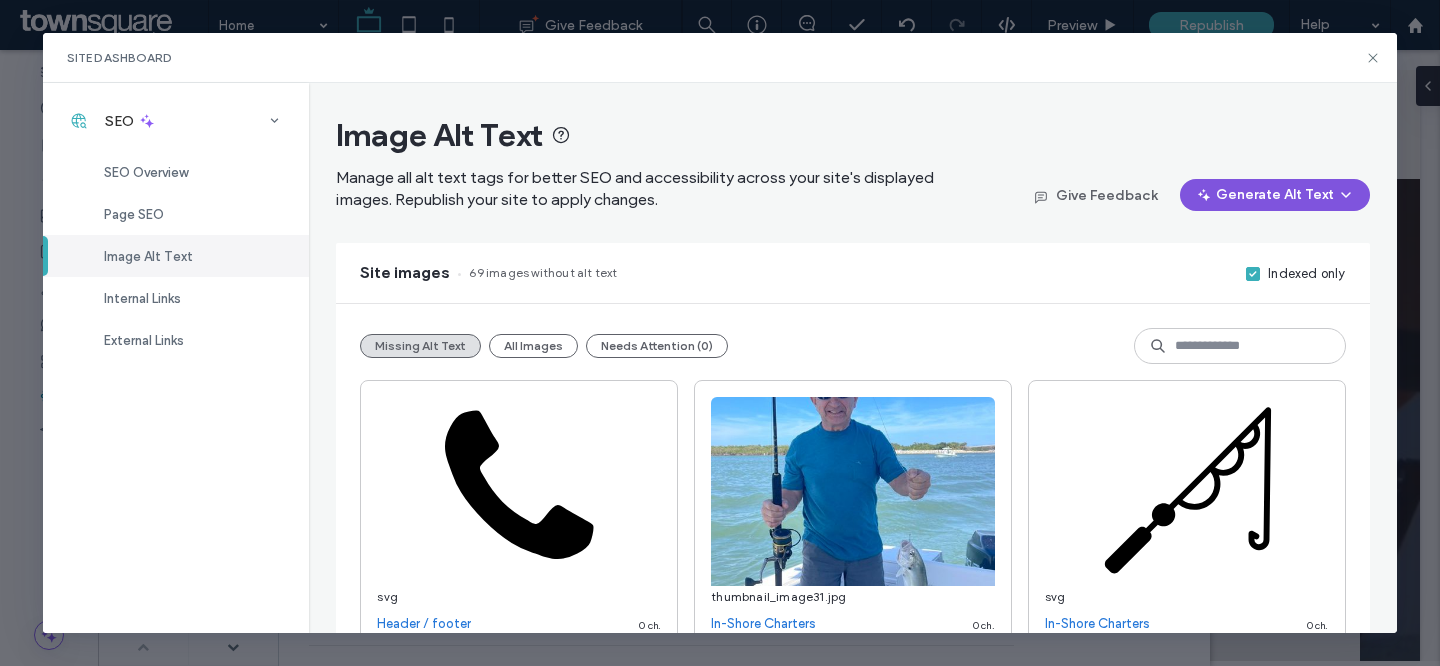 click on "Generate Alt Text" at bounding box center (1275, 195) 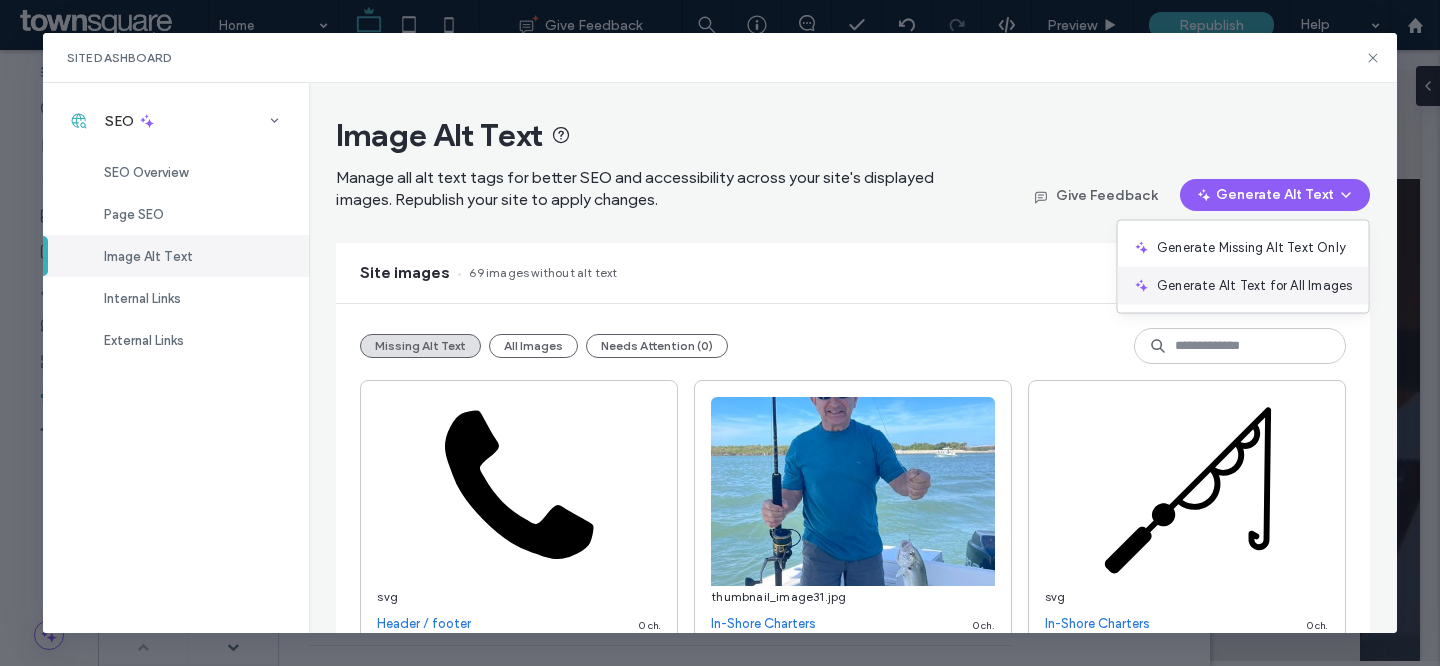 click on "Generate Alt Text for All Images" at bounding box center [1254, 286] 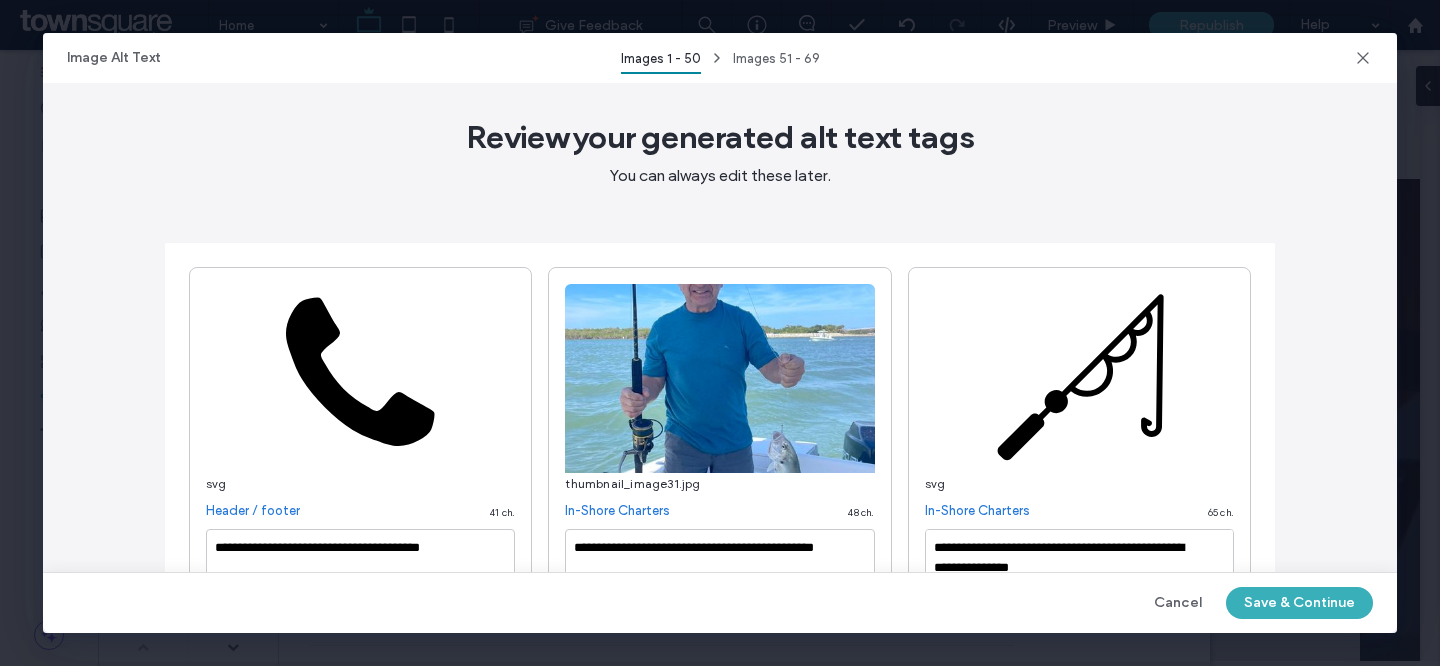 click on "Save & Continue" at bounding box center (1299, 603) 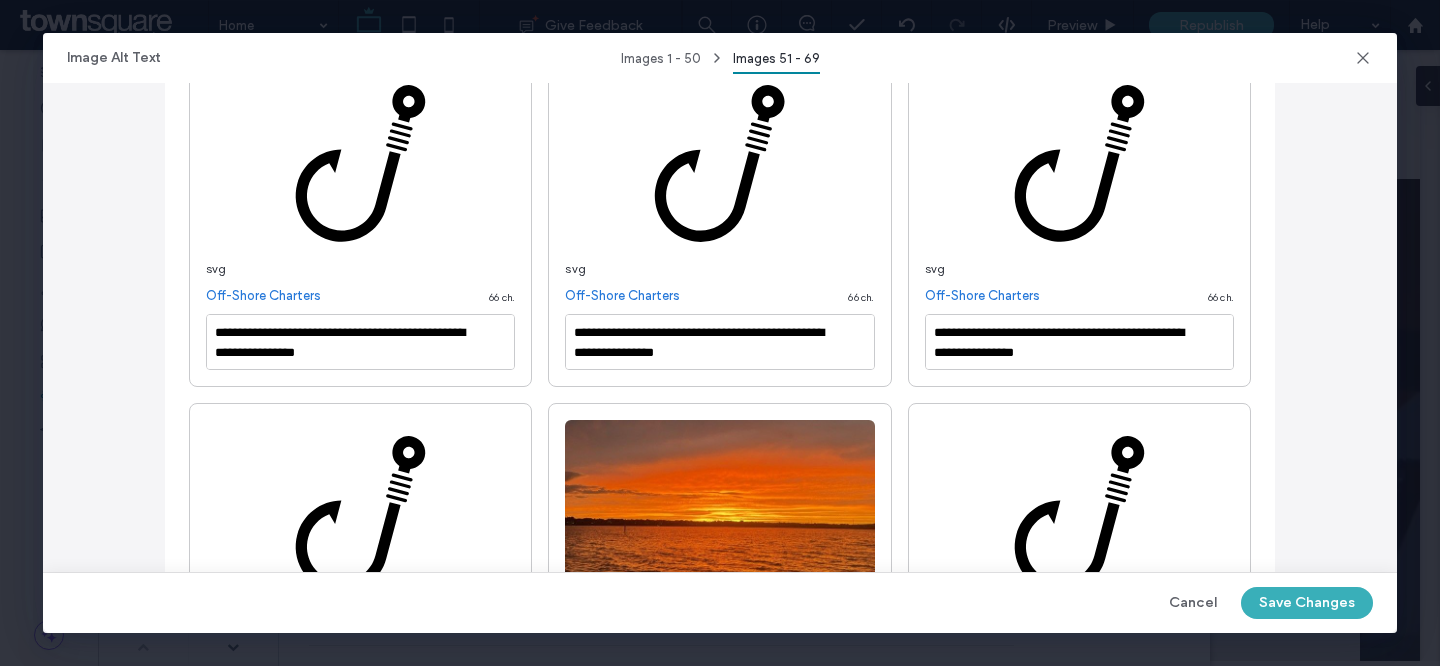 scroll, scrollTop: 1039, scrollLeft: 0, axis: vertical 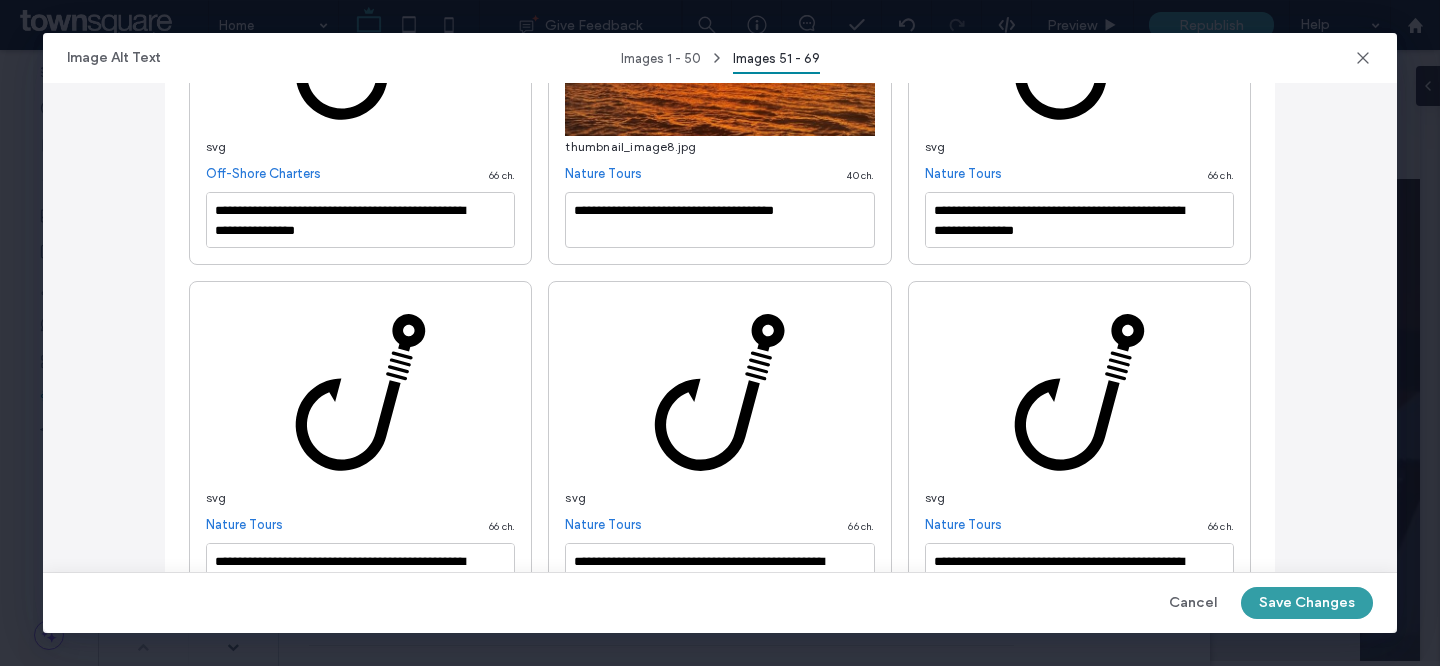 click on "Save Changes" at bounding box center [1307, 603] 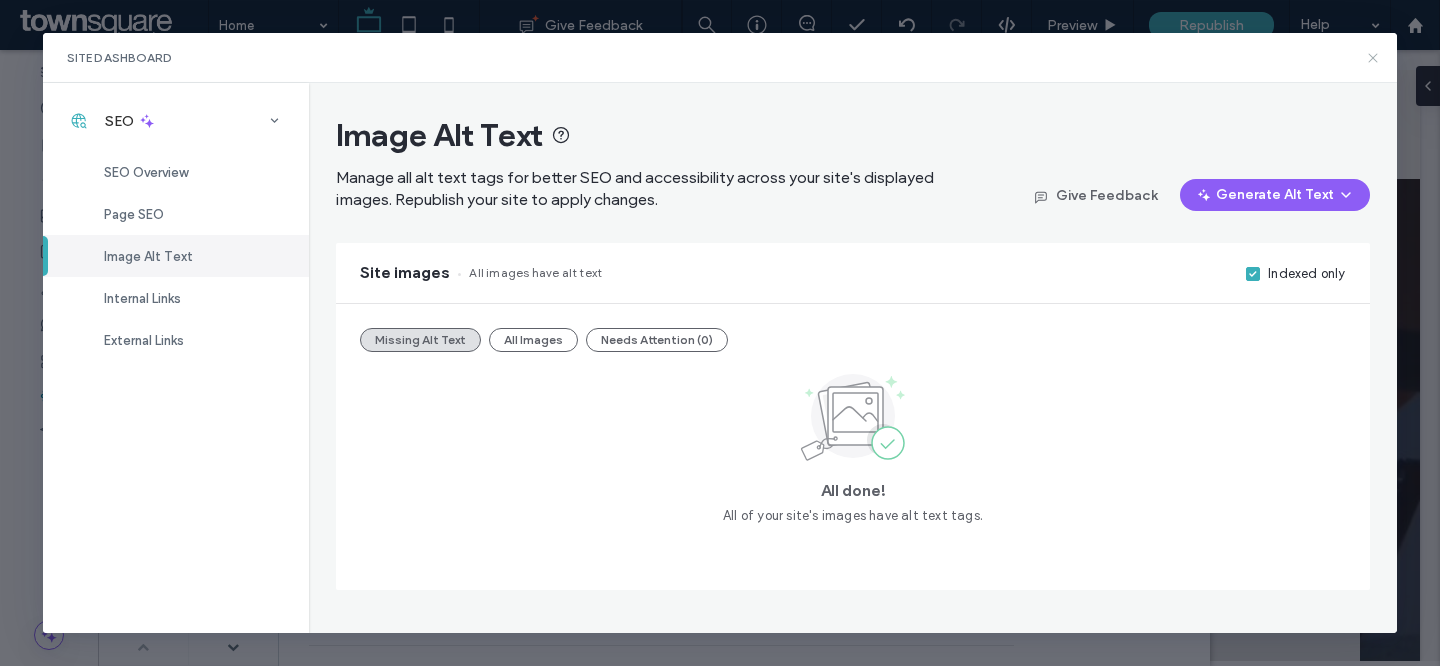 click 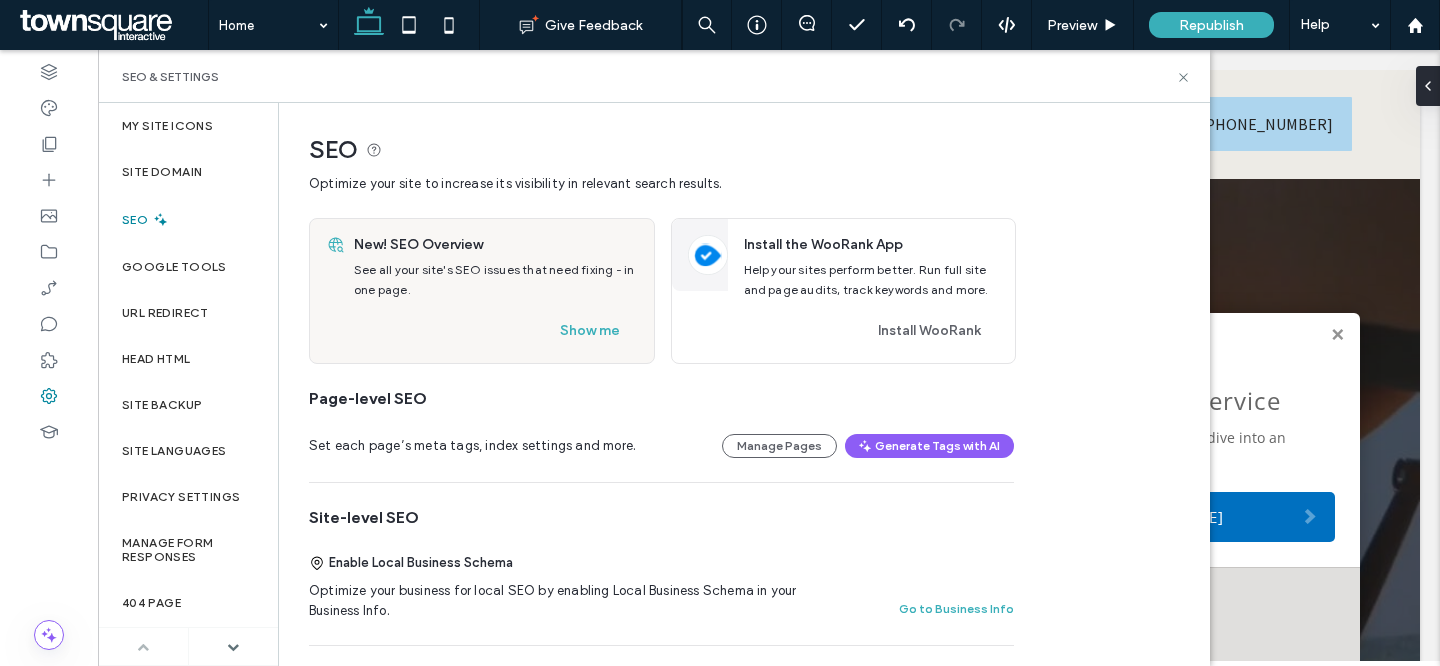 click on "SEO & Settings" at bounding box center [654, 76] 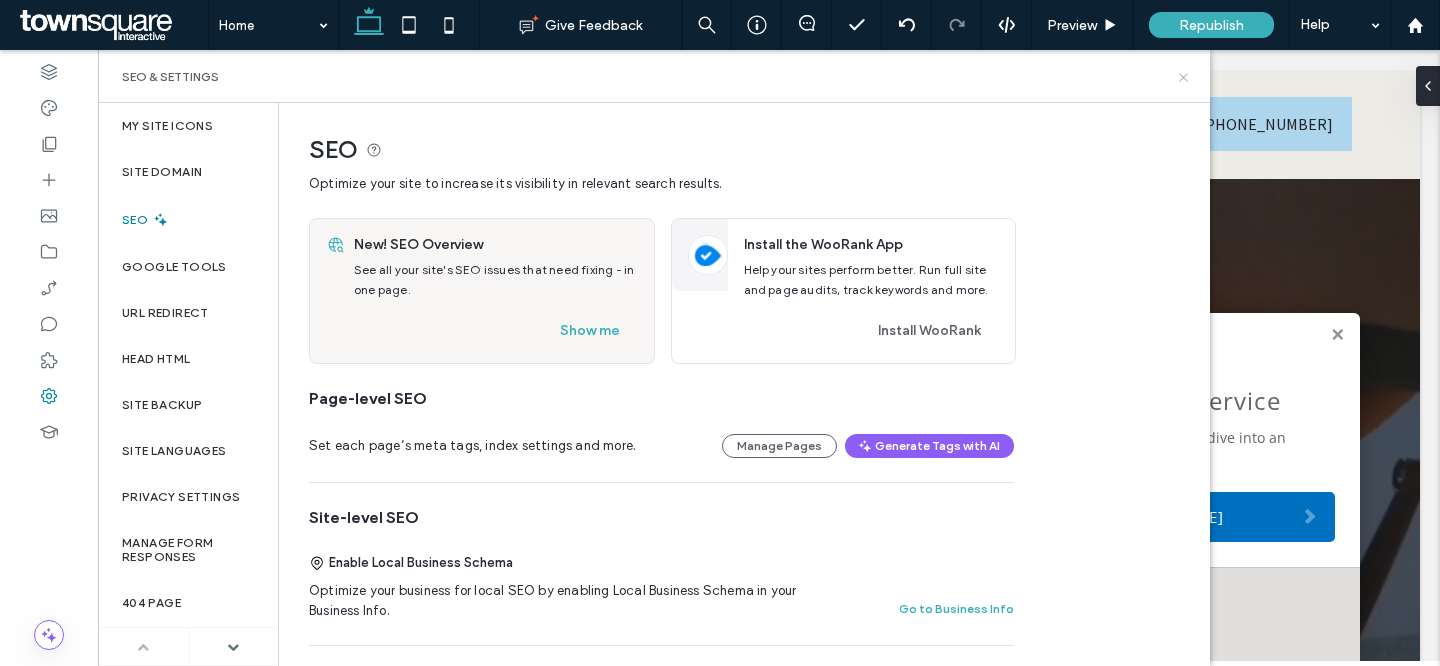 click 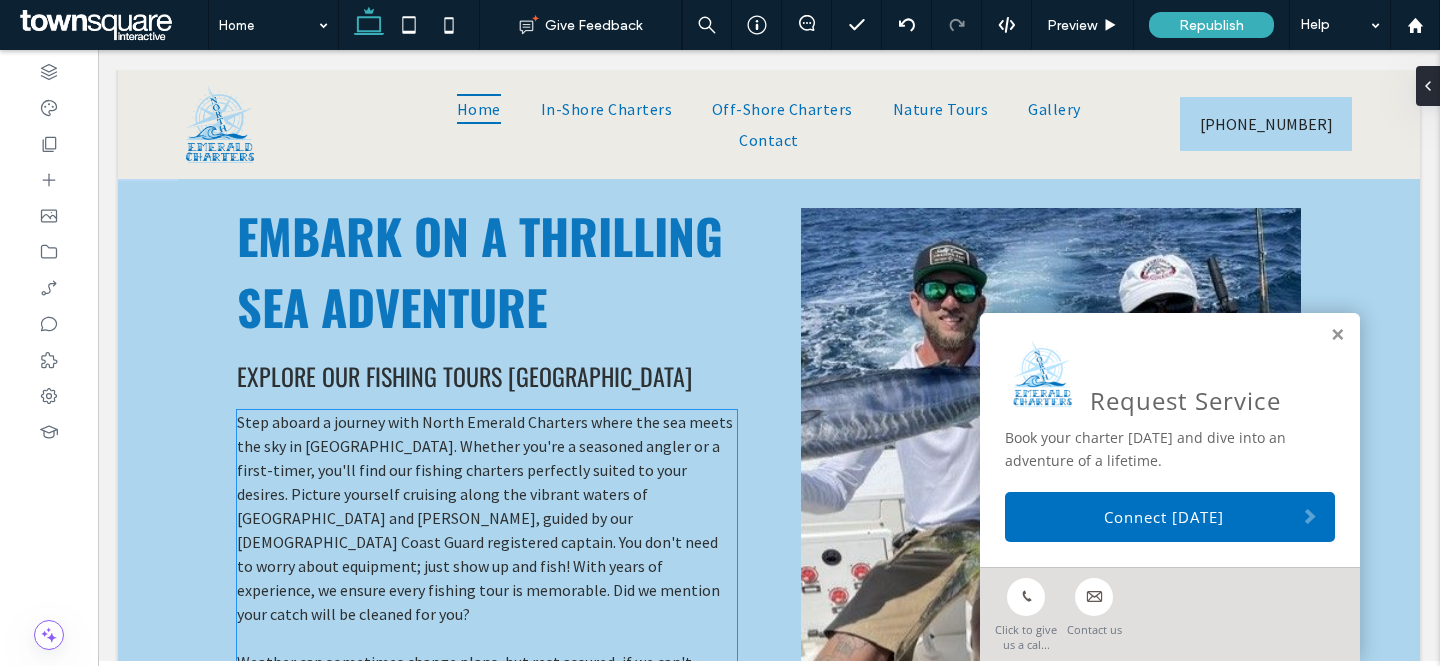scroll, scrollTop: 1560, scrollLeft: 0, axis: vertical 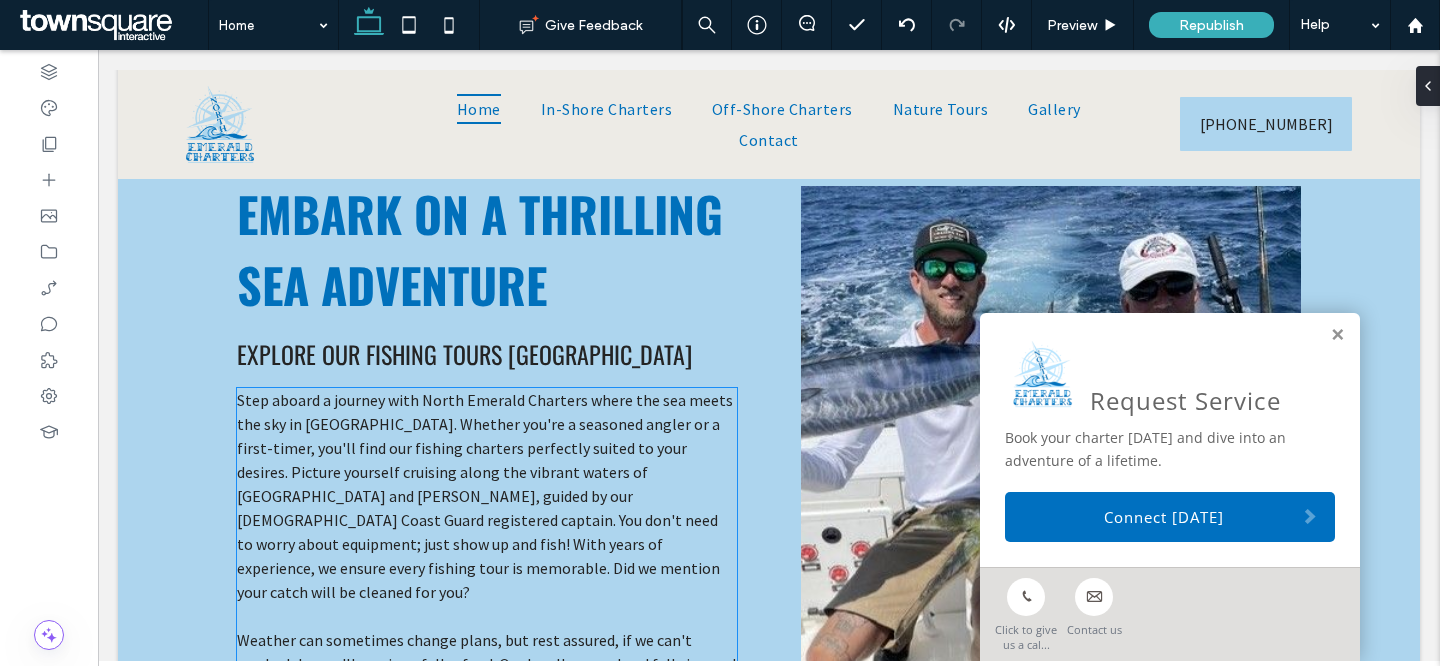 click on "Step aboard a journey with North Emerald Charters where the sea meets the sky in Palm Bay. Whether you're a seasoned angler or a first-timer, you'll find our fishing charters perfectly suited to your desires. Picture yourself cruising along the vibrant waters of Palm Bay and Sebastian Inlet, guided by our US Coast Guard registered captain. You don't need to worry about equipment; just show up and fish! With years of experience, we ensure every fishing tour is memorable. Did we mention your catch will be cleaned for you?" at bounding box center [486, 496] 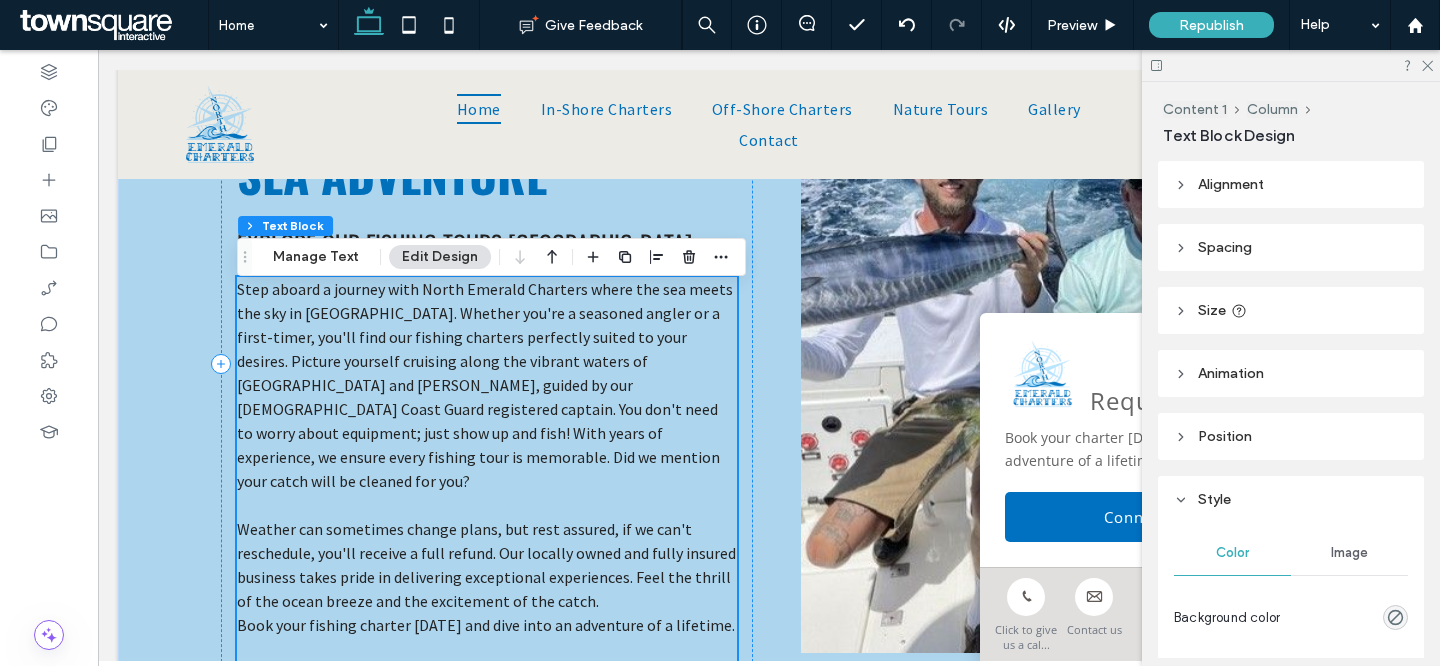 scroll, scrollTop: 1678, scrollLeft: 0, axis: vertical 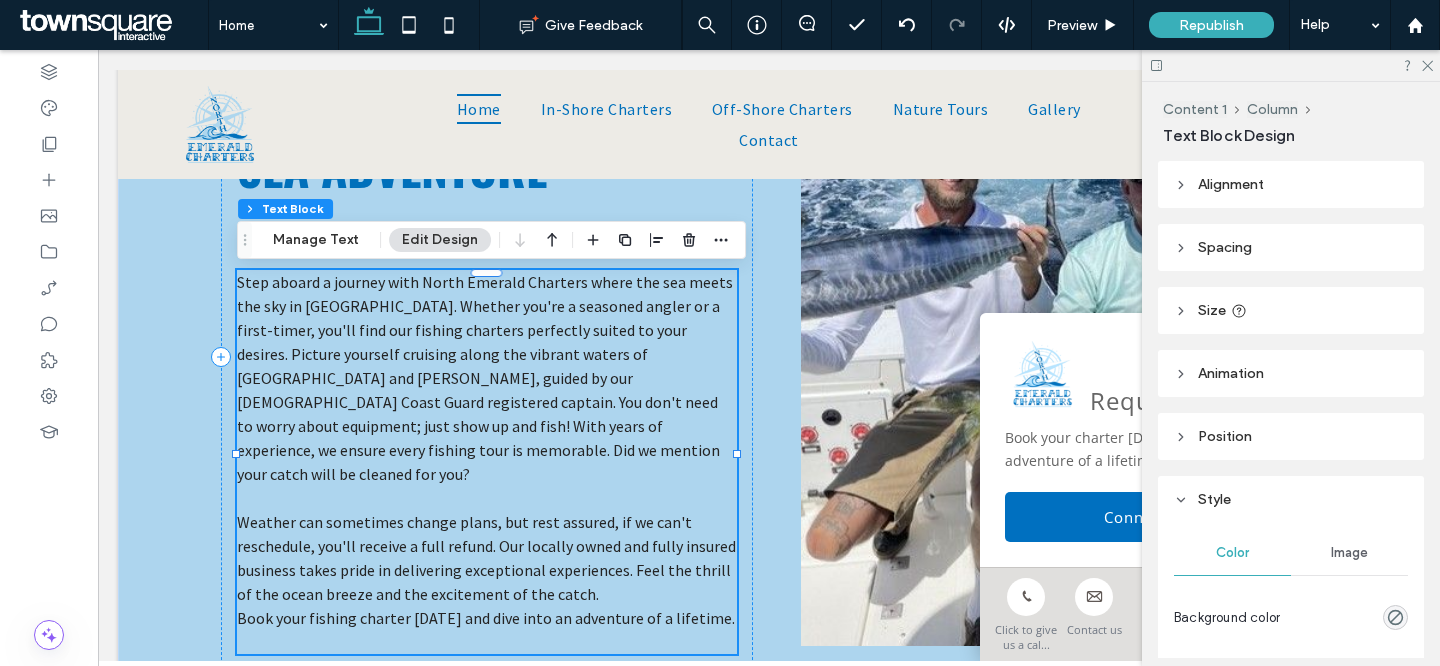 click on "Step aboard a journey with North Emerald Charters where the sea meets the sky in Palm Bay. Whether you're a seasoned angler or a first-timer, you'll find our fishing charters perfectly suited to your desires. Picture yourself cruising along the vibrant waters of Palm Bay and Sebastian Inlet, guided by our US Coast Guard registered captain. You don't need to worry about equipment; just show up and fish! With years of experience, we ensure every fishing tour is memorable. Did we mention your catch will be cleaned for you?" at bounding box center (485, 378) 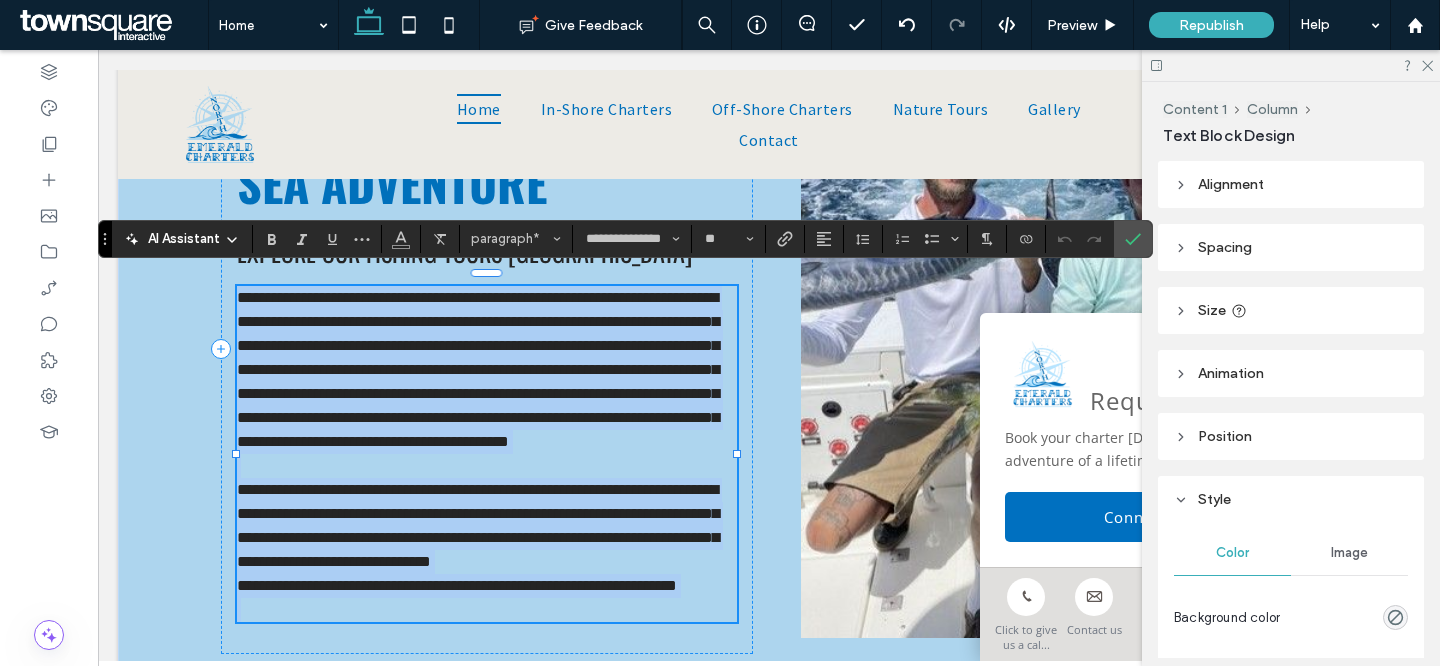 click on "**********" at bounding box center (478, 525) 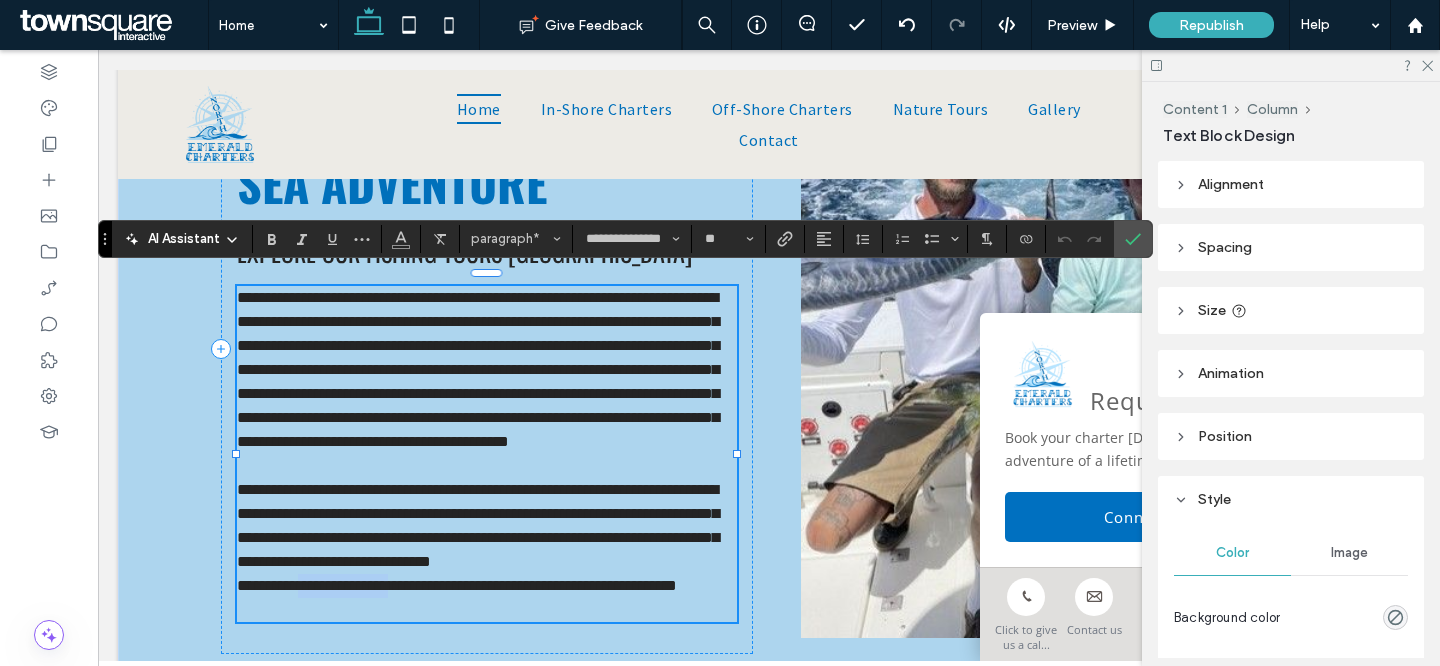 drag, startPoint x: 308, startPoint y: 598, endPoint x: 404, endPoint y: 597, distance: 96.00521 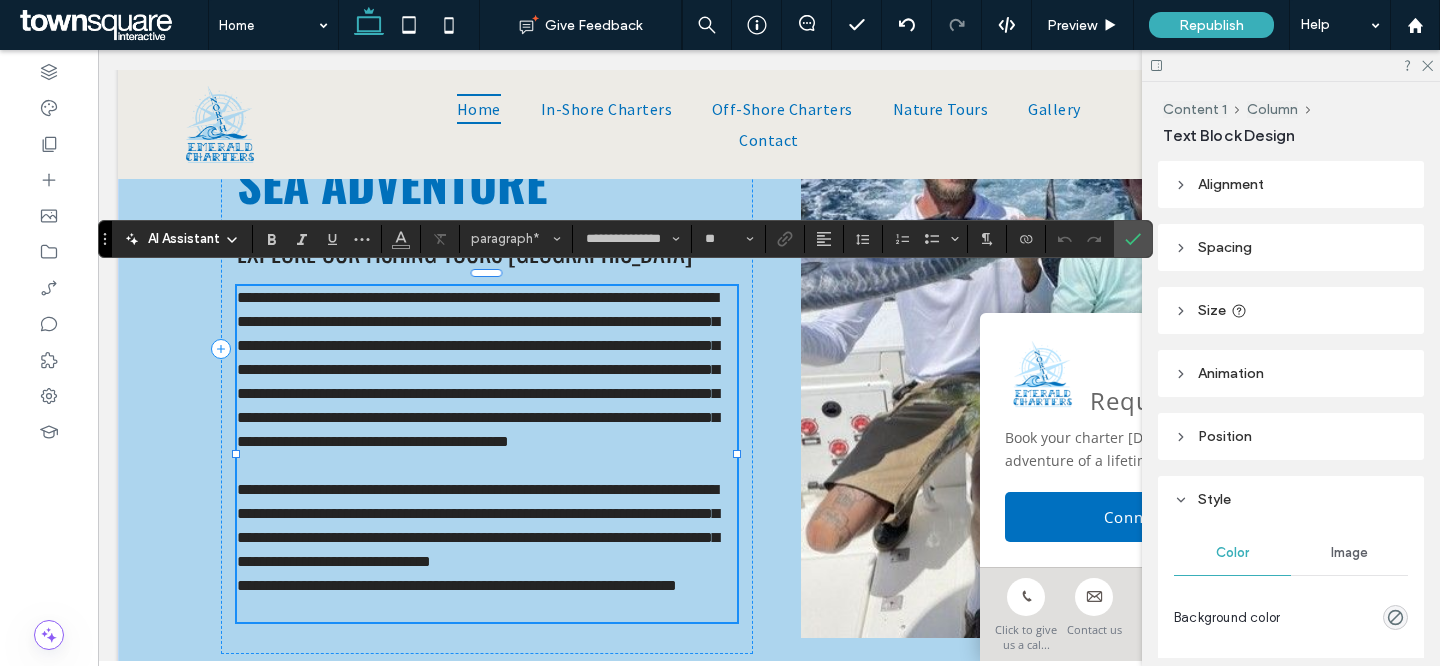 click on "**********" at bounding box center [478, 369] 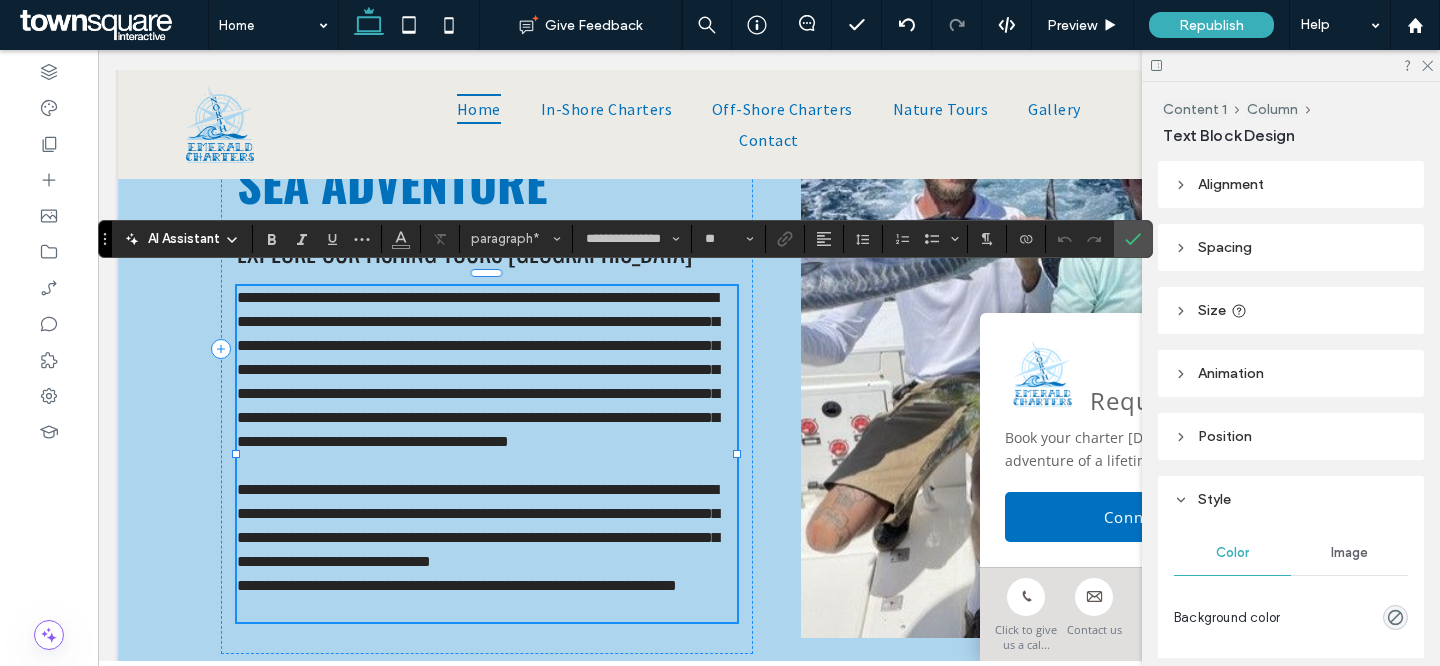 click on "**********" at bounding box center (478, 369) 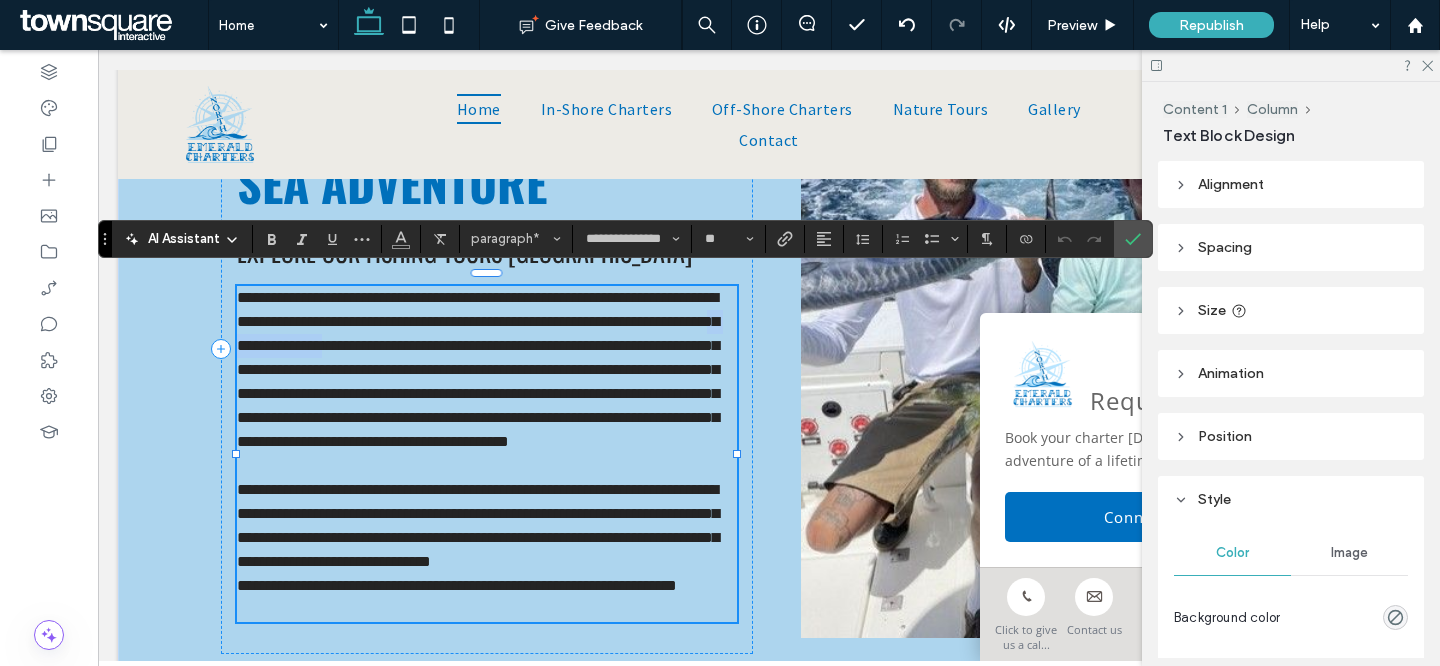 drag, startPoint x: 332, startPoint y: 328, endPoint x: 436, endPoint y: 327, distance: 104.00481 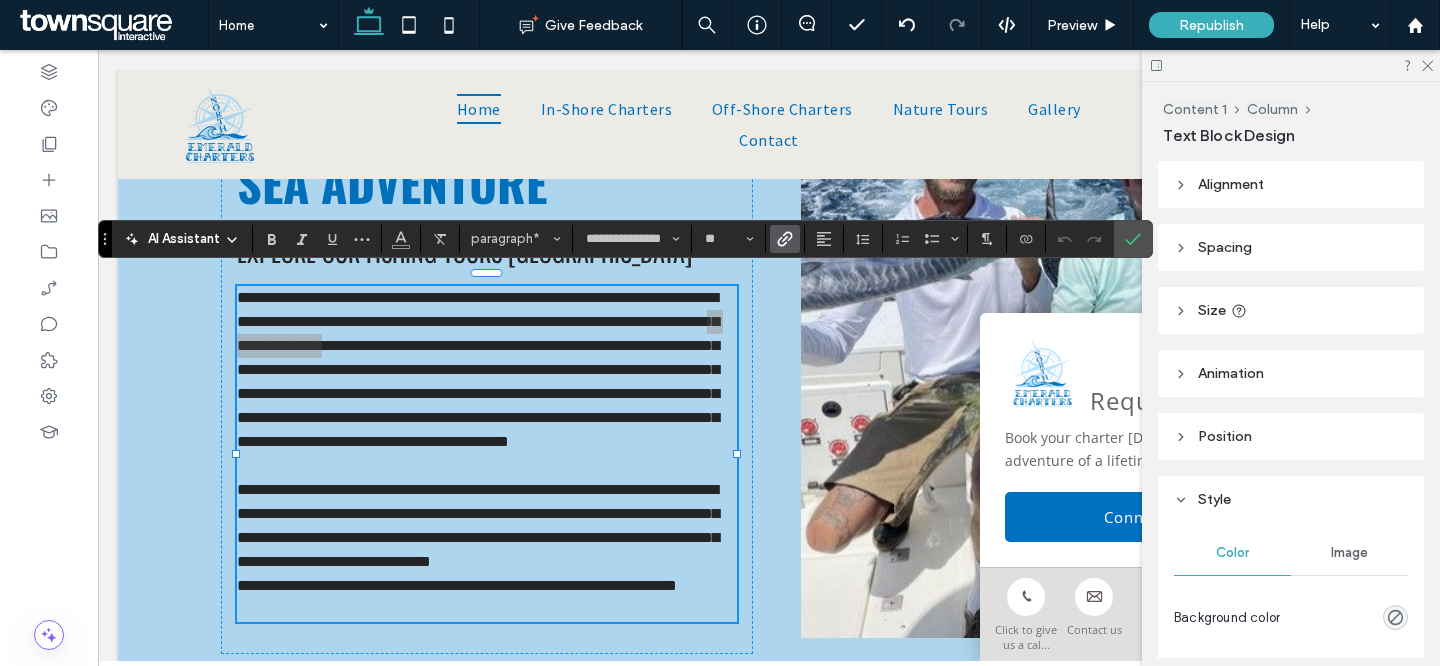click 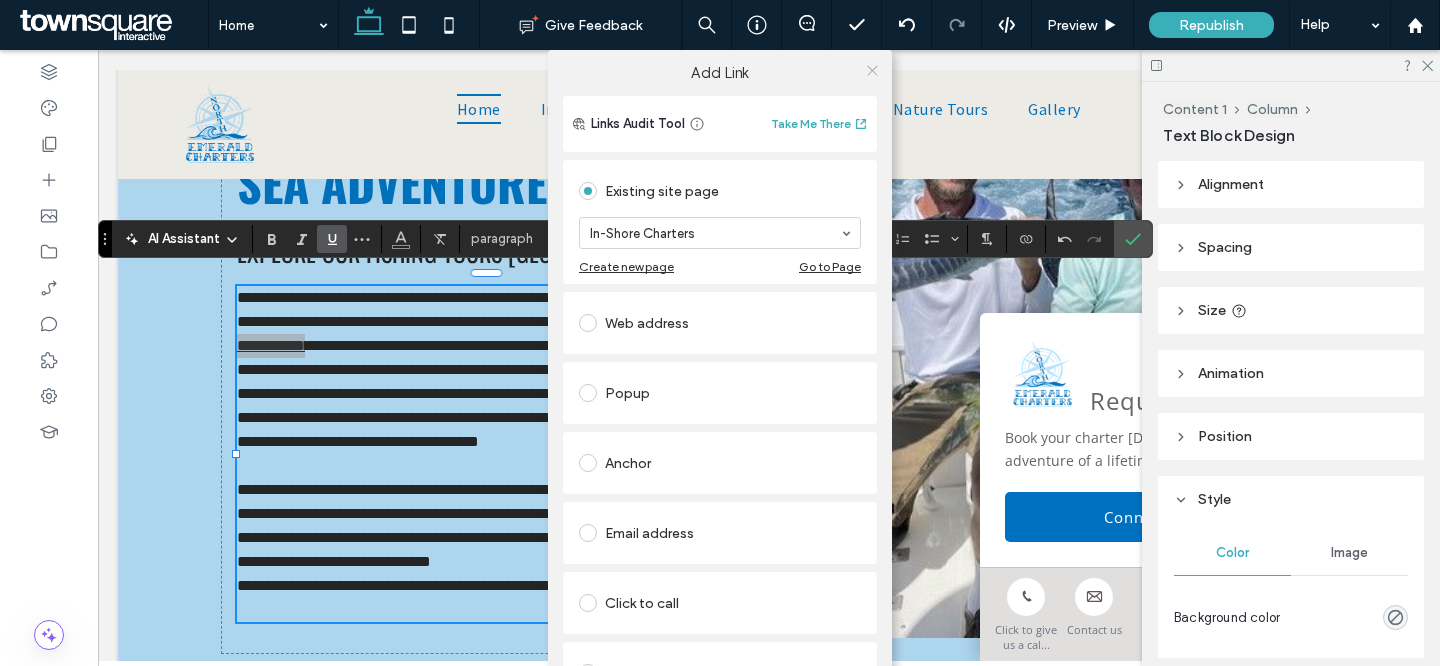 click 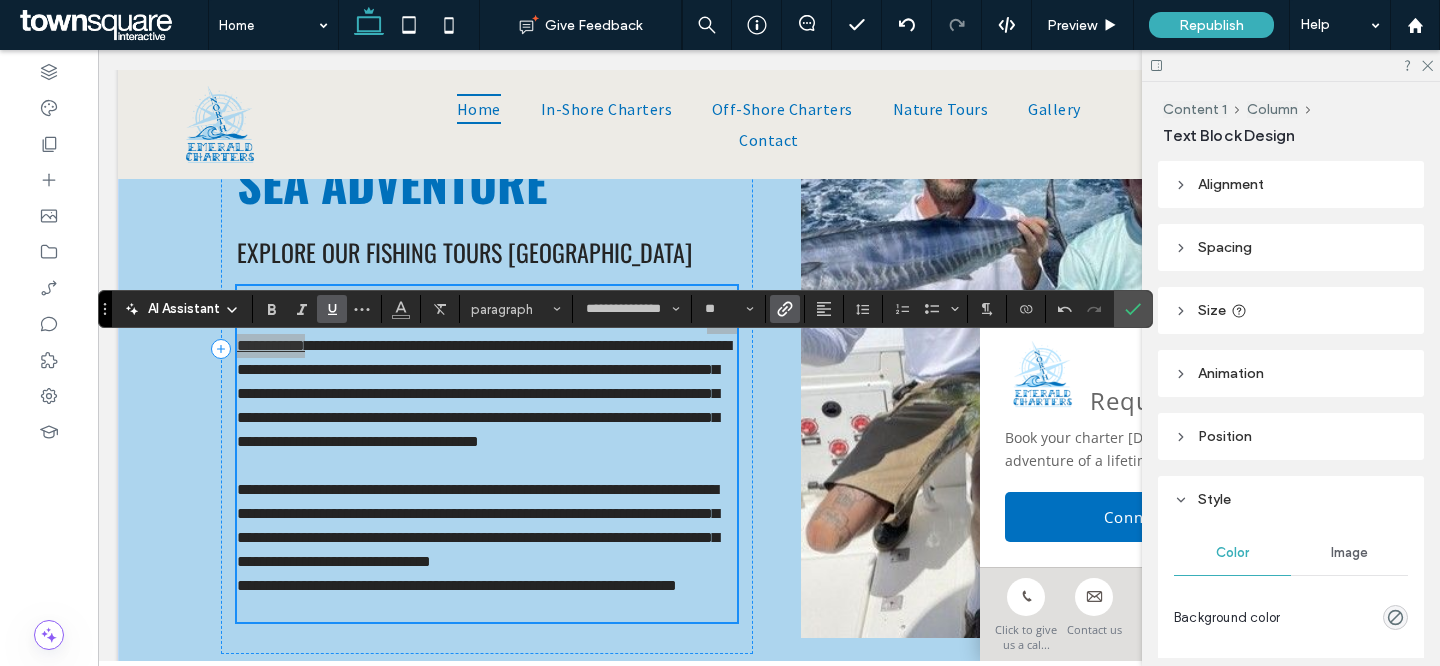 scroll, scrollTop: 1607, scrollLeft: 0, axis: vertical 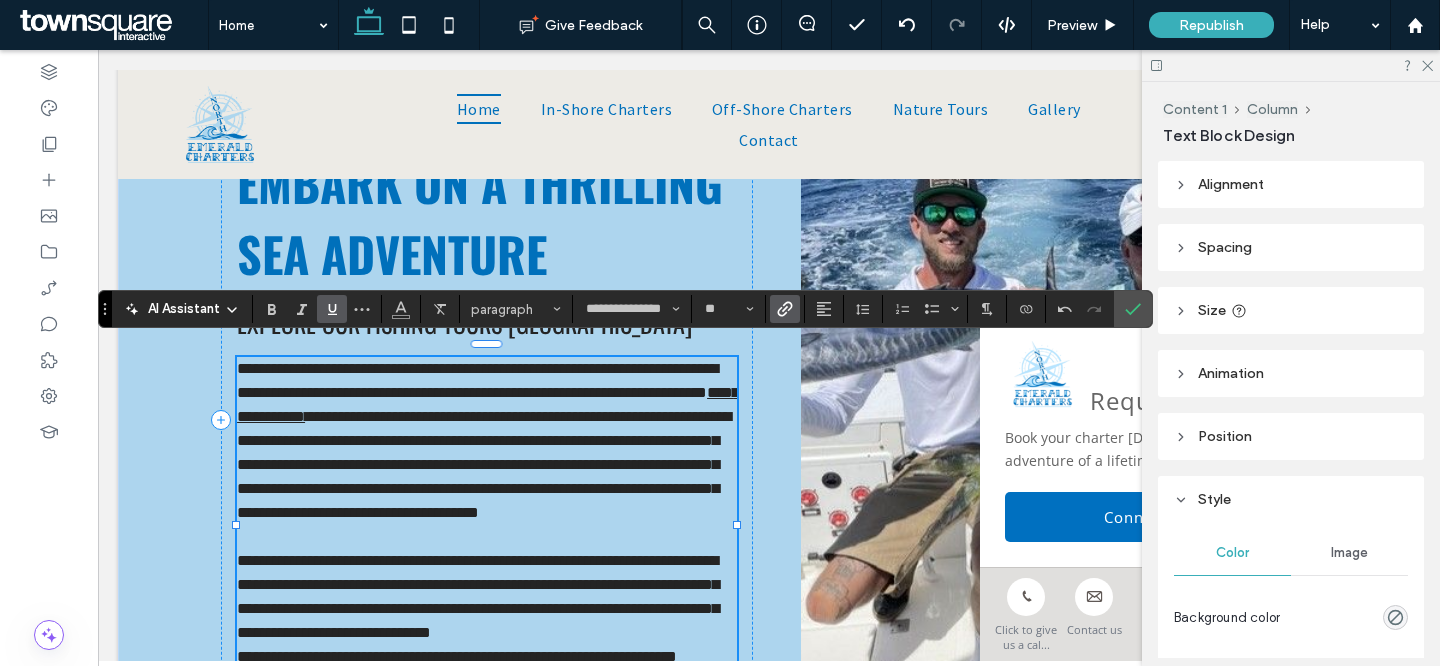 click on "**********" at bounding box center (486, 441) 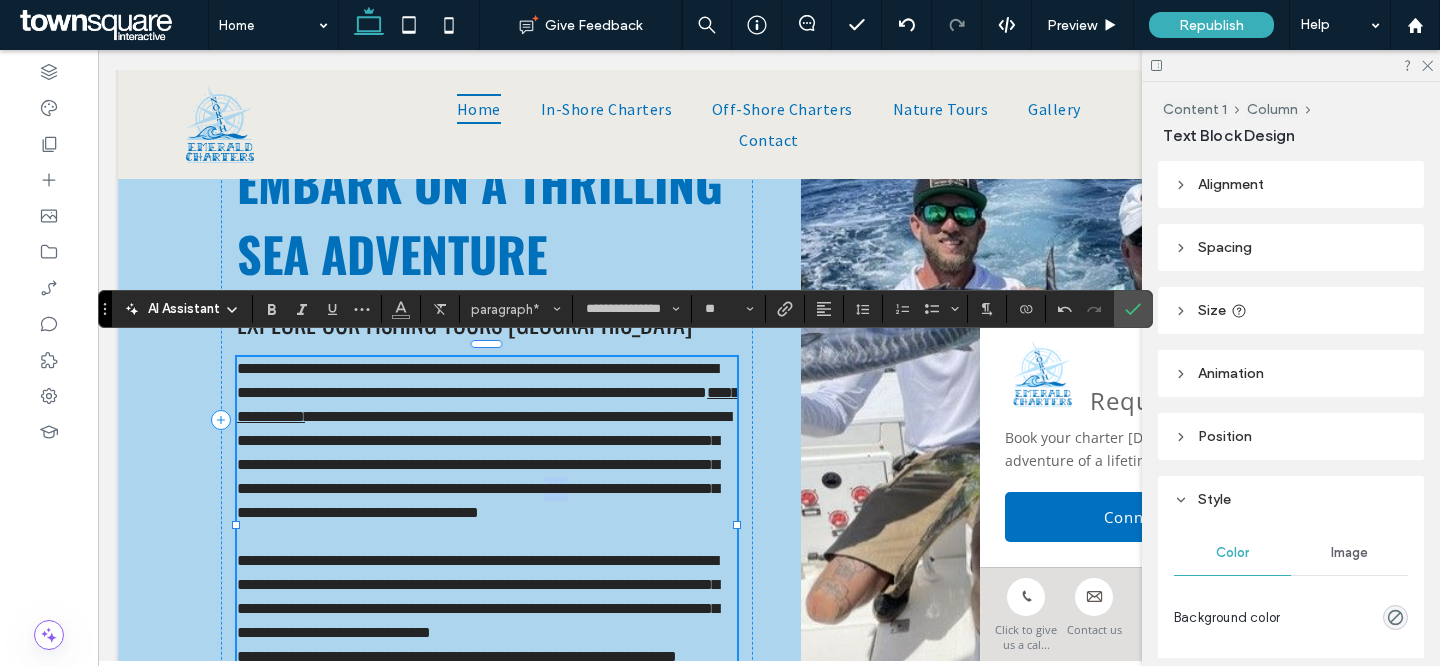 drag, startPoint x: 375, startPoint y: 498, endPoint x: 403, endPoint y: 498, distance: 28 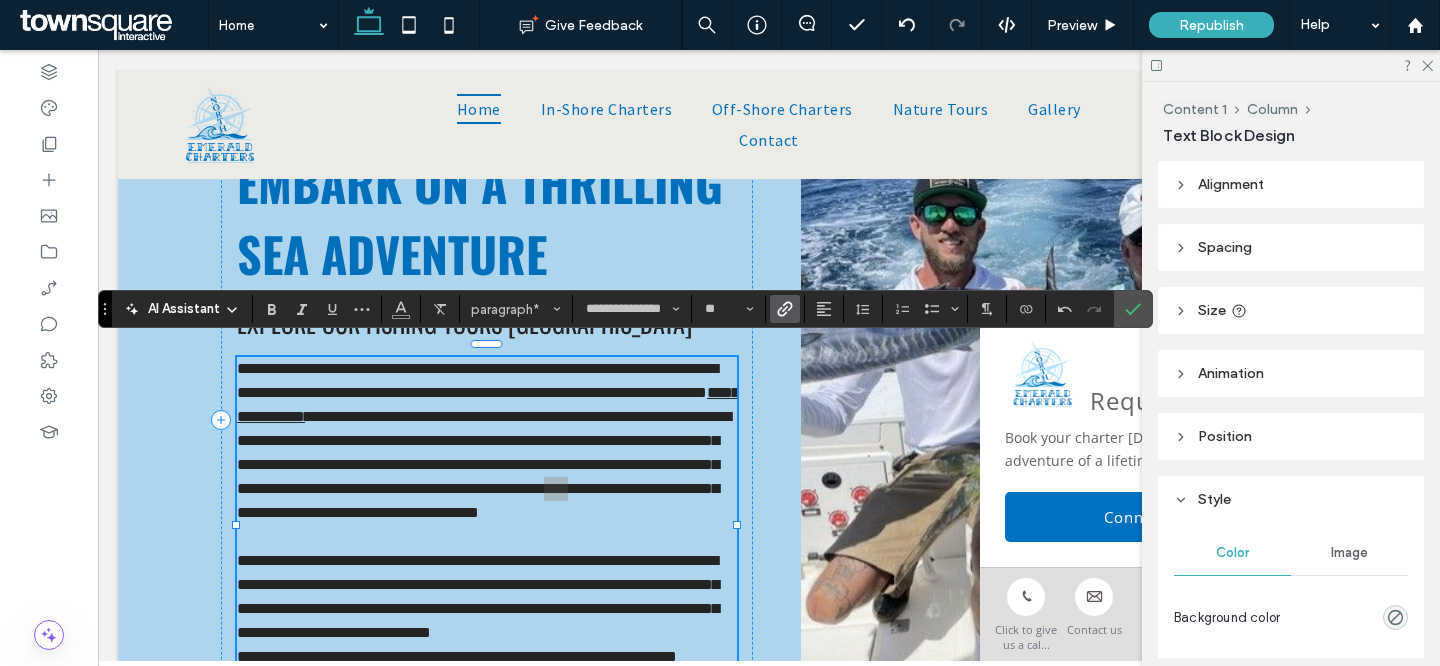 click 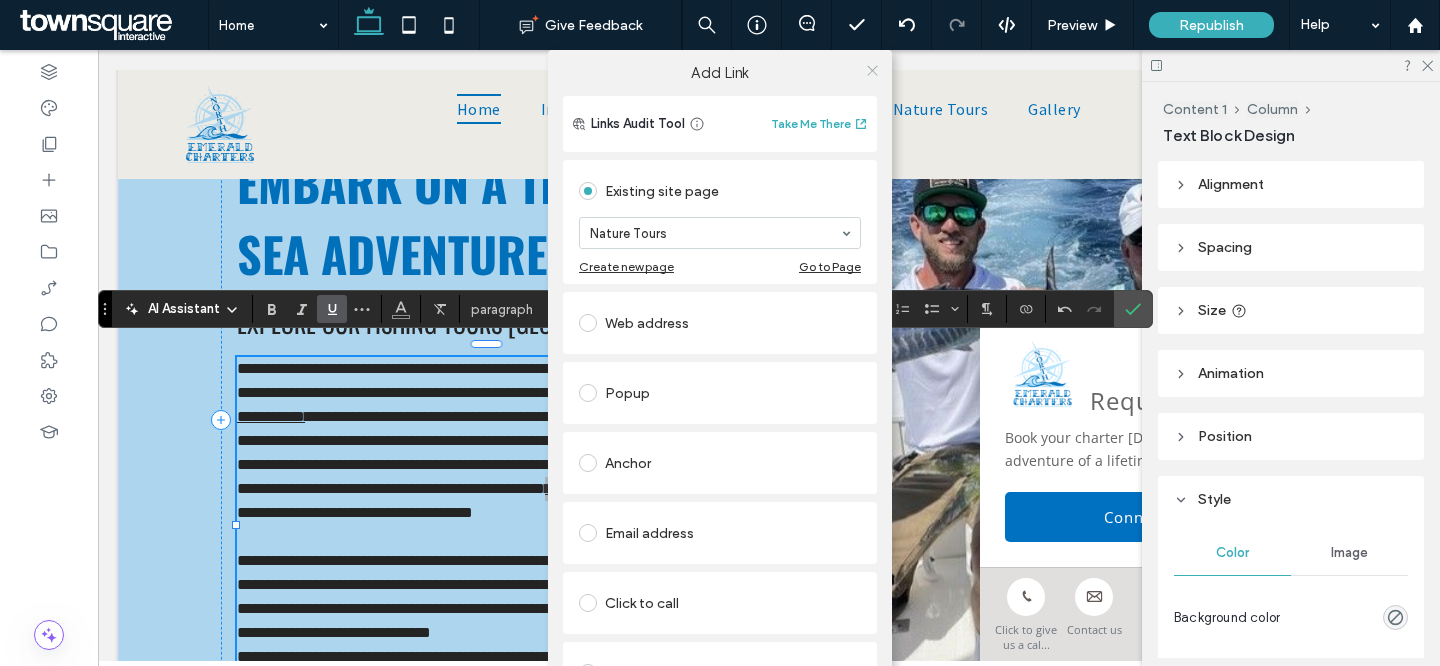 click 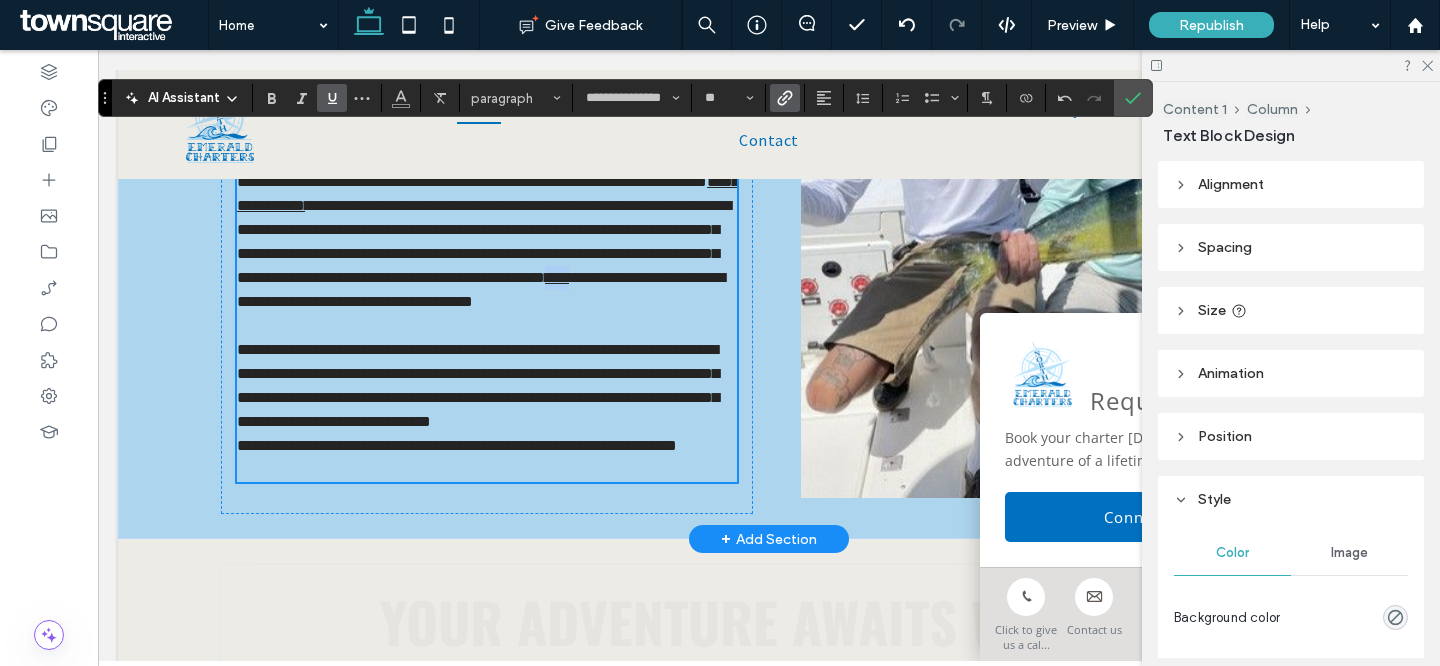 scroll, scrollTop: 1954, scrollLeft: 0, axis: vertical 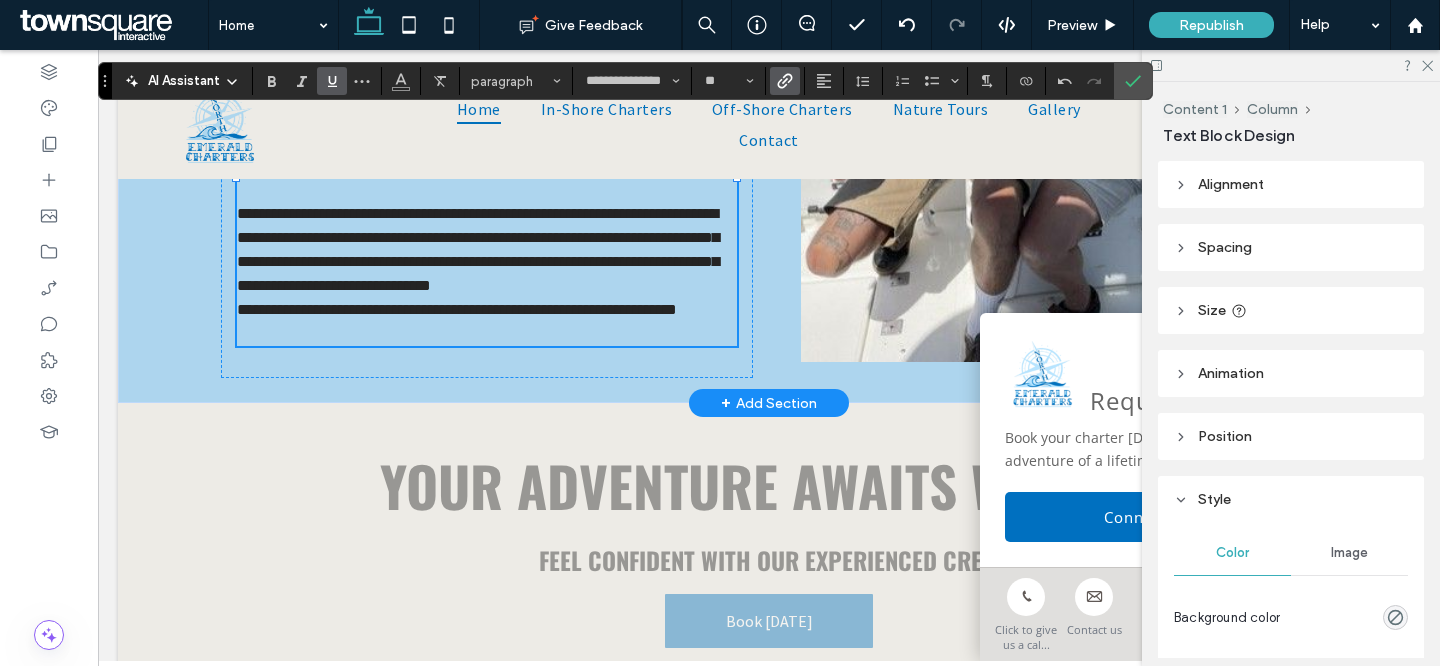 click on "**********" at bounding box center [457, 309] 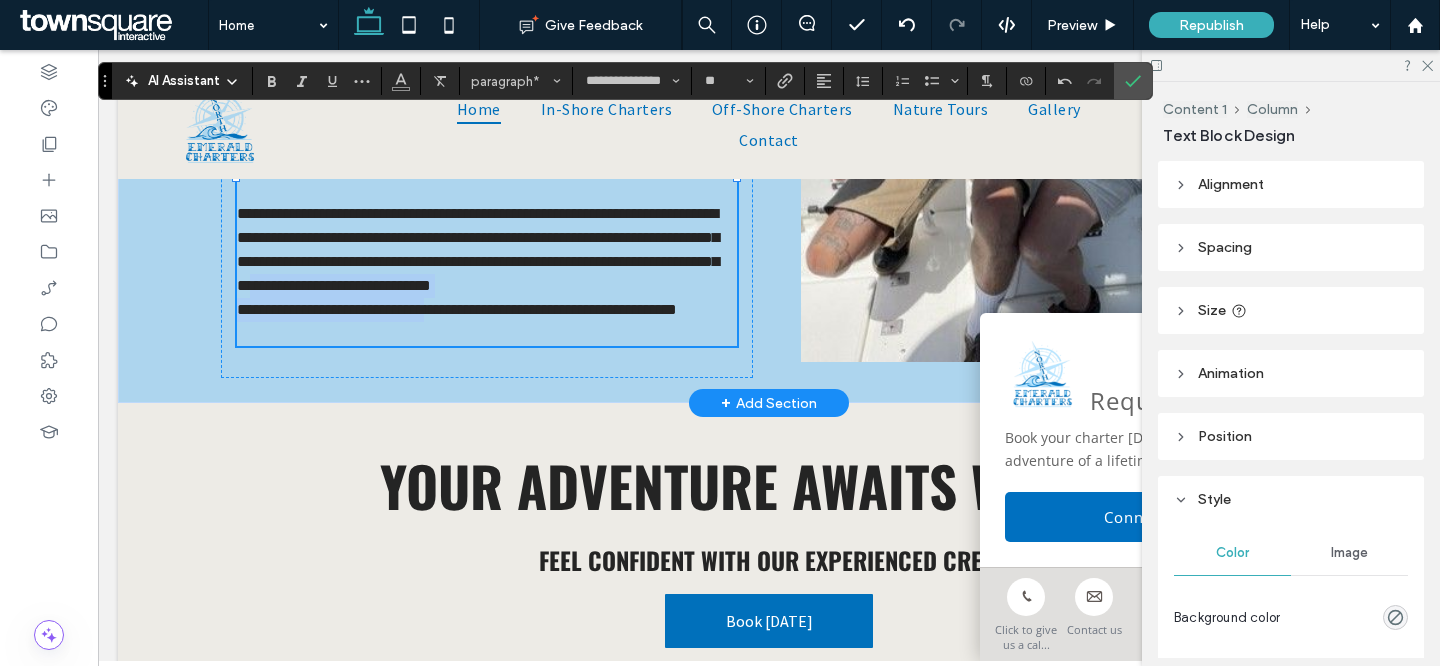 drag, startPoint x: 240, startPoint y: 322, endPoint x: 443, endPoint y: 329, distance: 203.12065 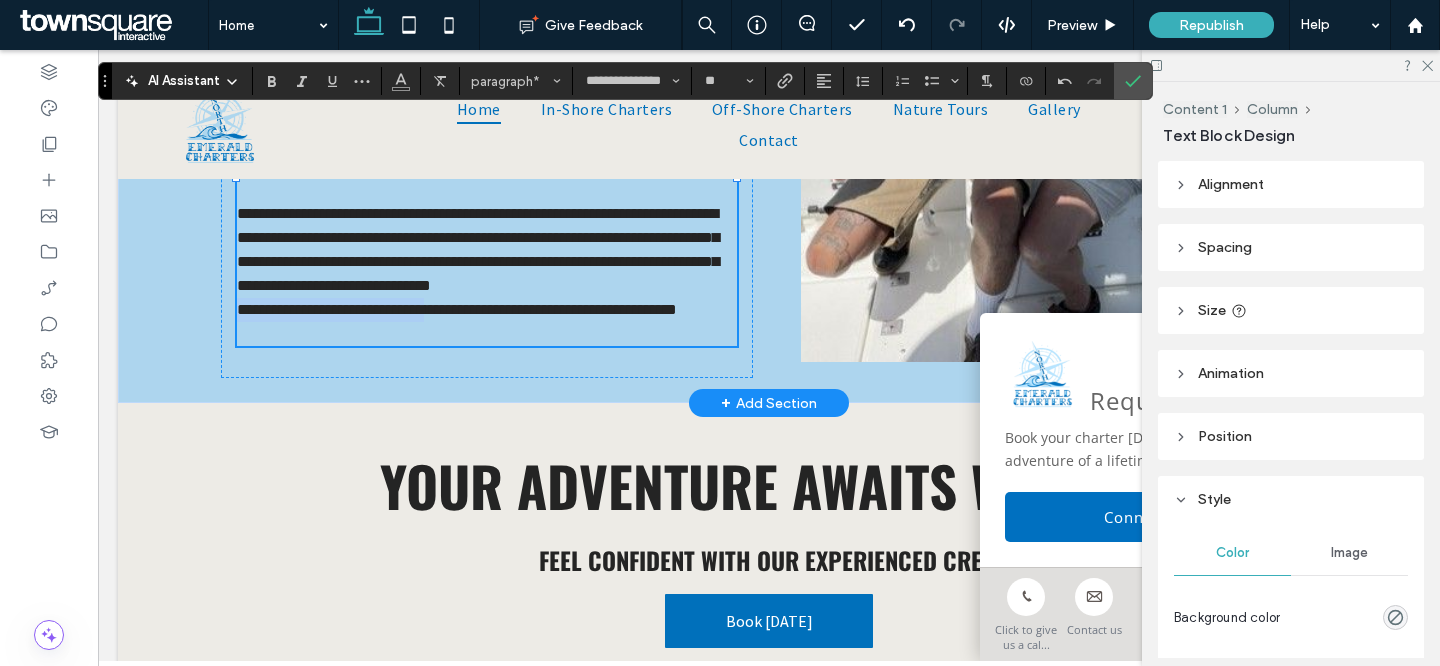drag, startPoint x: 443, startPoint y: 319, endPoint x: 236, endPoint y: 321, distance: 207.00966 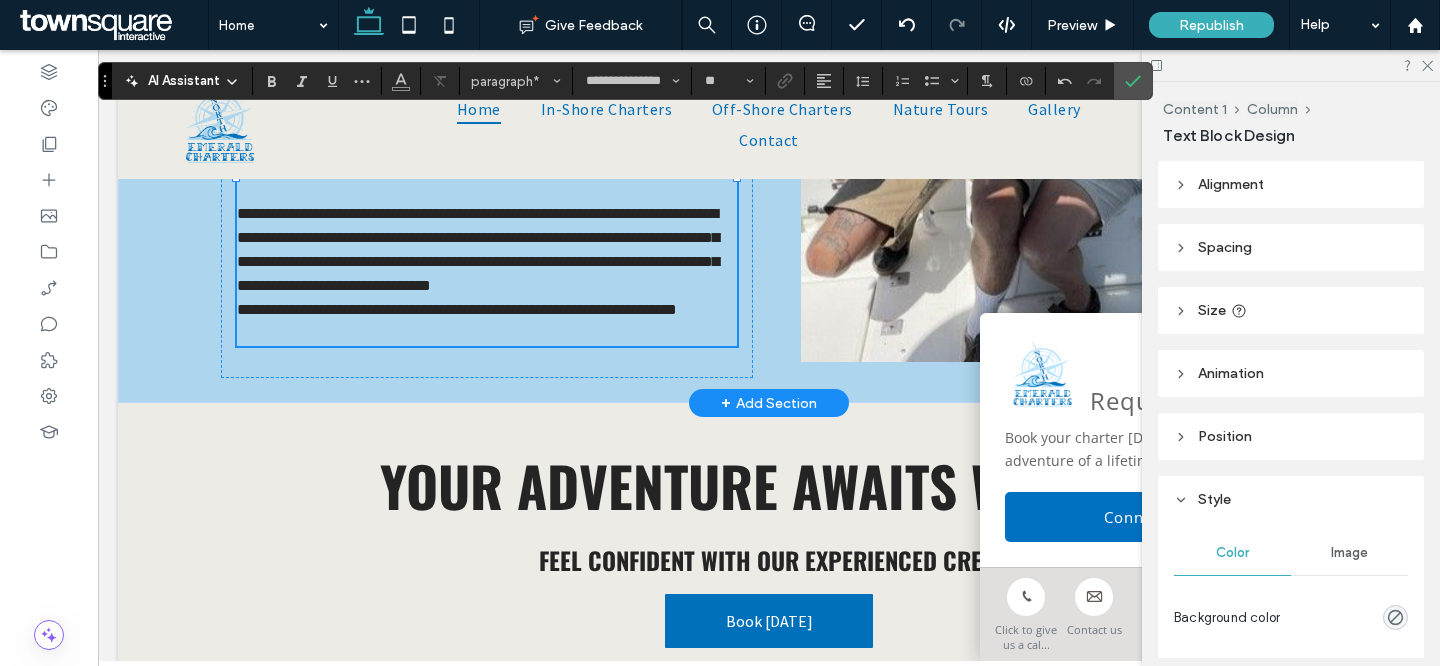 click on "**********" at bounding box center [457, 309] 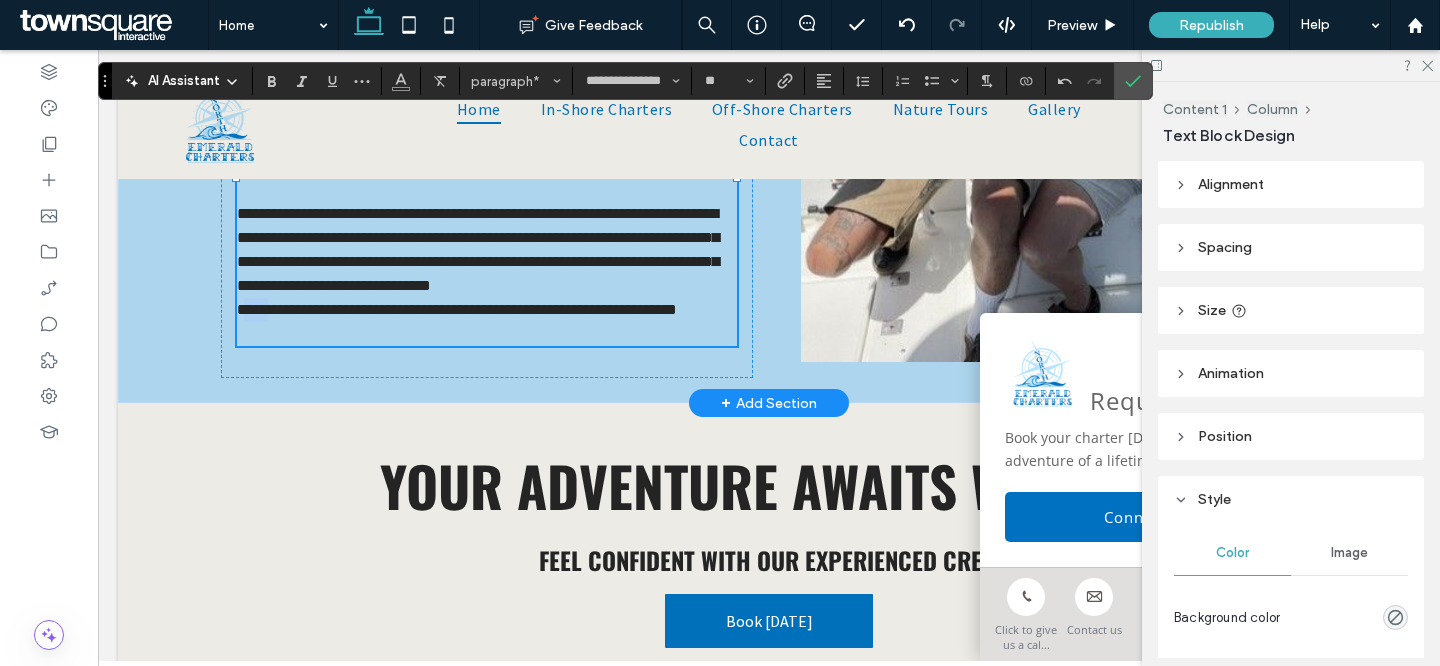 drag, startPoint x: 275, startPoint y: 318, endPoint x: 239, endPoint y: 318, distance: 36 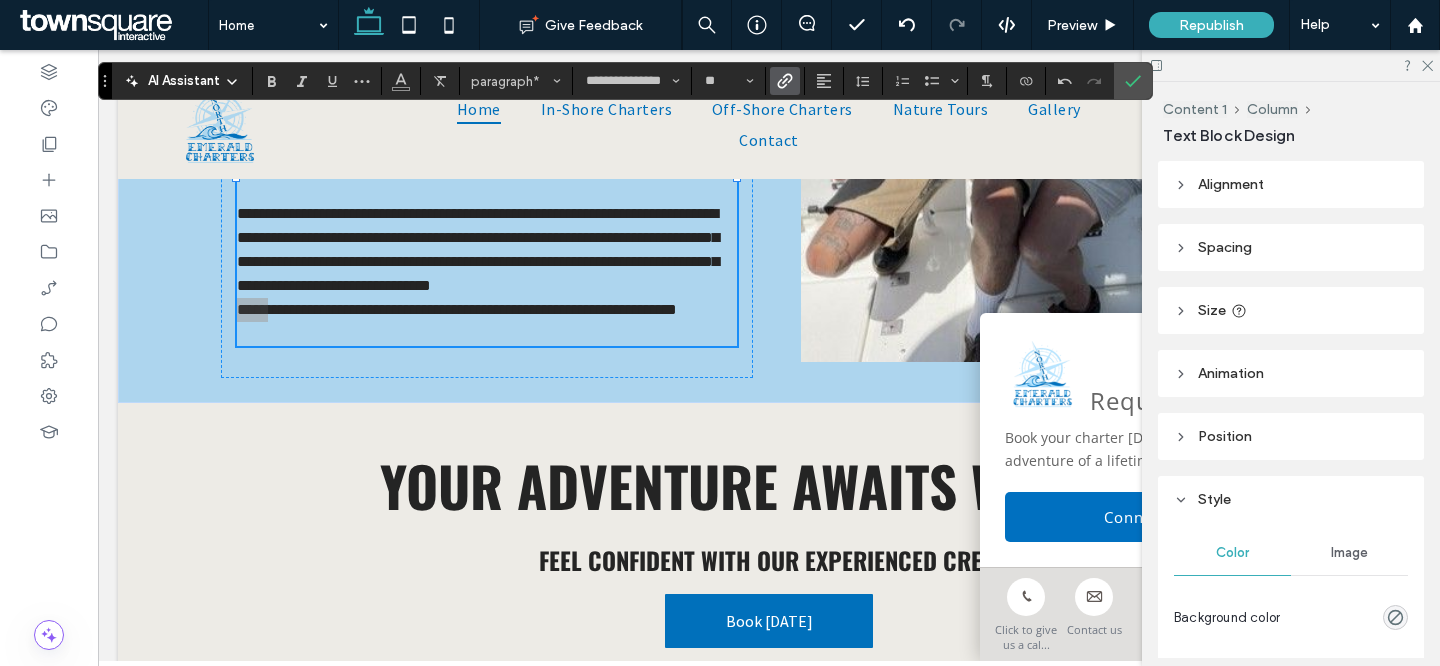 click 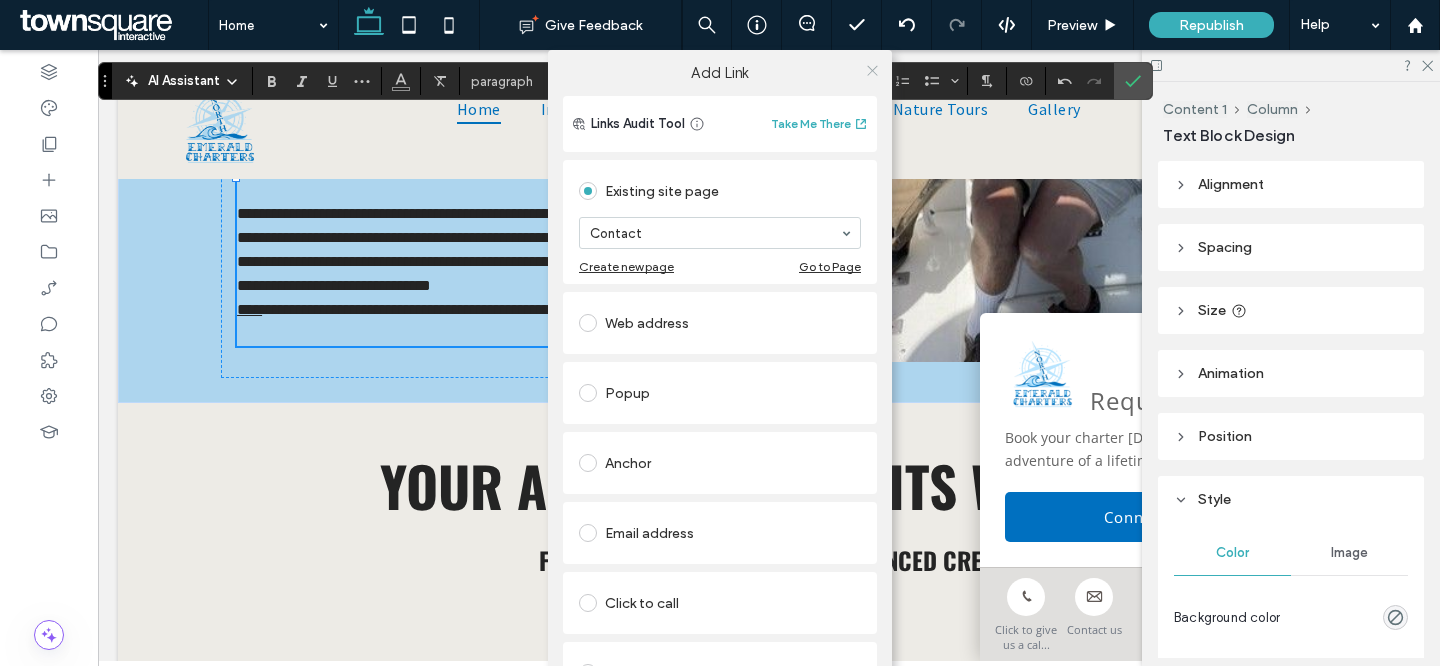 click at bounding box center [872, 70] 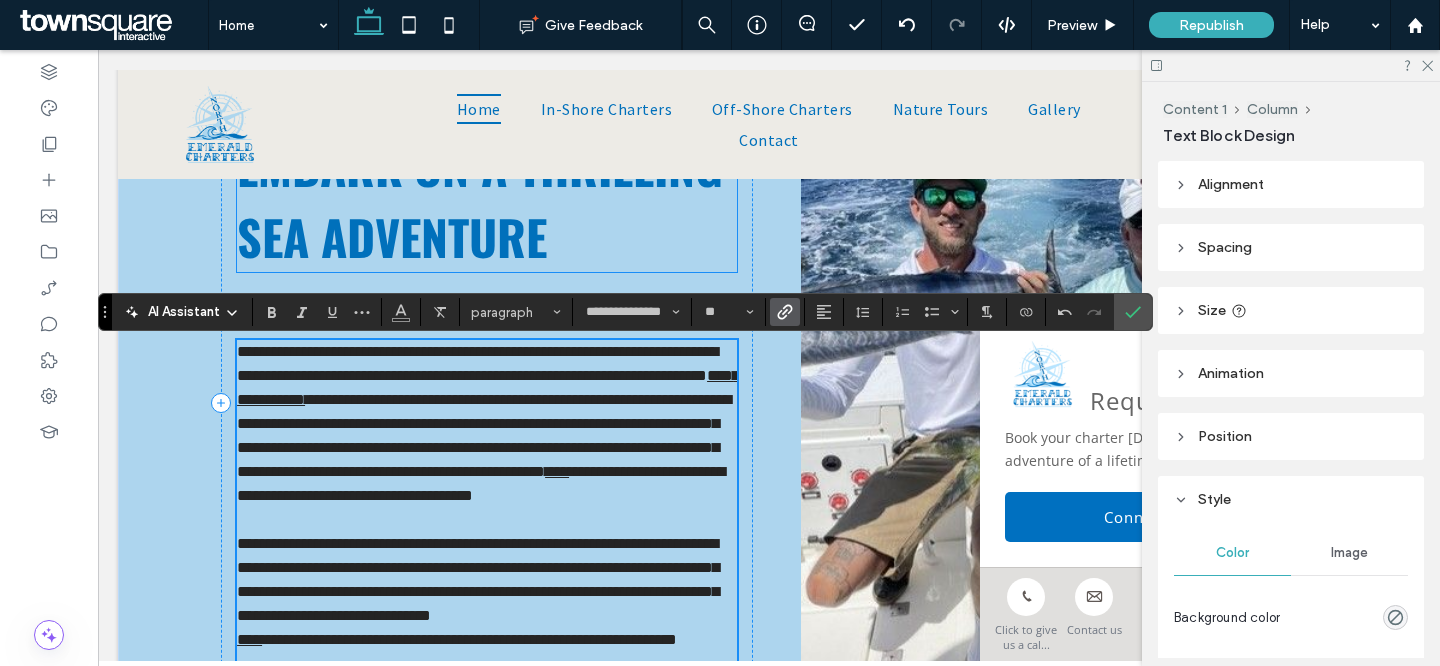 scroll, scrollTop: 1601, scrollLeft: 0, axis: vertical 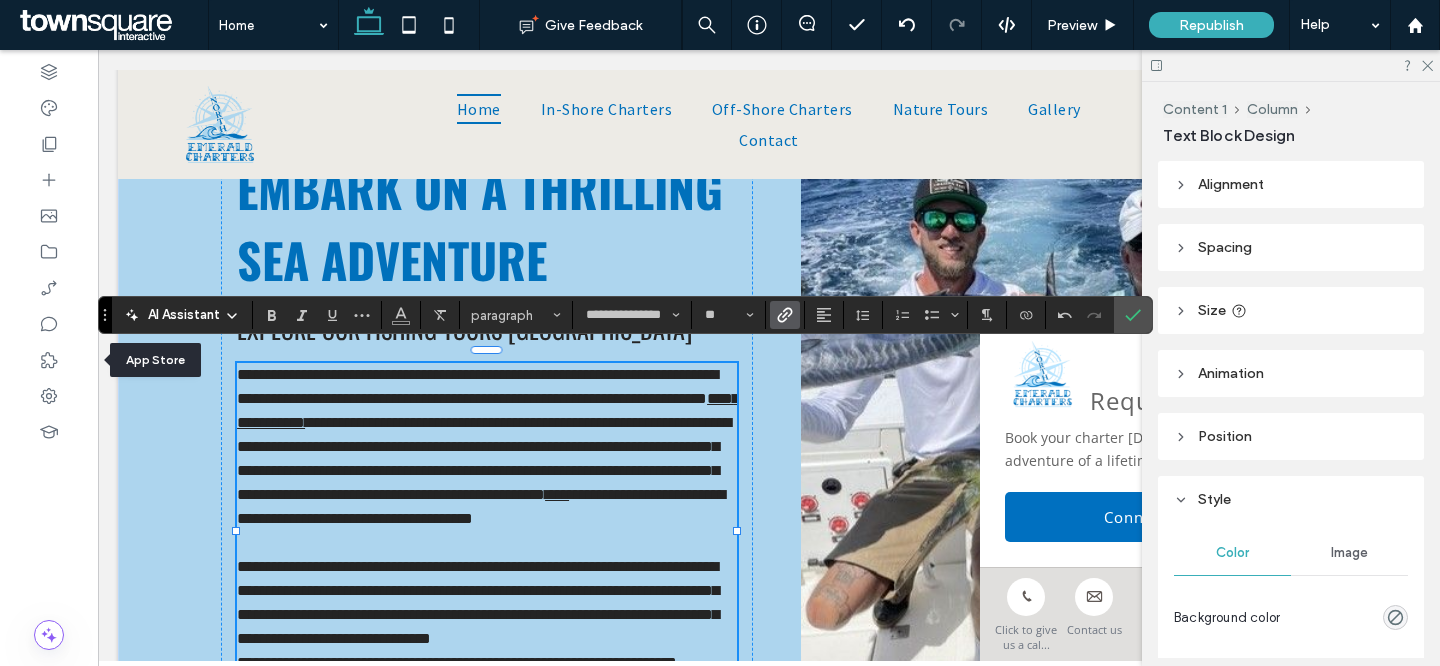 drag, startPoint x: 48, startPoint y: 370, endPoint x: 139, endPoint y: 366, distance: 91.08787 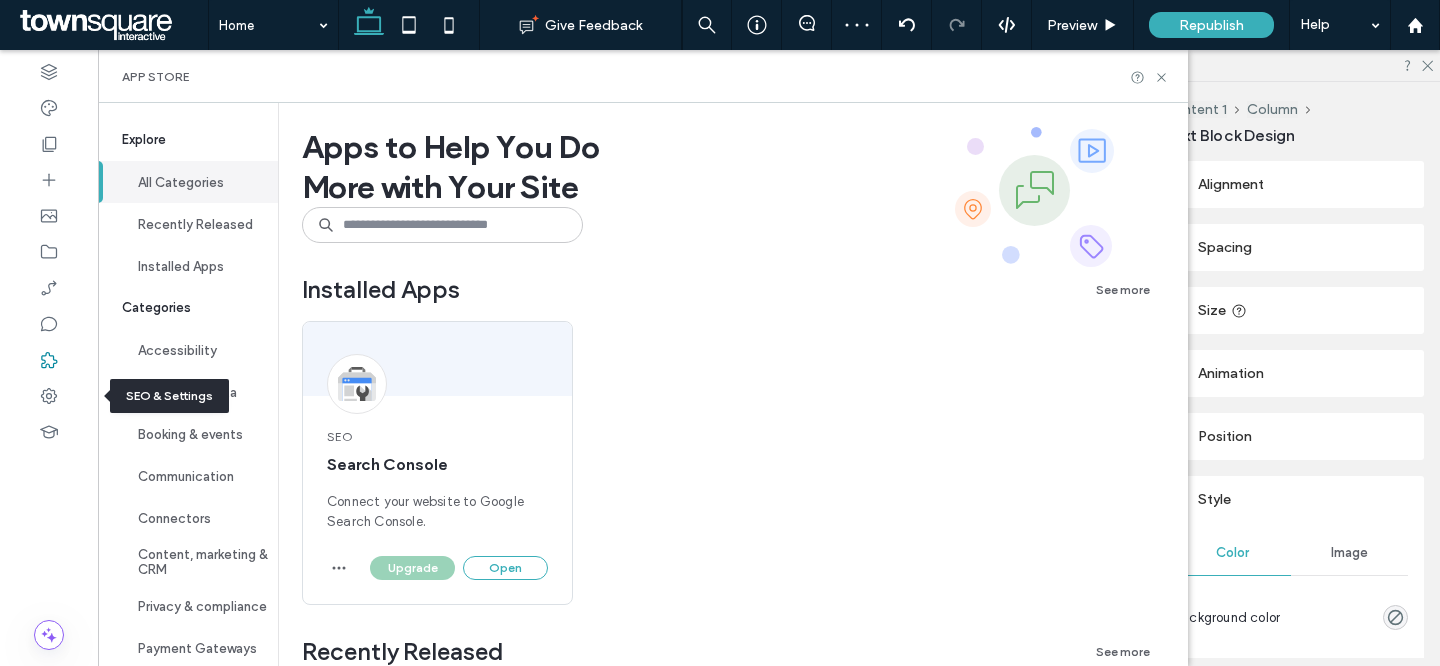 click 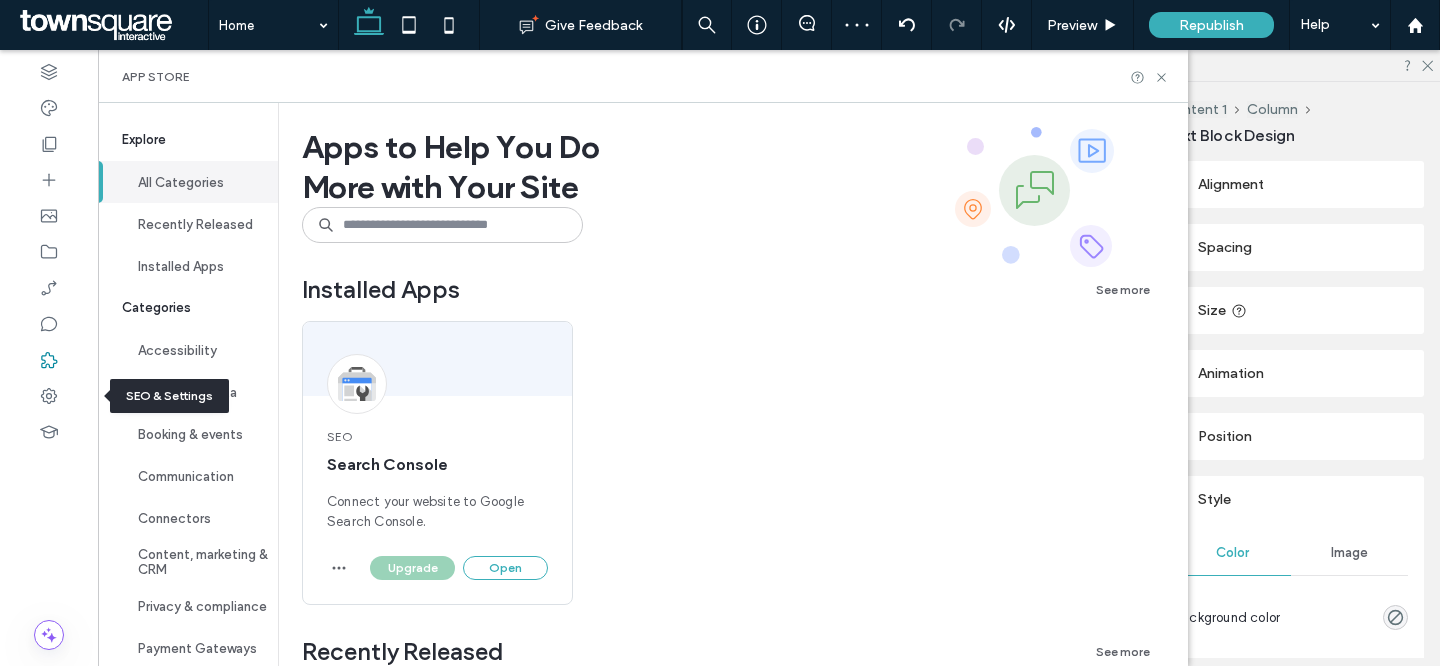 scroll, scrollTop: 1601, scrollLeft: 0, axis: vertical 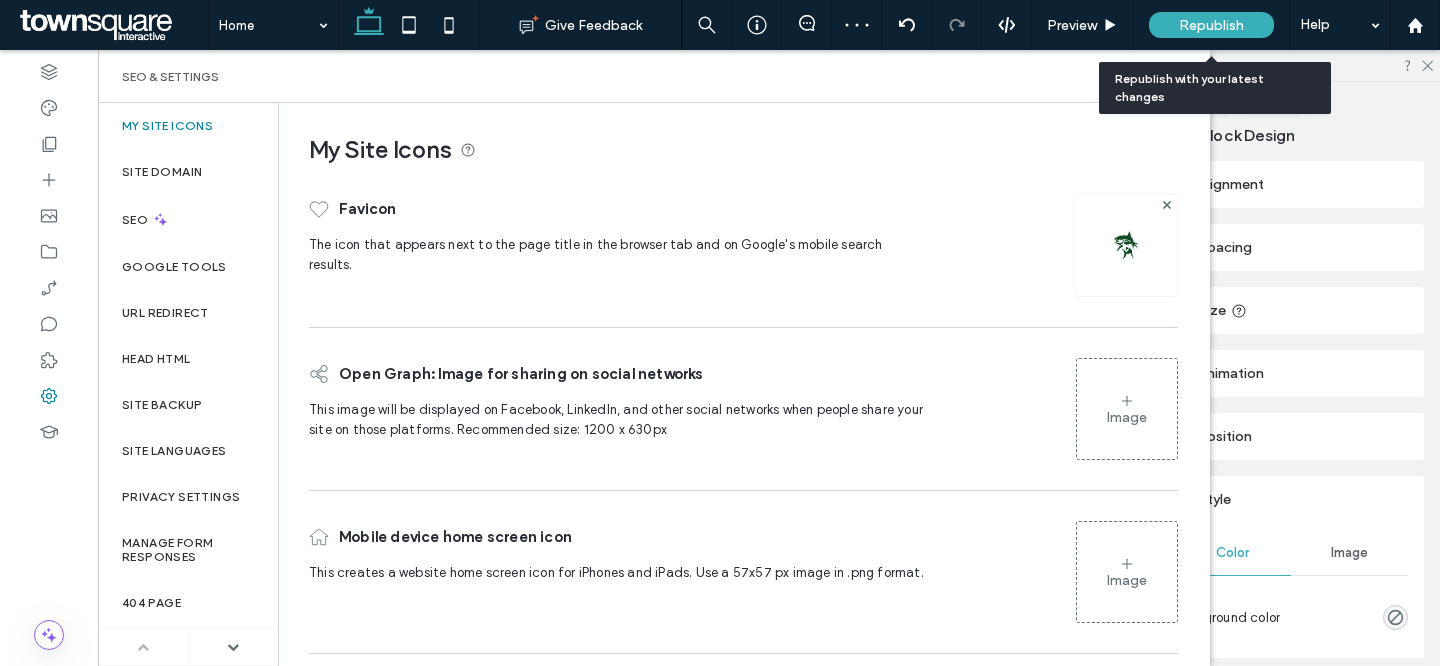 click on "Republish" at bounding box center (1211, 25) 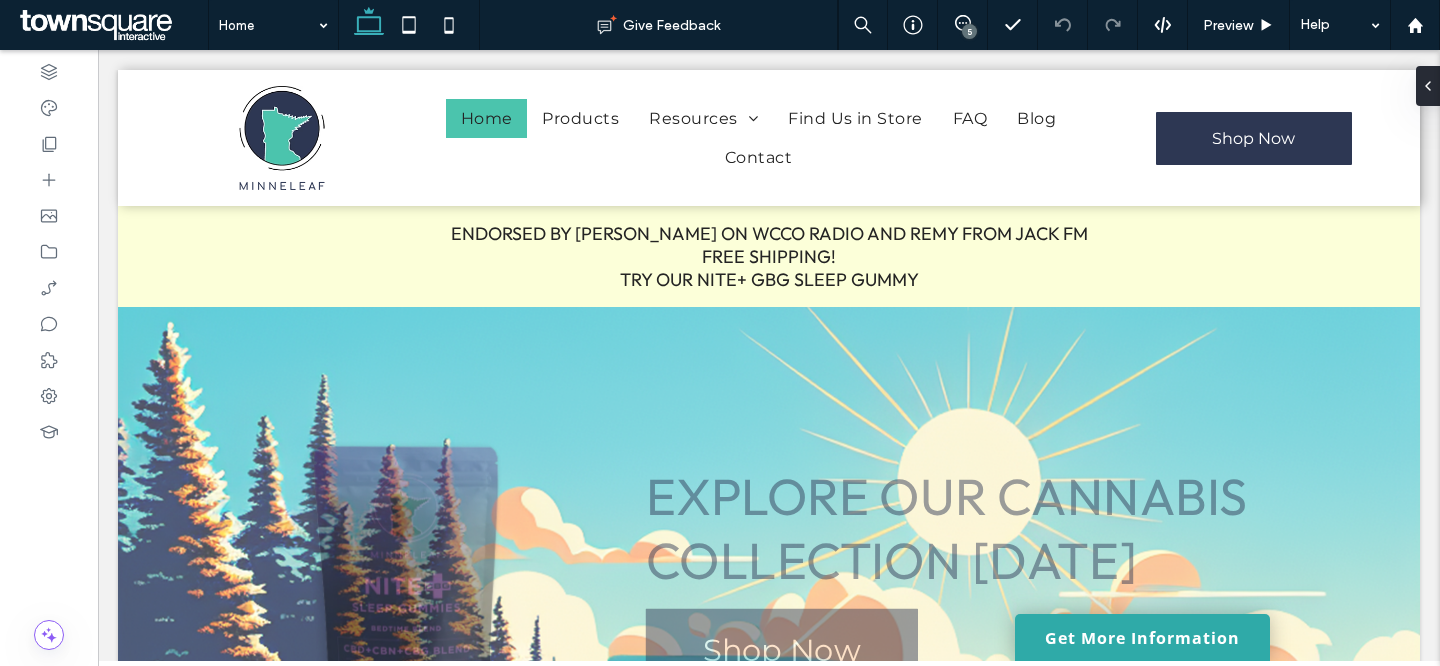 scroll, scrollTop: 0, scrollLeft: 0, axis: both 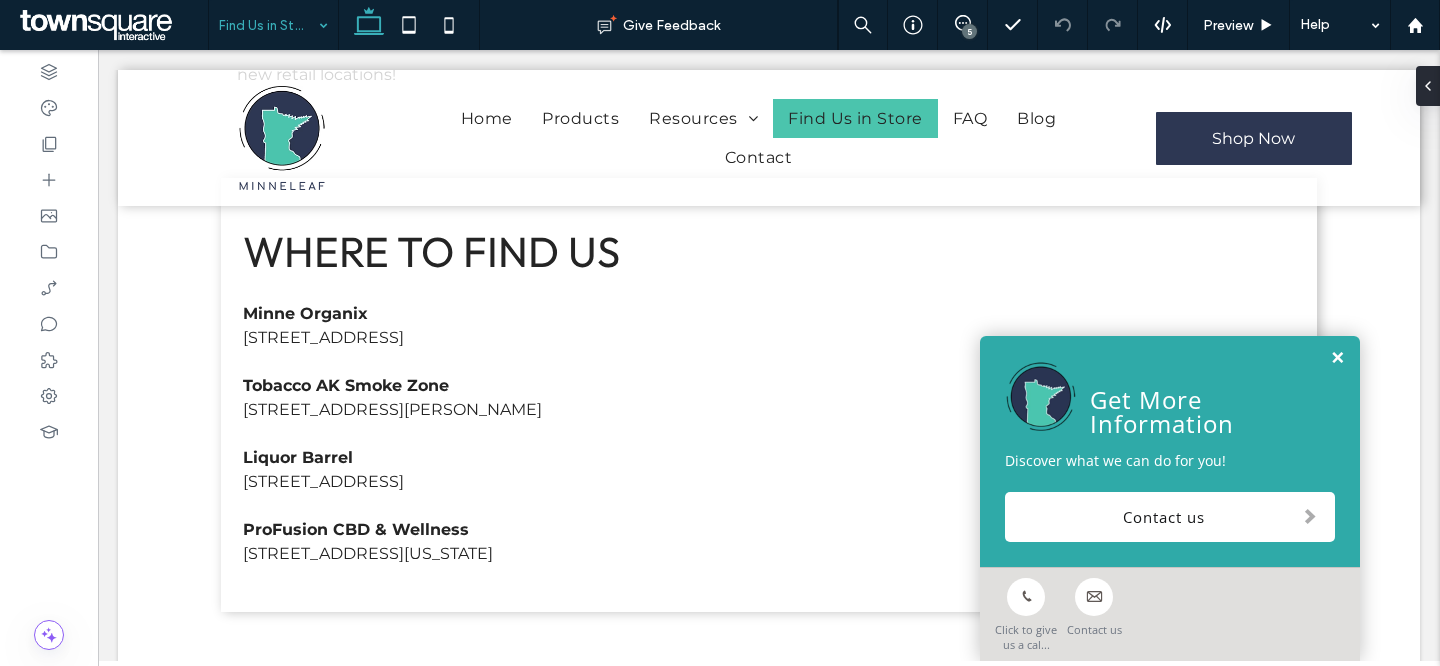 click at bounding box center (1337, 358) 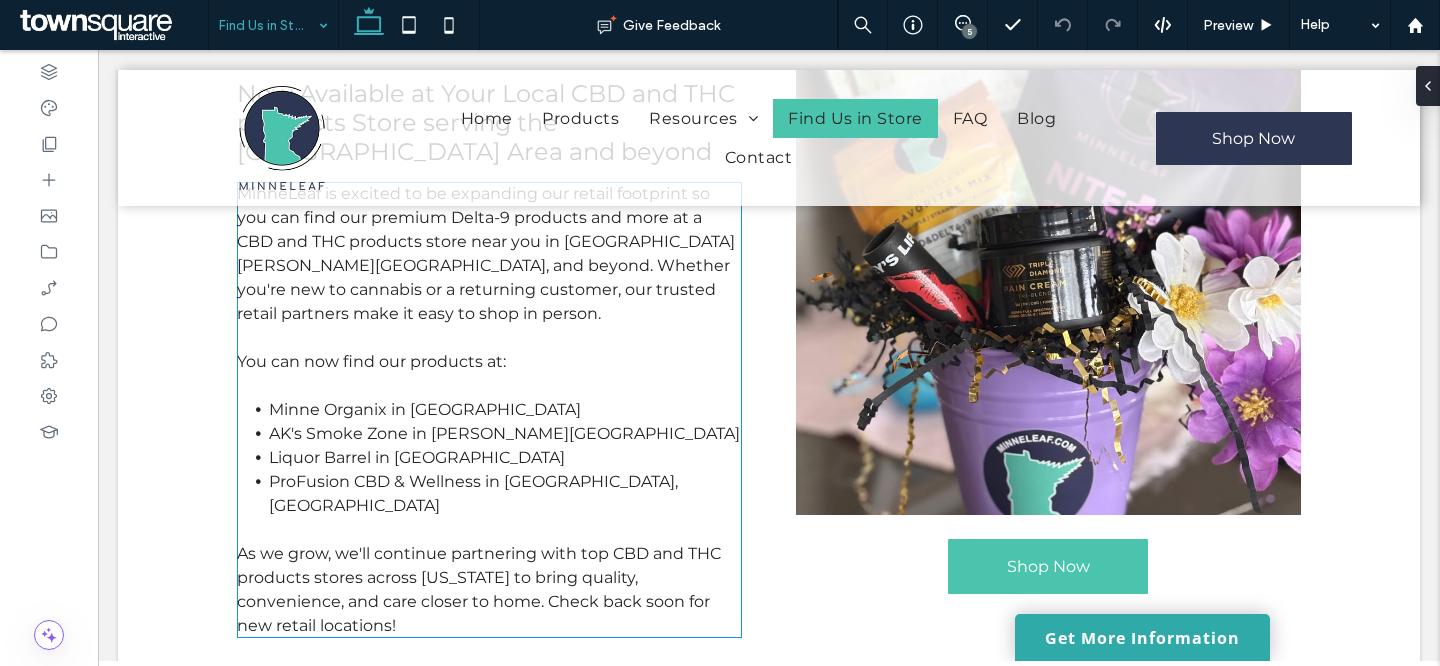scroll, scrollTop: 0, scrollLeft: 0, axis: both 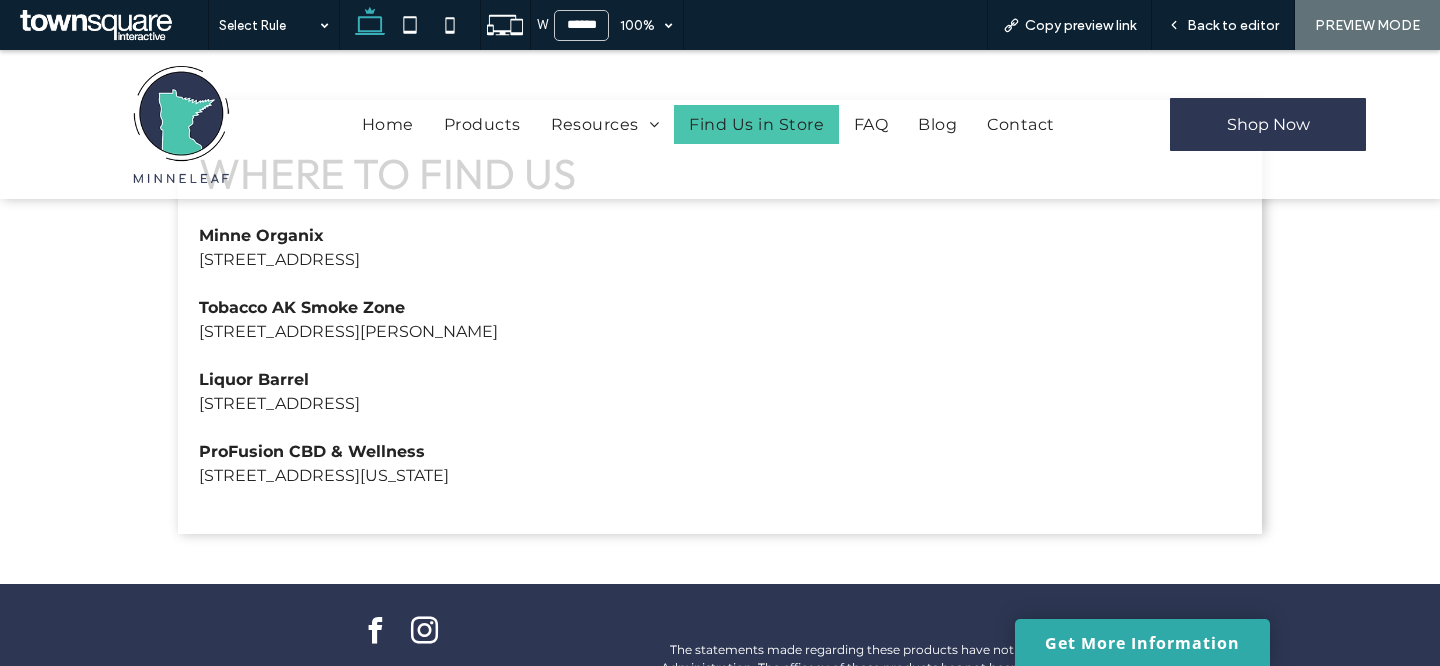 drag, startPoint x: 178, startPoint y: 399, endPoint x: 586, endPoint y: 429, distance: 409.10144 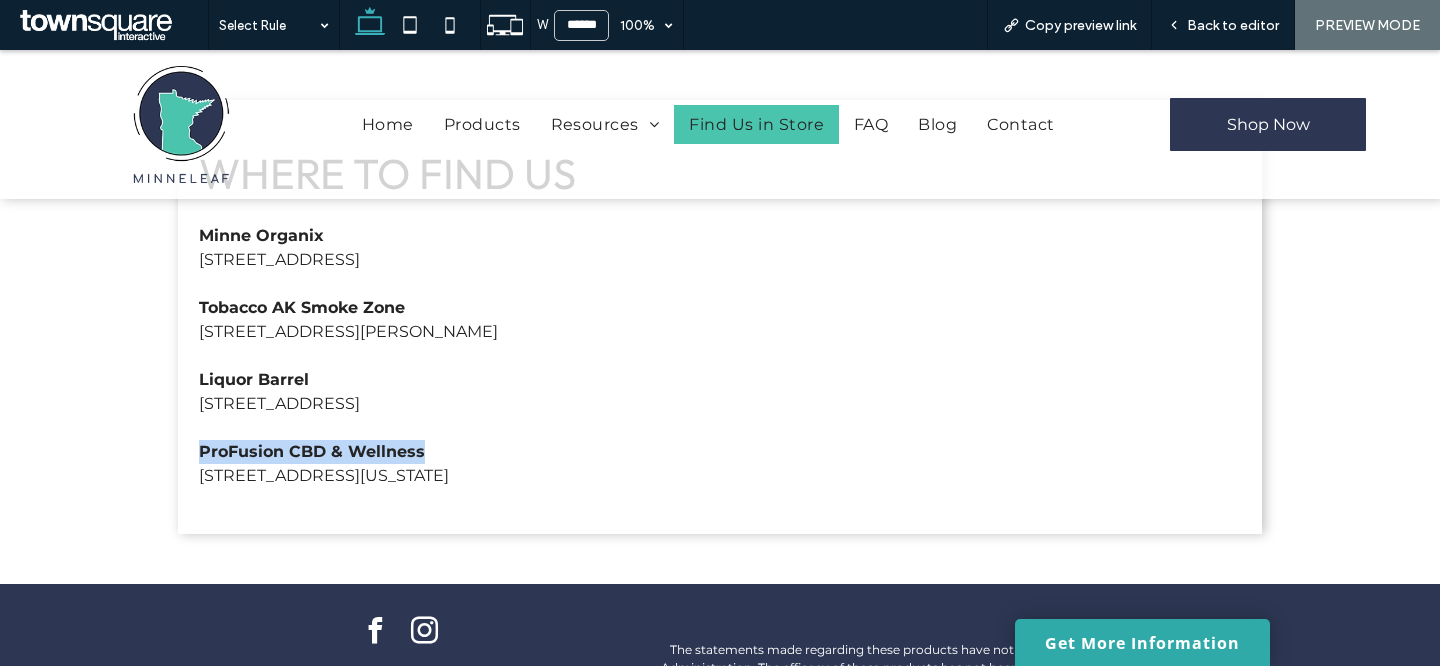 drag, startPoint x: 189, startPoint y: 401, endPoint x: 489, endPoint y: 400, distance: 300.00168 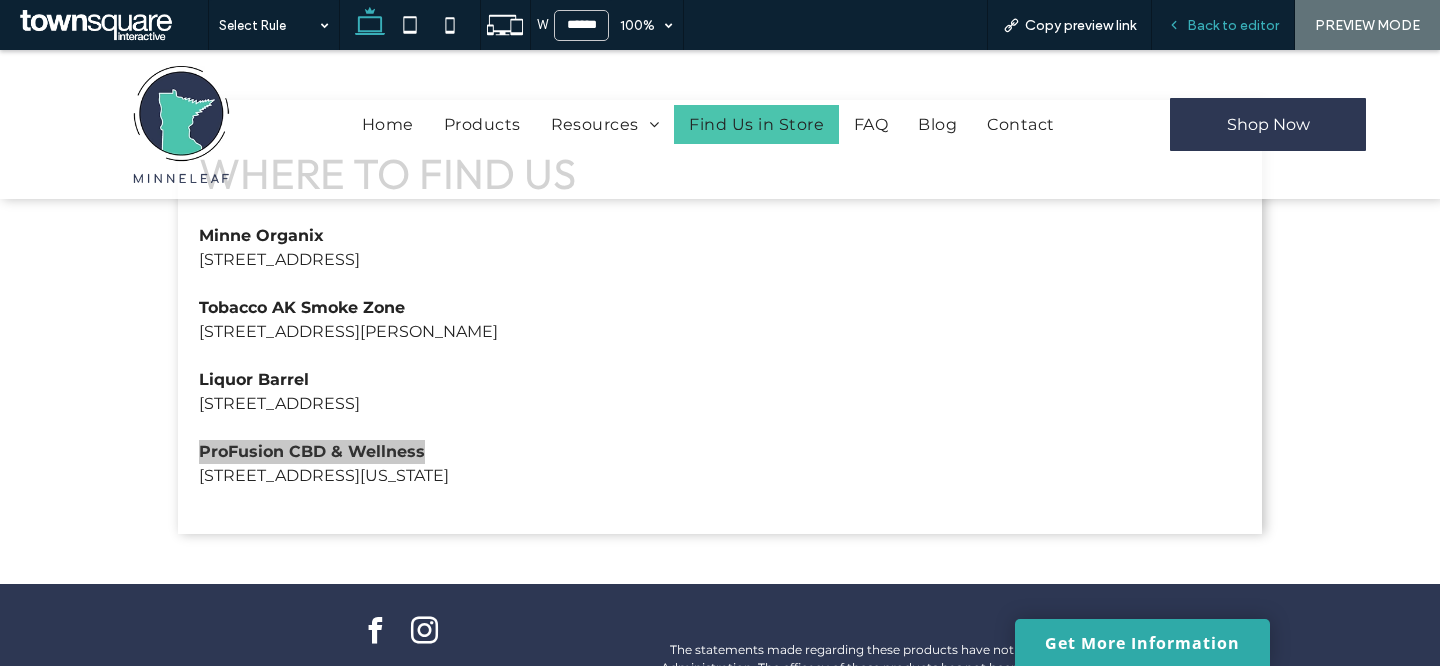 click on "Back to editor" at bounding box center (1233, 25) 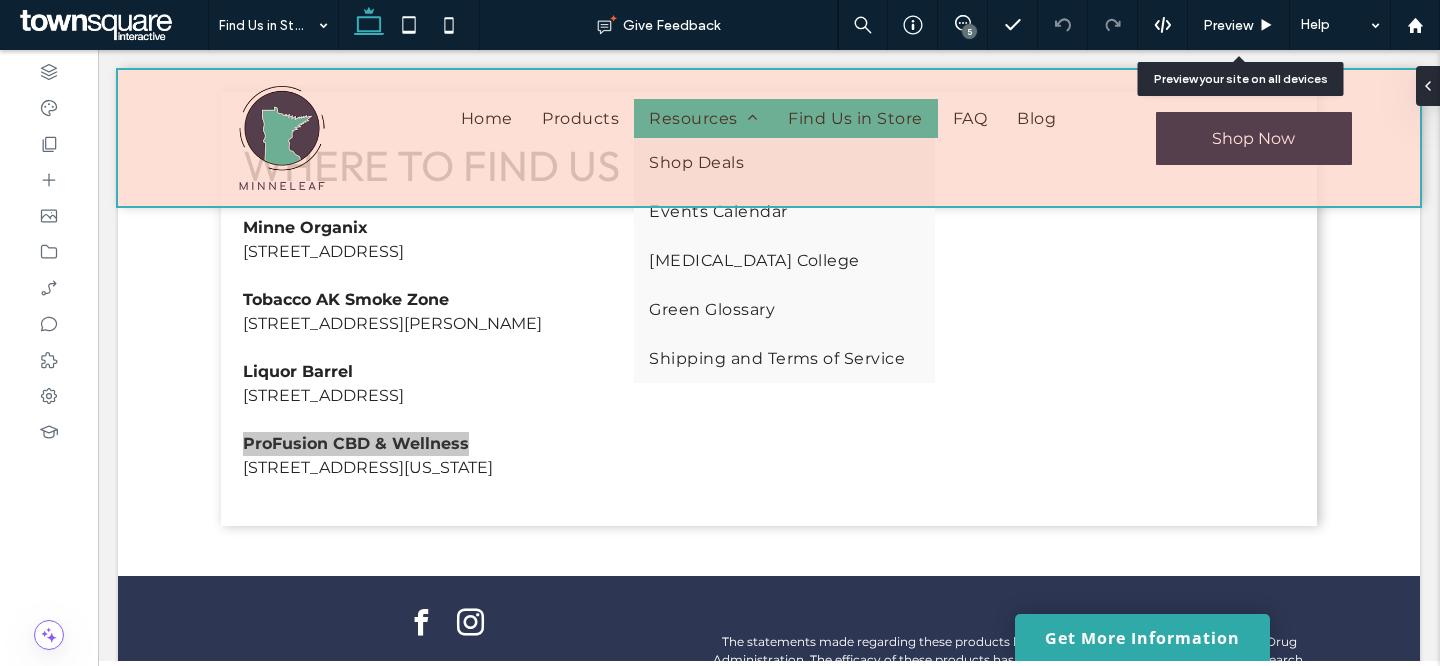 scroll, scrollTop: 971, scrollLeft: 0, axis: vertical 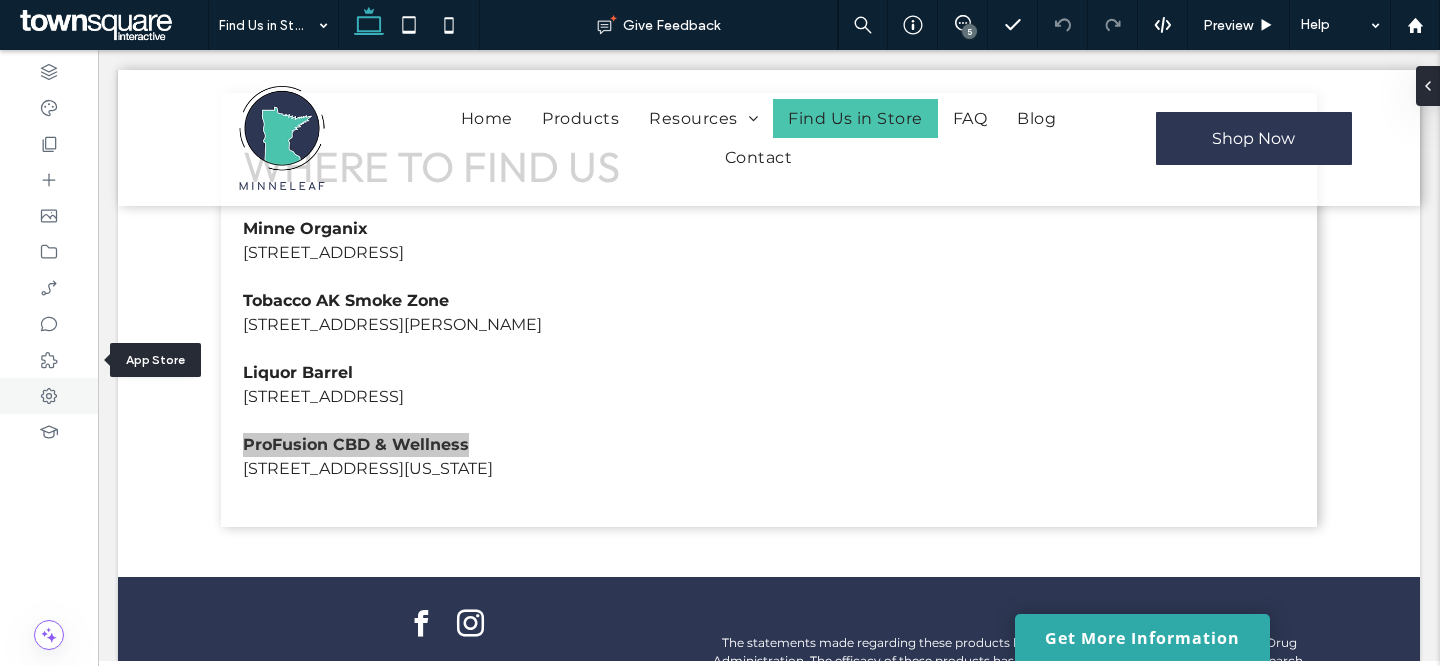 click at bounding box center [49, 396] 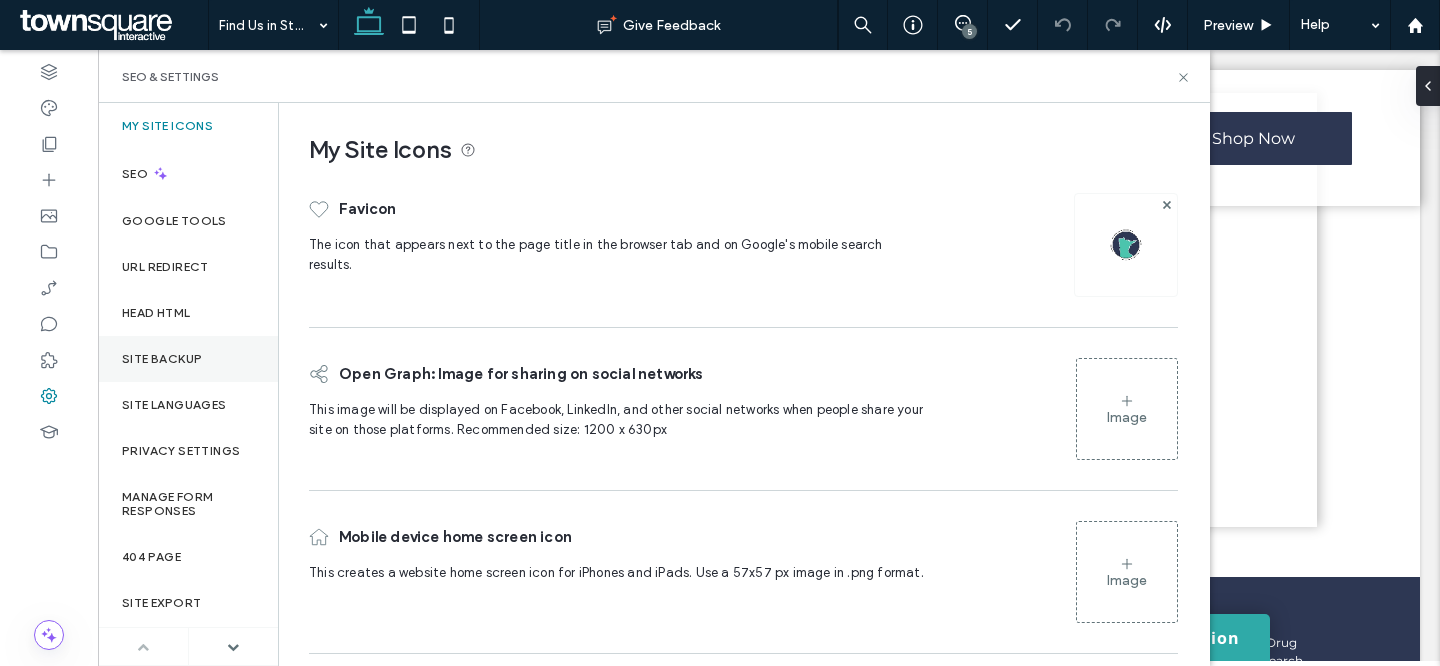 click on "Site Backup" at bounding box center [162, 359] 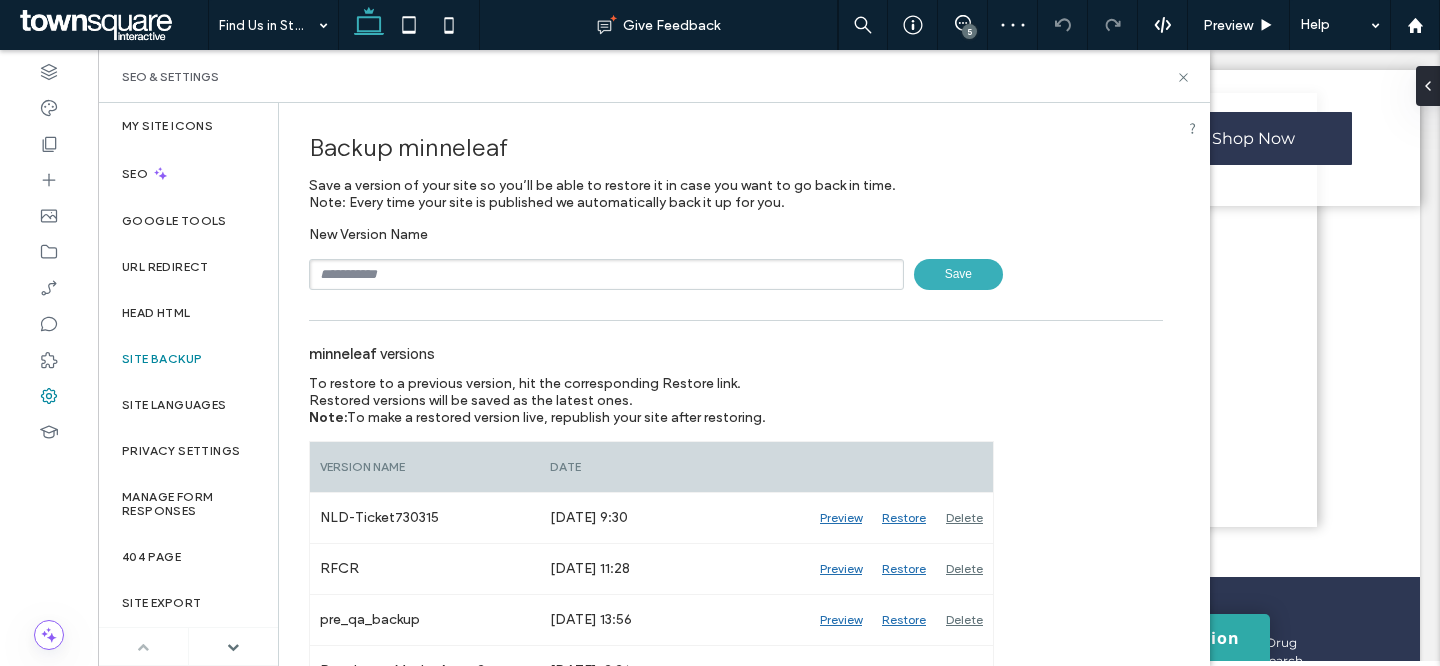click at bounding box center [606, 274] 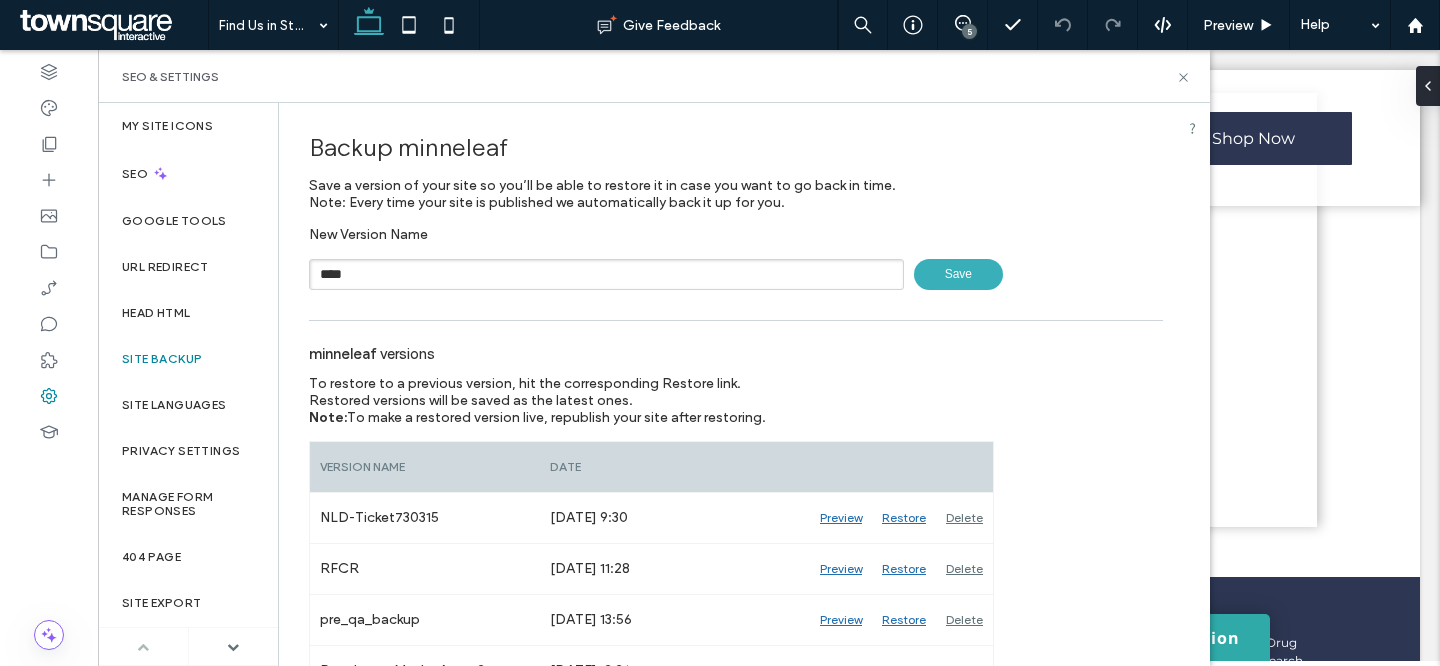 paste on "******" 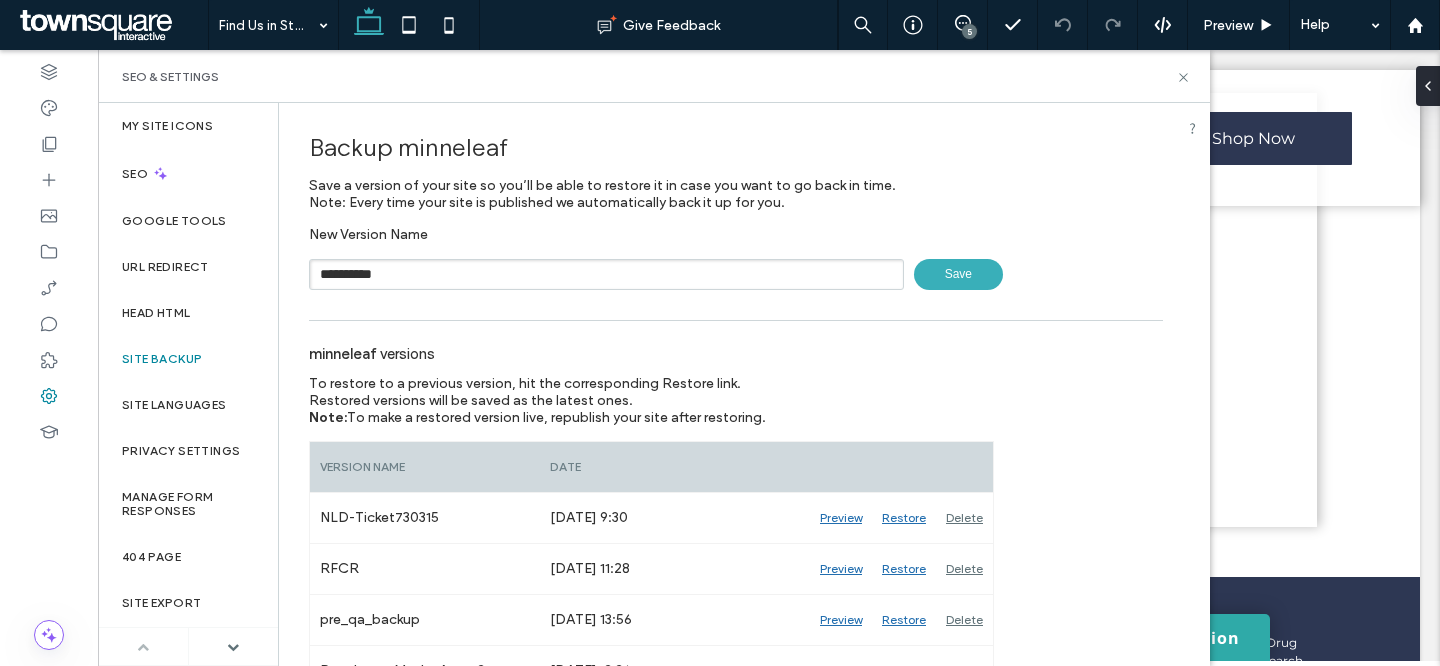 type on "**********" 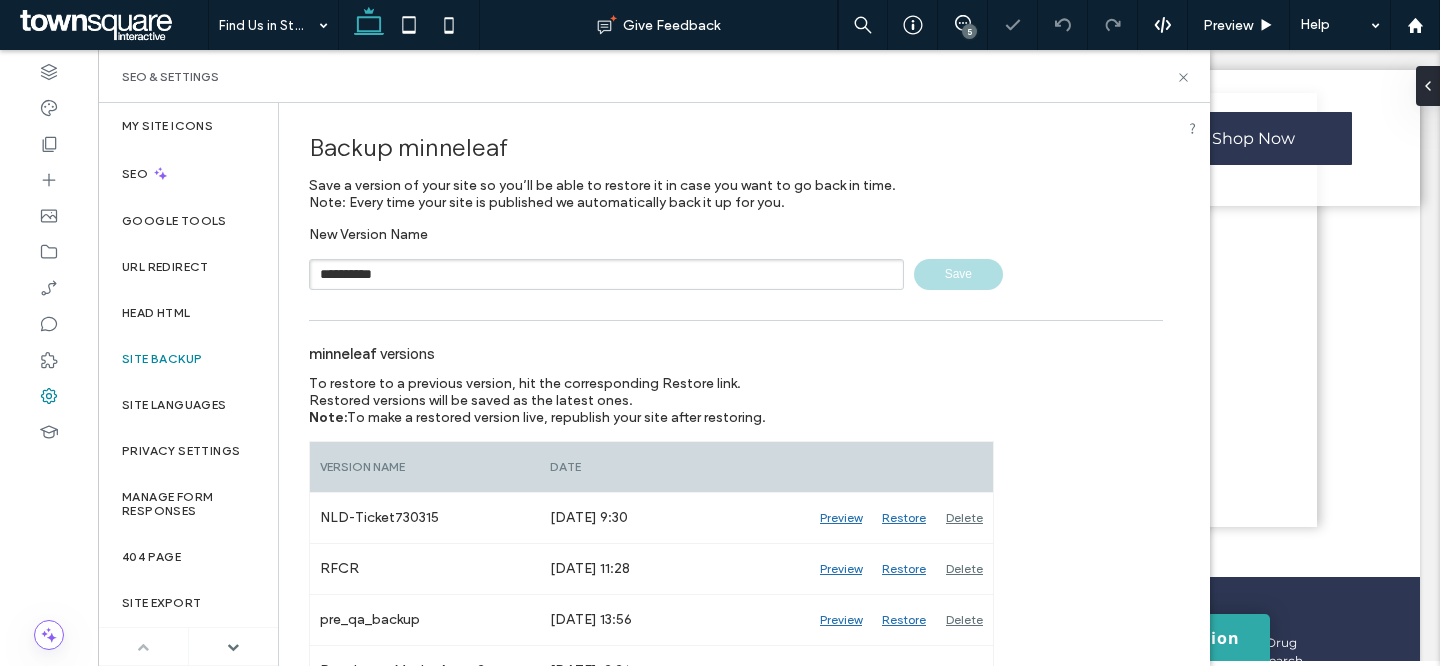 type 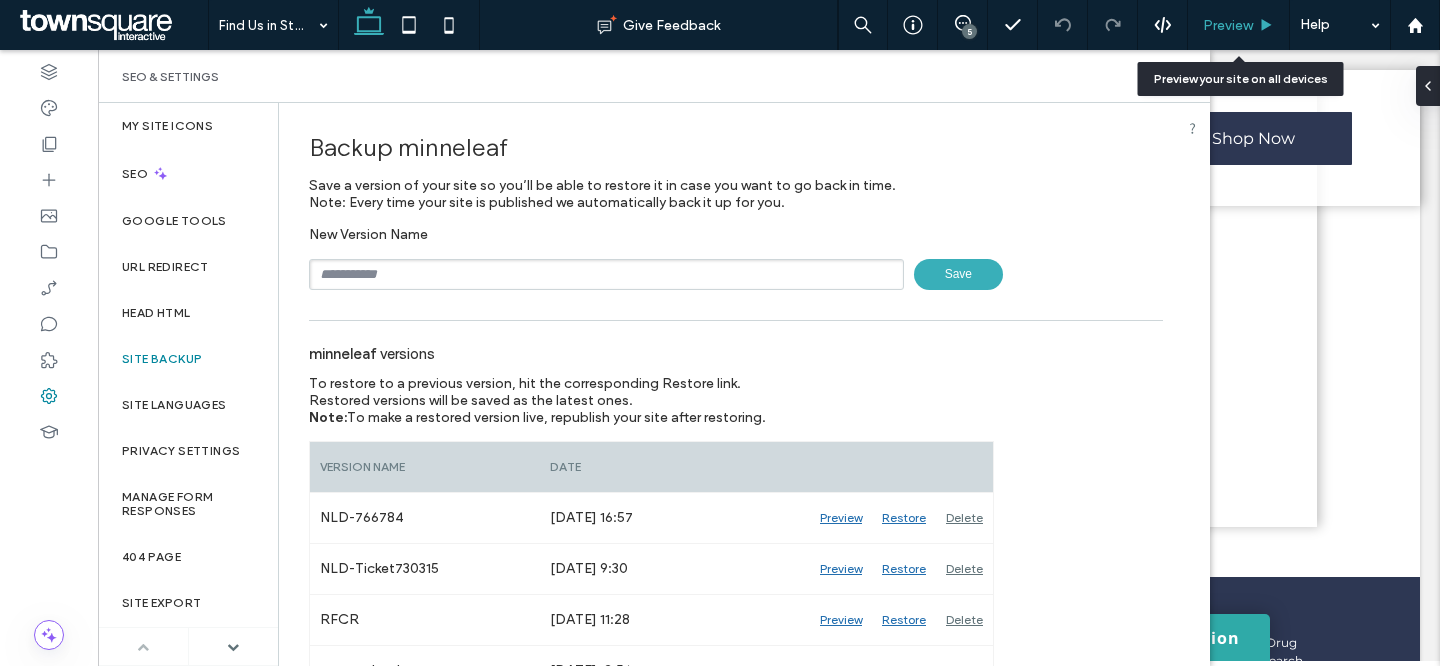 click on "Preview" at bounding box center (1239, 25) 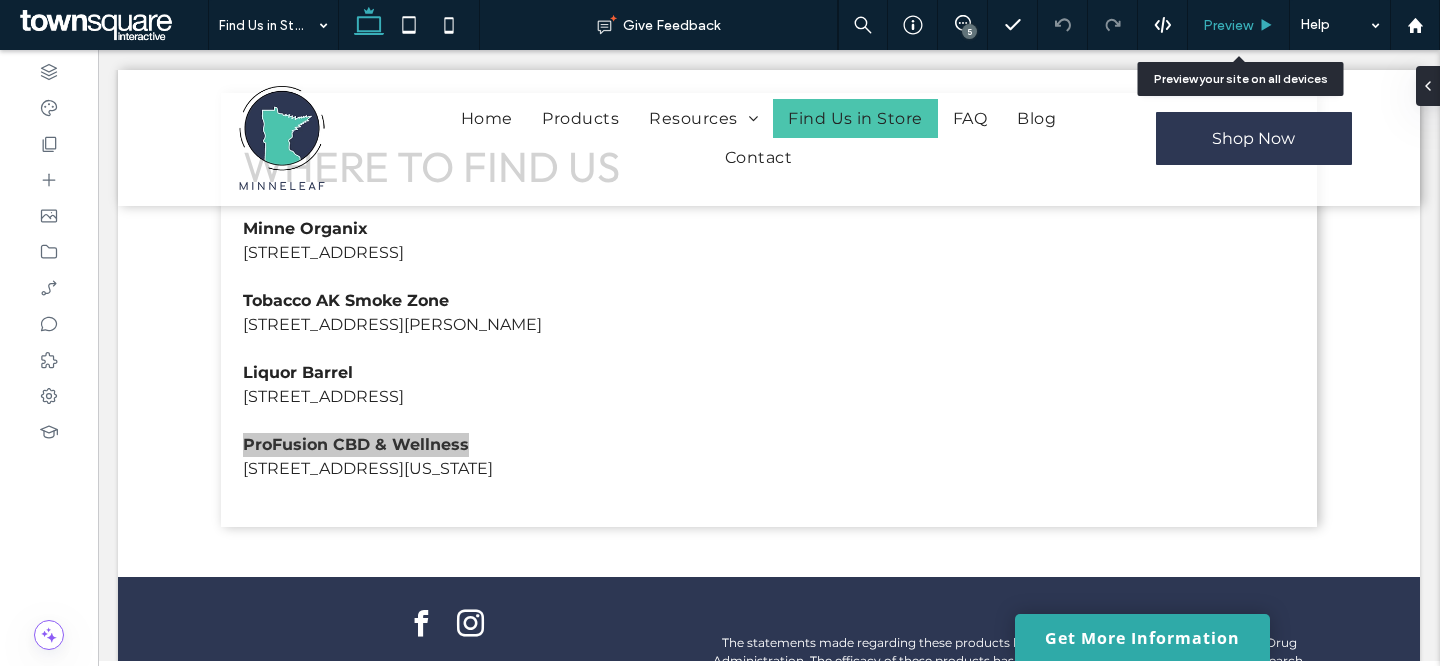 click on "Preview" at bounding box center [1228, 25] 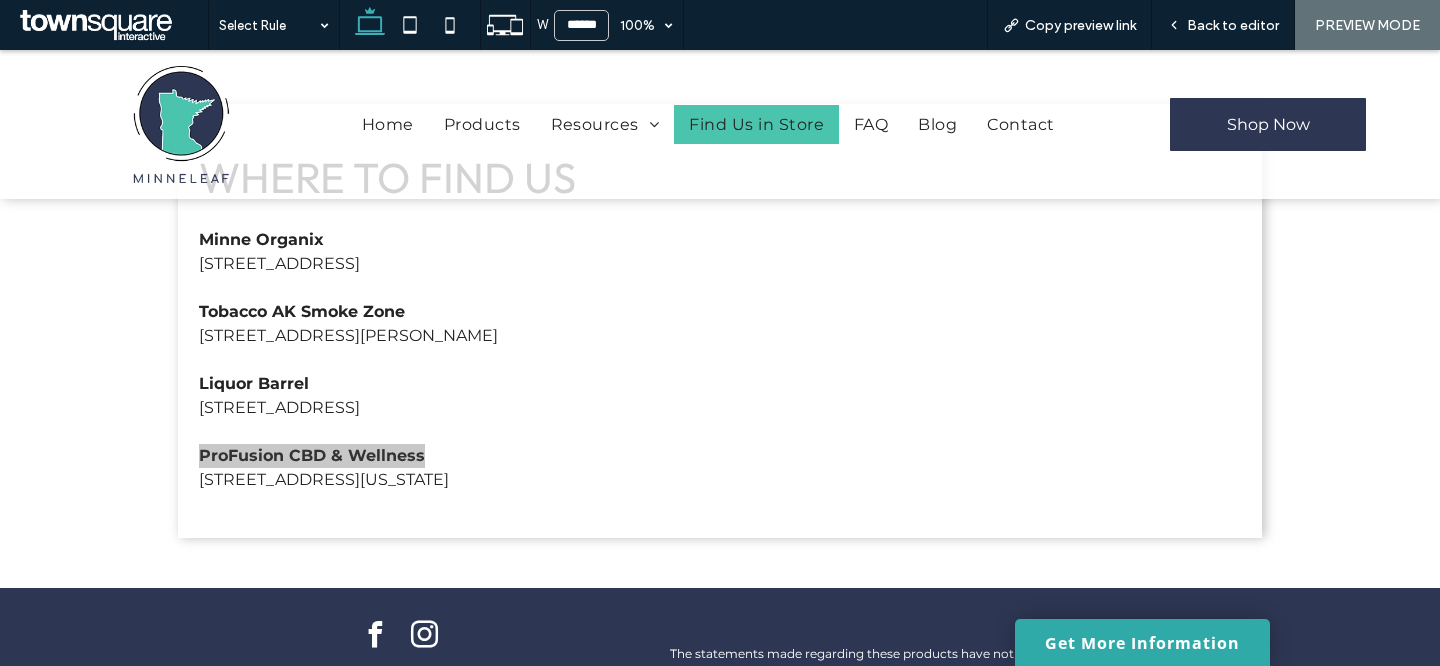 scroll, scrollTop: 1043, scrollLeft: 0, axis: vertical 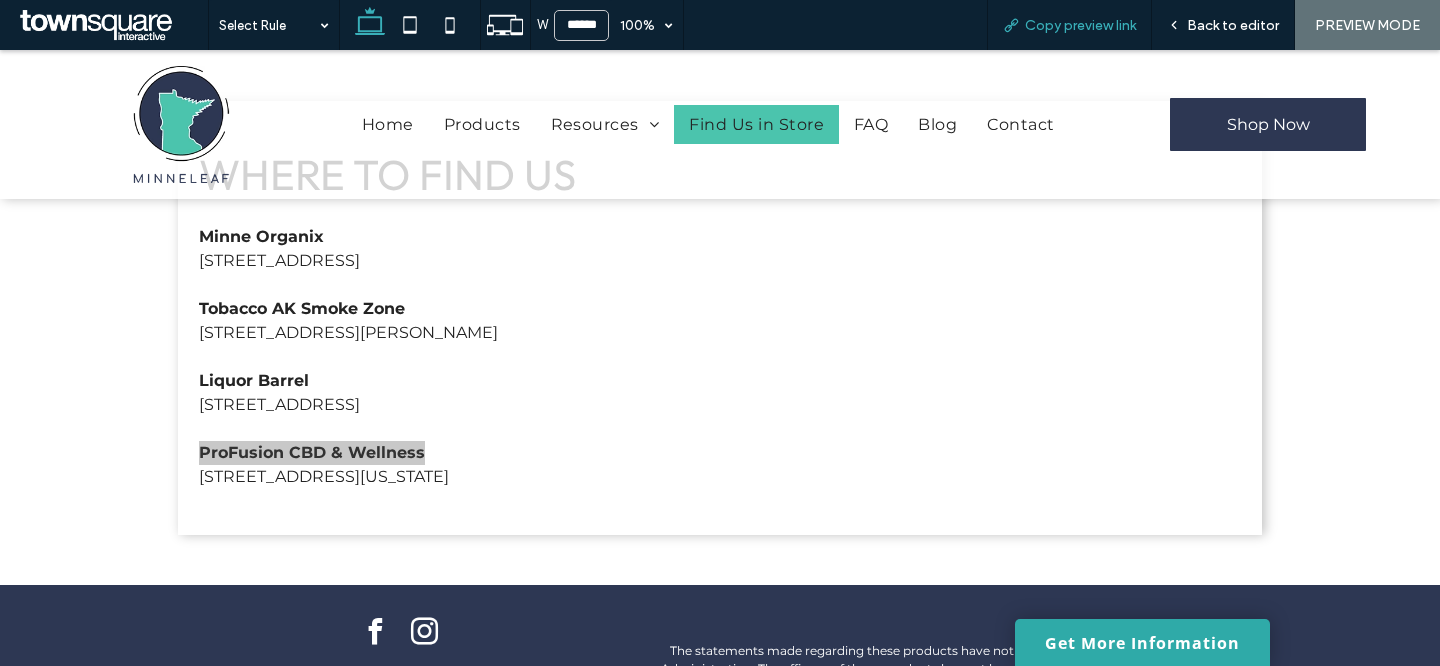 click on "Copy preview link" at bounding box center [1080, 25] 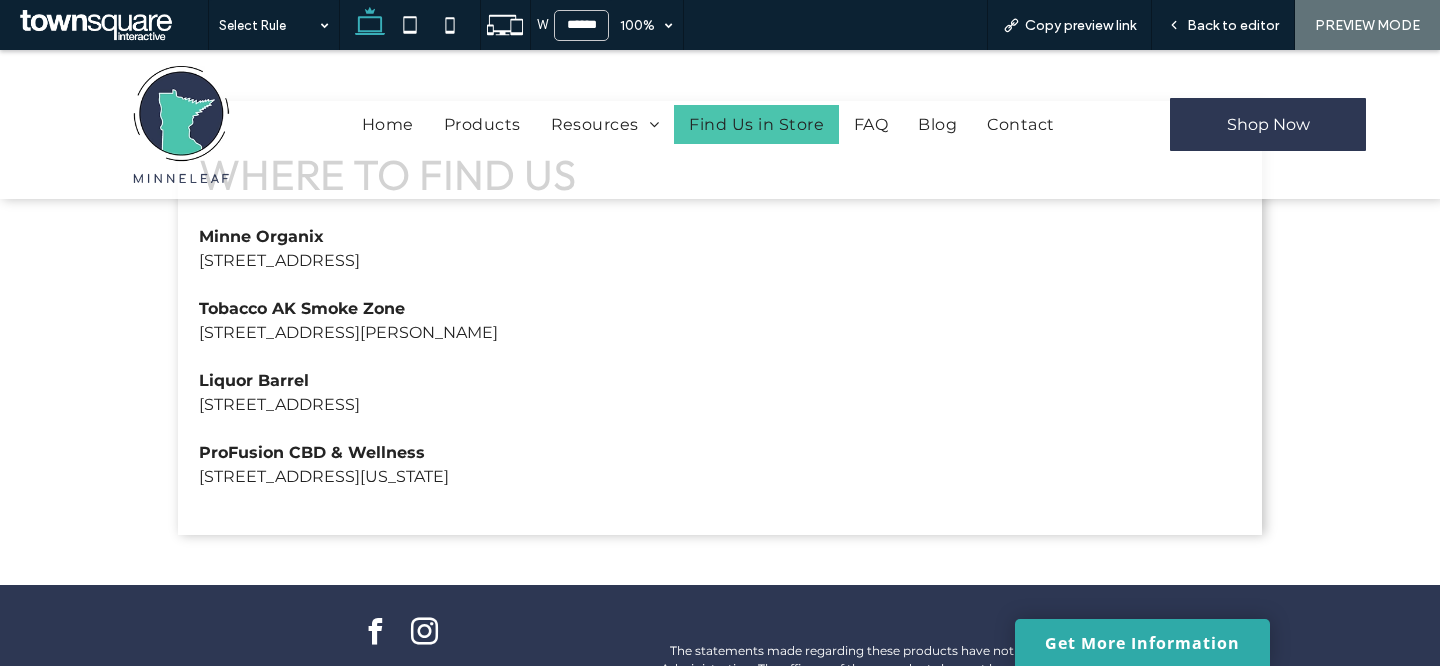 click on "Where to Find Us
Minne Organix [STREET_ADDRESS] [GEOGRAPHIC_DATA] [STREET_ADDRESS][PERSON_NAME] Liquor Barrel [STREET_ADDRESS] ProFusion CBD & Wellness [STREET_ADDRESS][US_STATE]" at bounding box center [720, 330] 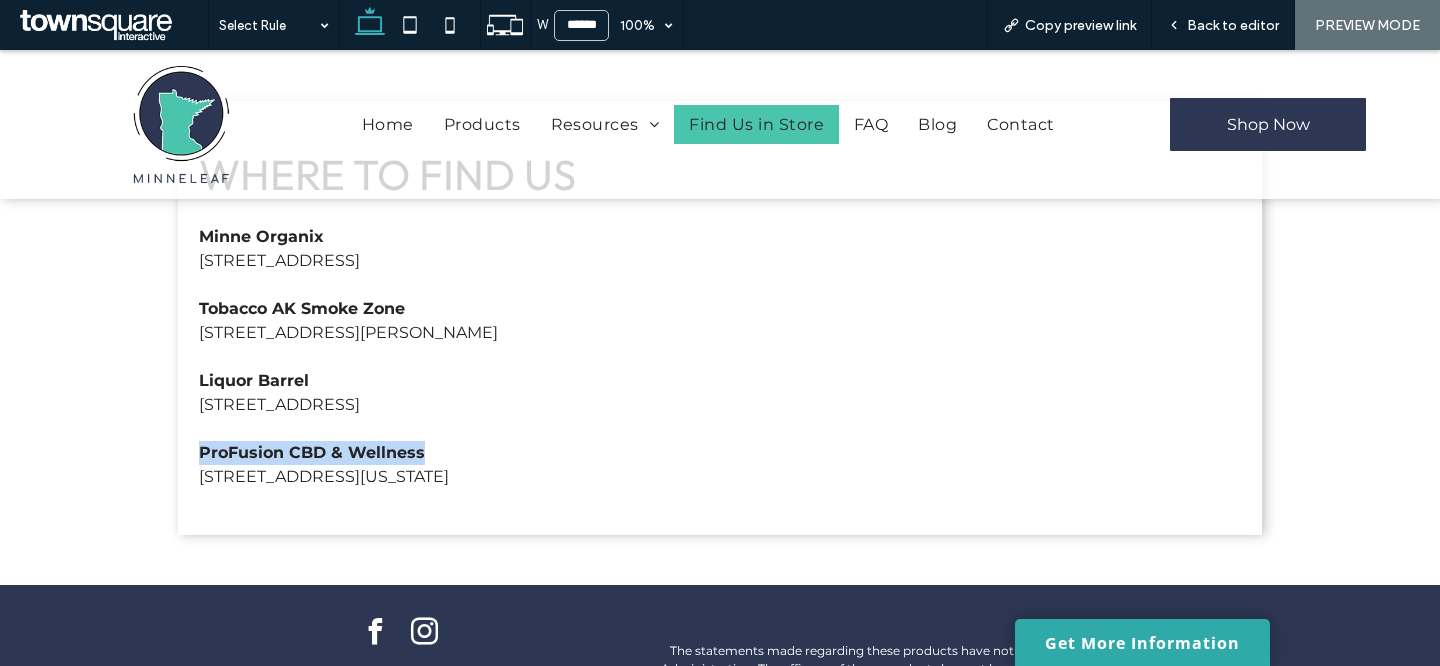 drag, startPoint x: 173, startPoint y: 399, endPoint x: 445, endPoint y: 393, distance: 272.06616 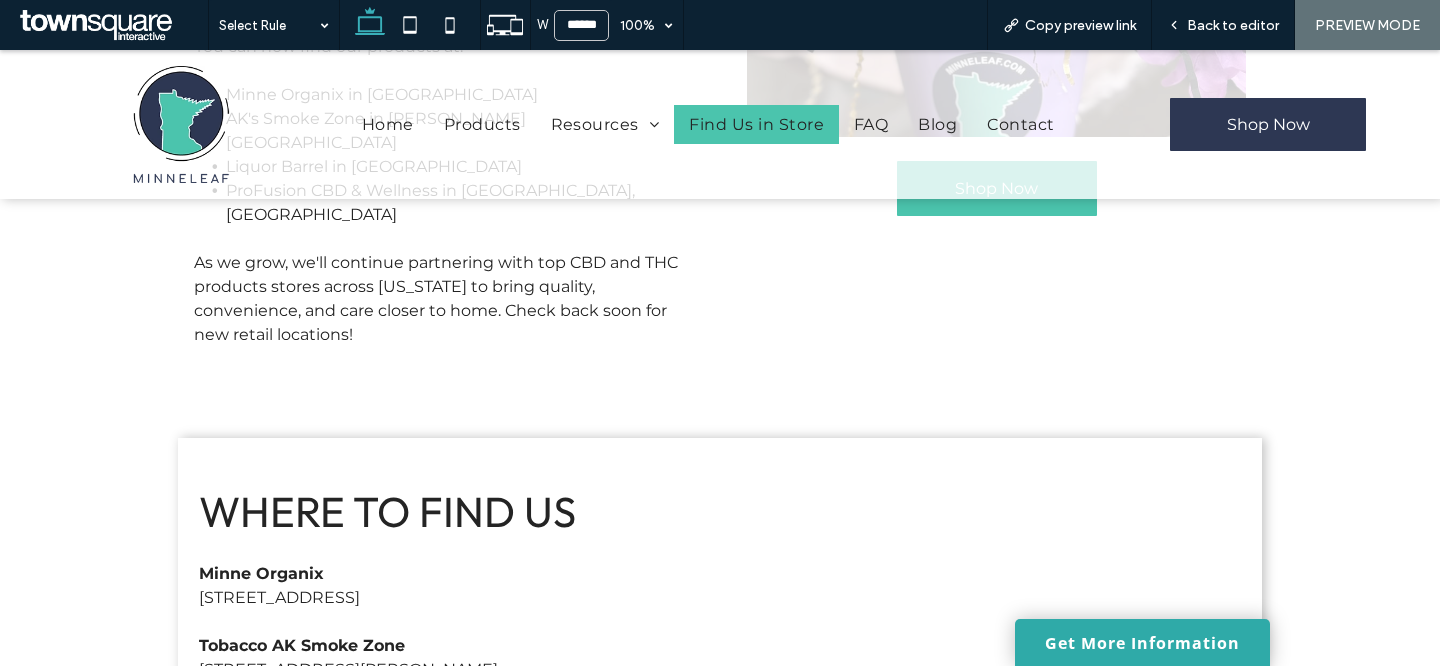 scroll, scrollTop: 976, scrollLeft: 0, axis: vertical 